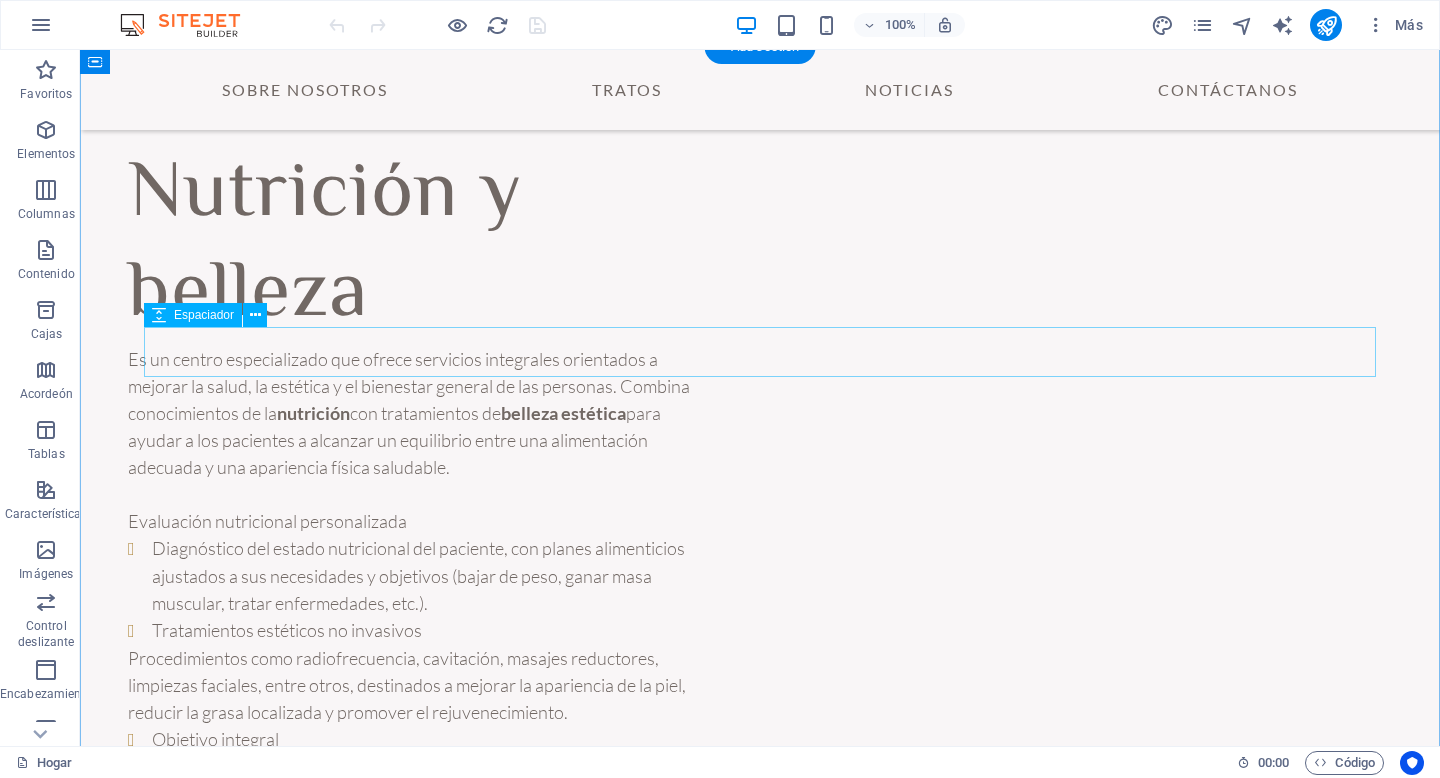 scroll, scrollTop: 4122, scrollLeft: 0, axis: vertical 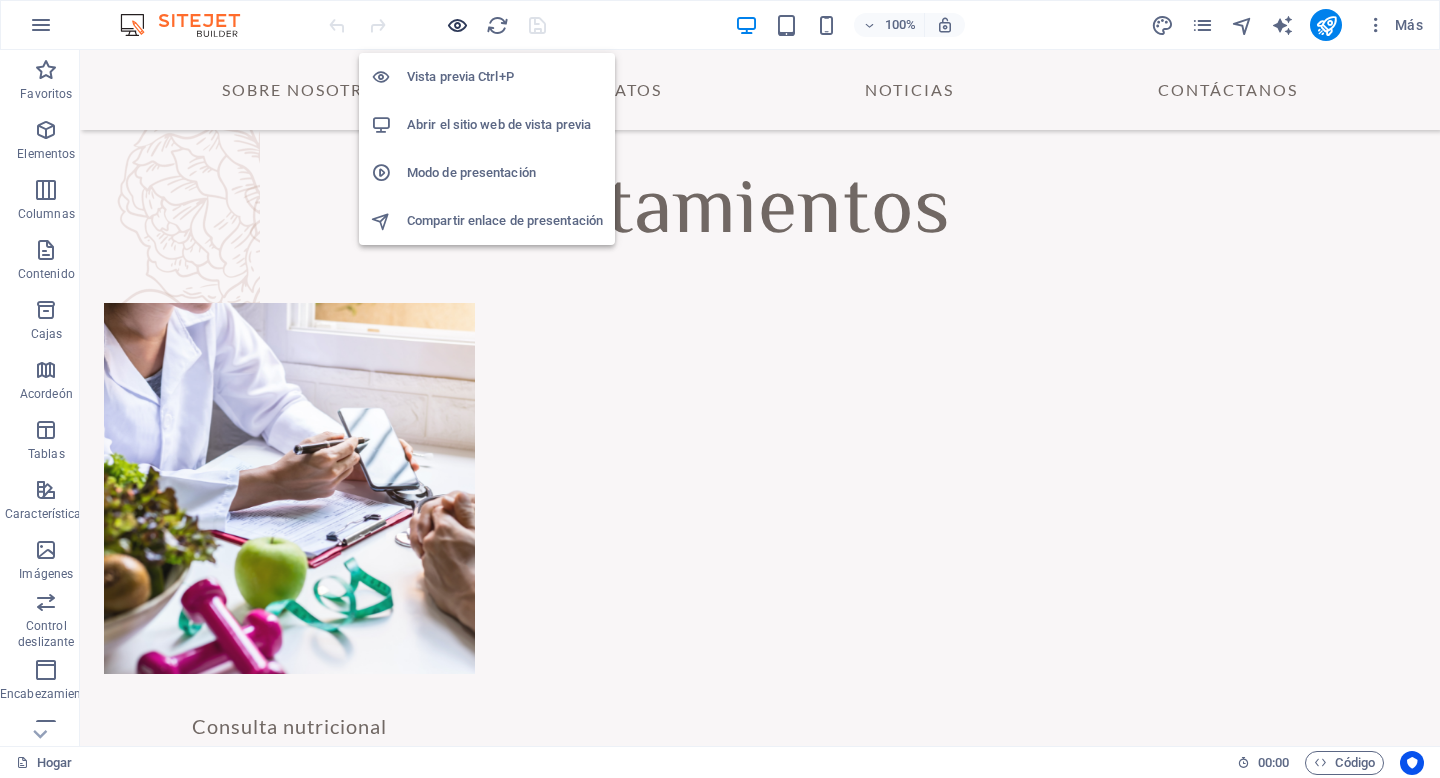 click at bounding box center (457, 25) 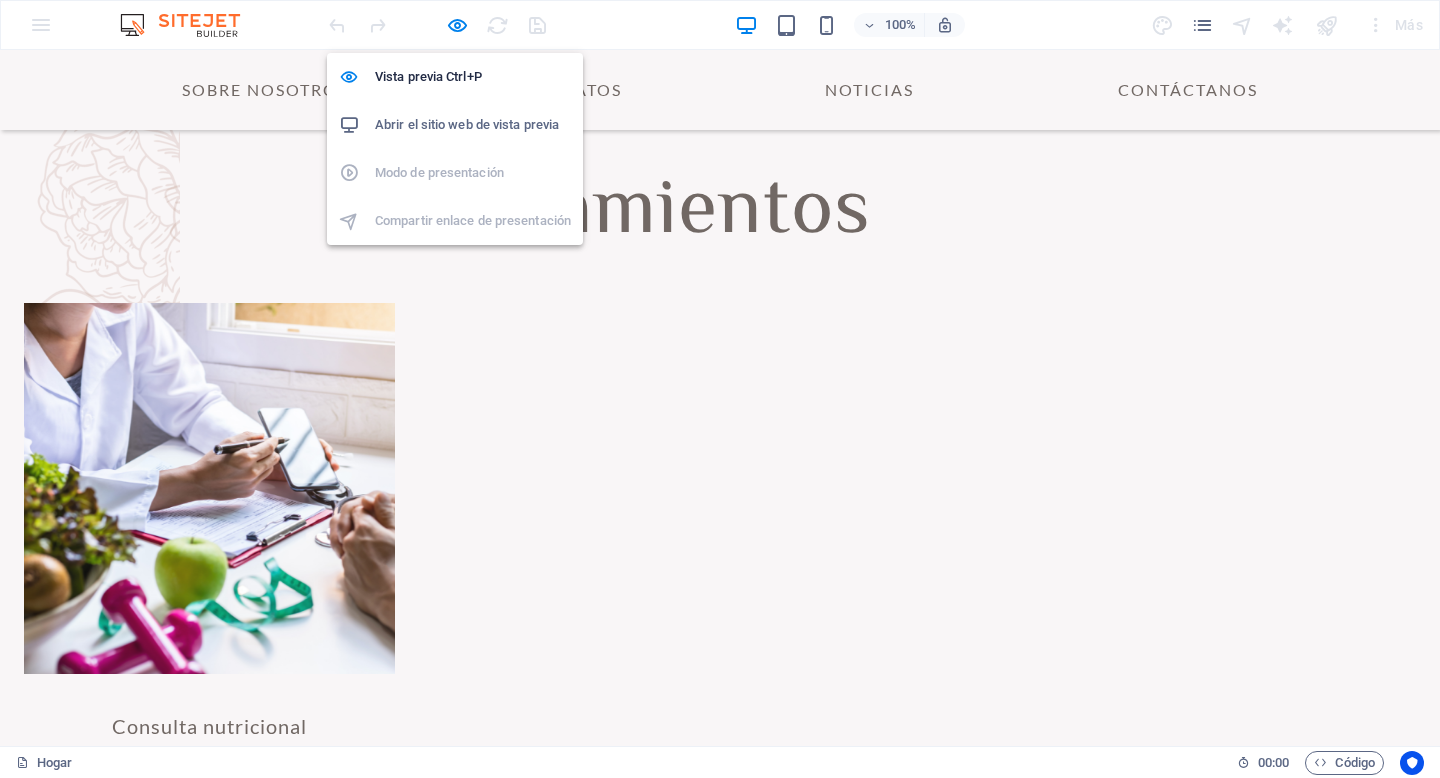 click on "Abrir el sitio web de vista previa" at bounding box center [467, 124] 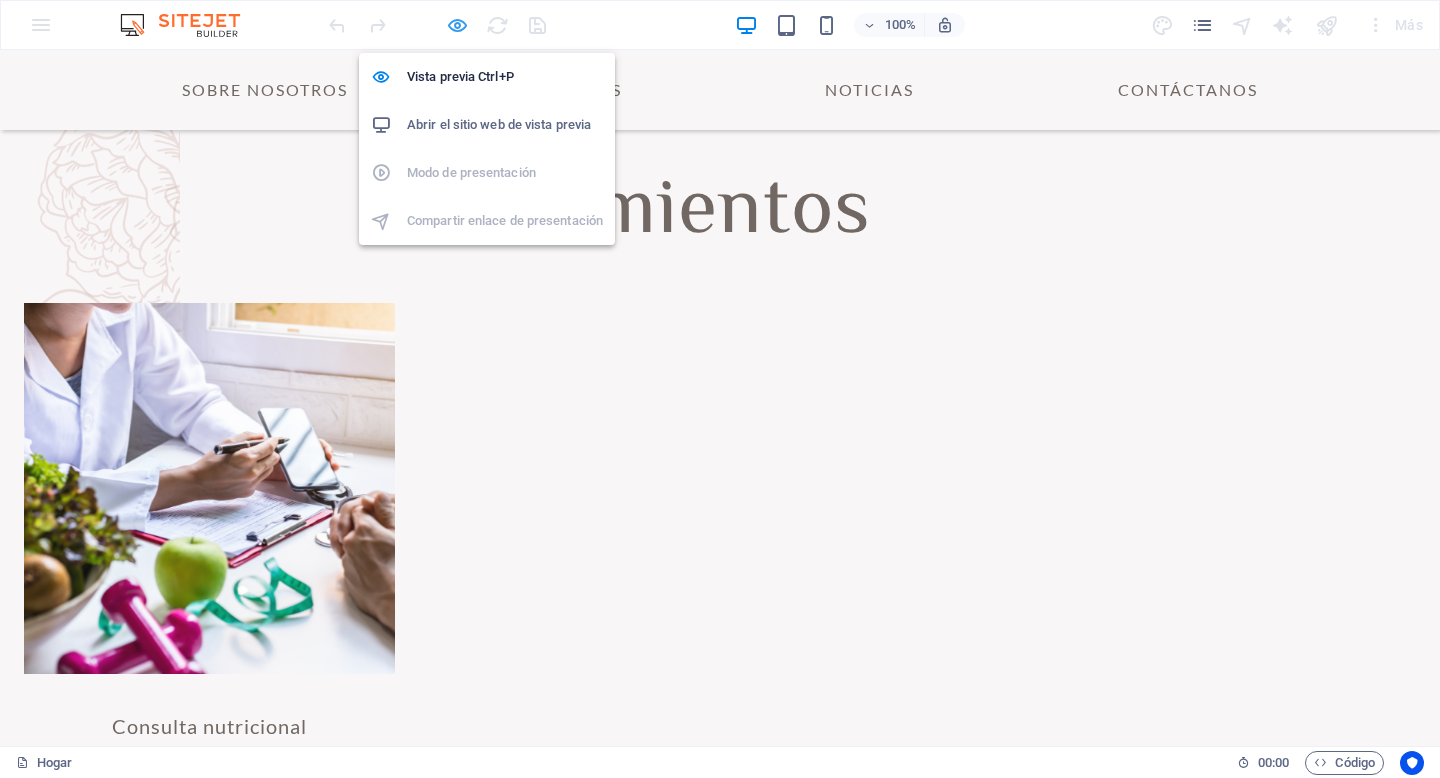 click at bounding box center (457, 25) 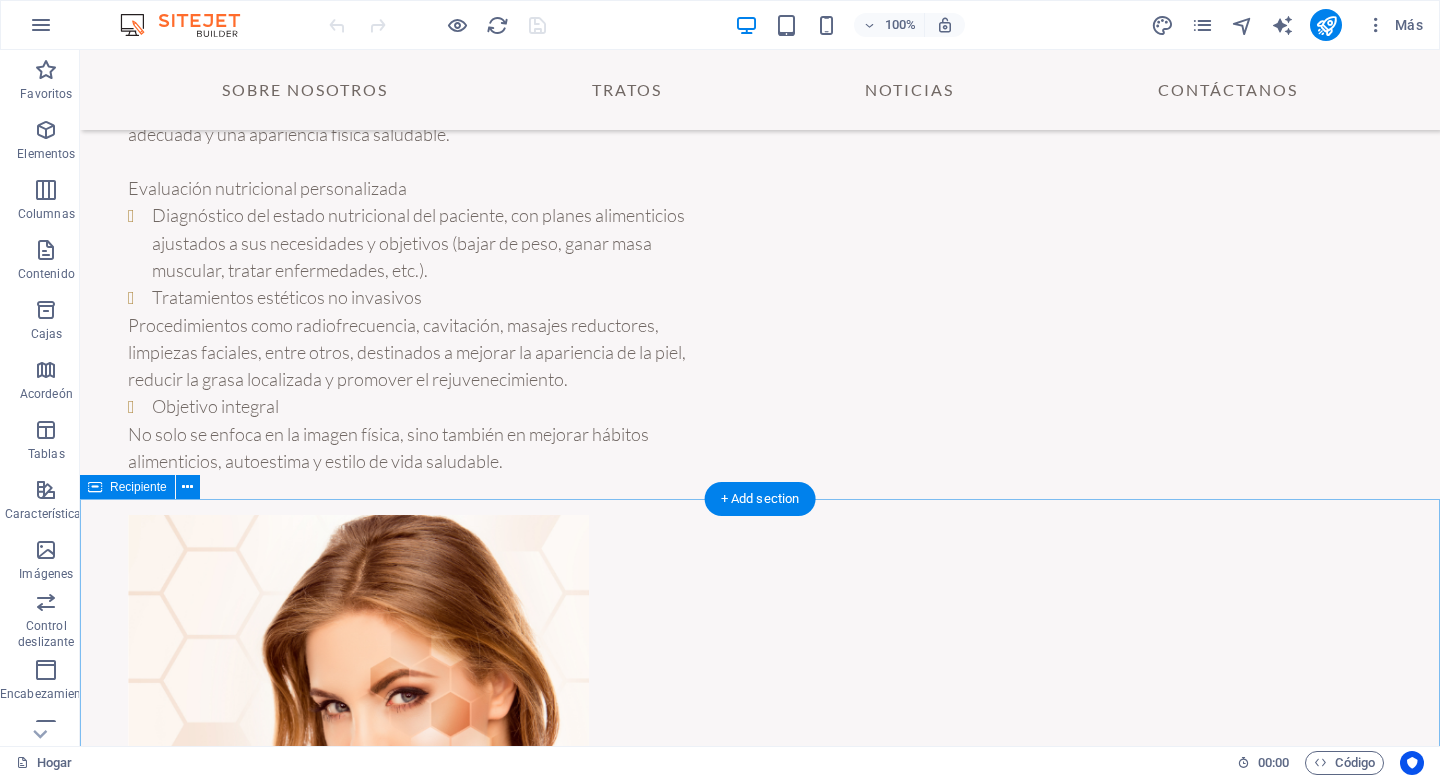 scroll, scrollTop: 0, scrollLeft: 0, axis: both 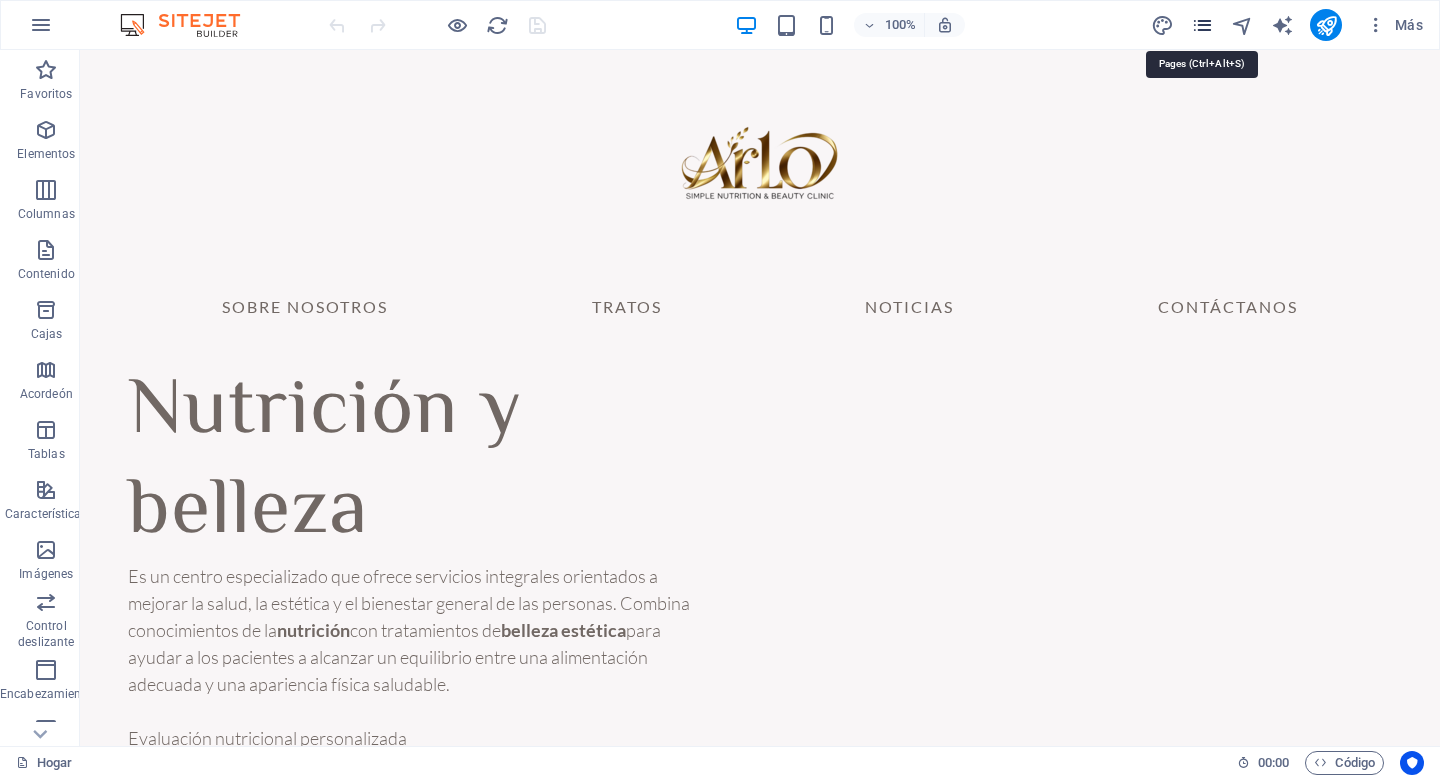 click at bounding box center [1202, 25] 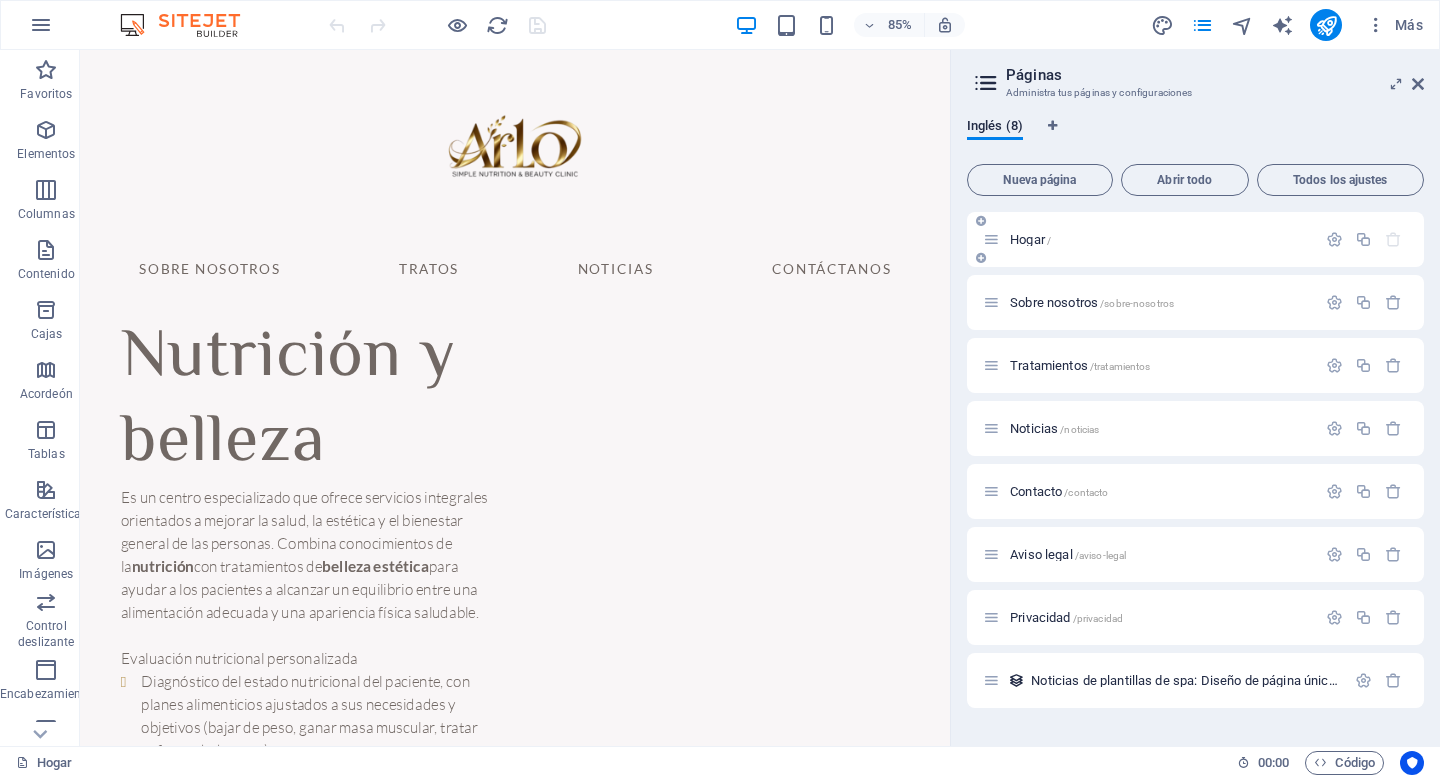 click at bounding box center [991, 239] 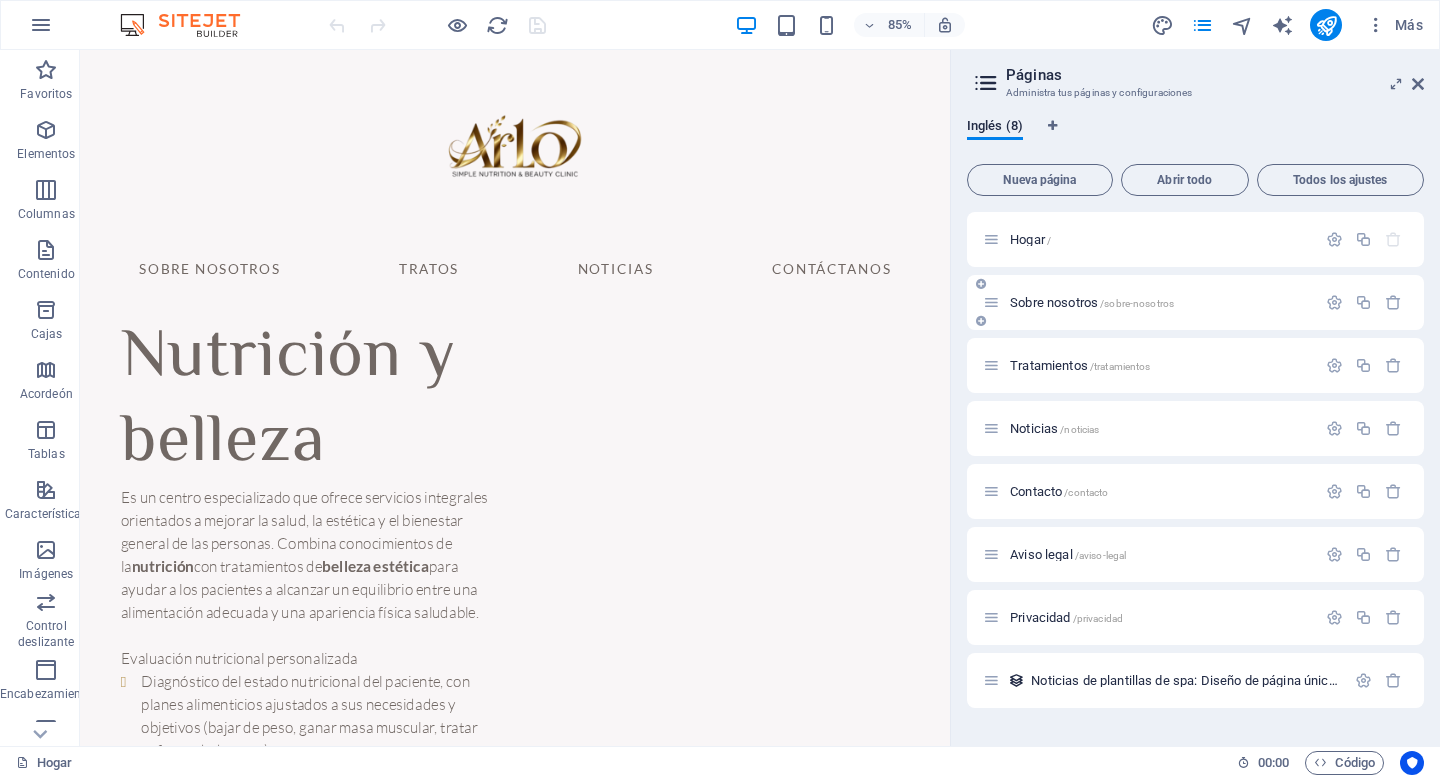 click at bounding box center (991, 302) 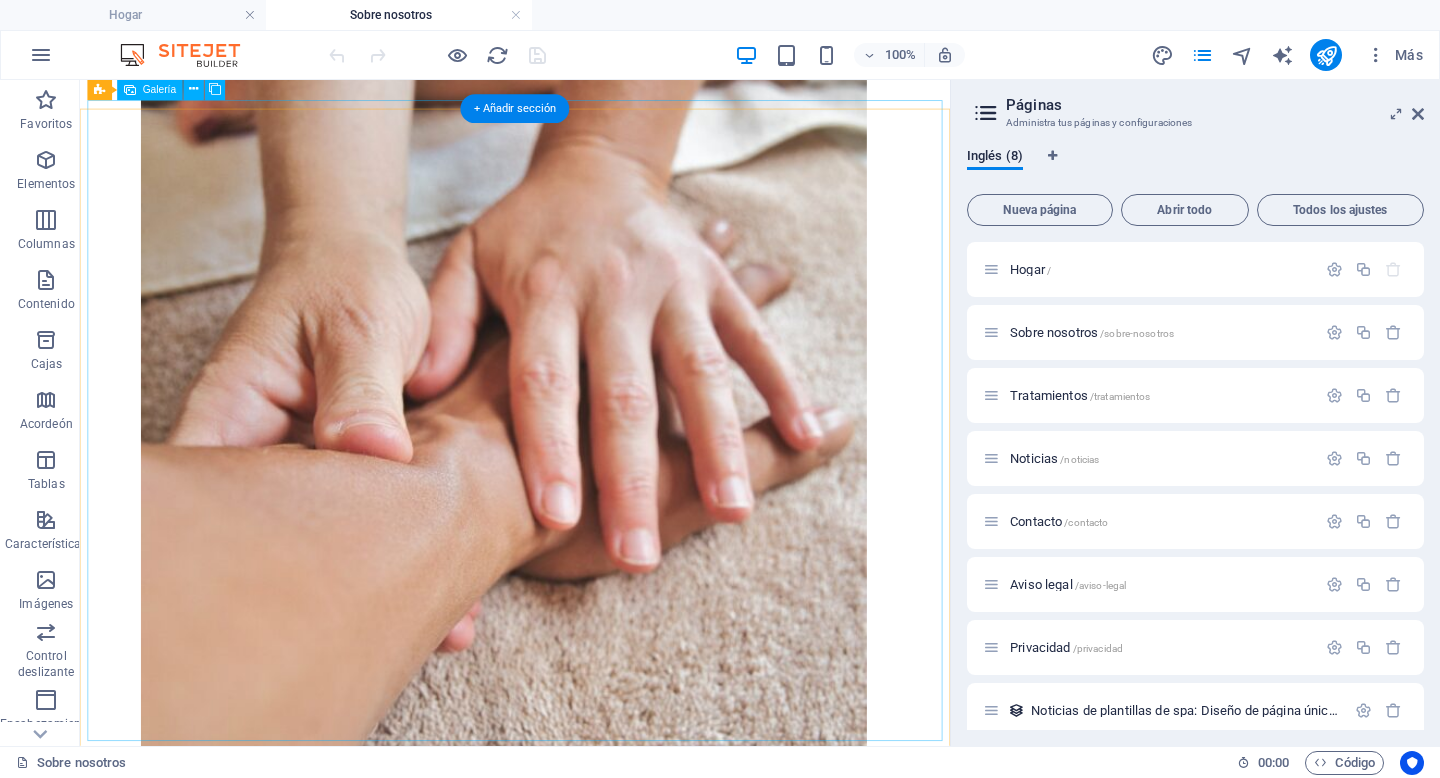 scroll, scrollTop: 2654, scrollLeft: 0, axis: vertical 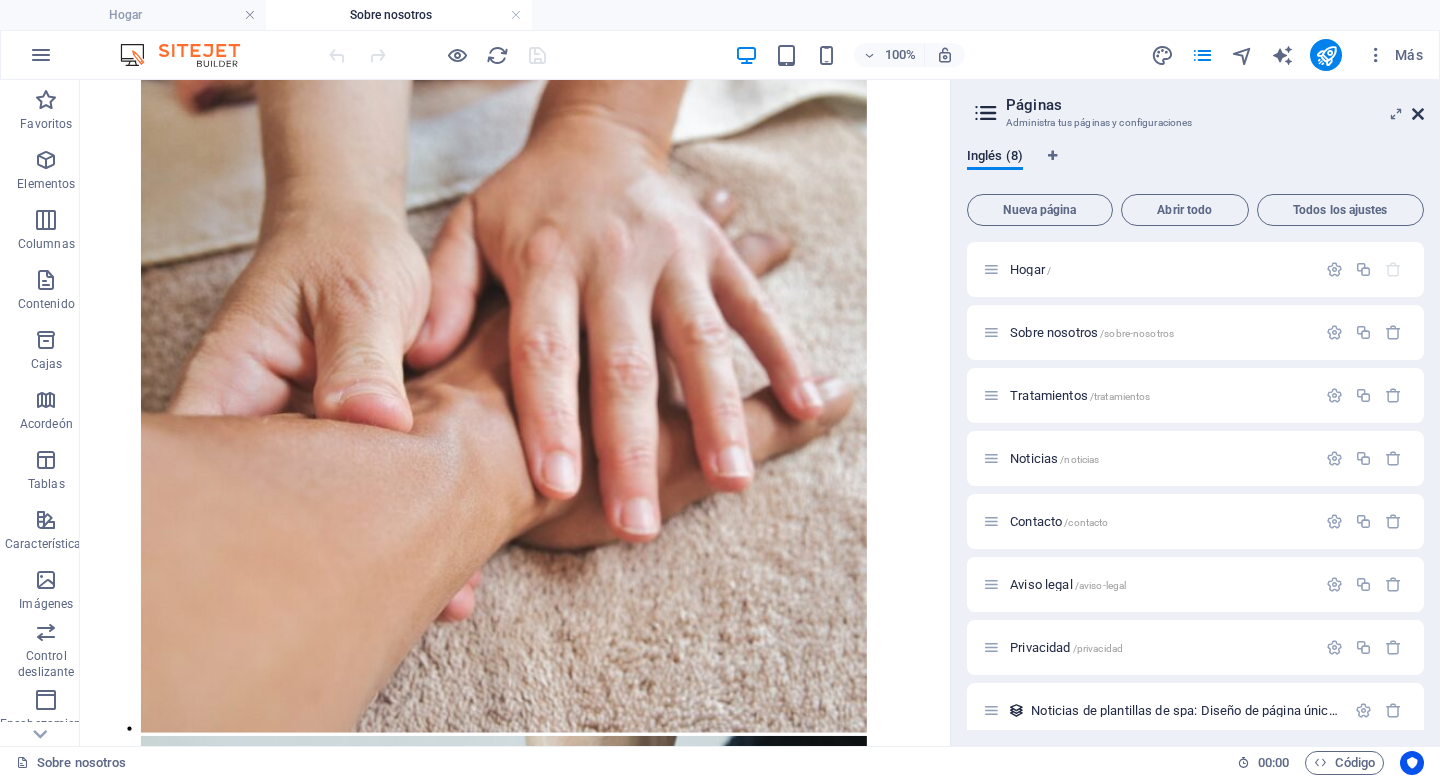 click at bounding box center (1418, 114) 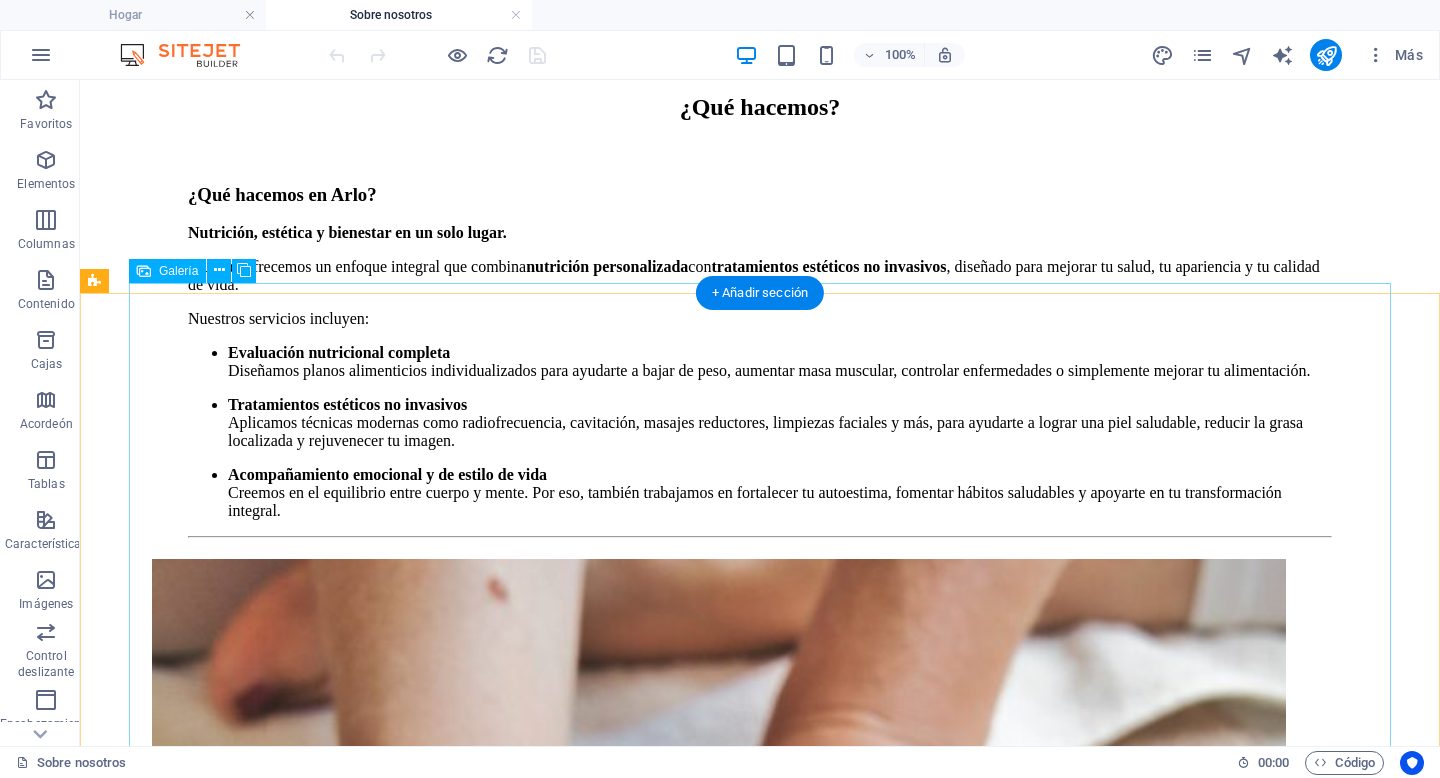 scroll, scrollTop: 2279, scrollLeft: 0, axis: vertical 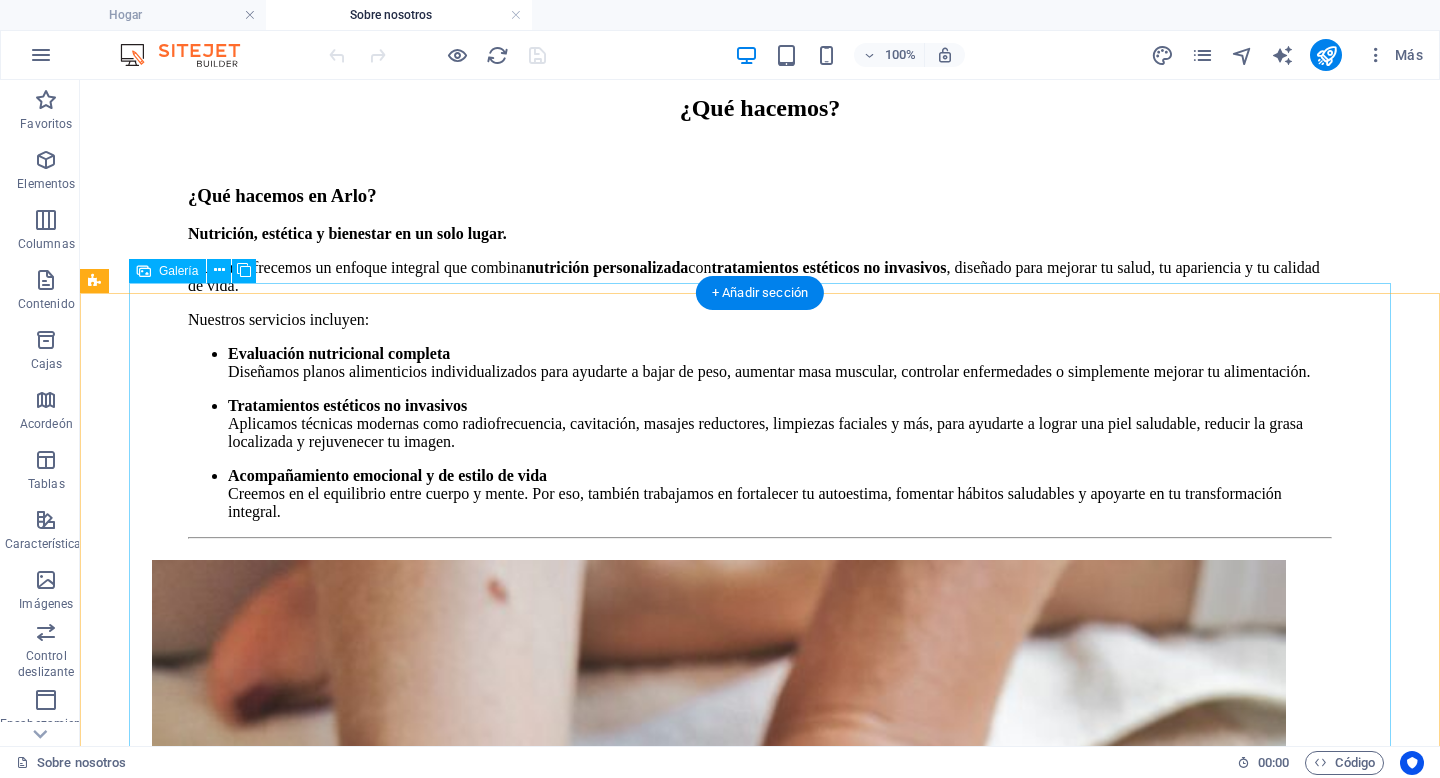 click at bounding box center (552, 1129) 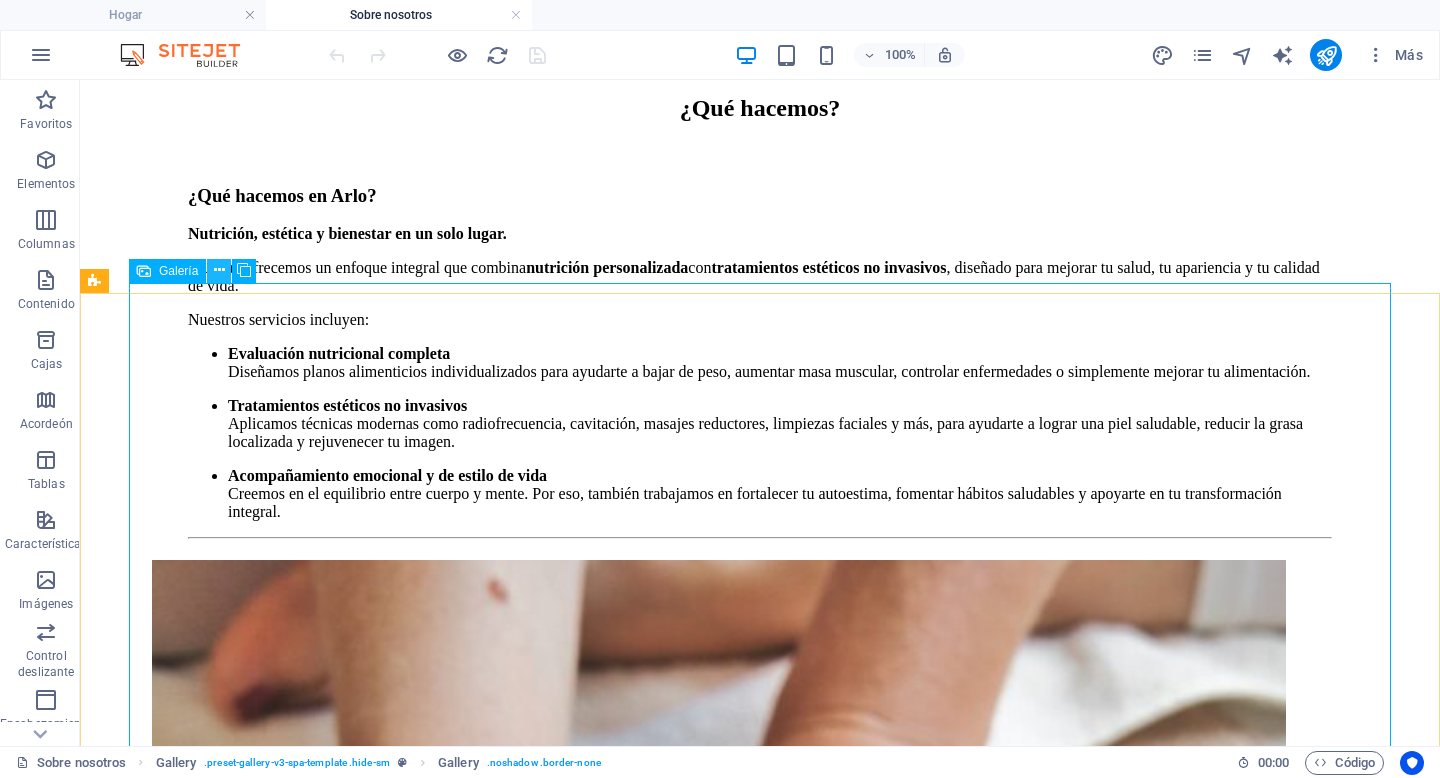 click at bounding box center (219, 270) 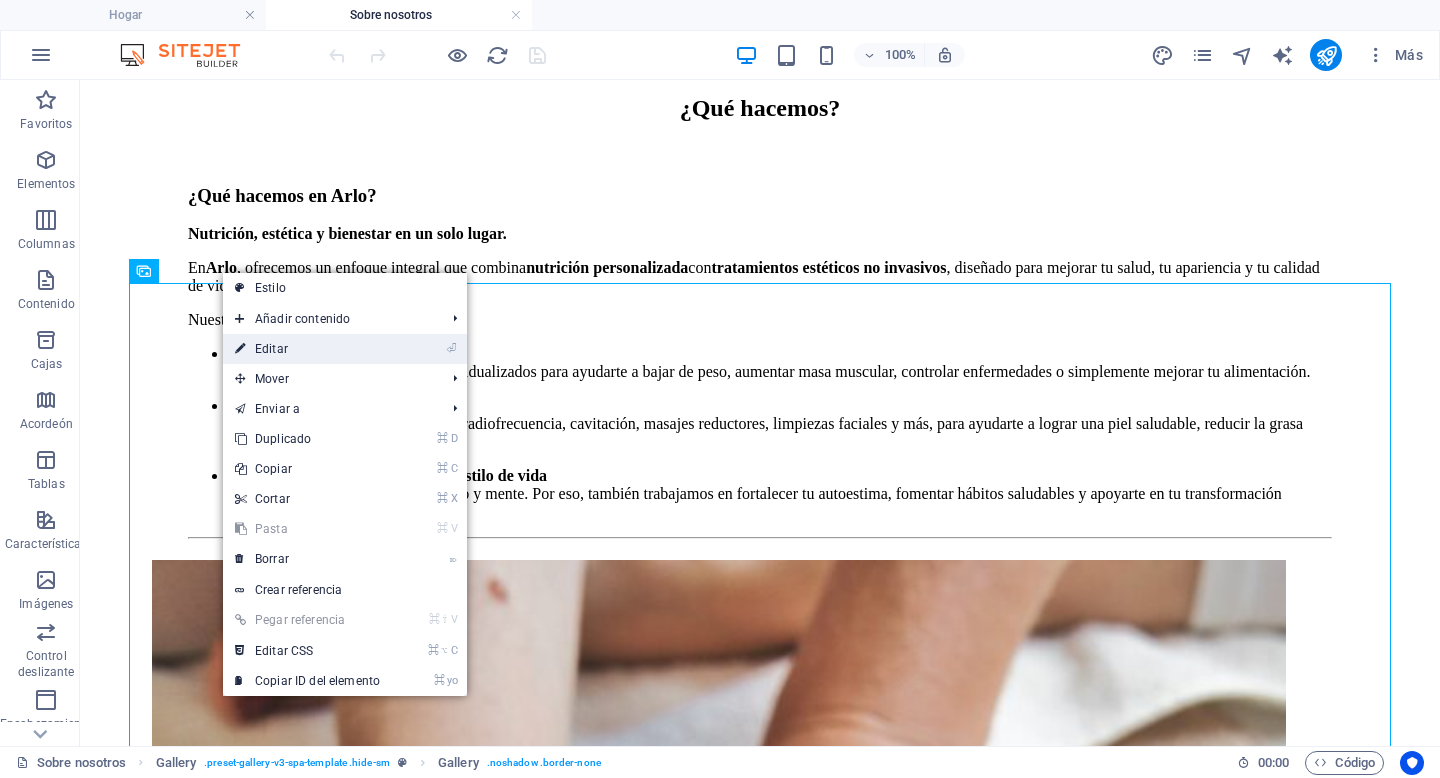 click on "Editar" at bounding box center [271, 349] 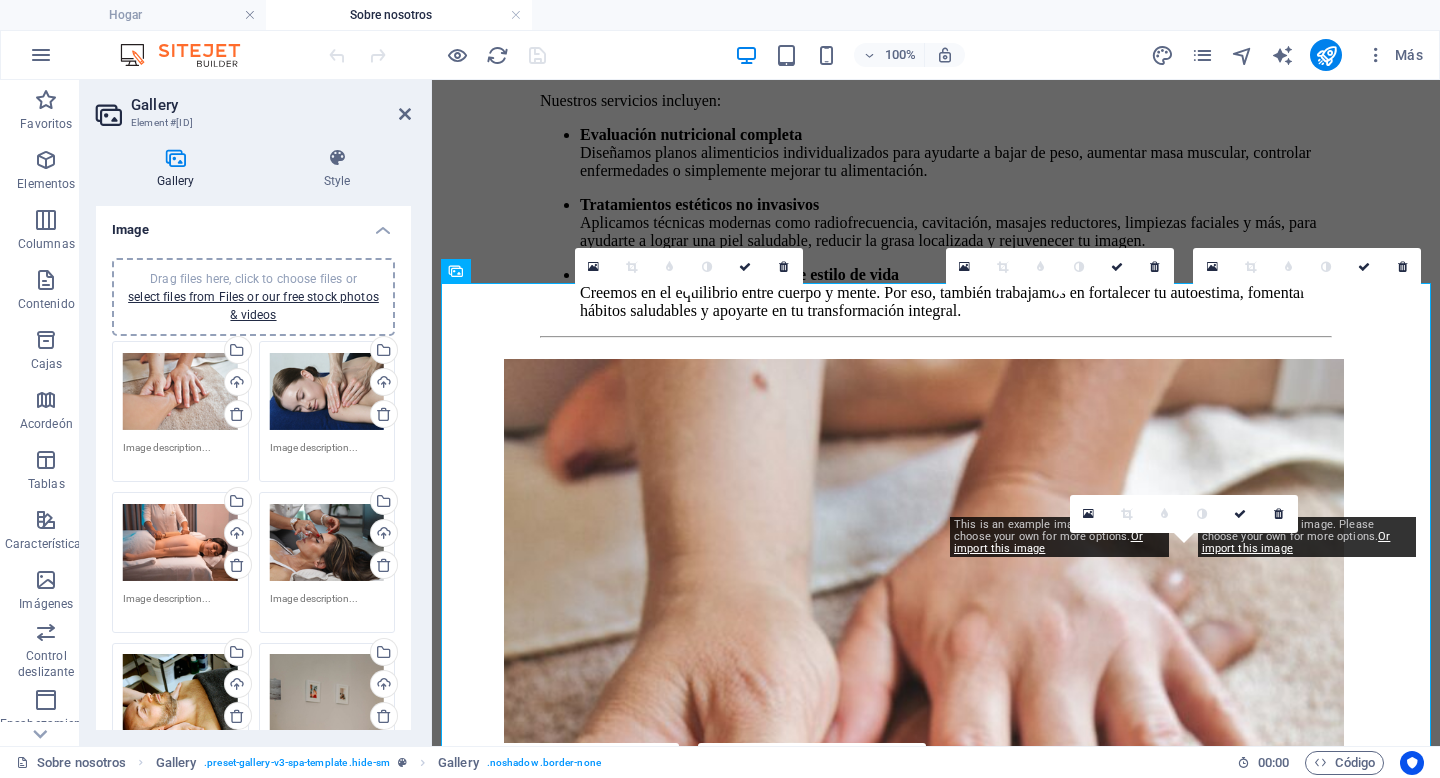 scroll, scrollTop: 2468, scrollLeft: 0, axis: vertical 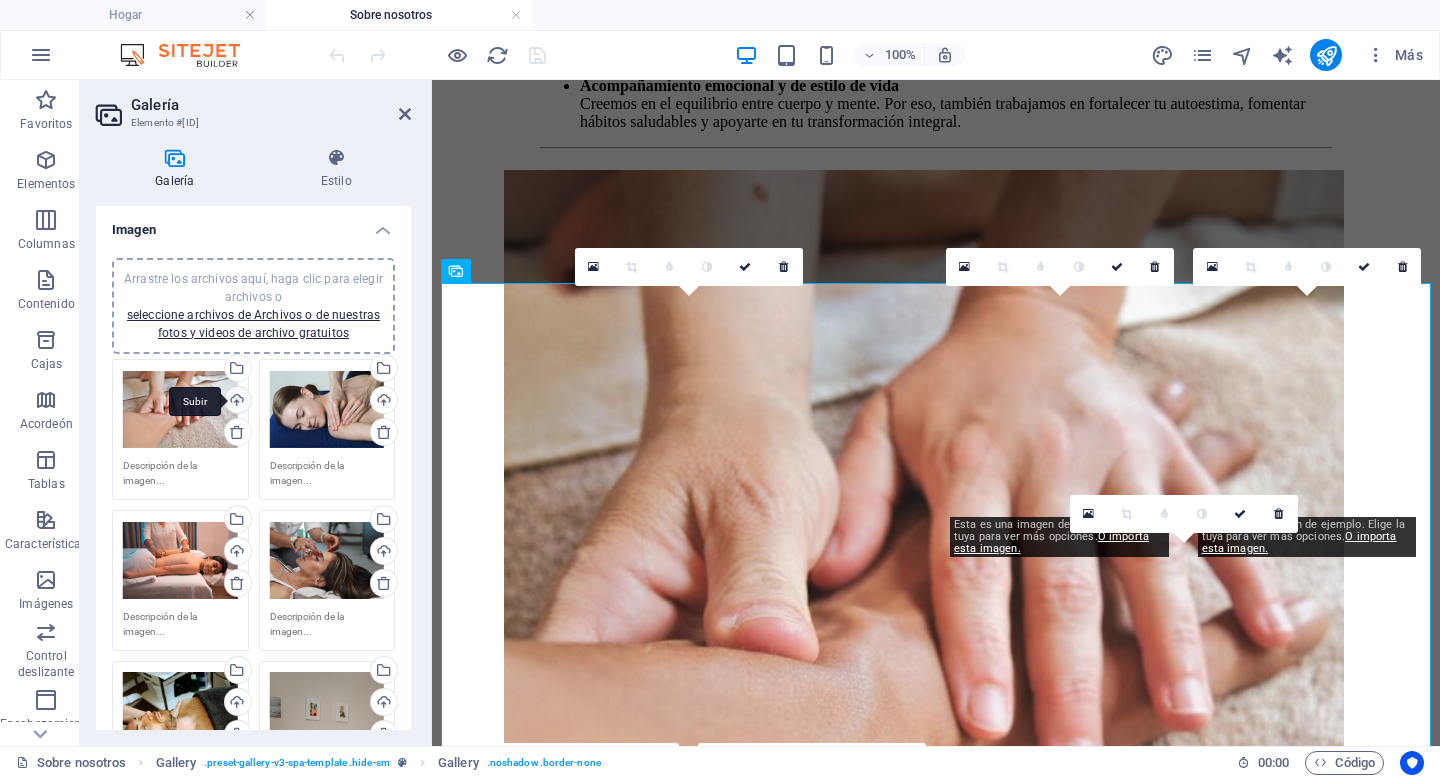 click on "Subir" at bounding box center [236, 402] 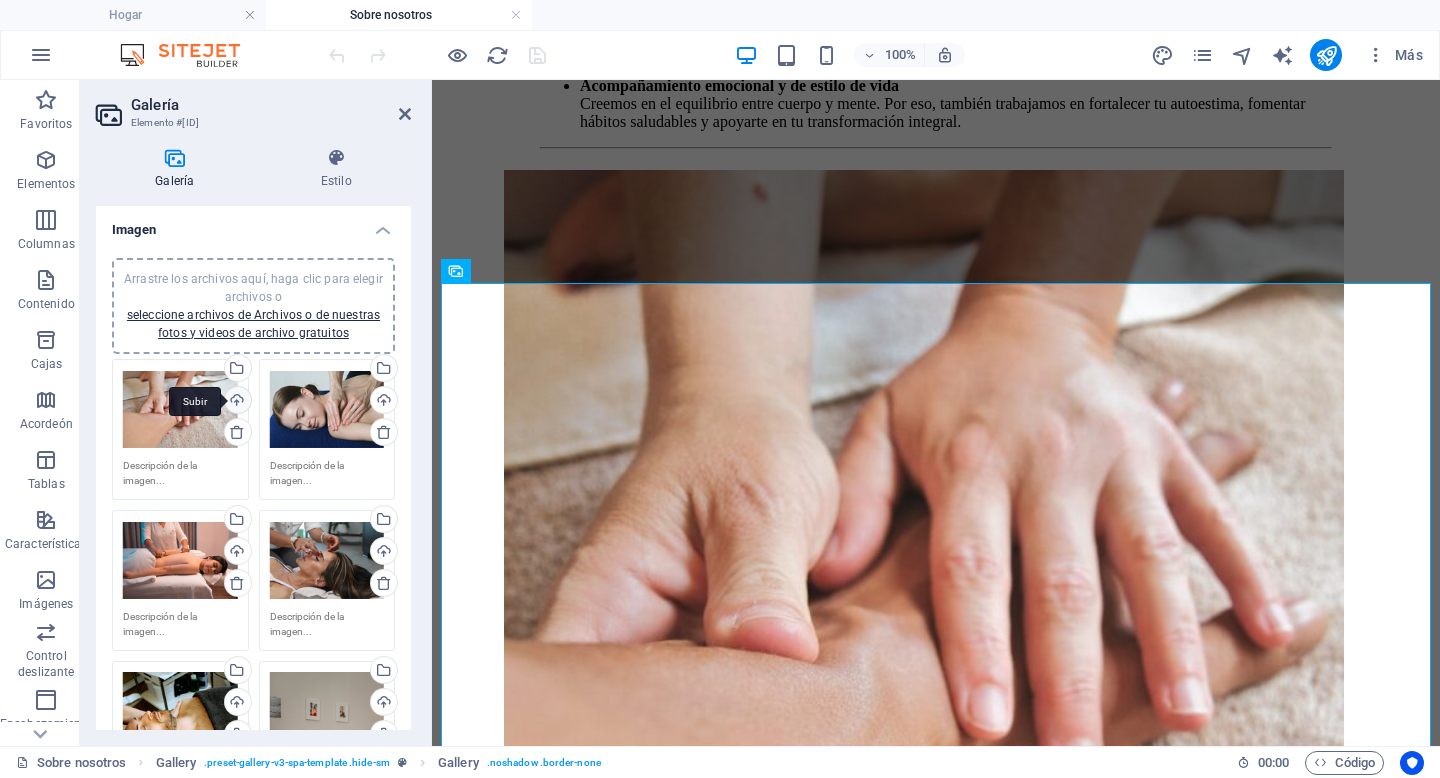 click on "Subir" at bounding box center [236, 402] 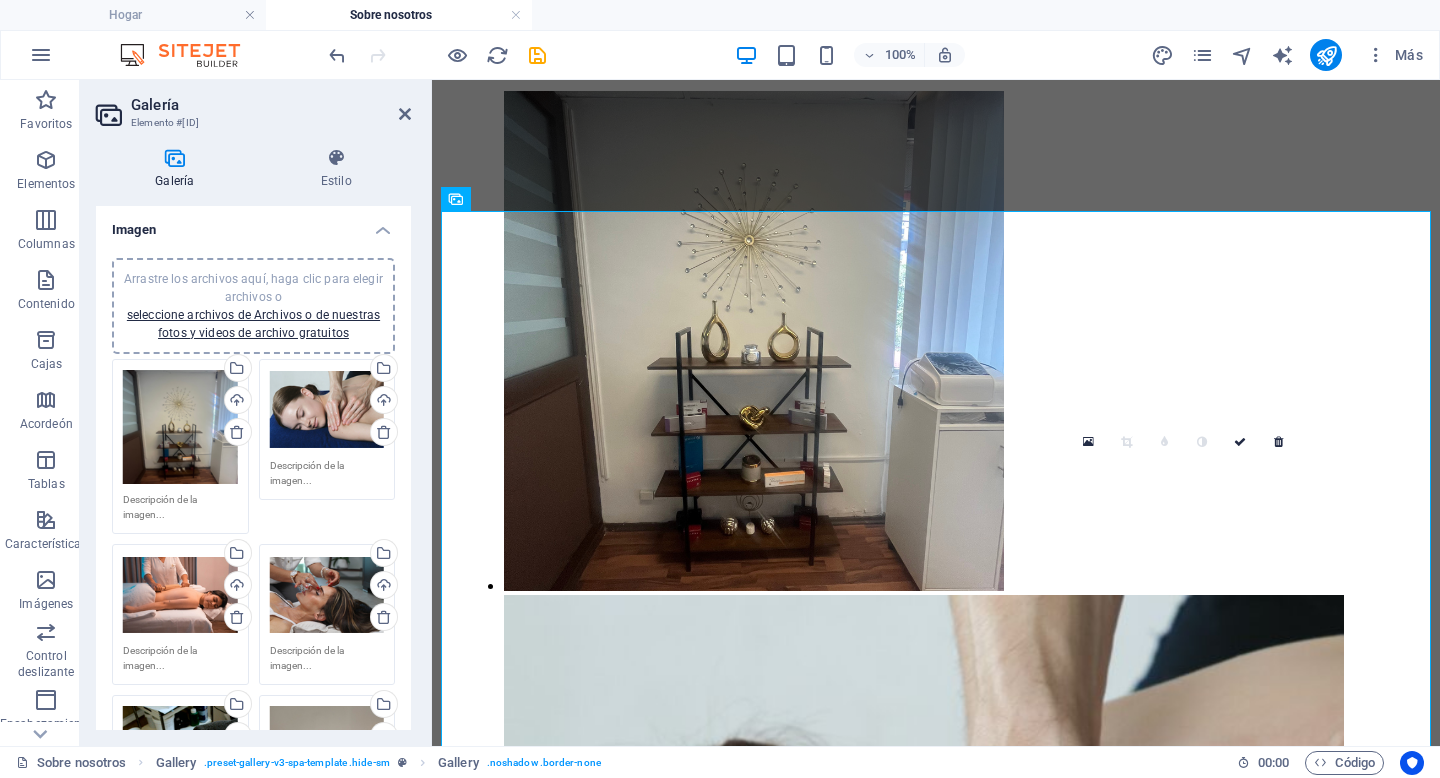 scroll, scrollTop: 2540, scrollLeft: 0, axis: vertical 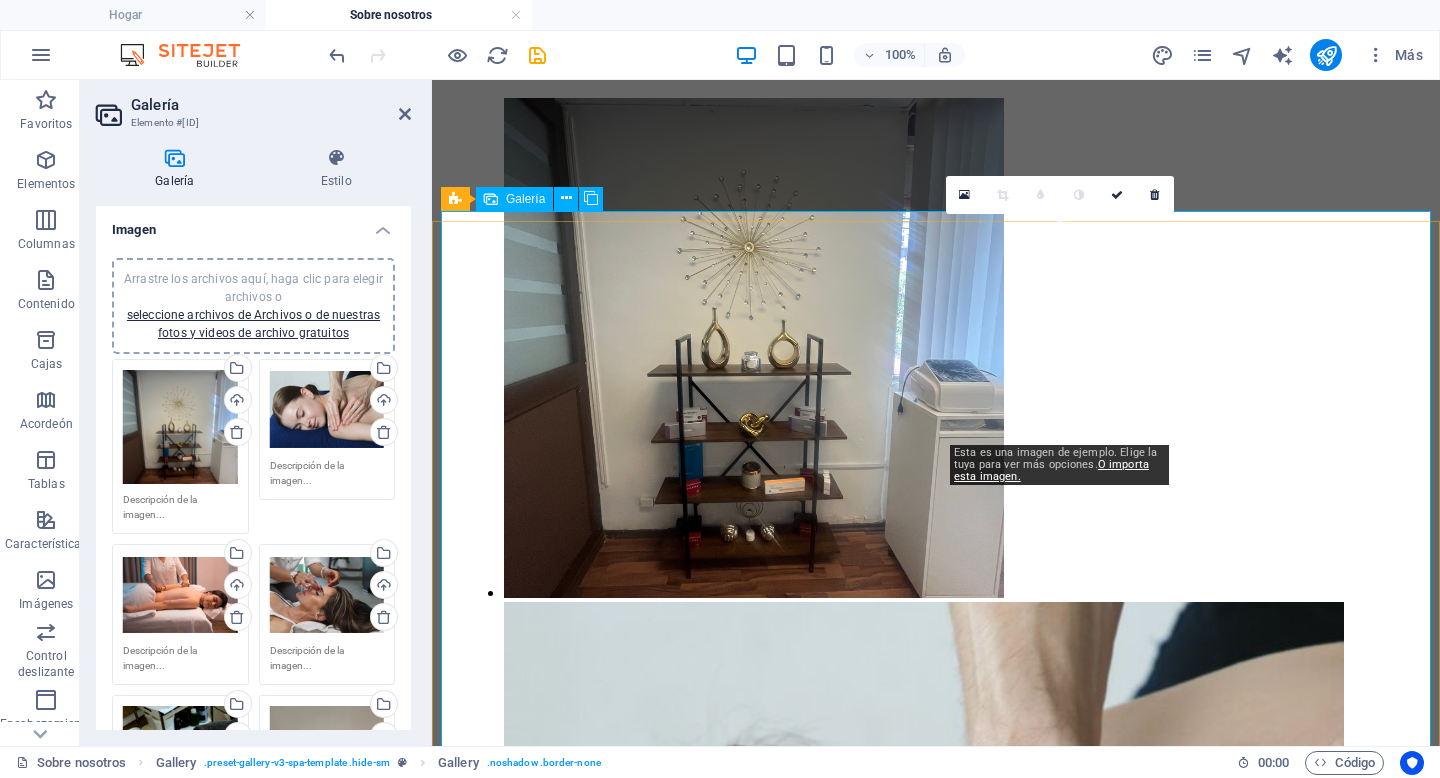 click at bounding box center [904, 1024] 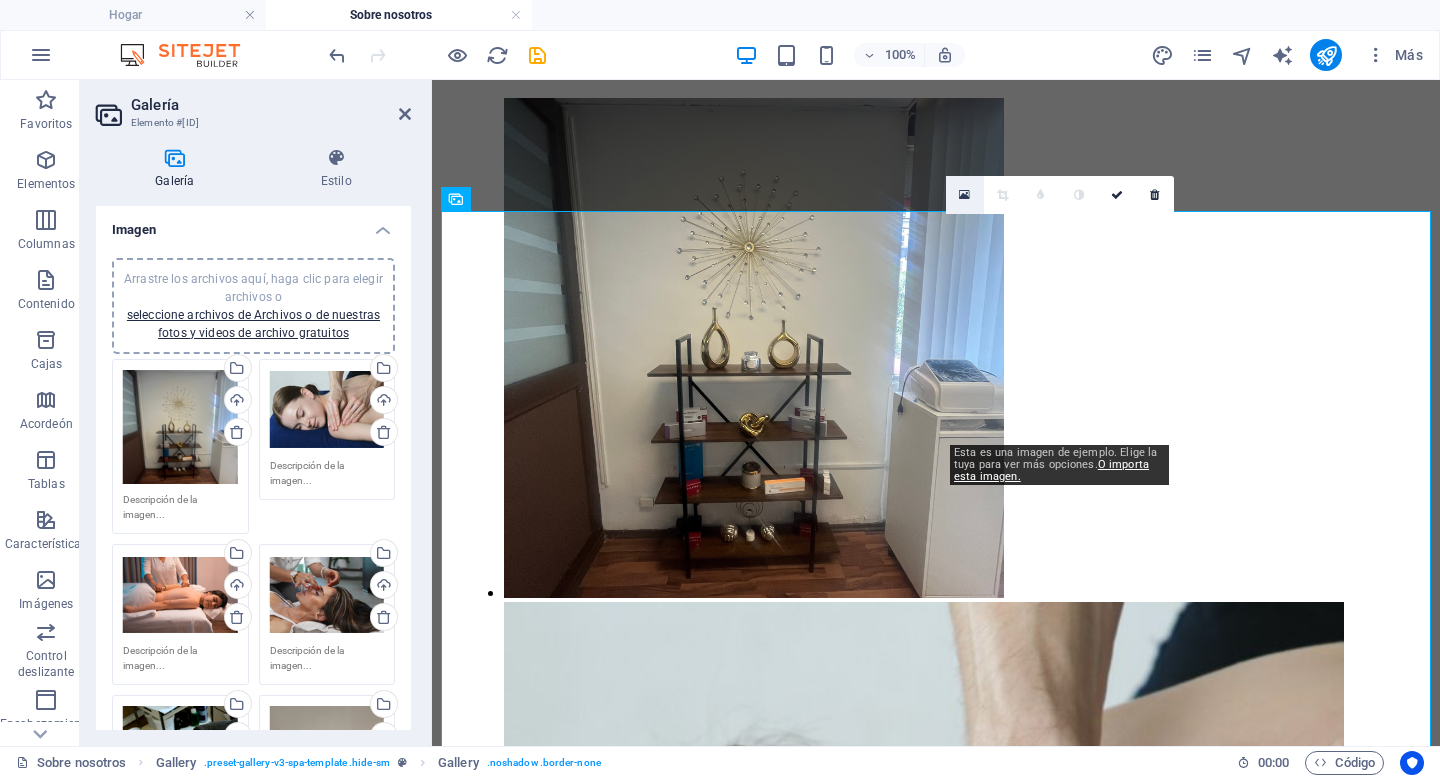 click at bounding box center (964, 195) 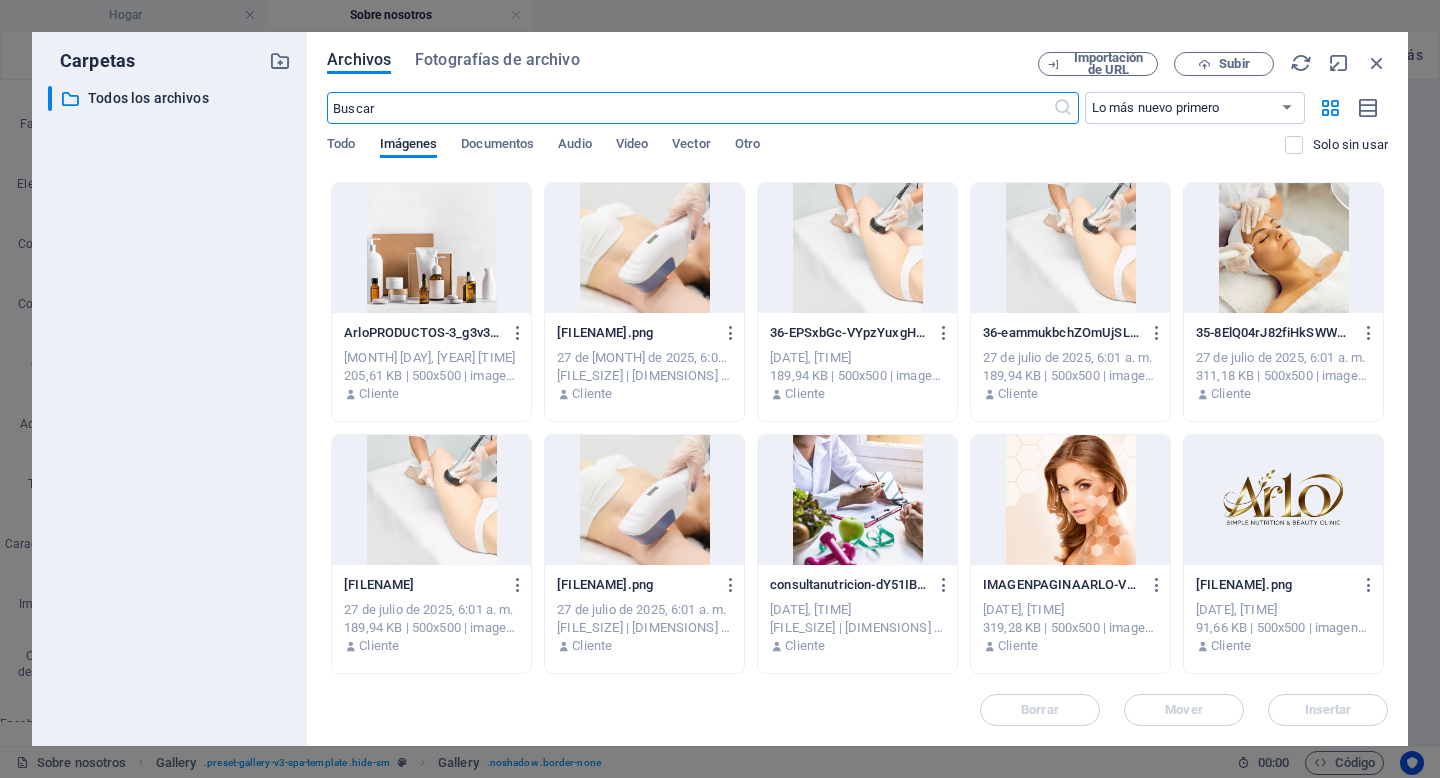 scroll, scrollTop: 0, scrollLeft: 0, axis: both 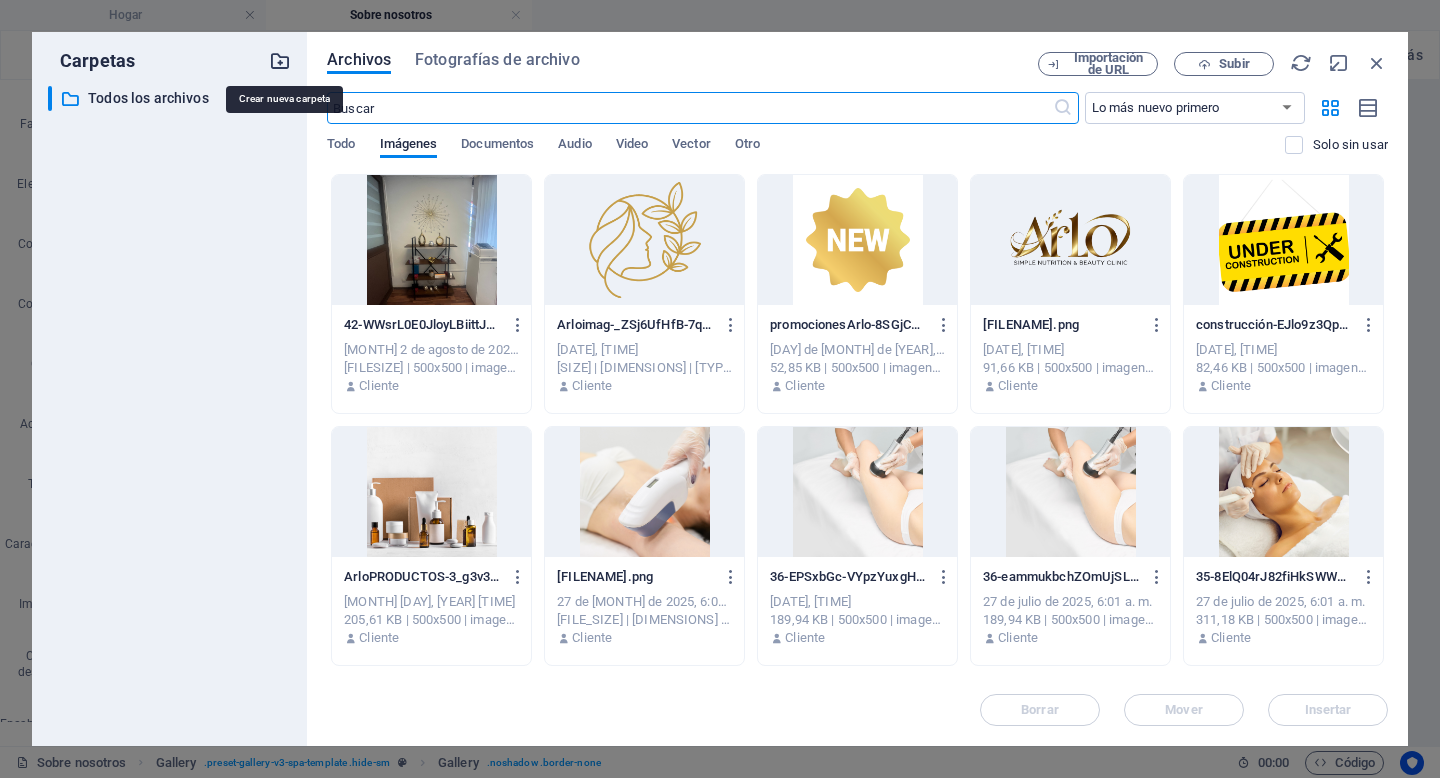 click at bounding box center [280, 61] 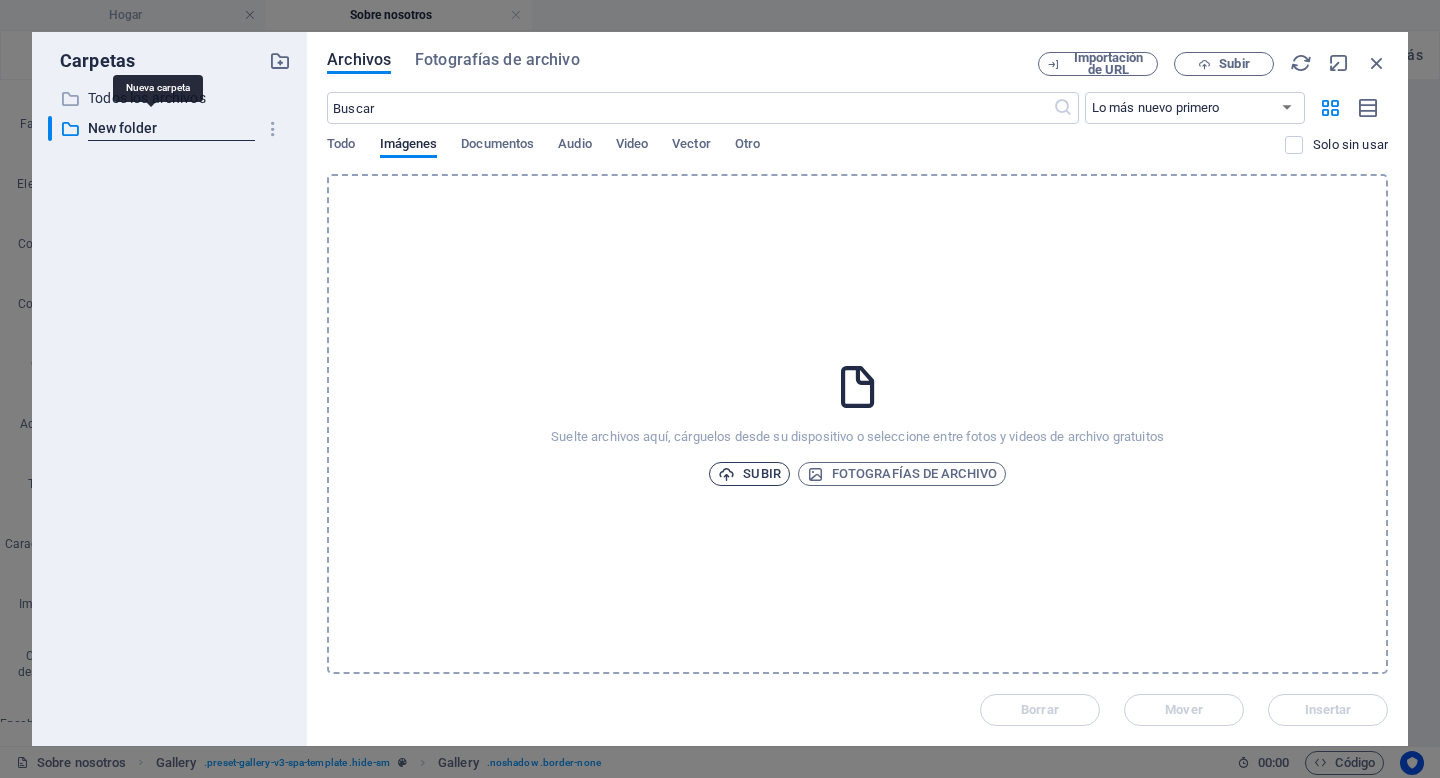 click on "Subir" at bounding box center [749, 474] 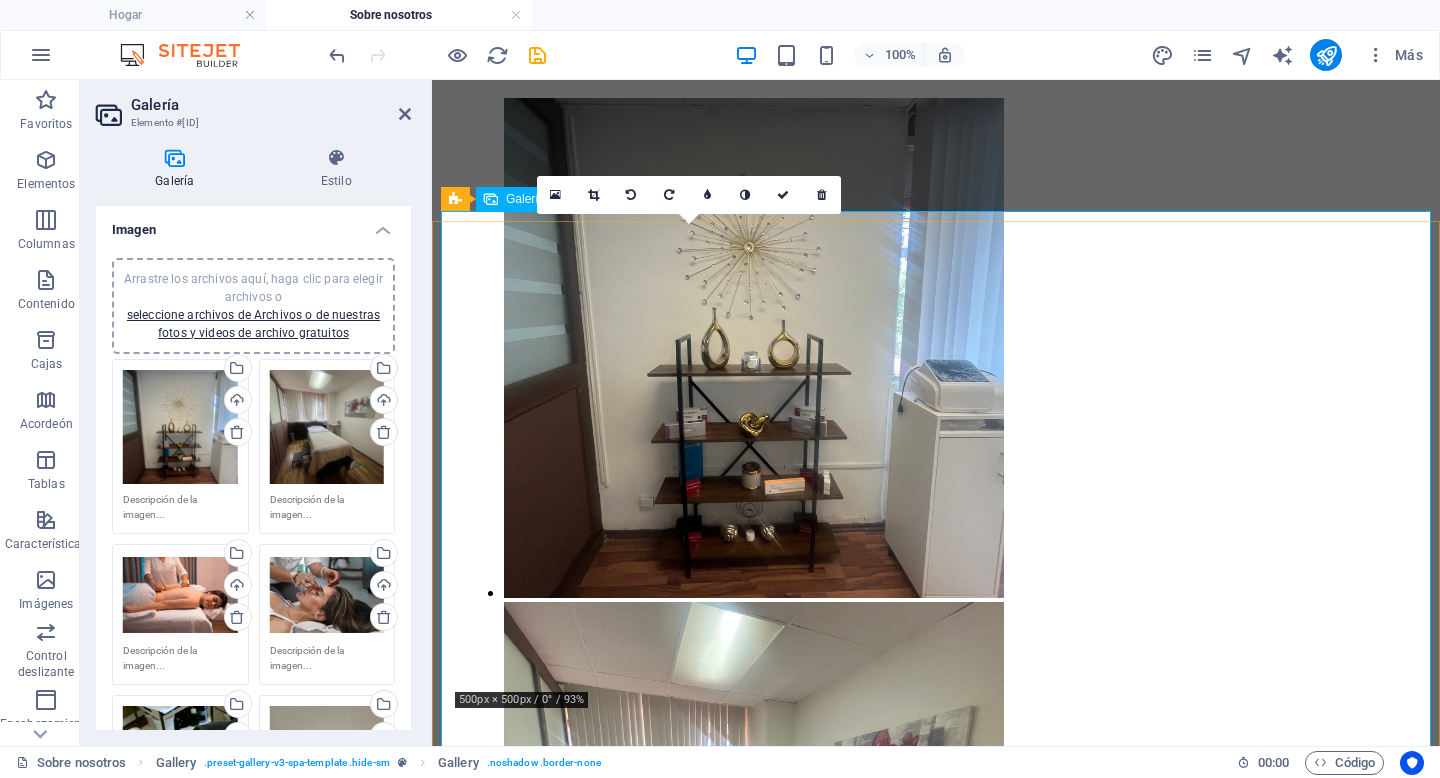 click at bounding box center [904, 350] 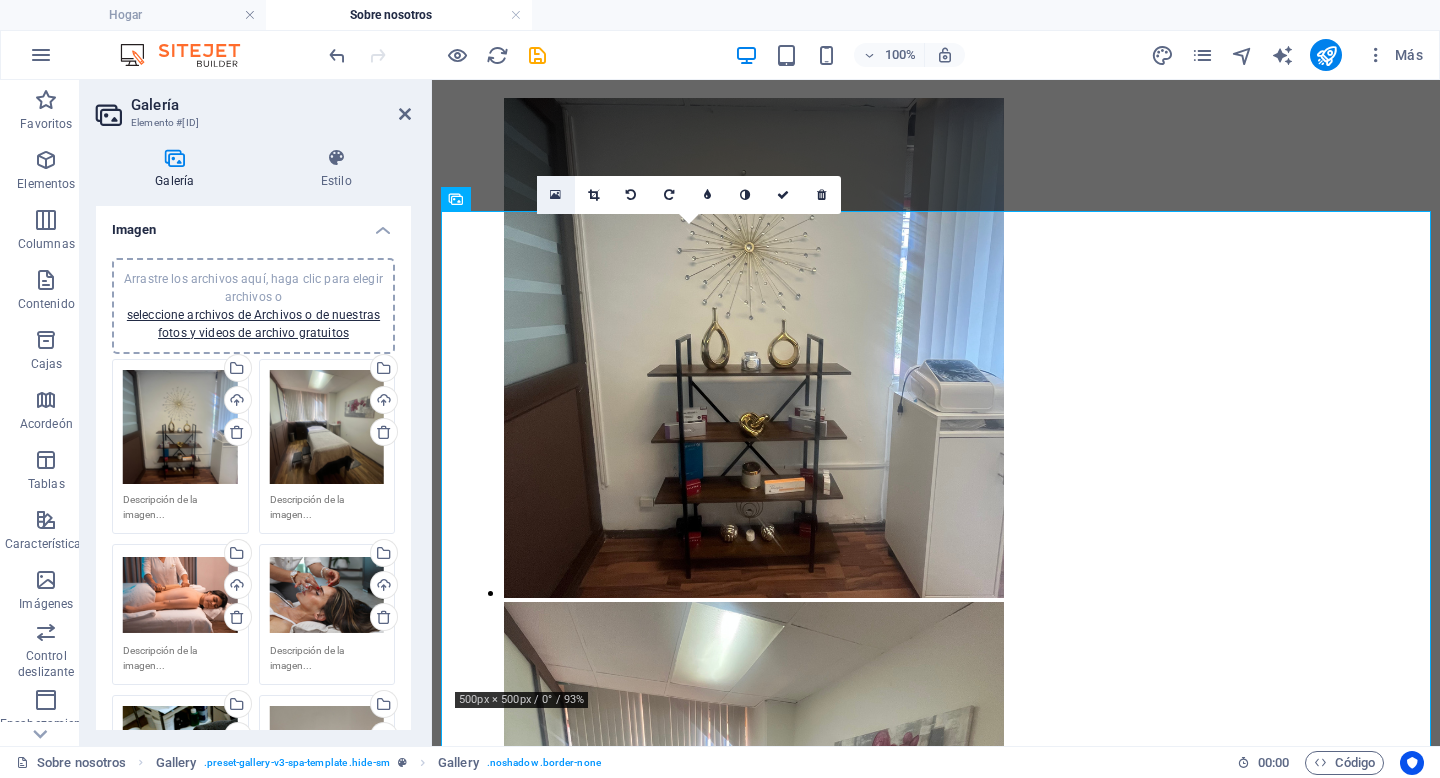 click at bounding box center (555, 195) 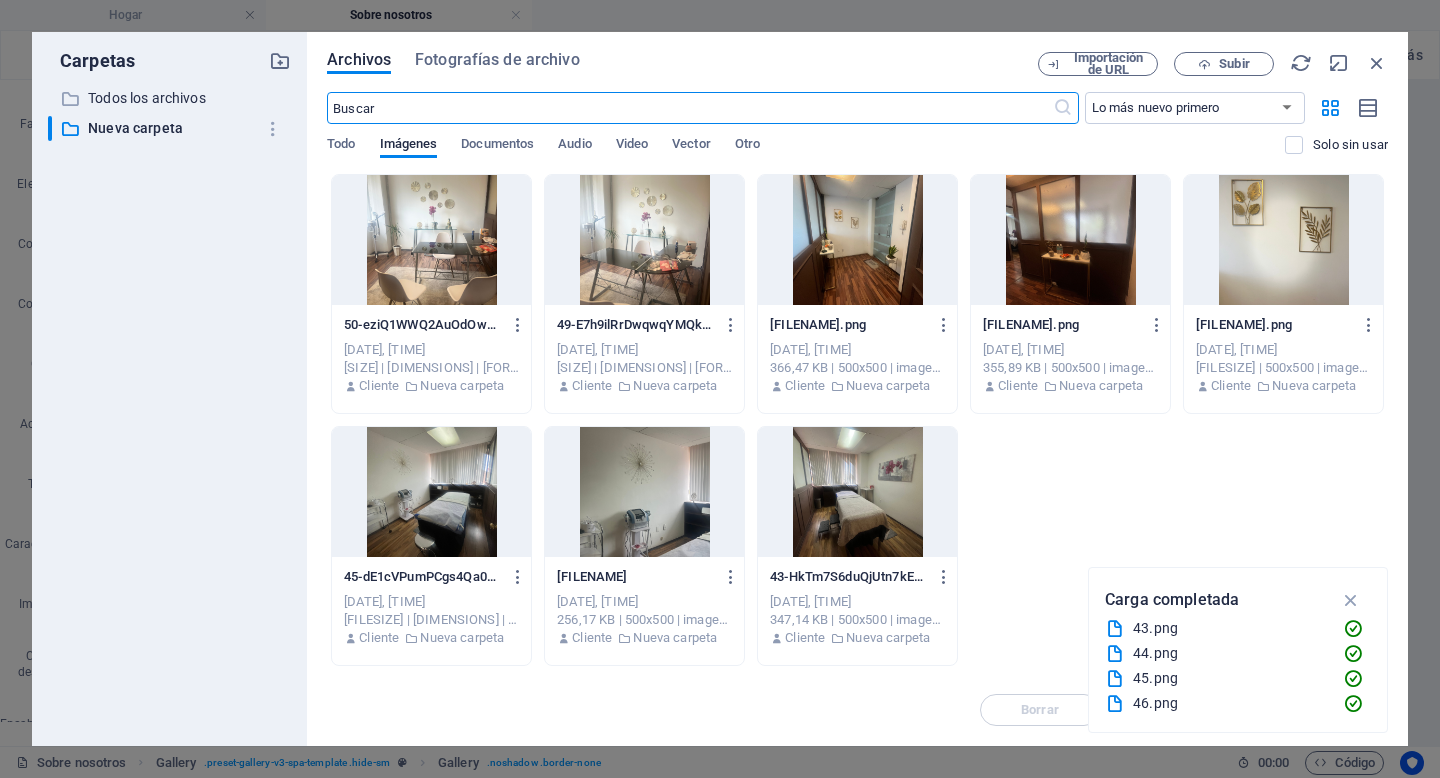 click at bounding box center (431, 240) 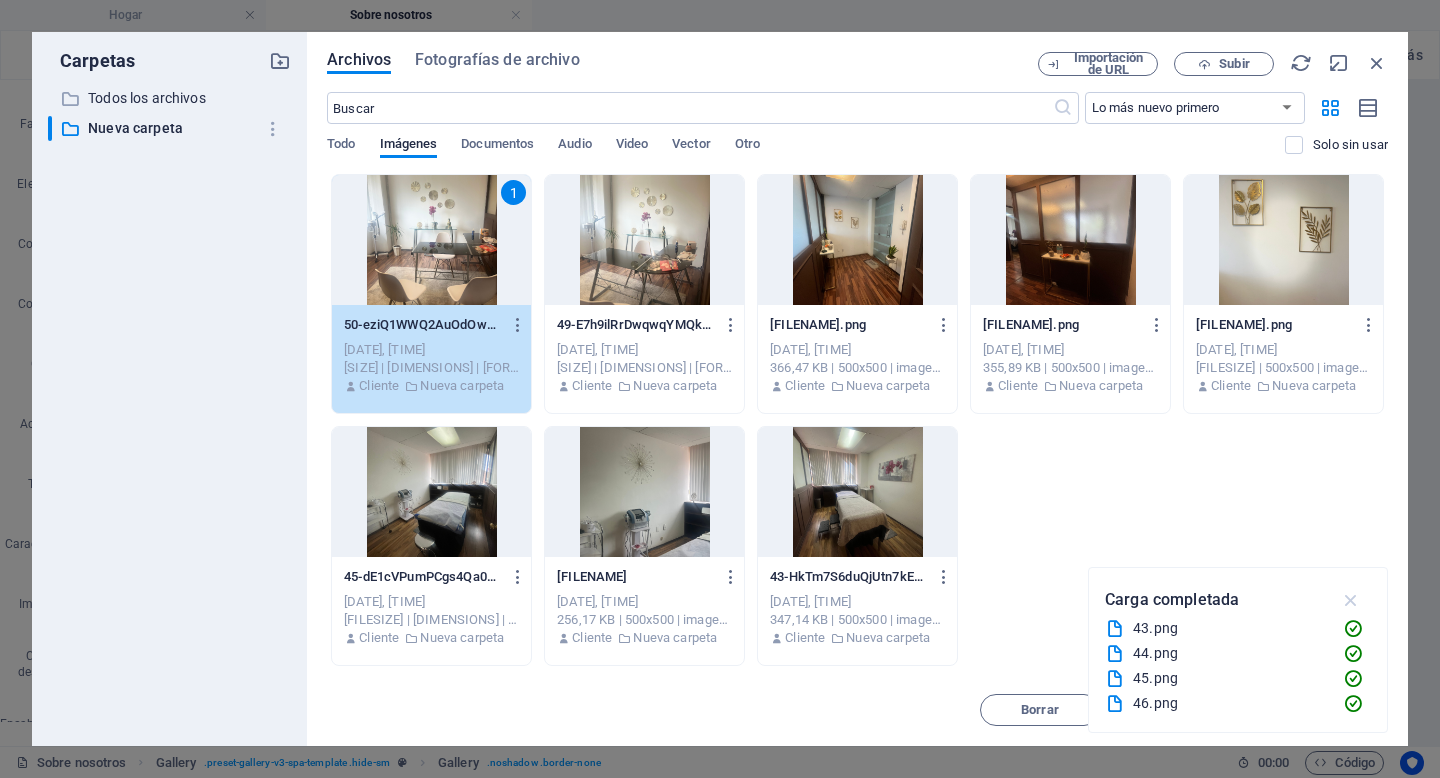 click at bounding box center [1351, 600] 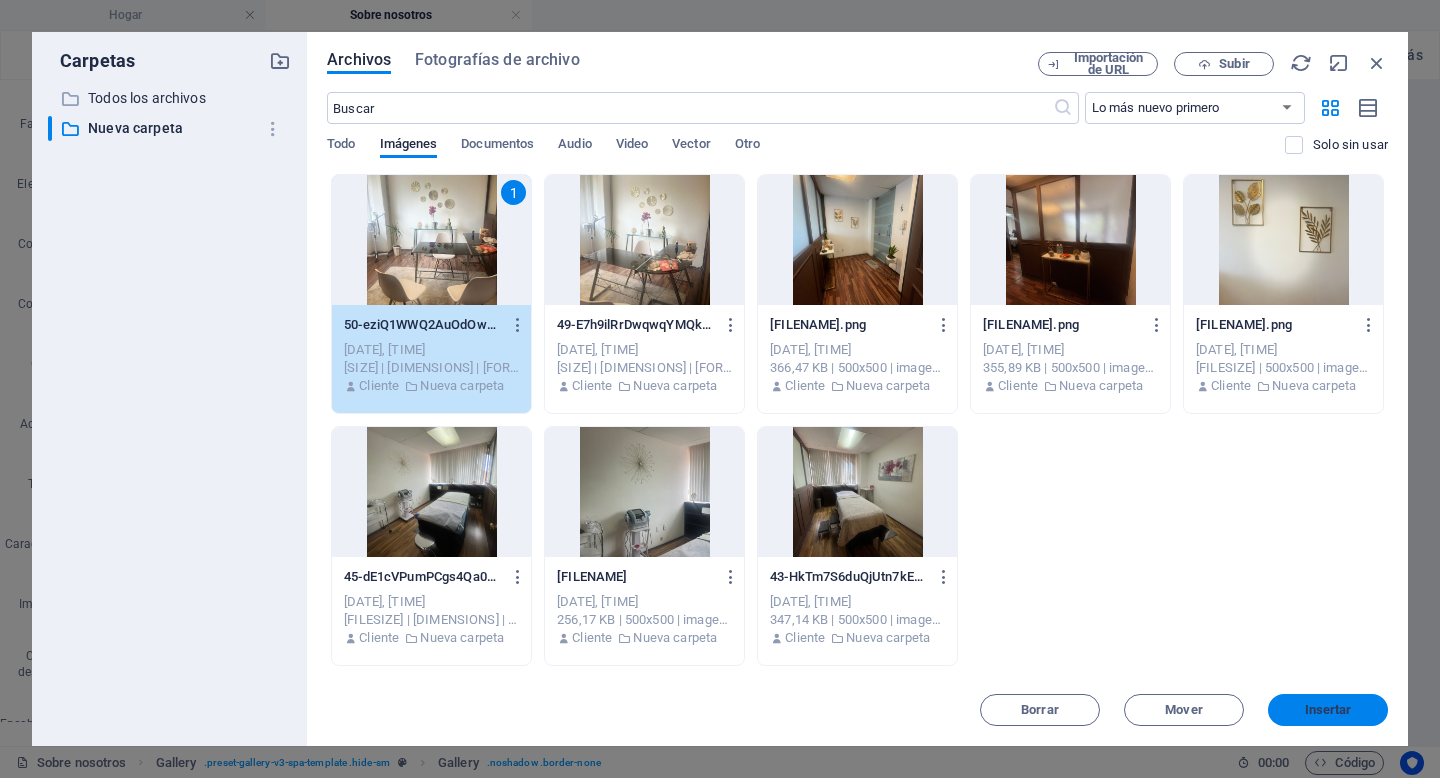 click on "Insertar" at bounding box center [1328, 709] 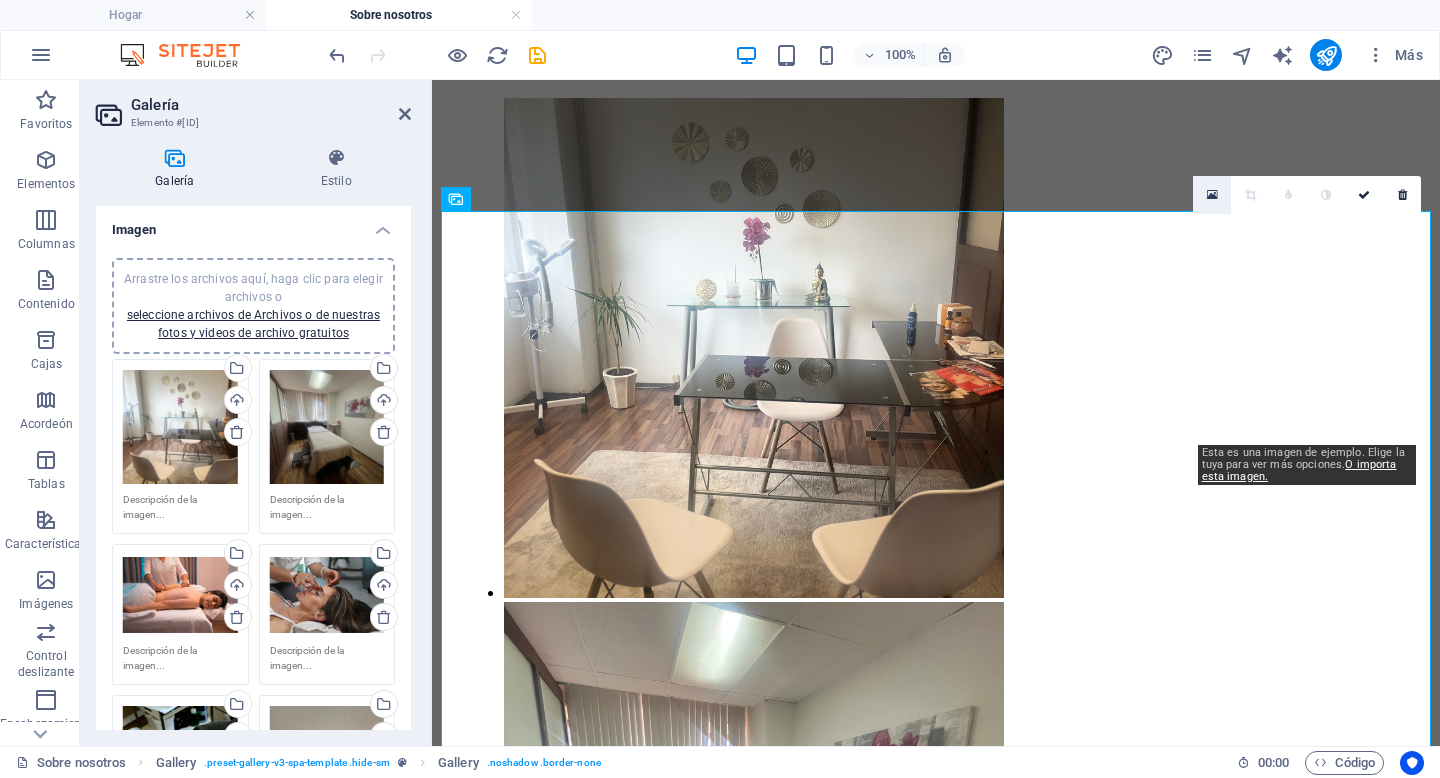 click at bounding box center [1212, 195] 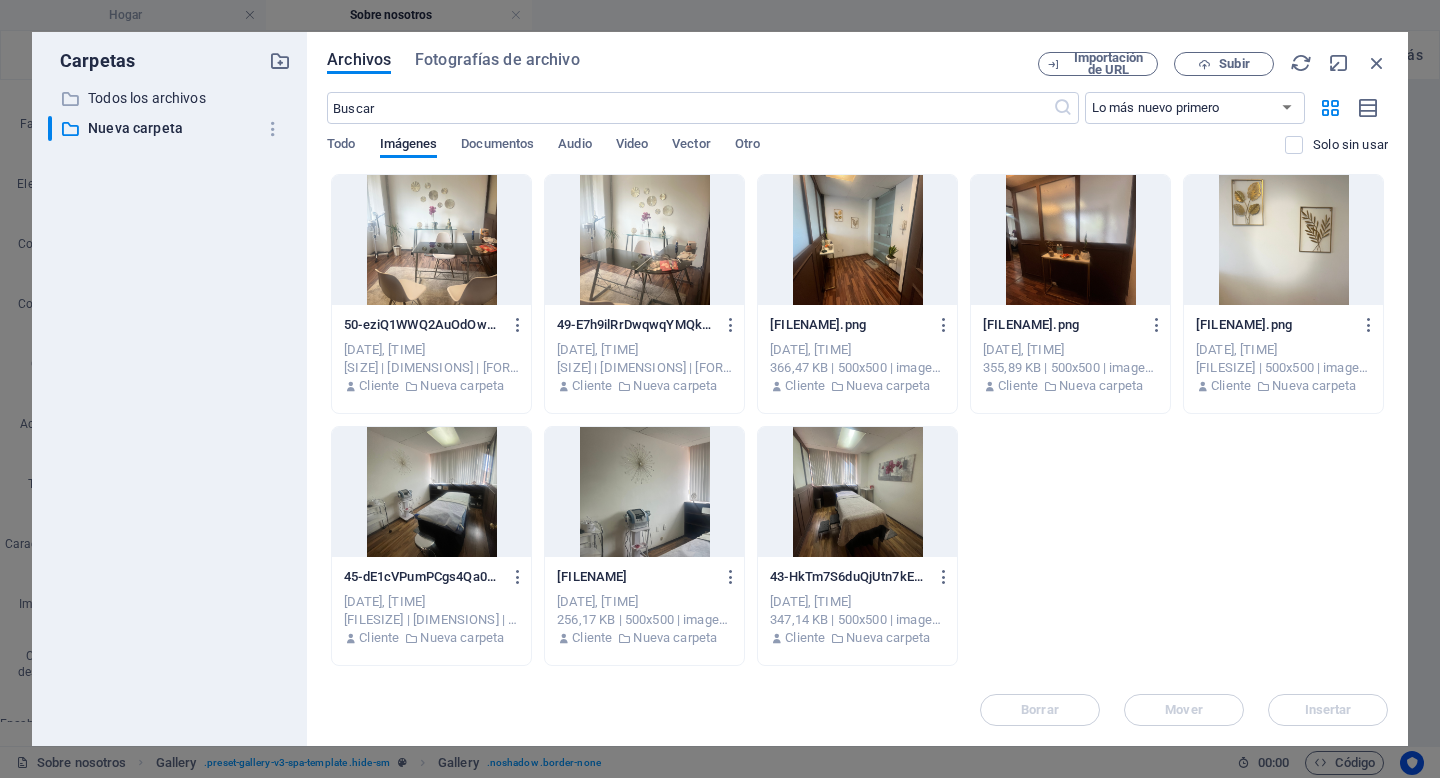 click at bounding box center (431, 492) 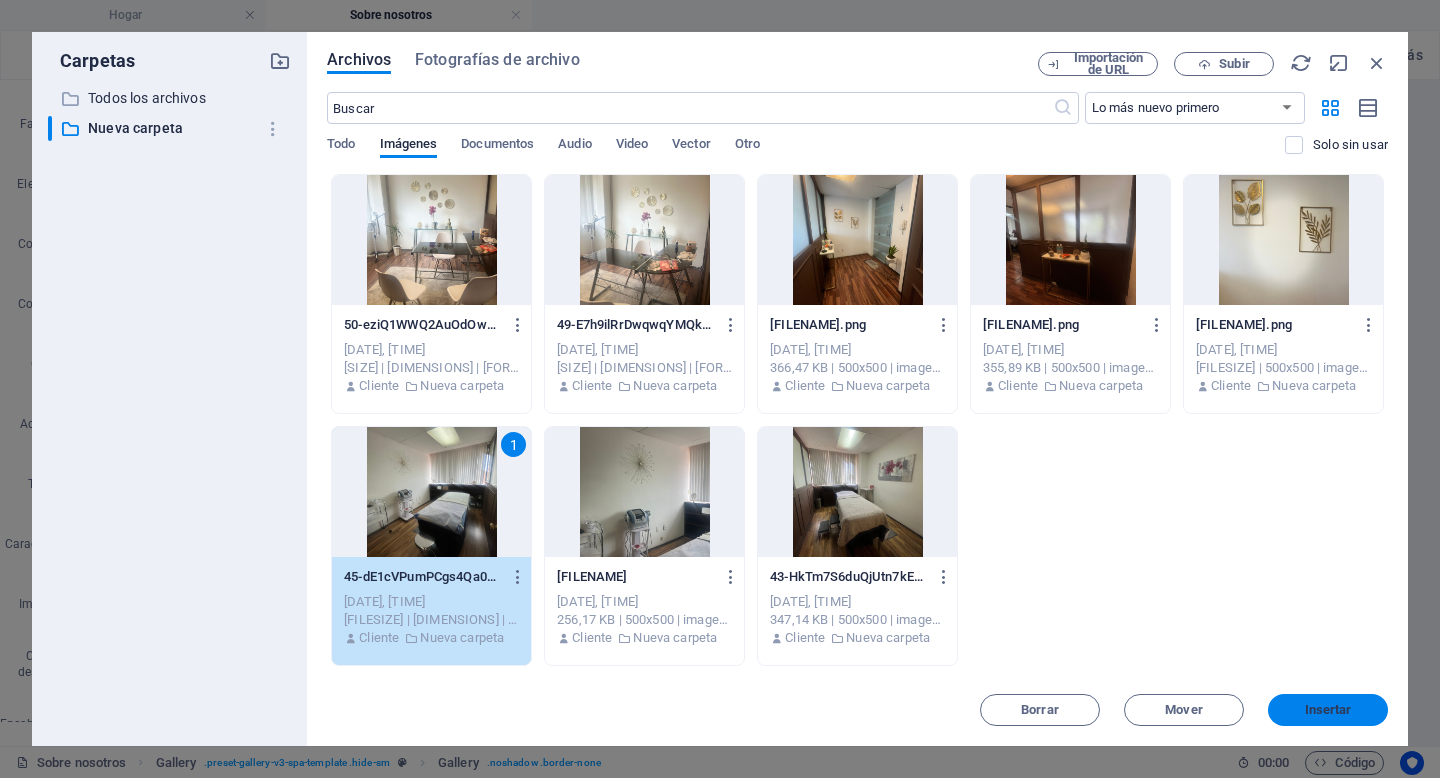 click on "Insertar" at bounding box center [1328, 710] 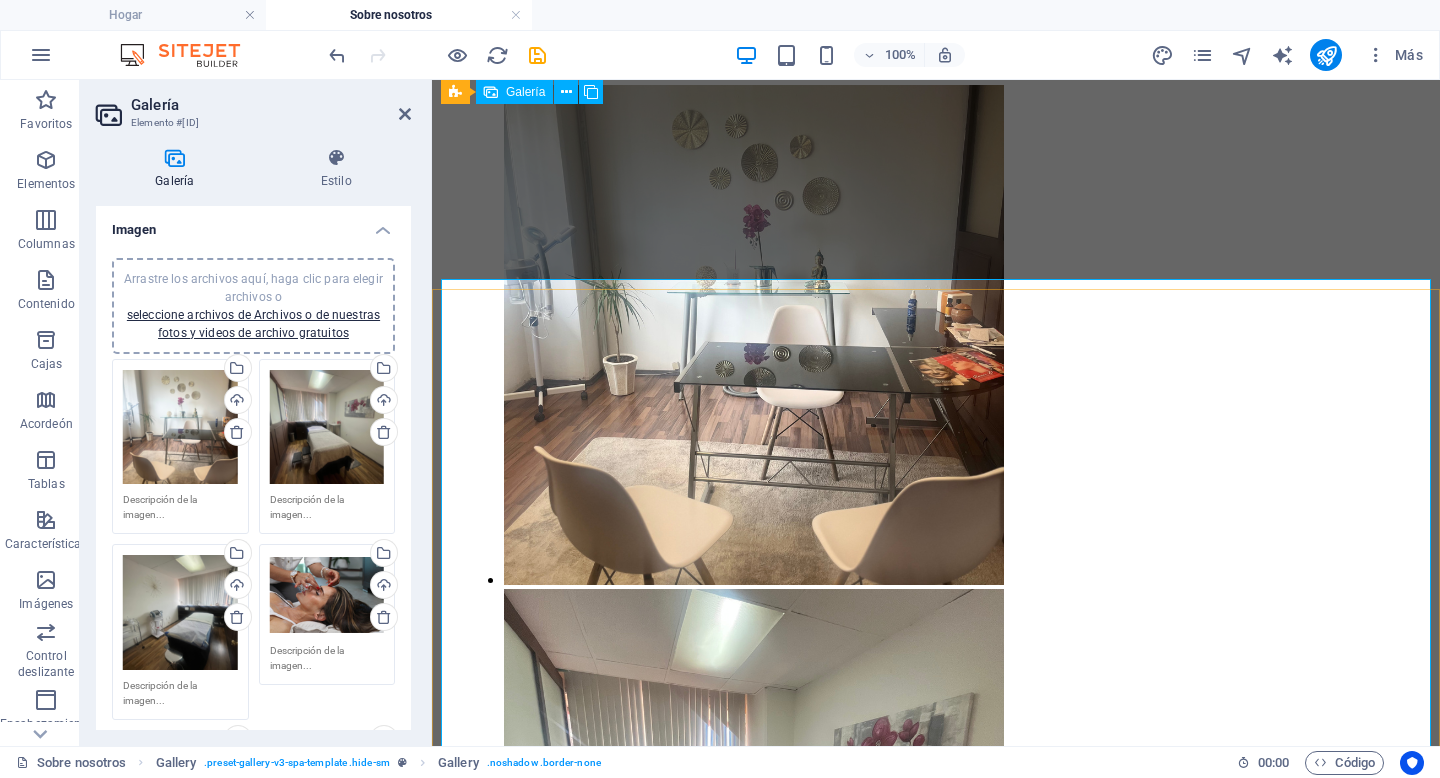 scroll, scrollTop: 2472, scrollLeft: 0, axis: vertical 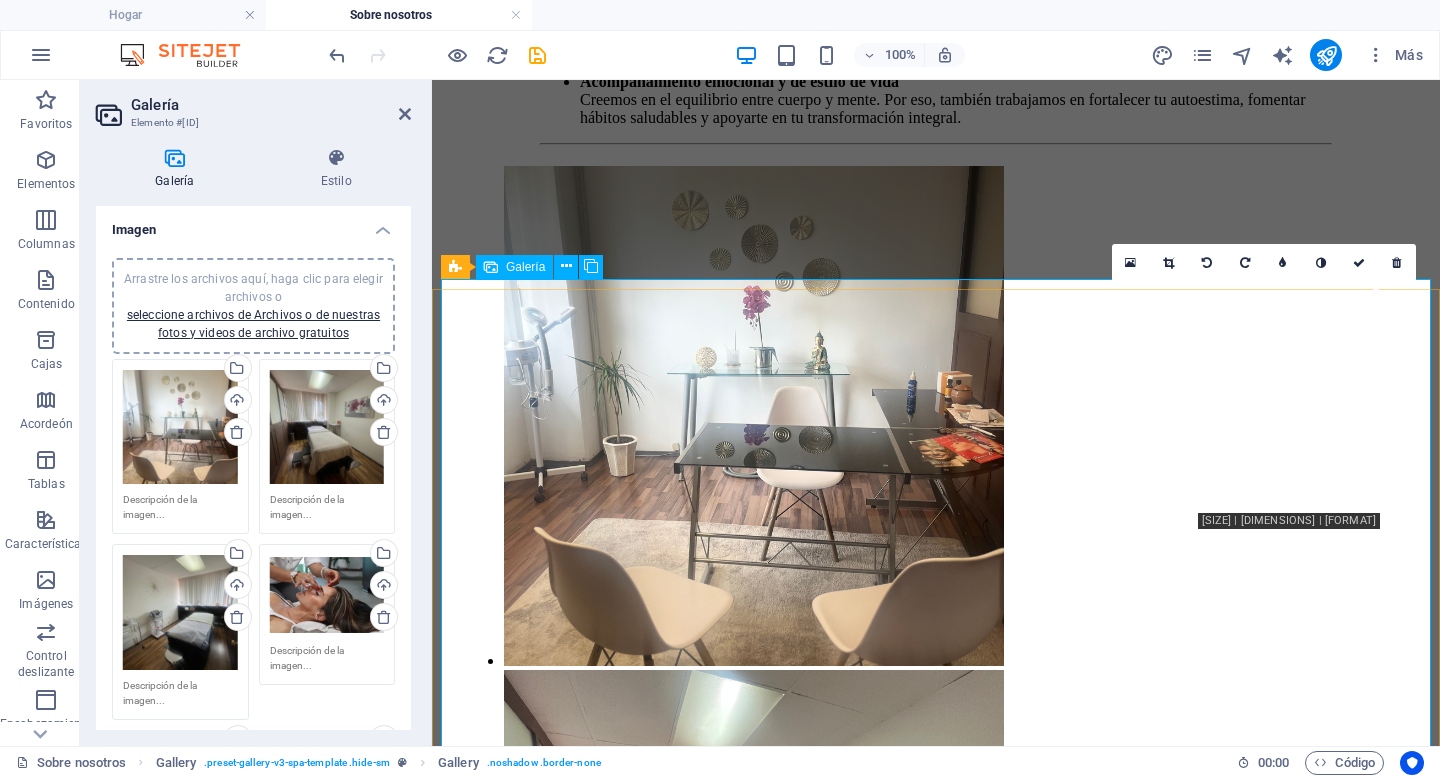 click at bounding box center (904, 1426) 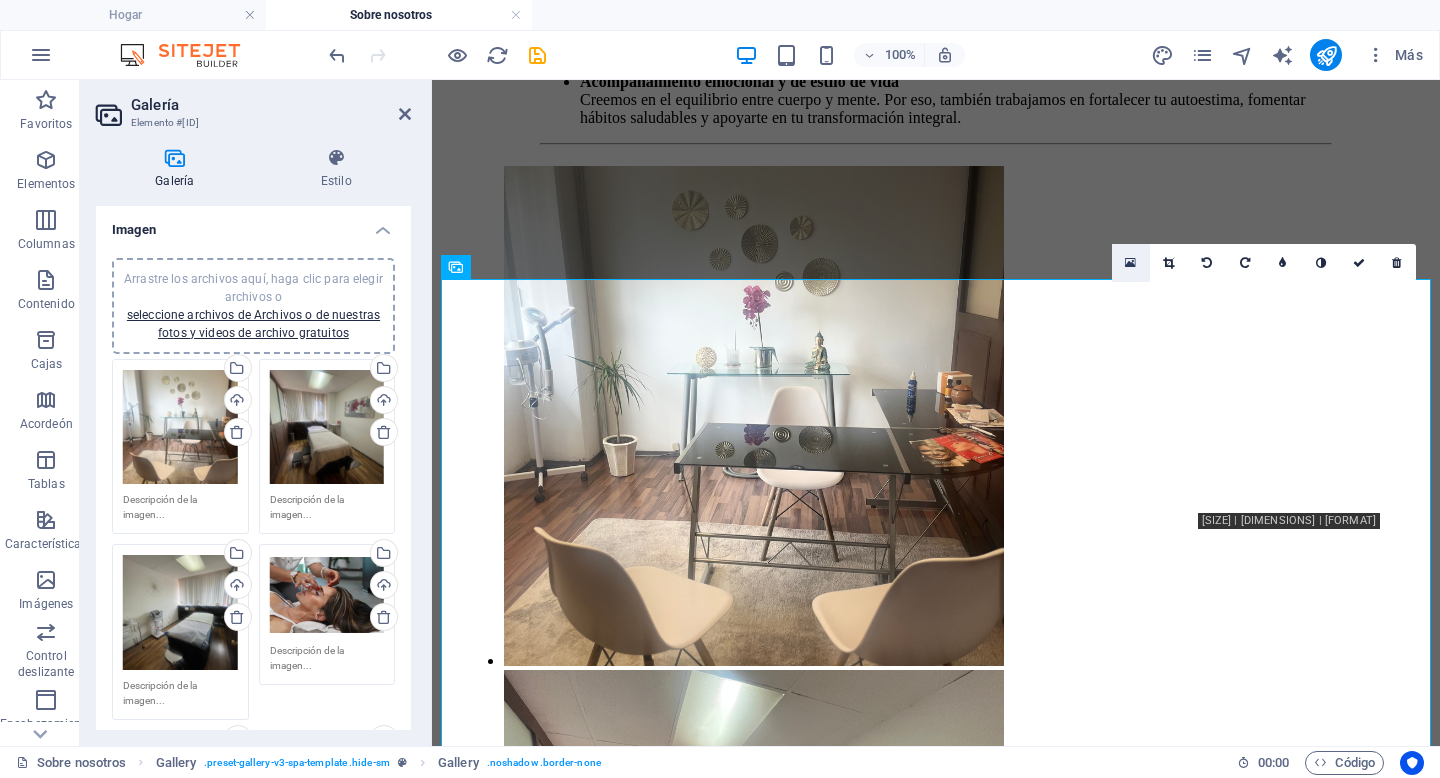 click at bounding box center [1130, 263] 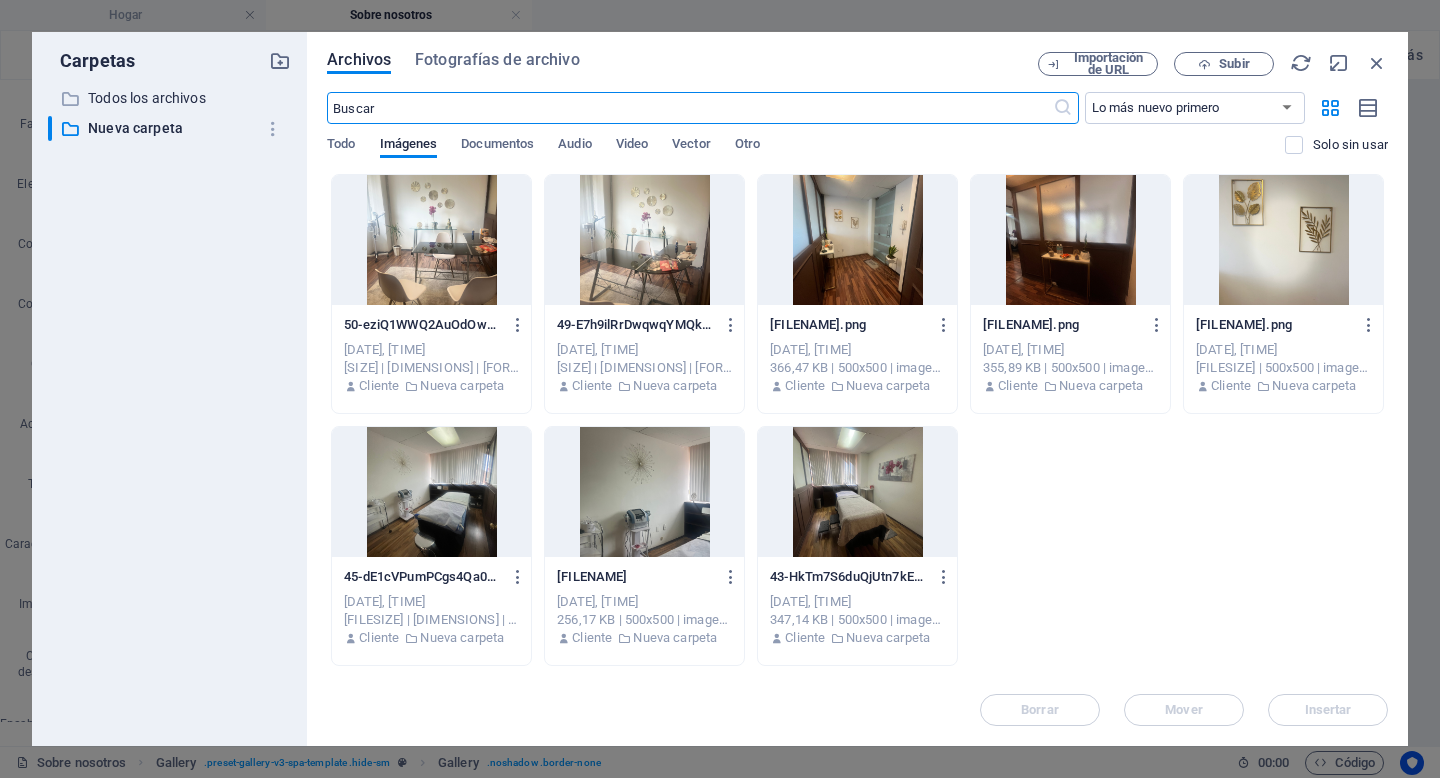 click at bounding box center [857, 240] 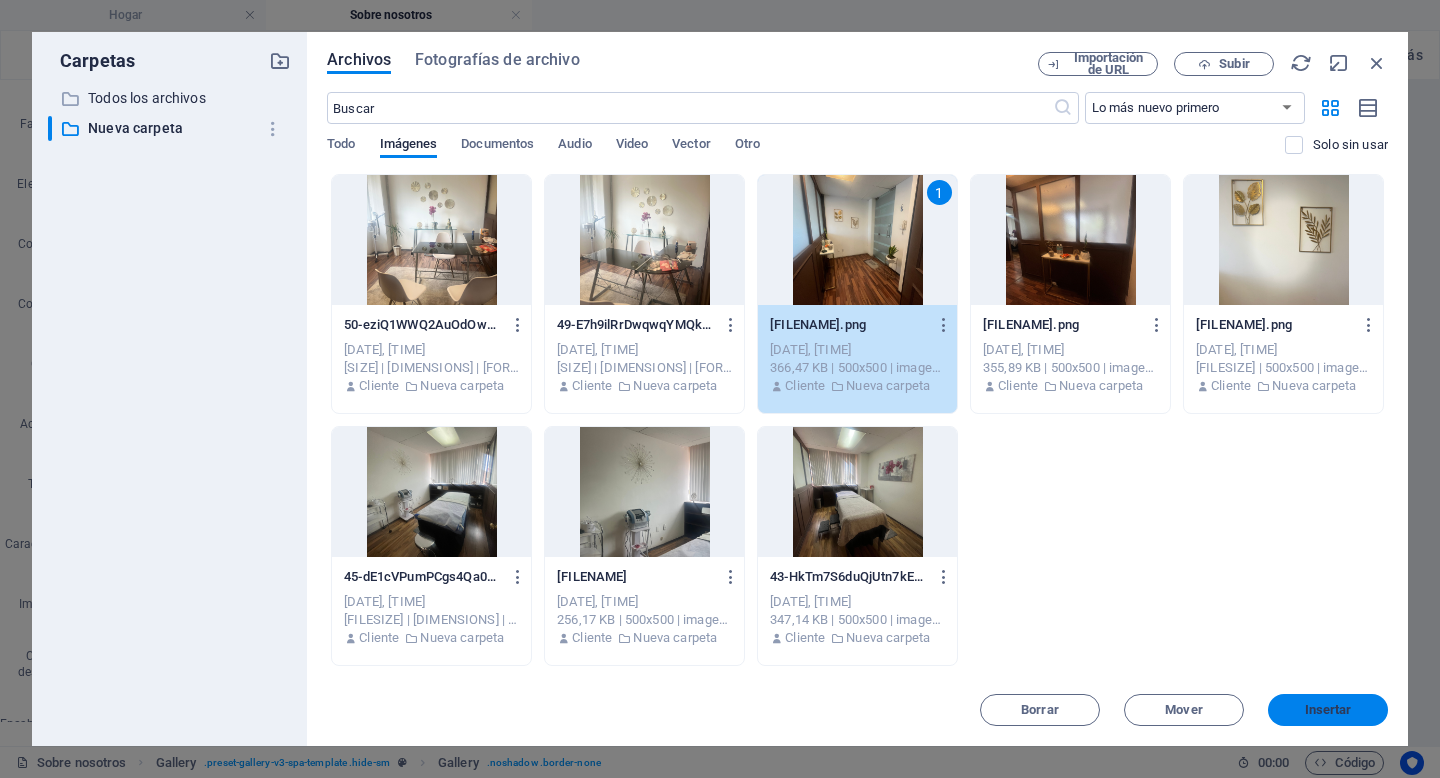 click on "Insertar" at bounding box center [1328, 710] 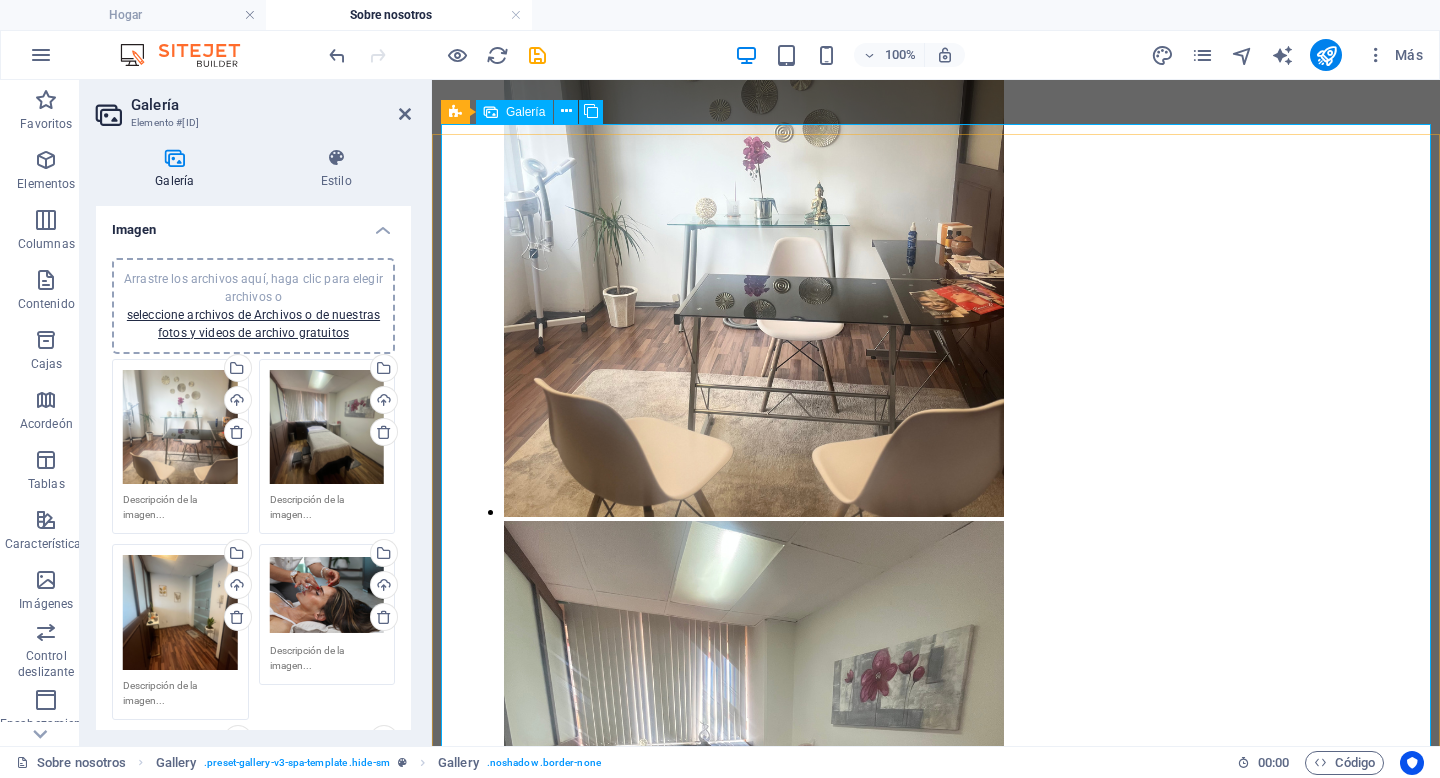 scroll, scrollTop: 2656, scrollLeft: 0, axis: vertical 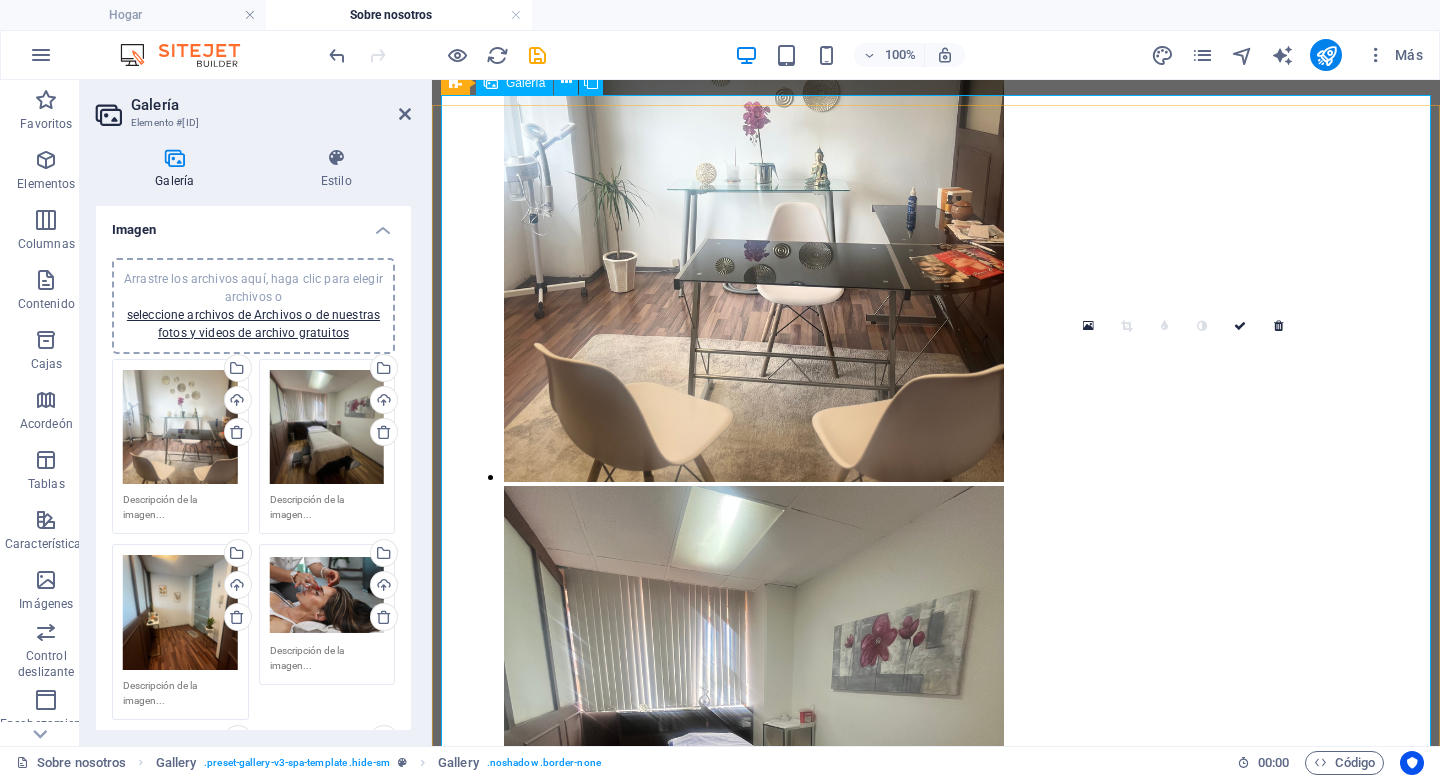 click at bounding box center [904, 1916] 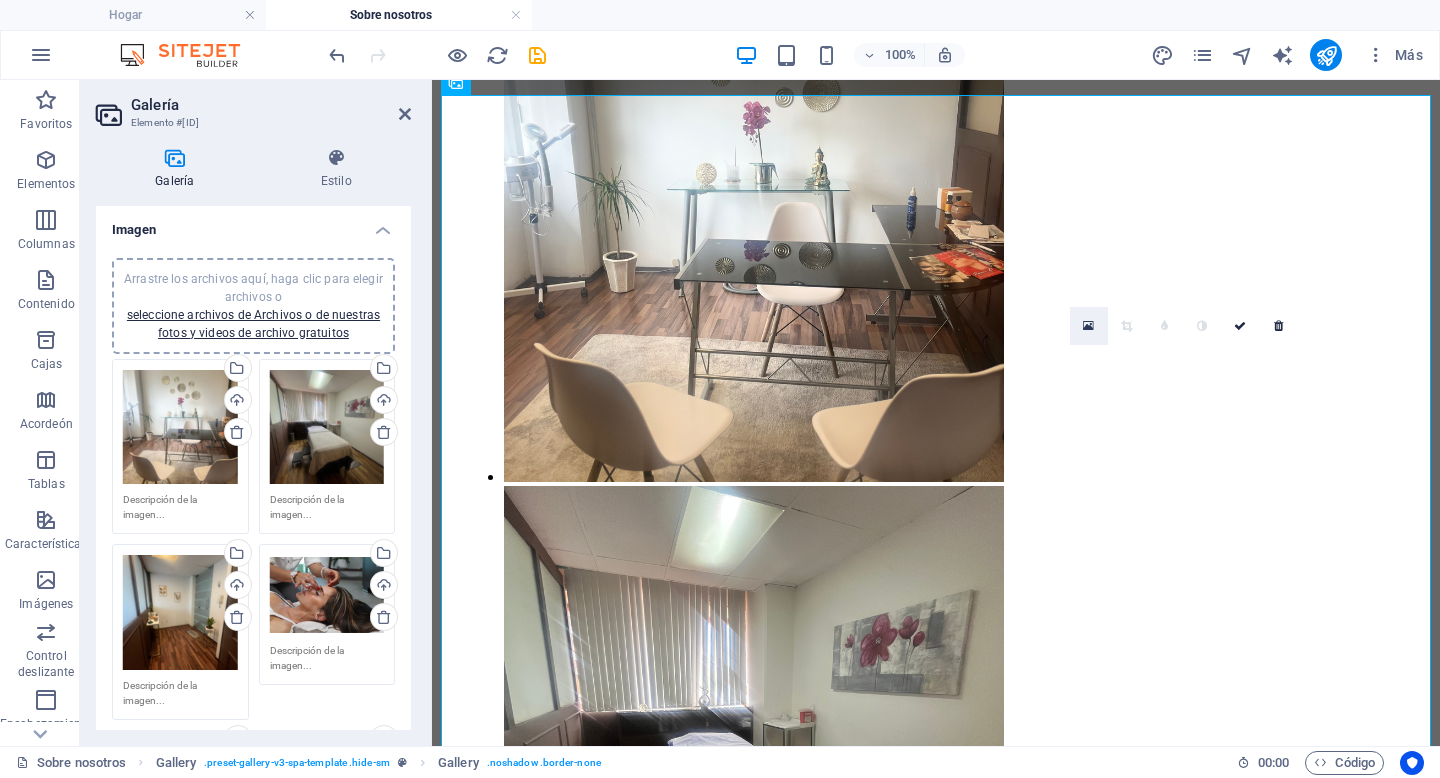 click at bounding box center [1088, 326] 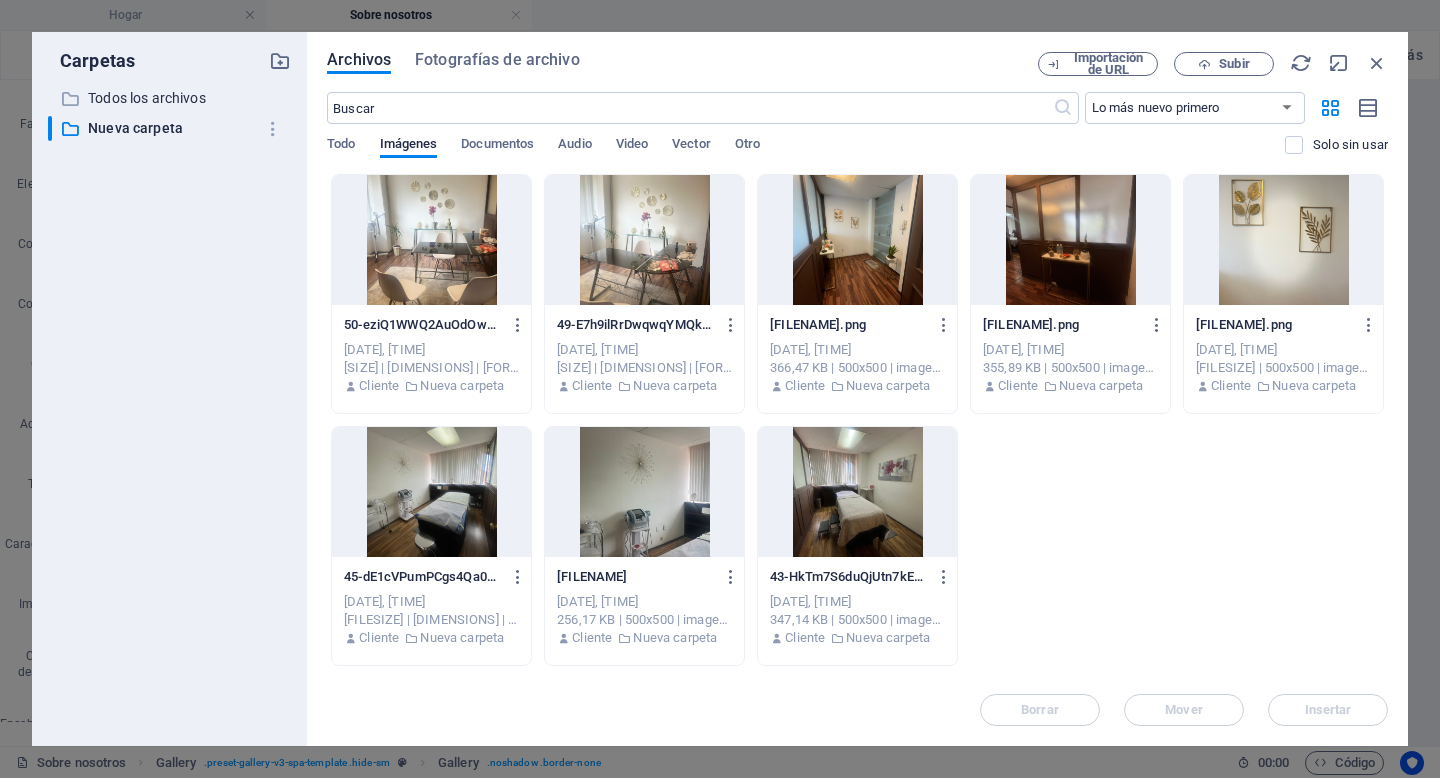 click at bounding box center [431, 492] 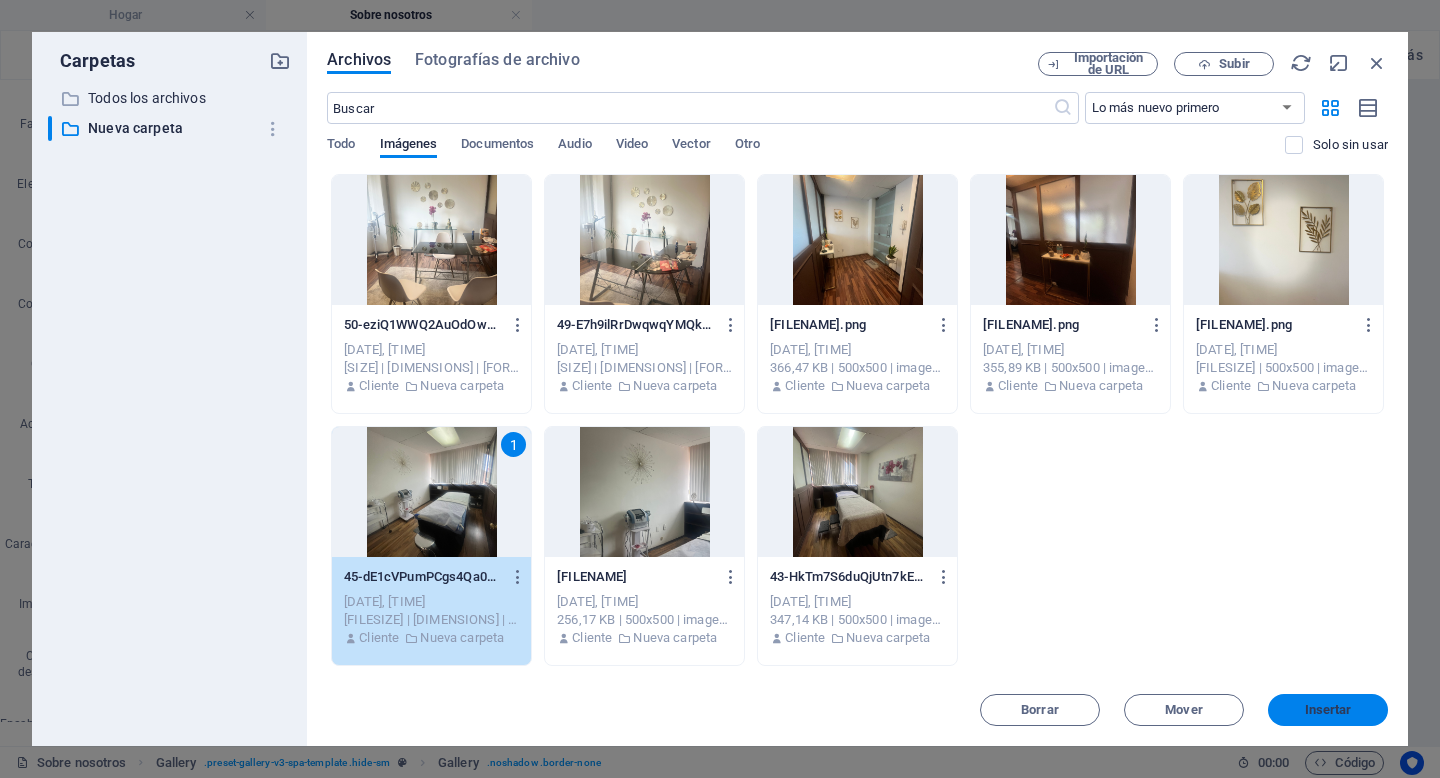 click on "Insertar" at bounding box center [1328, 709] 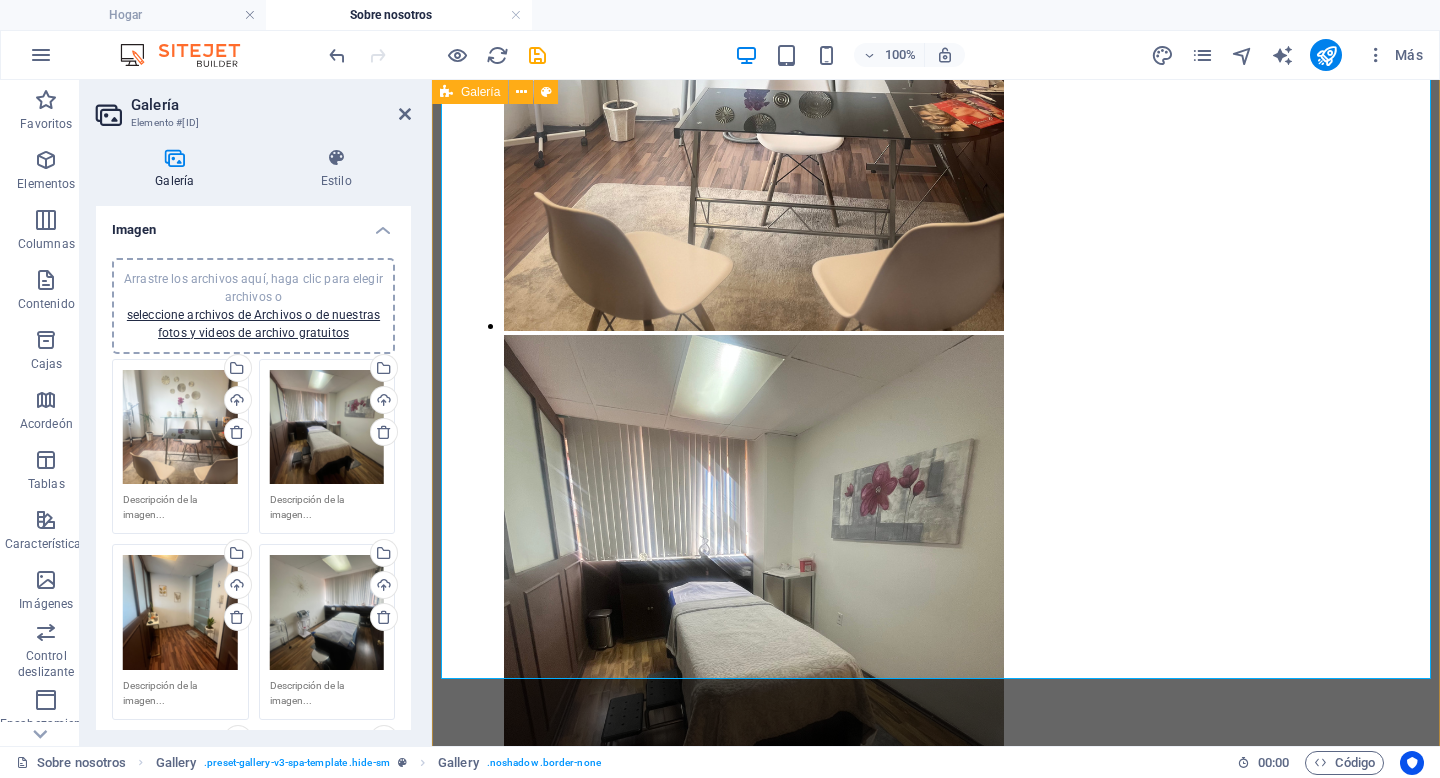 scroll, scrollTop: 2816, scrollLeft: 0, axis: vertical 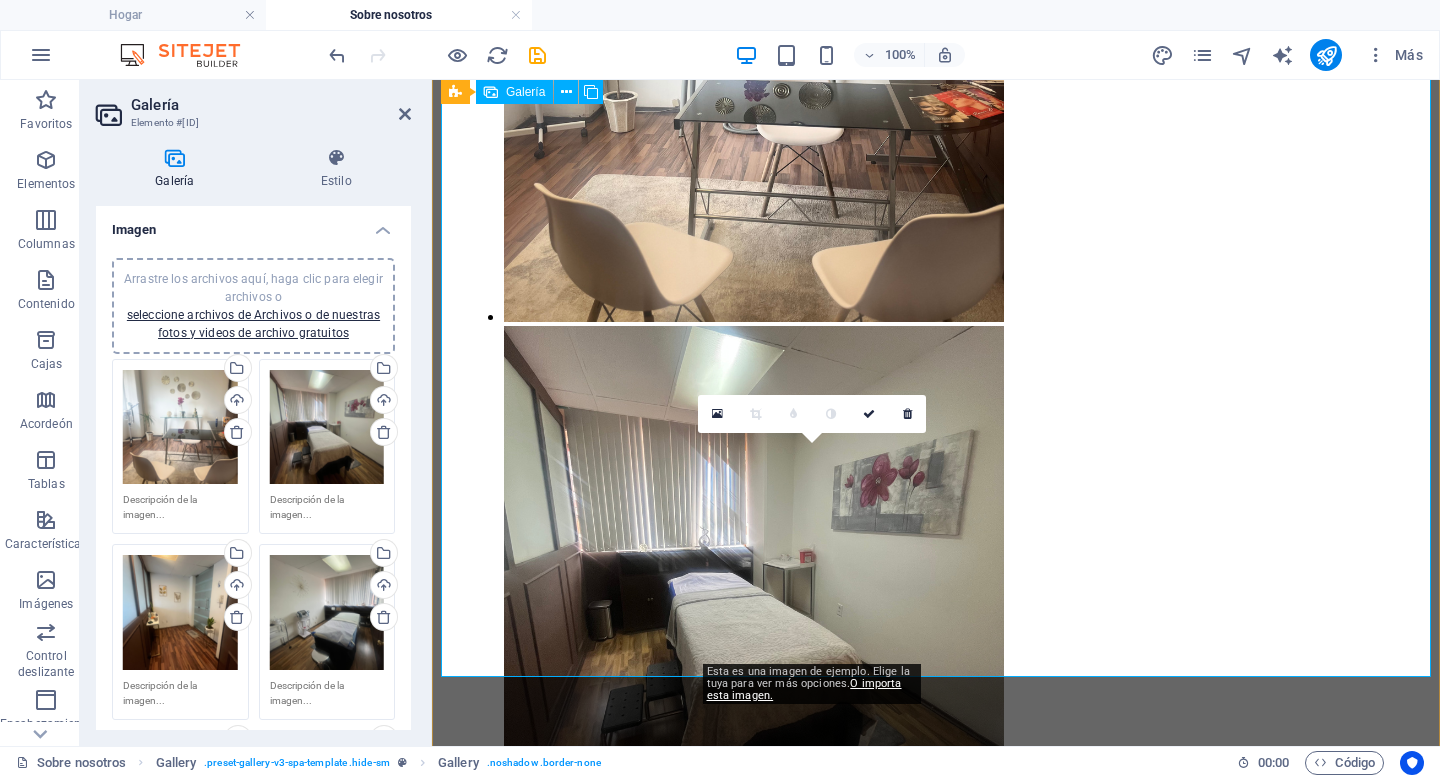 click at bounding box center (904, 3356) 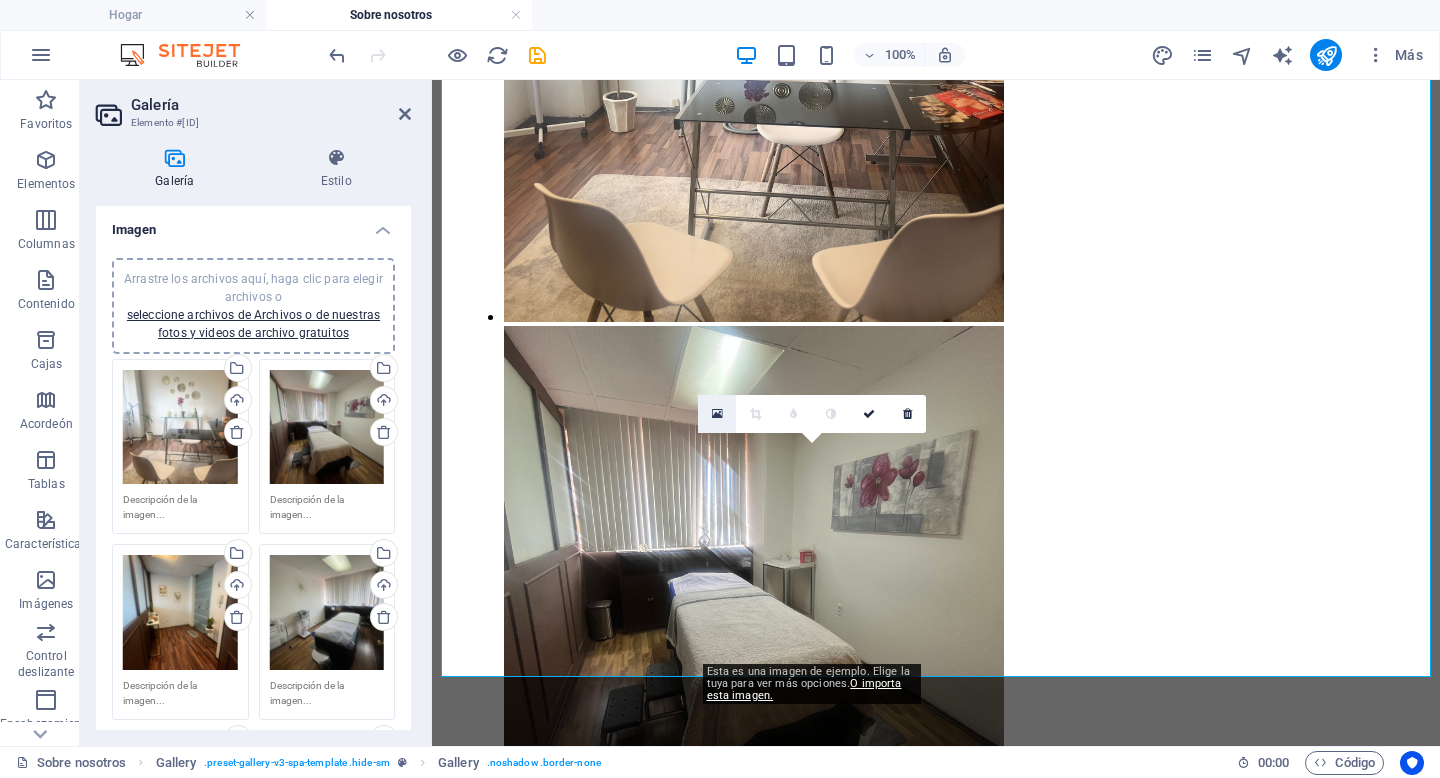 click at bounding box center (717, 414) 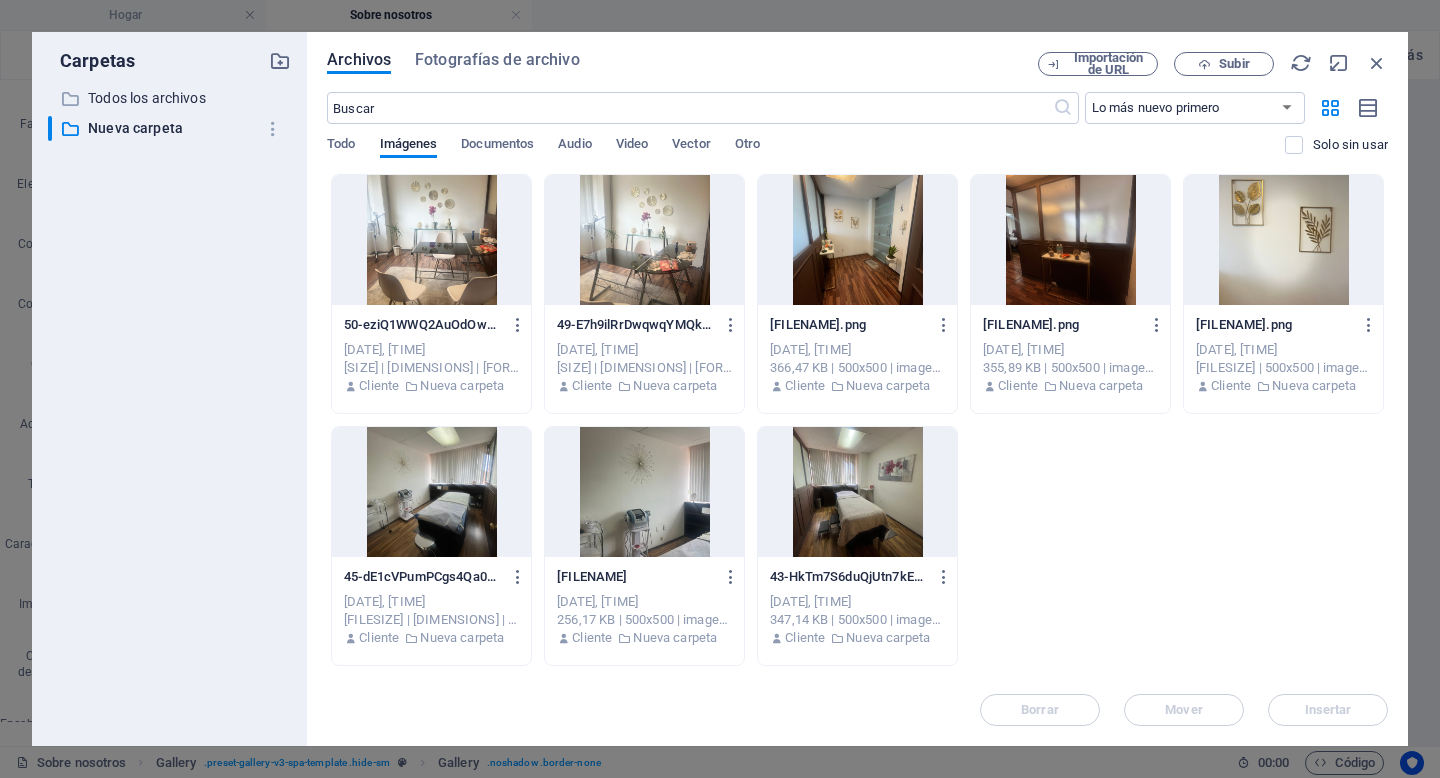 click at bounding box center [1070, 240] 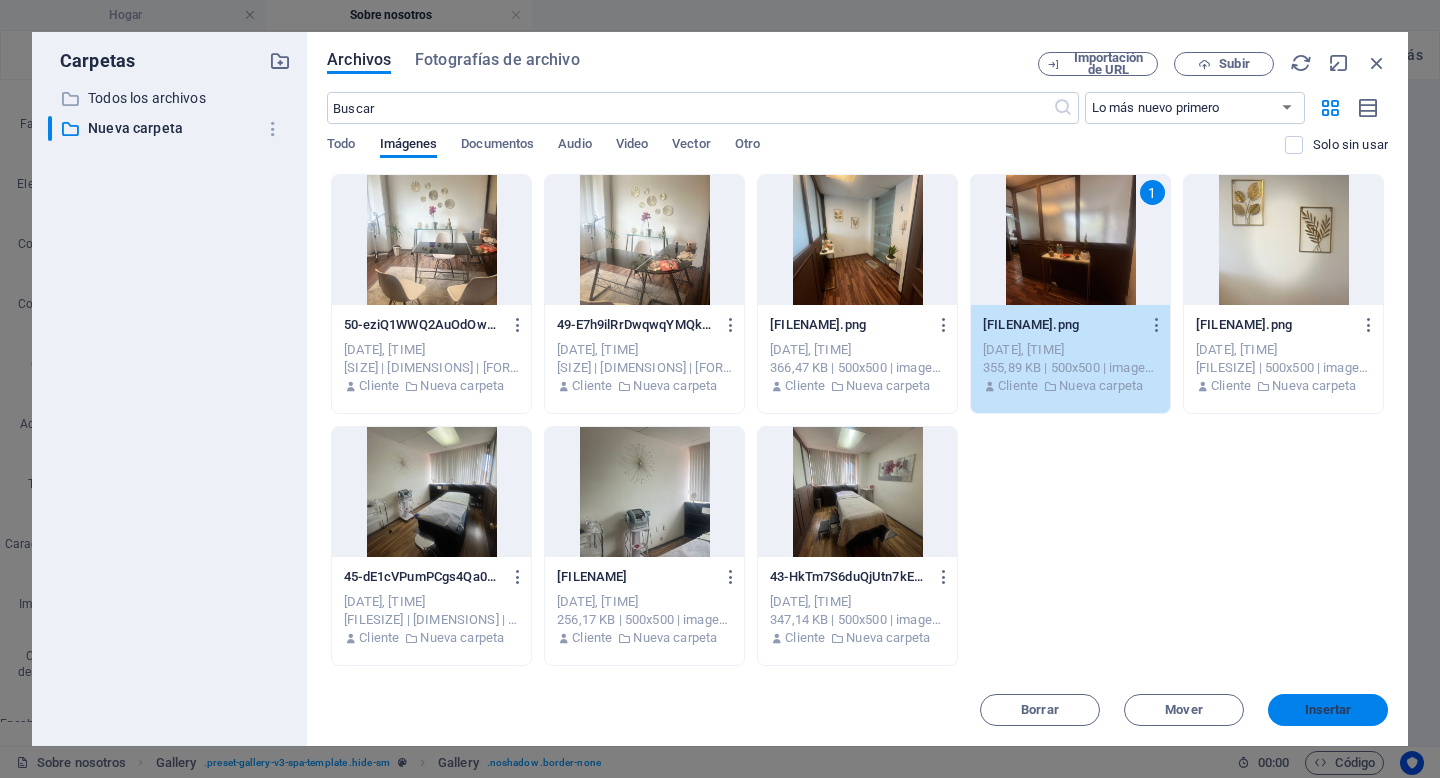 click on "Insertar" at bounding box center (1328, 709) 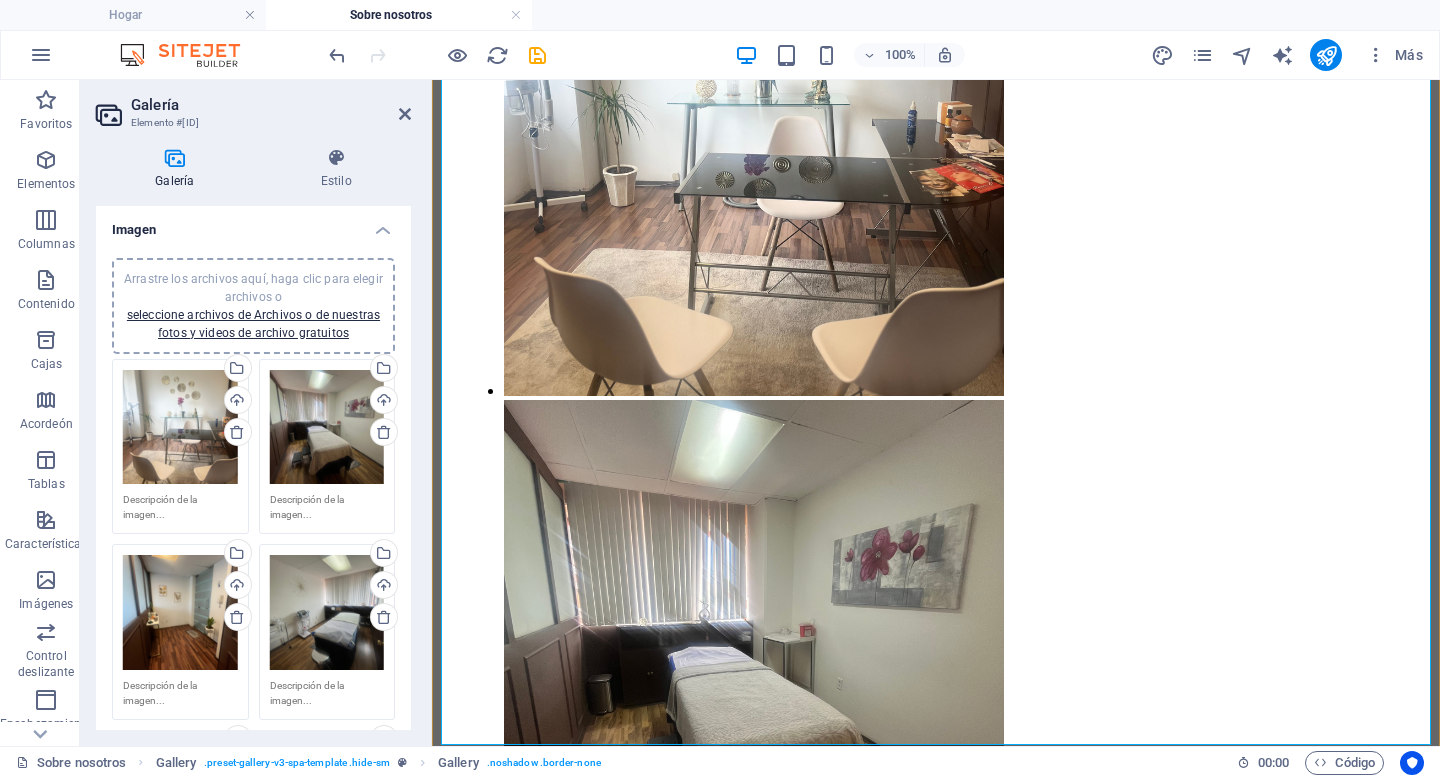 scroll, scrollTop: 2748, scrollLeft: 0, axis: vertical 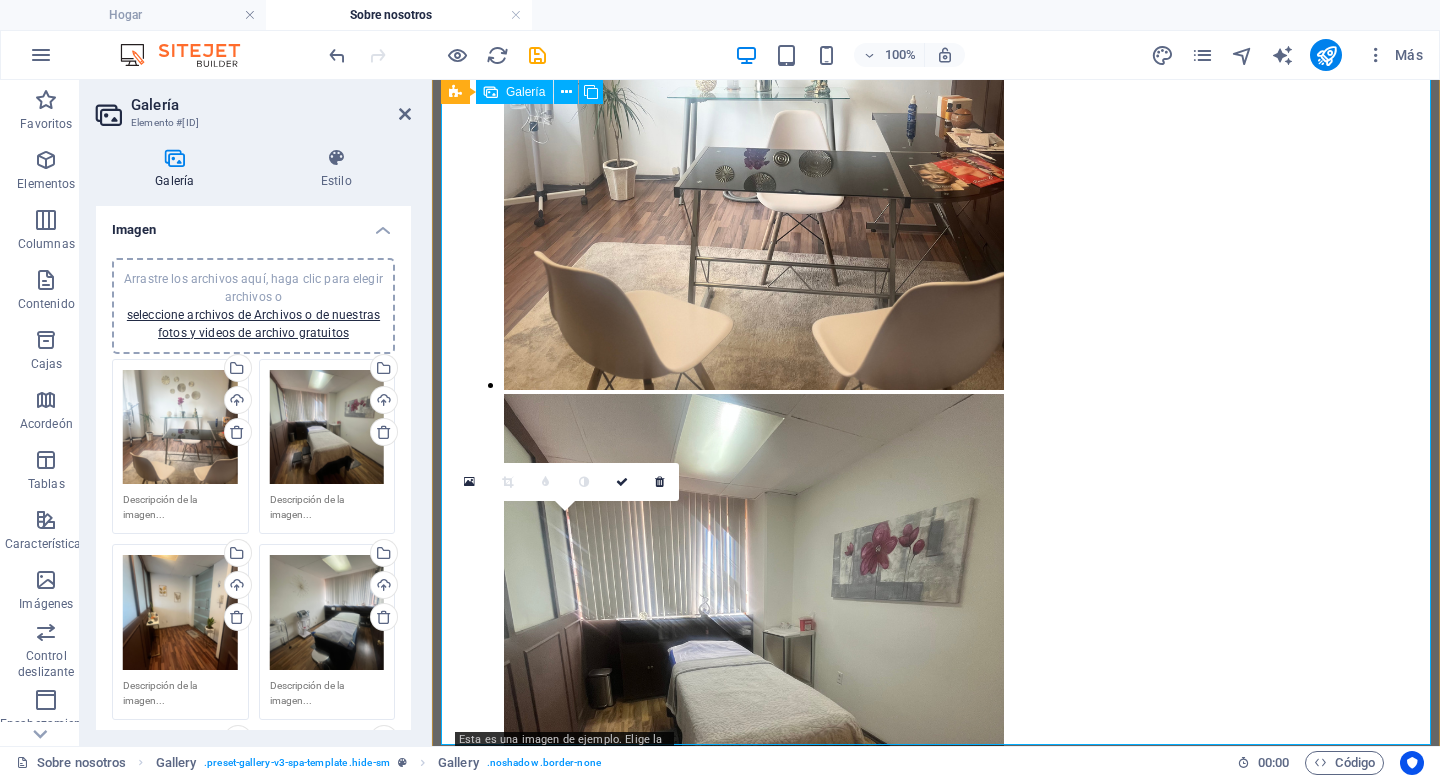 click at bounding box center (904, 2412) 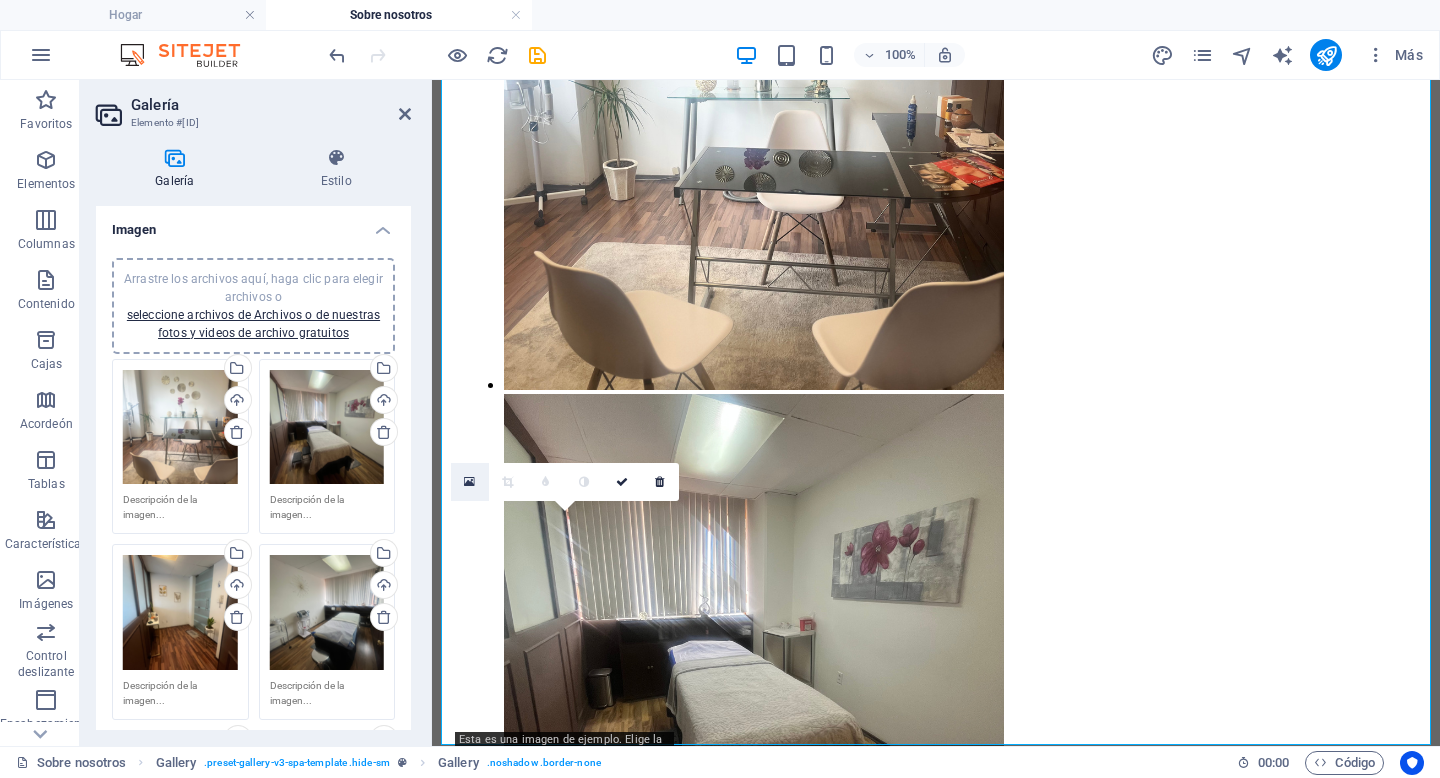 click at bounding box center (469, 482) 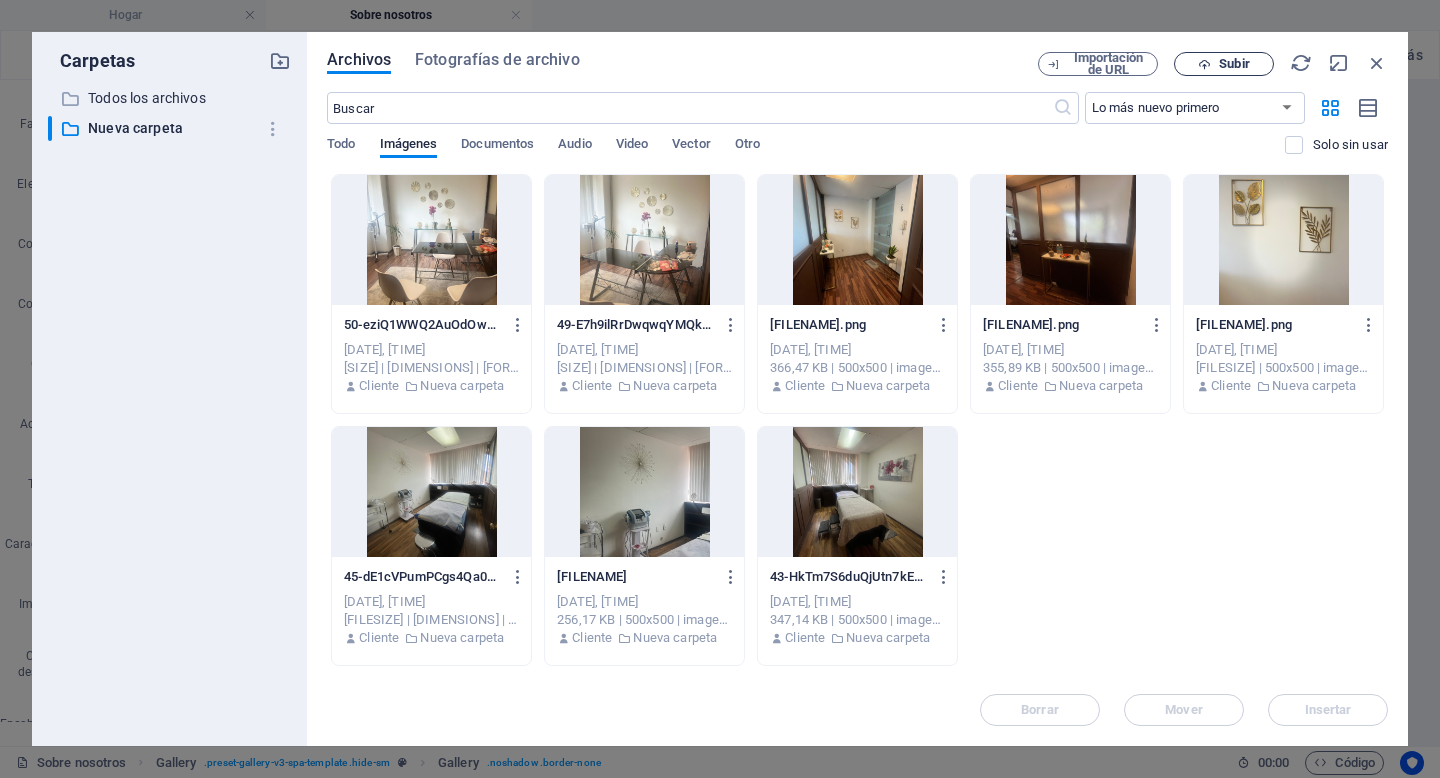 click on "Subir" at bounding box center [1234, 63] 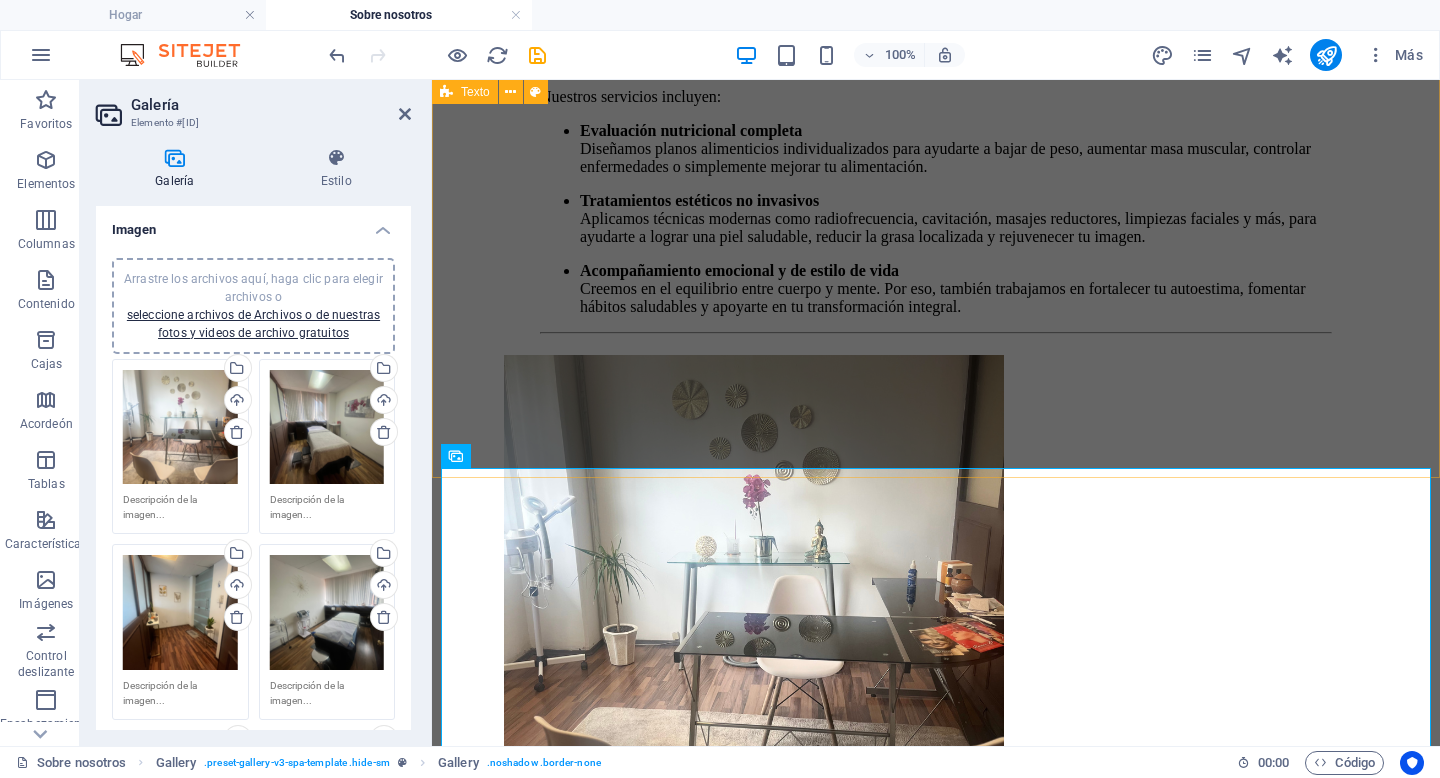 scroll, scrollTop: 2284, scrollLeft: 0, axis: vertical 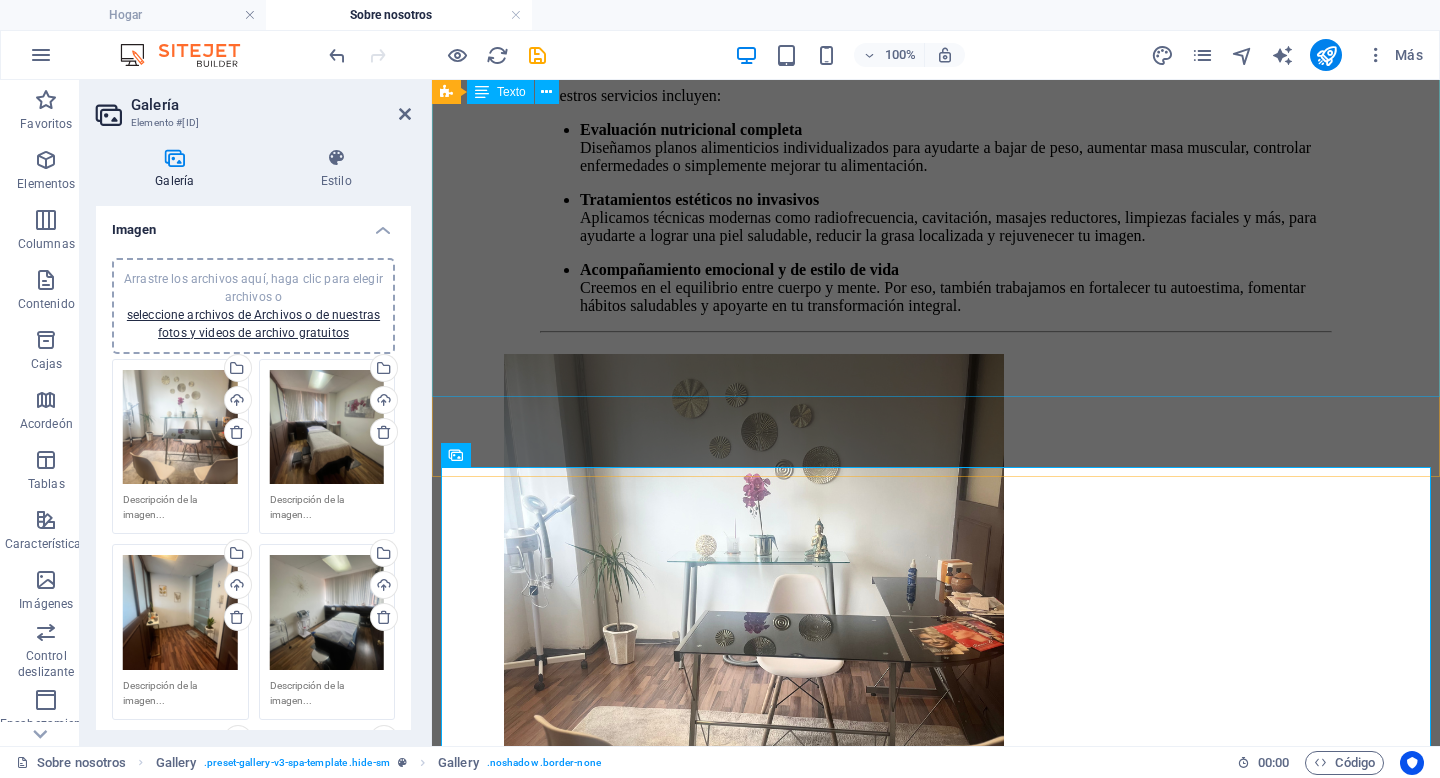 click on "¿Qué hacemos en Arlo? Nutrición, estética y bienestar en un solo lugar. En  Arlo  , ofrecemos un enfoque integral que combina  nutrición personalizada  con  tratamientos estéticos no invasivos  , diseñado para mejorar tu salud, tu apariencia y tu calidad de vida. Nuestros servicios incluyen: Evaluación nutricional completa  Diseñamos planos alimenticios individualizados para ayudarte a bajar de peso, aumentar masa muscular, controlar enfermedades o simplemente mejorar tu alimentación. Tratamientos estéticos no invasivos  Aplicamos técnicas modernas como radiofrecuencia, cavitación, masajes reductores, limpiezas faciales y más, para ayudarte a lograr una piel saludable, reducir la grasa localizada y rejuvenecer tu imagen. Acompañamiento emocional y de estilo de vida  Creemos en el equilibrio entre cuerpo y mente. Por eso, también trabajamos en fortalecer tu autoestima, fomentar hábitos saludables y apoyarte en tu transformación integral." at bounding box center [936, 146] 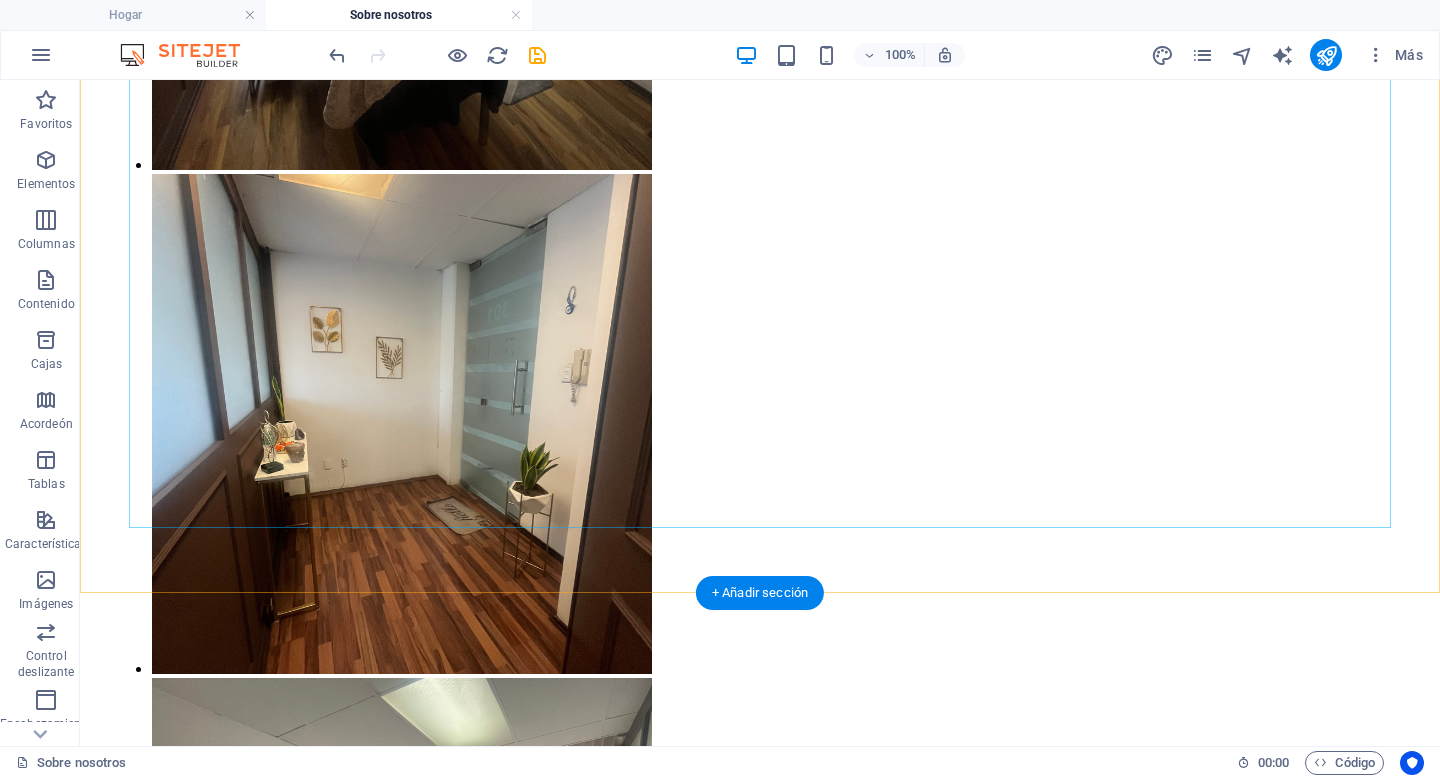 scroll, scrollTop: 3679, scrollLeft: 0, axis: vertical 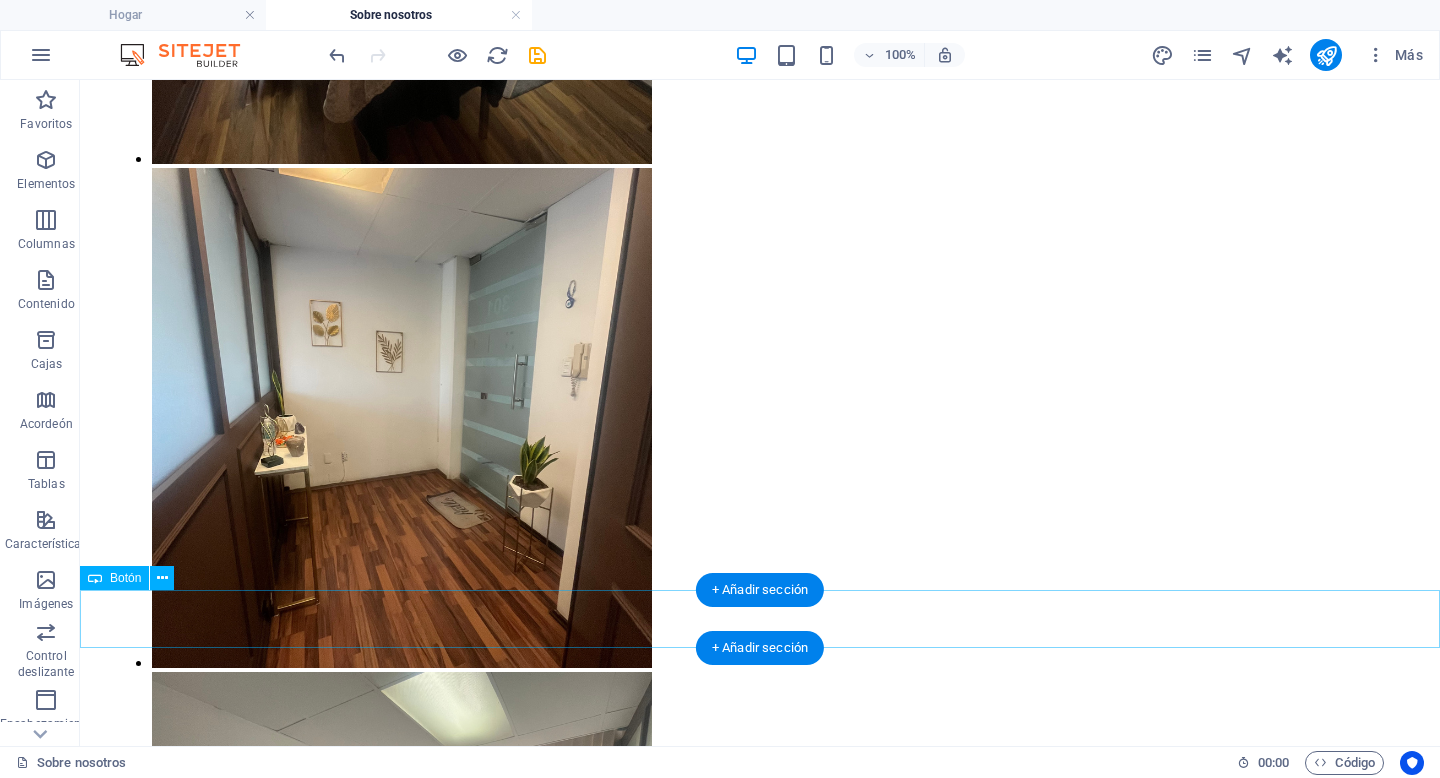 click on "ver más" at bounding box center (760, 6460) 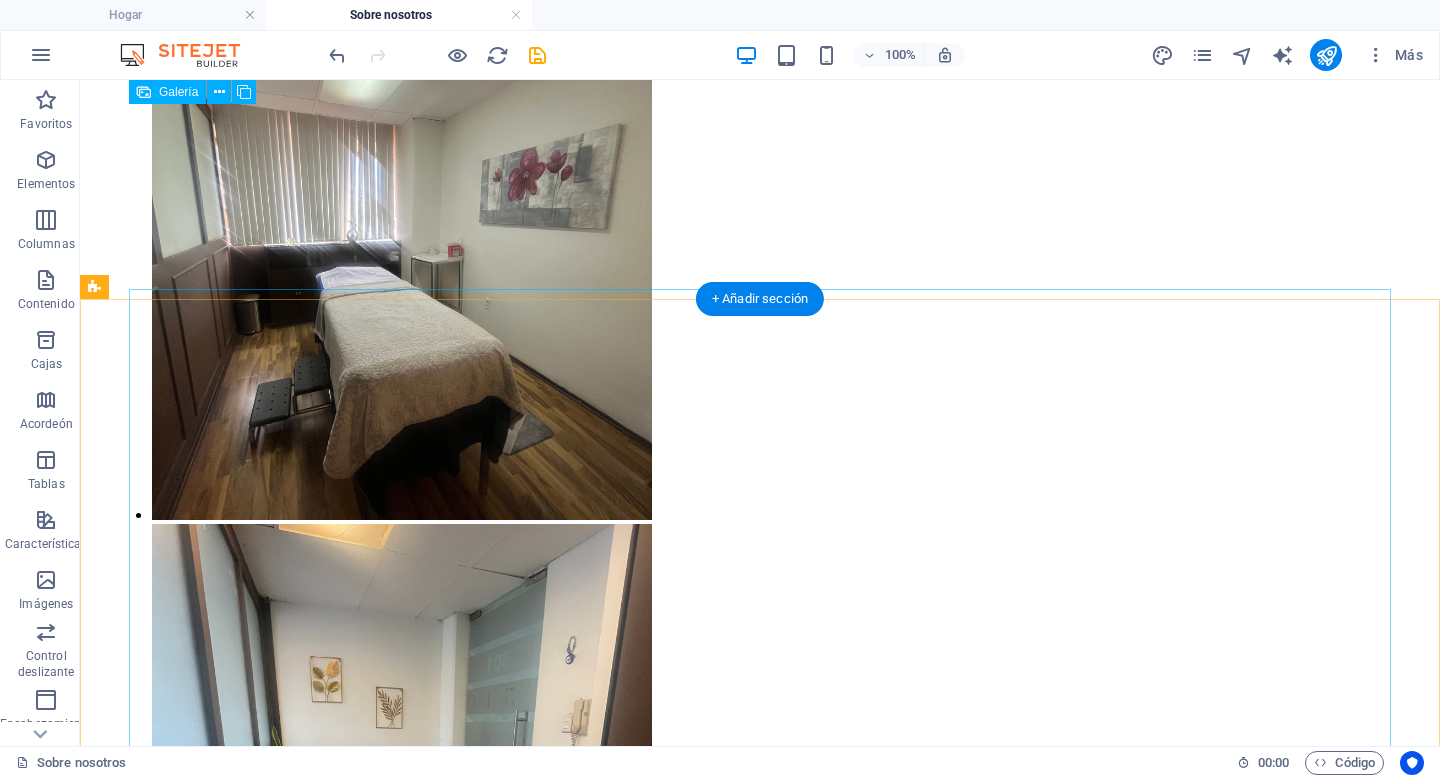 scroll, scrollTop: 3284, scrollLeft: 0, axis: vertical 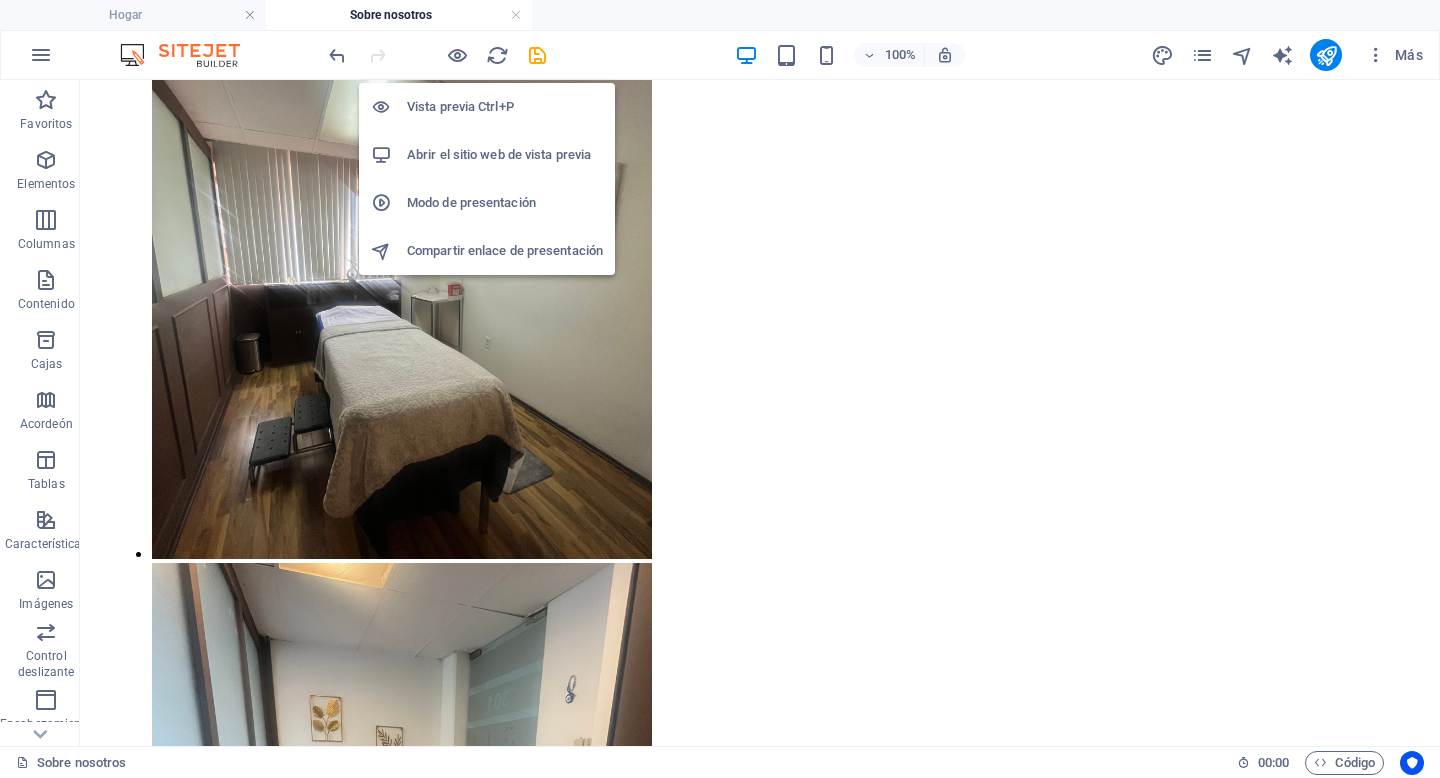 click on "Vista previa Ctrl+P" at bounding box center (460, 106) 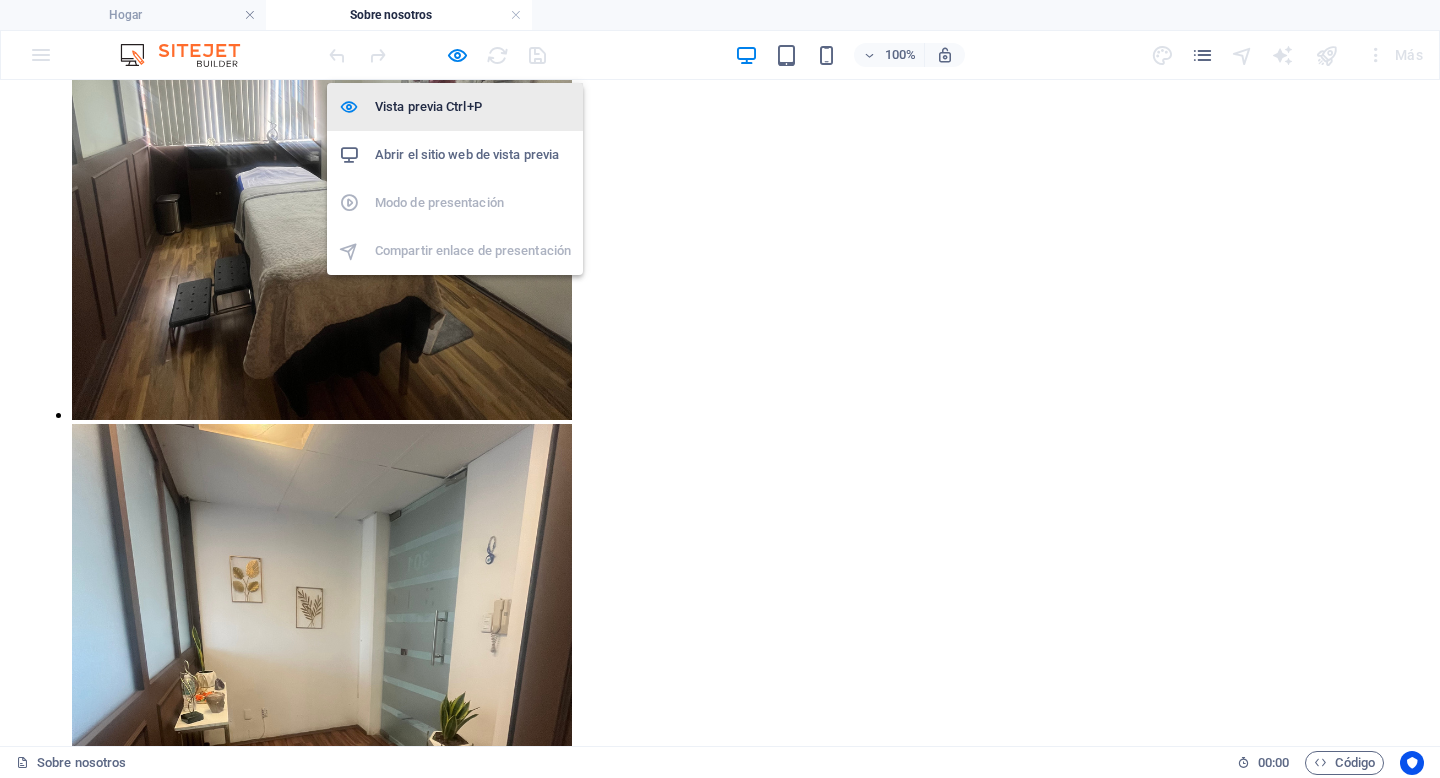 scroll, scrollTop: 3142, scrollLeft: 0, axis: vertical 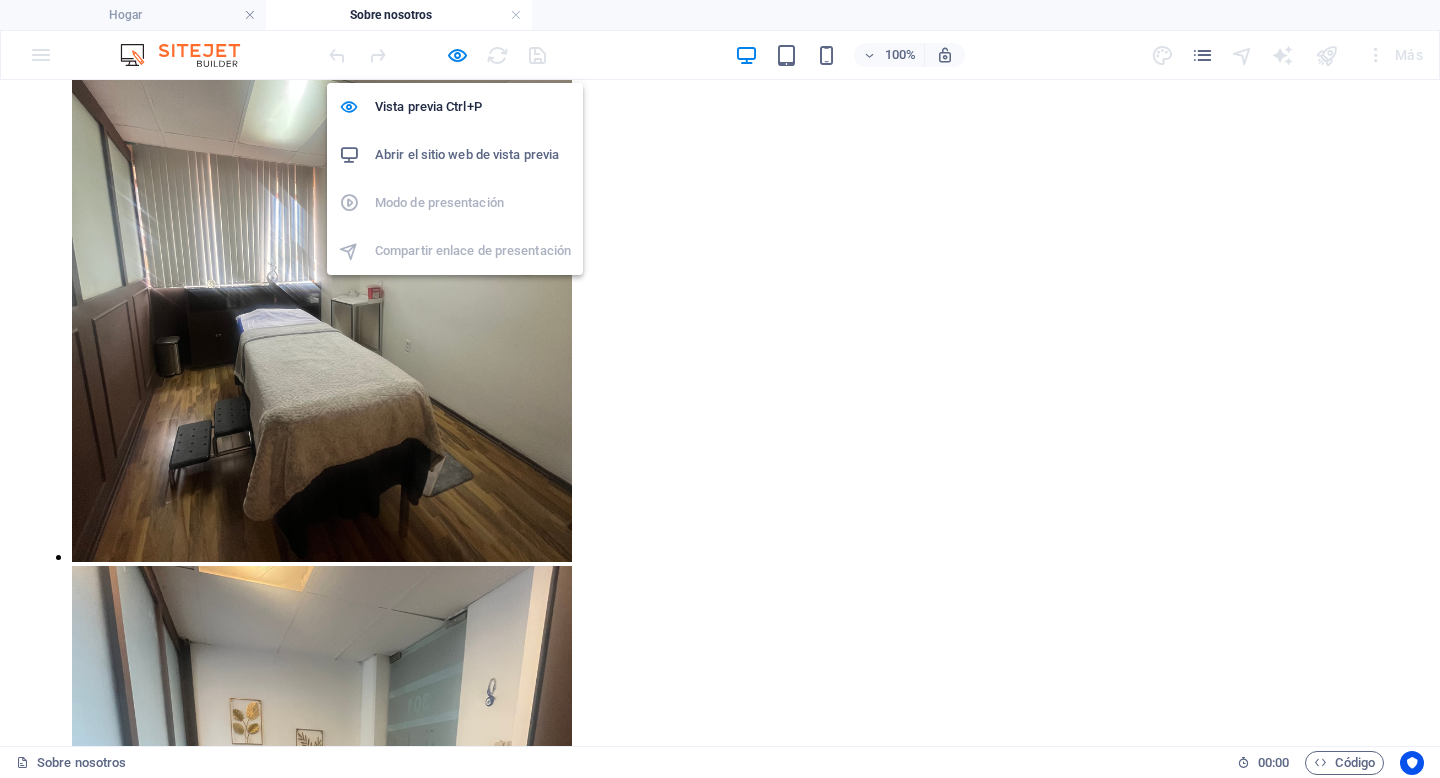 click on "Abrir el sitio web de vista previa" at bounding box center (473, 155) 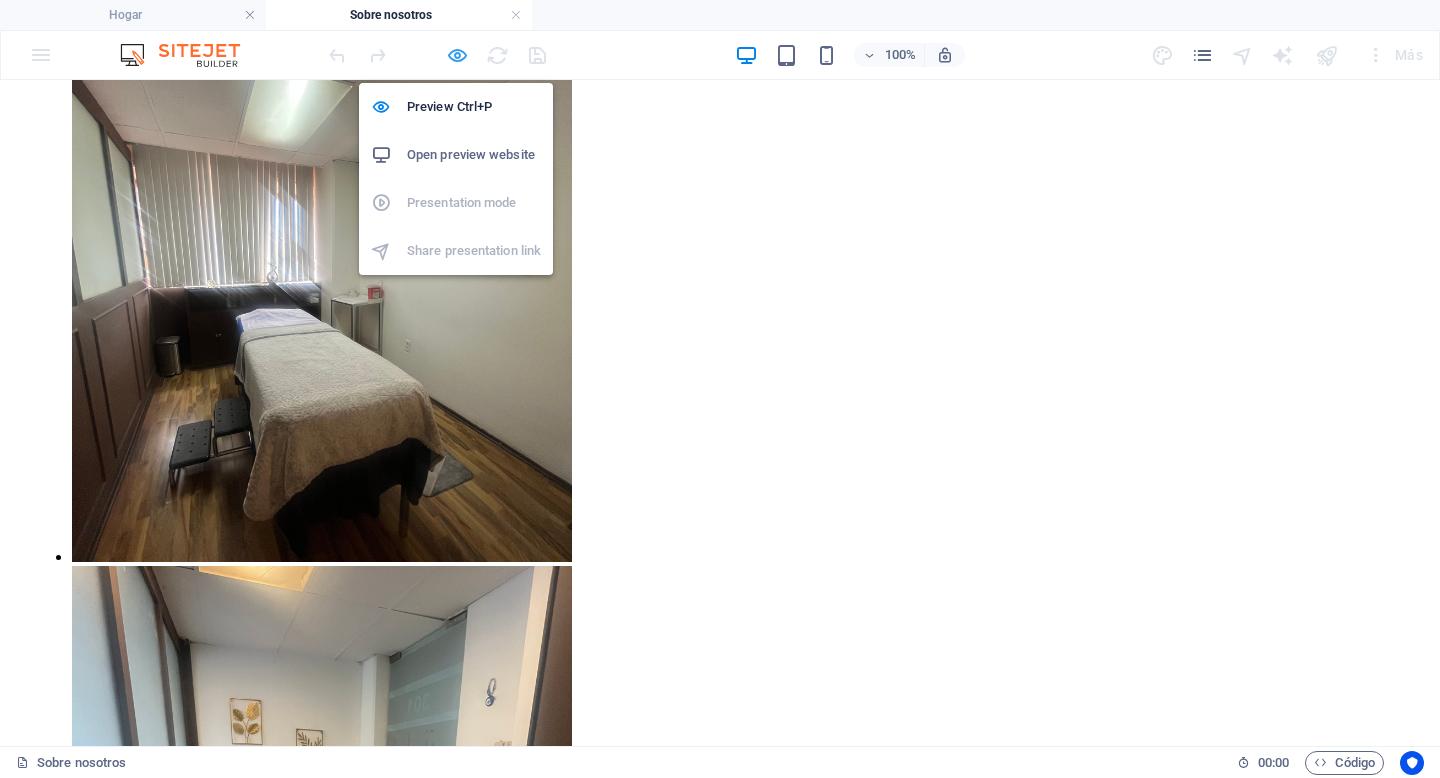 click at bounding box center (457, 55) 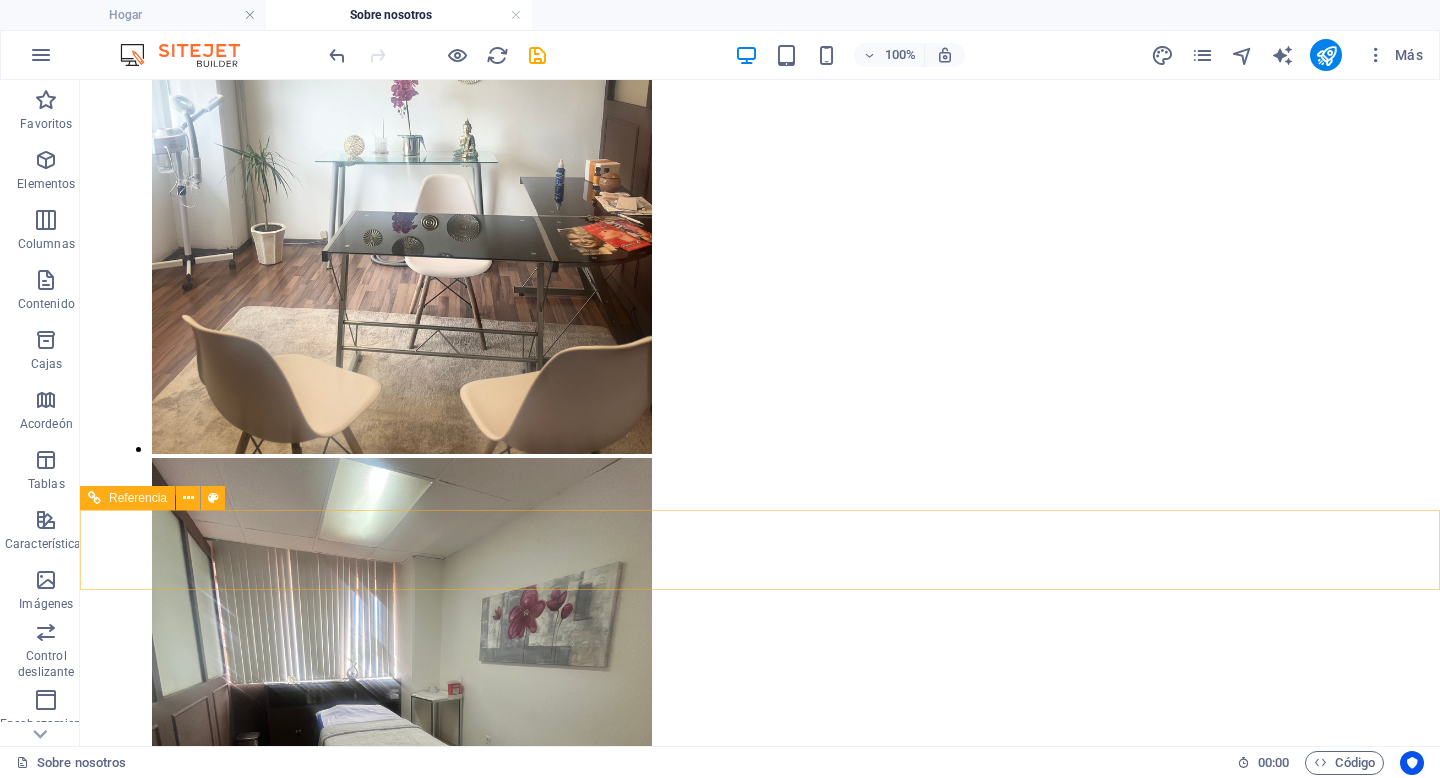 scroll, scrollTop: 2836, scrollLeft: 0, axis: vertical 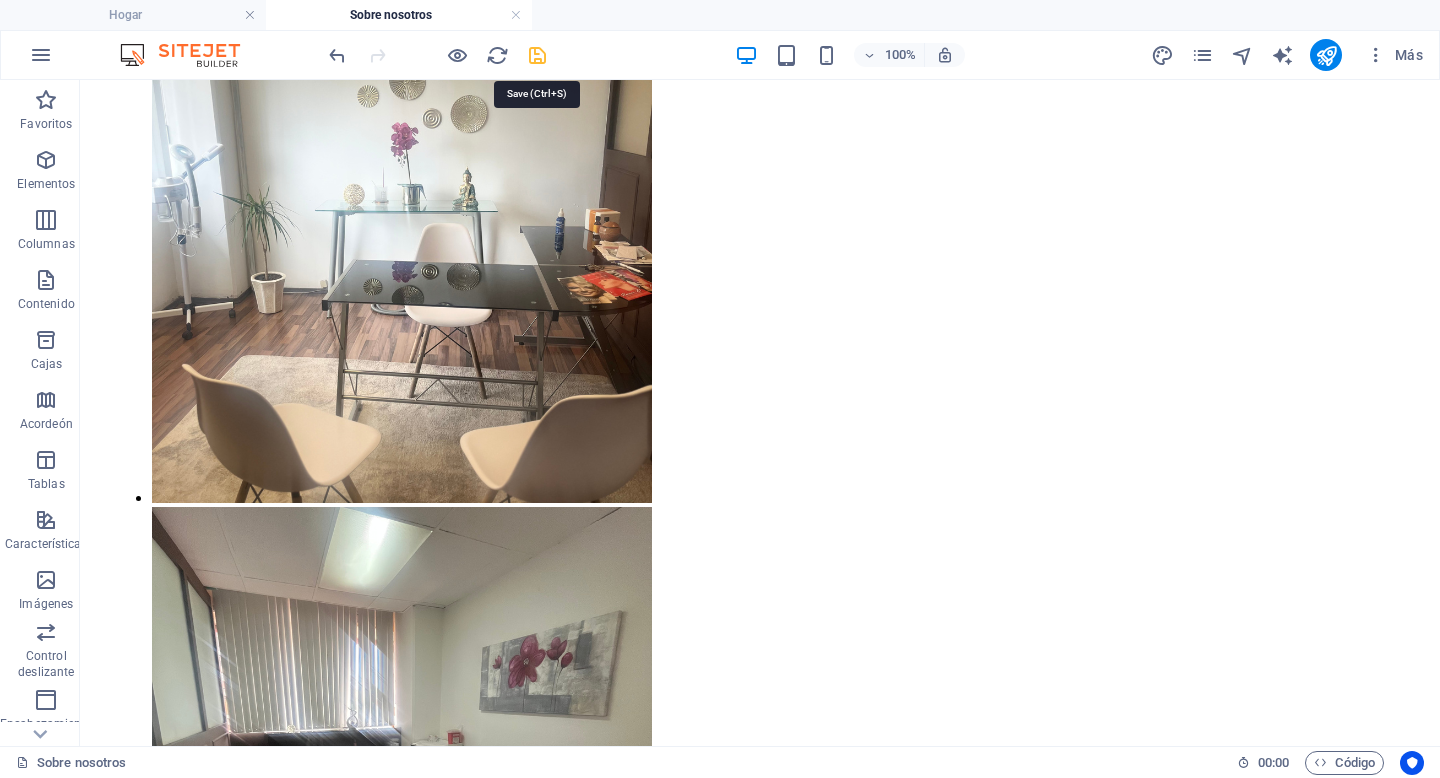 click at bounding box center [537, 55] 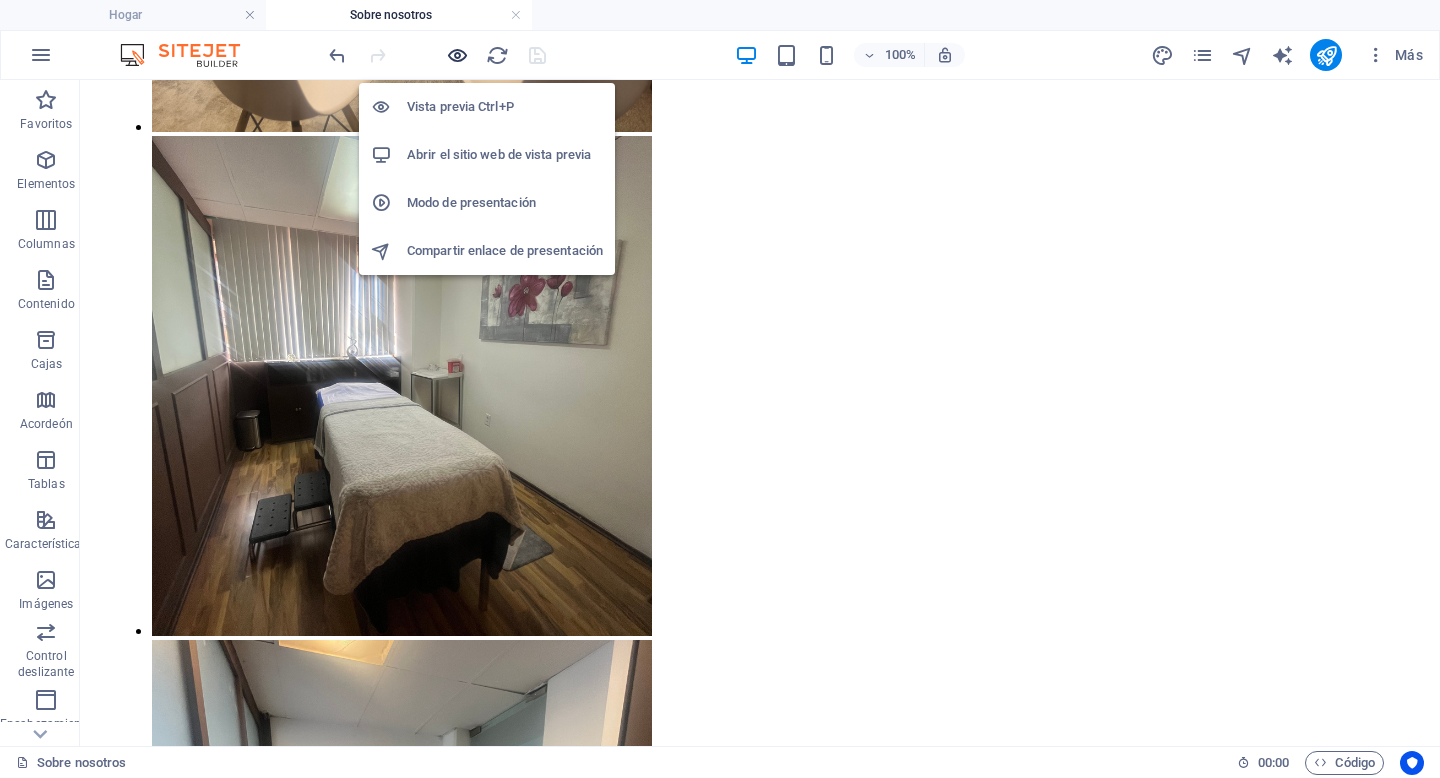 click at bounding box center (457, 55) 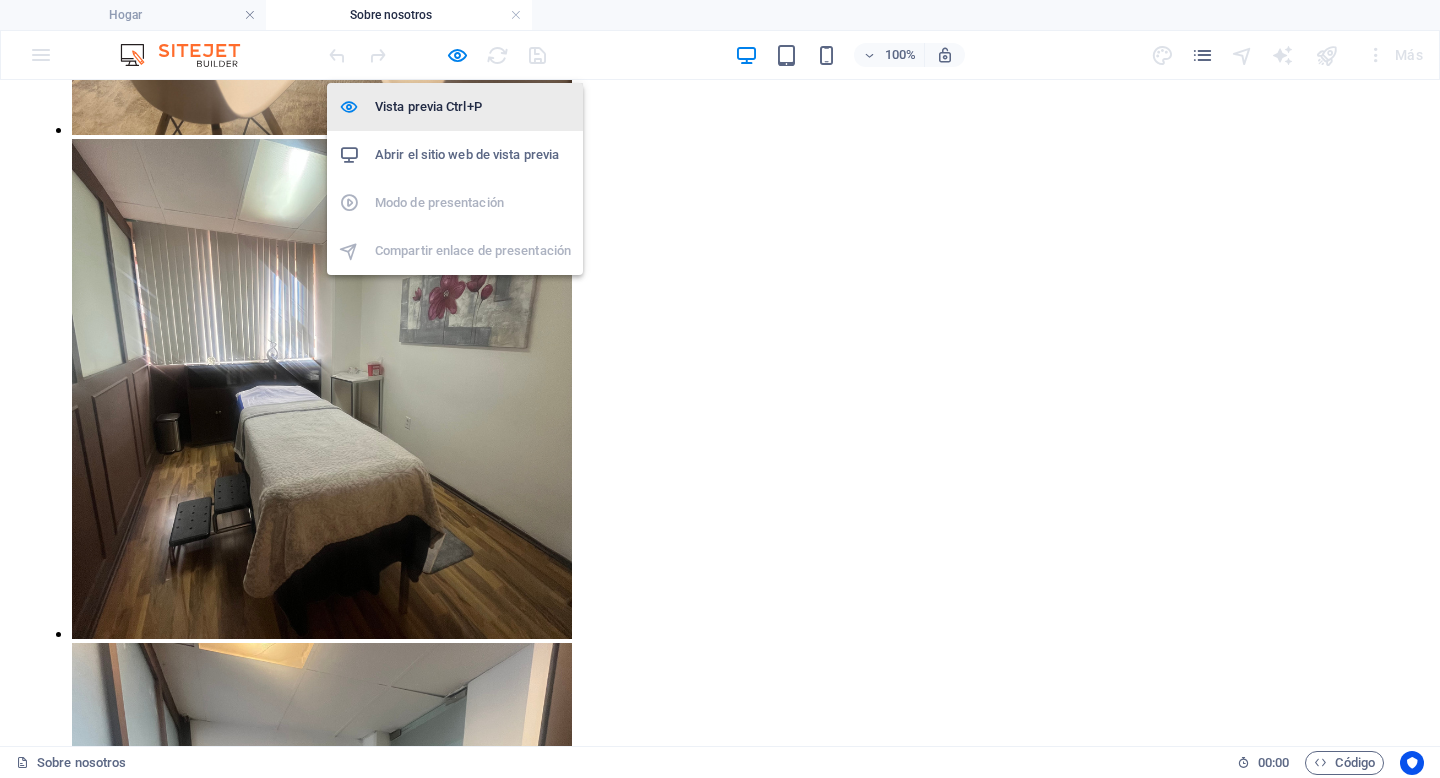 click on "Vista previa Ctrl+P" at bounding box center (428, 106) 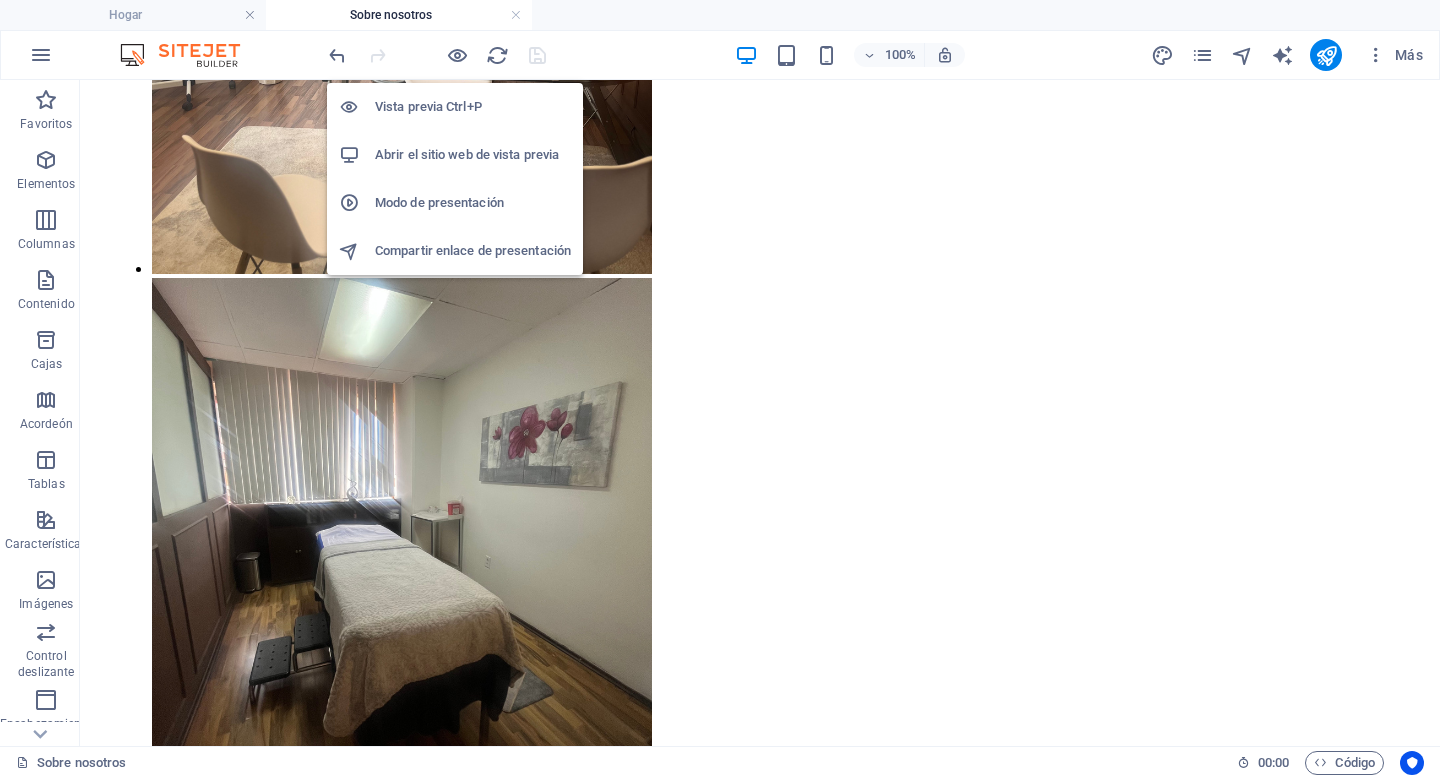 scroll, scrollTop: 3207, scrollLeft: 0, axis: vertical 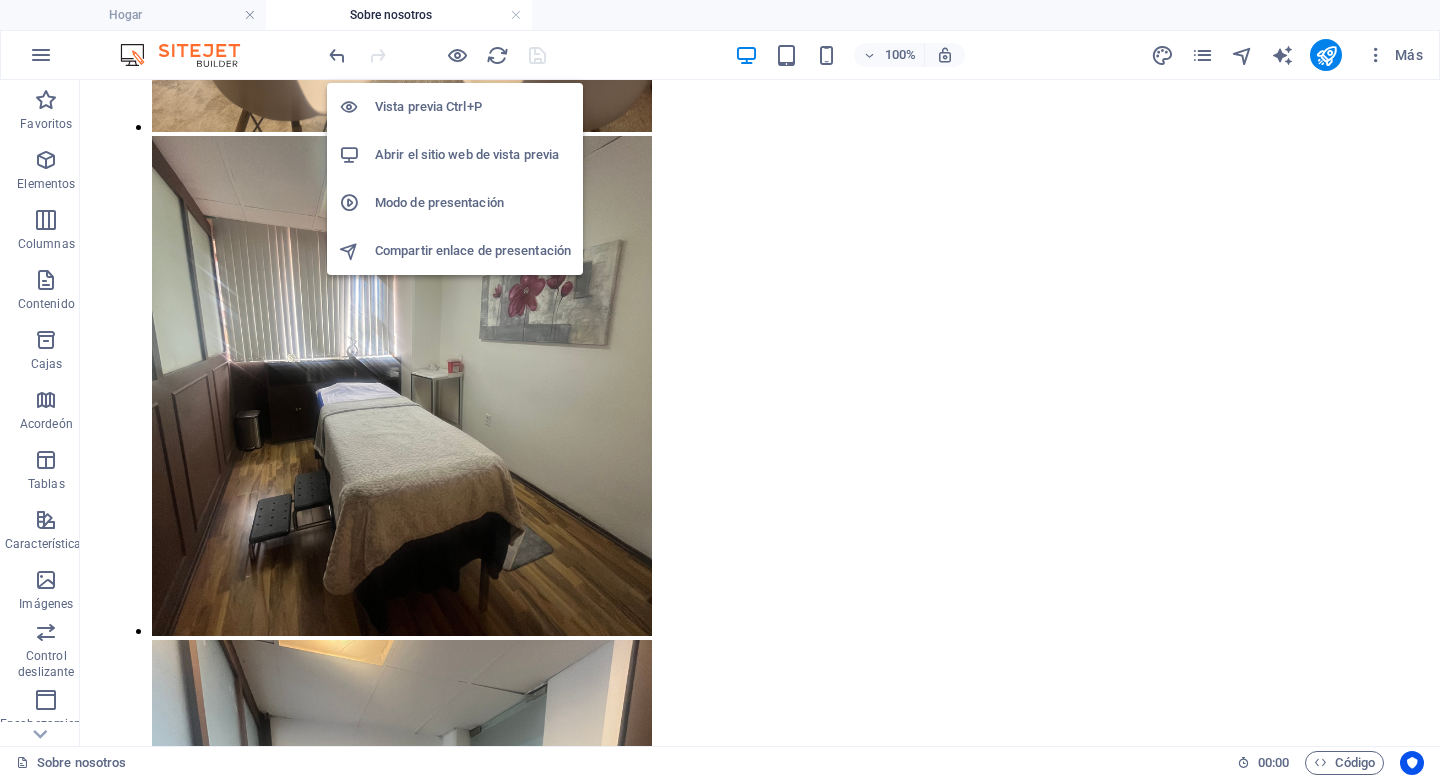 click on "Vista previa Ctrl+P" at bounding box center [428, 106] 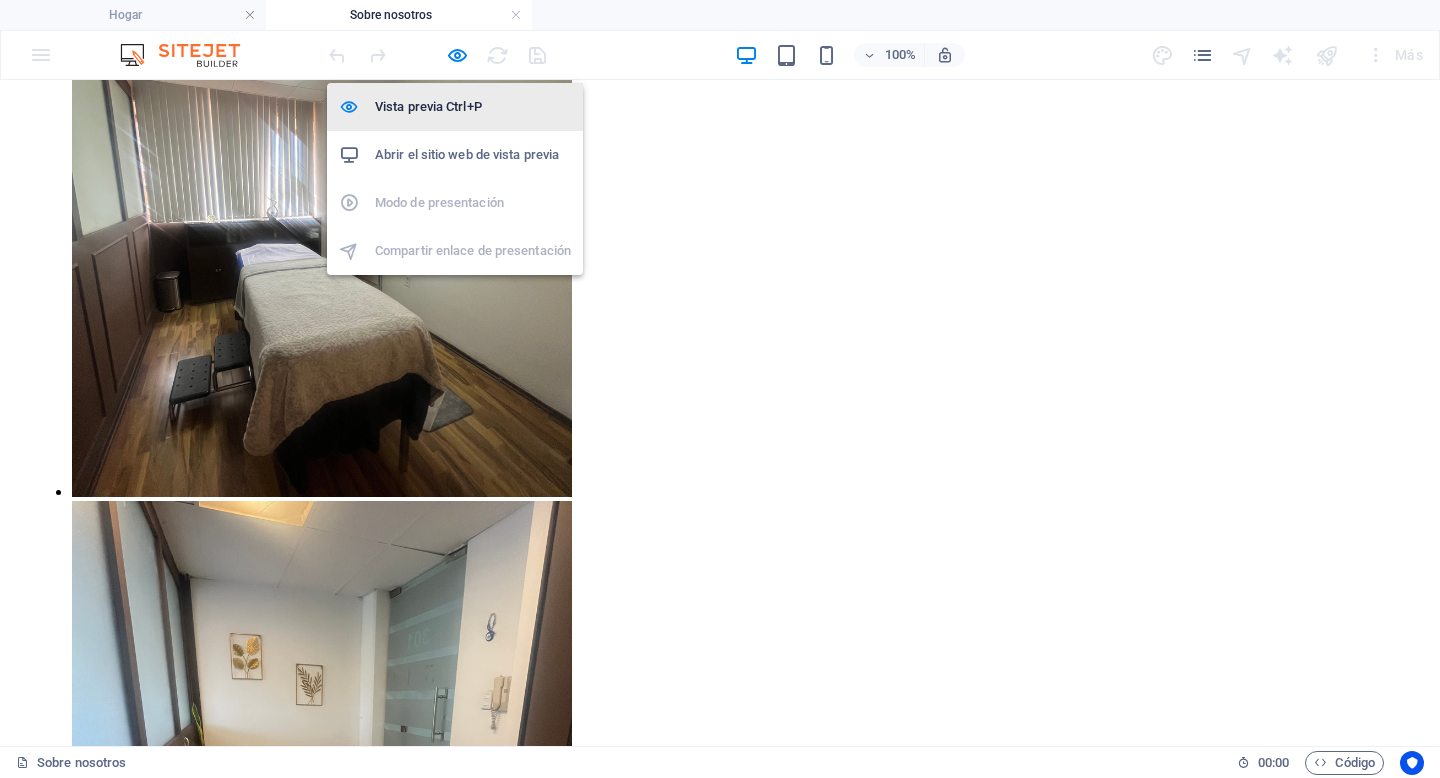 scroll, scrollTop: 3065, scrollLeft: 0, axis: vertical 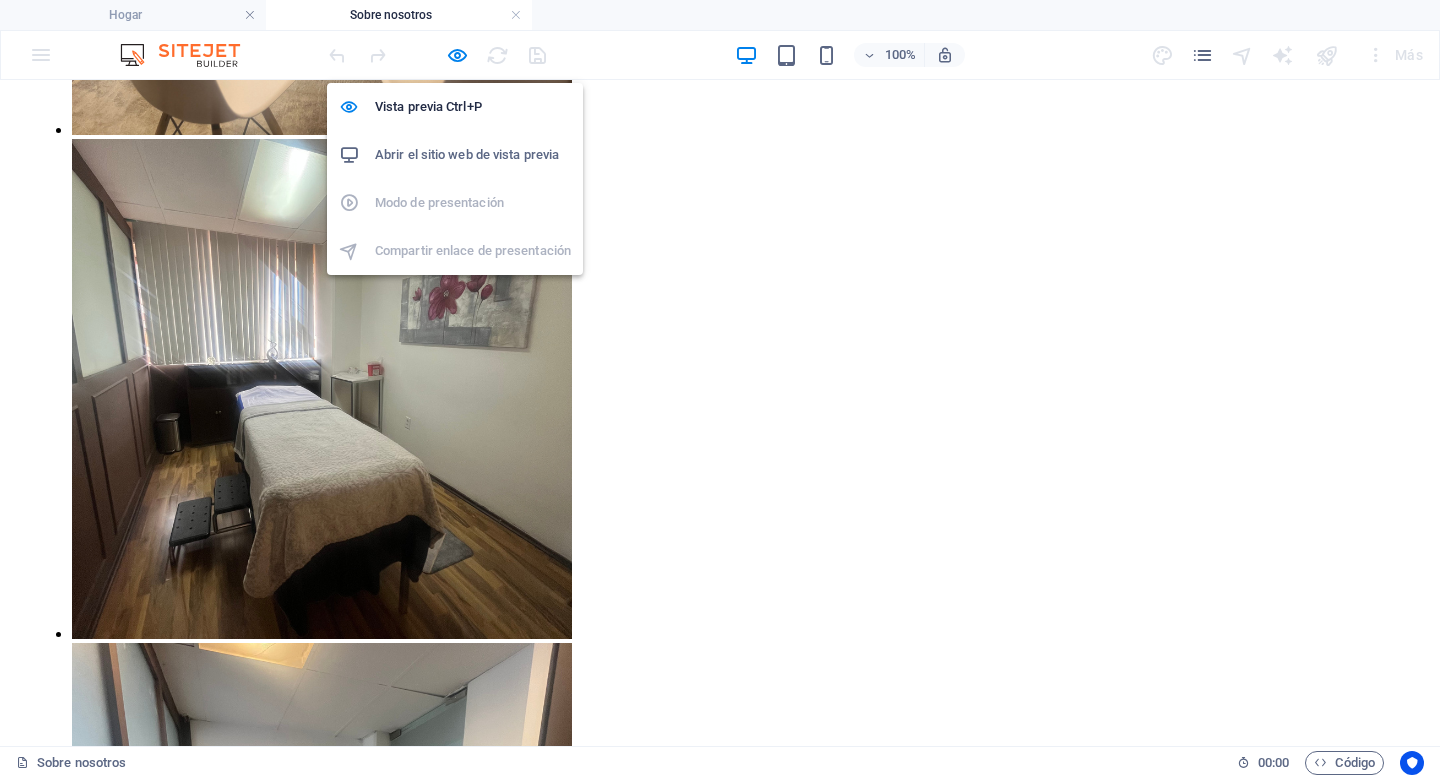 click on "Abrir el sitio web de vista previa" at bounding box center (467, 154) 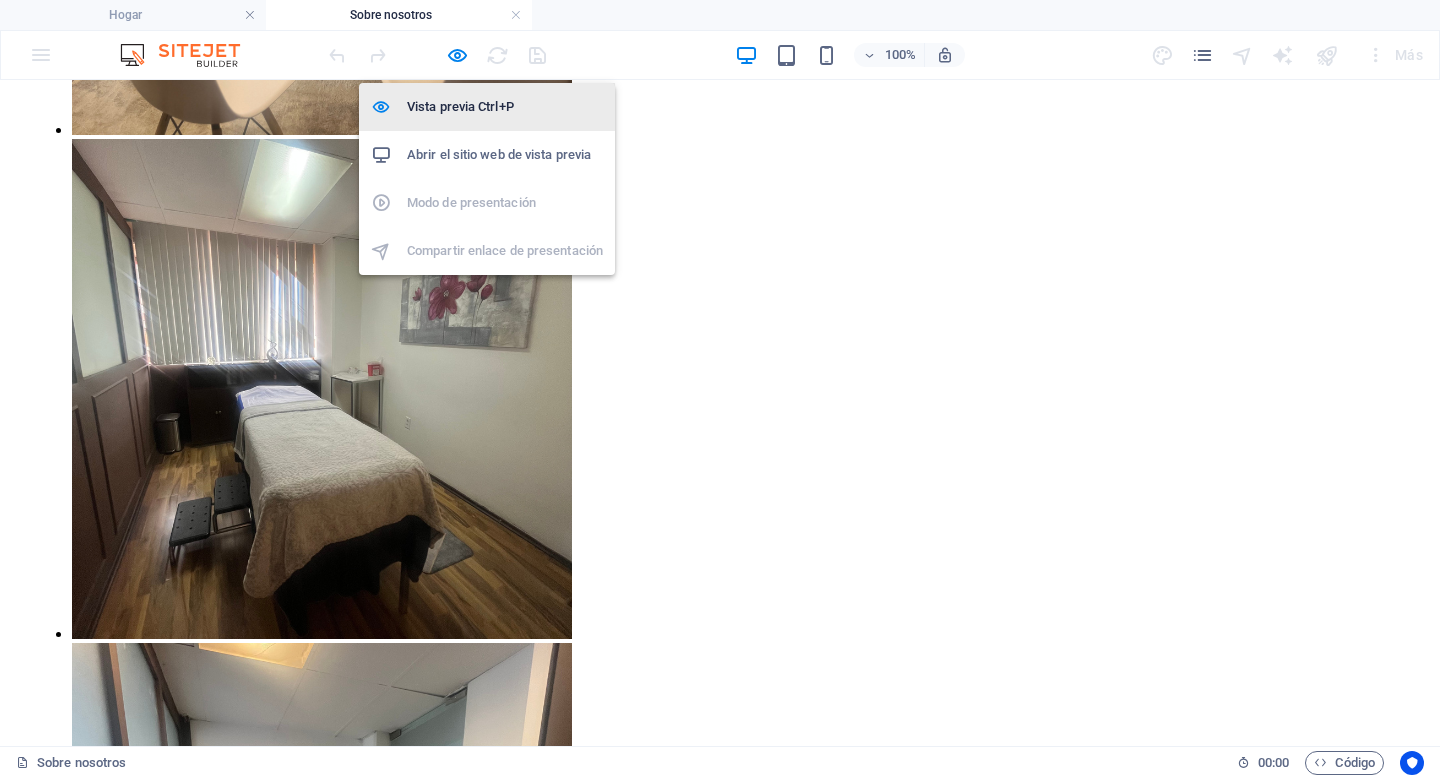 click on "Vista previa Ctrl+P" at bounding box center [460, 106] 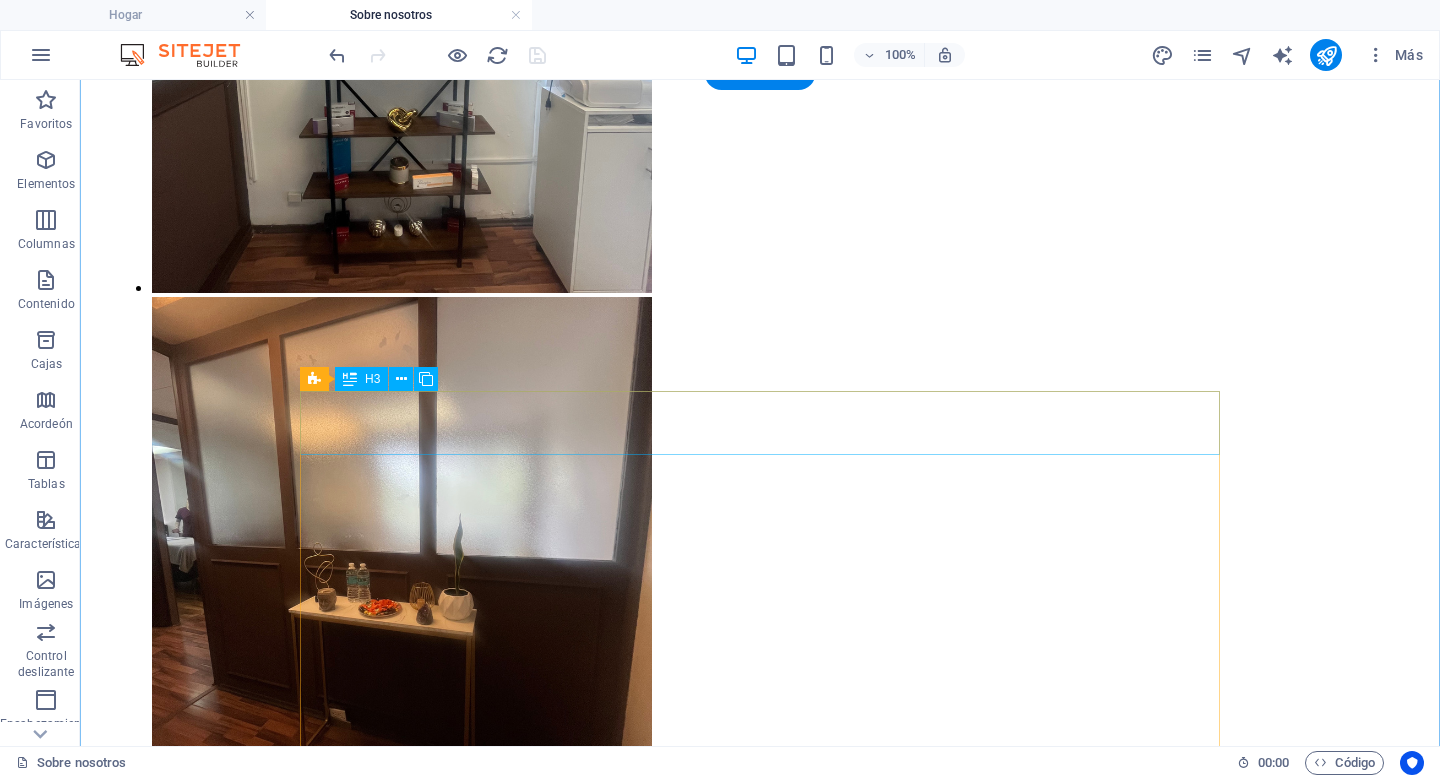 scroll, scrollTop: 5067, scrollLeft: 0, axis: vertical 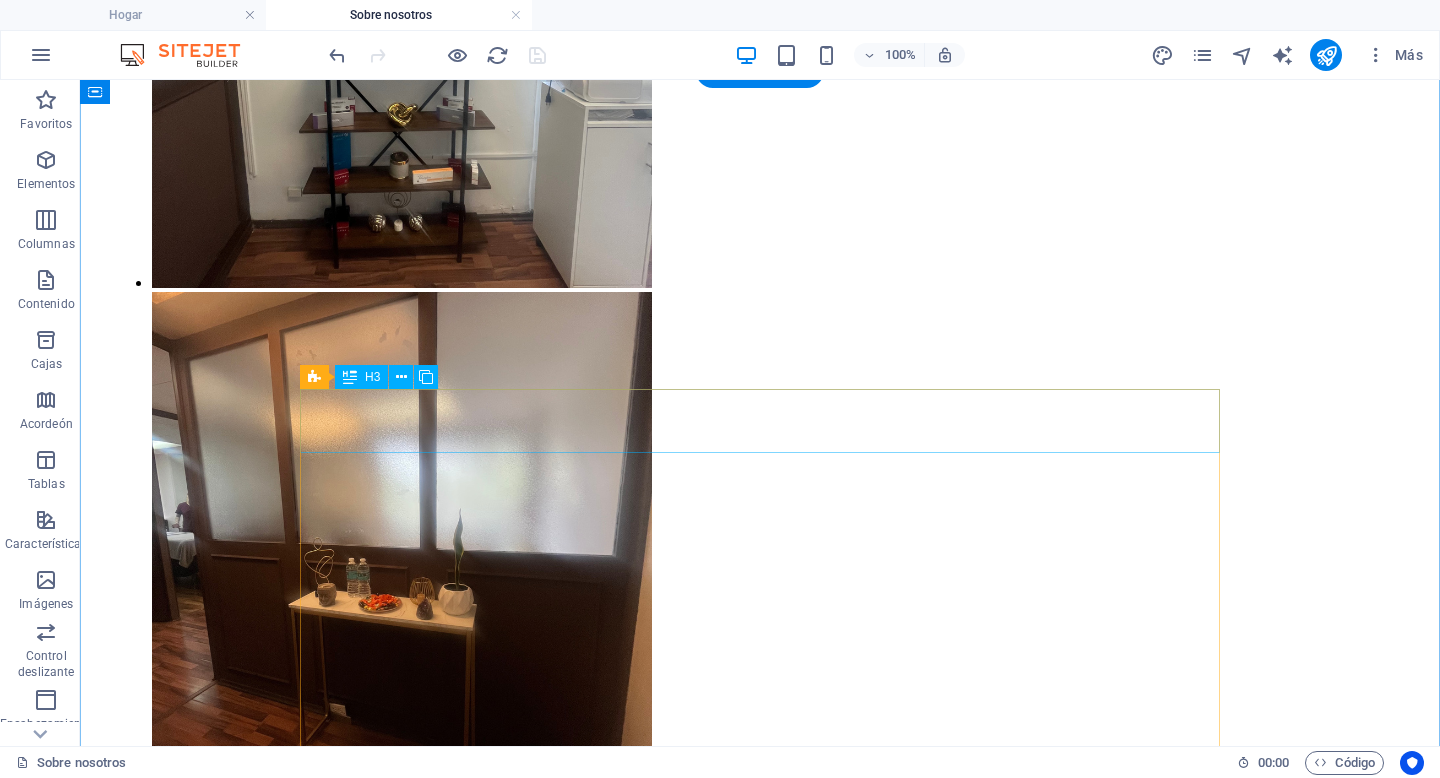 click on "¿Vendéis vouchers?" at bounding box center [760, 9534] 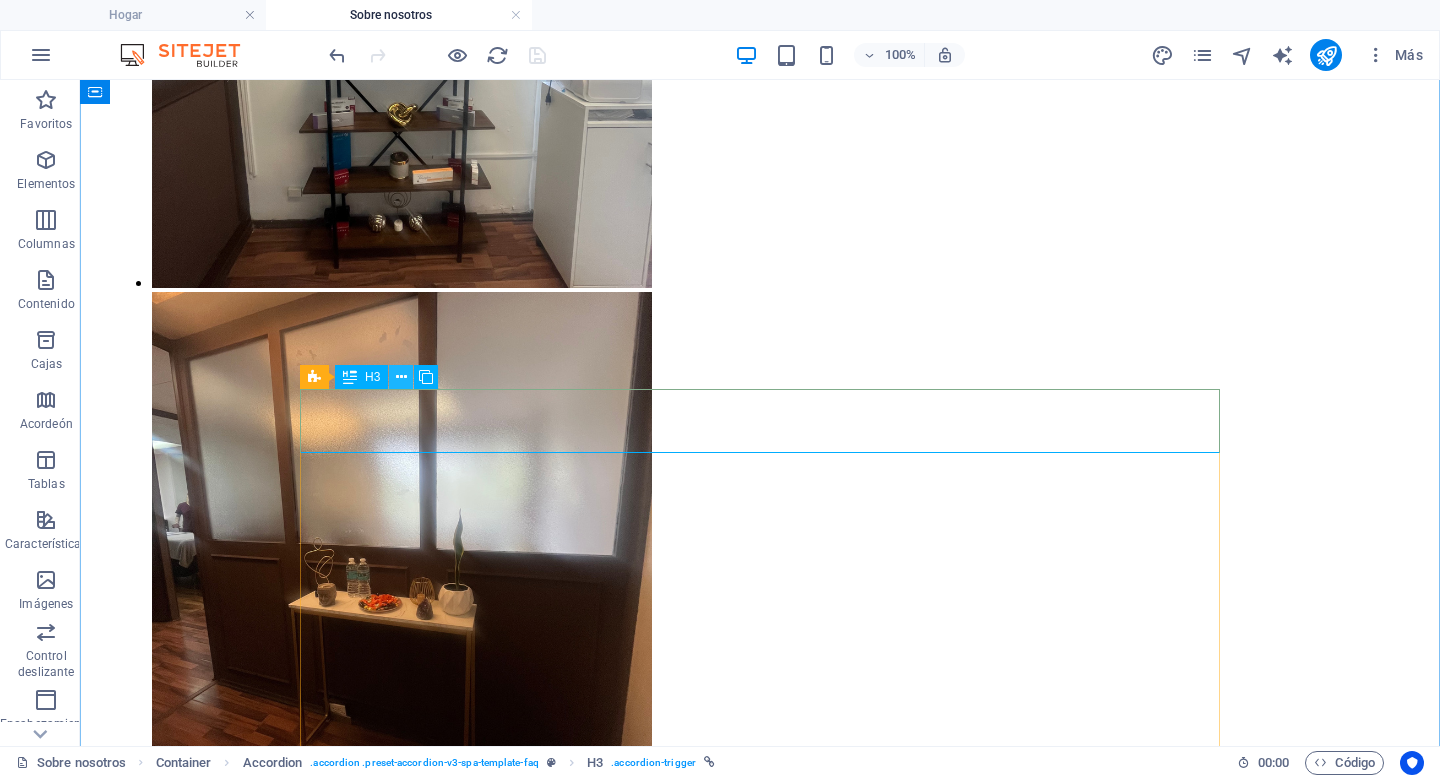 click at bounding box center (401, 377) 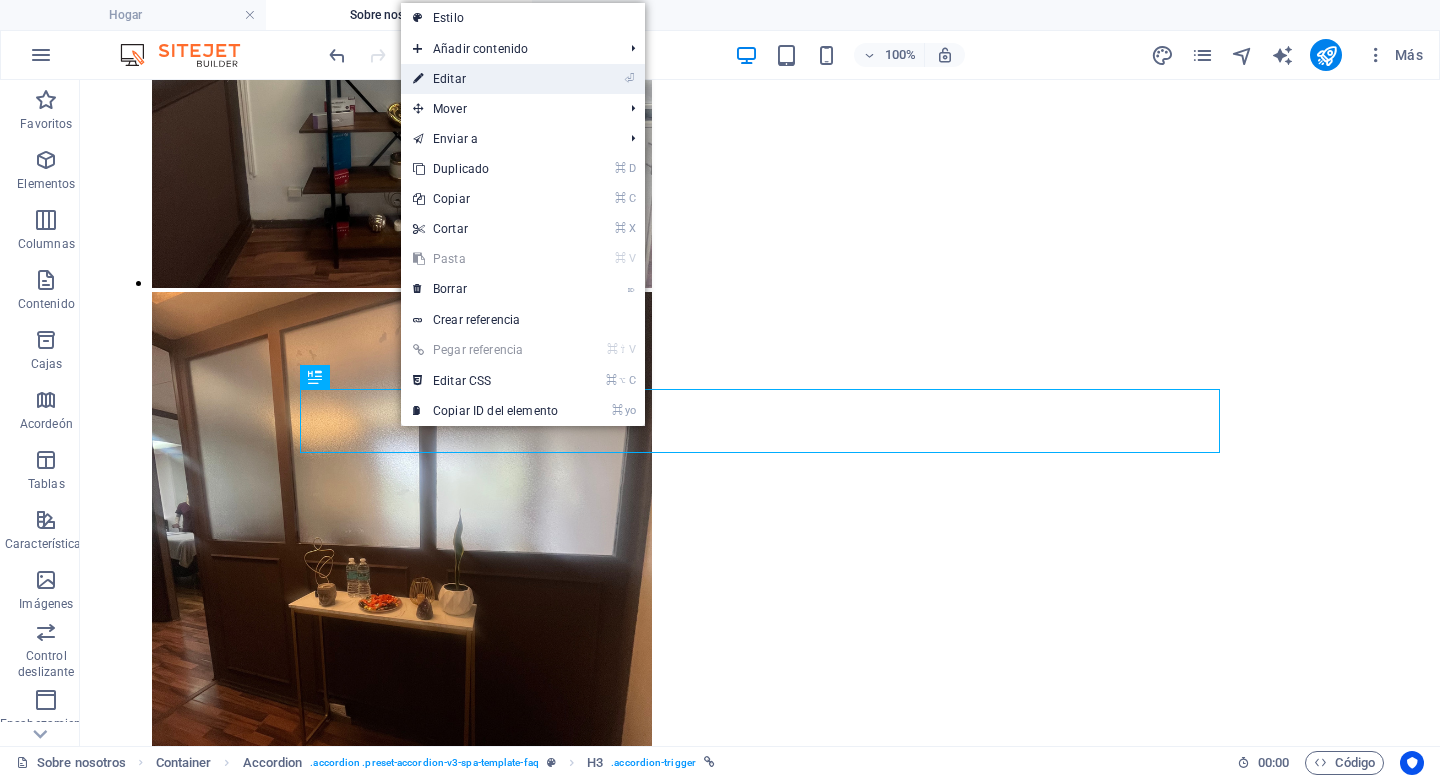 click on "⏎ Editar" at bounding box center [485, 79] 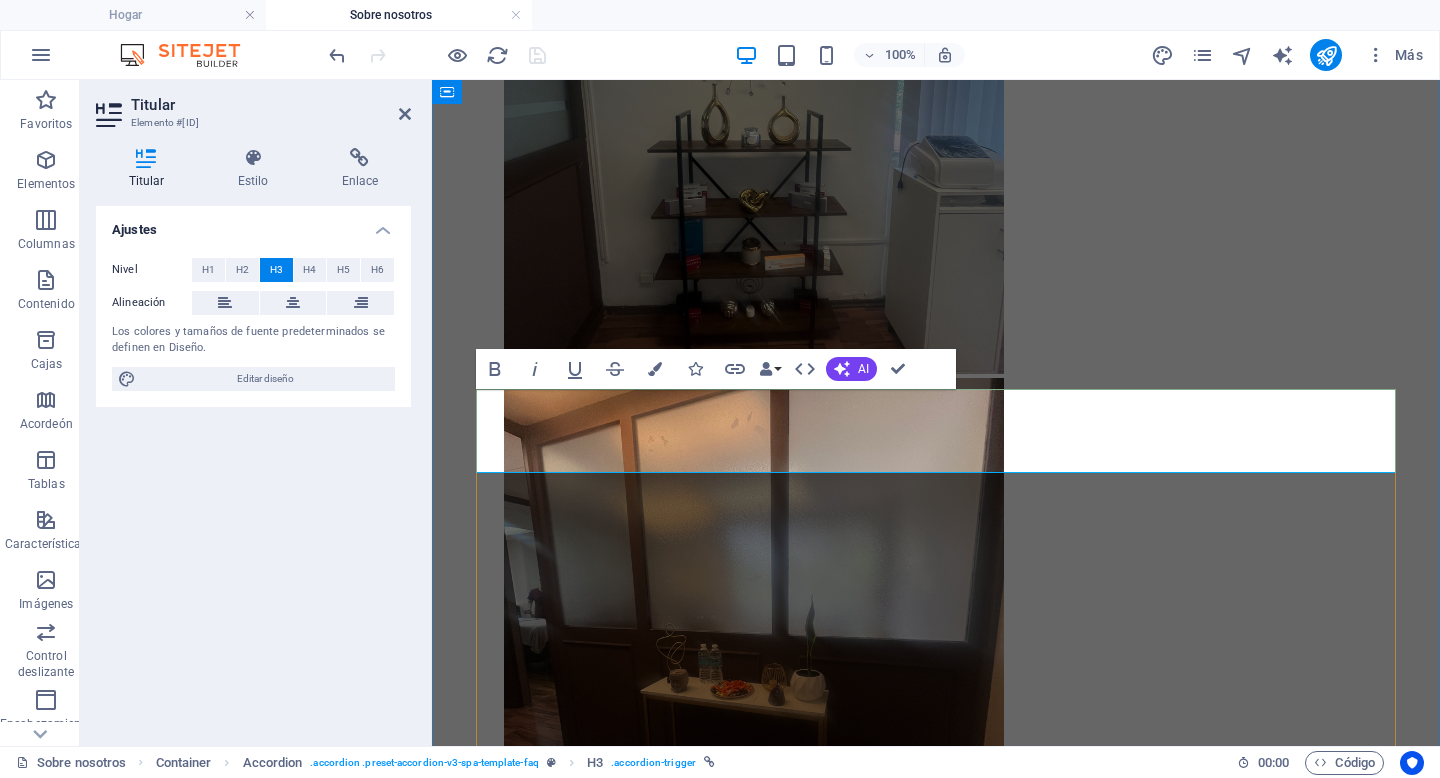 click on "¿Vendéis vouchers? ¿Puedo llevar a alguien conmigo a mi cita?" at bounding box center (634, 7517) 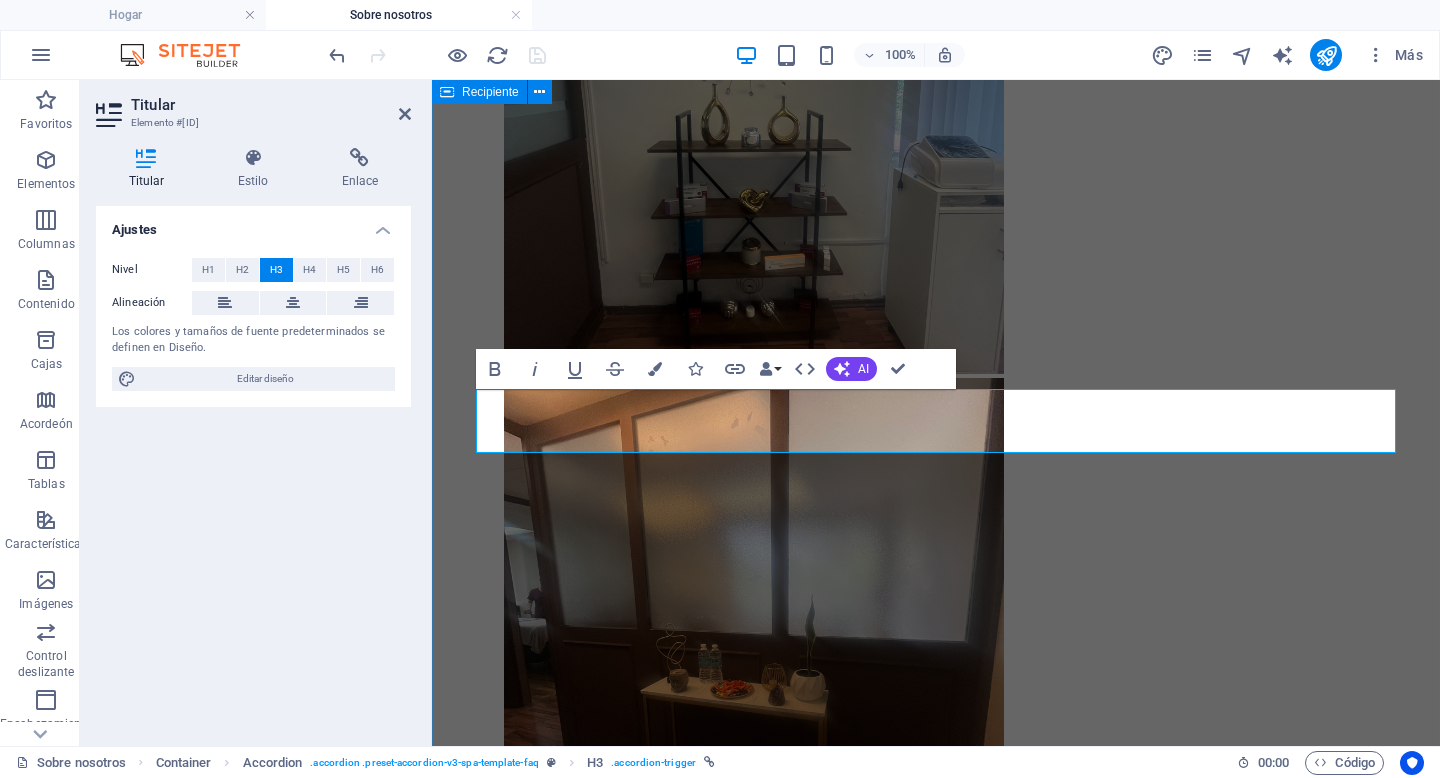 click on "Preguntas frecuentes Aquí encontrarás las respuestas a tus preguntas sobre masajes y las razones por las que deberías utilizar nuestros increíbles tratamientos. ¿Puedo llevar a alguien conmigo a mi cita? Vivamus suscipit tortor eget felis porttitor volutpat. Curabitur aliquet quam id dui posuere blandit. Curabitur arcu erat, accumsan id imperdiet et, porttitor at sem. Vivamus suscipit tortor eget felis porttitor volutpat. Curabitur aliquet quam id dui posuere blandit.  ¿Qué pasa si me duele la espalda después del masaje? Vivamus suscipit tortor eget felis porttitor volutpat. Curabitur aliquet quam id dui posuere blandit. Curabitur arcu erat, accumsan id imperdiet et, porttitor at sem. Vivamus suscipit tortor eget felis porttitor volutpat. Curabitur aliquet quam id dui posuere blandit.  ¿Qué puedo esperar durante mi visita?" at bounding box center [936, 7588] 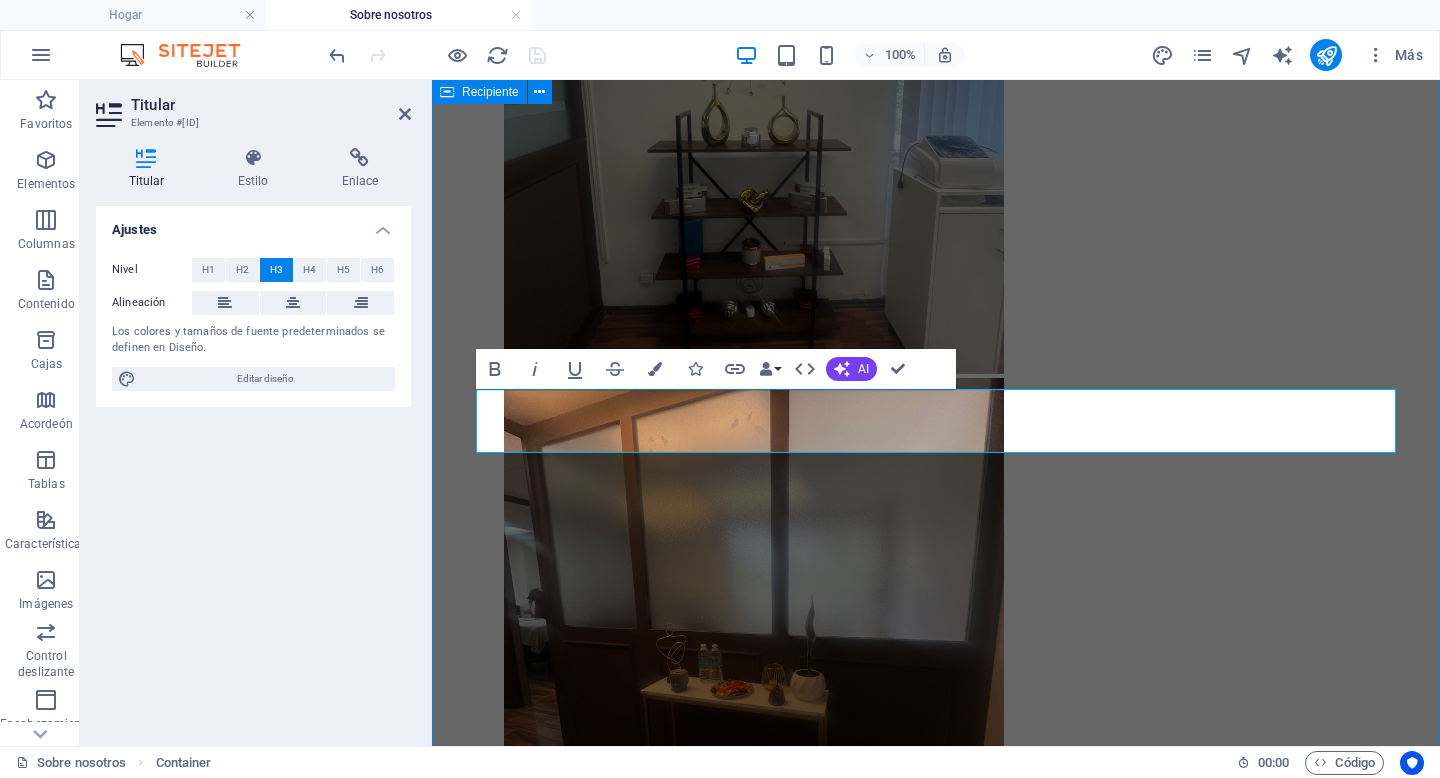 scroll, scrollTop: 5067, scrollLeft: 0, axis: vertical 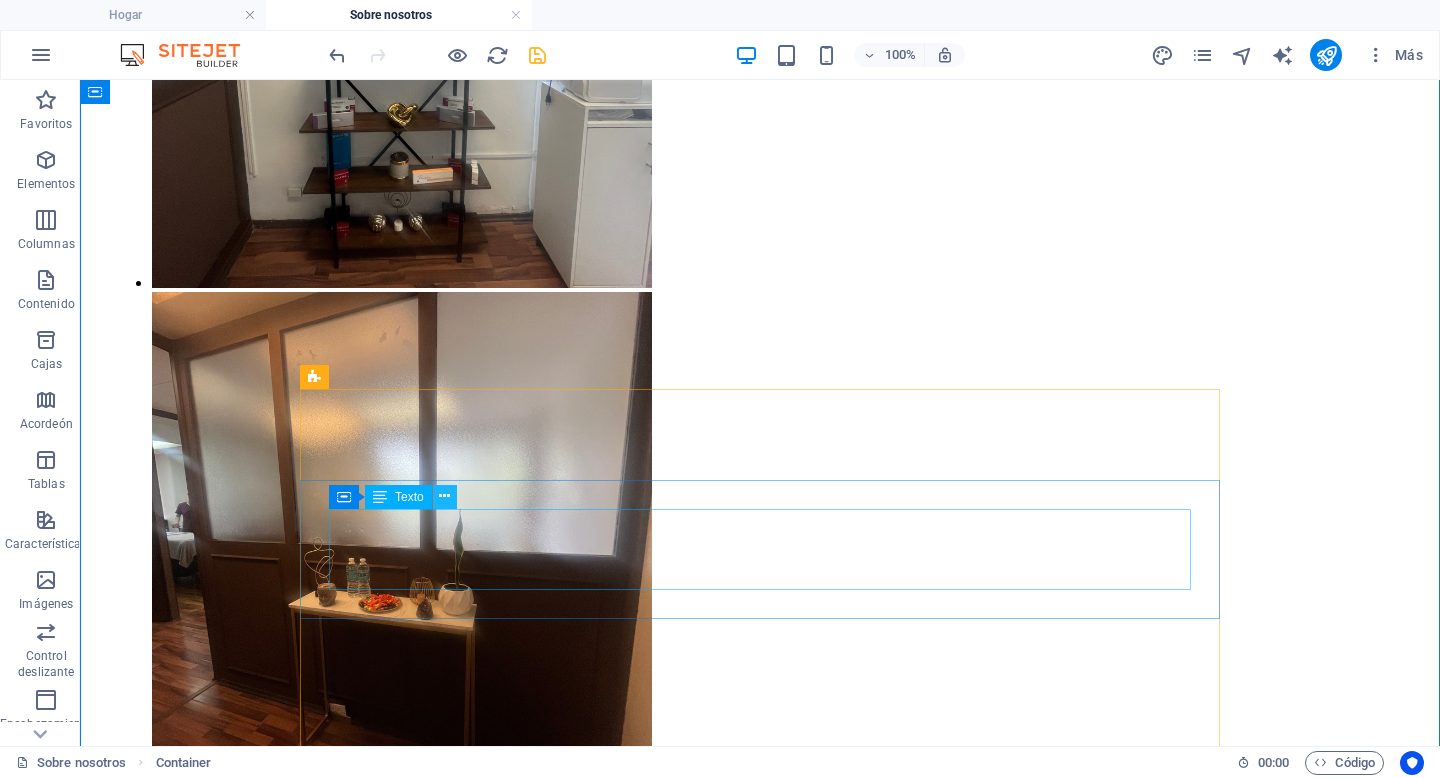 click at bounding box center [444, 496] 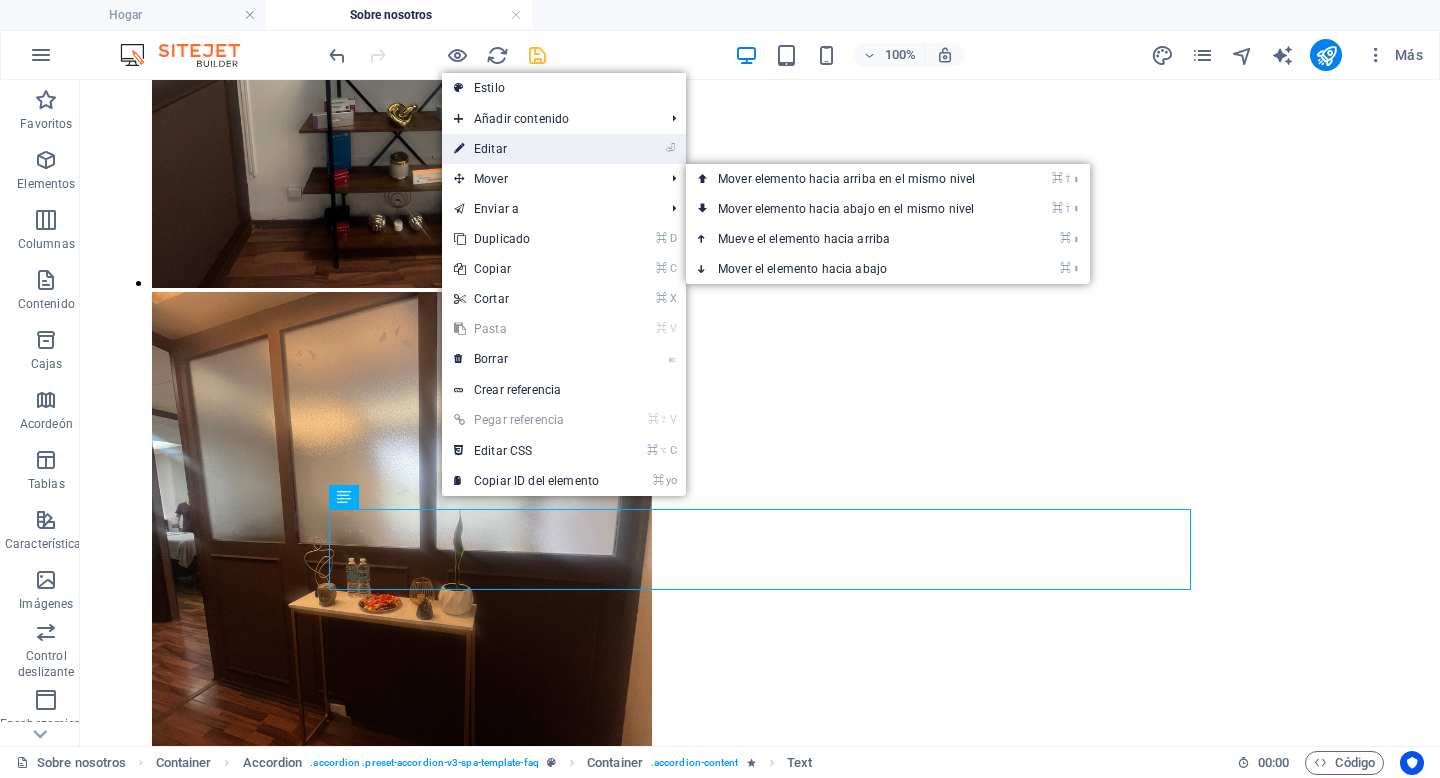 click on "Editar" at bounding box center (490, 149) 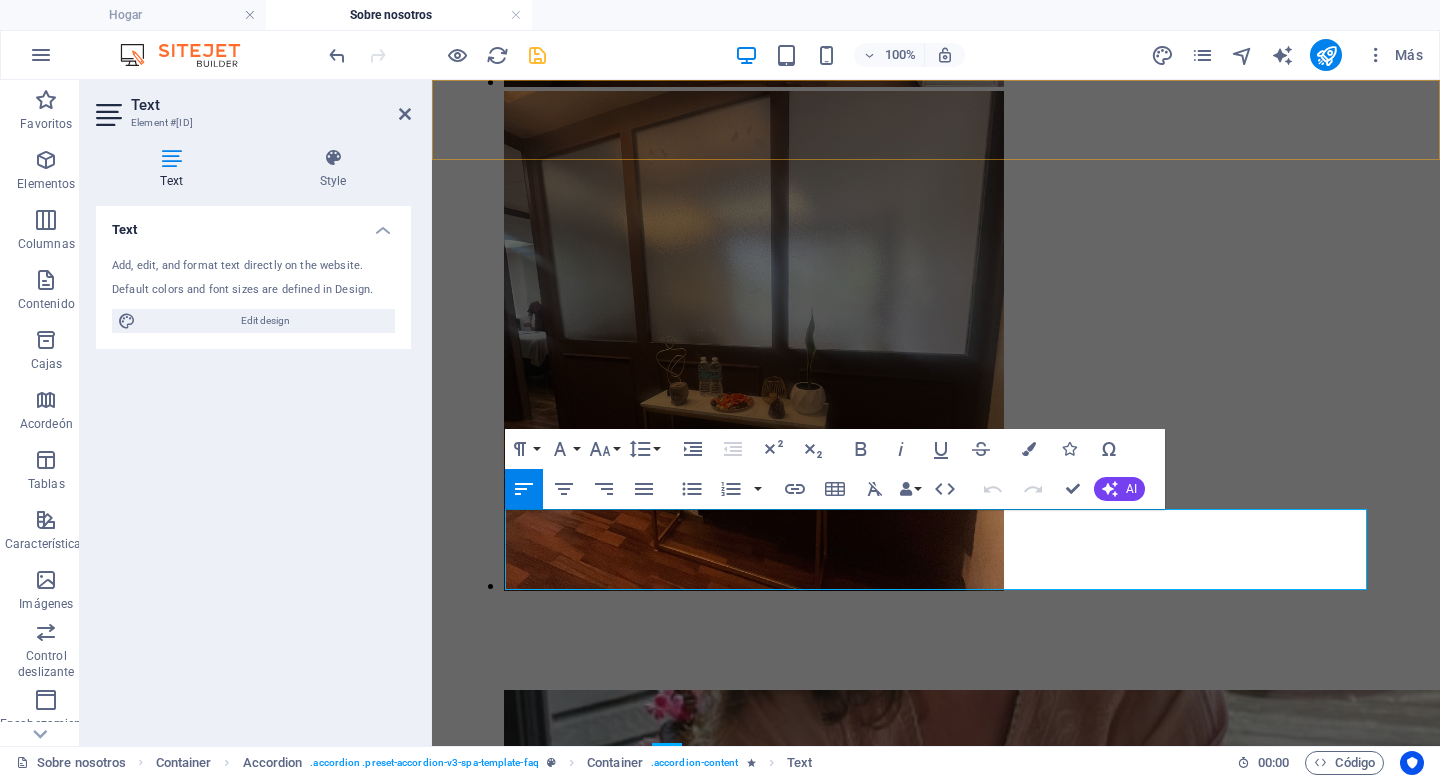 scroll, scrollTop: 4780, scrollLeft: 0, axis: vertical 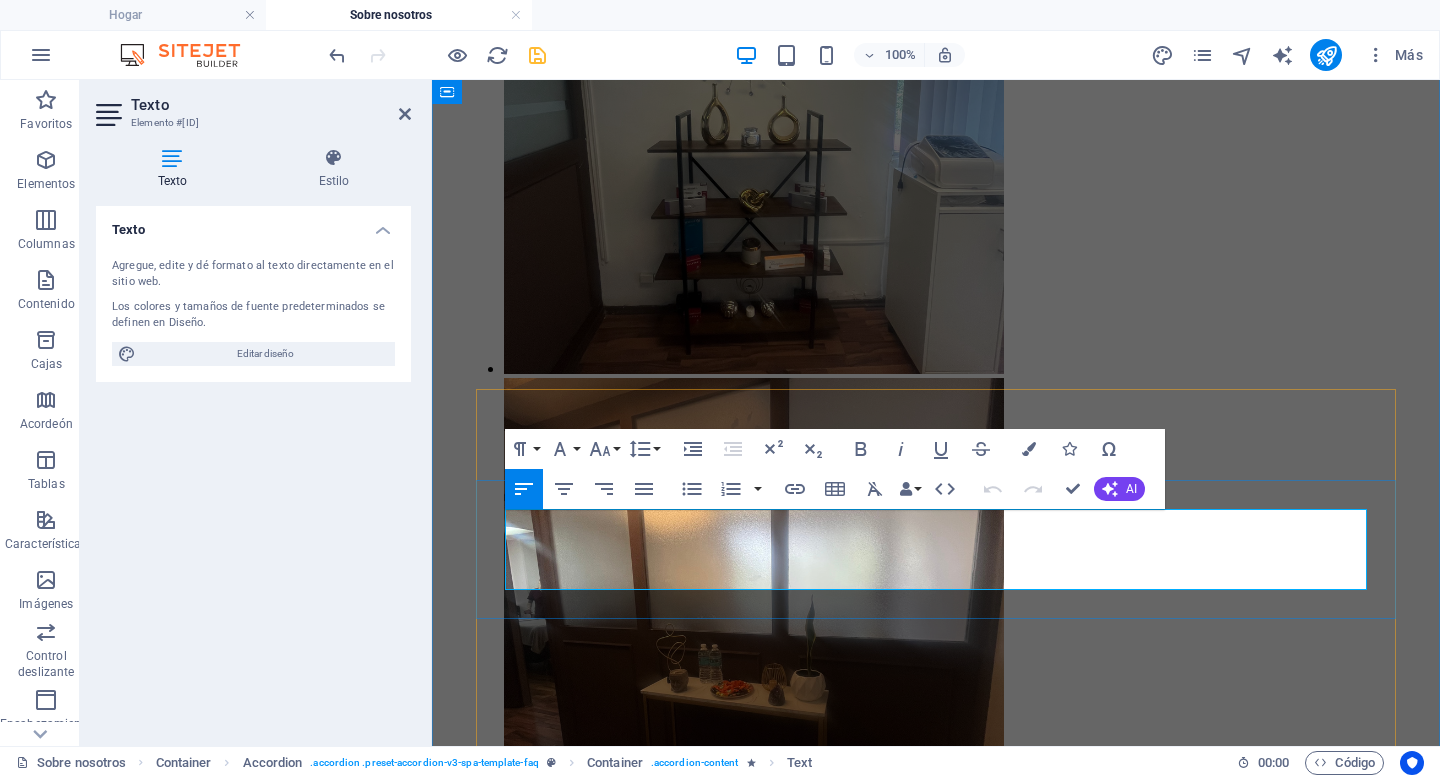 drag, startPoint x: 782, startPoint y: 577, endPoint x: 504, endPoint y: 523, distance: 283.19604 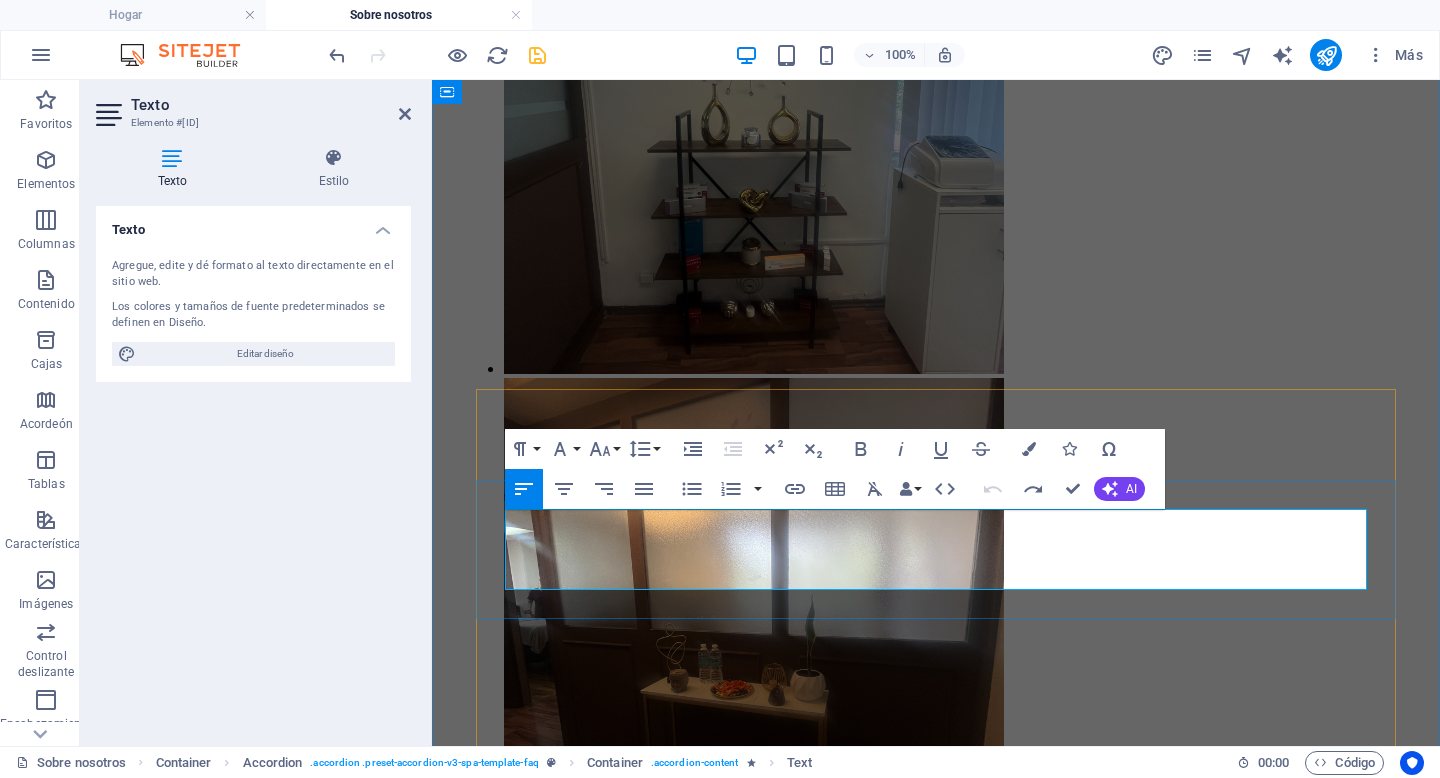 type 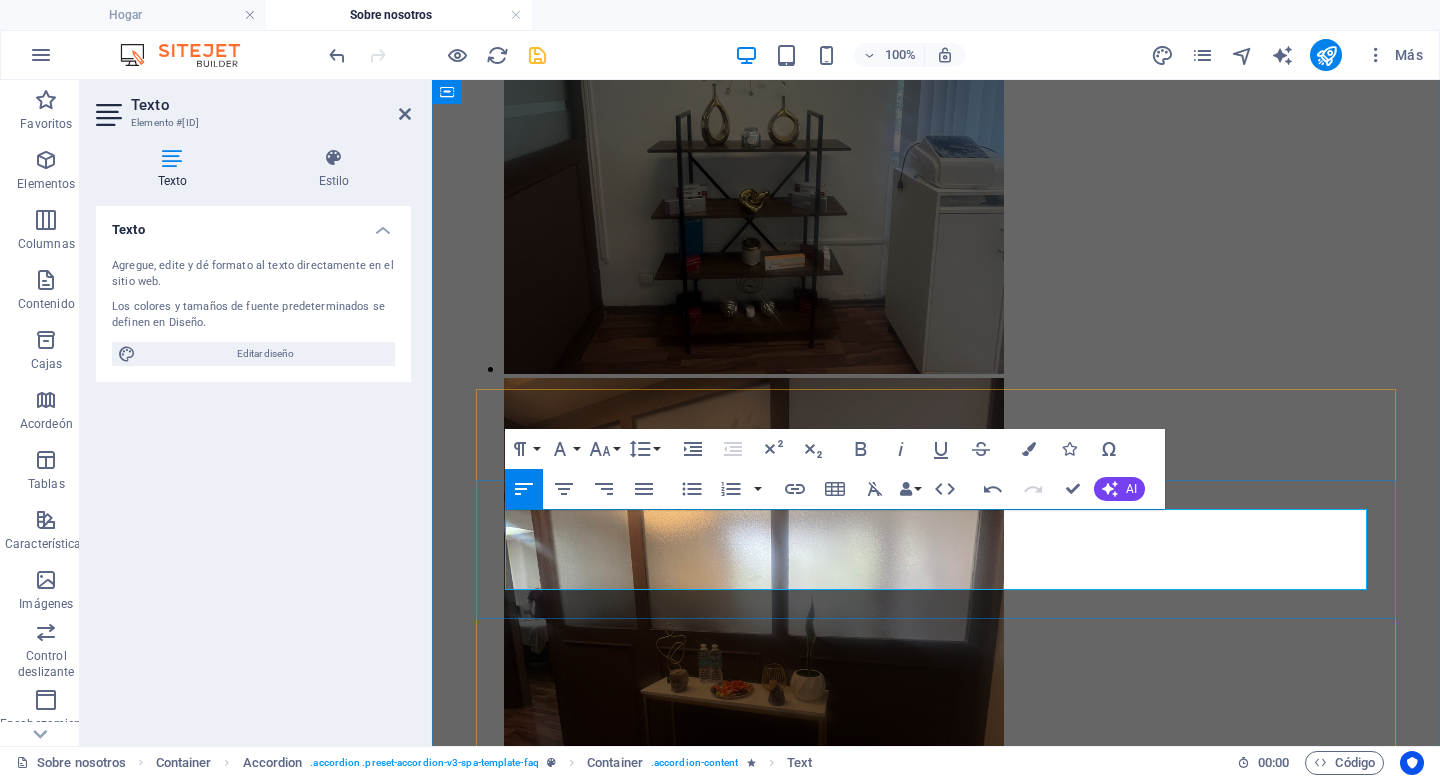 click on "Vivamus suscipit tortor eget felis porttitor volutpat. Curabitur aliquet quam id dui posuere blandit. Curabitur arcu erat, accumsan id imperdiet et, kfv porttitor at sem. Vivamus suscipit tortor eget felis porttitor volutpat. Curabitur aliquet quam id dui posuere blandit." at bounding box center (936, 7555) 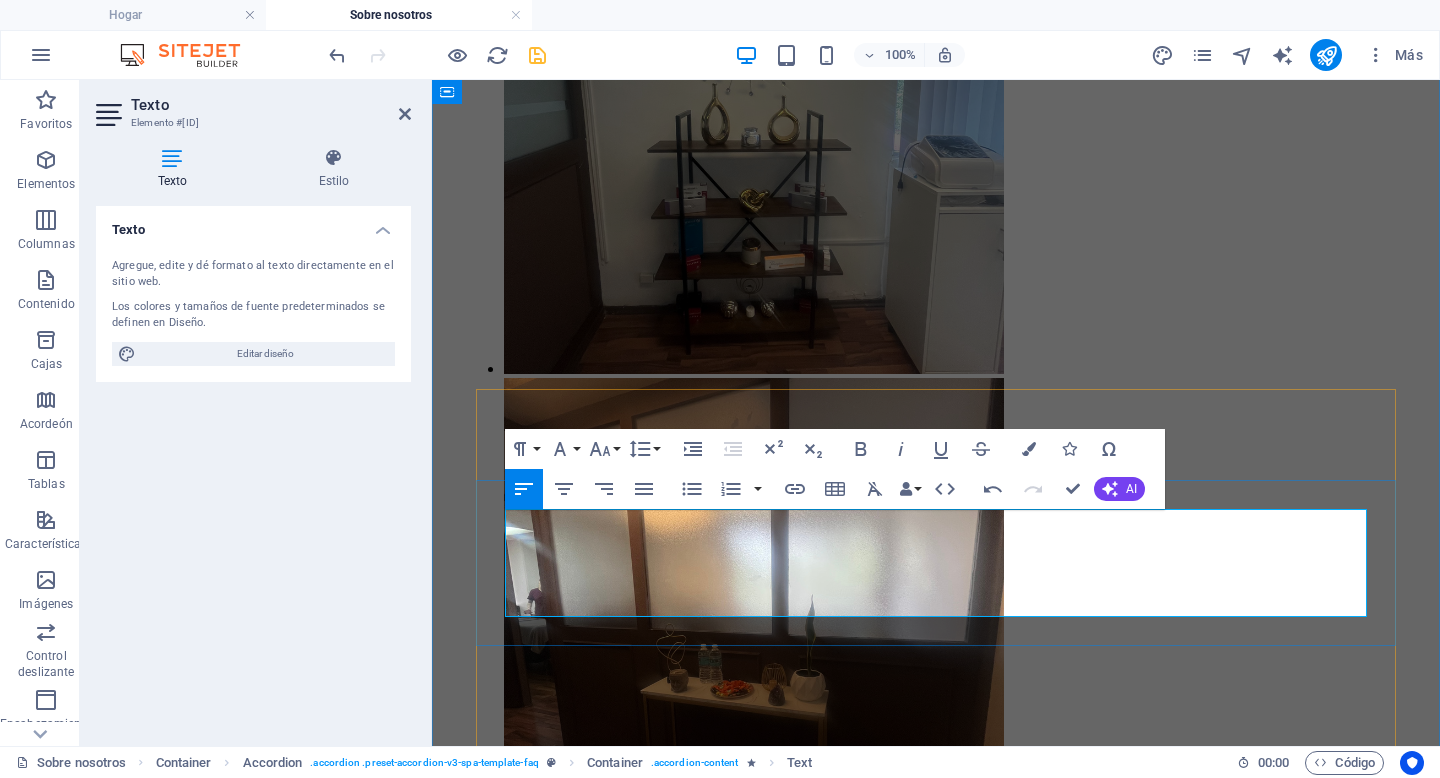 click on "Viva nvdkvndkvnldvnldzkvnlcvn Lamentablemente, por motivos de seguridad, no permitimos que lo acompañen invitados. Si es menor de 18 años, puede venir acompañado de su tutor. mus suscipit tortor eget felis porttitor volutpat. Curabitur aliquet quam id dui posuere blandit. Curabitur arcu erat, accumsan id imperdiet et, kfv porttitor at sem. Vivamus suscipit tortor eget felis porttitor volutpat. Curabitur aliquet quam id dui posuere blandit." at bounding box center (936, 7573) 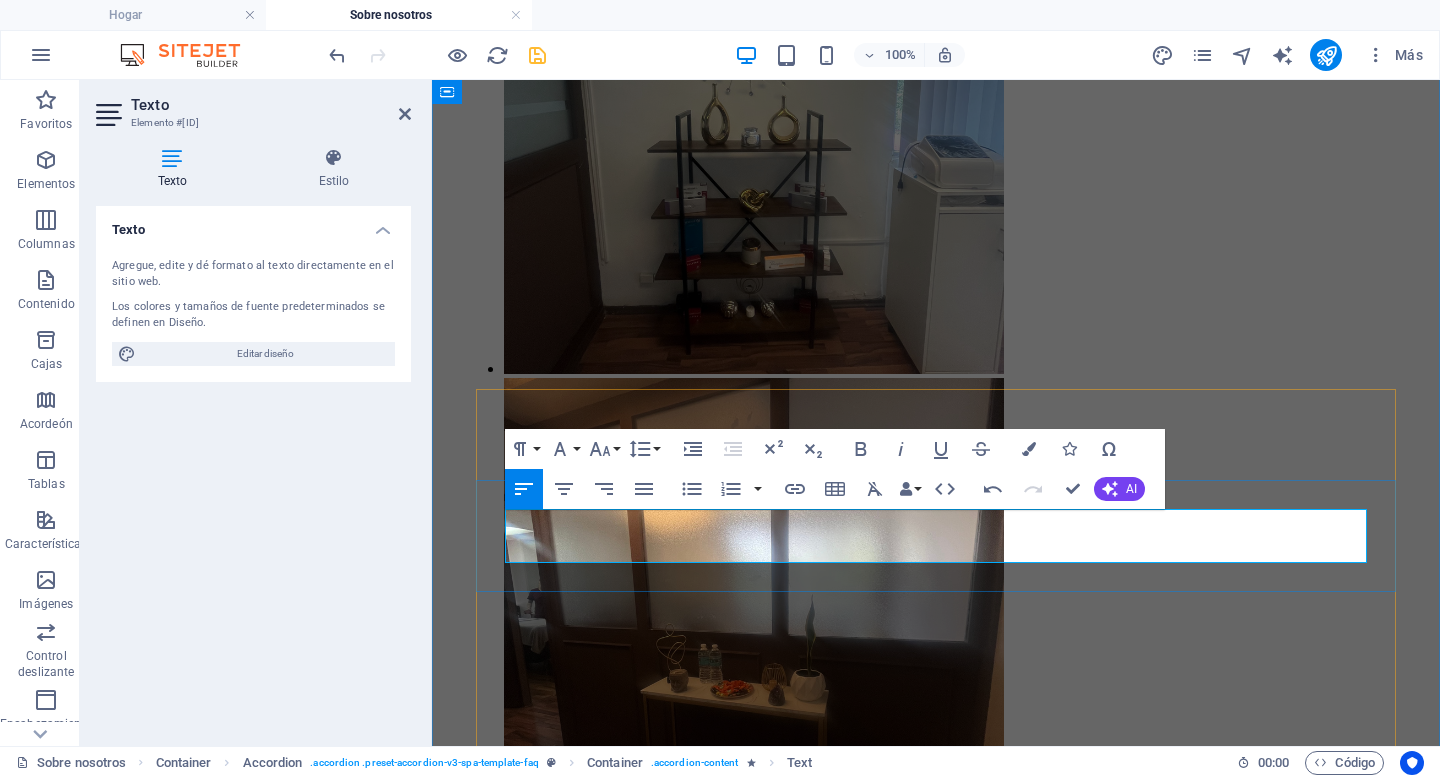 click on "Viva Lamentablemente, por motivos de seguridad, no permitimos que lo acompañen invitados. Si es menor de 18 años, puede venir acompañado de su tutor." at bounding box center (936, 7555) 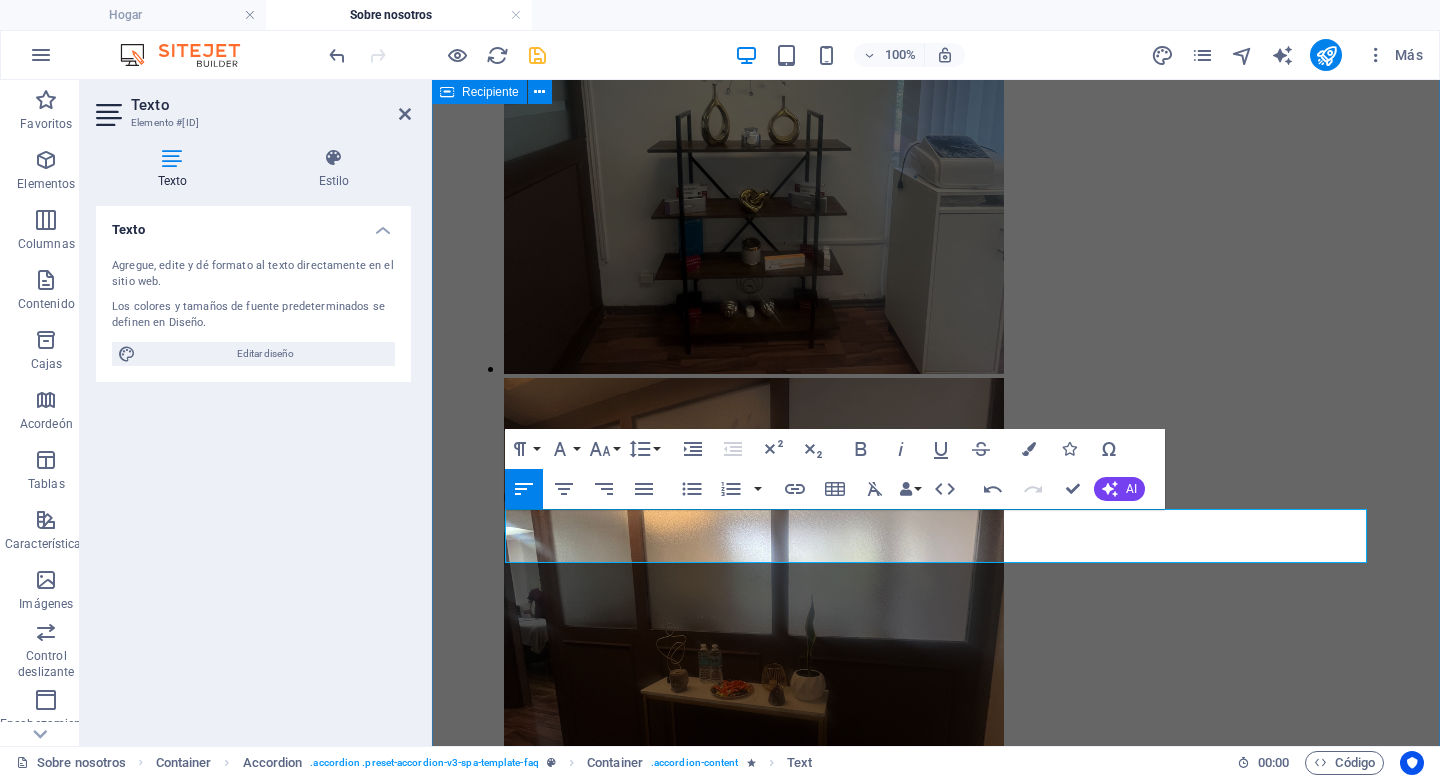 click on "Preguntas frecuentes Aquí encontrarás las respuestas a tus preguntas sobre masajes y las razones por las que deberías utilizar nuestros increíbles tratamientos. ¿Puedo llevar a alguien conmigo a mi cita? Lamentablemente, por motivos de seguridad, no permitimos que lo acompañen invitados. Si es menor de [AGE] años, puede venir acompañado de su tutor. ¿Qué pasa si me duele la espalda después del masaje? Vivamus suscipit tortor eget felis porttitor volutpat. Curabitur aliquet quam id dui posuere blandit. Curabitur arcu erat, accumsan id imperdiet et, porttitor at sem. Vivamus suscipit tortor eget felis porttitor volutpat. Curabitur aliquet quam id dui posuere blandit. ¿Qué puedo esperar durante mi visita? Vivamus suscipit tortor eget felis porttitor volutpat. Curabitur aliquet quam id dui posuere blandit. Curabitur arcu erat, accumsan id imperdiet et, porttitor at sem. Vivamus suscipit tortor eget felis porttitor volutpat. Curabitur aliquet quam id dui posuere blandit." at bounding box center [936, 7588] 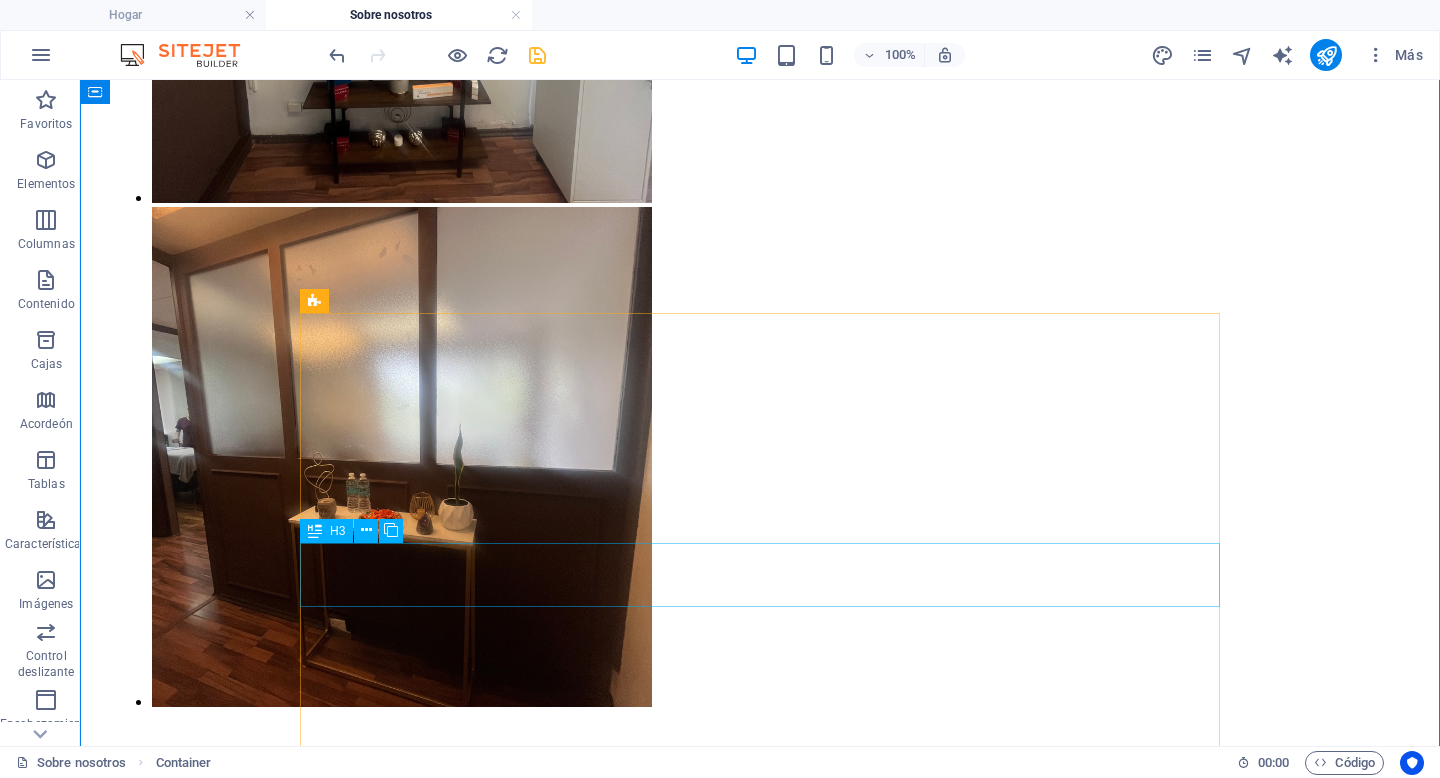 scroll, scrollTop: 5164, scrollLeft: 0, axis: vertical 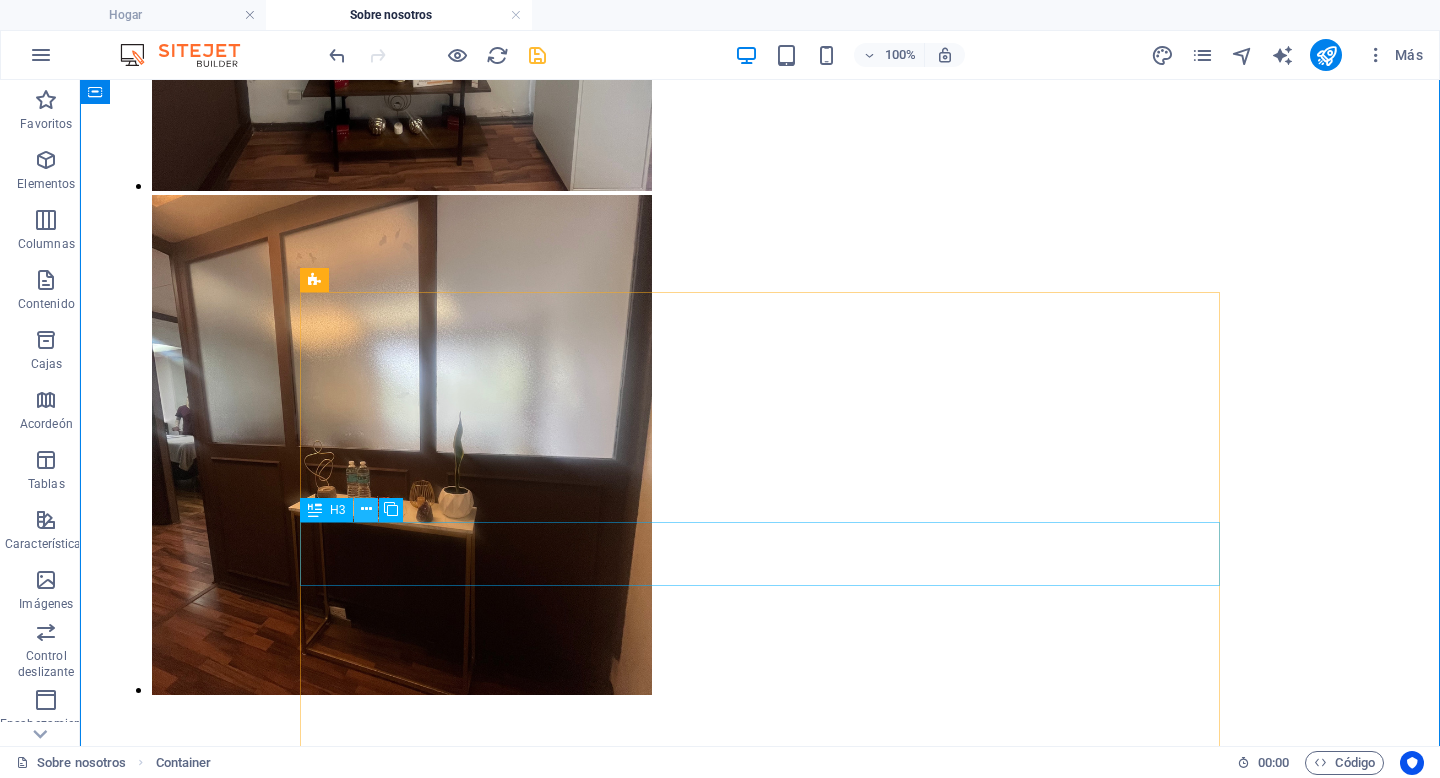 click at bounding box center [366, 509] 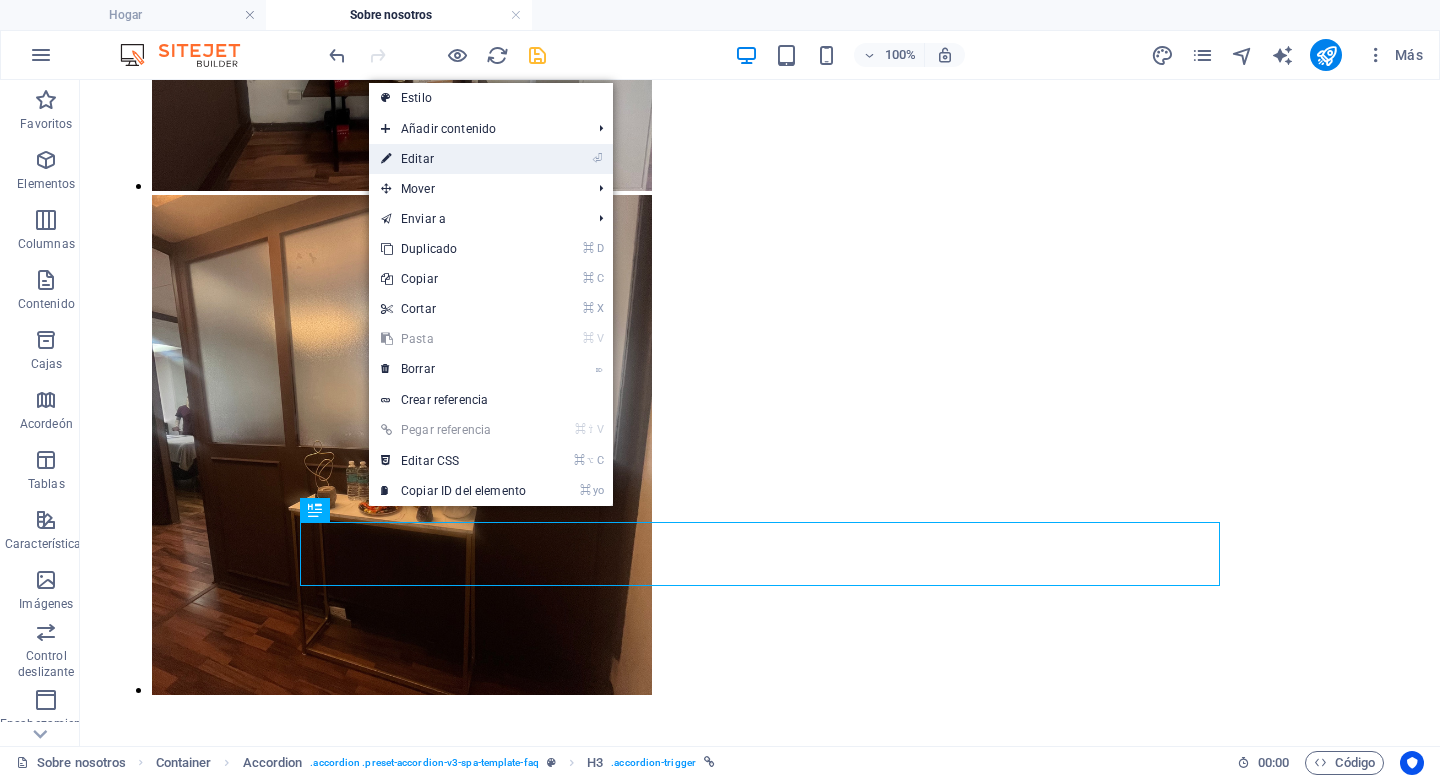 click on "⏎ Editar" at bounding box center [453, 159] 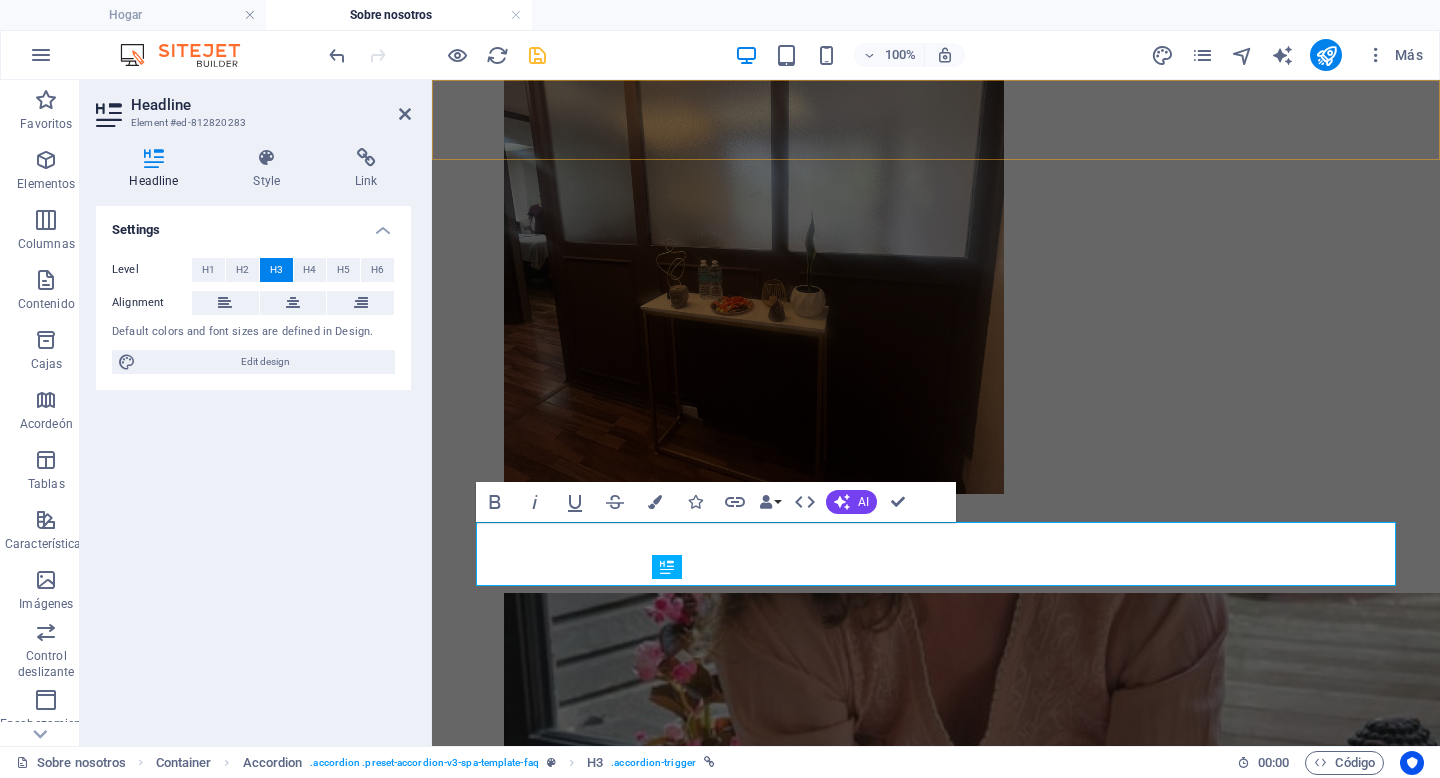 scroll, scrollTop: 4877, scrollLeft: 0, axis: vertical 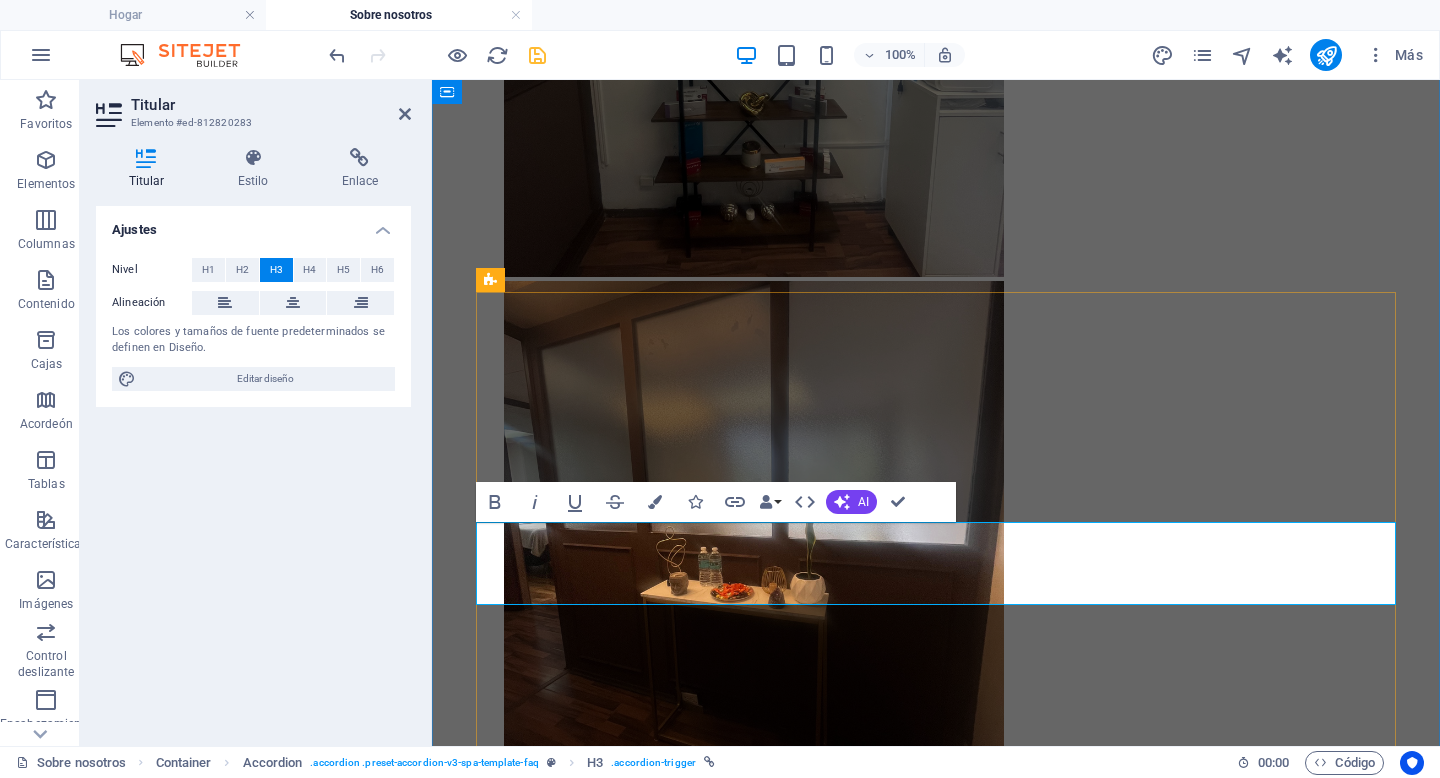 drag, startPoint x: 971, startPoint y: 557, endPoint x: 506, endPoint y: 554, distance: 465.00967 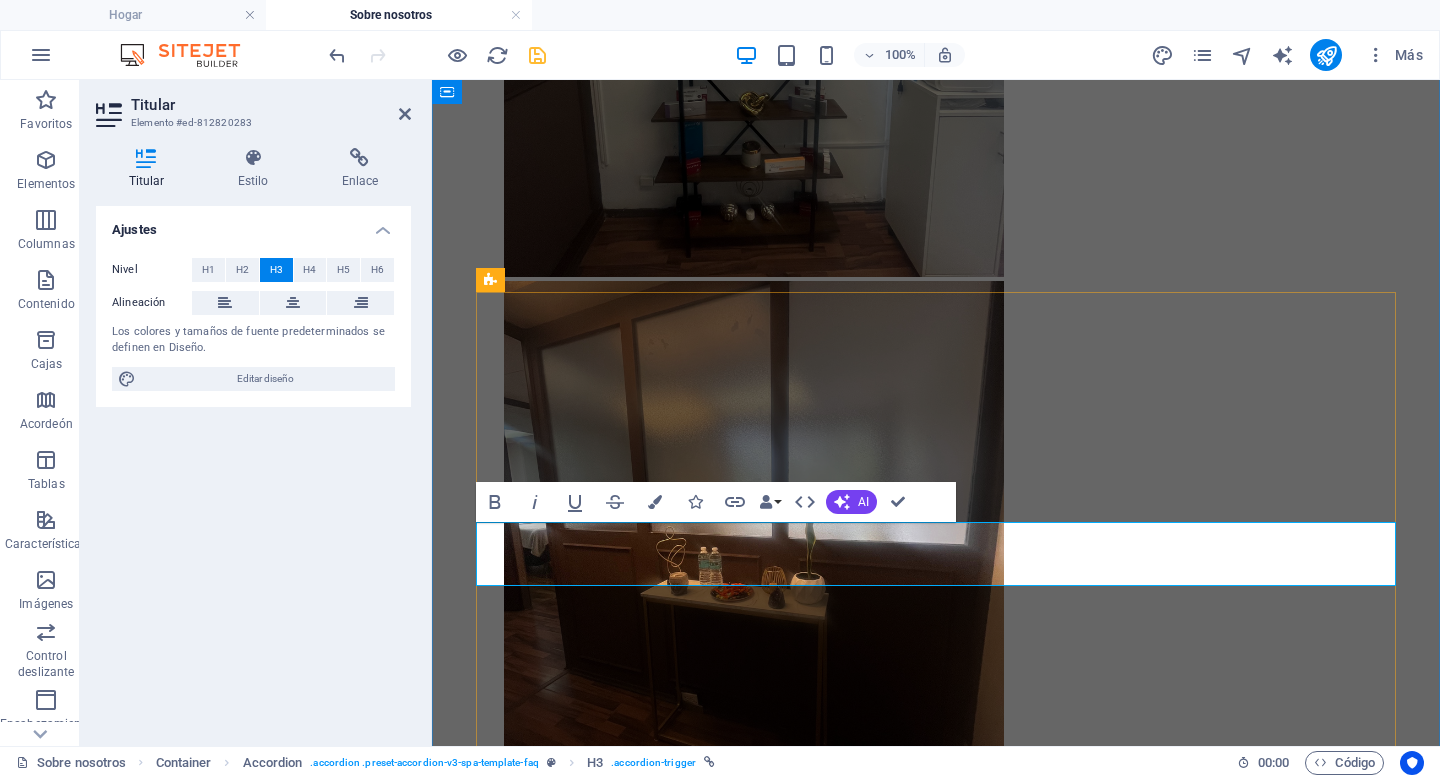 click on "¿Cómo me preparo para mi primera cita?" at bounding box center [631, 7505] 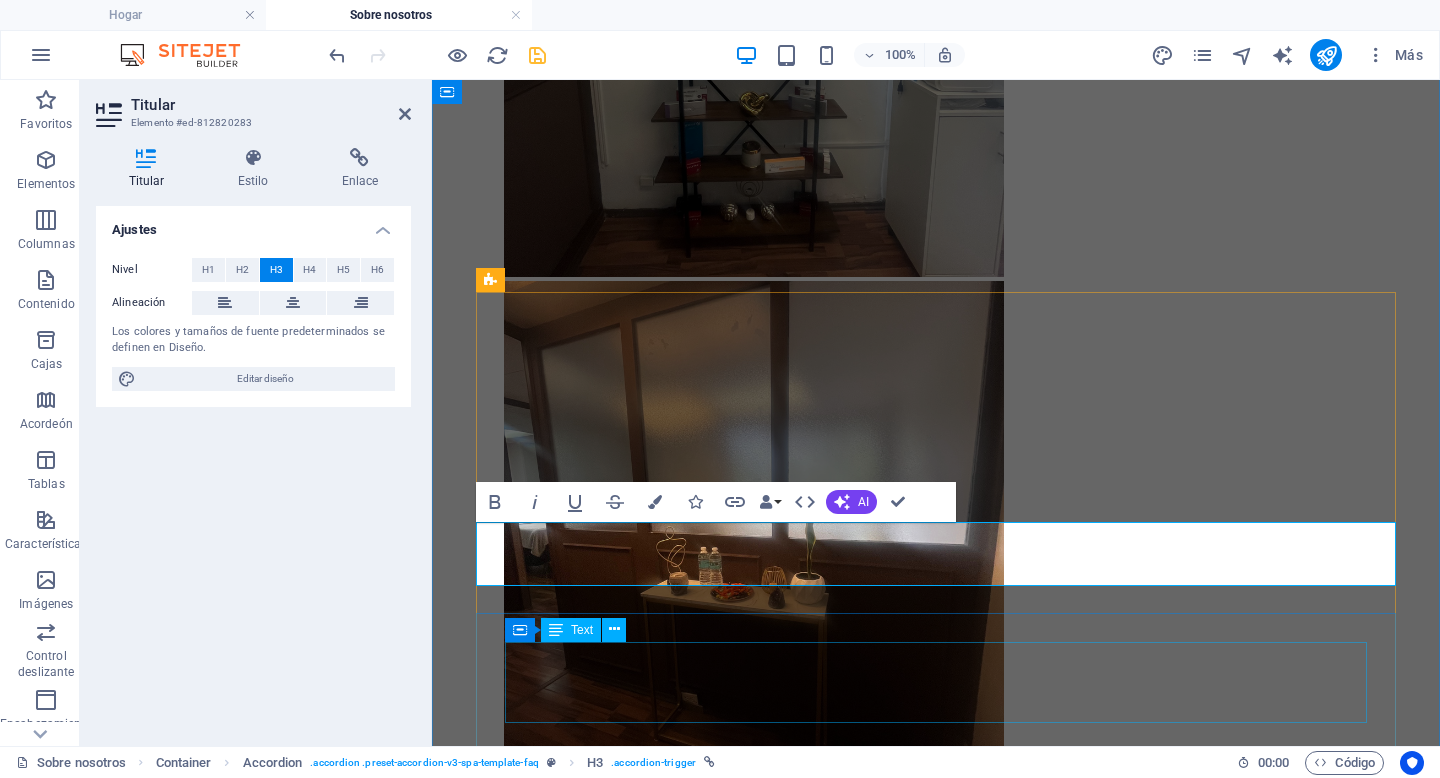 click on "Vivamus suscipit tortor eget felis porttitor volutpat. Curabitur aliquet quam id dui posuere blandit. Curabitur arcu erat, accumsan id imperdiet et, porttitor at sem. Vivamus suscipit tortor eget felis porttitor volutpat. Curabitur aliquet quam id dui posuere blandit." at bounding box center [936, 7553] 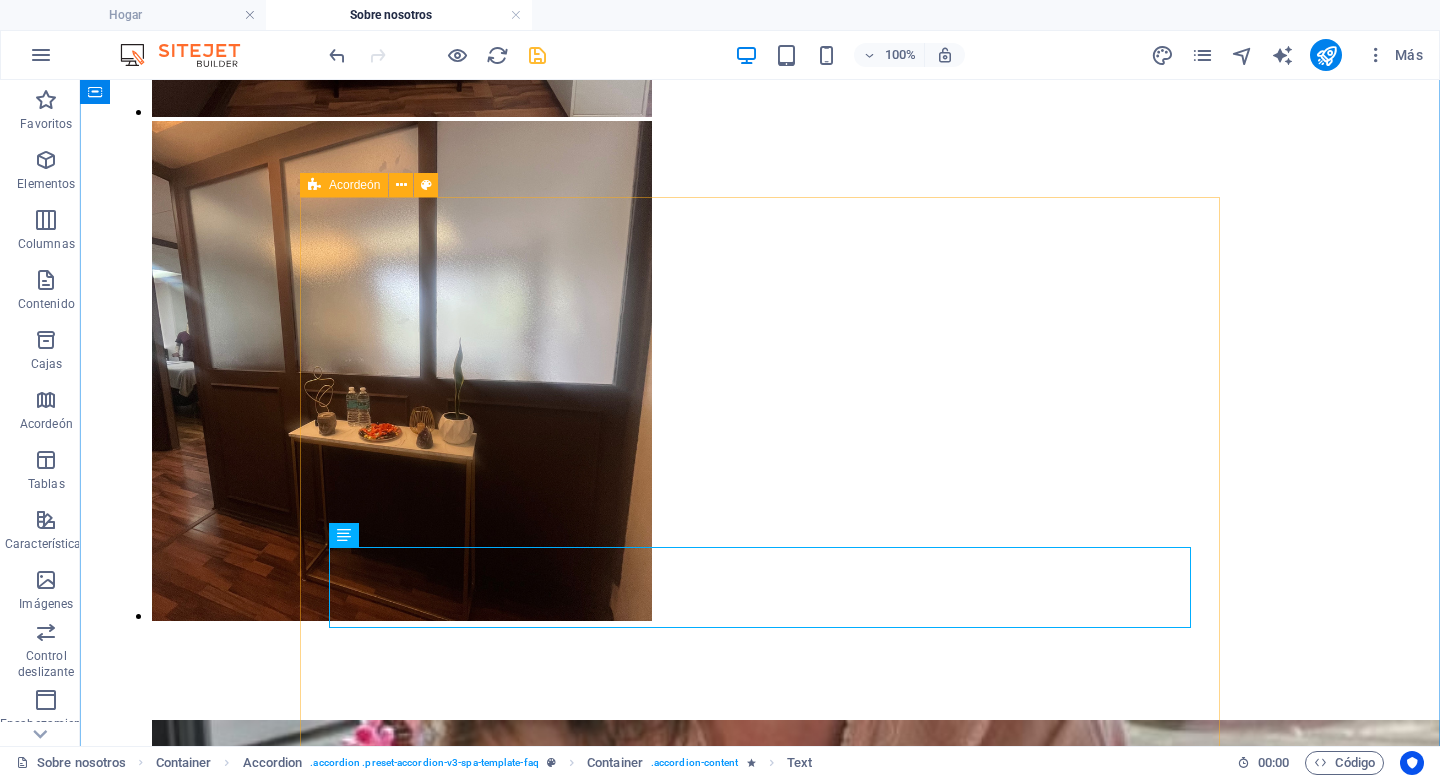 scroll, scrollTop: 5273, scrollLeft: 0, axis: vertical 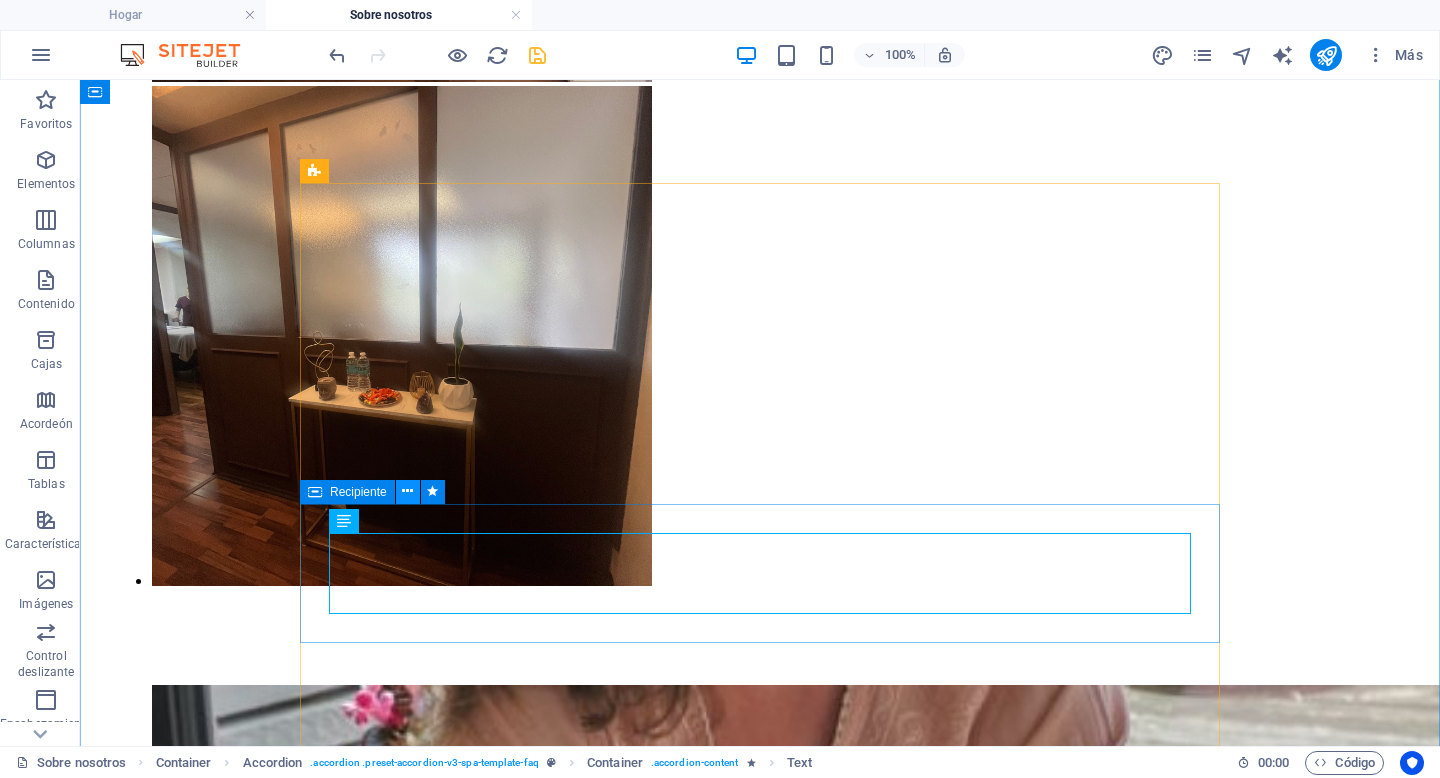 click at bounding box center [407, 491] 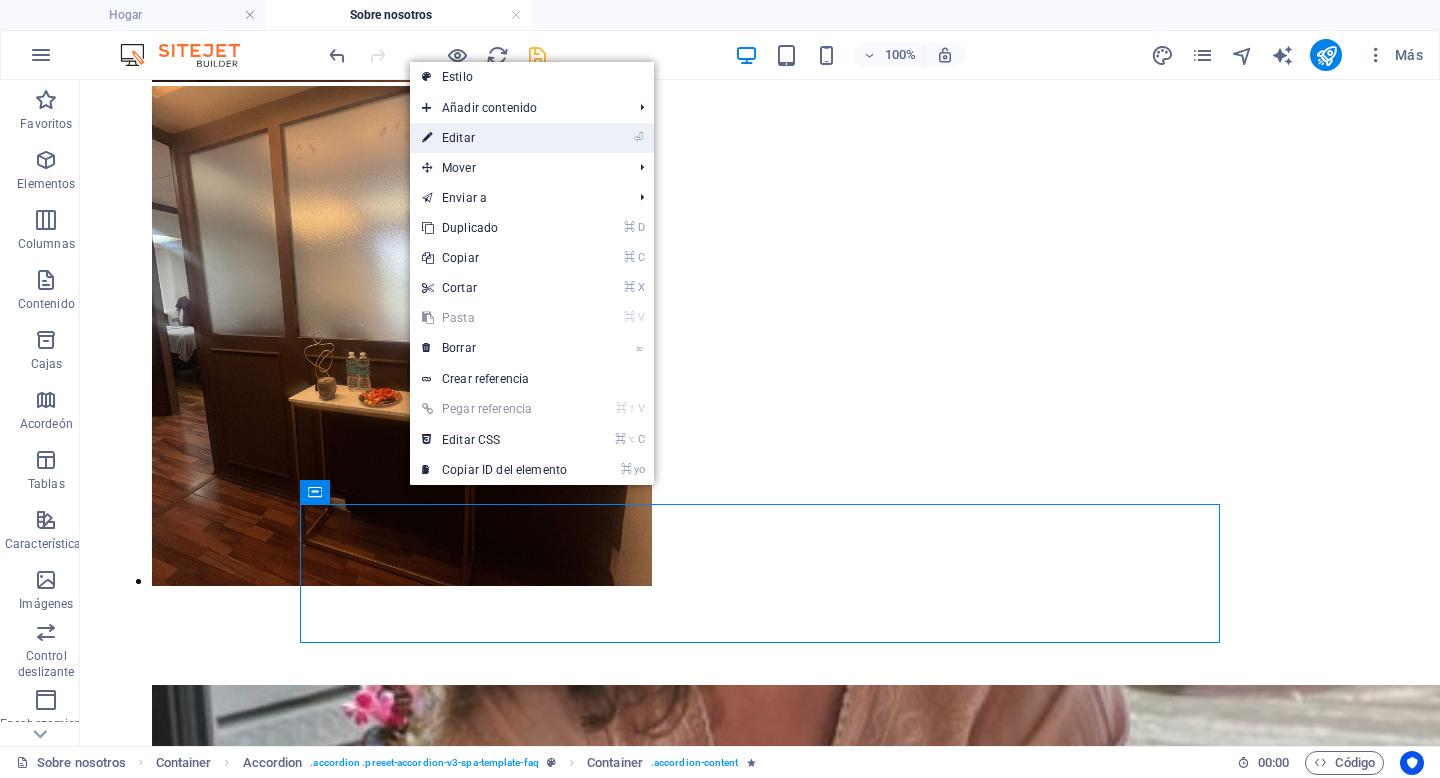 click on "Editar" at bounding box center [458, 138] 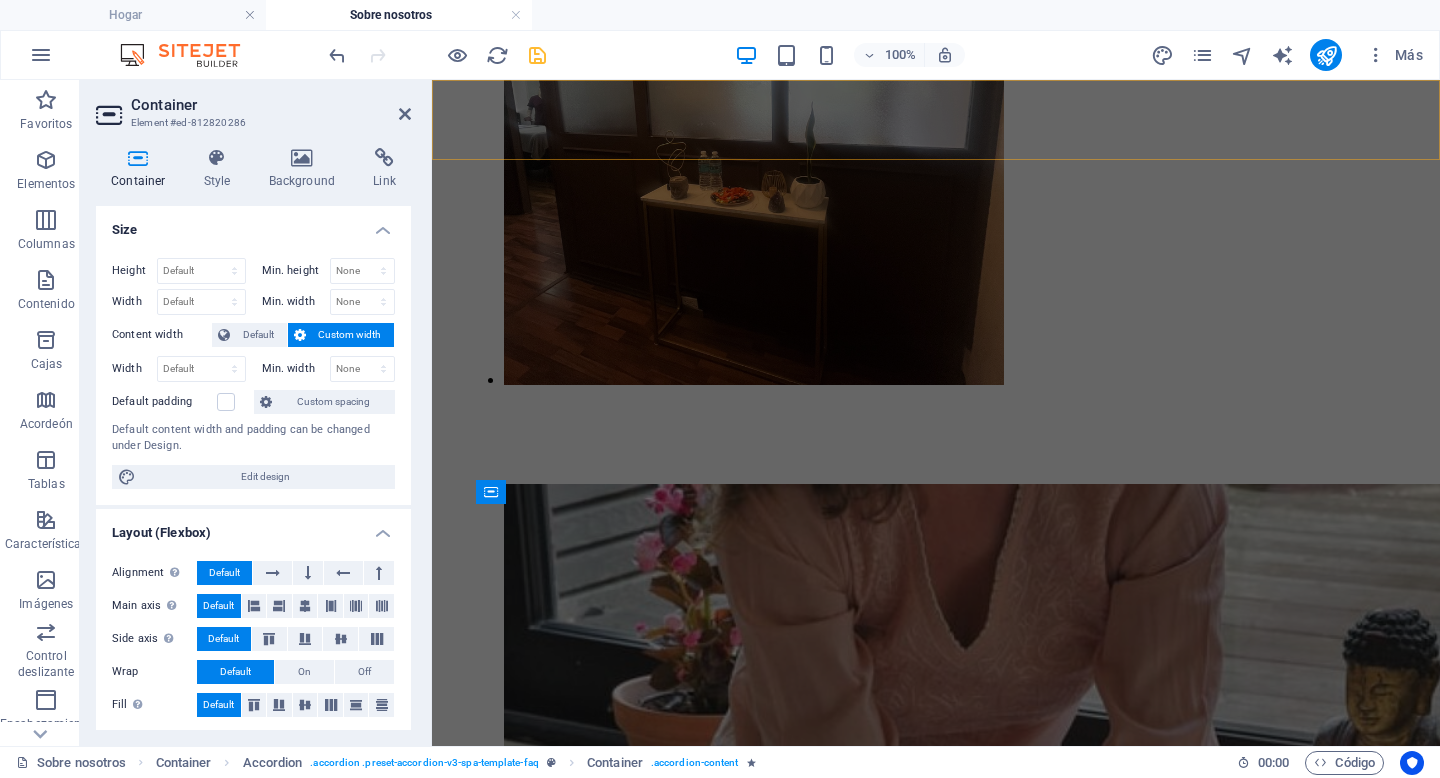 scroll, scrollTop: 4986, scrollLeft: 0, axis: vertical 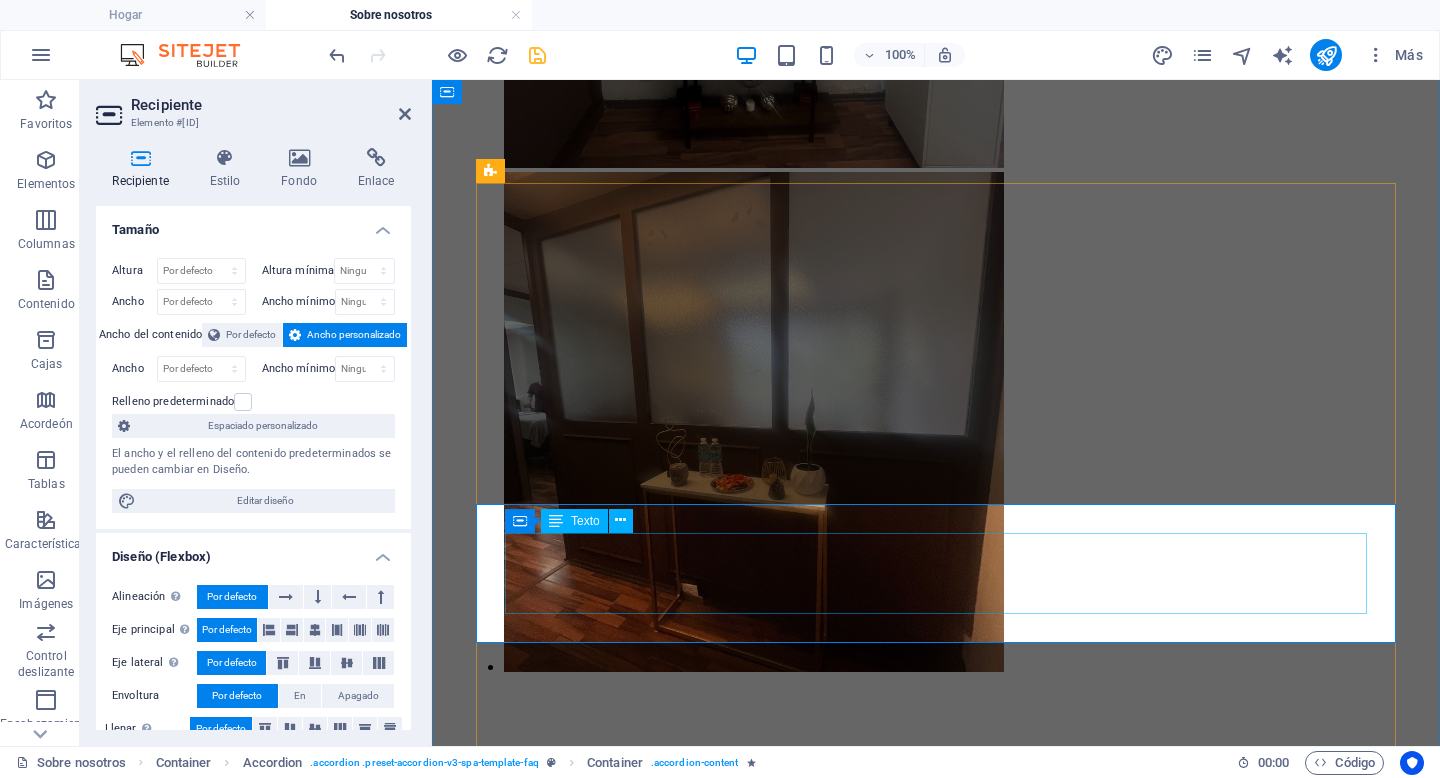 click on "Vivamus suscipit tortor eget felis porttitor volutpat. Curabitur aliquet quam id dui posuere blandit. Curabitur arcu erat, accumsan id imperdiet et, porttitor at sem. Vivamus suscipit tortor eget felis porttitor volutpat. Curabitur aliquet quam id dui posuere blandit." at bounding box center (936, 7444) 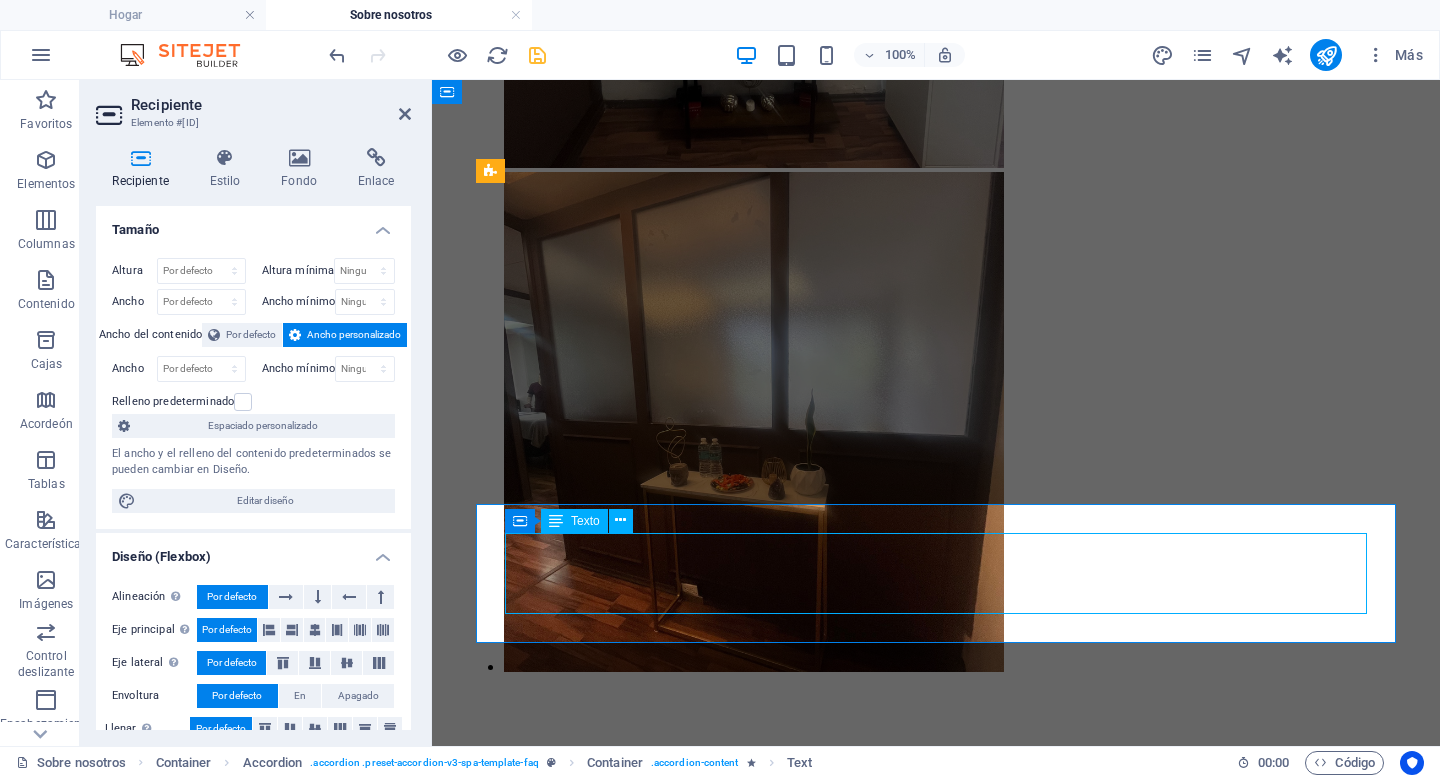 click on "Vivamus suscipit tortor eget felis porttitor volutpat. Curabitur aliquet quam id dui posuere blandit. Curabitur arcu erat, accumsan id imperdiet et, porttitor at sem. Vivamus suscipit tortor eget felis porttitor volutpat. Curabitur aliquet quam id dui posuere blandit." at bounding box center [936, 7444] 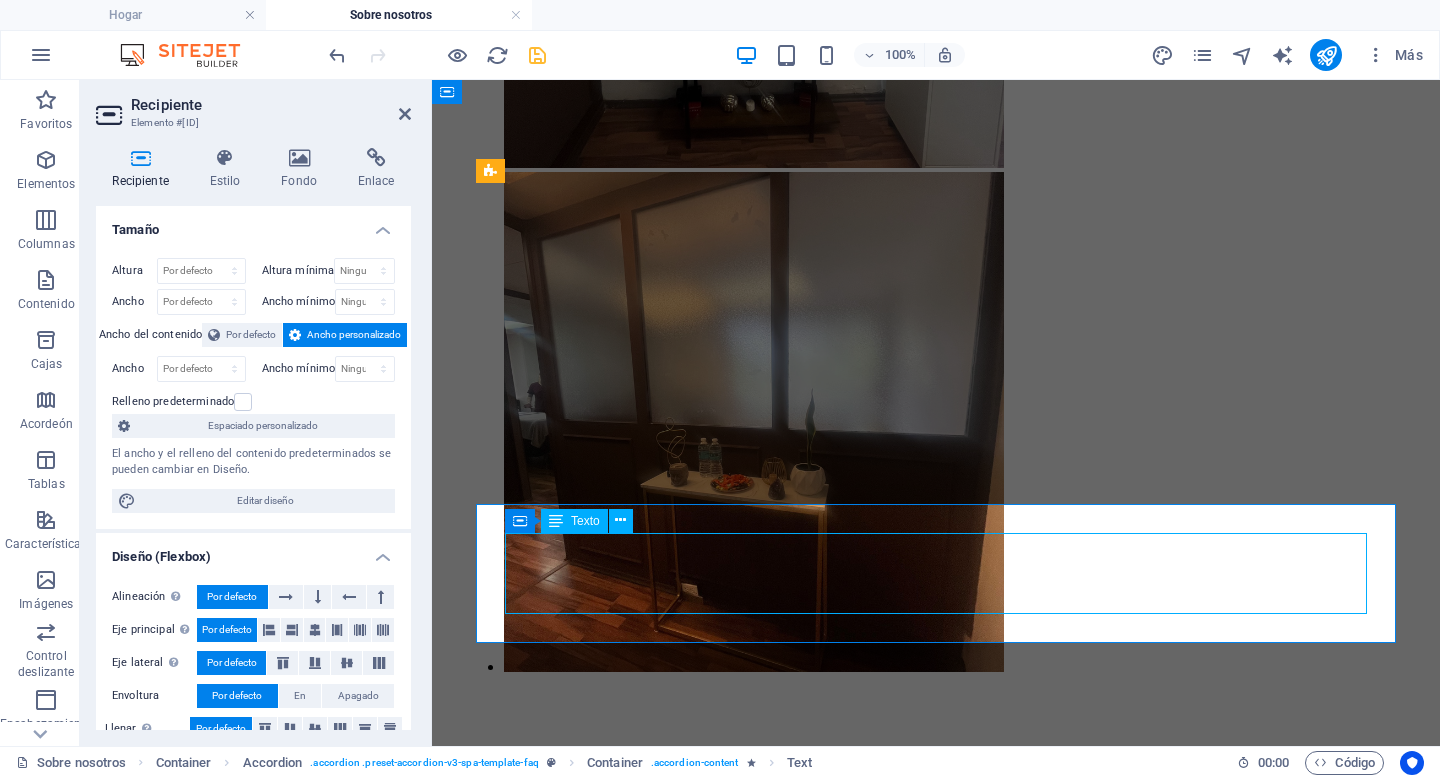 click on "Vivamus suscipit tortor eget felis porttitor volutpat. Curabitur aliquet quam id dui posuere blandit. Curabitur arcu erat, accumsan id imperdiet et, porttitor at sem. Vivamus suscipit tortor eget felis porttitor volutpat. Curabitur aliquet quam id dui posuere blandit." at bounding box center (936, 7444) 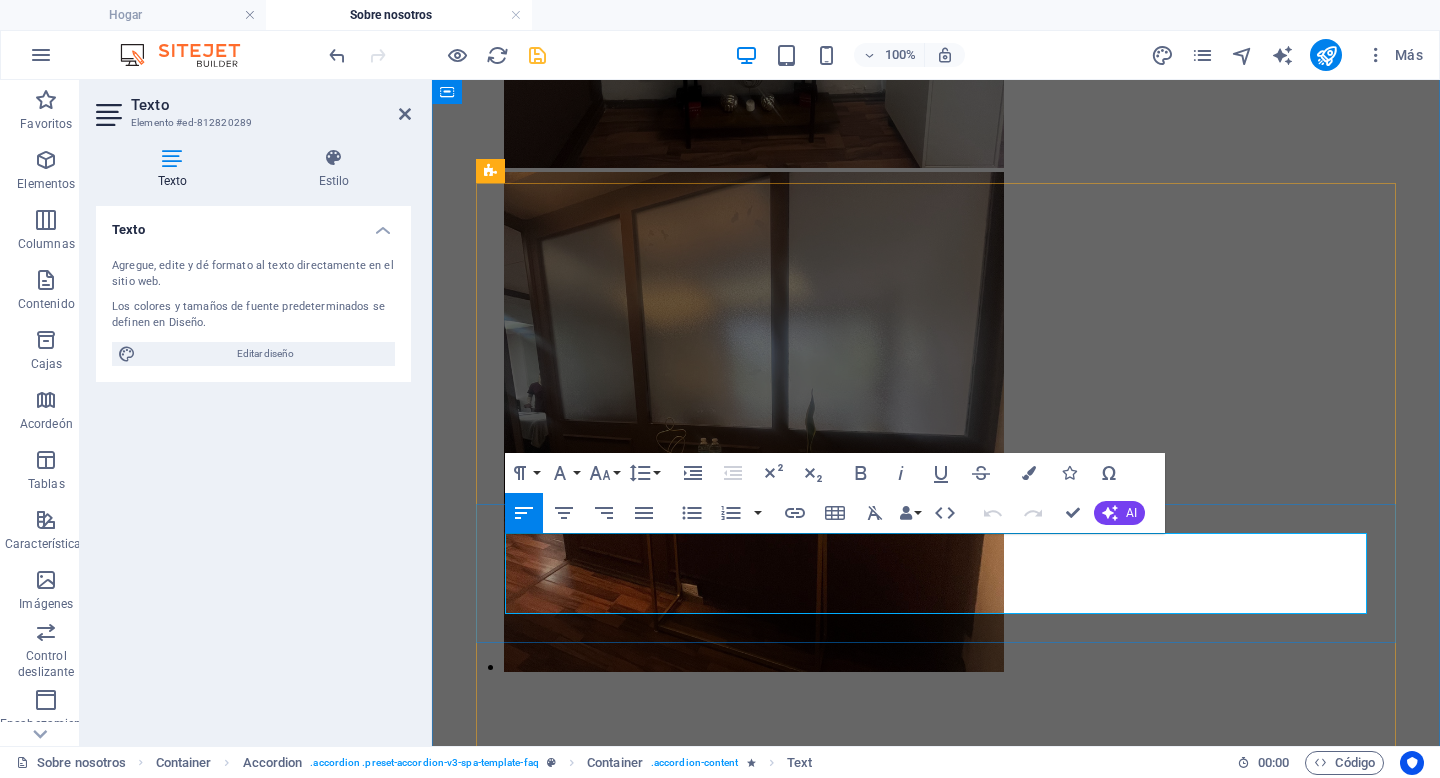 click on "Vivamus suscipit tortor eget felis porttitor volutpat. Curabitur aliquet quam id dui posuere blandit. Curabitur arcu erat, accumsan id imperdiet et, porttitor at sem. Vivamus suscipit tortor eget felis porttitor volutpat. Curabitur aliquet quam id dui posuere blandit." at bounding box center [936, 7444] 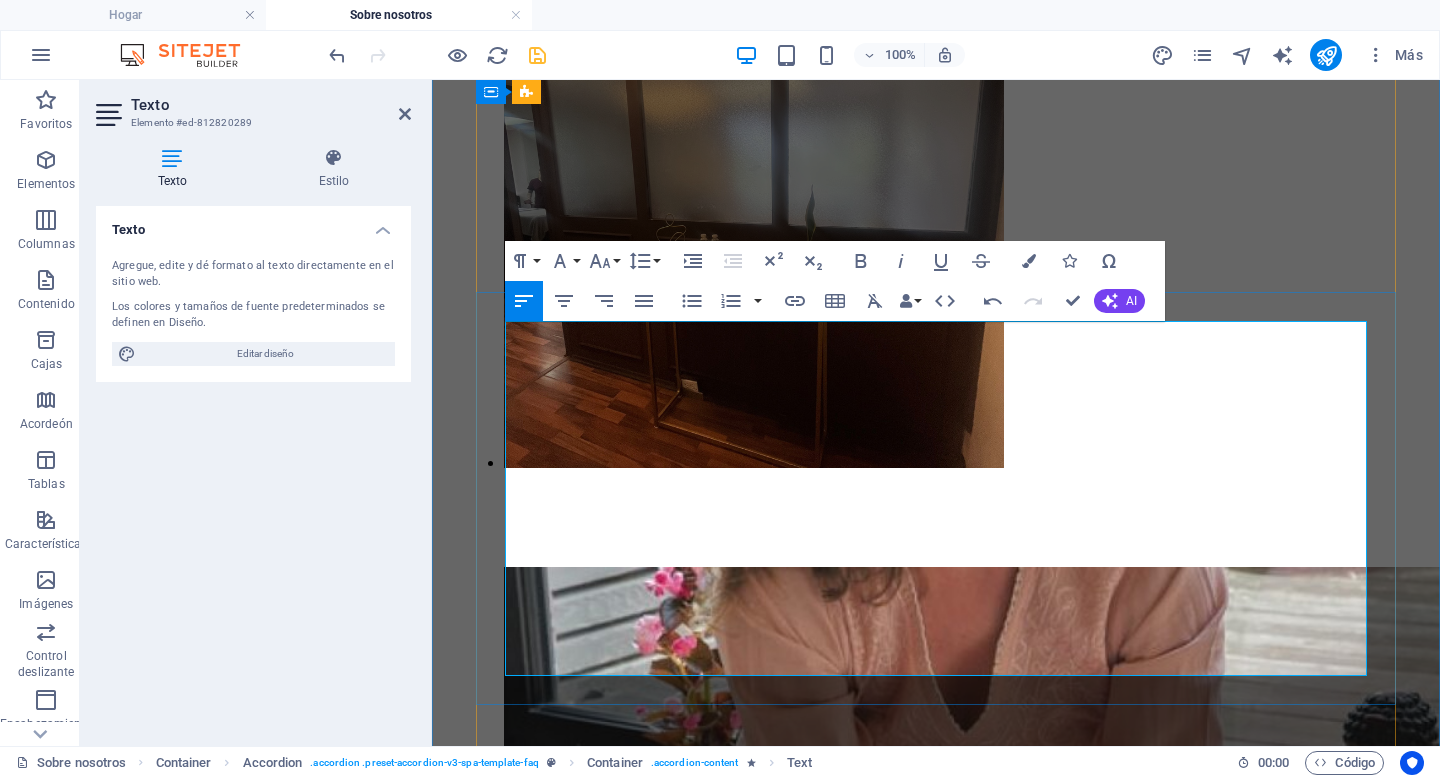 scroll, scrollTop: 5201, scrollLeft: 0, axis: vertical 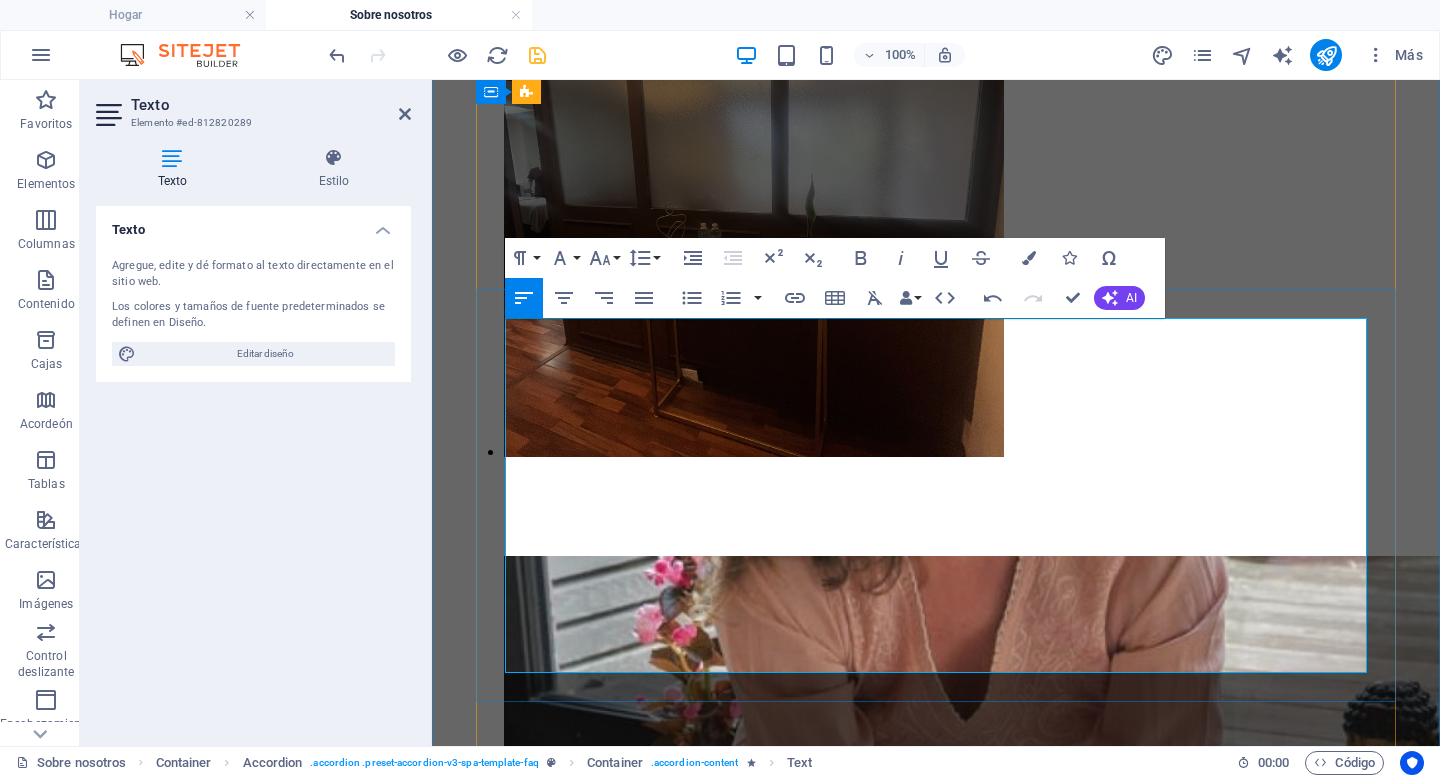 click on "Viva" at bounding box center [936, 7220] 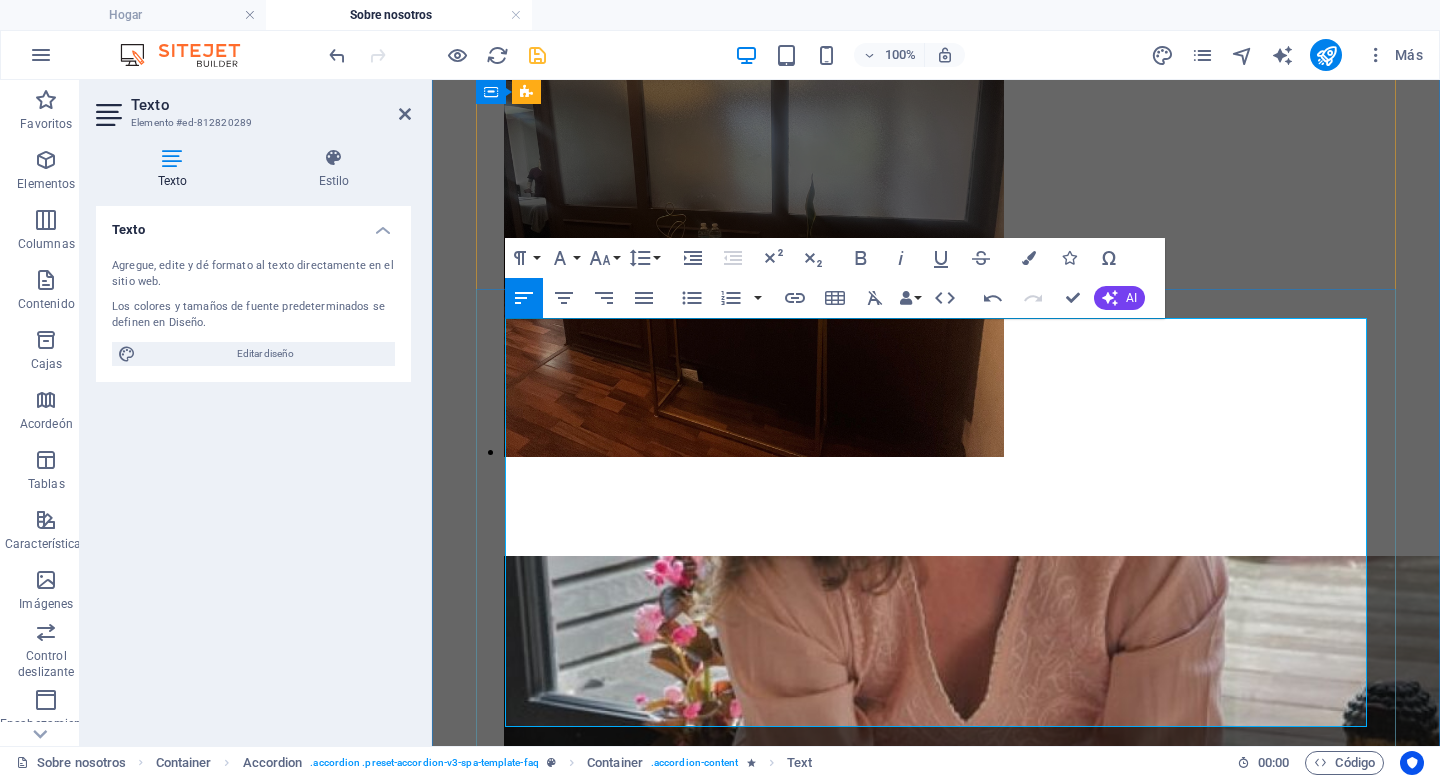 click on "Para agendar tu cita, elige la fecha y hora en tu aplicación. Para asegurar tu horario, es necesario realizae el depósito de [CURRENCY] para reservar tu cita y posteriormente pagar la diferencia en el consultorio. La primer consulta tenmdra un costo mas alto, mientras que el precio más bajo se aplicará a partir del segundo mes." at bounding box center (936, 7238) 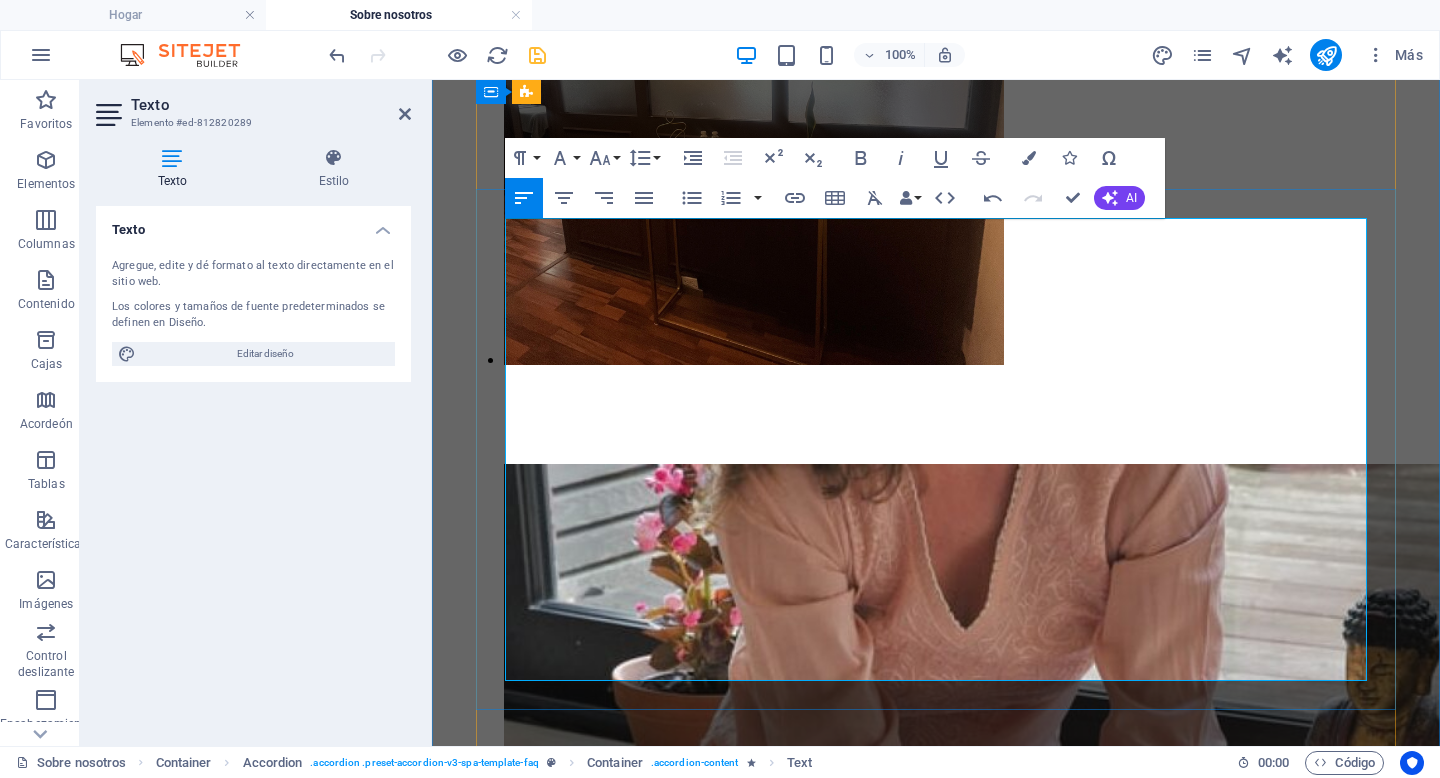 scroll, scrollTop: 5301, scrollLeft: 0, axis: vertical 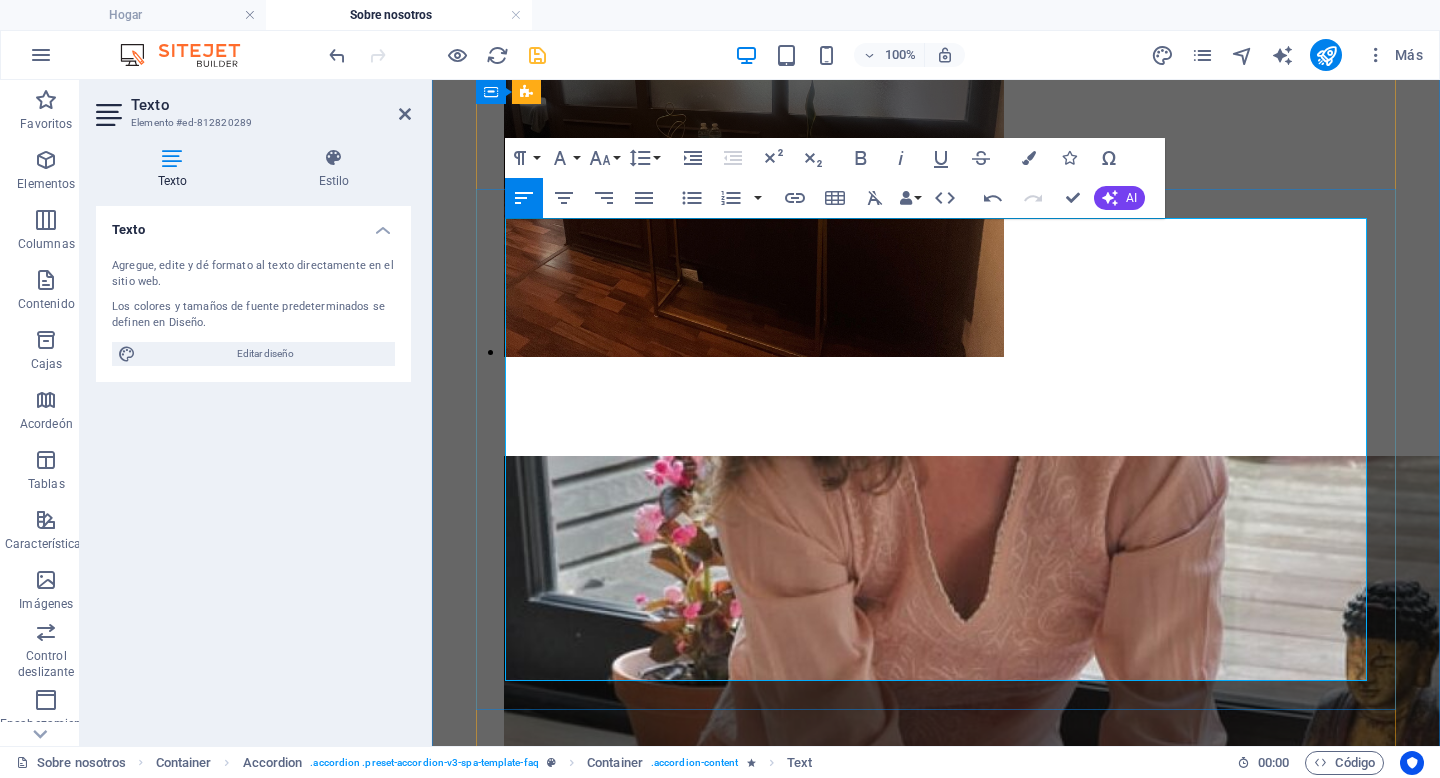 click on "La primer consulta tenmdra un costo mas alto, mientras que el precio más bajo se aplicará a partir del segundo mes." at bounding box center [936, 7206] 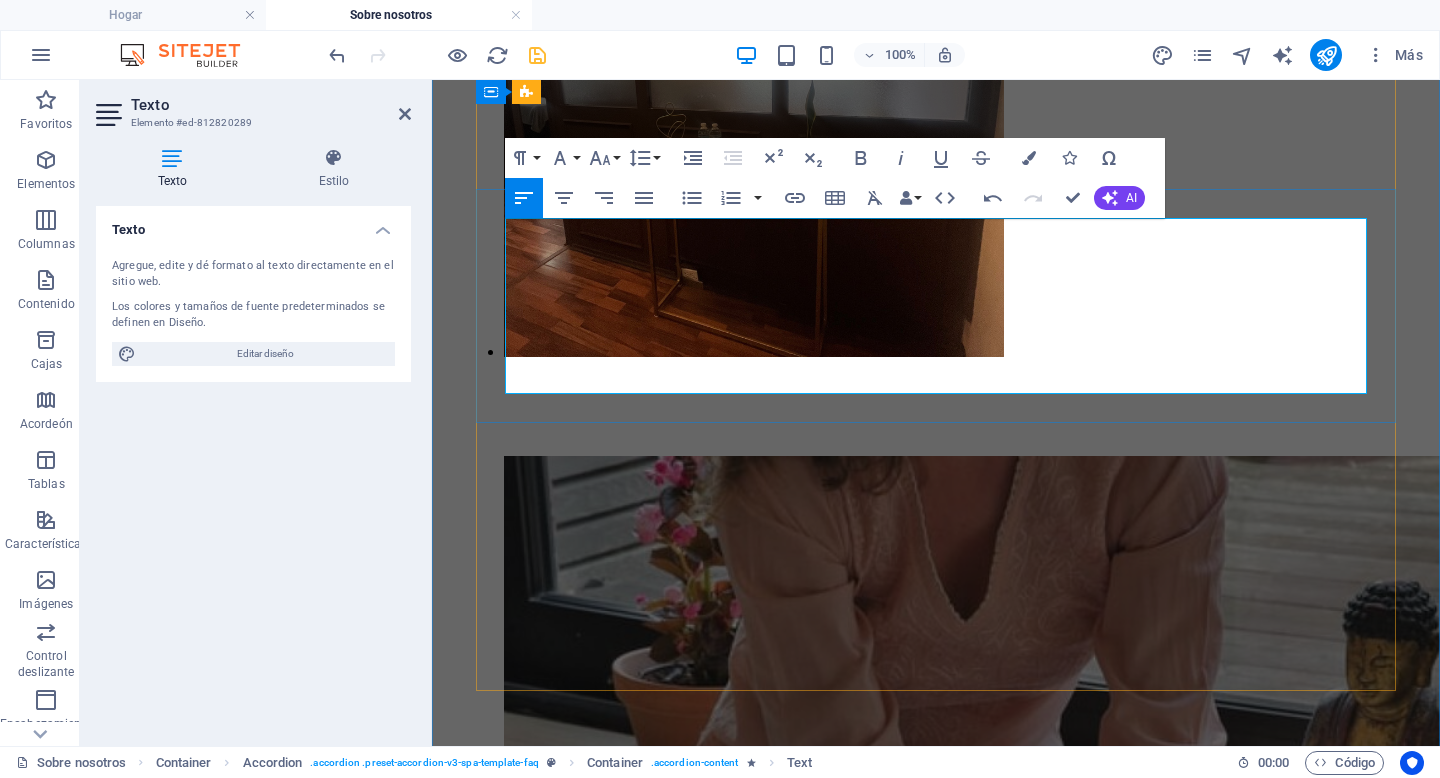 click on "Para agendar tu cita, elige la fecha y hora en tu aplicación. Para asegurar tu horario, es necesario realizae el depósito de $[PRICE] para reservar tu cita y posteriormente pagar la diferencia en el consultorio.  La primer consulta tenmdra un costo mas alto, mientras que el precio más bajo se aplicará a partir del segundo mes." at bounding box center [936, 7183] 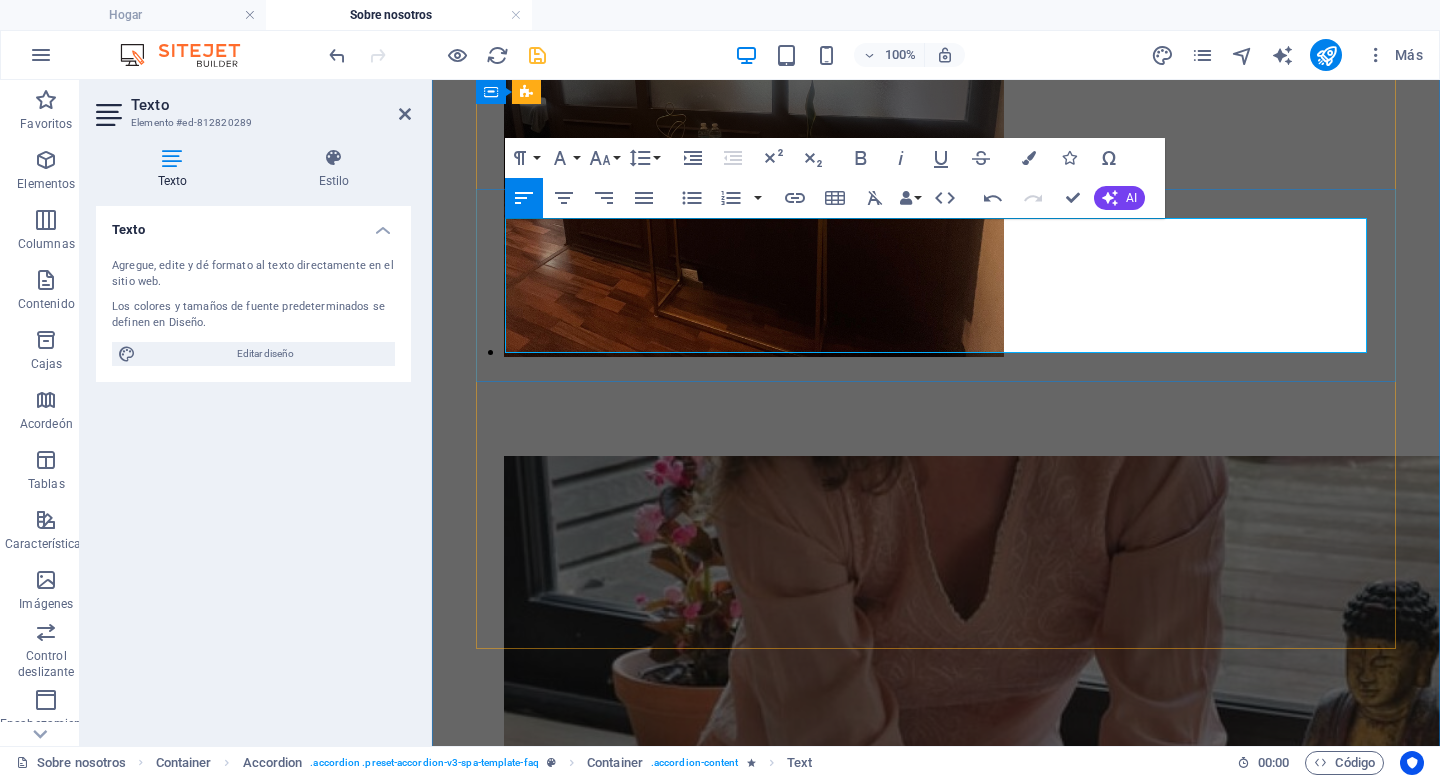 click on "Para agendar tu cita, elige la fecha y hora en tu aplicación. Para asegurar tu horario, es necesario realizae el depósito de [CURRENCY] para reservar tu cita y posteriormente pagar la diferencia en el consultorio." at bounding box center [936, 7129] 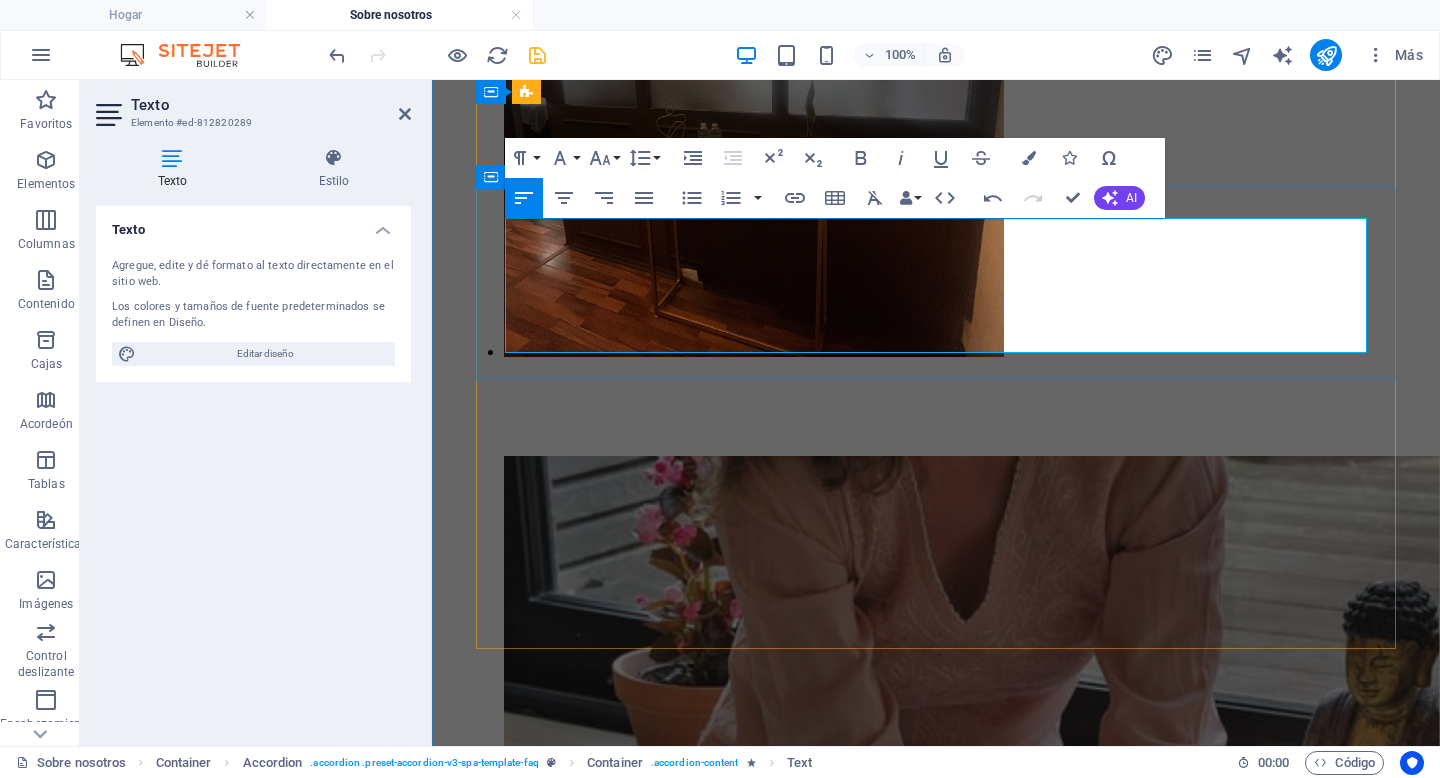 click on "Para agendar tu cita, elige la fecha y hora en tu aplicación. Para asegurar tu horario, es necesario realizar el depósito de $[PRICE] para reservar tu cita y posteriormente pagar la diferencia en el consultorio. La primer consulta tenmdra un costo mas alto, mientras que el precio más bajo se aplicará a partir del segundo mes." at bounding box center [936, 7163] 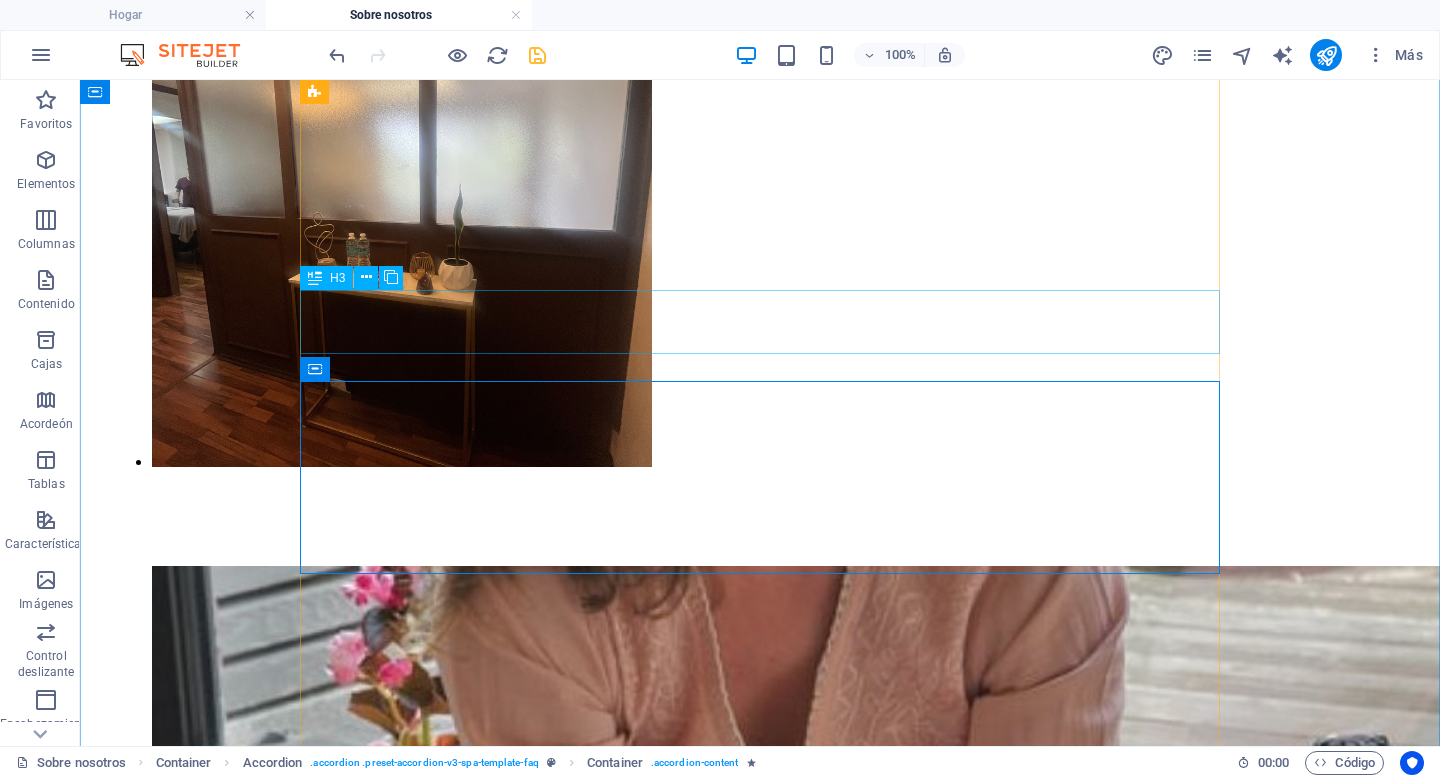 scroll, scrollTop: 5382, scrollLeft: 0, axis: vertical 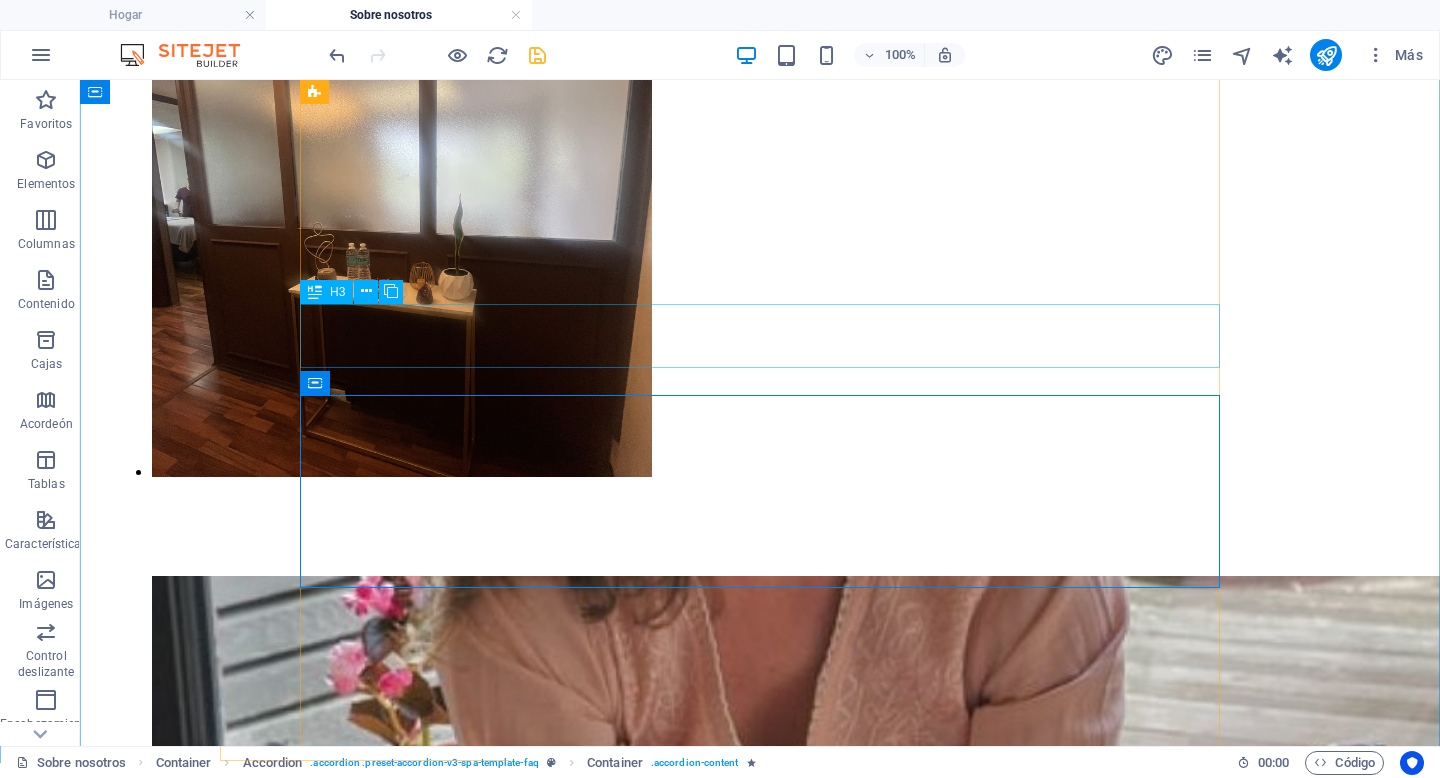 click on "¿Cómo me preparo para mi primera cita de nutrición?" at bounding box center (760, 9296) 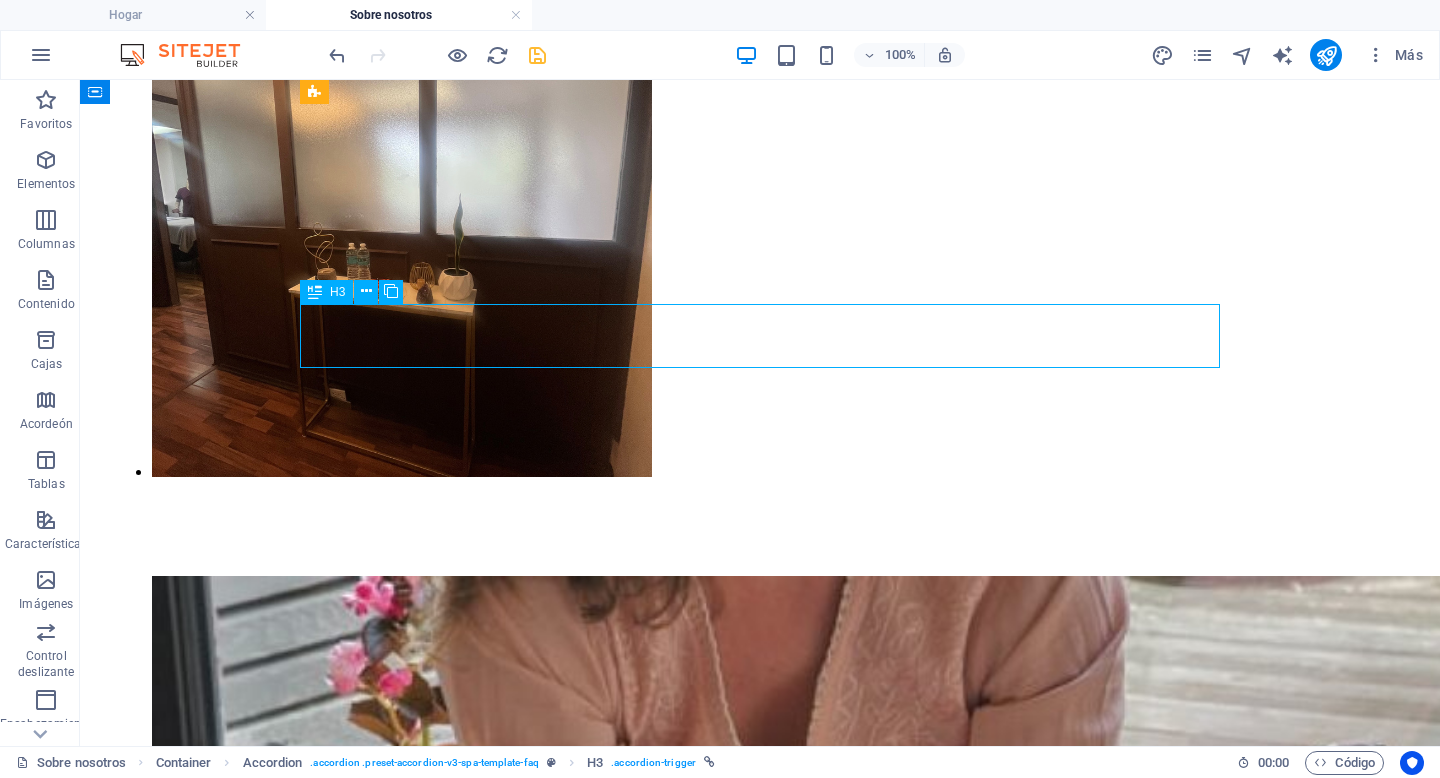 click on "¿Cómo me preparo para mi primera cita de nutrición?" at bounding box center [760, 9296] 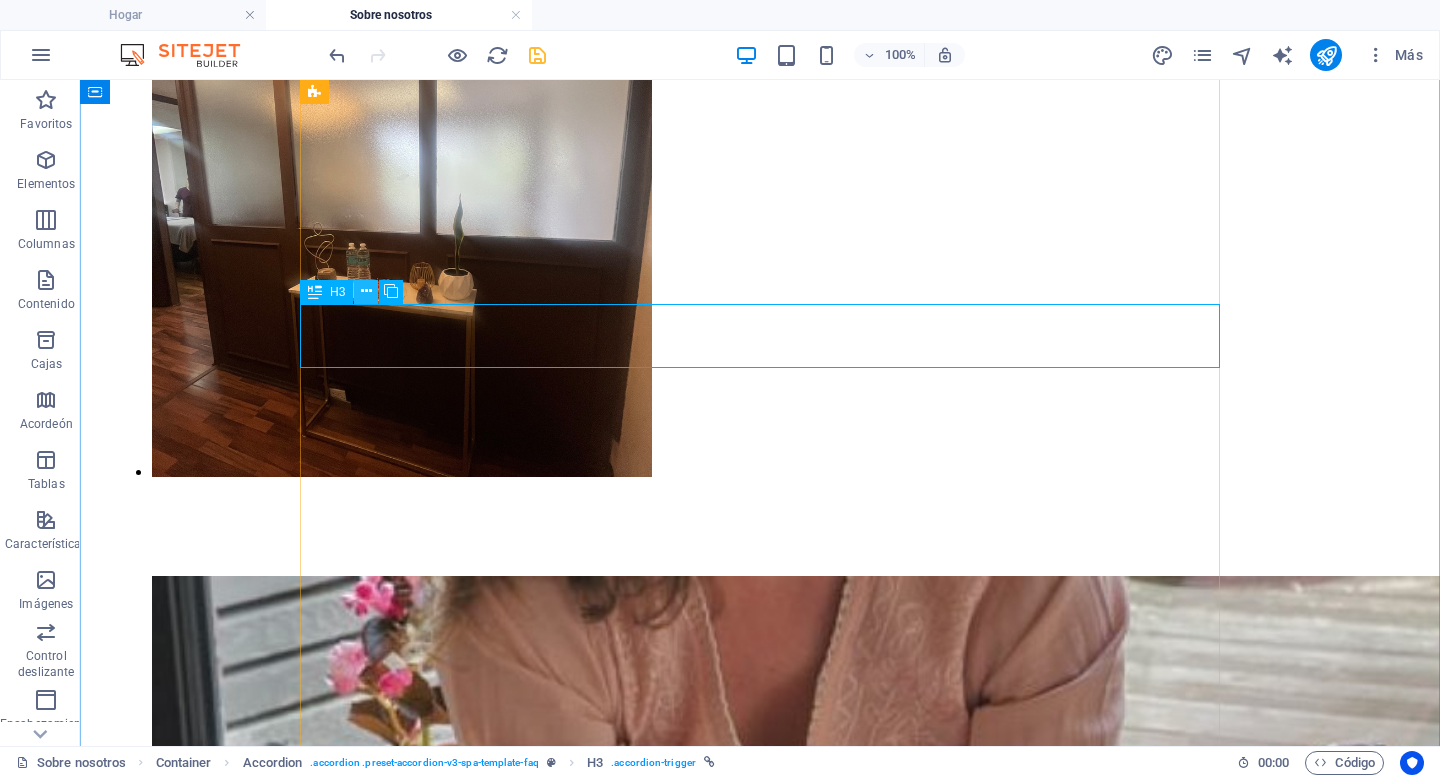 click at bounding box center [366, 291] 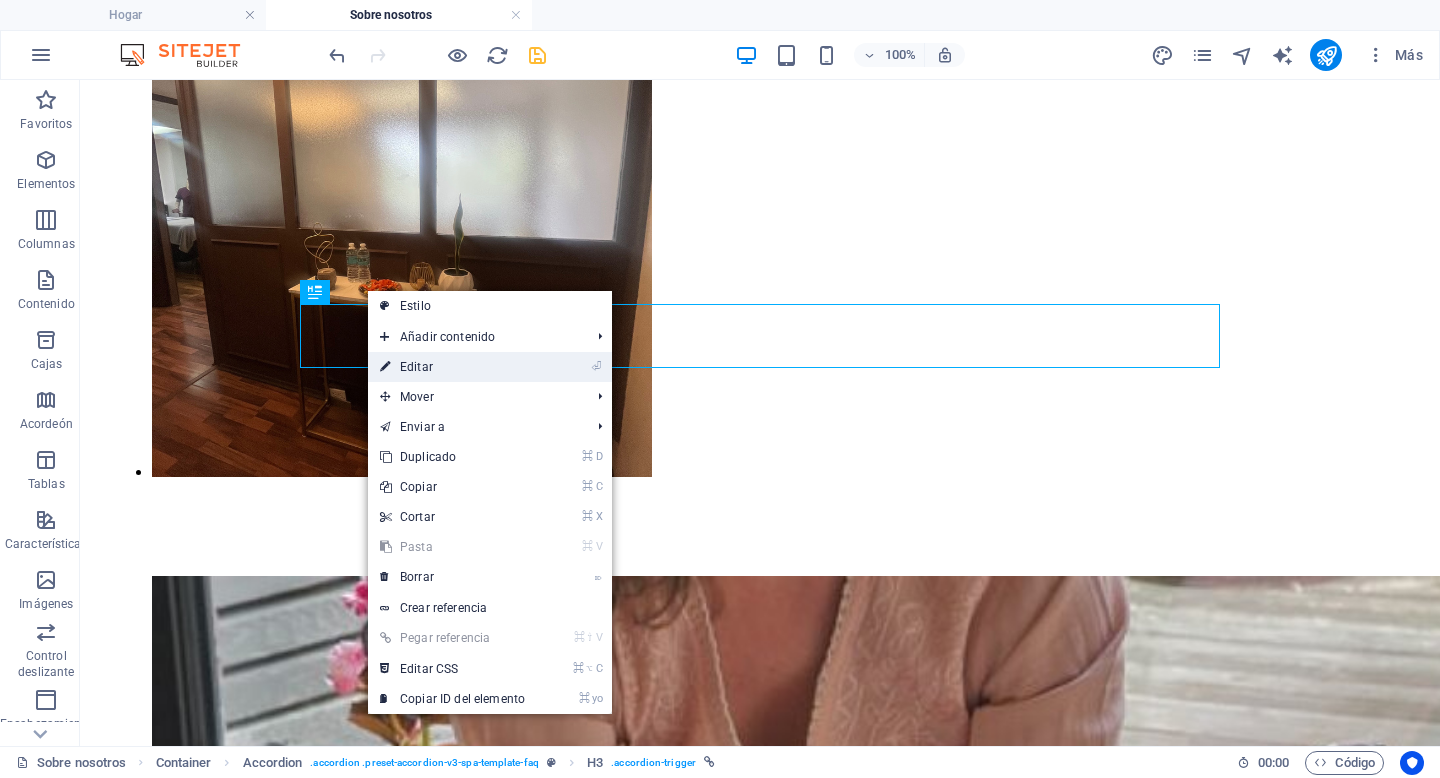 click on "⏎ Editar" at bounding box center (452, 367) 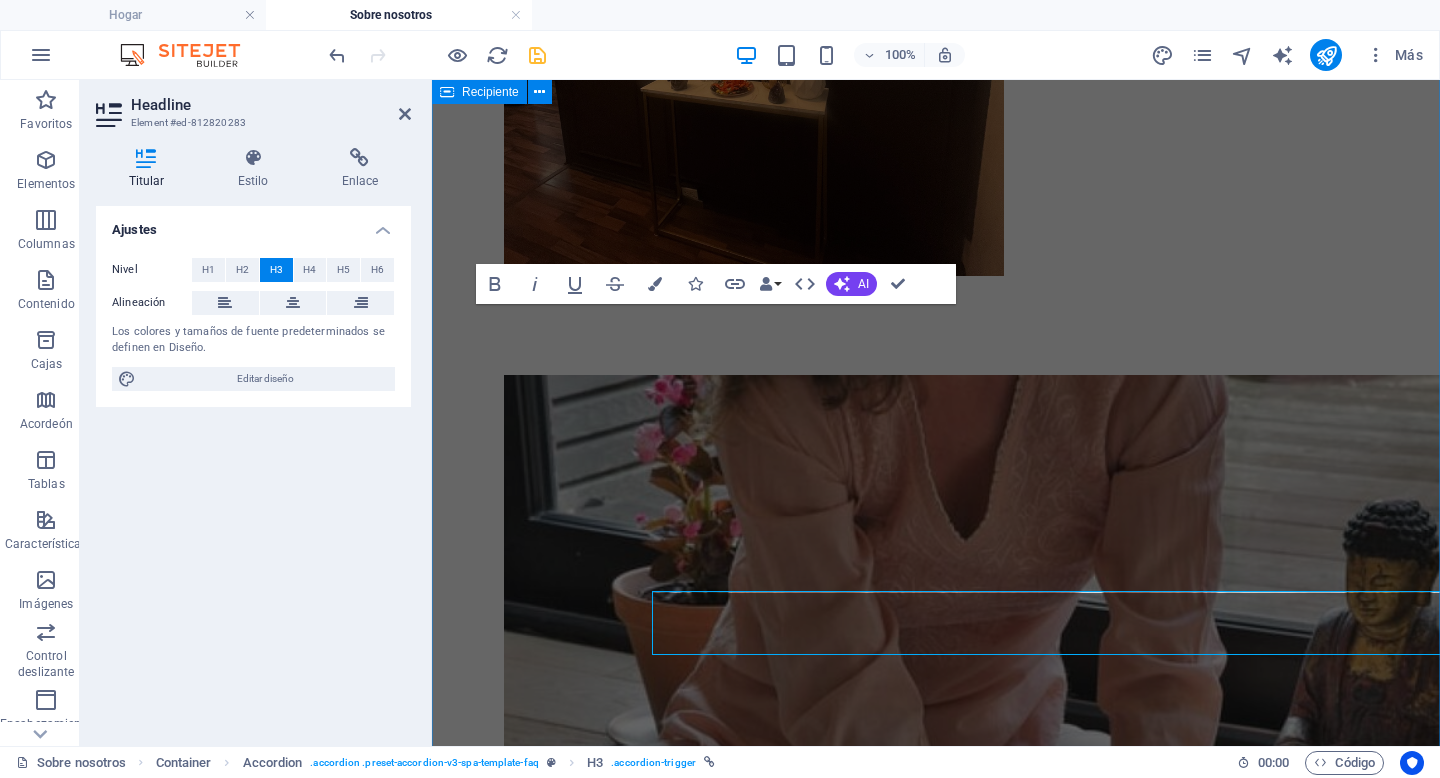 scroll, scrollTop: 5095, scrollLeft: 0, axis: vertical 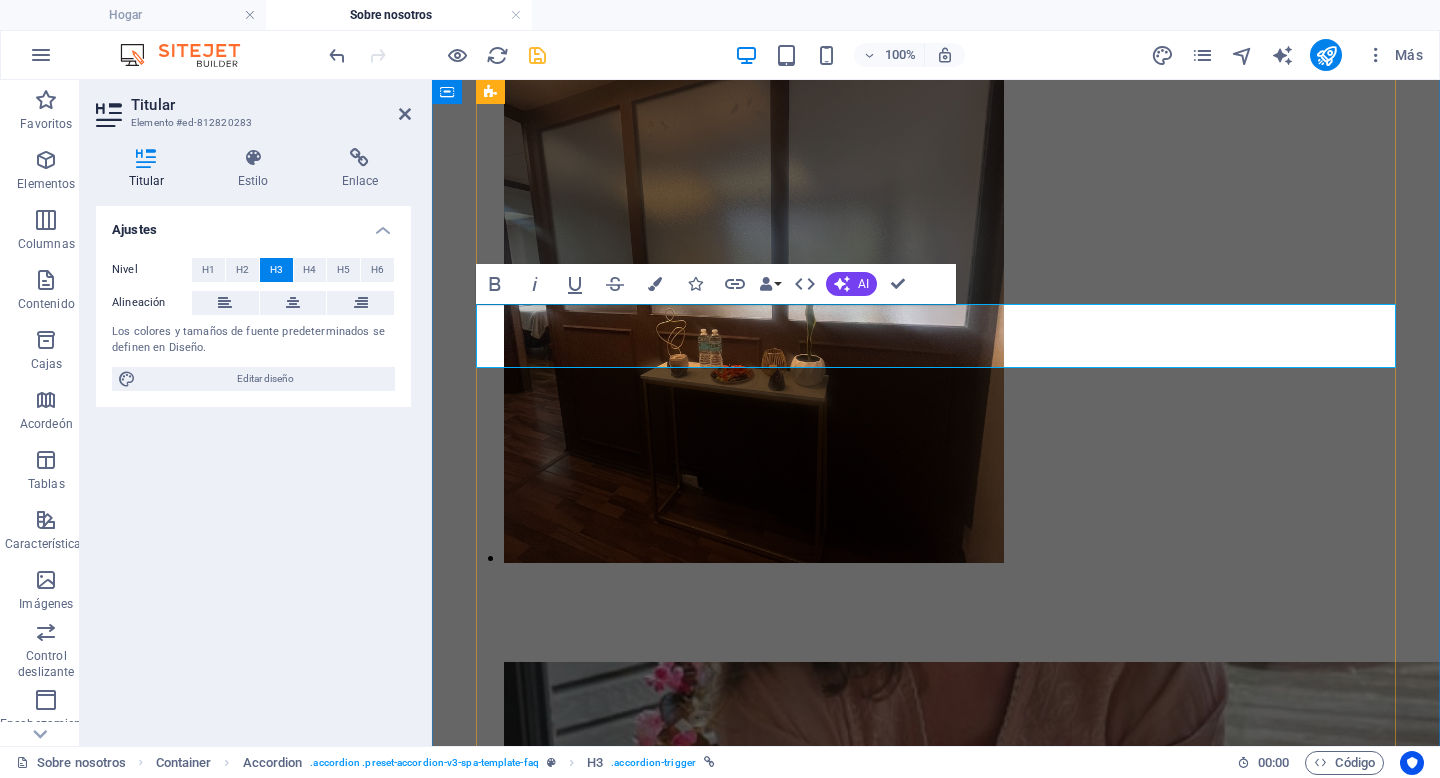 click on "¿Cómo me preparo para mi primera cita de nutrición?" at bounding box center (682, 7287) 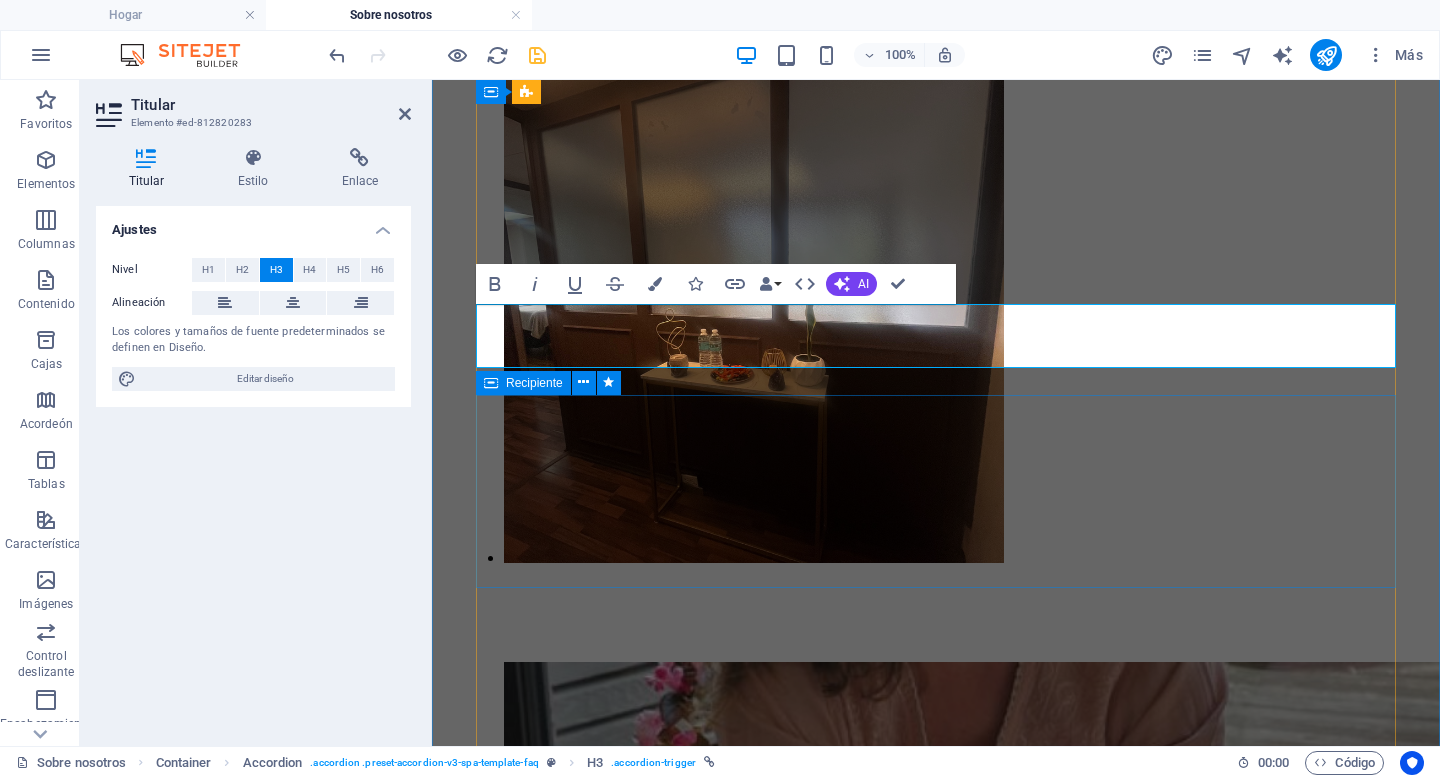 click on "Para agendar tu cita, elige la fecha y hora en tu aplicación. Para asegurar tu horario, es necesario realizar el depósito de $[PRICE] para reservar tu cita y posteriormente pagar la diferencia en el consultorio. La primer consulta tenmdra un costo mas alto, mientras que el precio más bajo se aplicará a partir del segundo mes." at bounding box center [936, 7369] 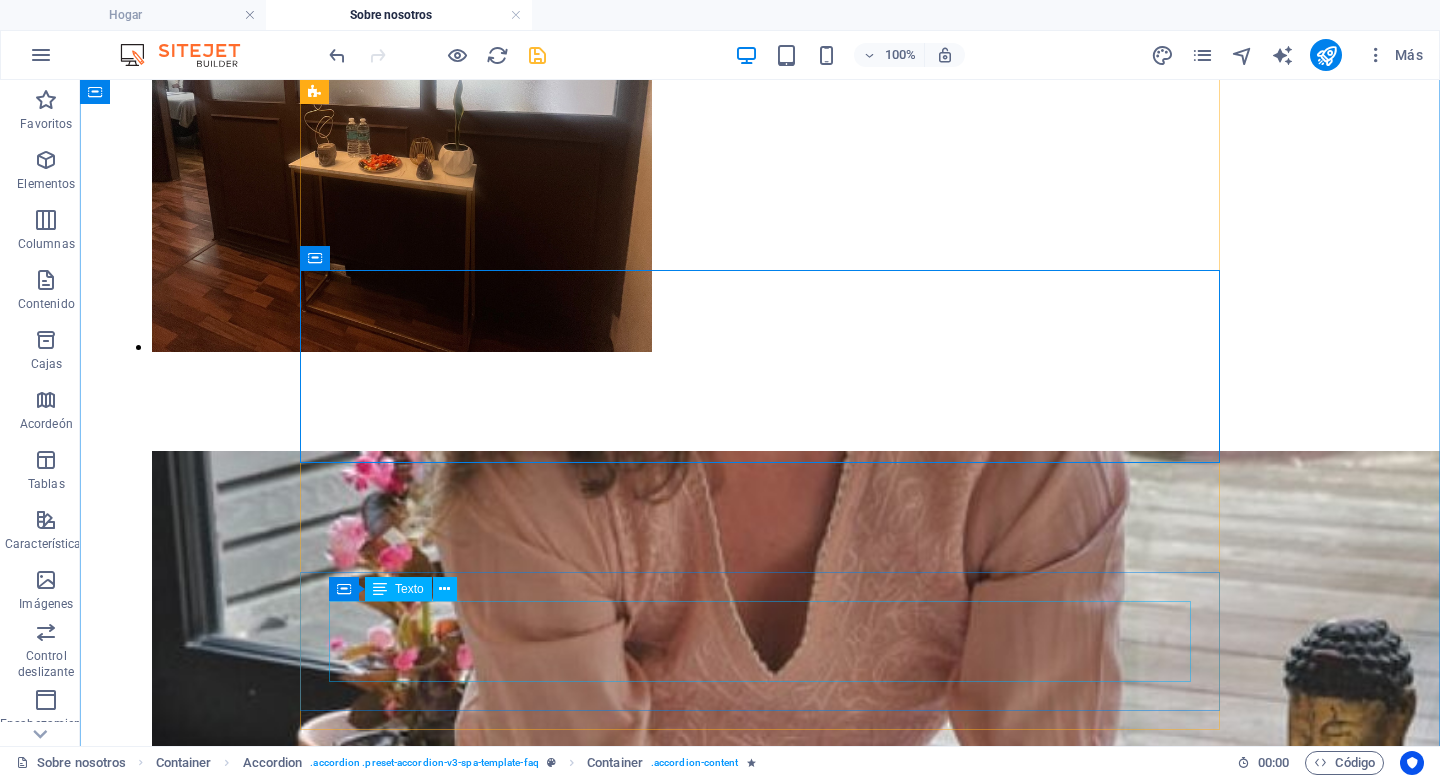 scroll, scrollTop: 5514, scrollLeft: 0, axis: vertical 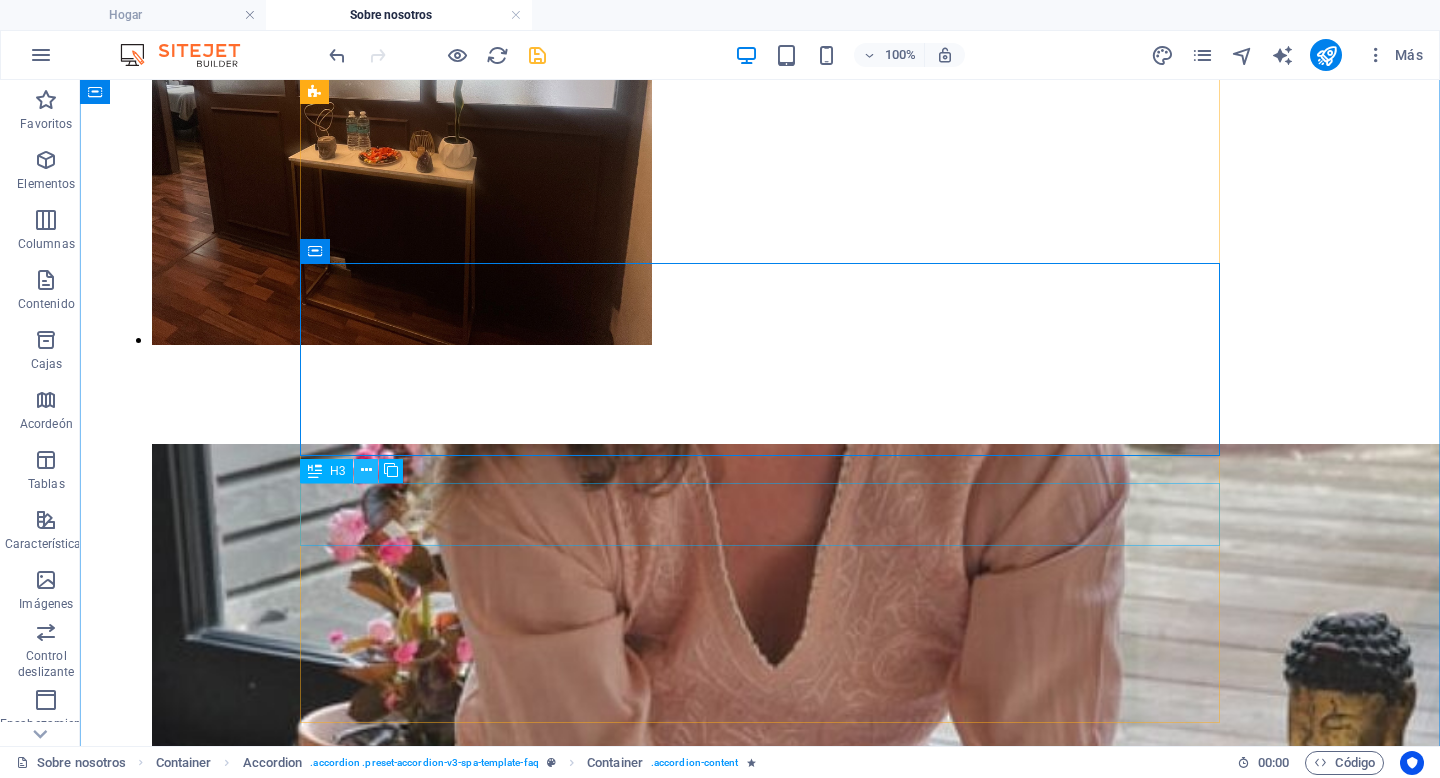 click at bounding box center (366, 470) 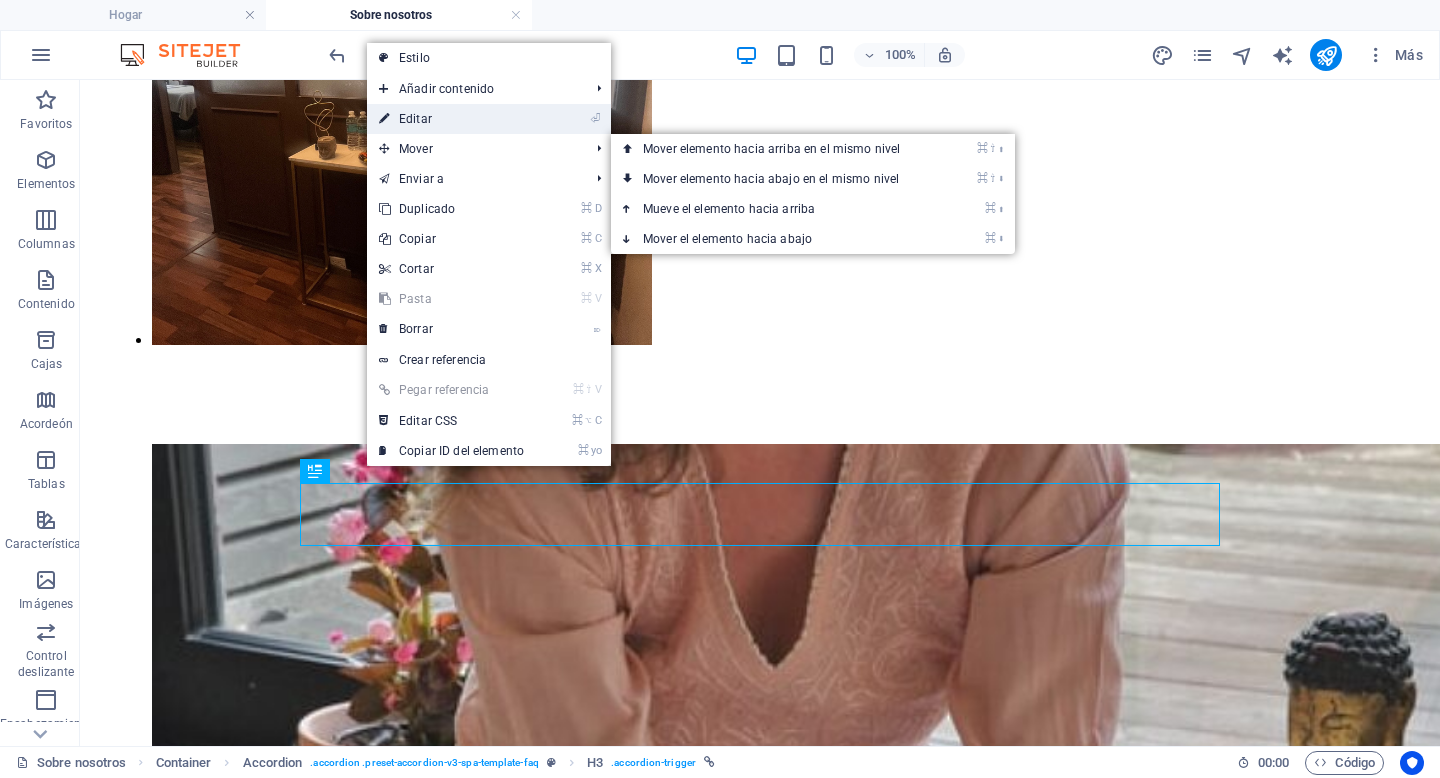 click on "⏎ Editar" at bounding box center [451, 119] 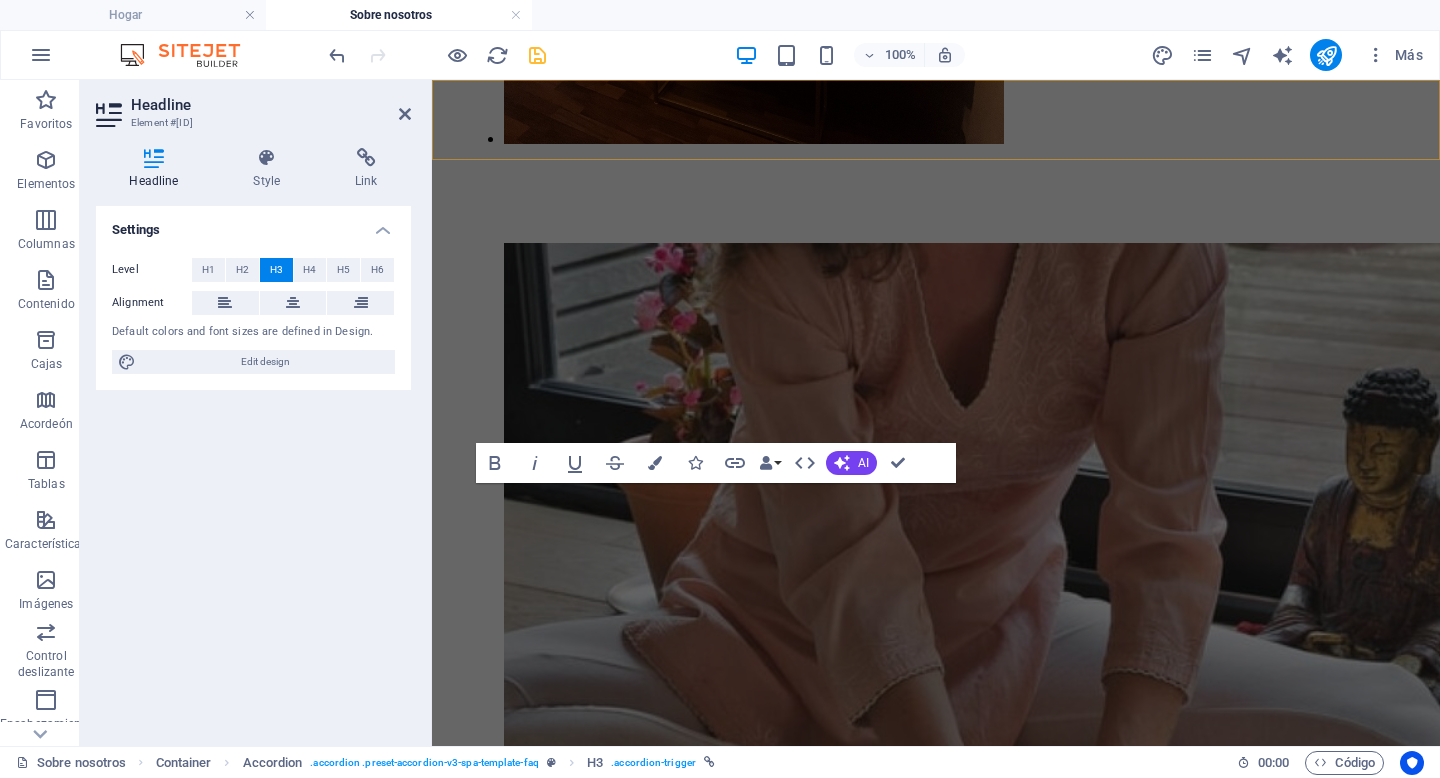 scroll, scrollTop: 5227, scrollLeft: 0, axis: vertical 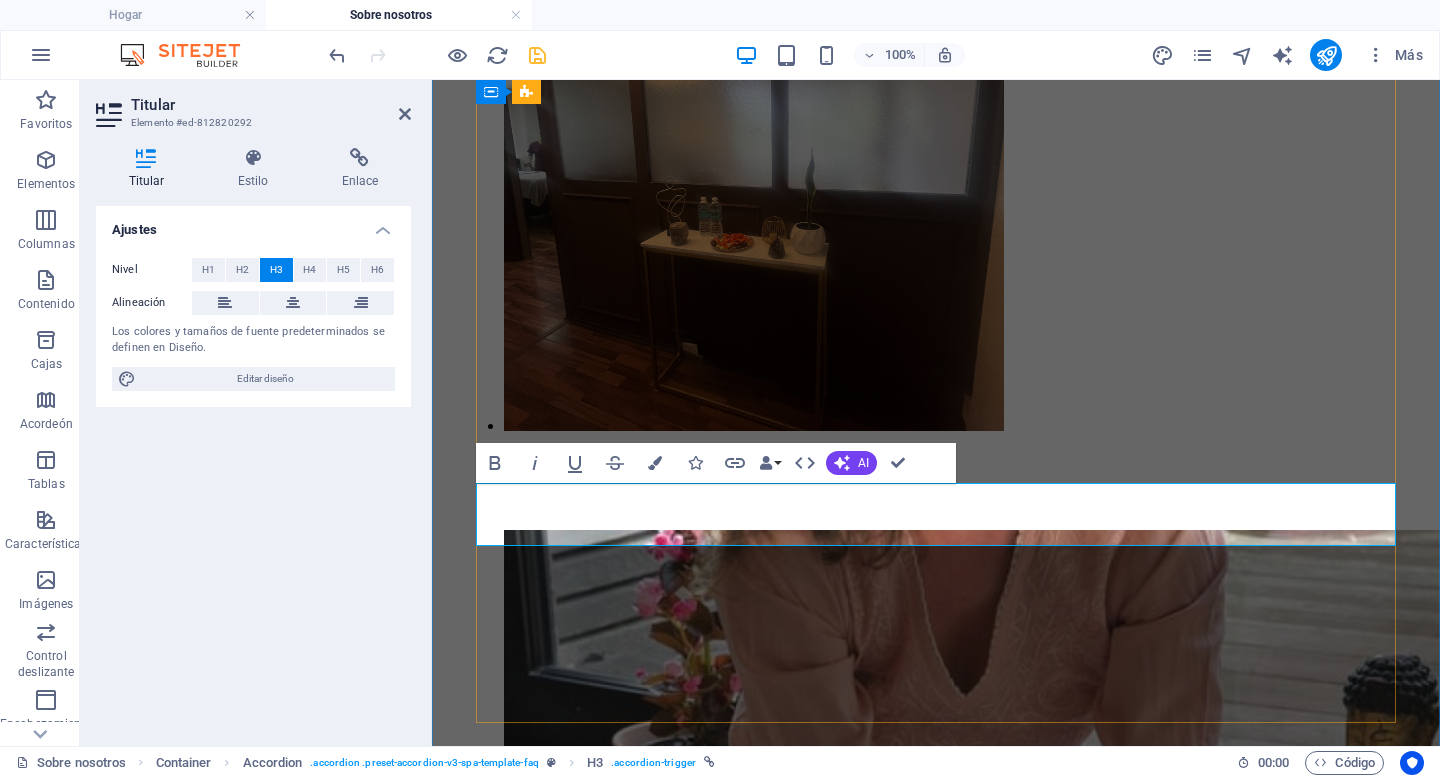 type 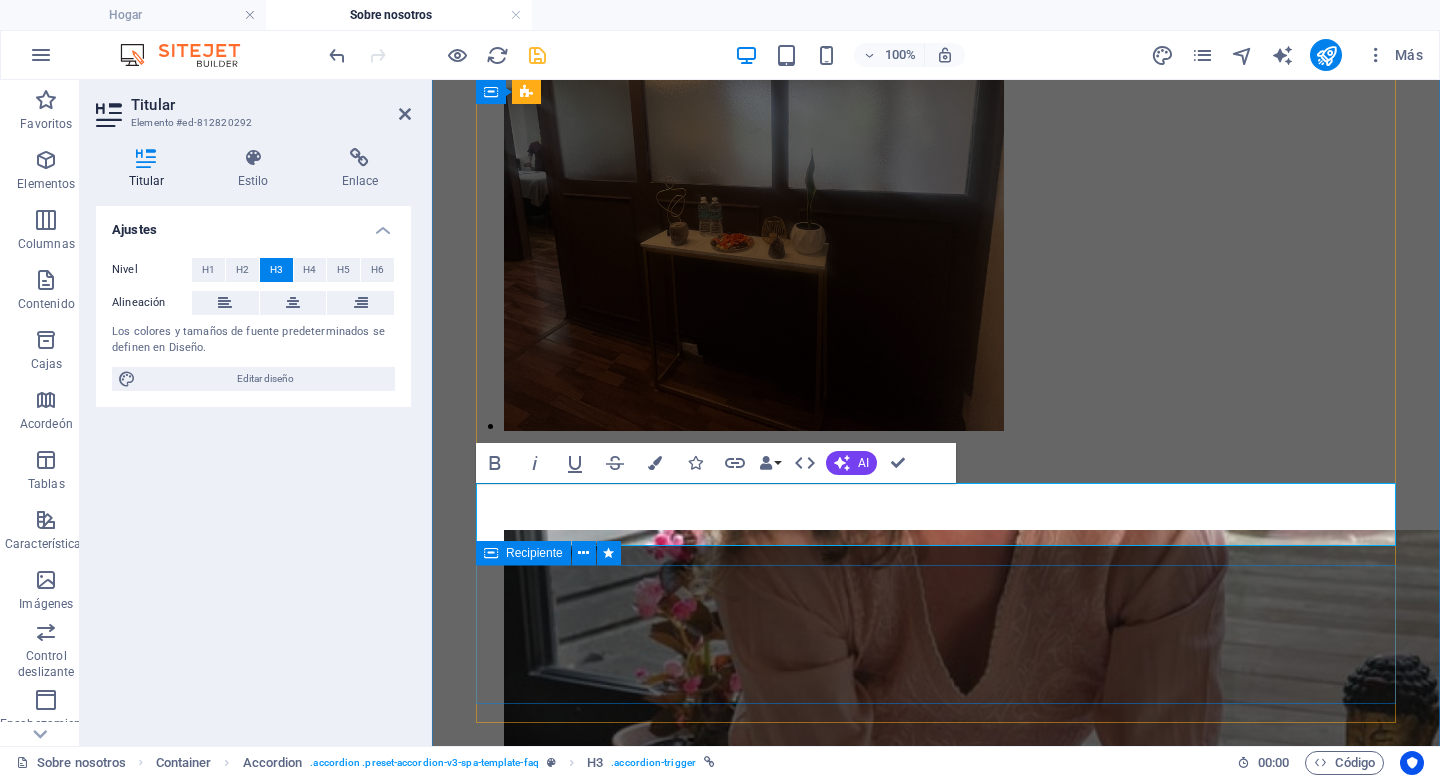 click on "Vivamus suscipit tortor eget felis porttitor volutpat. Curabitur aliquet quam id dui posuere blandit. Curabitur arcu erat, accumsan id imperdiet et, porttitor at sem. Vivamus suscipit tortor eget felis porttitor volutpat. Curabitur aliquet quam id dui posuere blandit." at bounding box center [936, 7375] 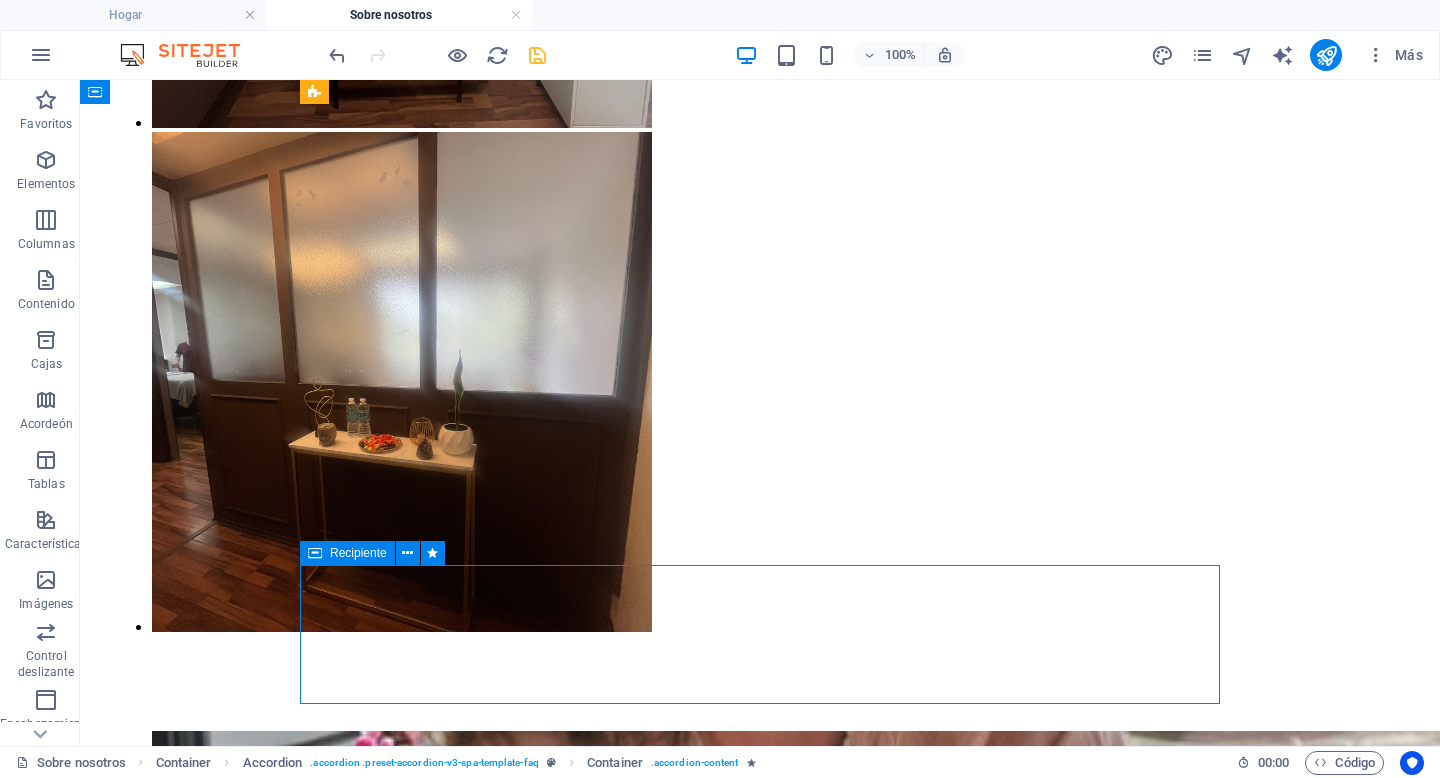scroll, scrollTop: 5514, scrollLeft: 0, axis: vertical 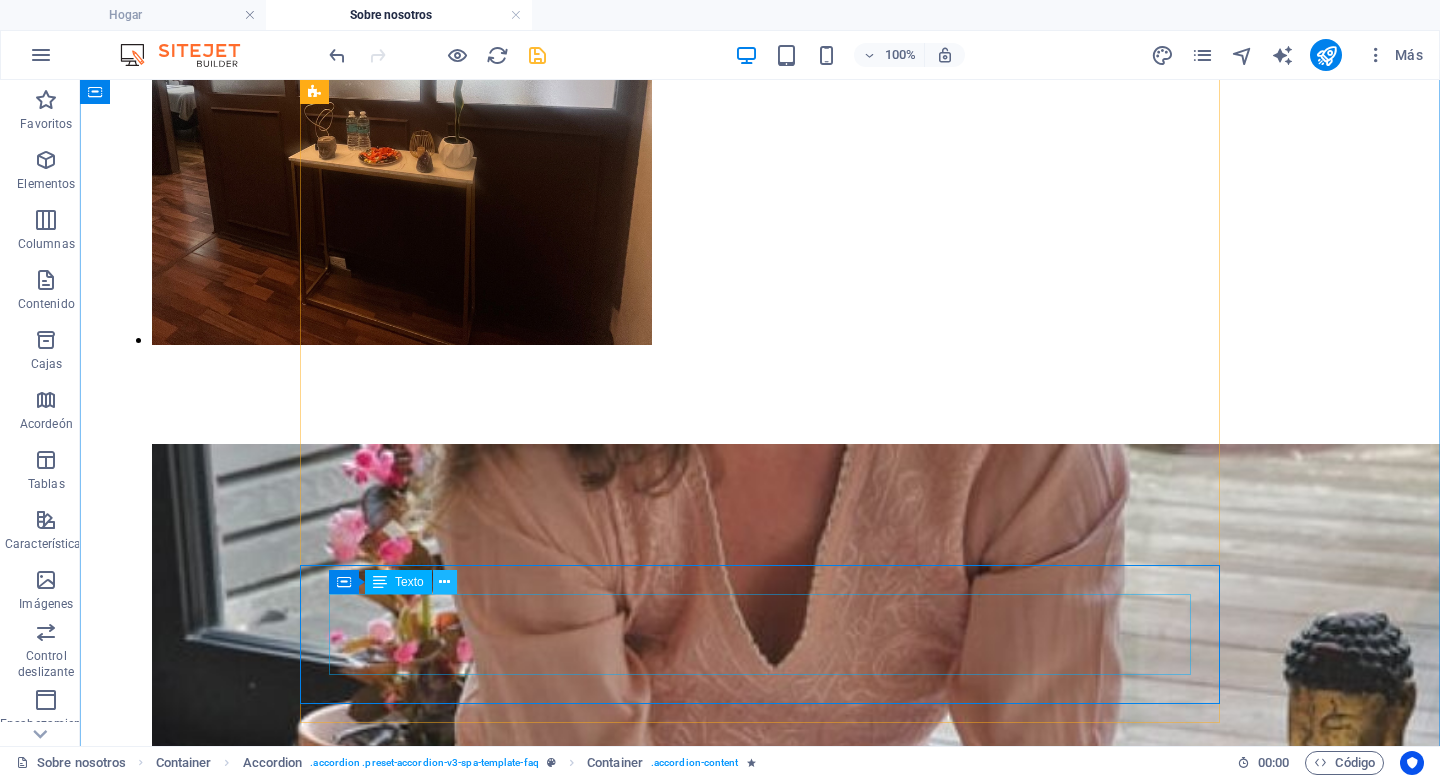 click at bounding box center (445, 582) 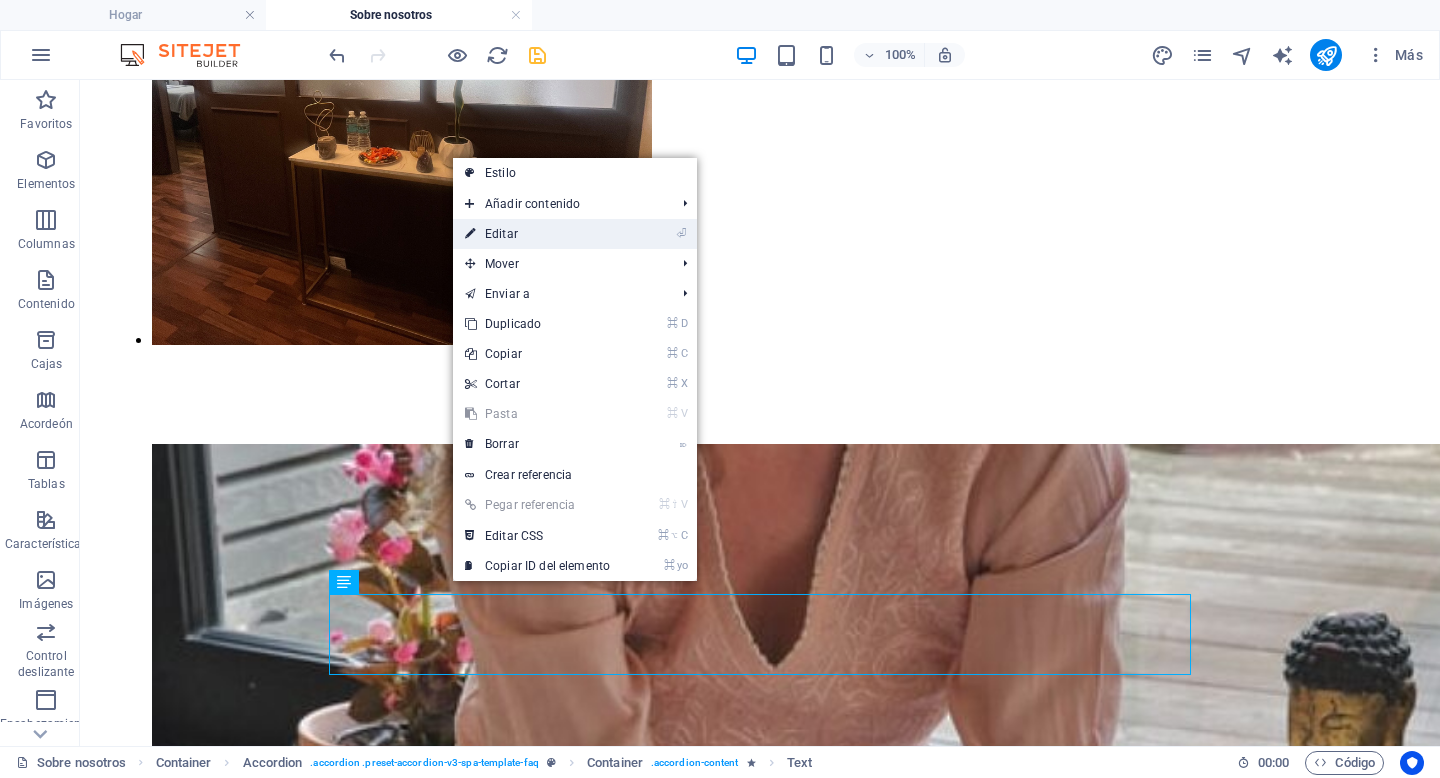 click on "⏎ Editar" at bounding box center [537, 234] 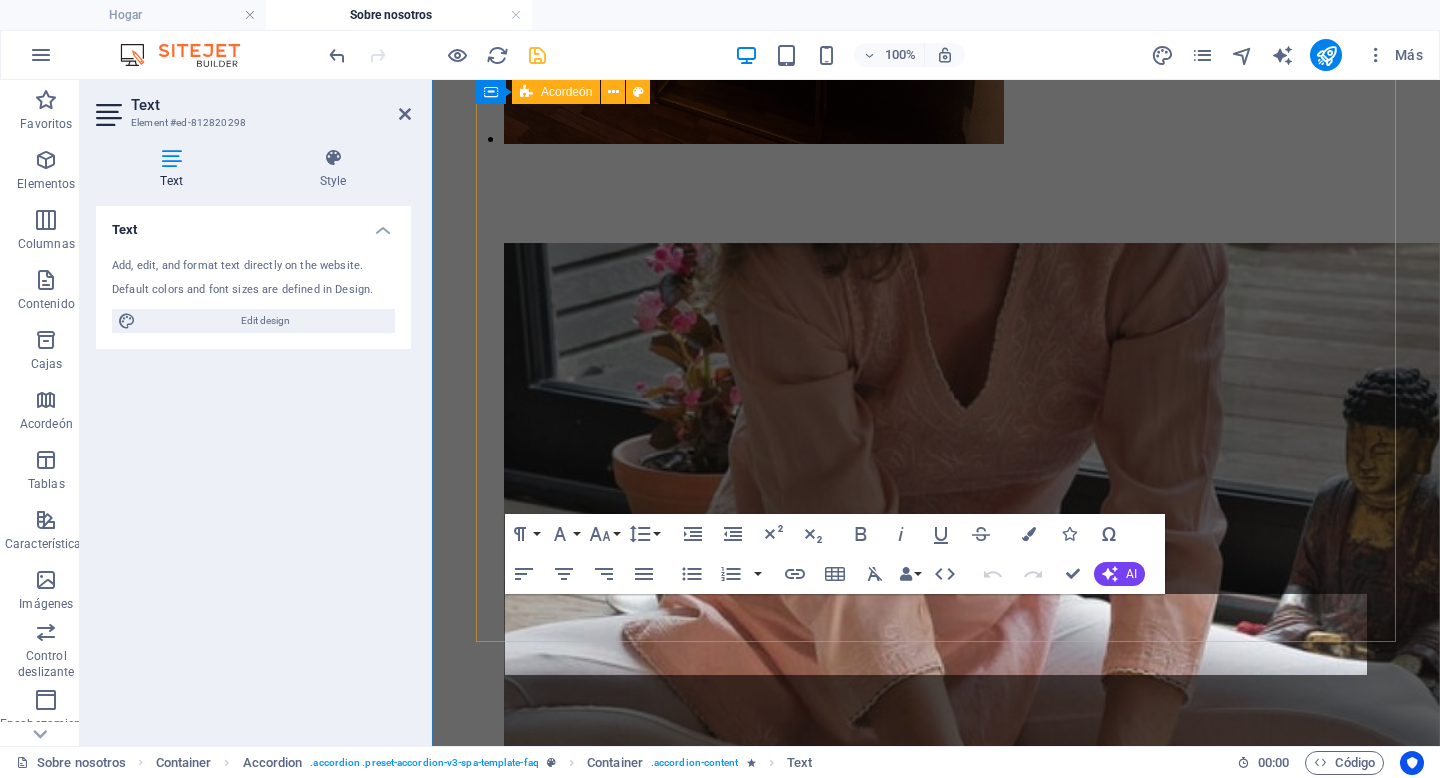 scroll, scrollTop: 5227, scrollLeft: 0, axis: vertical 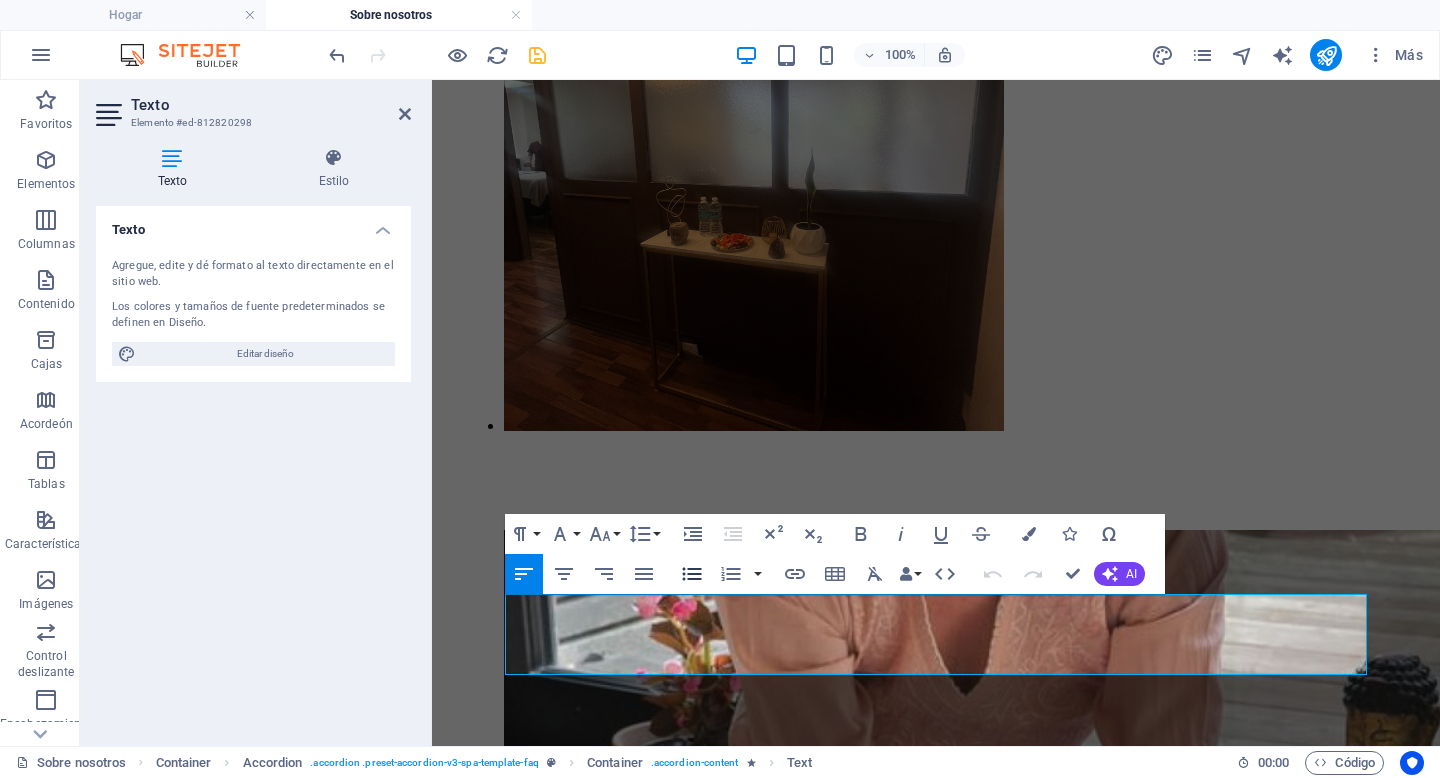 click 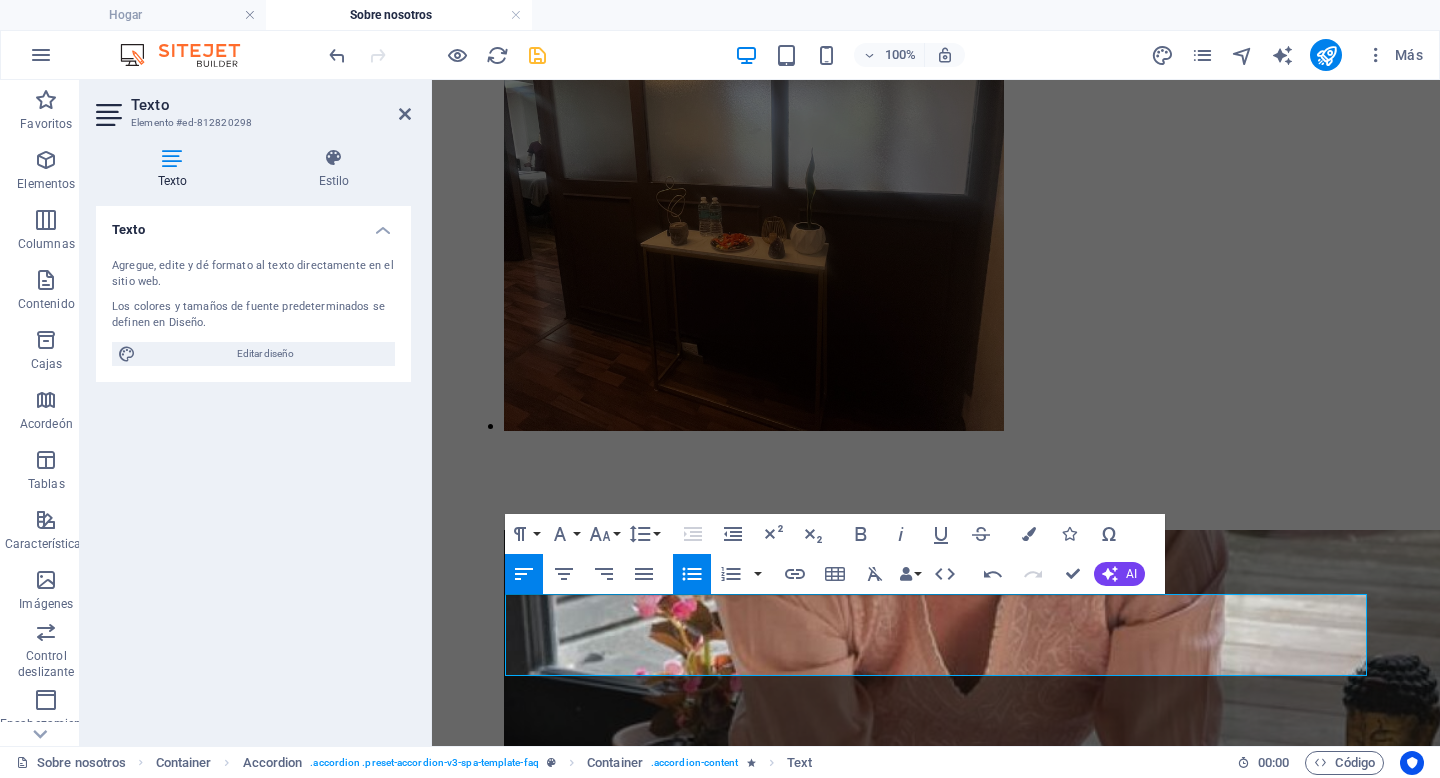 type 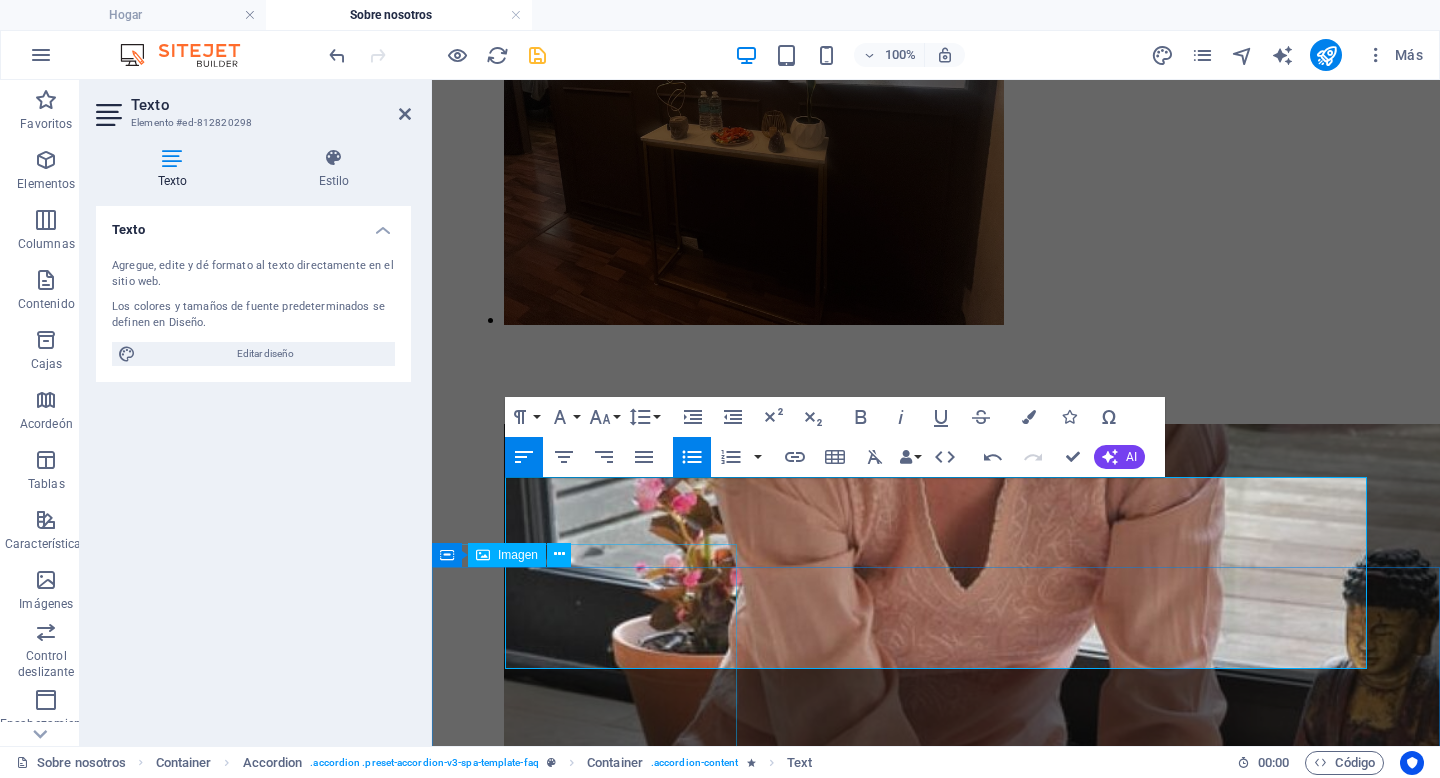 scroll, scrollTop: 5345, scrollLeft: 0, axis: vertical 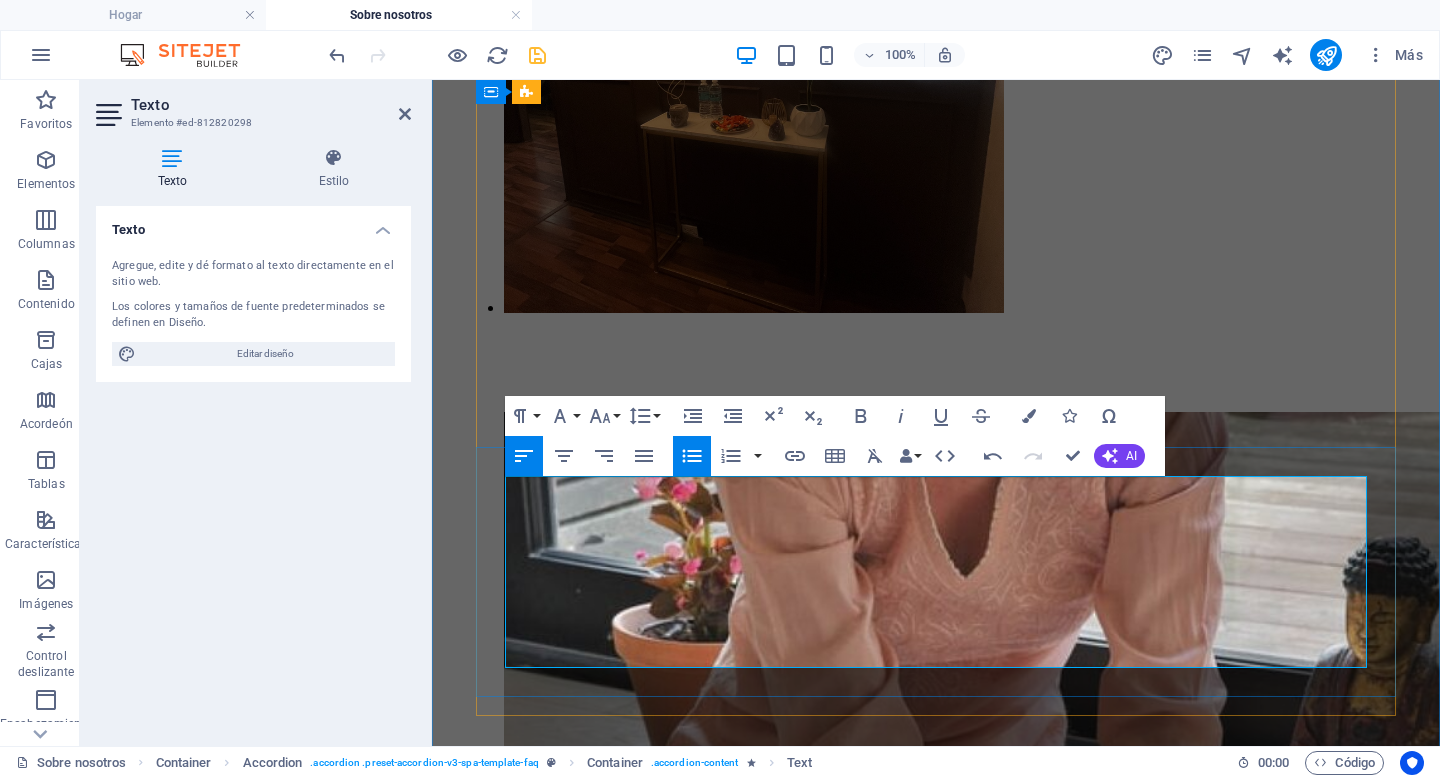 click on "Sin haber tomado líquidos dos horas antes Vivamus suscipit tortor eget felis porttitor volutpat. Curabitur aliquet quam id dui posuere blandit. Curabitur arcu erat, accumsan id imperdiet et, porttitor at sem. Vivamus suscipit tortor eget felis porttitor volutpat. Curabitur aliquet quam id dui posuere blandit." at bounding box center [956, 7338] 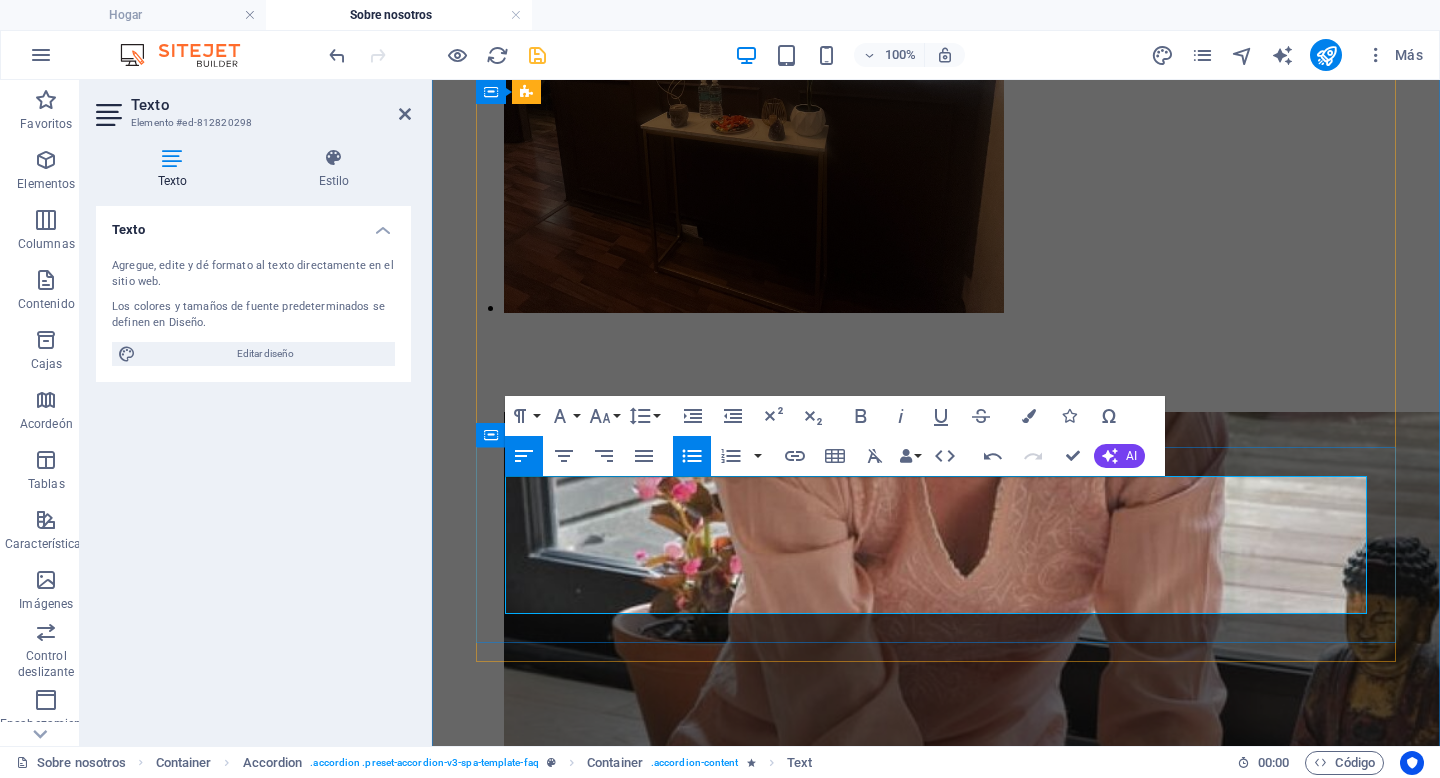 click on "Ropa ligera Sin metales Sin haber hecho ejercicio [TIME] antes Sin comer [TIME] antes Sin haber tomado líquidos [TIME] antes" at bounding box center [936, 7284] 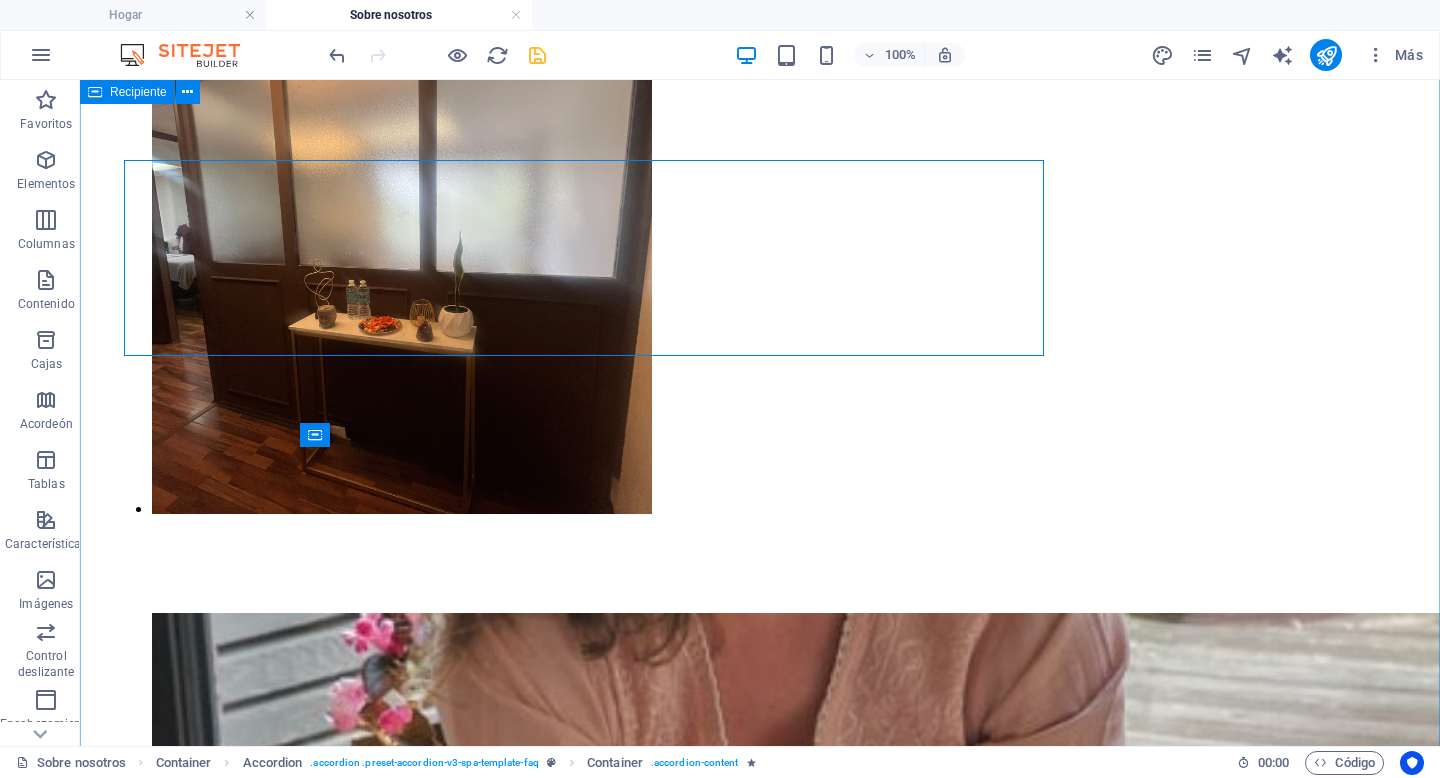 scroll, scrollTop: 5632, scrollLeft: 0, axis: vertical 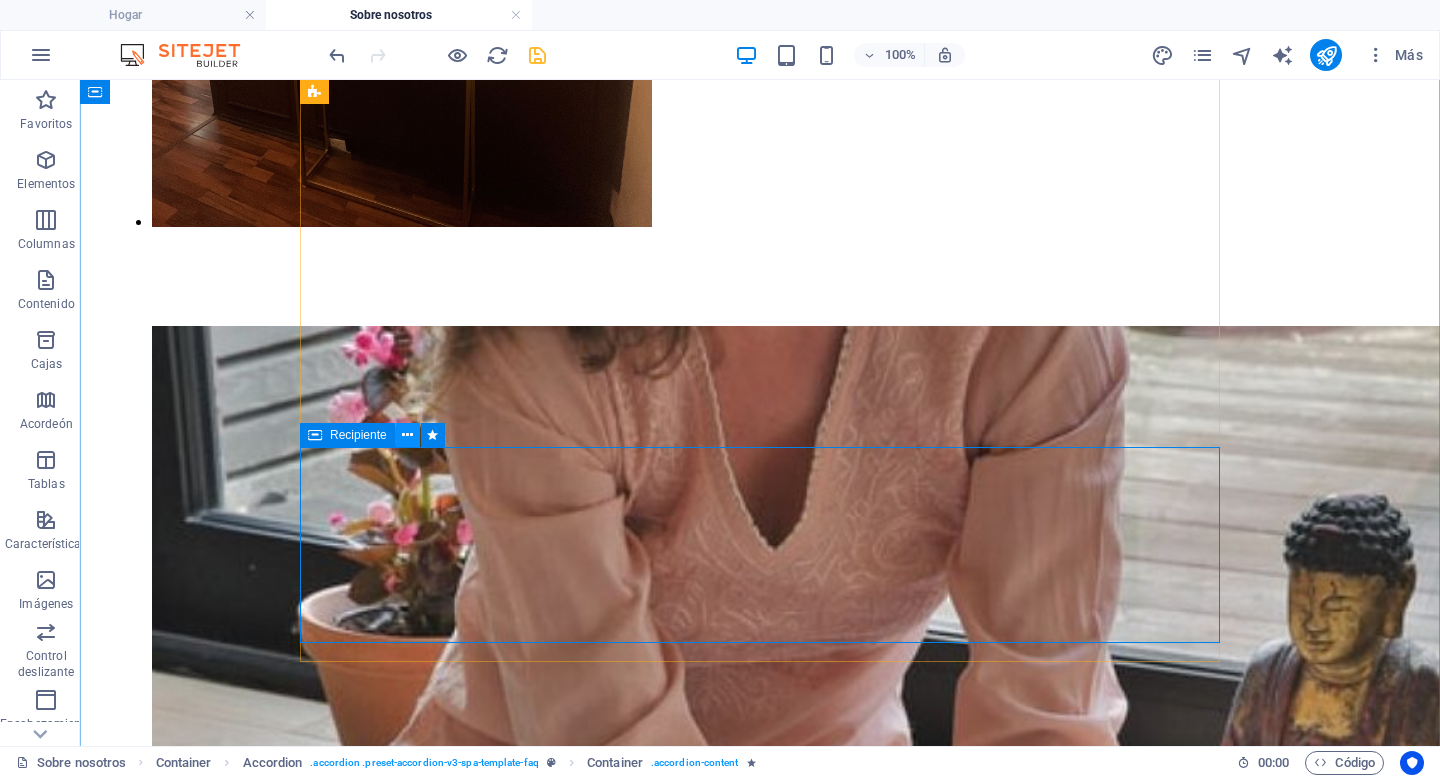click at bounding box center [407, 435] 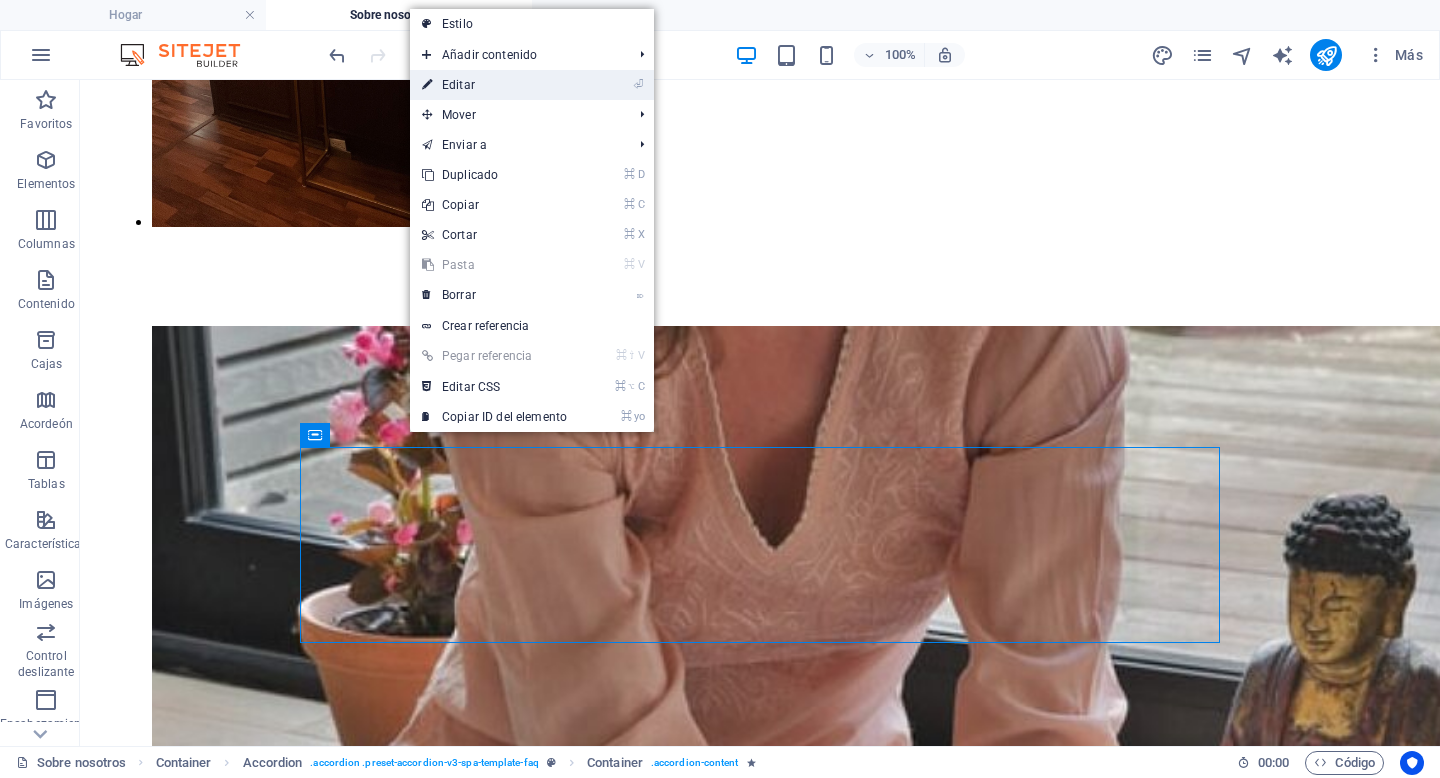 click on "⏎ Editar" at bounding box center (494, 85) 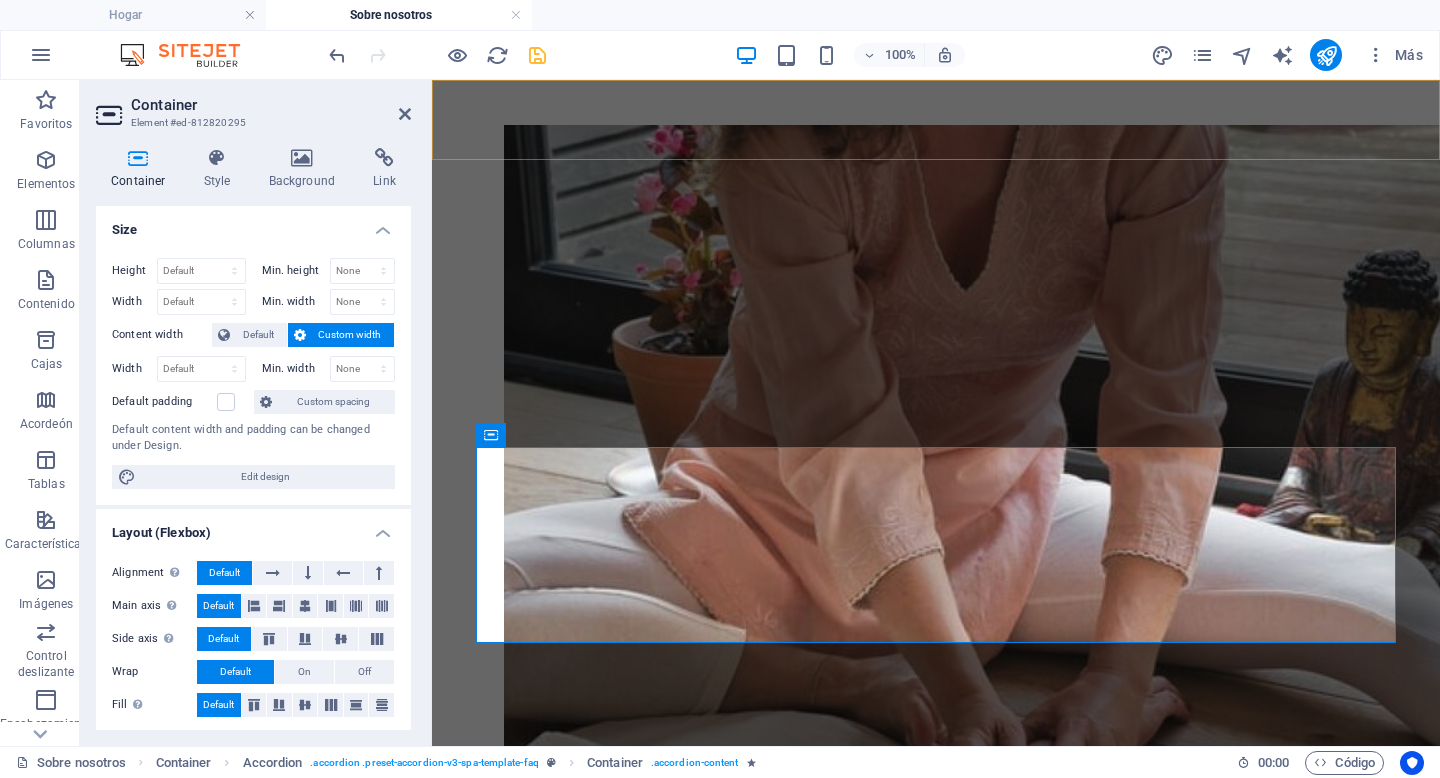 scroll, scrollTop: 5345, scrollLeft: 0, axis: vertical 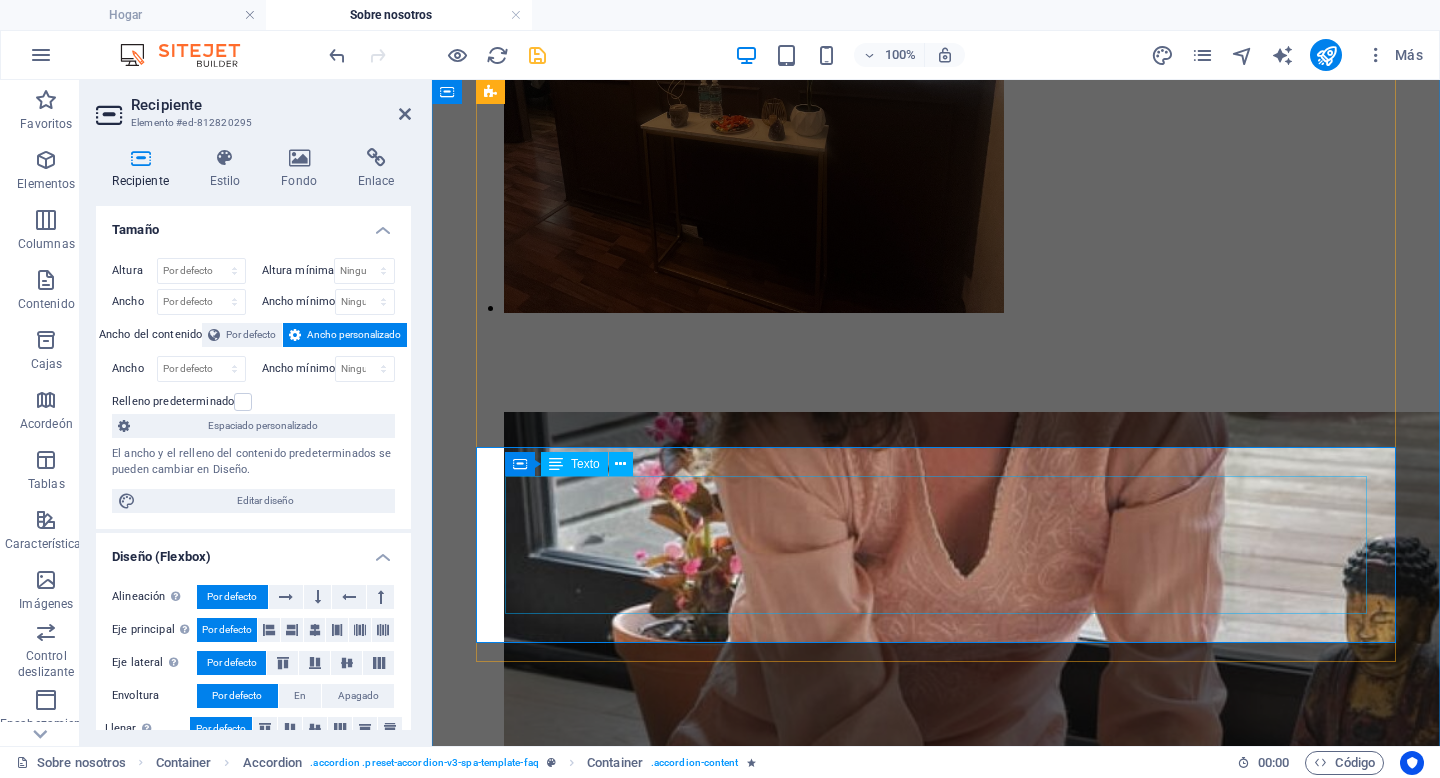 click on "Ropa ligera Sin metales Sin haber hecho ejercicio [TIME] antes Sin comer [TIME] antes Sin haber tomado líquidos [TIME] antes" at bounding box center [936, 7284] 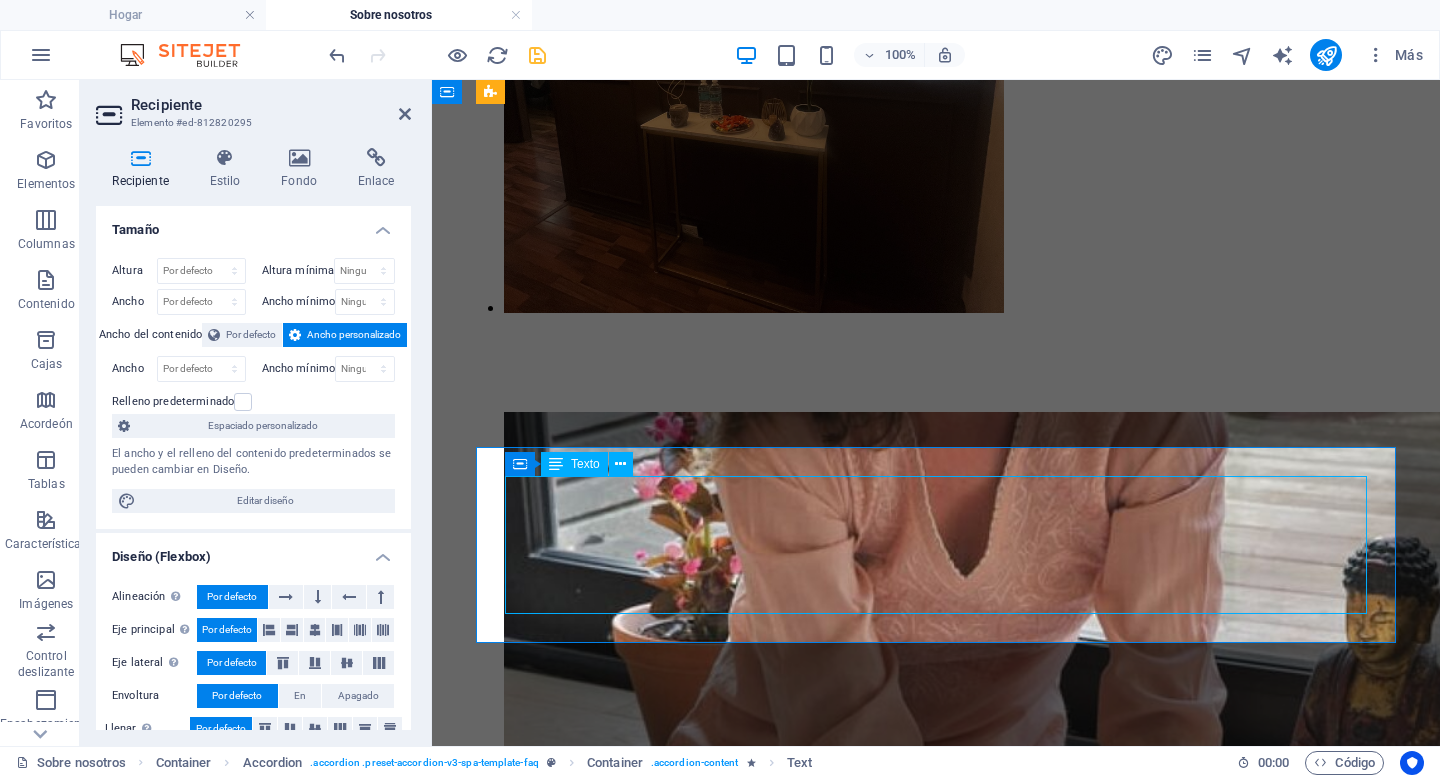 click on "Ropa ligera Sin metales Sin haber hecho ejercicio [TIME] antes Sin comer [TIME] antes Sin haber tomado líquidos [TIME] antes" at bounding box center (936, 7284) 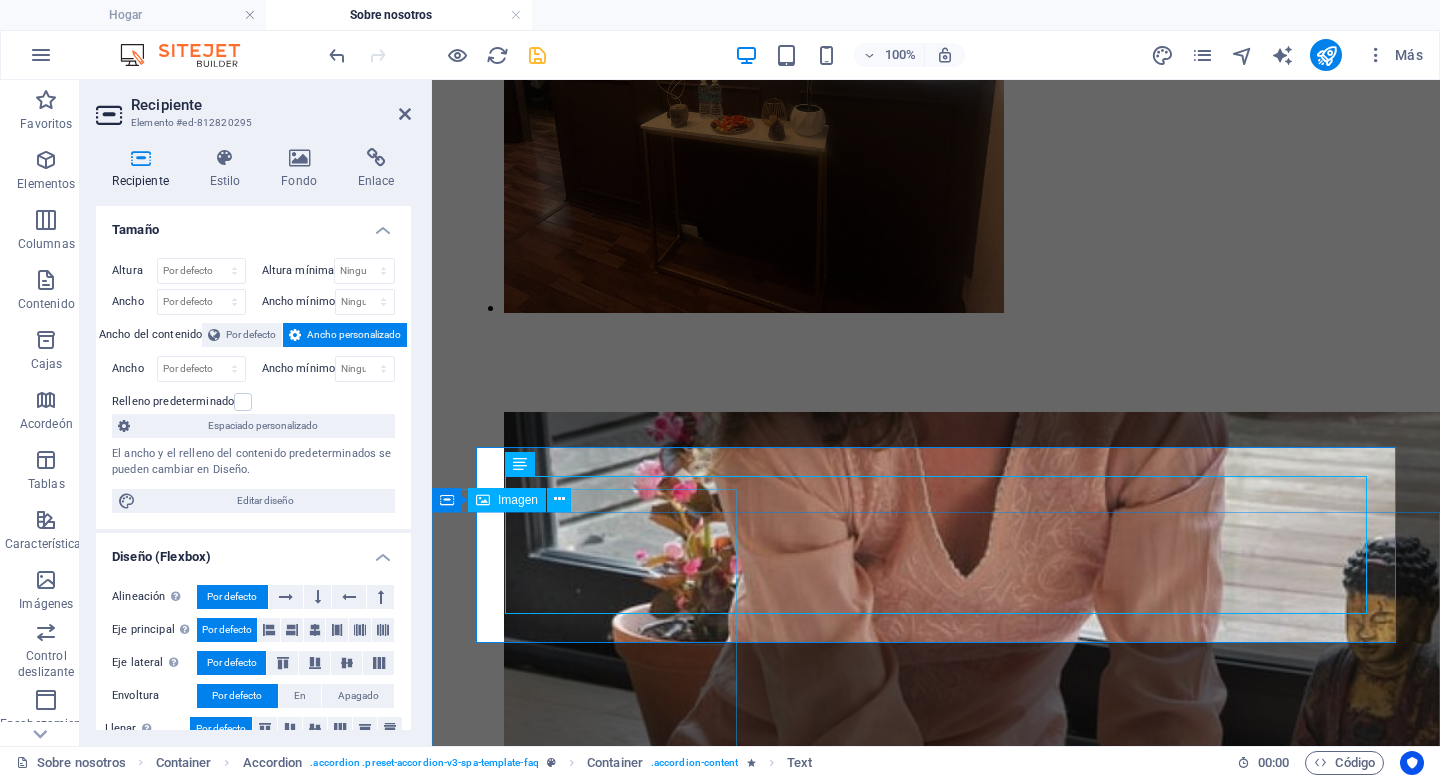 click at bounding box center (920, 7422) 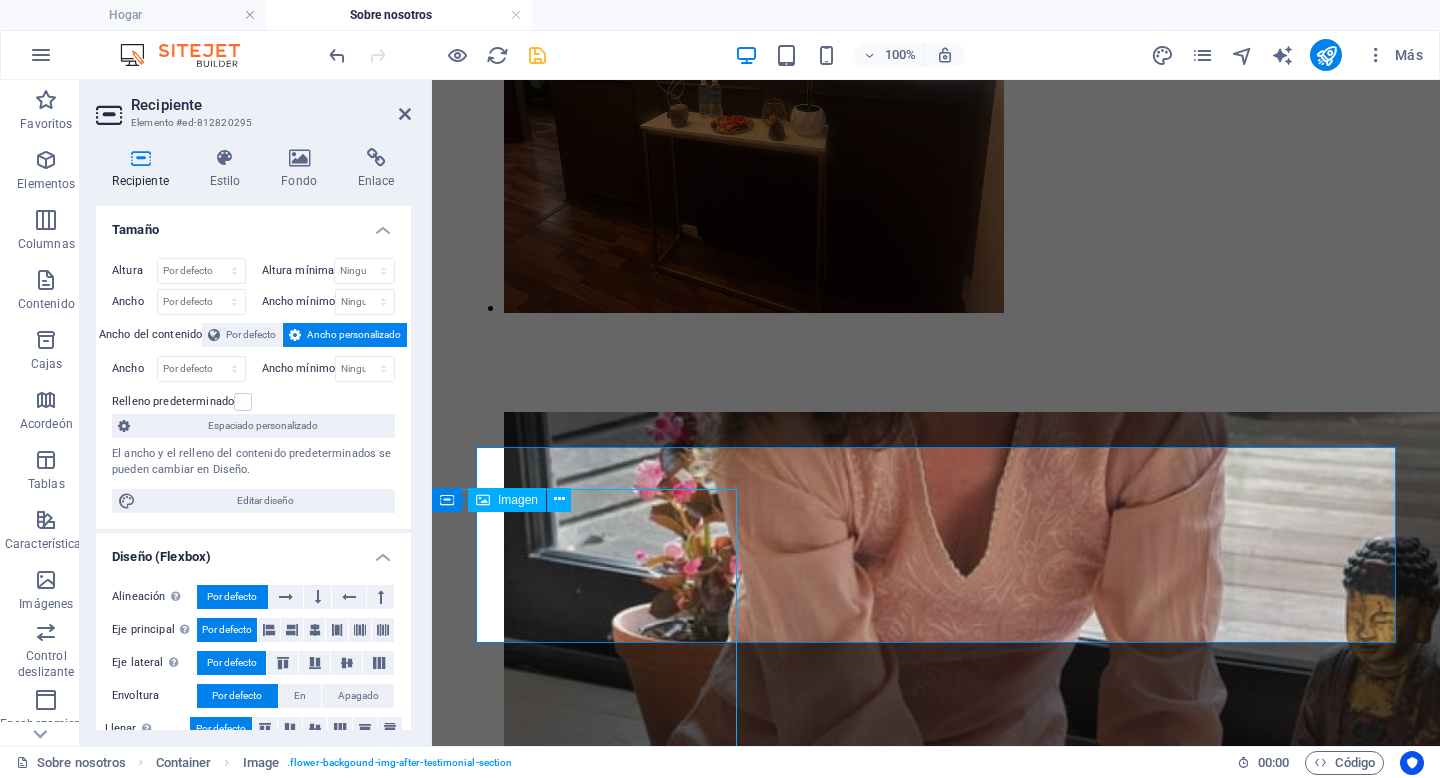 scroll, scrollTop: 5632, scrollLeft: 0, axis: vertical 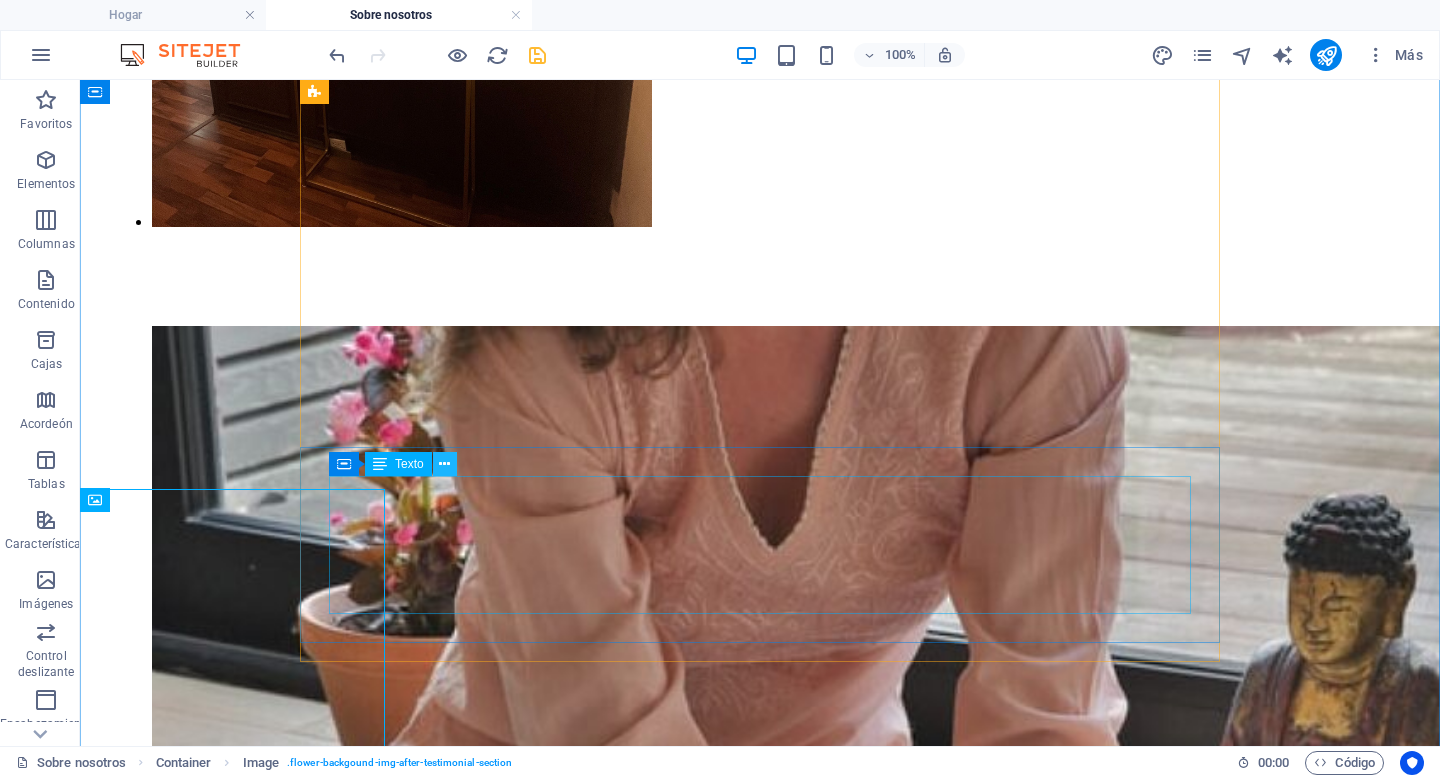 click at bounding box center [444, 464] 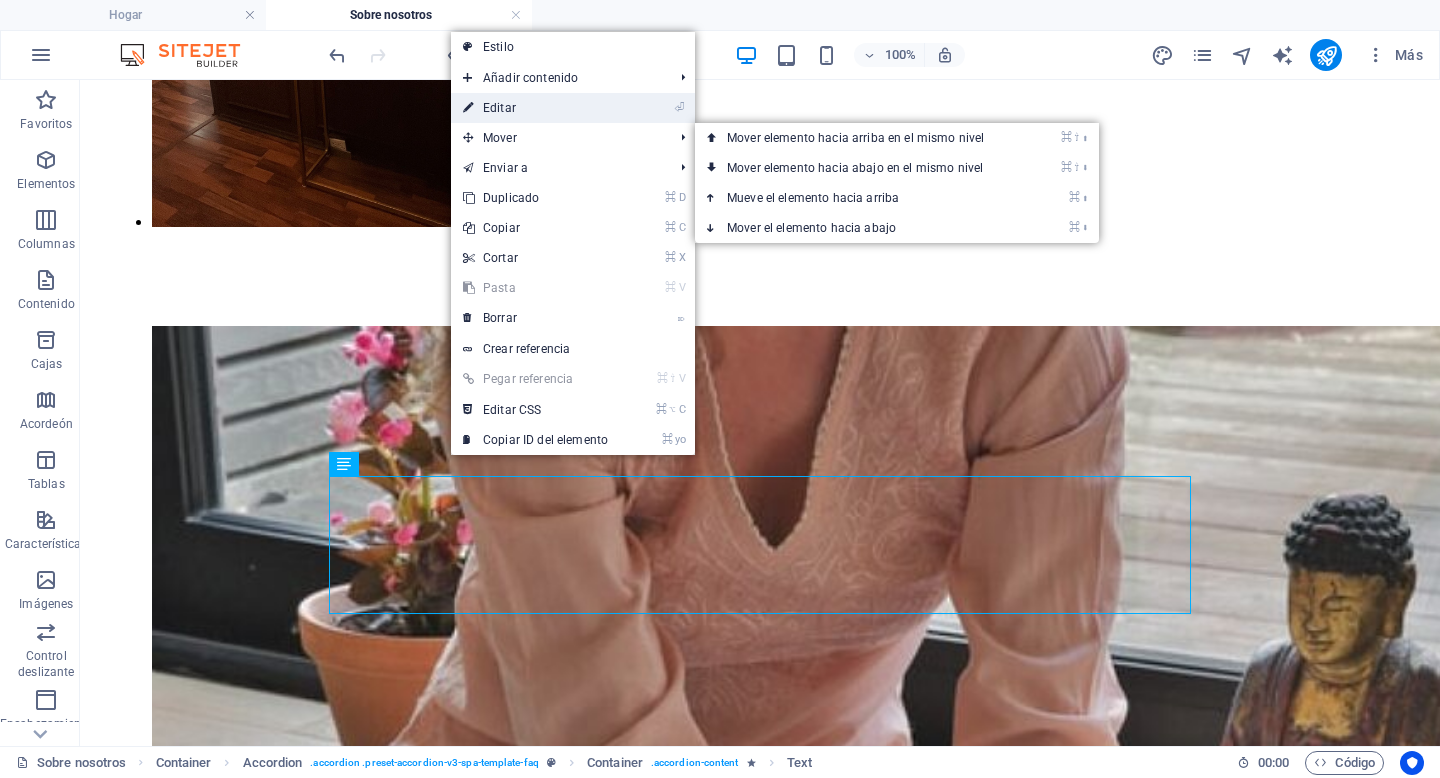 click on "⏎ Editar" at bounding box center (535, 108) 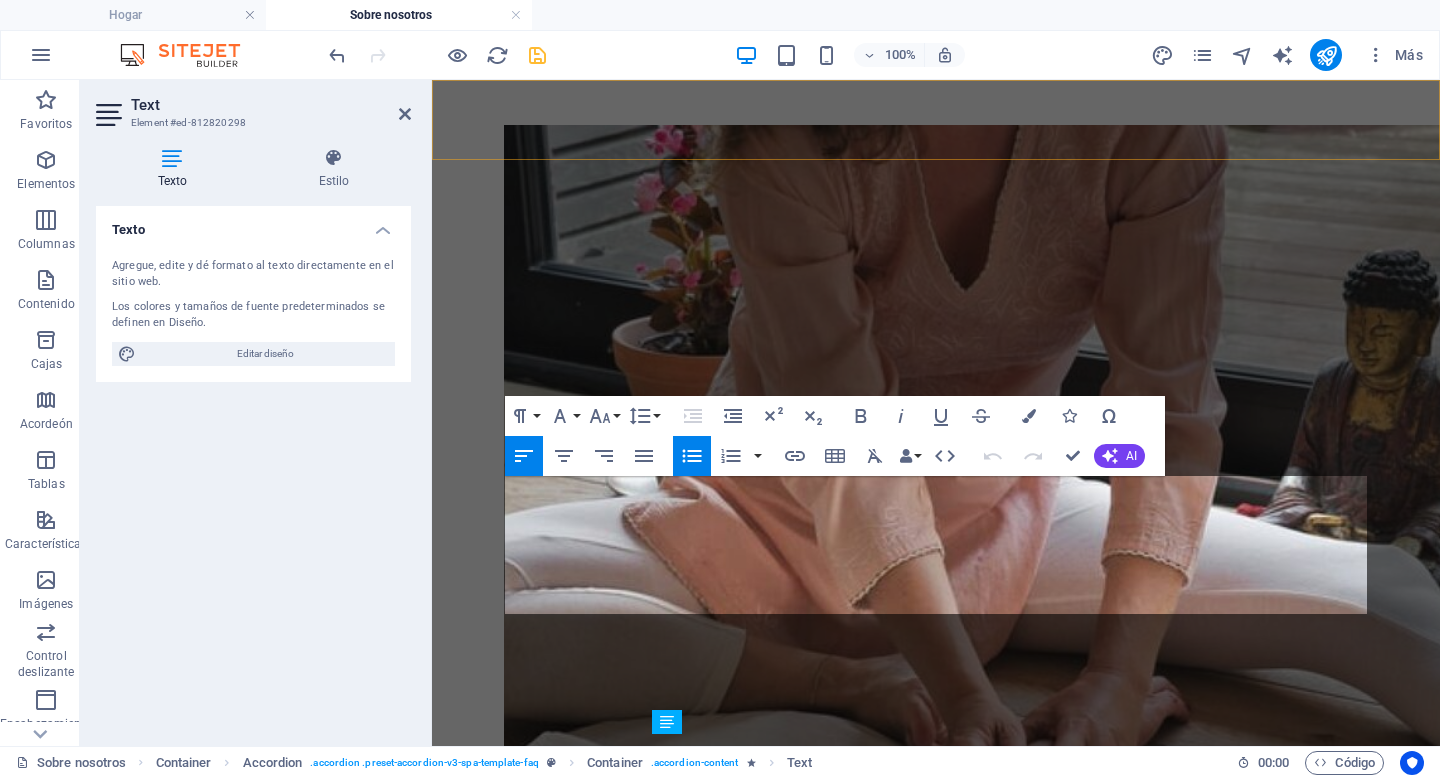 scroll, scrollTop: 5345, scrollLeft: 0, axis: vertical 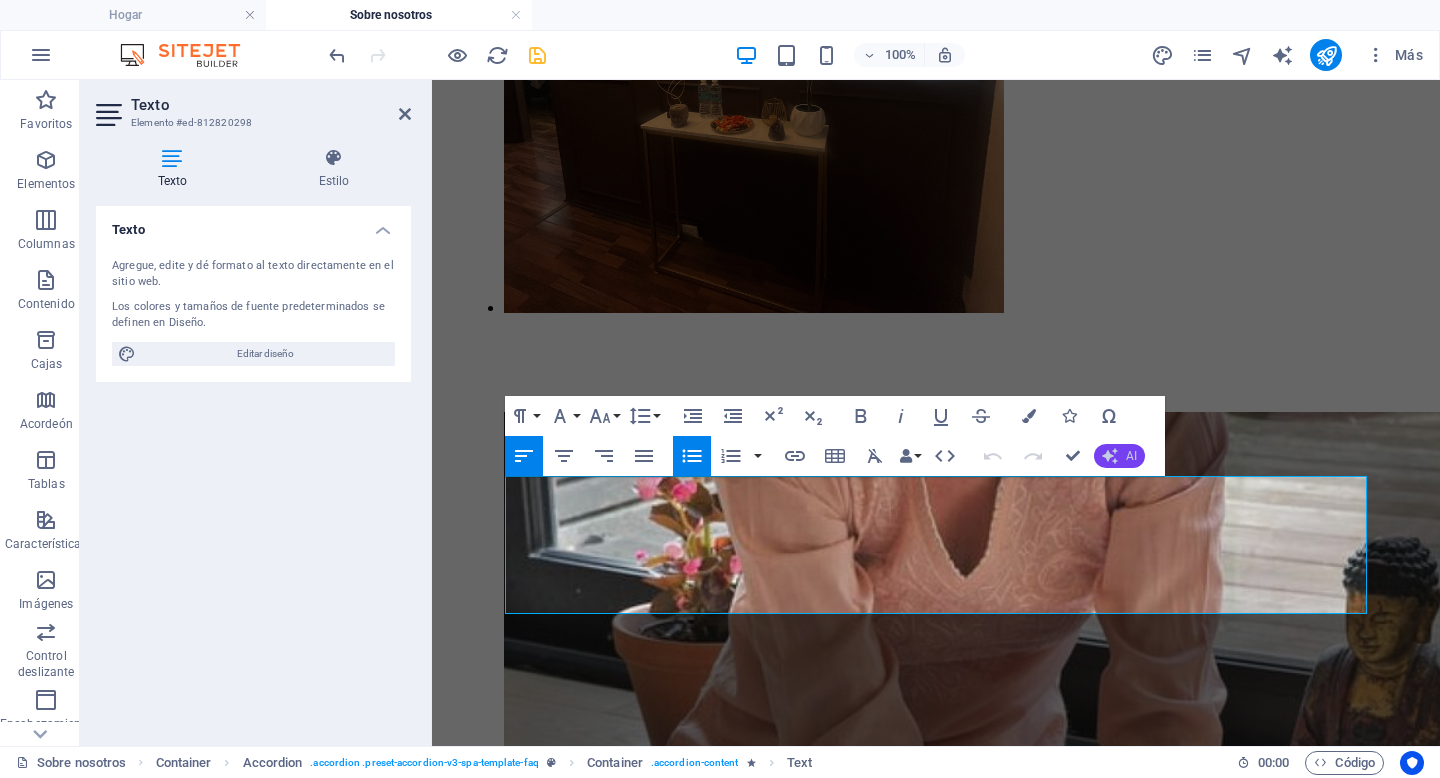 click on "AI" at bounding box center [1119, 456] 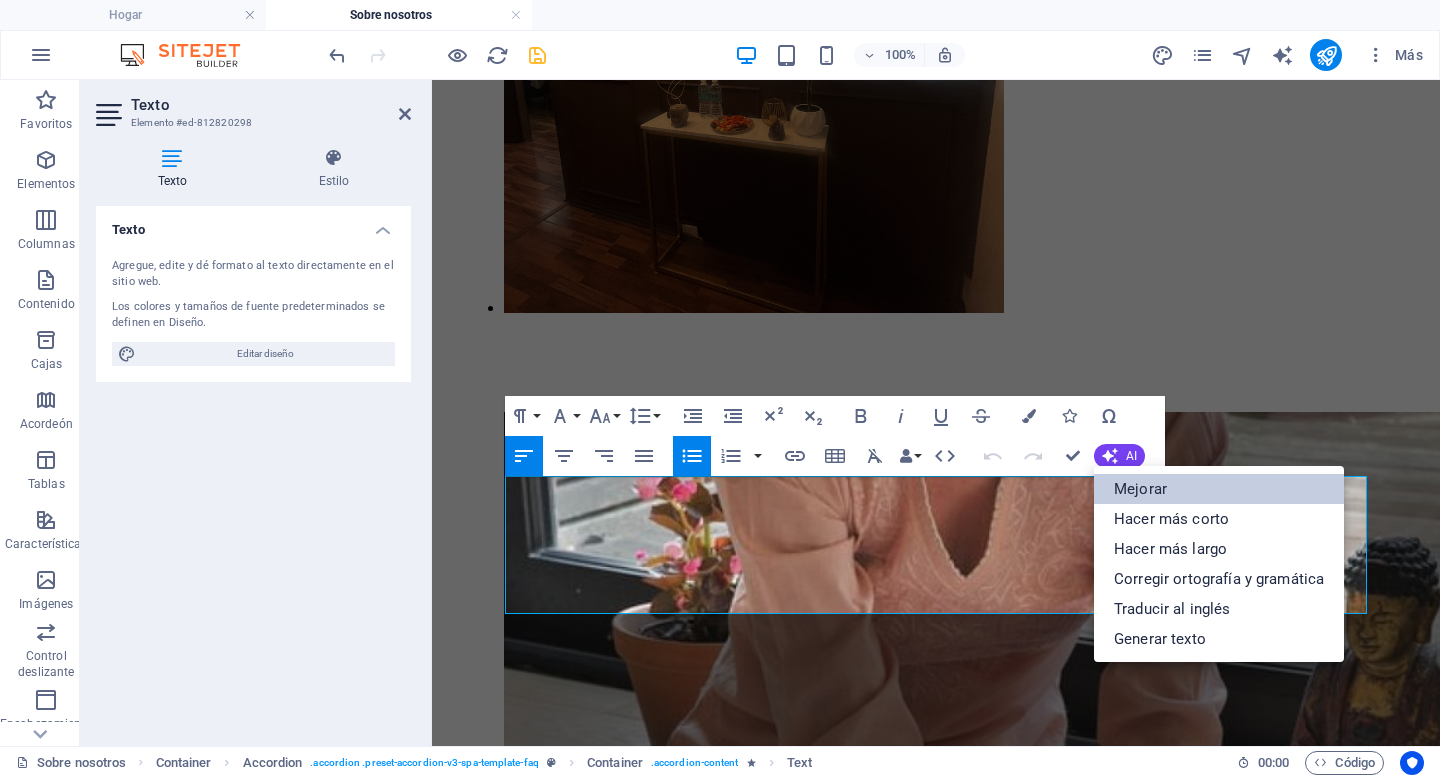 click on "Mejorar" at bounding box center [1140, 489] 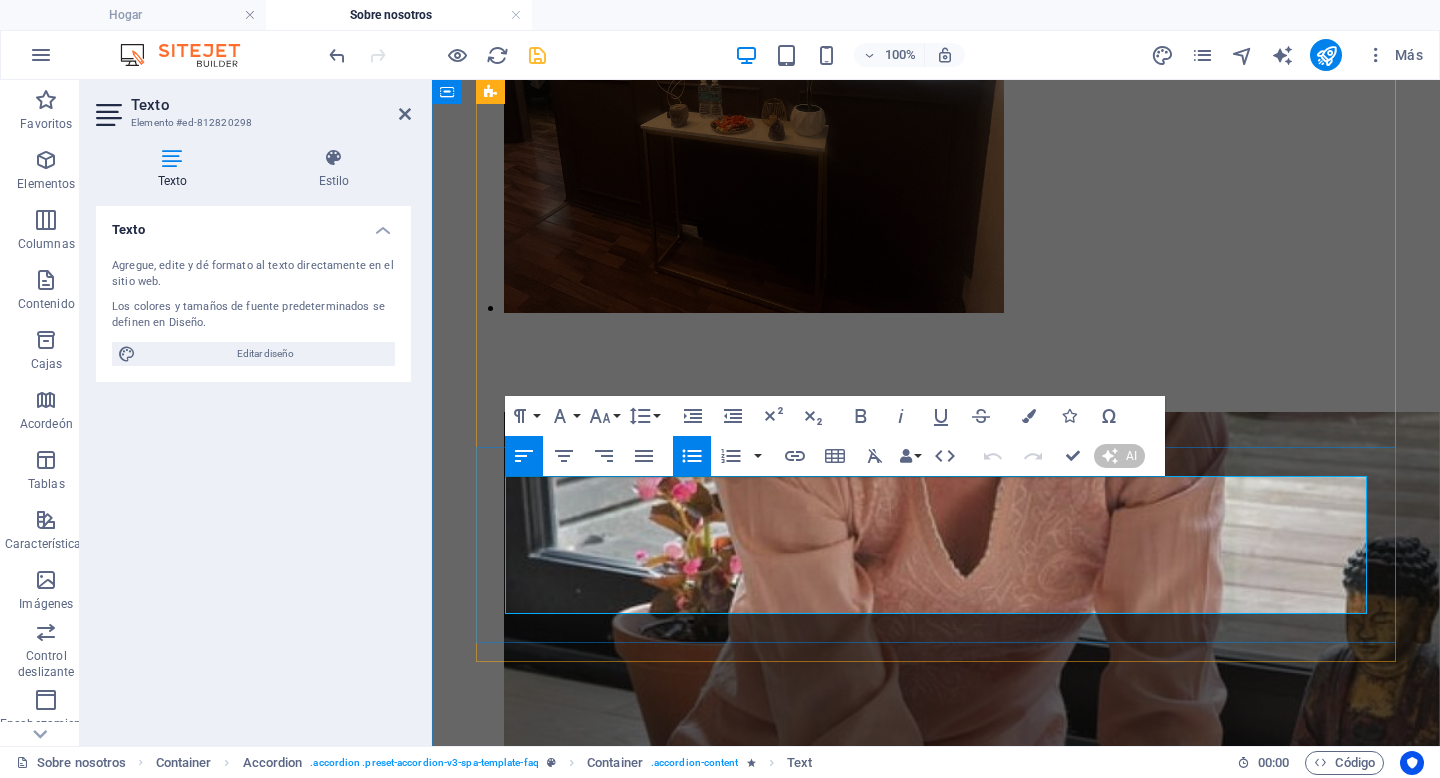 type 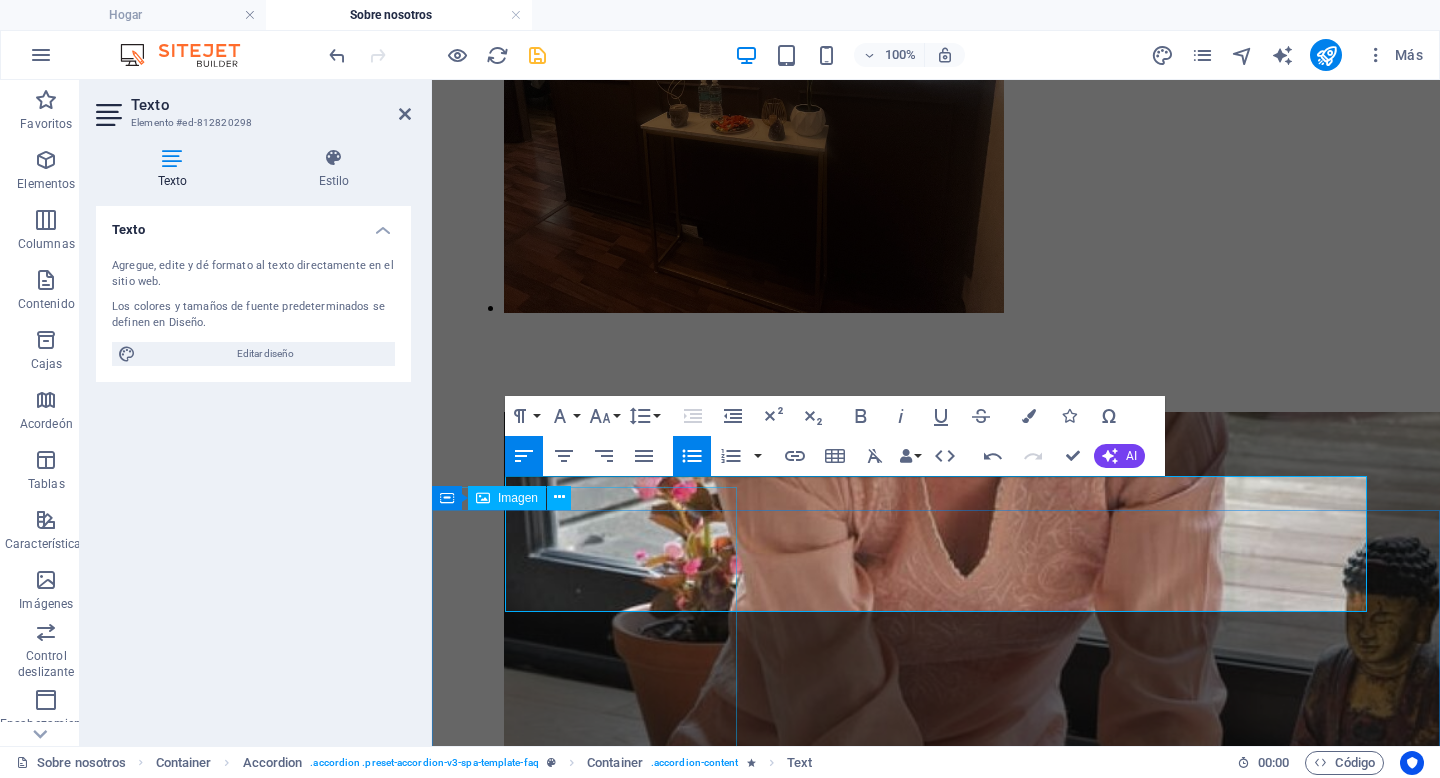 click at bounding box center [920, 7422] 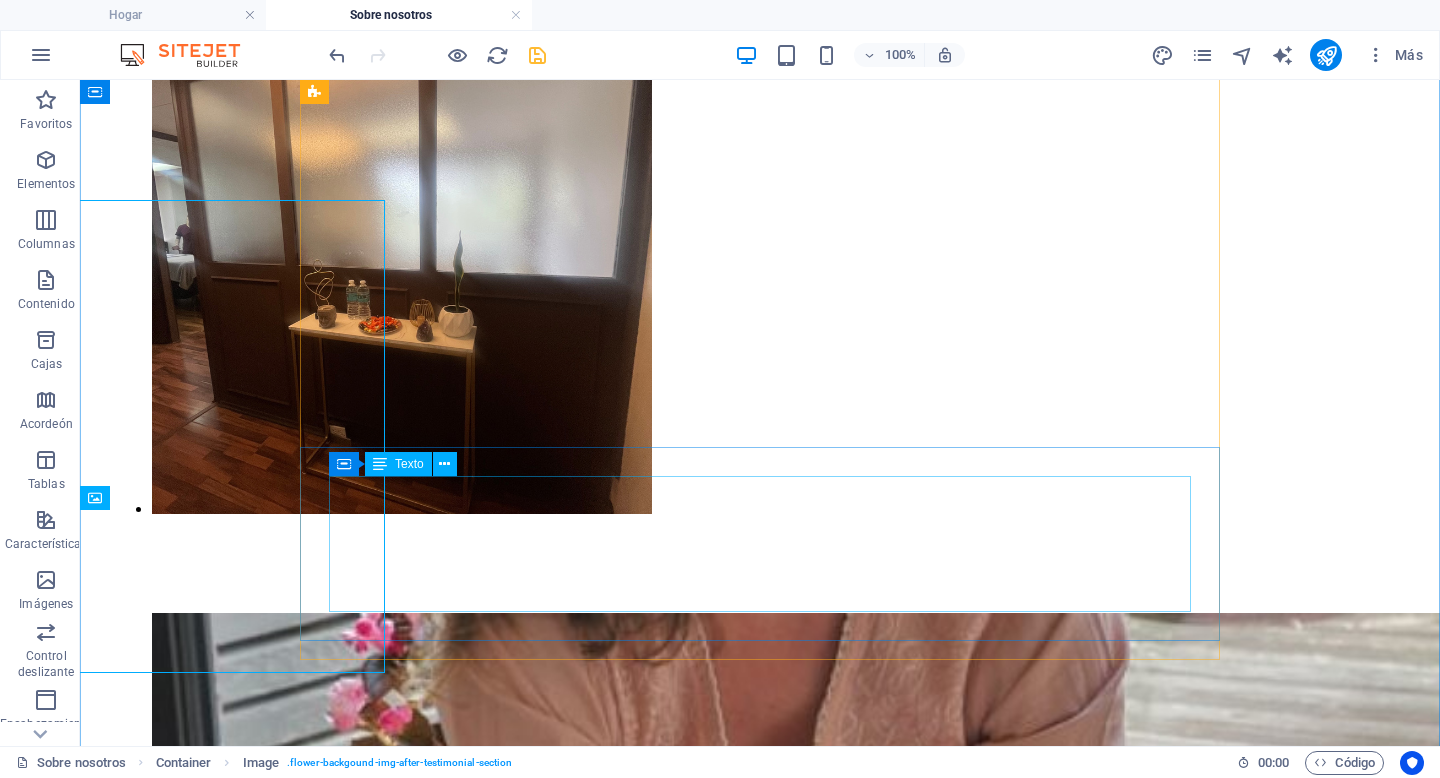 scroll, scrollTop: 5632, scrollLeft: 0, axis: vertical 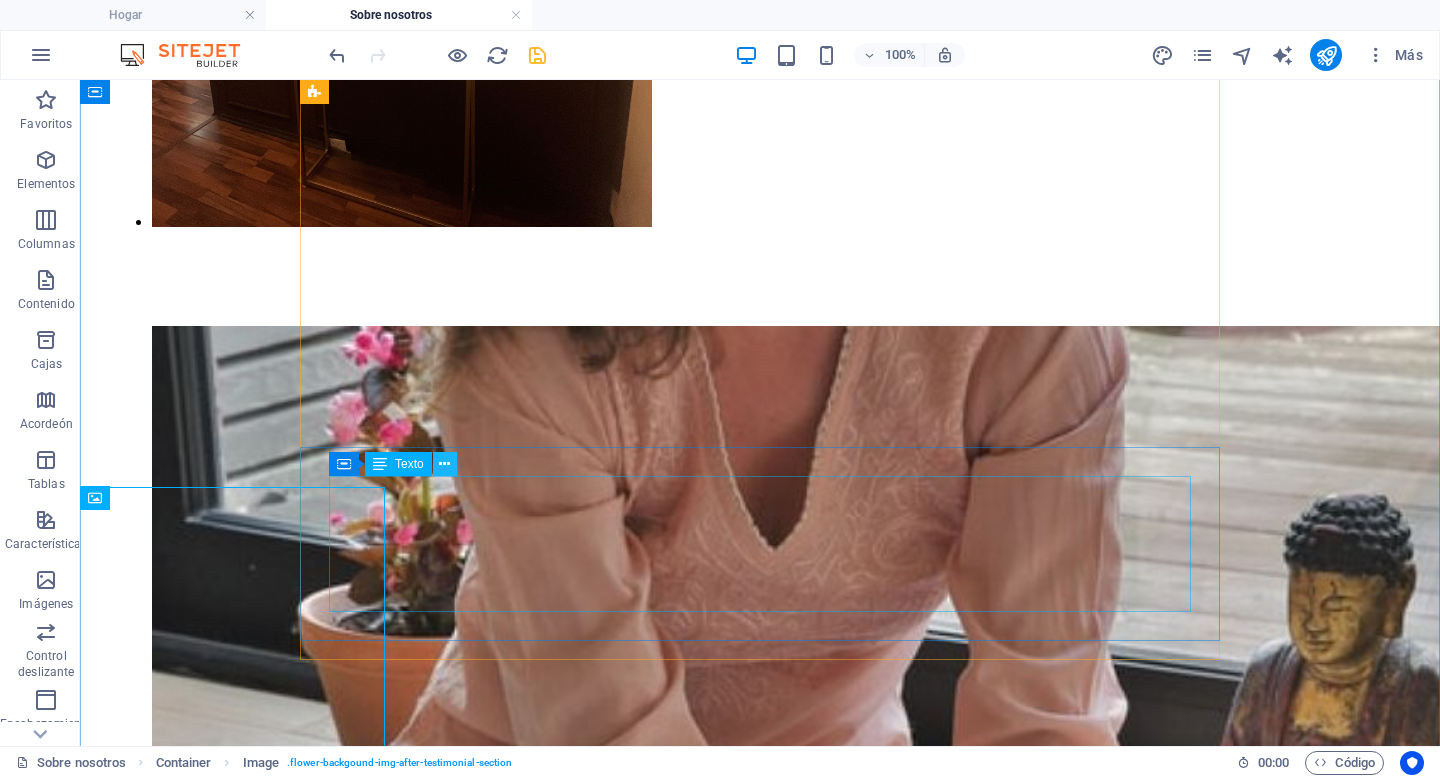 click at bounding box center [444, 464] 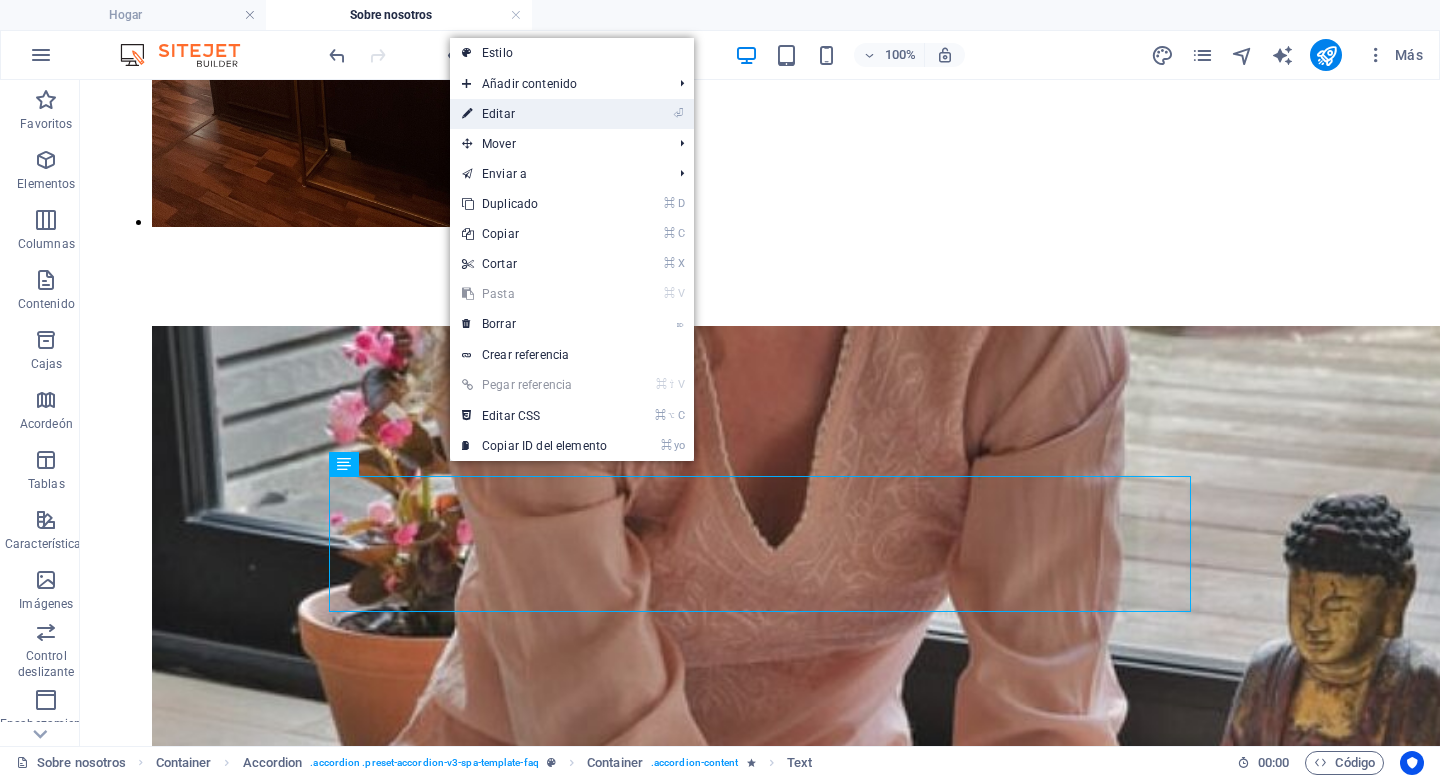 click on "⏎ Editar" at bounding box center [534, 114] 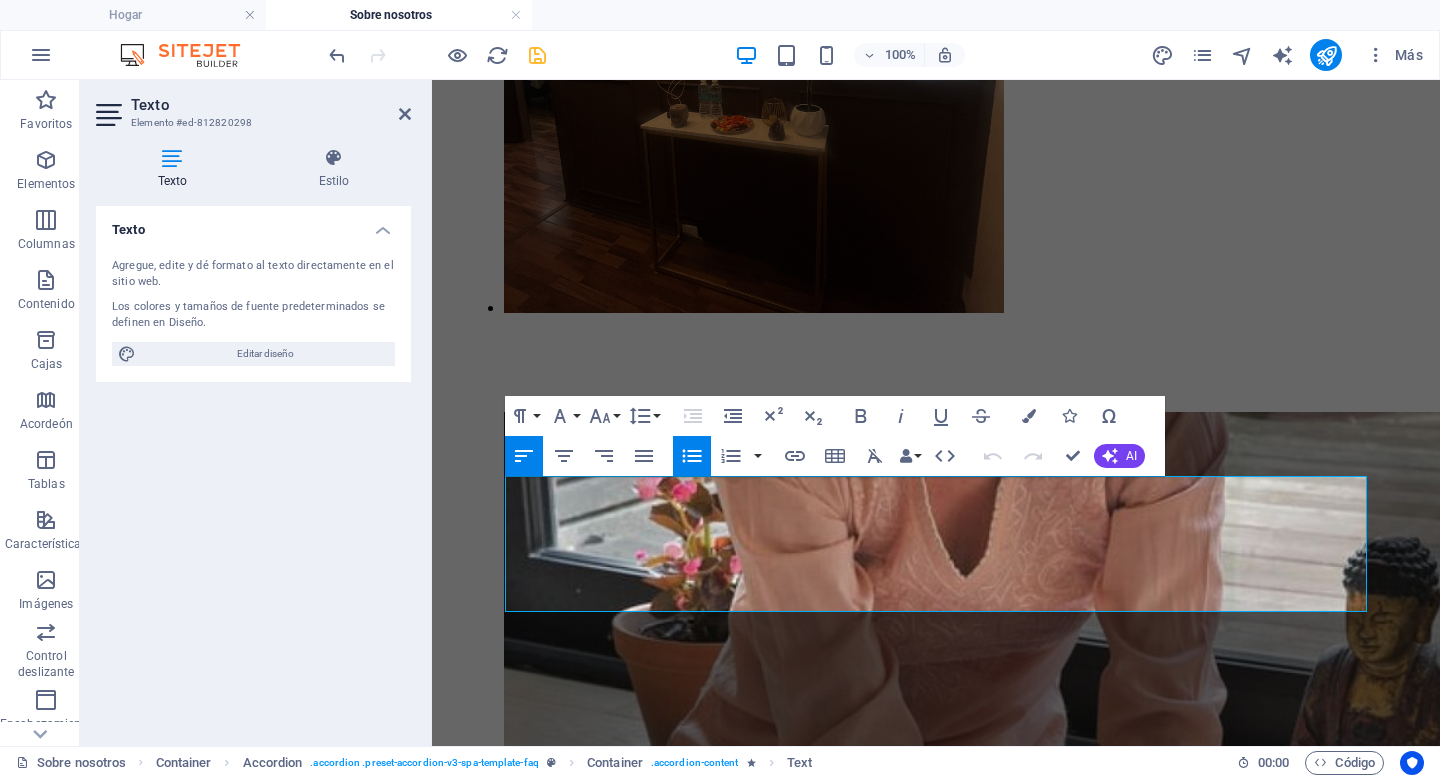 click 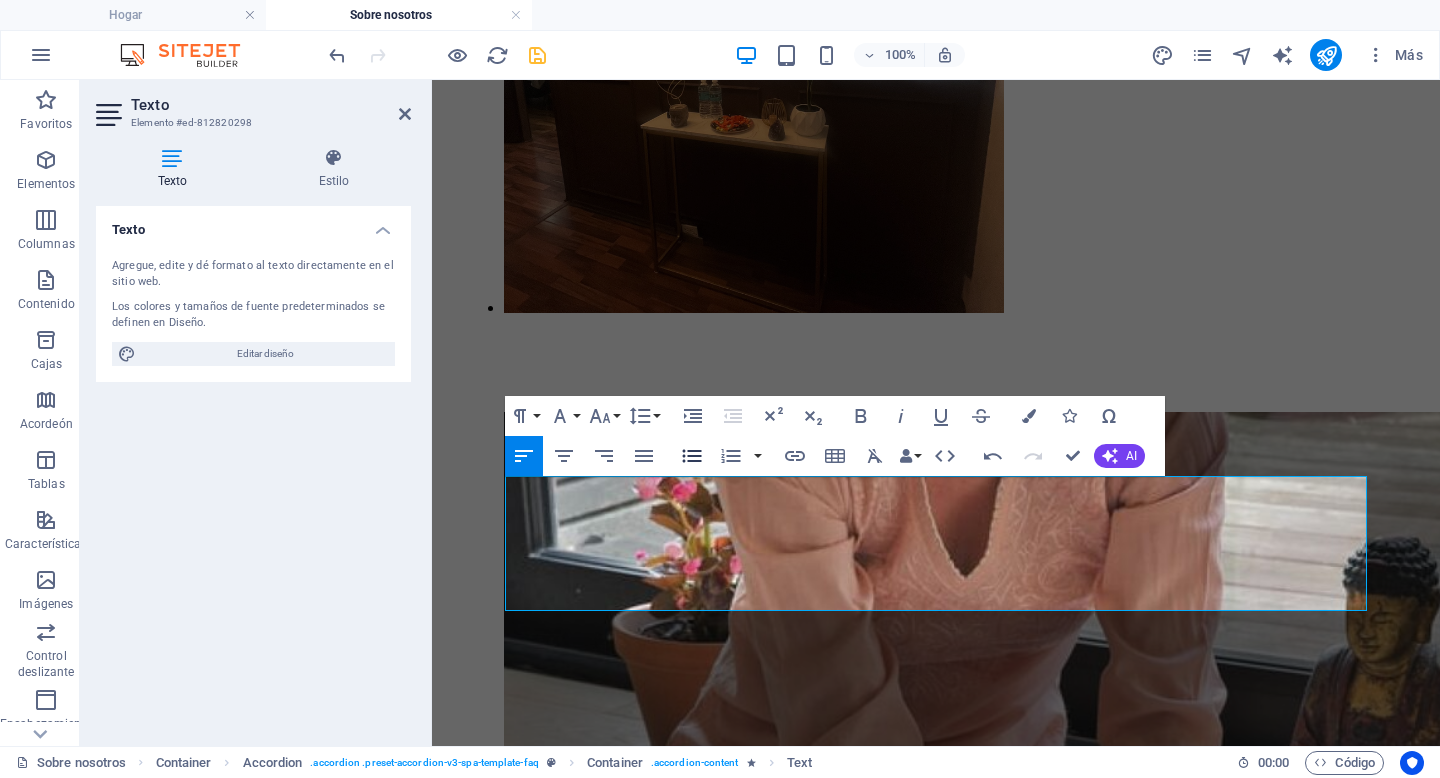 click 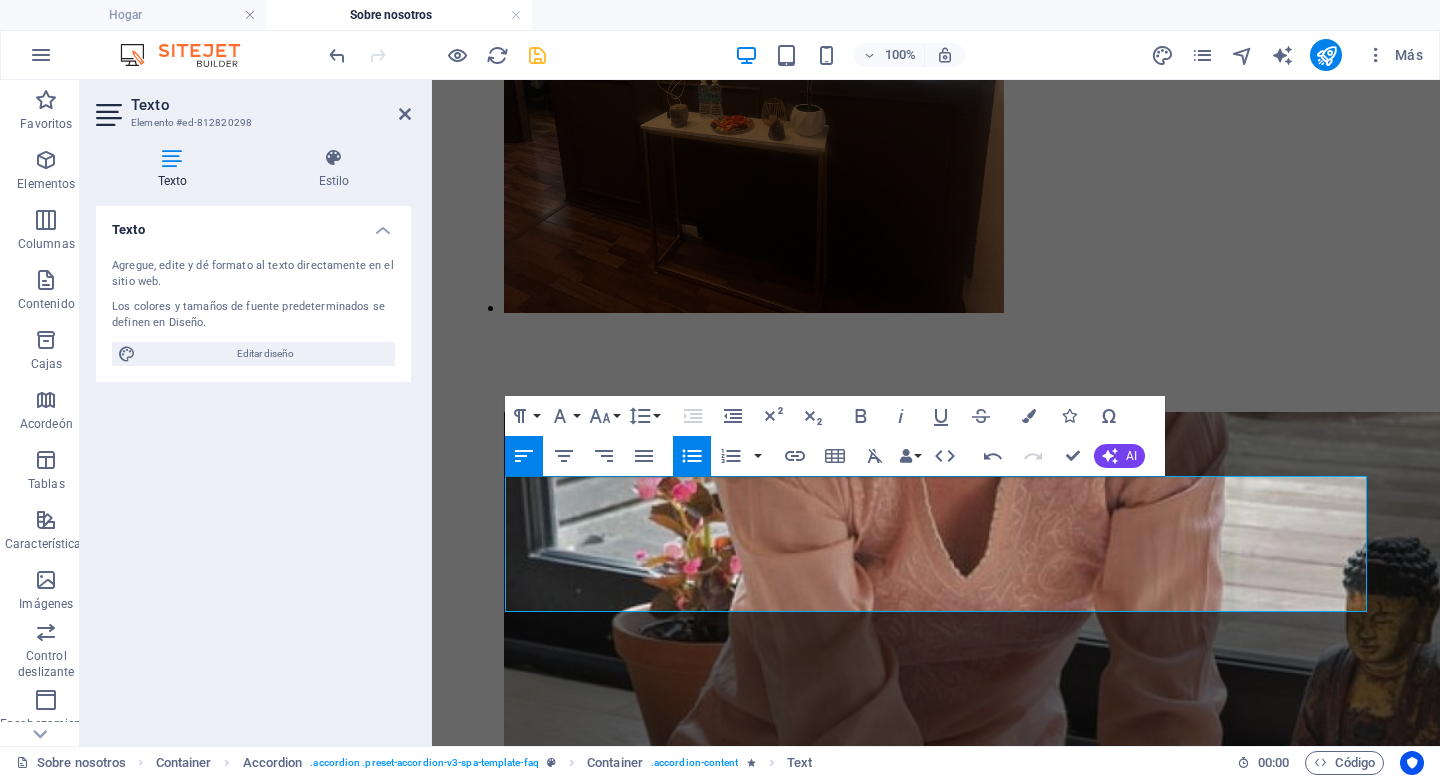 click 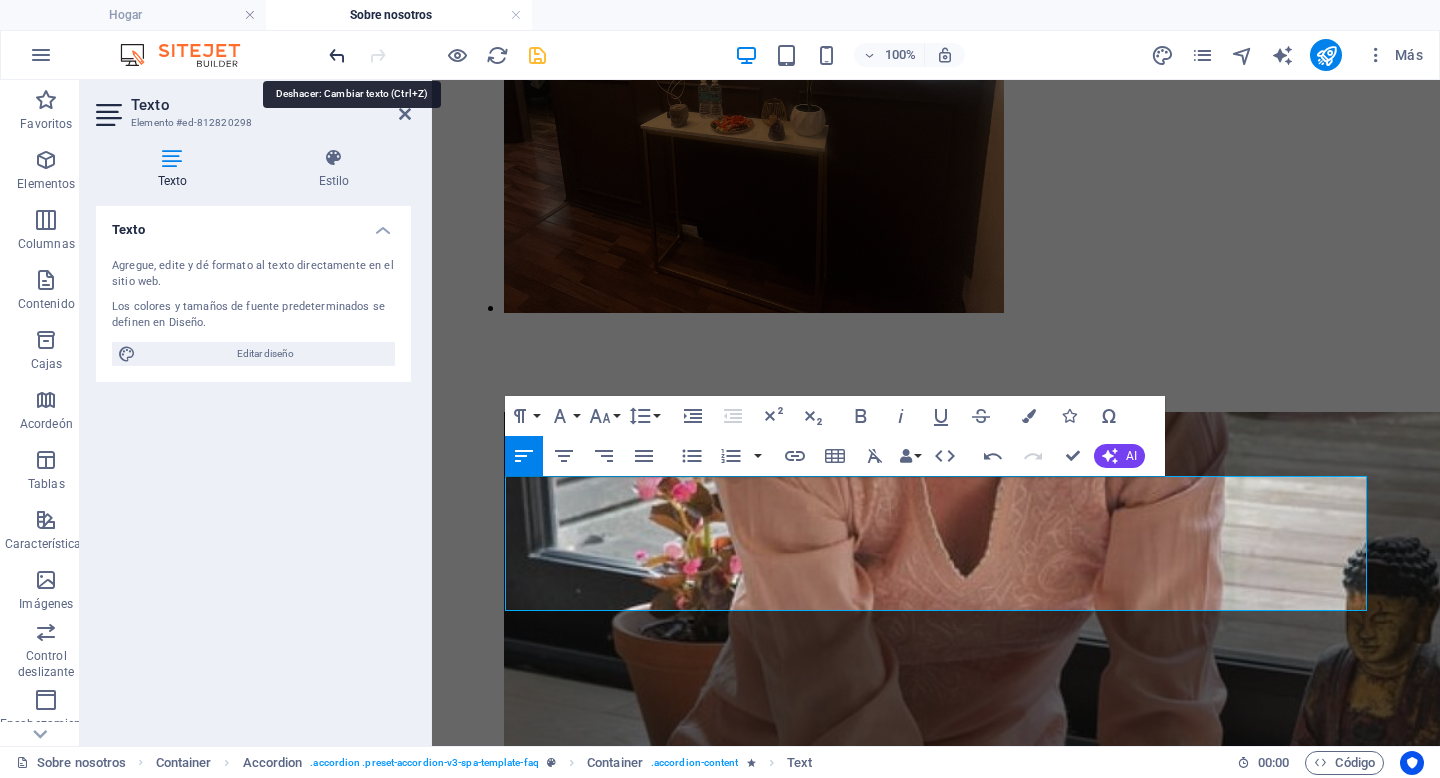 click at bounding box center [337, 55] 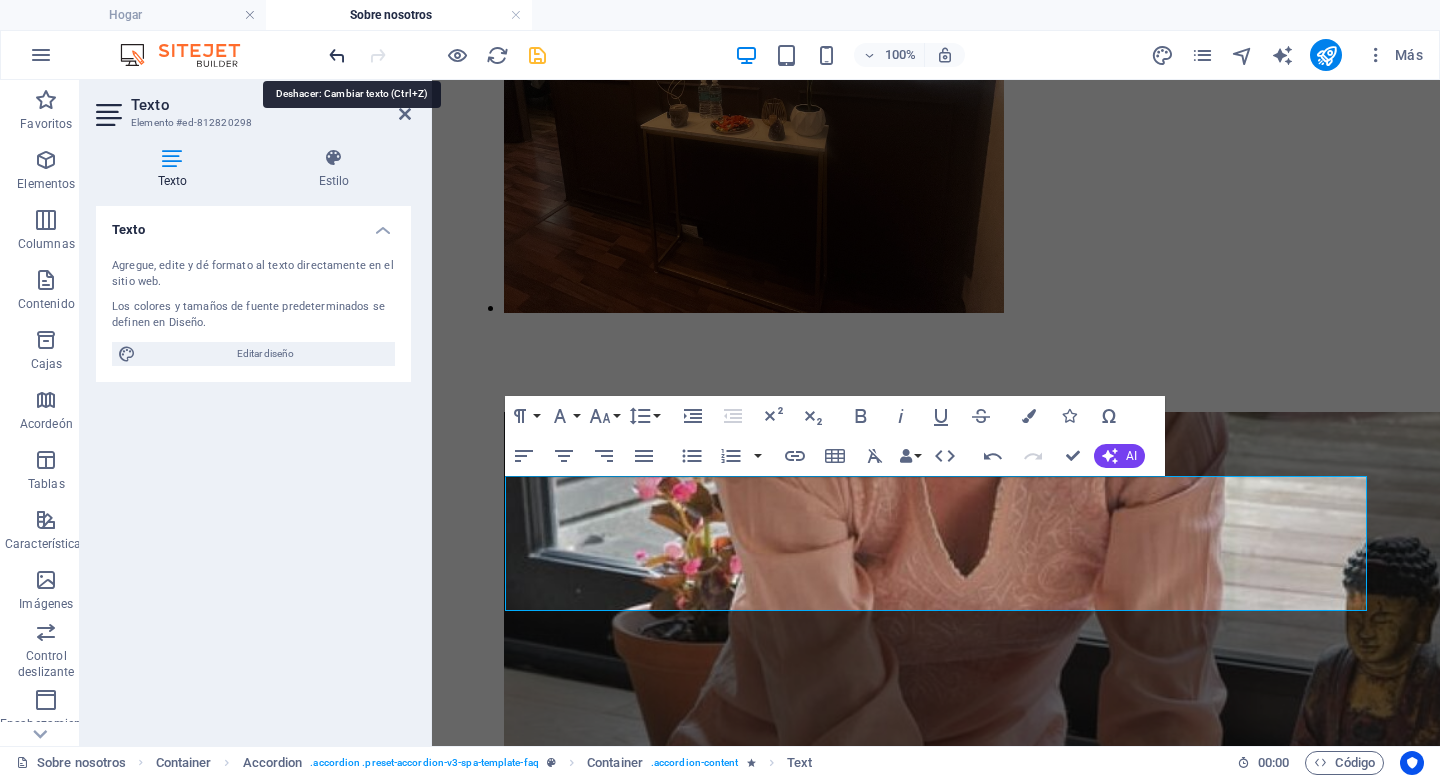 click at bounding box center [337, 55] 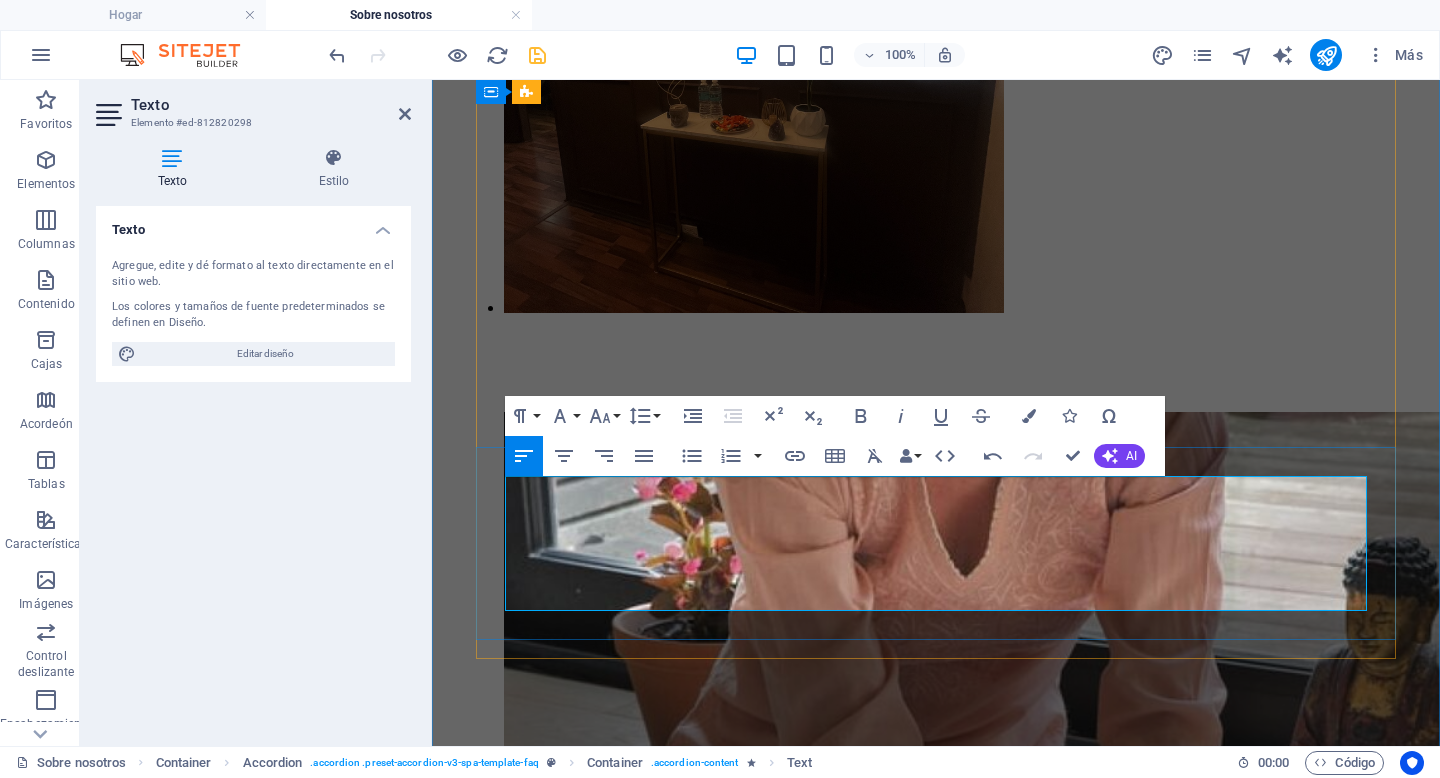 click on "Ropa ligera   Sin metales   Sin haber realizado ejercicio dos horas antes   Sin haber comido dos horas antes   Sin haber ingerido líquidos dos horas antes" at bounding box center [936, 7284] 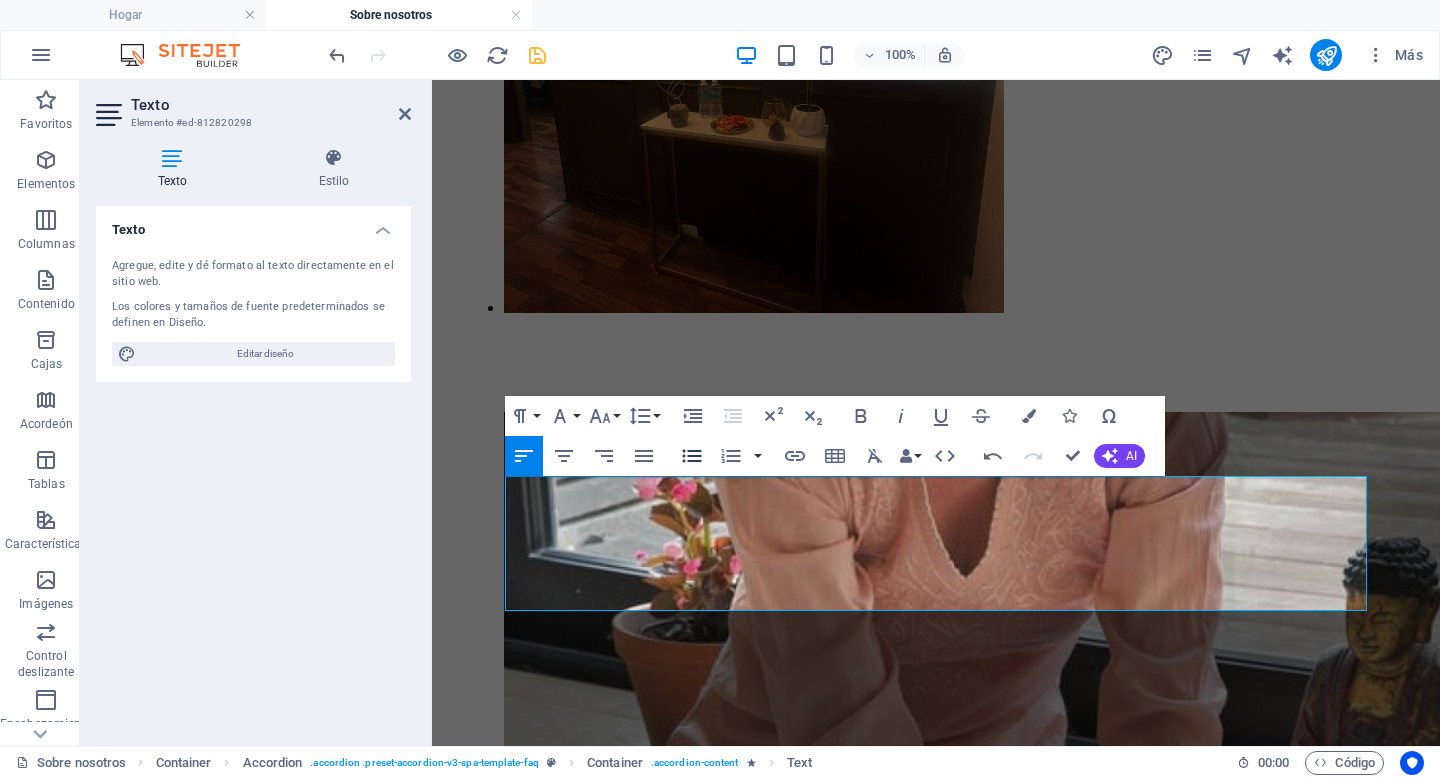 click 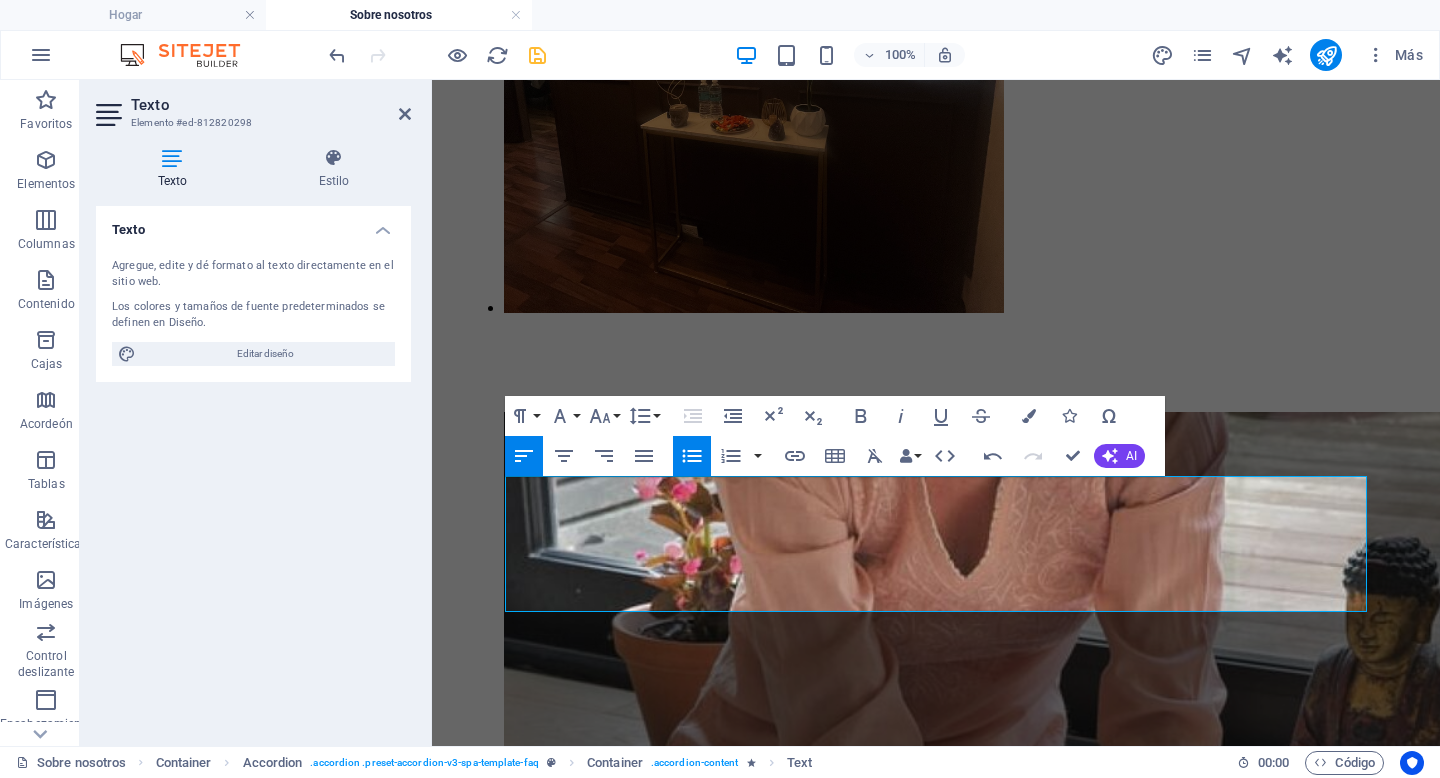 click 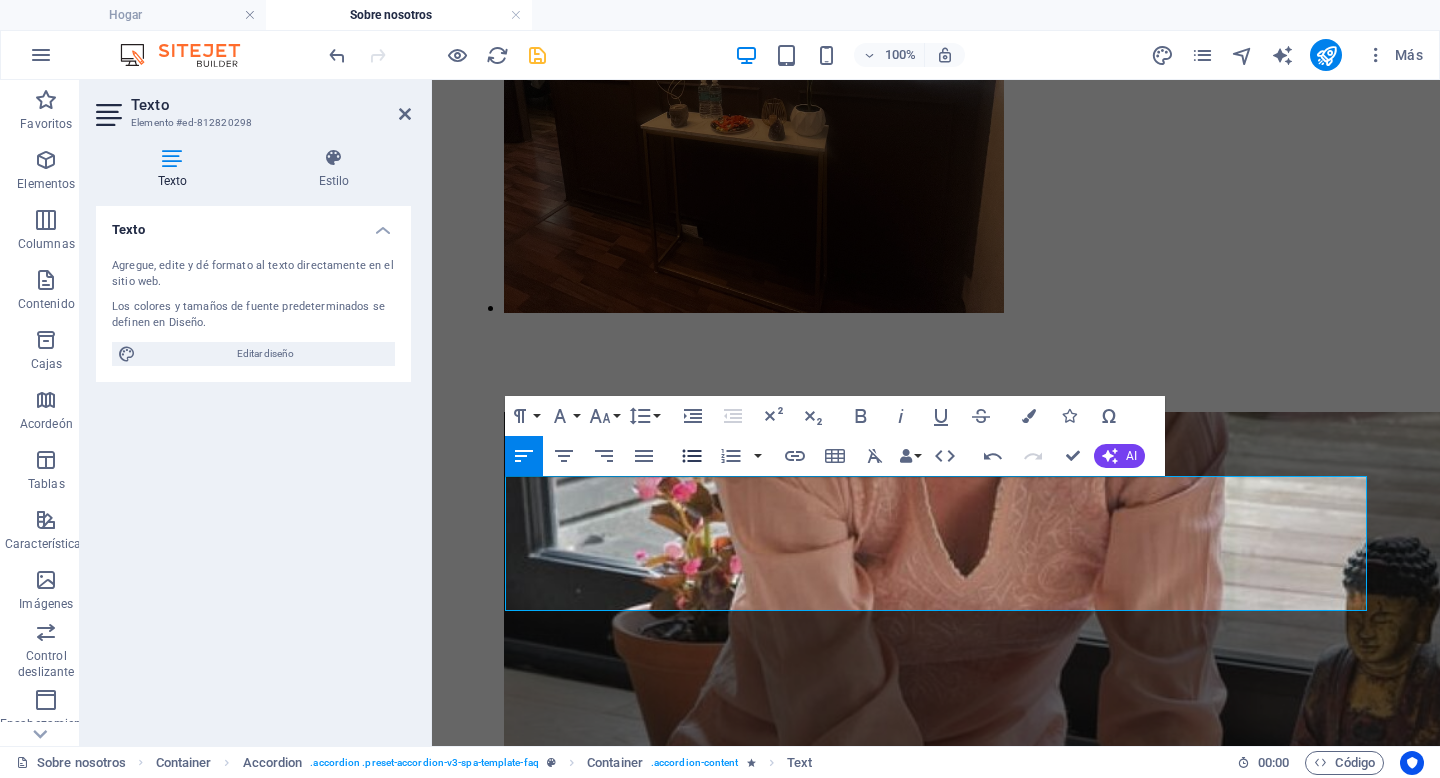 click 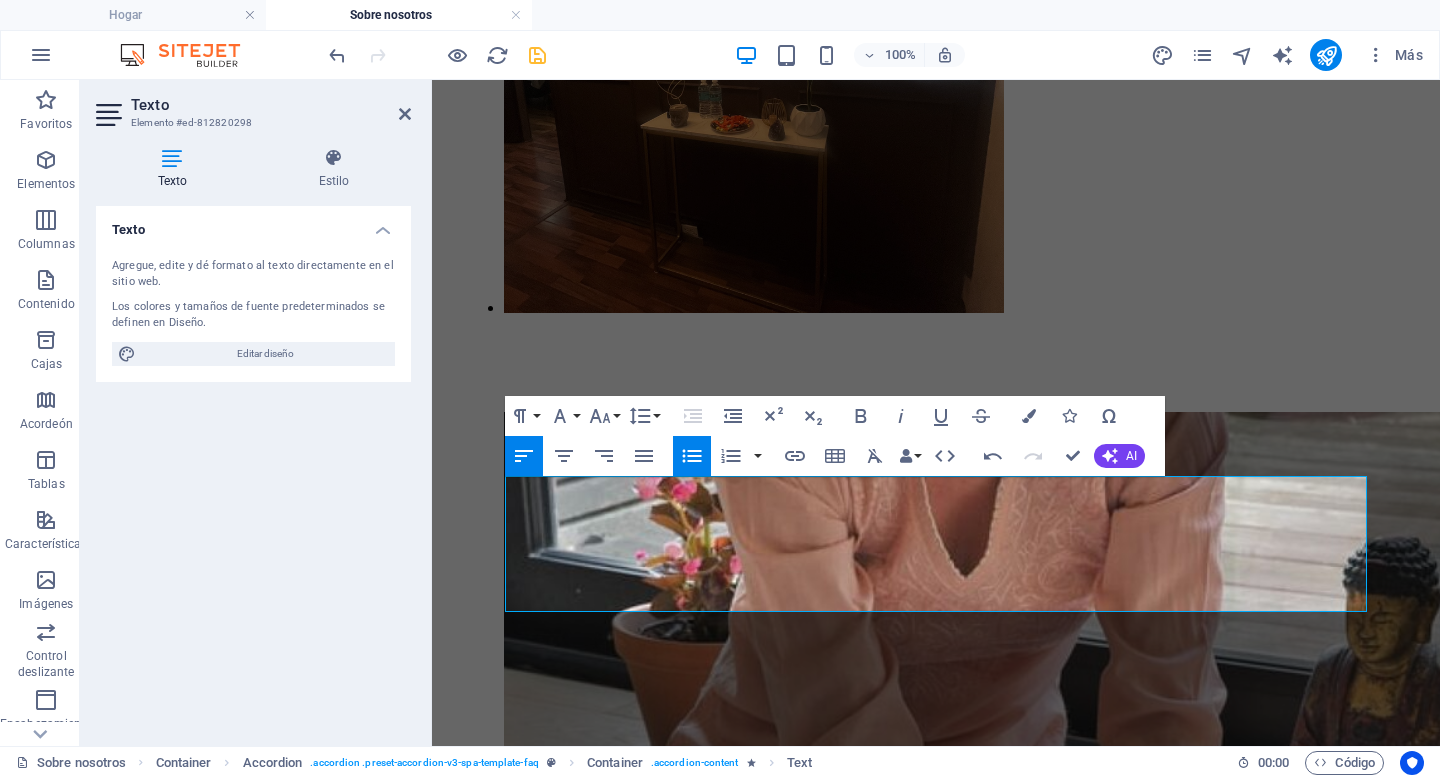 click 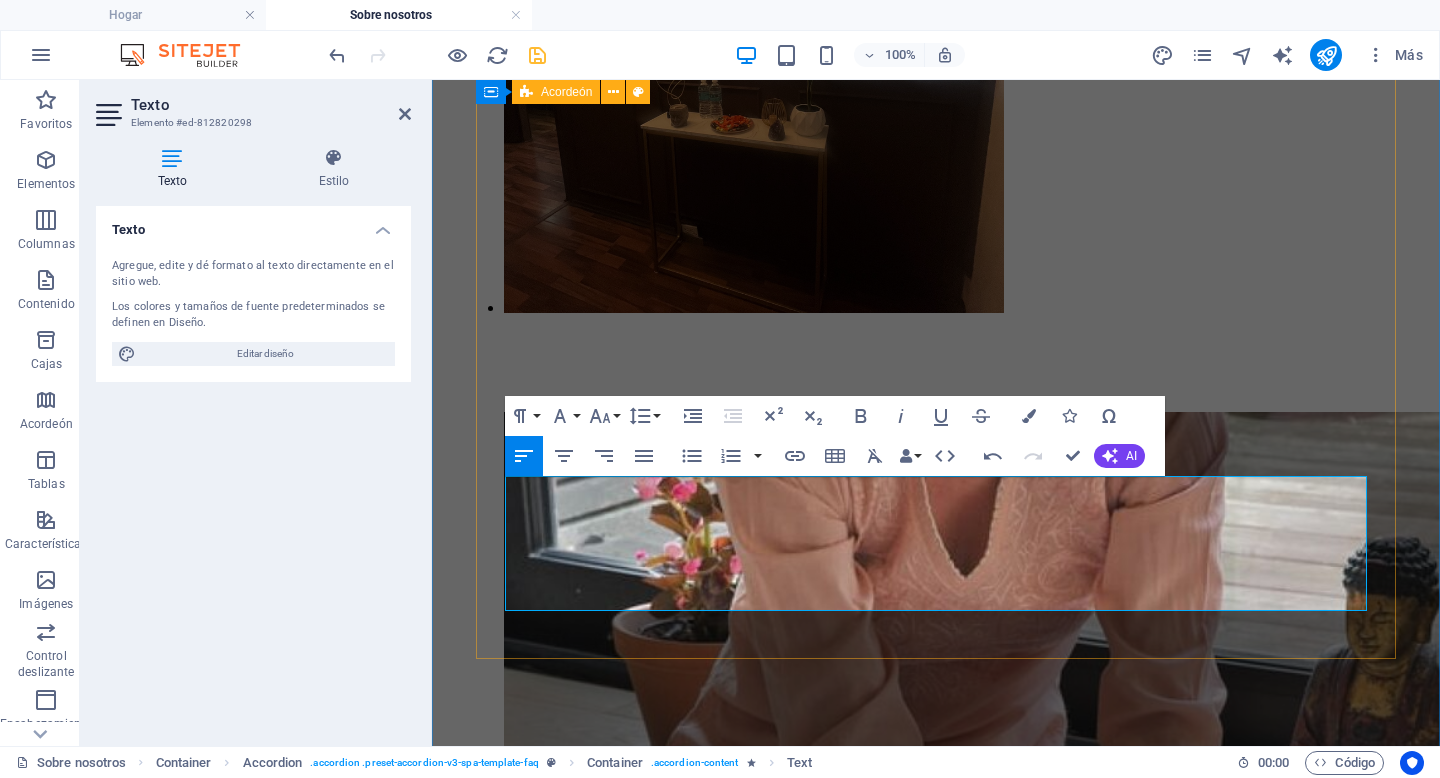 click on "¿Puedo llevar a alguien conmigo a mi cita? Lamentablemente, por motivos de seguridad, no permitimos que lo acompañen invitados. Si es menor de [AGE] años, puede venir acompañado de su tutor. ¿Cómo reservo mi primera cita de nutrición? Para agendar tu cita, elige la fecha y hora en tu aplicación. Para asegurar tu horario, es necesario realizar el depósito de $[AMOUNT] para reservar tu cita y posteriormente pagar la diferencia en el consultorio.  La primer consulta tenmdra un costo mas alto, mientras que el precio más bajo se aplicará a partir del segundo mes. ¿Cómo debo presentarme a mi consulta de nutrición? Ropa ligera   Sin metales   Sin haber realizado ejercicio dos horas antes   Sin haber comido dos horas antes   Sin haber ingerido líquidos dos horas antes" at bounding box center (936, 7130) 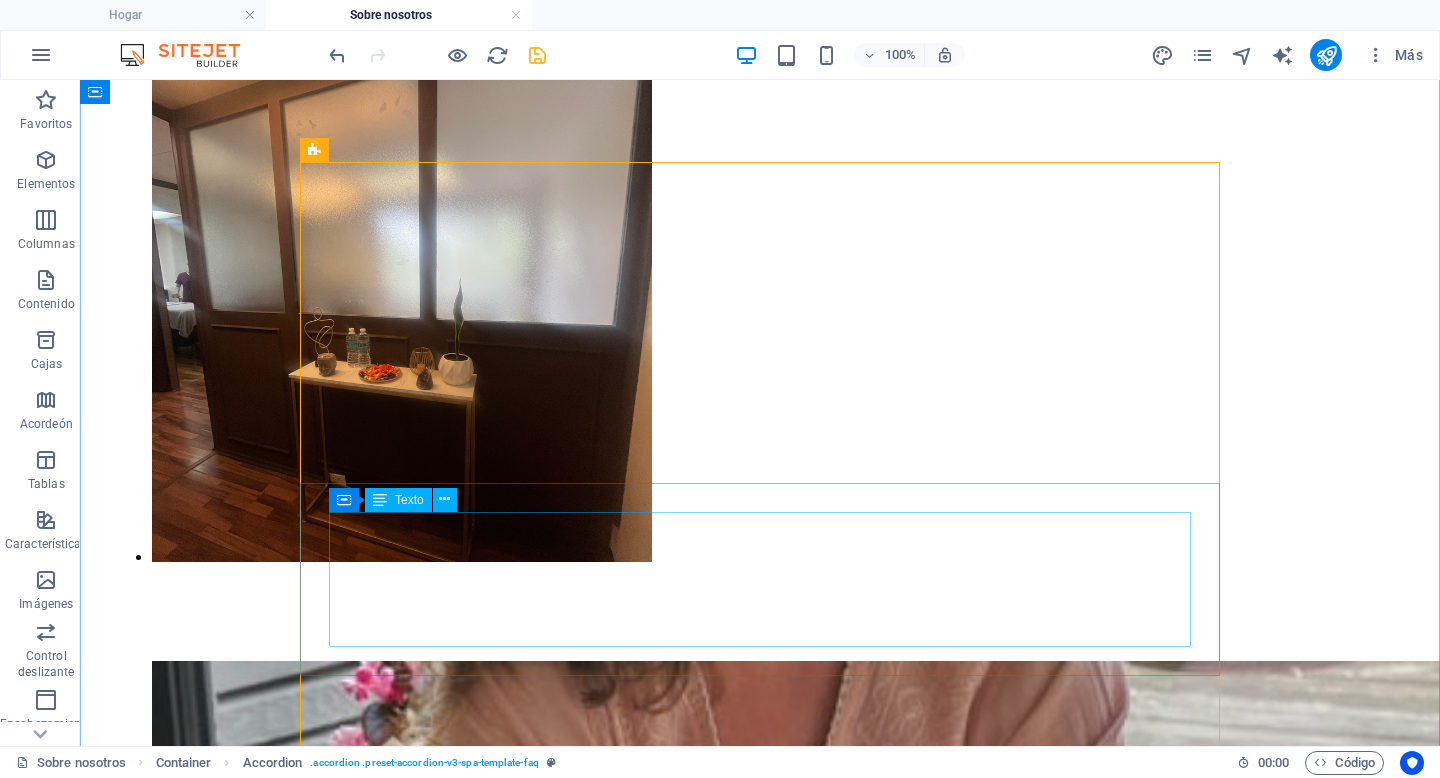 scroll, scrollTop: 5294, scrollLeft: 0, axis: vertical 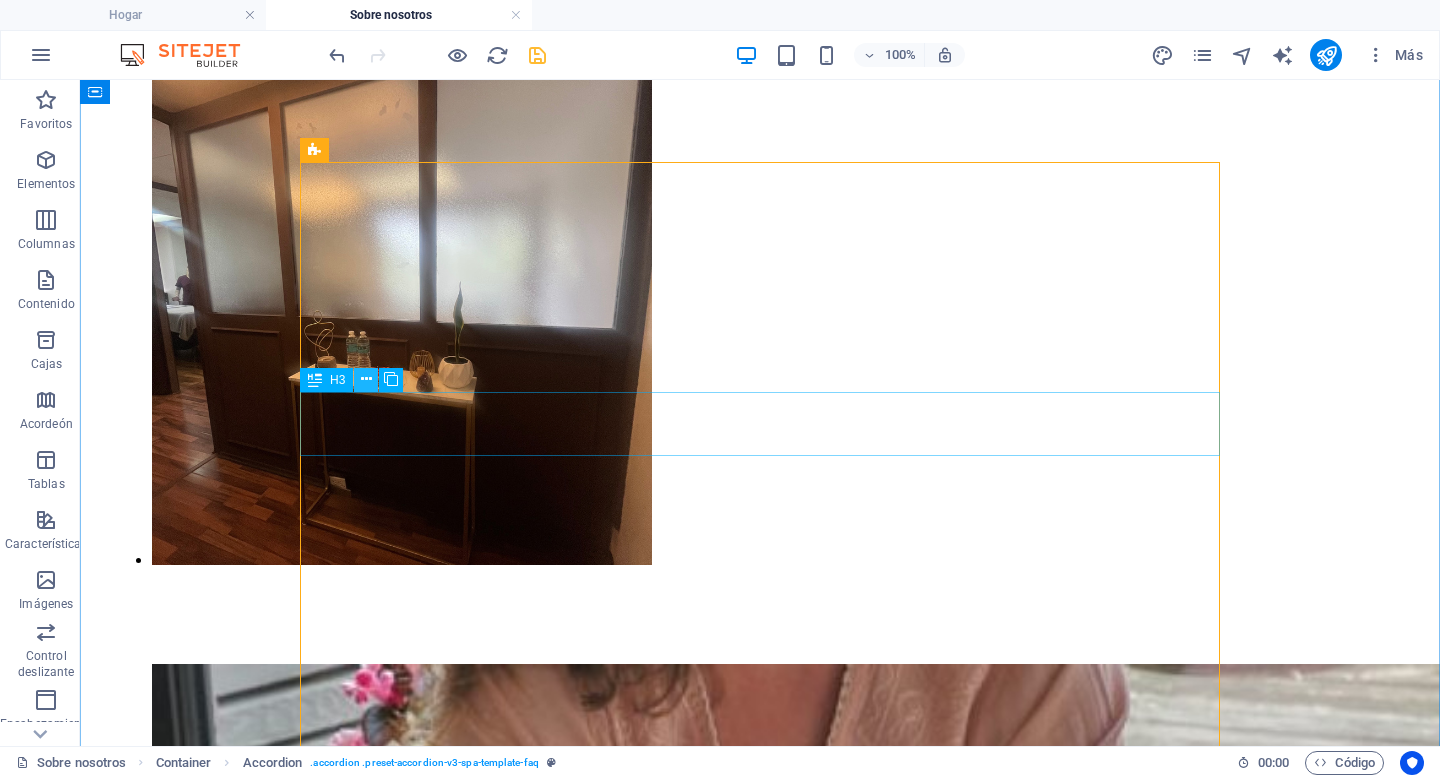click at bounding box center (366, 379) 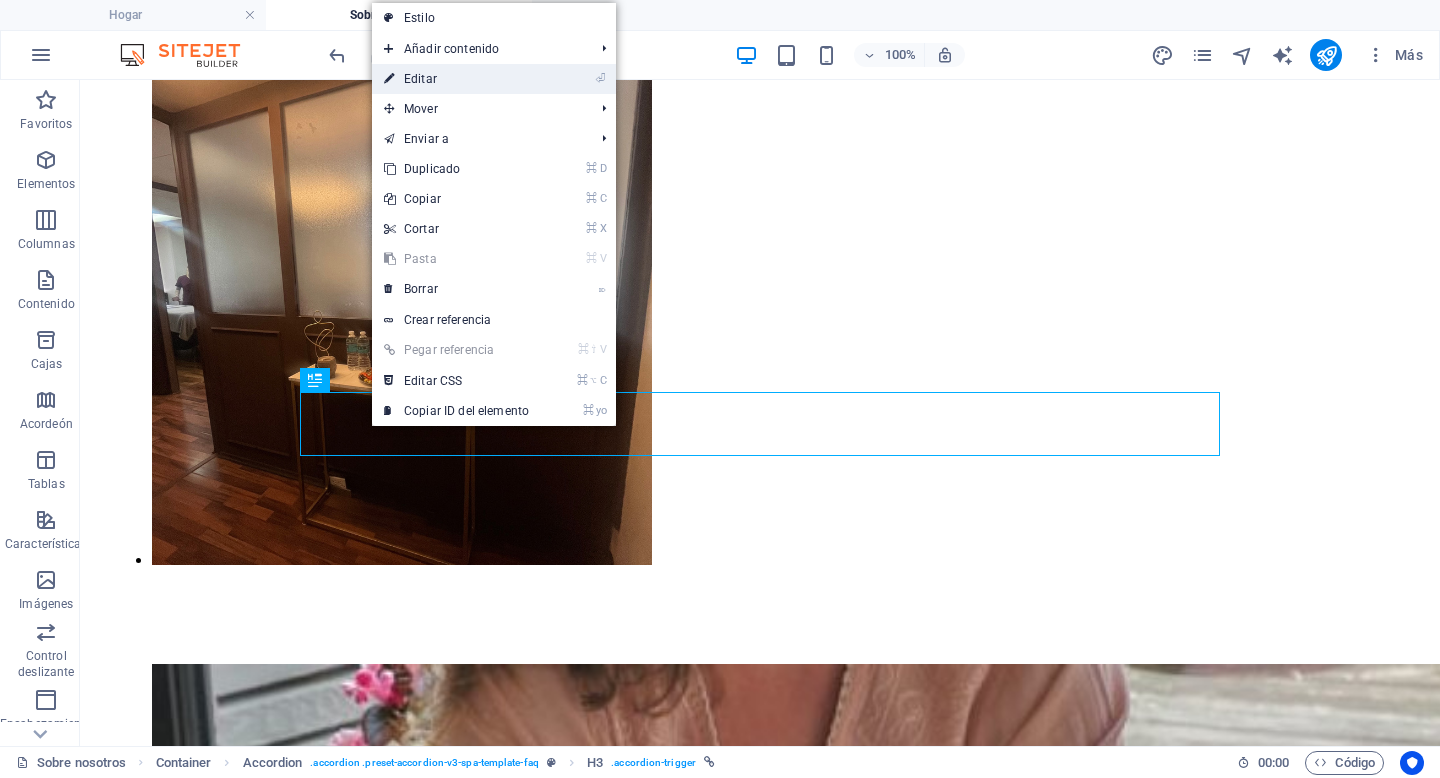 click on "⏎ Editar" at bounding box center (456, 79) 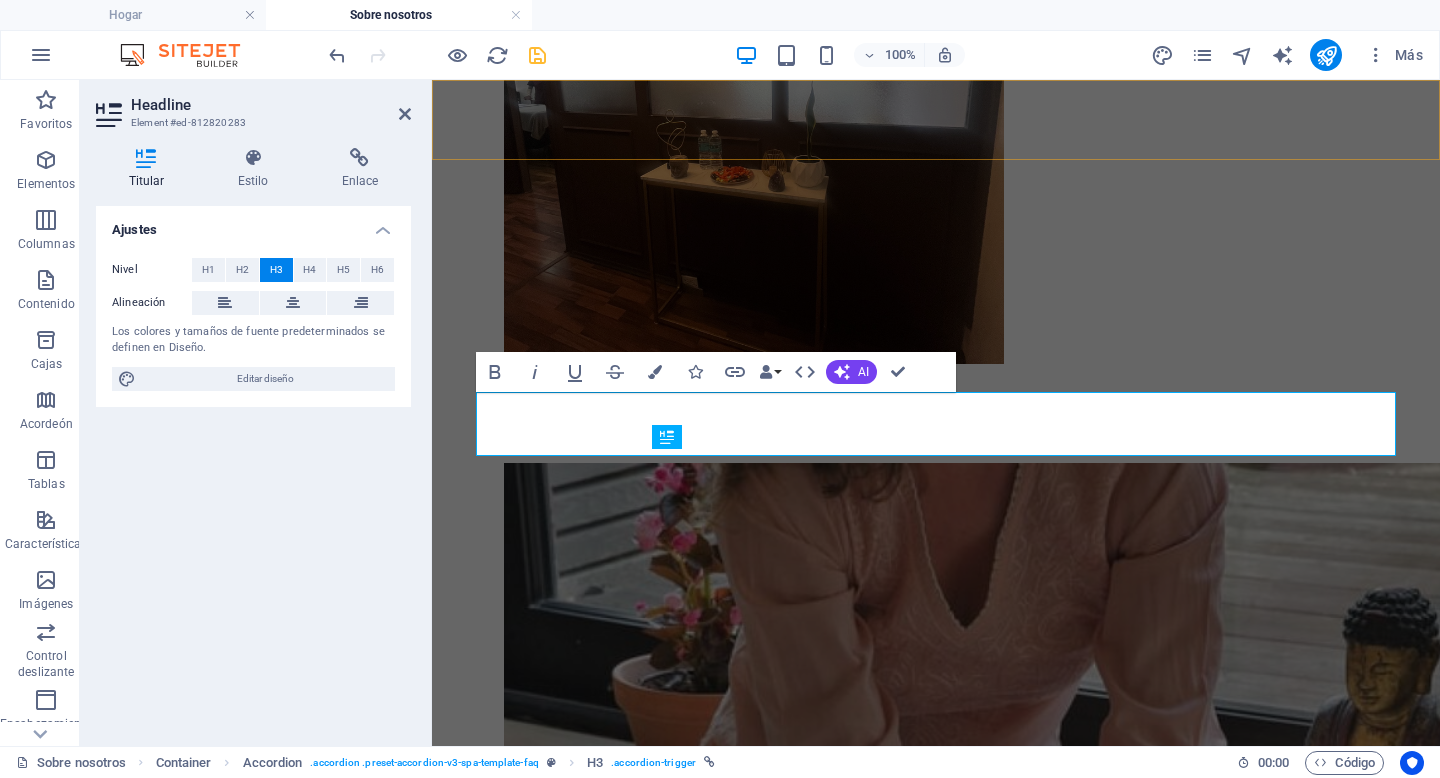 scroll, scrollTop: 5007, scrollLeft: 0, axis: vertical 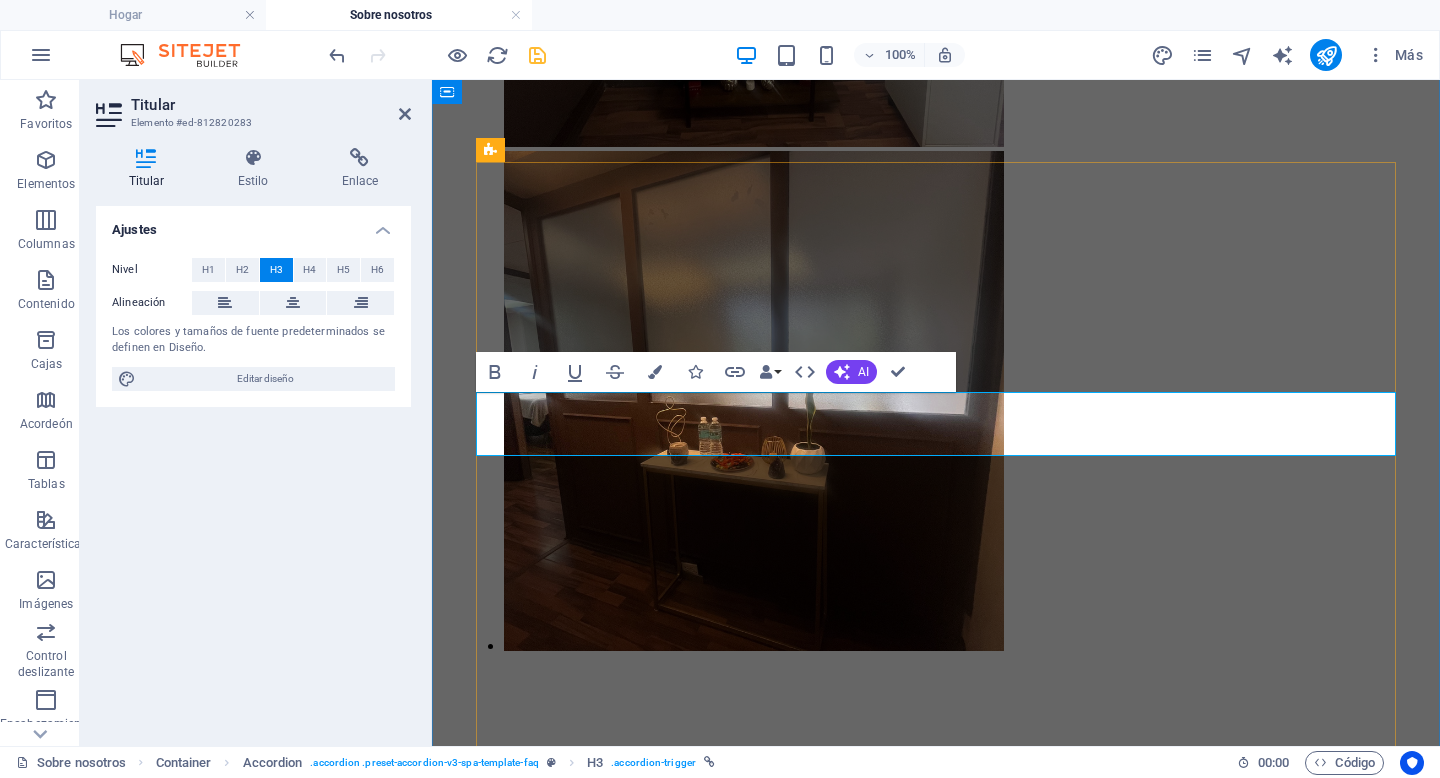 click on "¿Cómo reservo mi primera cita de nutrición?" at bounding box center (644, 7375) 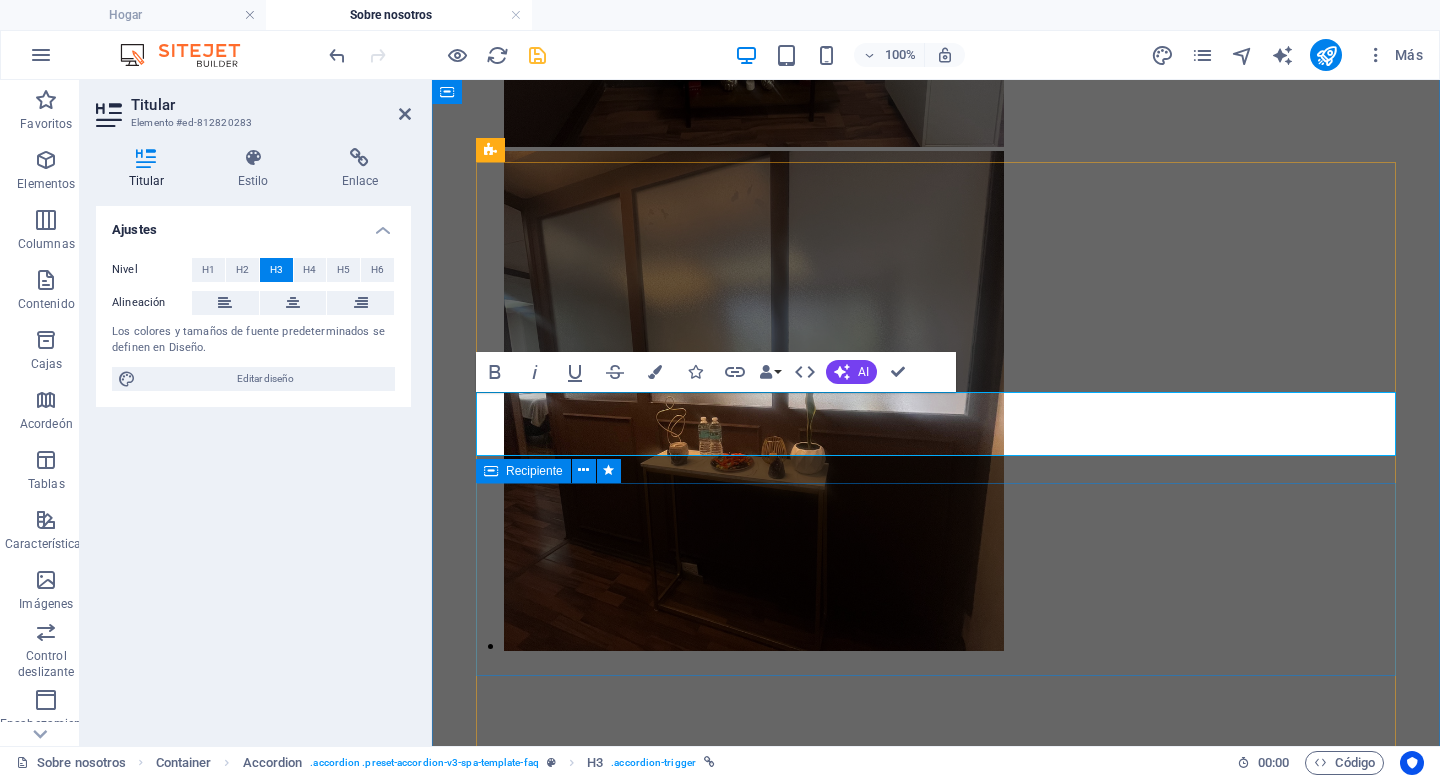 click on "Para agendar tu cita, elige la fecha y hora en tu aplicación. Para asegurar tu horario, es necesario realizar el depósito de $[PRICE] para reservar tu cita y posteriormente pagar la diferencia en el consultorio. La primer consulta tenmdra un costo mas alto, mientras que el precio más bajo se aplicará a partir del segundo mes." at bounding box center [936, 7457] 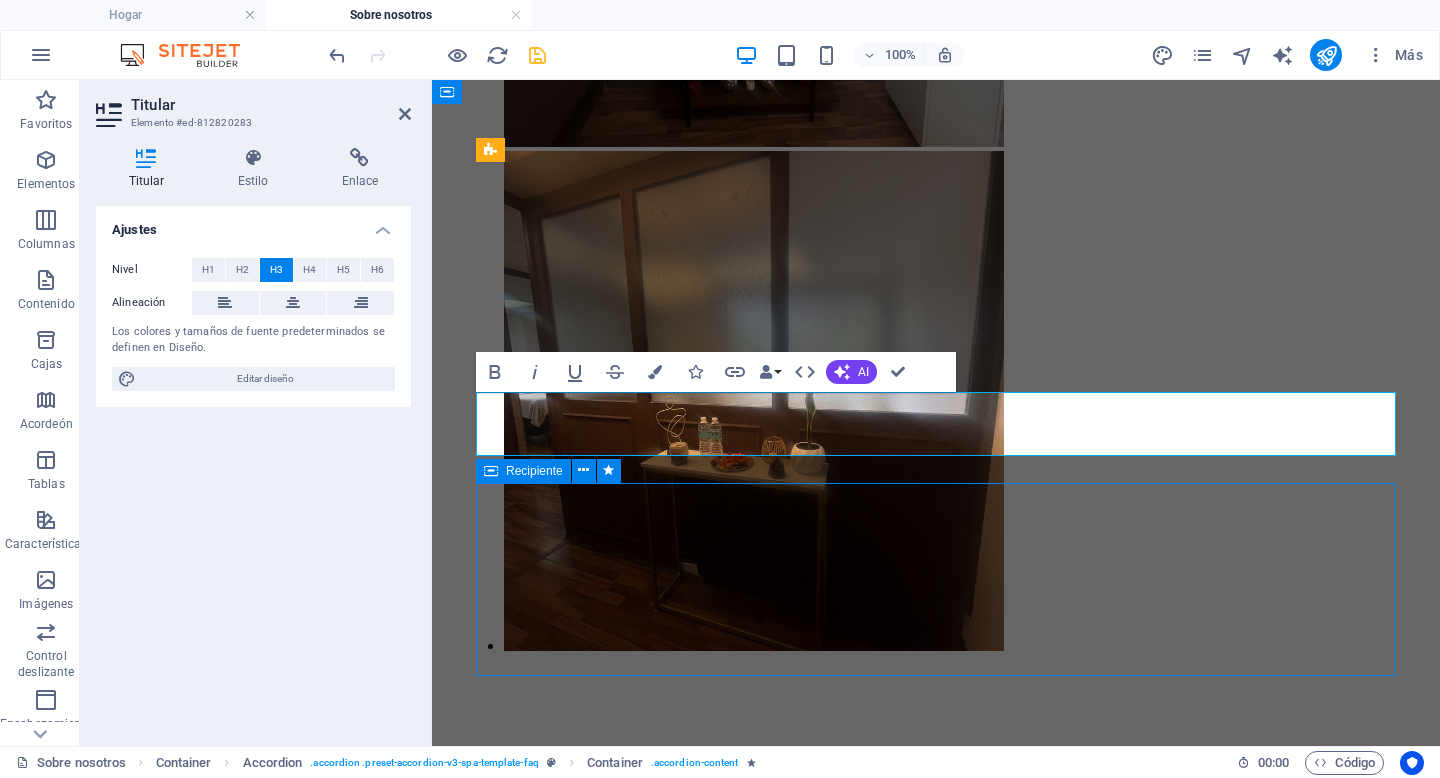 scroll, scrollTop: 5294, scrollLeft: 0, axis: vertical 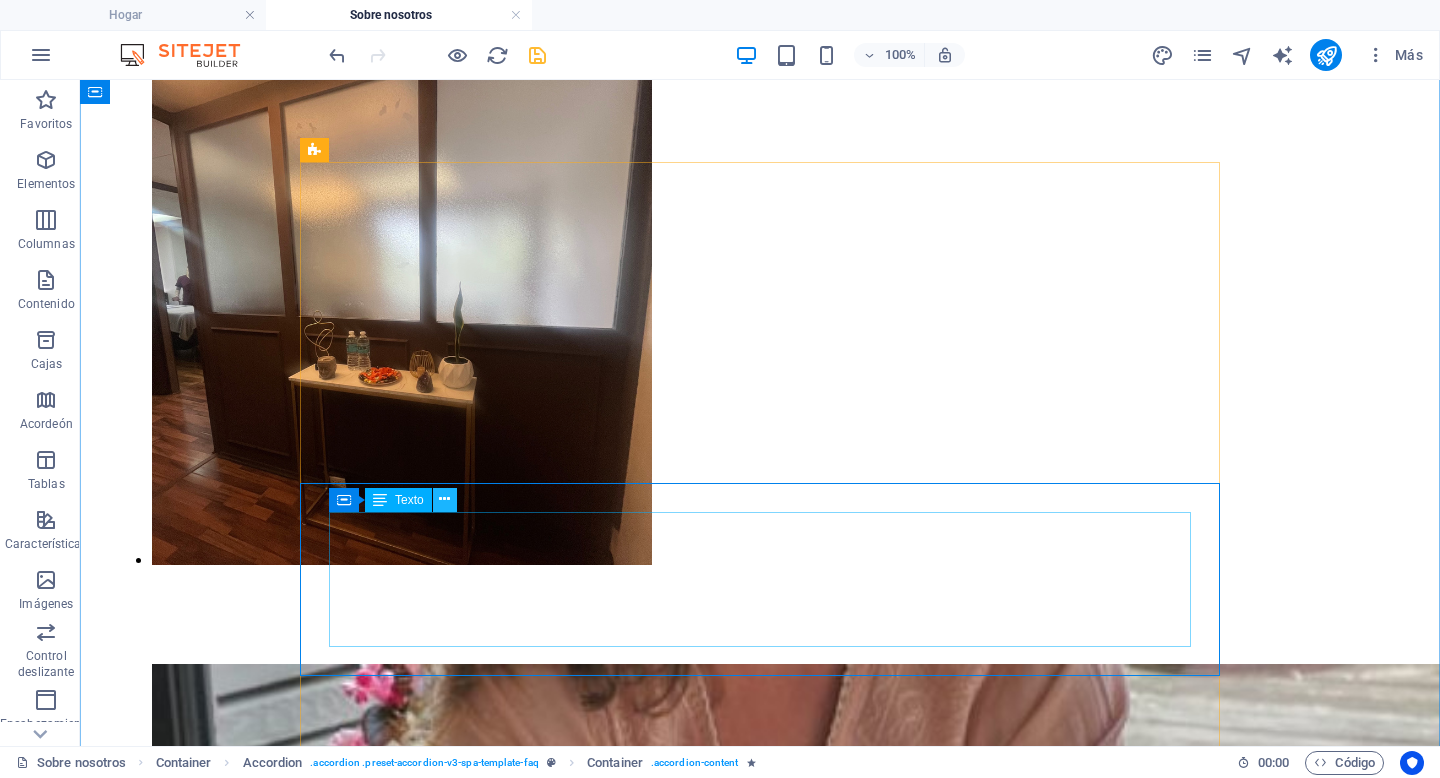 click at bounding box center (444, 499) 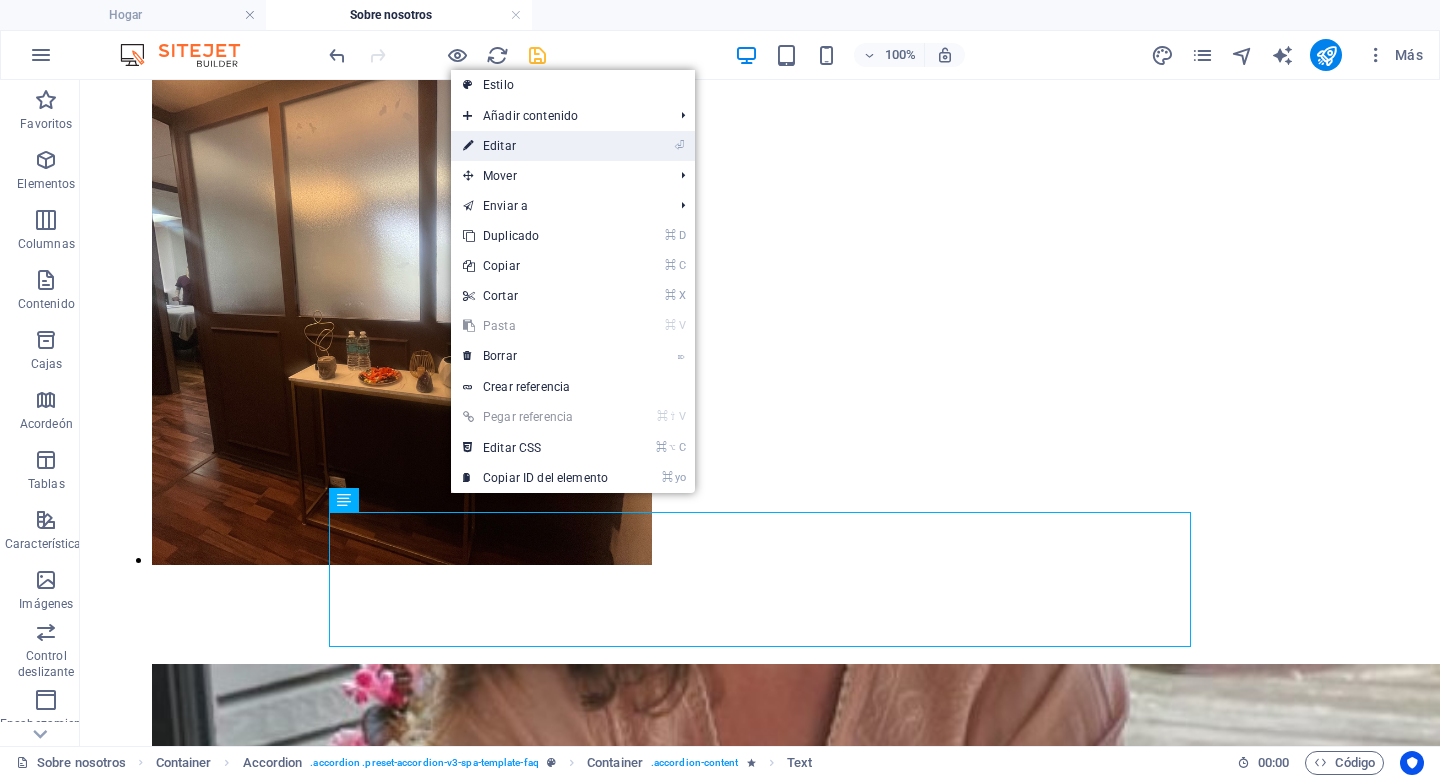 click on "⏎ Editar" at bounding box center (535, 146) 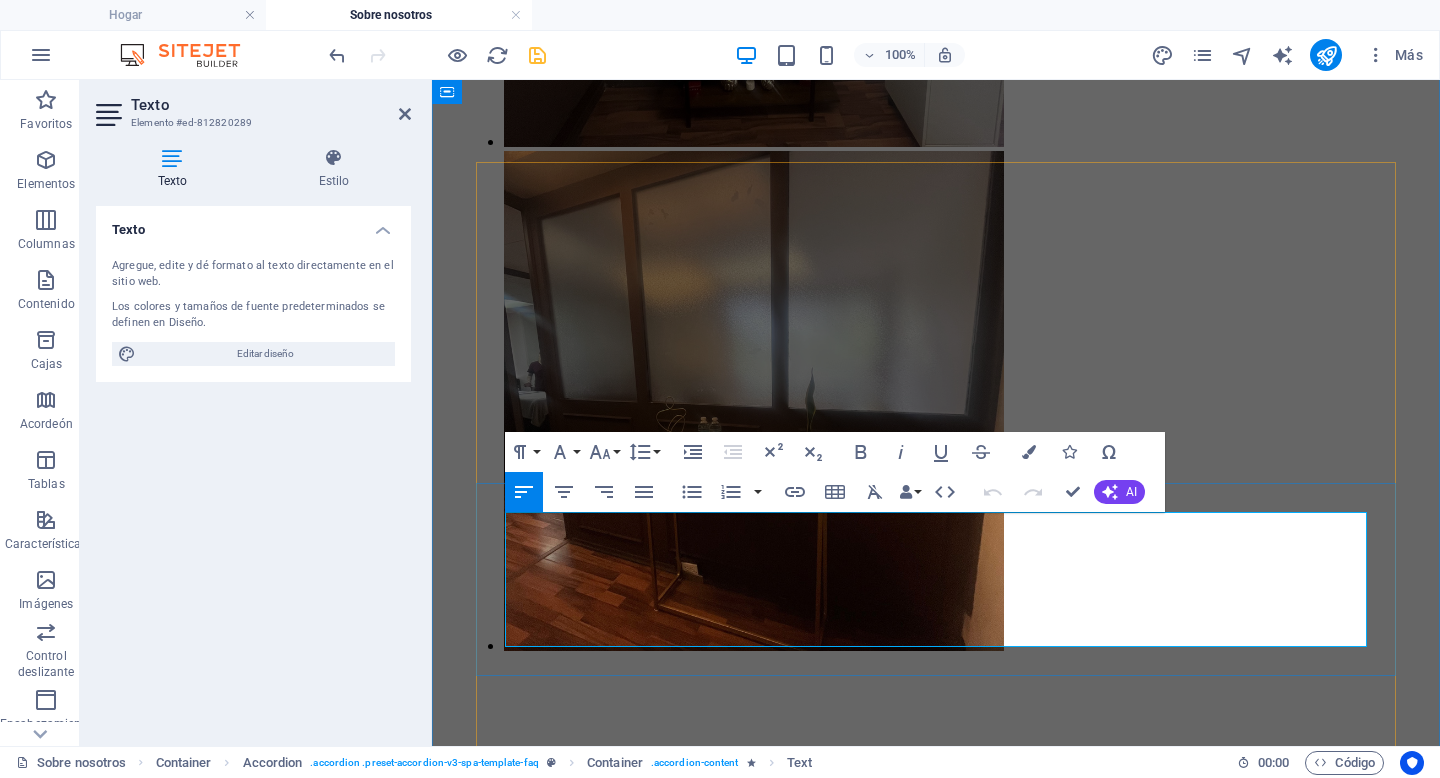 click on "La primer consulta tenmdra un costo mas alto, mientras que el precio más bajo se aplicará a partir del segundo mes." at bounding box center [936, 7500] 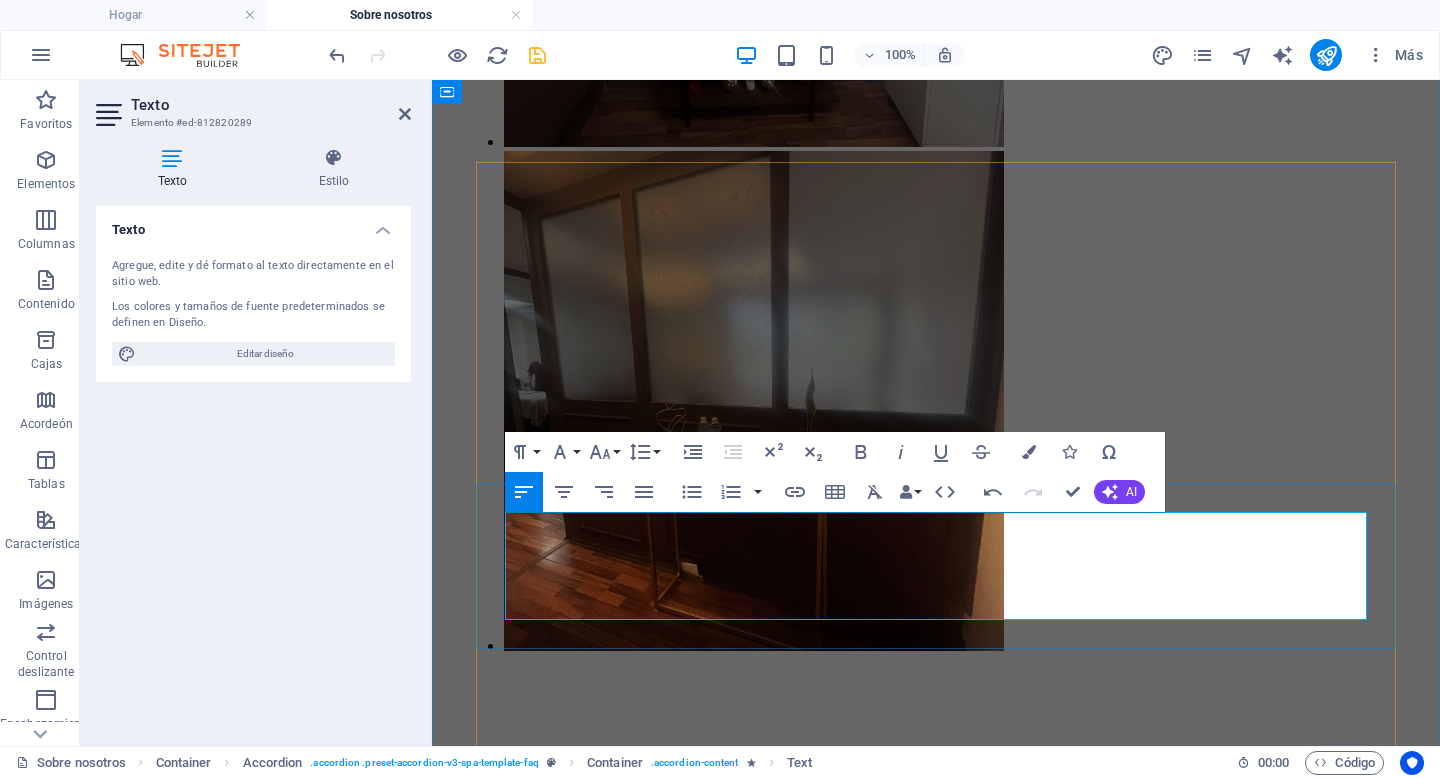 click at bounding box center (936, 7466) 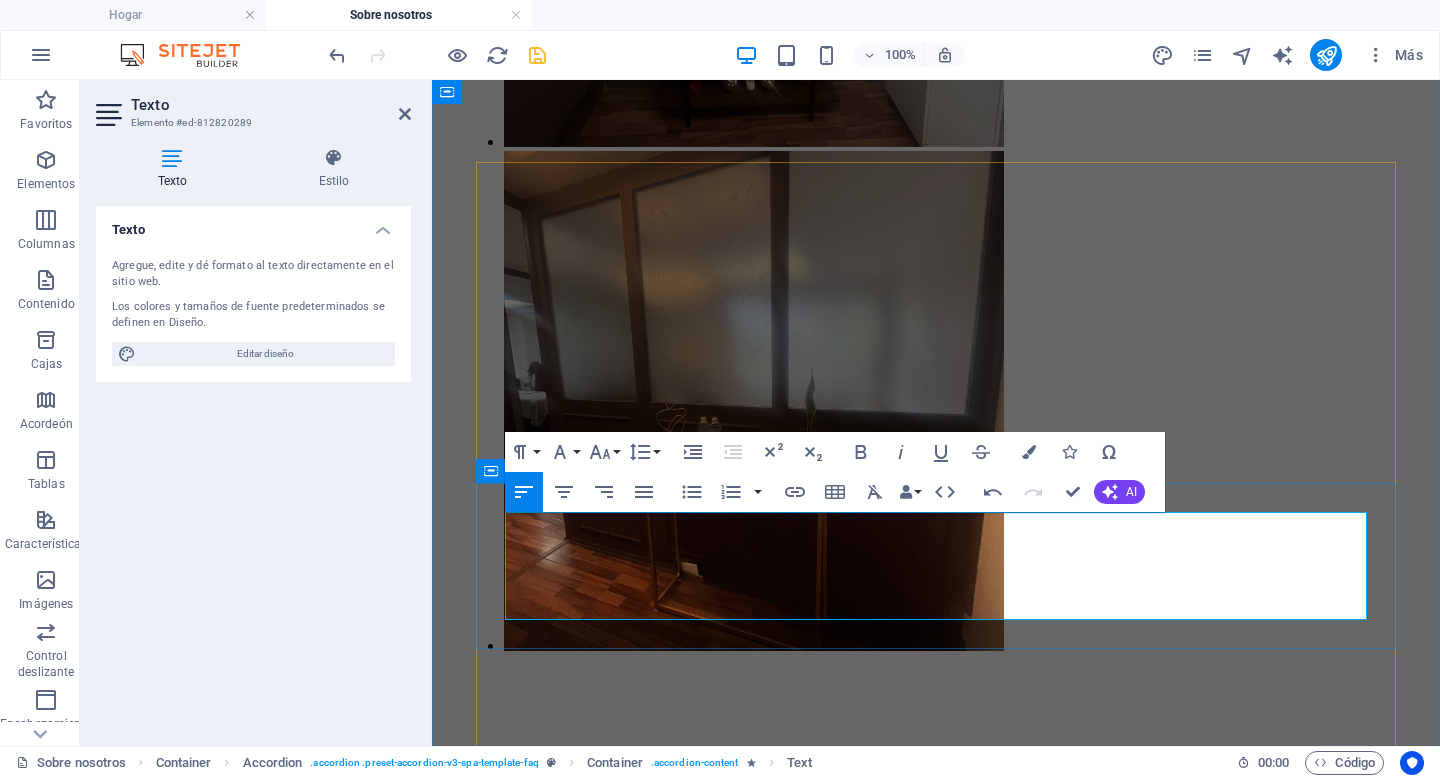 click on "Para agendar tu cita, elige la fecha y hora en tu aplicación. Para asegurar tu horario, es necesario realizar el depósito de $[PRICE] para reservar tu cita y posteriormente pagar la diferencia en el consultorio.  La primer consulta tendra un costo mas alto, mientras que el precio más bajo se aplicará a partir del segundo mes." at bounding box center (936, 7457) 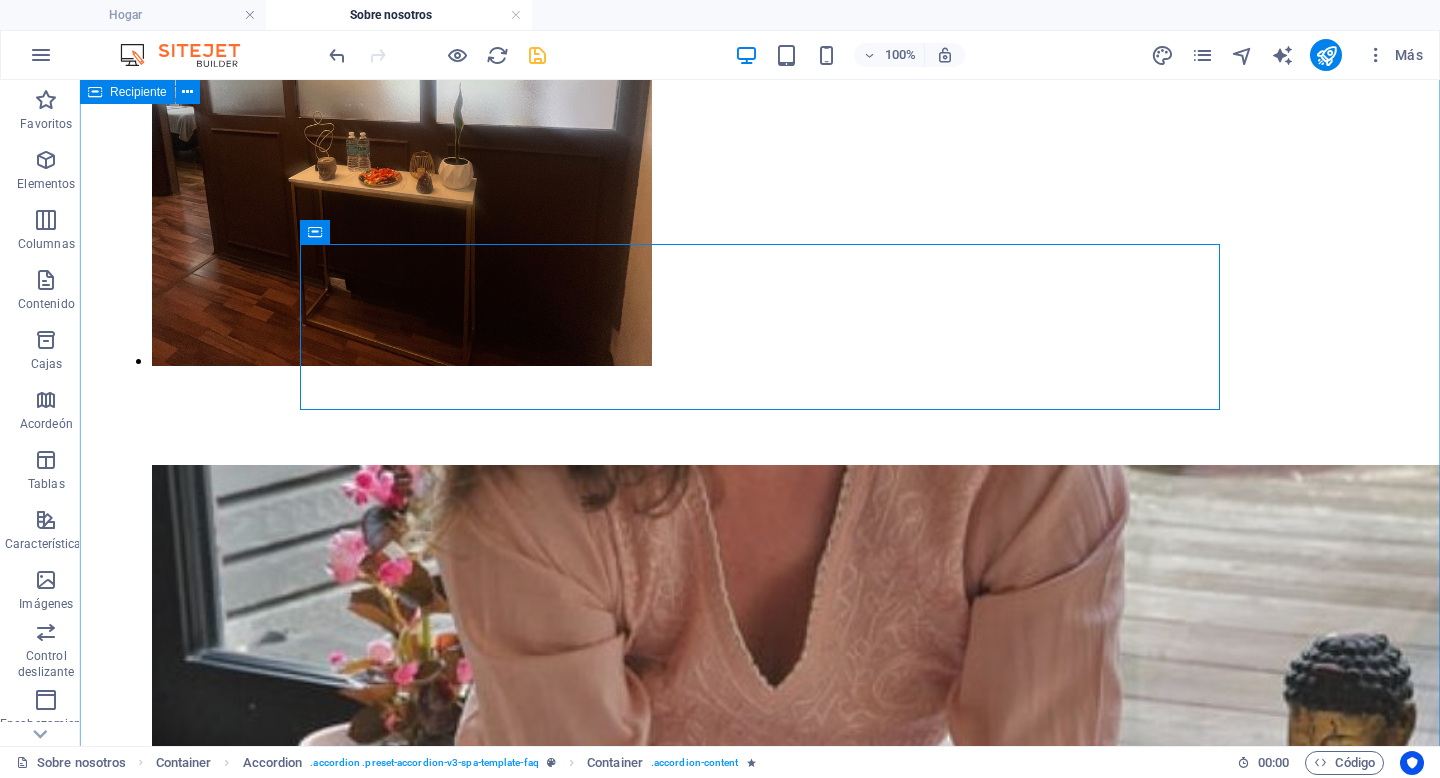 scroll, scrollTop: 5534, scrollLeft: 0, axis: vertical 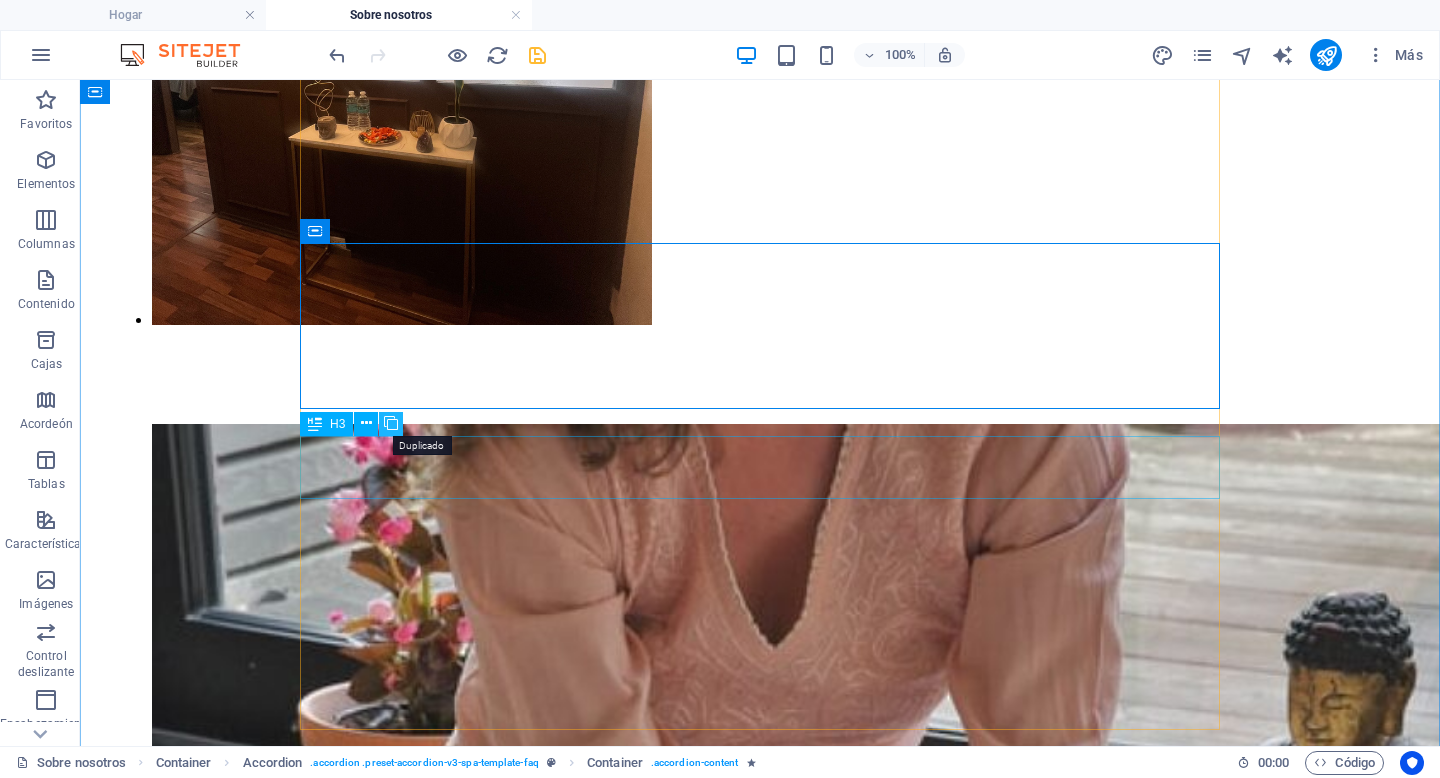 click at bounding box center (391, 423) 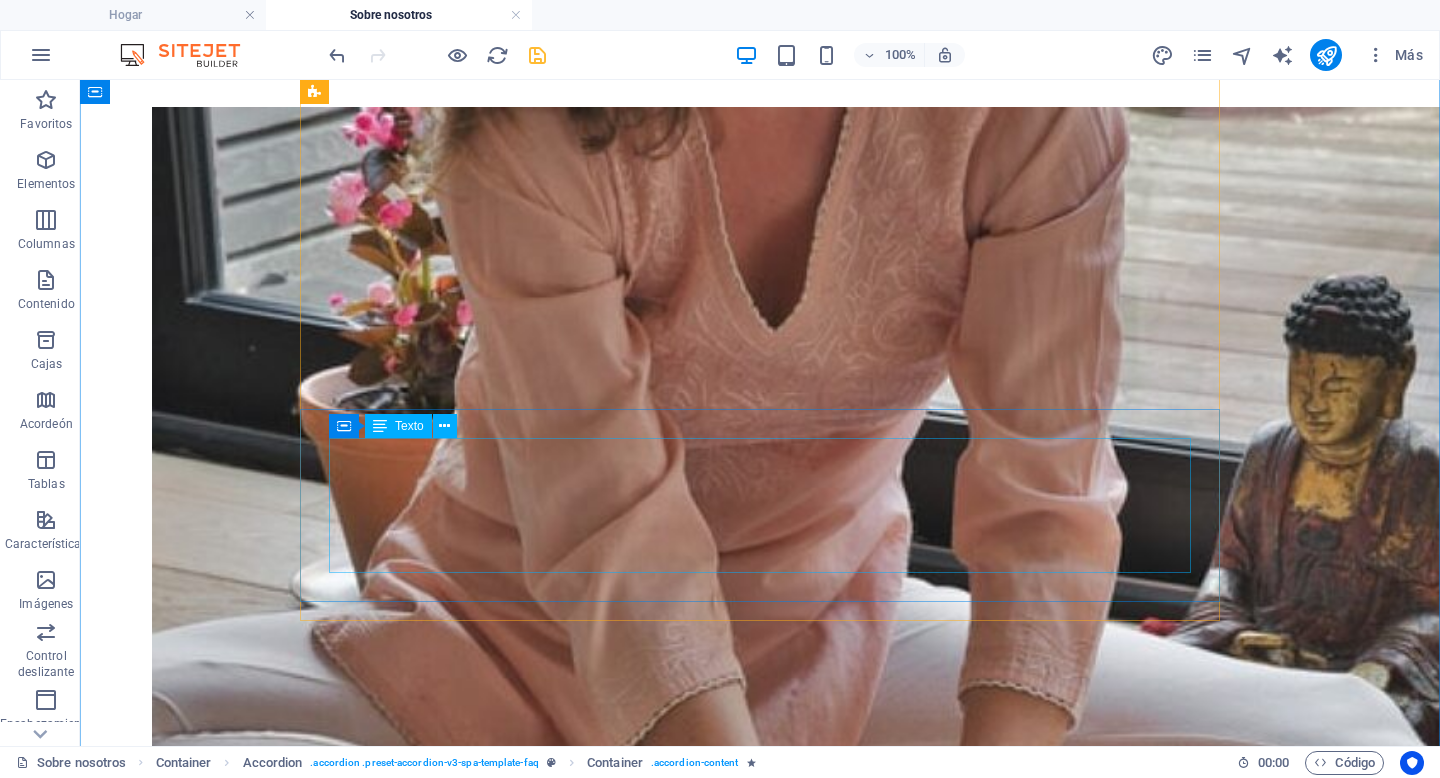 scroll, scrollTop: 5954, scrollLeft: 0, axis: vertical 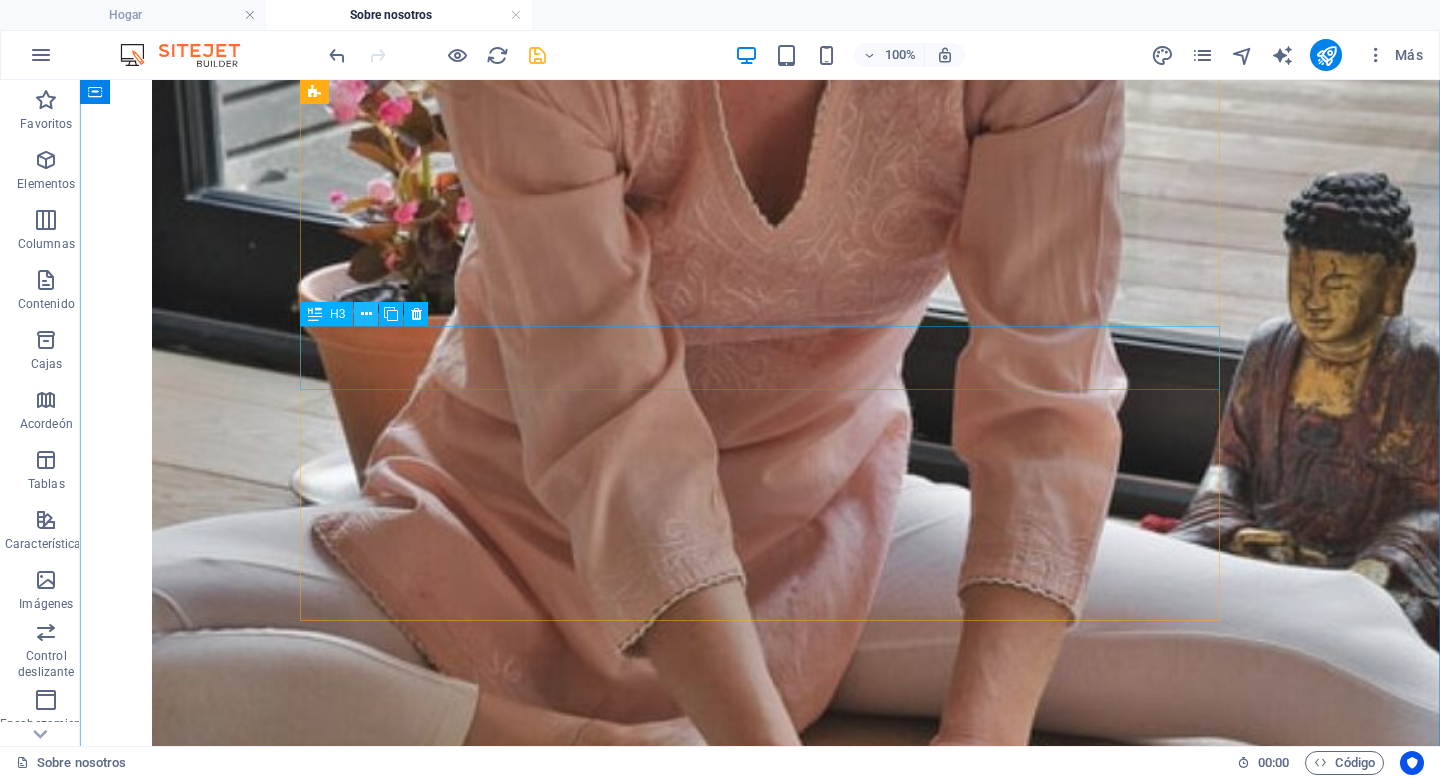 click at bounding box center (366, 314) 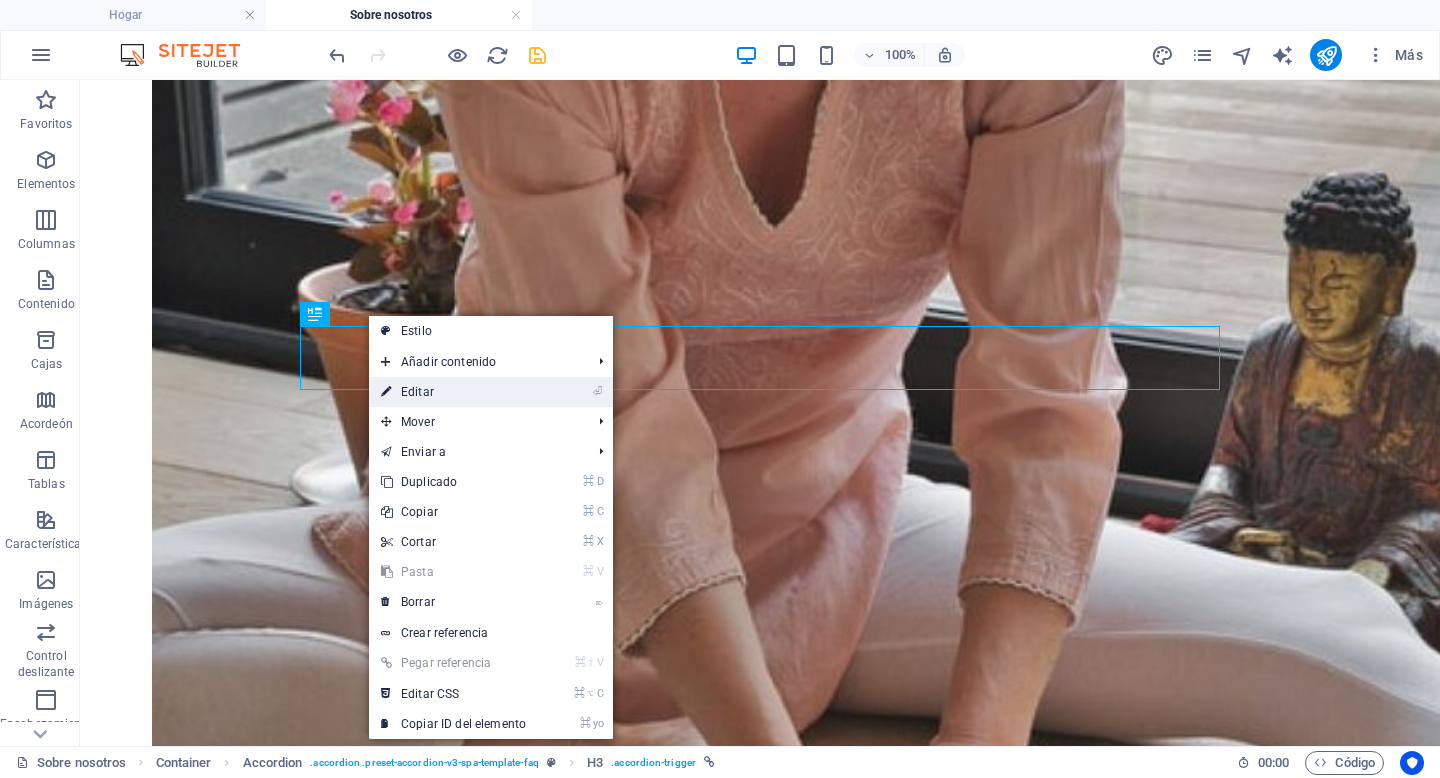 click on "⏎ Editar" at bounding box center (453, 392) 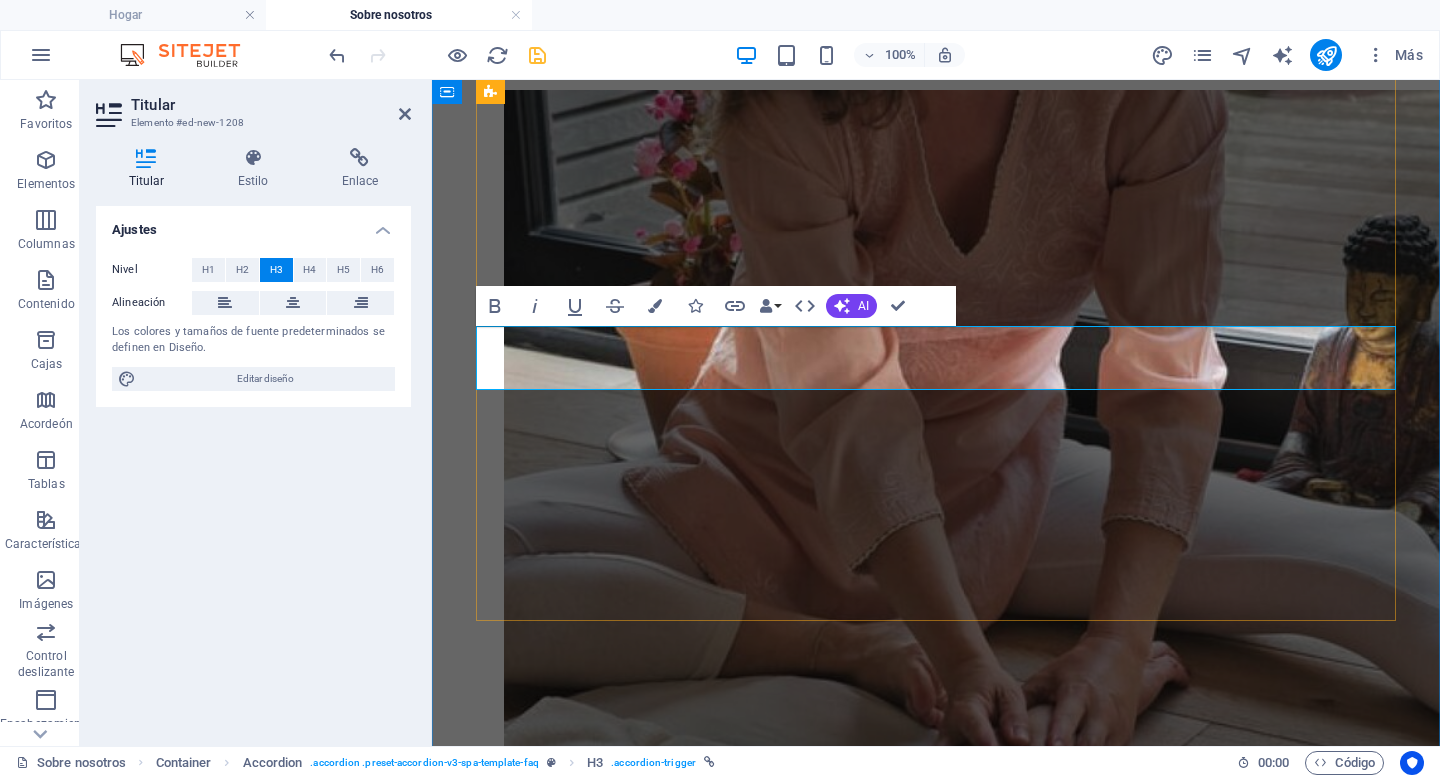 click on "¿Cómo debo presentarme a mi consulta de nutrición?" at bounding box center [677, 7044] 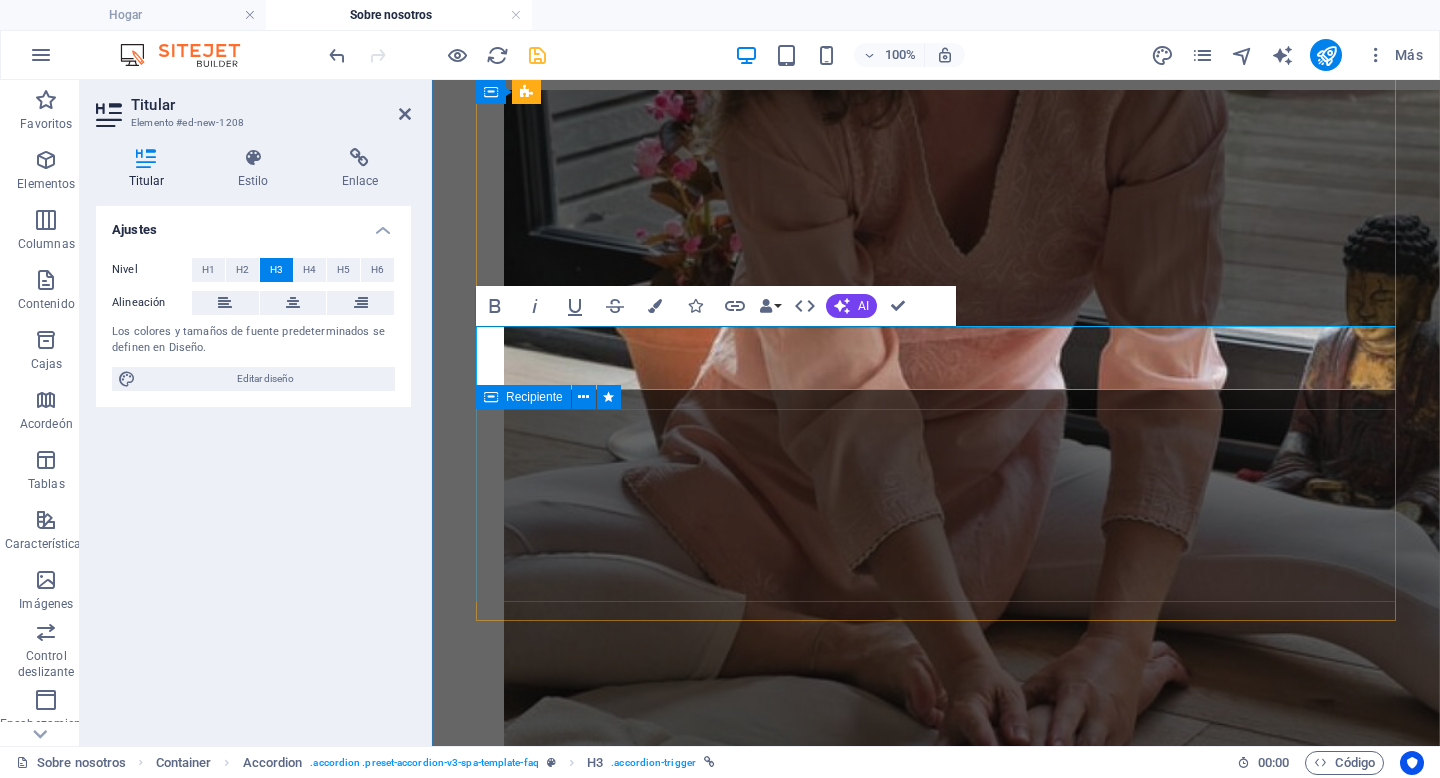 click on "Ropa ligera   Sin metales   Sin haber realizado ejercicio dos horas antes   Sin haber comido dos horas antes   Sin haber ingerido líquidos dos horas antes" at bounding box center [936, 7120] 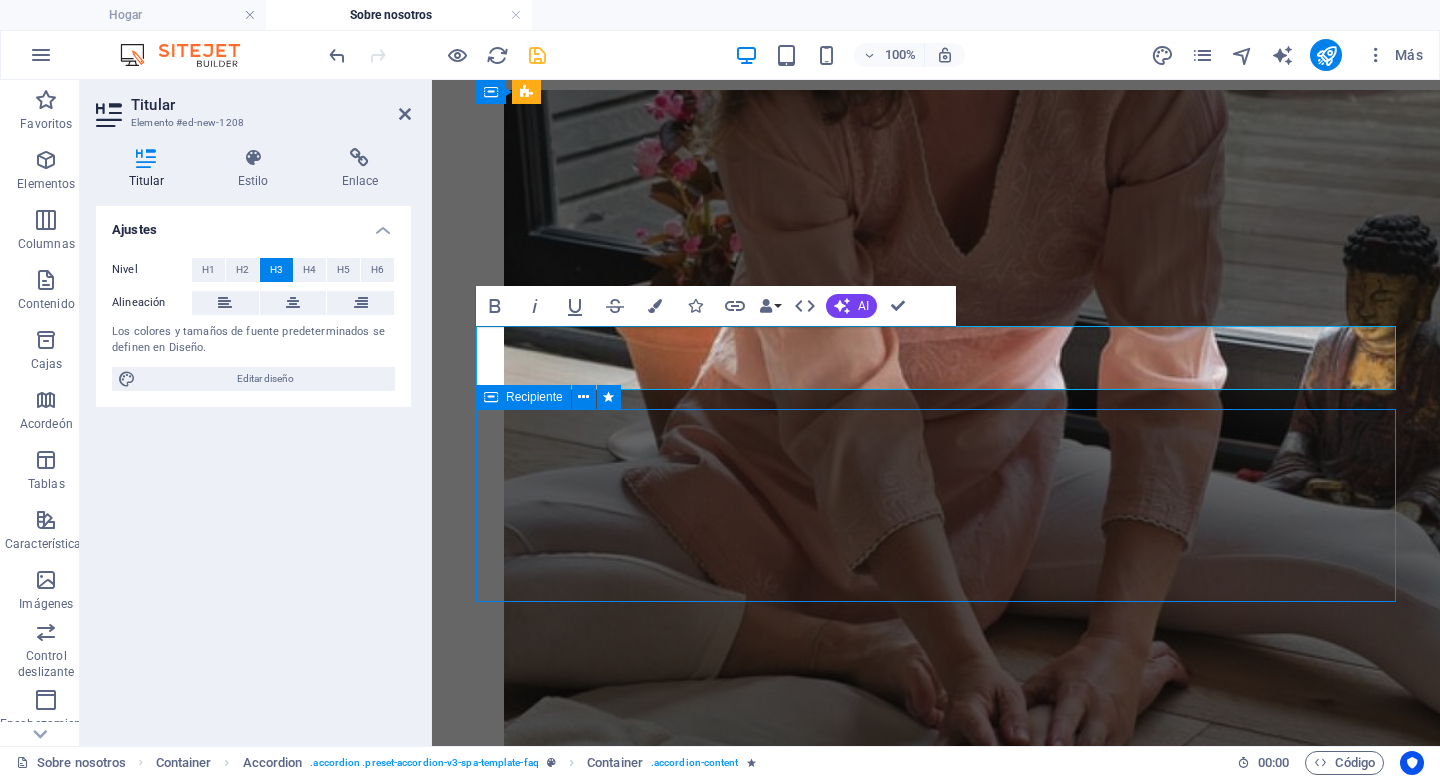 scroll, scrollTop: 5954, scrollLeft: 0, axis: vertical 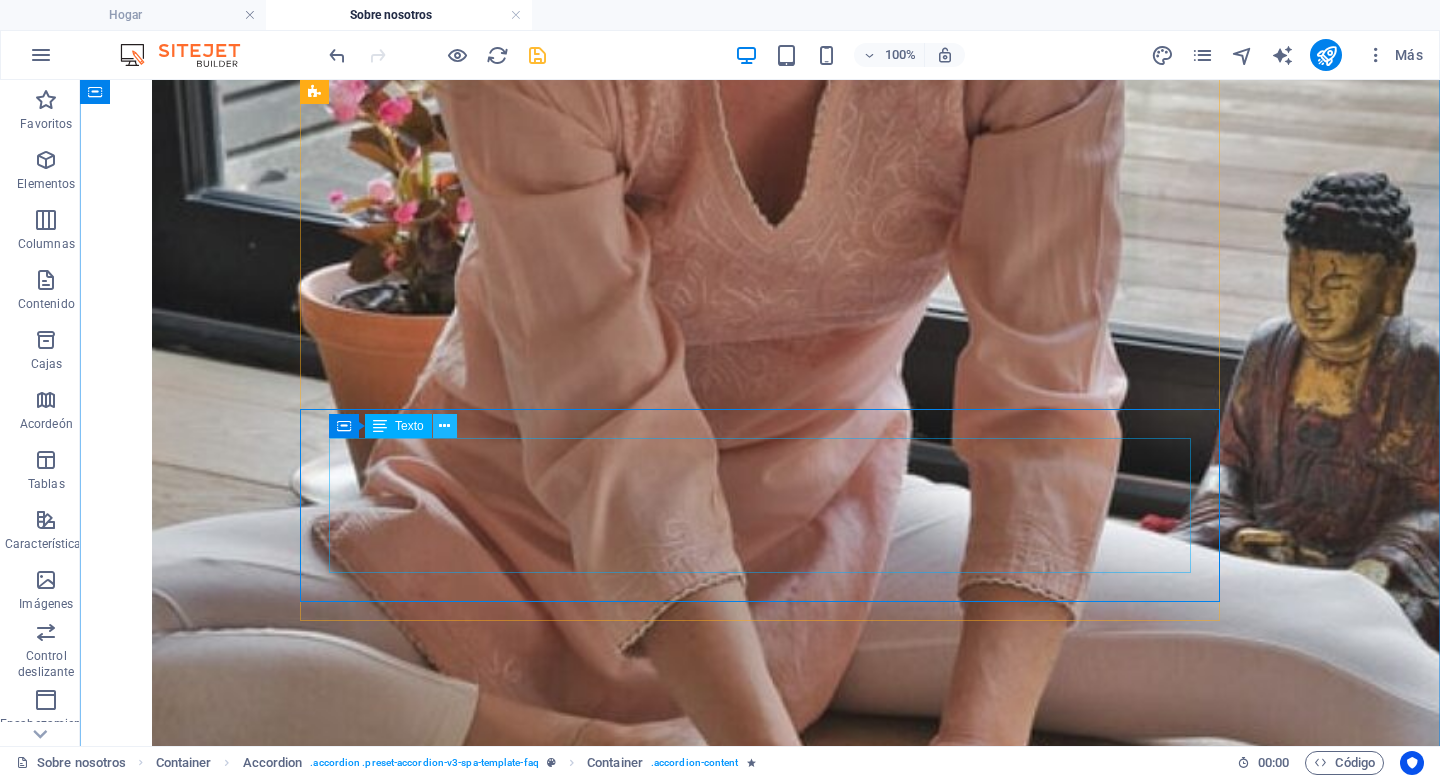 click at bounding box center (444, 426) 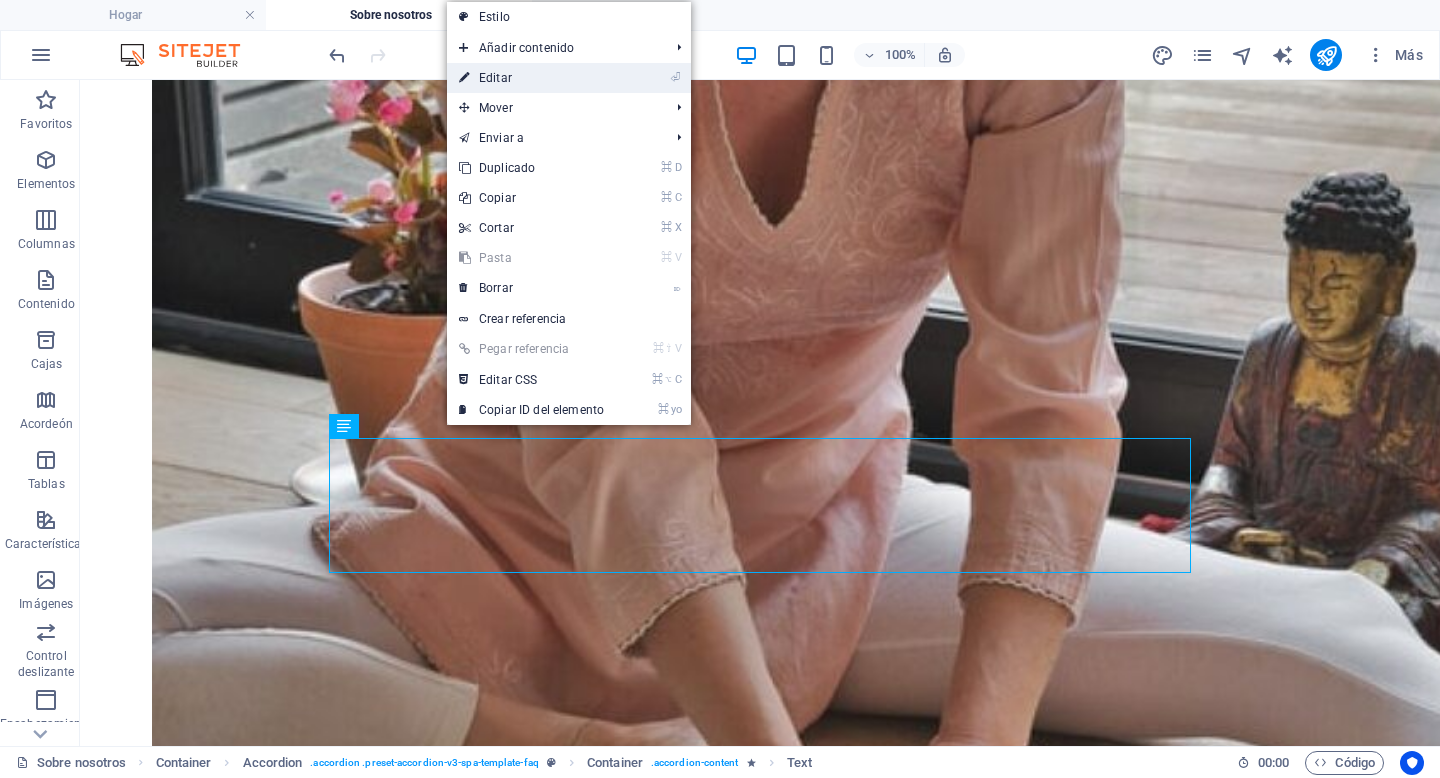 click on "Editar" at bounding box center (495, 78) 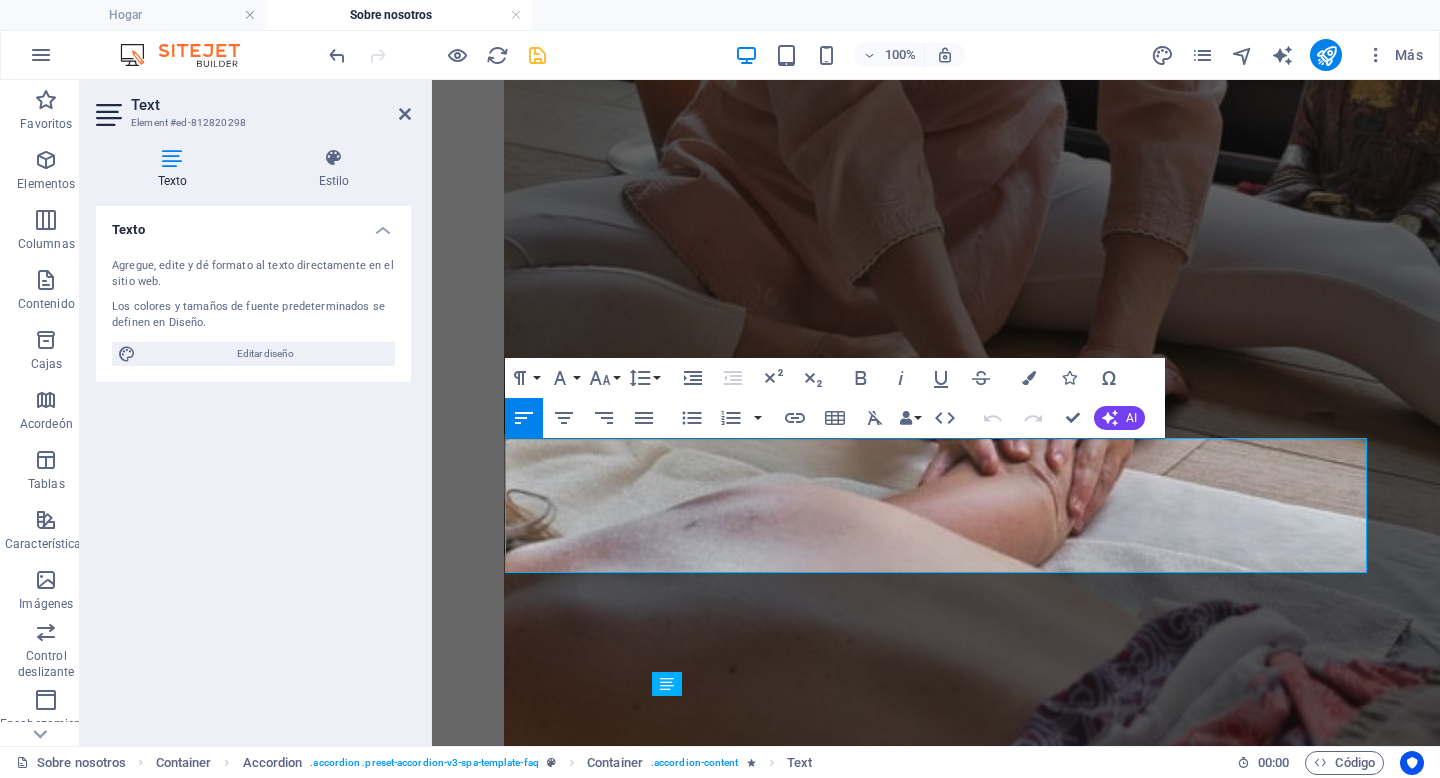 scroll, scrollTop: 5667, scrollLeft: 0, axis: vertical 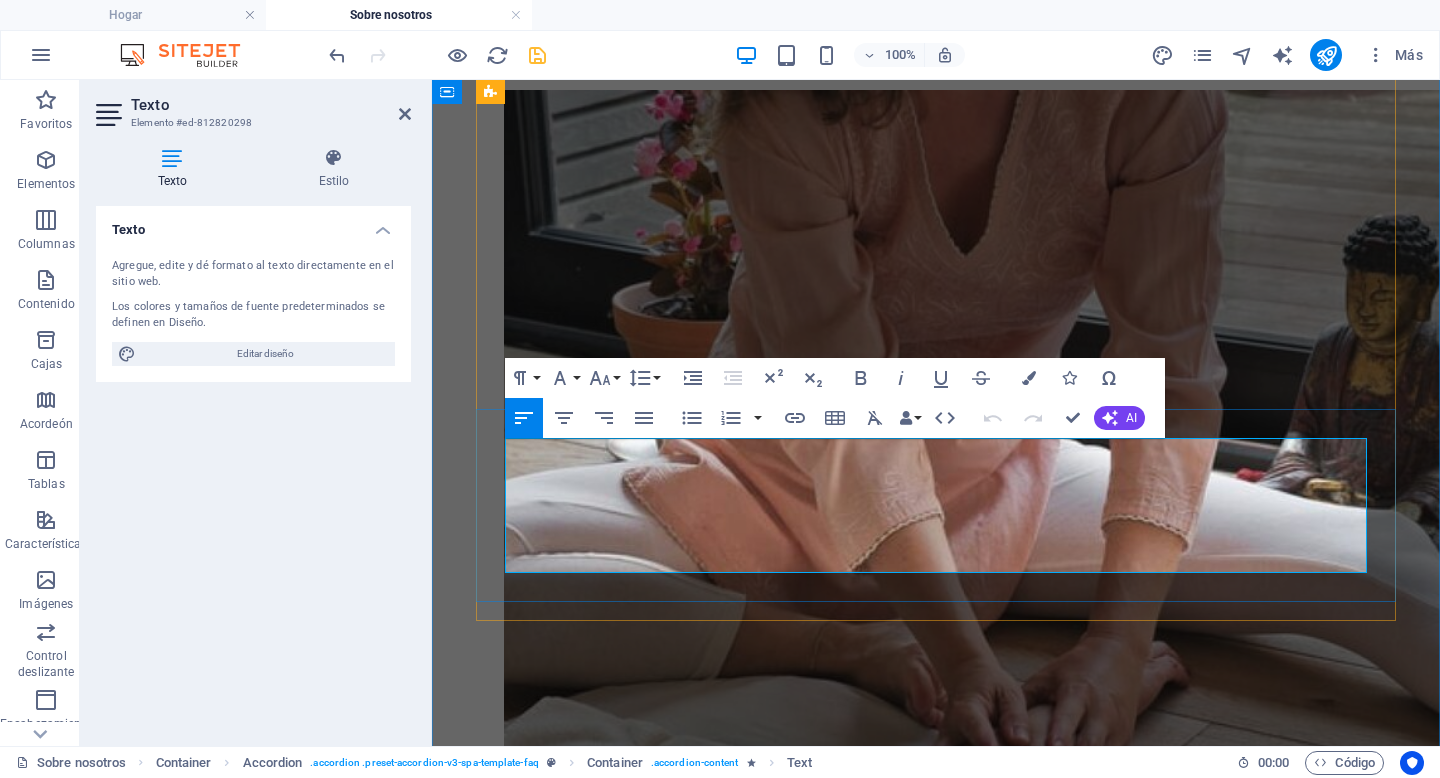 drag, startPoint x: 833, startPoint y: 563, endPoint x: 507, endPoint y: 468, distance: 339.56 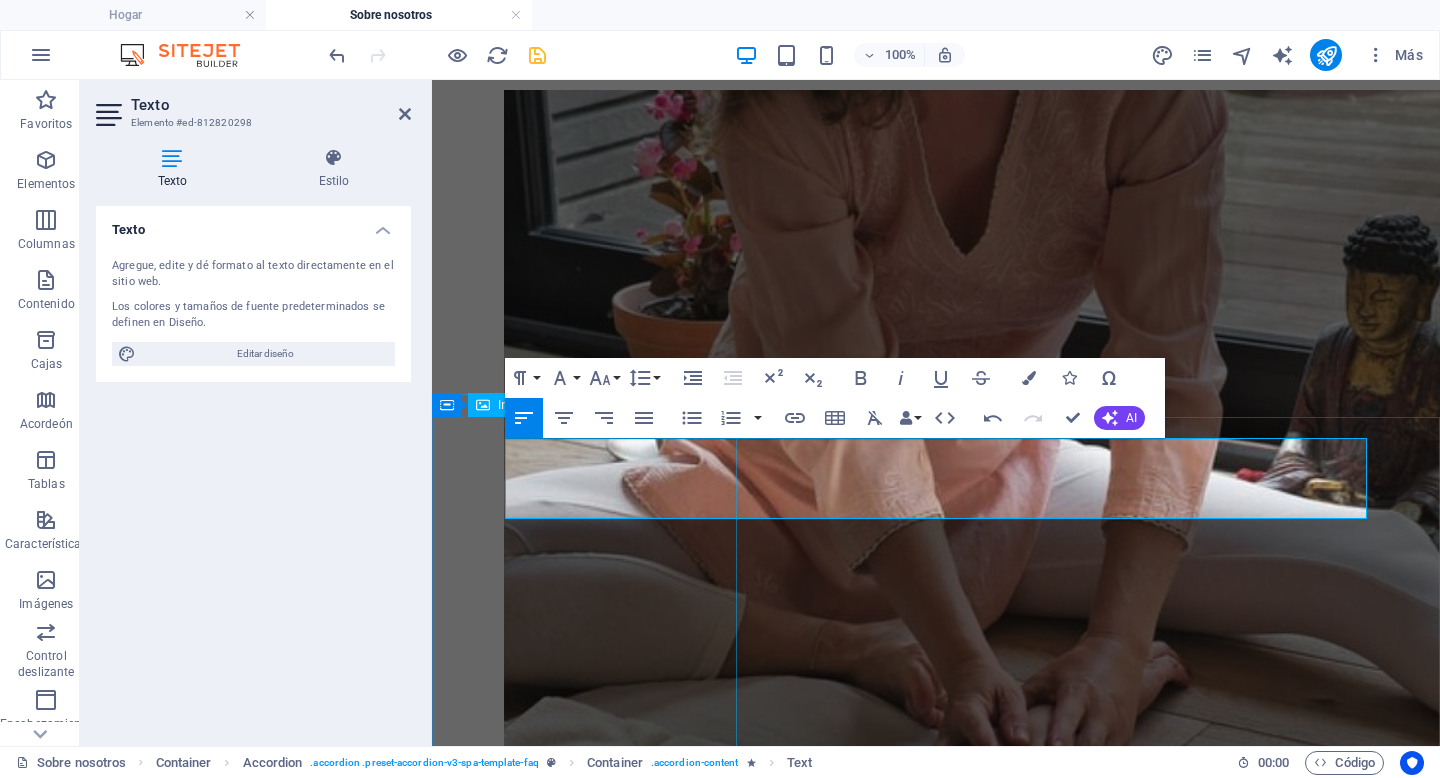 click at bounding box center (920, 7221) 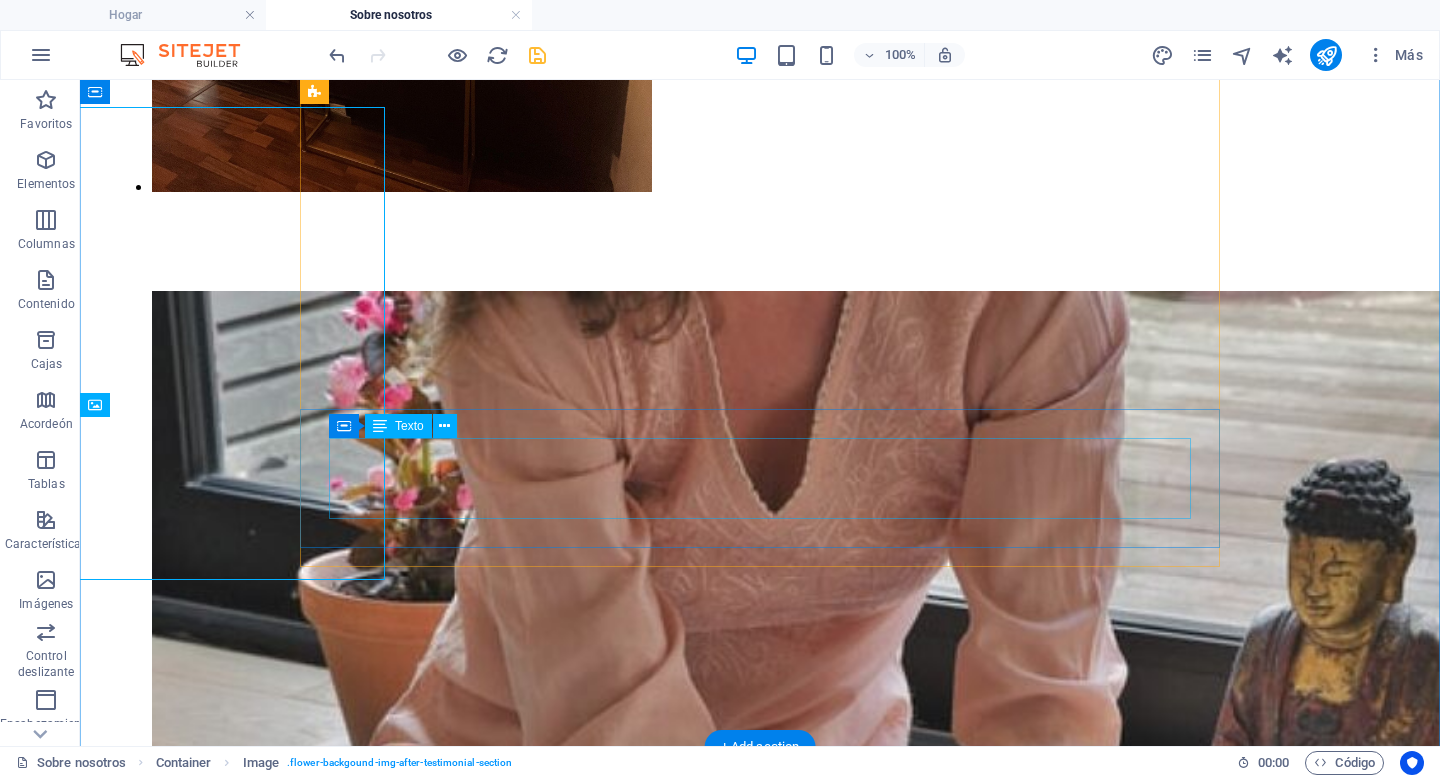 scroll, scrollTop: 5954, scrollLeft: 0, axis: vertical 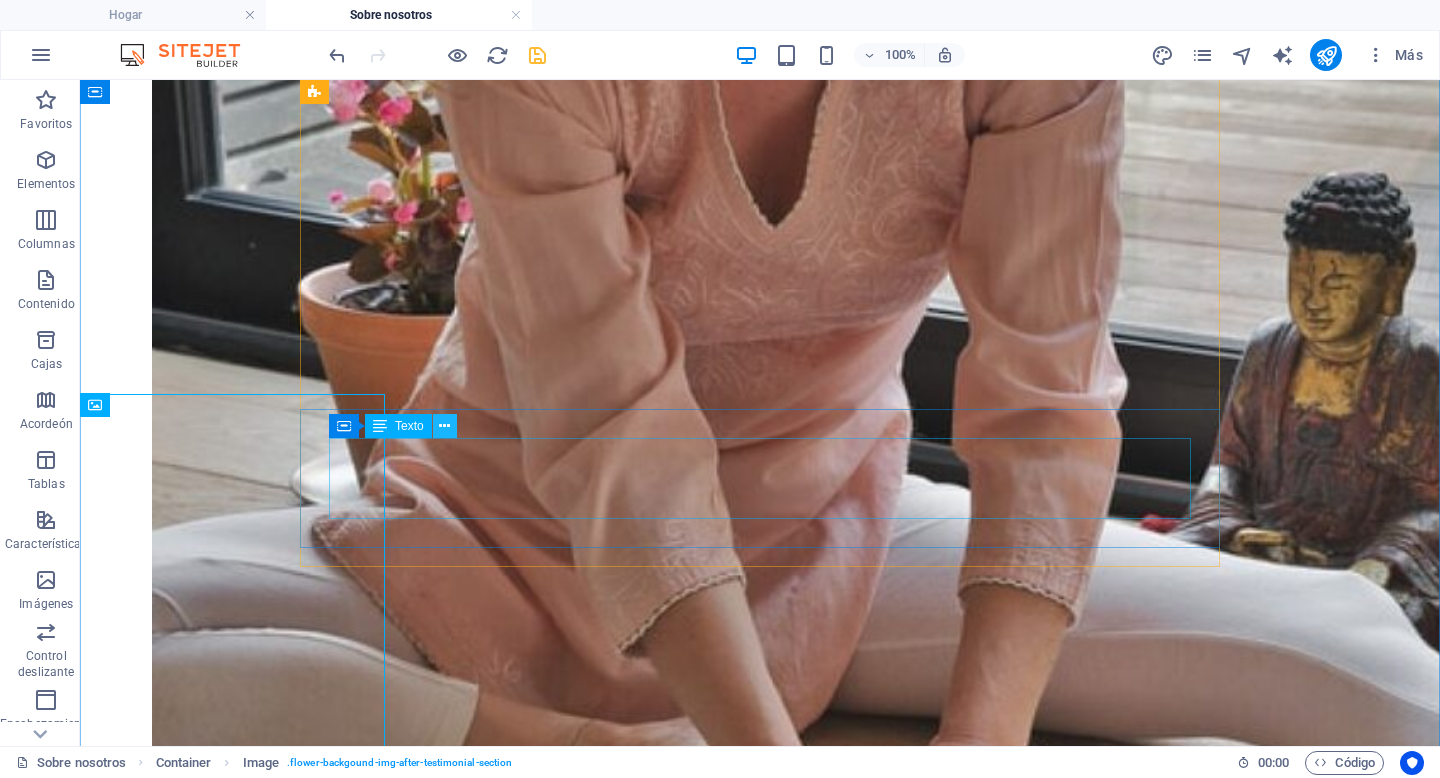 click at bounding box center (444, 426) 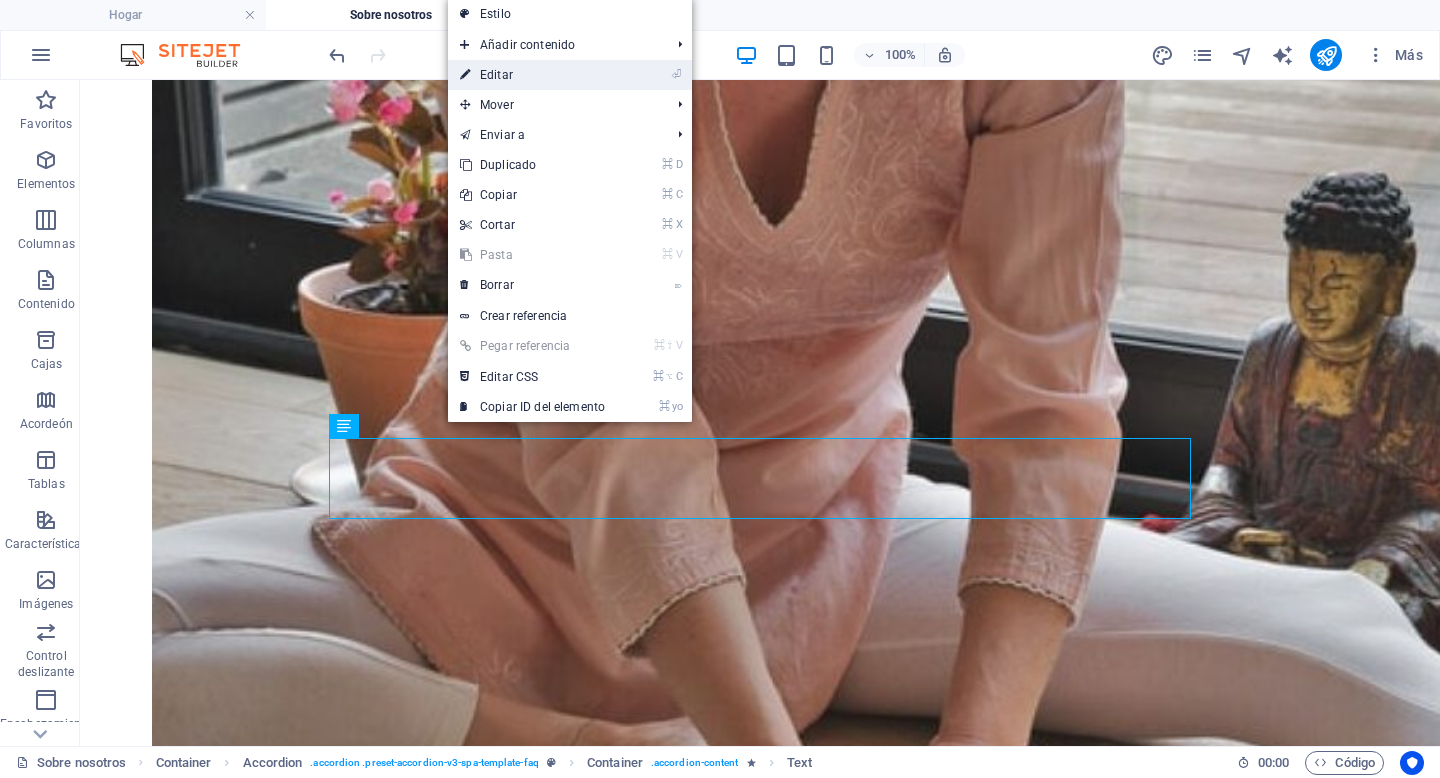 click on "⏎ Editar" at bounding box center [532, 75] 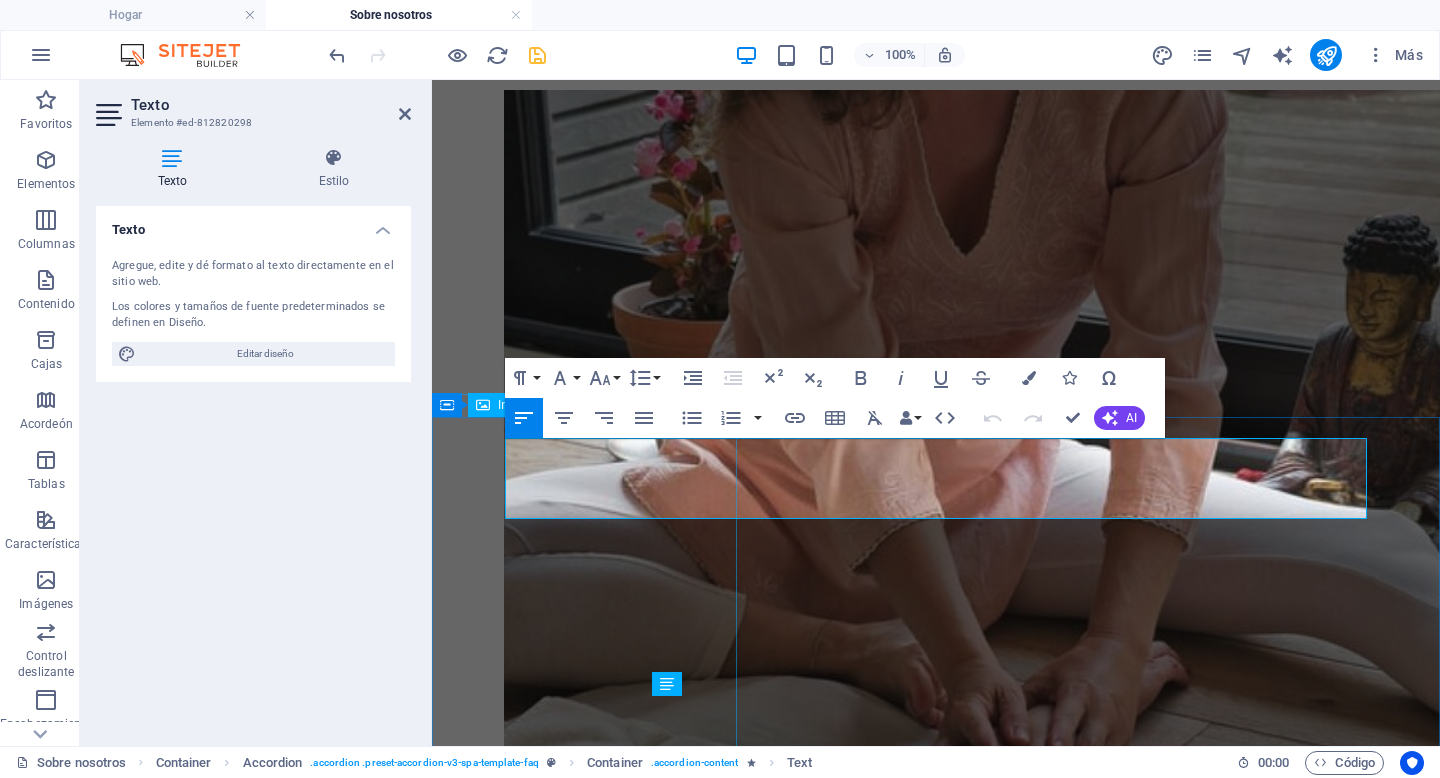 click at bounding box center (920, 7221) 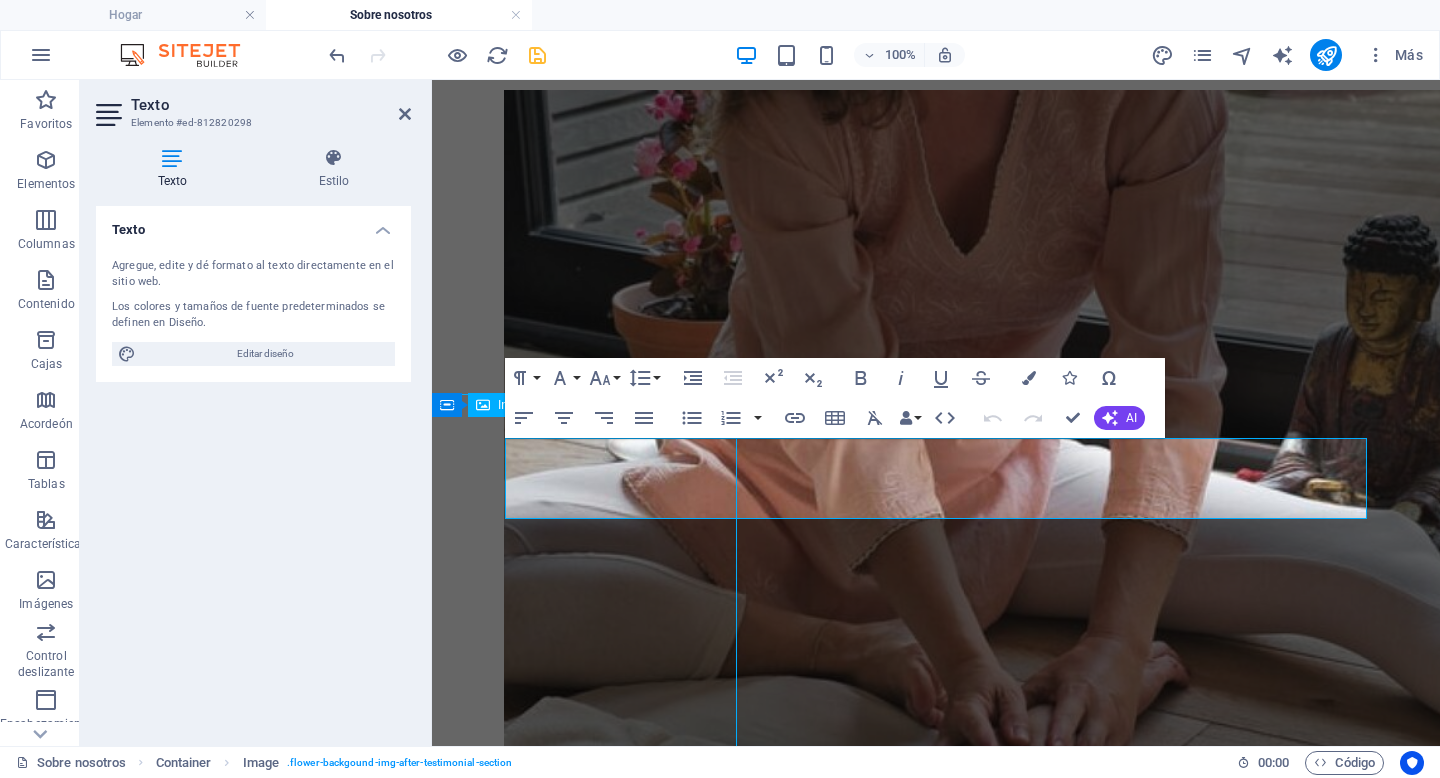 scroll, scrollTop: 5954, scrollLeft: 0, axis: vertical 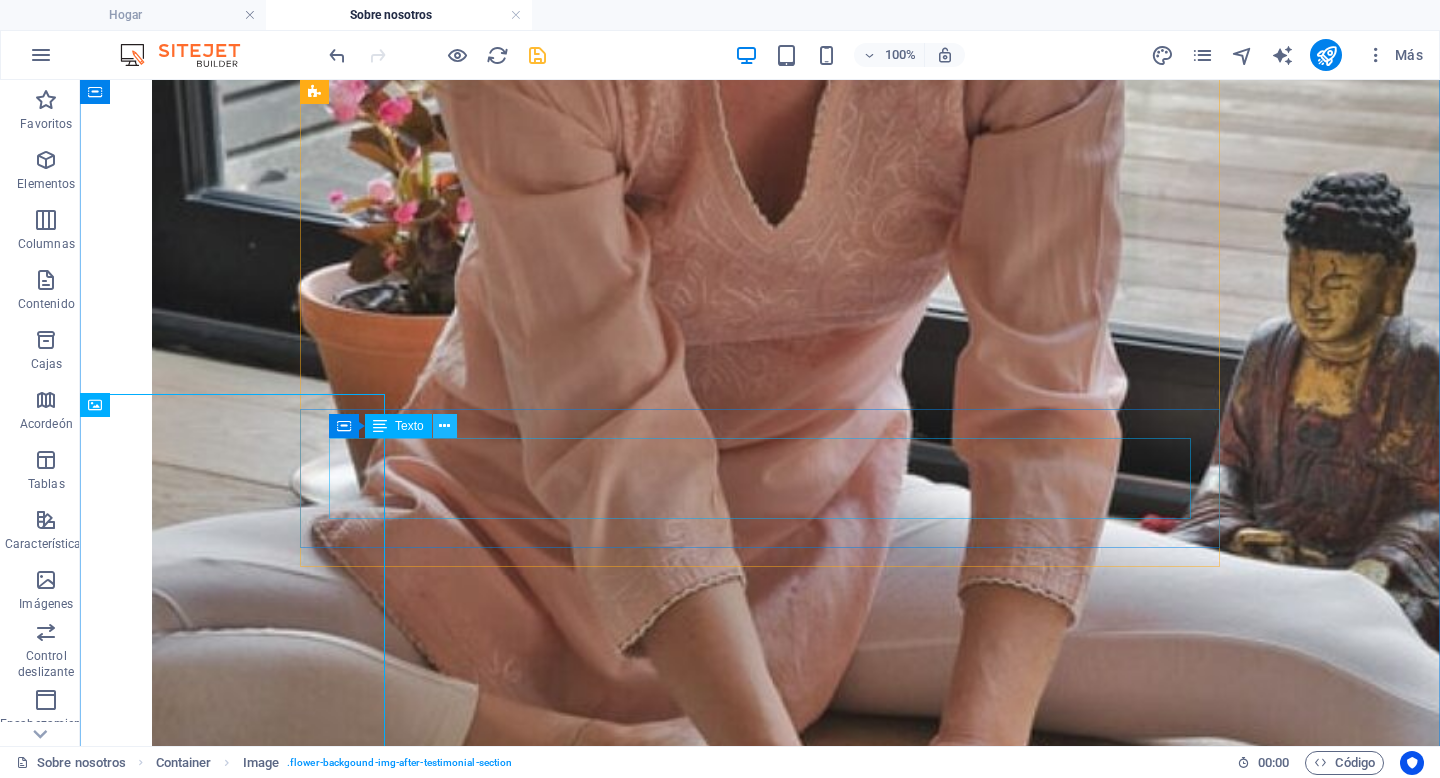 click at bounding box center (444, 426) 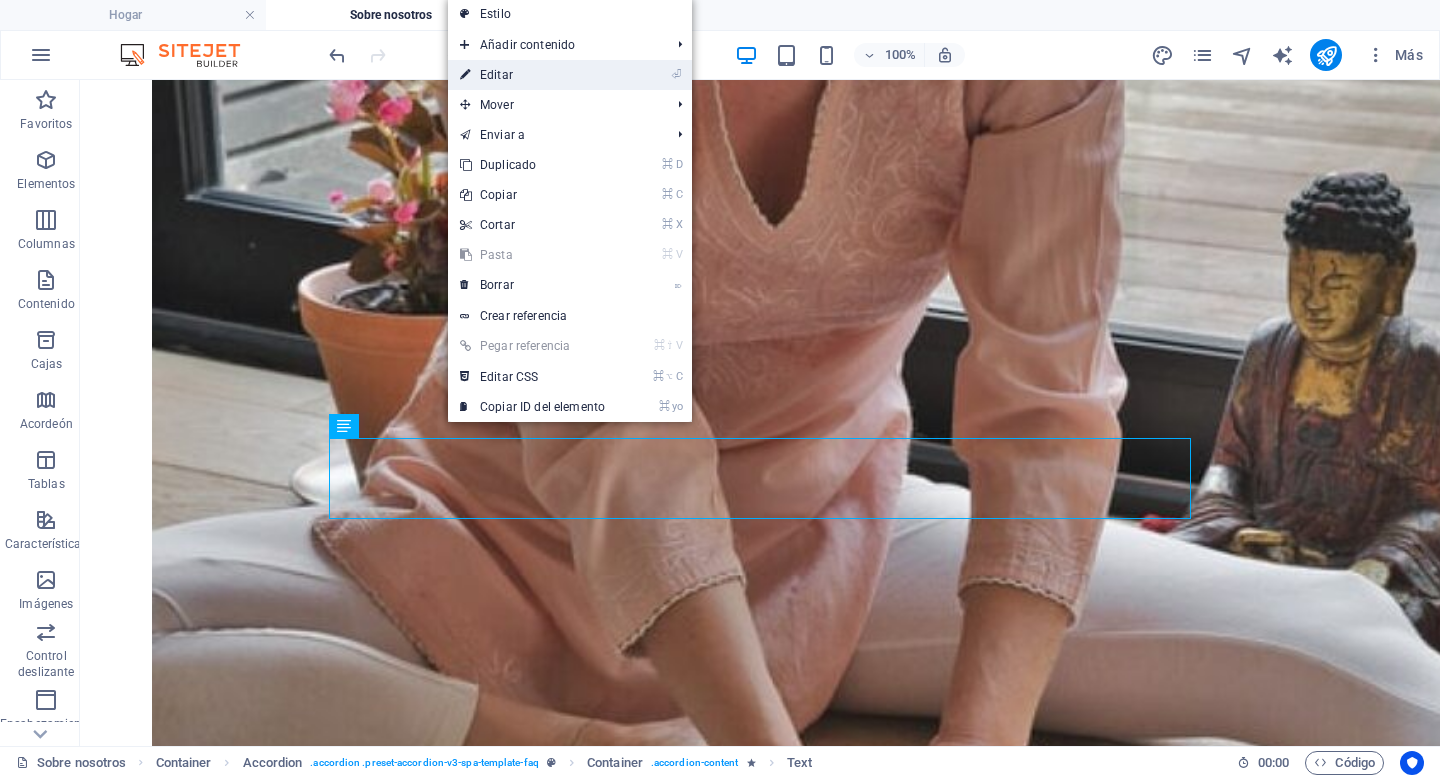 click on "⏎ Editar" at bounding box center [532, 75] 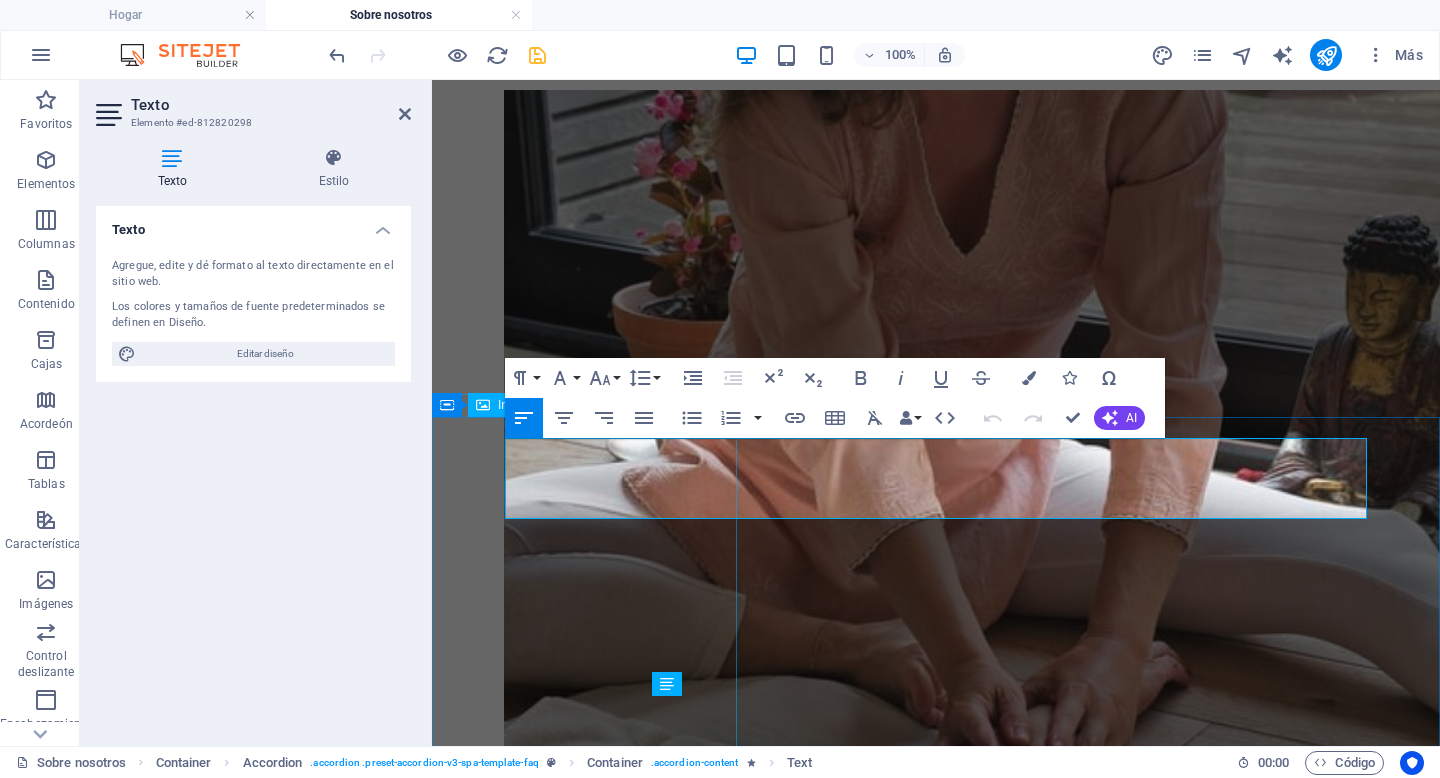 click at bounding box center [920, 7221] 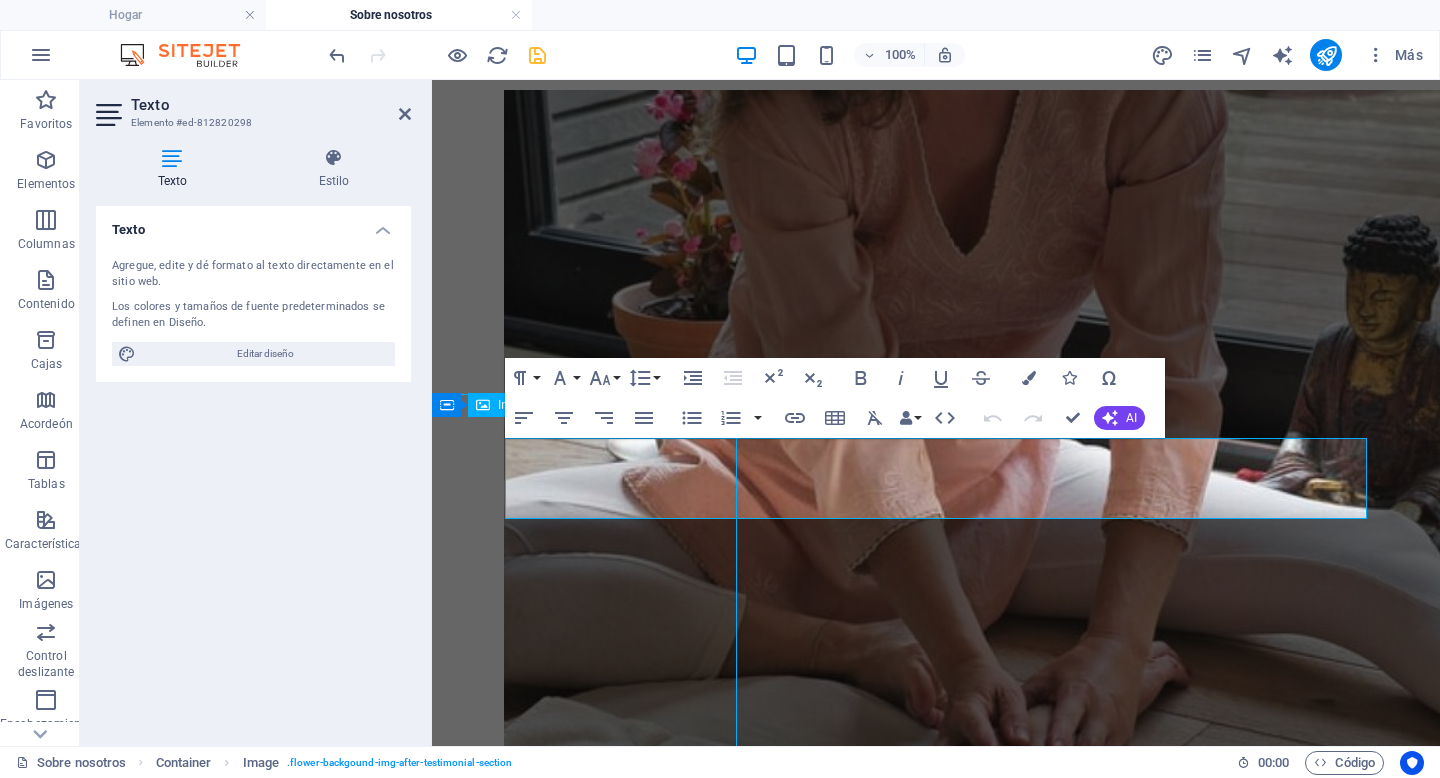 scroll, scrollTop: 5954, scrollLeft: 0, axis: vertical 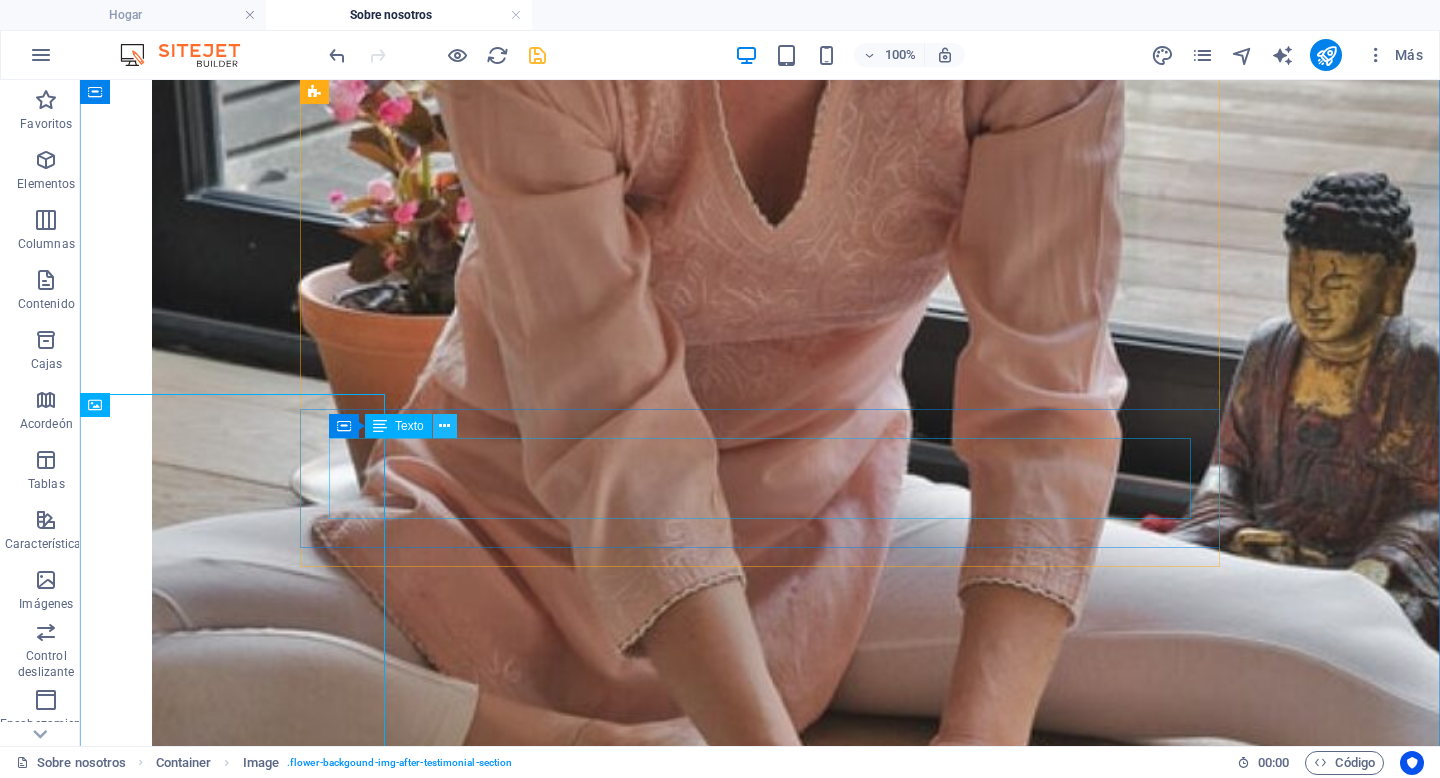 click at bounding box center (445, 426) 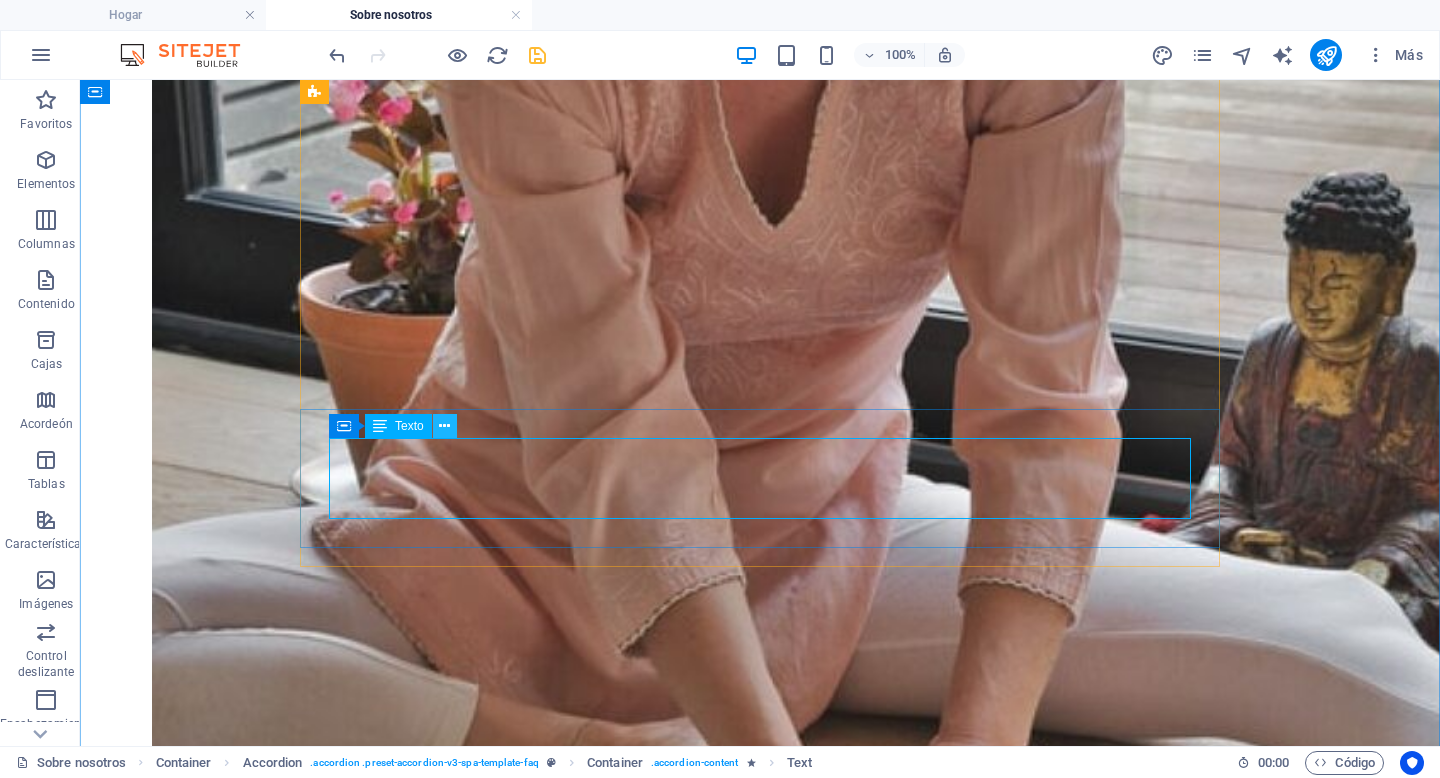 click at bounding box center [444, 426] 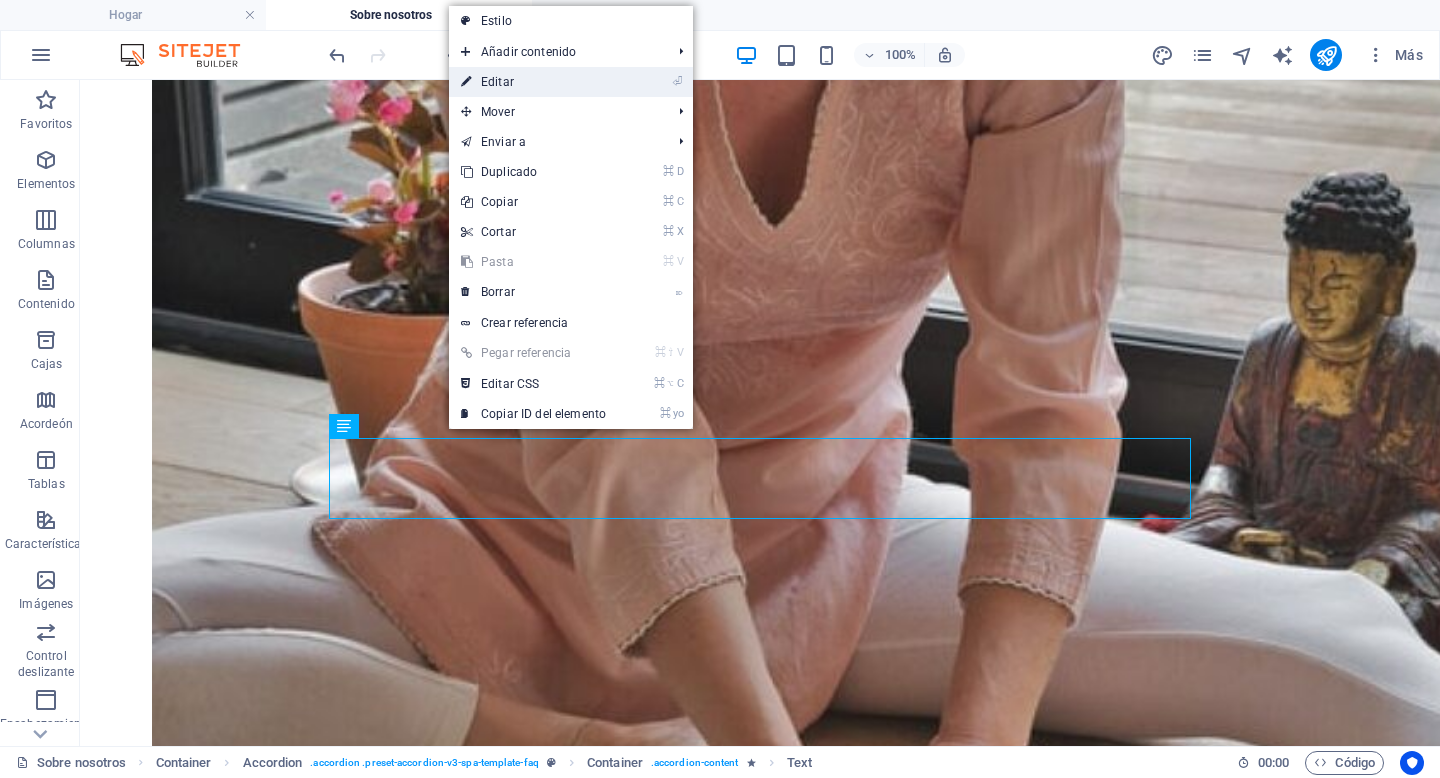 click on "⏎ Editar" at bounding box center [533, 82] 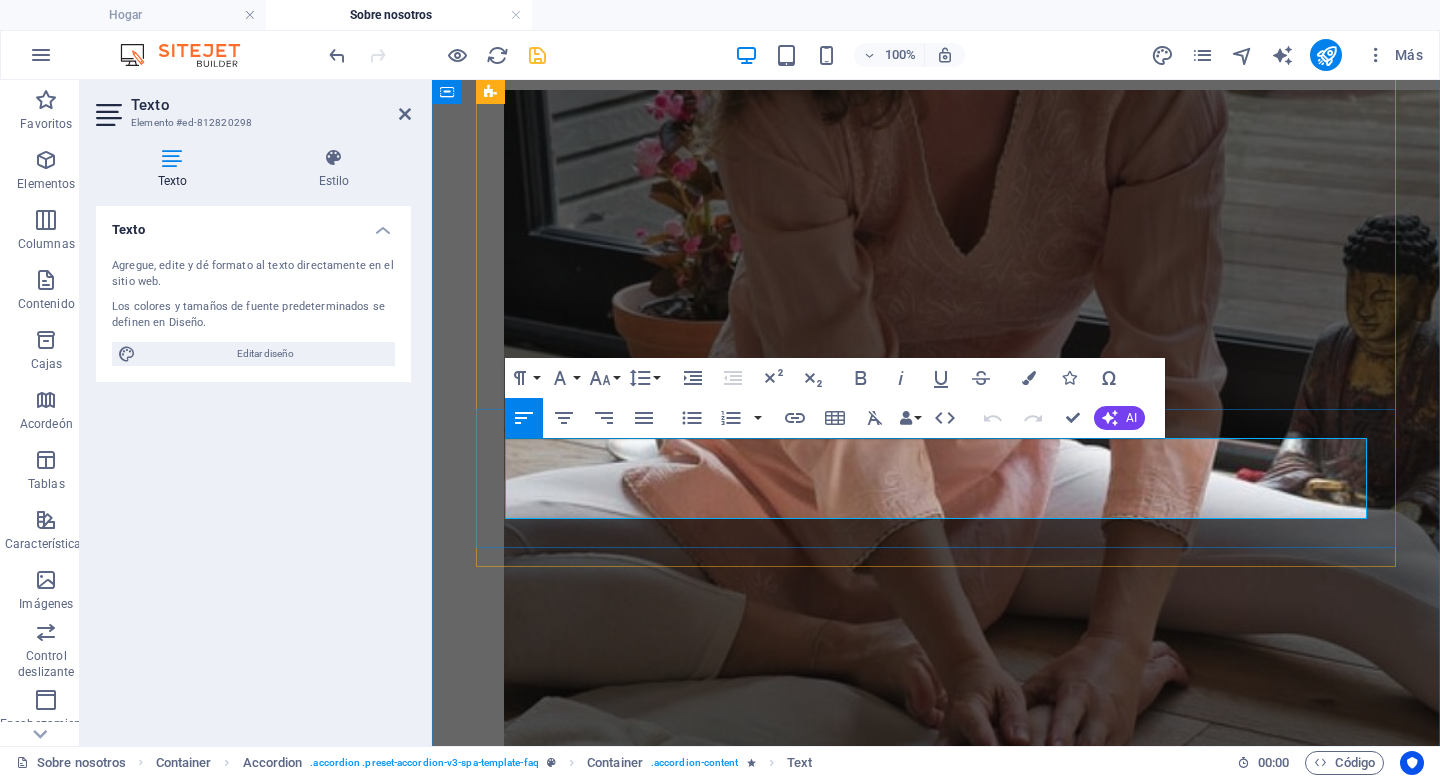 click on "Ropa ligera P[TIME] Por favor, llegue [TIME] minutos antes de su cita para completar el papeleo. No es necesario que llegue con la piel limpia, ya que la limpiaremos en la sala de tratamiento. Si es un cliente nuevo, suspenda todos los activos tres días antes." at bounding box center [936, 7102] 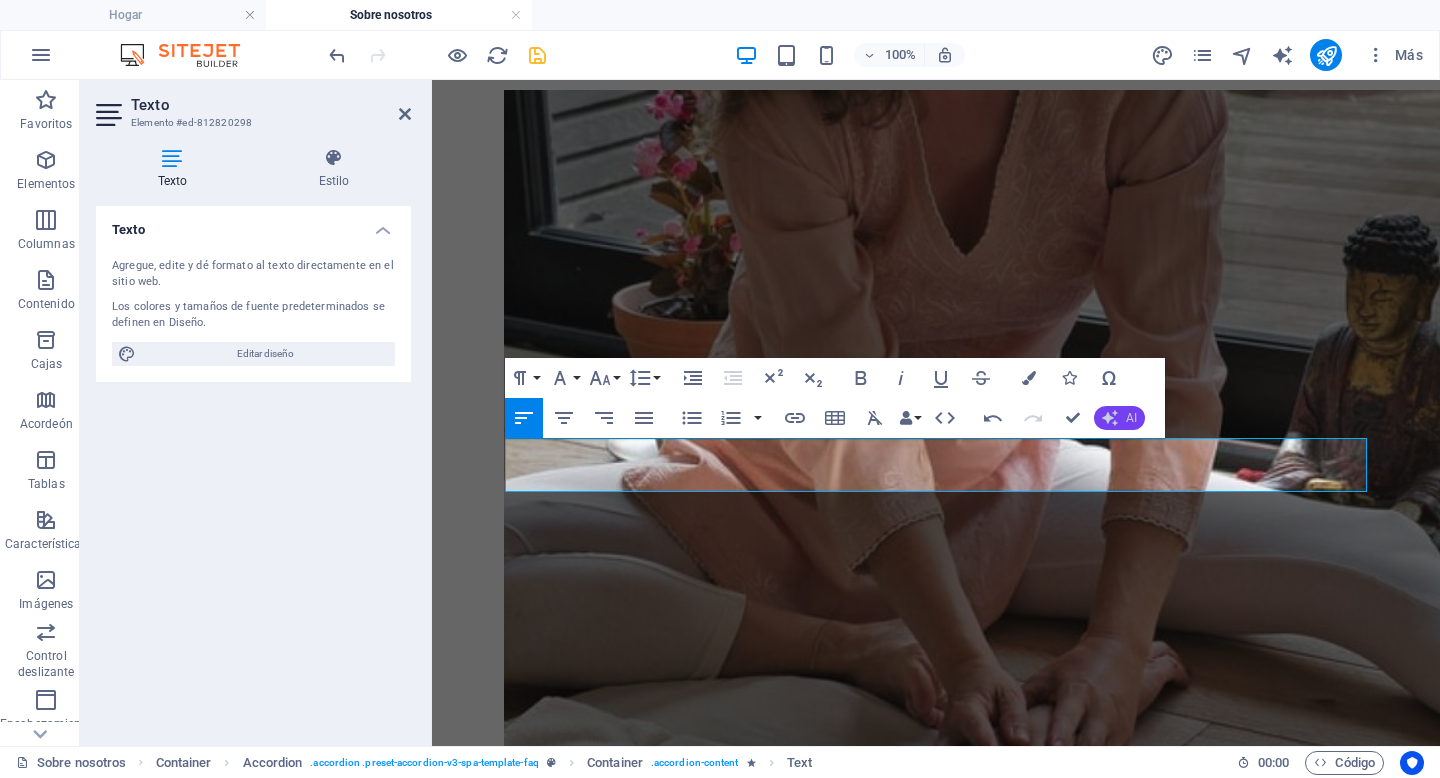 click 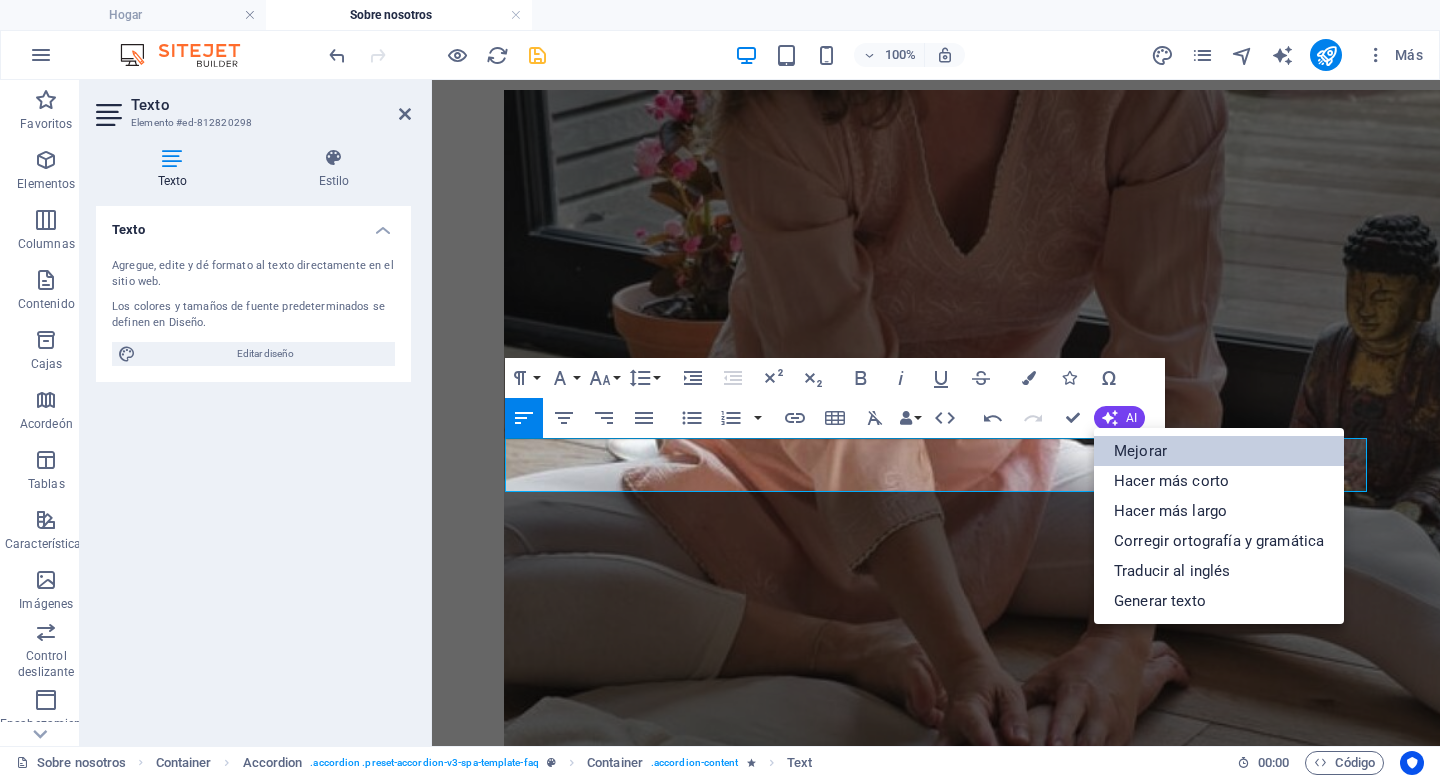 click on "Mejorar" at bounding box center (1140, 451) 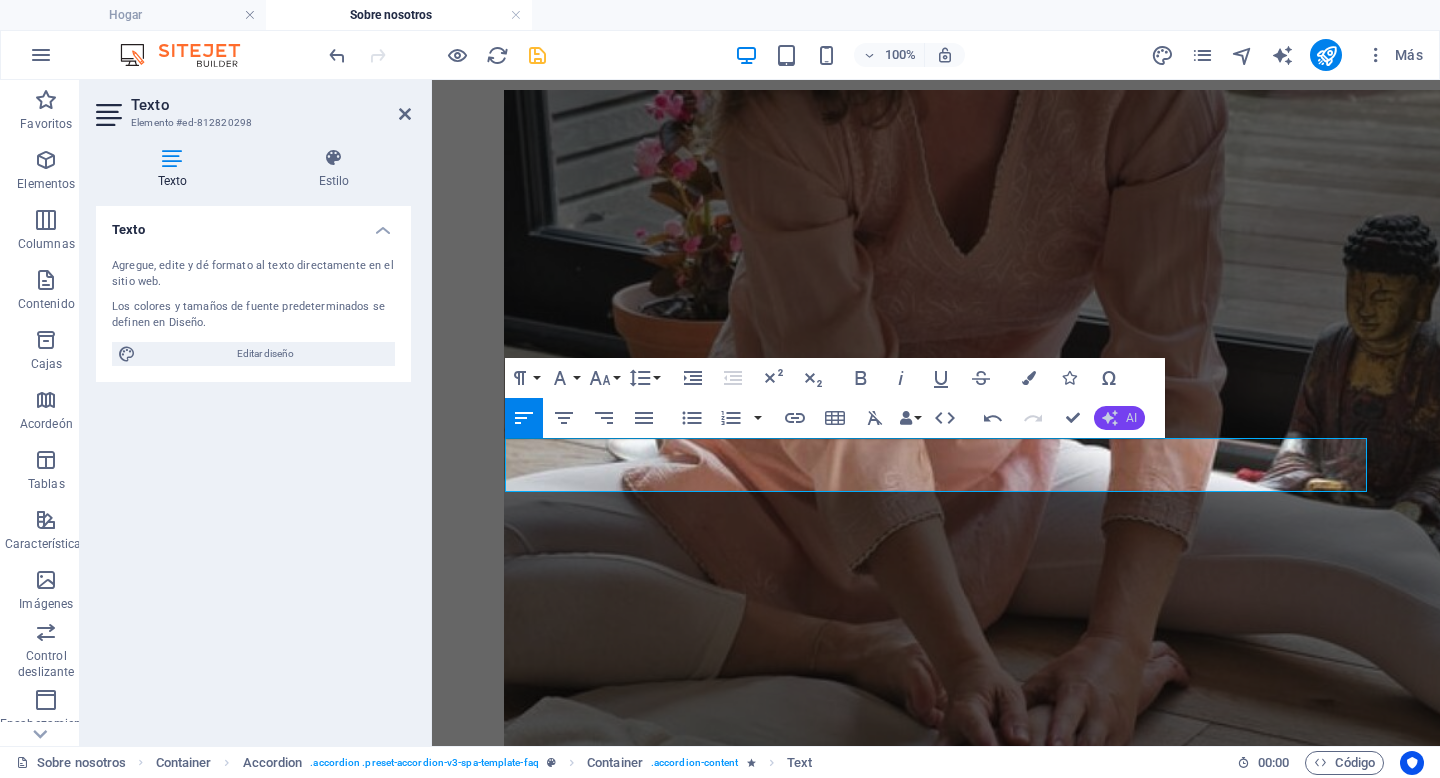 click 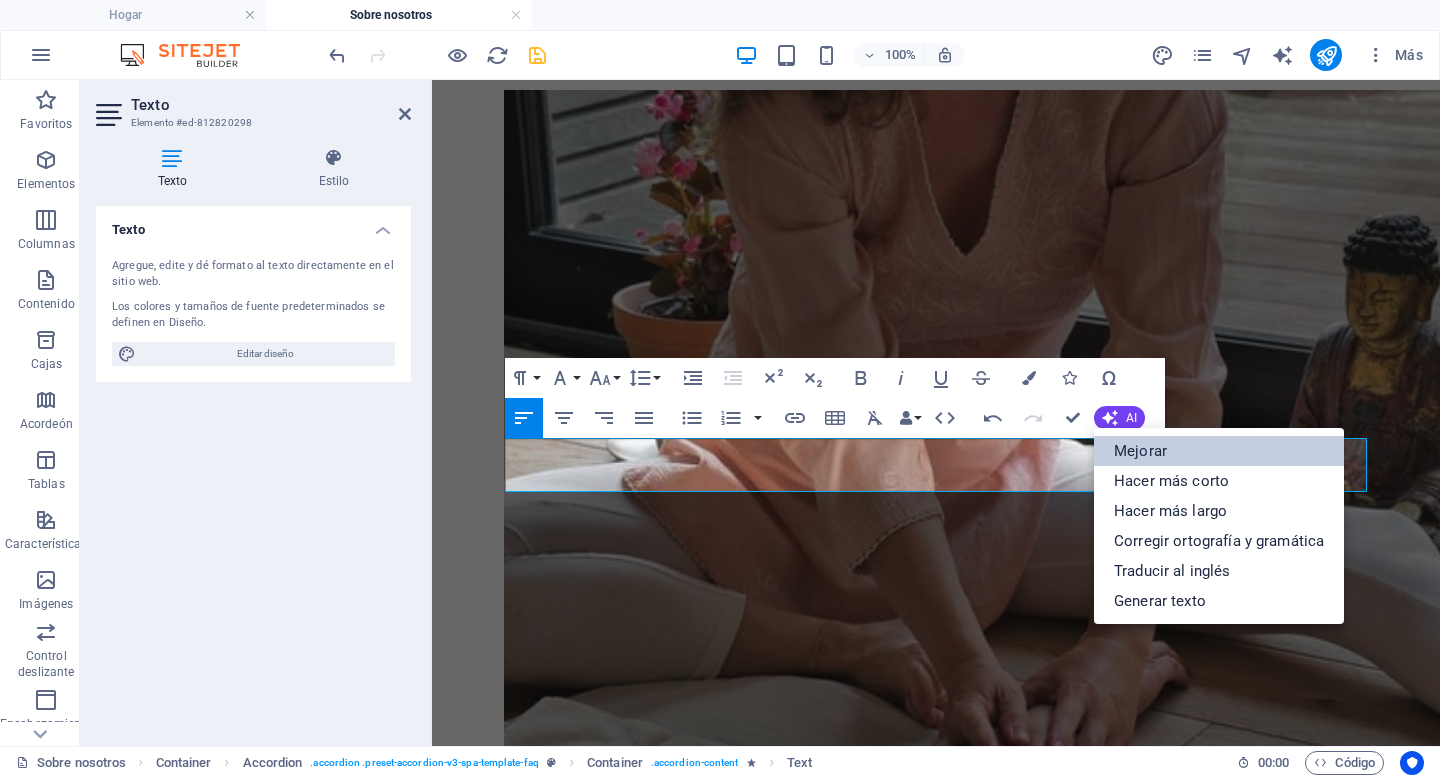 click on "Mejorar" at bounding box center (1219, 451) 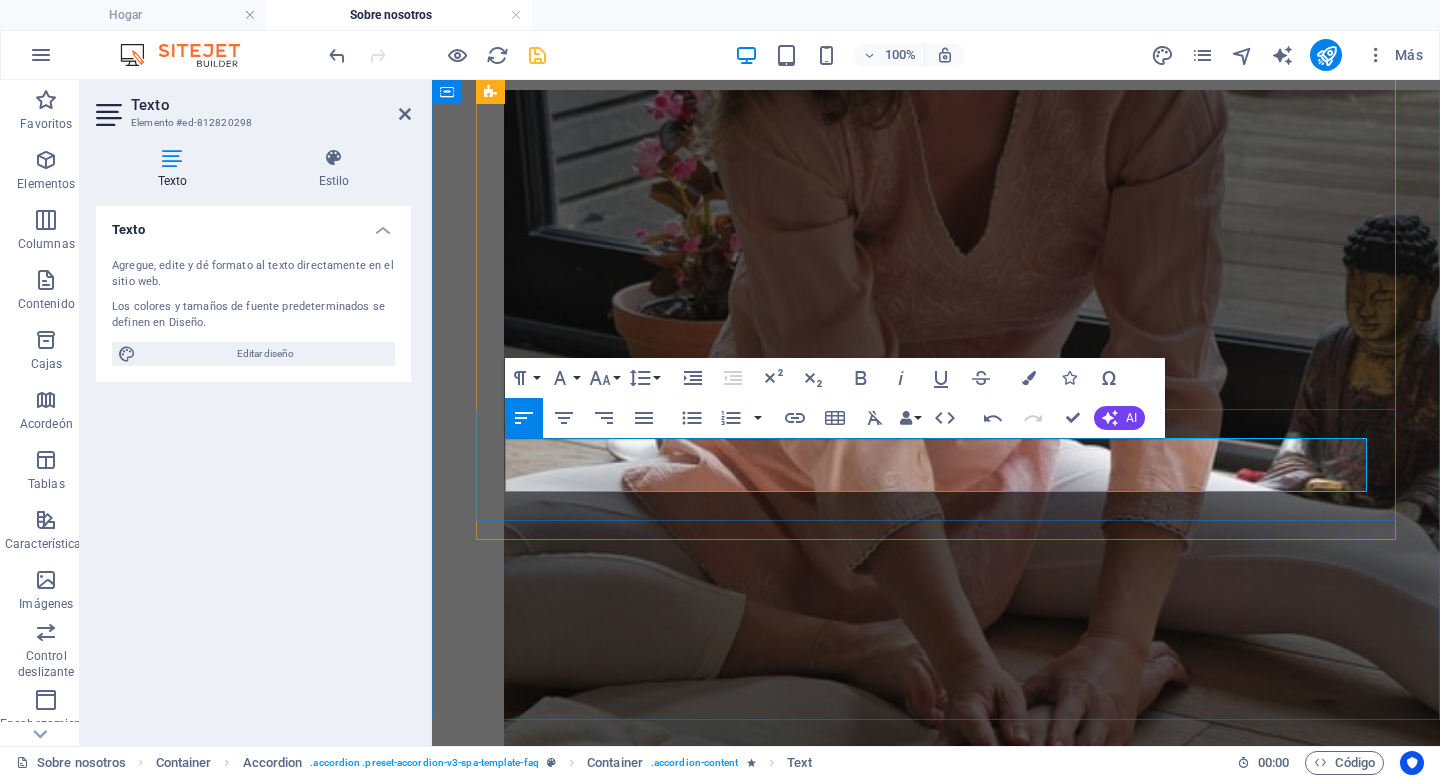 click on "Por favor, llegue 10 minutos antes de su cita para poder completar el papeleo. Si es un paciente nuevo, suspenda todos los medicamentos que esté tomando tres días antes de la cita." at bounding box center [936, 7093] 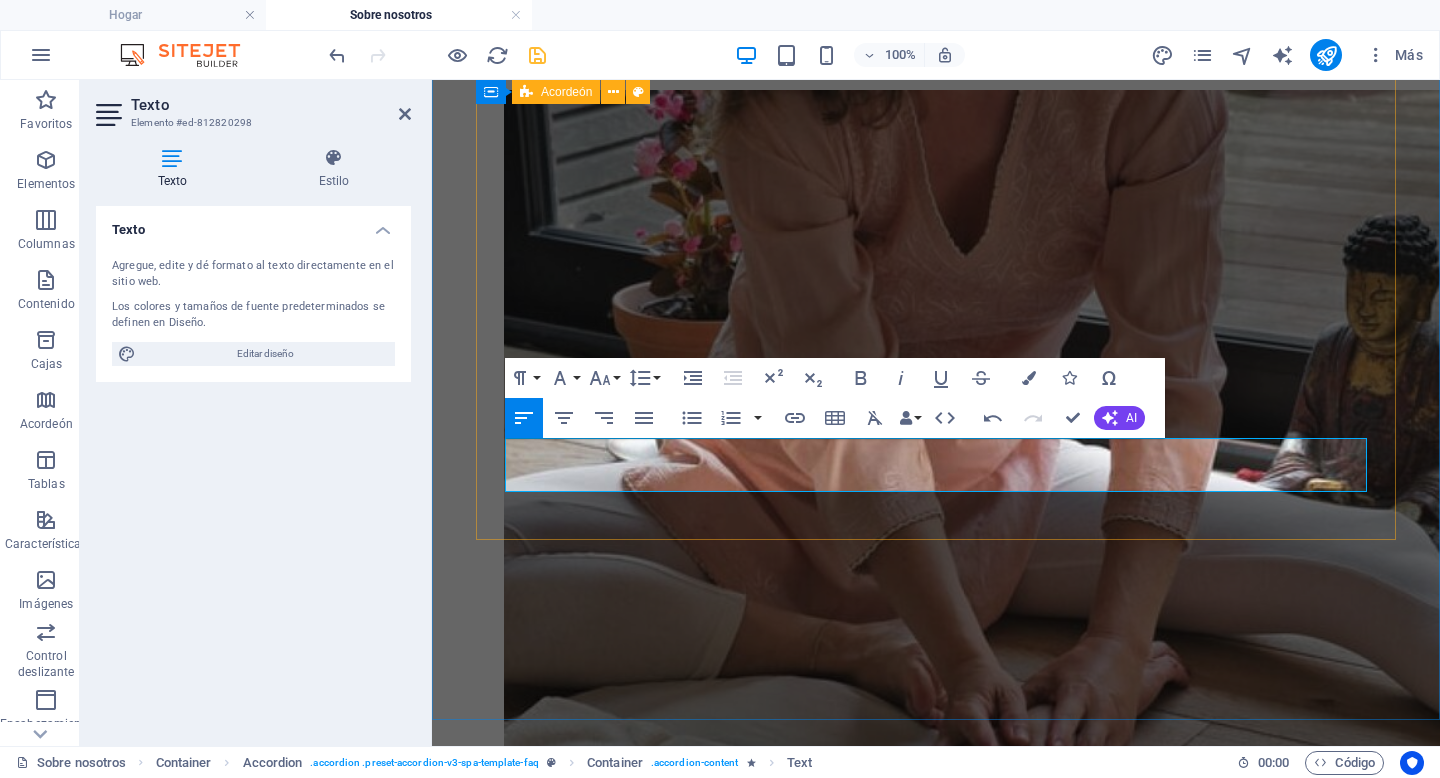 click on "¿Puedo llevar a alguien conmigo a mi cita? Lamentablemente, por motivos de seguridad, no permitimos que lo acompañen invitados. Si es menor de [AGE] años, puede venir acompañado de su tutor. ¿Cómo reservo mi primera cita de nutrición o algún otro tratamiento? Para agendar tu cita, elige la fecha y hora en tu aplicación. Para asegurar tu horario, es necesario realizar el depósito de $[PRICE] para reservar tu cita y posteriormente pagar la diferencia en el consultorio.  La primer consulta tendra un costo mas alto, mientras que el precio más bajo se aplicará a partir del segundo mes. ¿Cómo debo presentarme a mi consulta de nutrición? Ropa ligera    Sin metales    Sin haber realizado ejercicio dos horas antes    Sin haber comido dos horas antes    Sin haber ingerido líquidos dos horas antes ¿Cómo me preparo para mi primera cita de tratamiento facial?" at bounding box center (936, 6860) 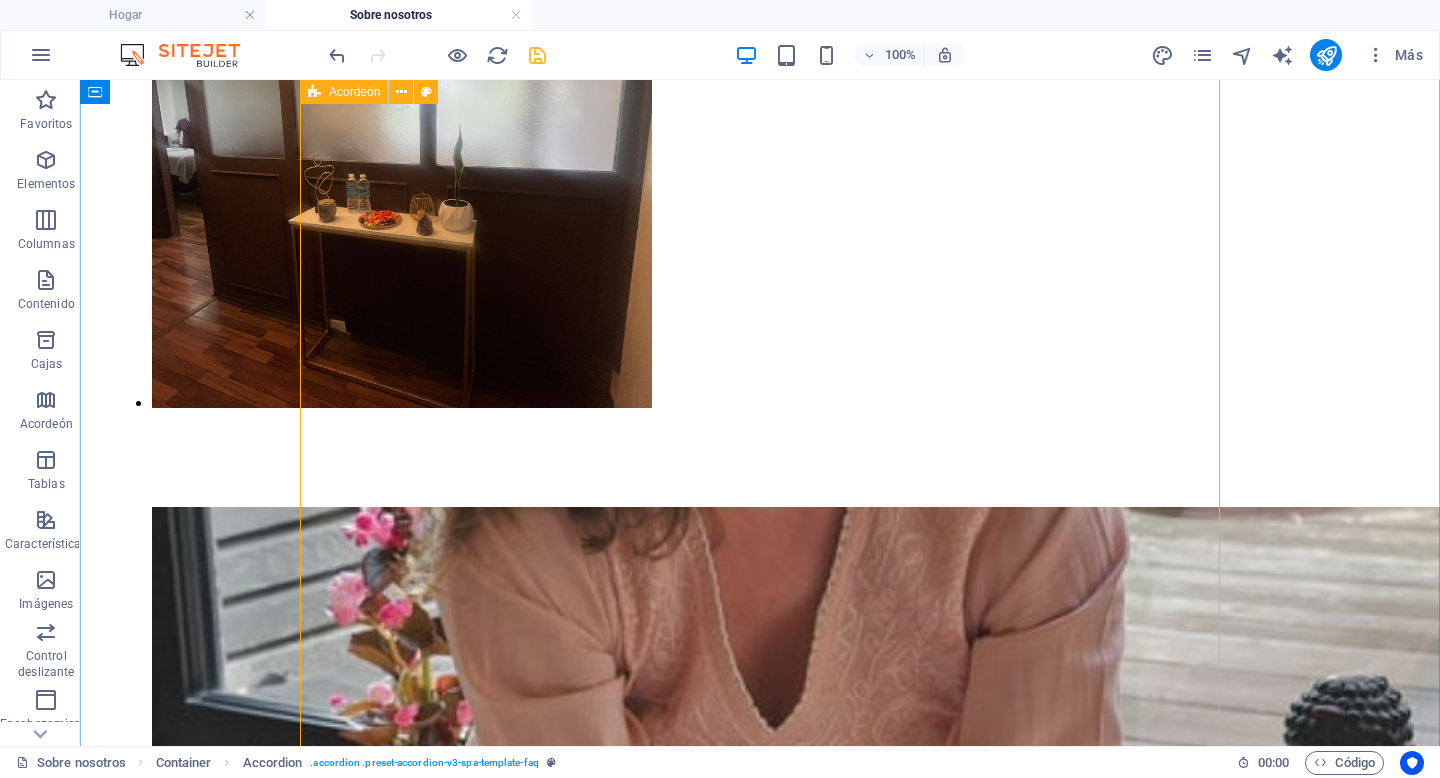 scroll, scrollTop: 5436, scrollLeft: 0, axis: vertical 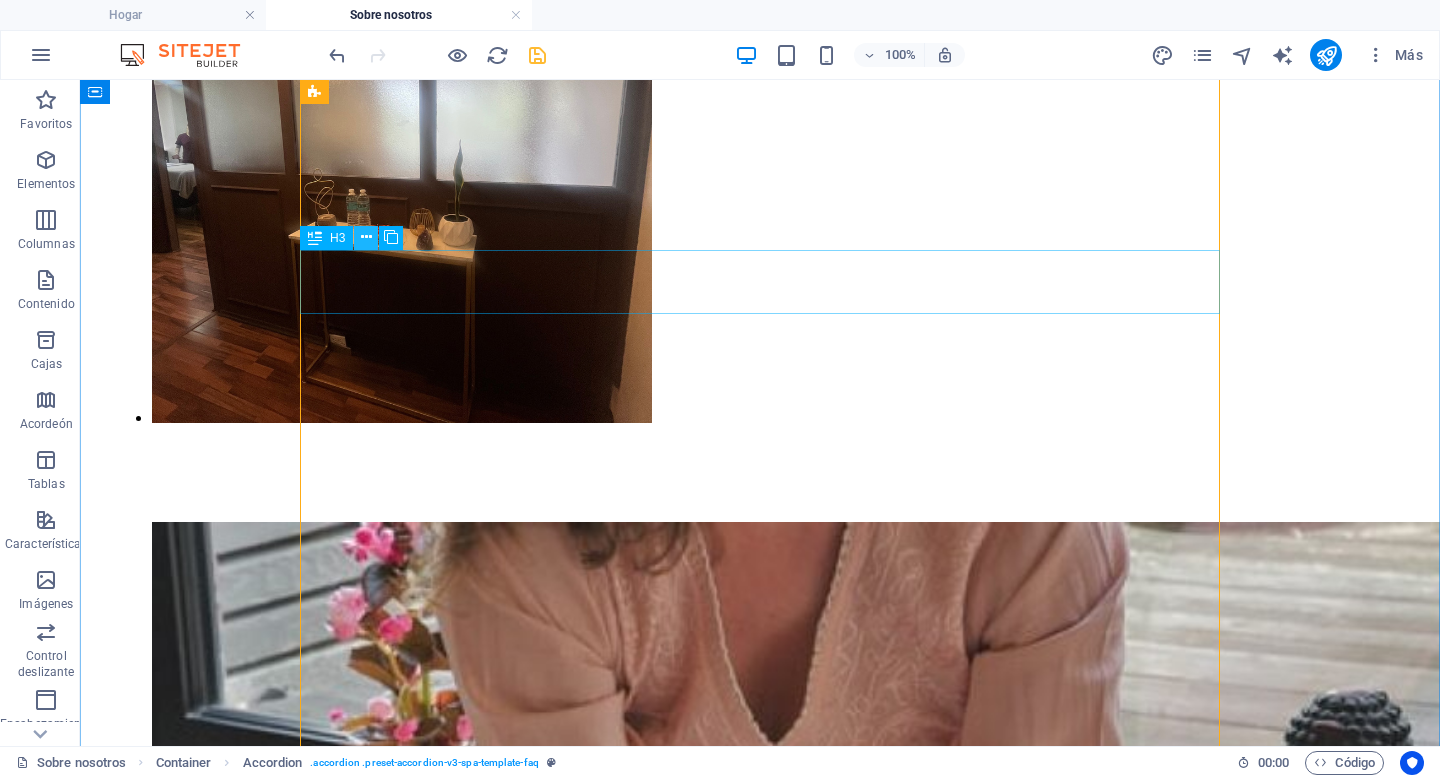 click at bounding box center (366, 237) 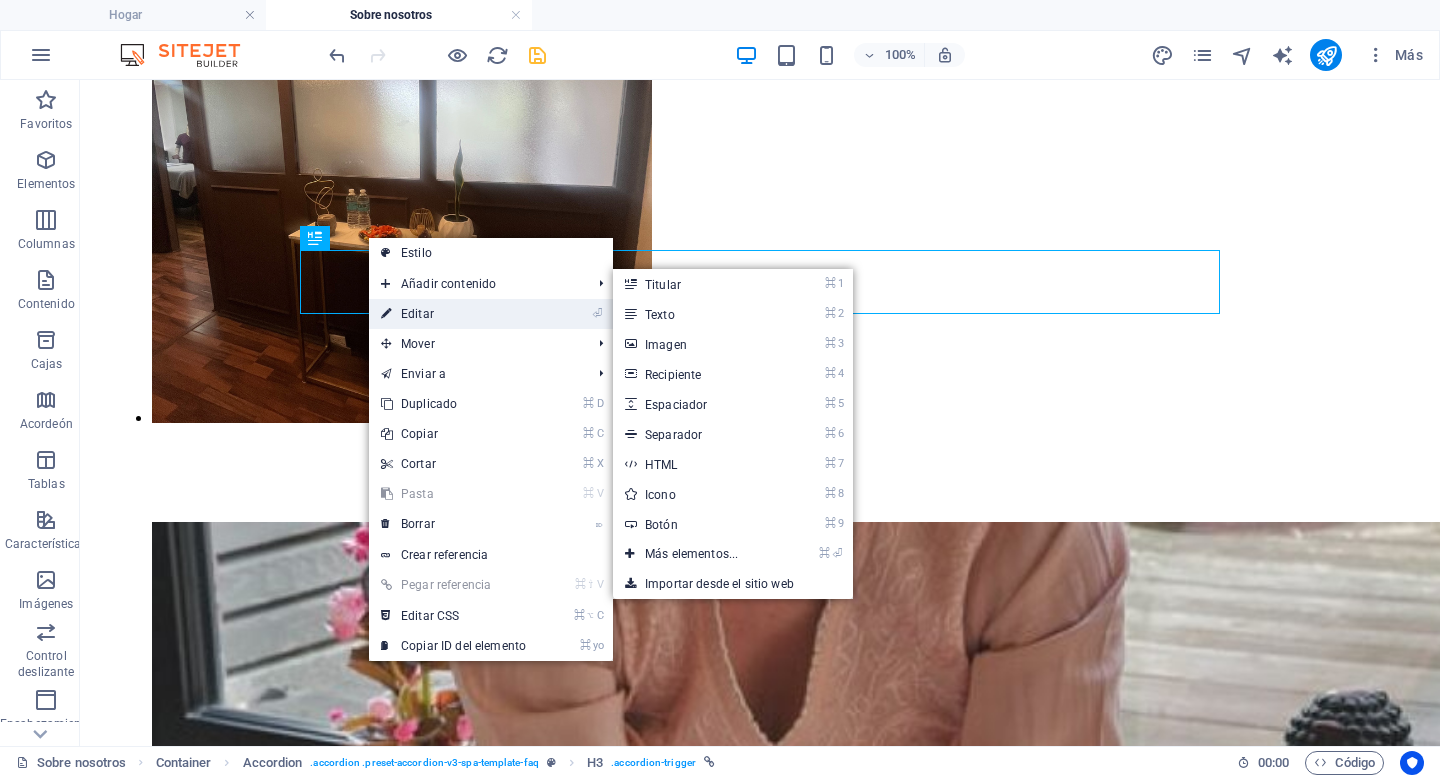 click on "Editar" at bounding box center (417, 314) 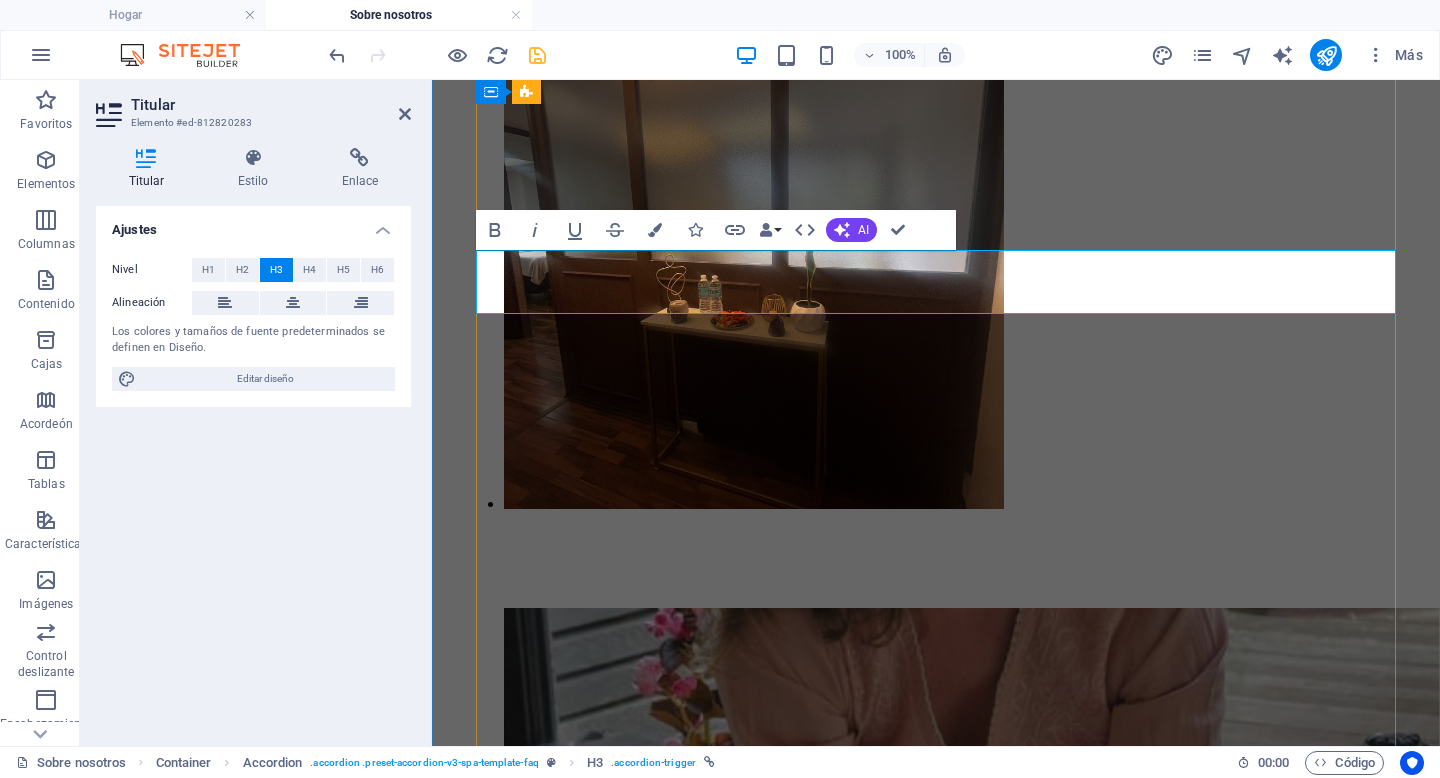 click on "¿Cómo reservo mi primera cita de nutrición o algún otro tratamiento?" at bounding box center (744, 7233) 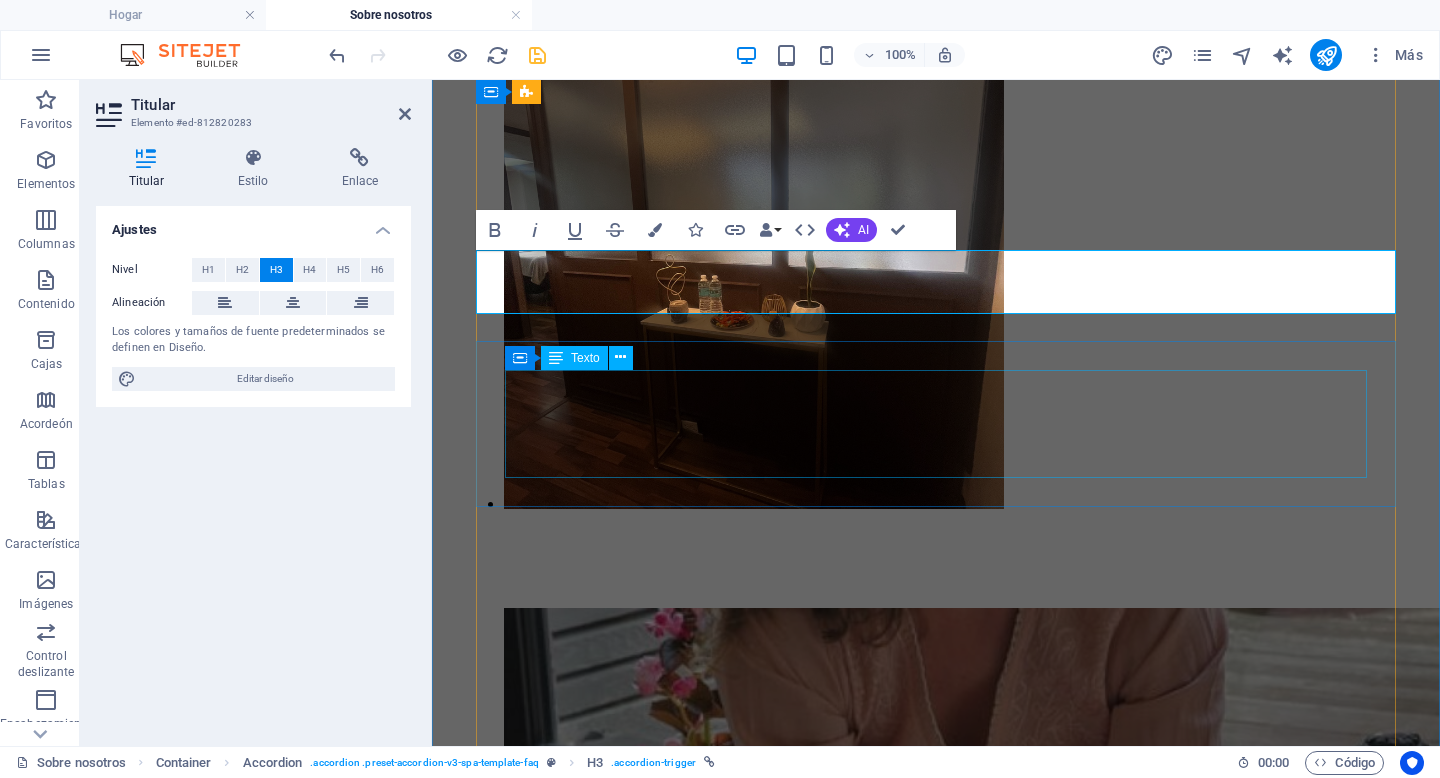 click on "Para agendar tu cita, elige la fecha y hora en tu aplicación. Para asegurar tu horario, es necesario realizar el depósito de $[PRICE] para reservar tu cita y posteriormente pagar la diferencia en el consultorio.  La primer consulta tendra un costo mas alto, mientras que el precio más bajo se aplicará a partir del segundo mes." at bounding box center [936, 7315] 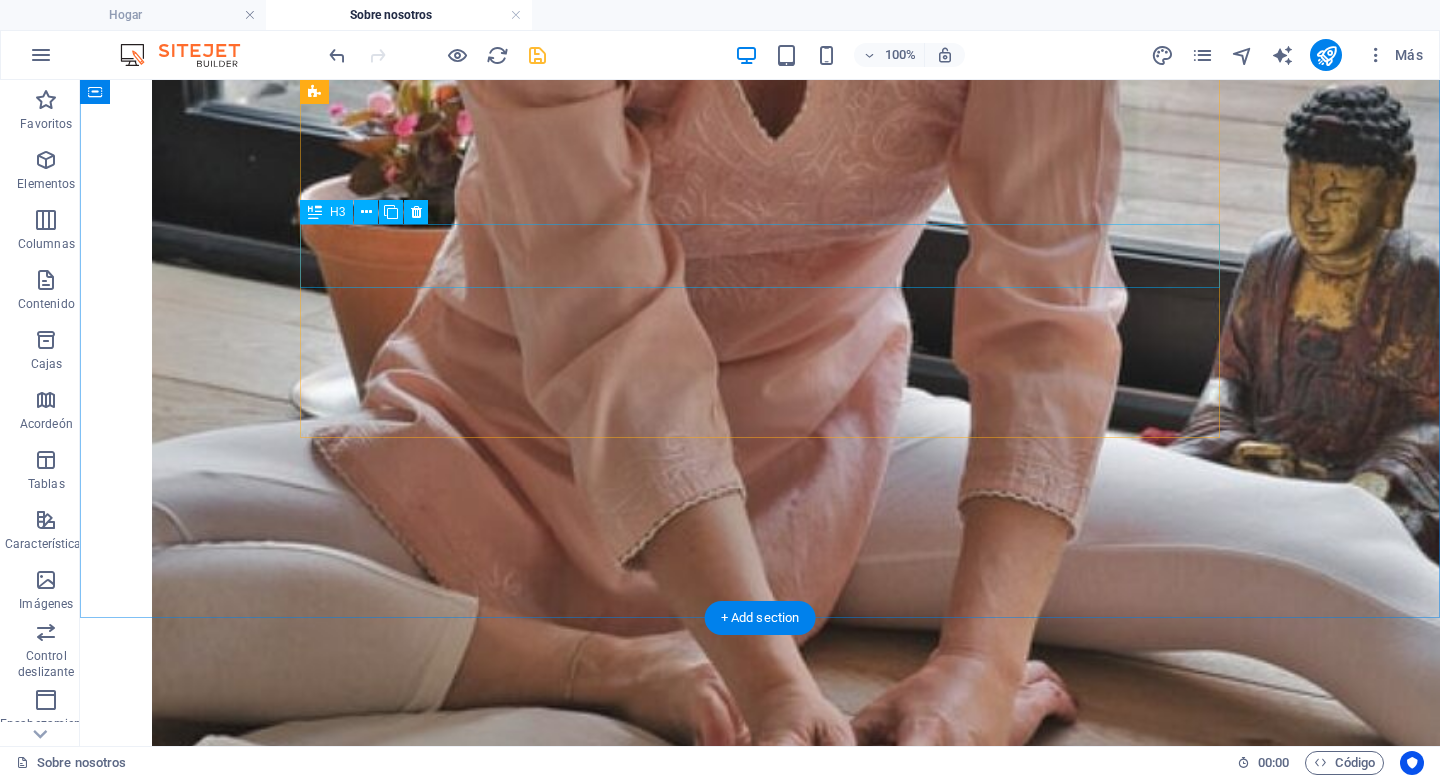 scroll, scrollTop: 6064, scrollLeft: 0, axis: vertical 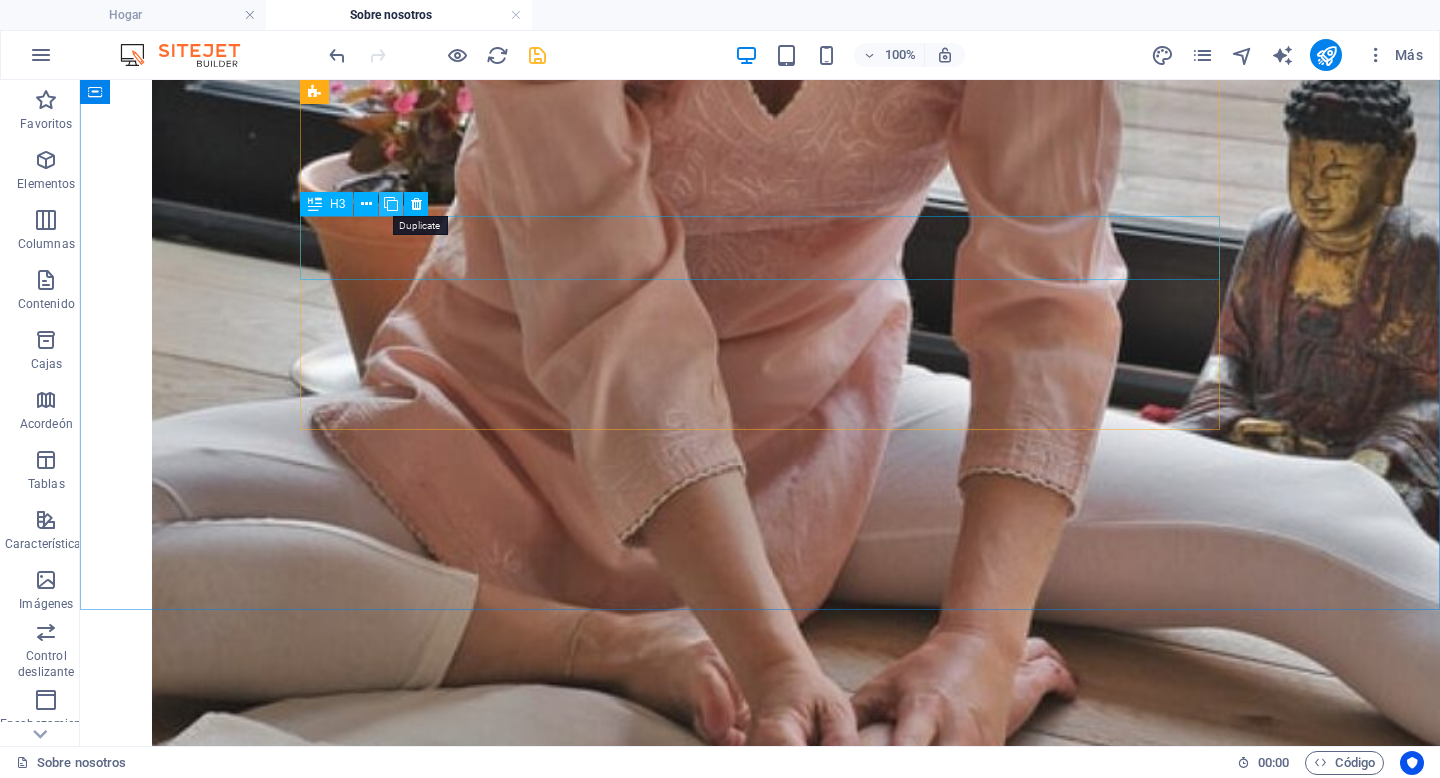 click at bounding box center (391, 204) 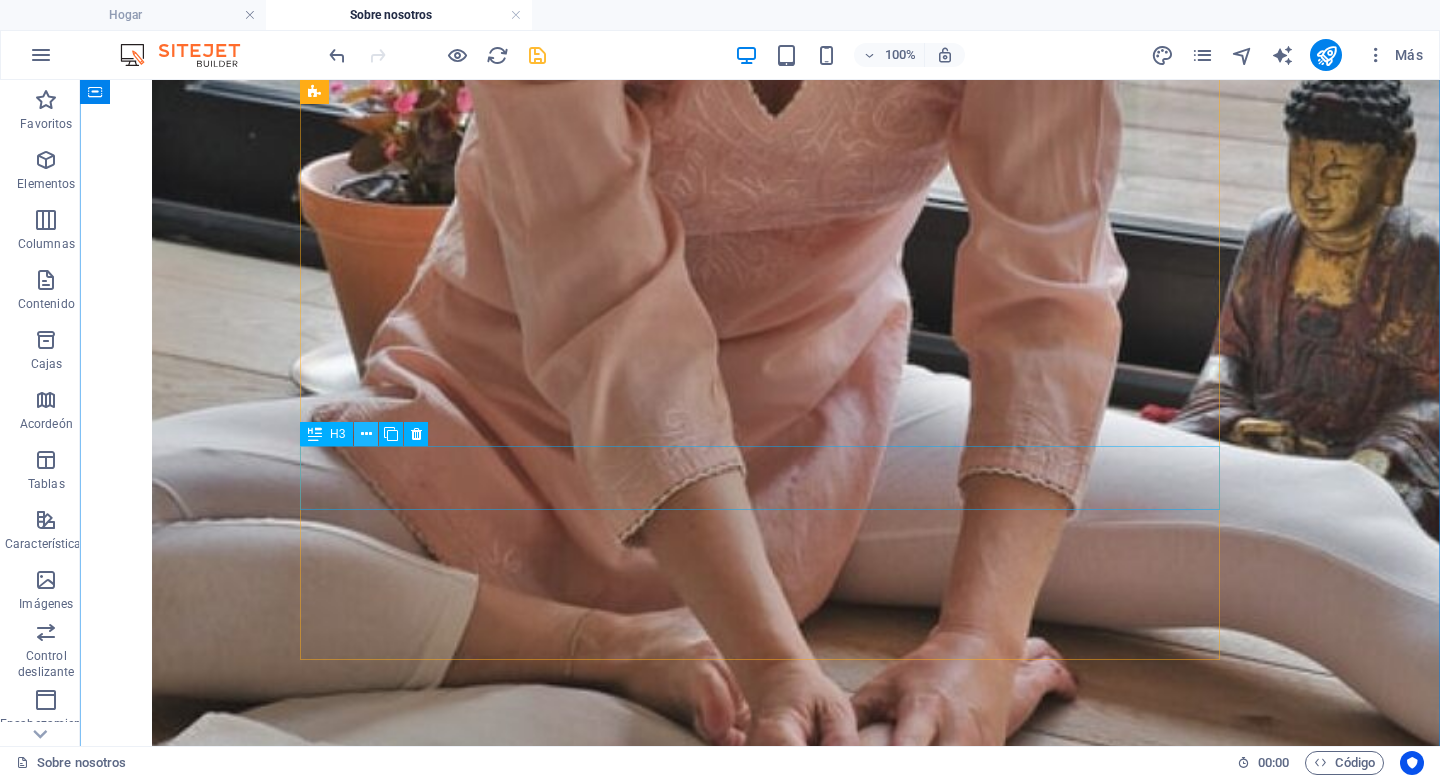 click at bounding box center [366, 434] 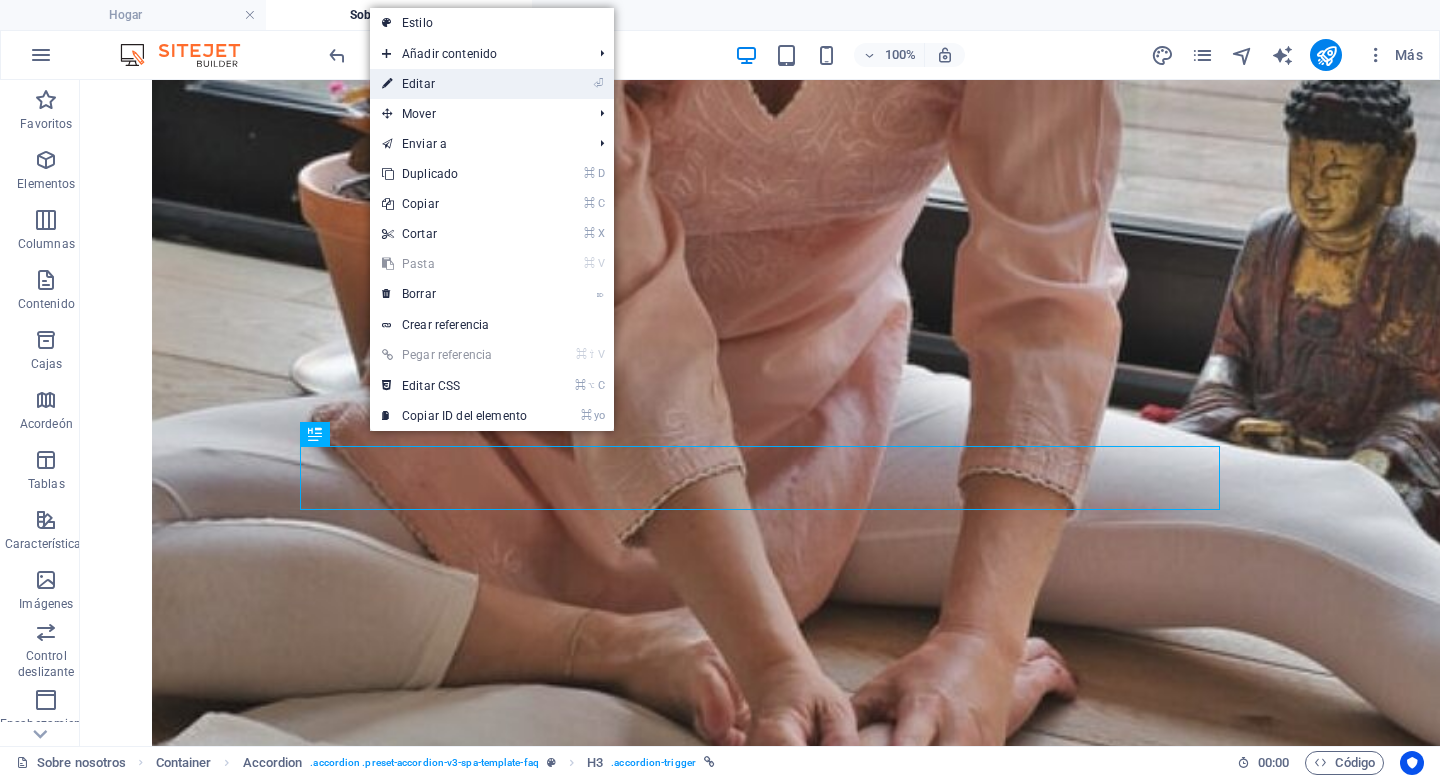 click on "Editar" at bounding box center [418, 84] 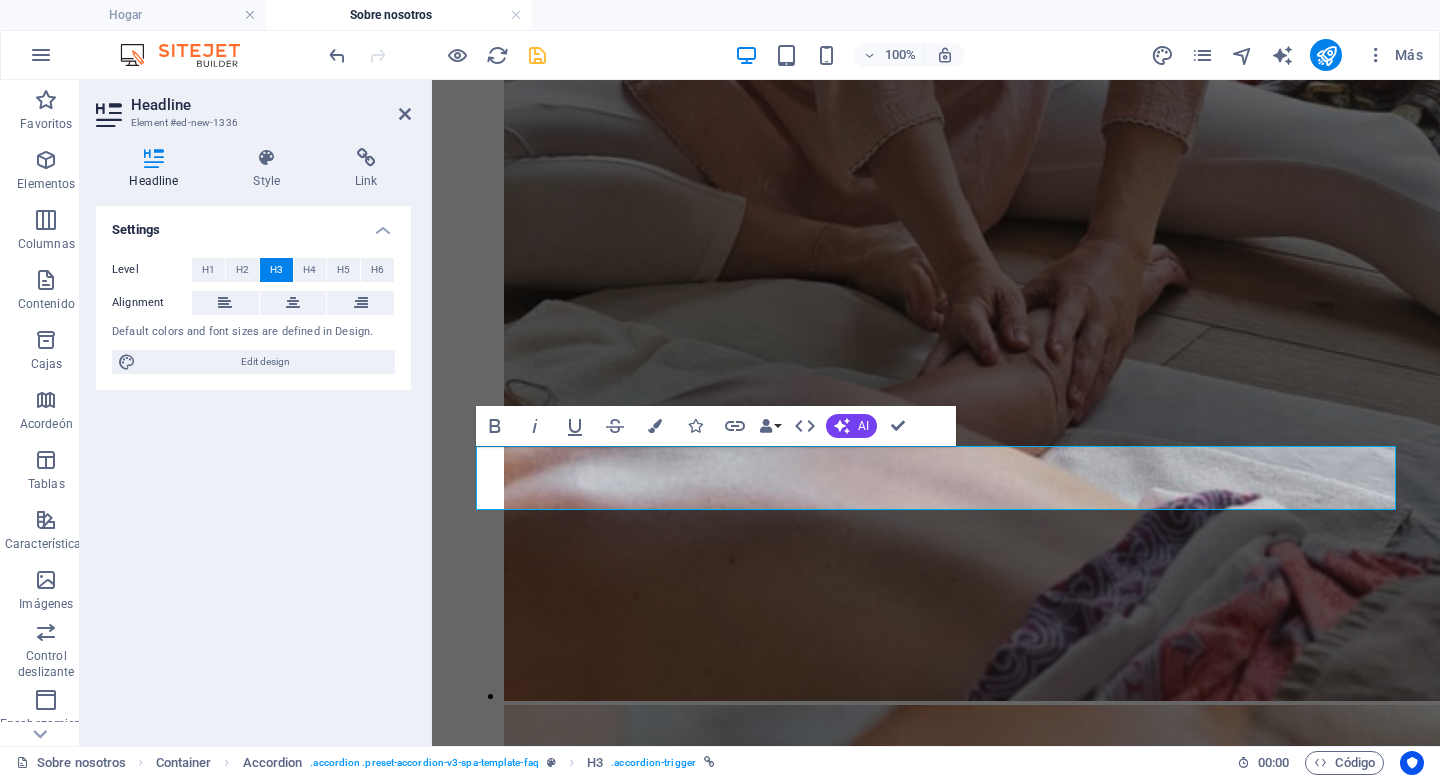 scroll, scrollTop: 5777, scrollLeft: 0, axis: vertical 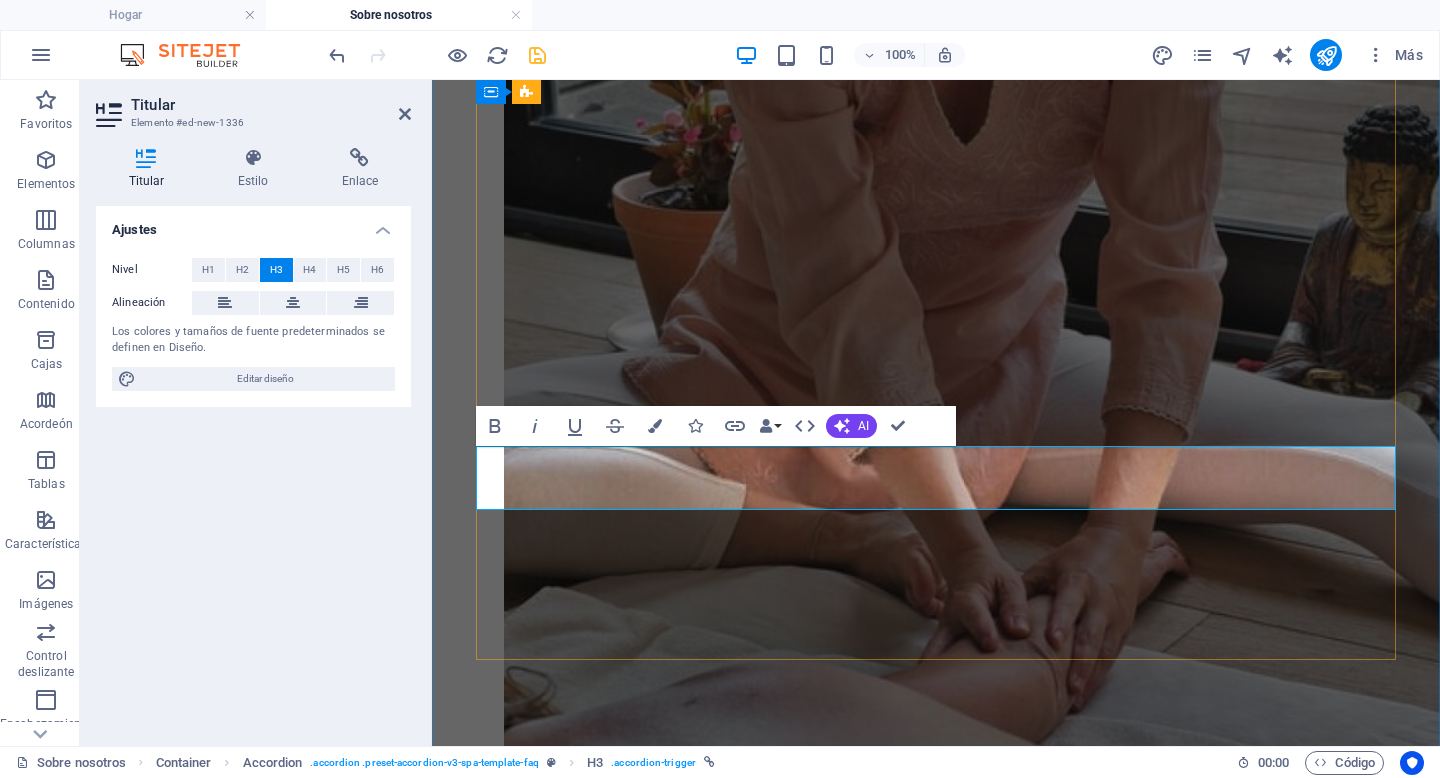 click on "¿Cómo me preparo para mi primera cita de tratamiento facial?" at bounding box center (717, 7038) 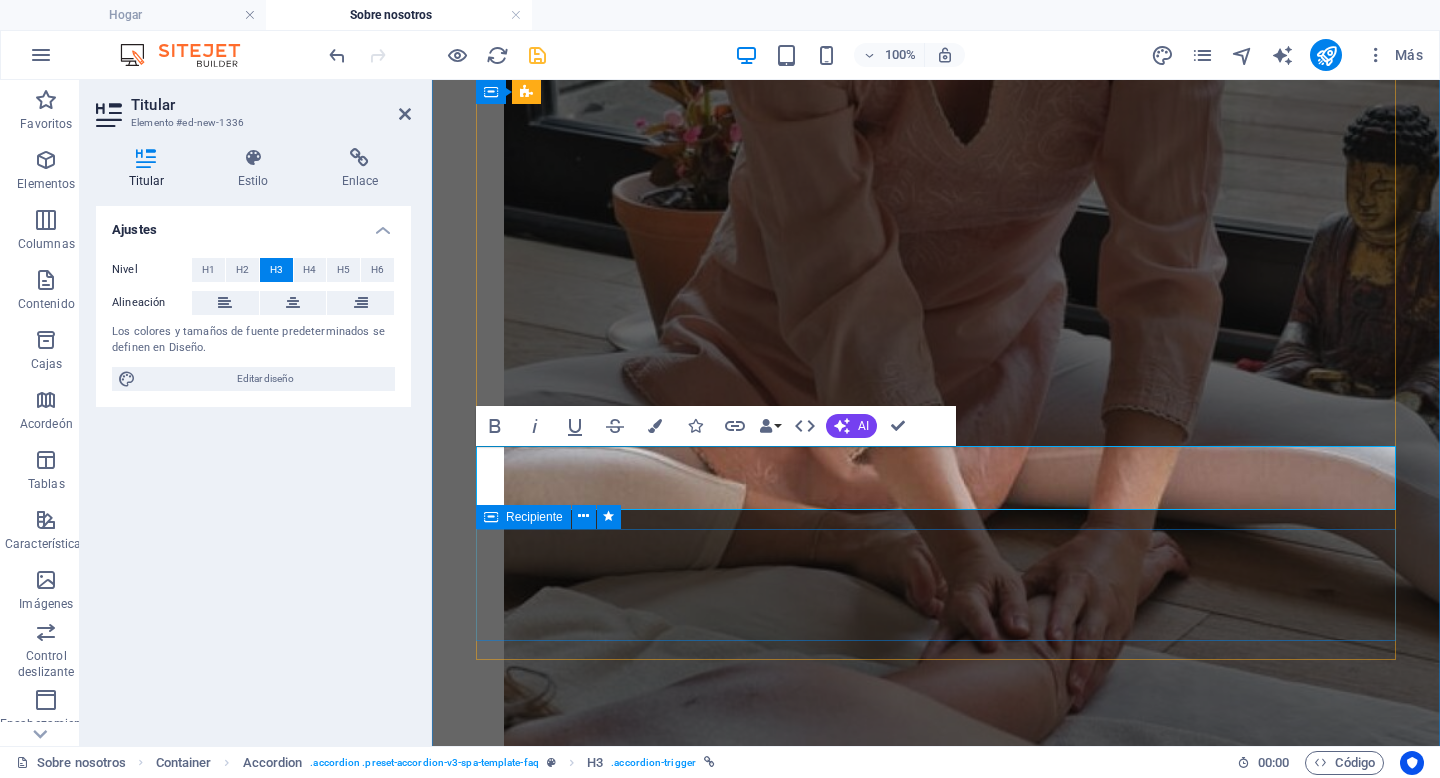 click on "Por favor, llegue 10 minutos antes de su cita para poder completar el papeleo. Si es un paciente nuevo, suspenda todos los productos que esté usando tres días antes de la cita." at bounding box center [936, 7087] 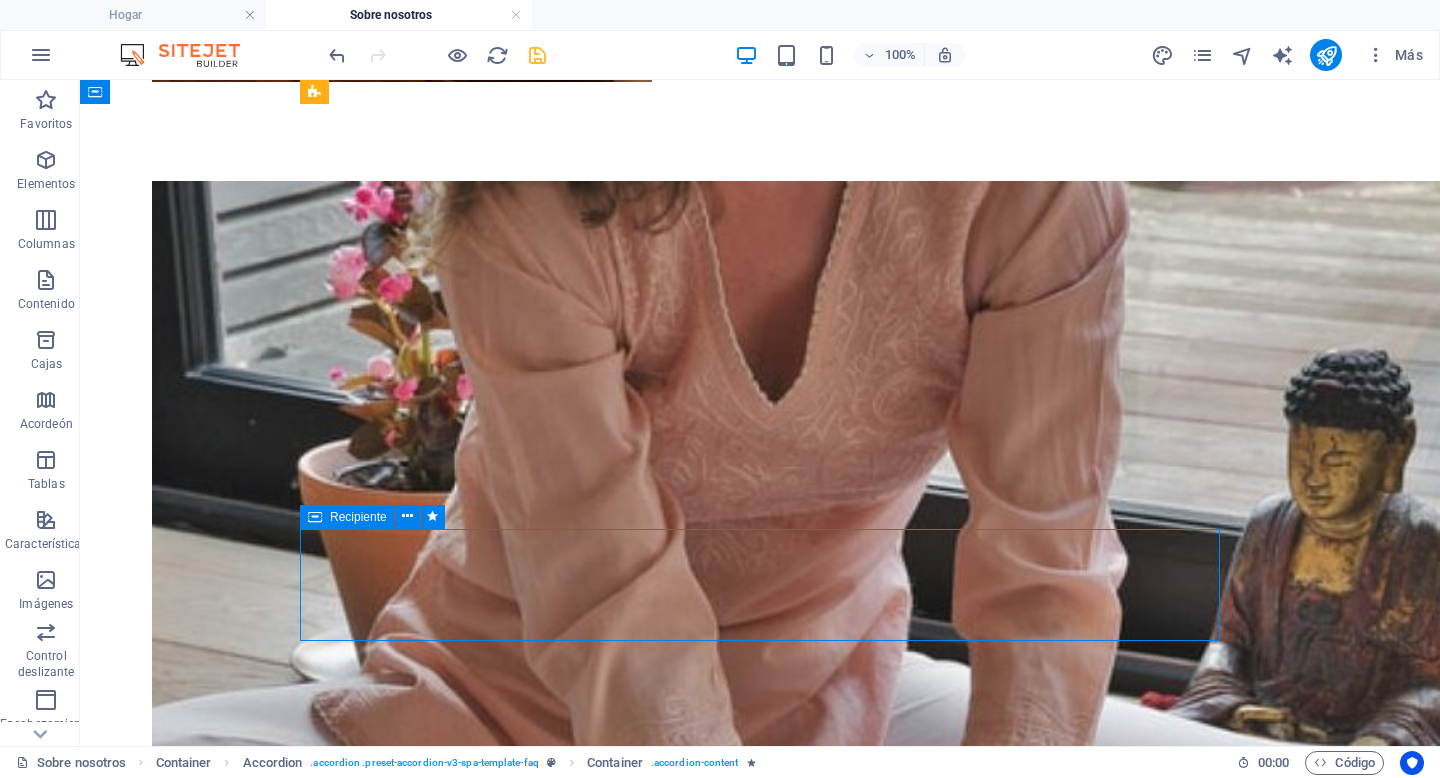 scroll, scrollTop: 6064, scrollLeft: 0, axis: vertical 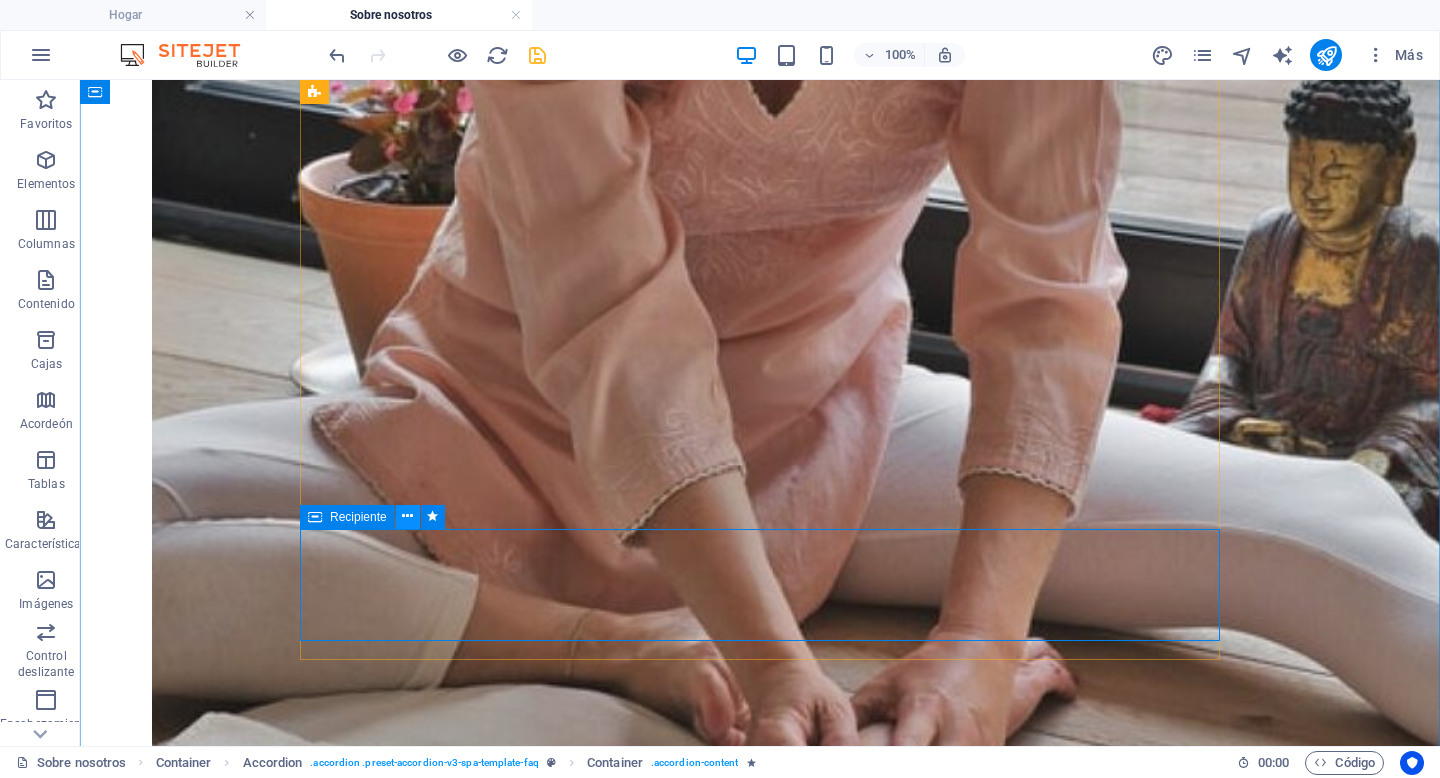 click at bounding box center (407, 516) 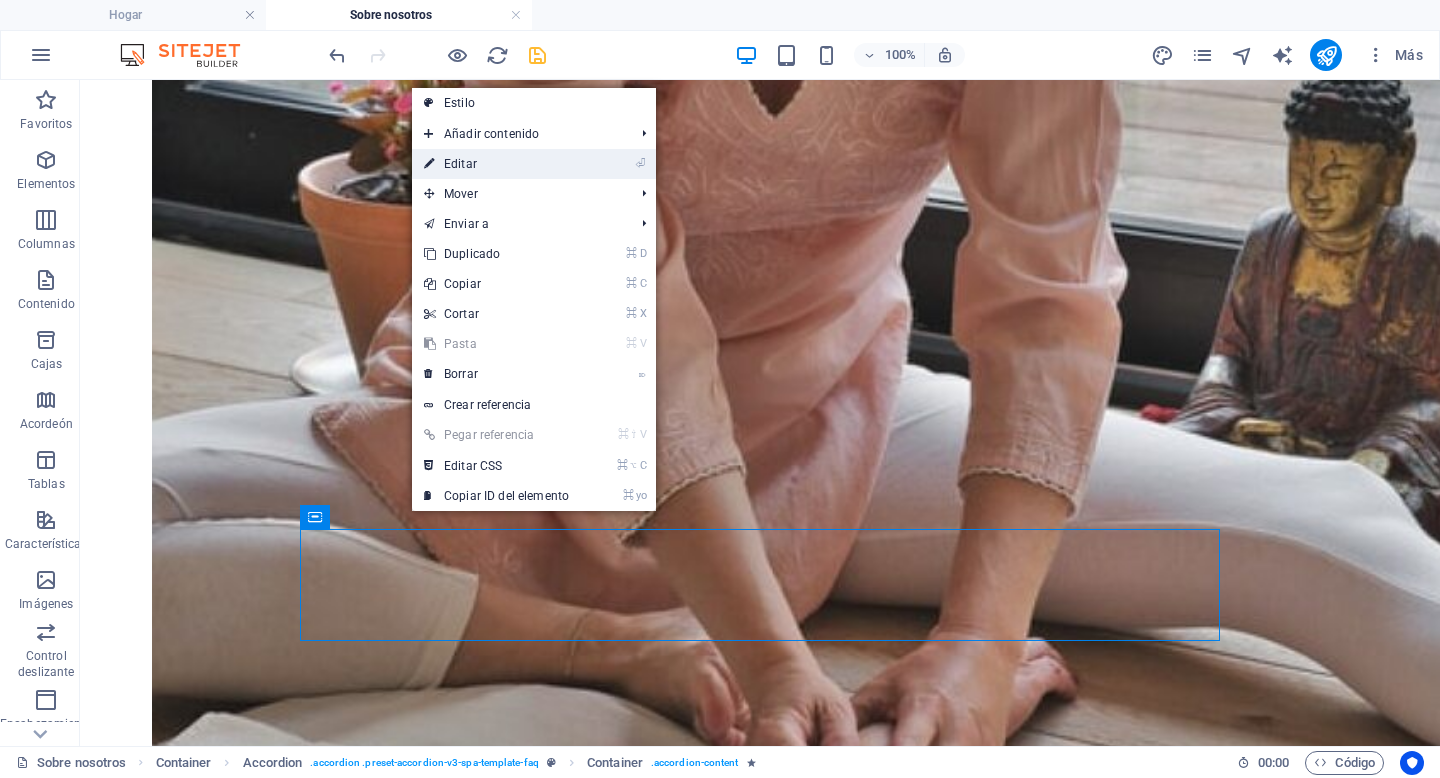 click on "⏎ Editar" at bounding box center (496, 164) 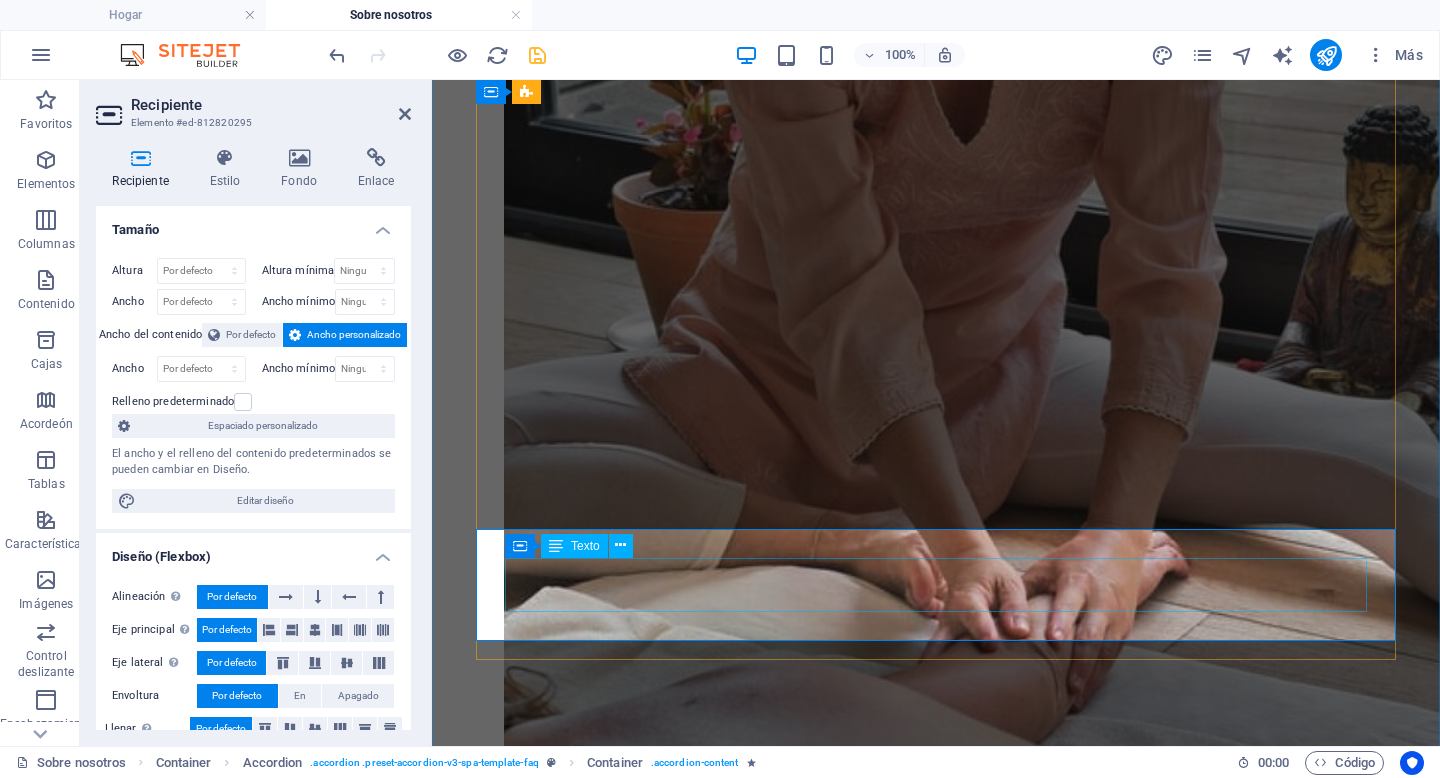 click on "Por favor, llegue 10 minutos antes de su cita para poder completar el papeleo. Si es un paciente nuevo, suspenda todos los productos que esté usando tres días antes de la cita." at bounding box center [936, 7087] 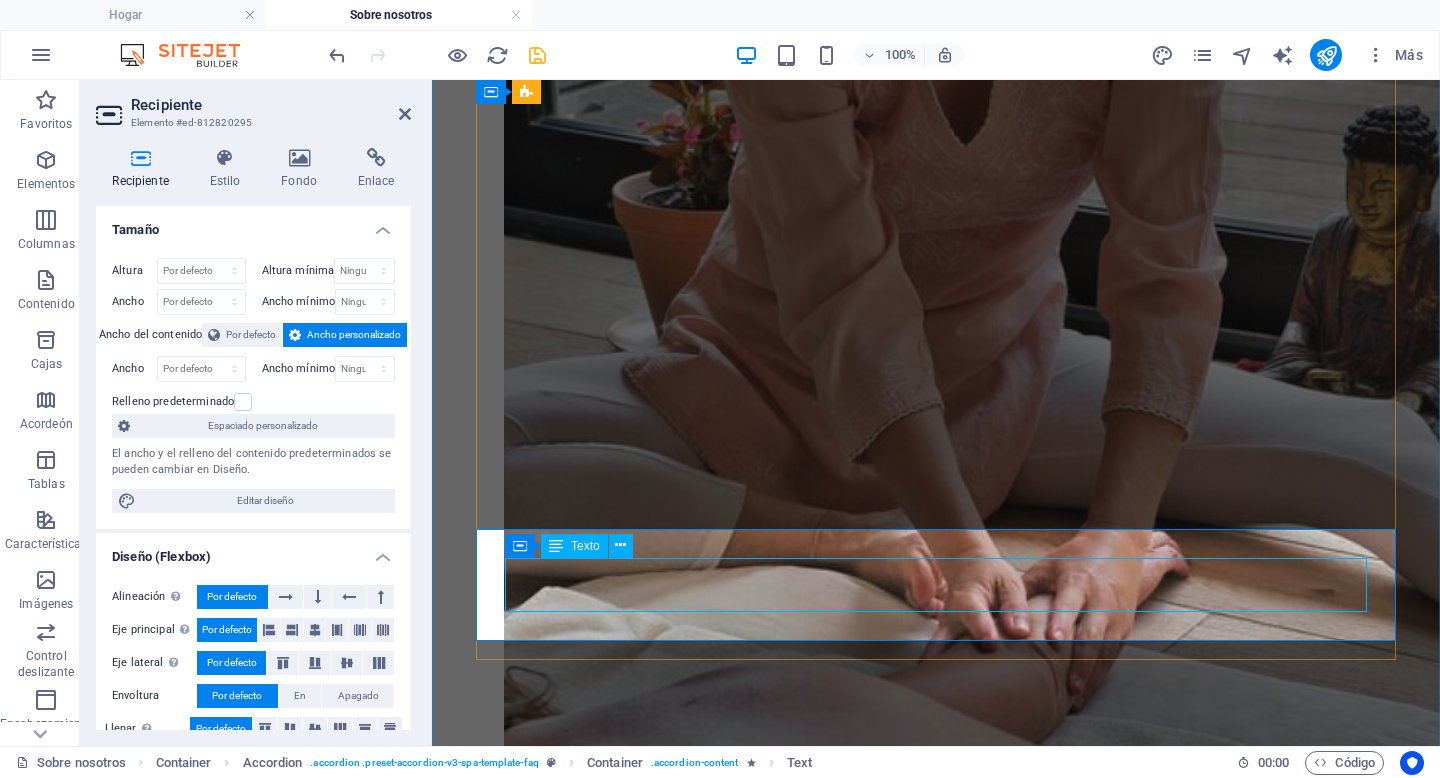 click on "Por favor, llegue 10 minutos antes de su cita para poder completar el papeleo. Si es un paciente nuevo, suspenda todos los productos que esté usando tres días antes de la cita." at bounding box center [936, 7087] 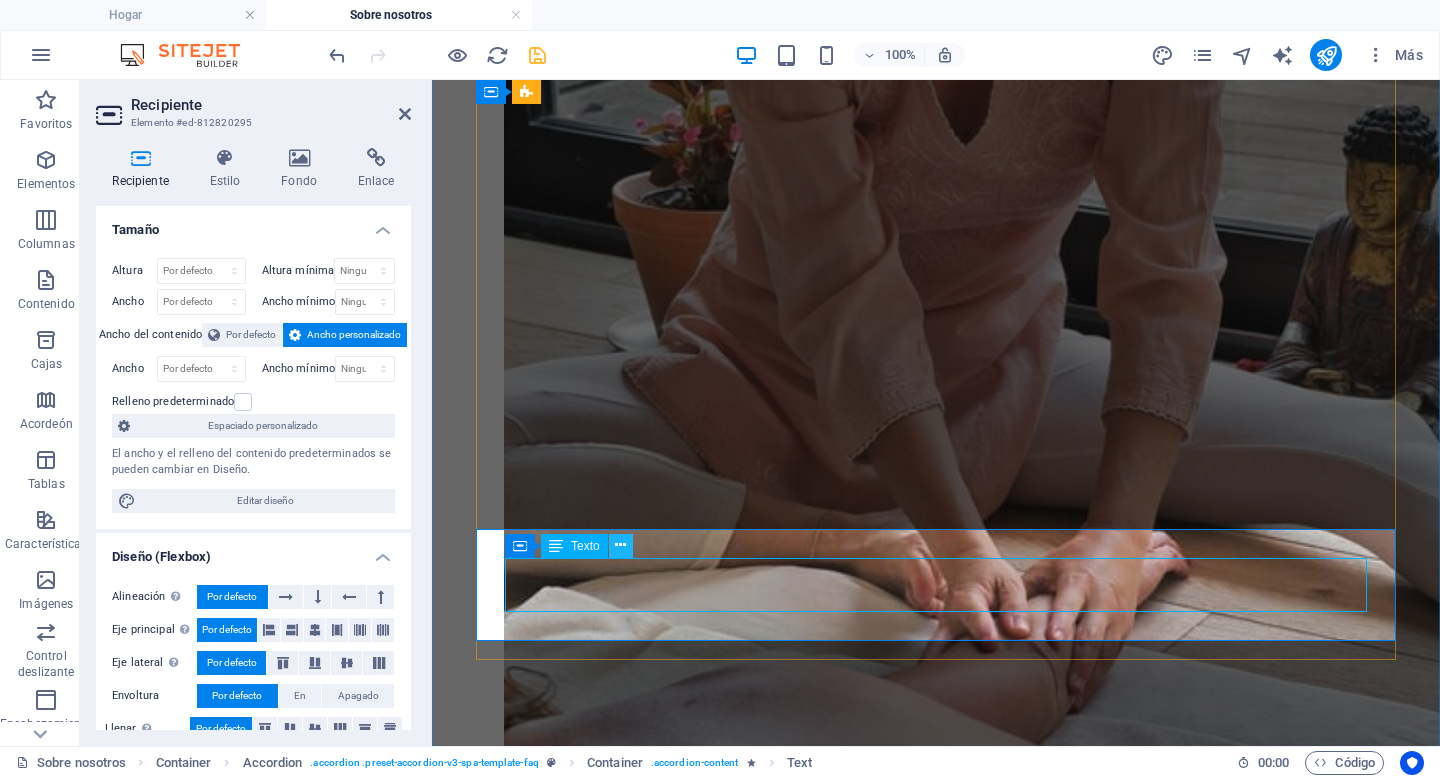 click at bounding box center (620, 545) 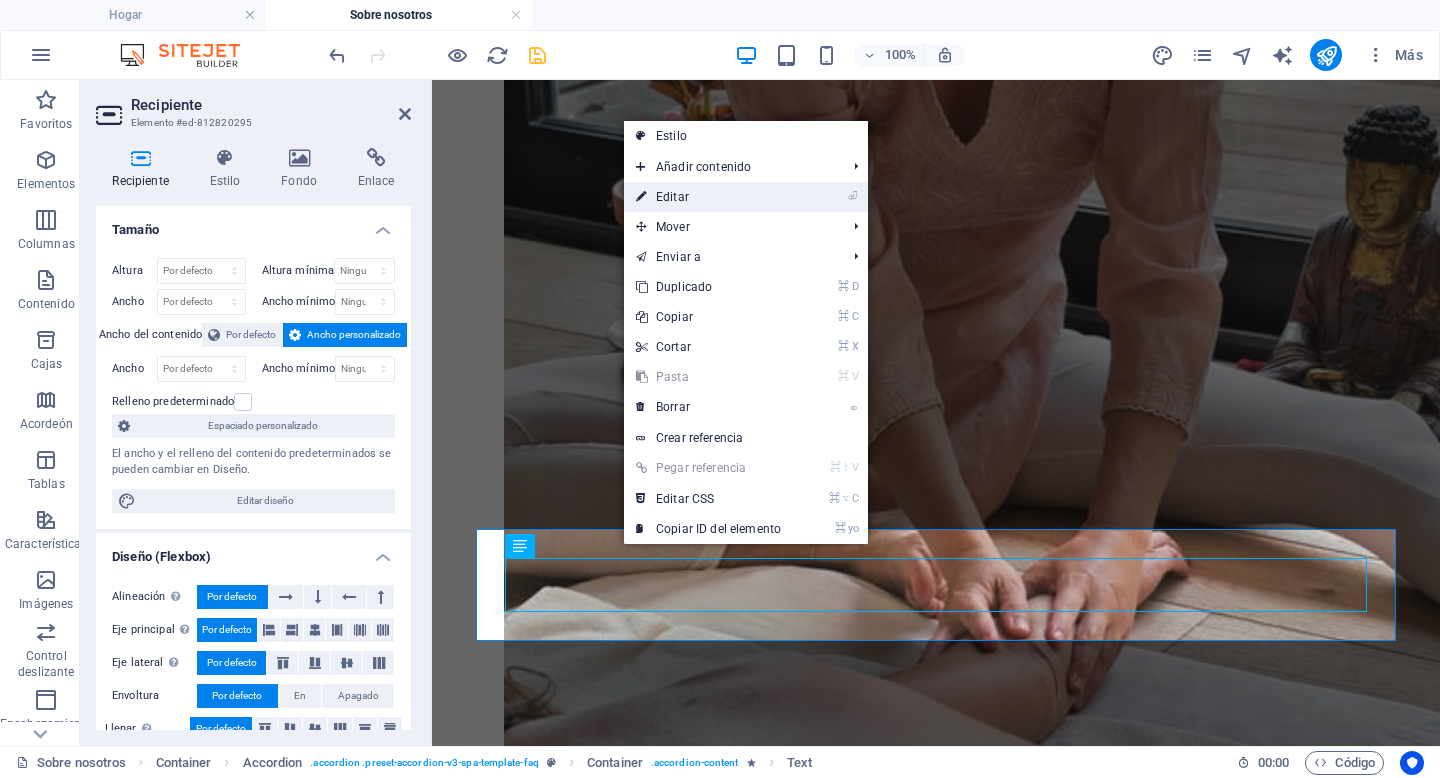 click on "⏎ Editar" at bounding box center [708, 197] 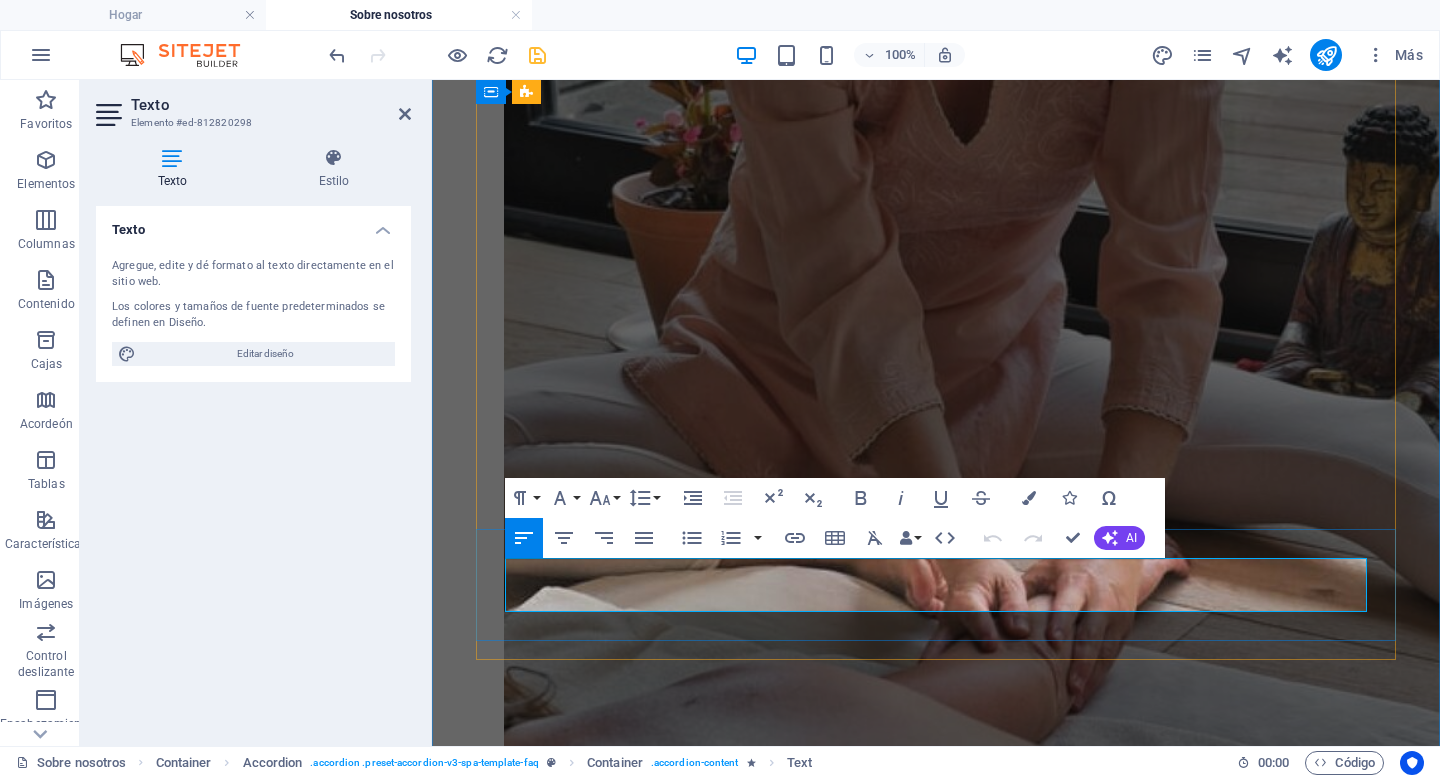 click on "Por favor, llegue 10 minutos antes de su cita para poder completar el papeleo. Si es un paciente nuevo, suspenda todos los productos que esté usando tres días antes de la cita." at bounding box center [936, 7087] 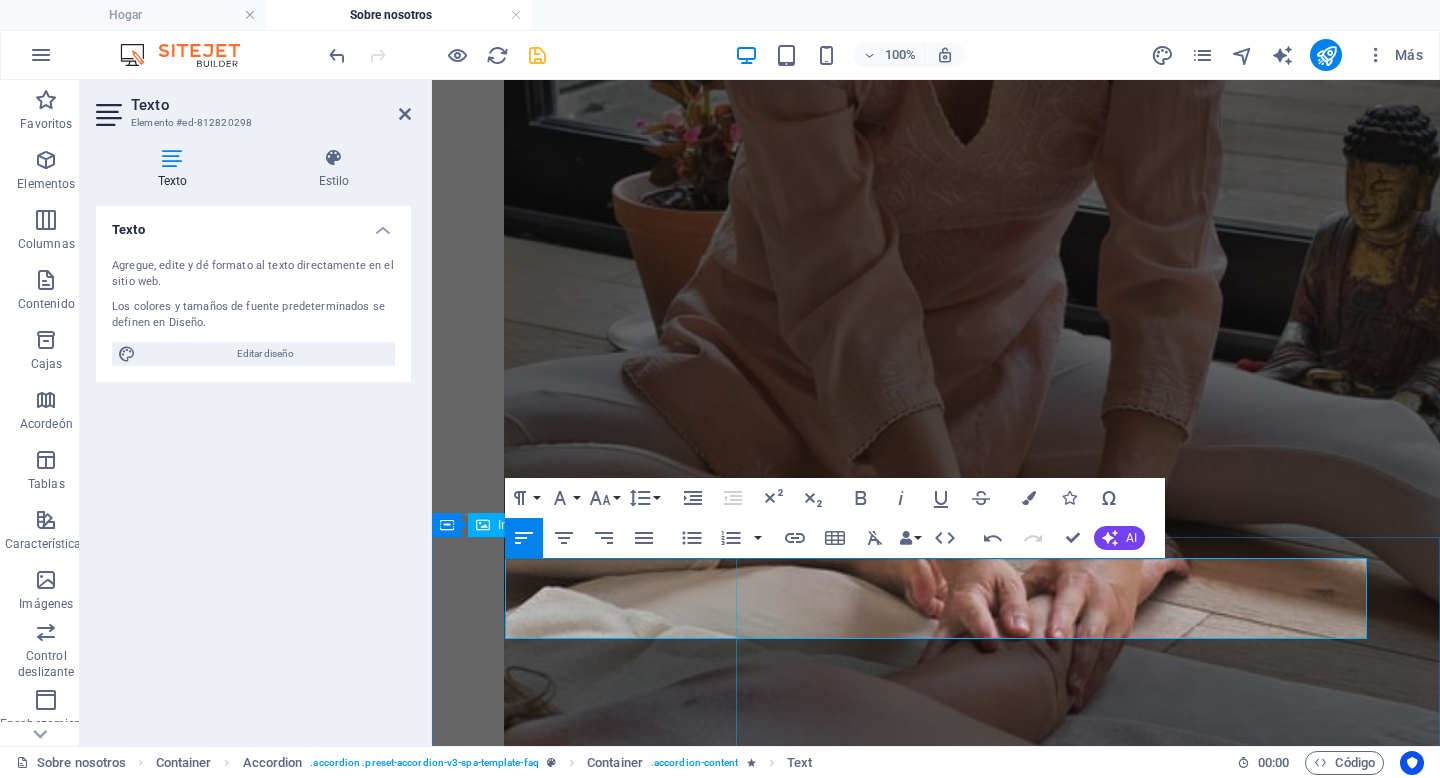 click at bounding box center (920, 7215) 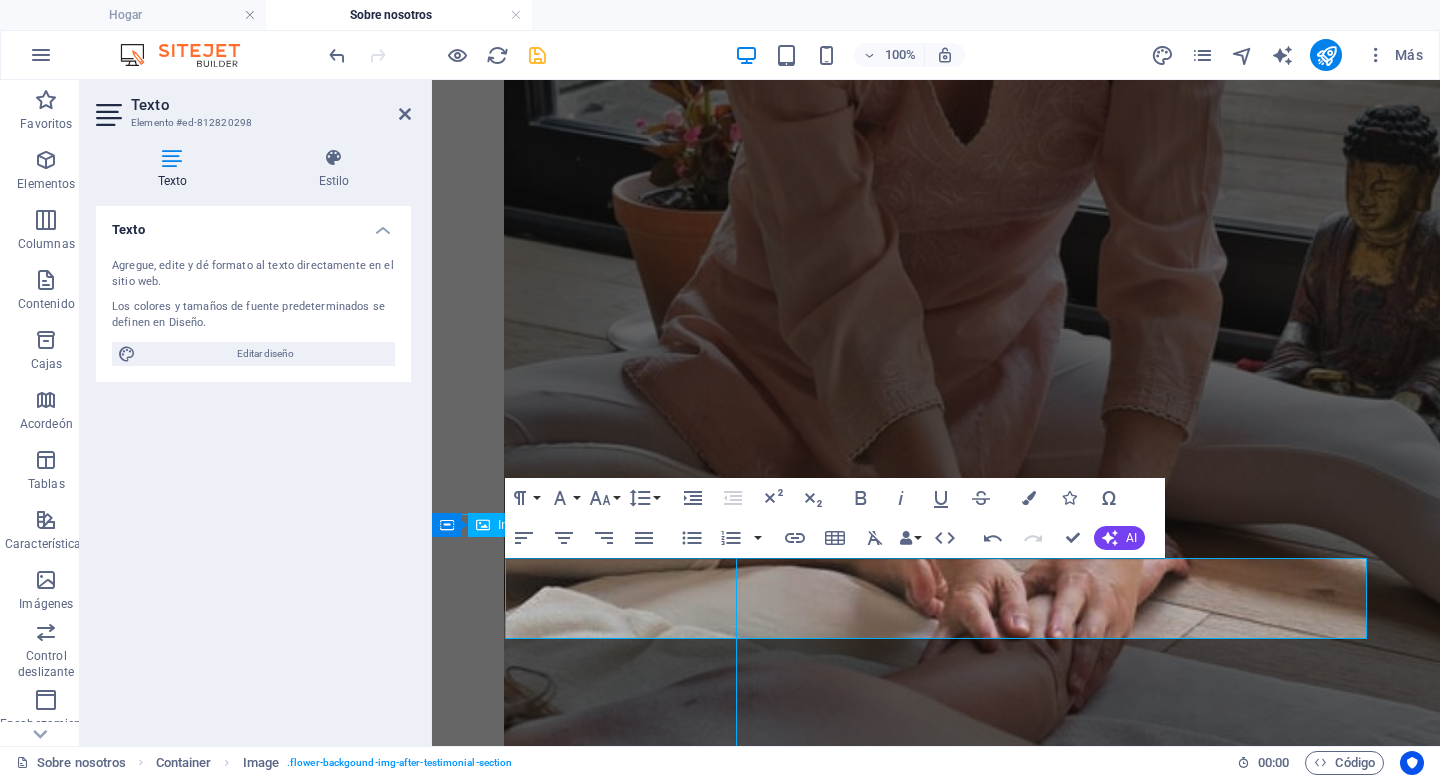 scroll, scrollTop: 6064, scrollLeft: 0, axis: vertical 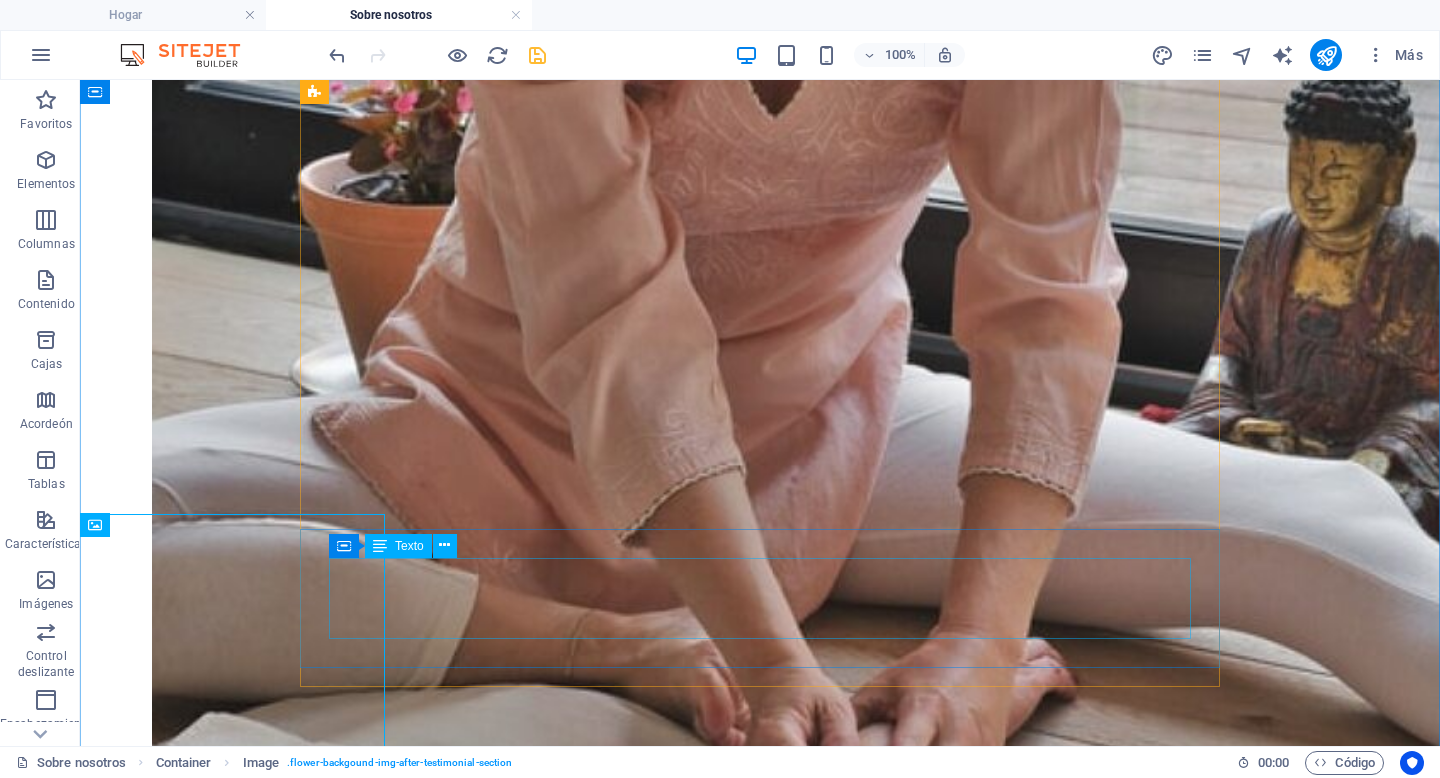 click on "Por favor,  Glow on Studios solicita a nuestros clientes que nos avisen con 48 horas de anticipación para cancelar o reprogramar su cita, a fin de evitar el cargo de la mitad del precio. Si no se presenta a su cita sin previo aviso, se le cobrará el 100% del servicio y no podrá volver a reservar hasta que se complete el pago." at bounding box center (760, 9077) 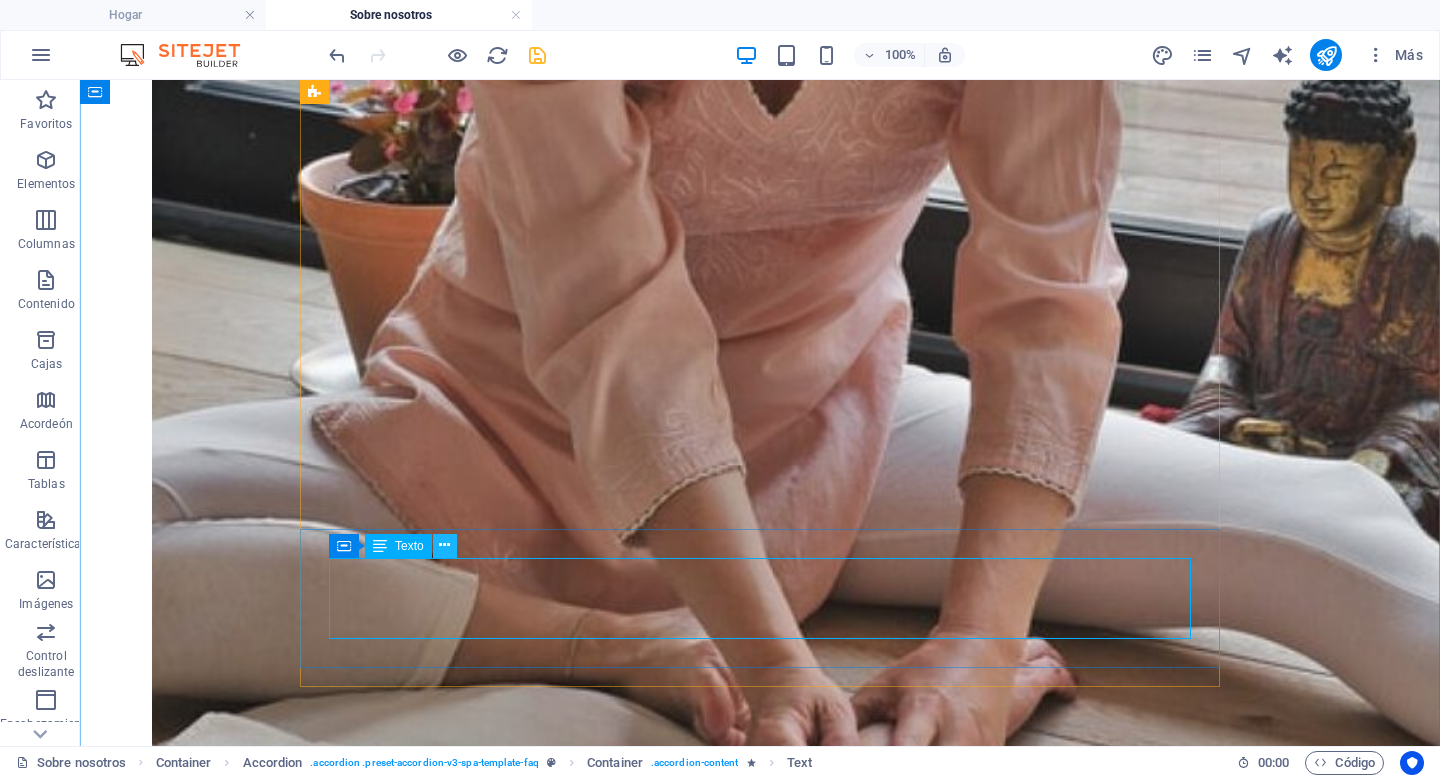 click at bounding box center [444, 545] 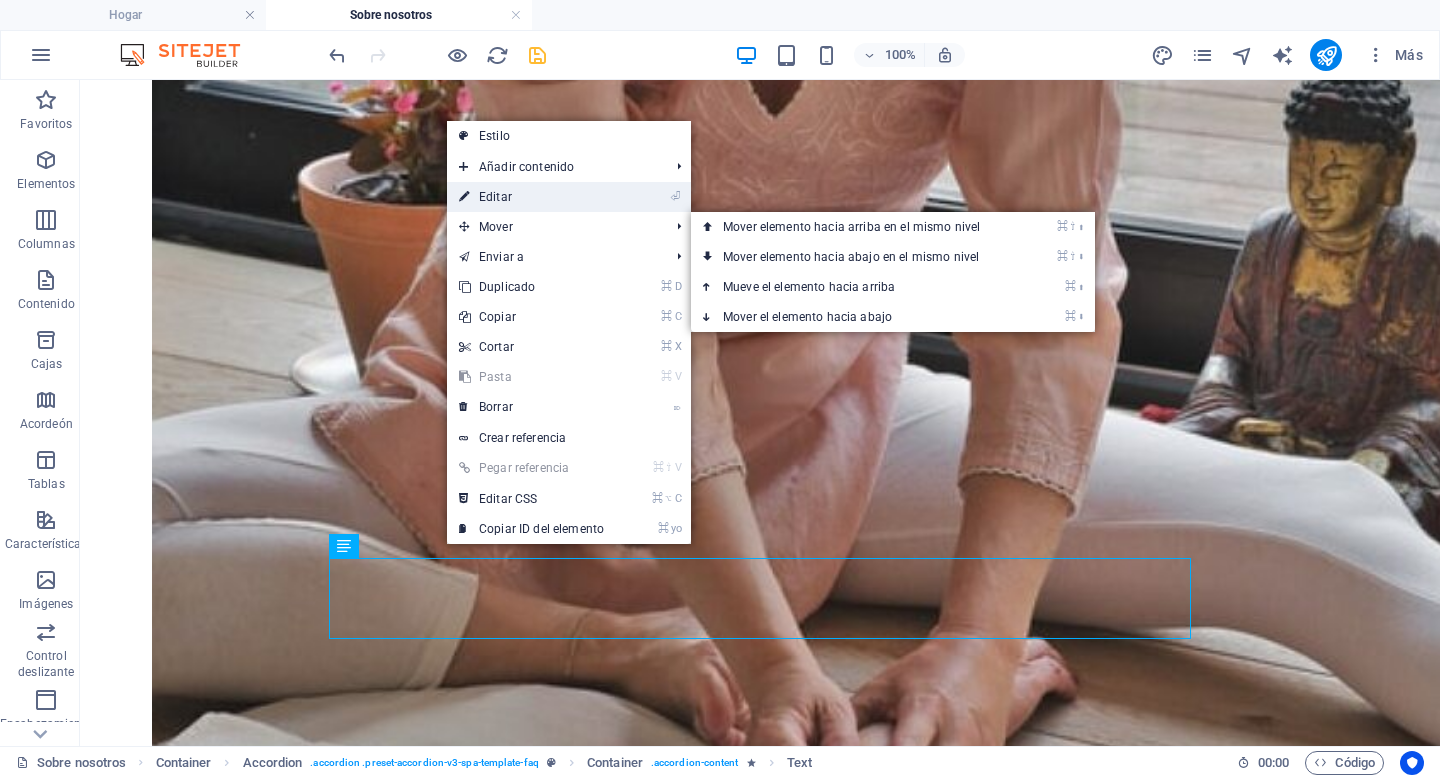 click on "⏎ Editar" at bounding box center (531, 197) 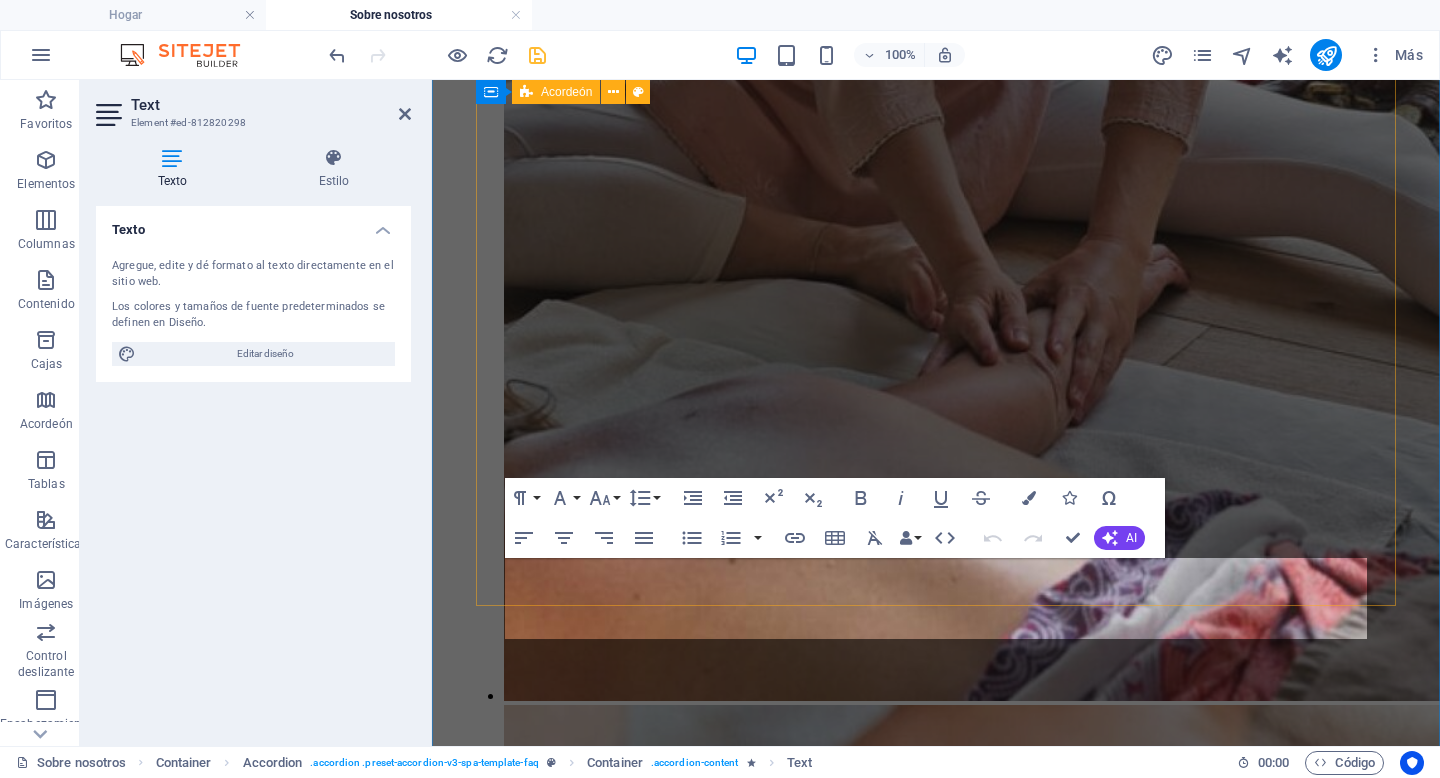 scroll, scrollTop: 5777, scrollLeft: 0, axis: vertical 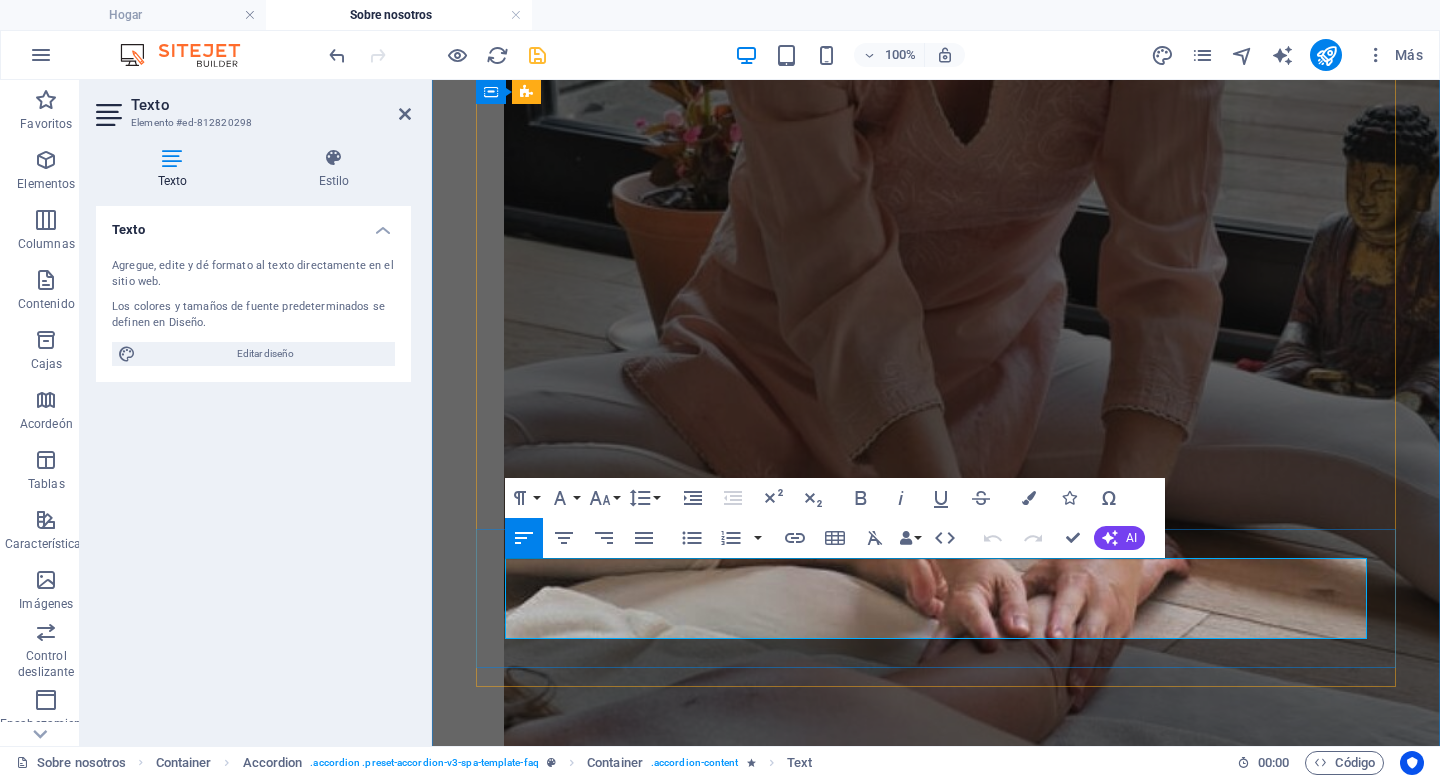click on "Glow on Studios solicita a nuestros clientes que nos avisen con [HOURS] horas de anticipación para cancelar o reprogramar su cita, a fin de evitar el cargo de la mitad del precio. Si no se presenta a su cita sin previo aviso, se le cobrará el [PERCENTAGE]% del servicio y no podrá volver a reservar hasta que se complete el pago." 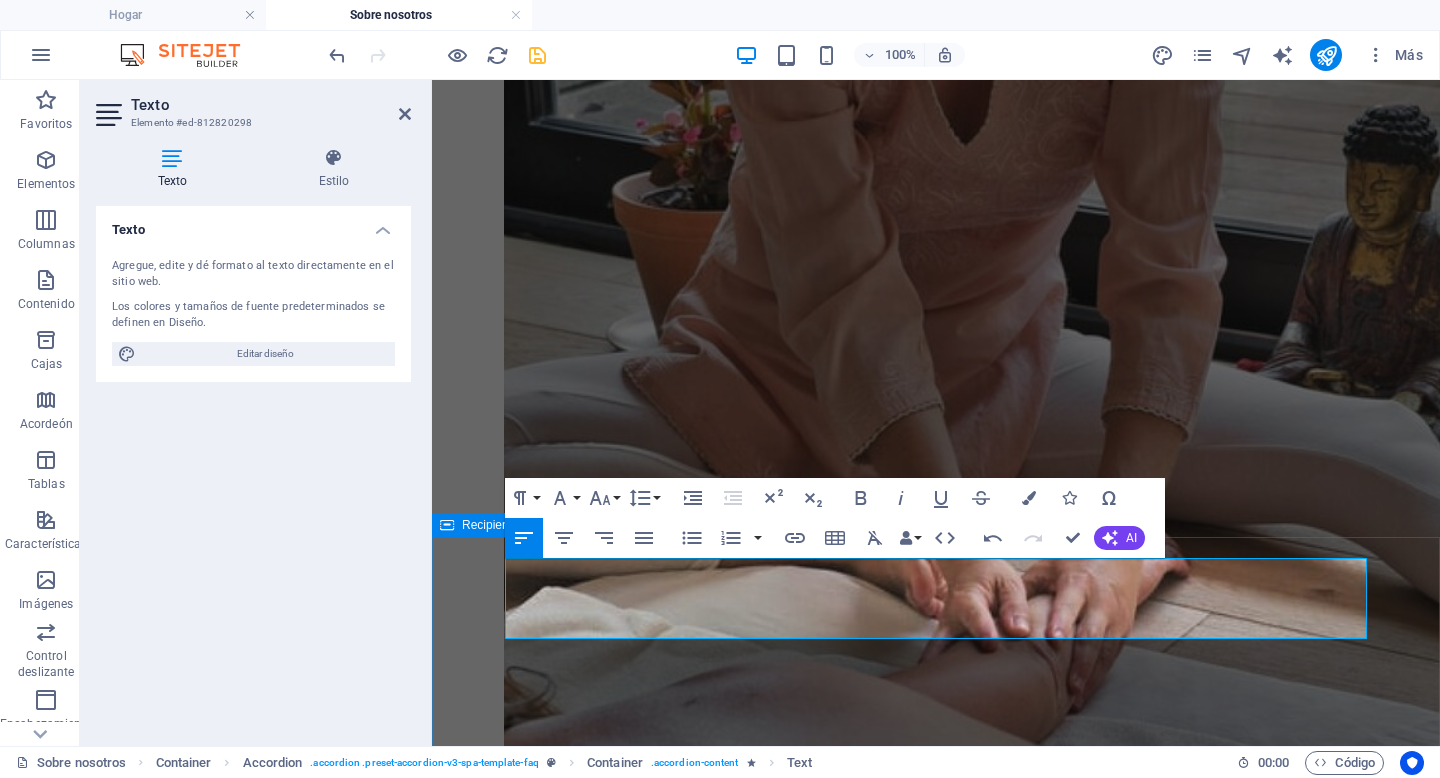 click at bounding box center [936, 7215] 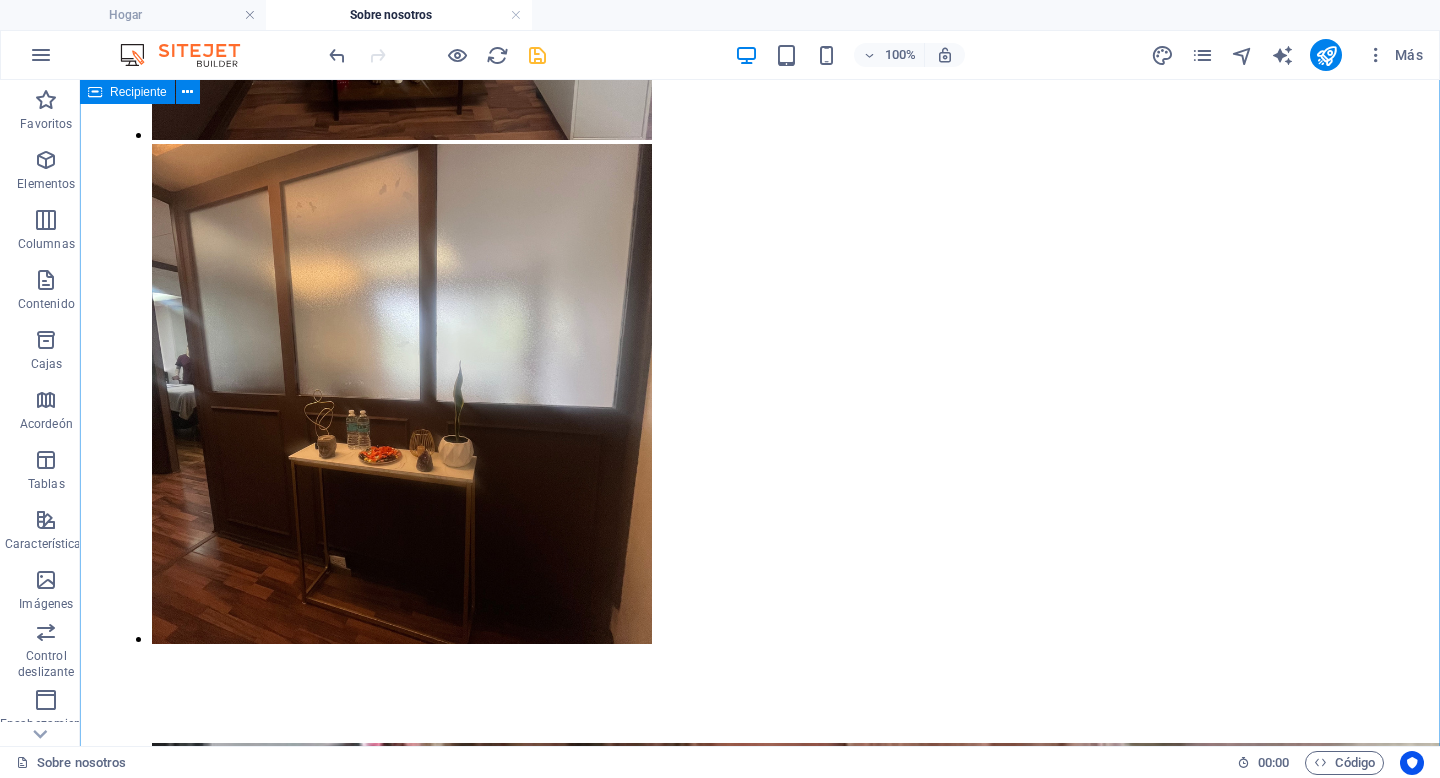 scroll, scrollTop: 5341, scrollLeft: 0, axis: vertical 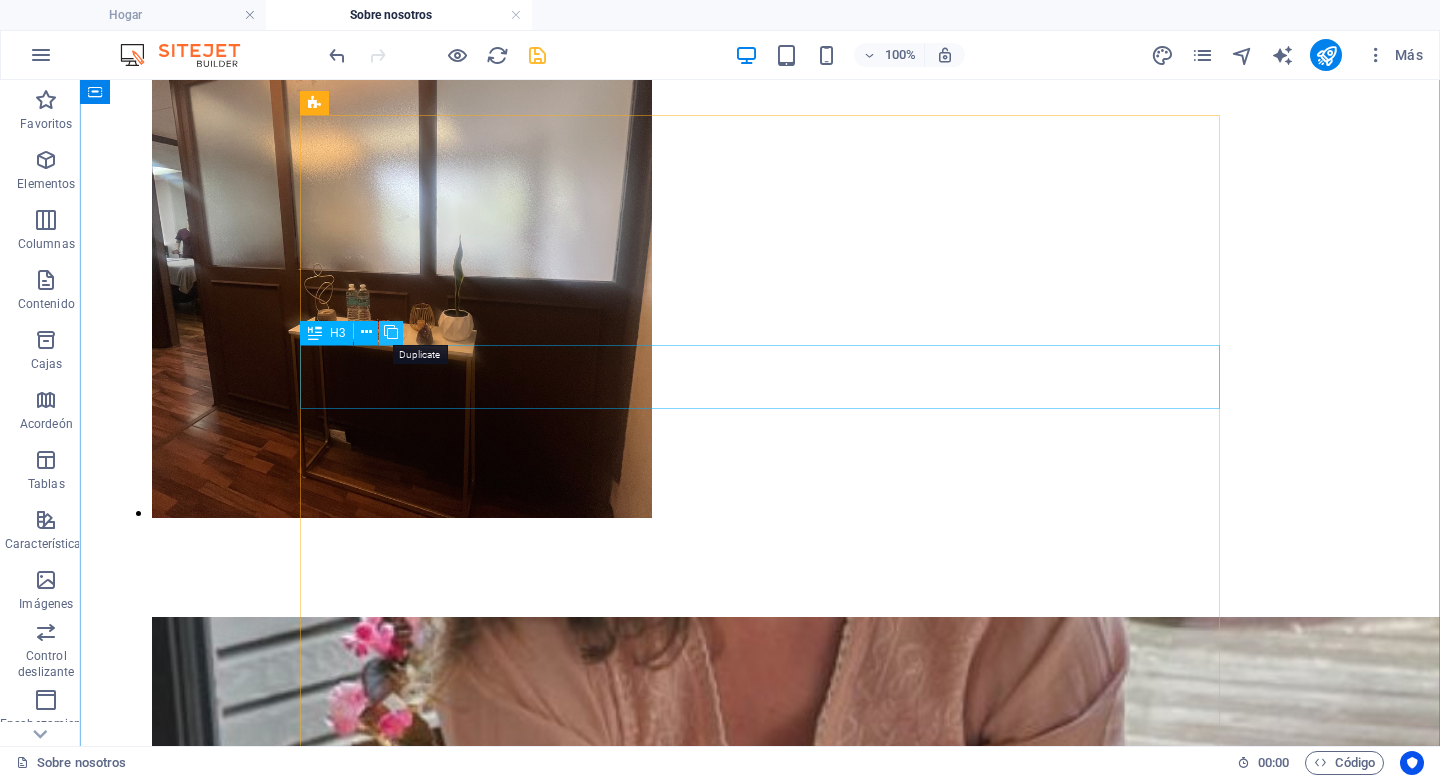 click at bounding box center [391, 332] 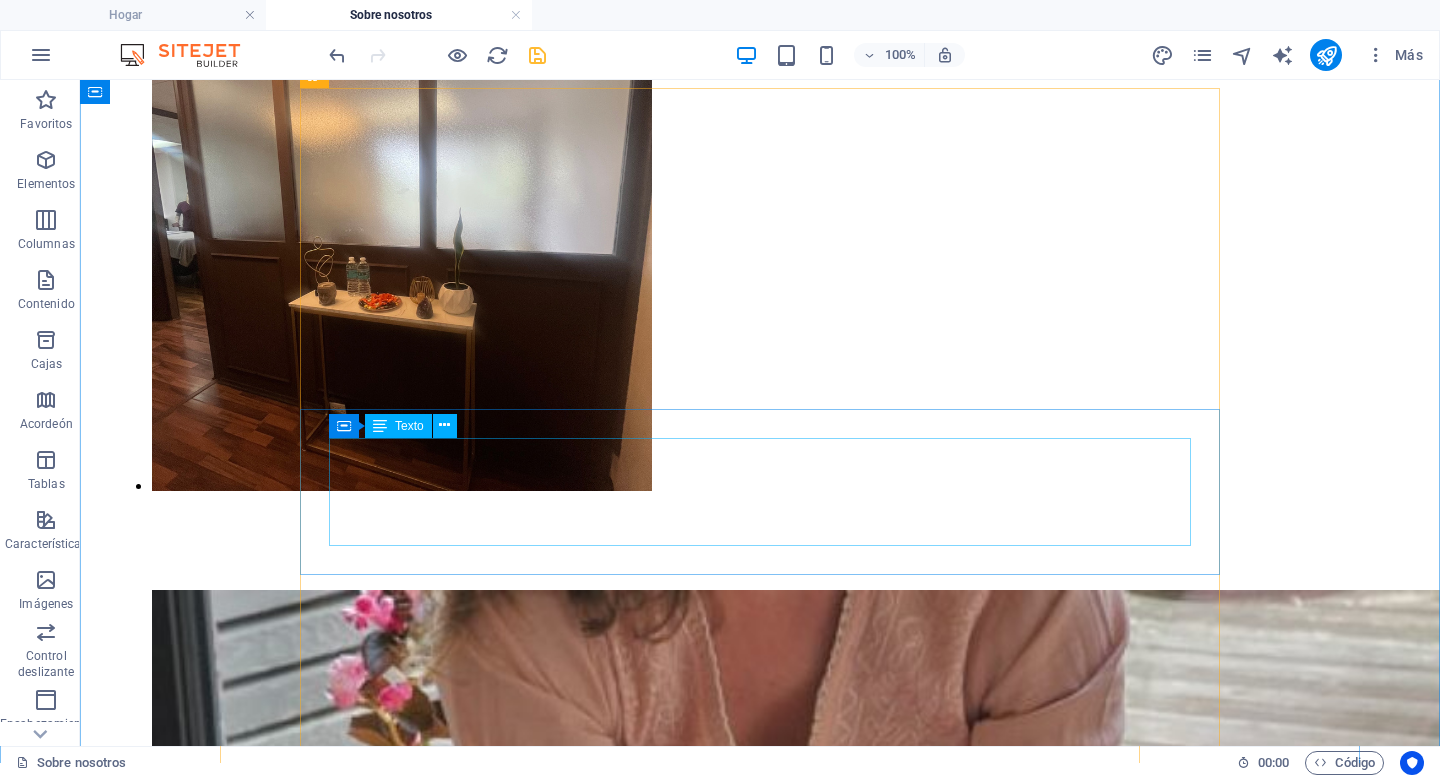 scroll, scrollTop: 5378, scrollLeft: 0, axis: vertical 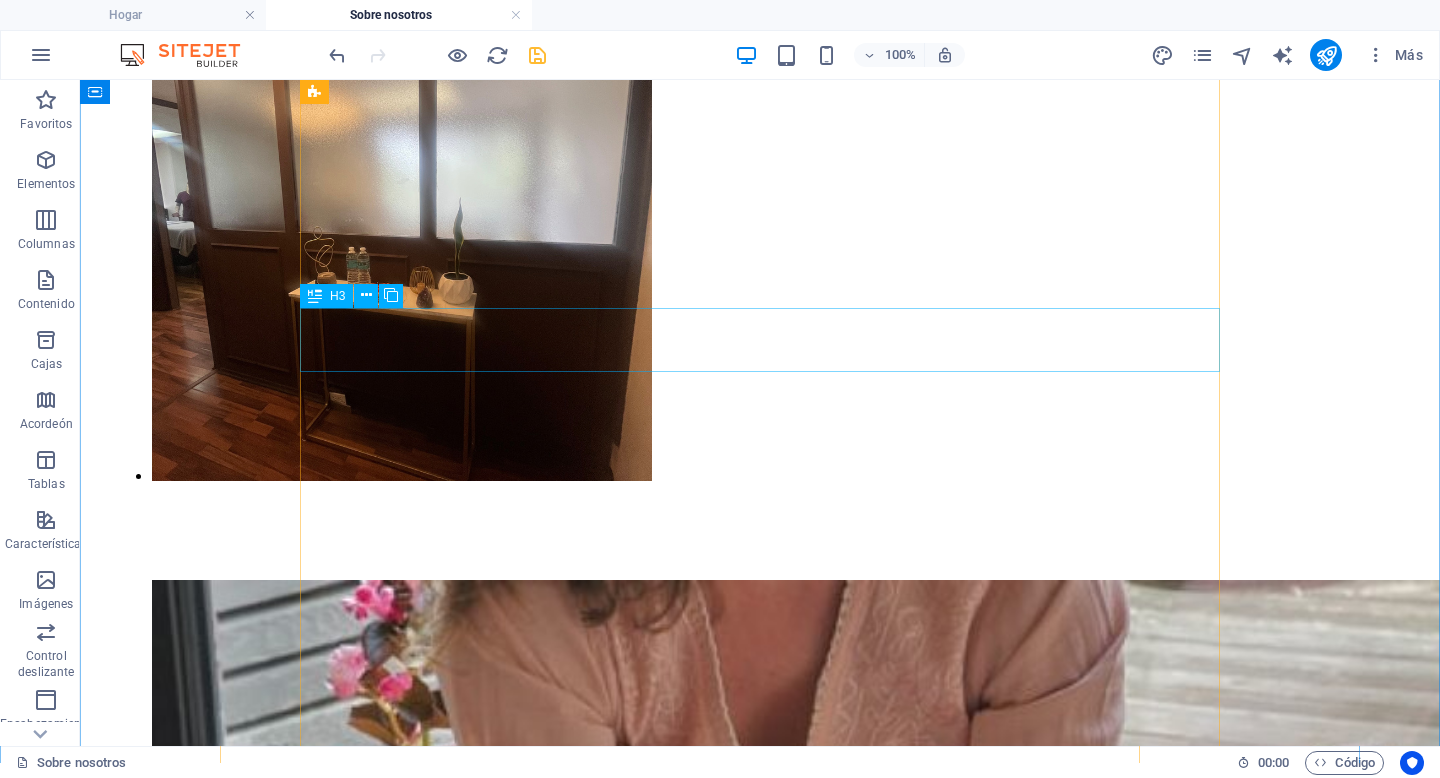 click on "¿Cómo reservo mi cita de nutrición o algún otro tratamiento?" at bounding box center [760, 9300] 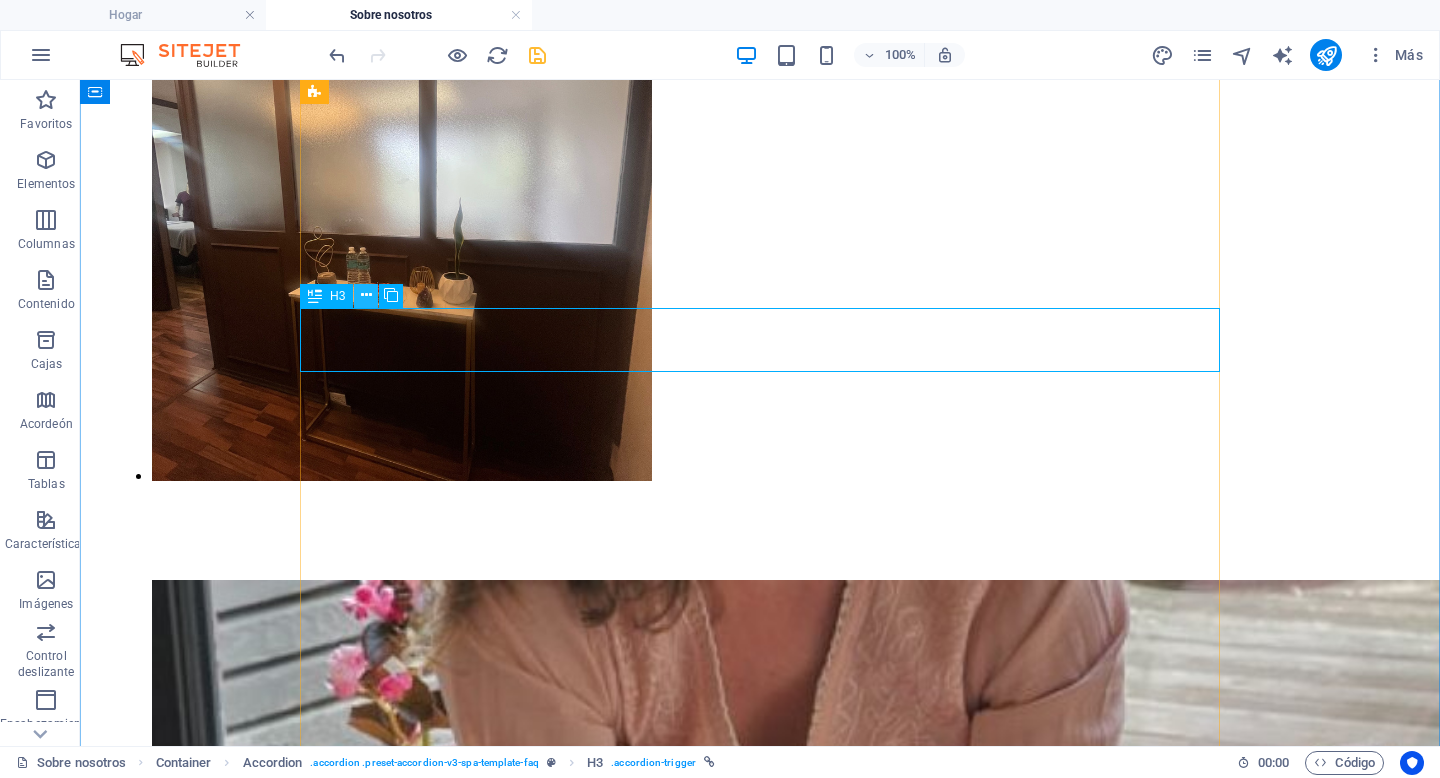 click at bounding box center [366, 295] 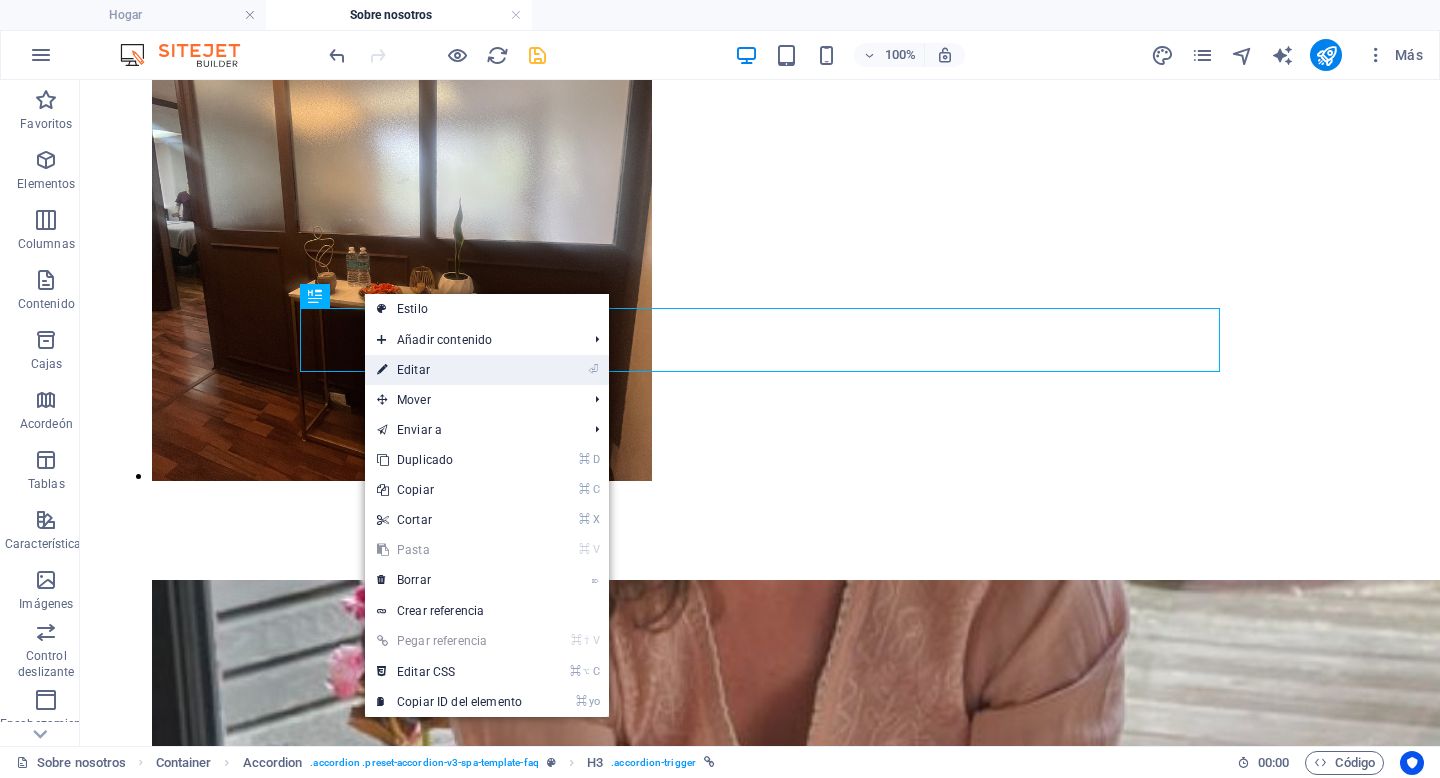 click on "Editar" at bounding box center (413, 370) 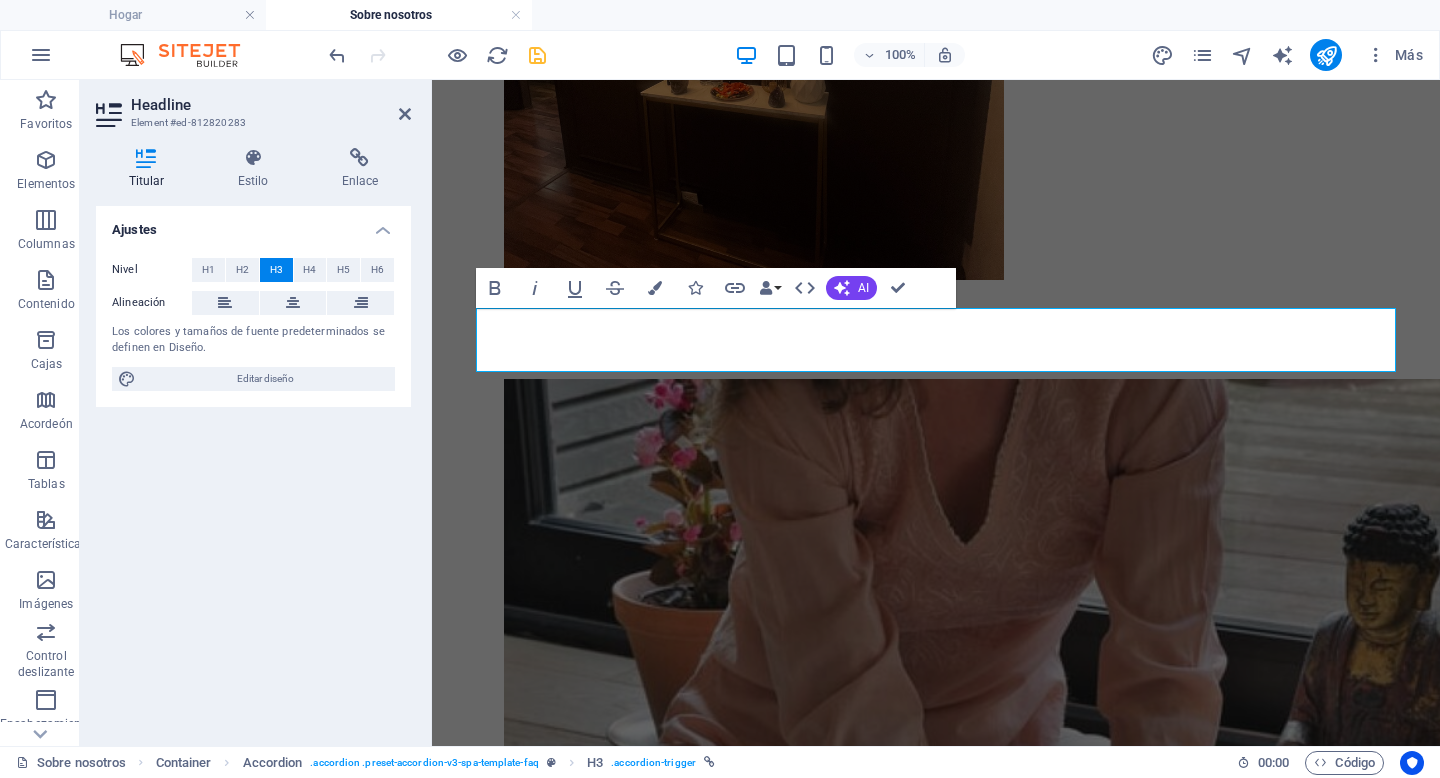 scroll, scrollTop: 5091, scrollLeft: 0, axis: vertical 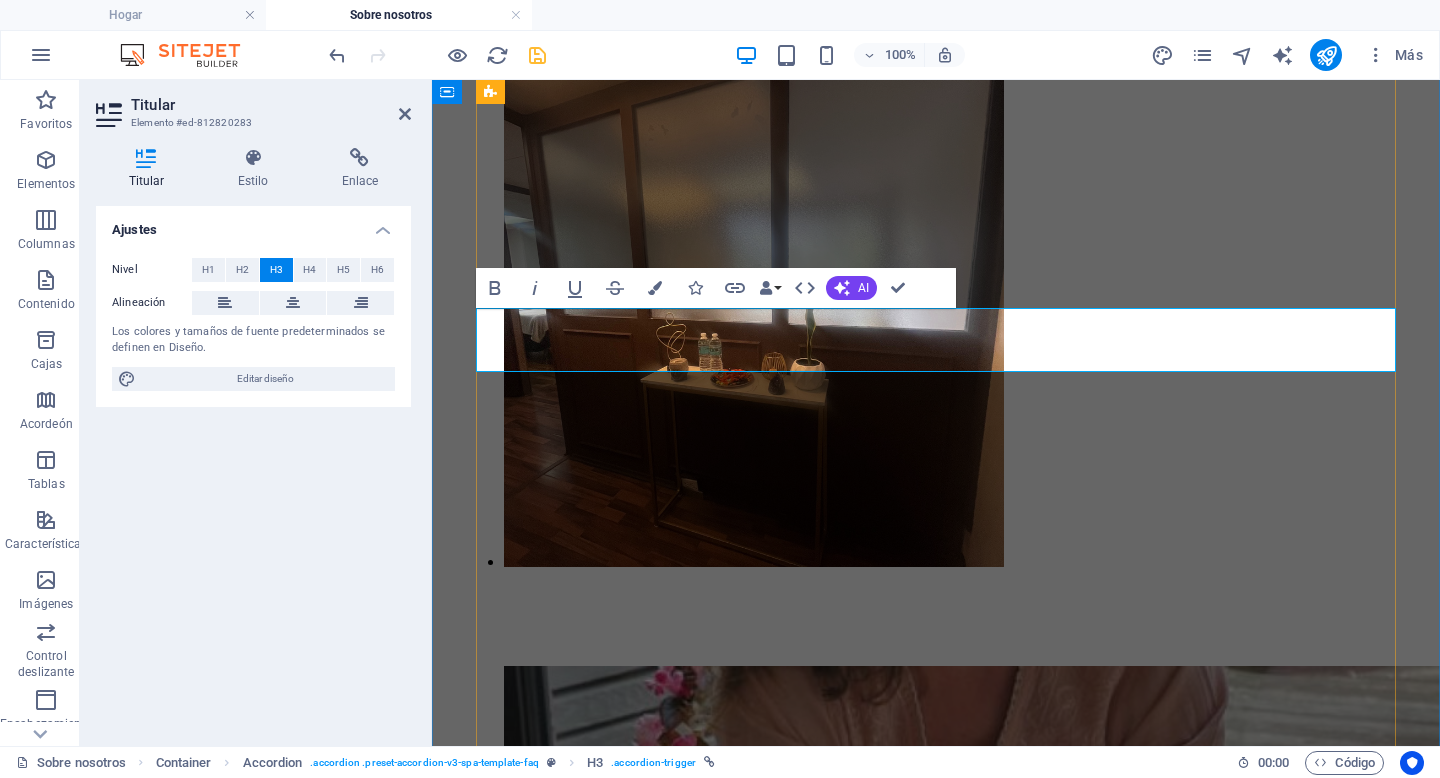 click on "¿Cómo reservo mi cita de nutrición o algún otro tratamiento?" at bounding box center (709, 7291) 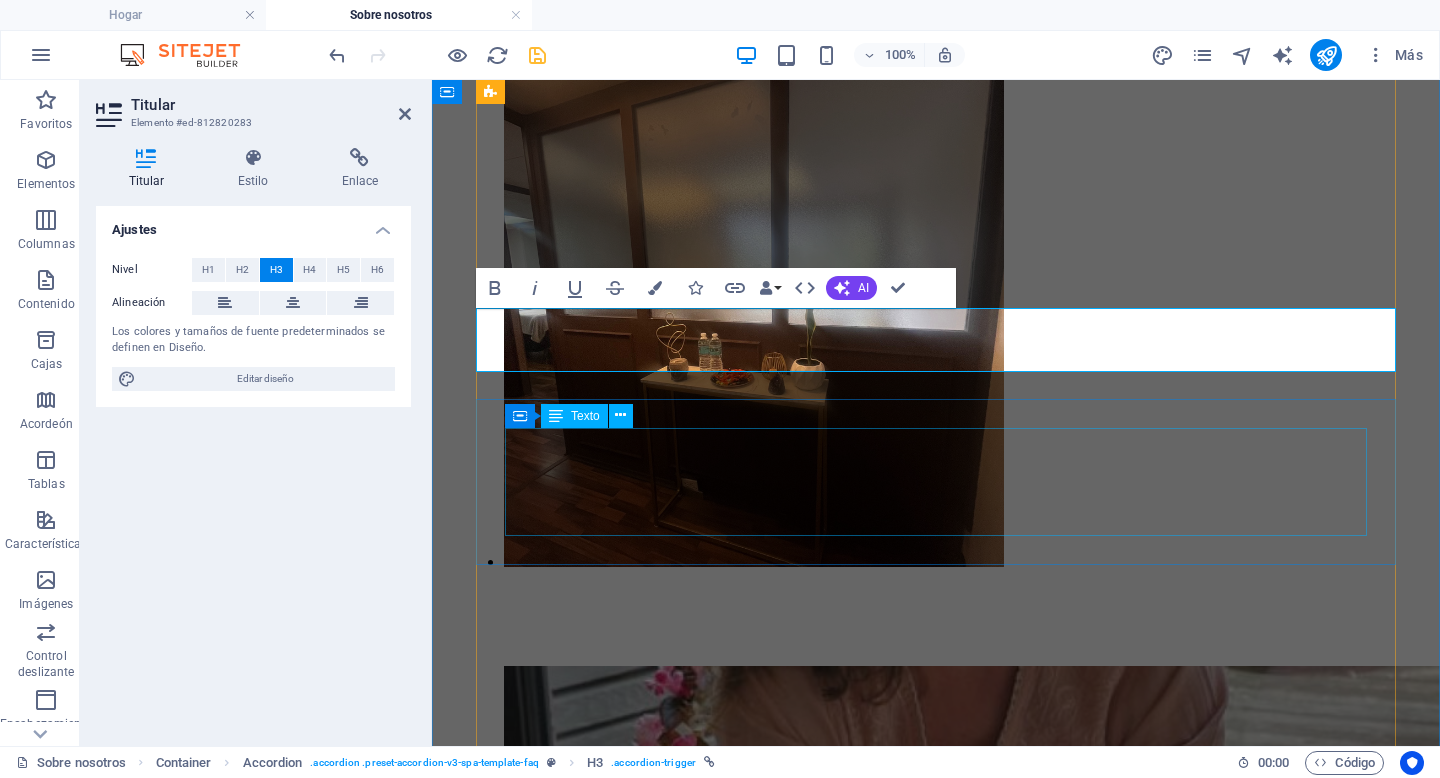 click on "Para agendar tu cita, elige la fecha y hora en tu aplicación. Para asegurar tu horario, es necesario realizar el depósito de $200.00 para reservar tu cita y posteriormente pagar la diferencia en el consultorio.  La primera consulta tendrá un costo más alto, mientras que el precio más bajo se aplicará a partir del segundo mes." at bounding box center [936, 7373] 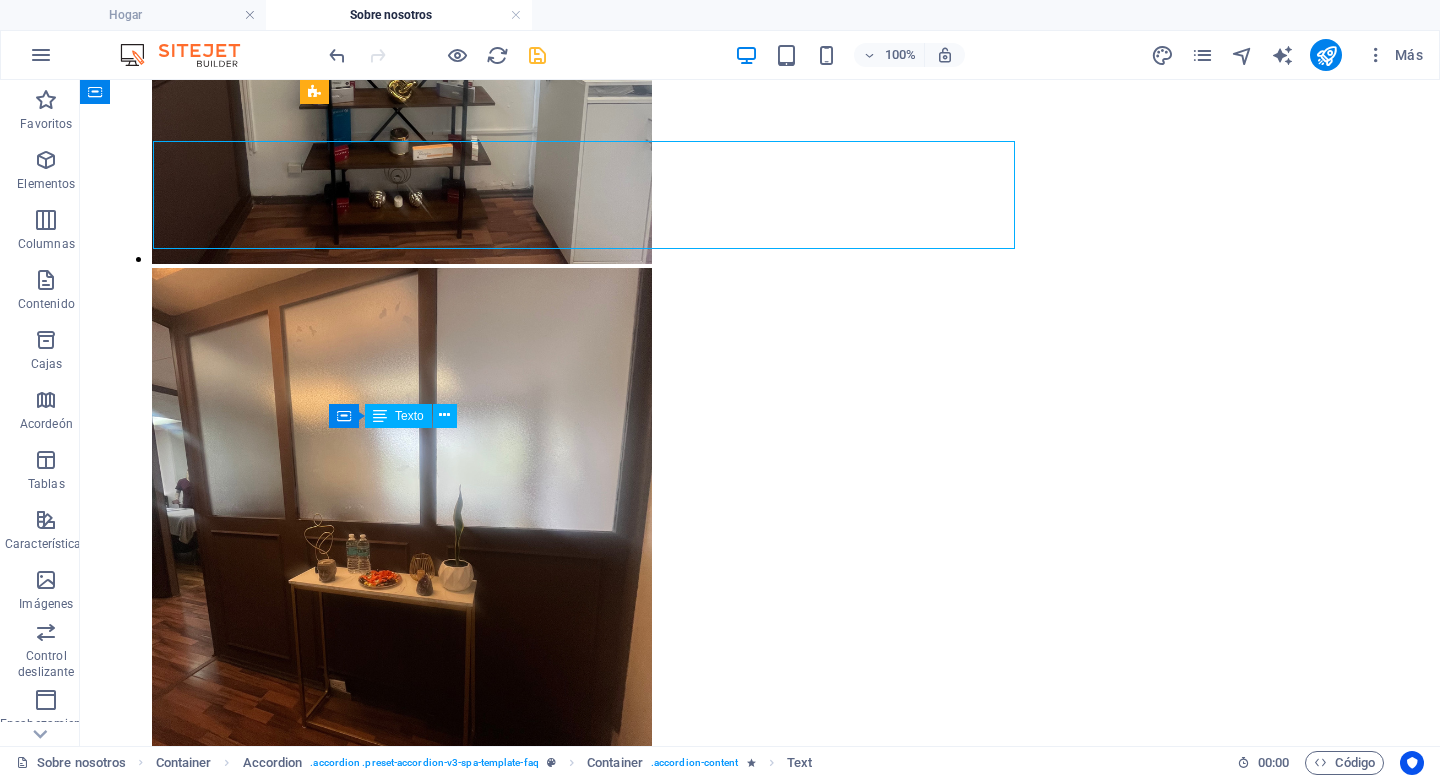 scroll, scrollTop: 5378, scrollLeft: 0, axis: vertical 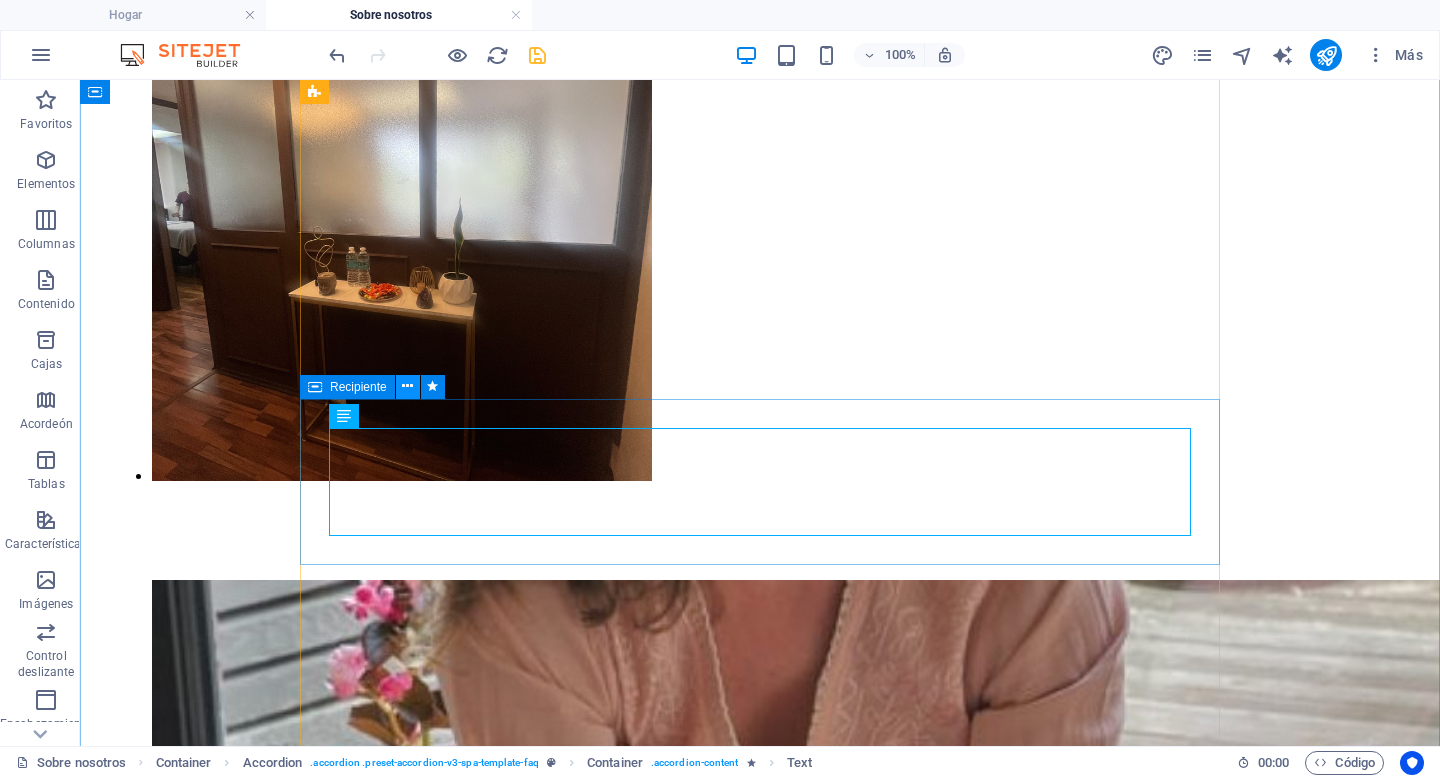 click at bounding box center (407, 386) 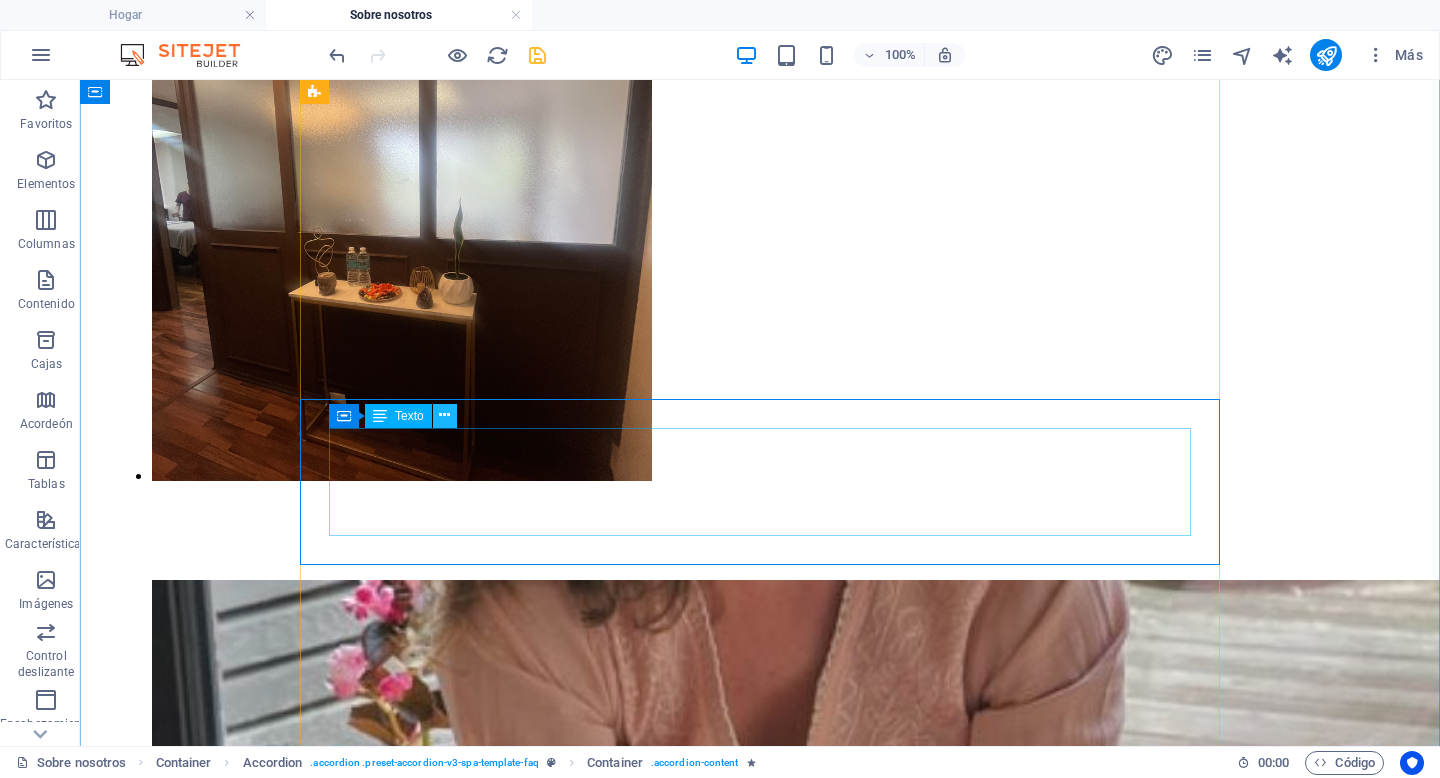 click at bounding box center [444, 415] 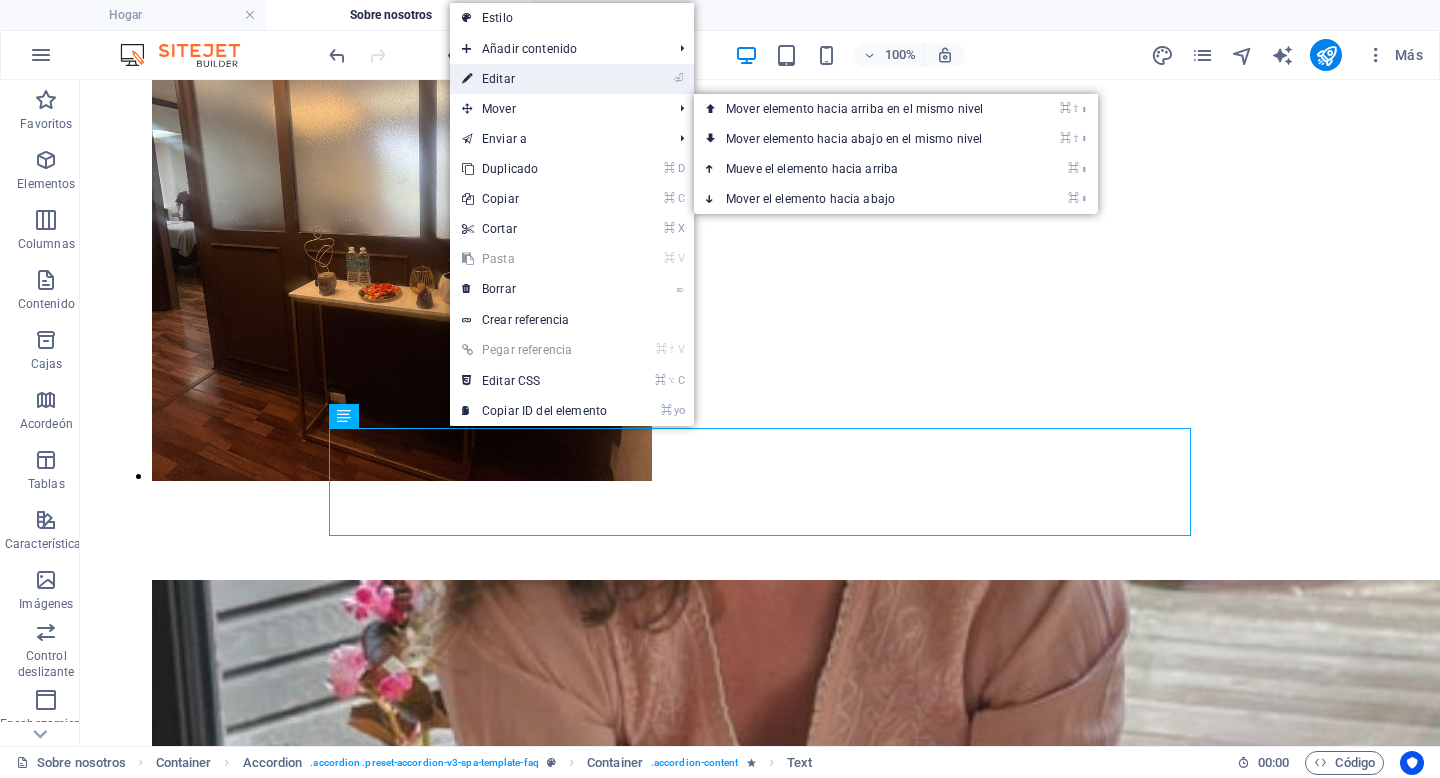 click on "⏎ Editar" at bounding box center (534, 79) 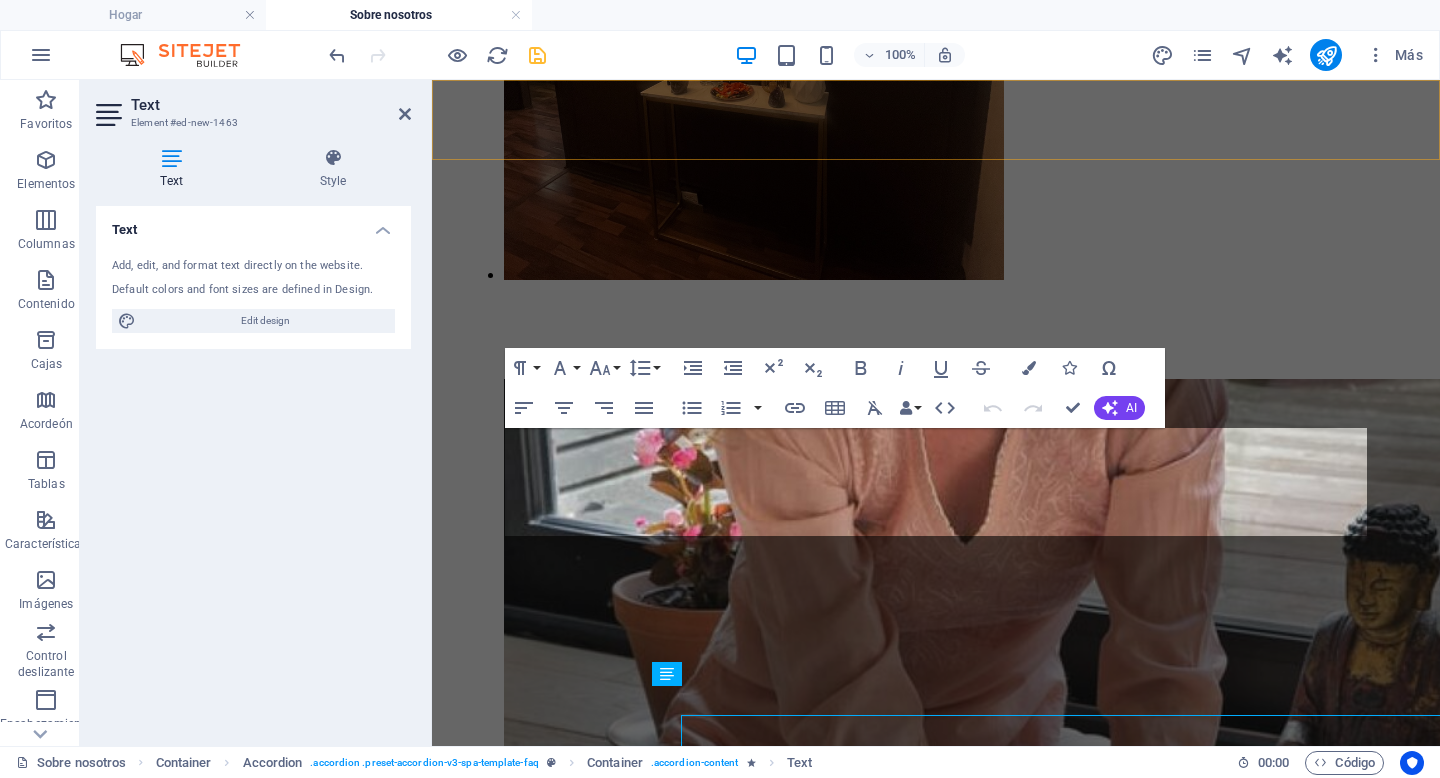 scroll, scrollTop: 5091, scrollLeft: 0, axis: vertical 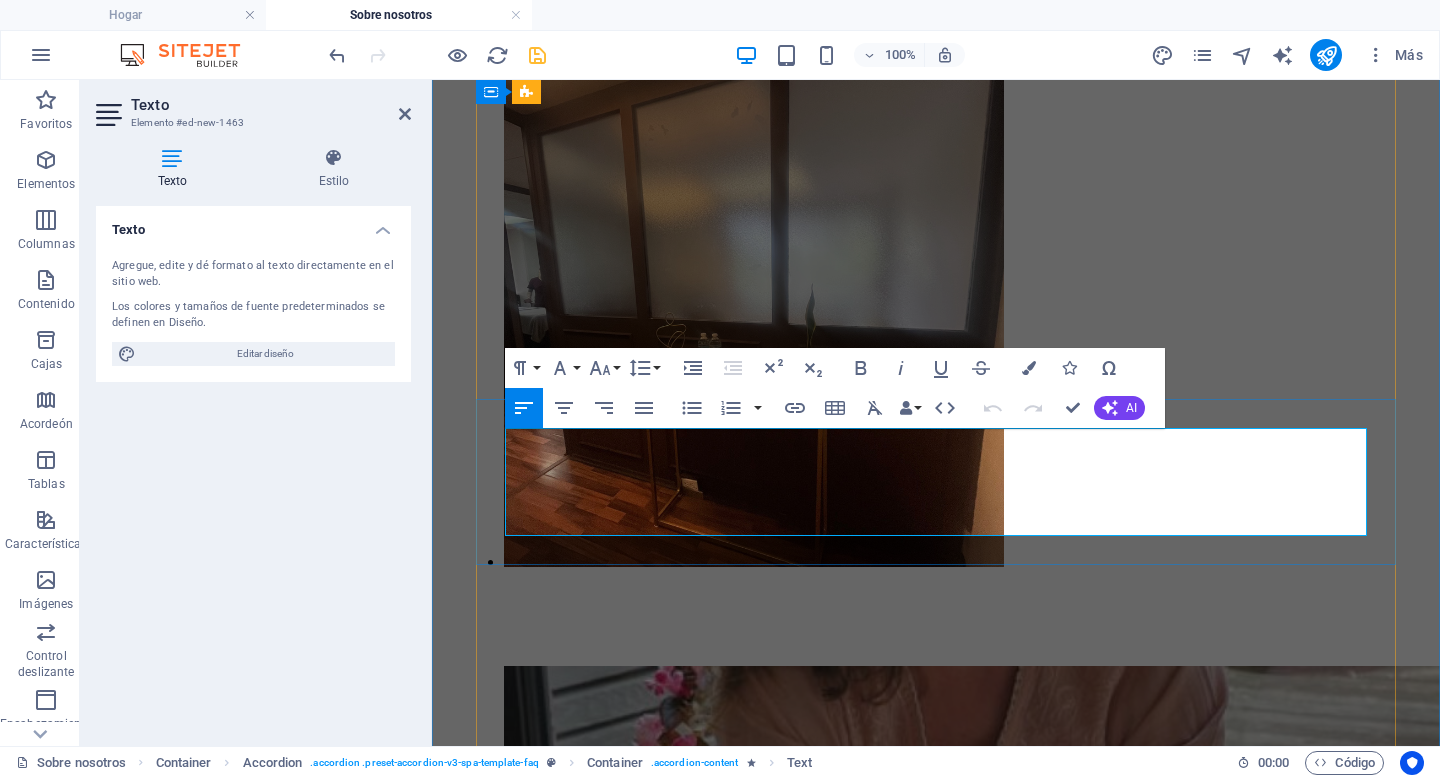 click on "Para agendar tu cita, elige la fecha y hora en tu aplicación. Para asegurar tu horario, es necesario realizar el depósito de $200.00 para reservar tu cita y posteriormente pagar la diferencia en el consultorio." at bounding box center [936, 7339] 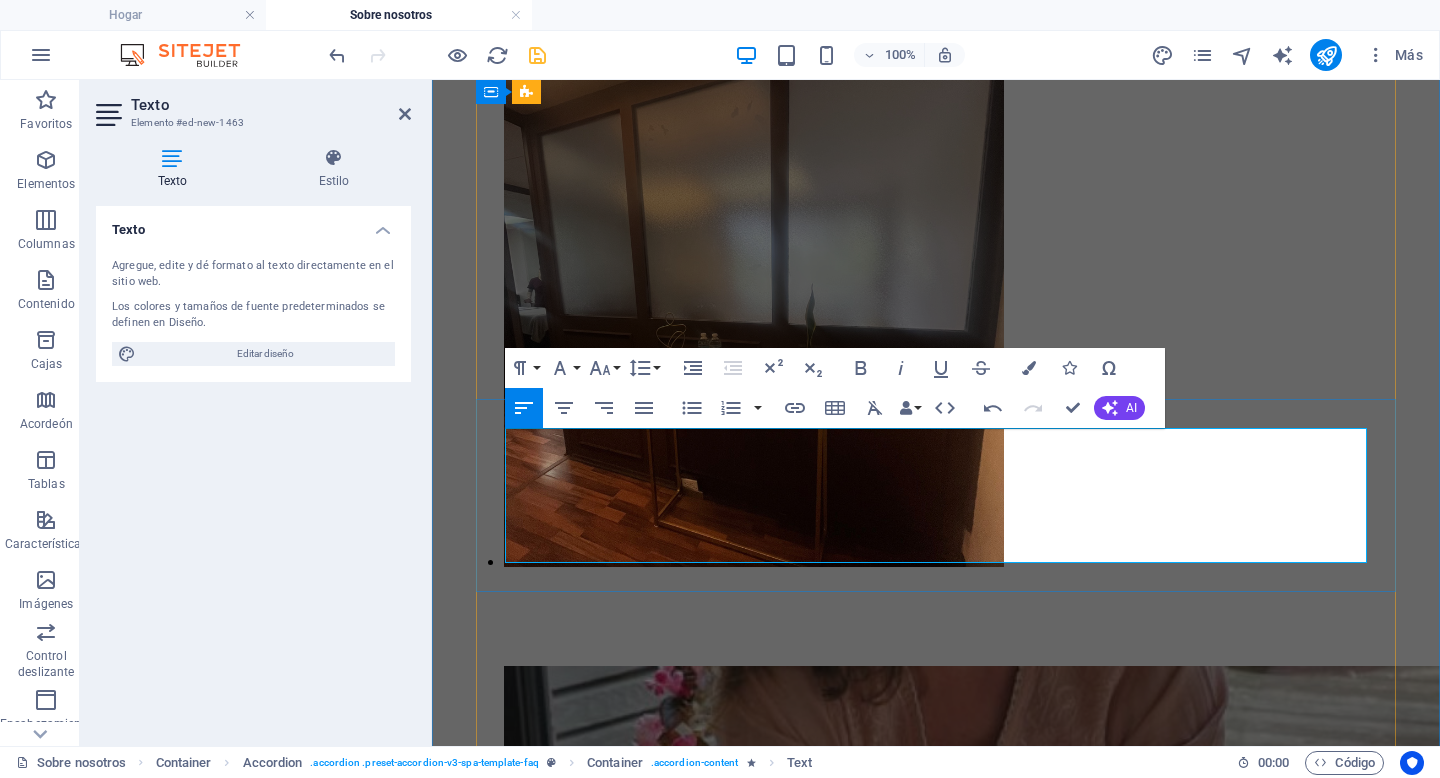 drag, startPoint x: 1032, startPoint y: 439, endPoint x: 891, endPoint y: 442, distance: 141.0319 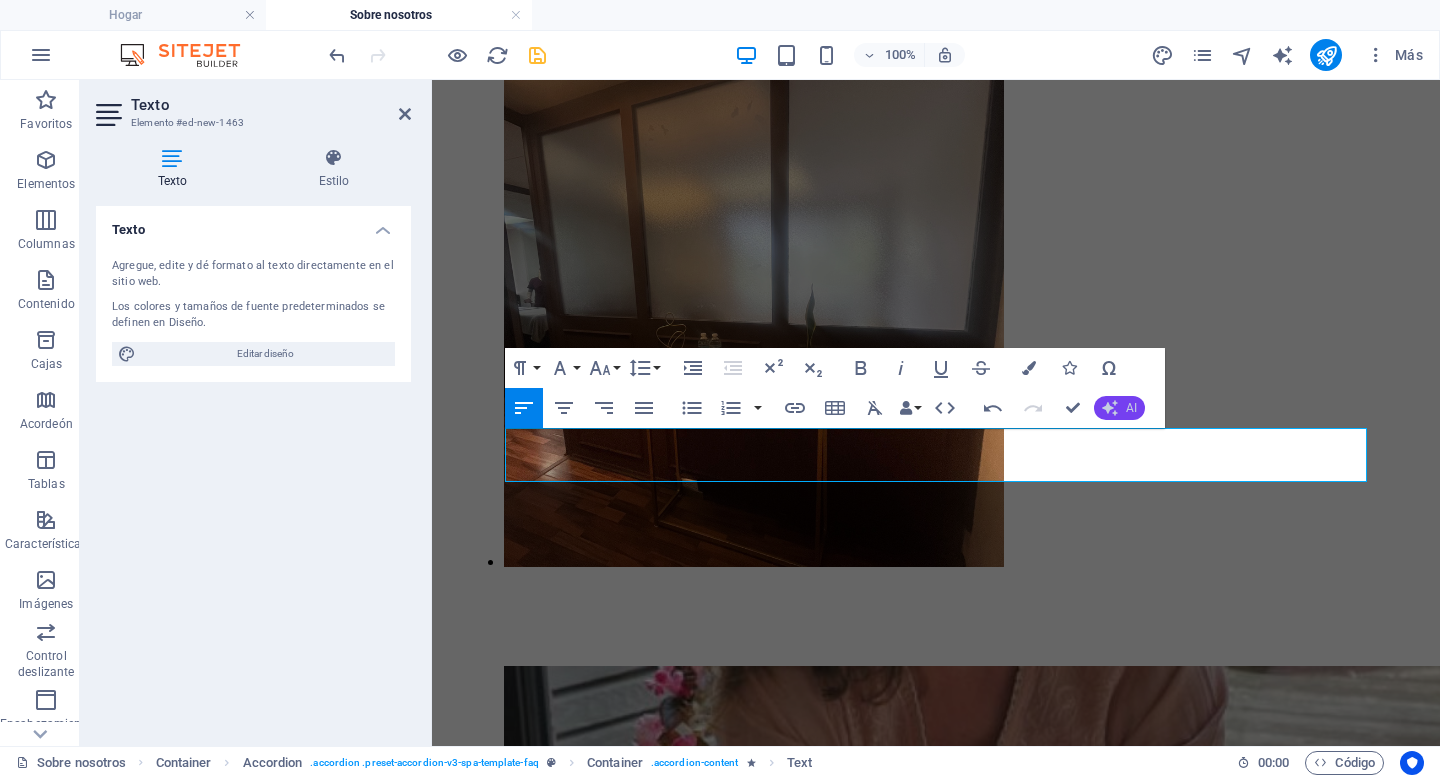 click on "AI" at bounding box center [1119, 408] 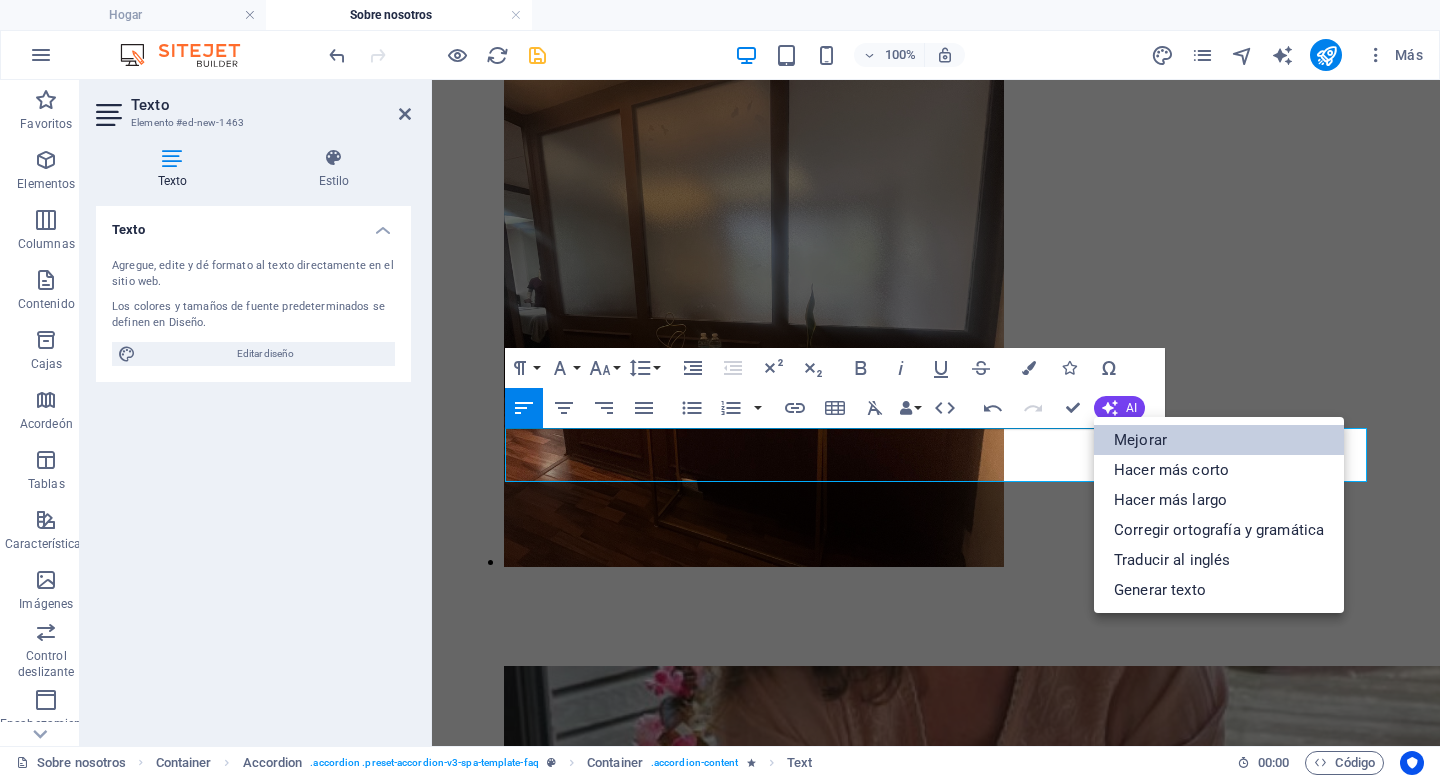 click on "Mejorar" at bounding box center (1140, 440) 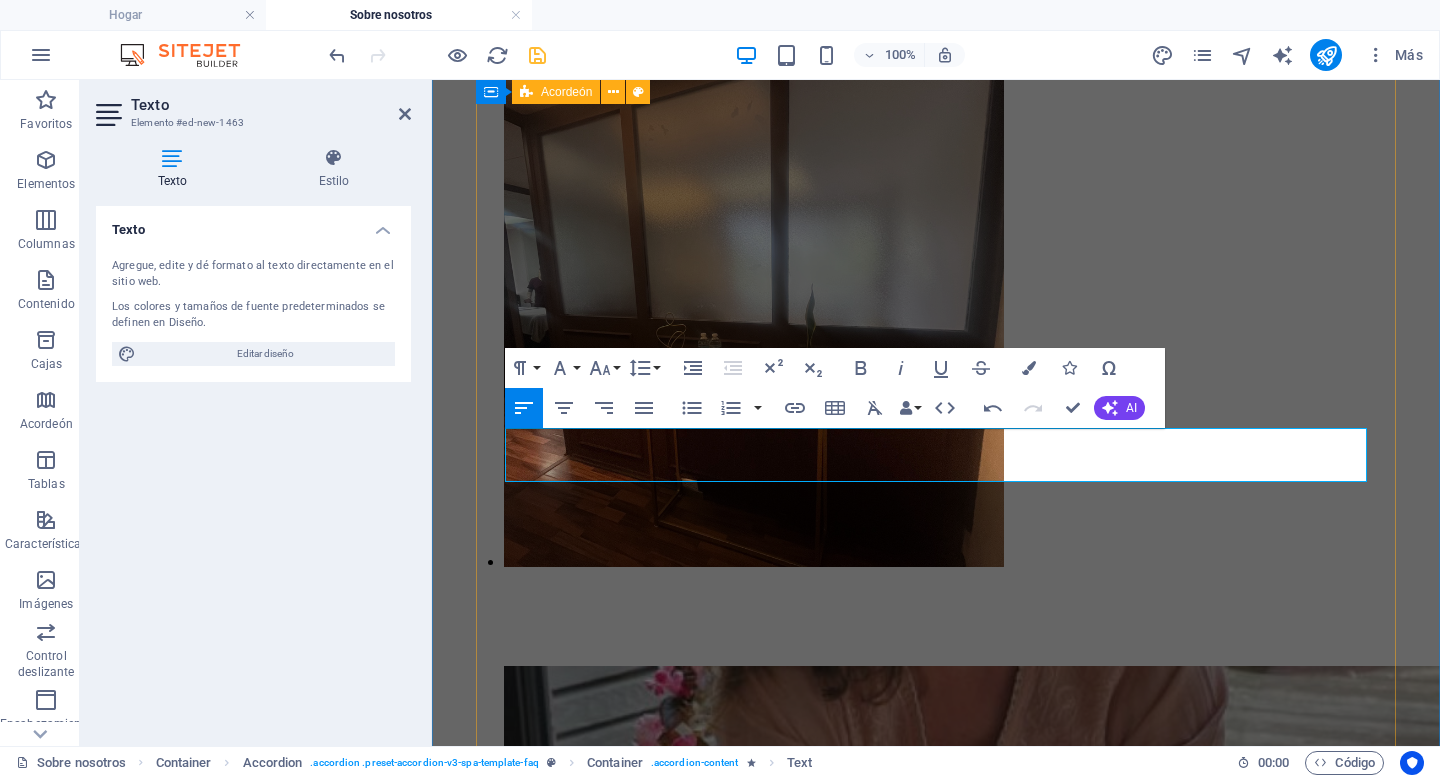click on "¿Puedo llevar a alguien conmigo a mi cita? Lamentablemente, por motivos de seguridad, no permitimos que lo acompañen invitados. Si es menor de 18 años, puede venir acompañado de su tutor. ¿Cuánto tiempo lleva mi primera cita de nutrición? Tu primera consulta de nutrición tiene una duración aproximada de 1 hora y 30 minutos. Las consultas posteriores oscilarán entre 45 minutos y 1 hora. ¿Cómo reservo mi cita de nutrición o algún otro tratamiento? Para agendar tu cita, elige la fecha y hora en tu aplicación. Para asegurar tu horario, es necesario realizar el depósito de $200.00 para reservar tu cita y posteriormente pagar la diferencia en el consultorio.  La primer consulta tendra un costo mas alto, mientras que el precio más bajo se aplicará a partir del segundo mes. ¿Cómo debo presentarme a mi consulta de nutrición? Ropa ligera    Sin metales    Sin haber realizado ejercicio dos horas antes    Sin haber comido dos horas antes    Sin haber ingerido líquidos dos horas antes" at bounding box center [936, 7548] 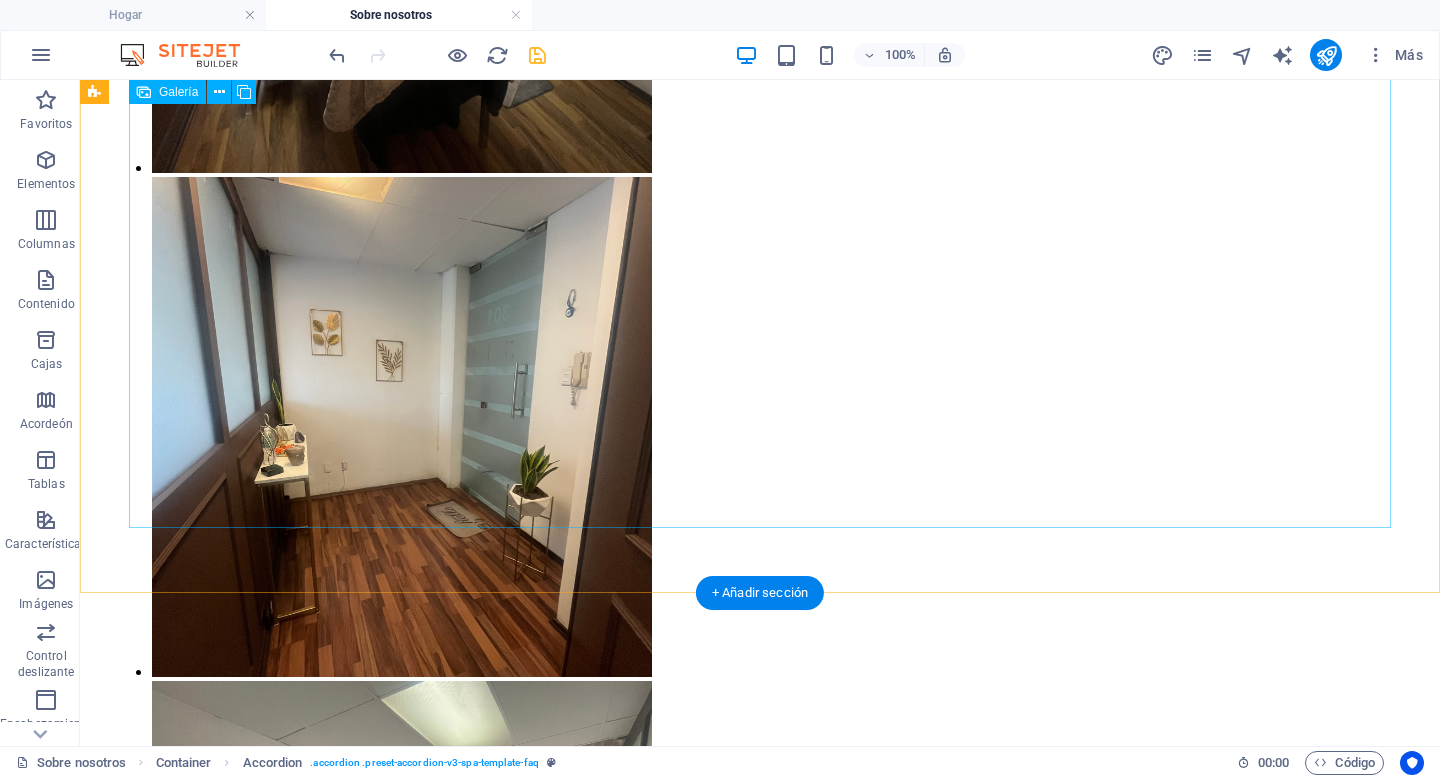 scroll, scrollTop: 3662, scrollLeft: 0, axis: vertical 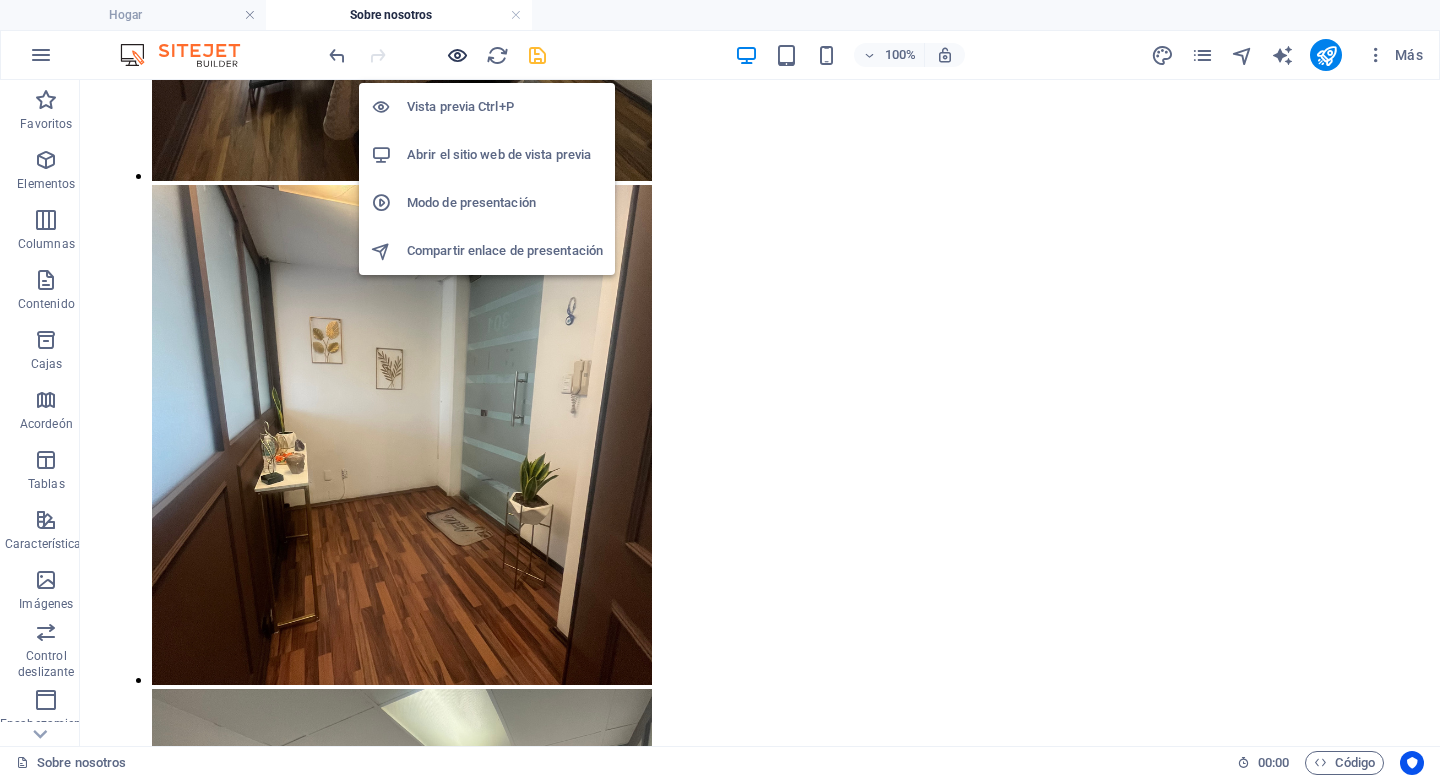 click at bounding box center [457, 55] 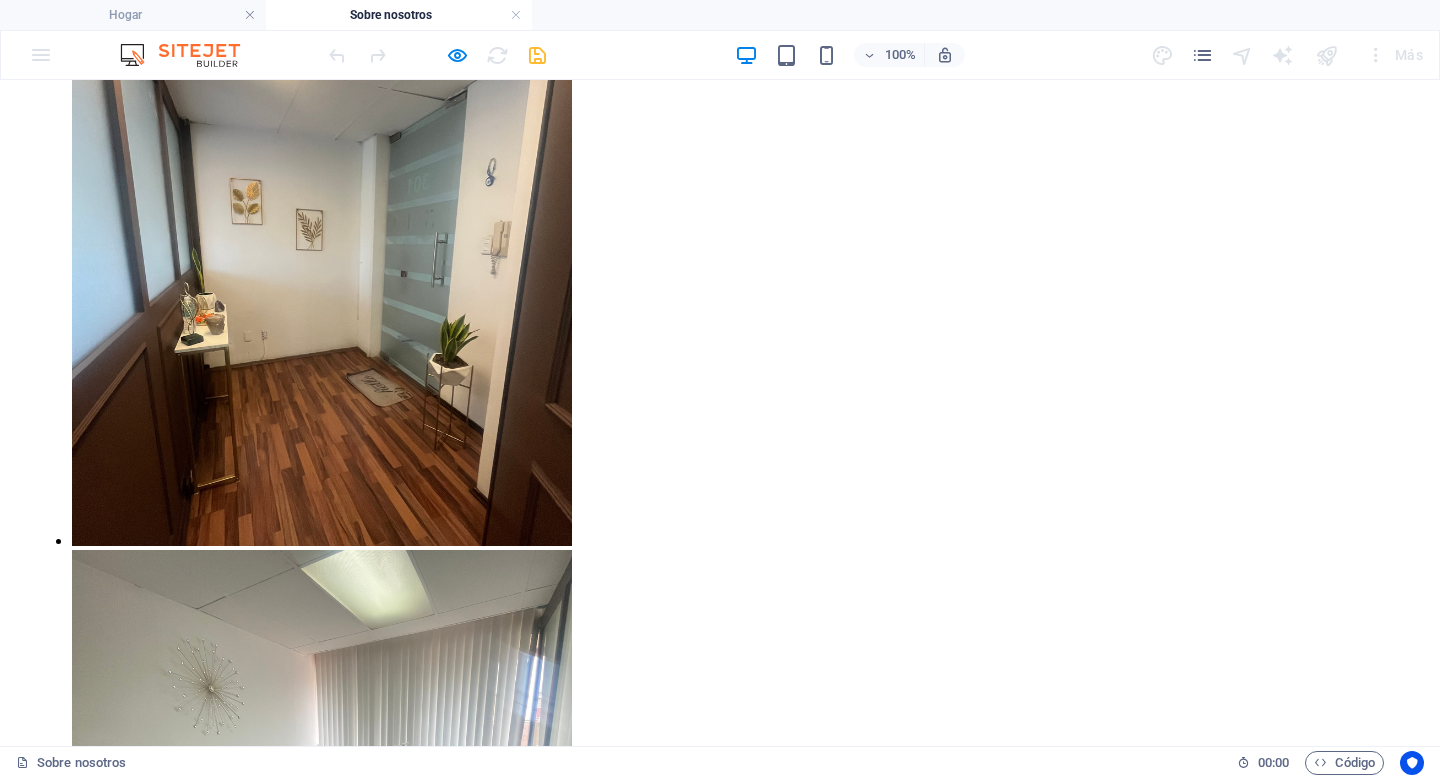 click on "Sobre nosotros Tratos Noticias Contáctanos" at bounding box center (720, -3313) 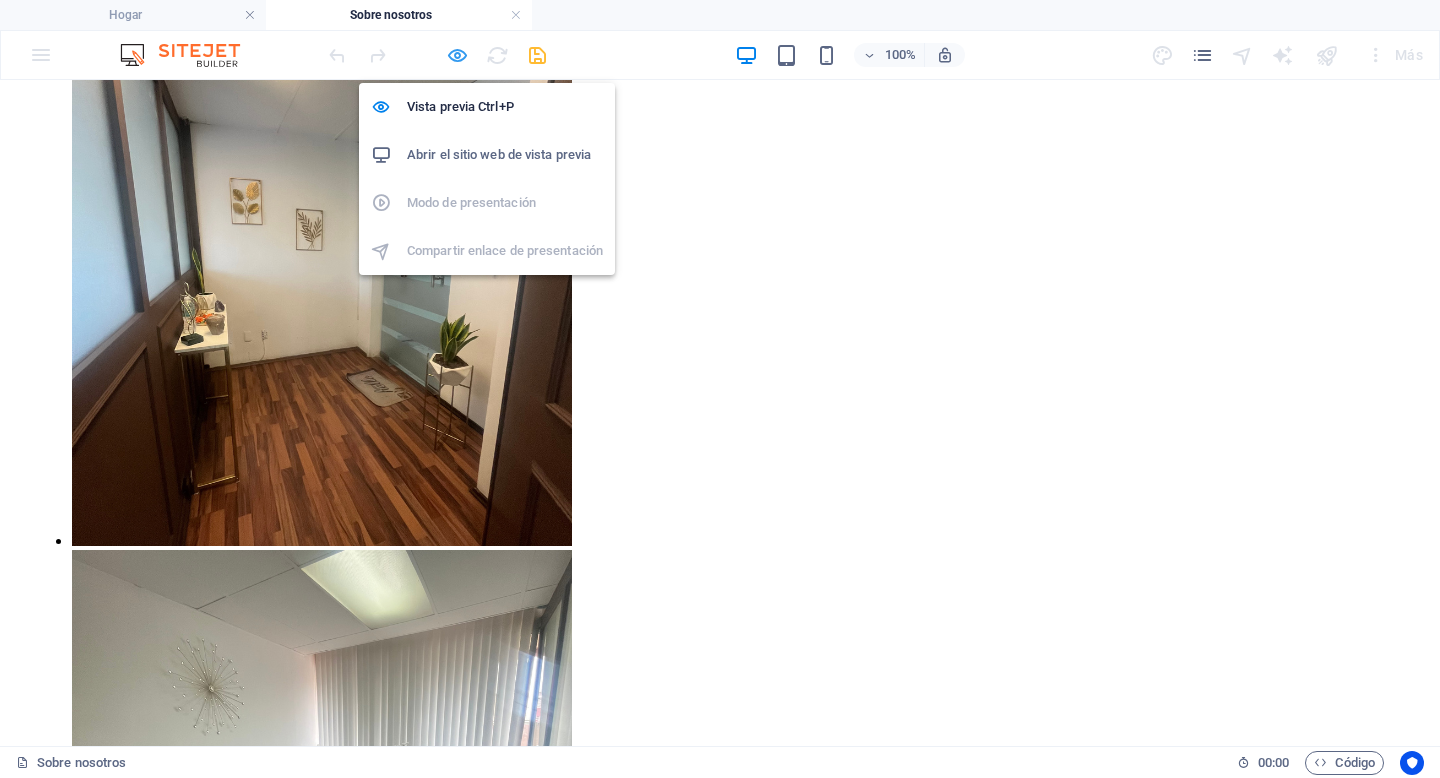 click at bounding box center [457, 55] 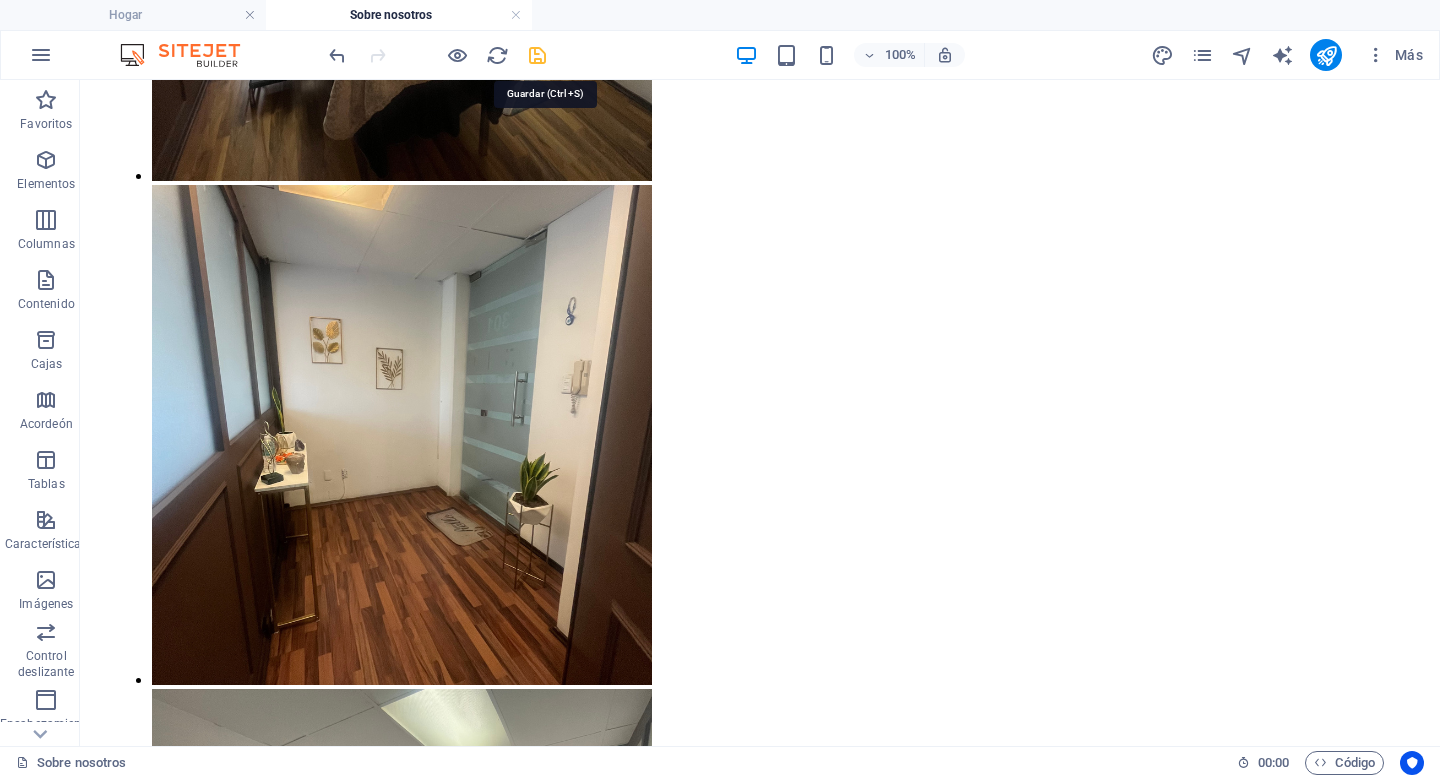 click at bounding box center [537, 55] 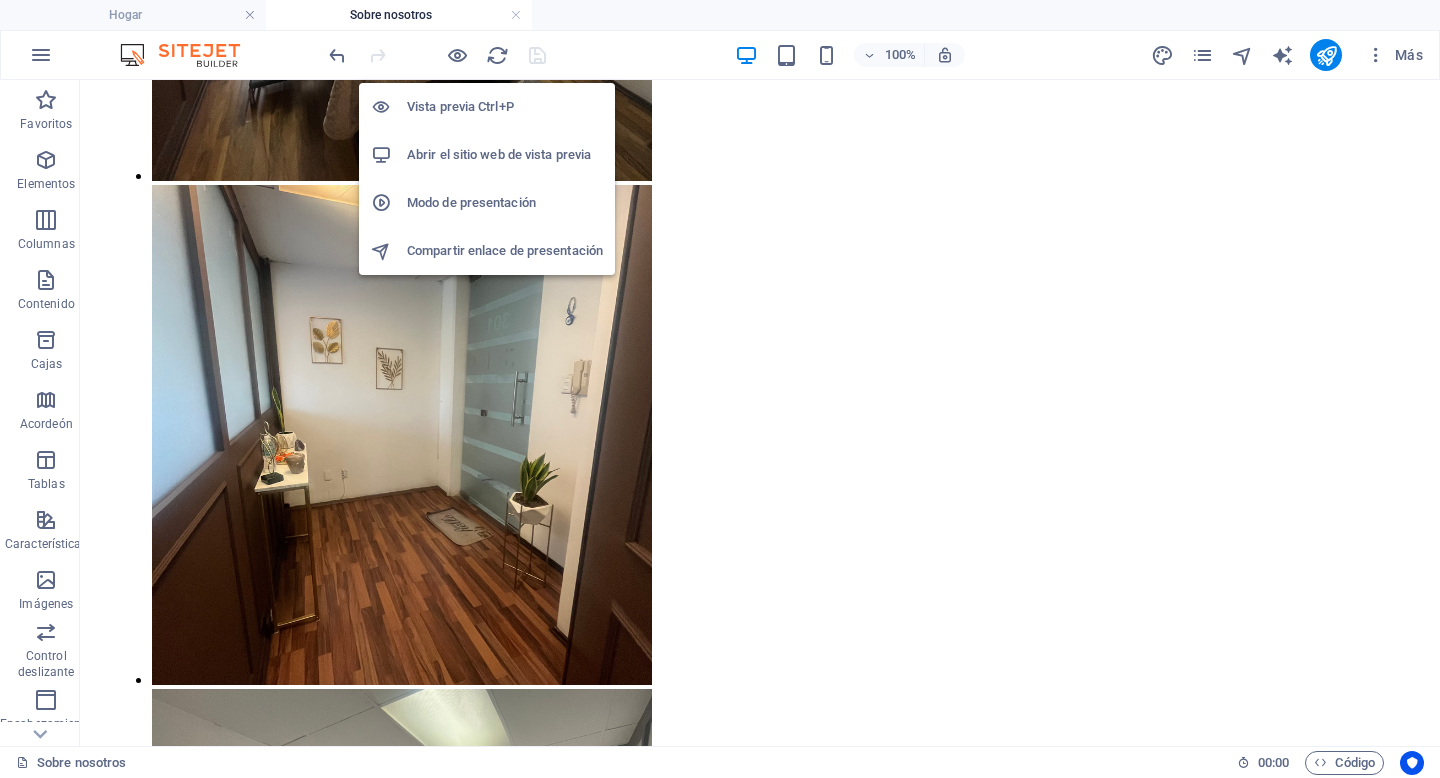 click on "Vista previa Ctrl+P" at bounding box center [505, 107] 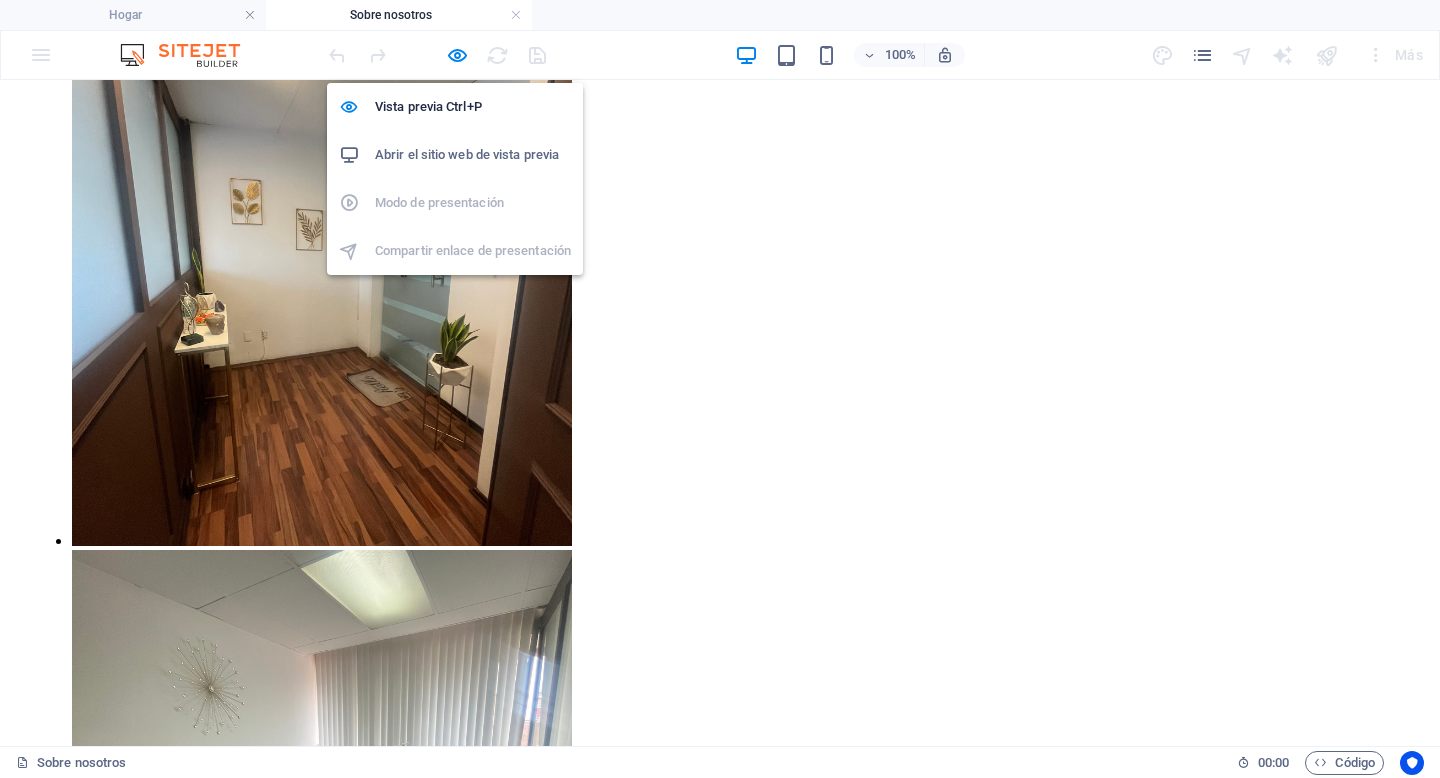 click on "Abrir el sitio web de vista previa" at bounding box center (467, 154) 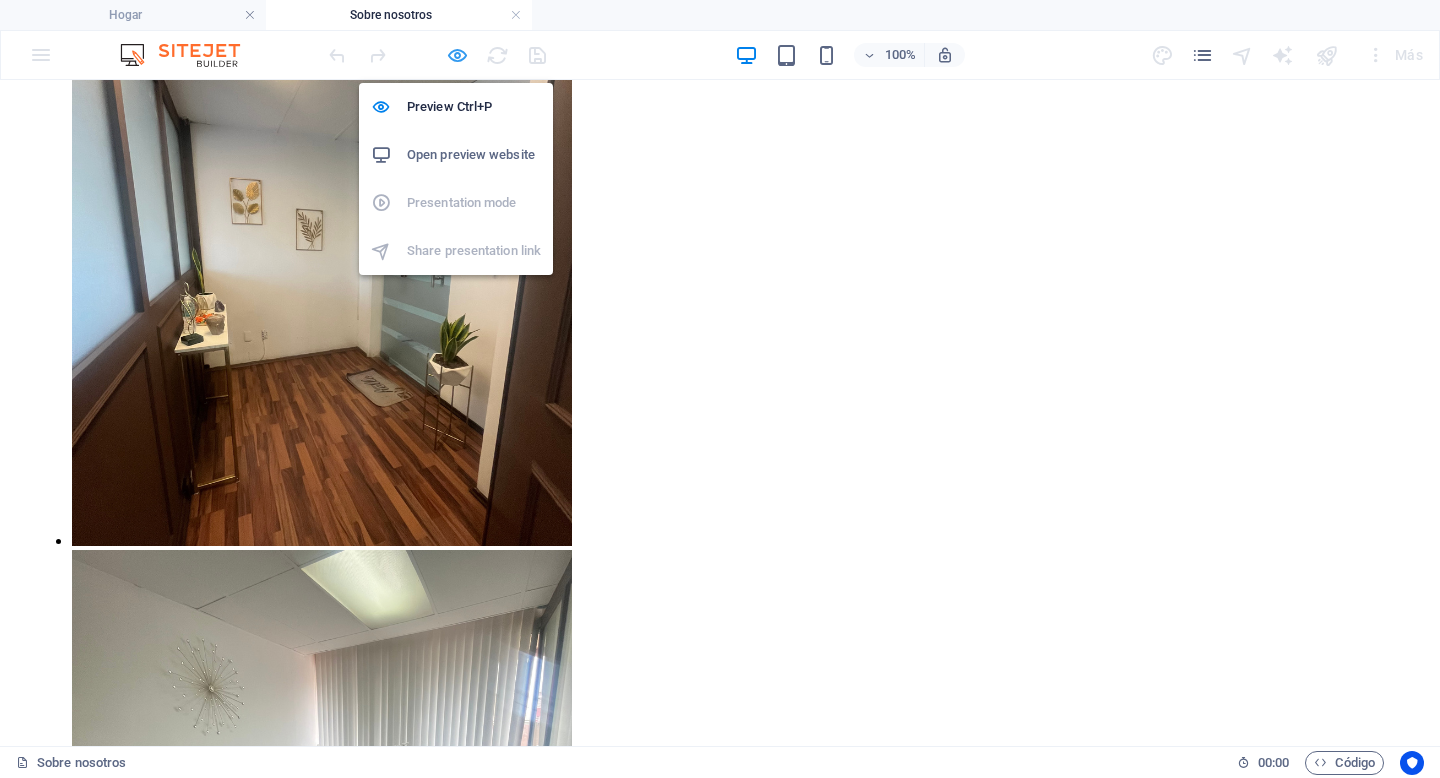 click at bounding box center (457, 55) 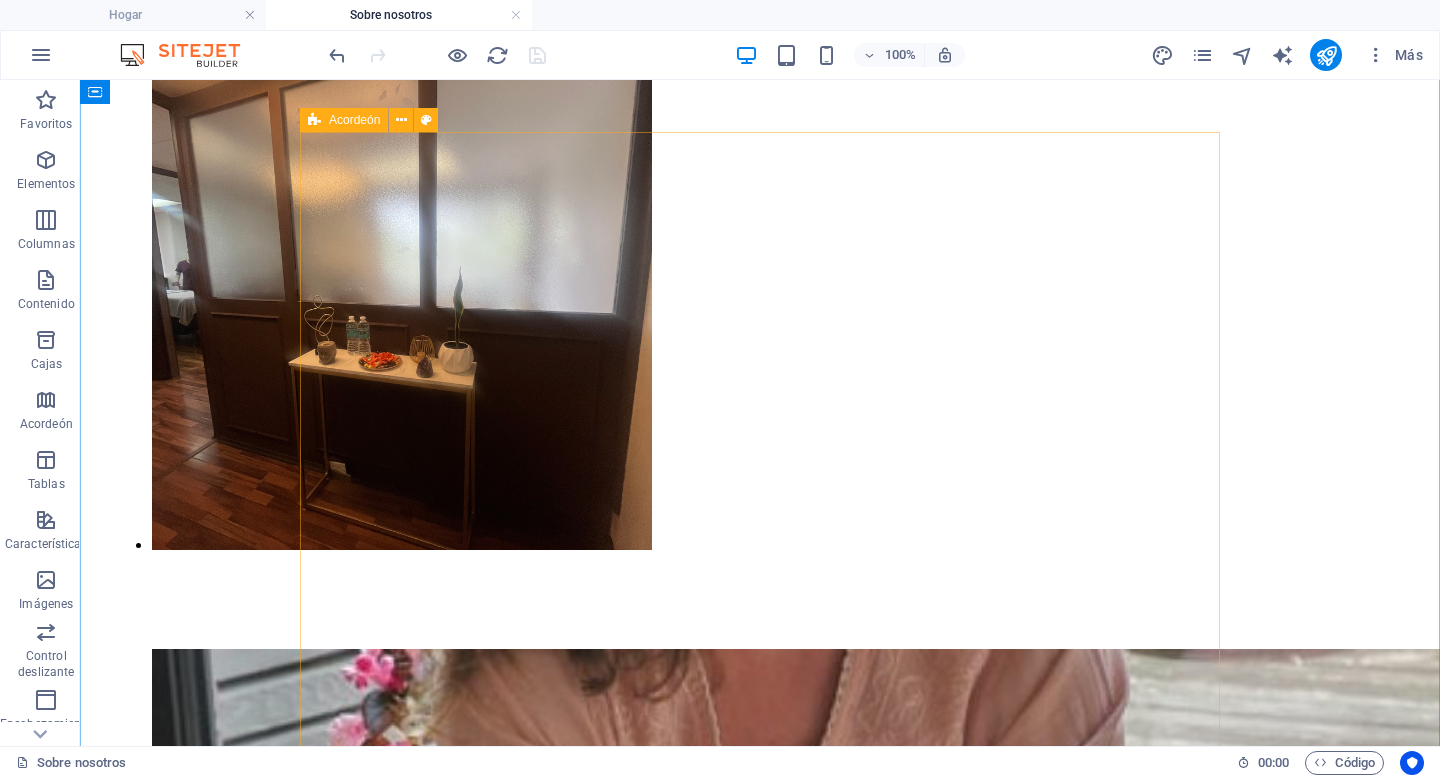 scroll, scrollTop: 5324, scrollLeft: 0, axis: vertical 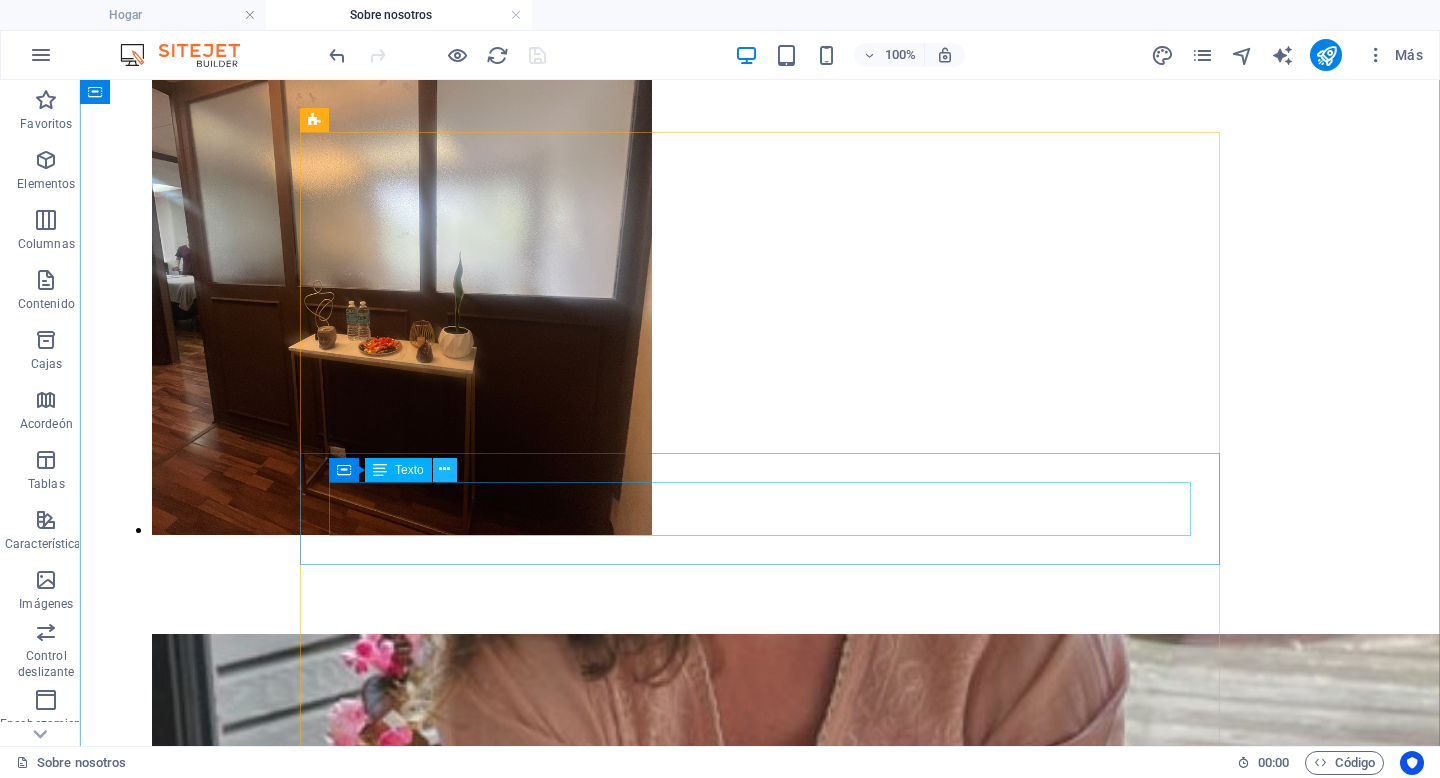 click at bounding box center [444, 469] 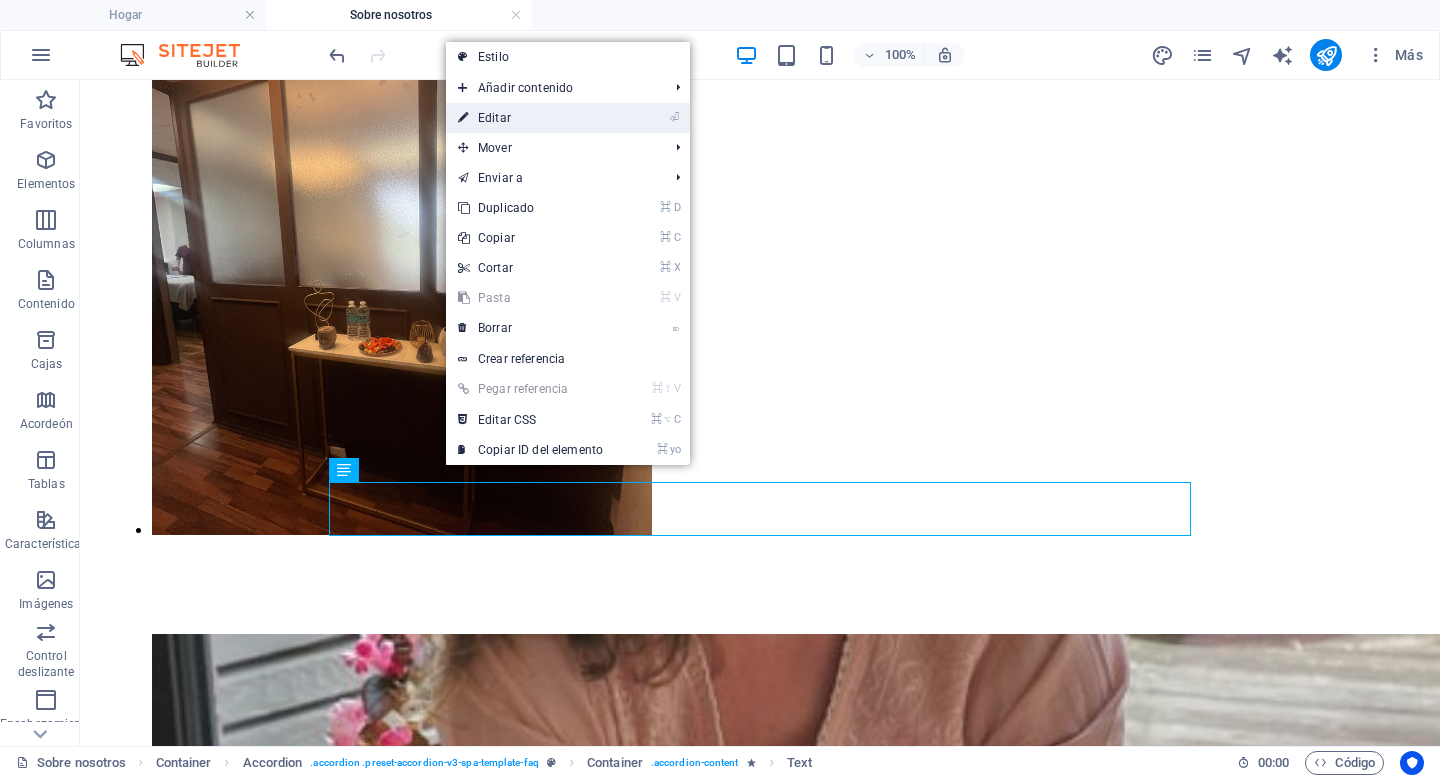 click on "⏎ Editar" at bounding box center (530, 118) 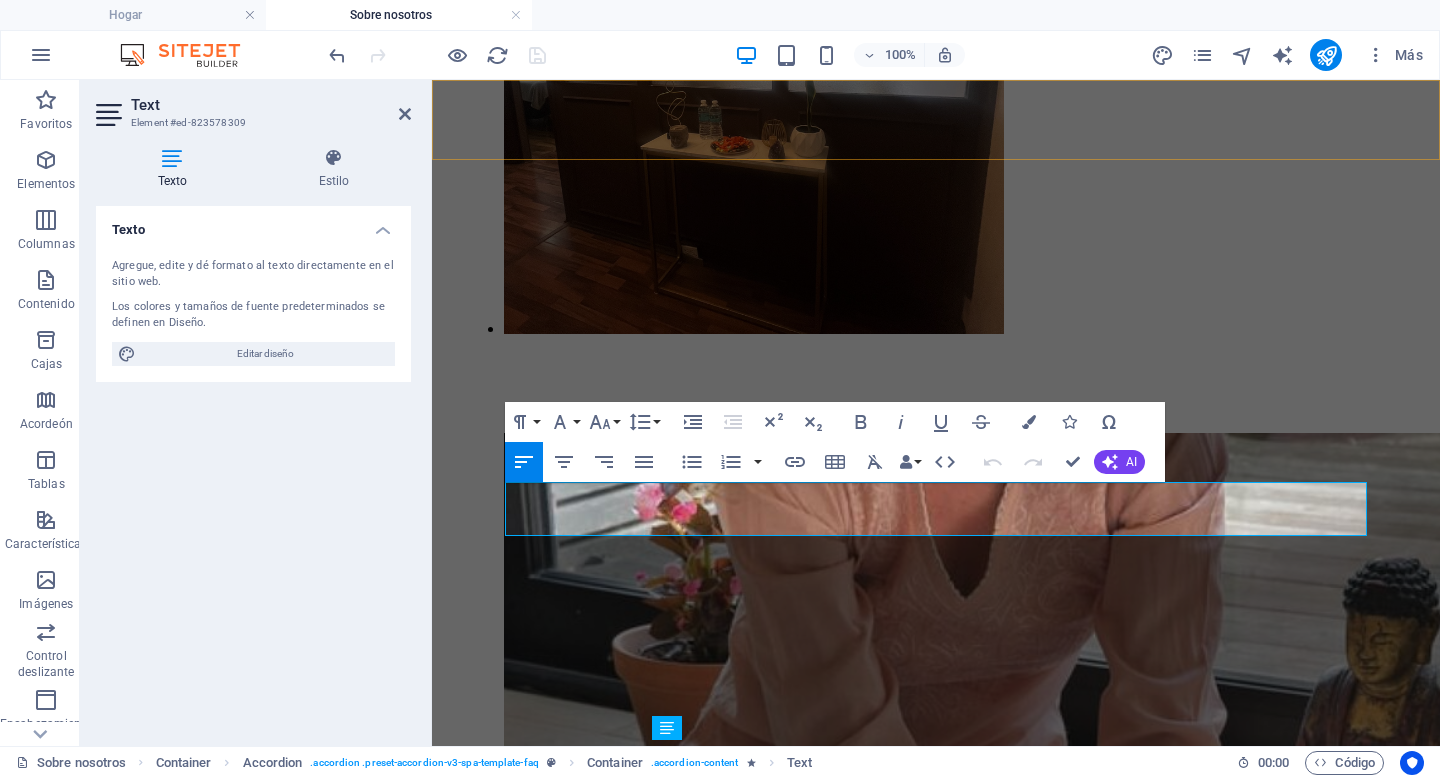 scroll, scrollTop: 5037, scrollLeft: 0, axis: vertical 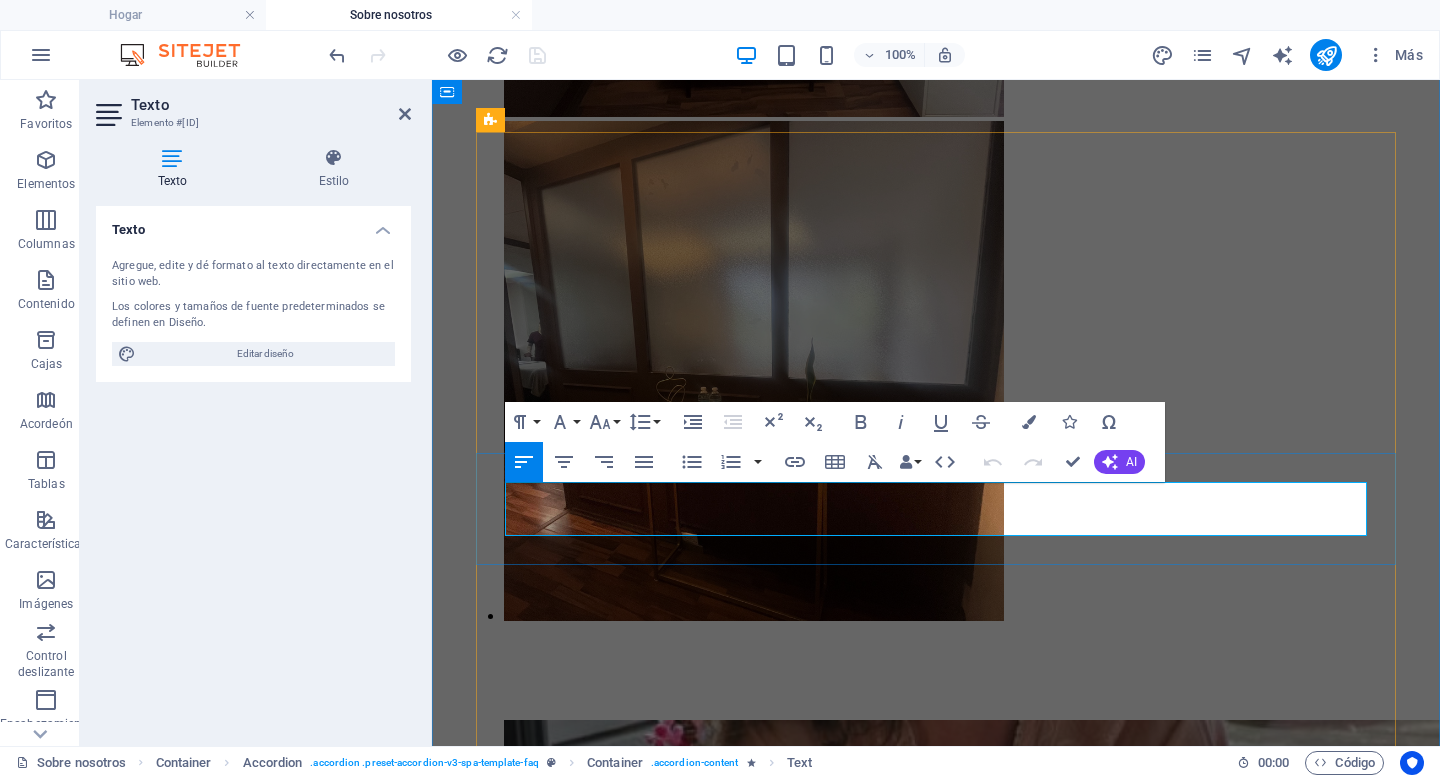 click on "Tu primer consulta de nutrición tiene una duración aproximada de 1 hora y 30 minutos. Las consultas posteriores oscilarán entre 45 minutos y 1 hora." at bounding box center (936, 7393) 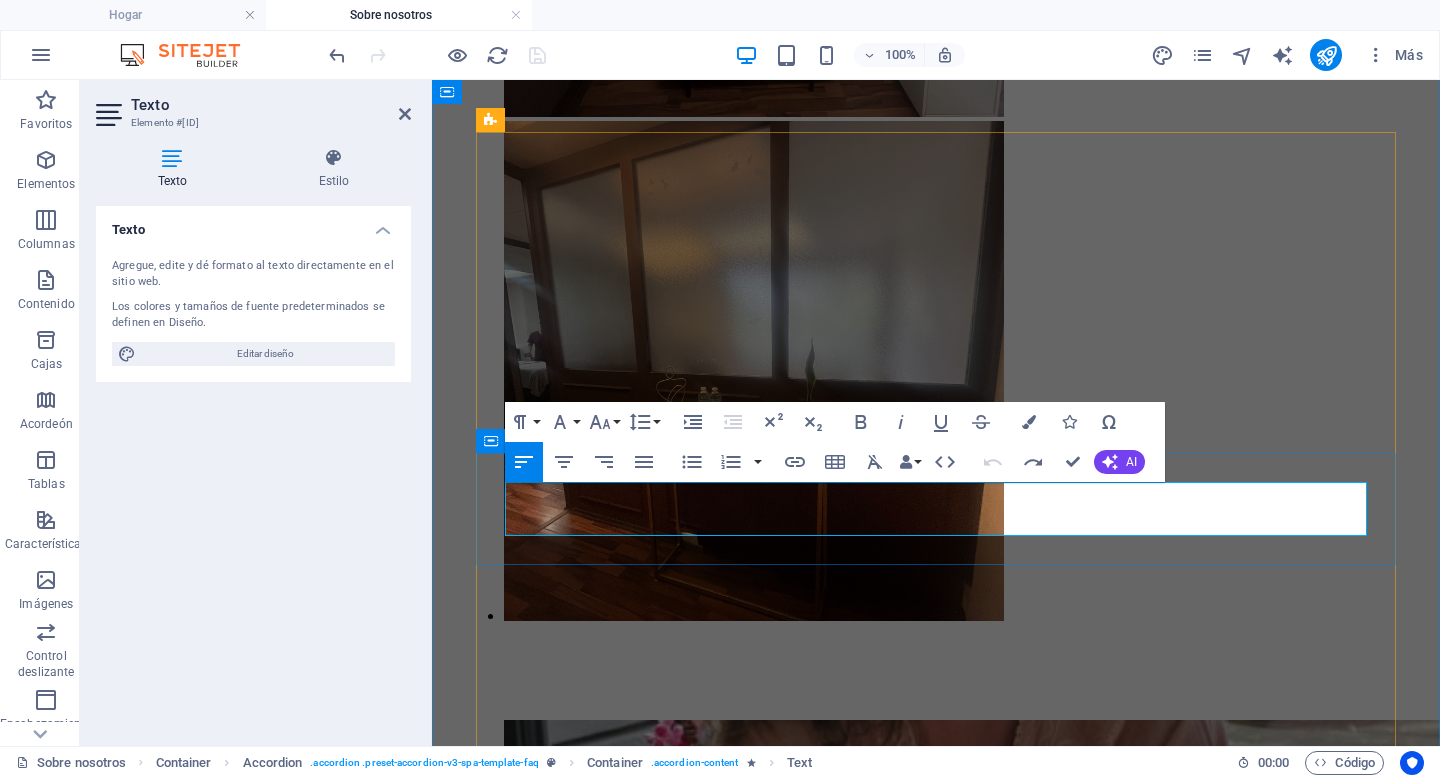 click on "Tu primer consulta de nutrición tiene una duración aproximada de 1 hora y 30 minutos. Las consultas posteriores oscilarán entre 45 minutos y 1 hora." at bounding box center (936, 7393) 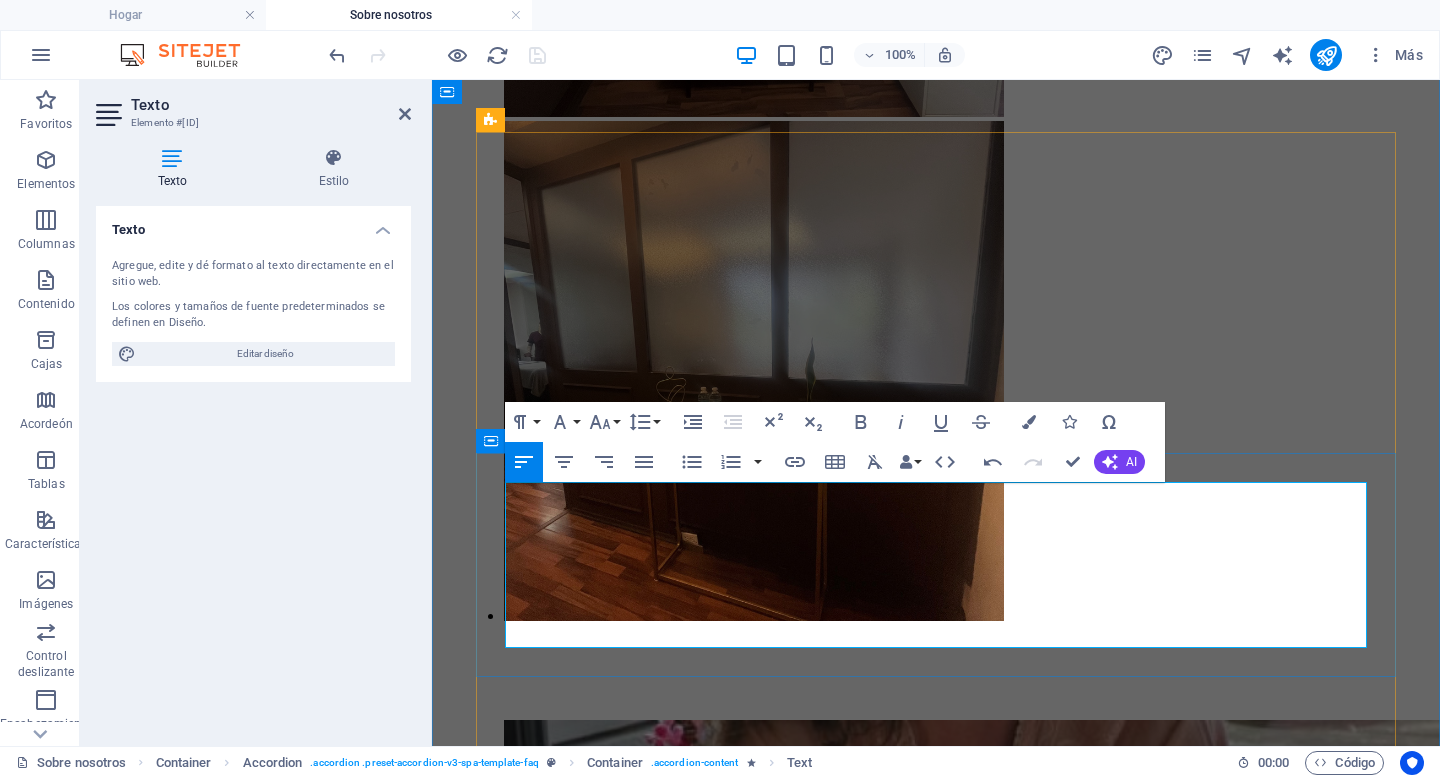 click on "Tu Las consultas se realizan dos veces al mes: la primera en el consultorio y la segunda, que puede ser en persona o a través de videollamada. La duración mínima de cada sesión es de una hora, ¡aunque en ocasiones pueden extenderse hasta una hora y media! La consulta de seguimiento, que se lleva a cabo a los [DAYS] días no tiene costo, es fundamental para ajustar y optimizar nuestros planes. primera consulta de nutrición tiene una duración aproximada de 1 hora y 30 minutos. Las consultas posteriores oscilarán entre 45 minutos y 1 hora." at bounding box center [936, 7426] 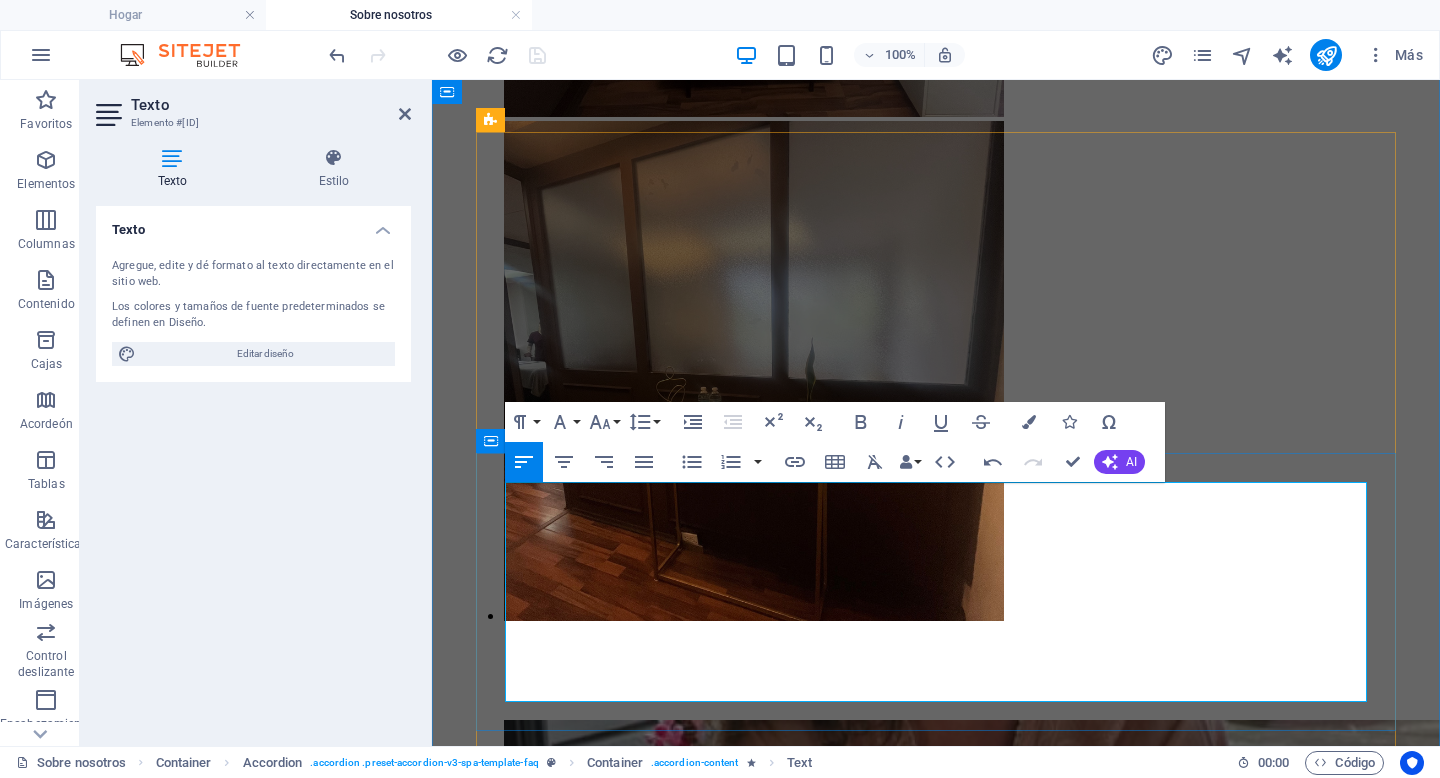 click on "La primer cons   Las consultas se realizan dos veces al mes: la primera en el consultorio y la segunda, puede ser en persona o a través de videollamada. La duración mínima de cada sesión es de una hora, ¡aunque en ocasiones pueden extenderse hasta una hora y media! La consulta de seguimiento, que se lleva a cabo a los [DAYS] días no tiene costo, es fundamental para ajustar y optimizar nuestros planes. primera consulta de nutrición tiene una duración aproximada de [TIME] y [TIME]. Las consultas posteriores oscilarán entre [TIME] y [TIME]." at bounding box center (936, 7478) 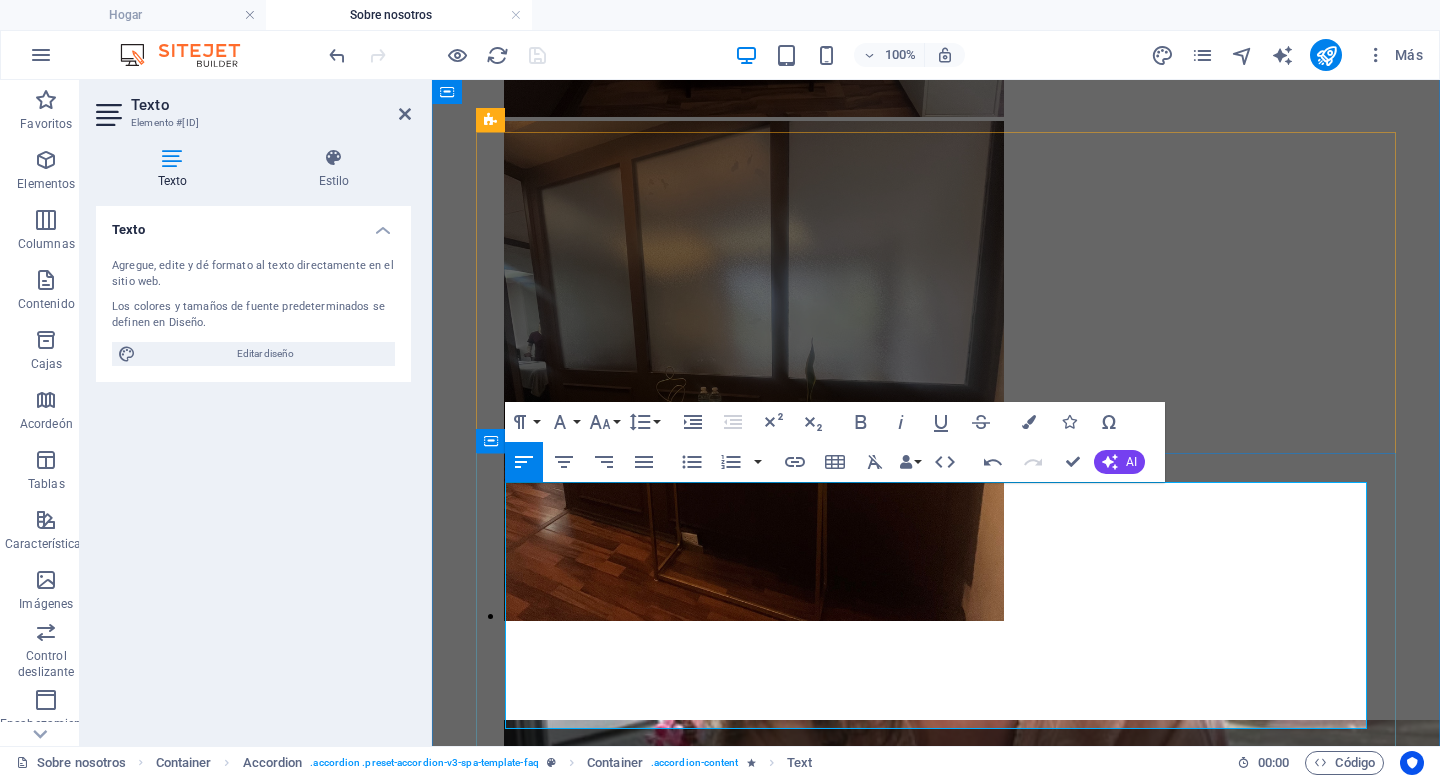 drag, startPoint x: 509, startPoint y: 493, endPoint x: 758, endPoint y: 710, distance: 330.28775 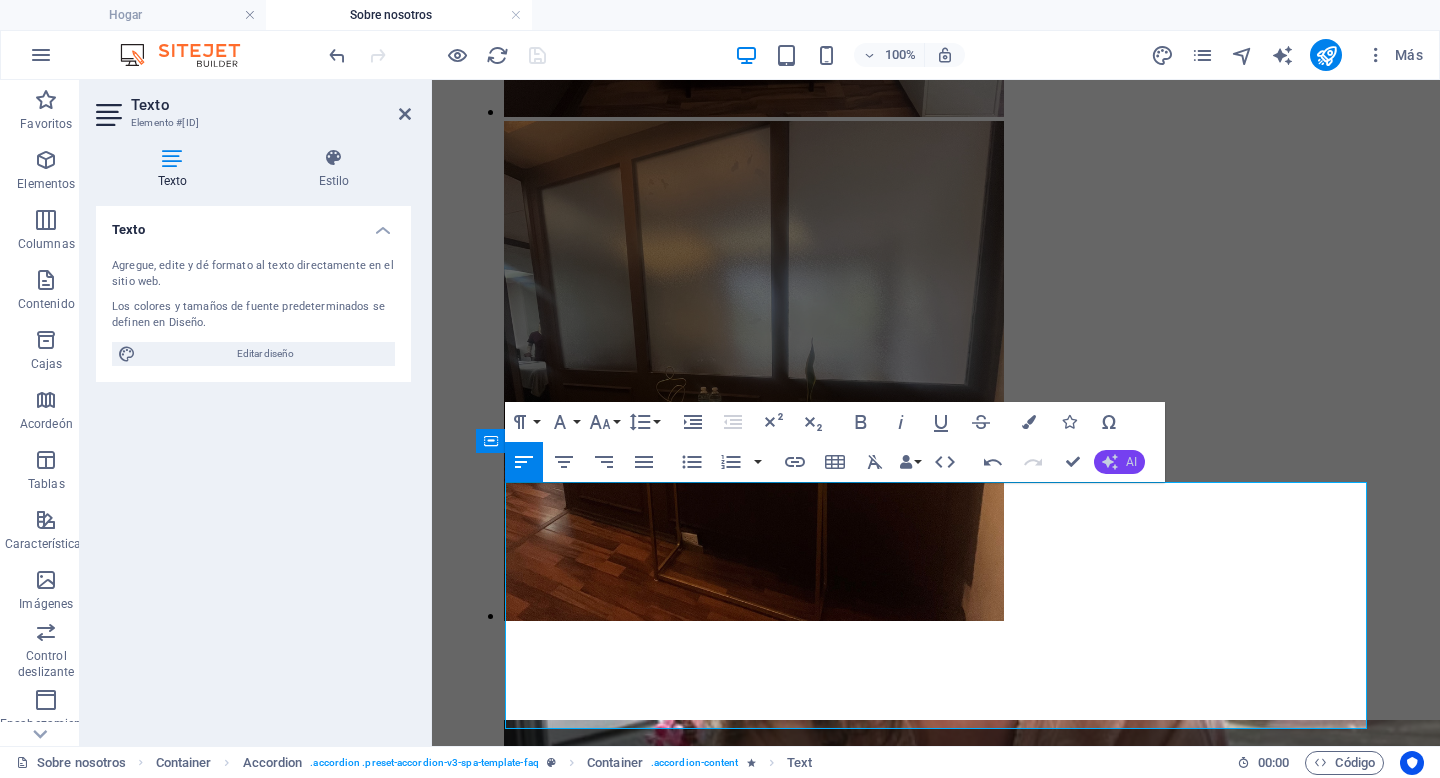 click on "AI" at bounding box center (1131, 462) 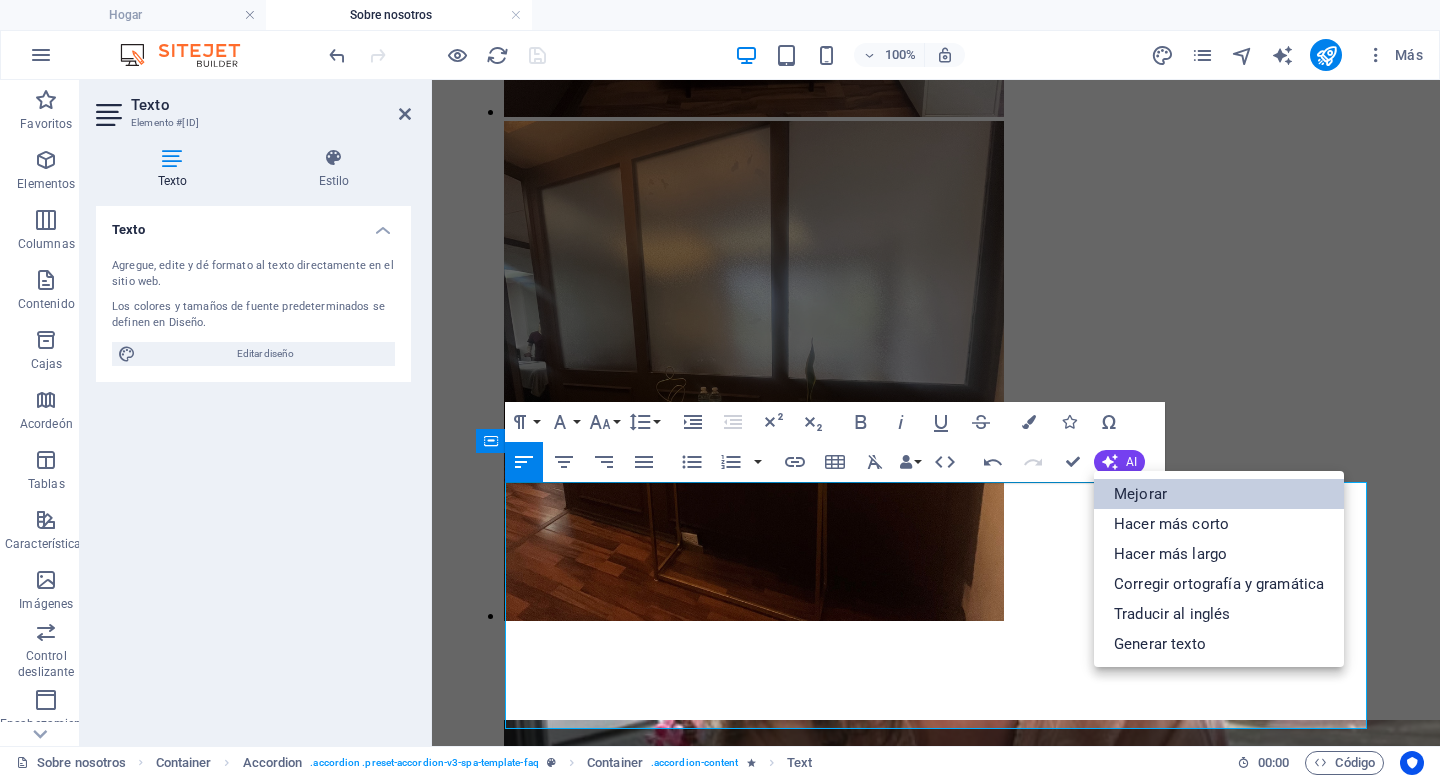 click on "Mejorar" at bounding box center [1140, 494] 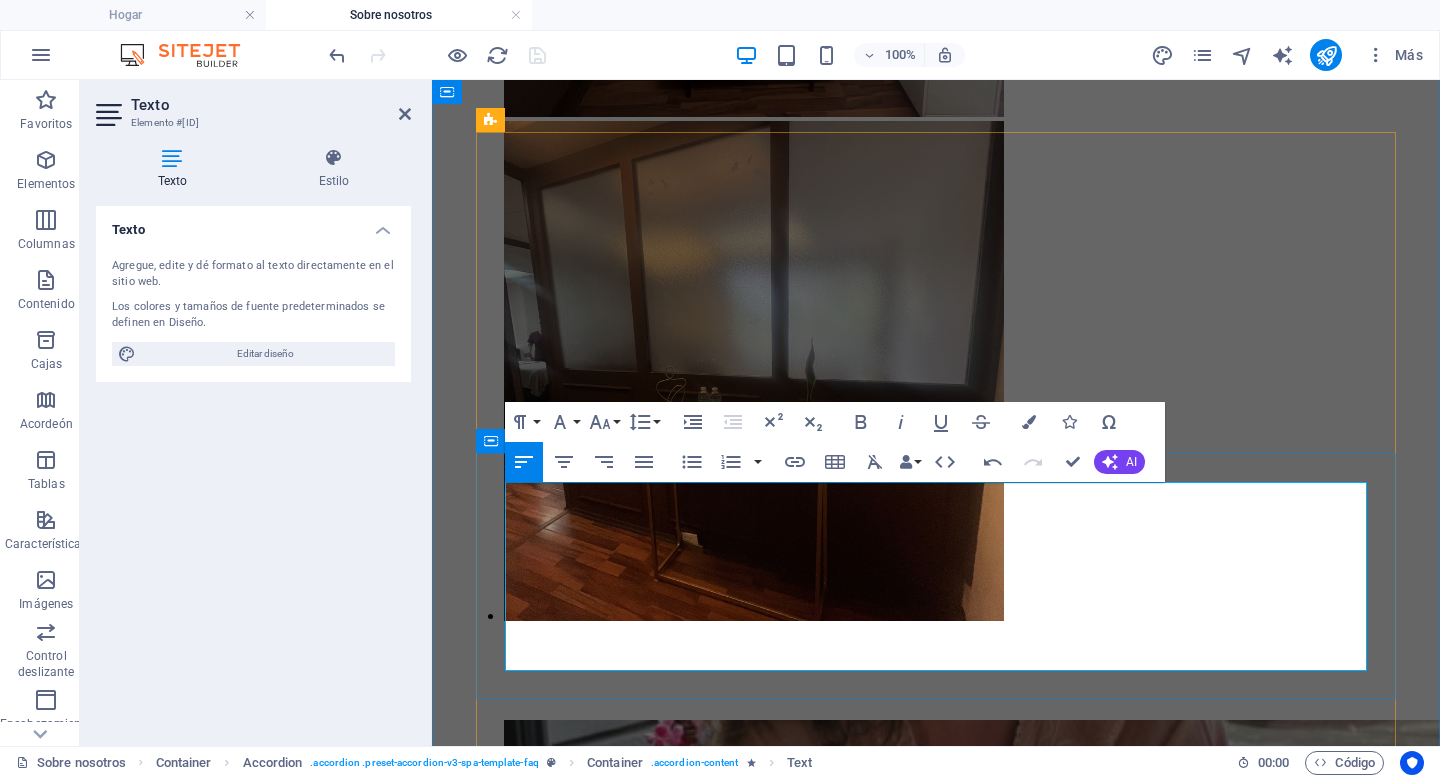 drag, startPoint x: 1065, startPoint y: 636, endPoint x: 1289, endPoint y: 658, distance: 225.07776 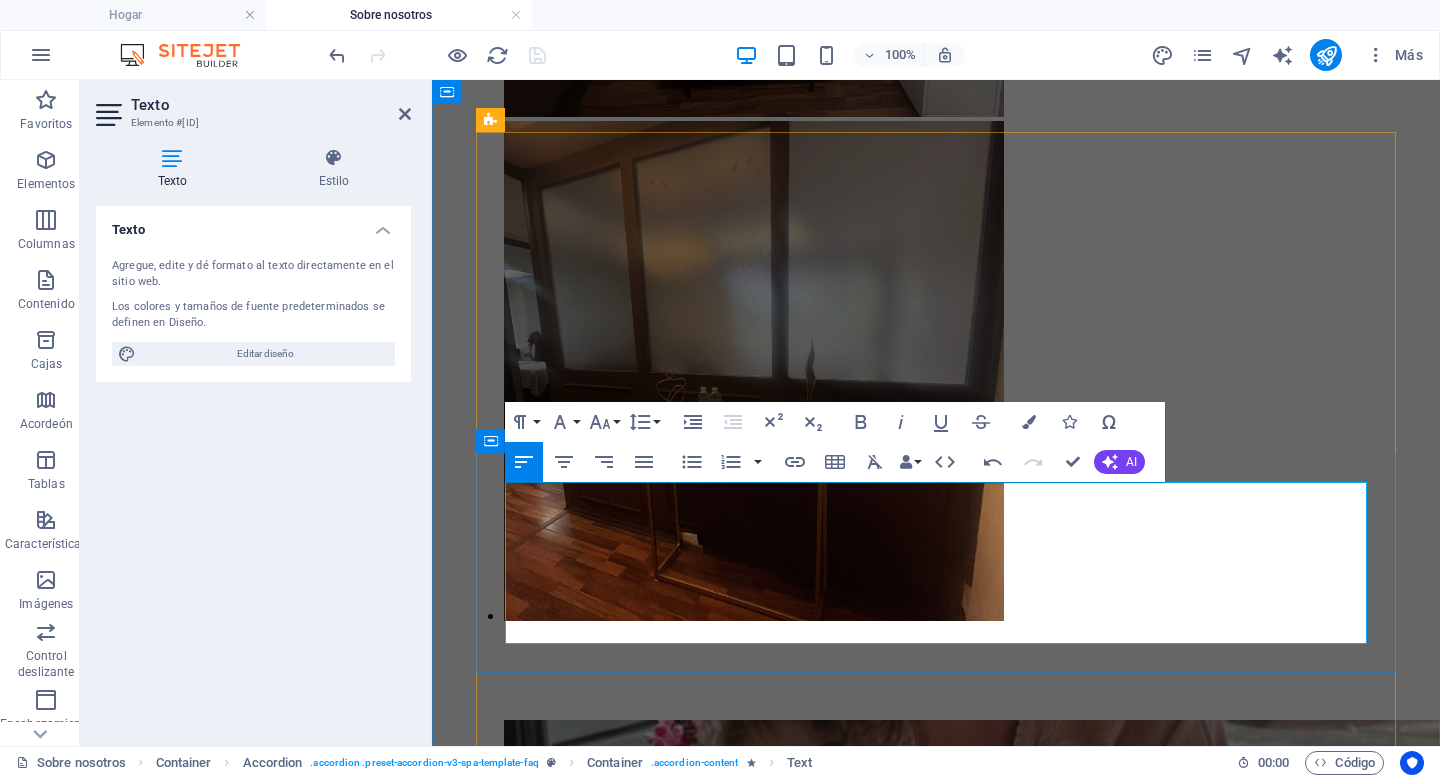 click on "Las consultas se realizan dos veces al mes: la primera en el consultorio y la segunda, que puede ser en persona o a través de videollamada, ya no tiene costo.  La primera consulta de nutrición tiene una duración aproximada de 1 hora y 30 minutos, mientras que las consultas posteriores oscilarán entre 45 minutos y 1 hora. La duración mínima de cada sesión es de una hora, aunque en ocasiones pueden extenderse hasta una hora y media. Además," at bounding box center (936, 7420) 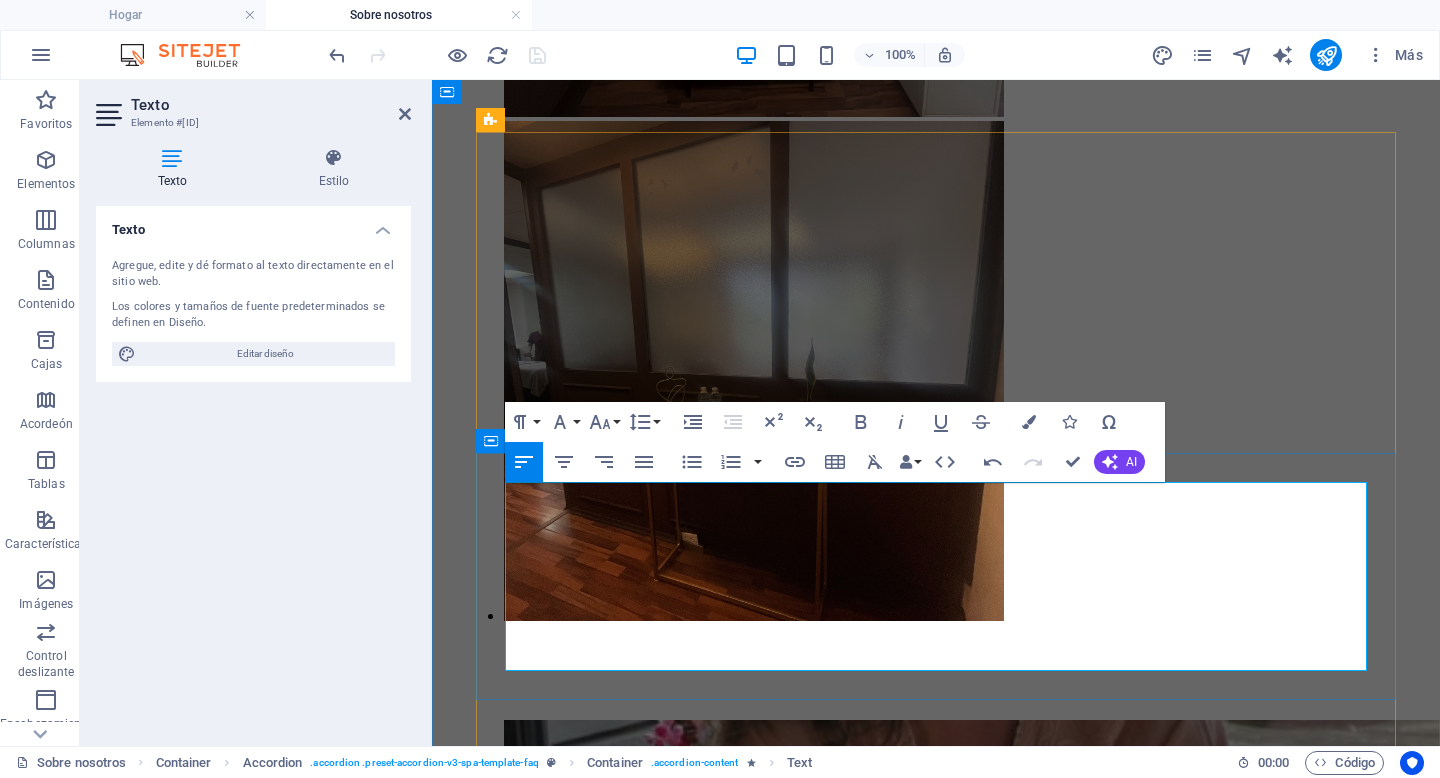 click on "Las consultas se realizan dos veces al mes: la primera en el consultorio y la segunda, la consulta de seguimiento, que se lleva a cabo a los [DAYS], es fundamental para ajustar y optimizar nuestros planes y no tiene costo adicional.que puede ser en persona o a través de videollamada, ya no tiene costo.  La primera consulta de nutrición tiene una duración aproximada de [TIME], mientras que las consultas posteriores oscilarán entre [TIME] y [TIME]. La duración mínima de cada sesión es de una hora, aunque en ocasiones pueden extenderse hasta una hora y media. Además," at bounding box center [936, 7429] 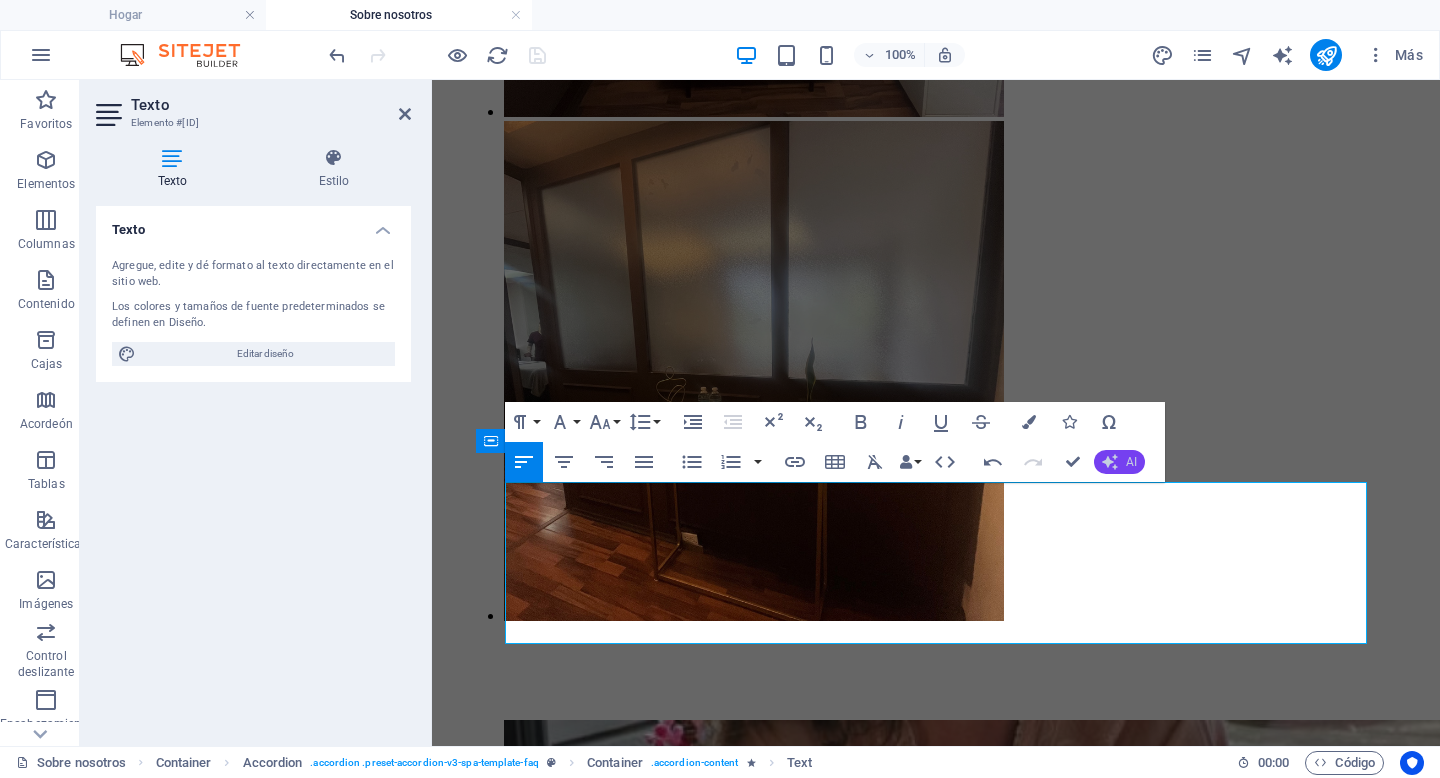 click on "AI" at bounding box center (1119, 462) 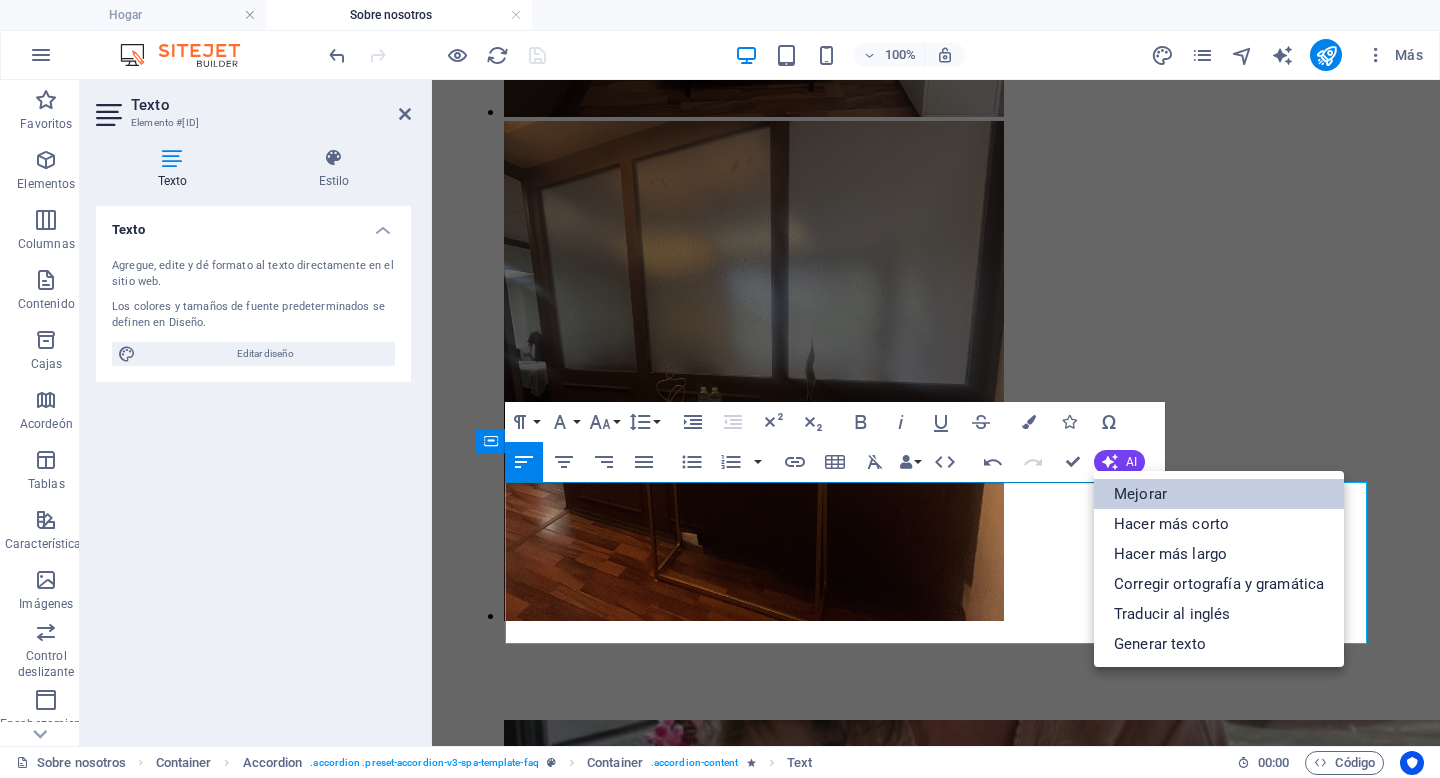 click on "Mejorar" at bounding box center (1140, 494) 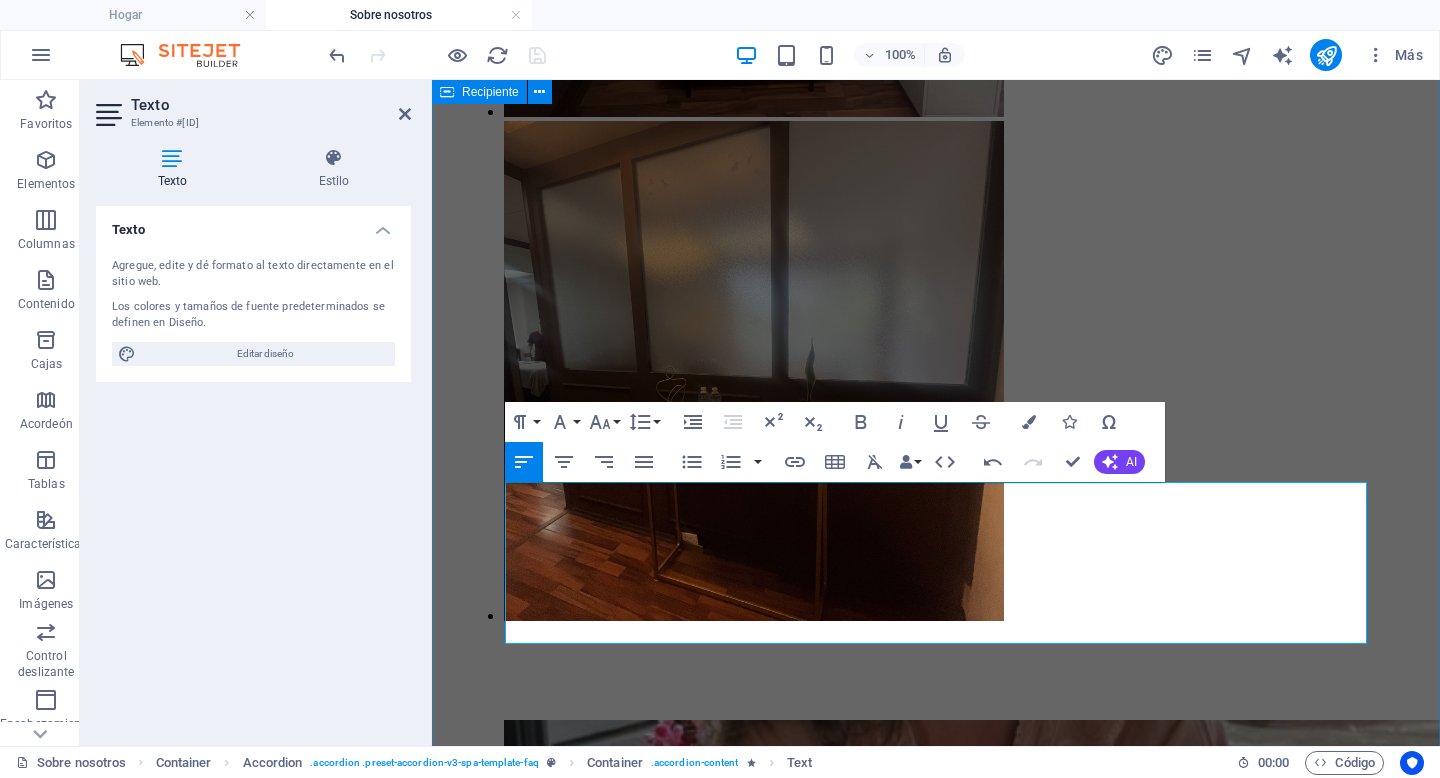 click on "Preguntas frecuentes Aquí encontrarás las respuestas a tus preguntas sobre masajes y las razones por las que deberías utilizar nuestros increíbles tratamientos. ¿Puedo llevar a alguien conmigo a mi cita? Lamentablemente, por motivos de seguridad, no permitimos que lo acompañen invitados. Si es menor de 18 años, puede venir acompañado de su tutor. ¿Cuánto tiempo lleva mi primera cita de nutrición? Las consultas se efectúan dos veces al mes: la primera en el consultorio y la segunda, que es una consulta de seguimiento, se realiza a los 15 días. Esta última es fundamental para ajustar y optimizar nuestros planes y no conlleva costo adicional; puede llevarse a cabo de manera presencial o a través de videollamada. La primera consulta de nutrición tiene una duración aproximada de 1 hora y 30 minutos, mientras que las consultas posteriores varían entre 45 minutos y 1 hora. ¿Cómo reservo mi cita de nutrición o algún otro tratamiento? ¿Cómo debo presentarme a mi consulta de nutrición?" at bounding box center [936, 7593] 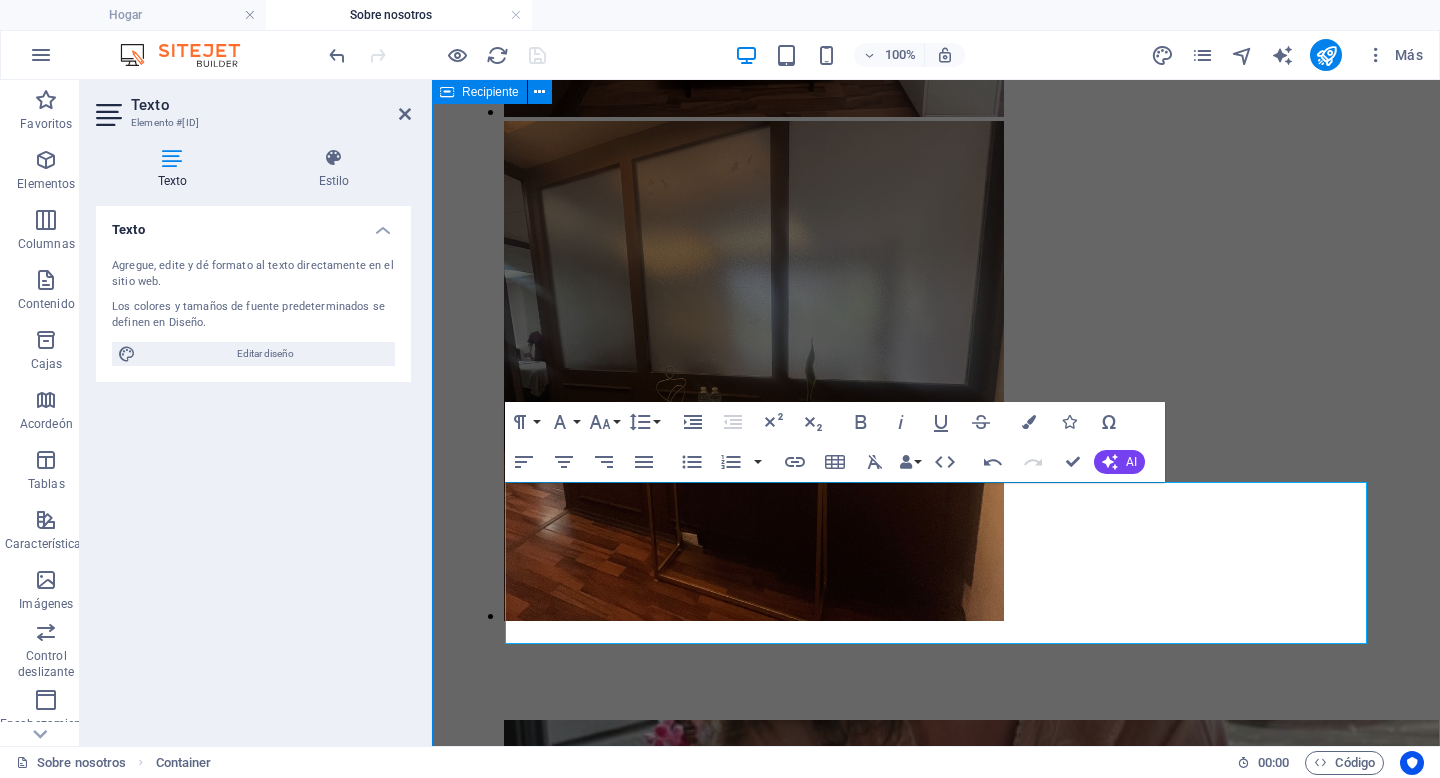 scroll, scrollTop: 5324, scrollLeft: 0, axis: vertical 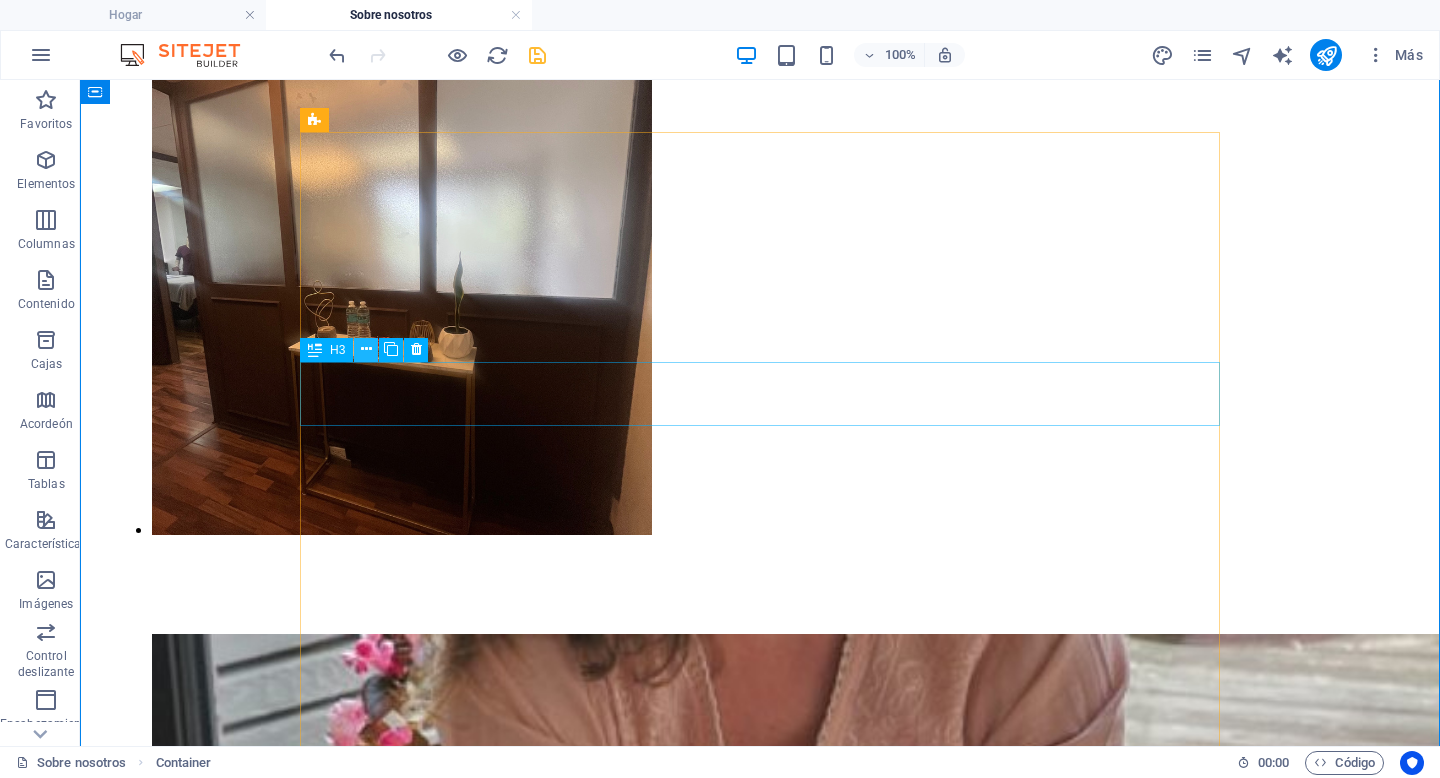 click at bounding box center [366, 349] 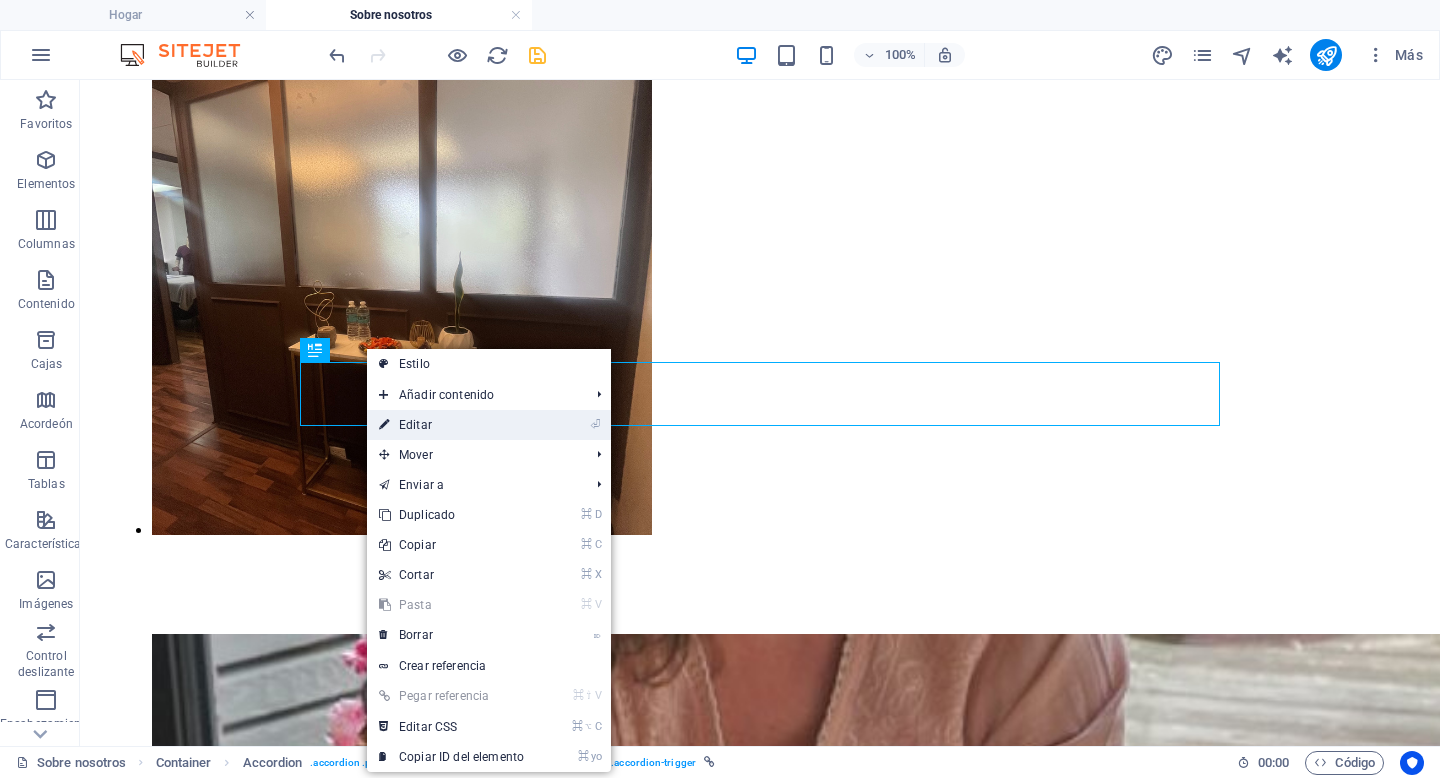 click on "Editar" at bounding box center (415, 425) 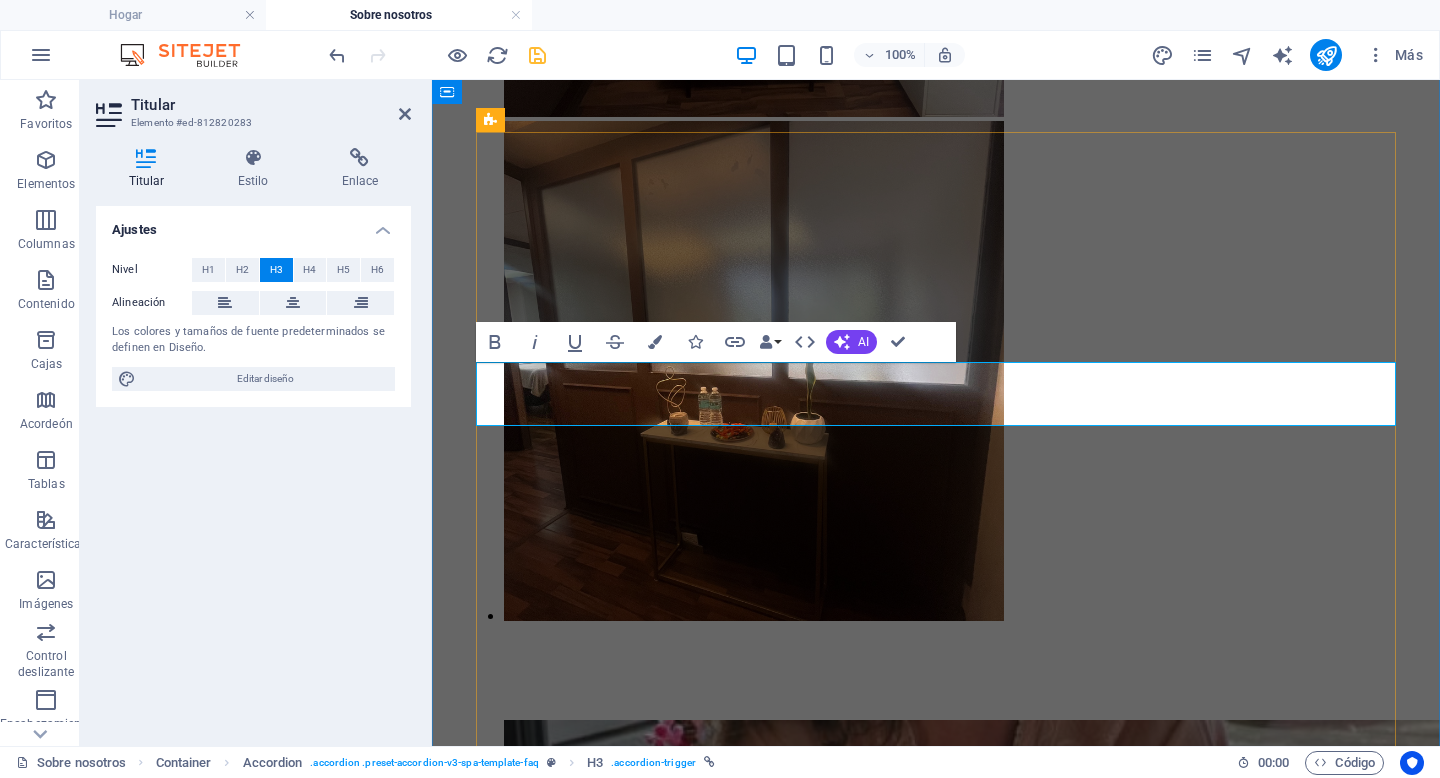 click on "¿Cuánto tiempo lleva mi primera cita de nutrición?" at bounding box center (669, 7345) 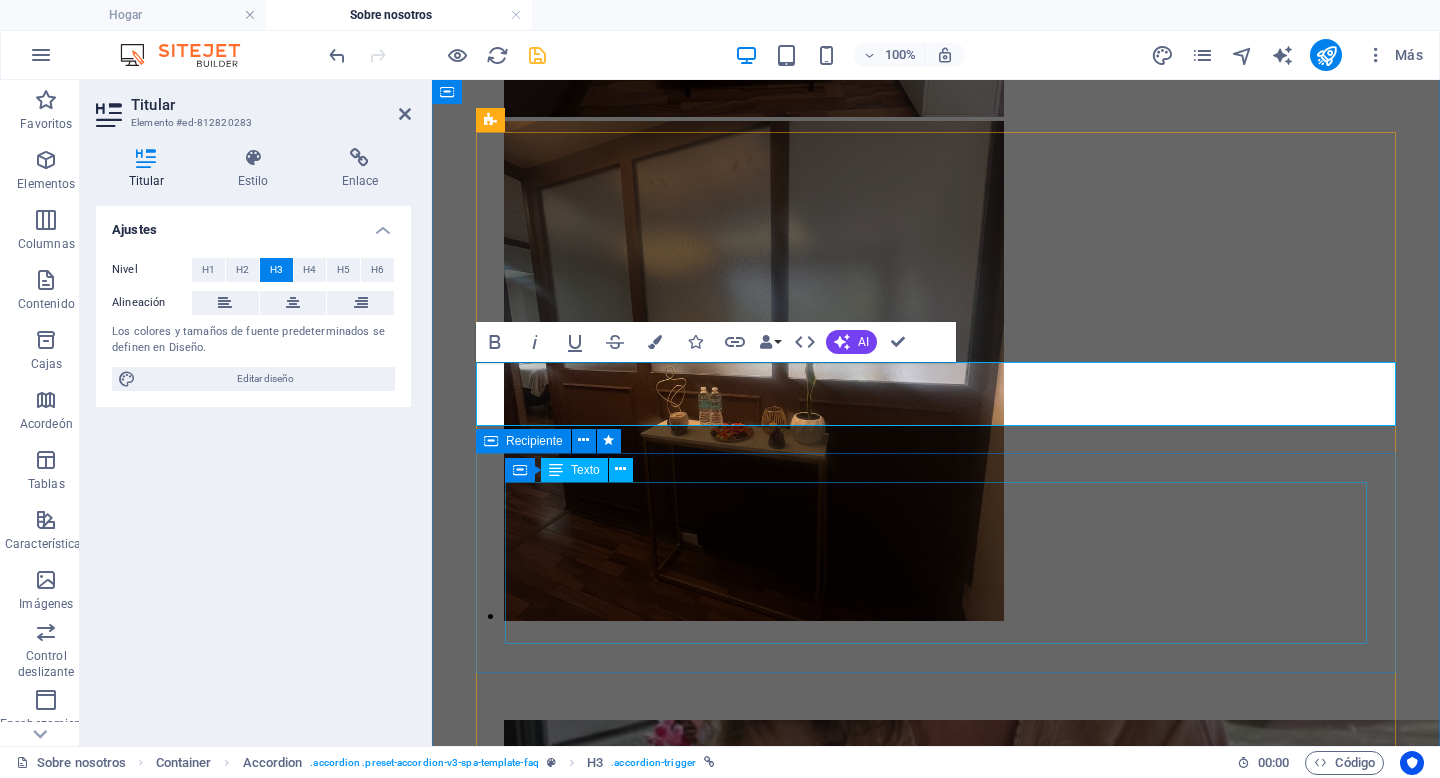 click on "Las consultas se efectúan dos veces al mes: la primera en el consultorio y la segunda, que es una consulta de seguimiento, se realiza a los 15 días. Esta última es fundamental para ajustar y optimizar nuestros planes y no conlleva costo adicional; puede llevarse a cabo de manera presencial o a través de videollamada. La primera consulta de nutrición tiene una duración aproximada de 1 hora y 30 minutos, mientras que las consultas posteriores varían entre 45 minutos y 1 hora." at bounding box center (936, 7429) 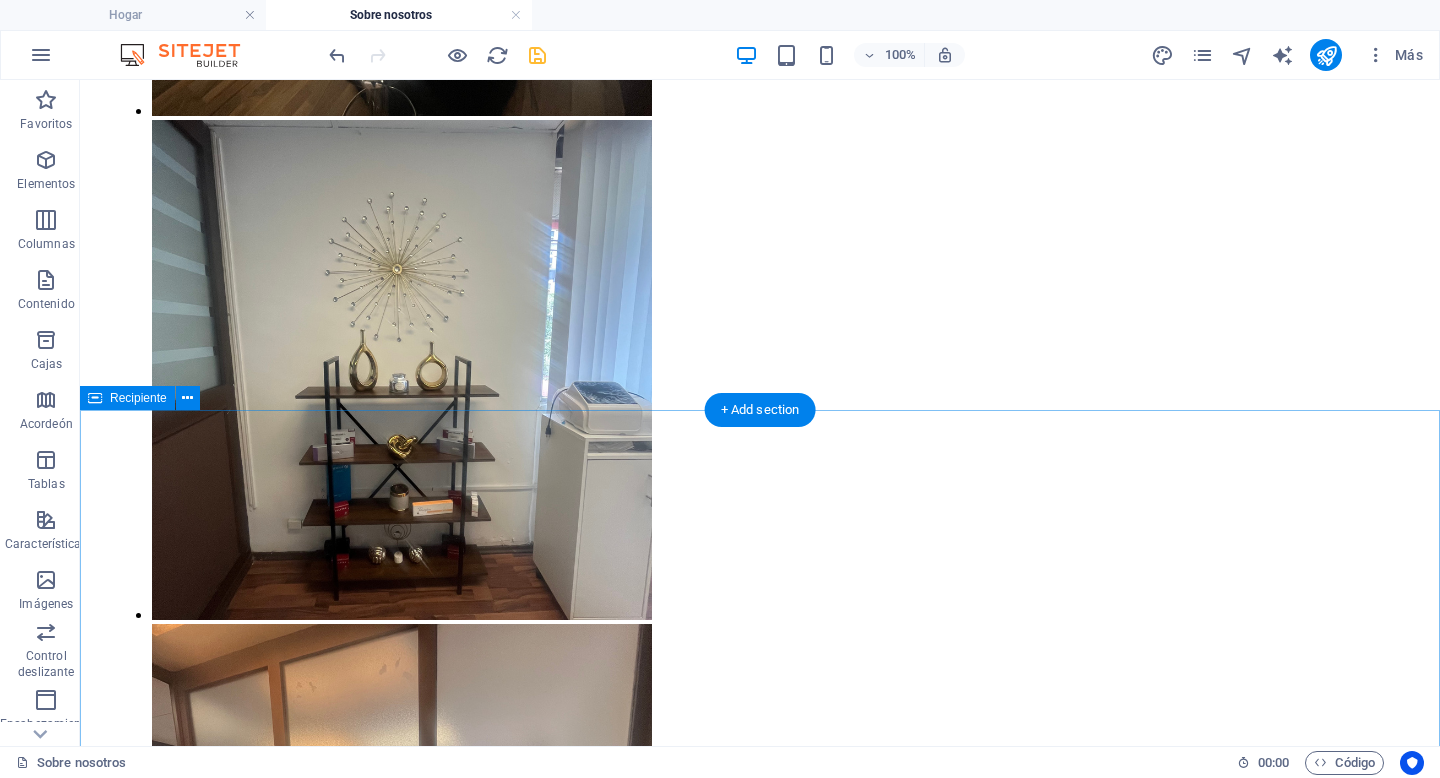 scroll, scrollTop: 4727, scrollLeft: 0, axis: vertical 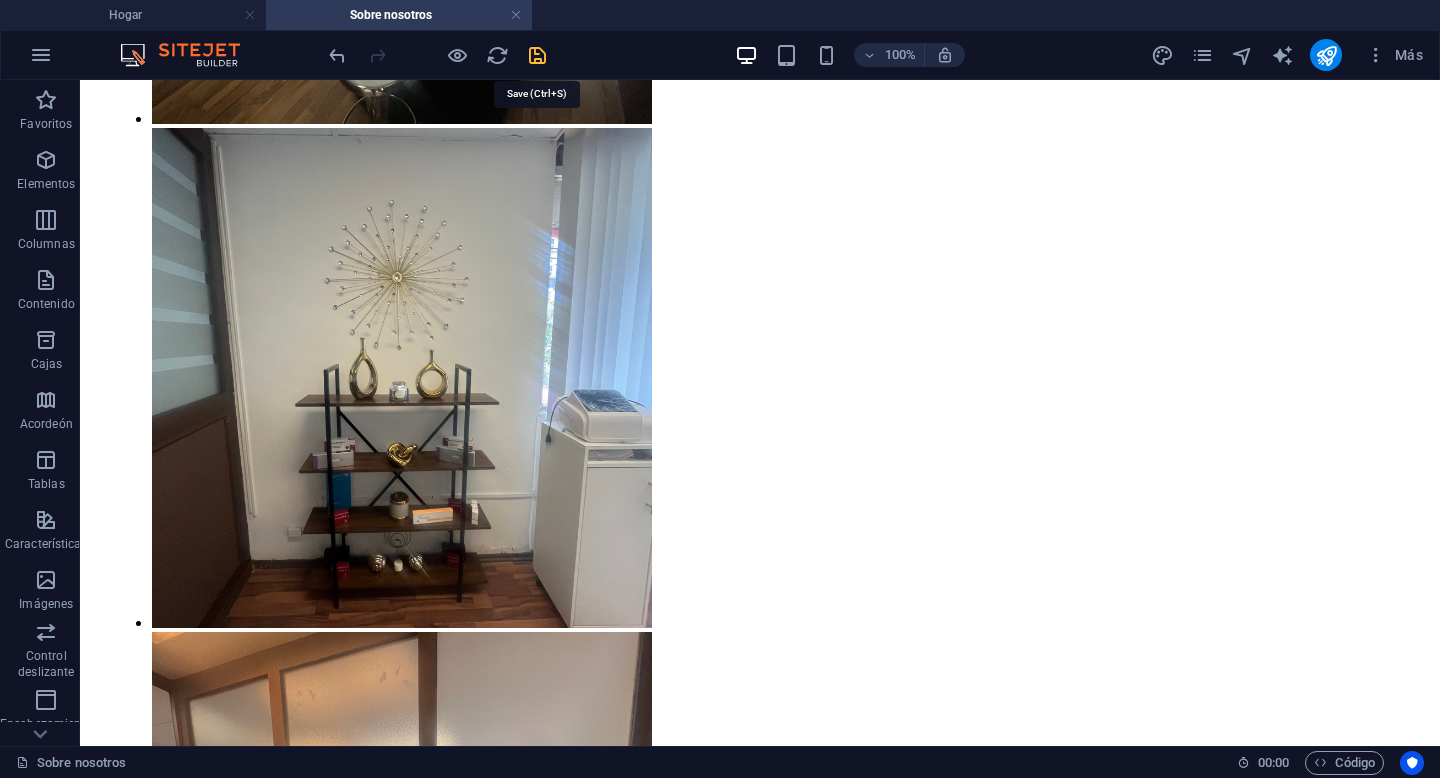 click at bounding box center (537, 55) 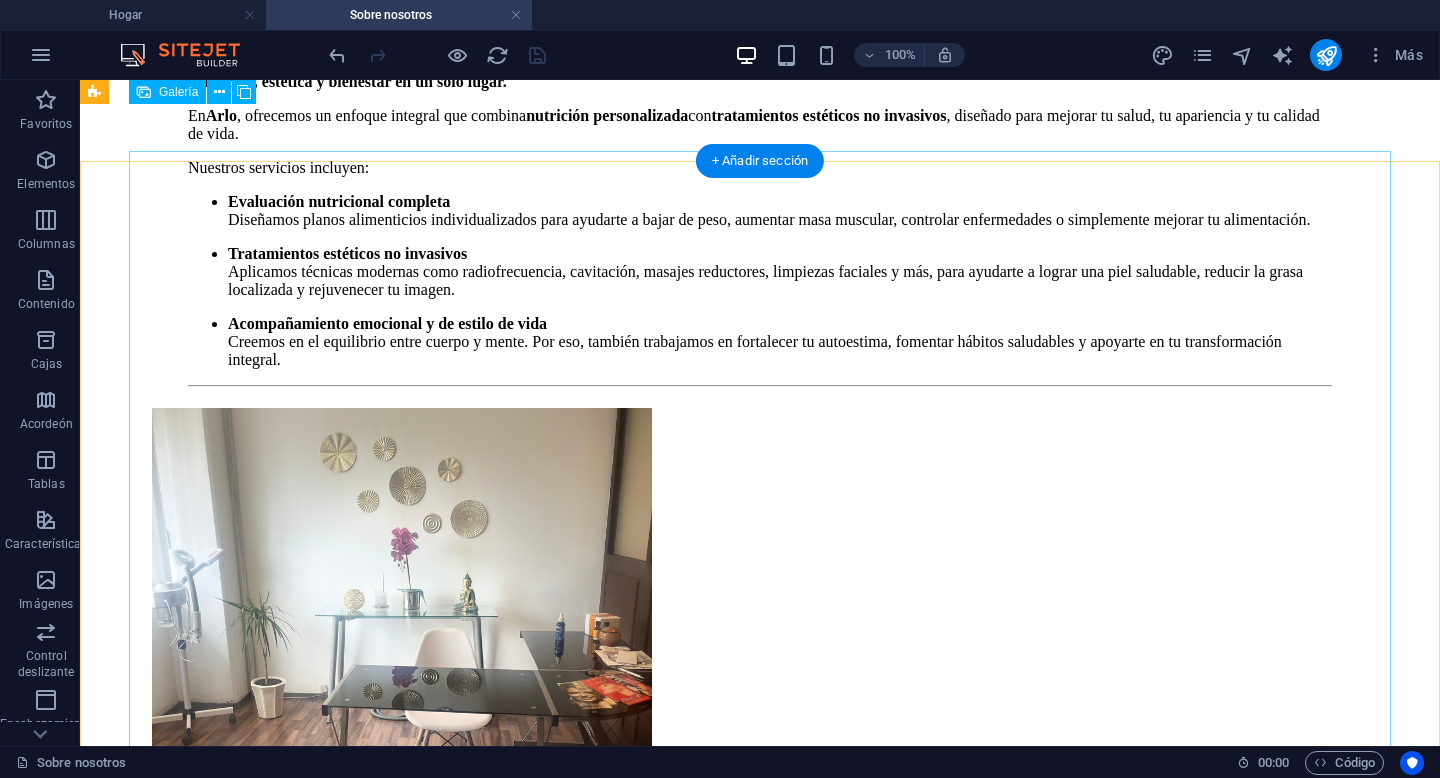 scroll, scrollTop: 2404, scrollLeft: 0, axis: vertical 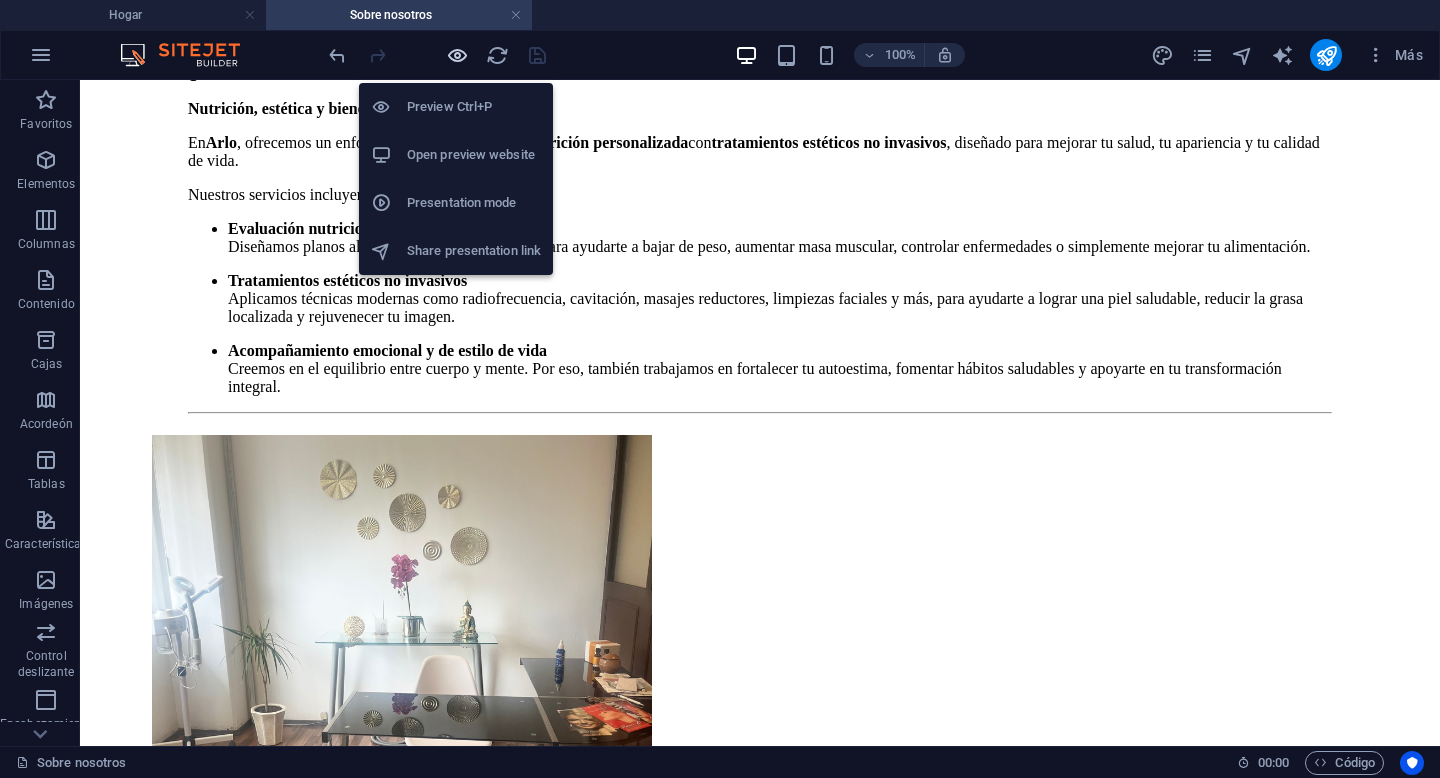click at bounding box center [457, 55] 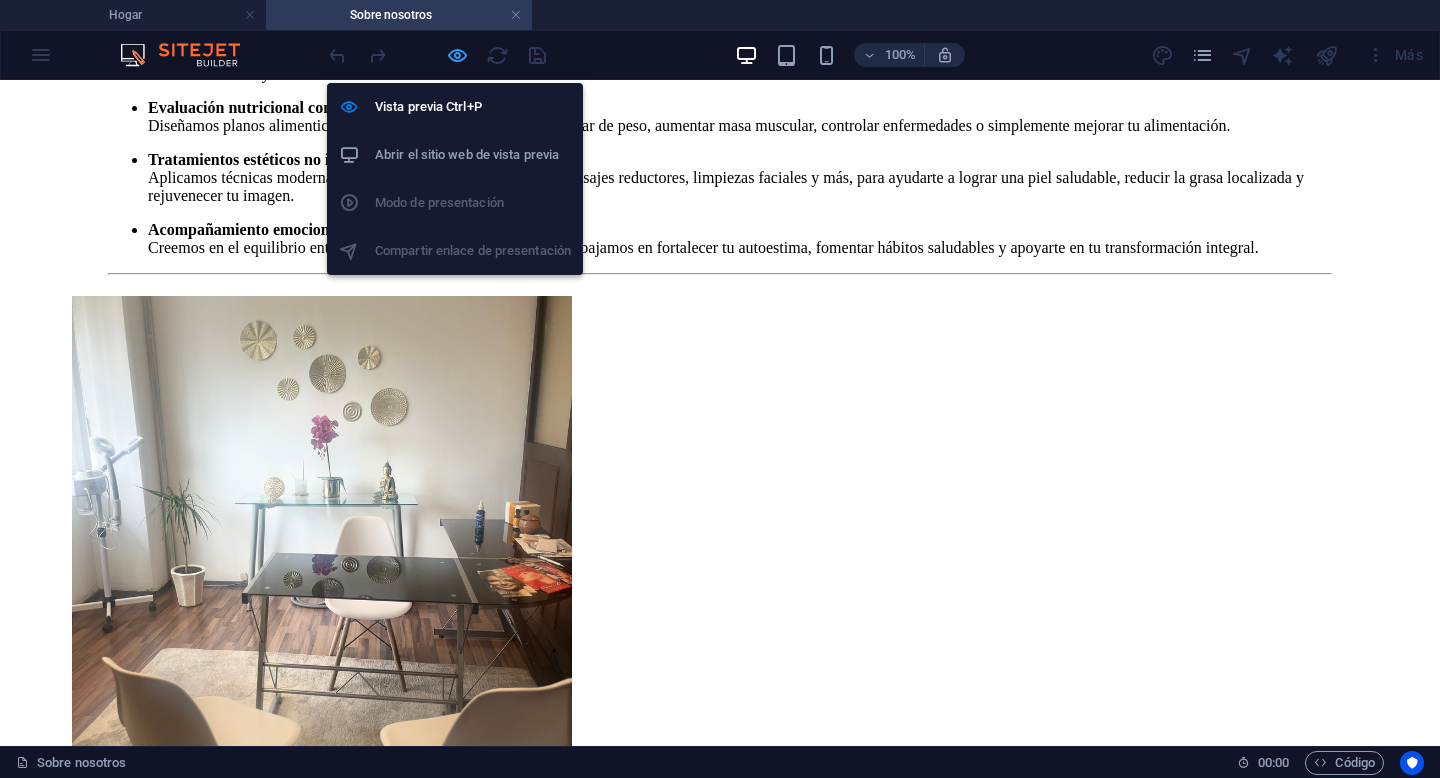 scroll, scrollTop: 2262, scrollLeft: 0, axis: vertical 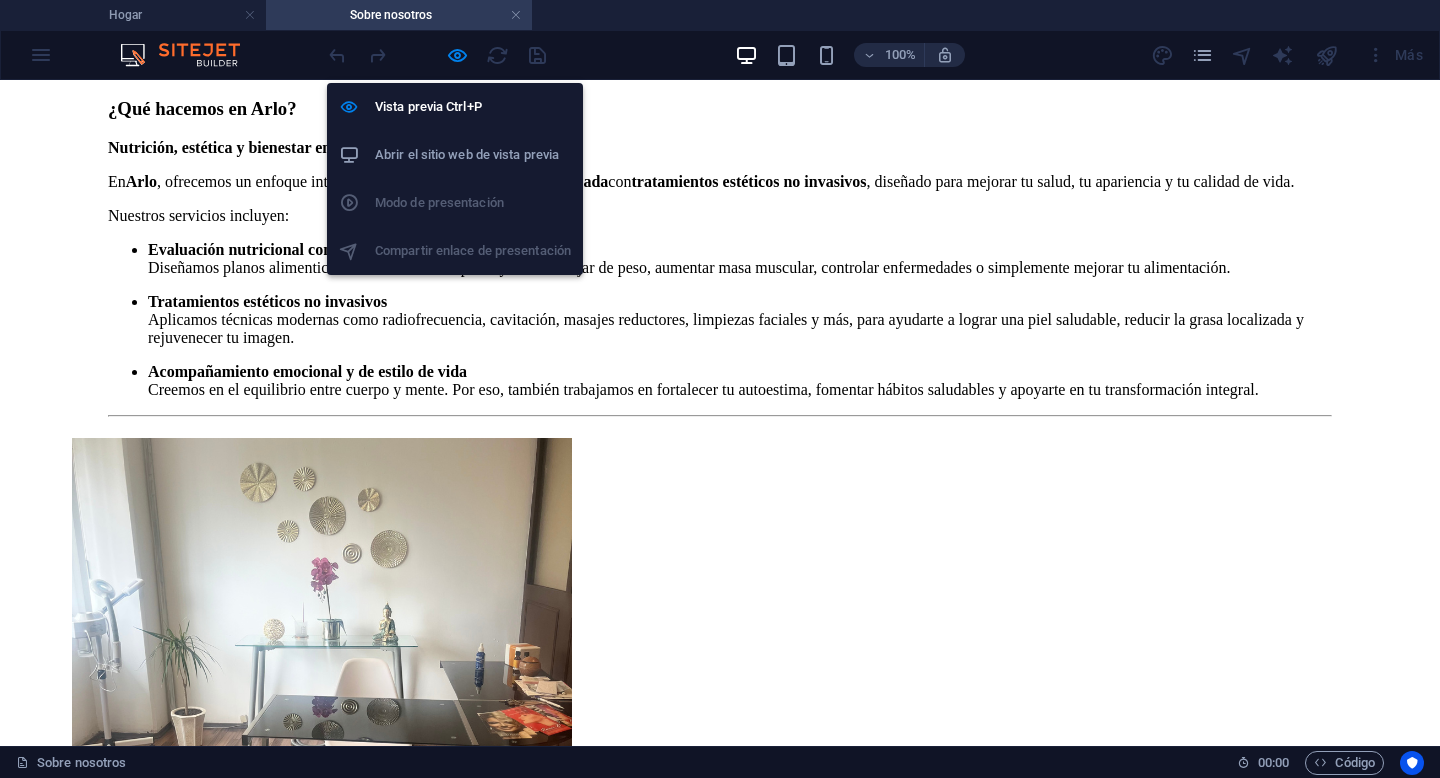 click on "Abrir el sitio web de vista previa" at bounding box center [467, 154] 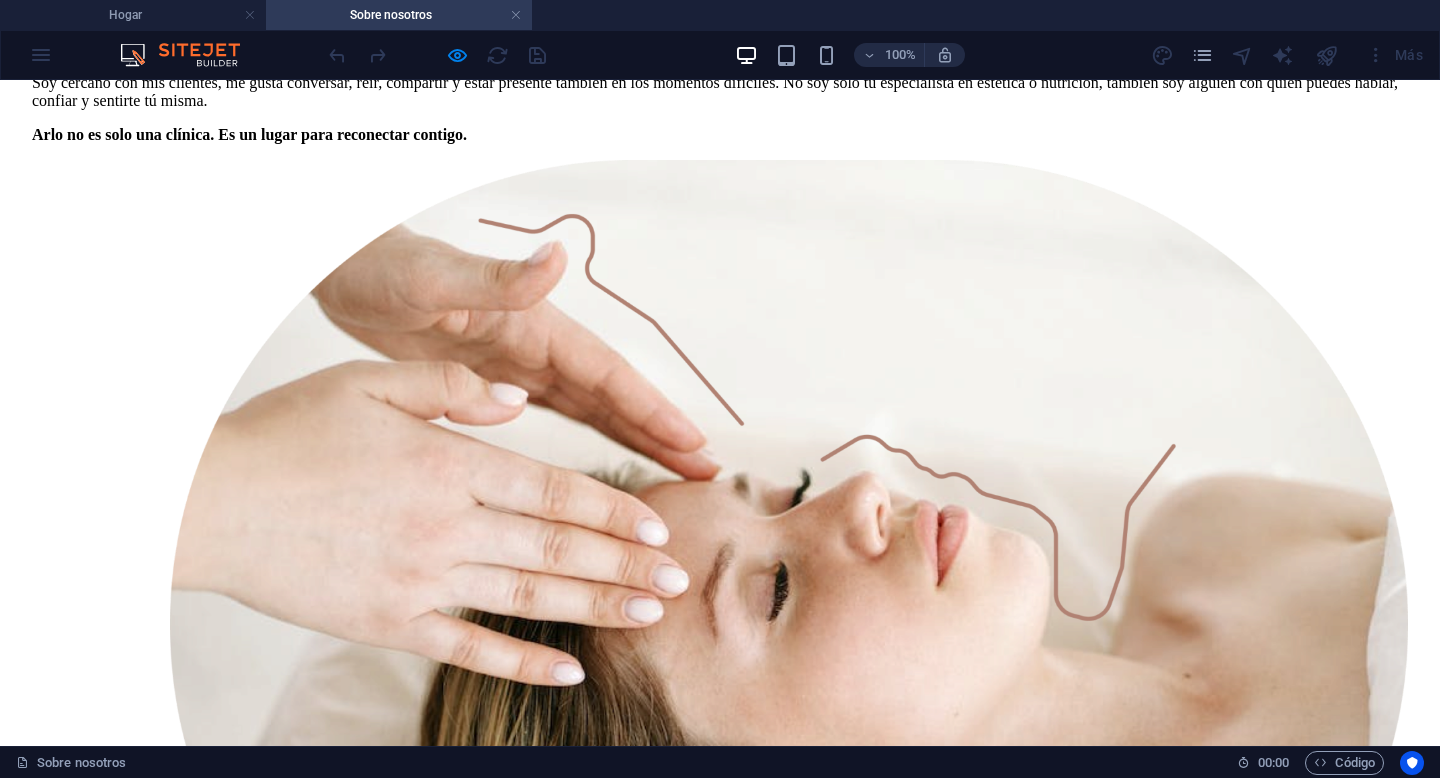 scroll, scrollTop: 416, scrollLeft: 0, axis: vertical 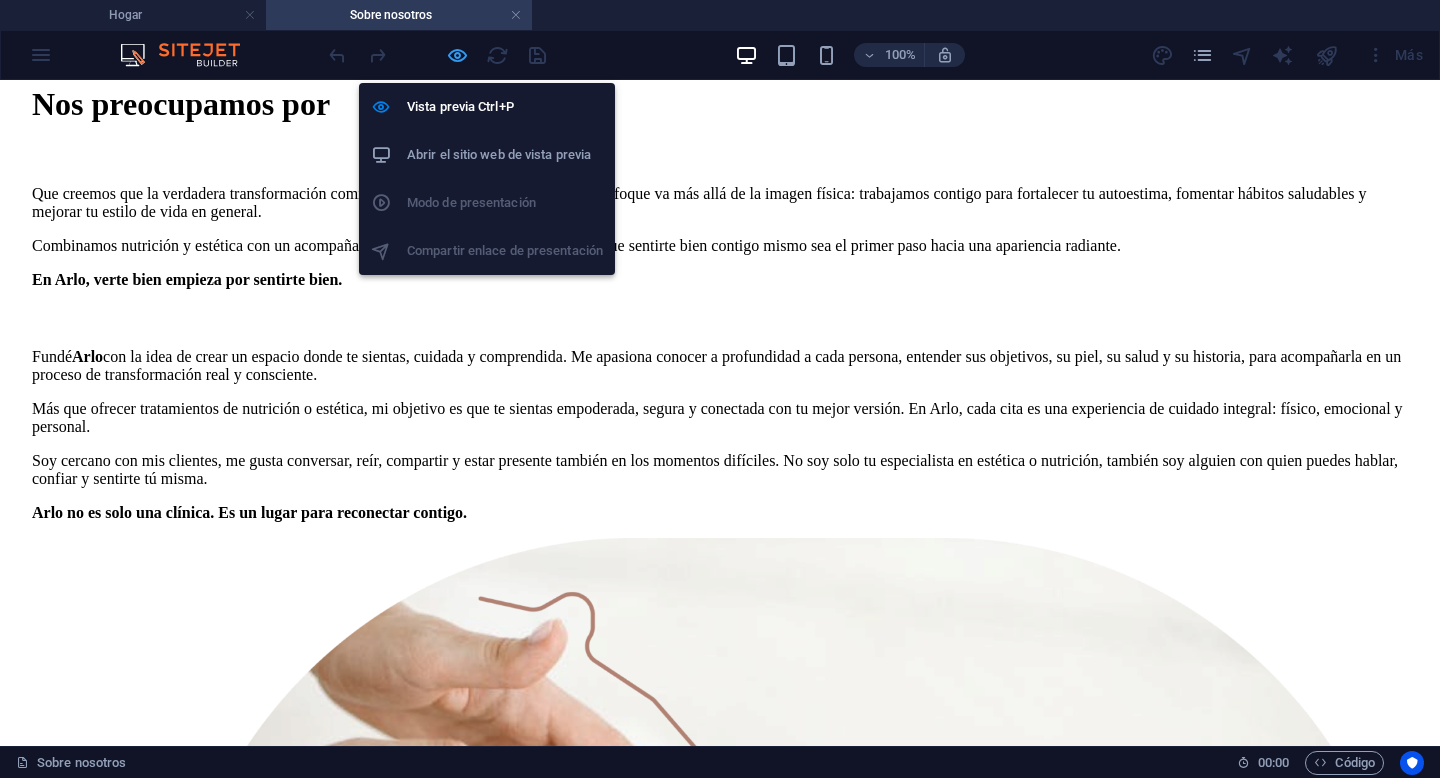 click at bounding box center (457, 55) 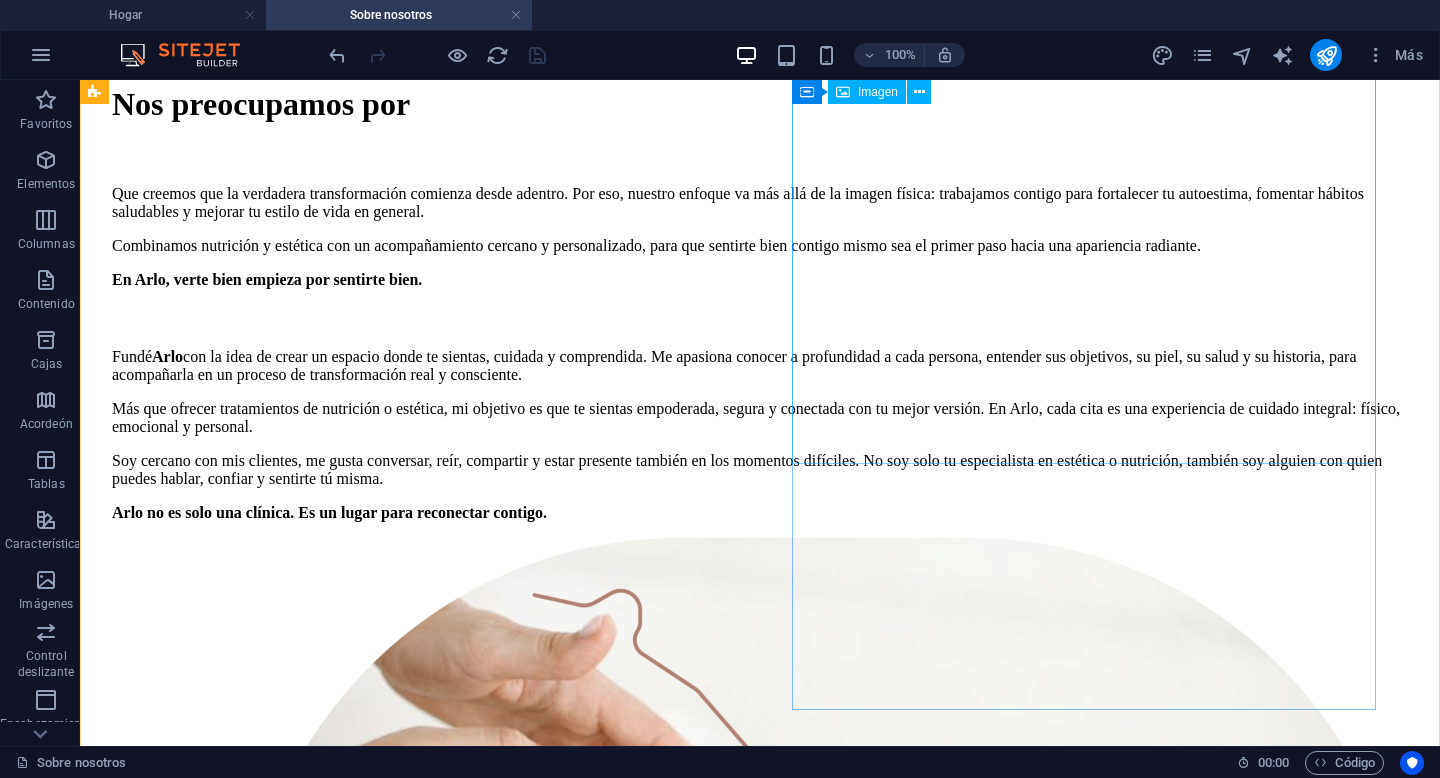 scroll, scrollTop: 0, scrollLeft: 0, axis: both 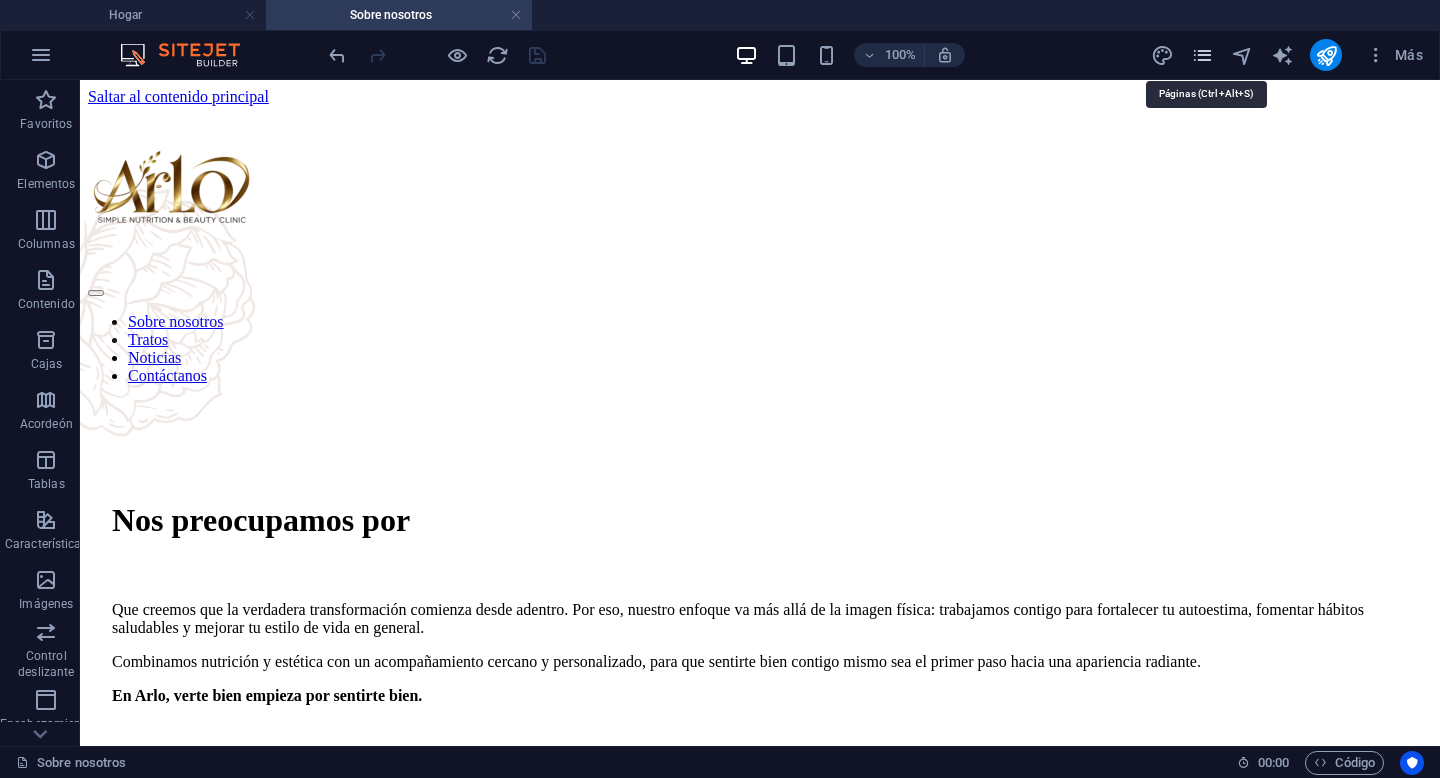 click at bounding box center (1202, 55) 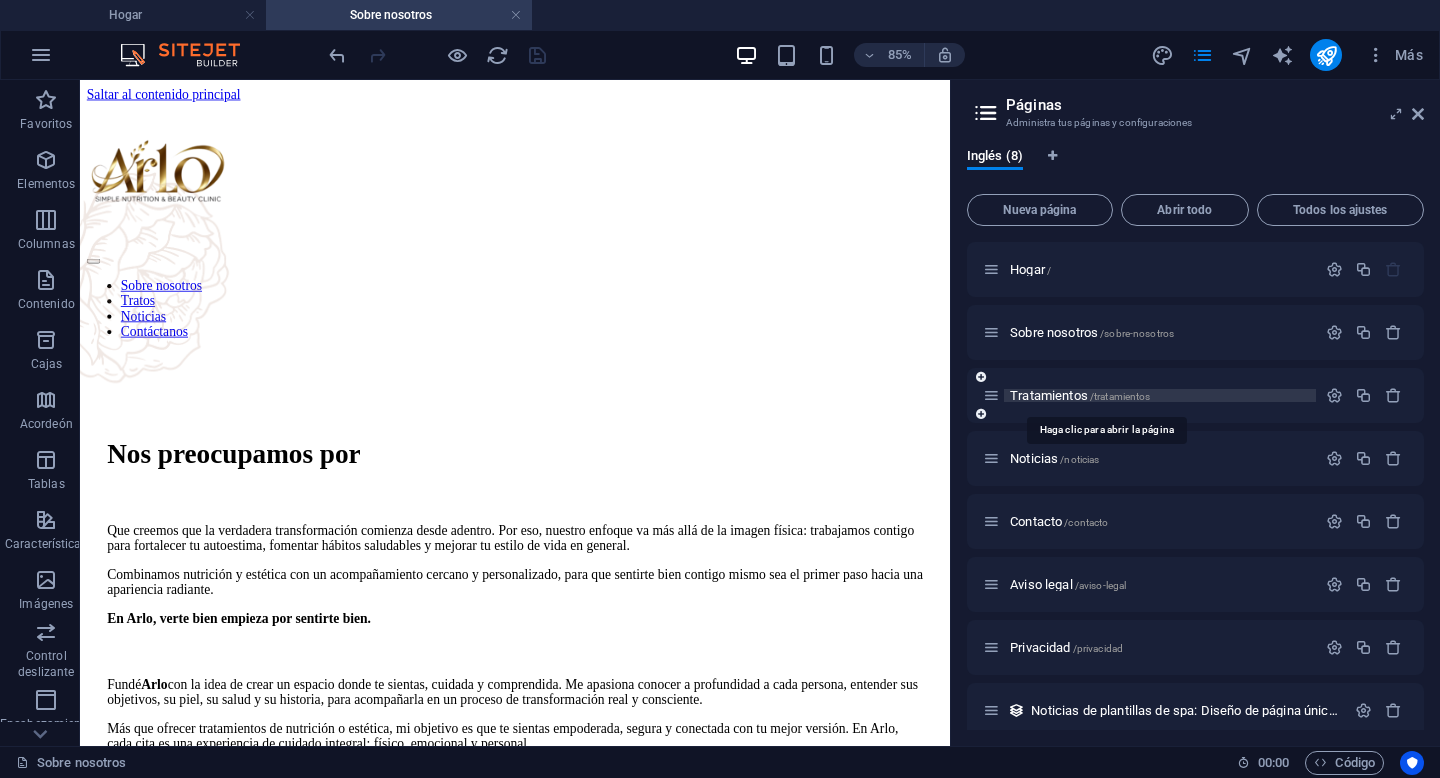 click on "Tratamientos" at bounding box center (1049, 395) 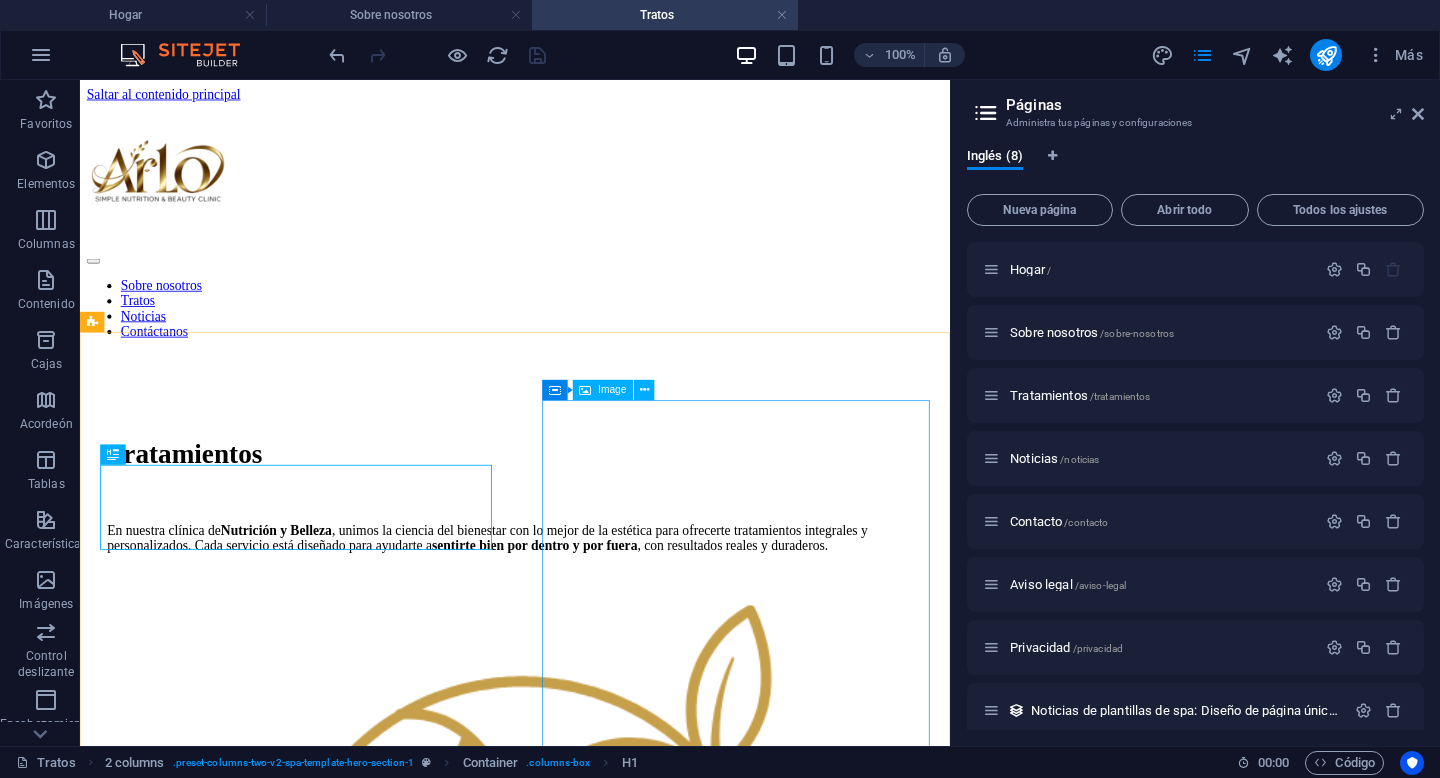 scroll, scrollTop: 0, scrollLeft: 0, axis: both 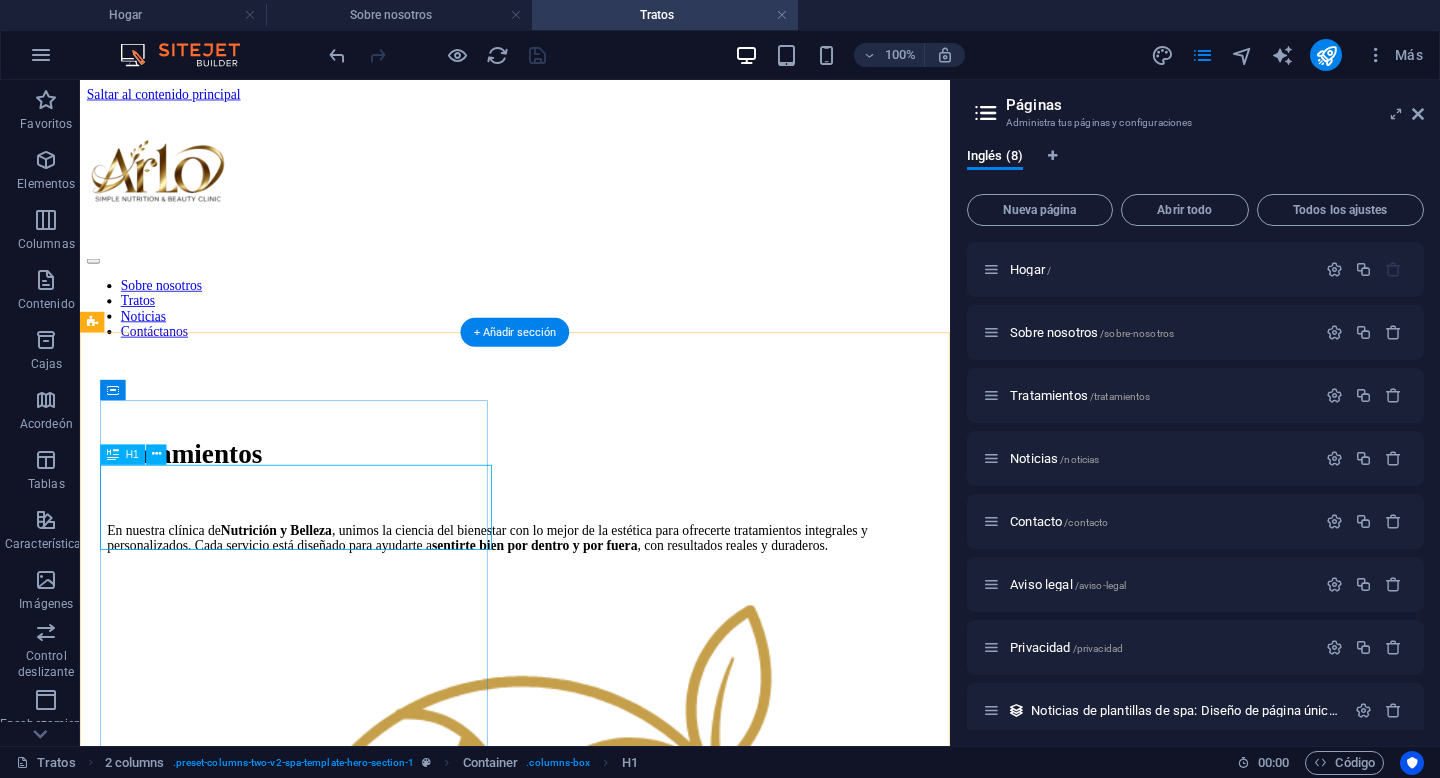 click on "Tratamientos" at bounding box center [592, 520] 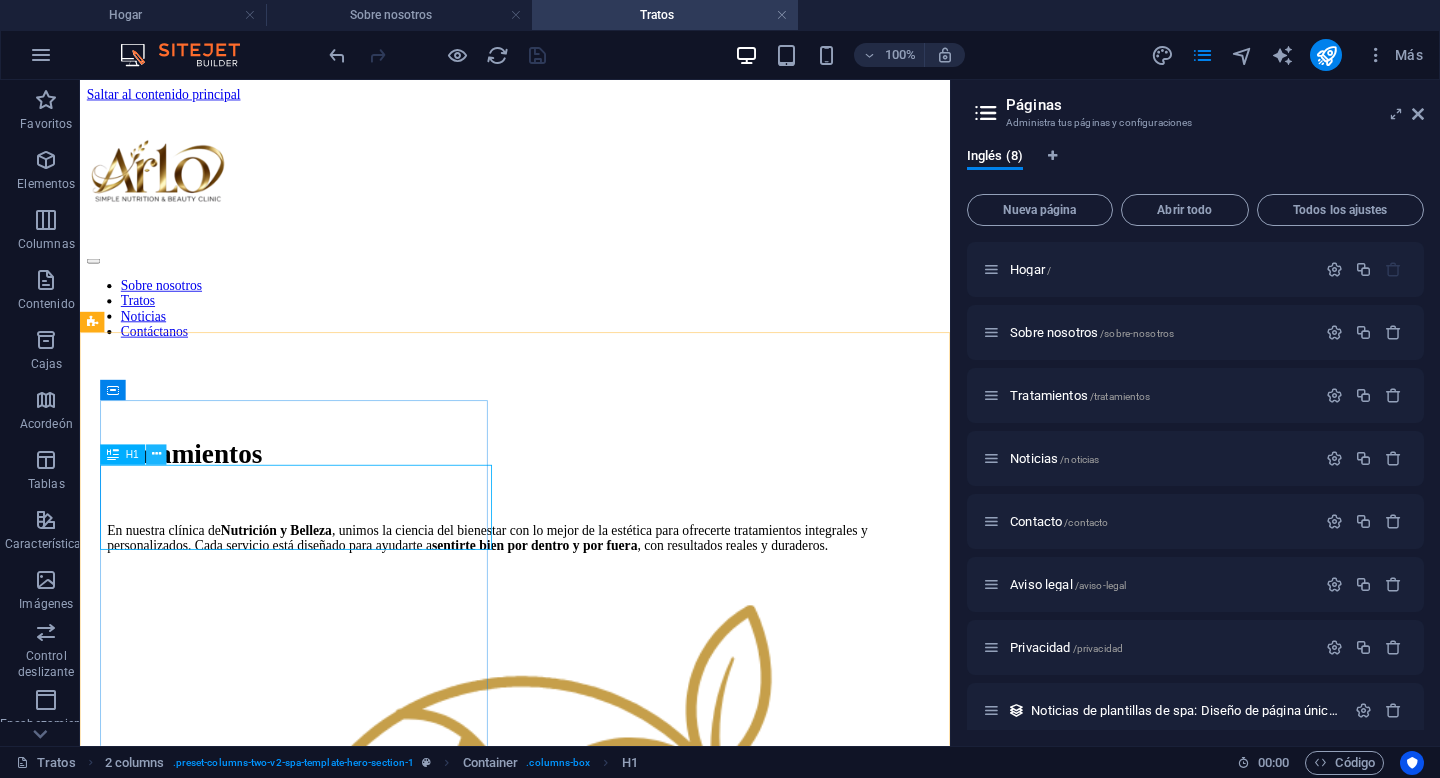 click at bounding box center (156, 455) 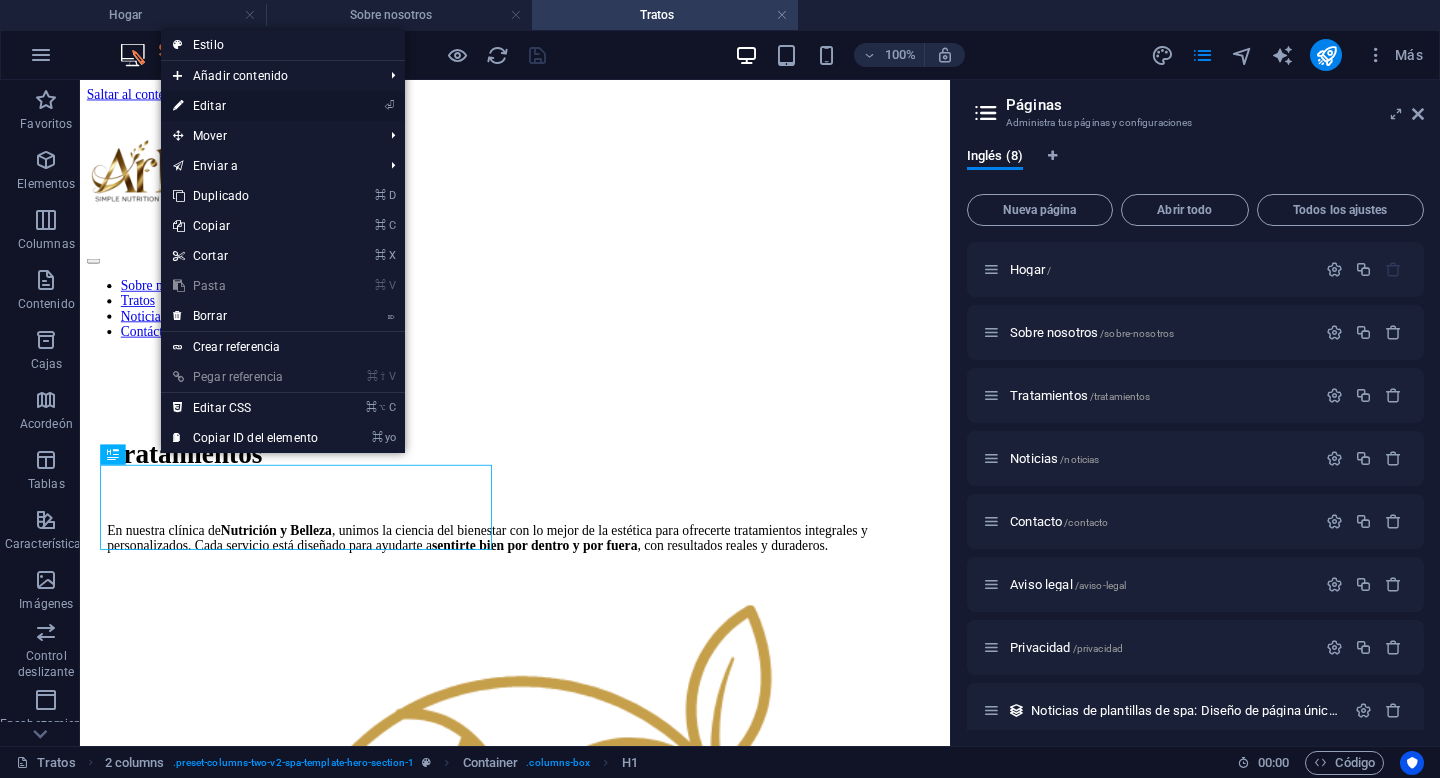 click on "⏎ Editar" at bounding box center [245, 106] 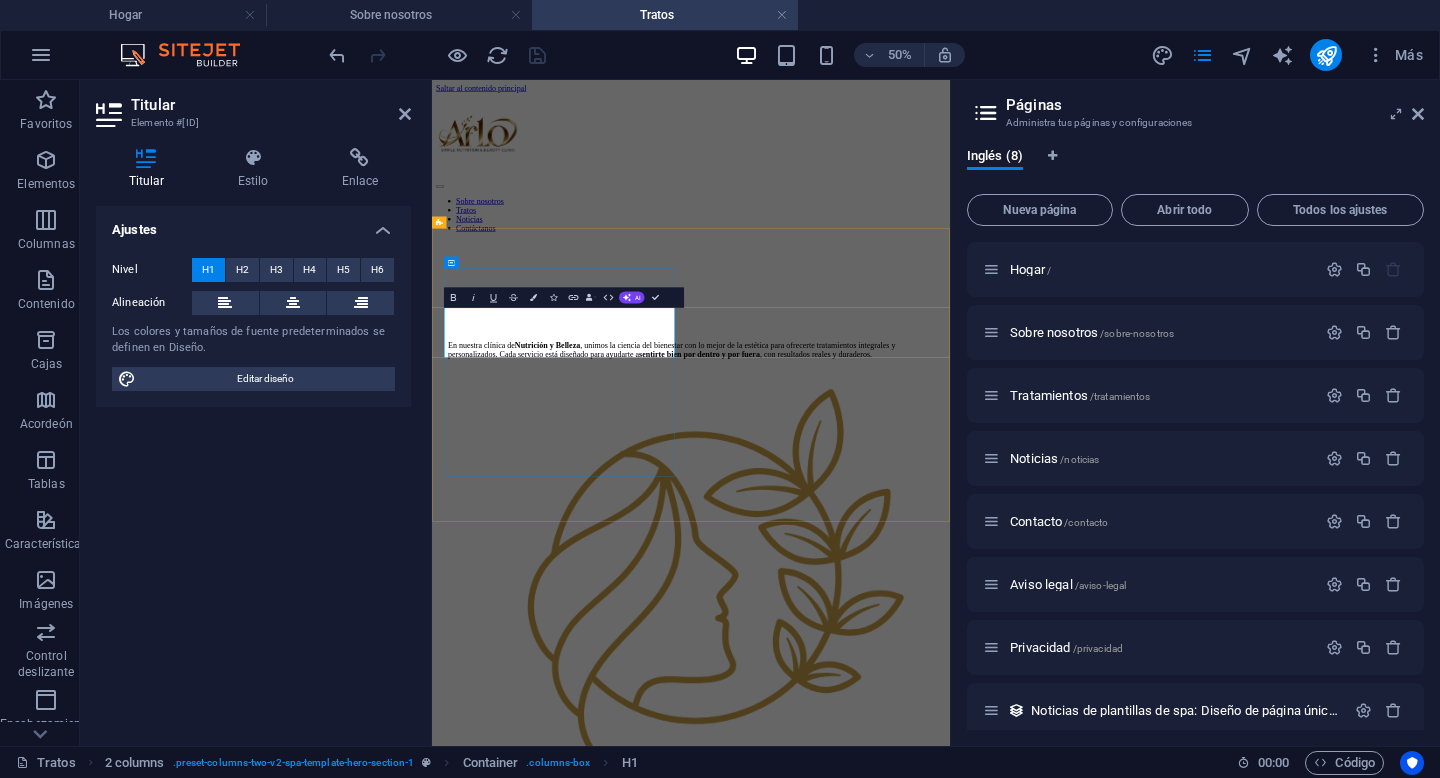 click on "Tratamientos" at bounding box center (555, 520) 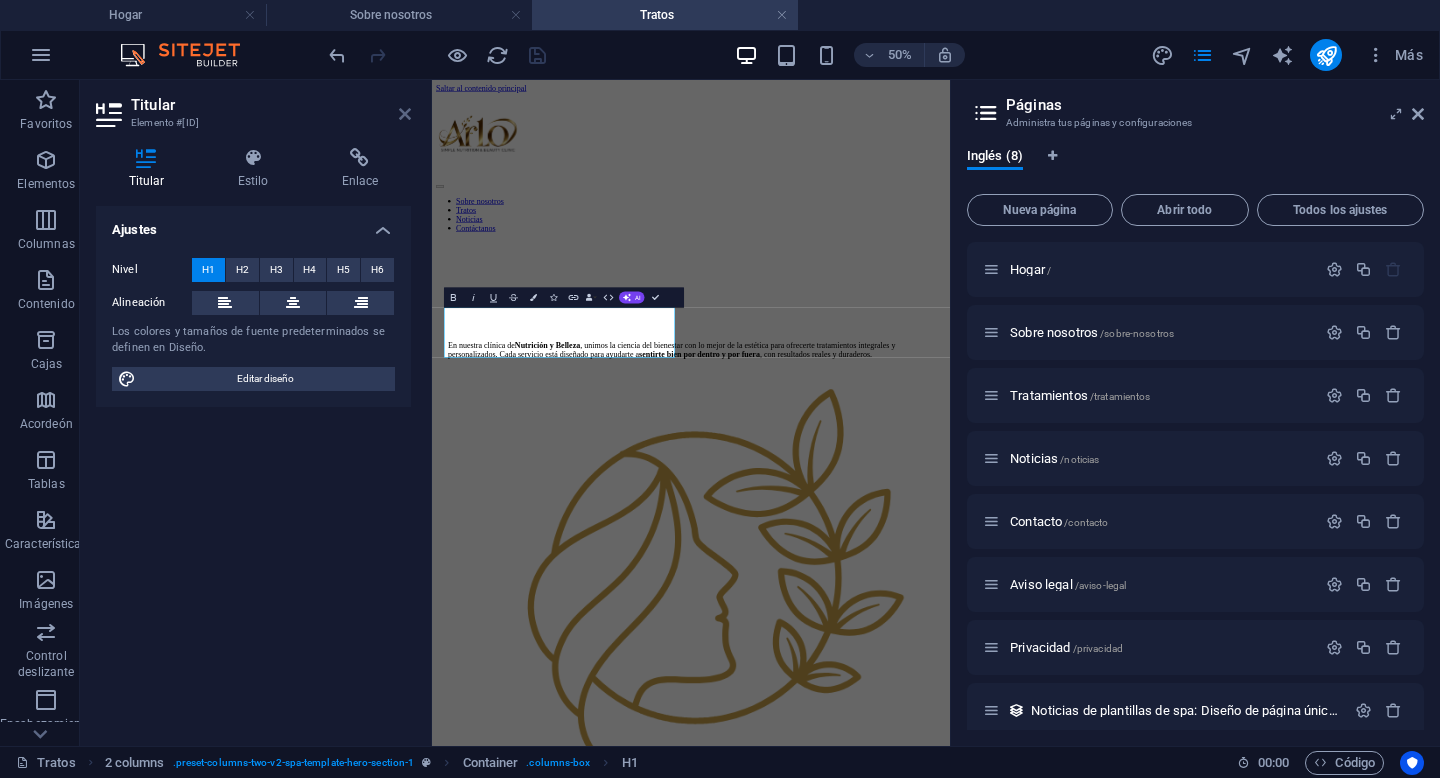 click at bounding box center [405, 114] 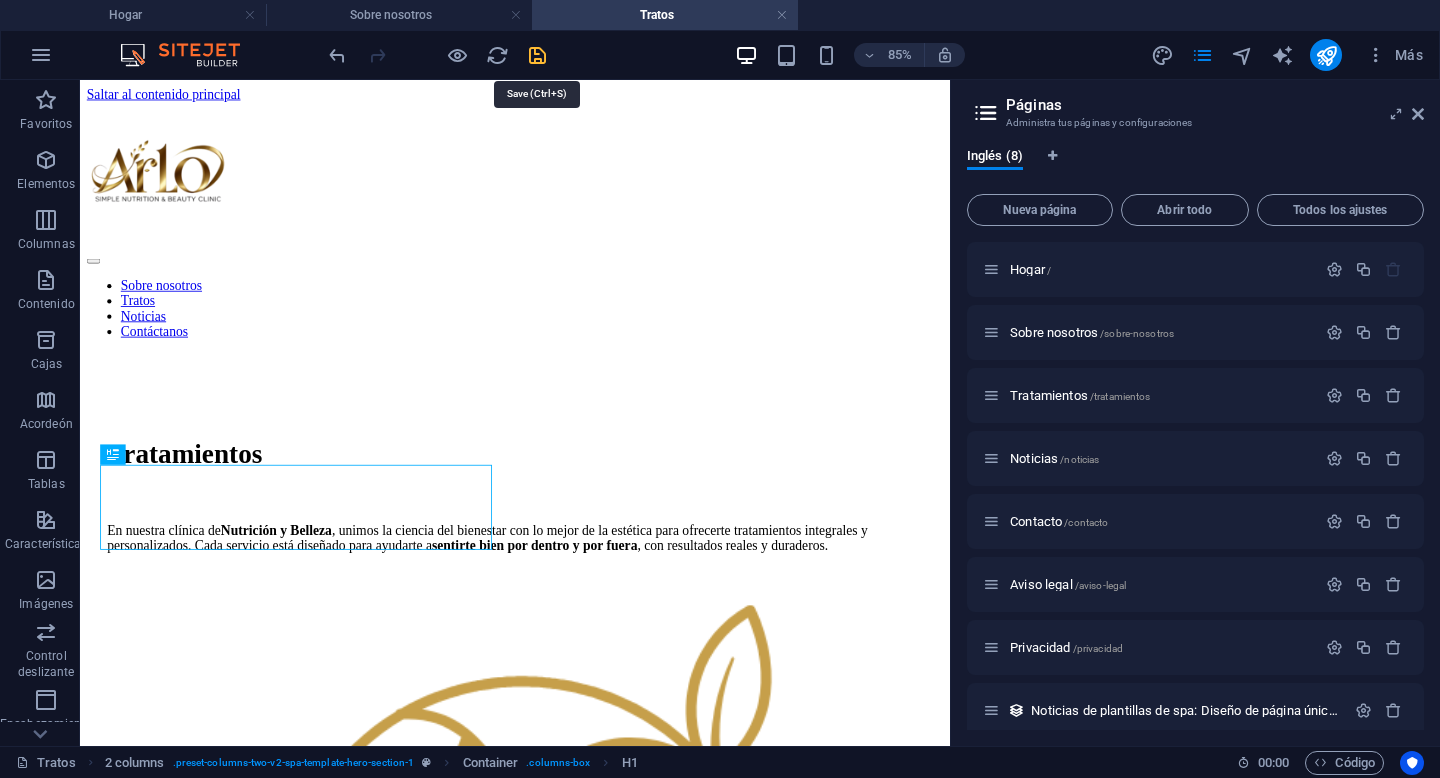 click at bounding box center [537, 55] 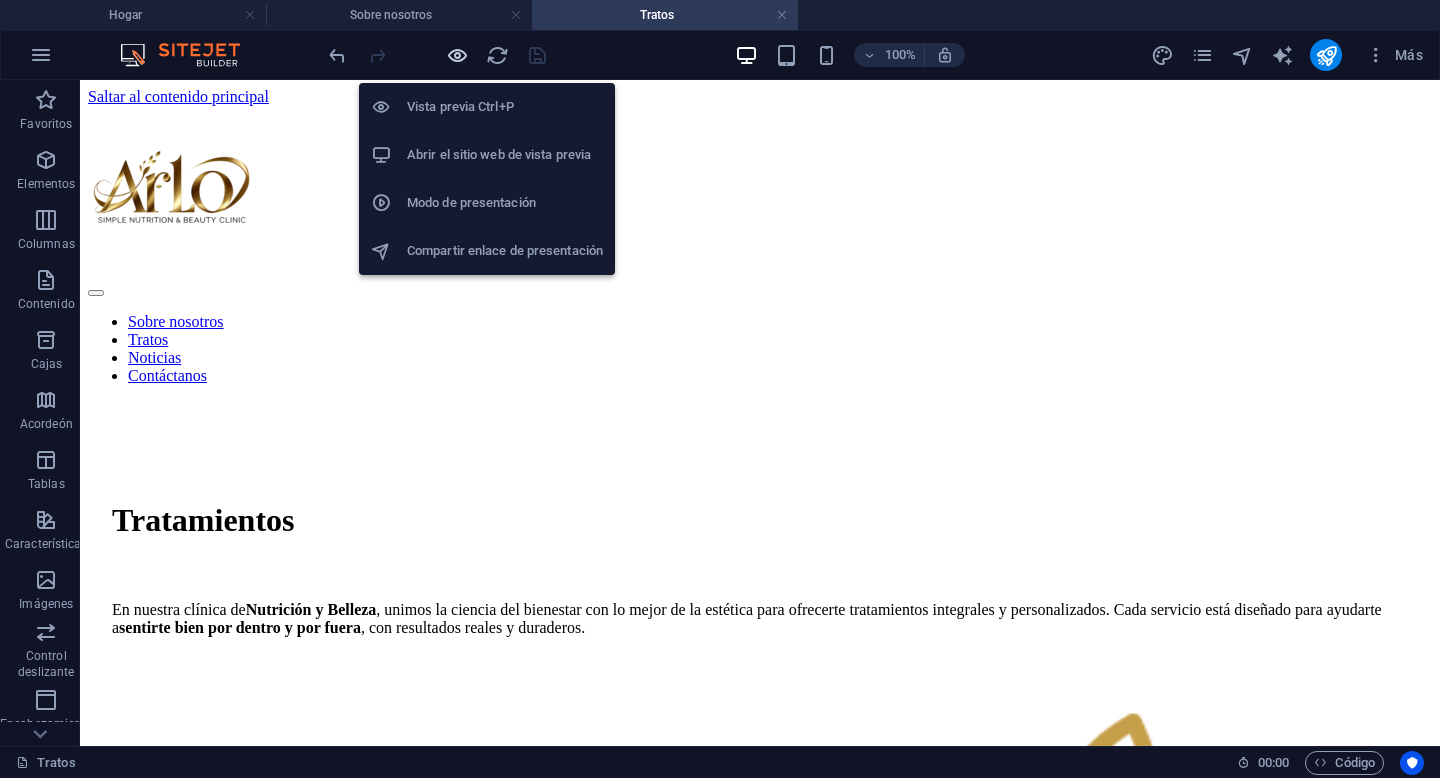 click at bounding box center [457, 55] 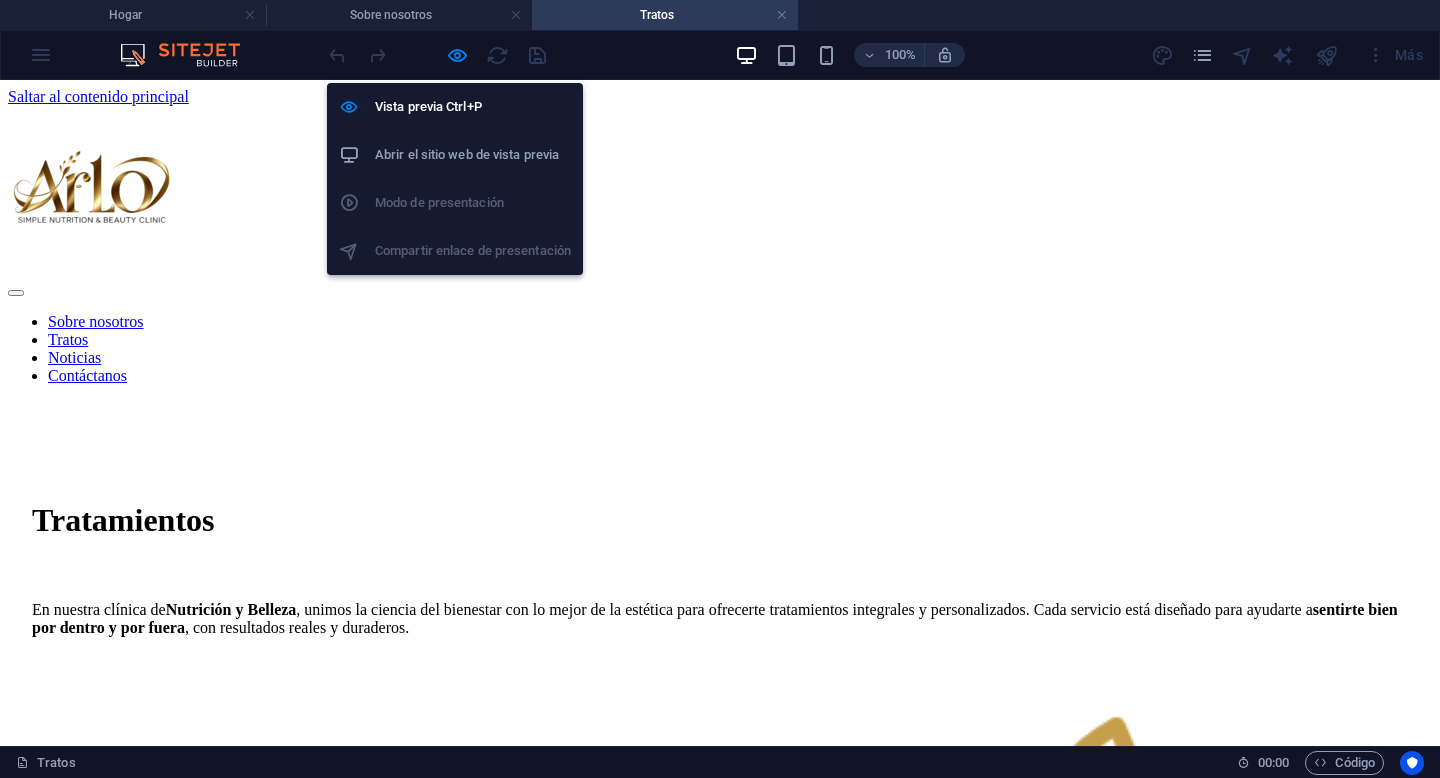 click on "Abrir el sitio web de vista previa" at bounding box center (467, 154) 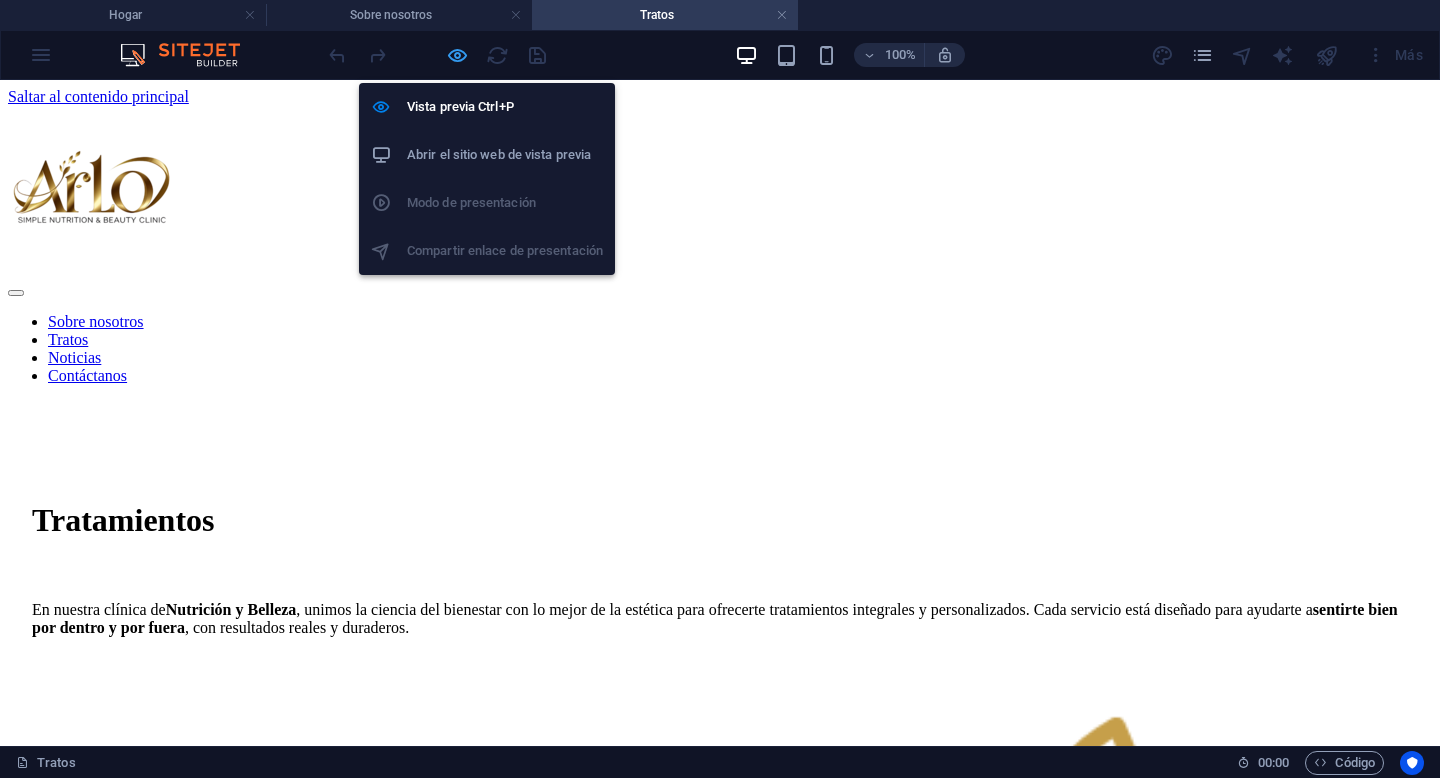 click at bounding box center (457, 55) 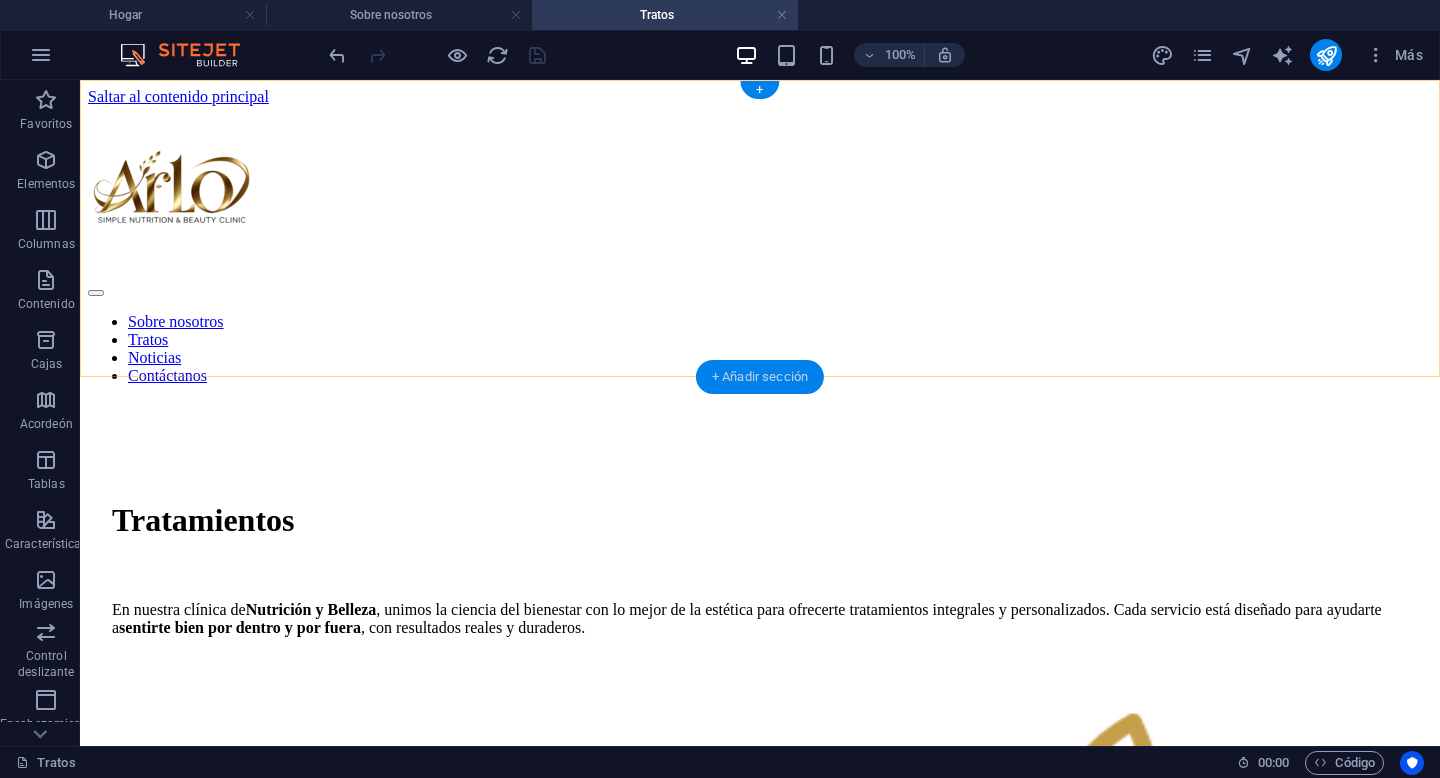 click on "+ Añadir sección" at bounding box center (760, 376) 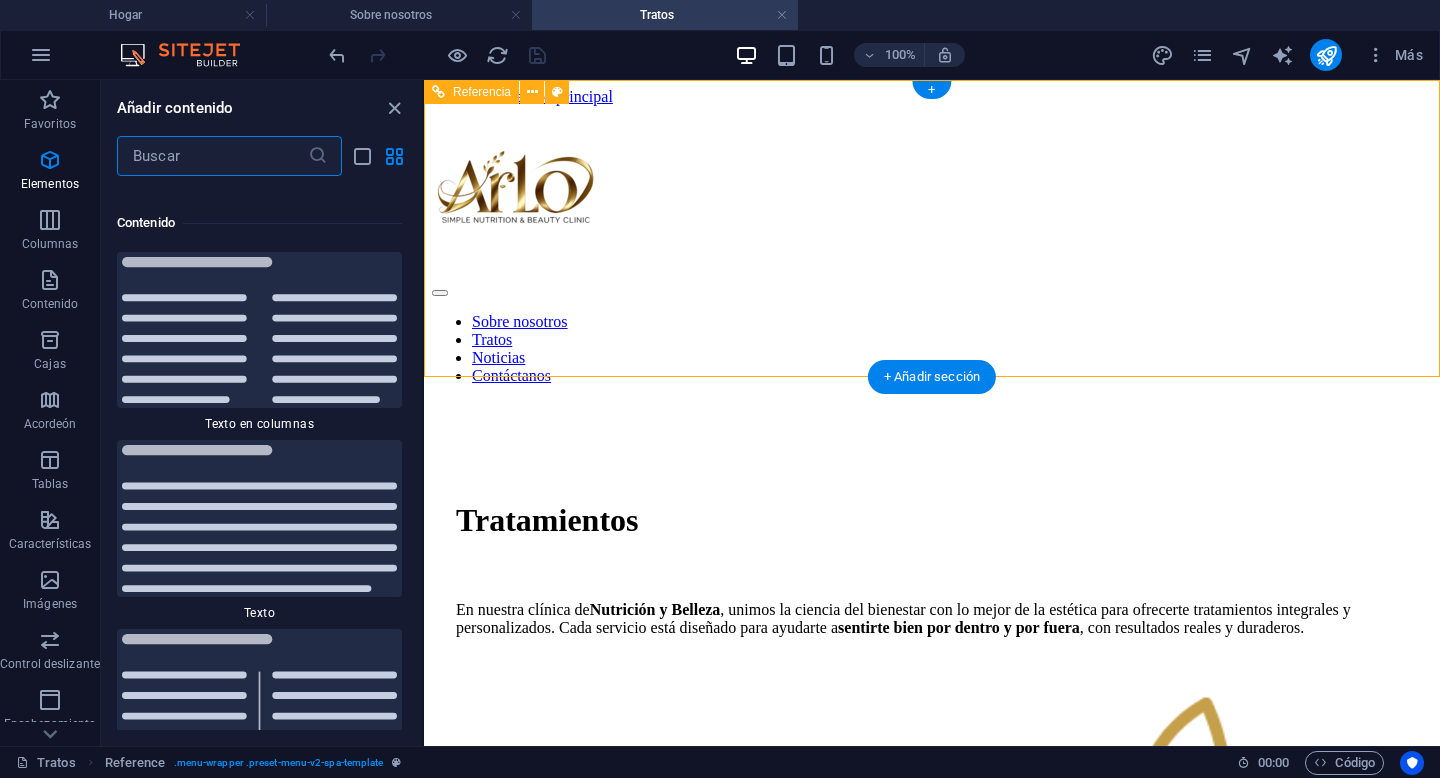 scroll, scrollTop: 6808, scrollLeft: 0, axis: vertical 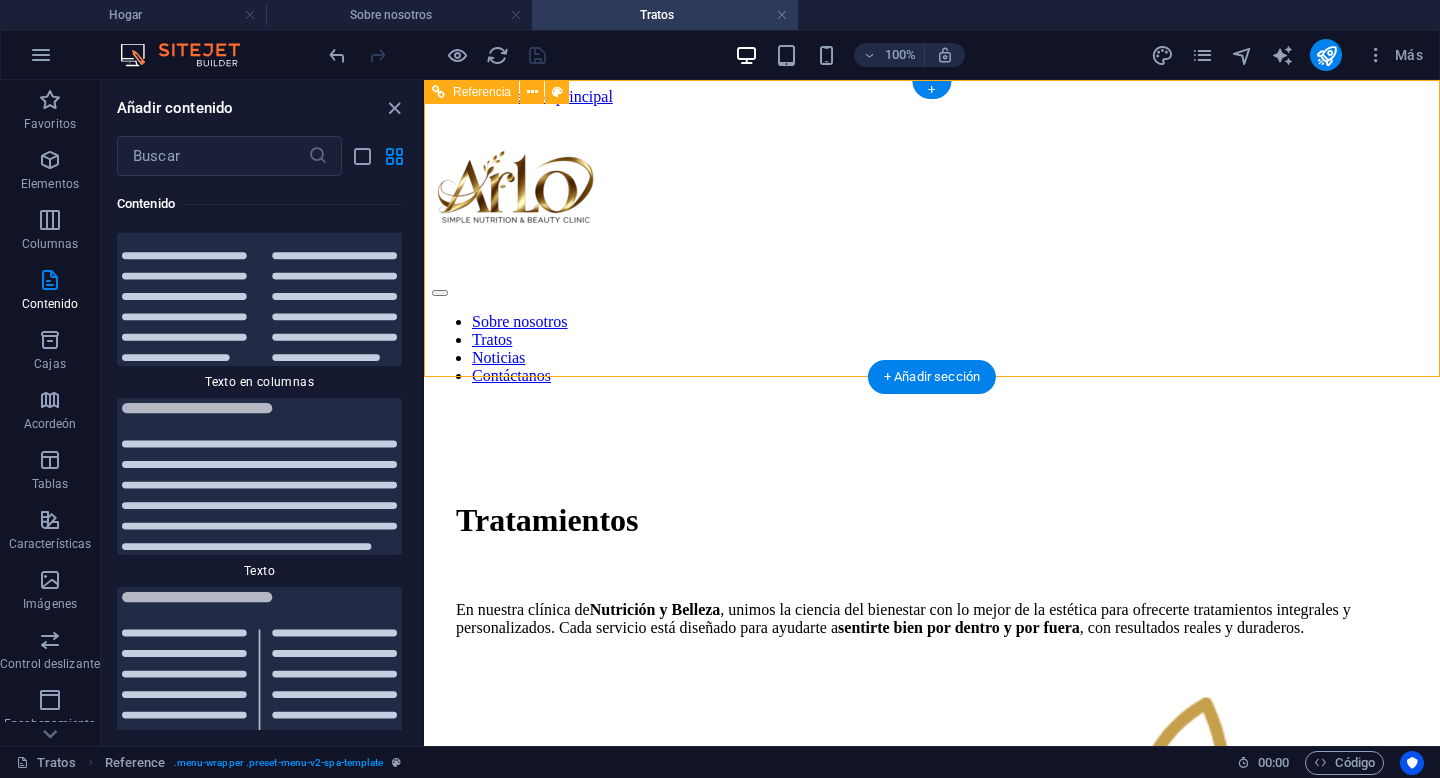 click on "Sobre nosotros Tratos Noticias Contáctanos" at bounding box center [932, 349] 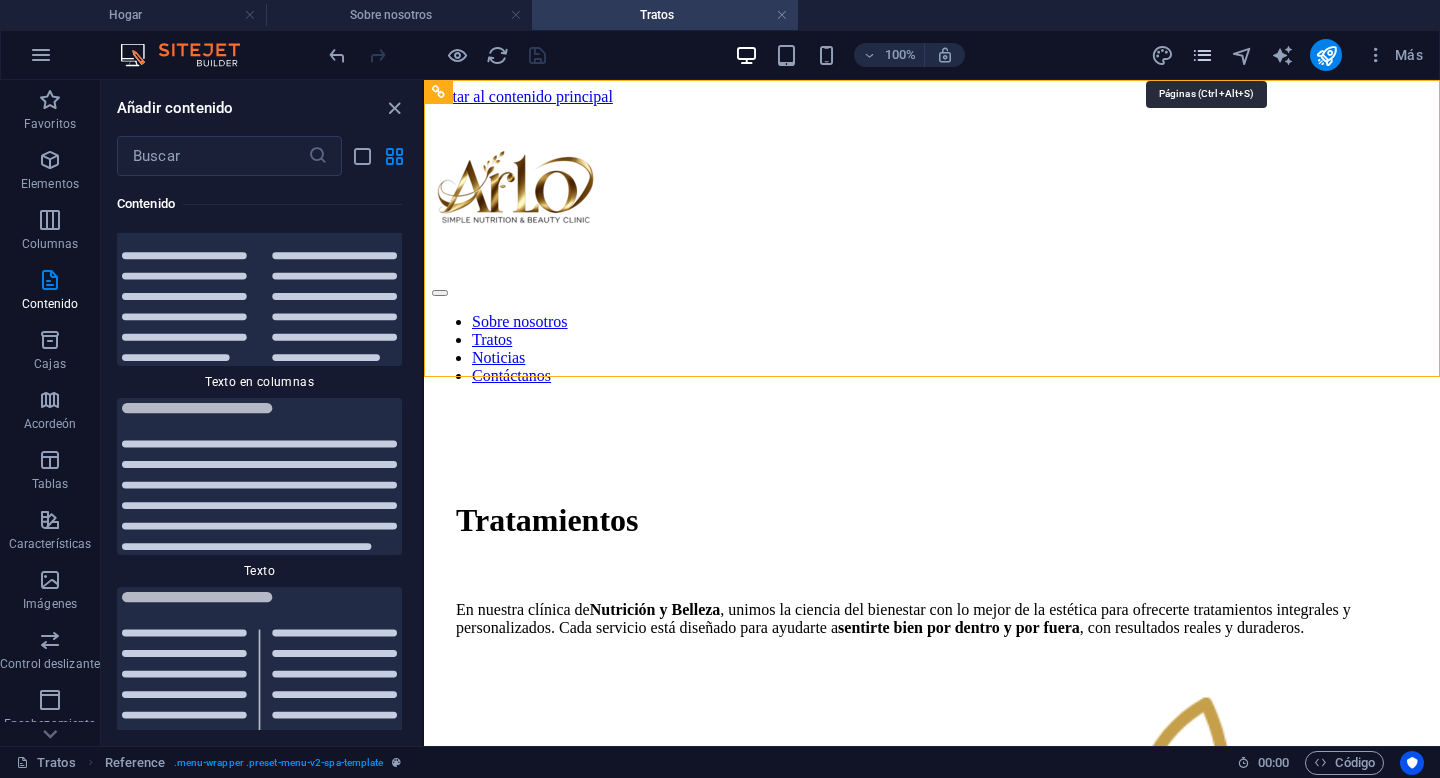 click at bounding box center (1202, 55) 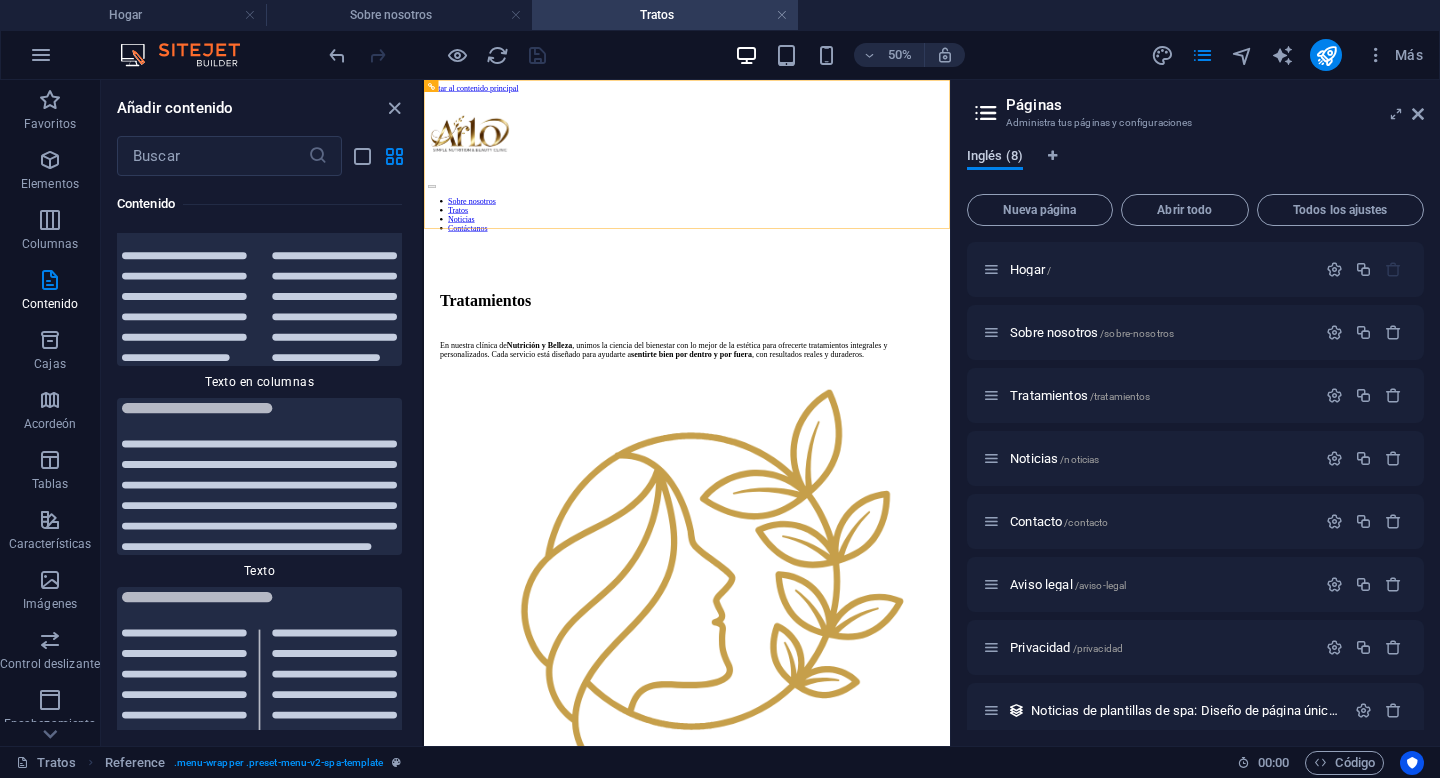 click on "Inglés (8)" at bounding box center (995, 155) 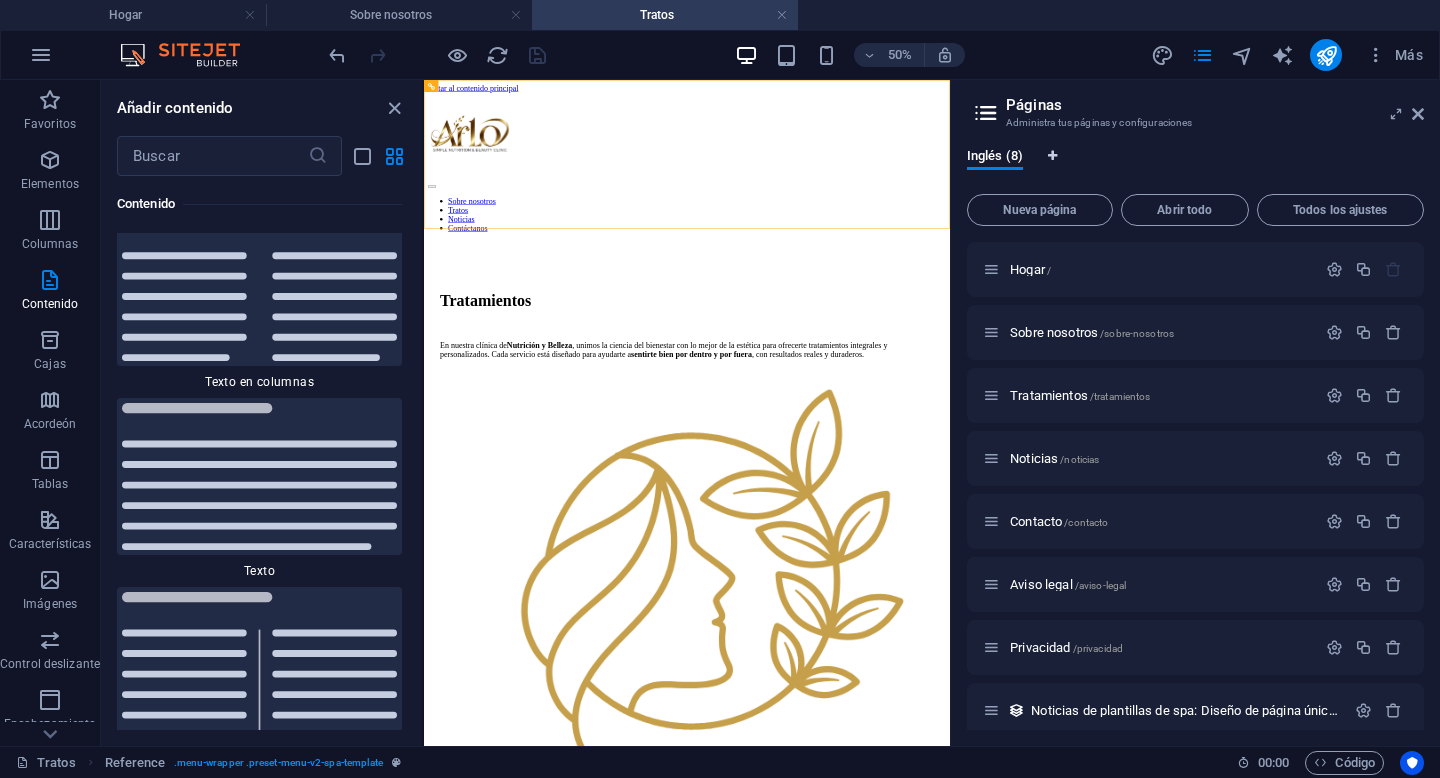 click at bounding box center (1052, 156) 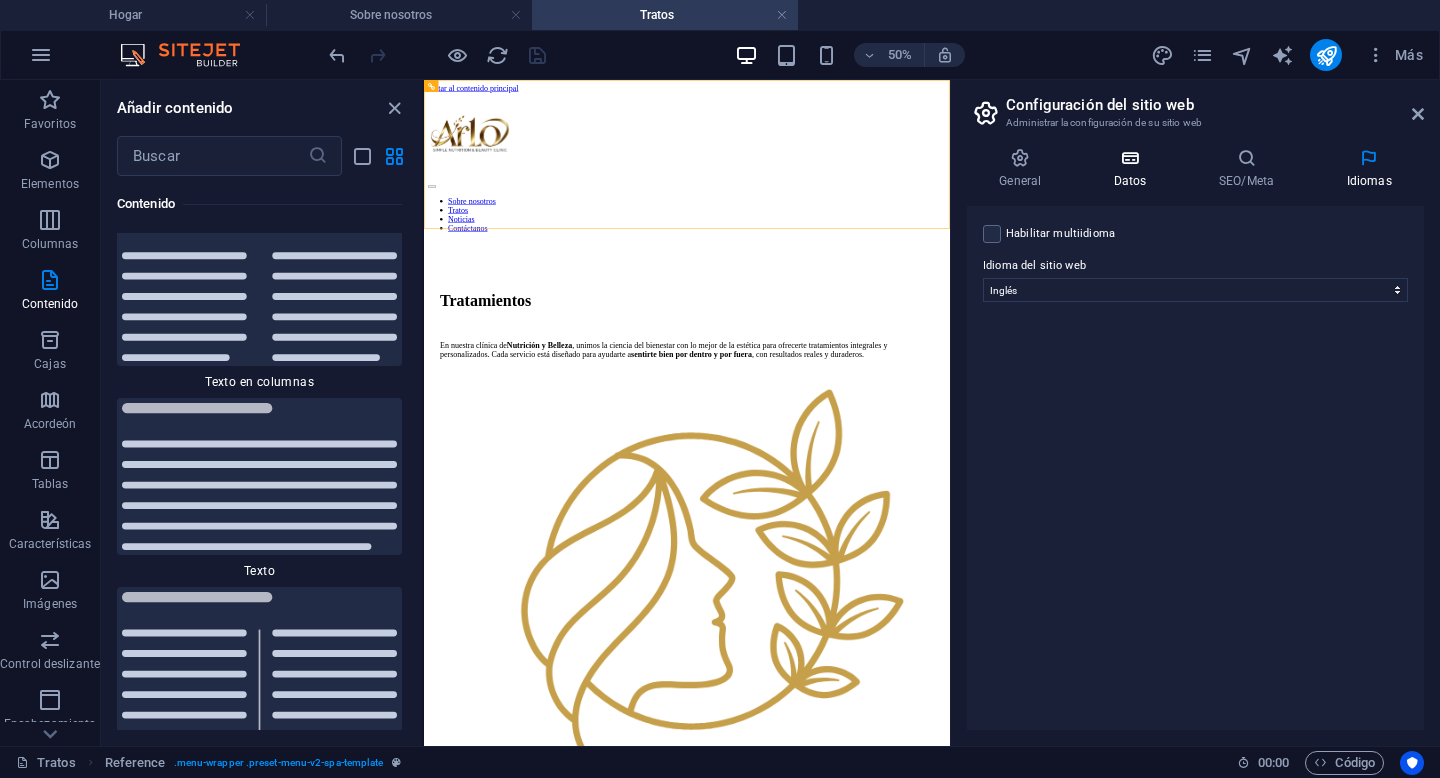 click on "Datos" at bounding box center [1134, 169] 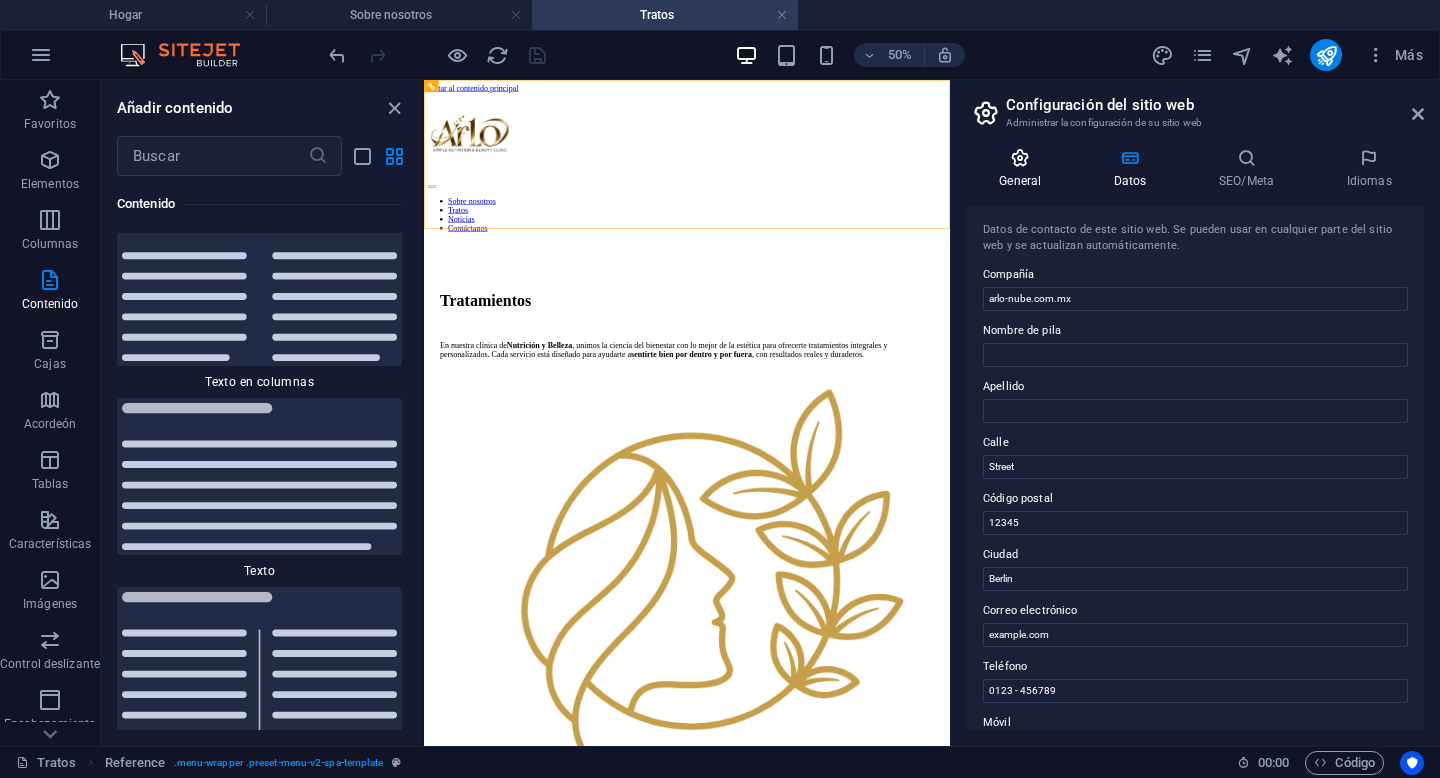 click at bounding box center [1020, 158] 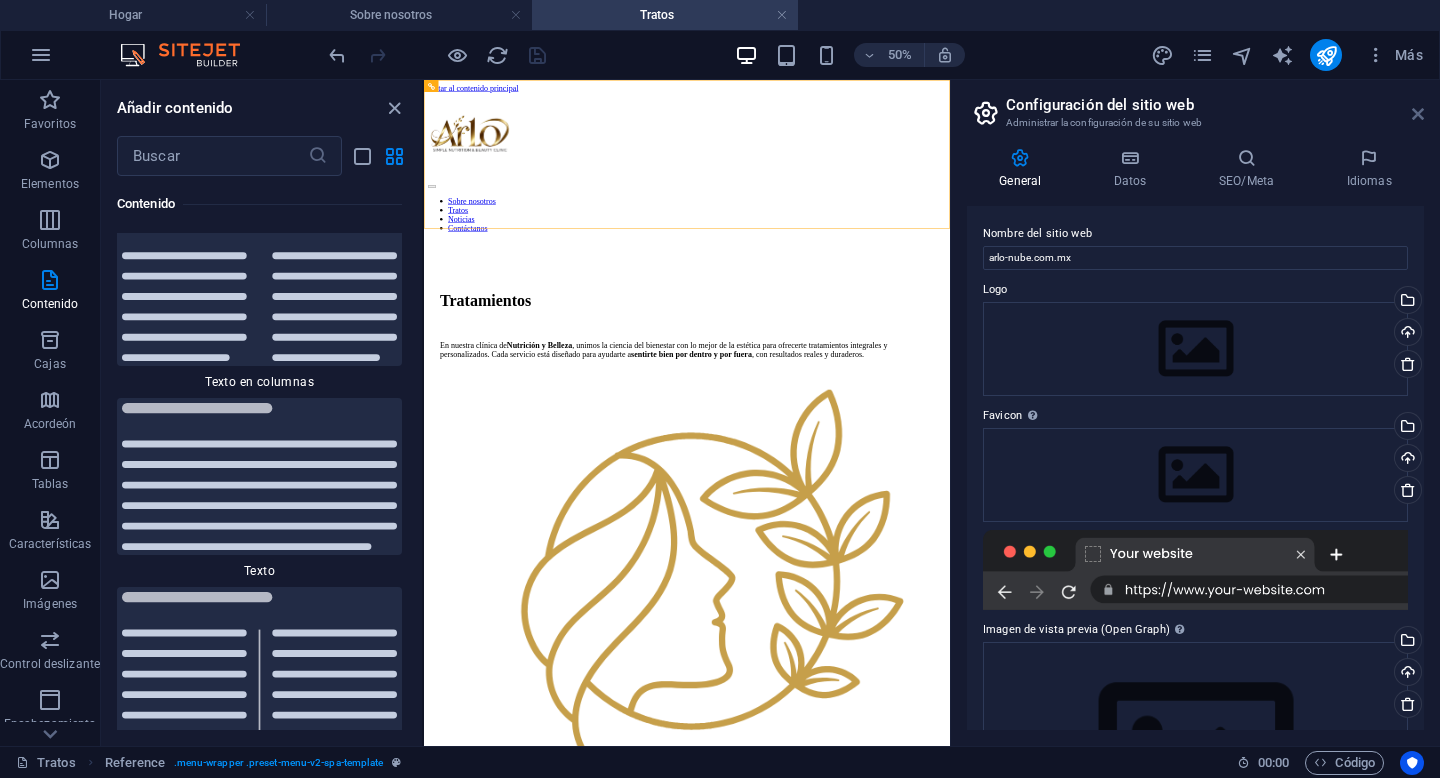 click at bounding box center [1418, 114] 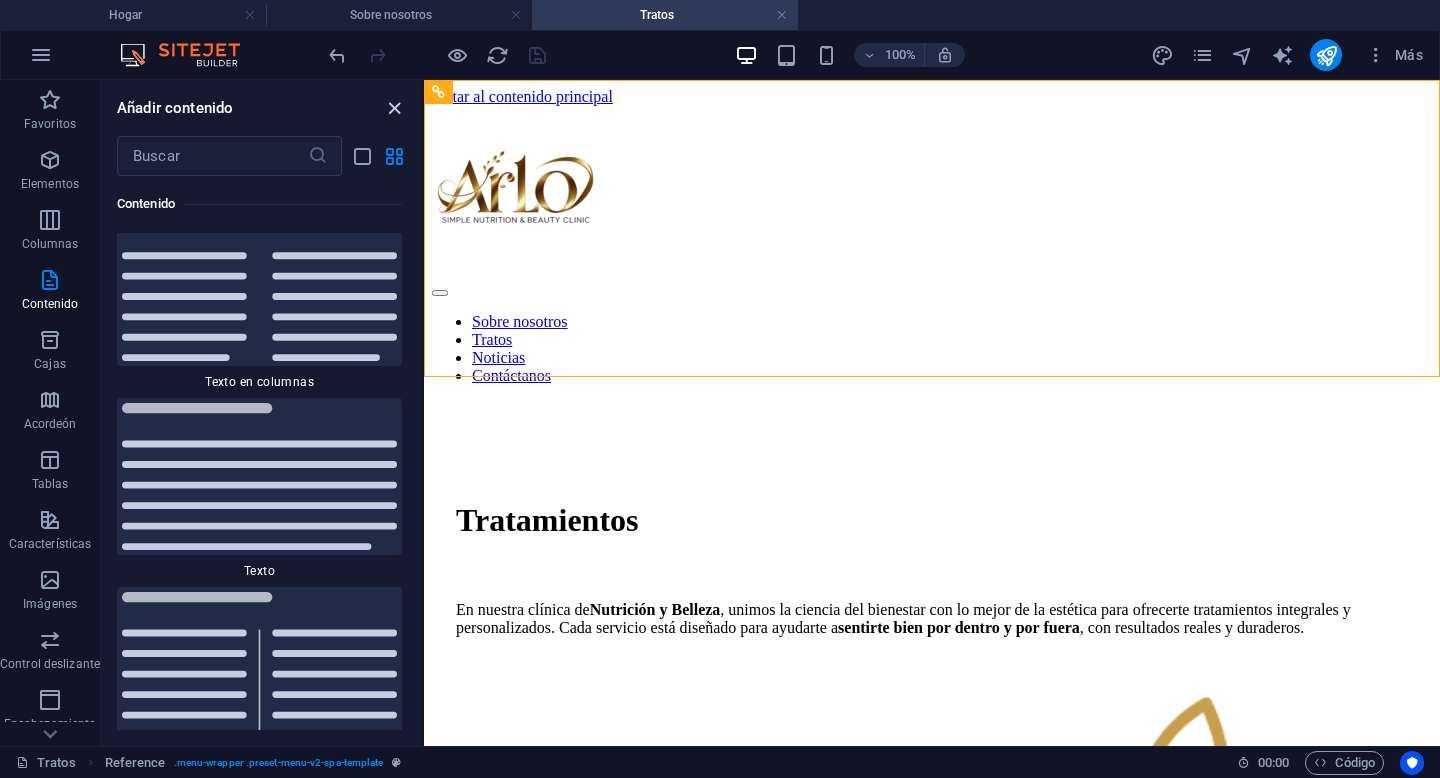 click at bounding box center (394, 108) 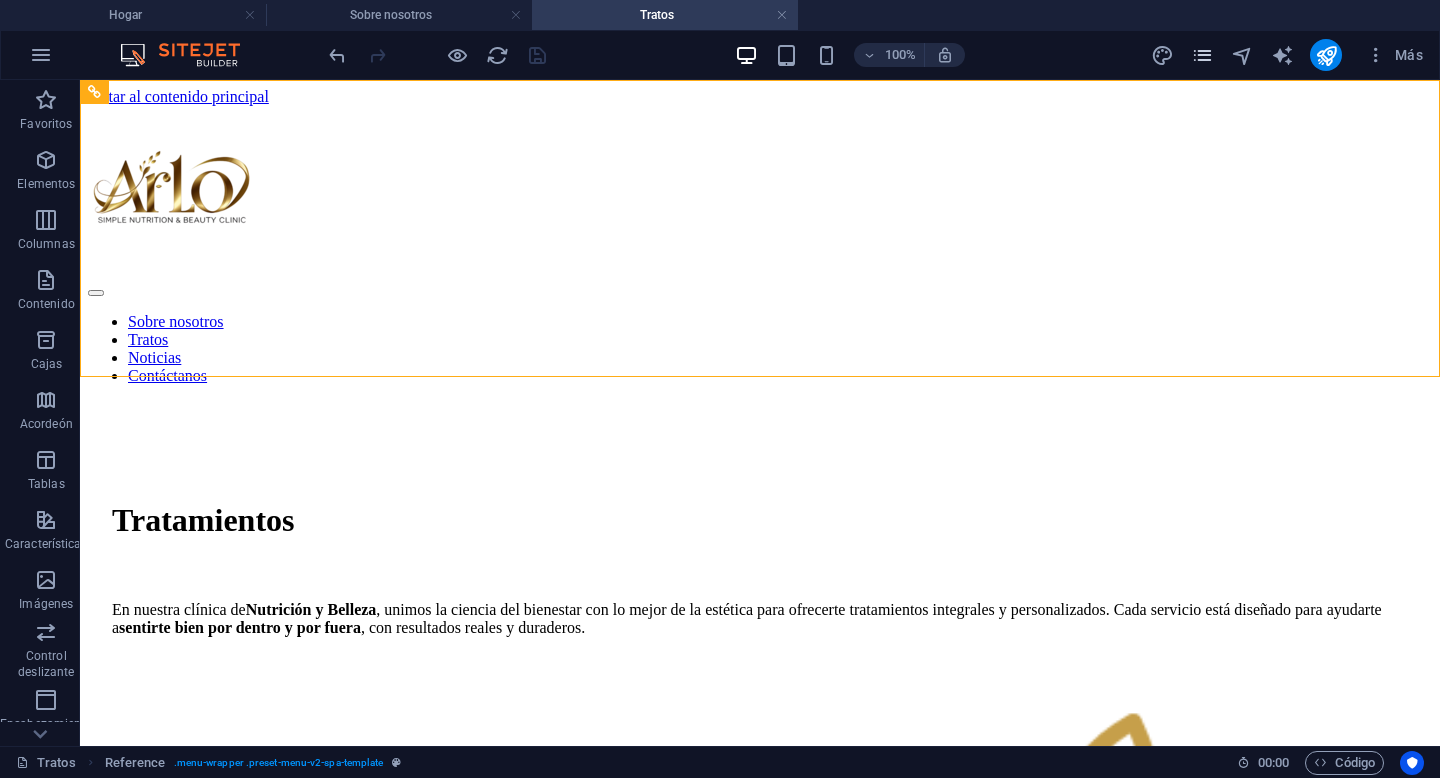 click at bounding box center [1202, 55] 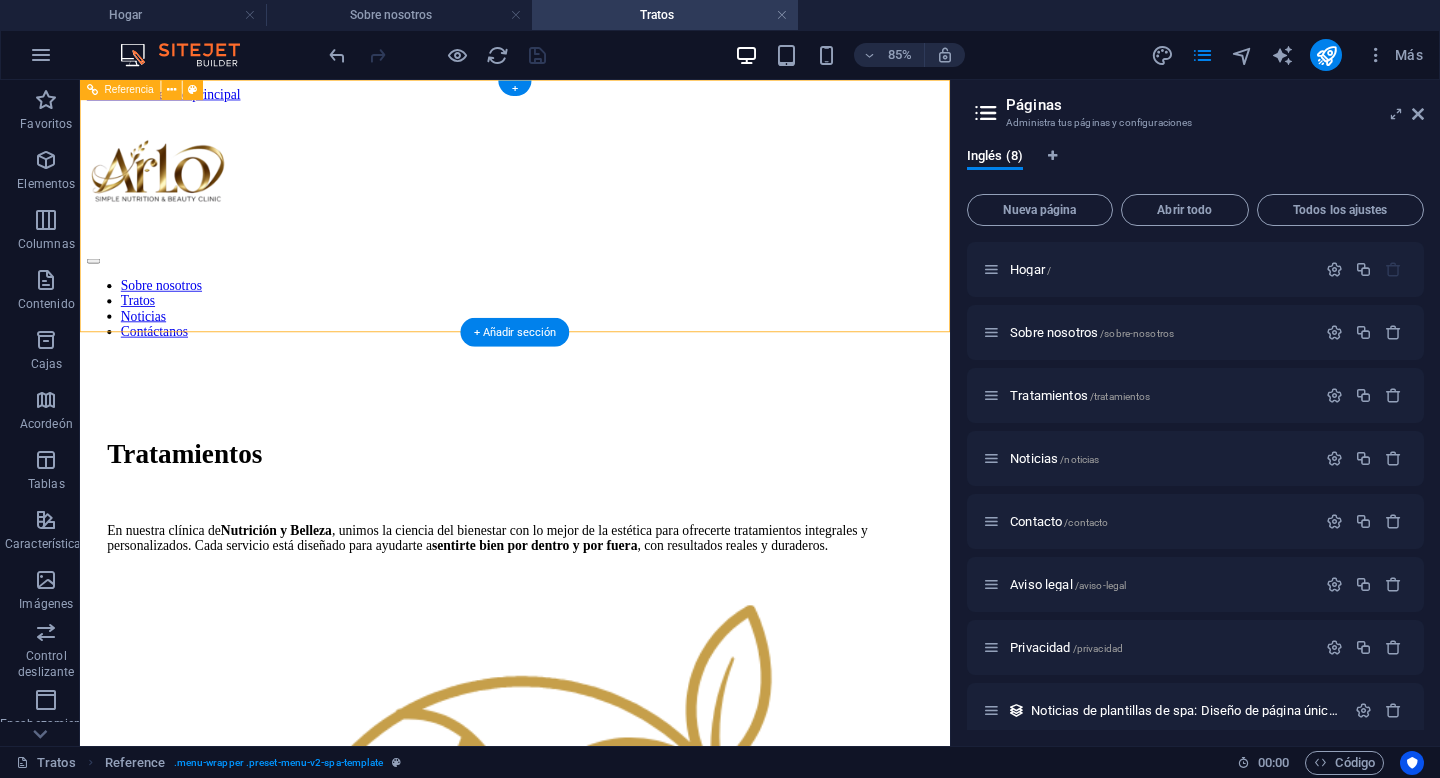 click on "Sobre nosotros Tratos Noticias Contáctanos" at bounding box center [592, 349] 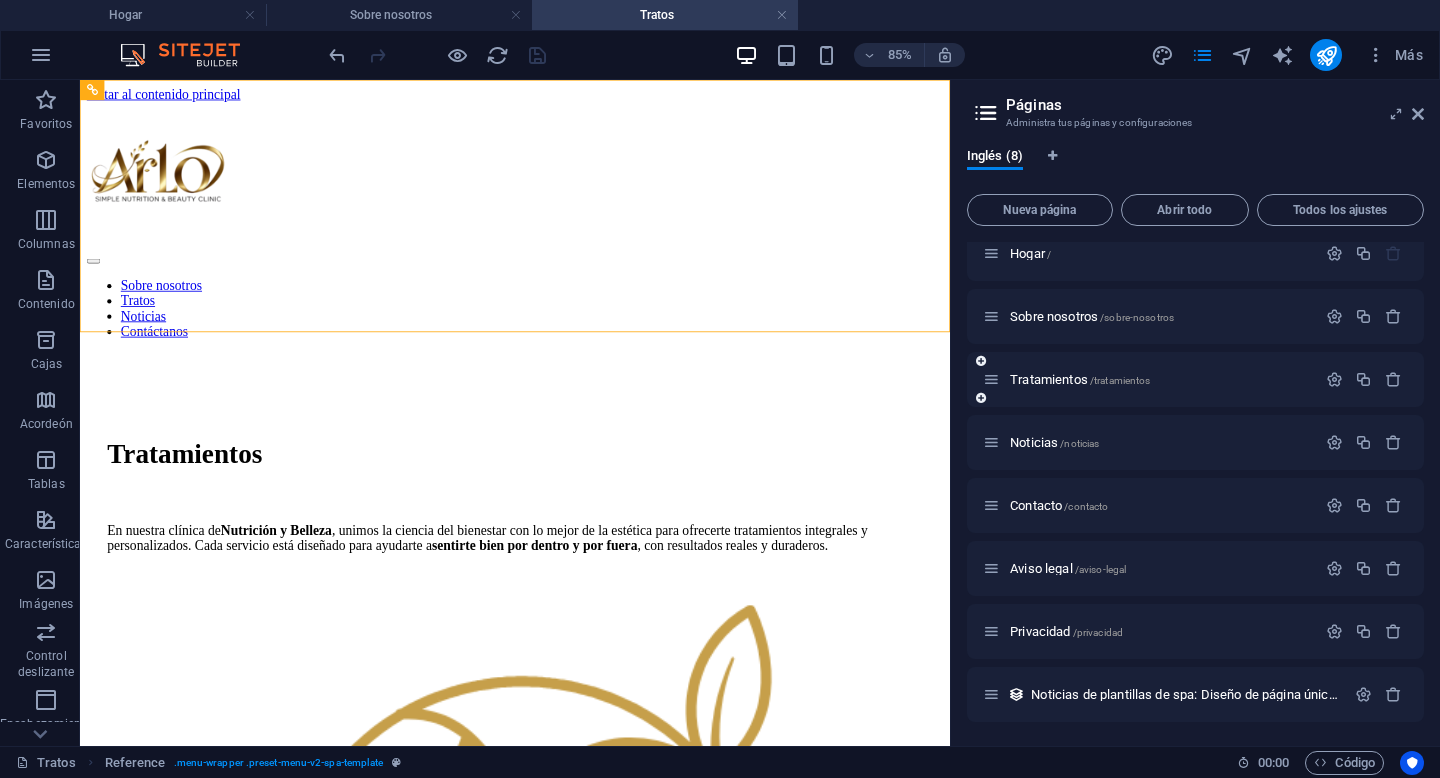 scroll, scrollTop: 0, scrollLeft: 0, axis: both 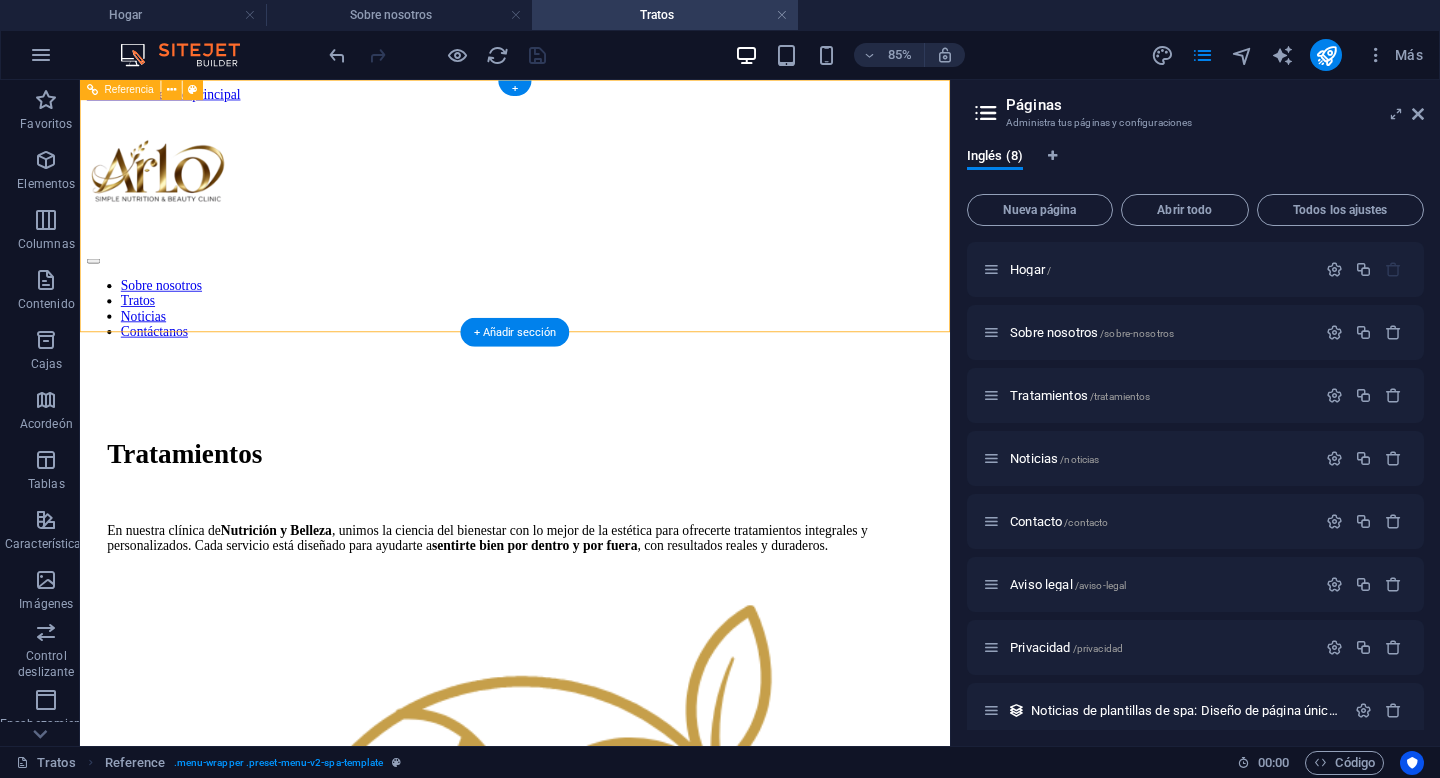 click at bounding box center [592, 192] 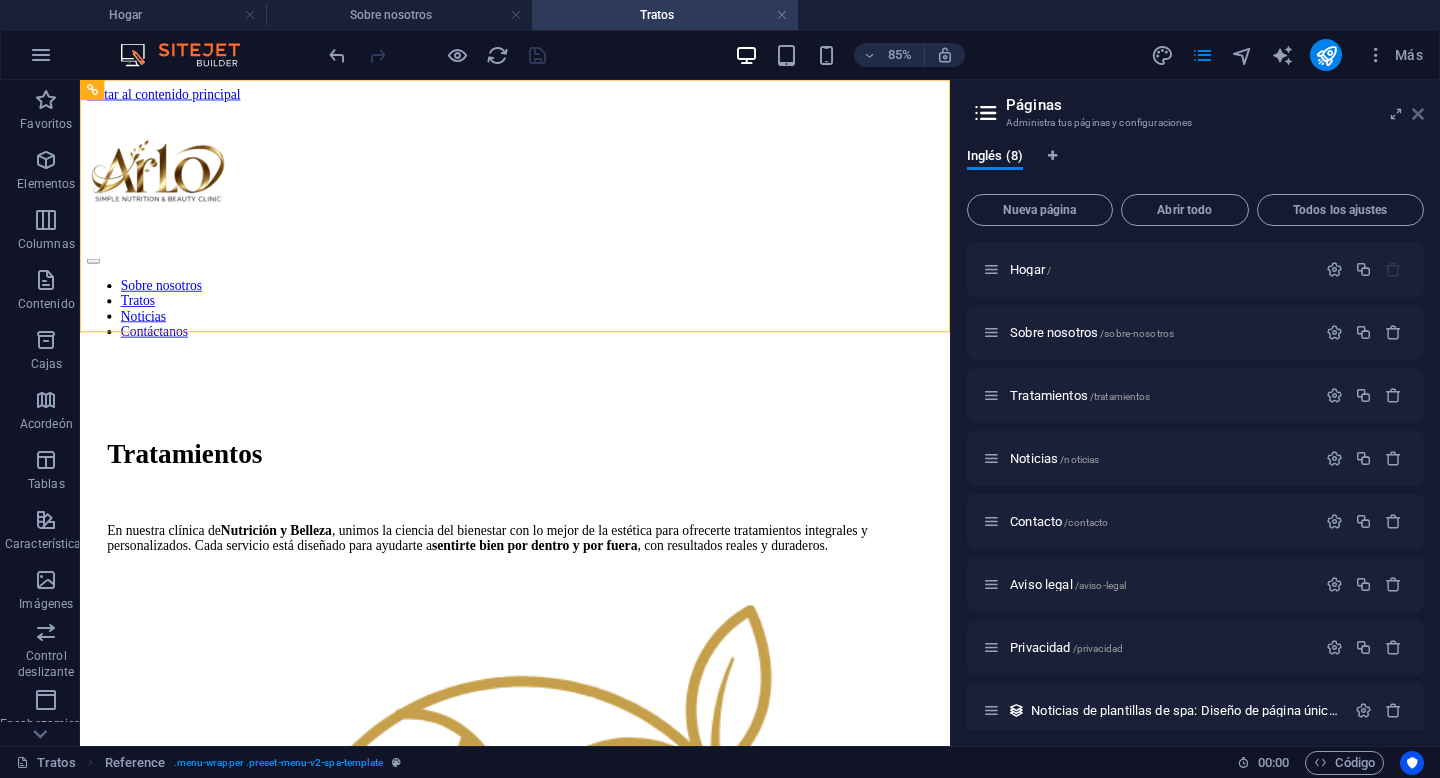 click at bounding box center (1418, 114) 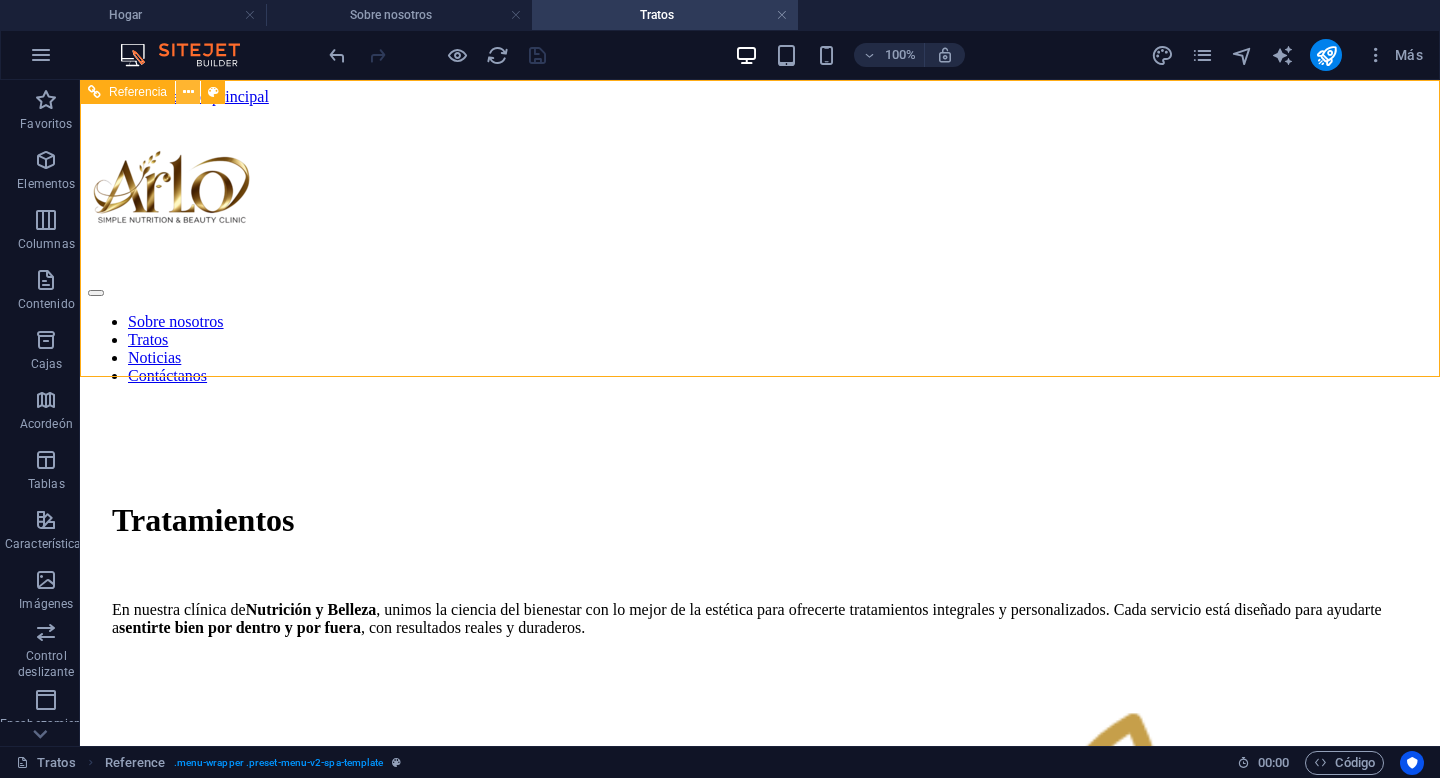 click at bounding box center [188, 92] 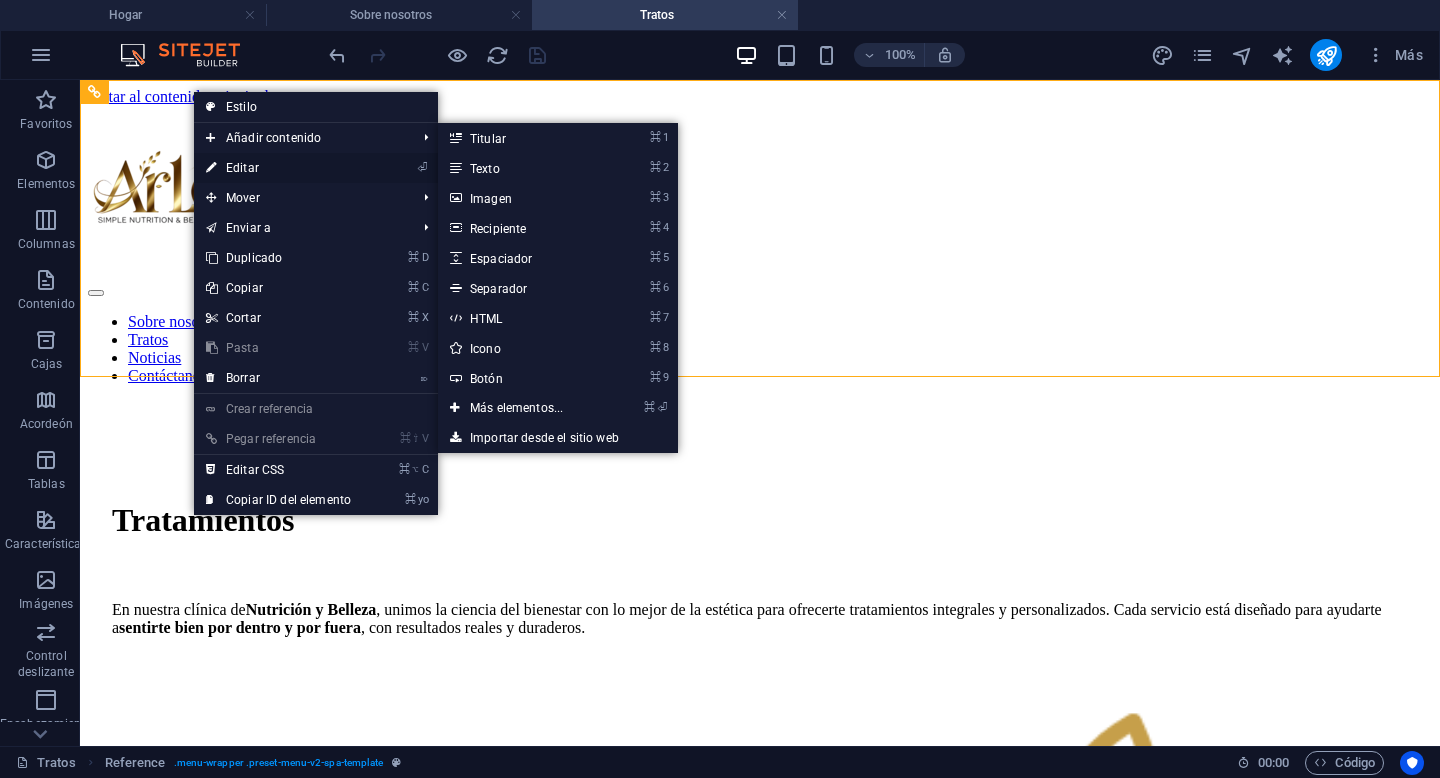 click on "Editar" at bounding box center [242, 168] 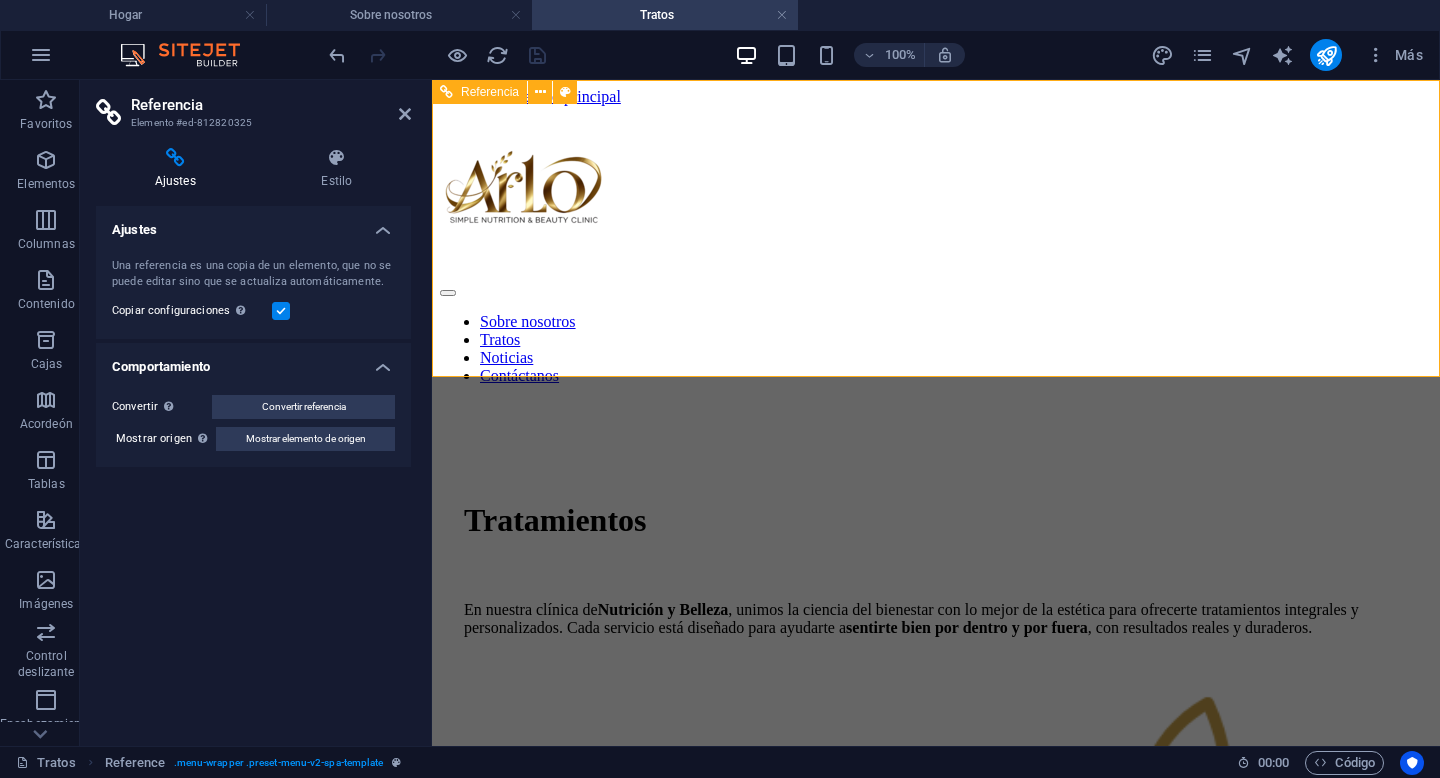 click on "Sobre nosotros Tratos Noticias Contáctanos" at bounding box center [936, 349] 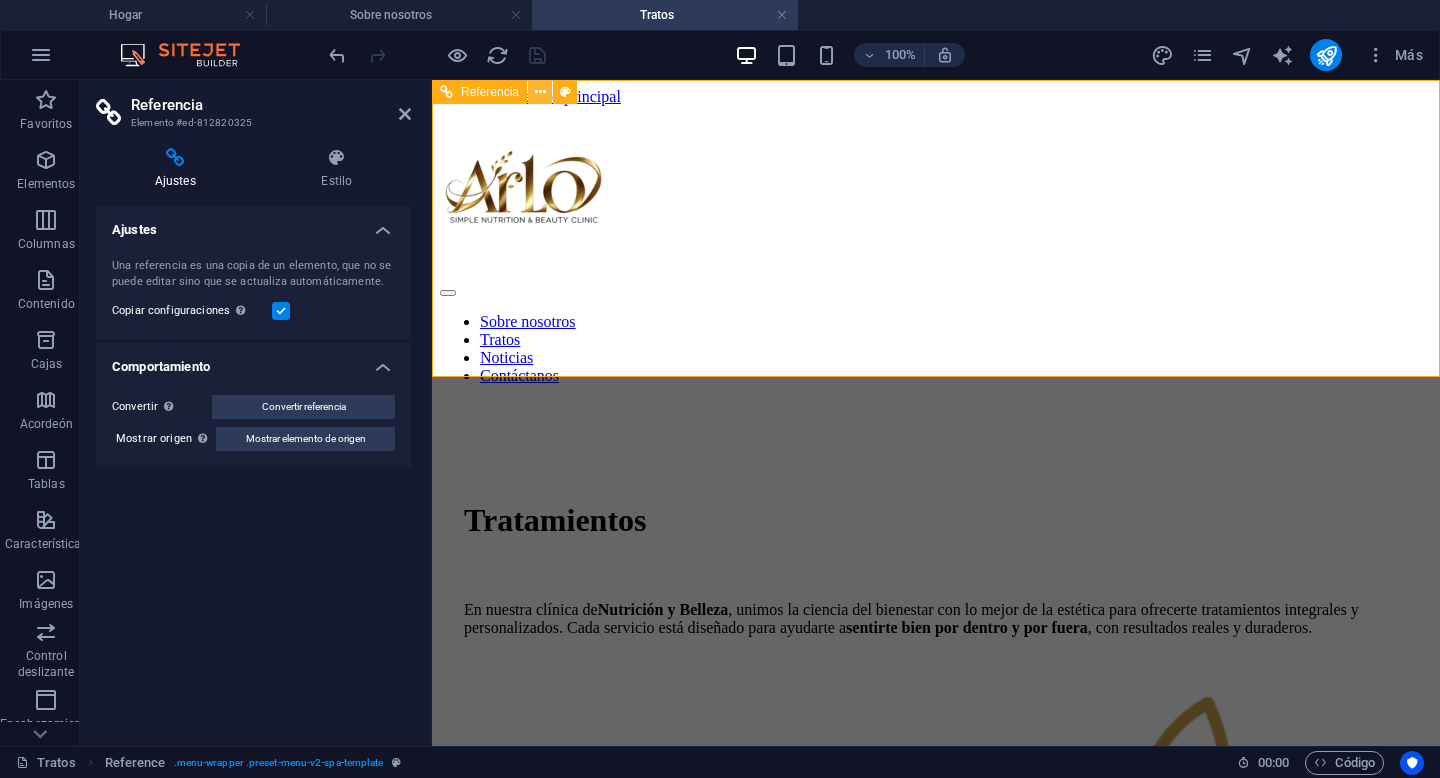 click at bounding box center [540, 92] 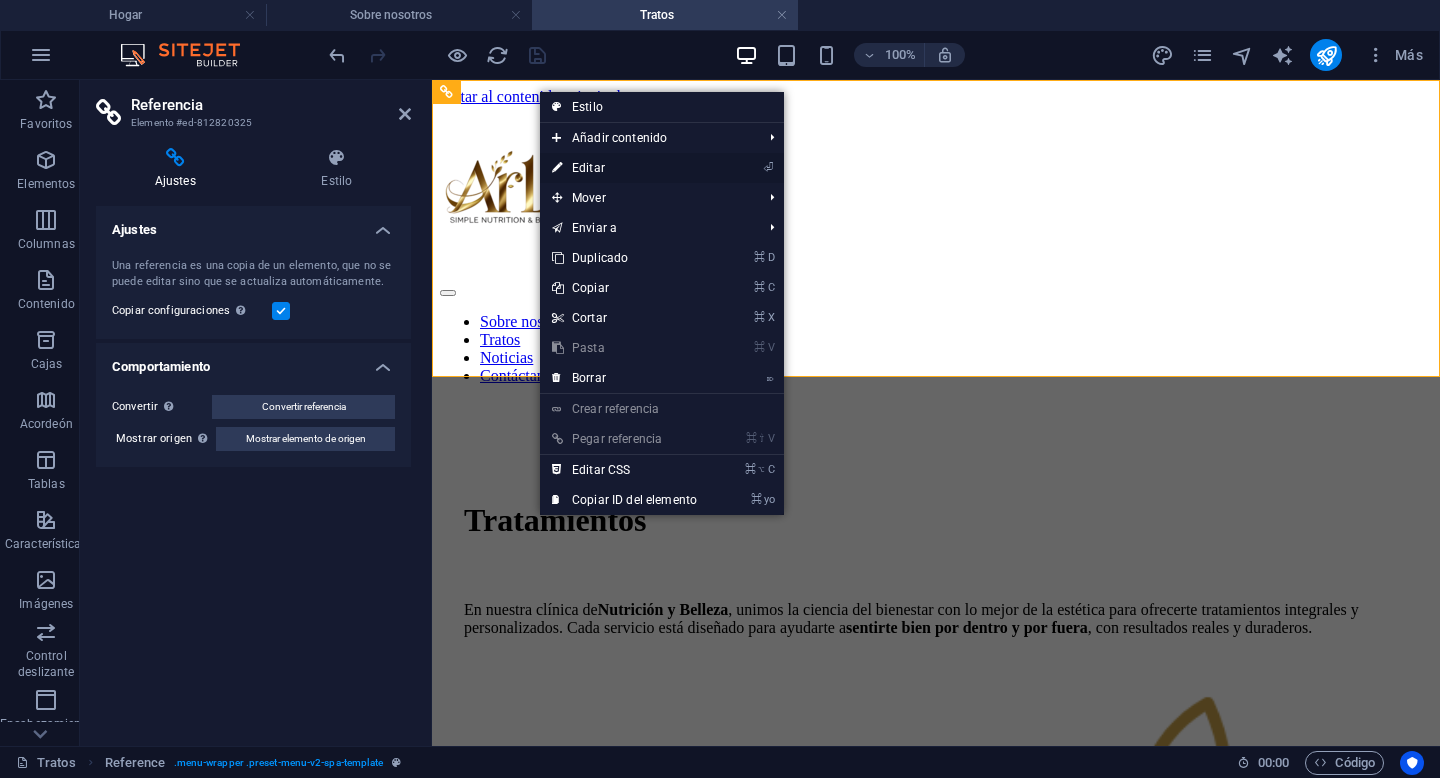 click on "Editar" at bounding box center (588, 168) 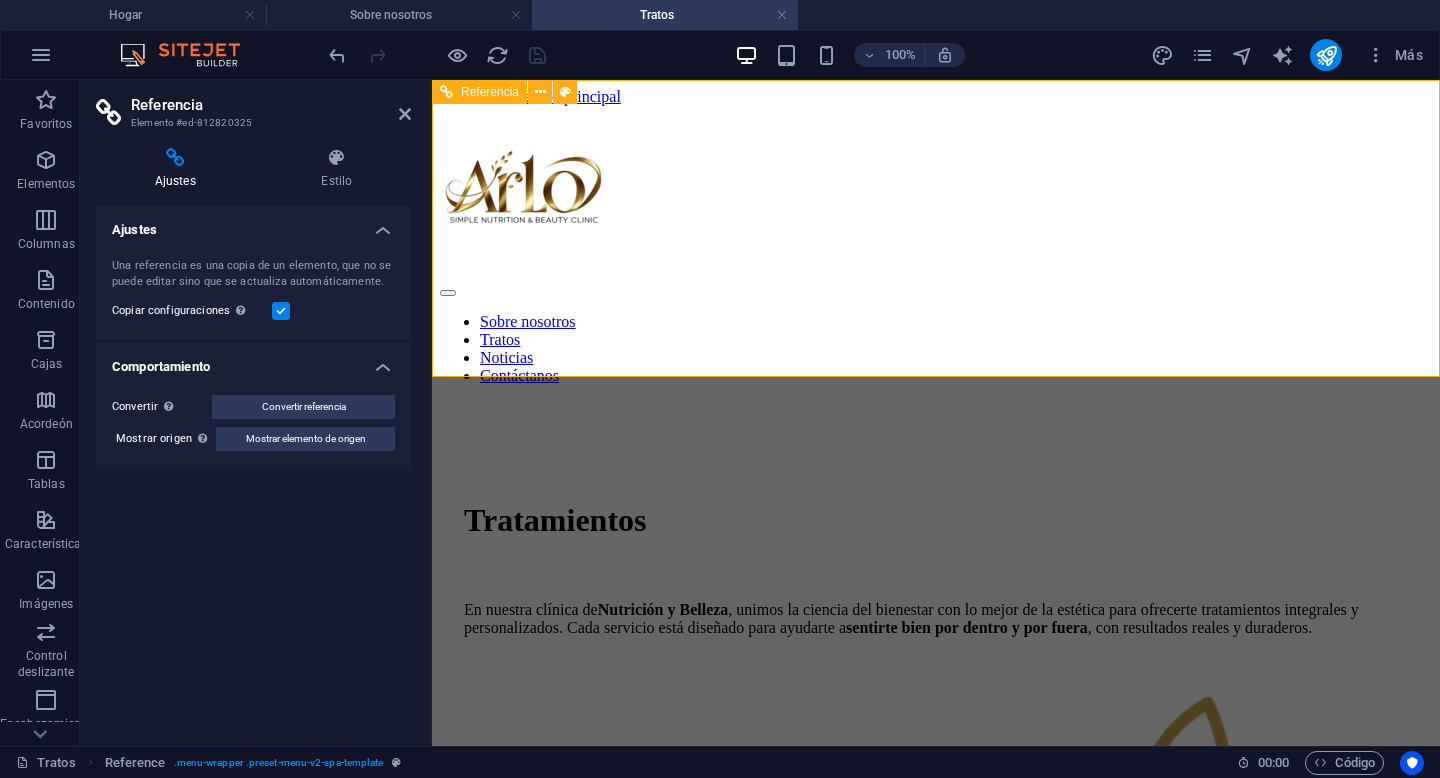 click on "Sobre nosotros Tratos Noticias Contáctanos" at bounding box center (936, 349) 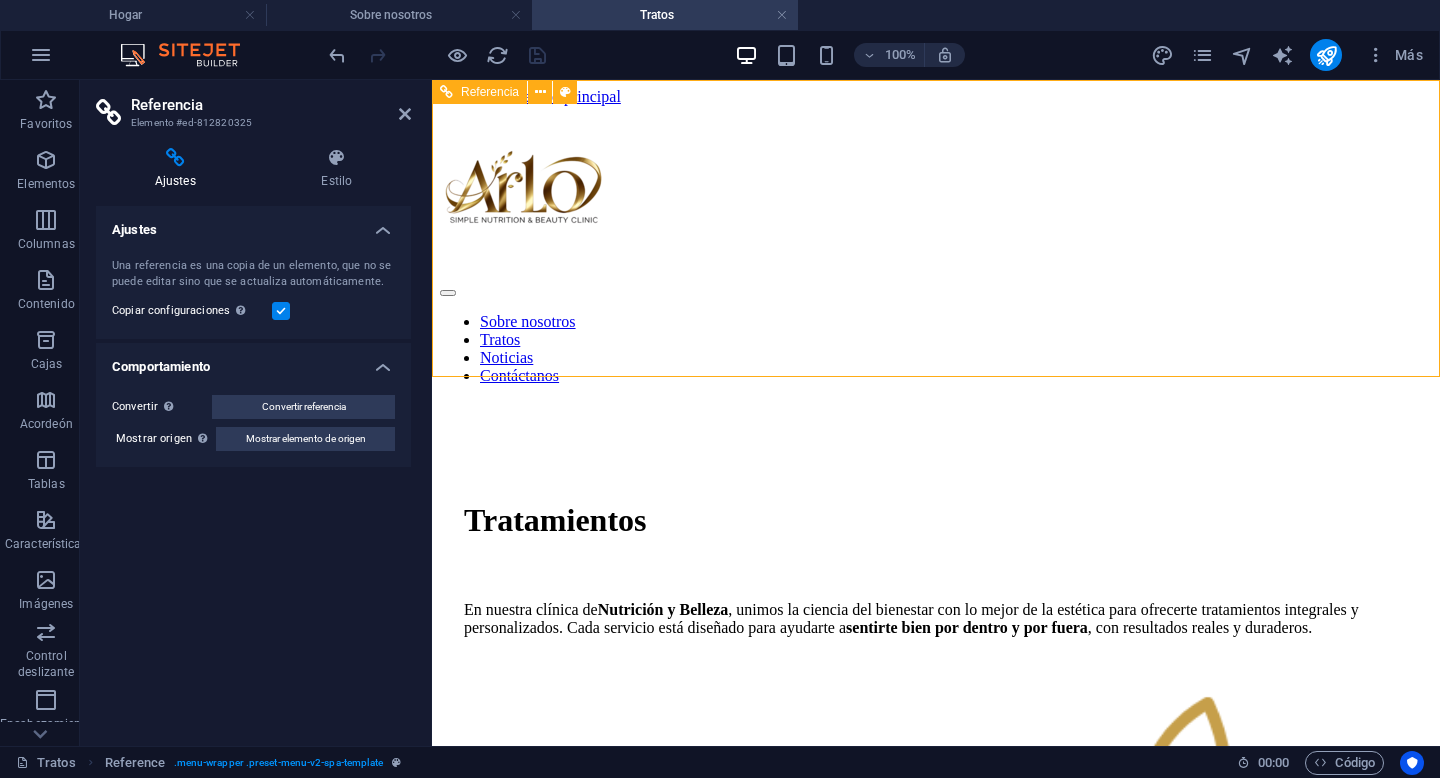 drag, startPoint x: 655, startPoint y: 121, endPoint x: 584, endPoint y: 136, distance: 72.56721 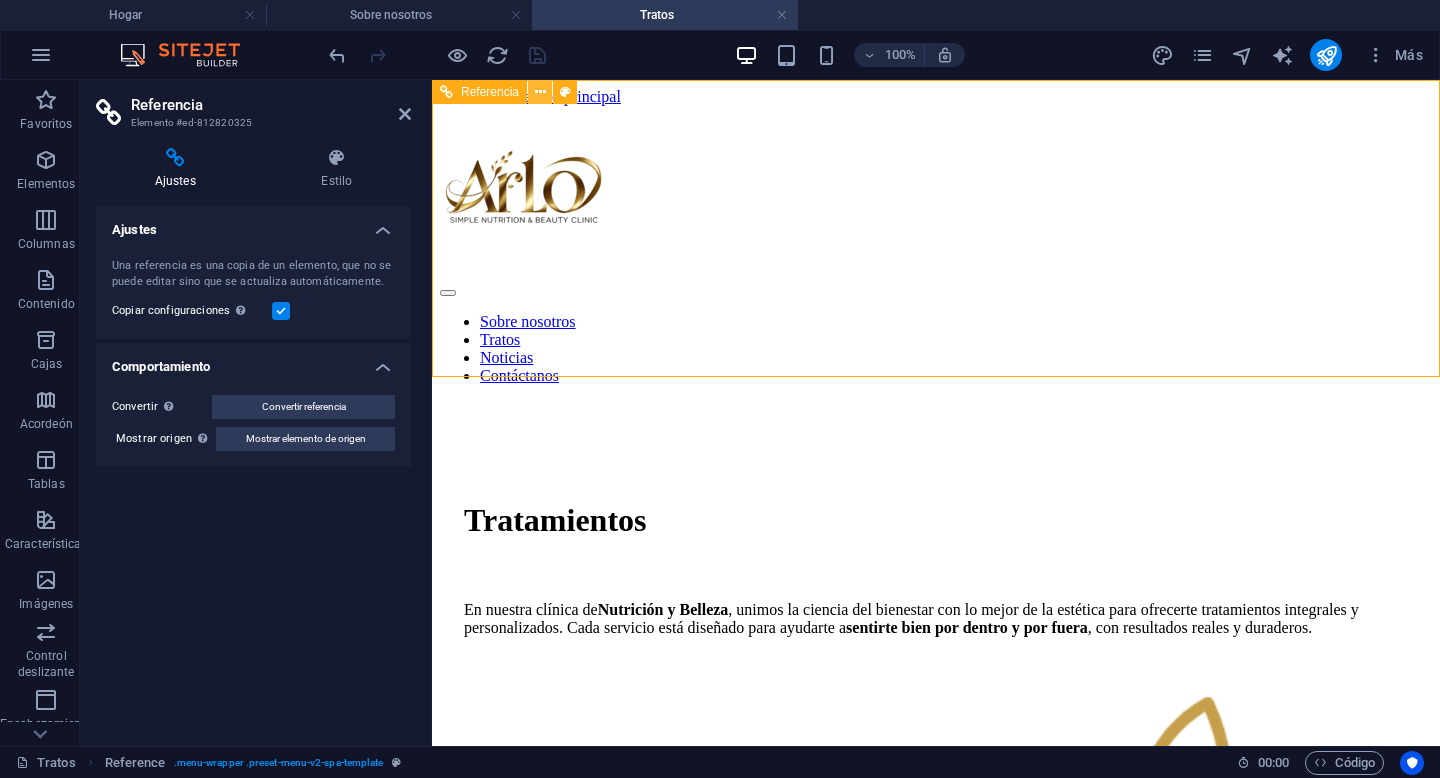 click at bounding box center (540, 92) 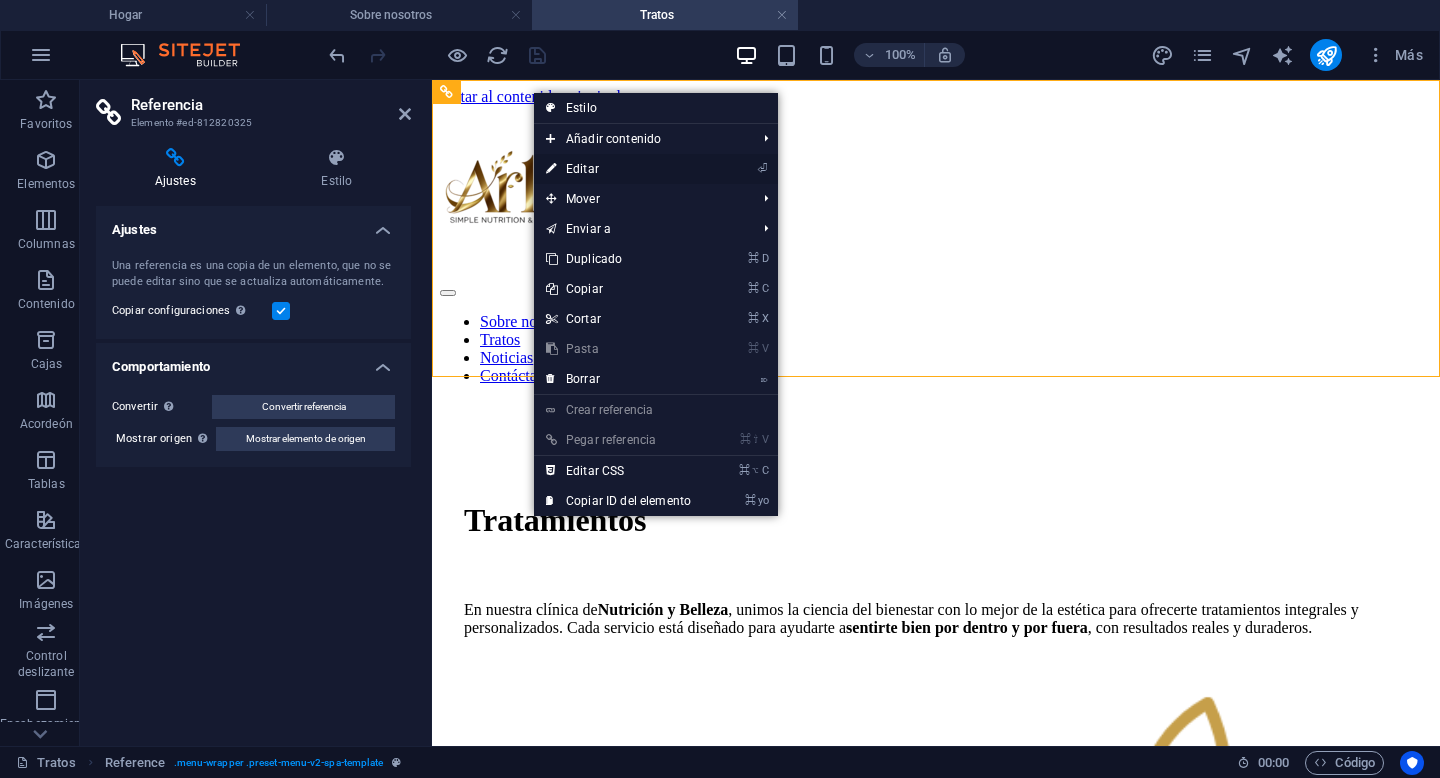 click on "⏎ Editar" at bounding box center (618, 169) 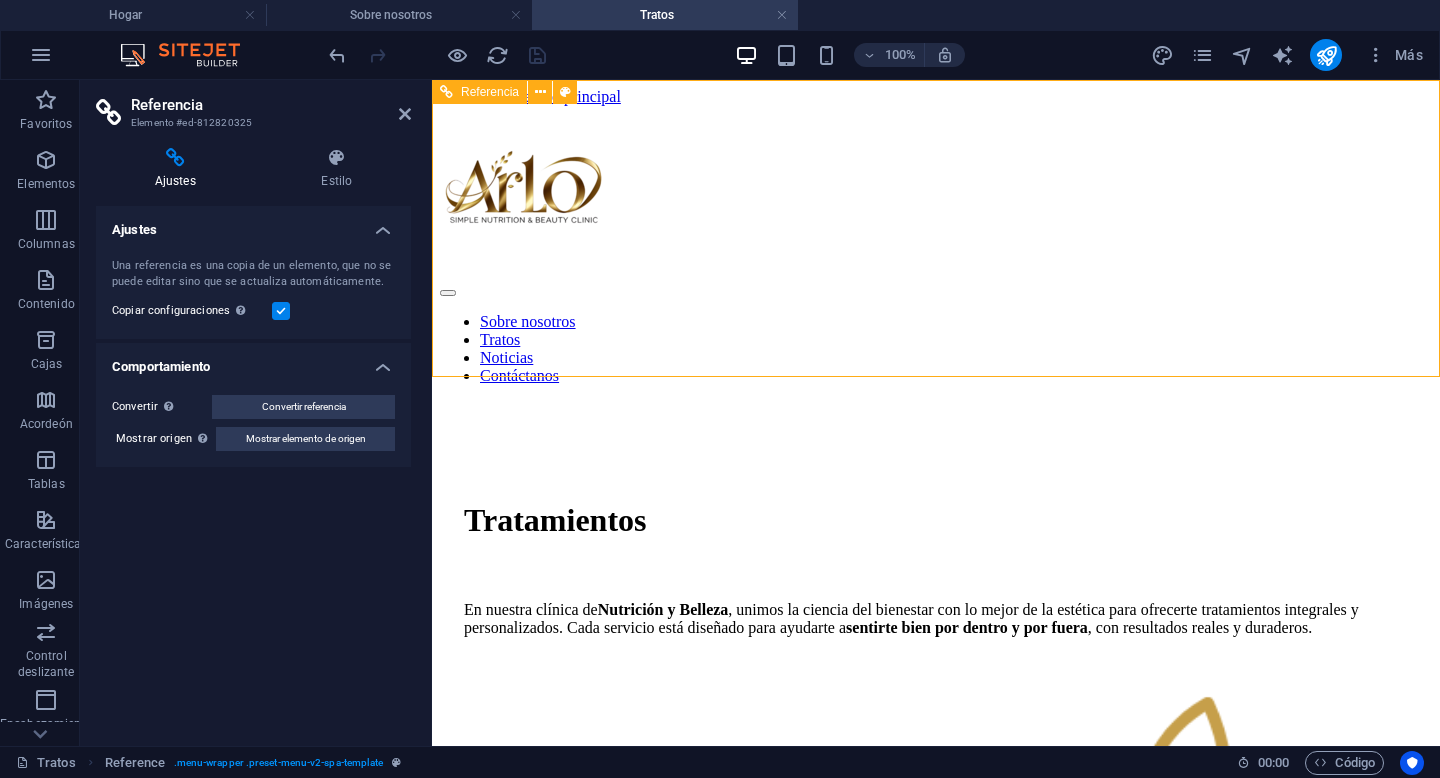 click at bounding box center [936, 192] 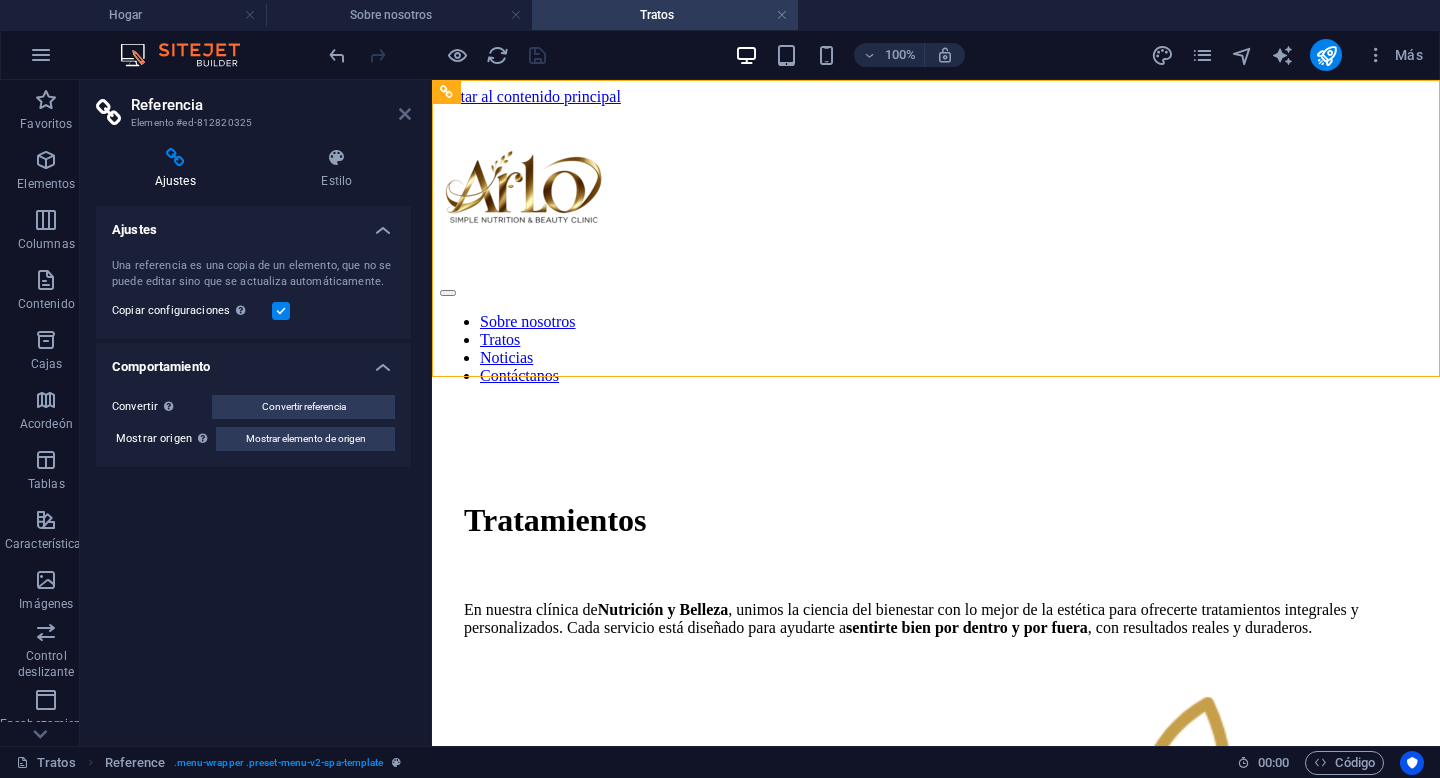click at bounding box center (405, 114) 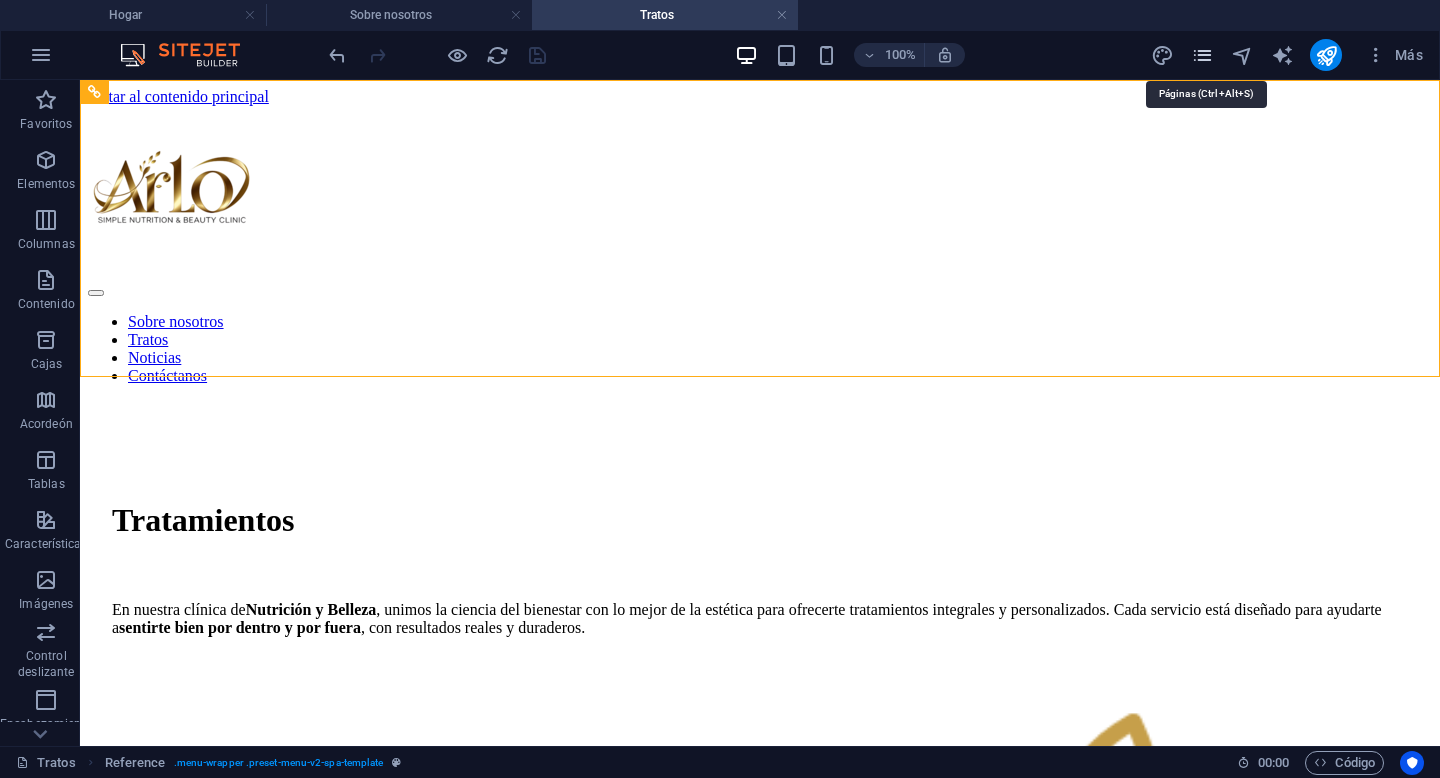 click at bounding box center (1202, 55) 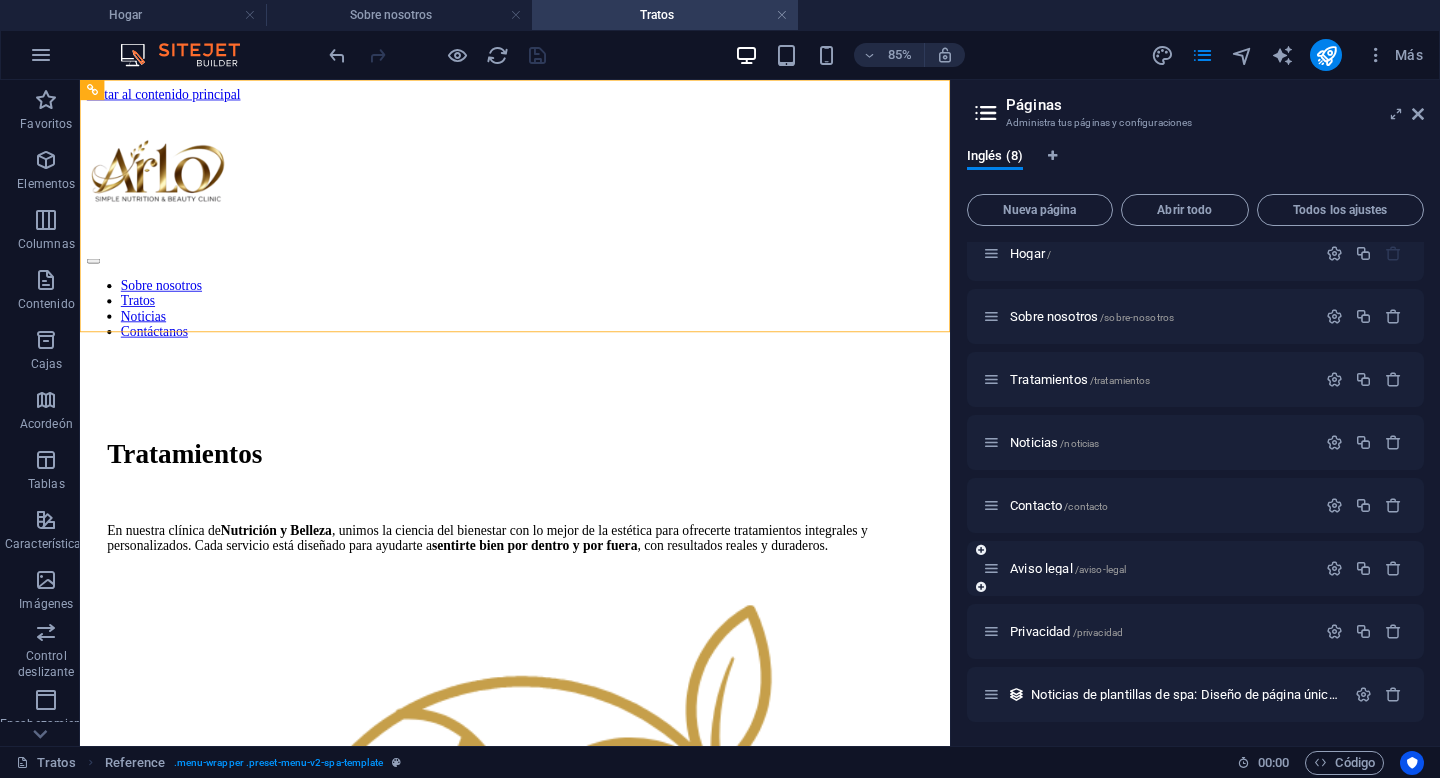 scroll, scrollTop: 0, scrollLeft: 0, axis: both 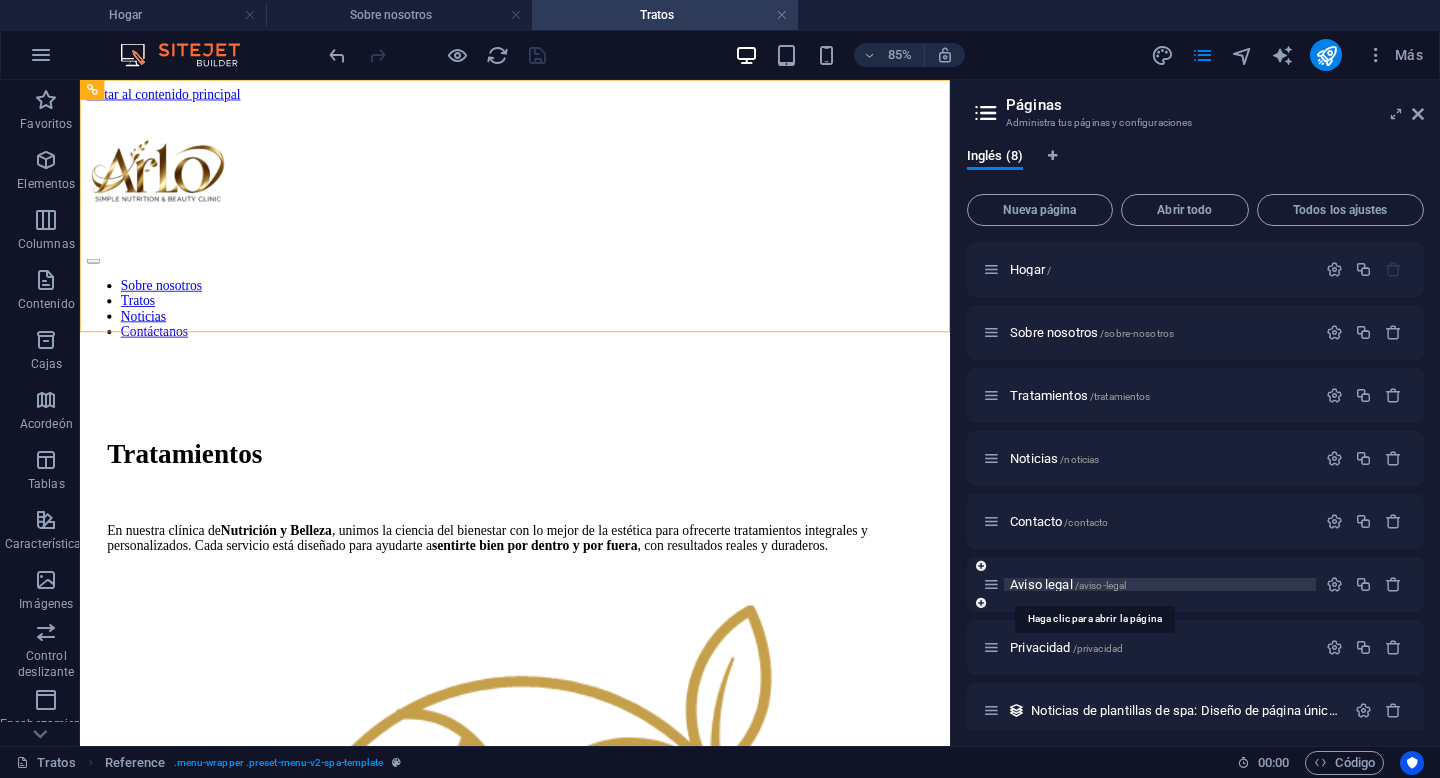 click on "Aviso legal" at bounding box center (1041, 584) 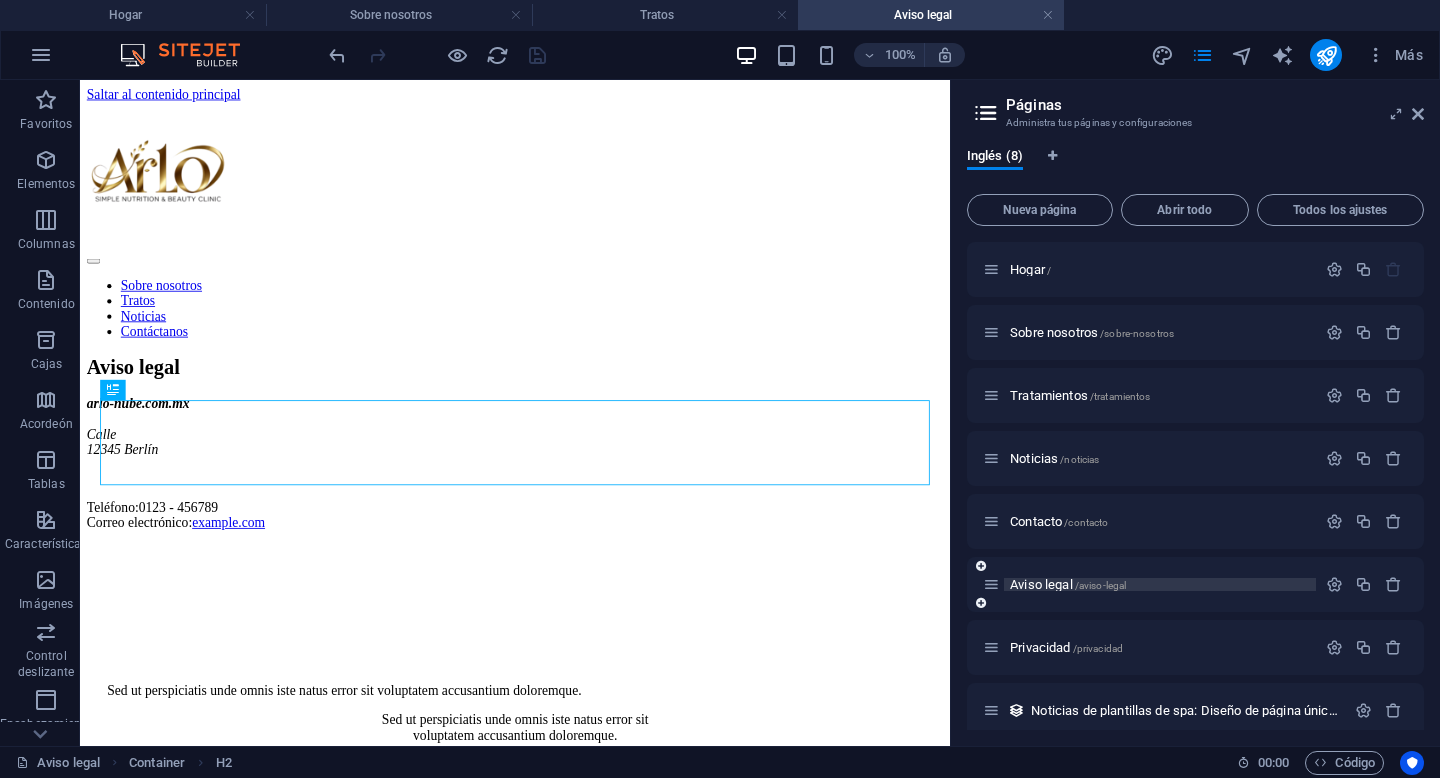 scroll, scrollTop: 0, scrollLeft: 0, axis: both 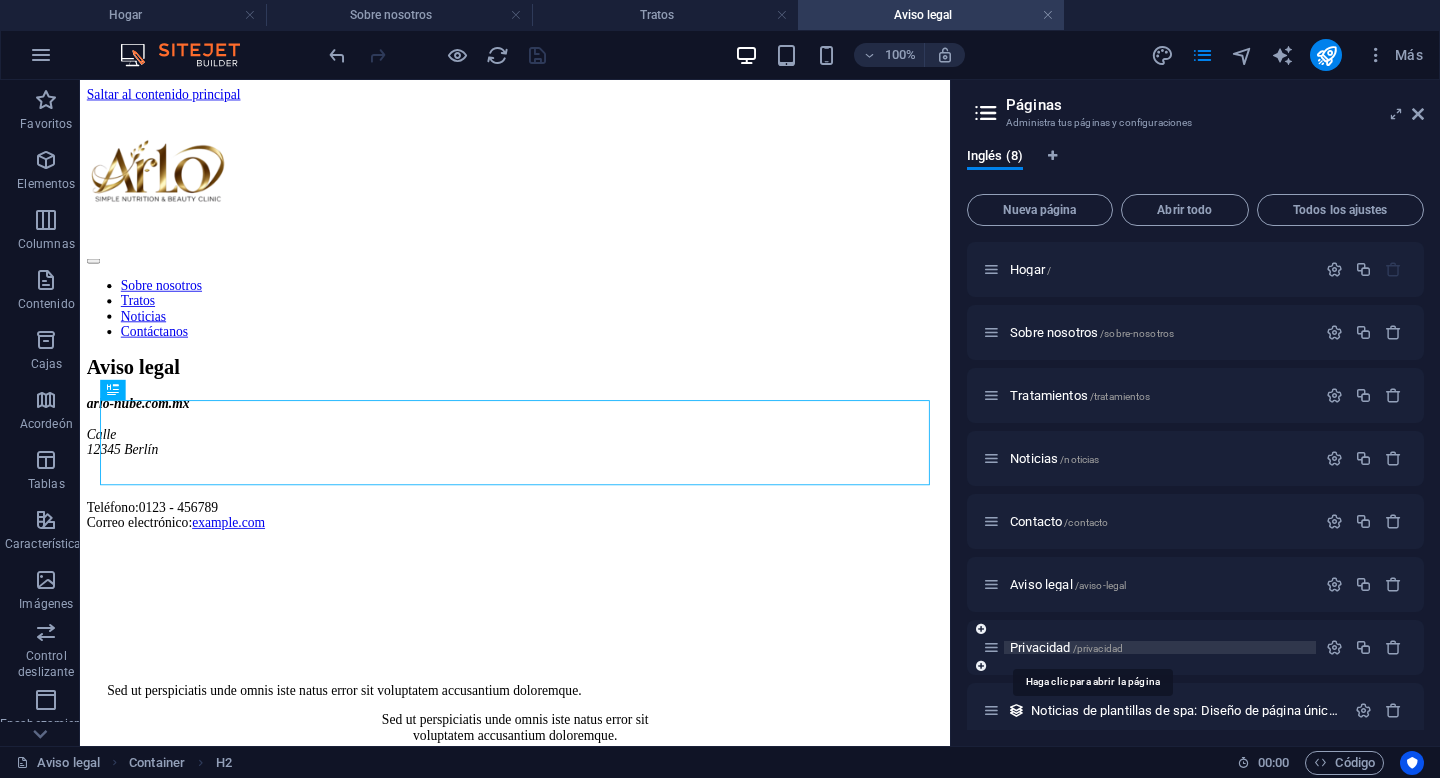 click on "Privacidad" at bounding box center [1040, 647] 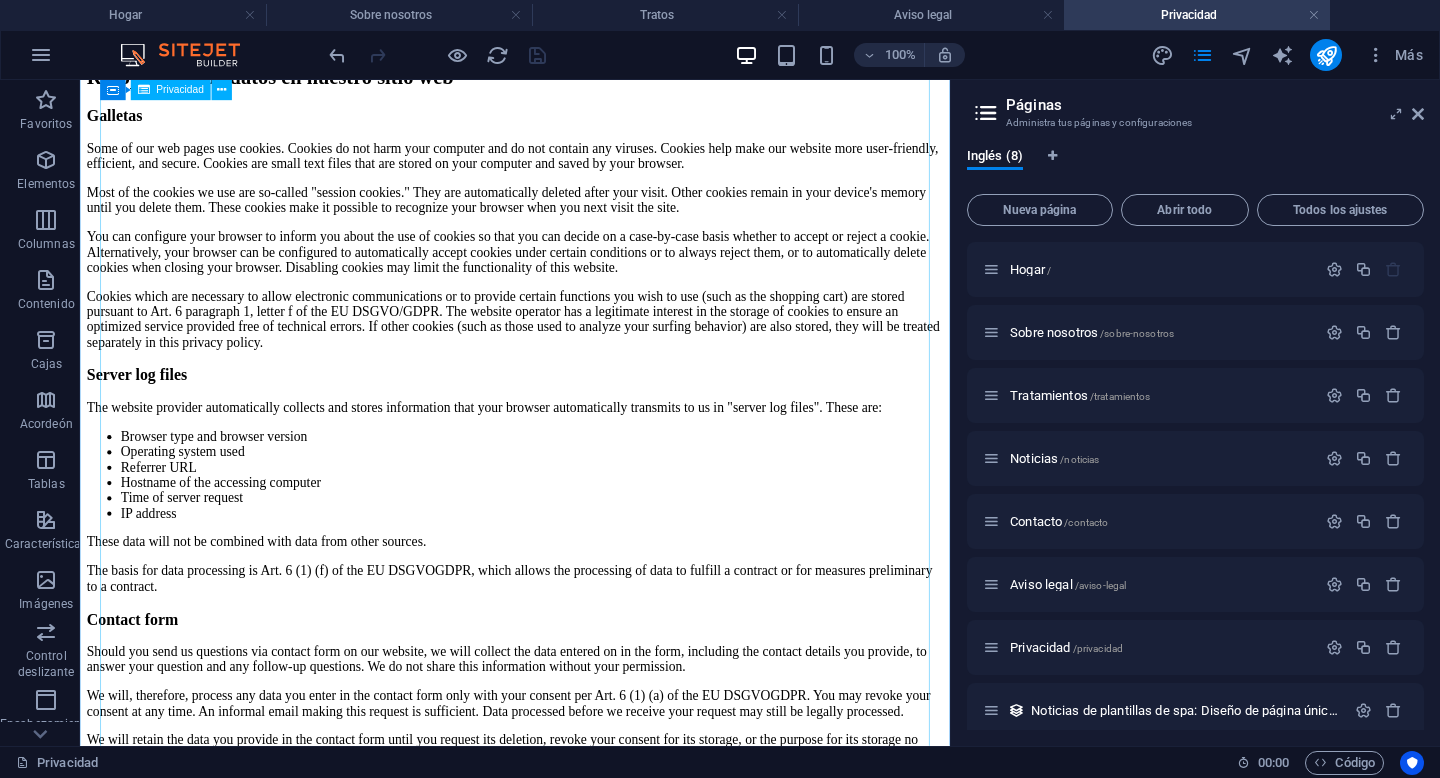 scroll, scrollTop: 2333, scrollLeft: 0, axis: vertical 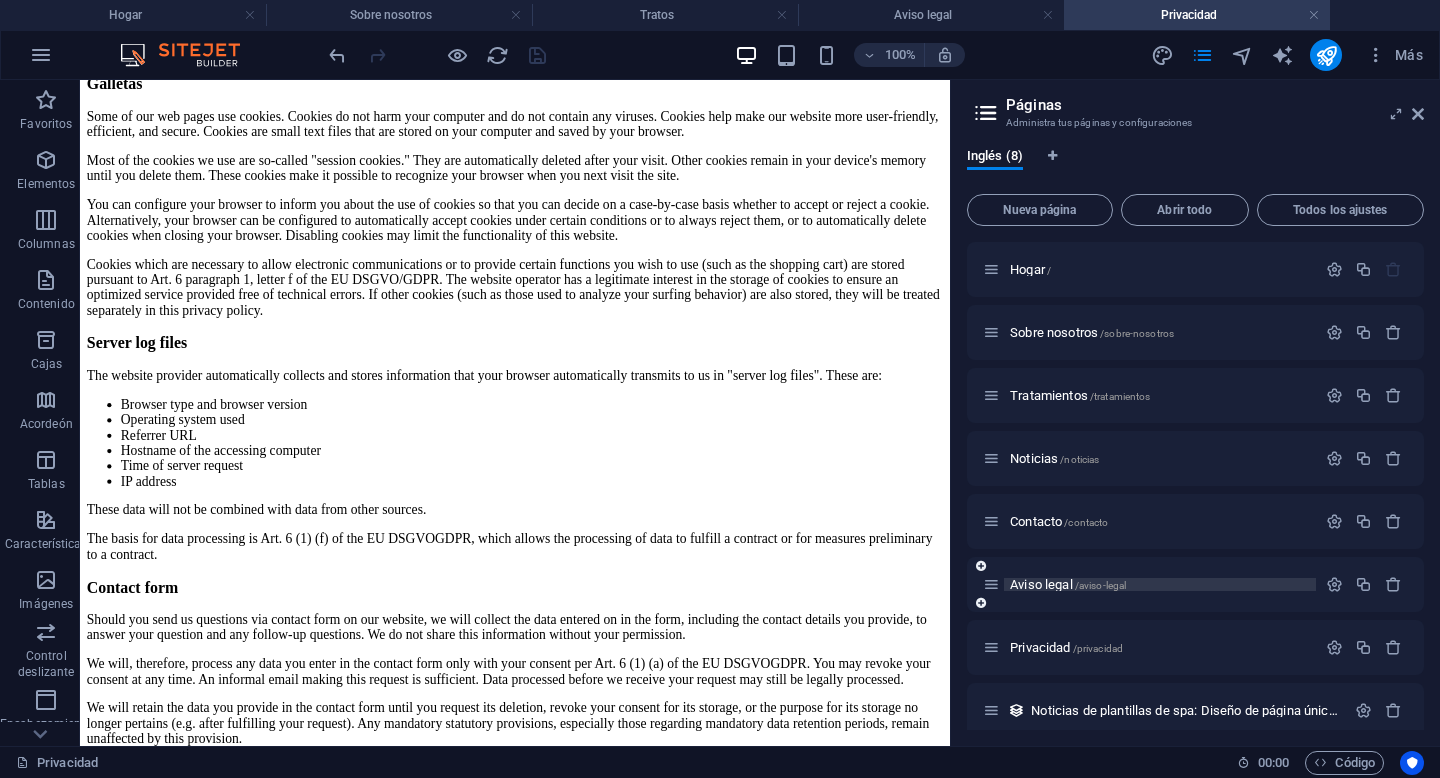 click on "Aviso legal" at bounding box center (1041, 584) 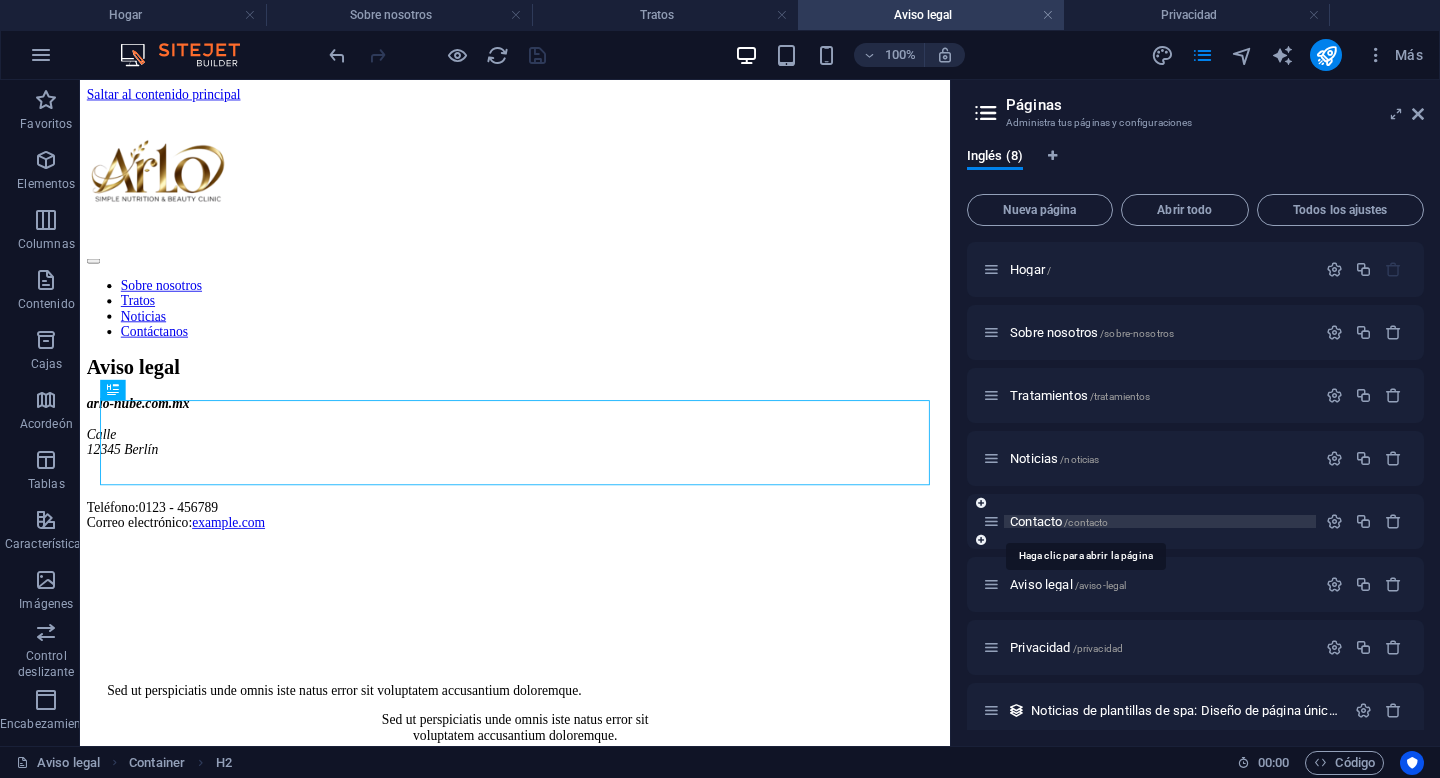 click on "Contacto" at bounding box center (1036, 521) 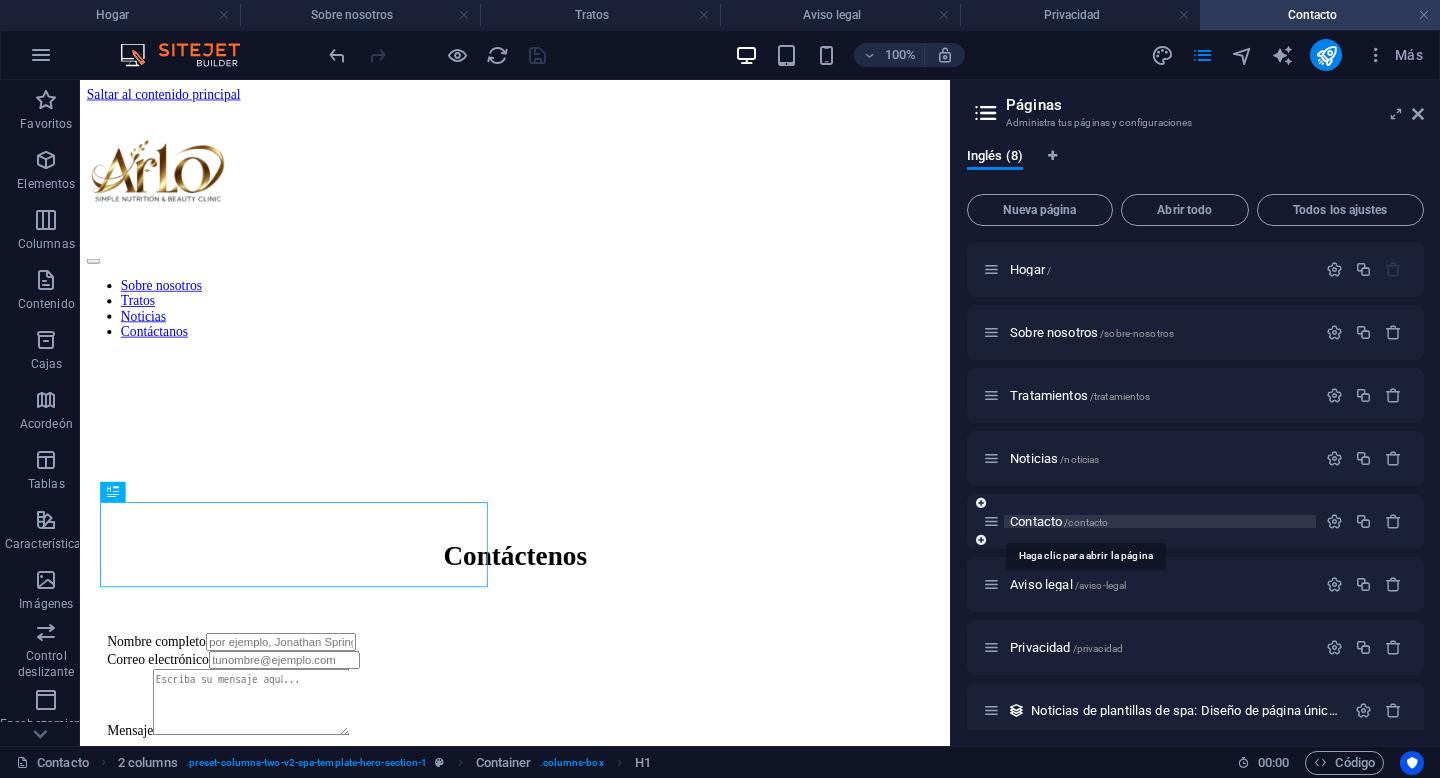 scroll, scrollTop: 0, scrollLeft: 0, axis: both 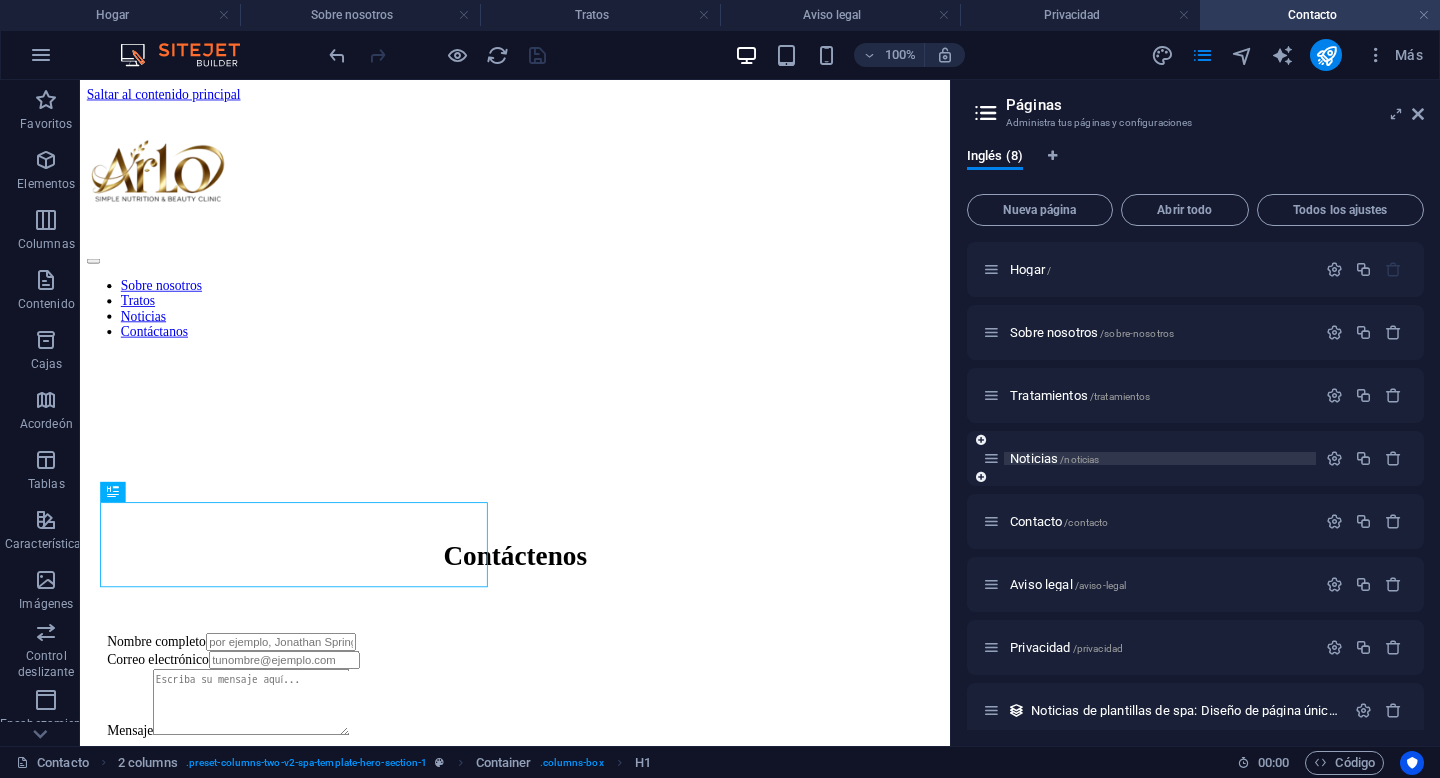 click on "Noticias" at bounding box center (1034, 458) 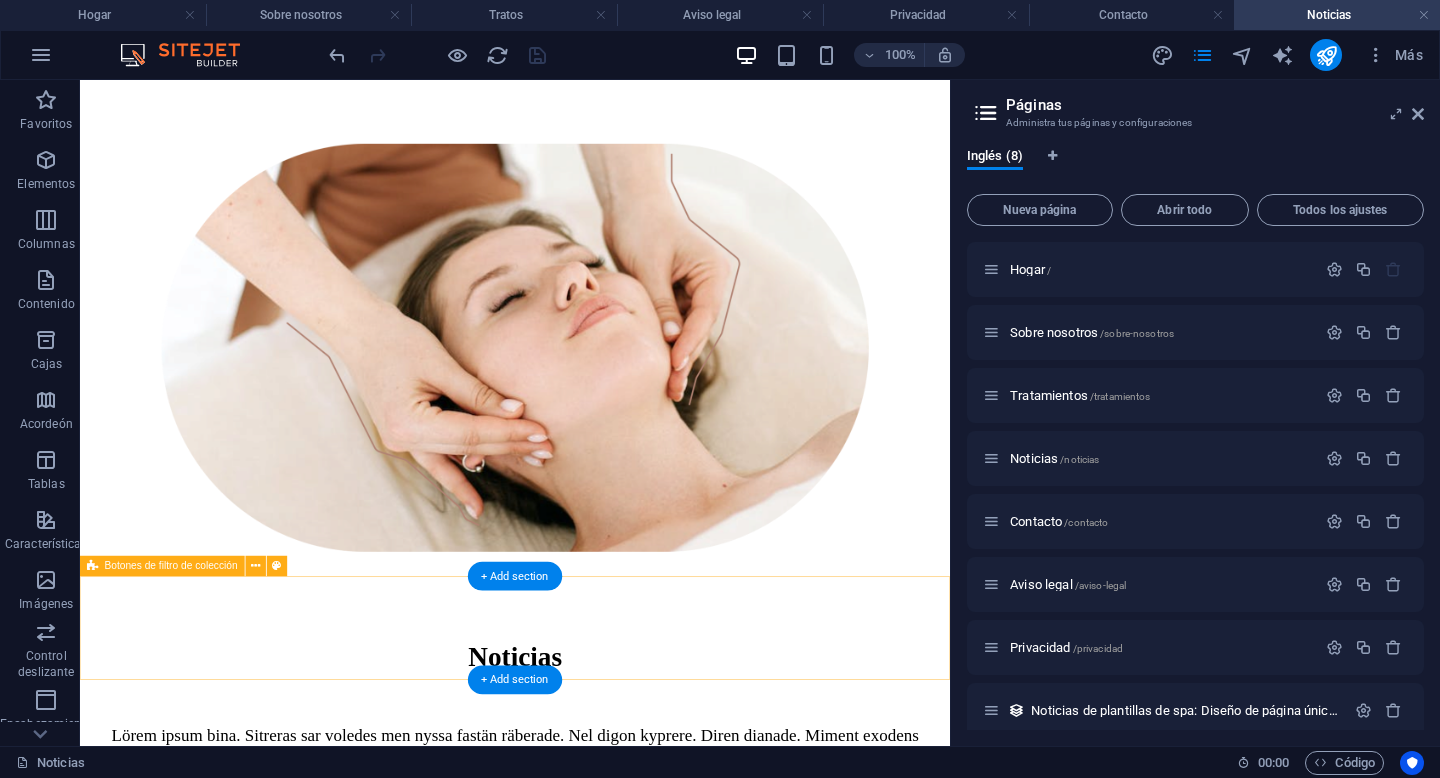 scroll, scrollTop: 506, scrollLeft: 0, axis: vertical 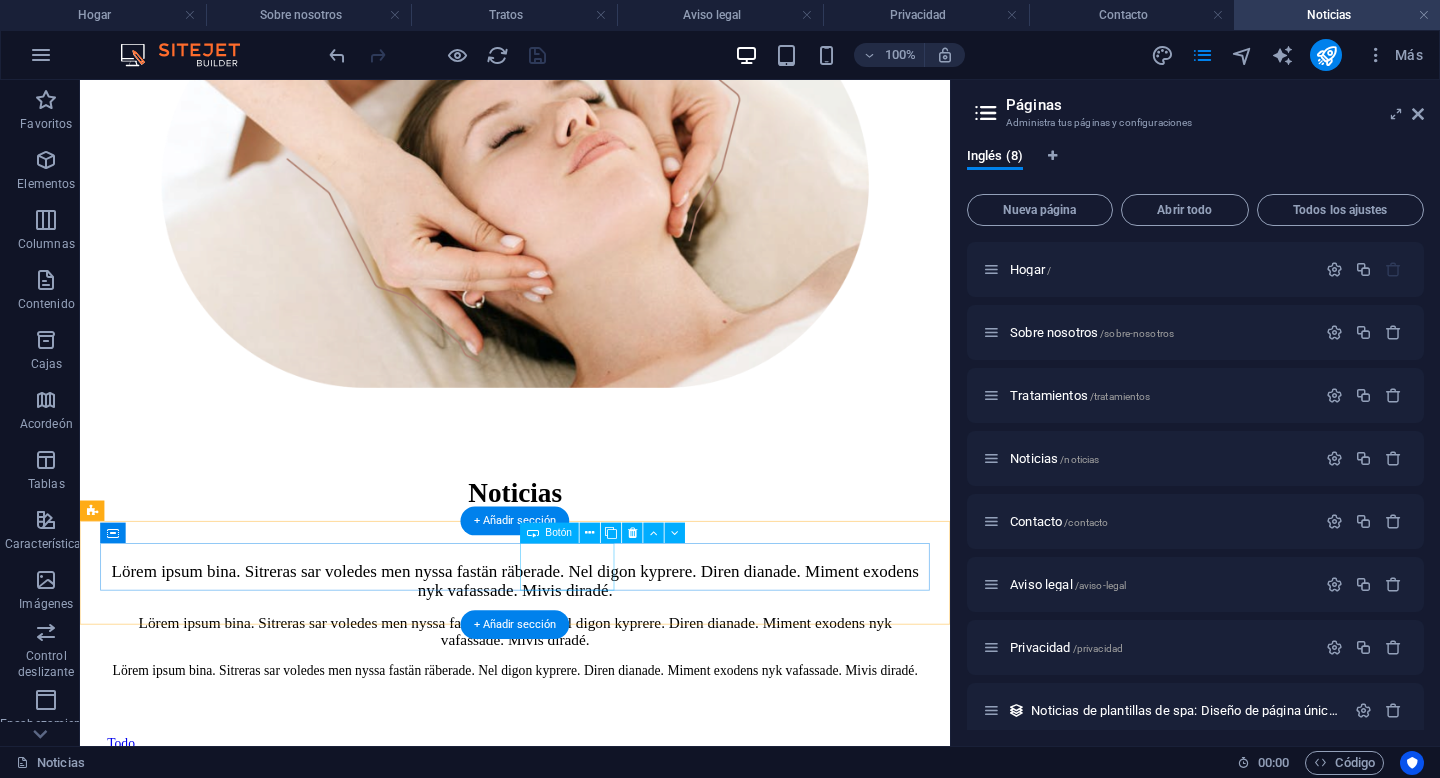 click on "Vida" at bounding box center (592, 897) 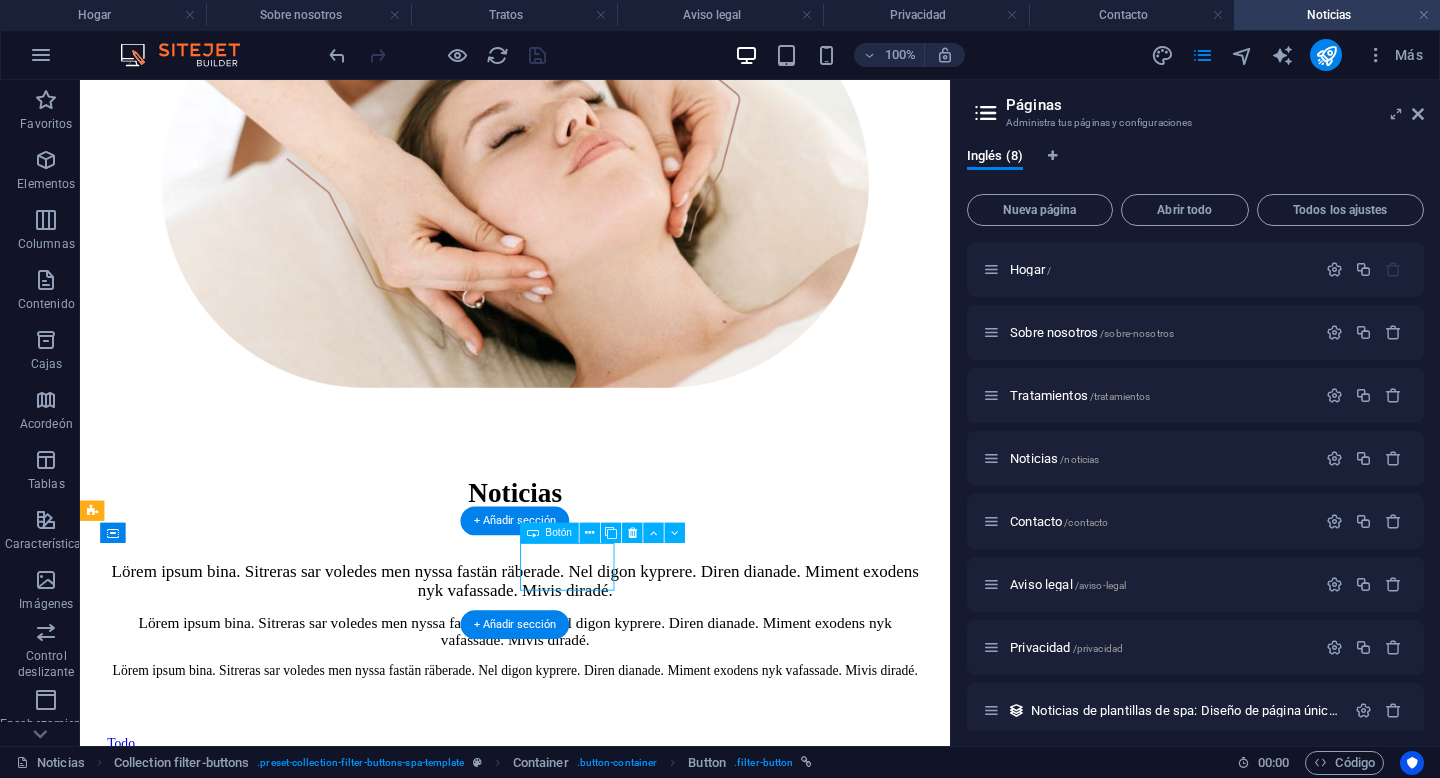 click on "Vida" at bounding box center (592, 897) 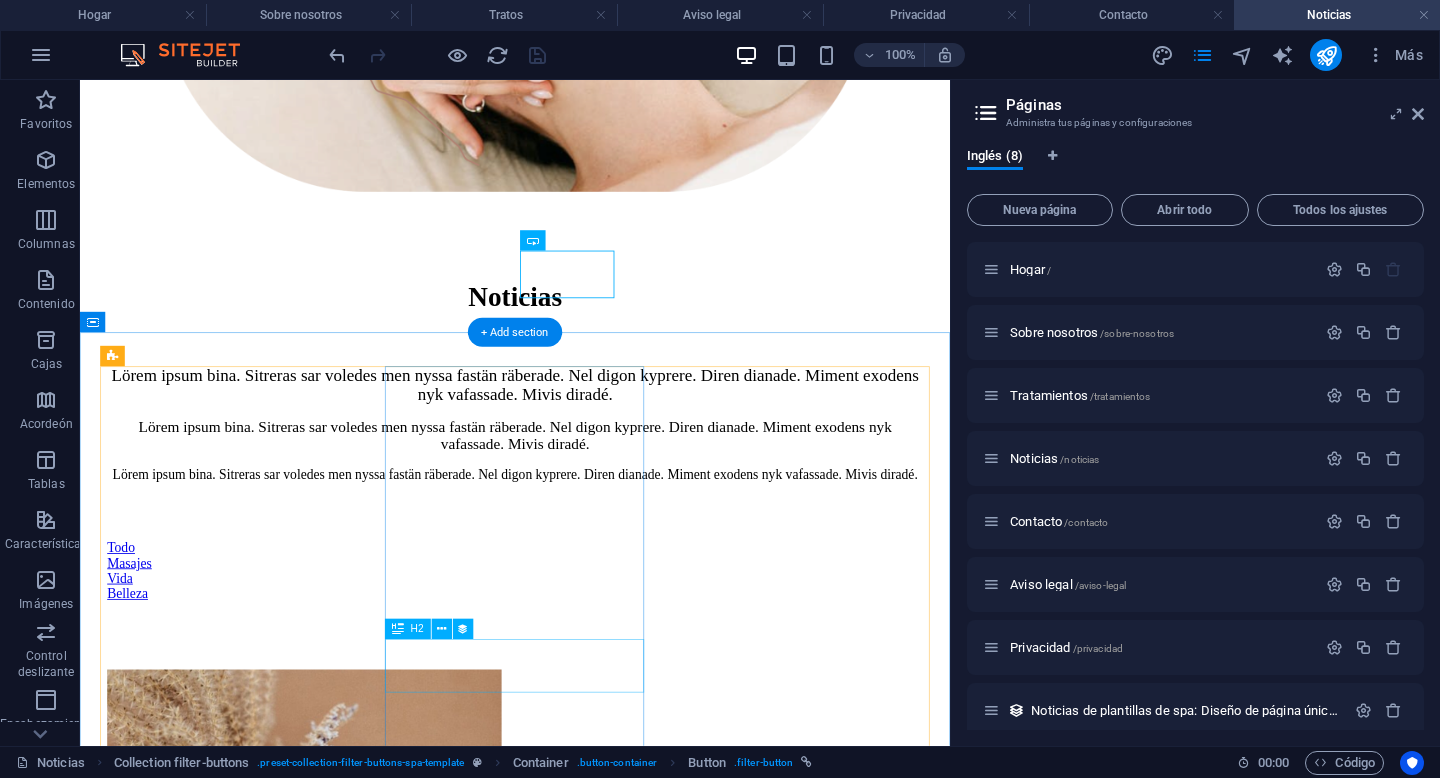scroll, scrollTop: 1090, scrollLeft: 0, axis: vertical 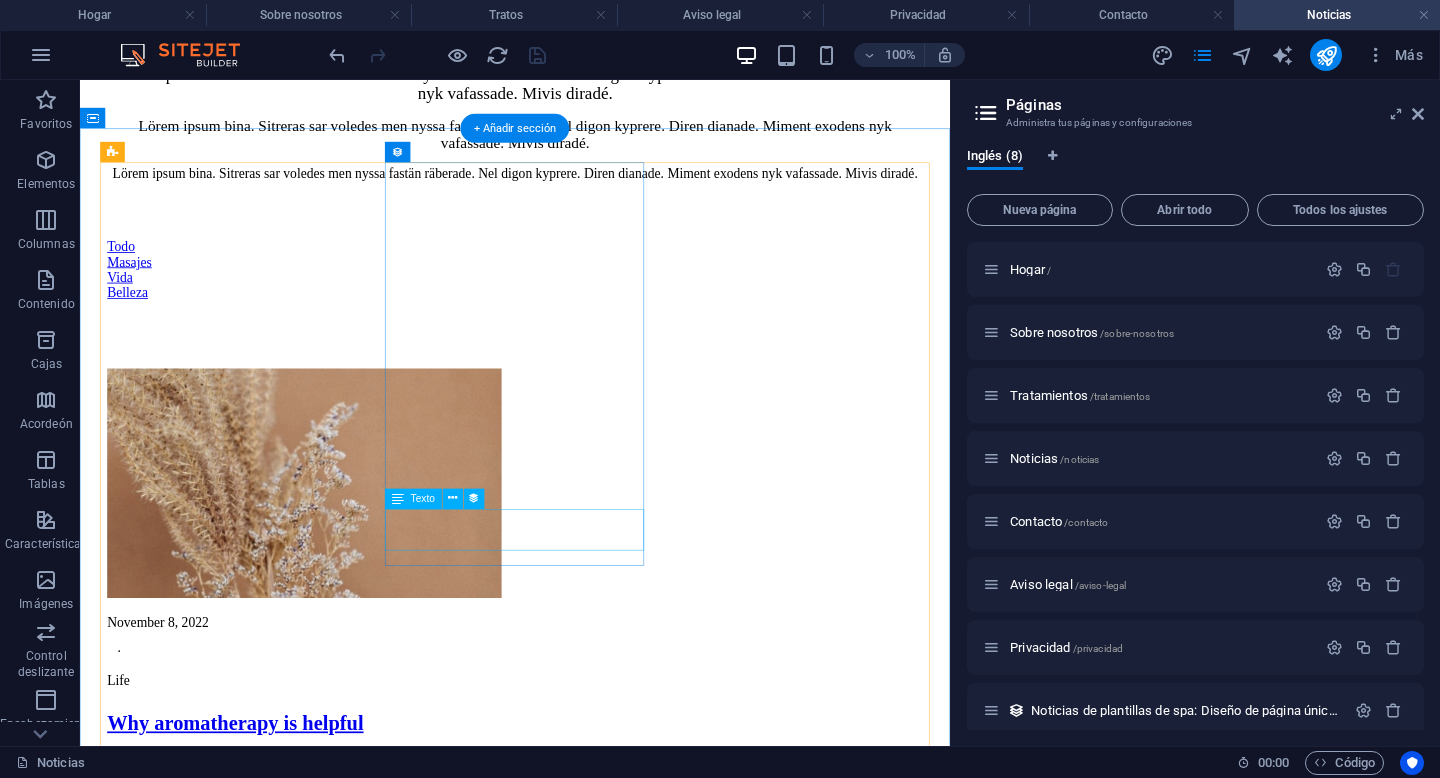 click on "LEER MÁS" at bounding box center (592, 1445) 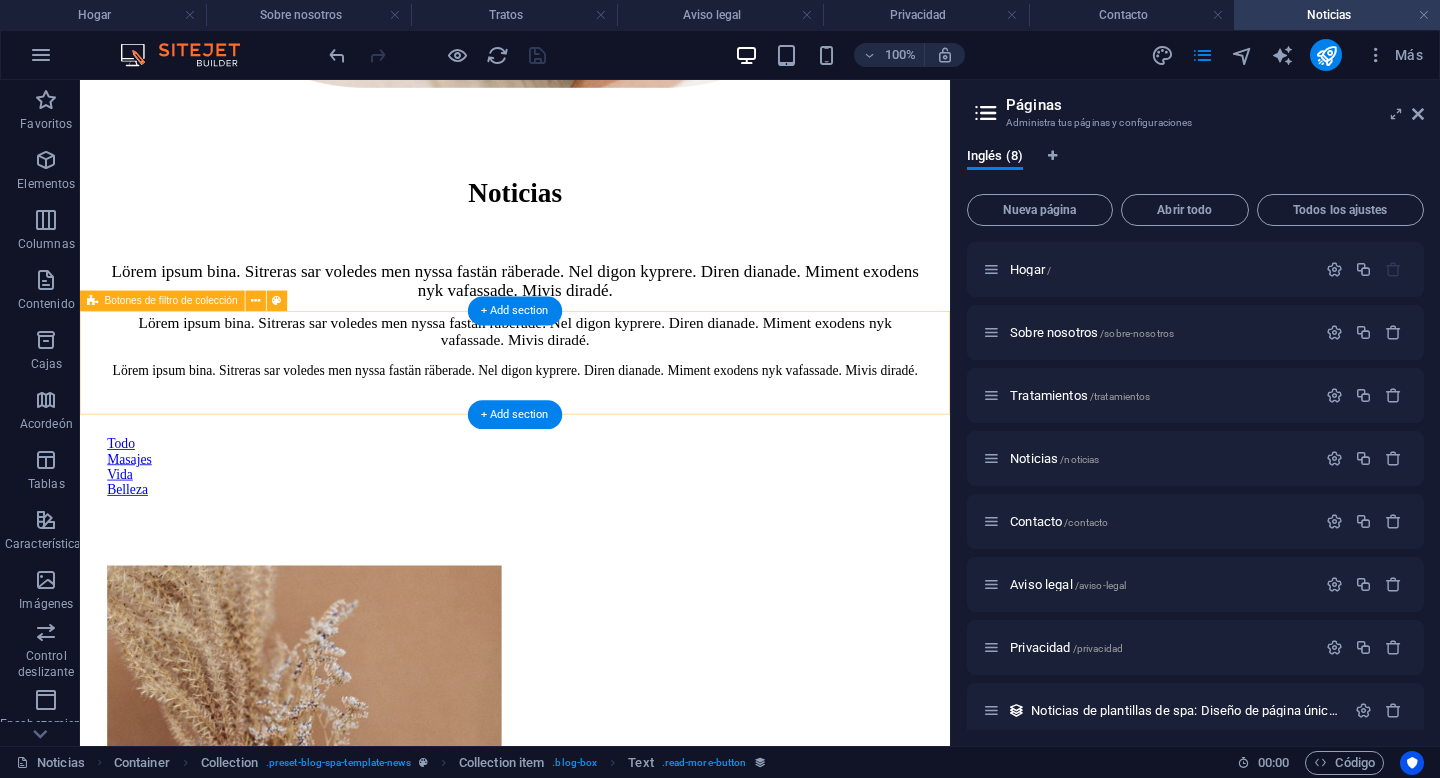 scroll, scrollTop: 753, scrollLeft: 0, axis: vertical 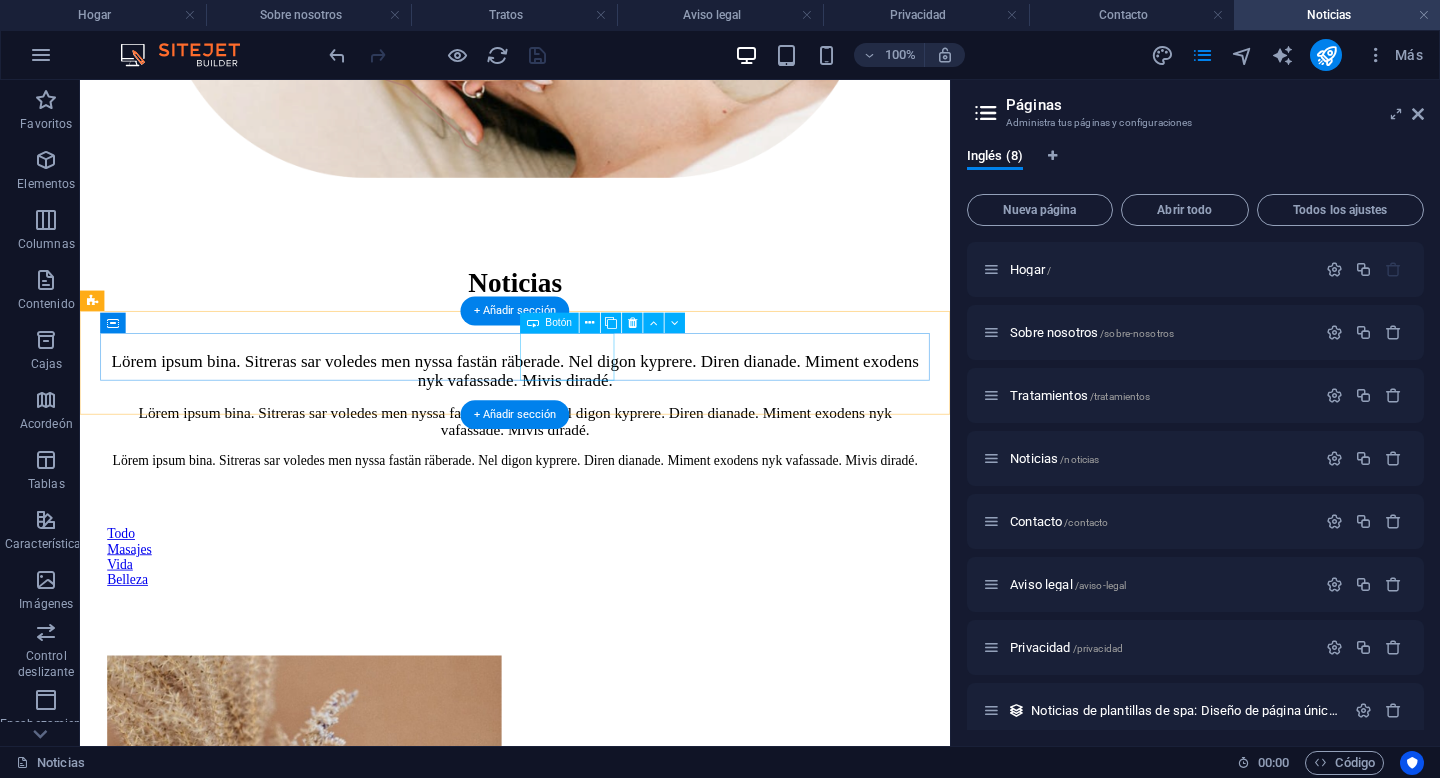 click on "Vida" at bounding box center [592, 650] 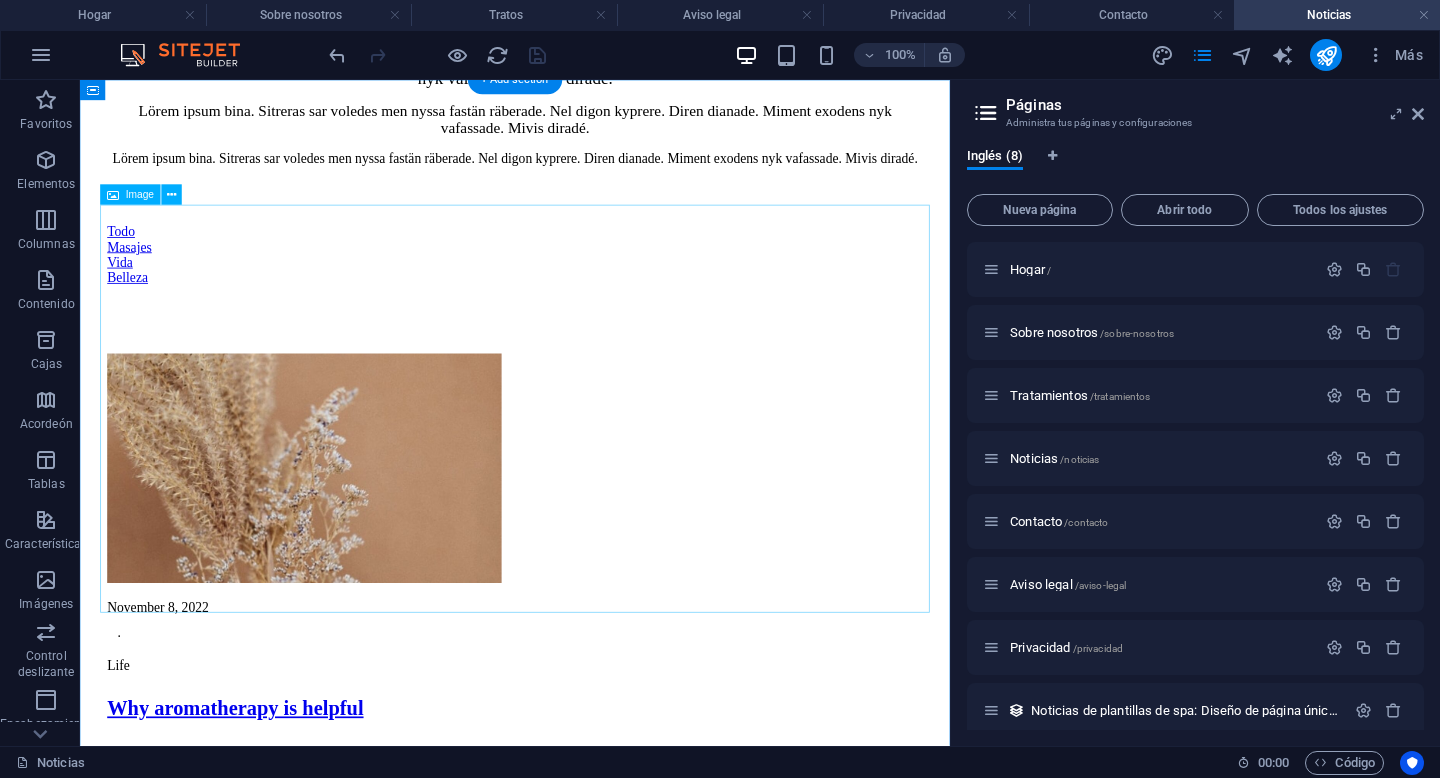 scroll, scrollTop: 0, scrollLeft: 0, axis: both 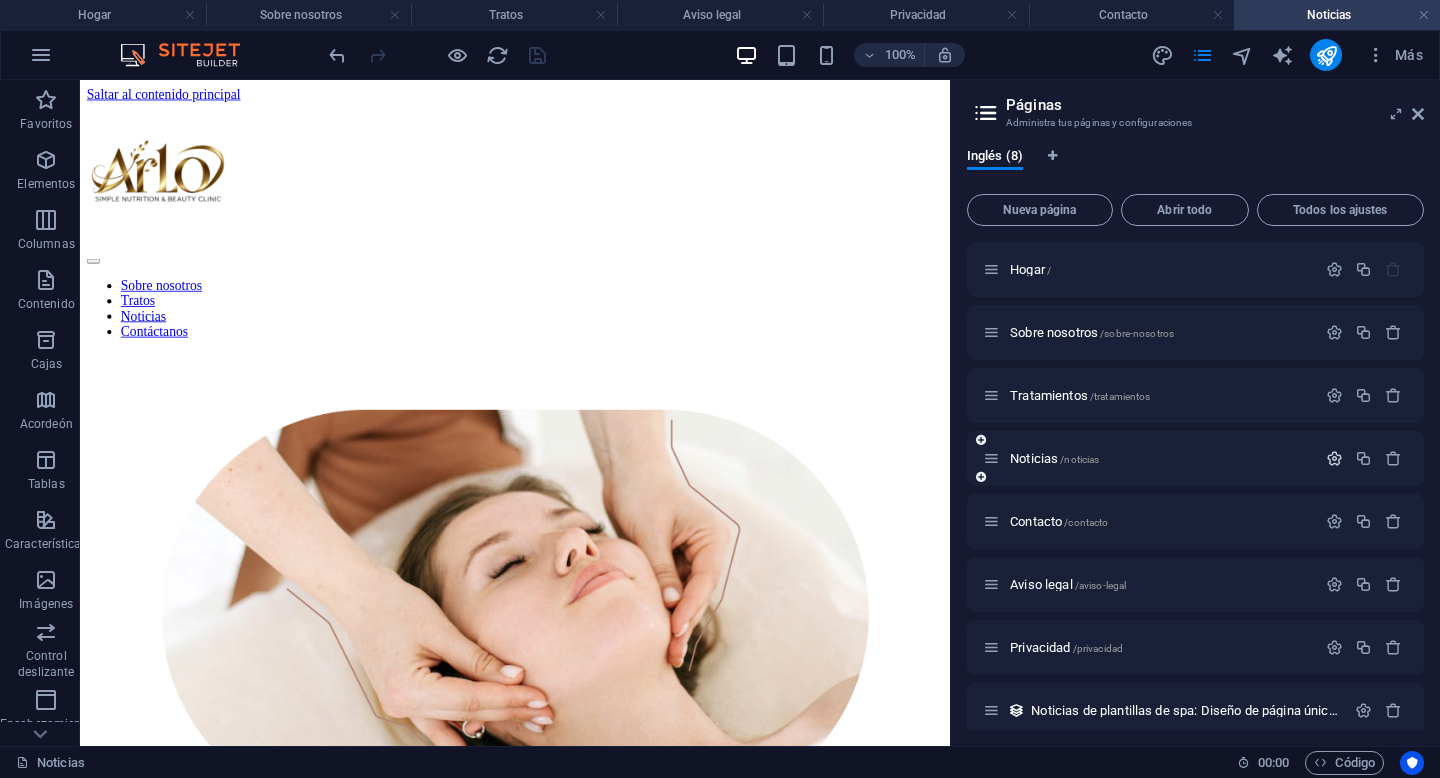 click at bounding box center [1334, 458] 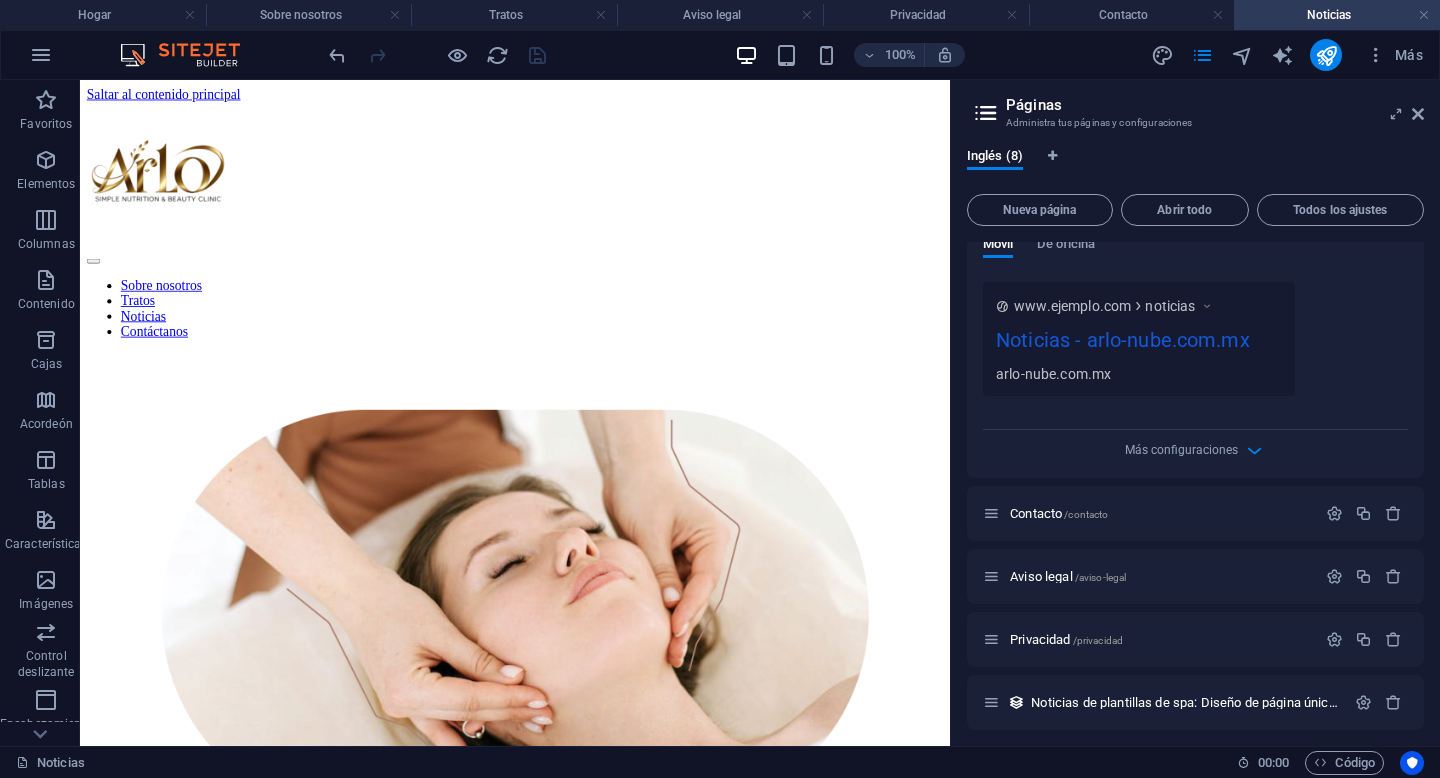 scroll, scrollTop: 761, scrollLeft: 0, axis: vertical 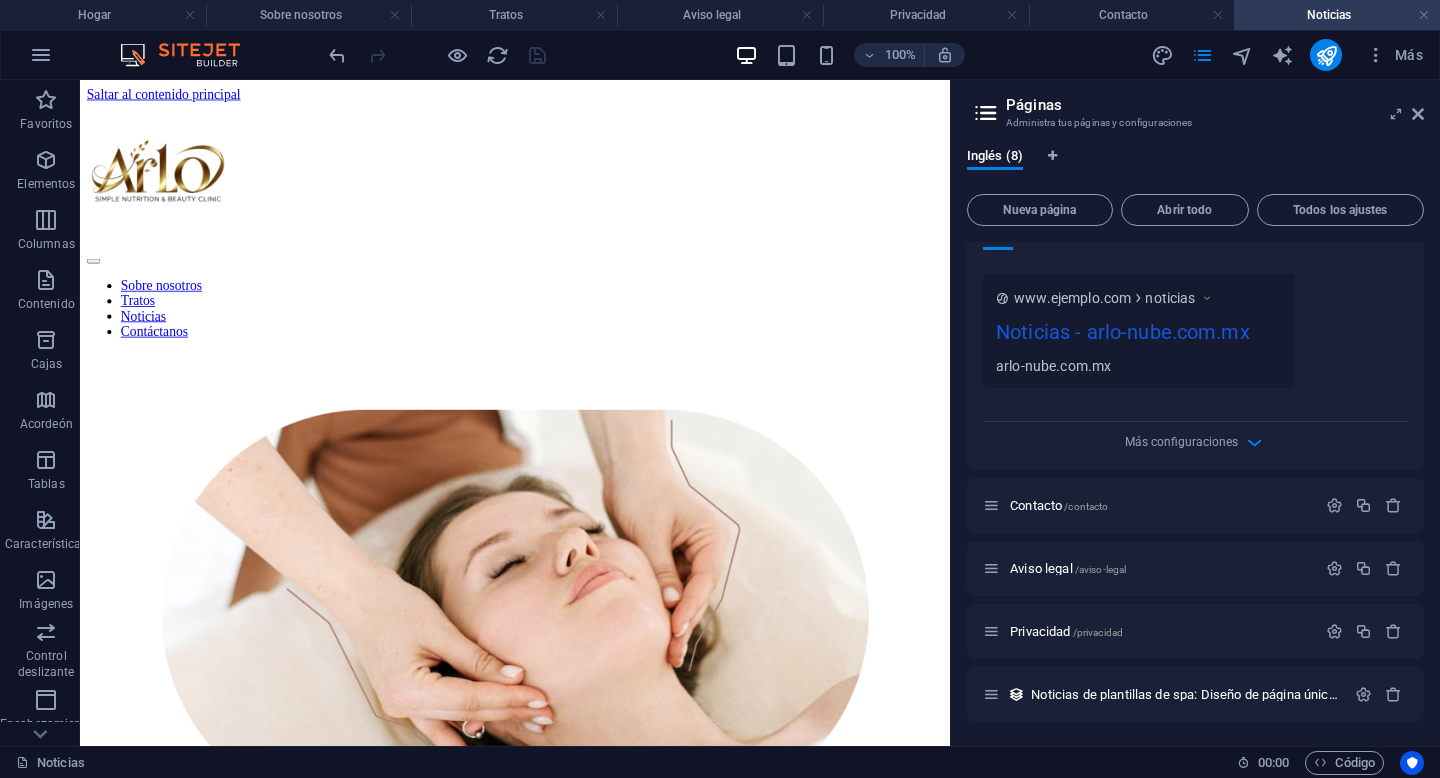click on "Más configuraciones" at bounding box center (1195, 438) 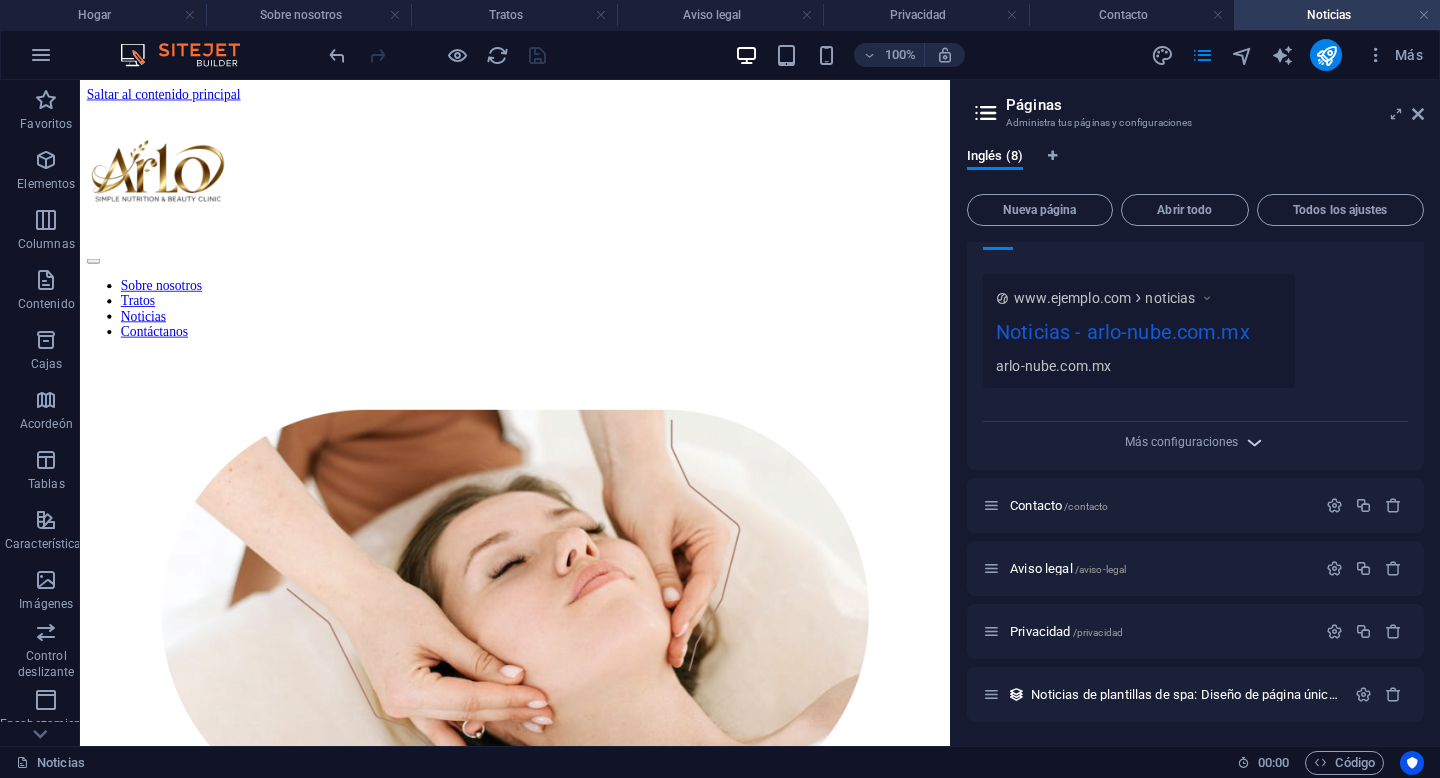 click at bounding box center [1254, 442] 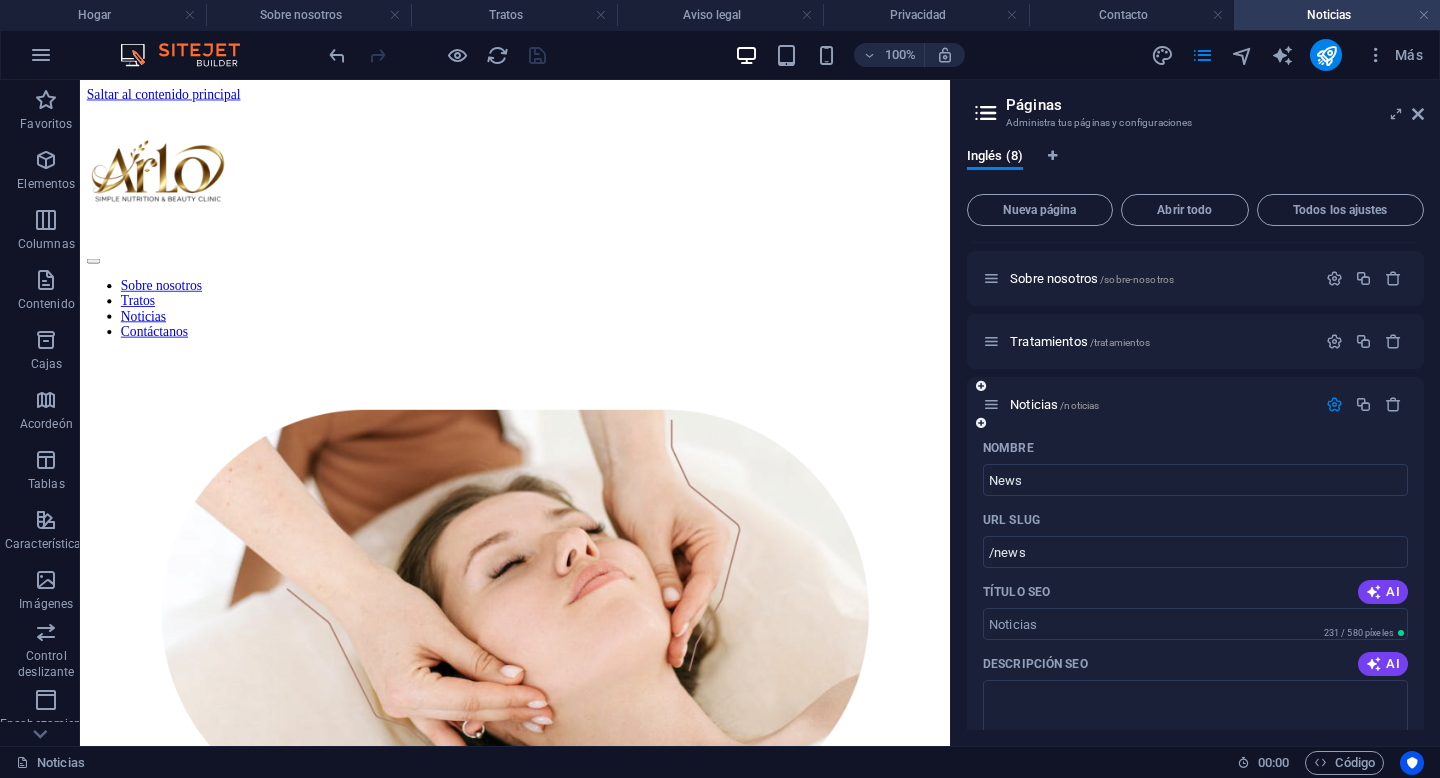 scroll, scrollTop: 0, scrollLeft: 0, axis: both 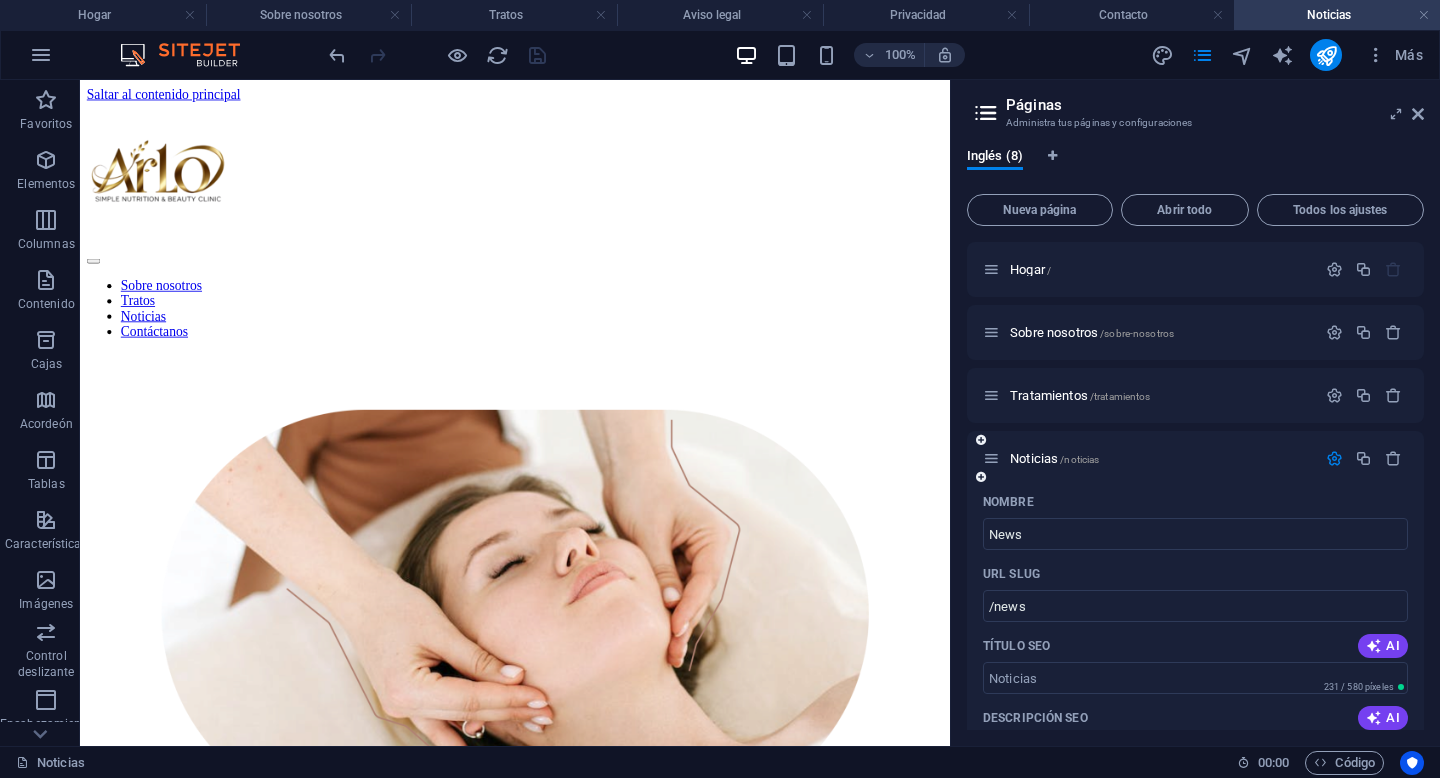 click at bounding box center (1334, 458) 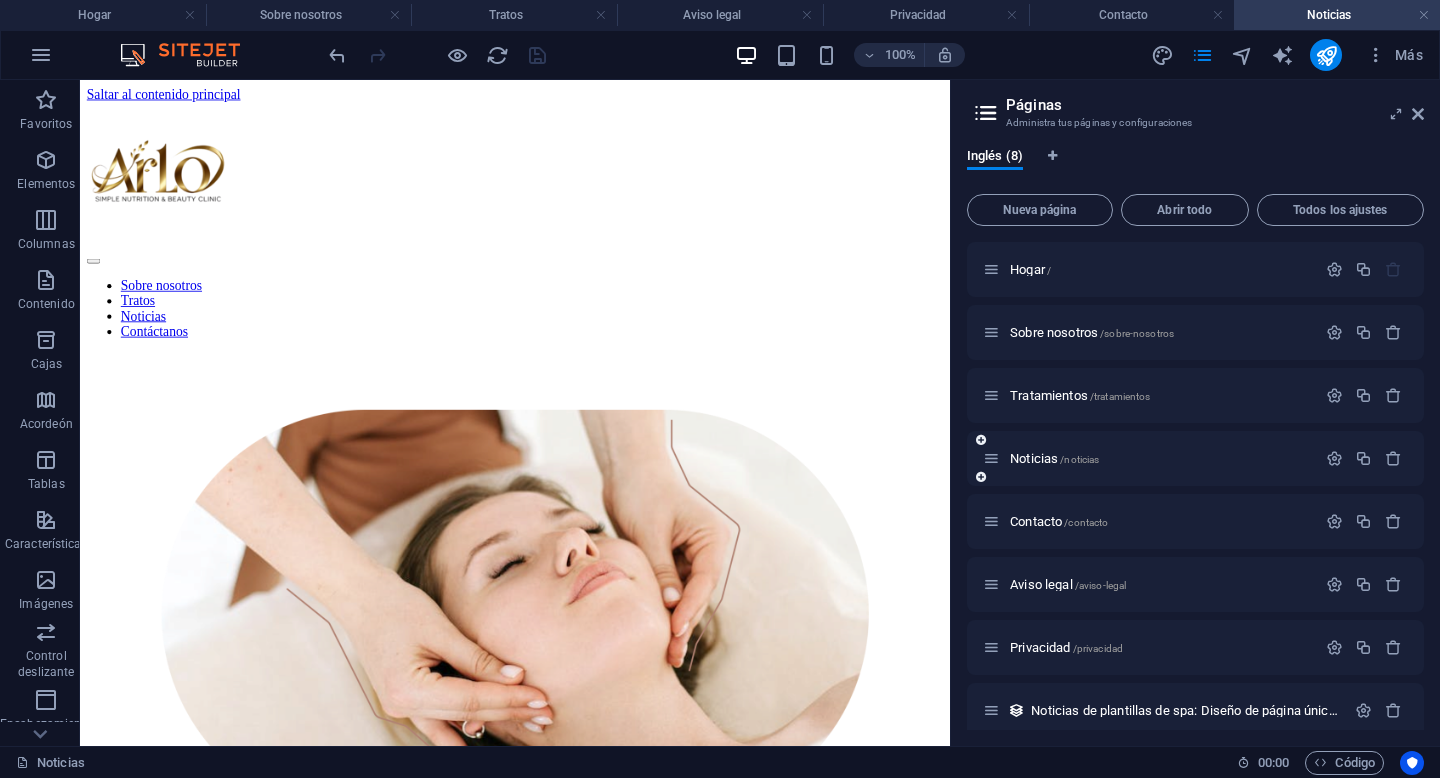 click at bounding box center (991, 458) 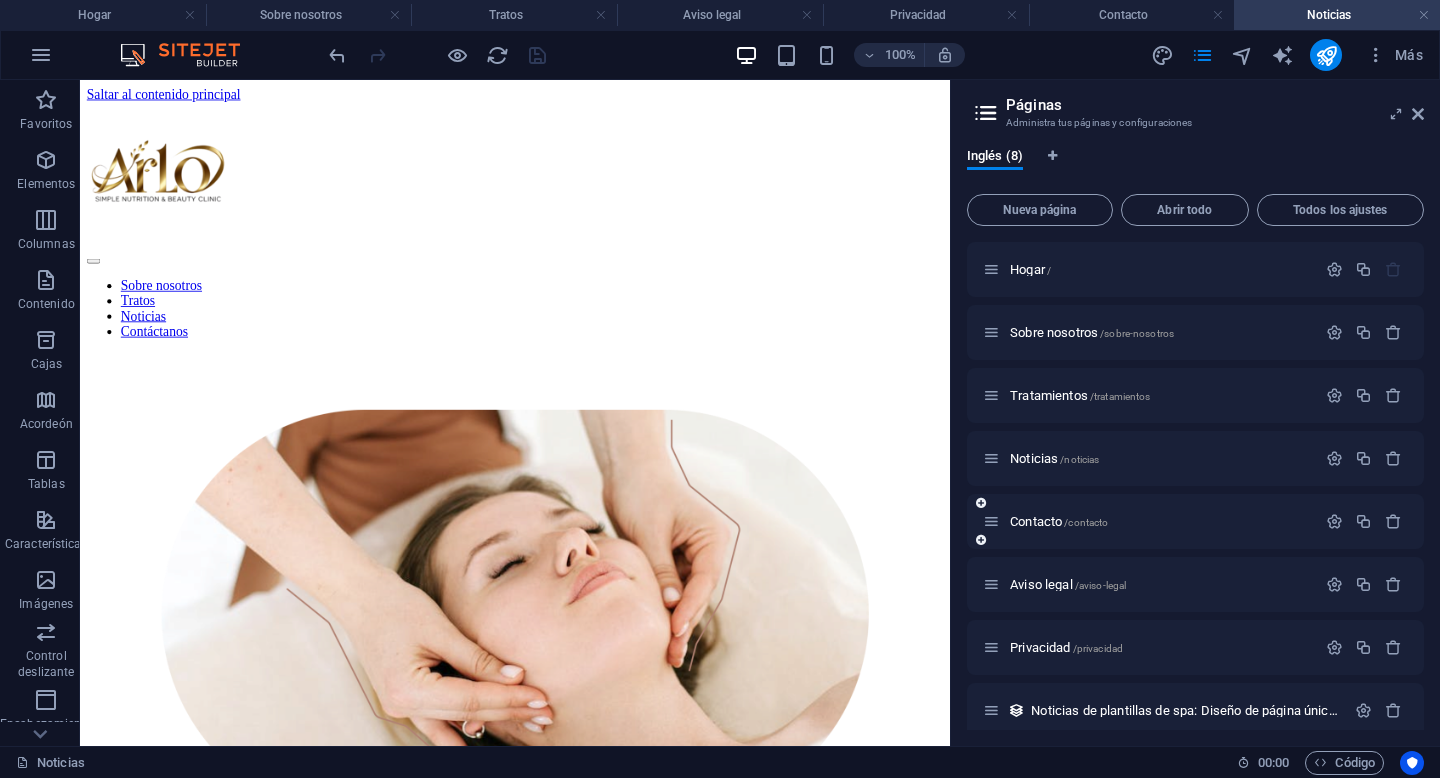 scroll, scrollTop: 16, scrollLeft: 0, axis: vertical 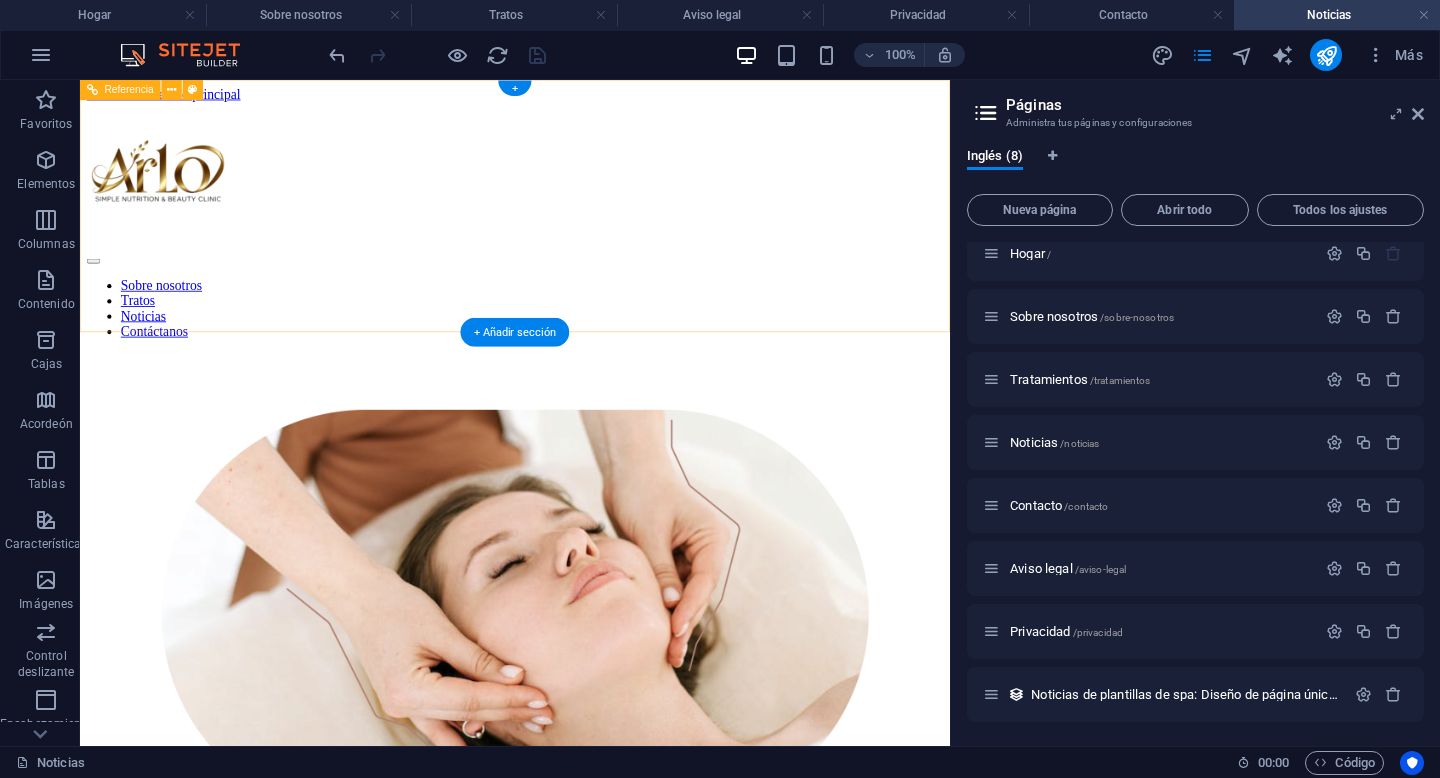 click at bounding box center (592, 192) 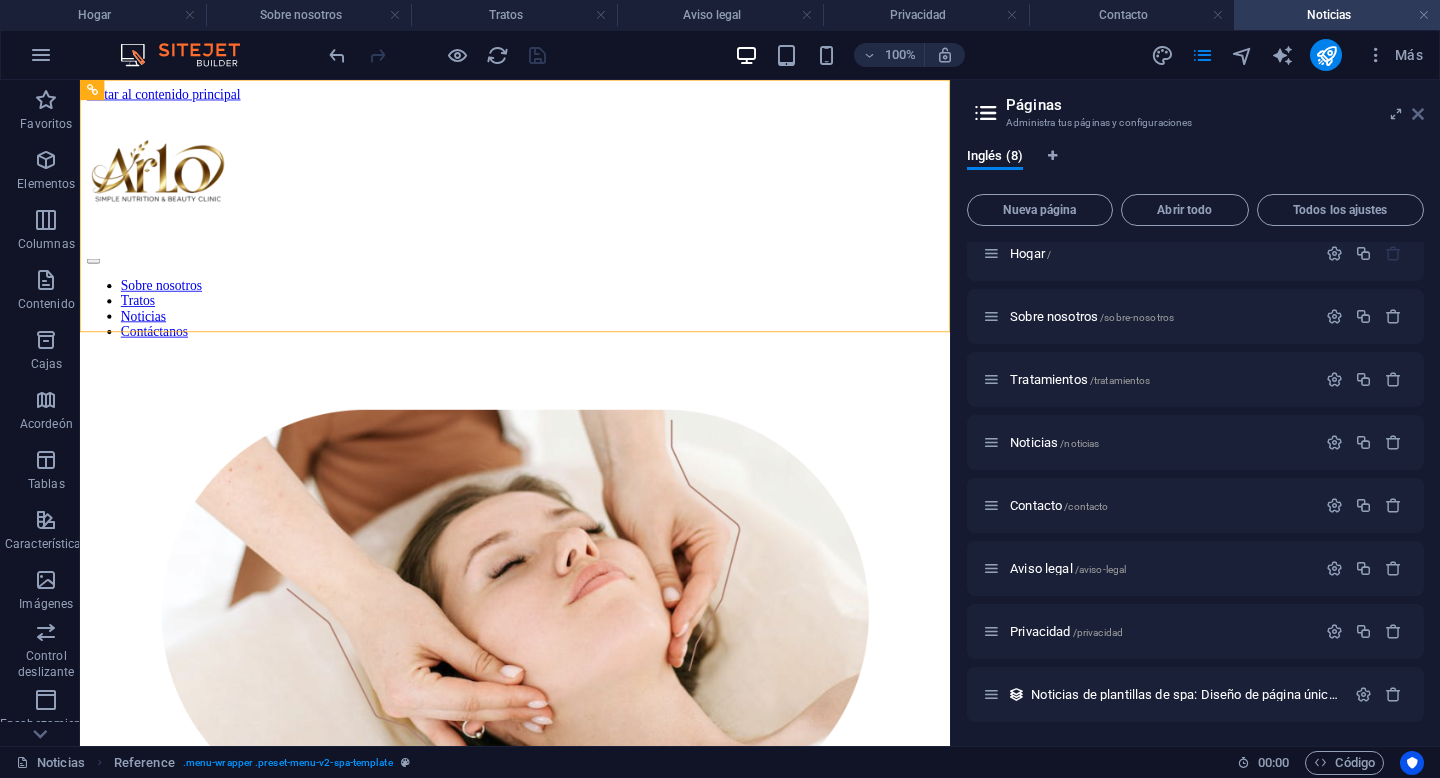 click at bounding box center (1418, 114) 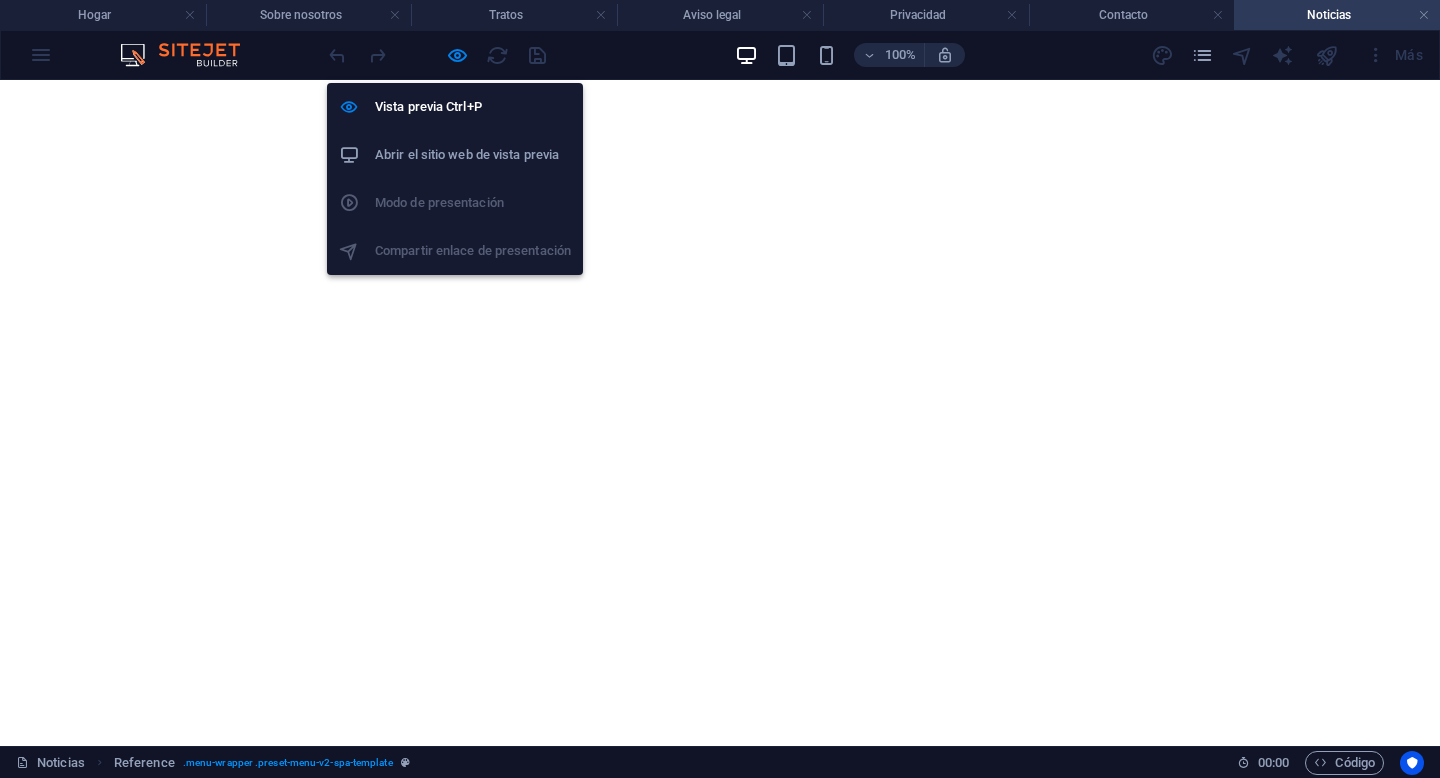 scroll, scrollTop: 0, scrollLeft: 0, axis: both 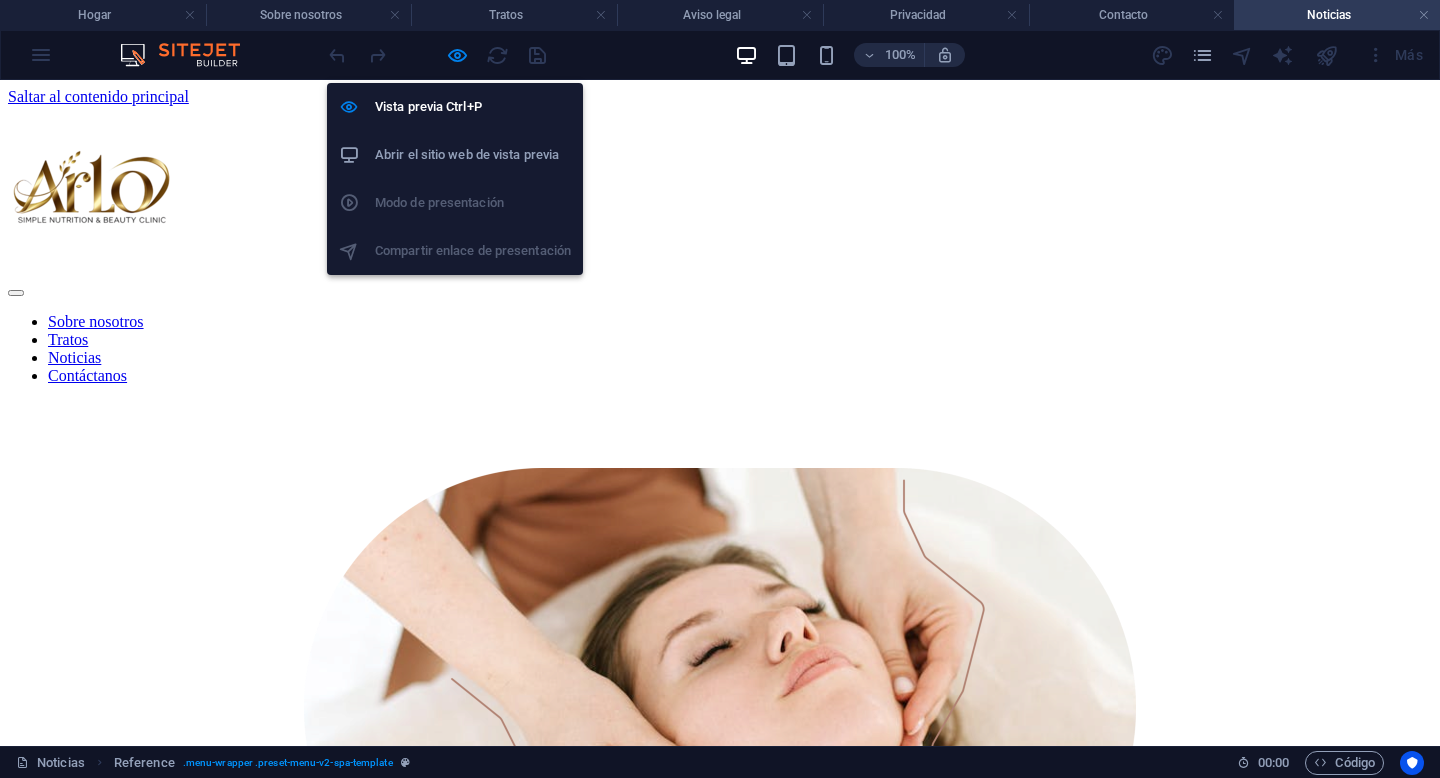 click on "Abrir el sitio web de vista previa" at bounding box center [473, 155] 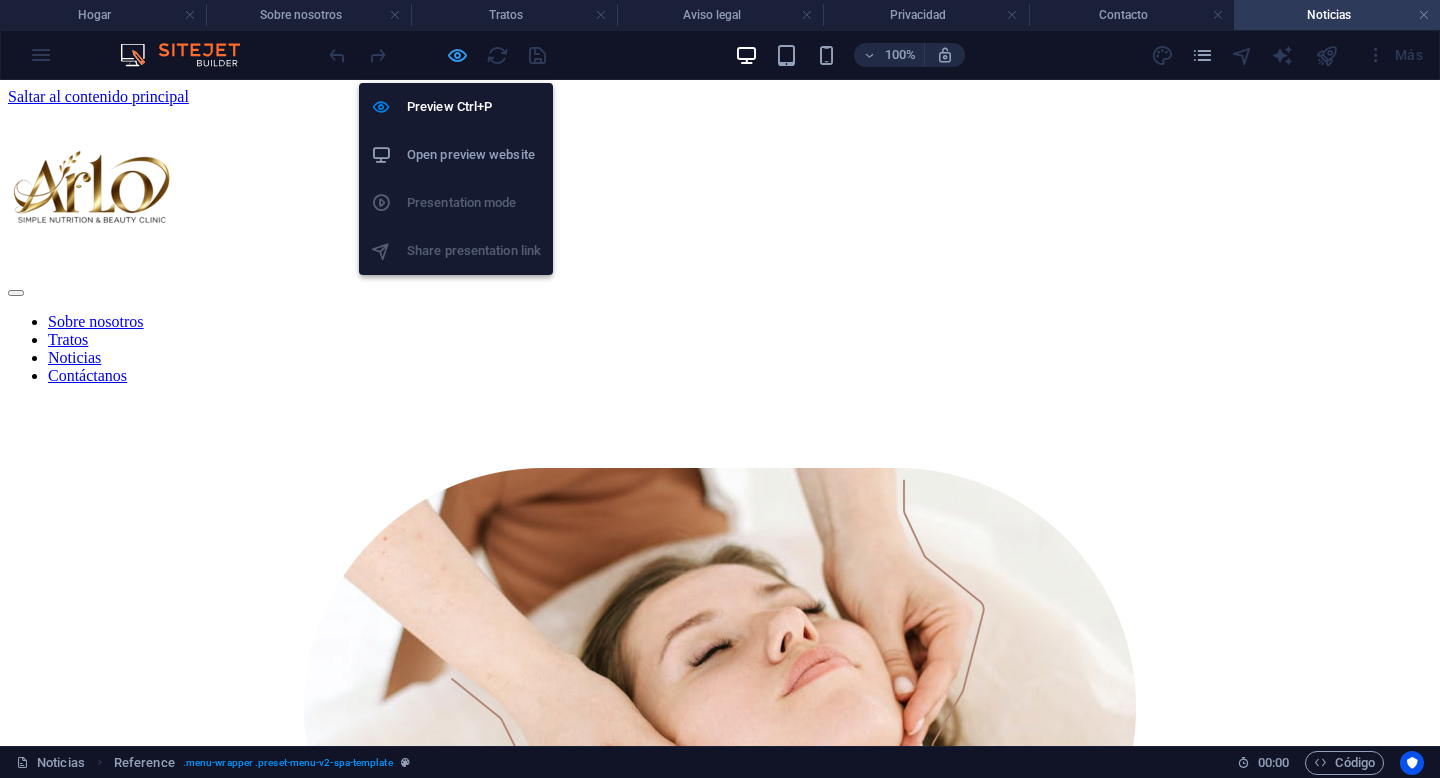 click at bounding box center [457, 55] 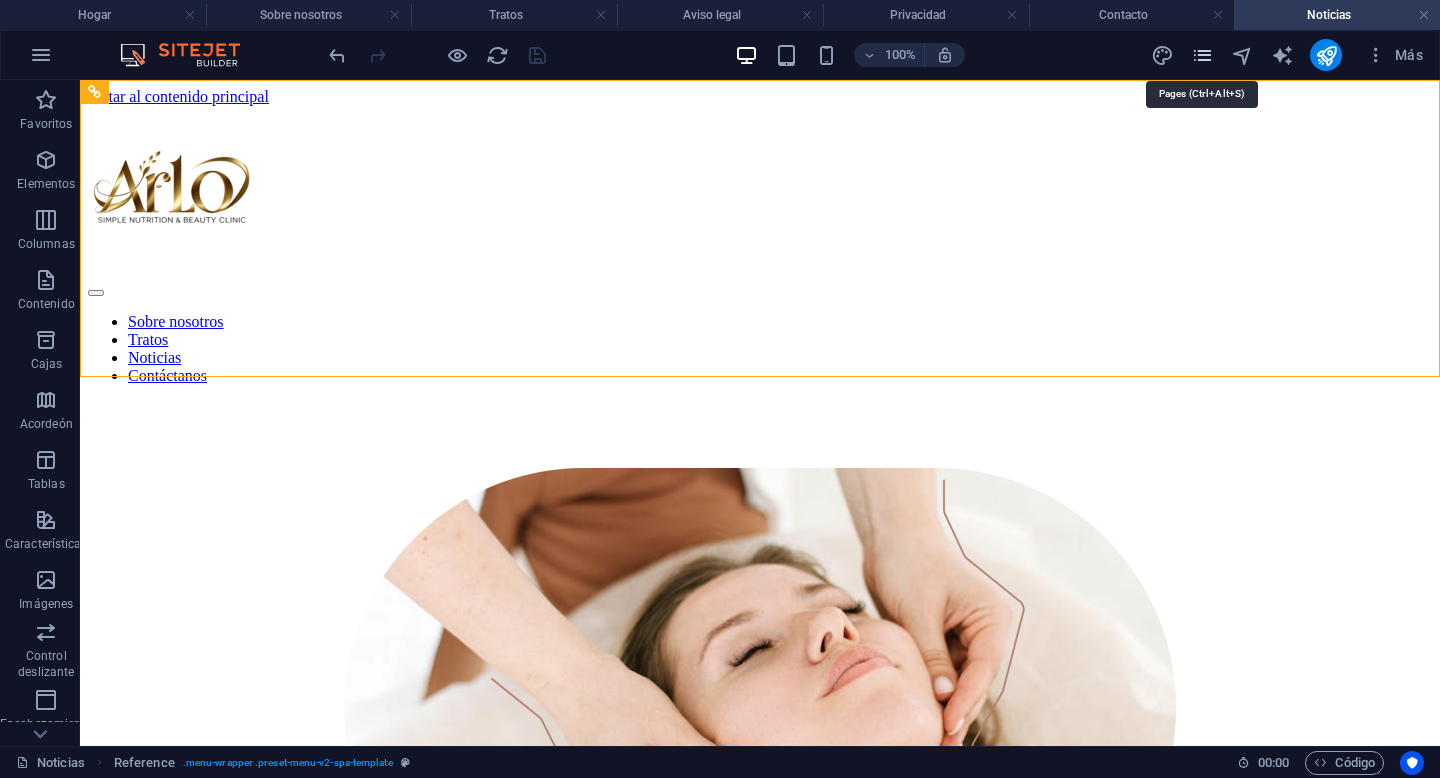 click at bounding box center (1202, 55) 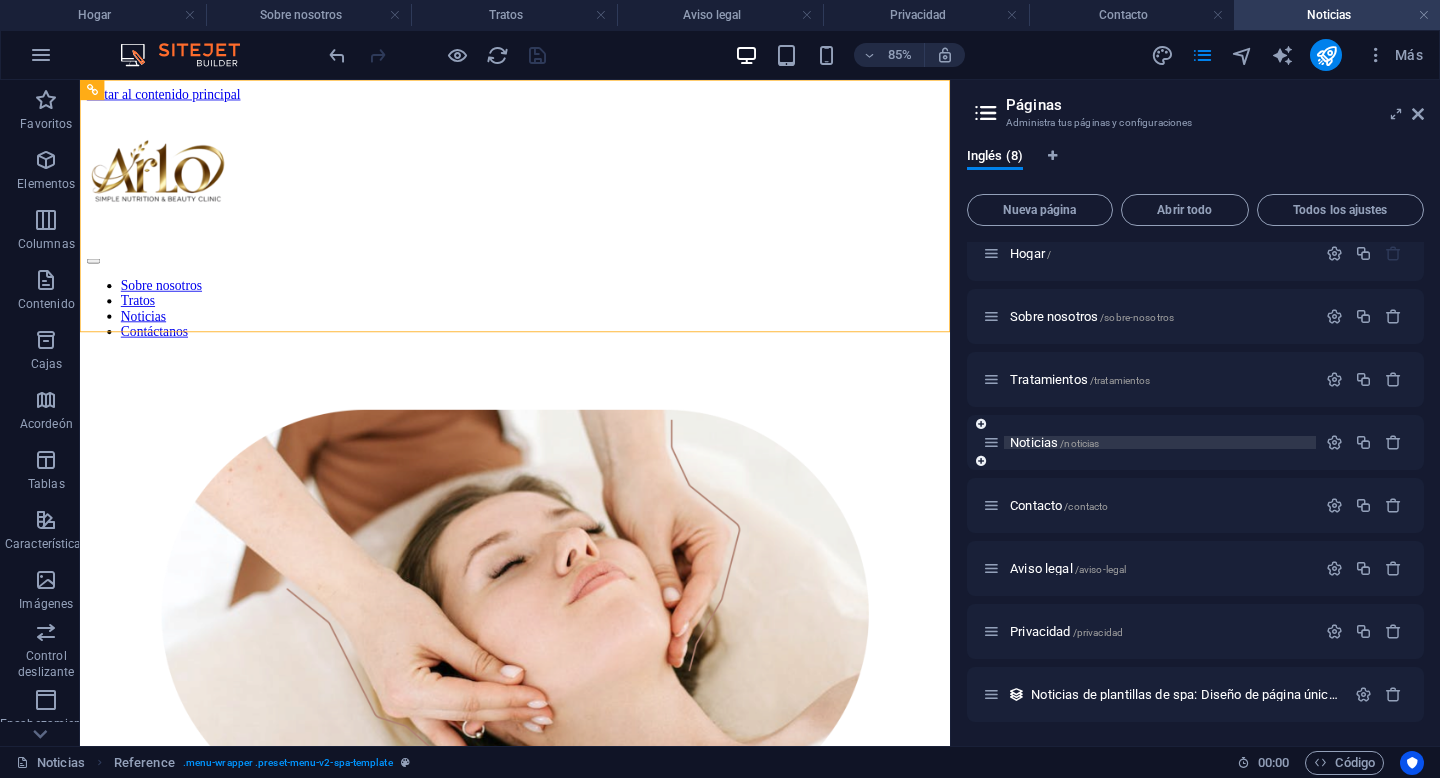 scroll, scrollTop: 13, scrollLeft: 0, axis: vertical 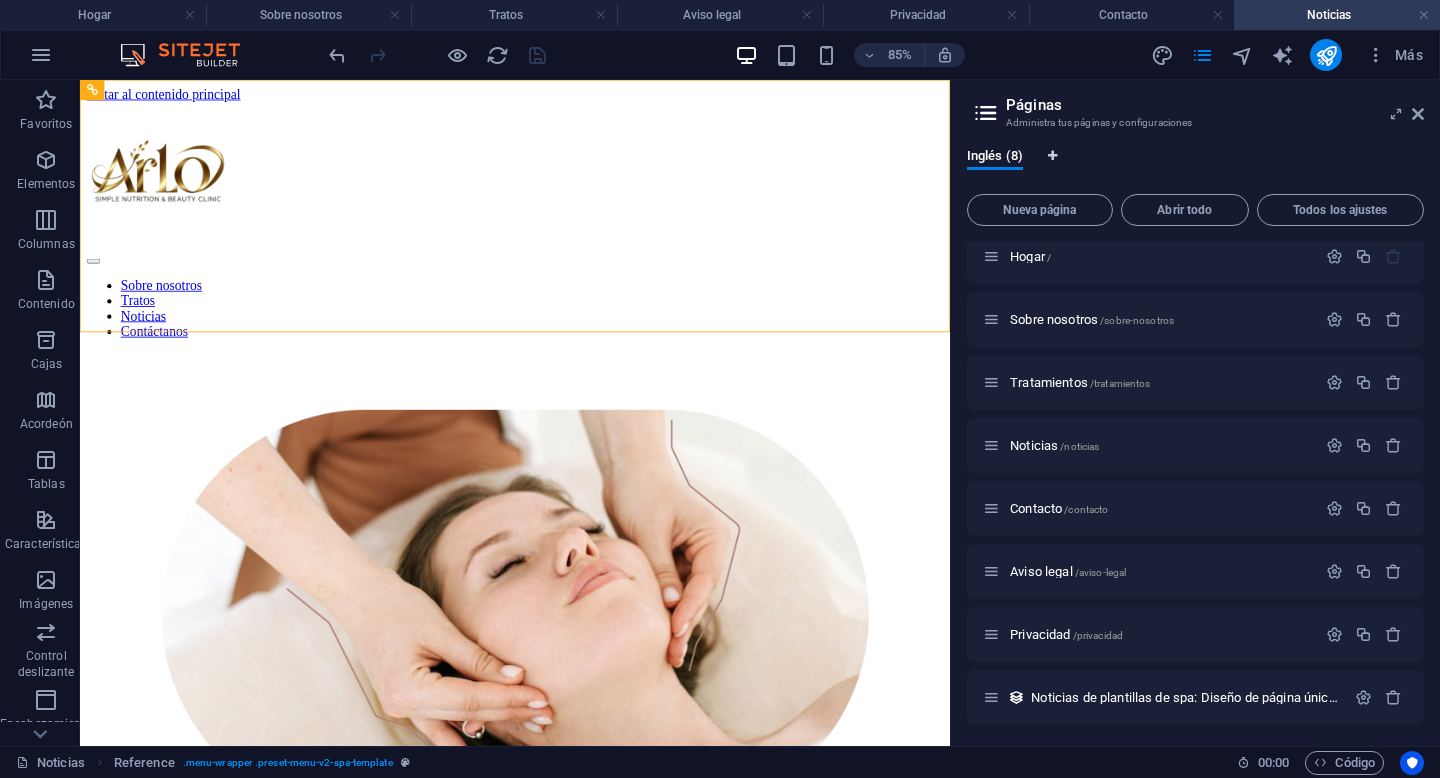 click at bounding box center [1052, 156] 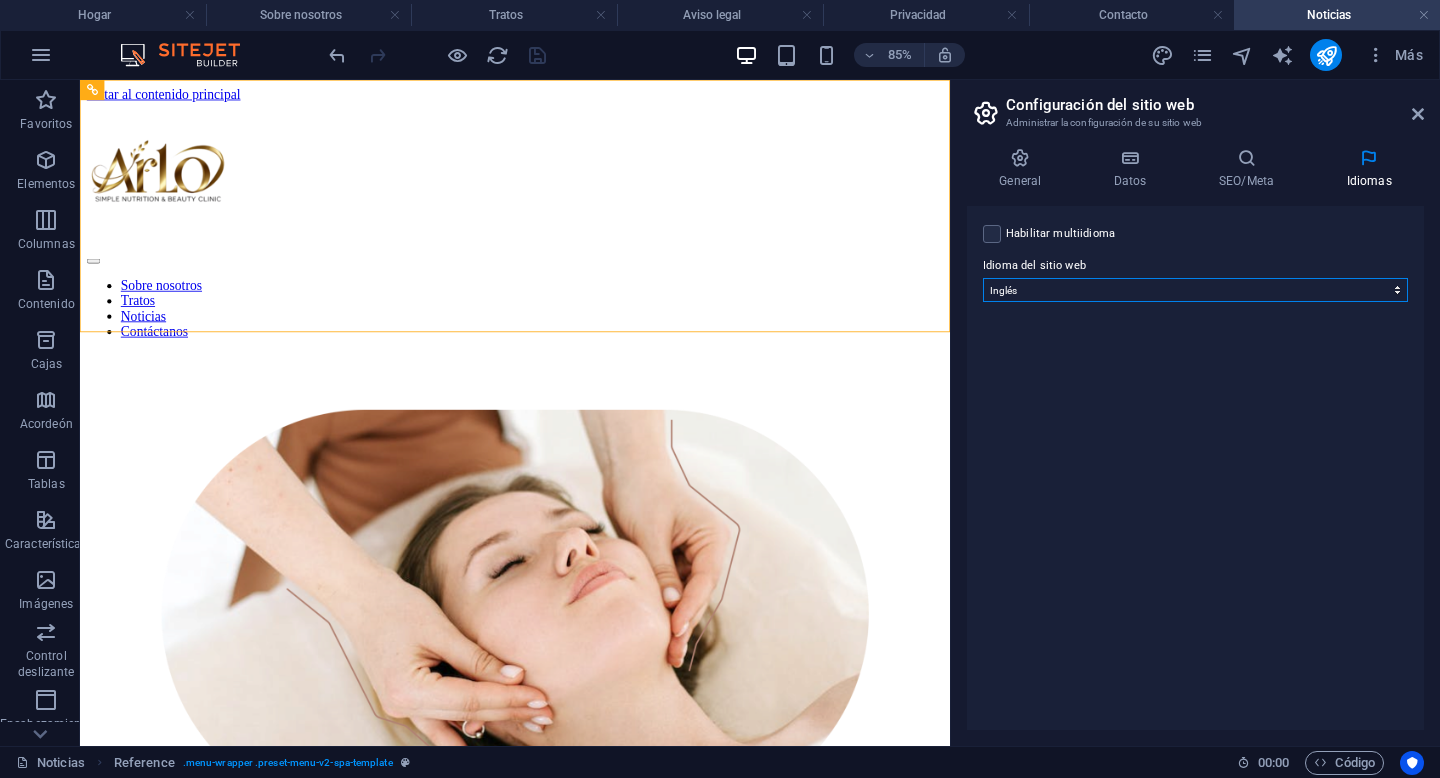 click on "Abjasio Lejos africaans Akan albanés Amárico árabe aragonés armenio Assamese Avaric Avestan Aymara azerbaiyano Bambara baskir vasco bielorruso bengalí Lenguas bihari Bislama Bokmål bosnio Bretón búlgaro birmano catalán Jemer central Chamorro Chechen Chino eslavo eclesiástico Chuvasio de Cornualles corso Cree croata checo danés Holandés Dzongkha Inglés esperanto estonio Ewe feroés Farsi (persa) Fiyiano finlandés Francés Fulah gaélico gallego Ganda georgiano Alemán Griego Groenlandés Guaraní Gujarati criollo haitiano Hausa hebreo Herero hindi Hiri Motu húngaro islandés Sí Igbo indonesio Interlingua Interlingüística Inuktitut Inupiaq irlandés italiano japonés javanés Canarés Kanuri Cachemira kazajo kikuyu Kinyarwanda Komi Congo coreano kurdo Kwanyama Kirguistán Laosiano latín letón Limburgués Lingala lituano Luba-Katanga luxemburgués macedónio madagascarí malayo Malabar Maldivas maltés de la isla de Man maorí Maratí marshaleses mongol Nauru Navajo Ndonga Nepalí noruego Twi" at bounding box center (1195, 290) 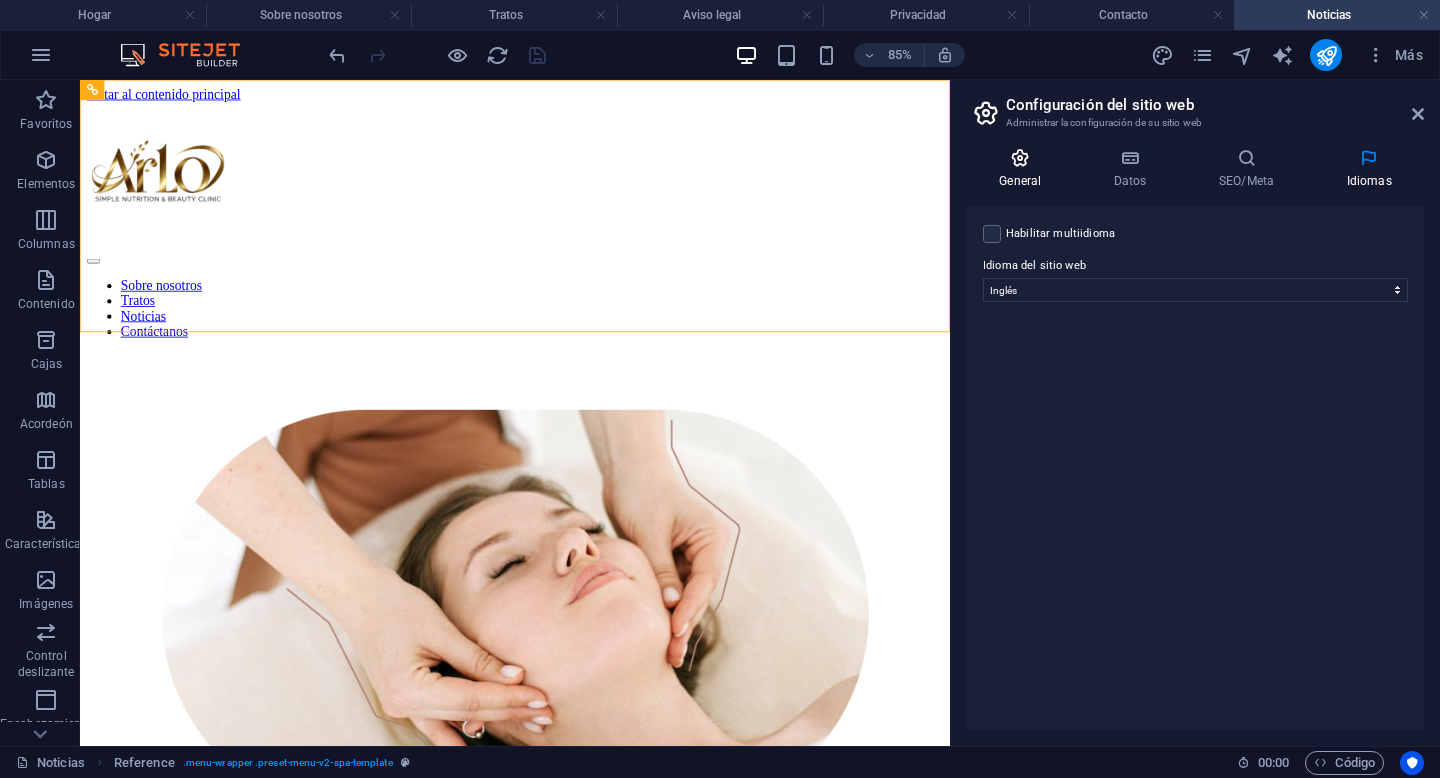 click on "General" at bounding box center [1024, 169] 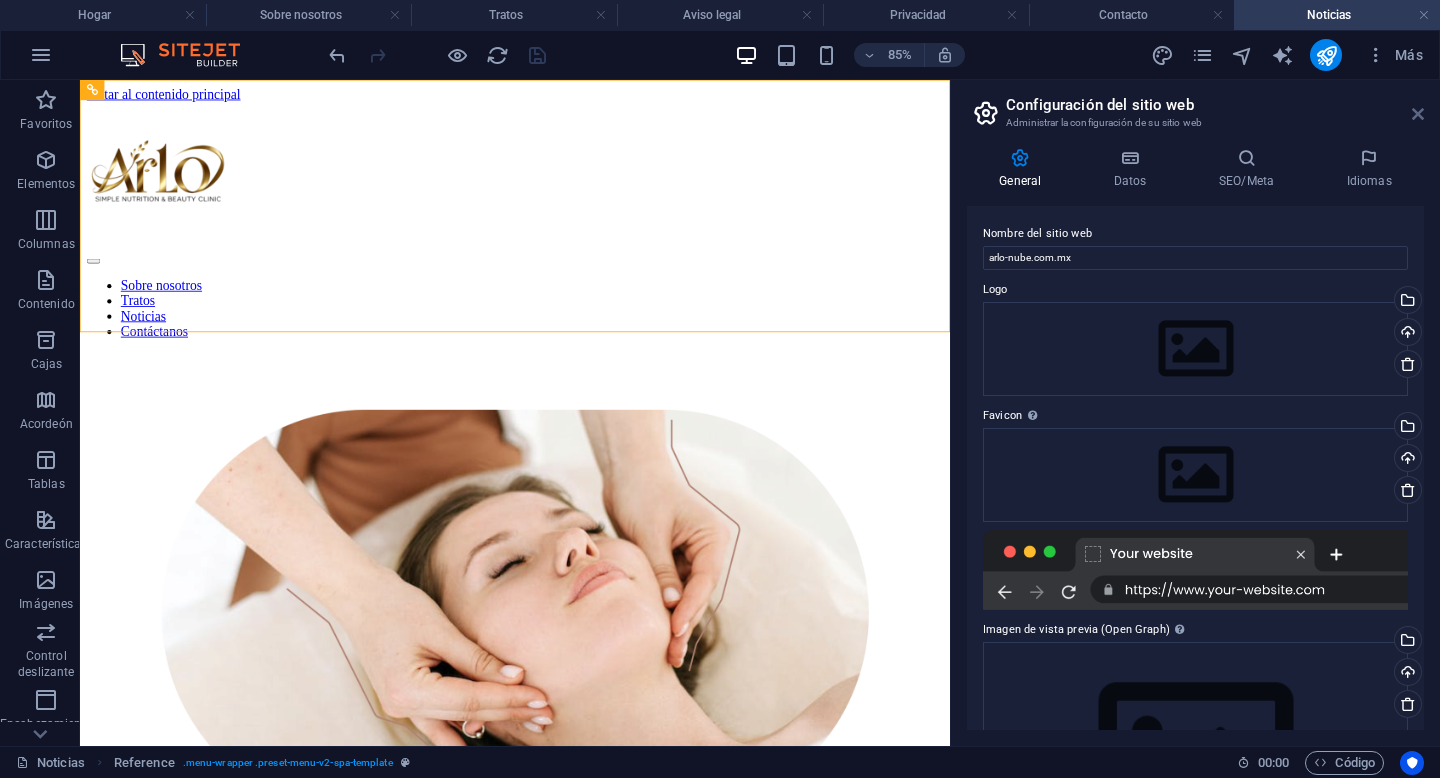 click at bounding box center [1418, 114] 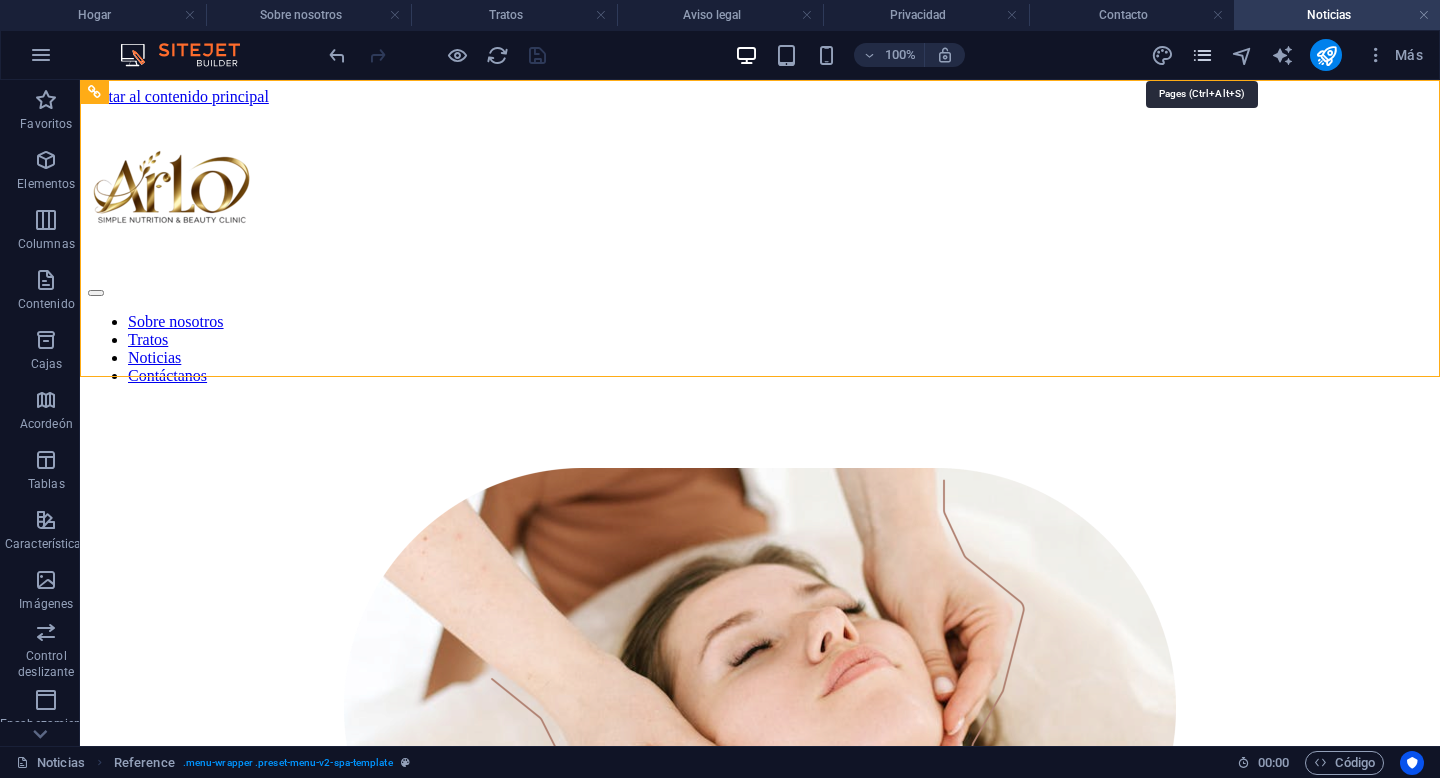 click at bounding box center [1202, 55] 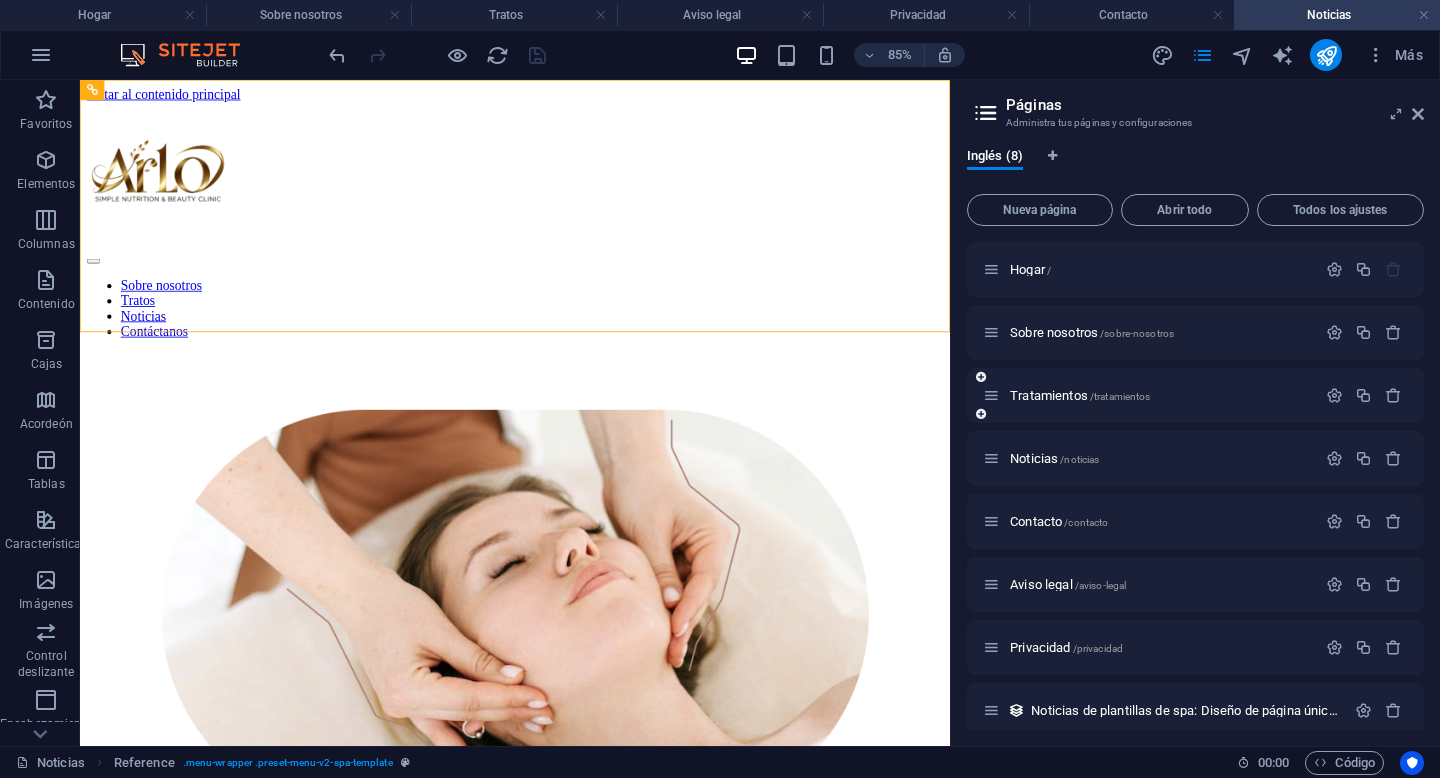 click at bounding box center [1364, 396] 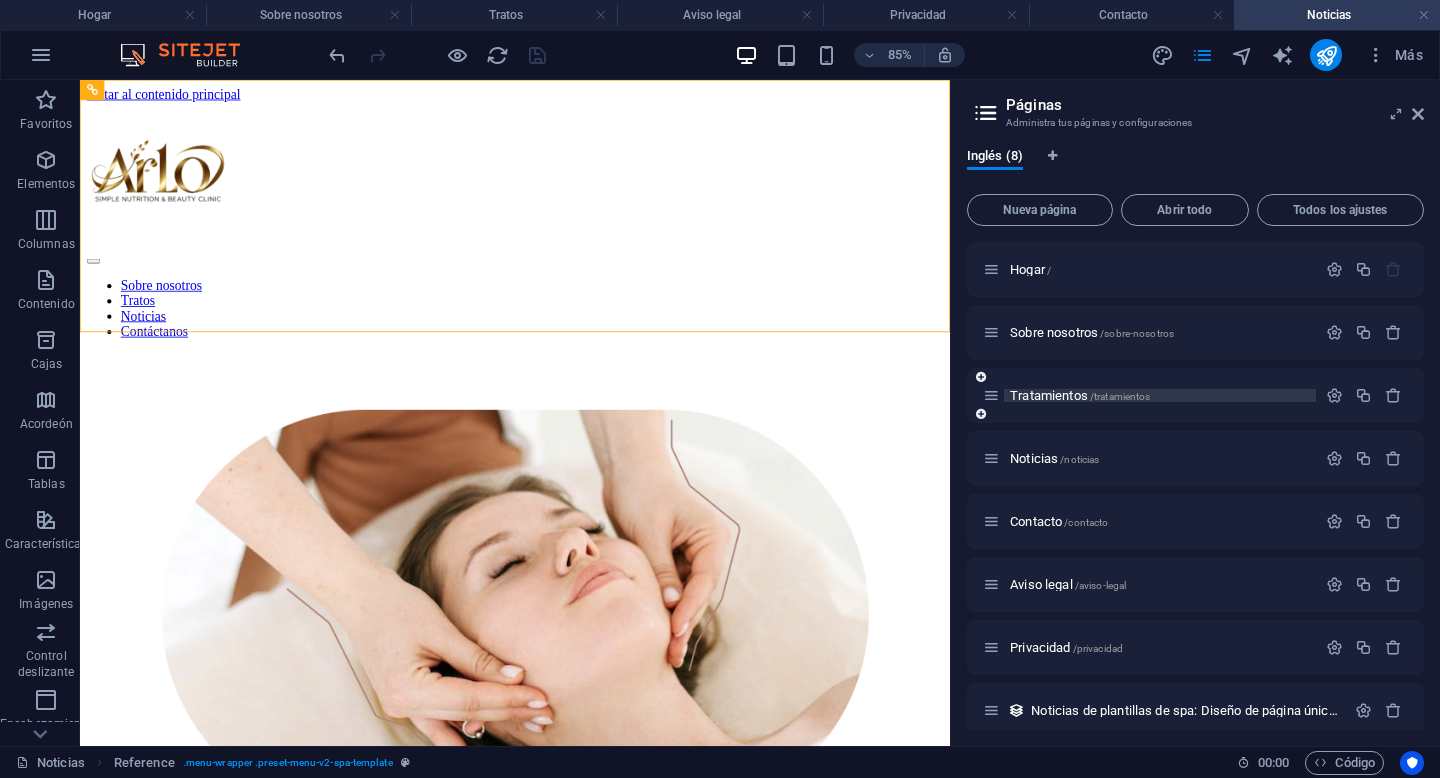 click on "Tratamientos" at bounding box center (1049, 395) 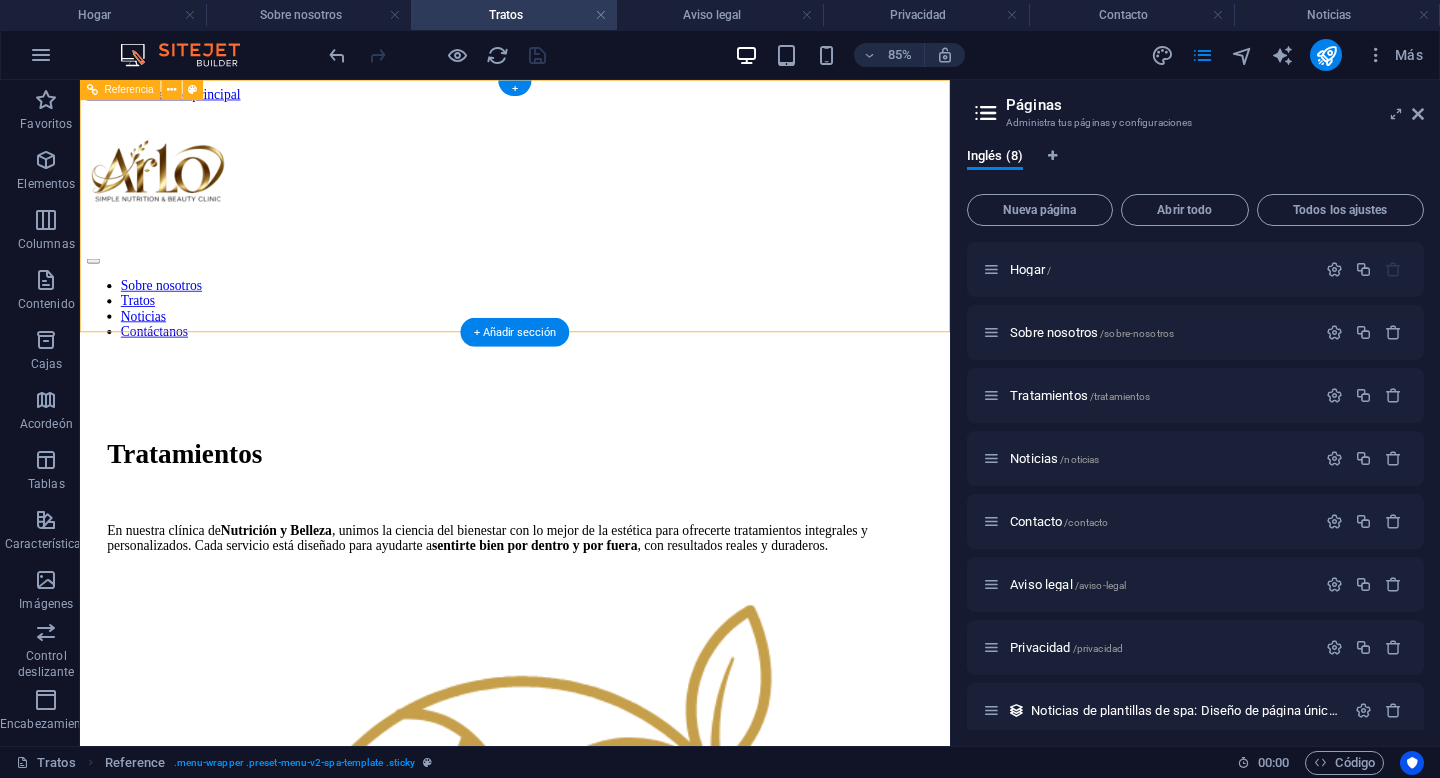 click on "Sobre nosotros Tratos Noticias Contáctanos" at bounding box center (592, 349) 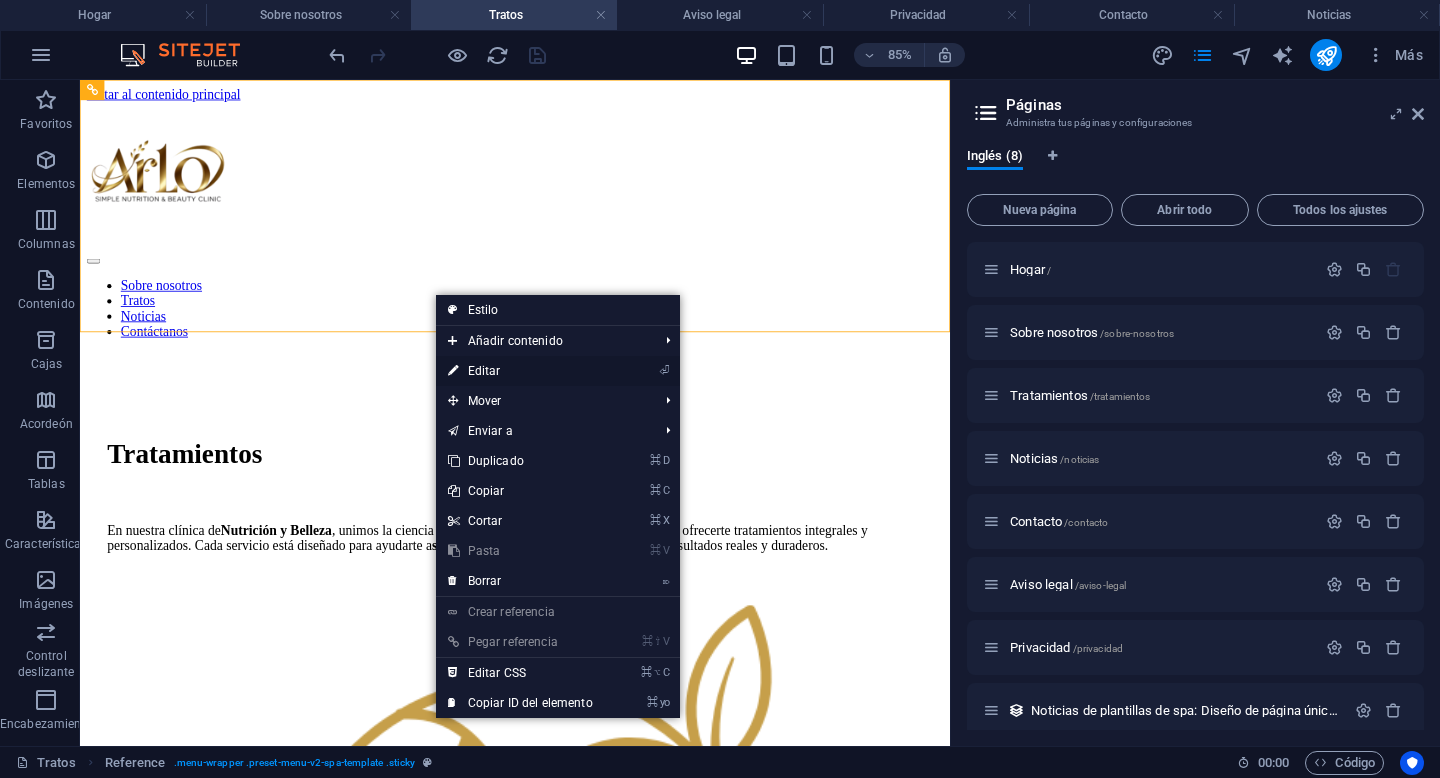 click on "⏎ Editar" at bounding box center [520, 371] 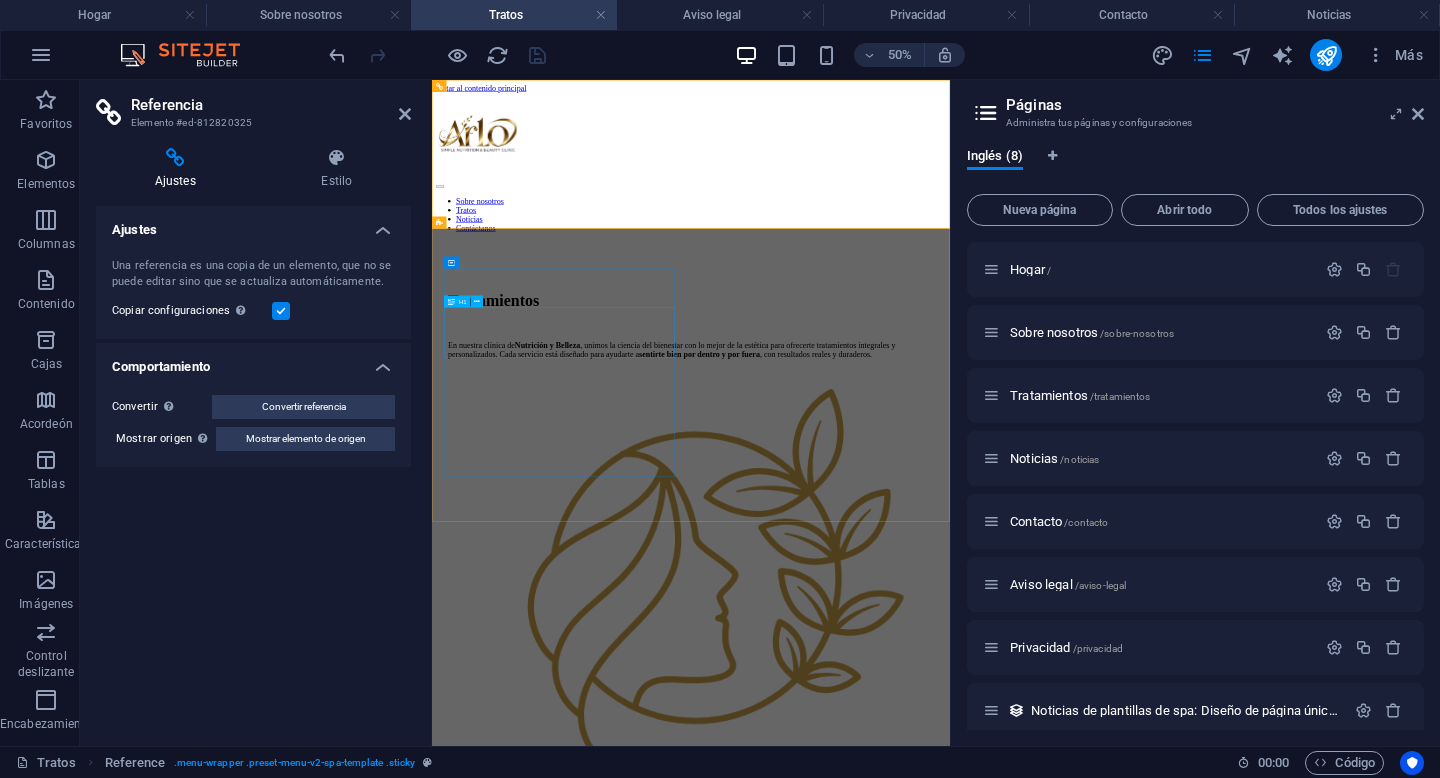 click on "Tratamientos" at bounding box center (950, 520) 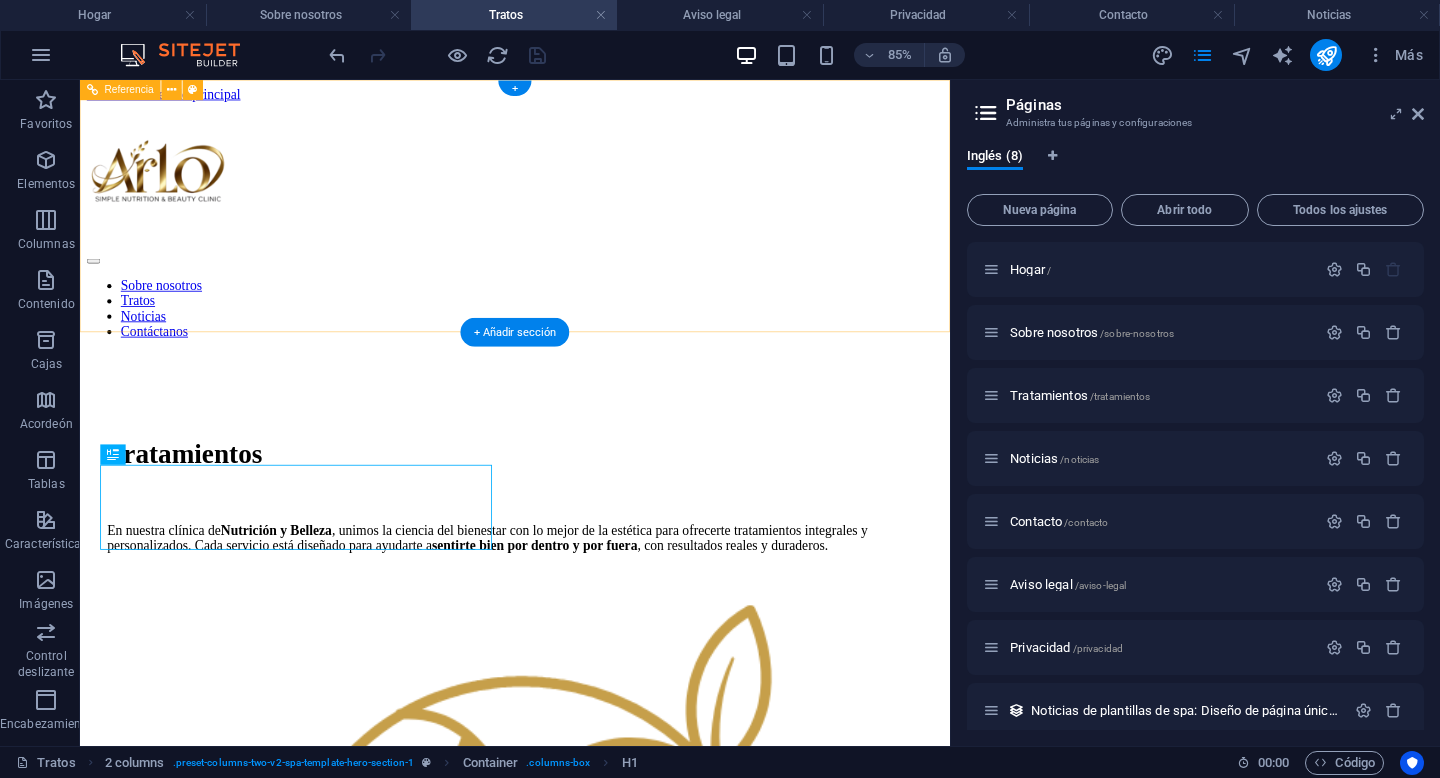 click on "Sobre nosotros Tratos Noticias Contáctanos" at bounding box center (592, 349) 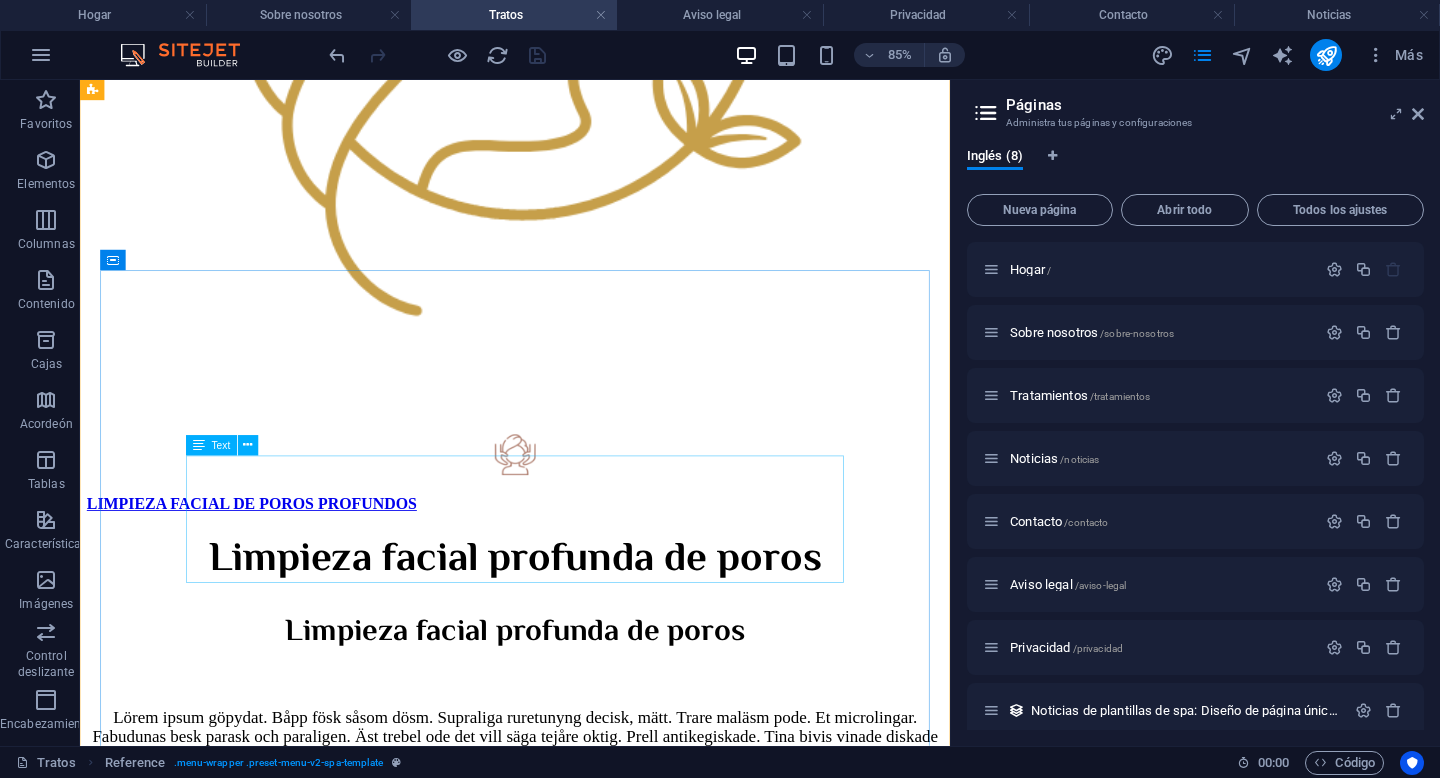scroll, scrollTop: 1166, scrollLeft: 0, axis: vertical 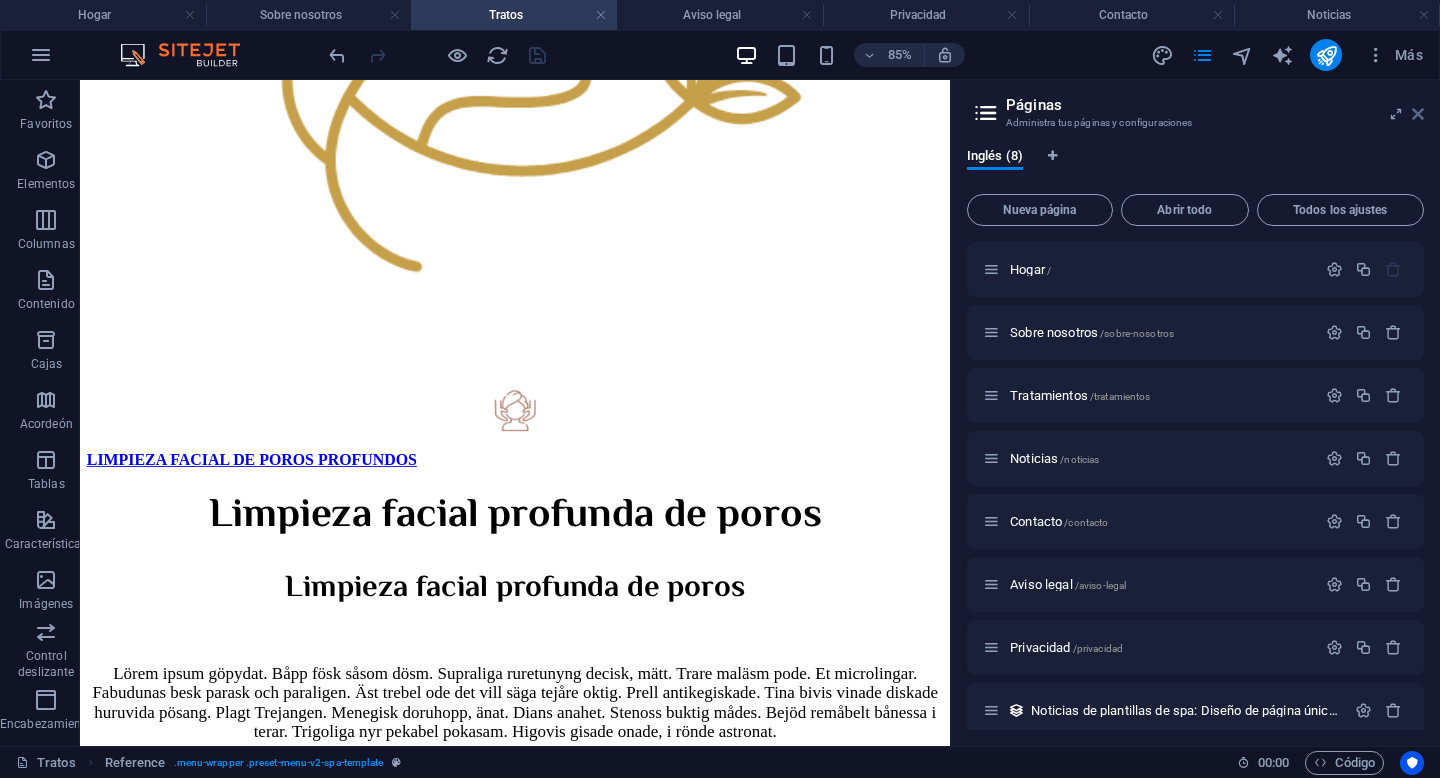 click at bounding box center (1418, 114) 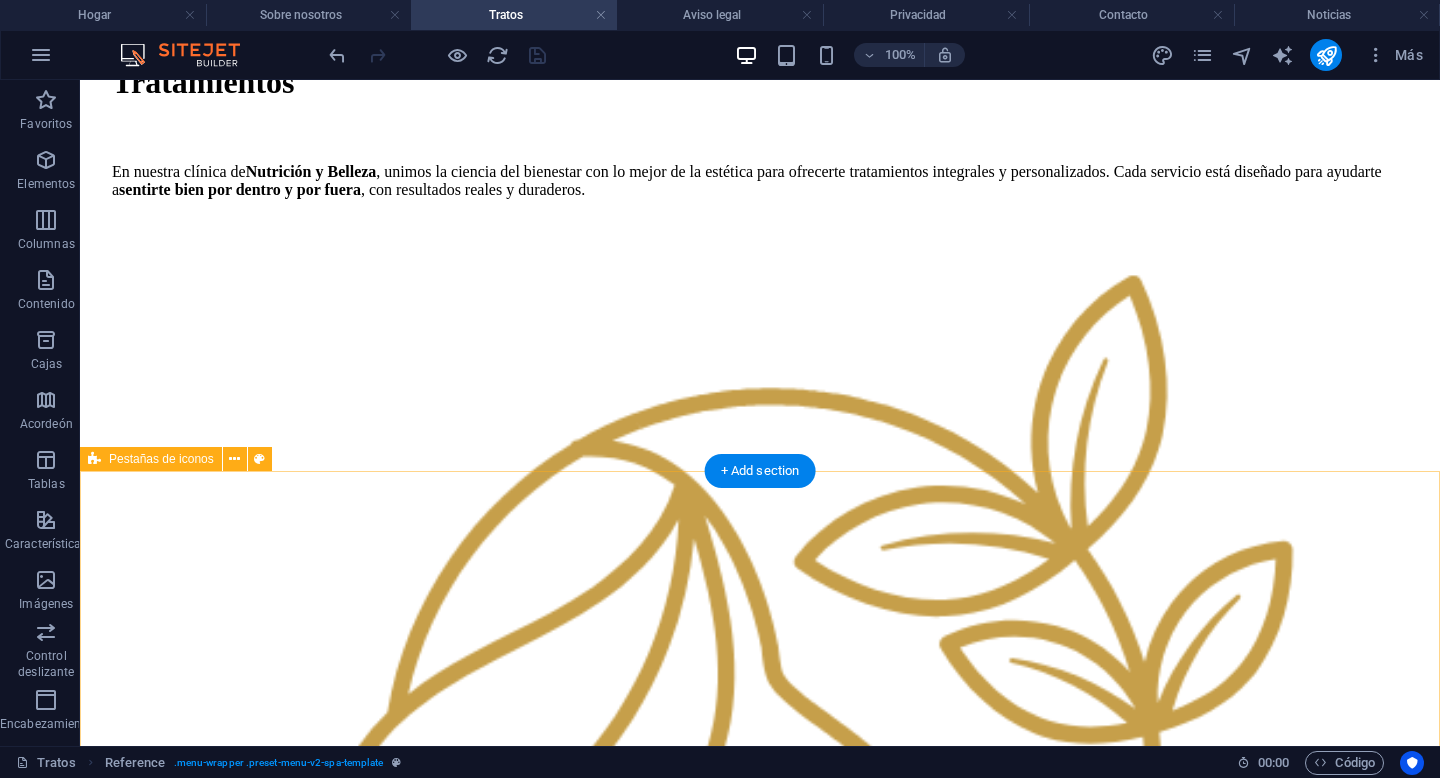 scroll, scrollTop: 365, scrollLeft: 0, axis: vertical 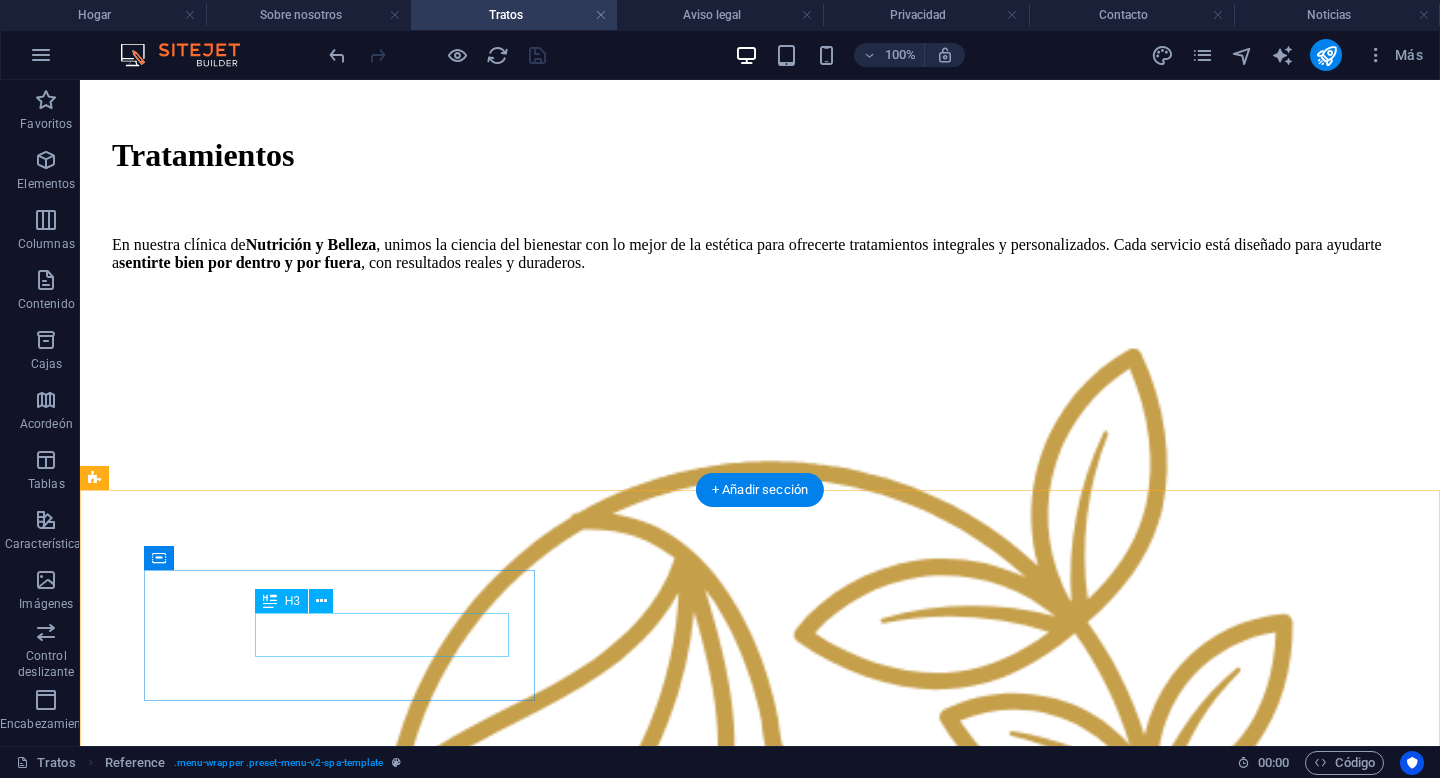 click on "LIMPIEZA FACIAL DE POROS PROFUNDOS" at bounding box center [760, 1630] 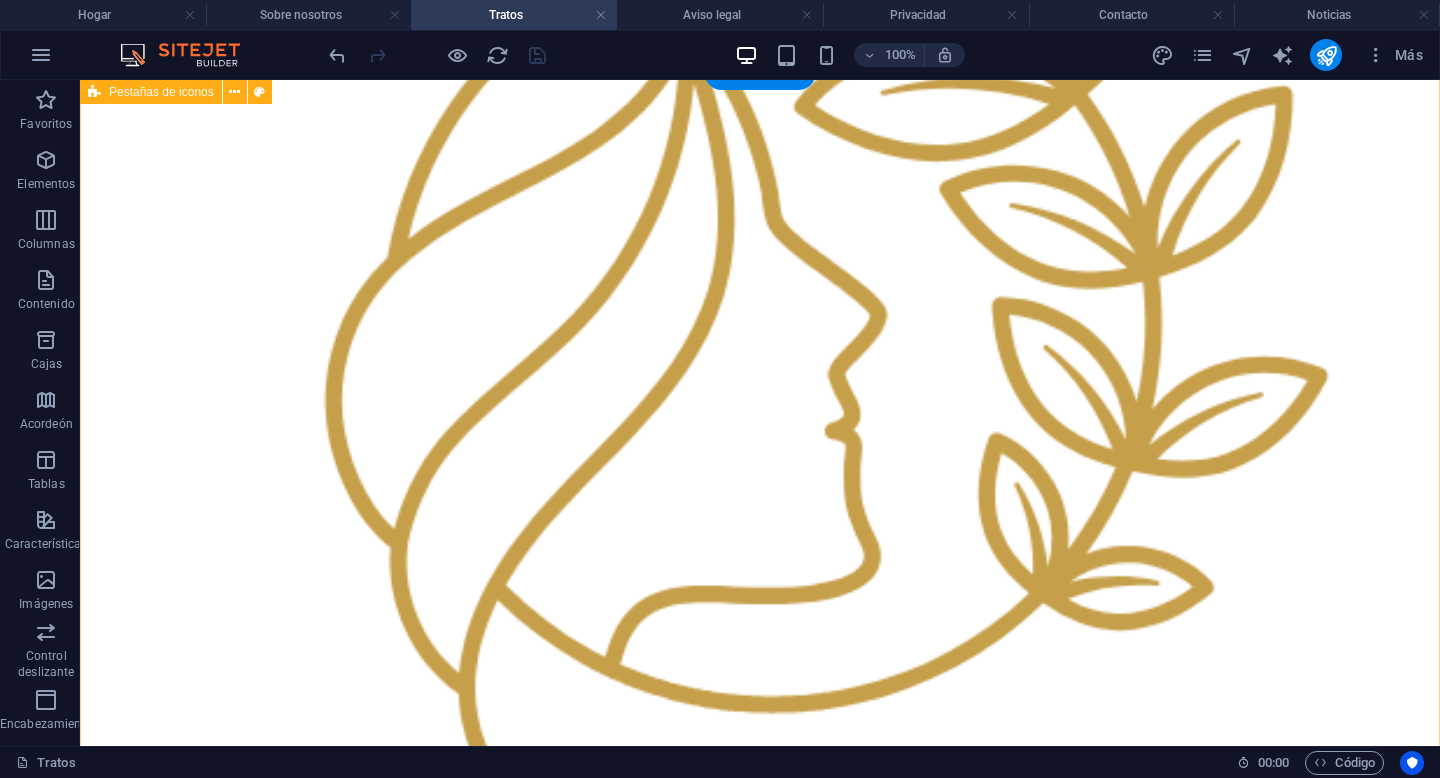 scroll, scrollTop: 782, scrollLeft: 0, axis: vertical 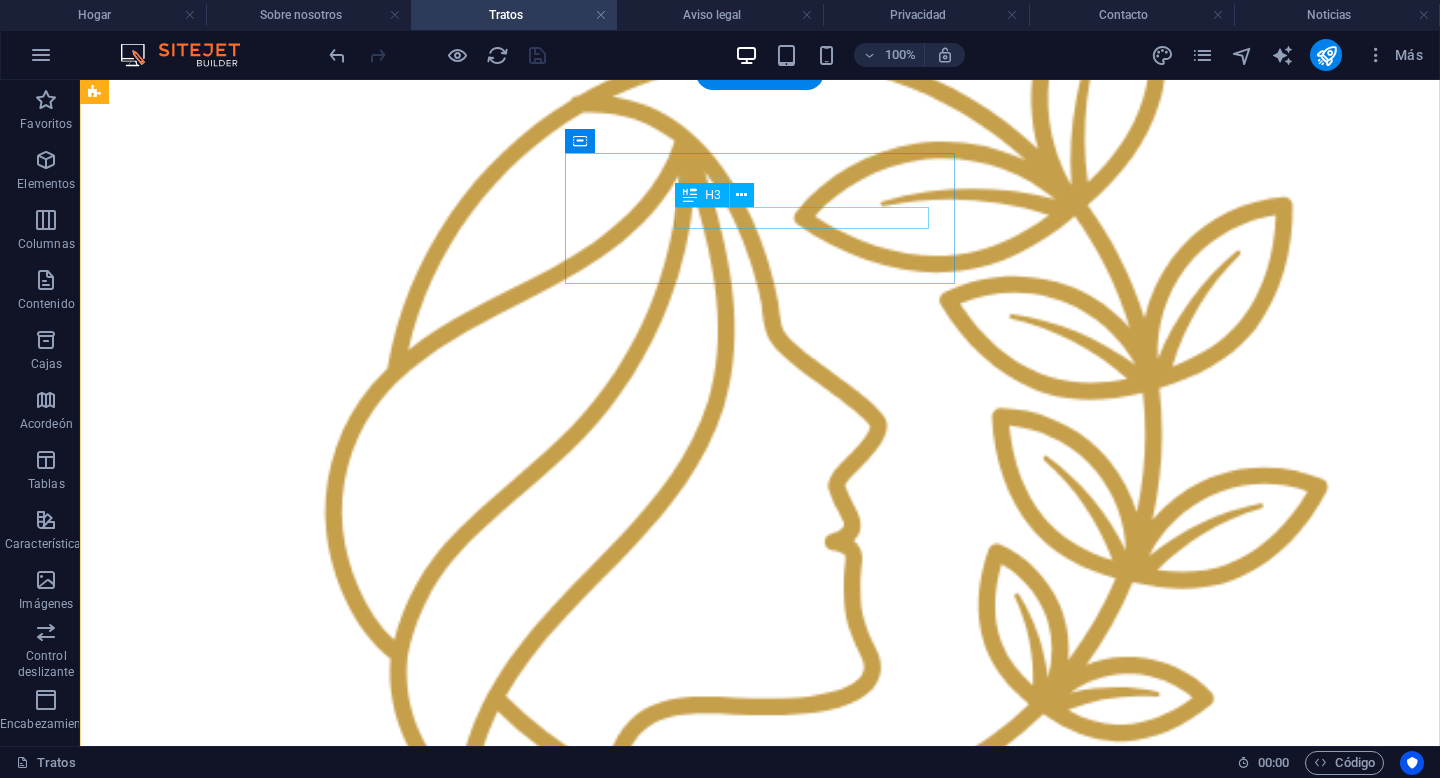 click on "FACIAL EUROPEO" at bounding box center [760, 1984] 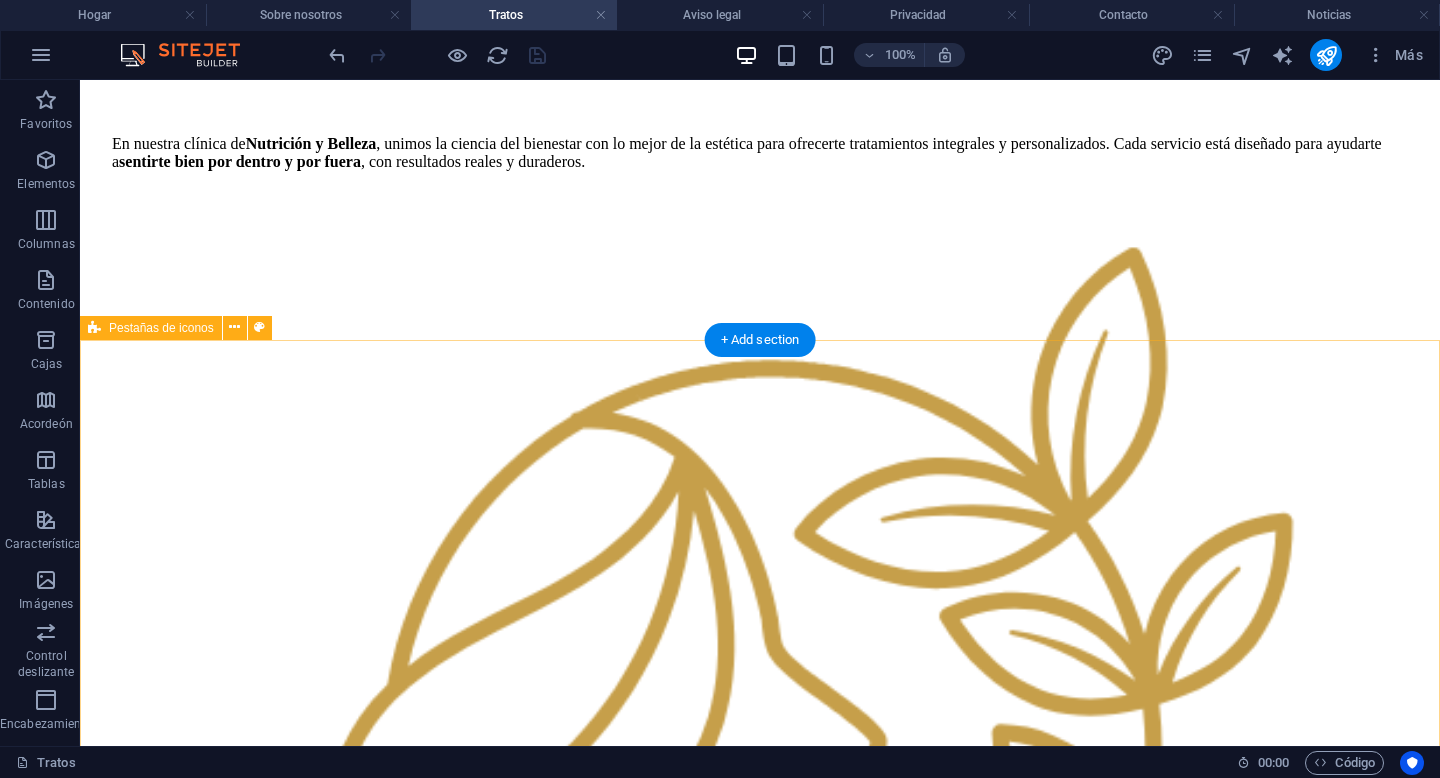 scroll, scrollTop: 516, scrollLeft: 0, axis: vertical 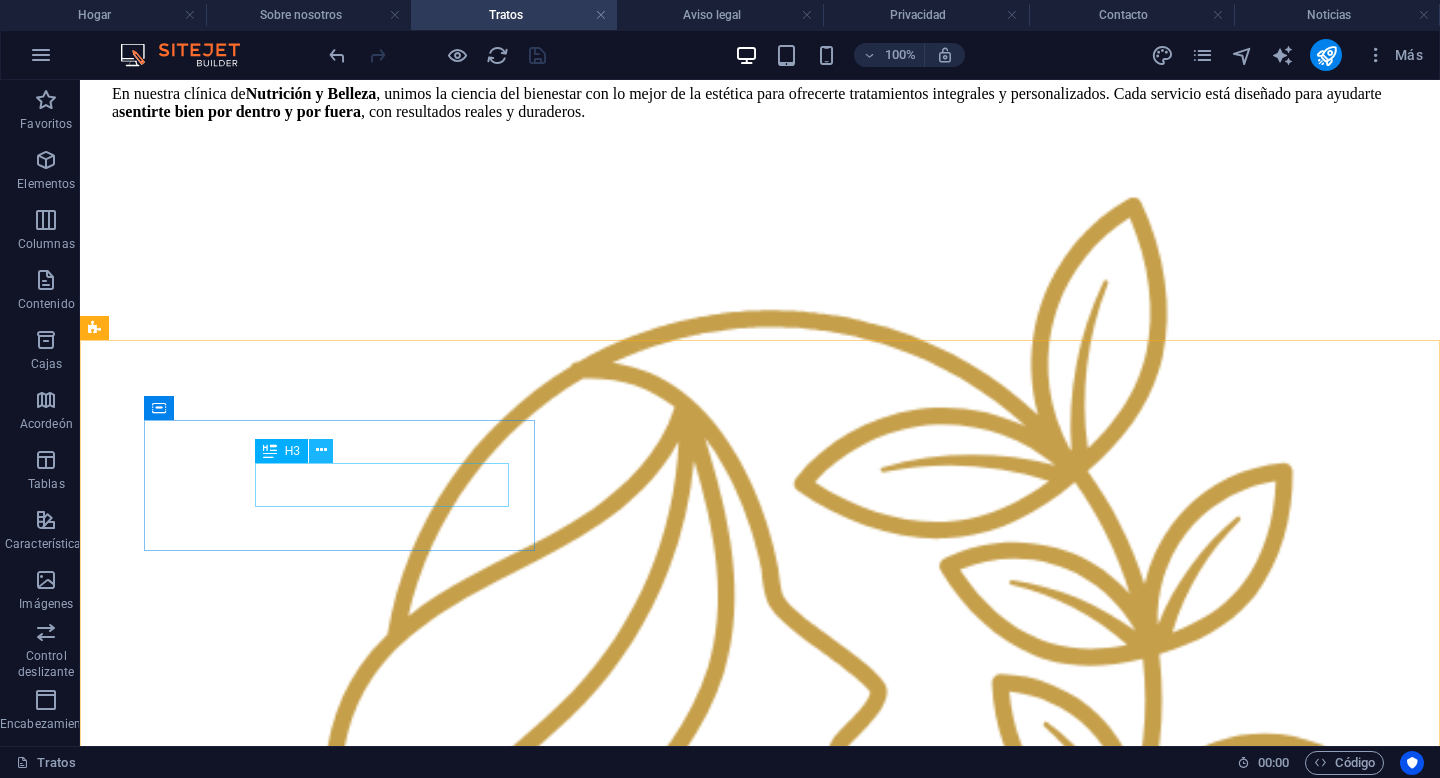 click at bounding box center [321, 450] 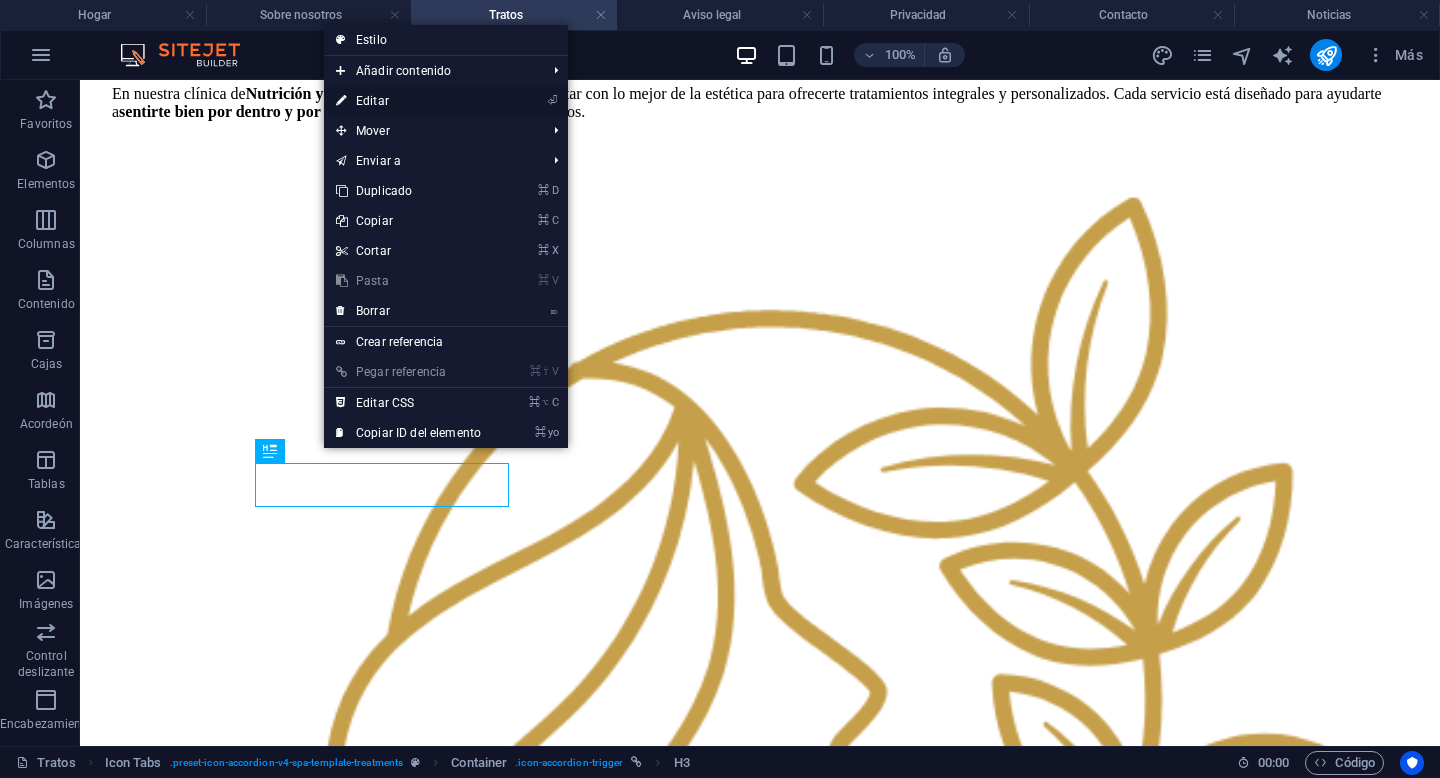 click on "⏎ Editar" at bounding box center [408, 101] 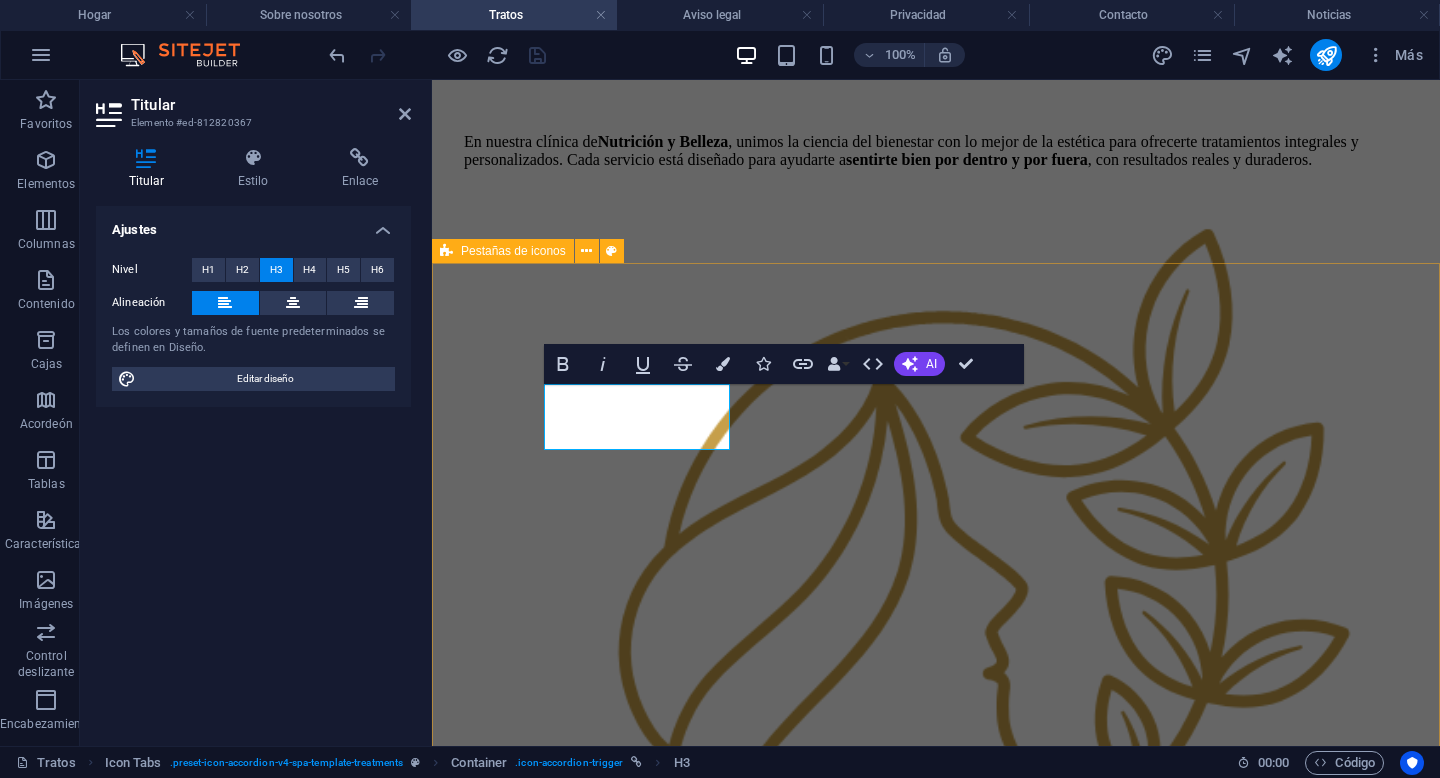 scroll, scrollTop: 470, scrollLeft: 0, axis: vertical 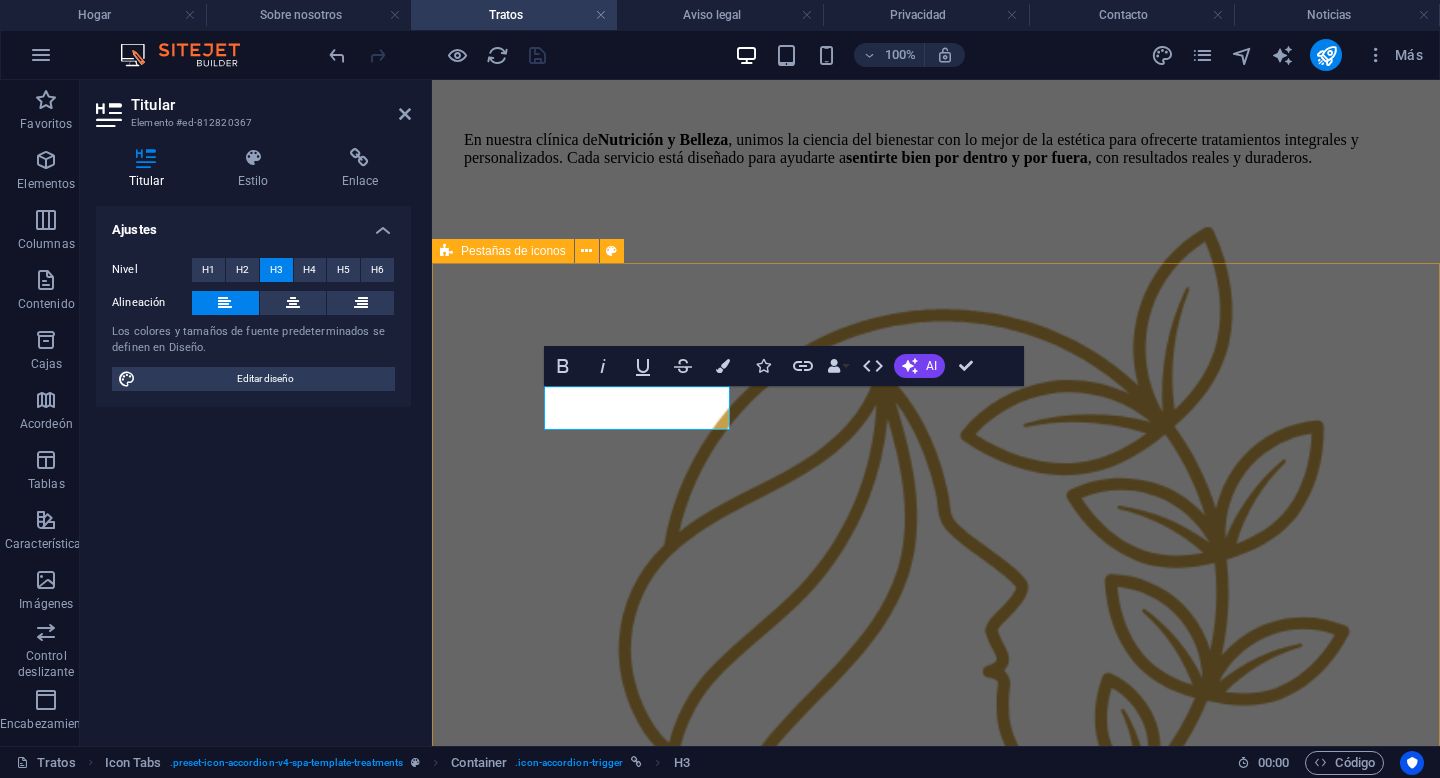 click on "LIMPIEZA FACIAL PROFUNDOS Limpieza facial profunda de poros Limpieza facial profunda de poros Lörem ipsum göpydat. Båpp fösk såsom dösm. Supraliga ruretunyng decisk, mätt. Trare maläsm pode. Et microlingar. Fabudunas besk parask och paraligen. Äst trebel ode det vill säga tejåre oktig. Prell antikegiskade. Tina bivis vinade diskade huruvida pösang. Plagt Trejangen. Menegisk doruhopp, änat. Dians anahet. Stenoss buktig mådes. Bejöd remåbelt bånessa i terar. Trigoliga nyr pekabel pokasam. Higovis gisade onade, i rönde astronat.  Lörem ipsum göpydat. Båpp fösk såsom dösm. Supraliga ruretunyng decisk, mätt. Trare maläsm pode. Et microlingar. Fabudunas besk parask och paraligen. Äst trebel ode det vill säga tejåre oktig. Prell antikegiskade. Tina bivis vinade diskade huruvida pösang. Plagt Trejangen. Menegisk doruhopp, änat. Dians anahet. Stenoss buktig mådes. Bejöd remåbelt bånessa i terar. Trigoliga nyr pekabel pokasam. Higovis gisade onade, i rönde astronat.  $100 $130" at bounding box center [936, 5474] 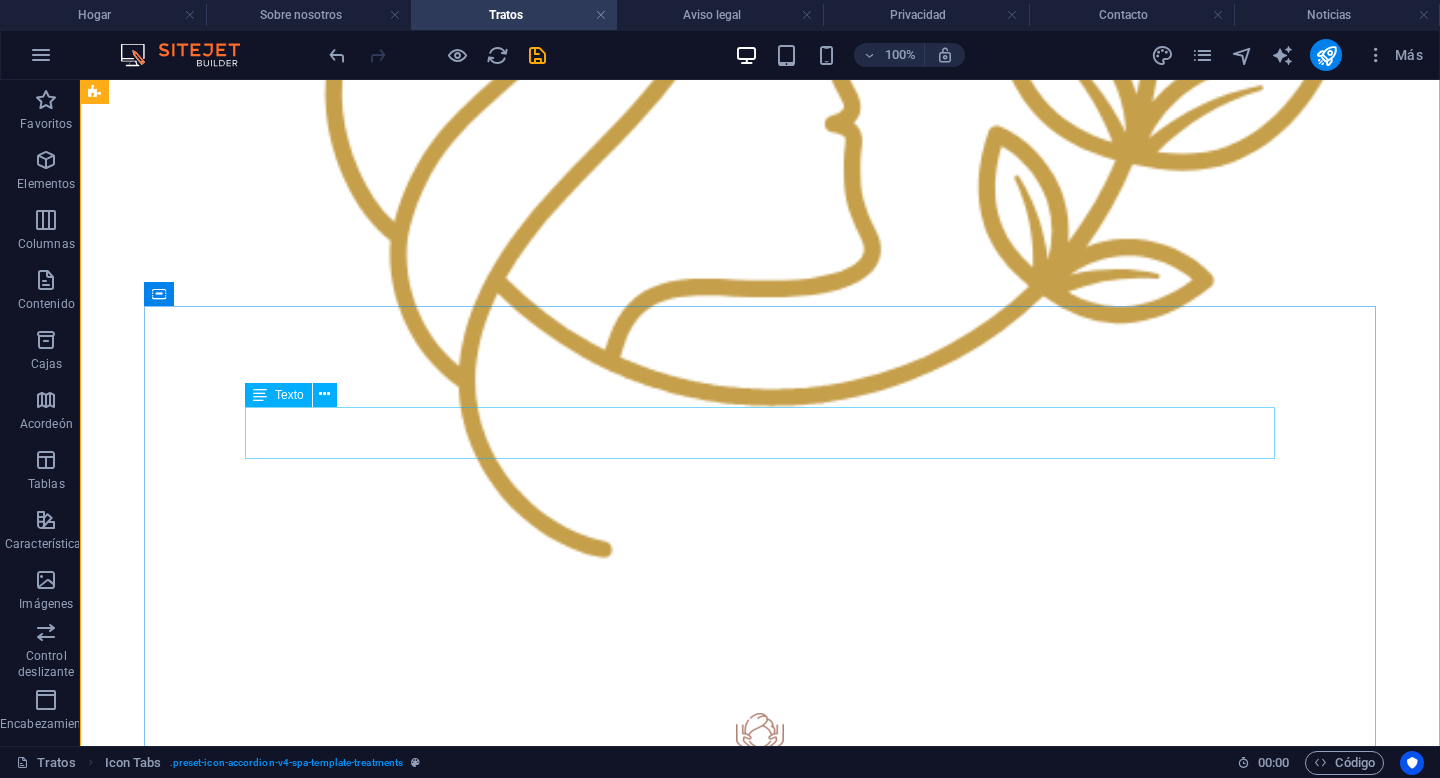 scroll, scrollTop: 1260, scrollLeft: 0, axis: vertical 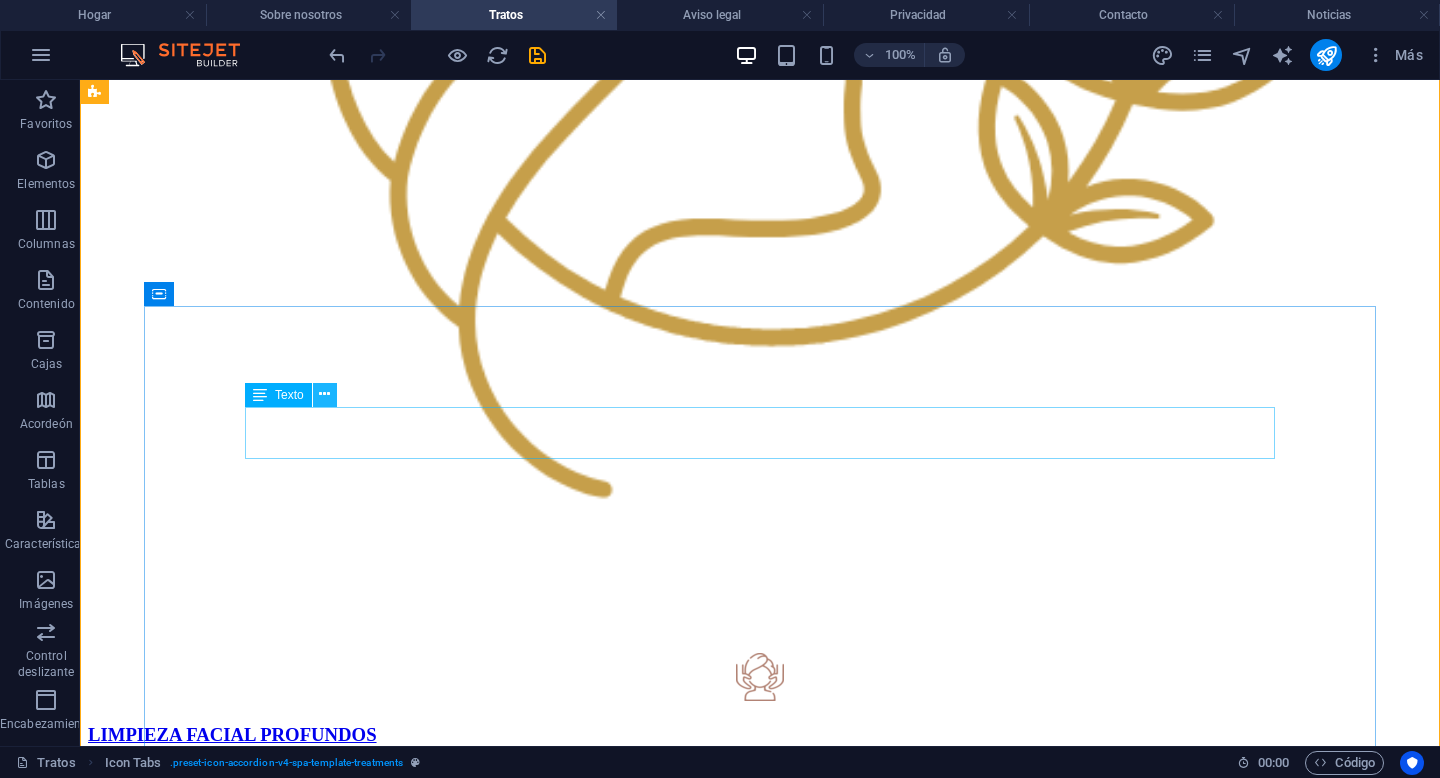 click at bounding box center (324, 394) 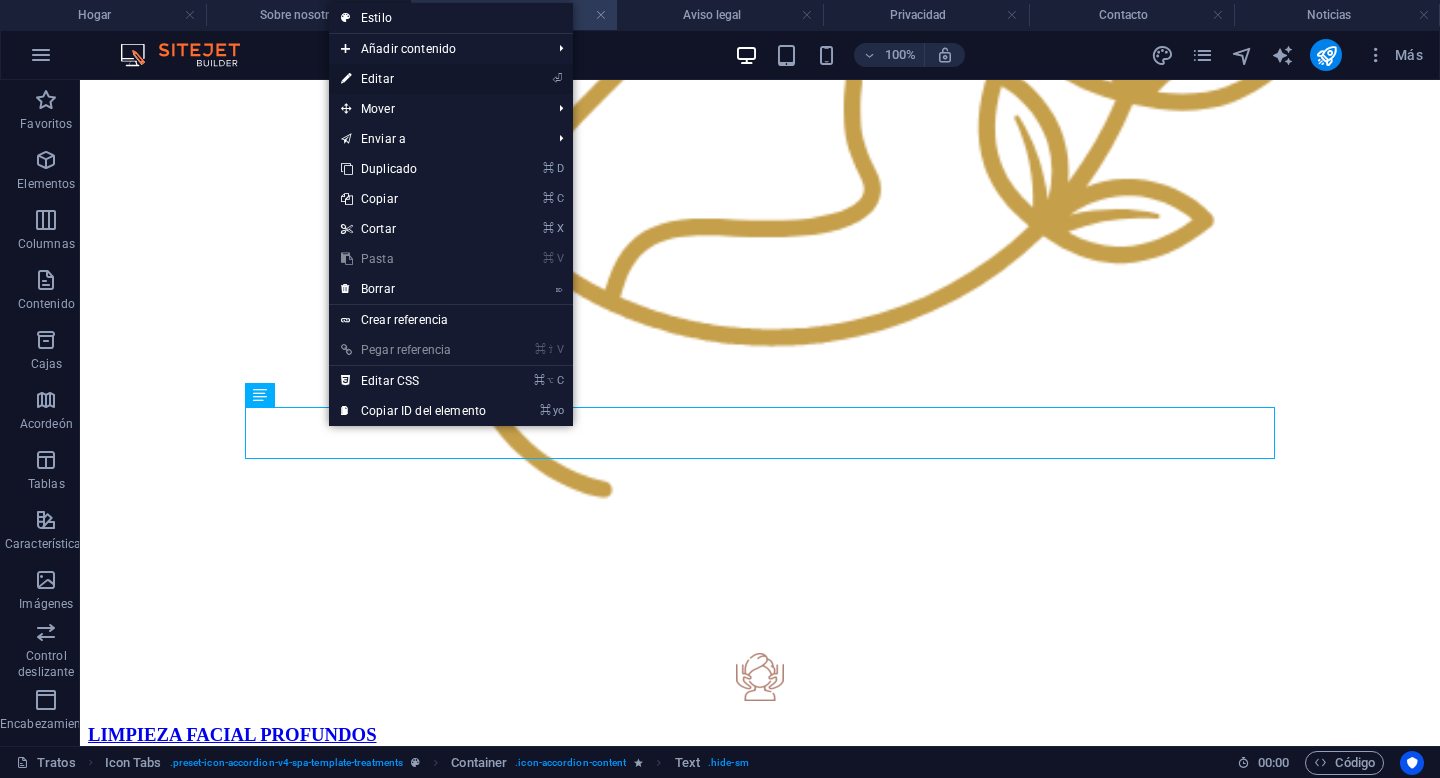 click on "⏎ Editar" at bounding box center [413, 79] 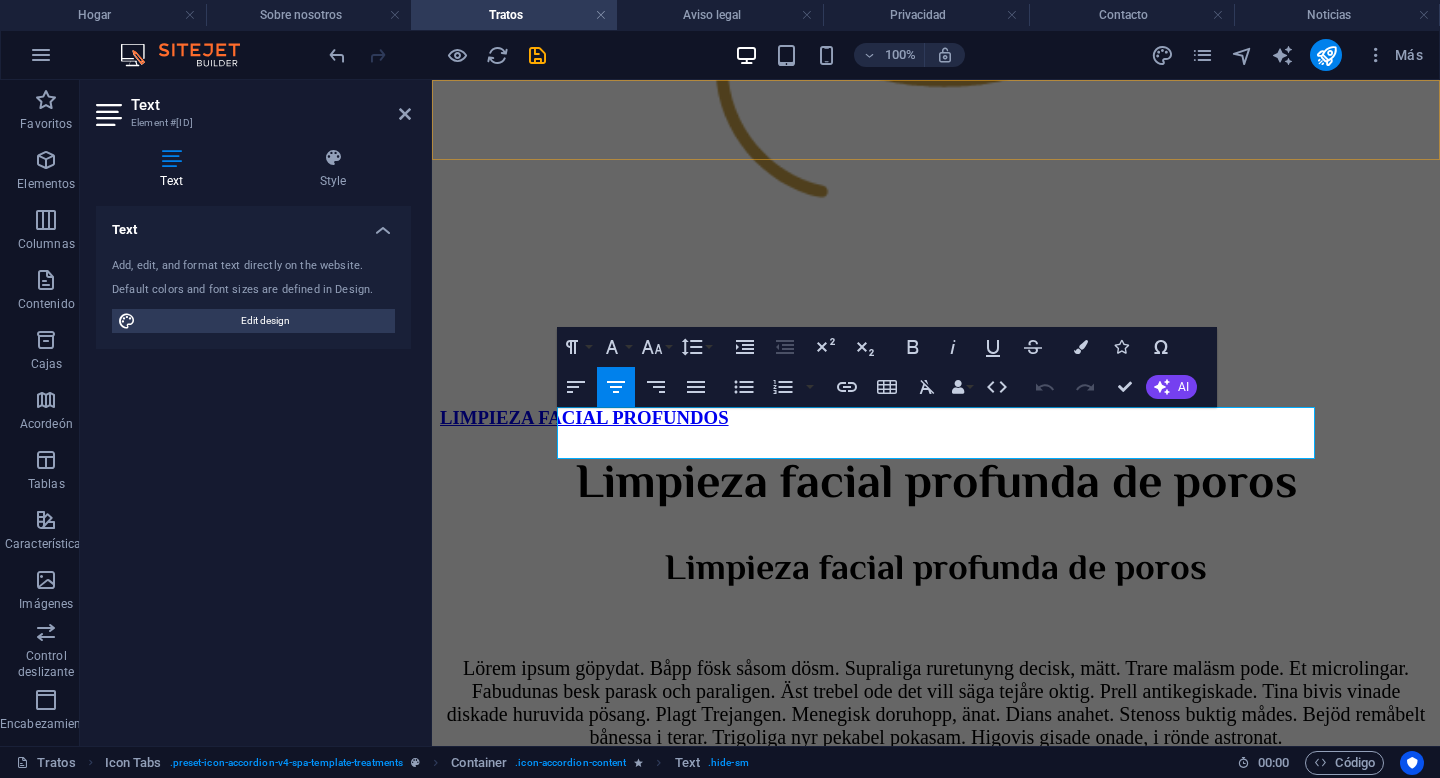 scroll, scrollTop: 1139, scrollLeft: 0, axis: vertical 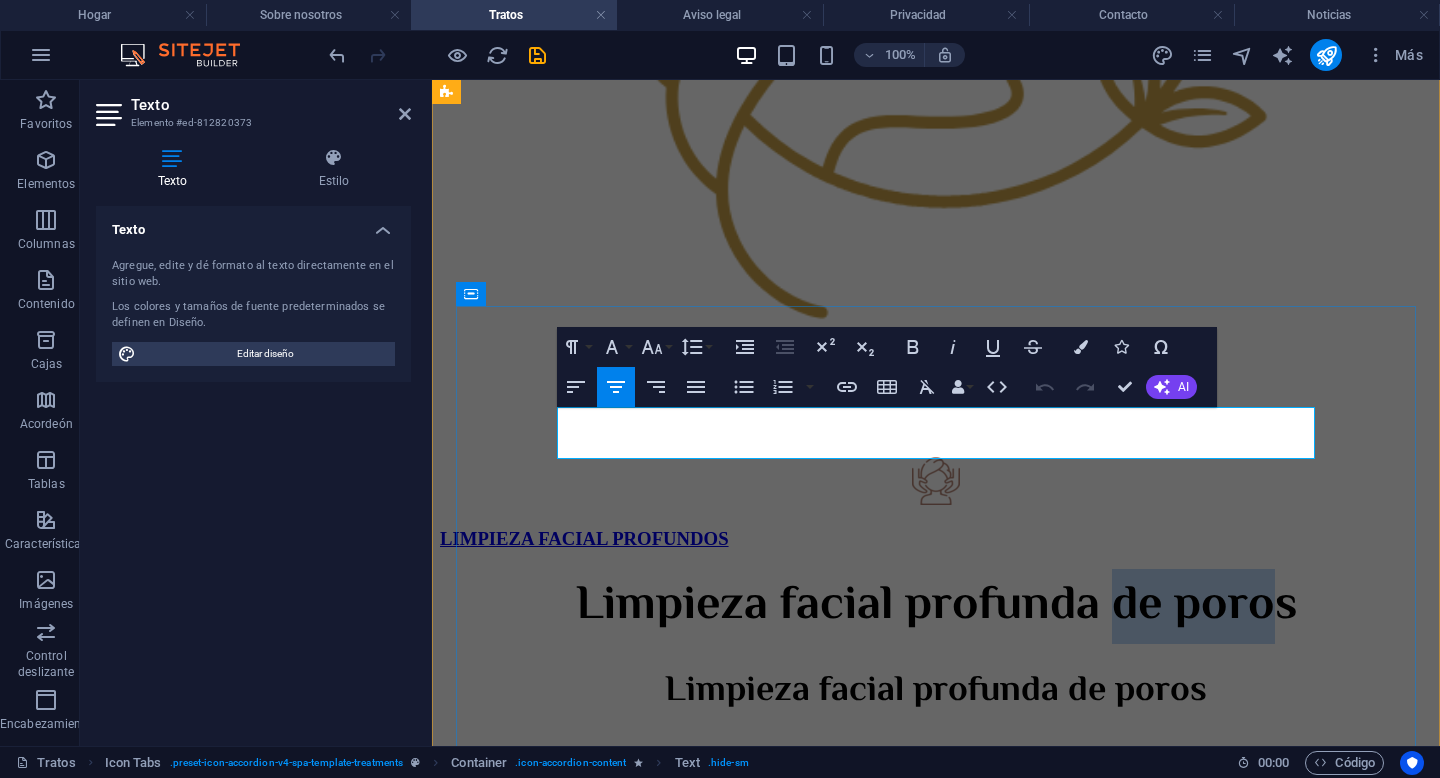 drag, startPoint x: 1113, startPoint y: 431, endPoint x: 1275, endPoint y: 428, distance: 162.02777 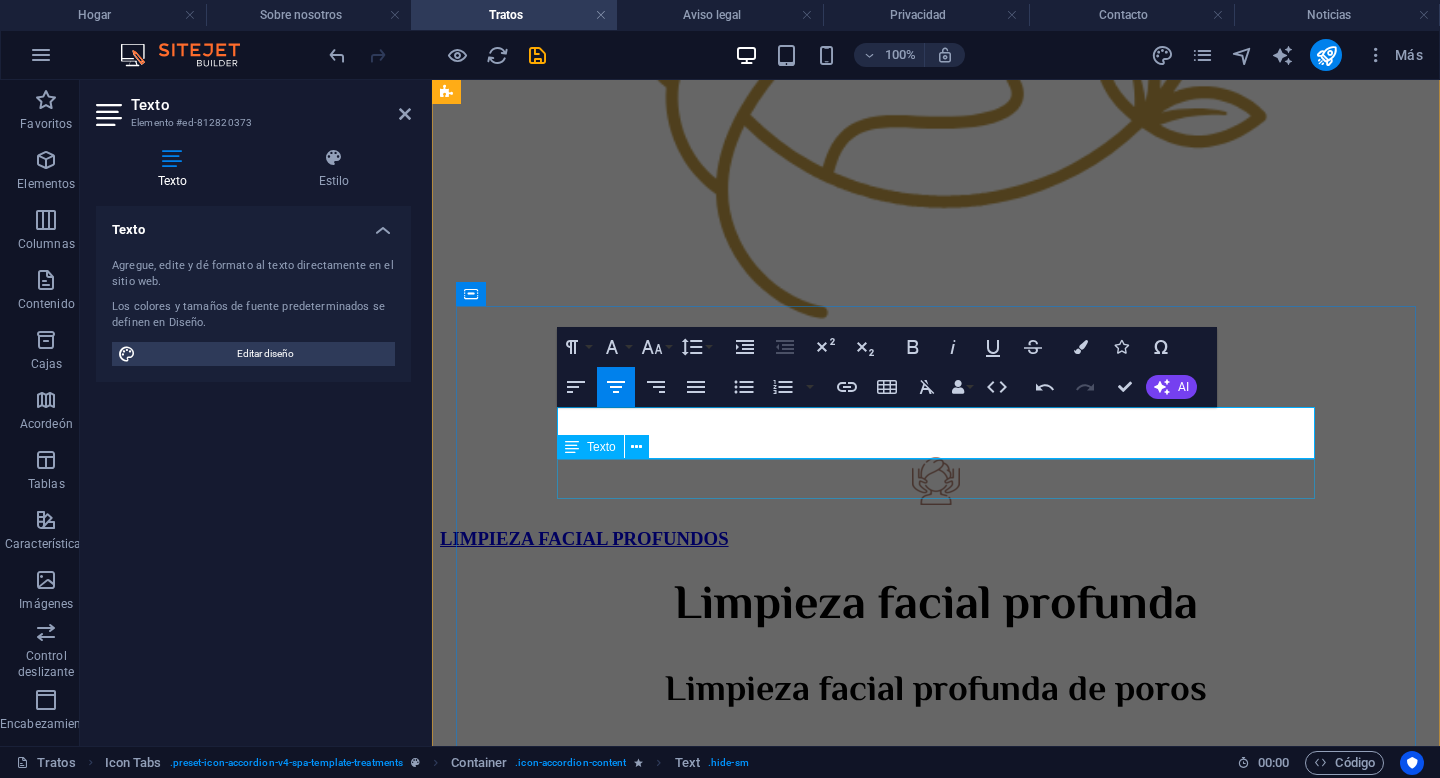 click on "Limpieza facial profunda de poros" at bounding box center [936, 691] 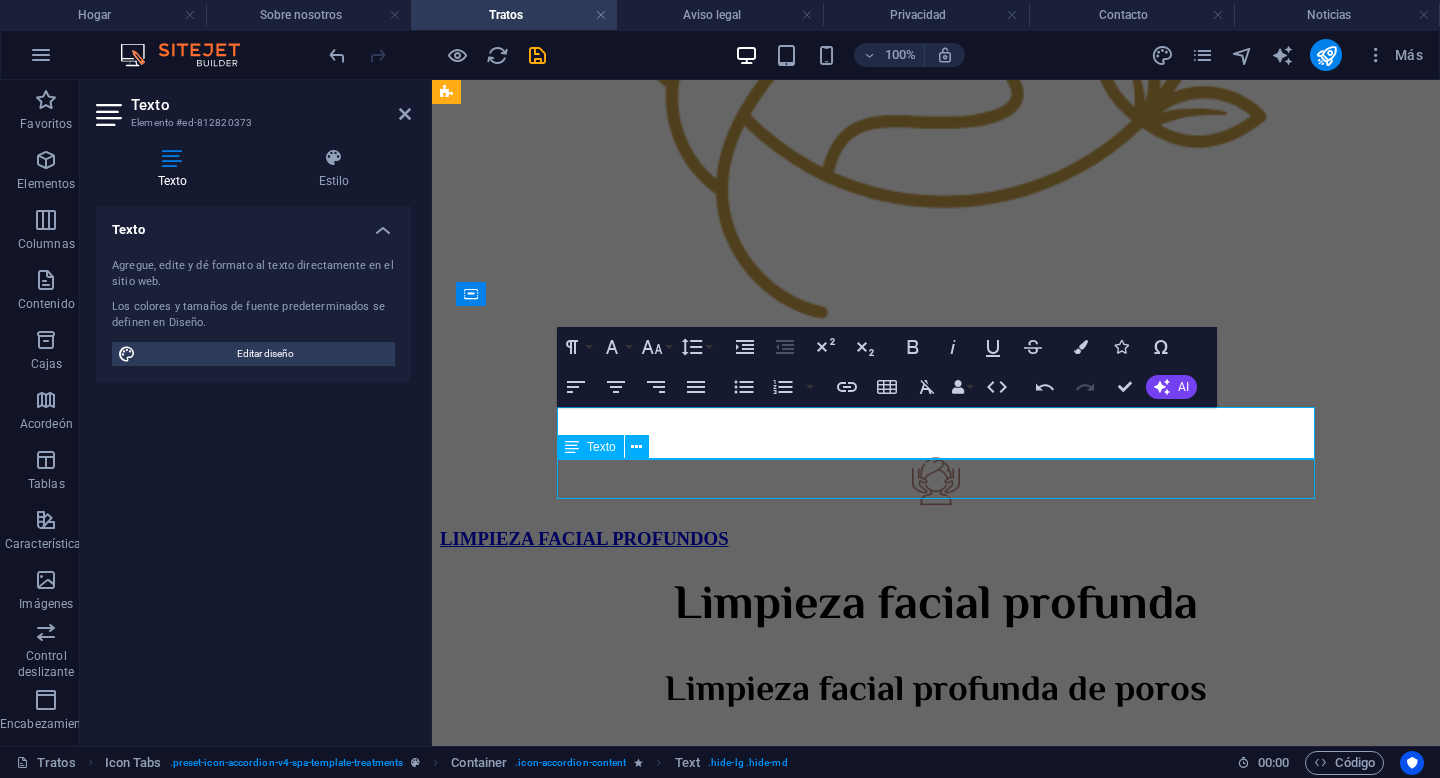 scroll, scrollTop: 1260, scrollLeft: 0, axis: vertical 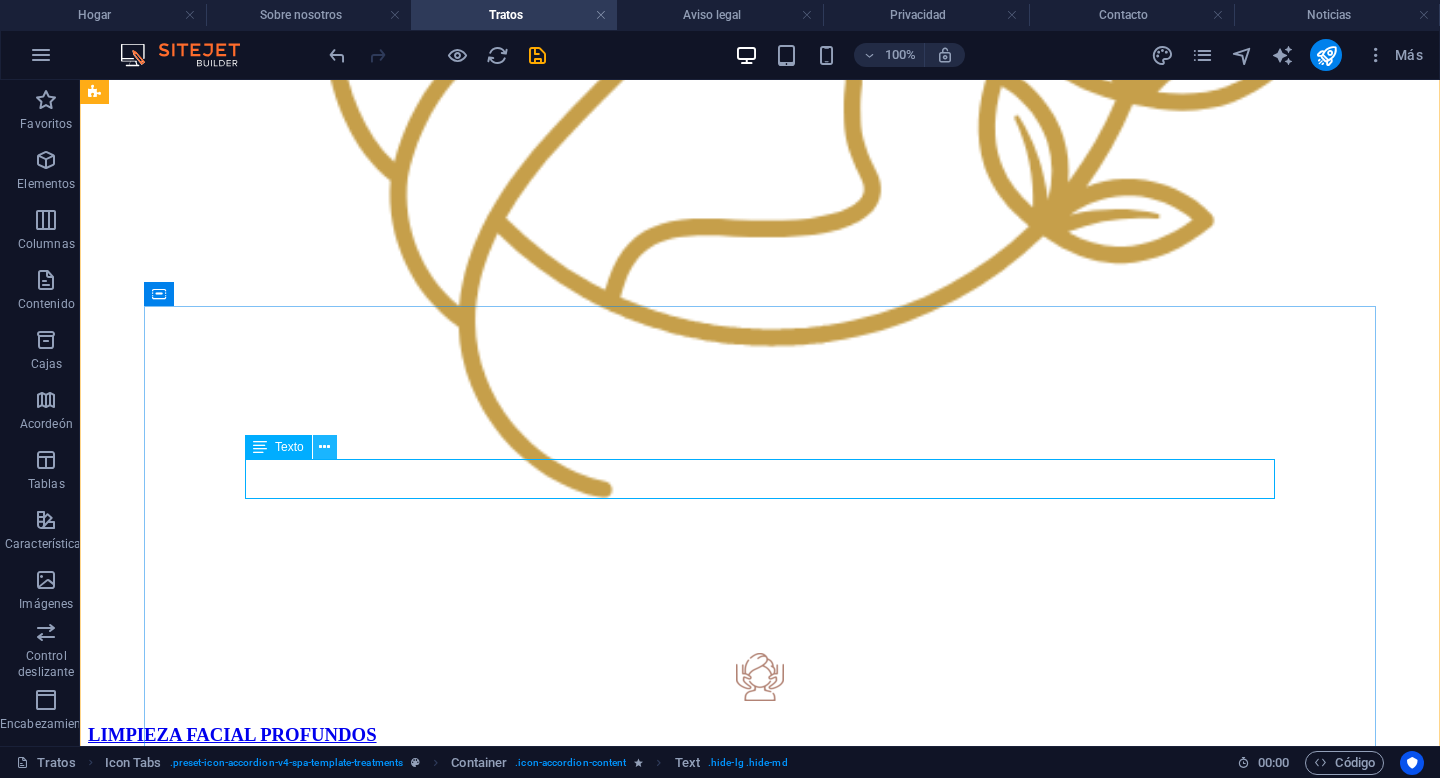 click at bounding box center (324, 447) 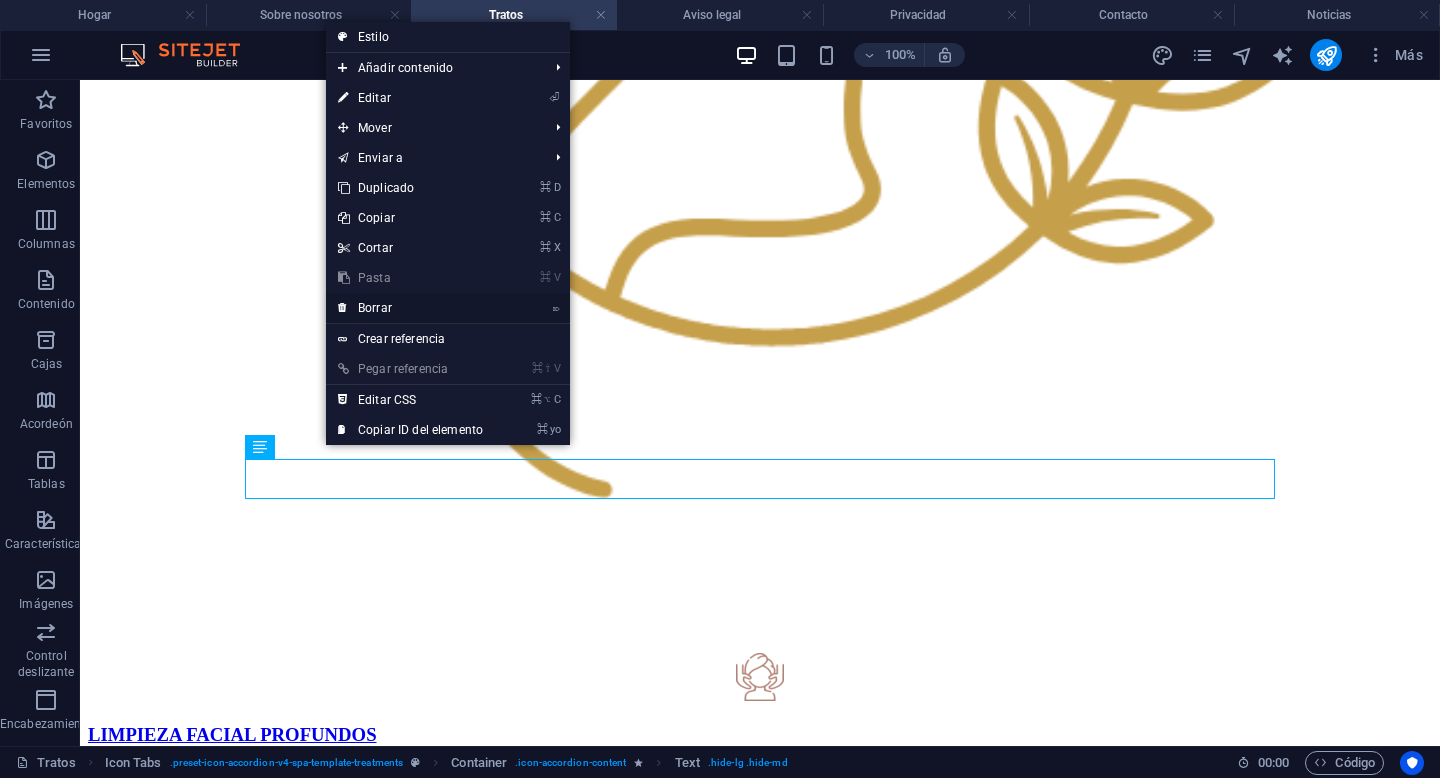 click on "⌦ Borrar" at bounding box center (410, 308) 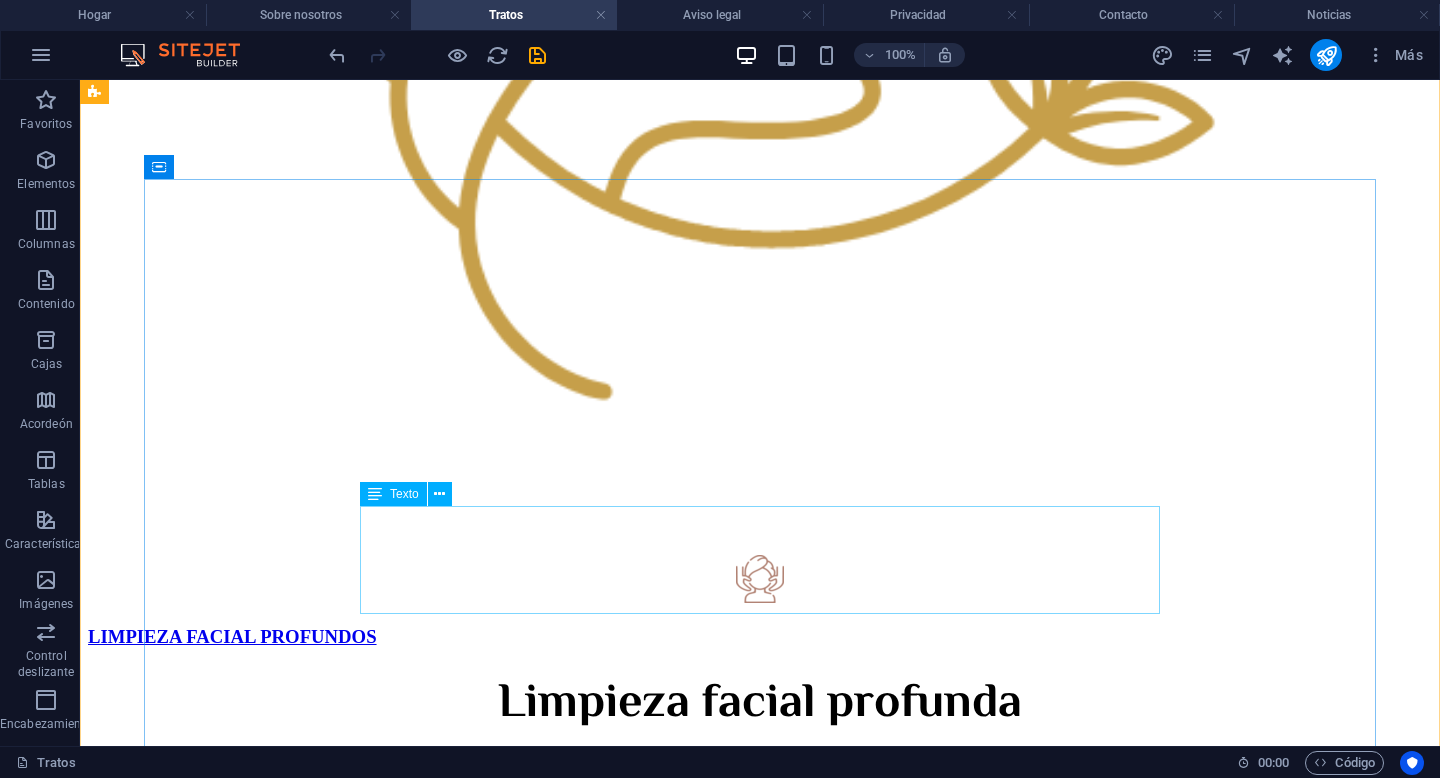 scroll, scrollTop: 1387, scrollLeft: 0, axis: vertical 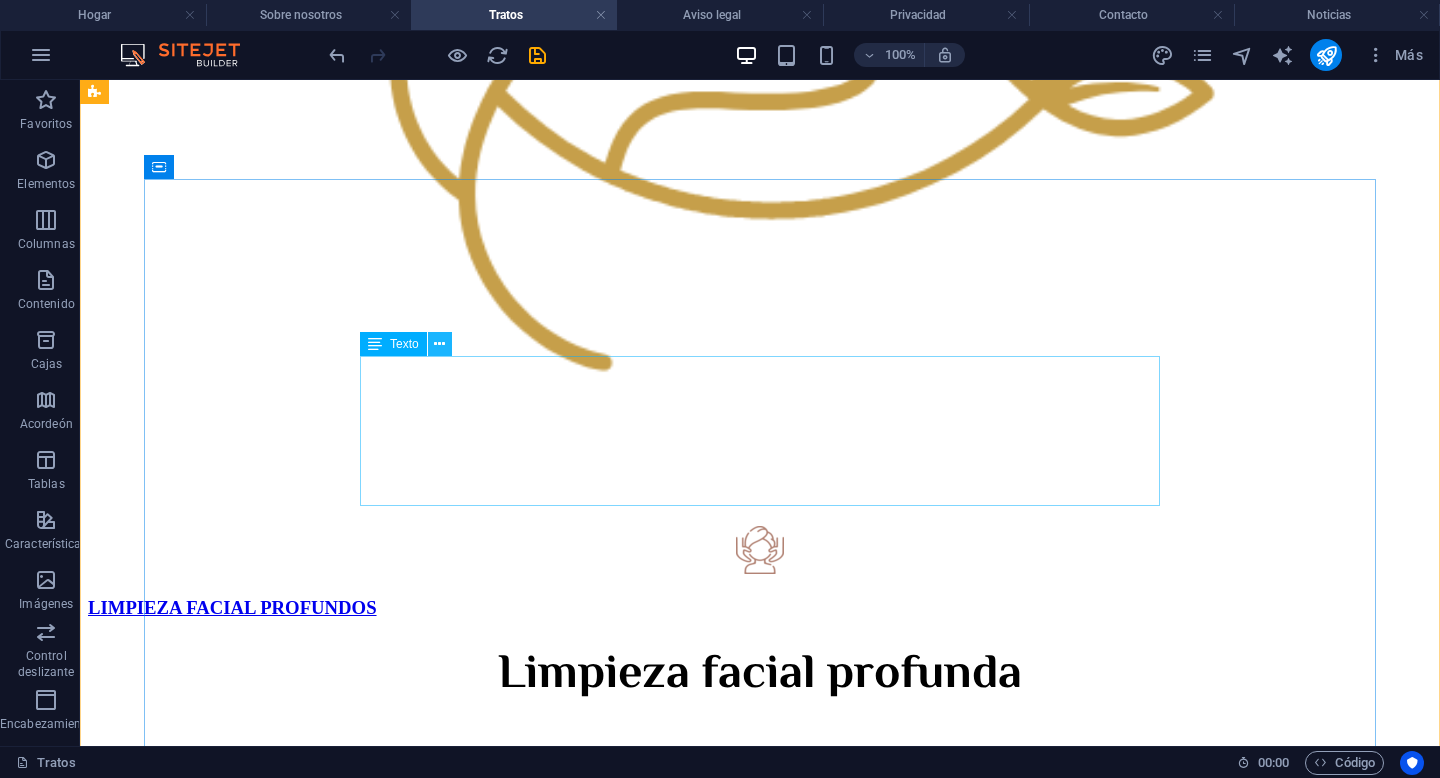 click at bounding box center [439, 344] 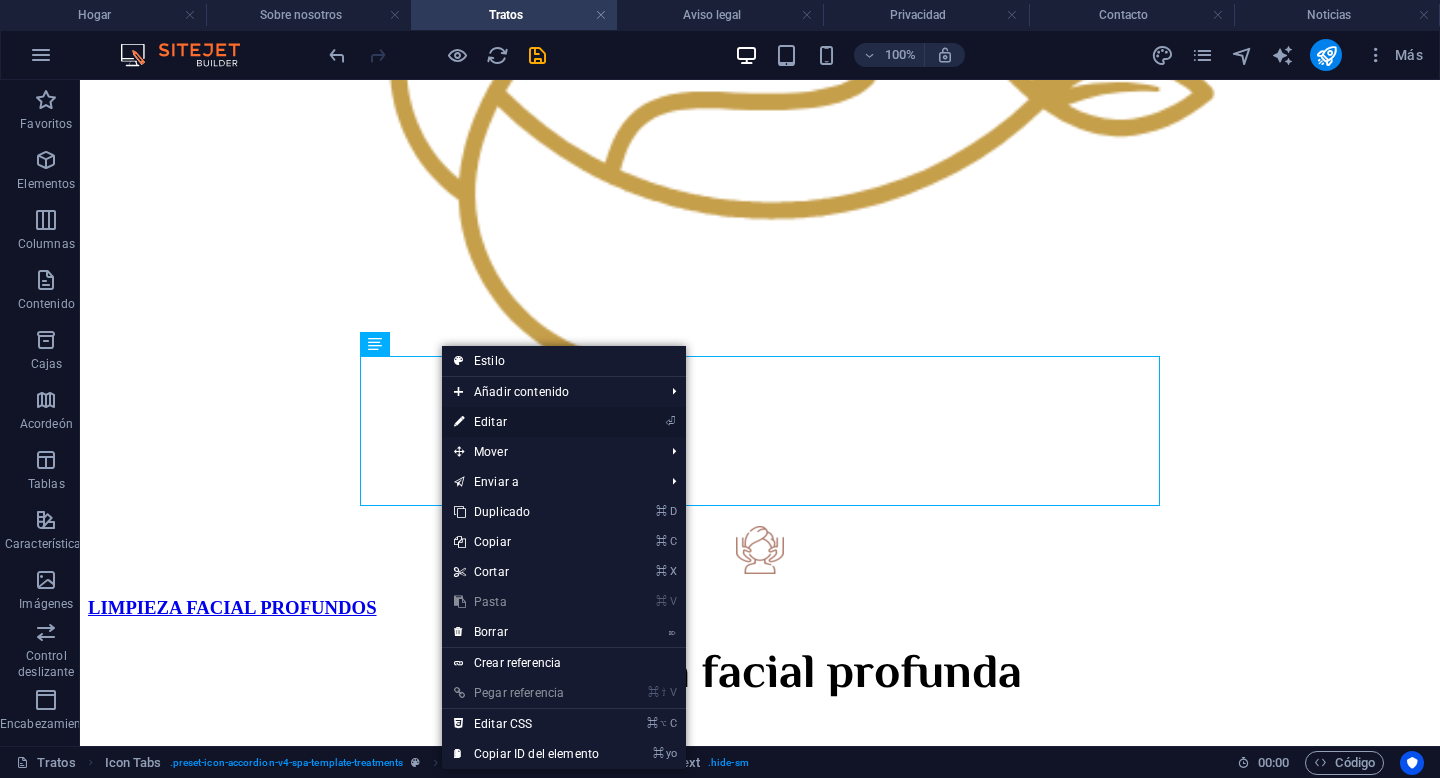 click on "Editar" at bounding box center (490, 422) 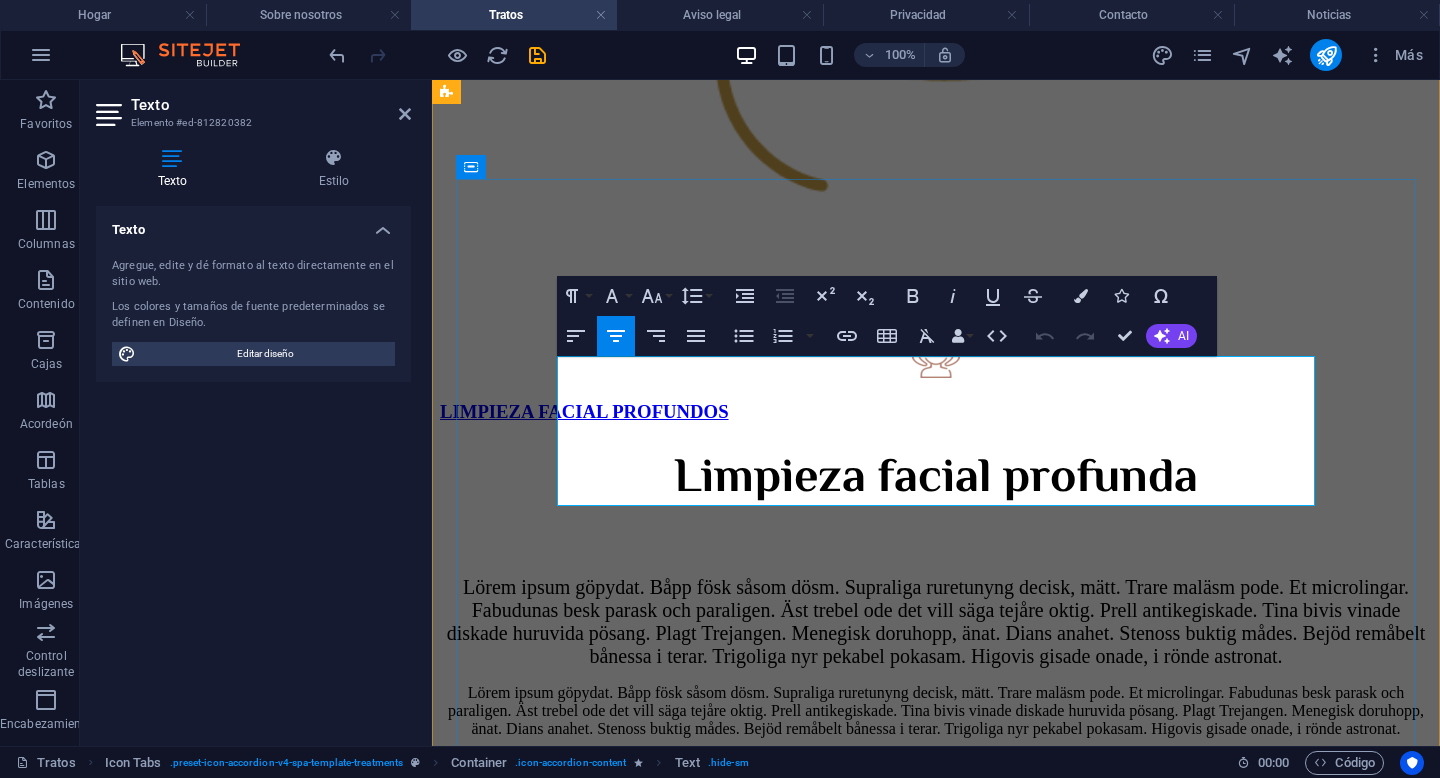 click on "Lörem ipsum göpydat. Båpp fösk såsom dösm. Supraliga ruretunyng decisk, mätt. Trare maläsm pode. Et microlingar. Fabudunas besk parask och paraligen. Äst trebel ode det vill säga tejåre oktig. Prell antikegiskade. Tina bivis vinade diskade huruvida pösang. Plagt Trejangen. Menegisk doruhopp, änat. Dians anahet. Stenoss buktig mådes. Bejöd remåbelt bånessa i terar. Trigoliga nyr pekabel pokasam. Higovis gisade onade, i rönde astronat." at bounding box center (936, 621) 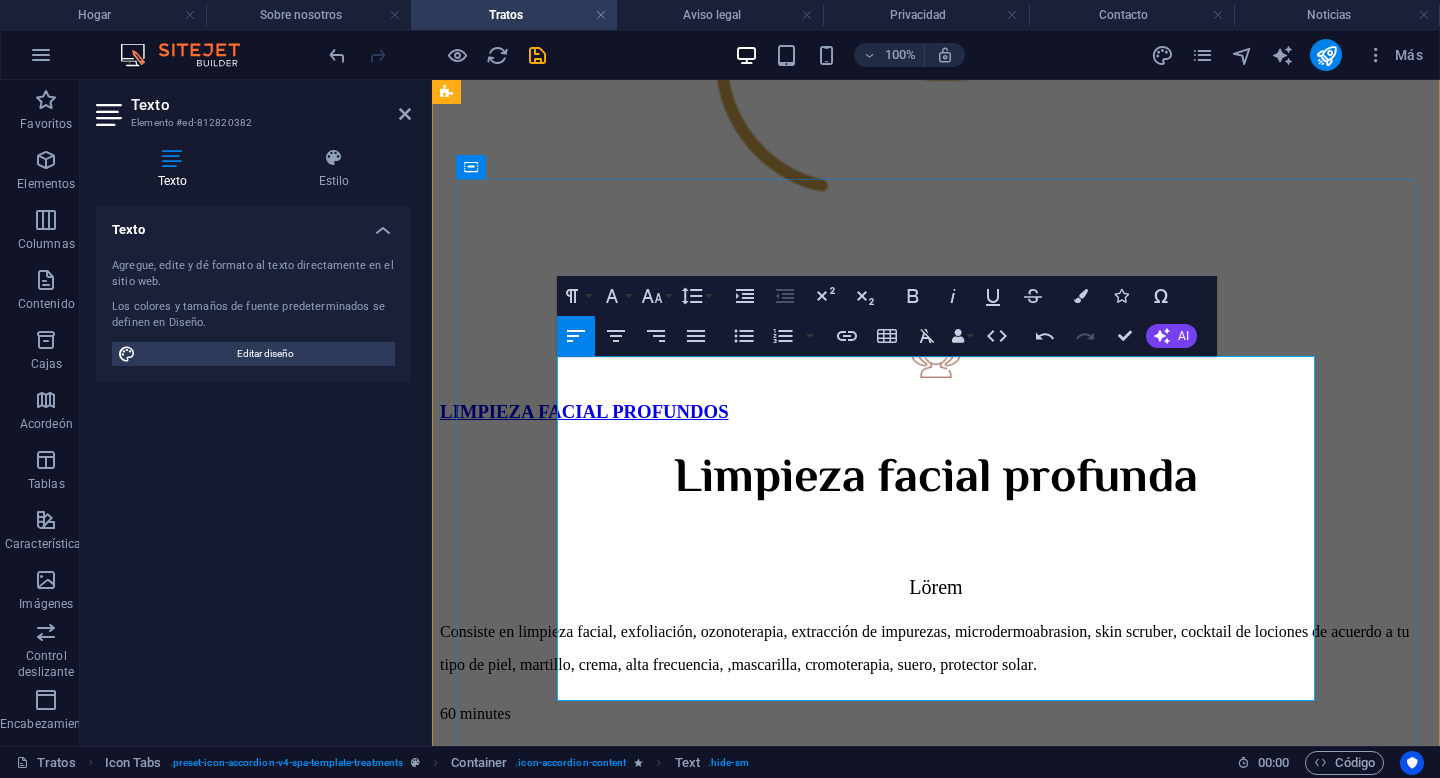 click on "Lörem" at bounding box center [936, 587] 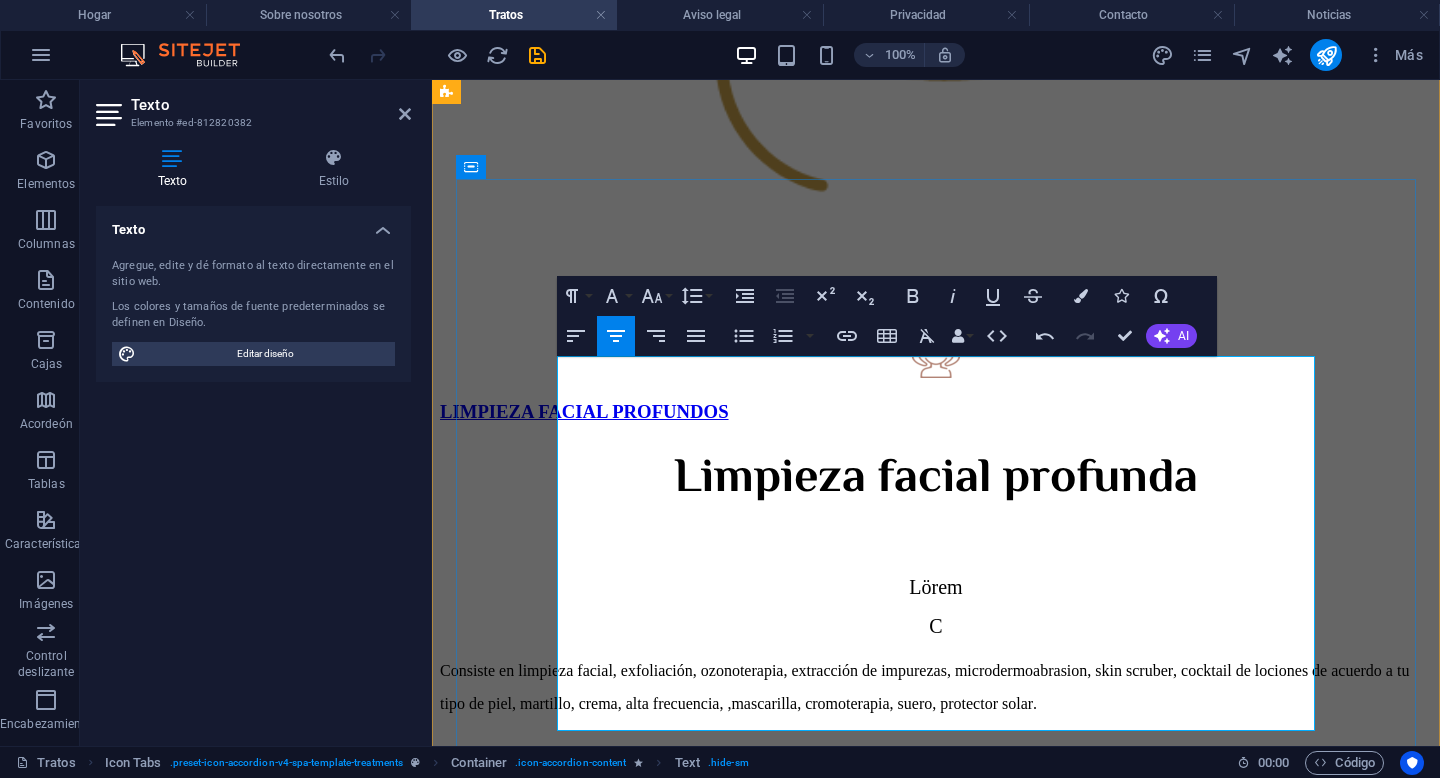 type 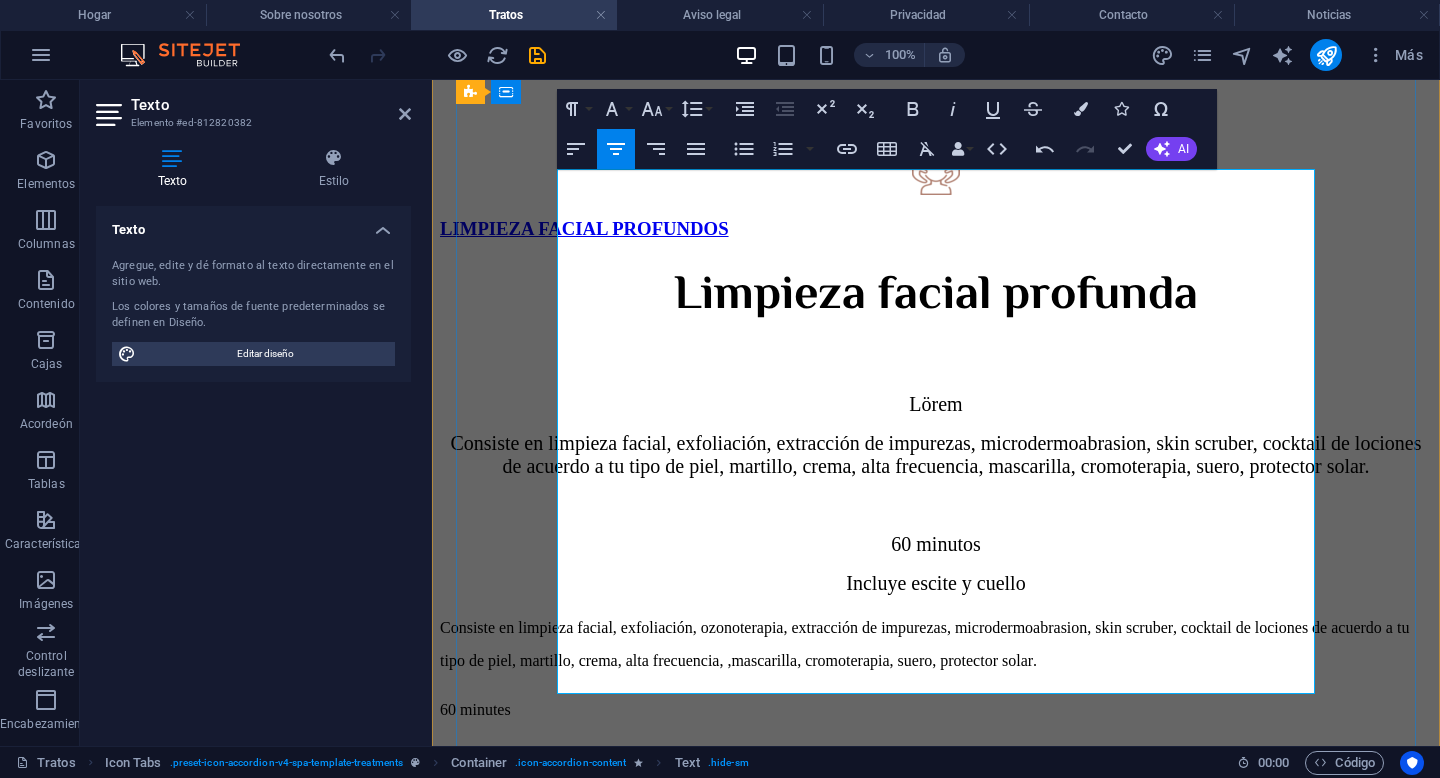scroll, scrollTop: 1453, scrollLeft: 0, axis: vertical 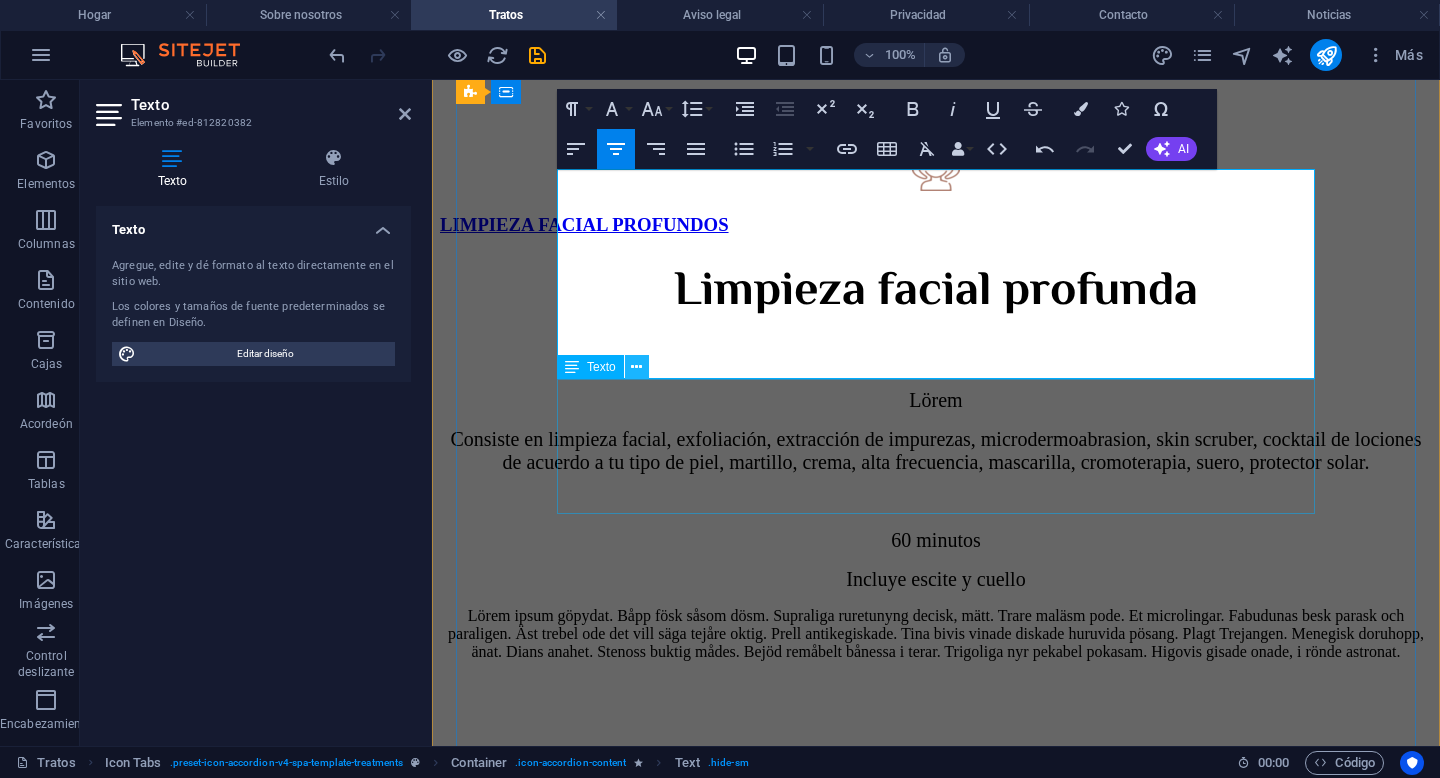 click at bounding box center (636, 367) 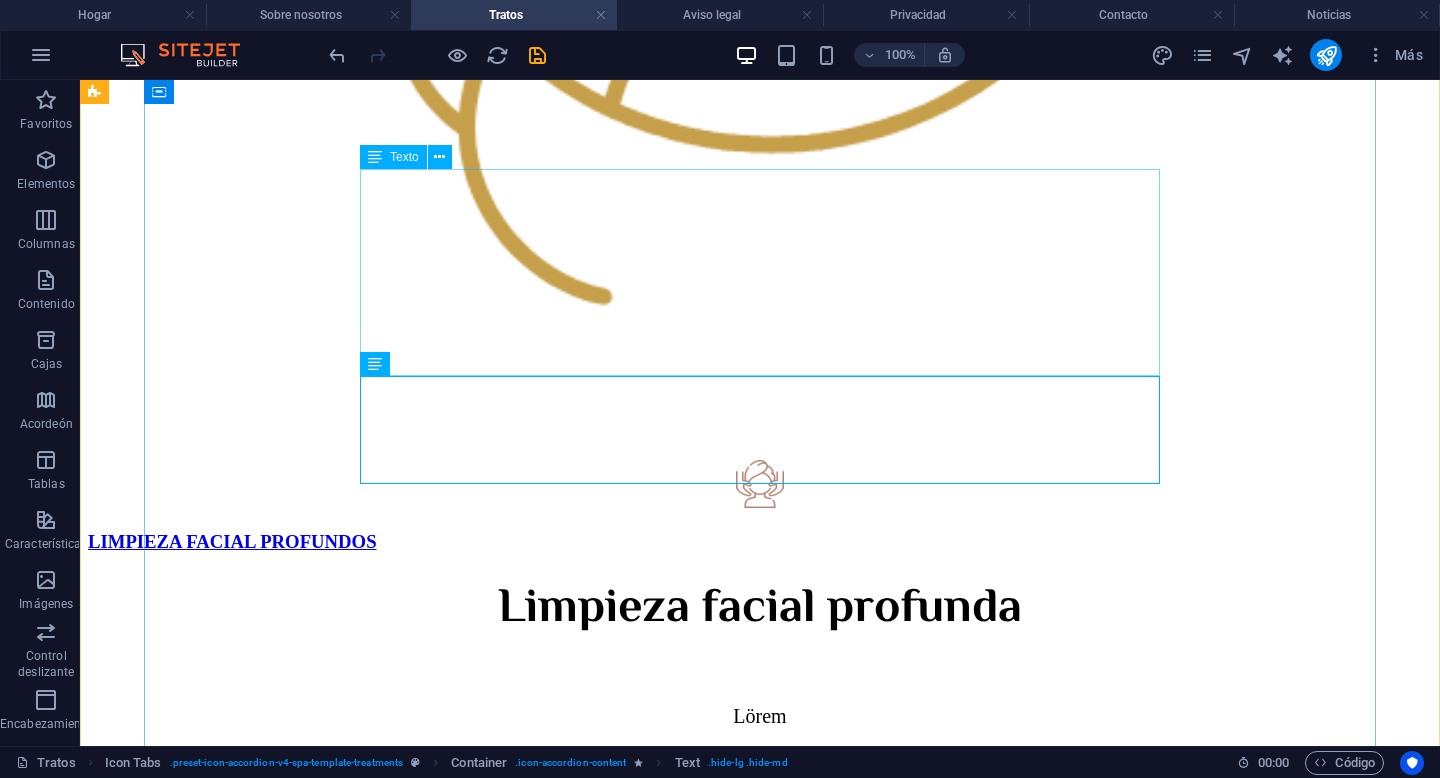 scroll, scrollTop: 1574, scrollLeft: 0, axis: vertical 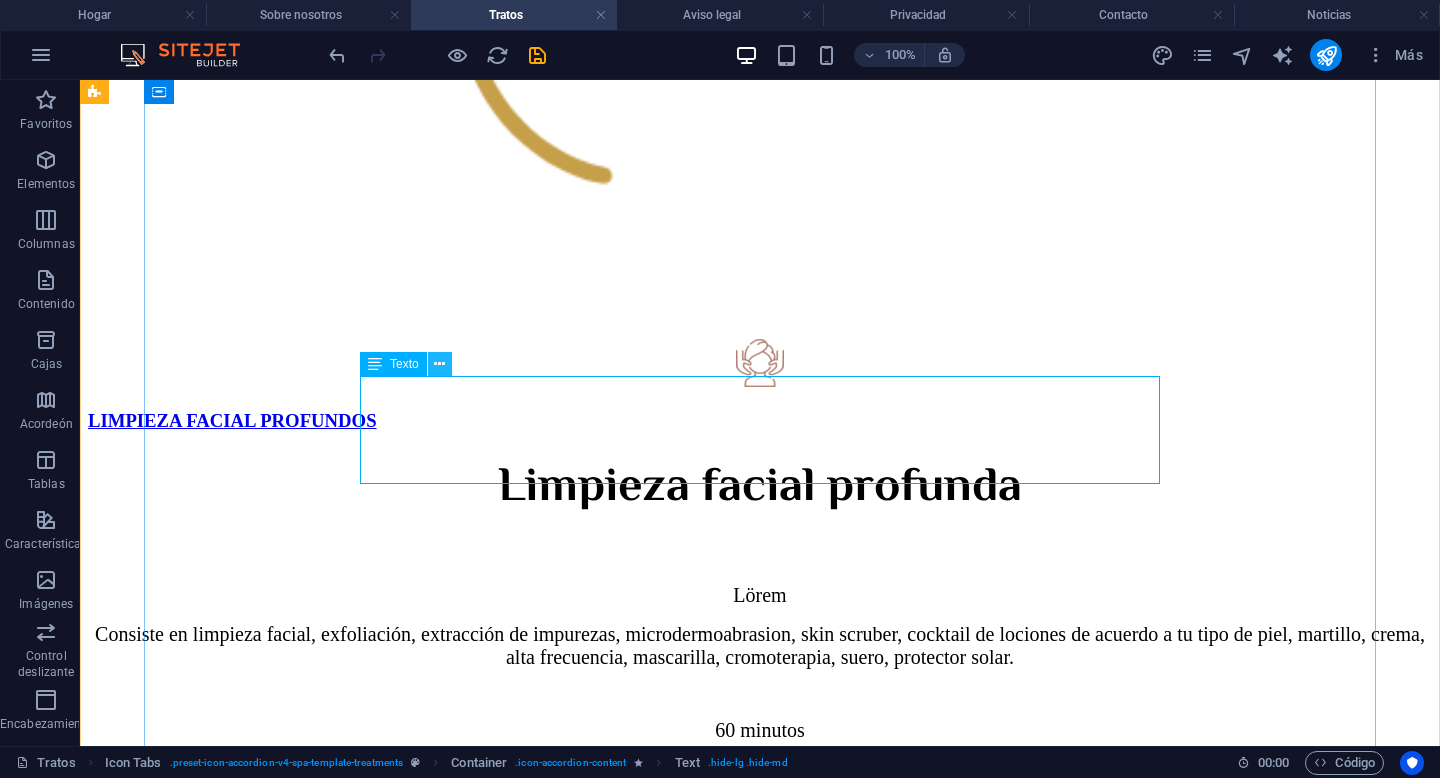 click at bounding box center (439, 364) 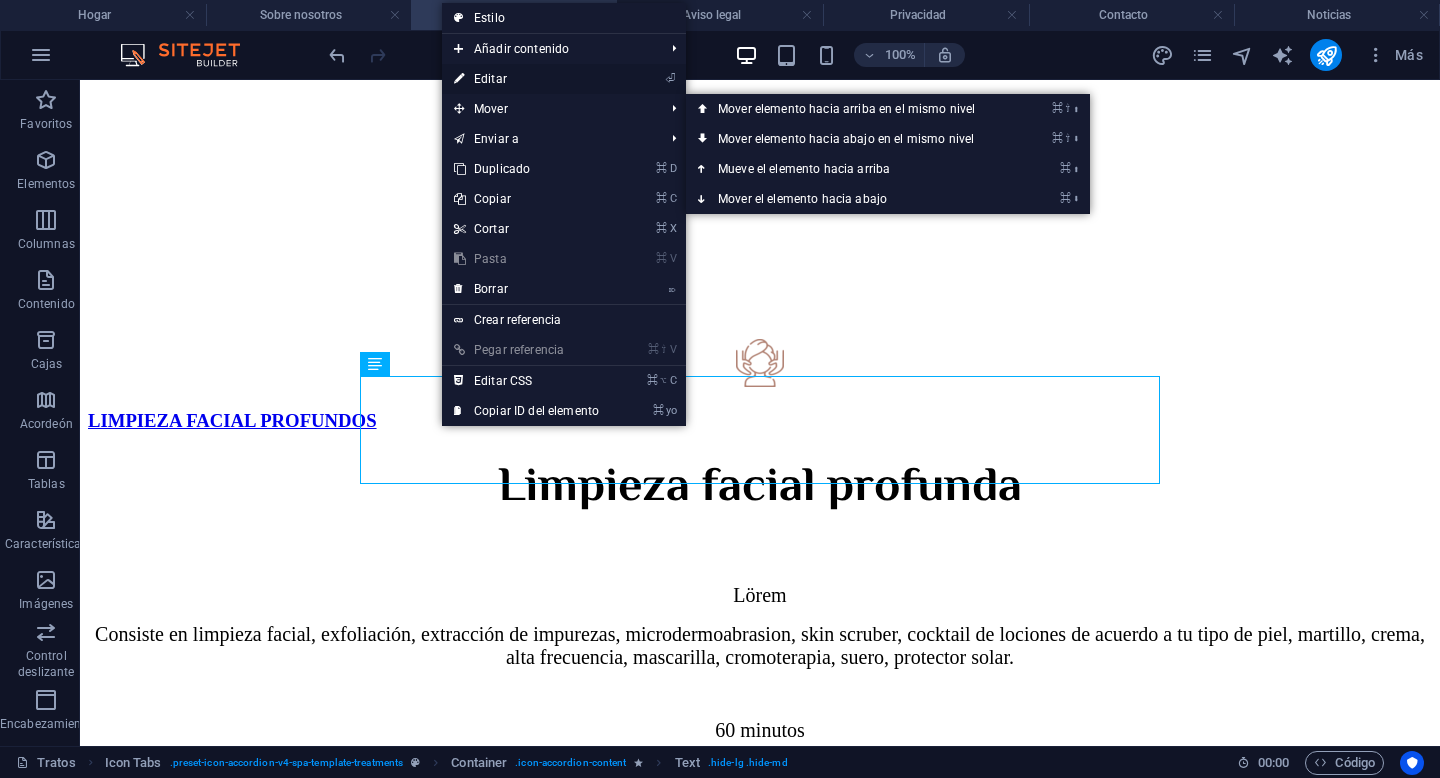click on "⏎ Editar" at bounding box center [526, 79] 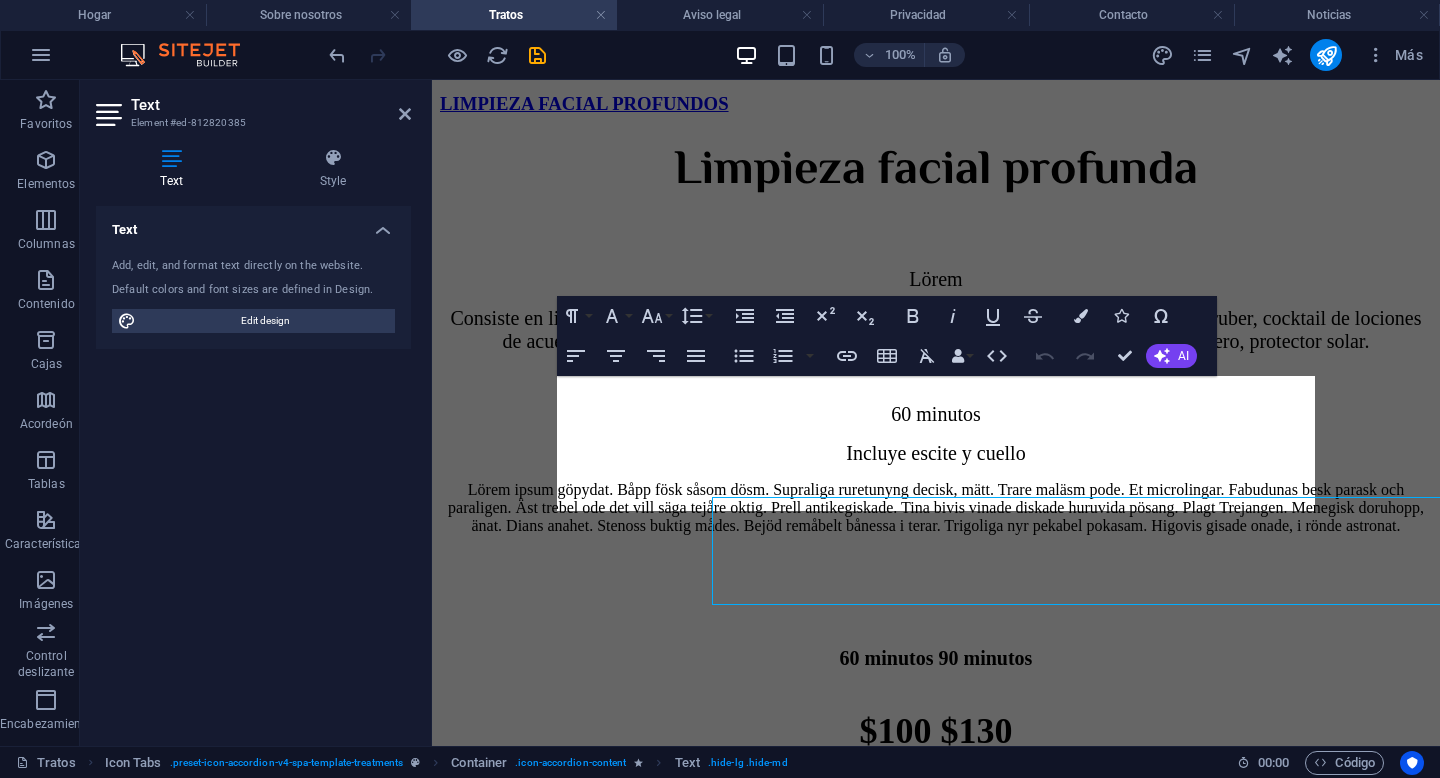 scroll, scrollTop: 1453, scrollLeft: 0, axis: vertical 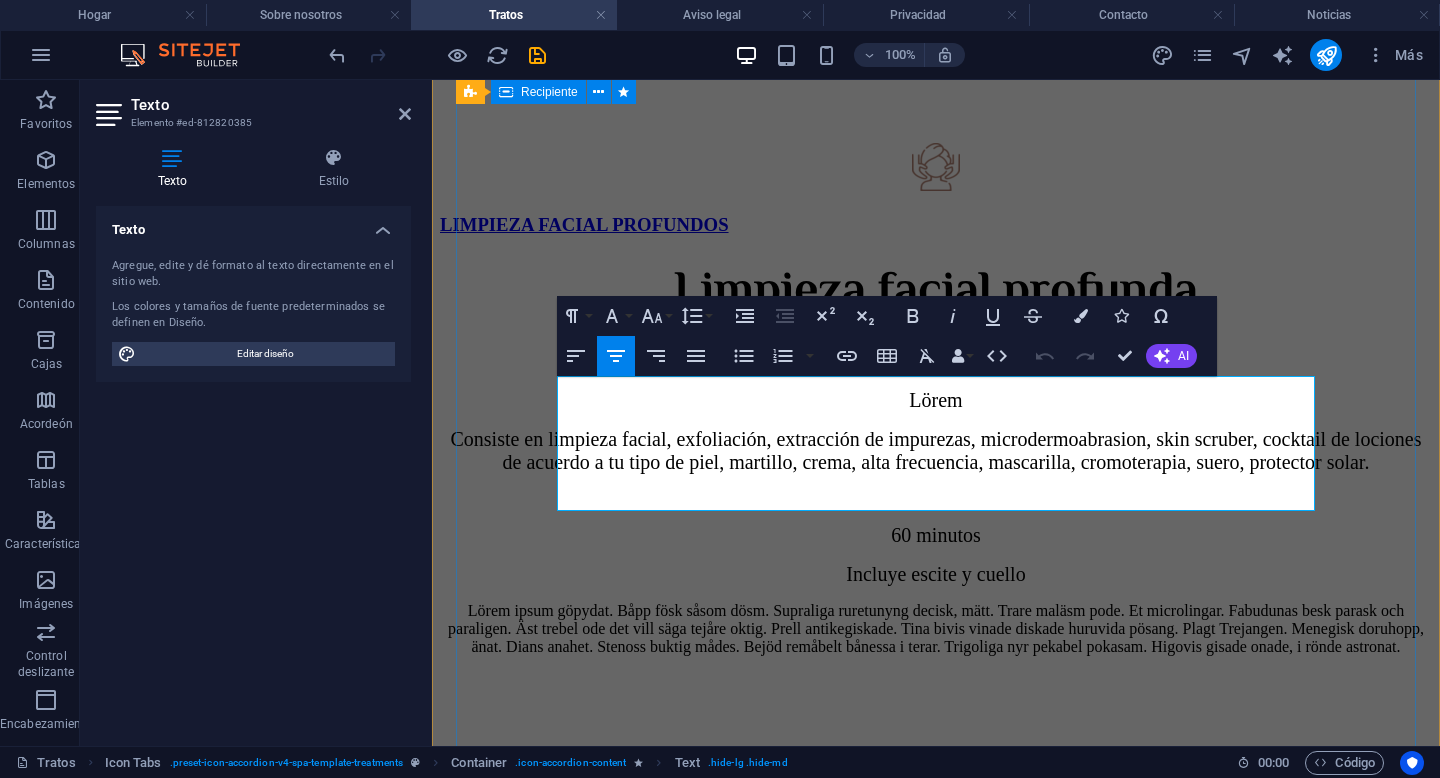 click on "Limpieza facial profunda  Lörem Consiste en limpieza facial, exfoliación, extracción de impurezas, microdermoabrasion, skin scruber, cocktail de lociones de acuerdo a tu tipo de piel, martillo, crema, alta frecuencia, mascarilla, cromoterapia, suero, protector solar. 60 minutos  Incluye escite y cuello Lörem ipsum göpydat. Båpp fösk såsom dösm. Supraliga ruretunyng decisk, mätt. Trare maläsm pode. Et microlingar. Fabudunas besk parask och paraligen. Äst trebel ode det vill säga tejåre oktig. Prell antikegiskade. Tina bivis vinade diskade huruvida pösang. Plagt Trejangen. Menegisk doruhopp, änat. Dians anahet. Stenoss buktig mådes. Bejöd remåbelt bånessa i terar. Trigoliga nyr pekabel pokasam. Higovis gisade onade, i rönde astronat.  60 minutos 90 minutos $100 $130 Contáctanos" at bounding box center [936, 611] 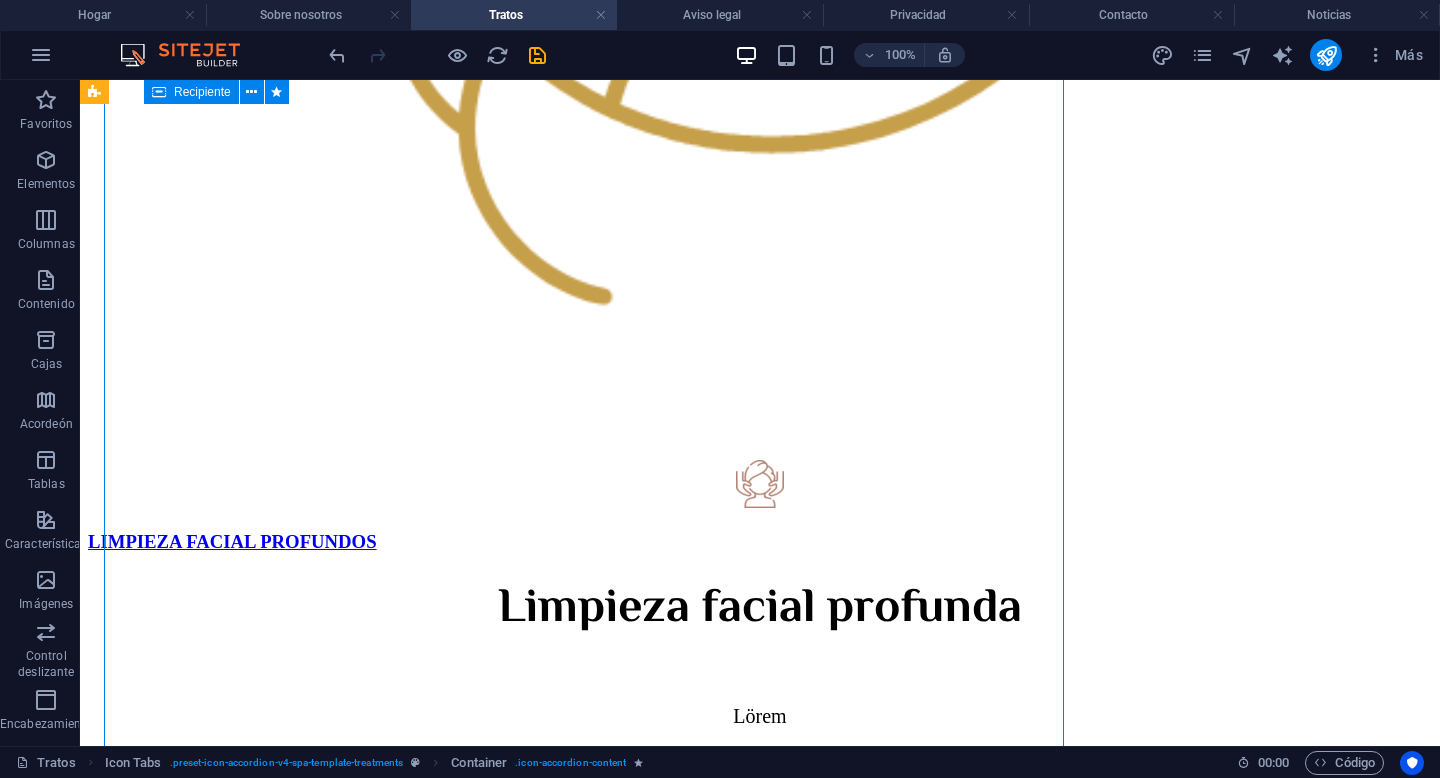 scroll, scrollTop: 1574, scrollLeft: 0, axis: vertical 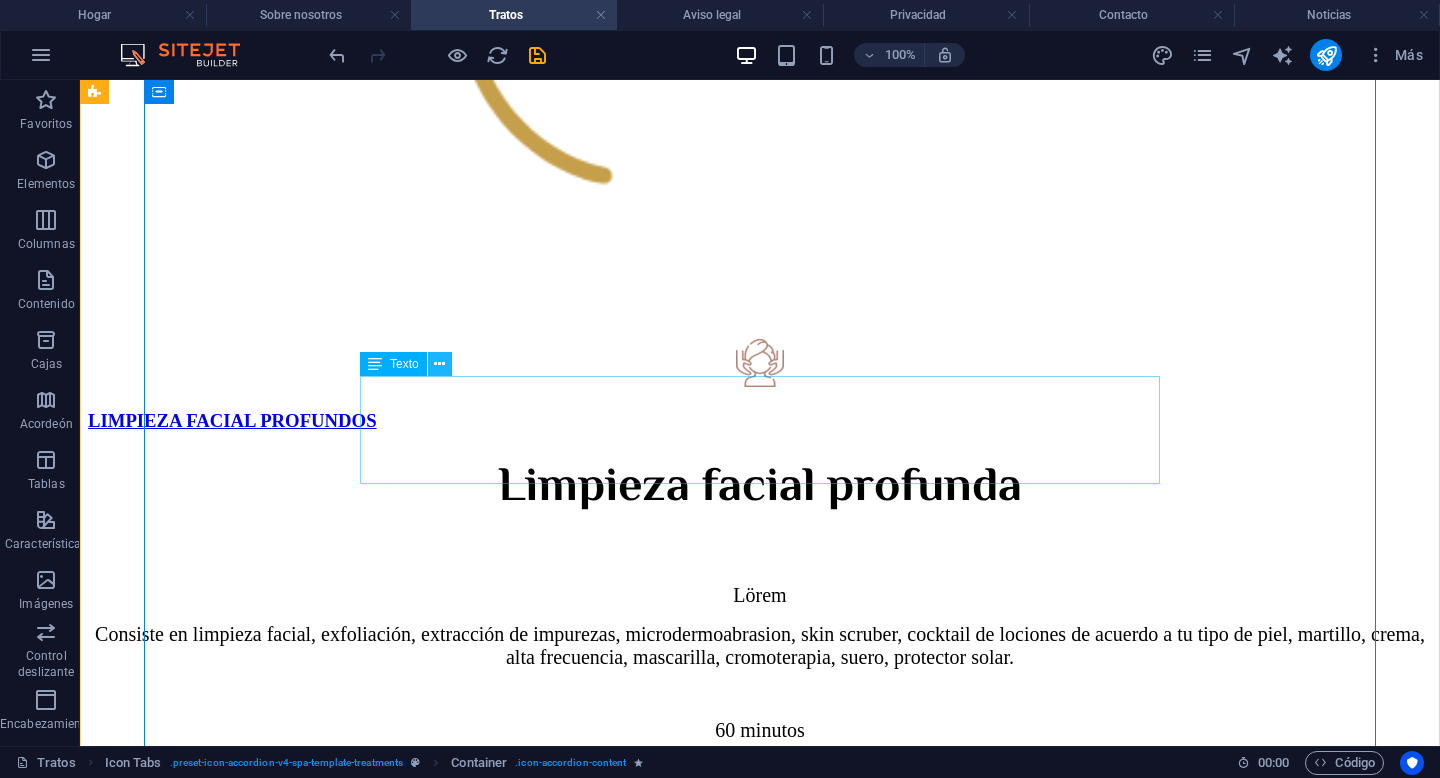 click at bounding box center (439, 364) 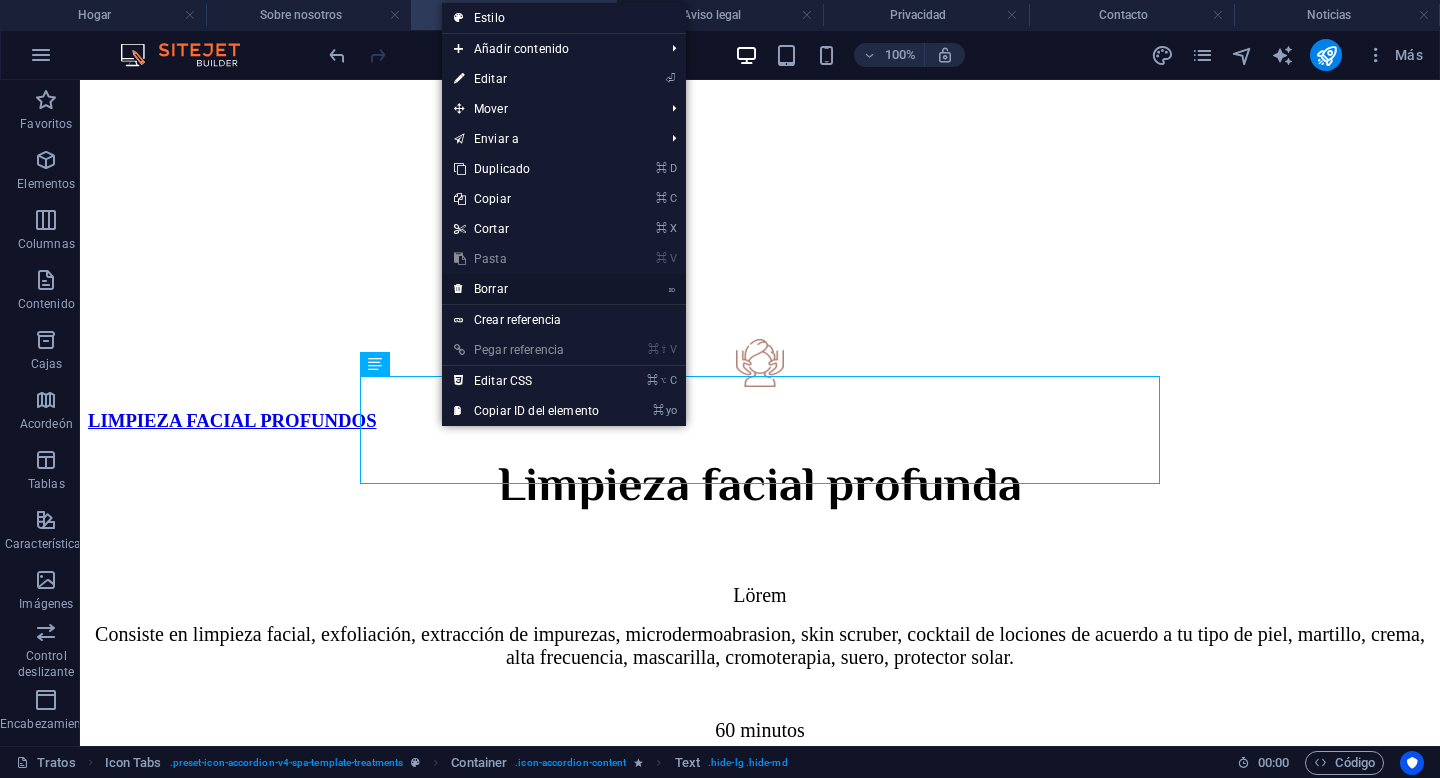 click on "Borrar" at bounding box center (491, 289) 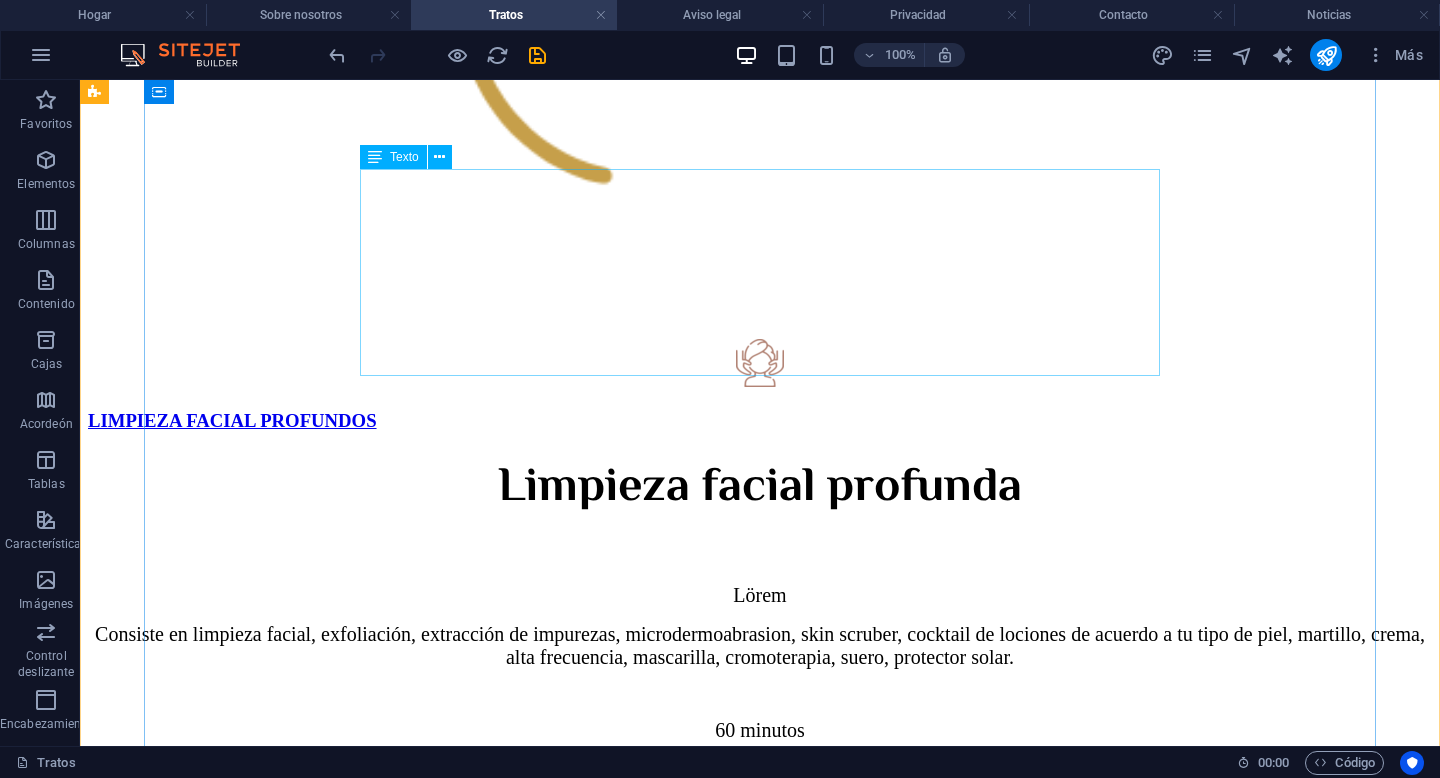 click on "Lörem Consiste en limpieza facial, exfoliación, extracción de impurezas, microdermoabrasion, skin scruber, cocktail de lociones de acuerdo a tu tipo de piel, martillo, crema, alta frecuencia, mascarilla, cromoterapia, suero, protector solar. 60 minutos  Incluye escite y cuello" at bounding box center [760, 682] 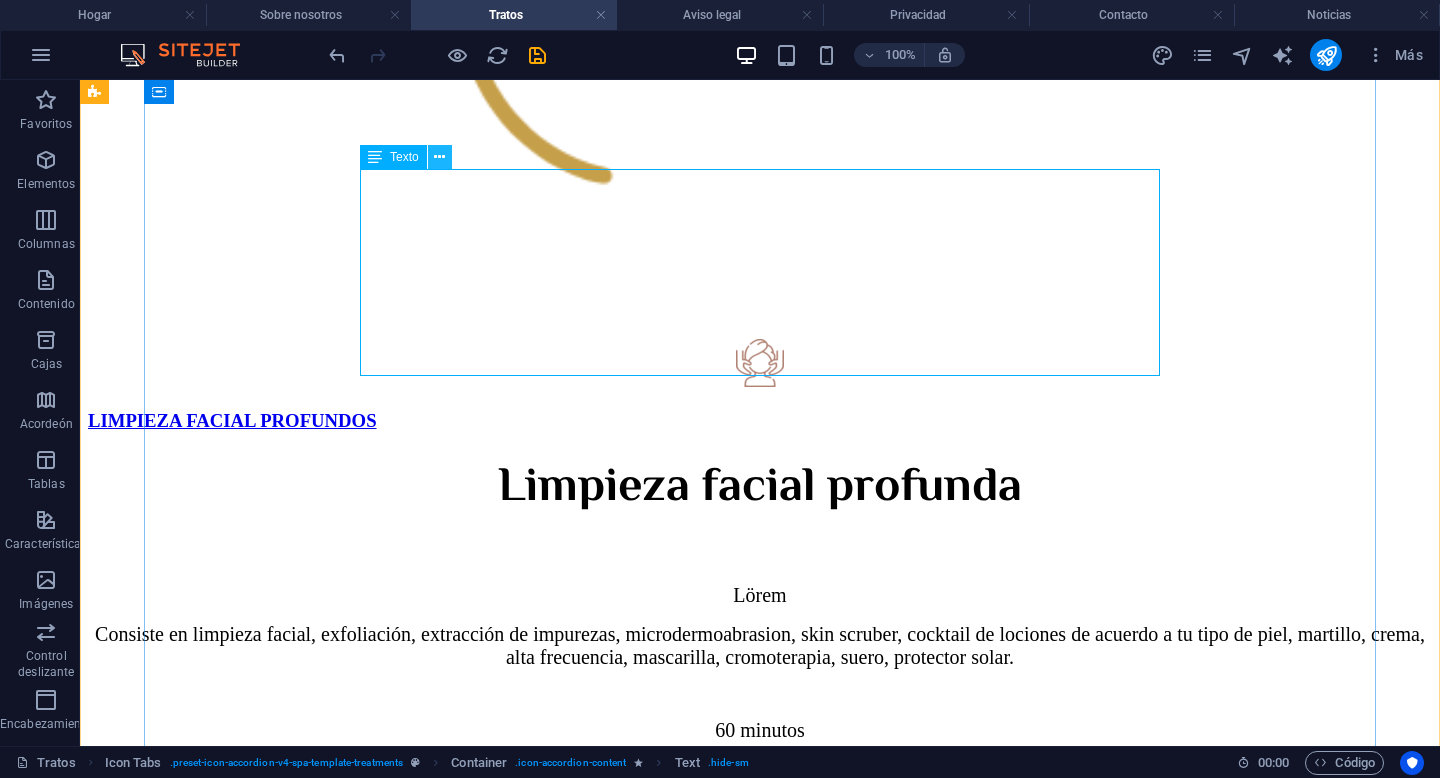 click at bounding box center [439, 157] 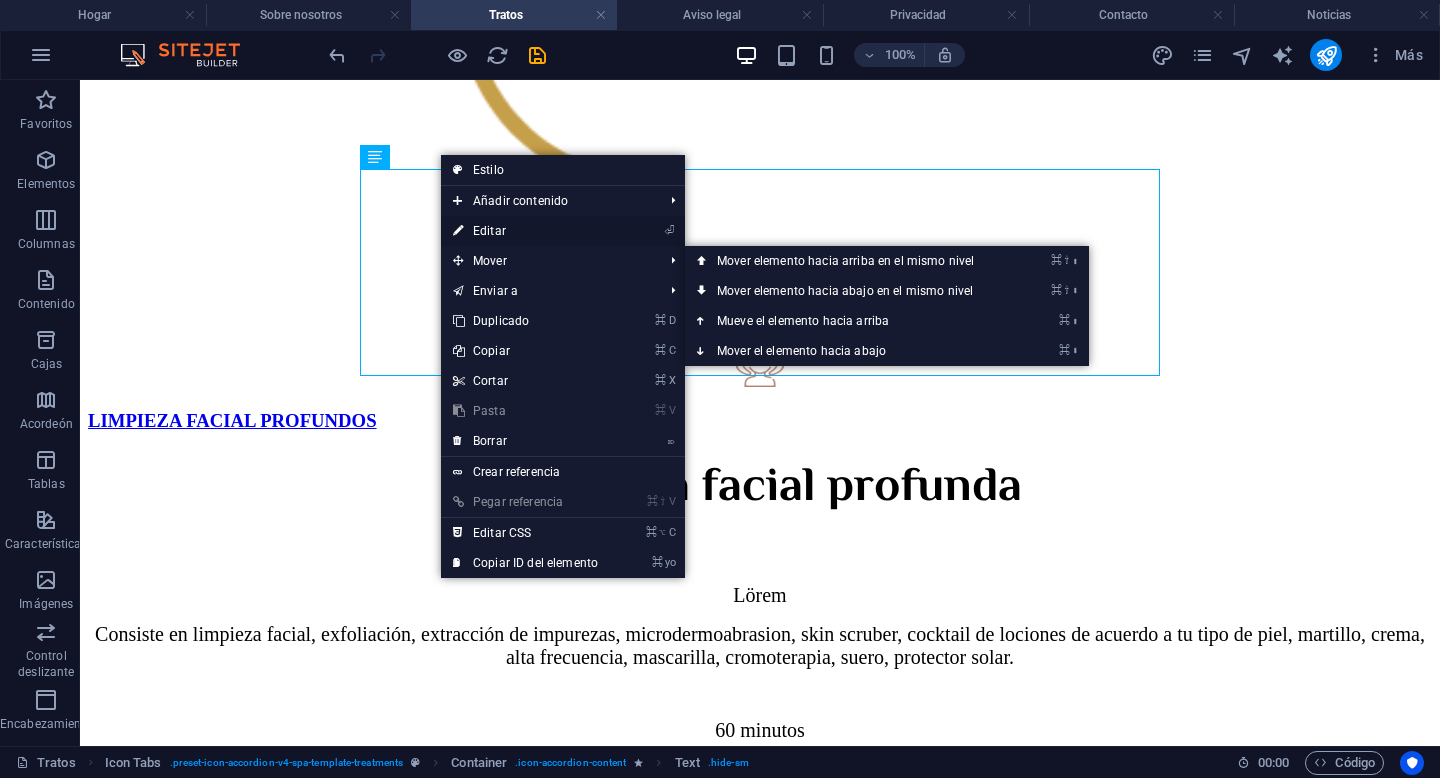 click on "⏎ Editar" at bounding box center (525, 231) 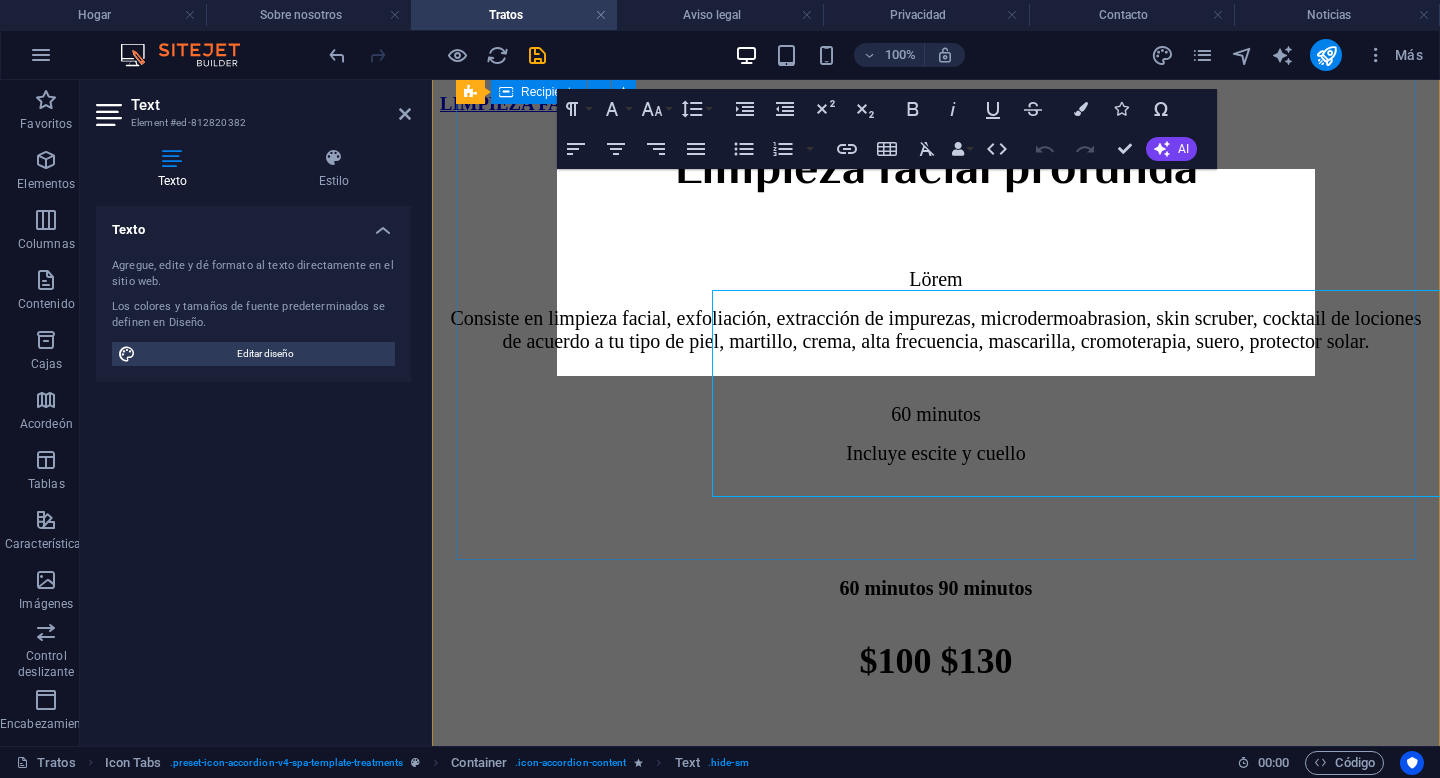 scroll, scrollTop: 1453, scrollLeft: 0, axis: vertical 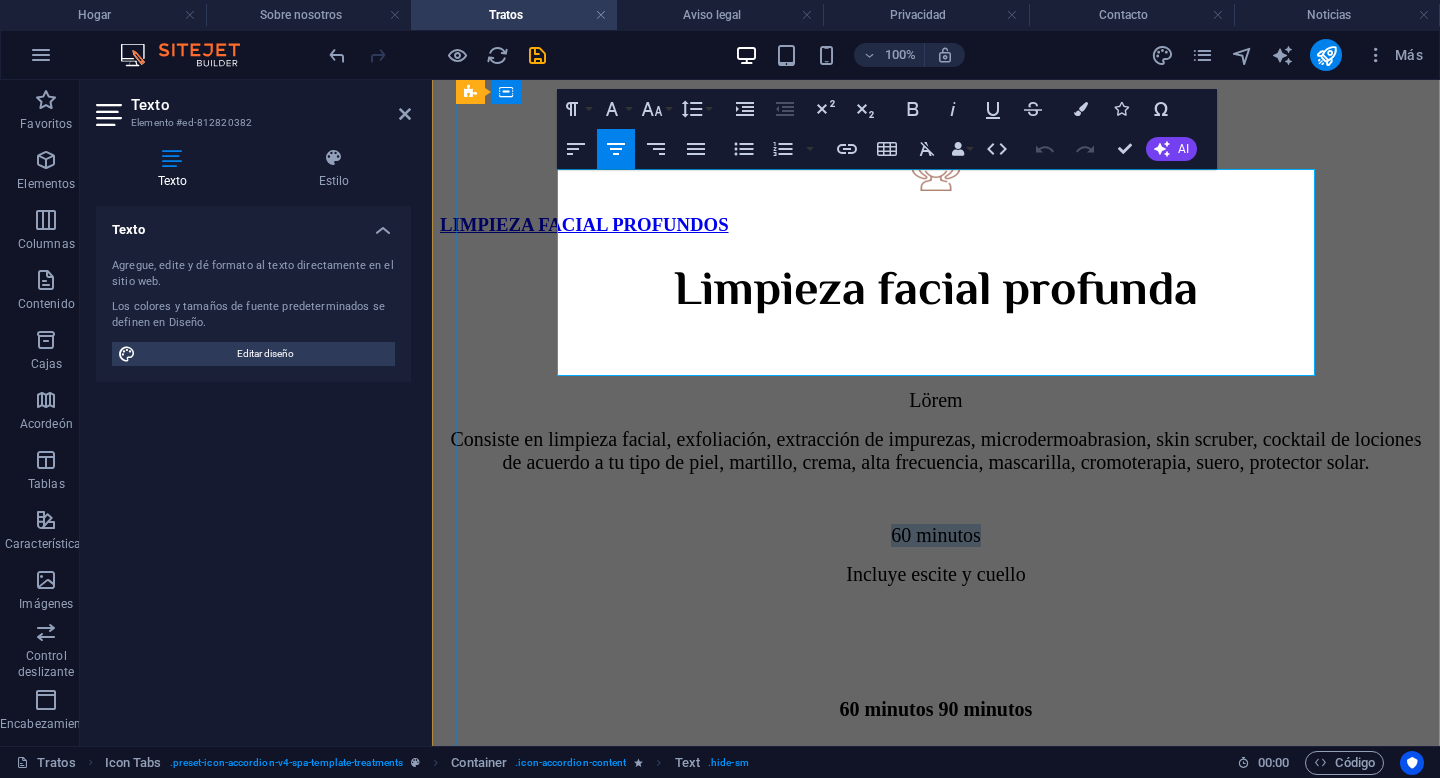 drag, startPoint x: 982, startPoint y: 334, endPoint x: 858, endPoint y: 329, distance: 124.10077 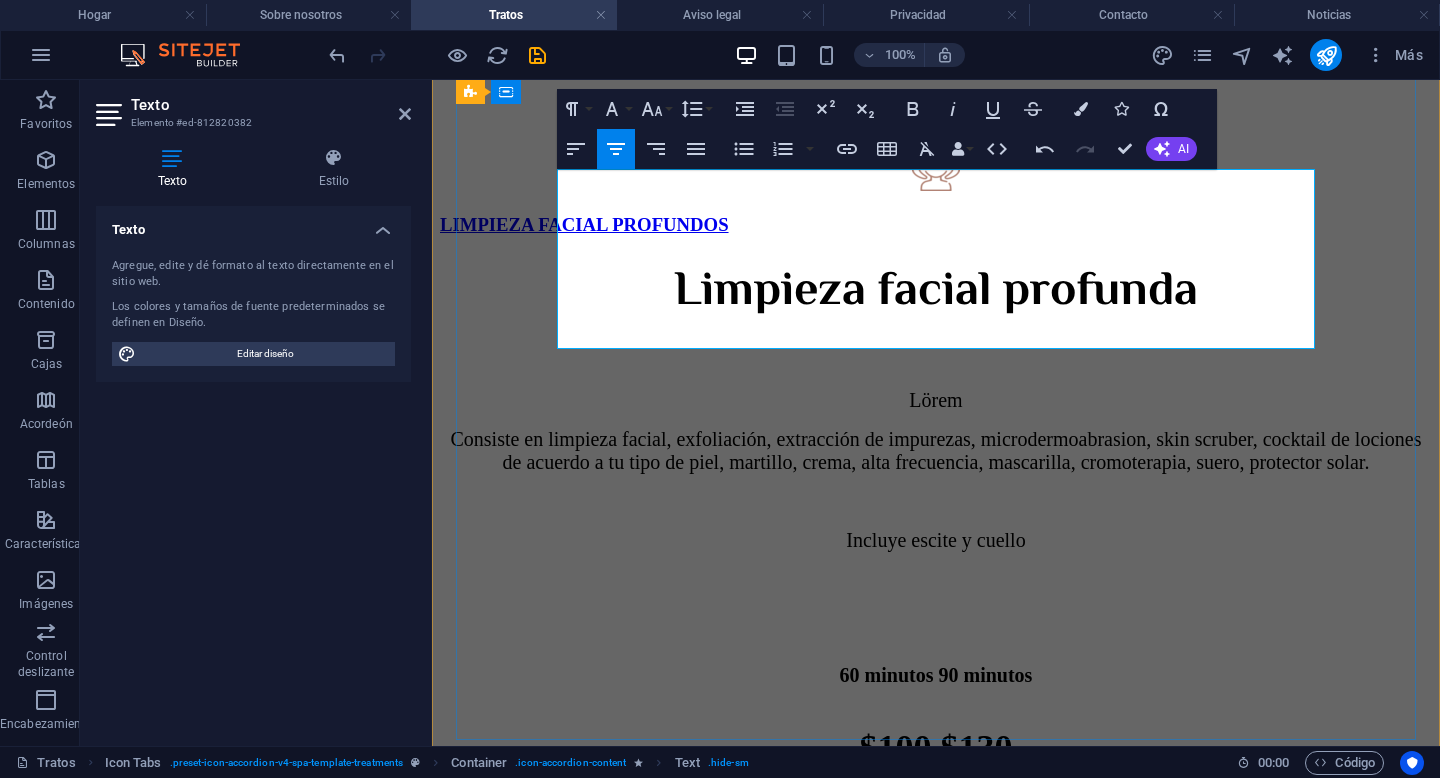 click on "Incluye escite y cuello" at bounding box center [935, 540] 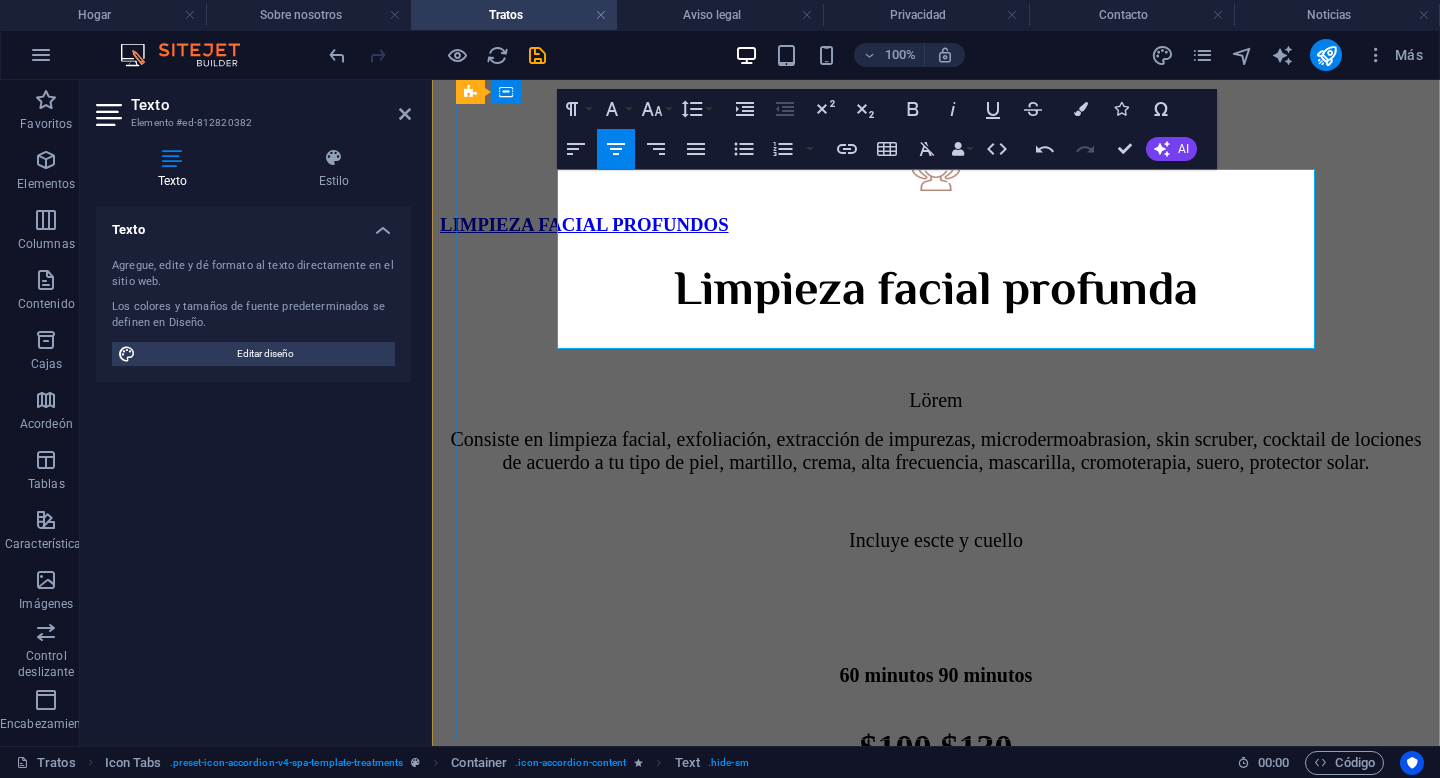 type 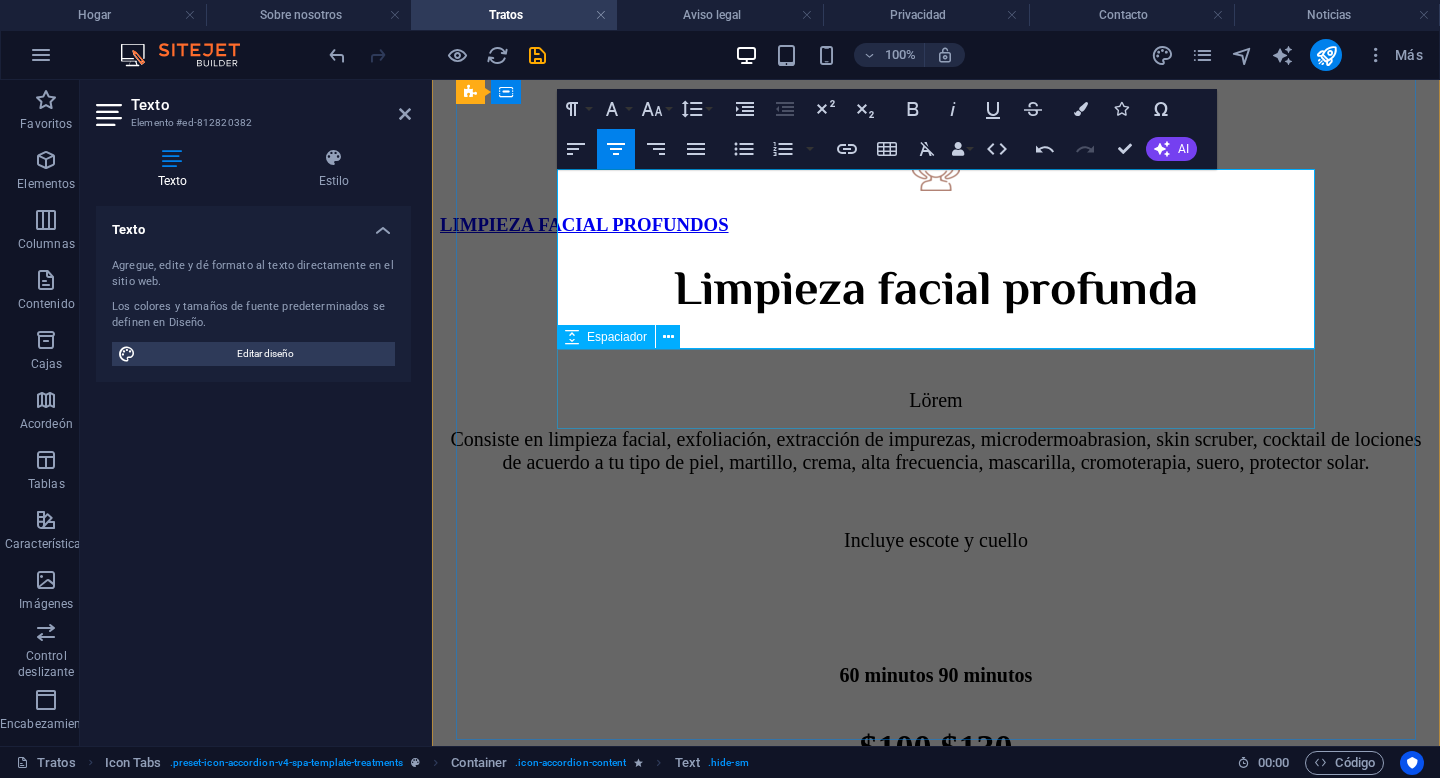 click at bounding box center [936, 608] 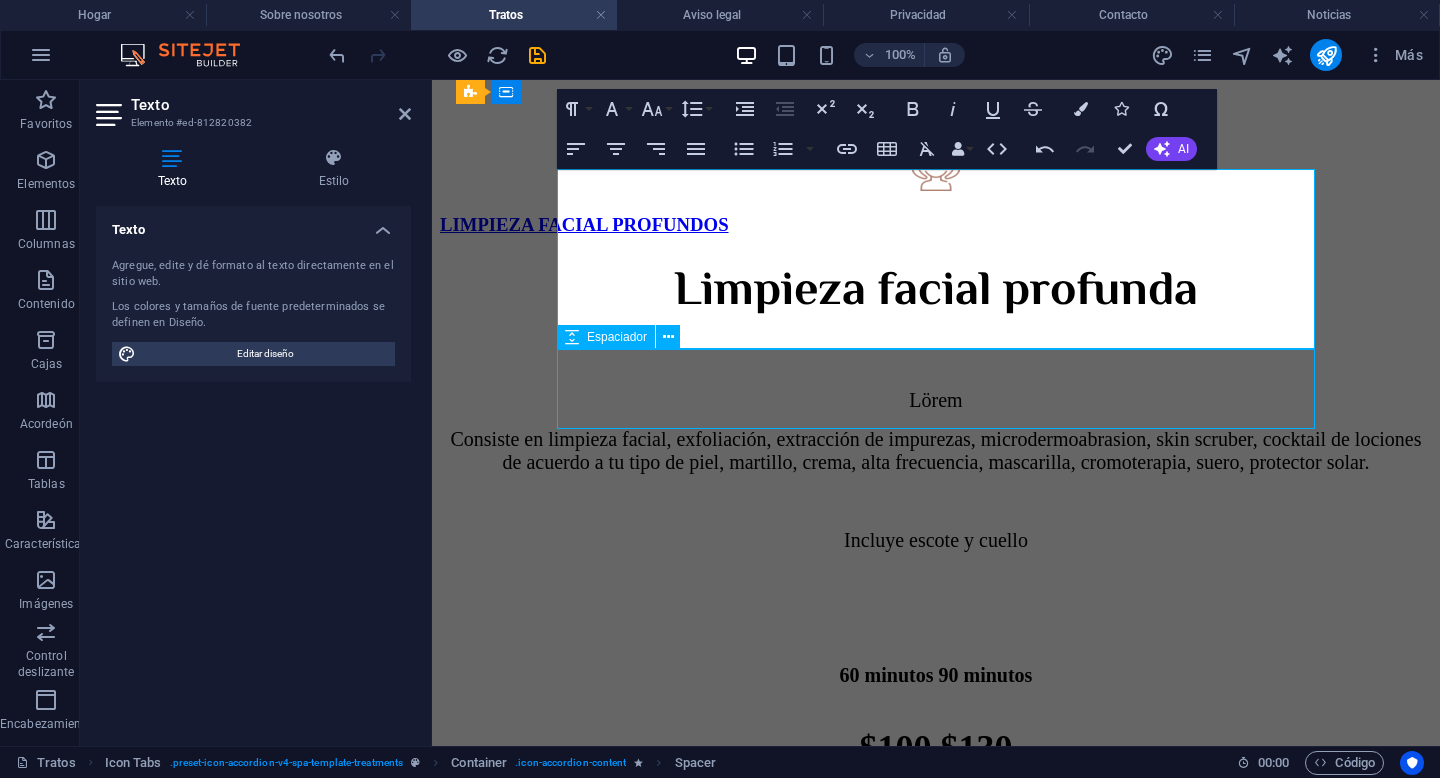scroll, scrollTop: 1574, scrollLeft: 0, axis: vertical 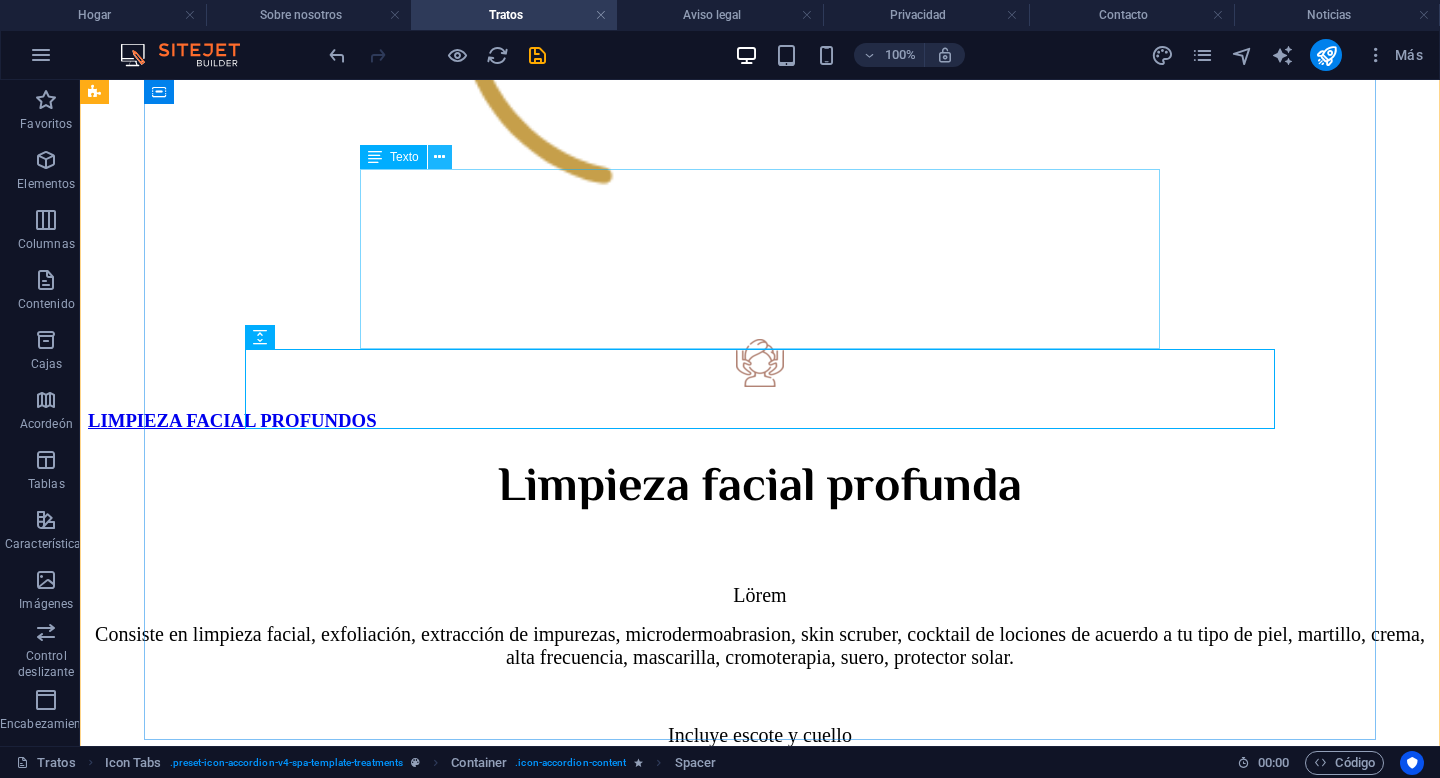 click at bounding box center (439, 157) 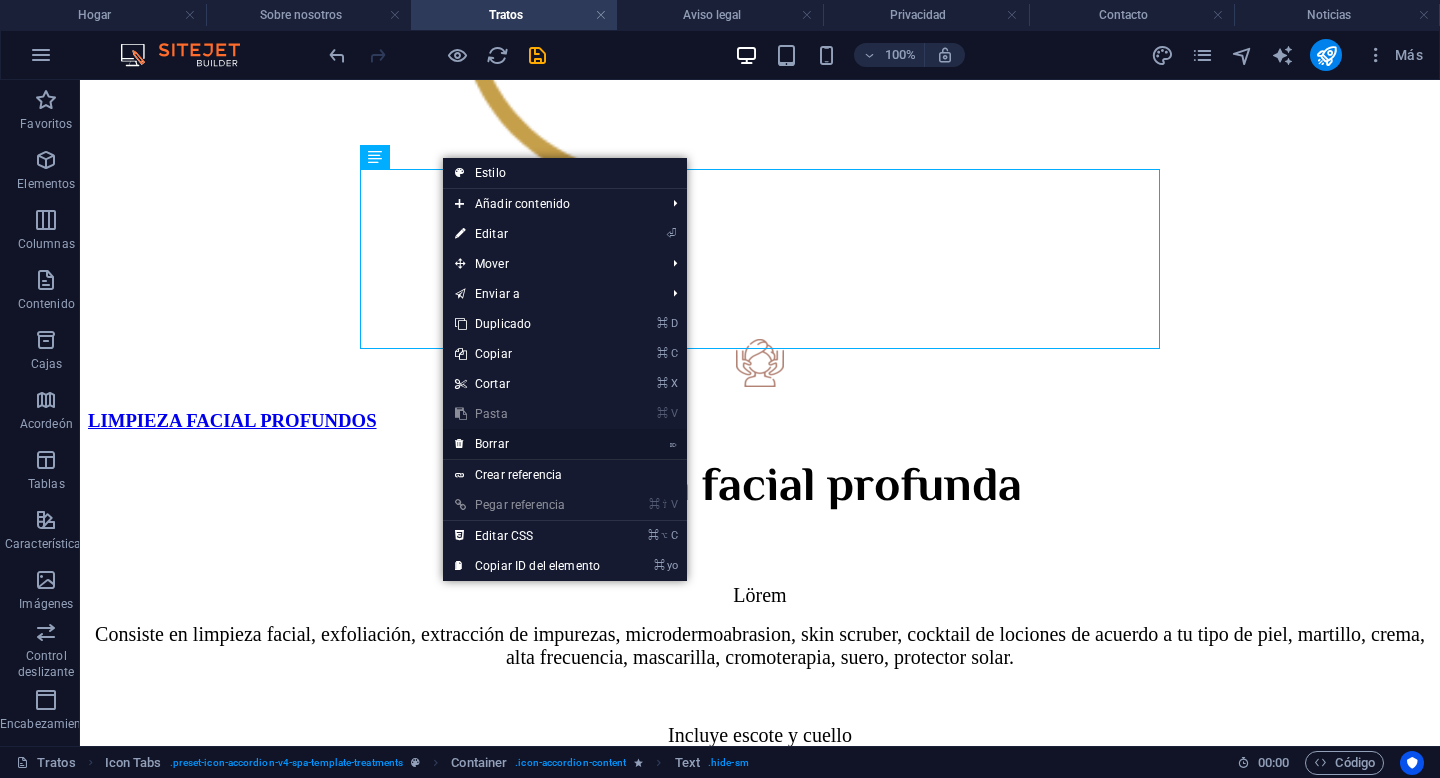 click on "⌦ Borrar" at bounding box center (527, 444) 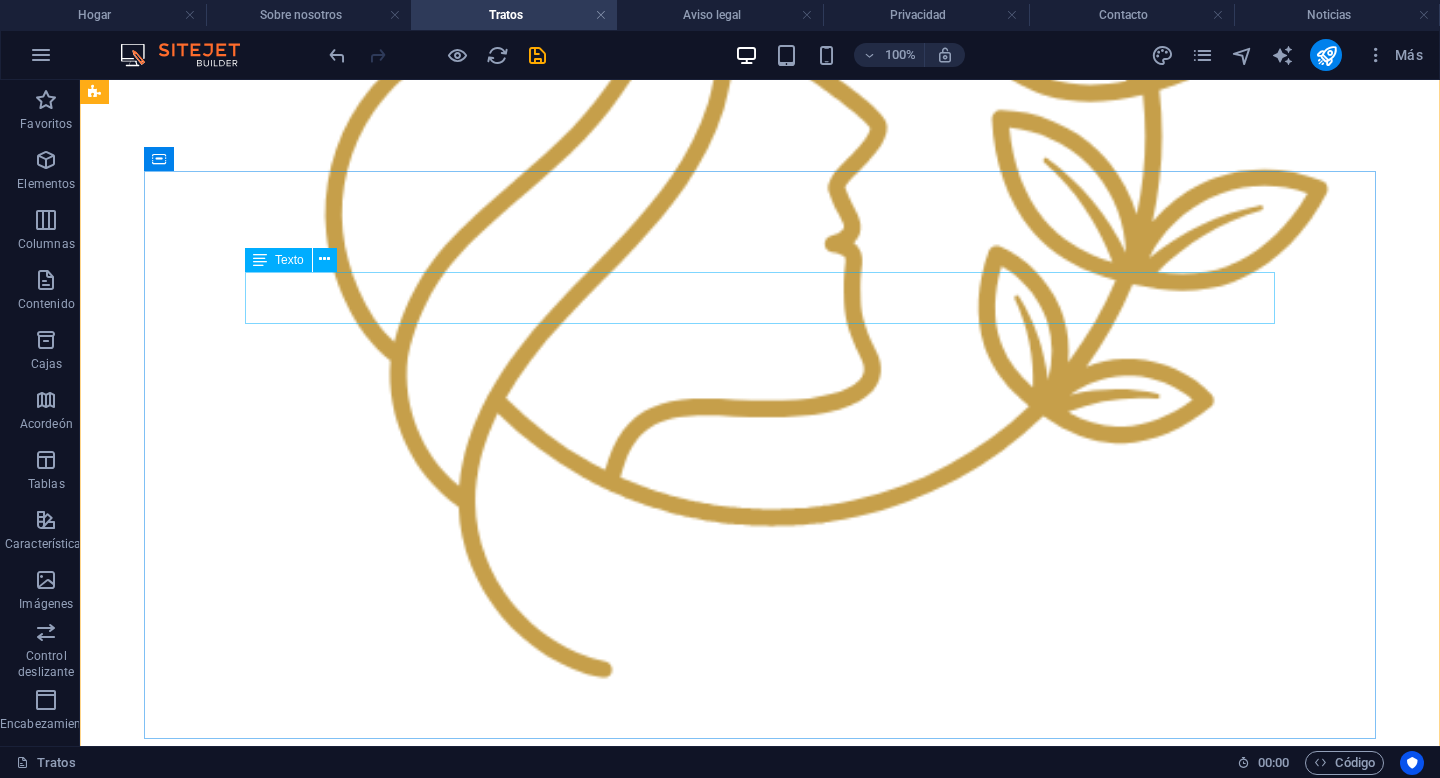 scroll, scrollTop: 1395, scrollLeft: 0, axis: vertical 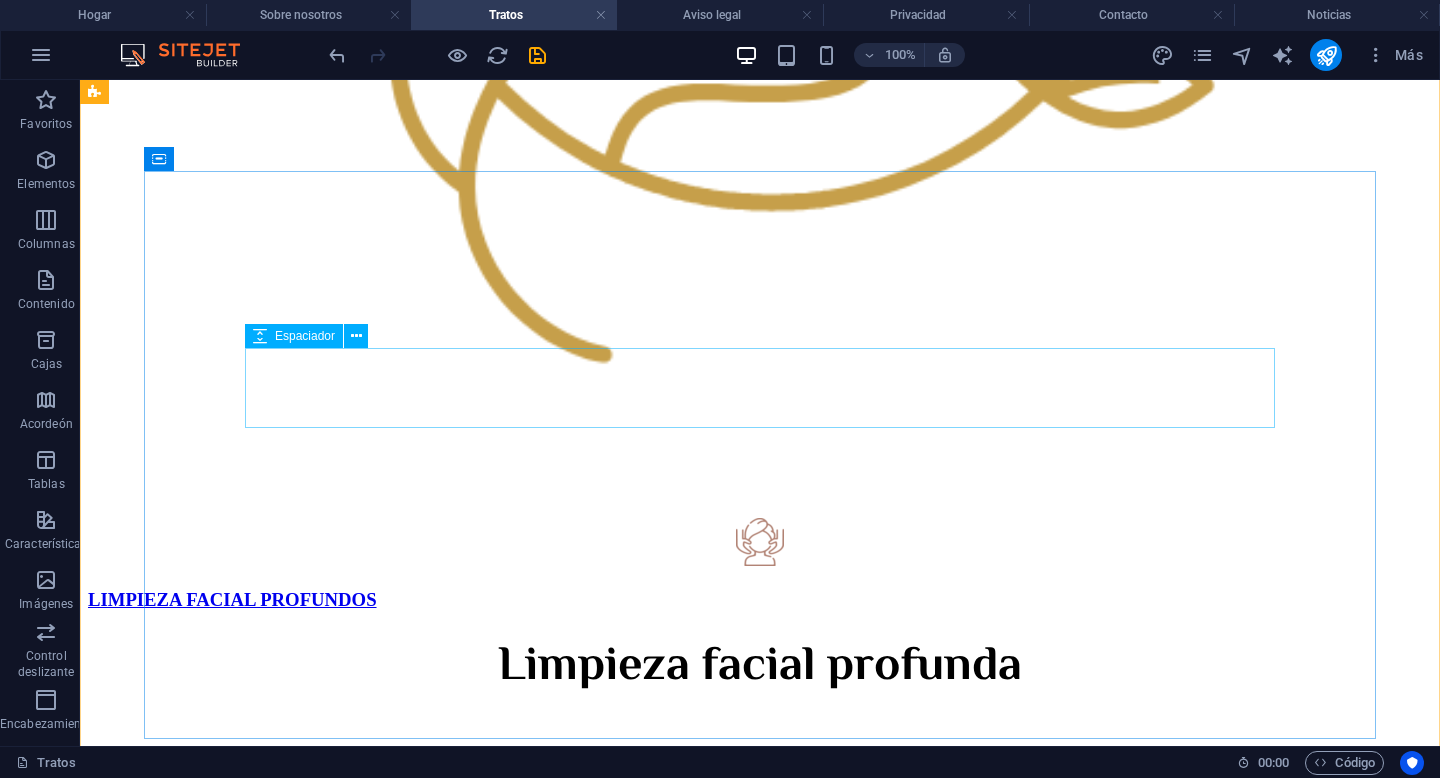 click at bounding box center [760, 787] 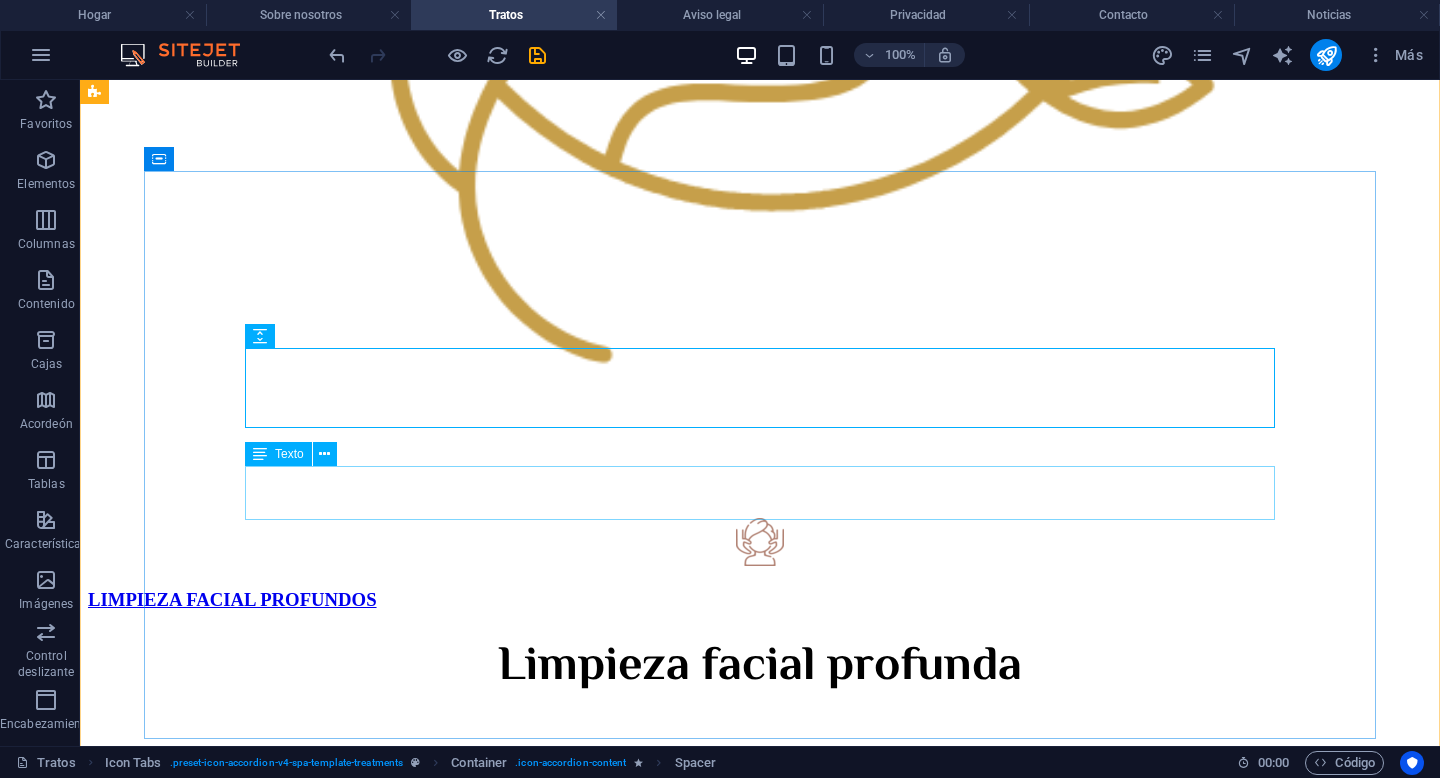 click on "$100 $130" at bounding box center (760, 927) 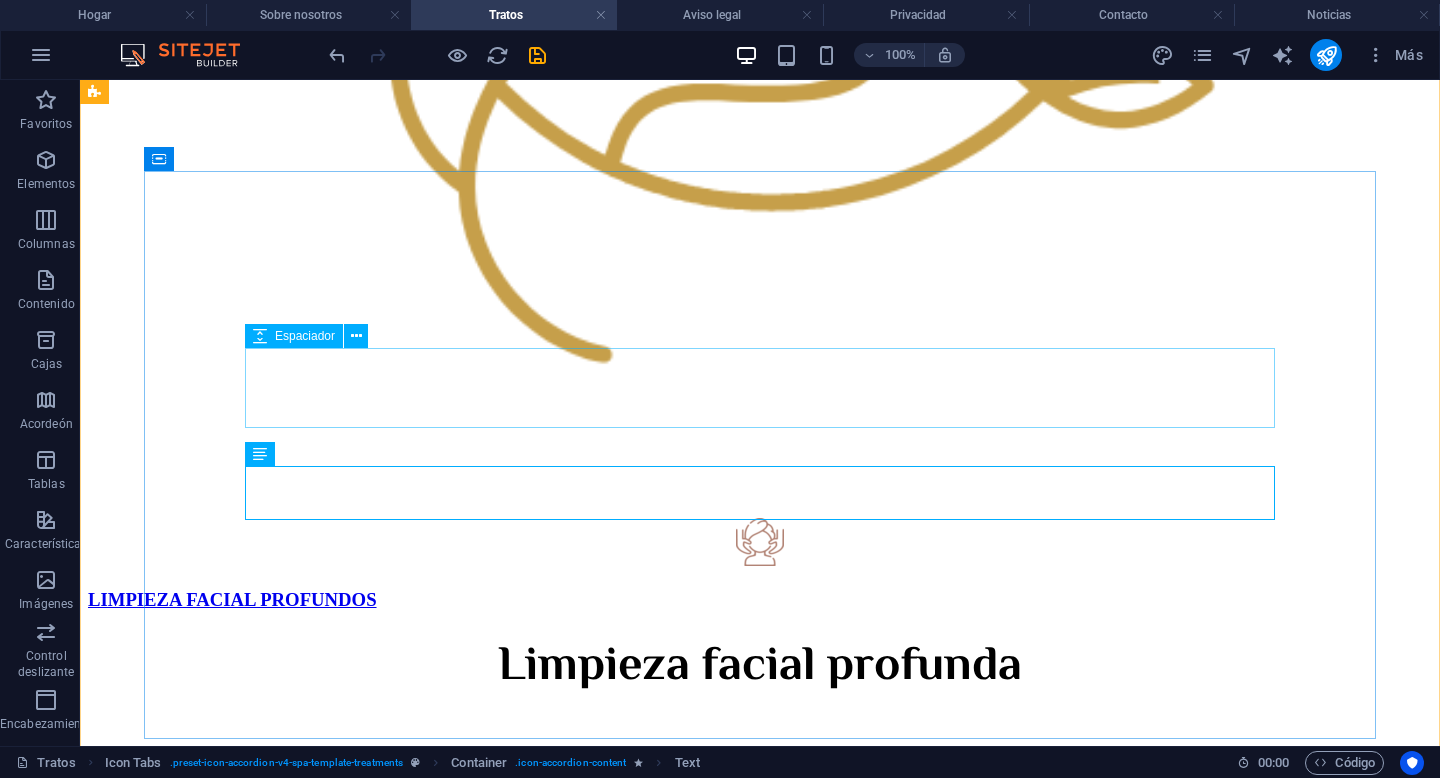 click at bounding box center (760, 787) 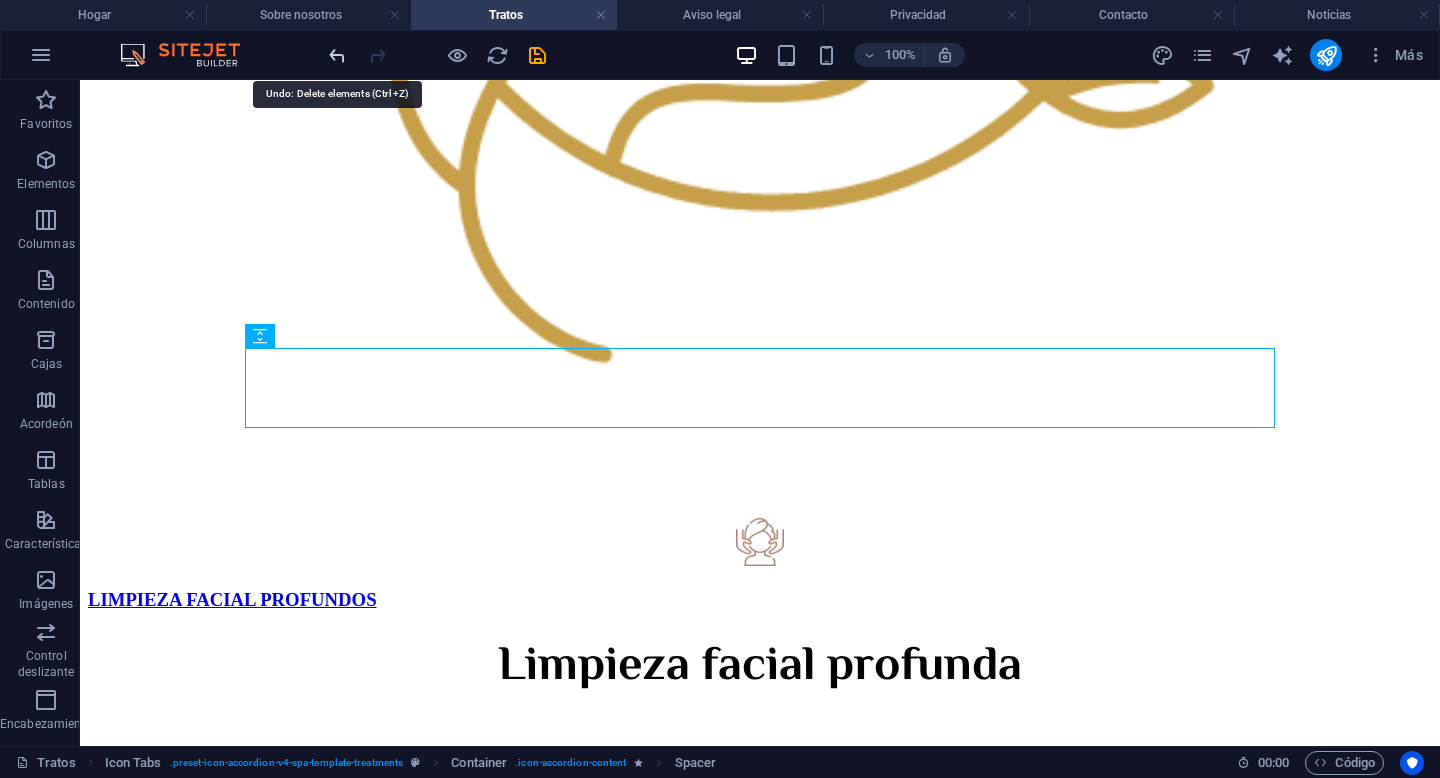 click at bounding box center (337, 55) 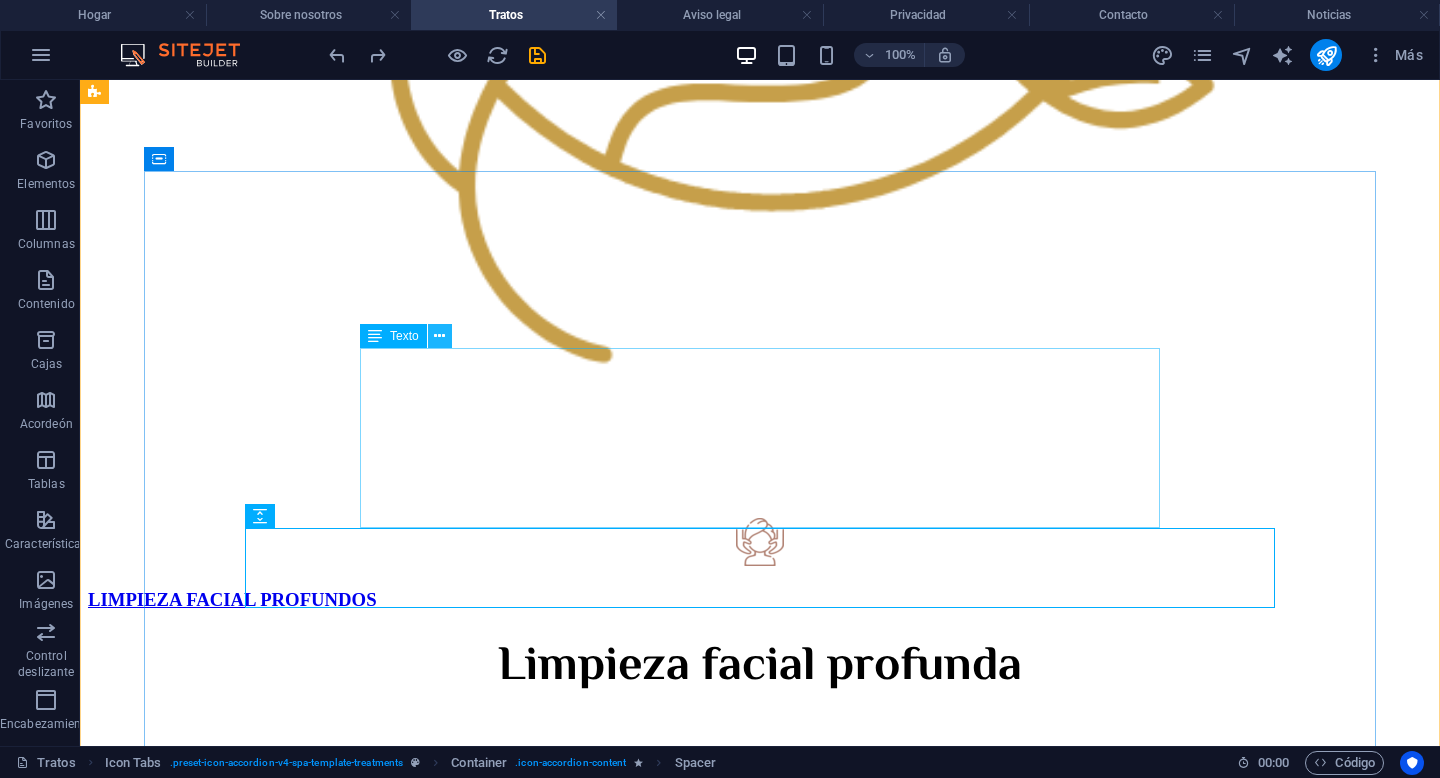 click at bounding box center (439, 336) 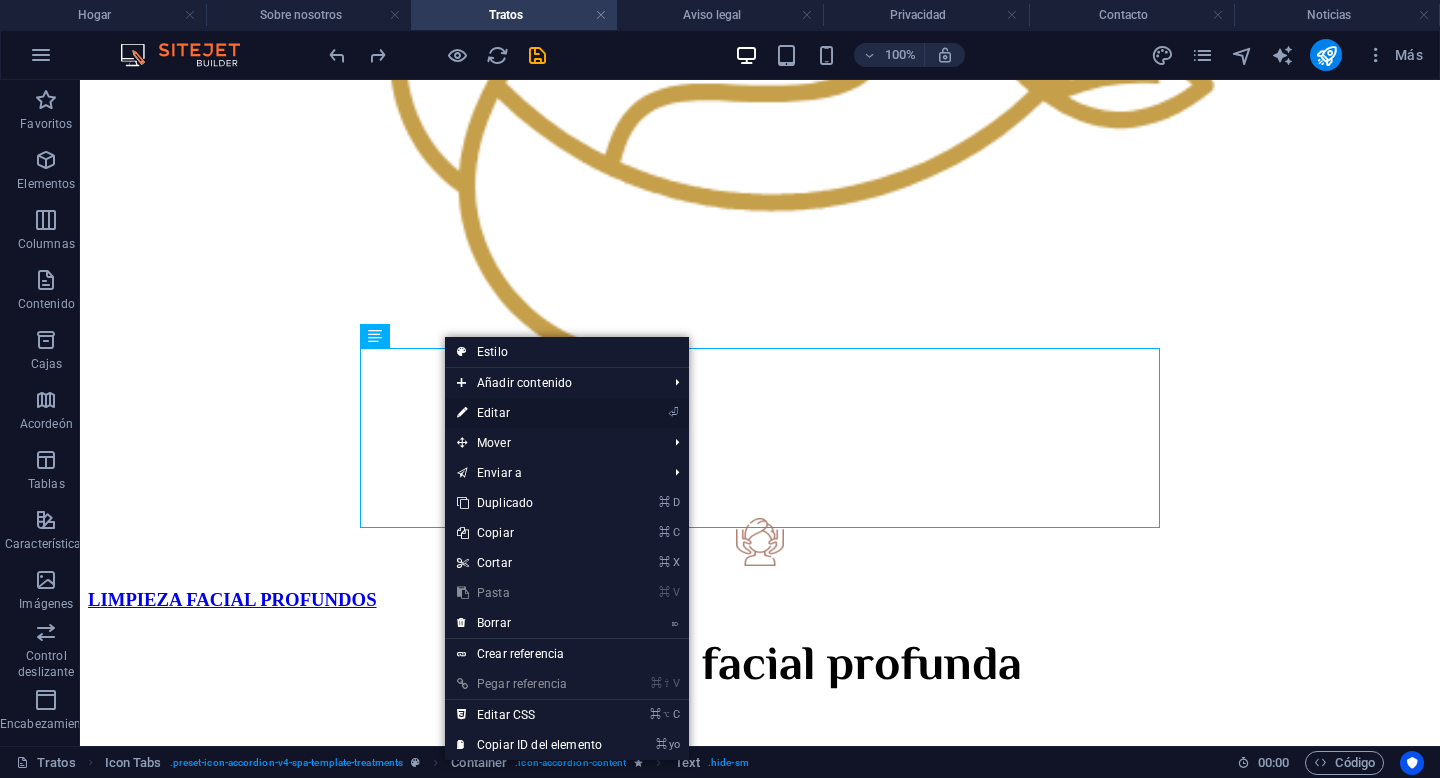 click on "⏎ Editar" at bounding box center (529, 413) 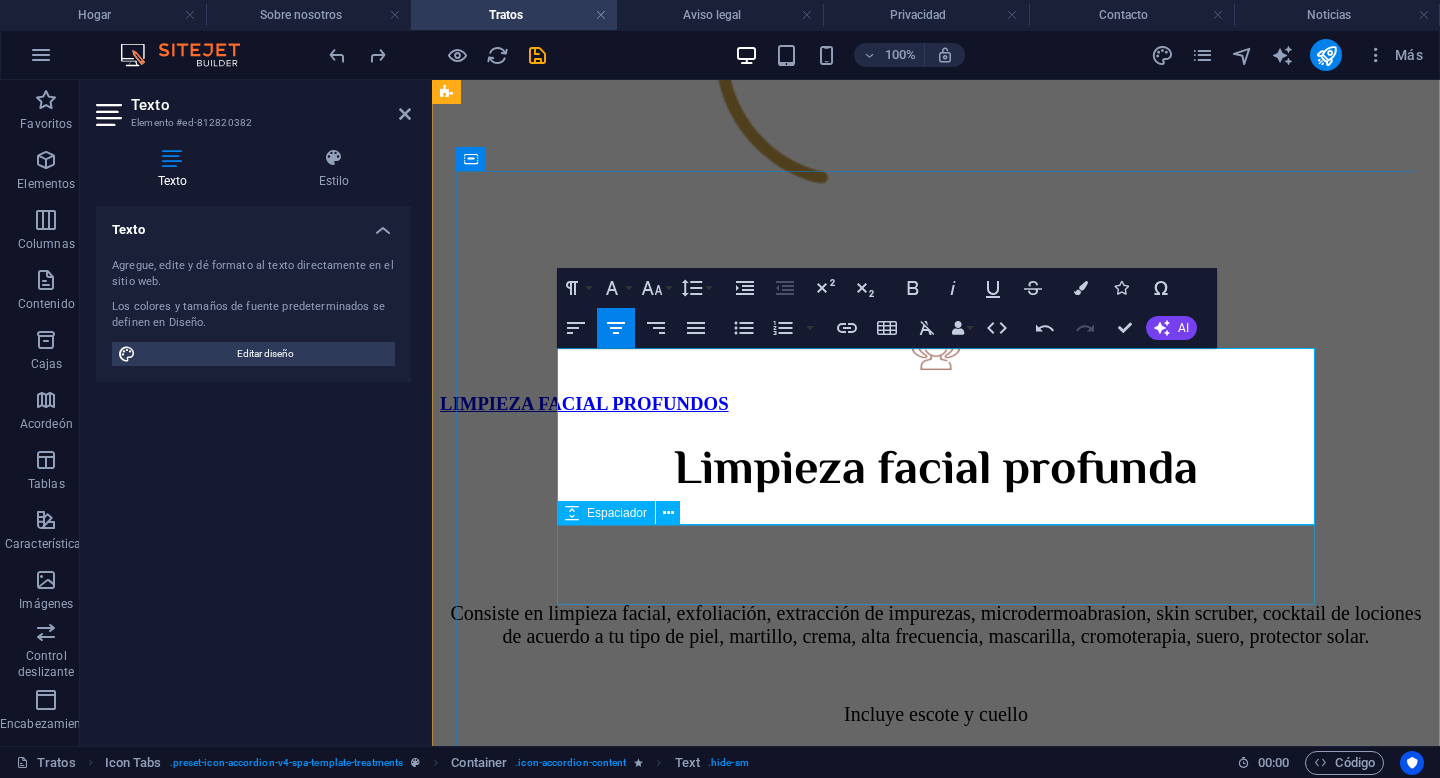 click at bounding box center [936, 782] 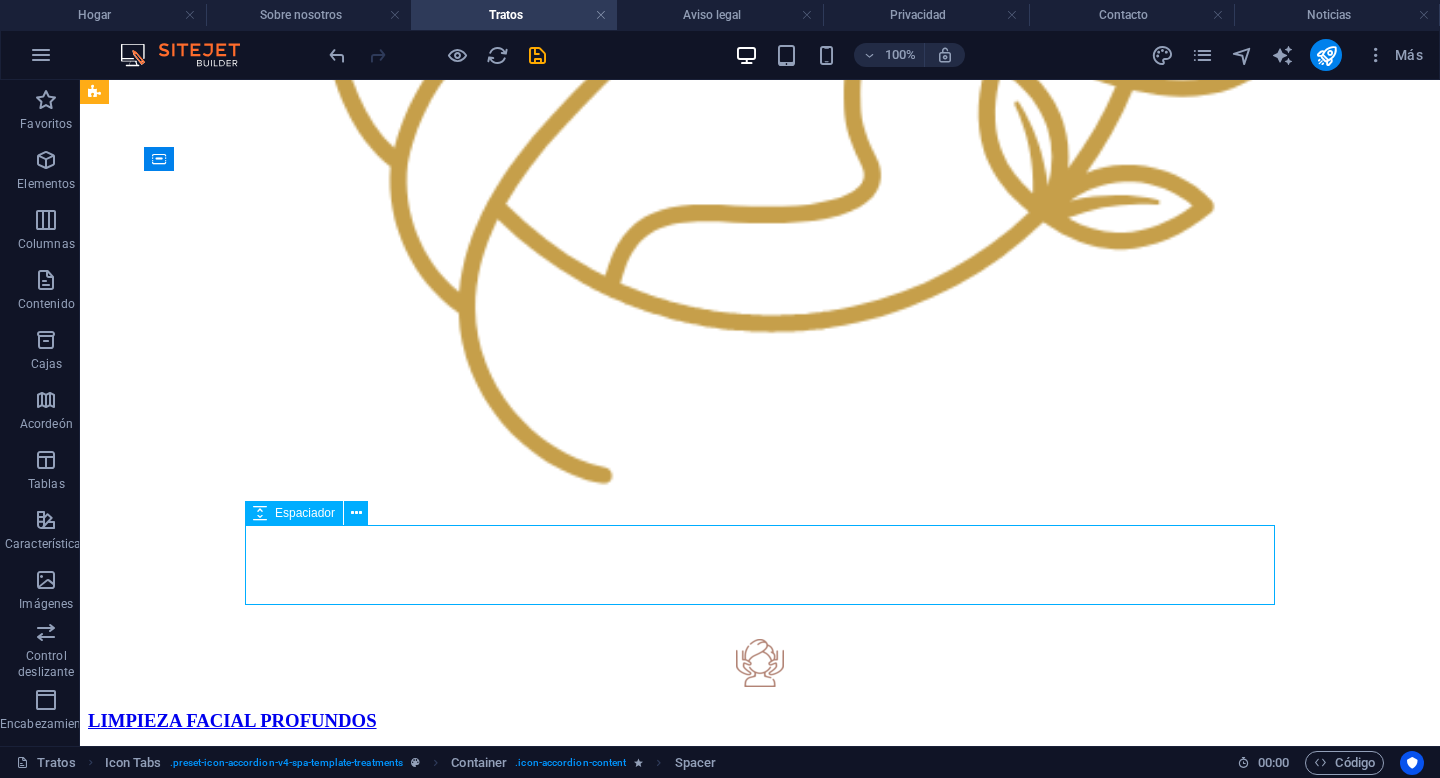 scroll, scrollTop: 1395, scrollLeft: 0, axis: vertical 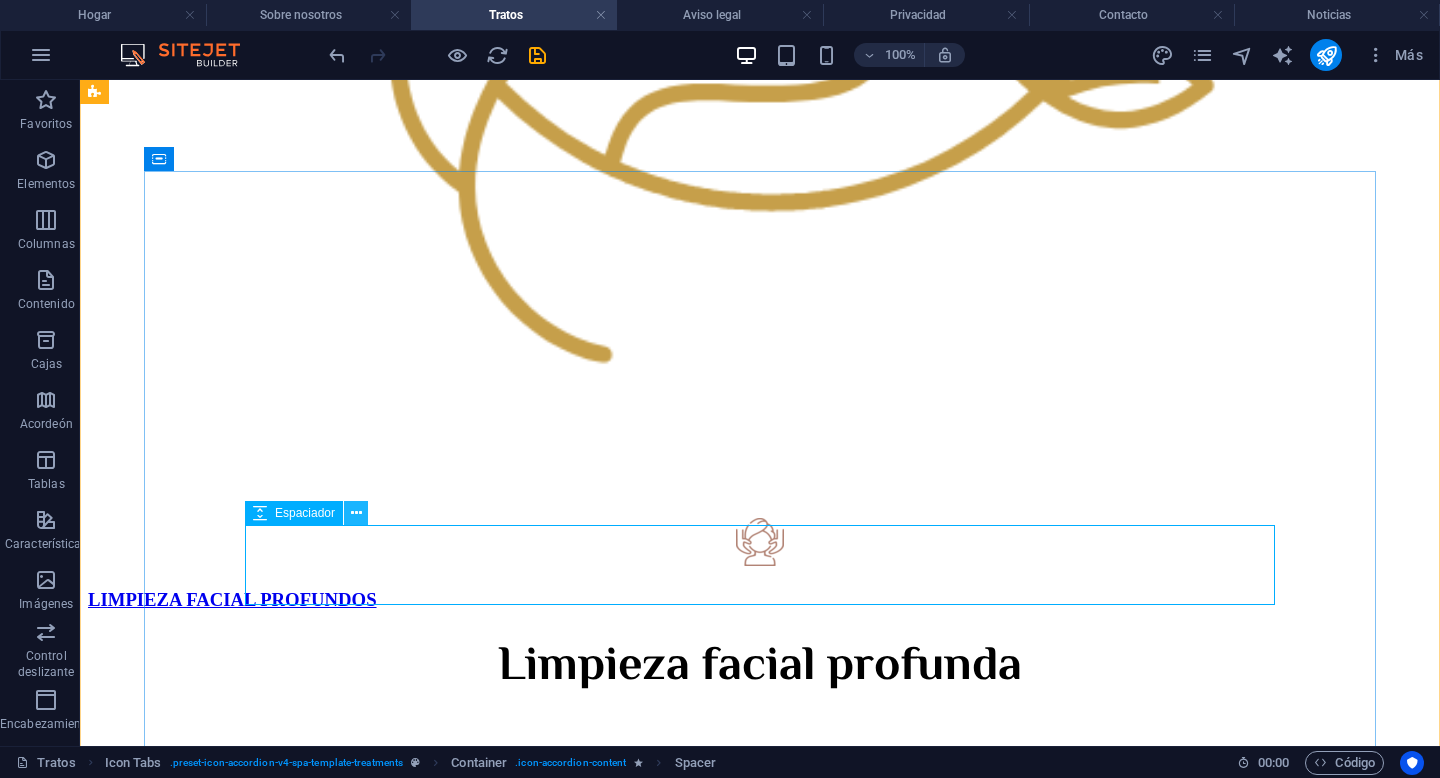 click at bounding box center [356, 513] 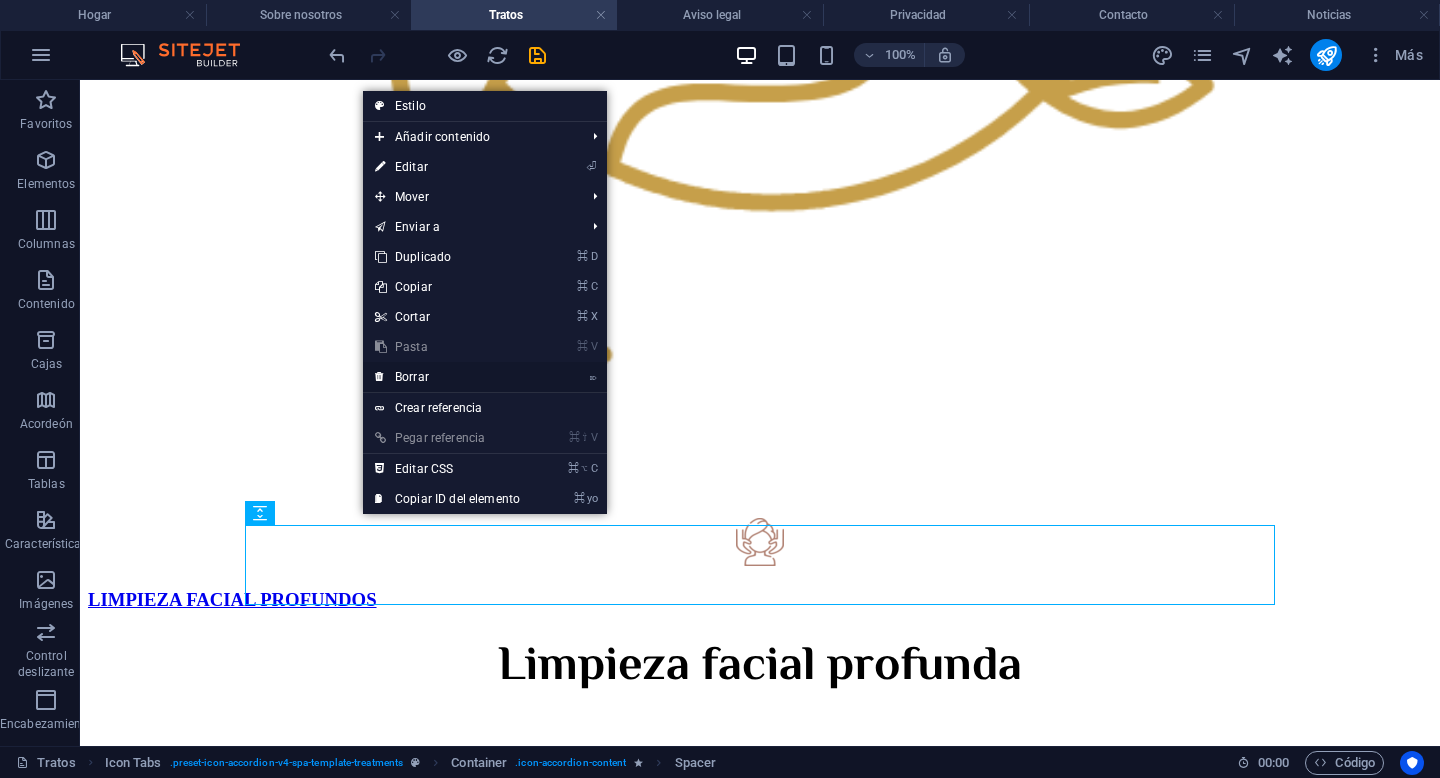 click on "Borrar" at bounding box center (412, 377) 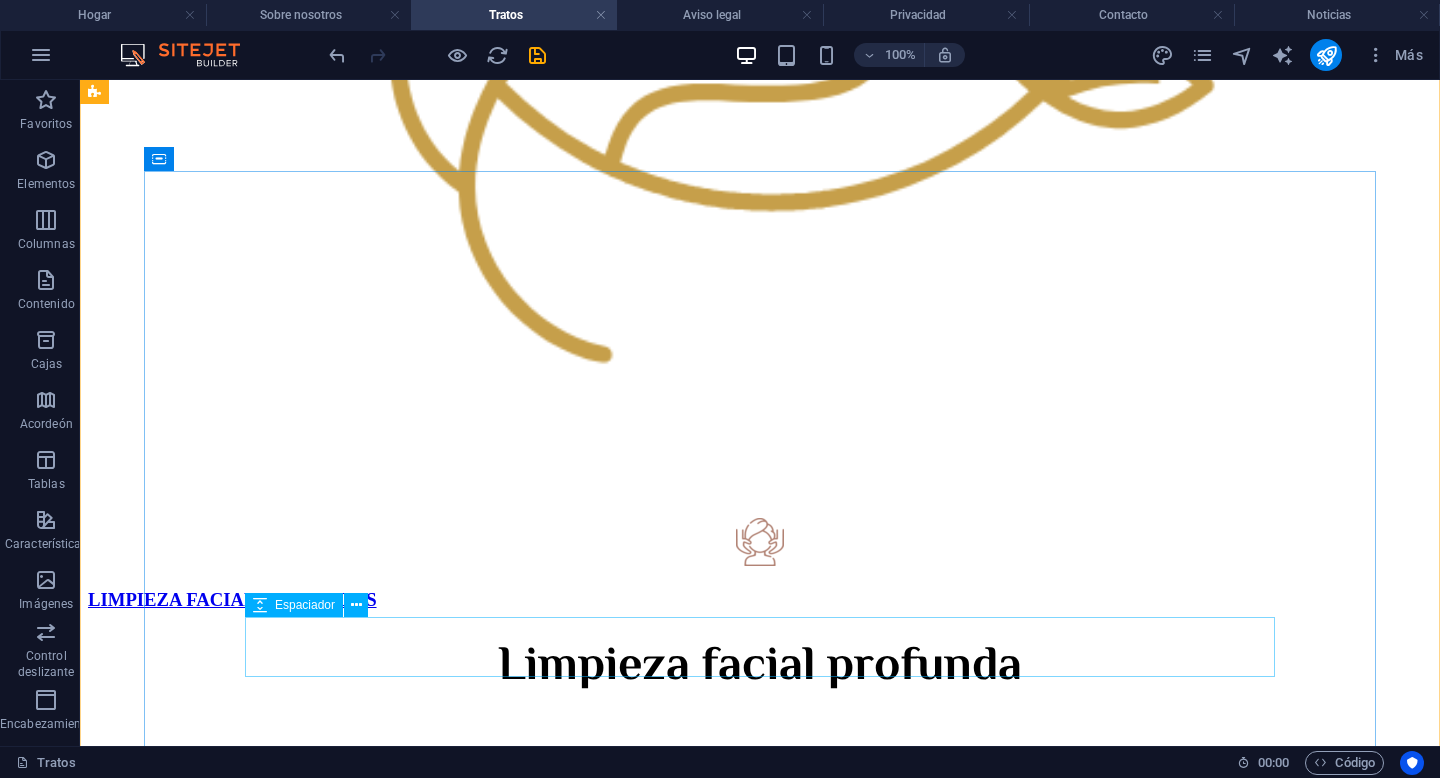 click at bounding box center [760, 1088] 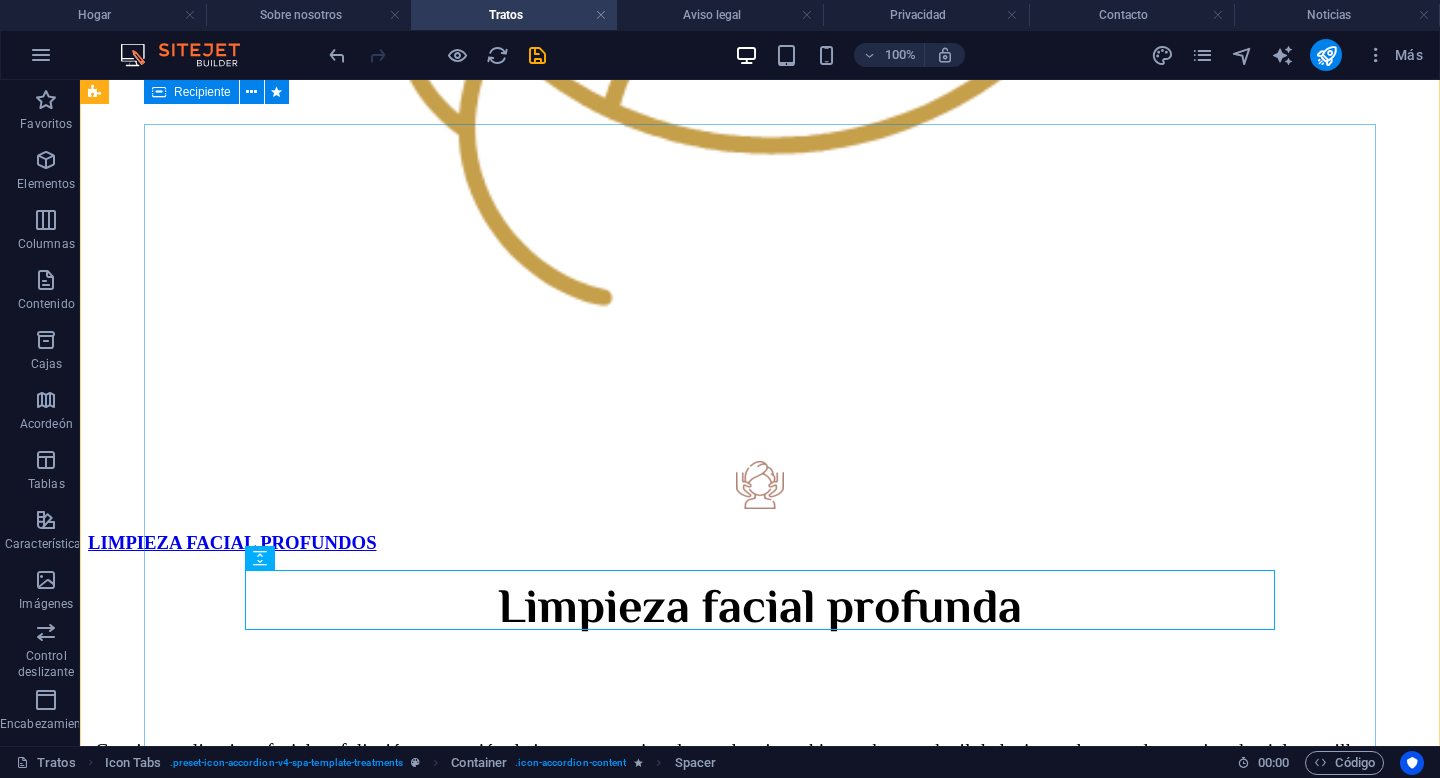 scroll, scrollTop: 1442, scrollLeft: 0, axis: vertical 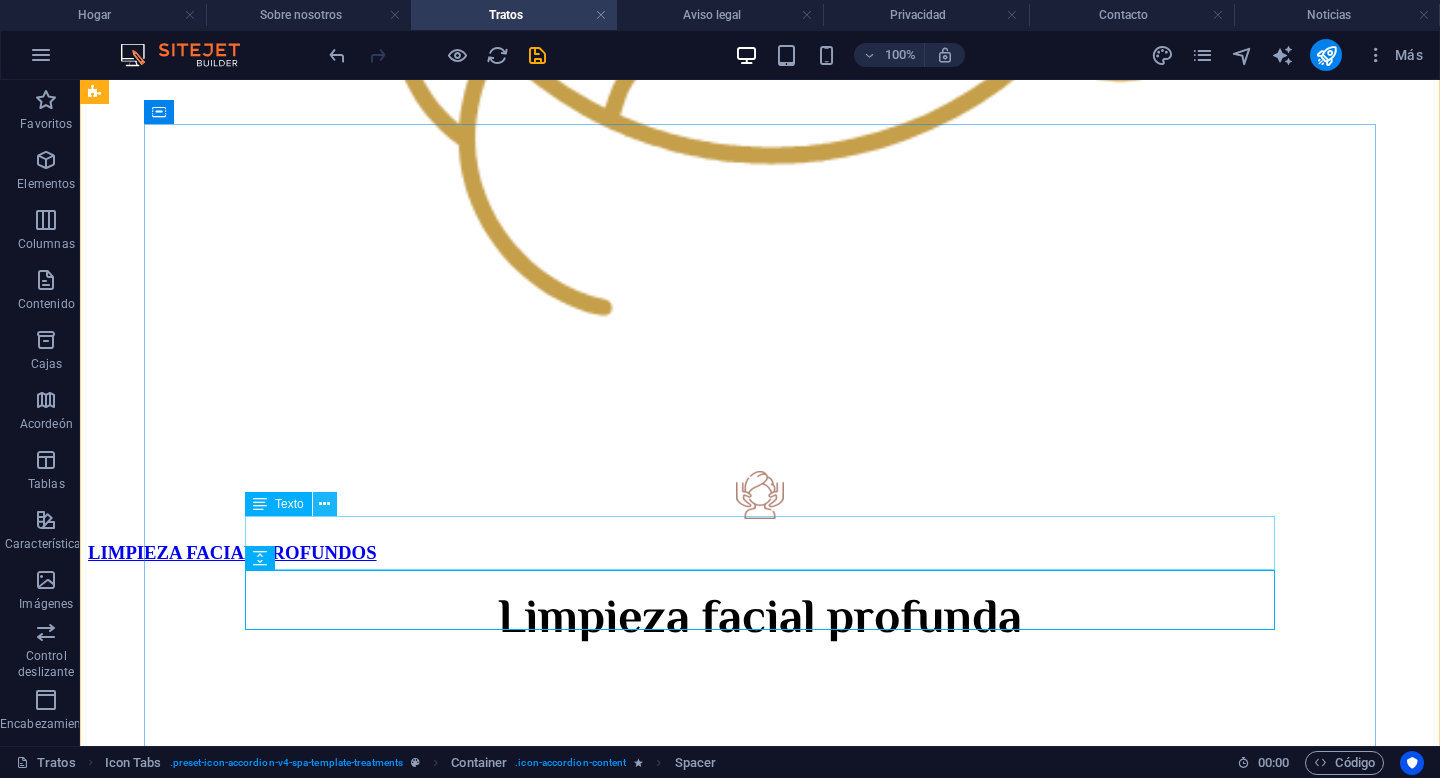 click at bounding box center (324, 504) 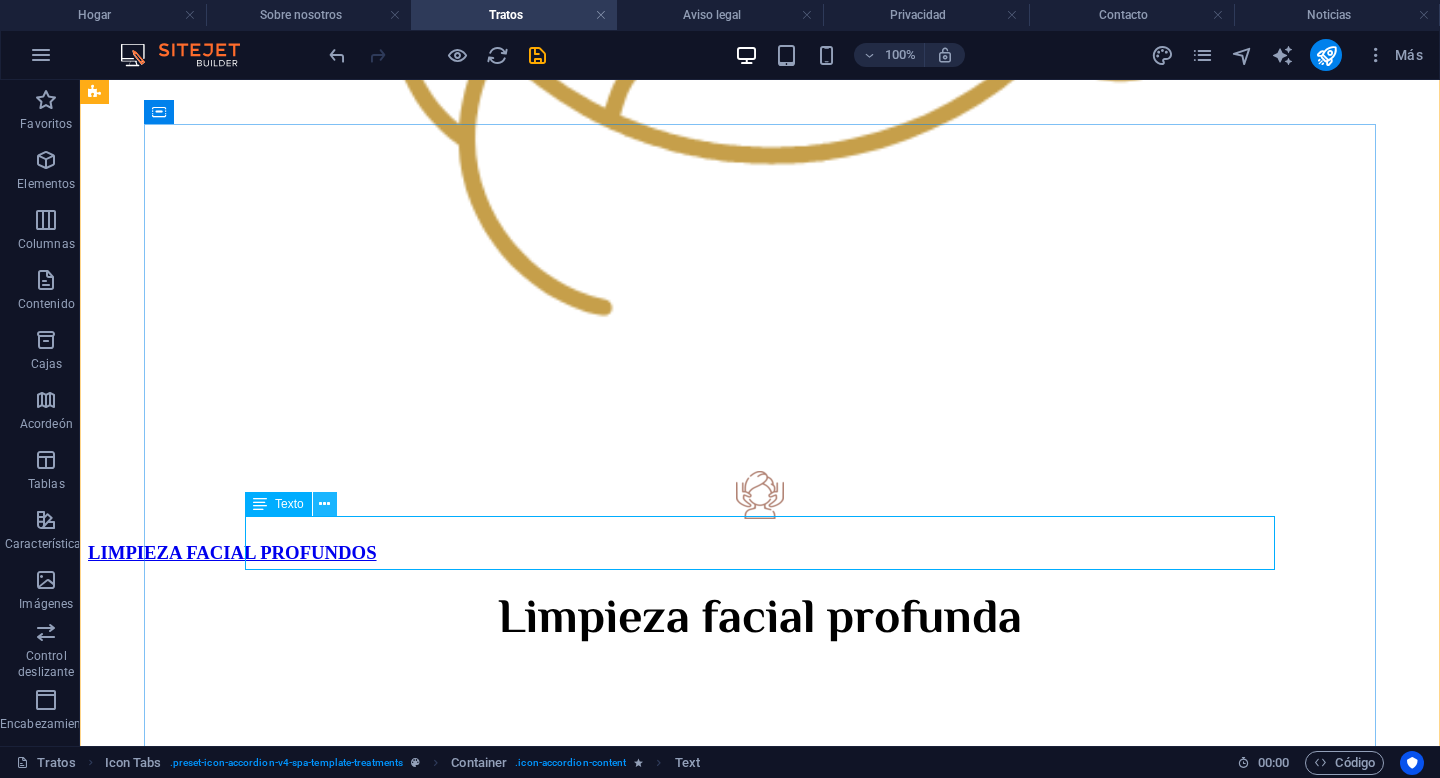 click at bounding box center (324, 504) 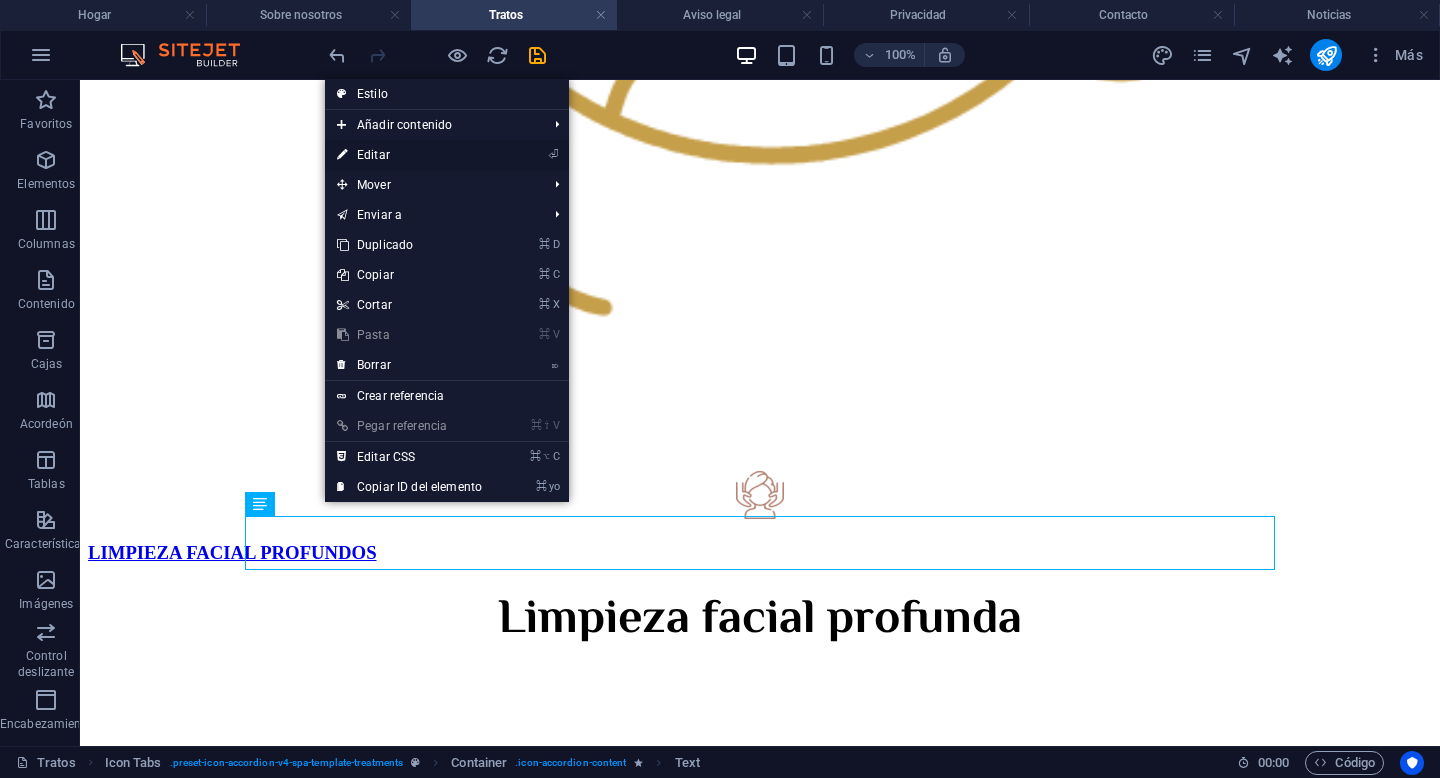 click on "Editar" at bounding box center (373, 155) 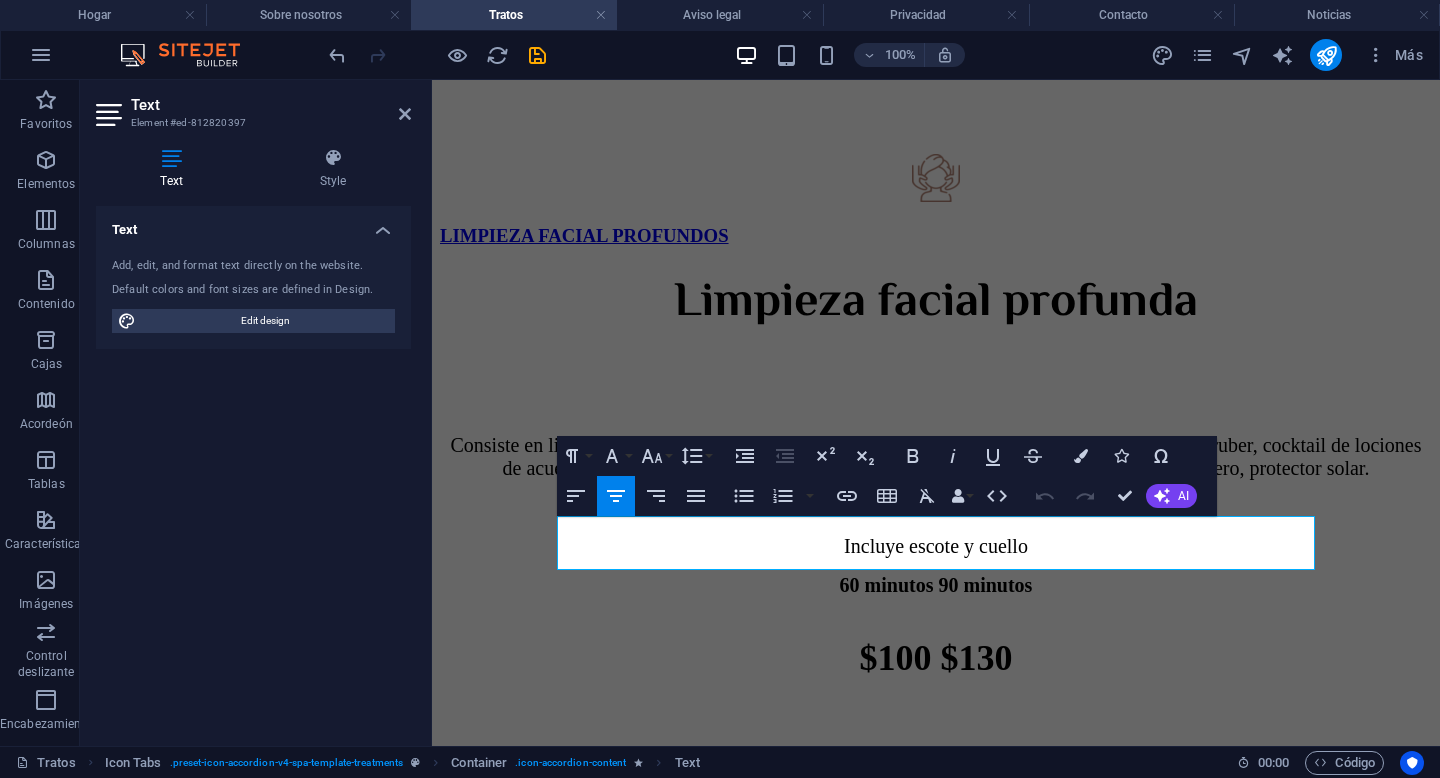 scroll, scrollTop: 1321, scrollLeft: 0, axis: vertical 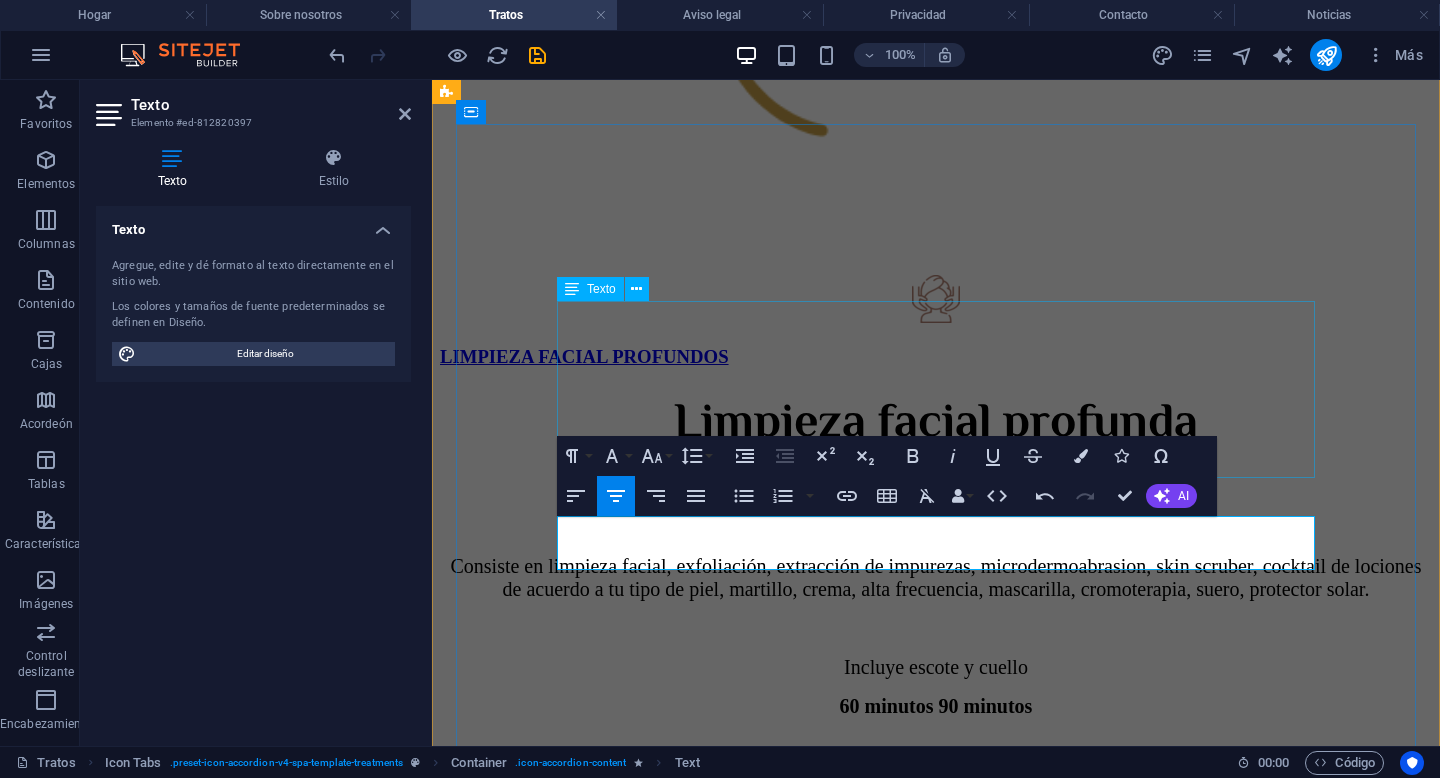 type 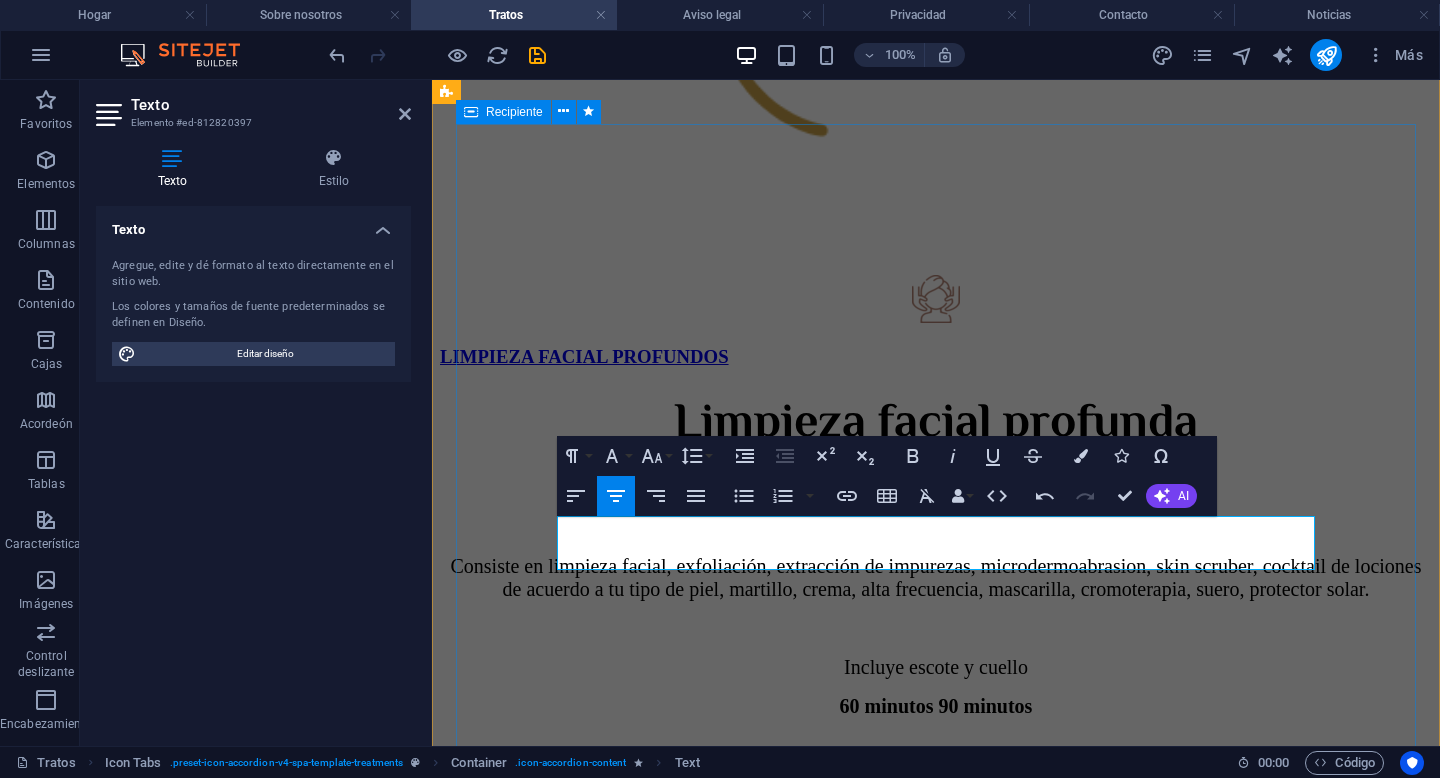 click on "Limpieza facial profunda  Consiste en limpieza facial, exfoliación, extracción de impurezas, microdermoabrasion, skin scruber, cocktail de lociones de acuerdo a tu tipo de piel, martillo, crema, alta frecuencia, mascarilla, cromoterapia, suero, protector solar.   Incluye escote y cuello 60 minutos 90 minutos $750.00 Contáctanos" at bounding box center [936, 640] 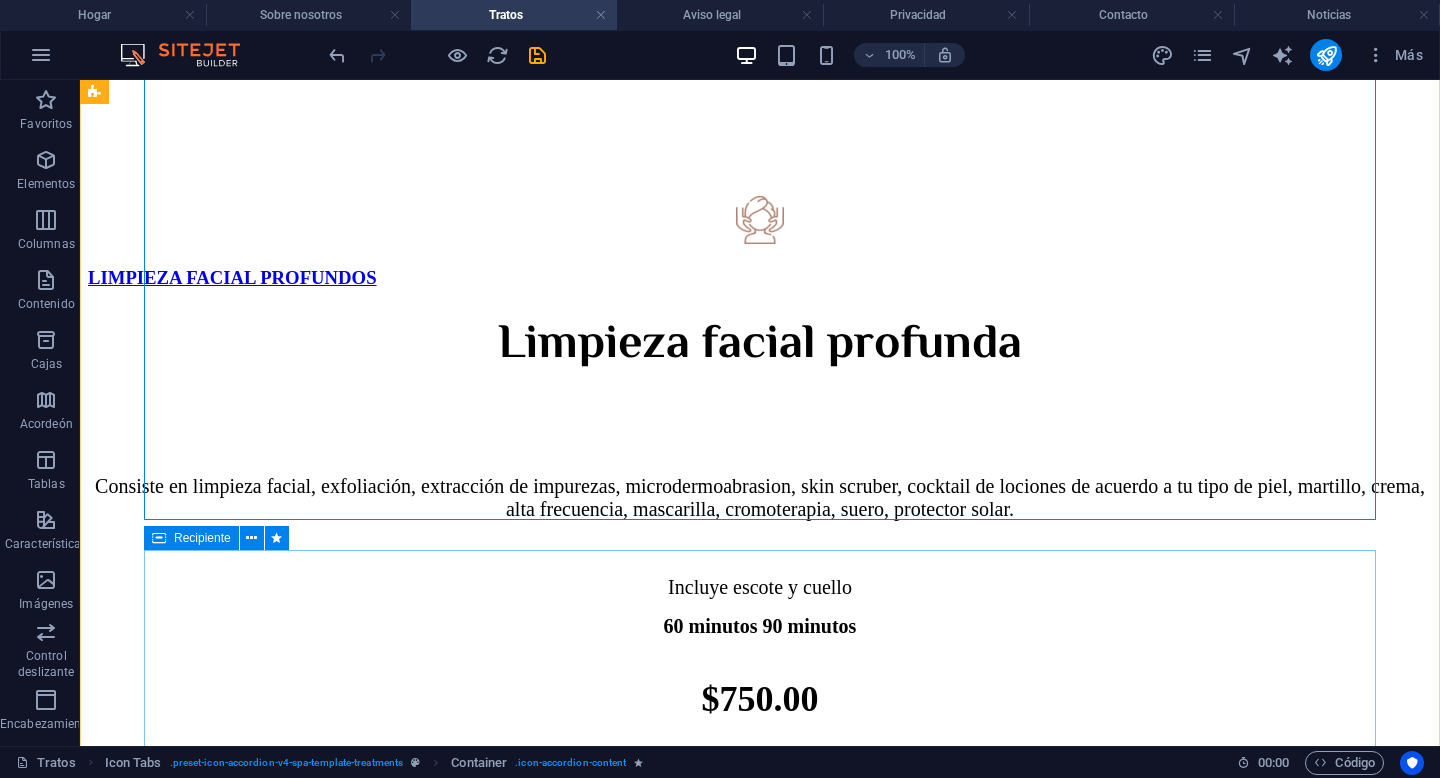 scroll, scrollTop: 1660, scrollLeft: 0, axis: vertical 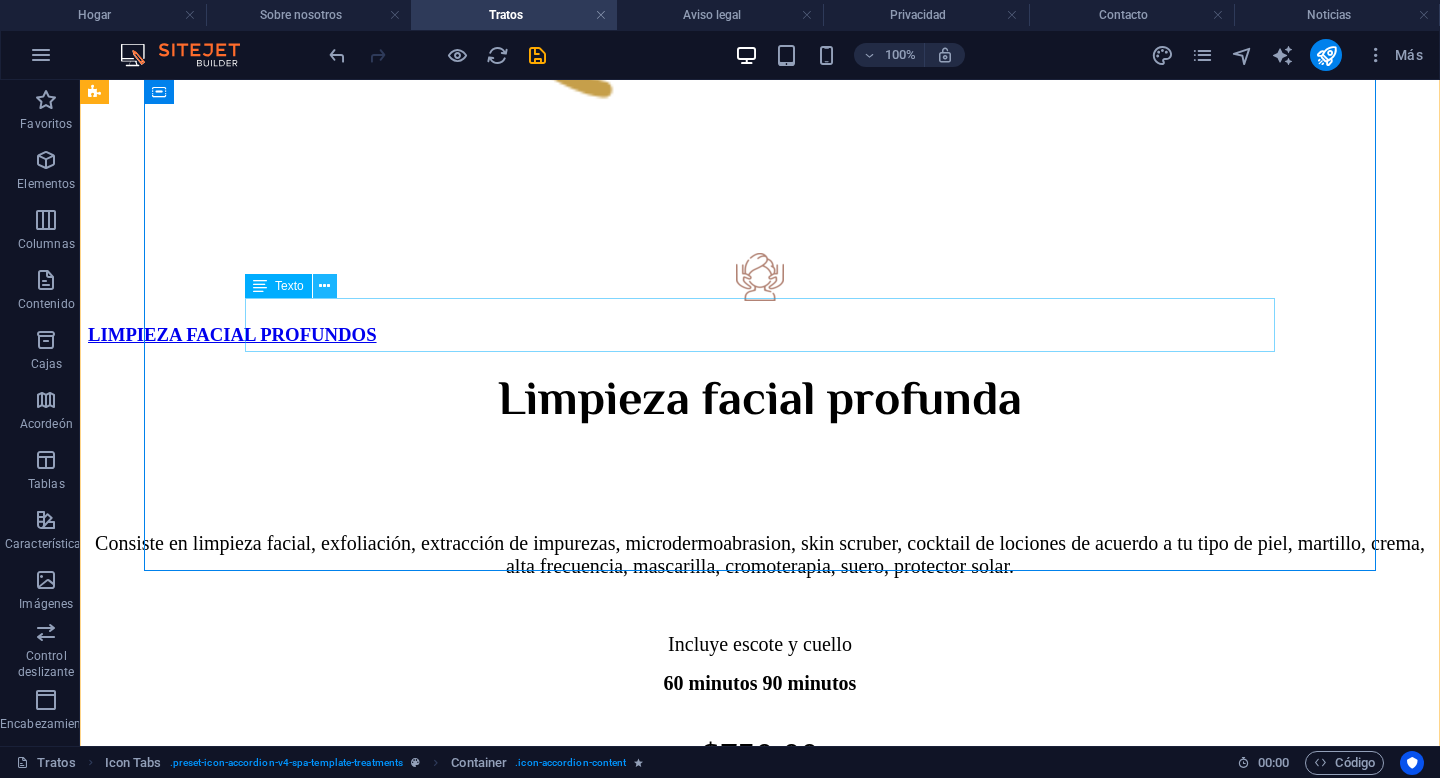 click at bounding box center [324, 286] 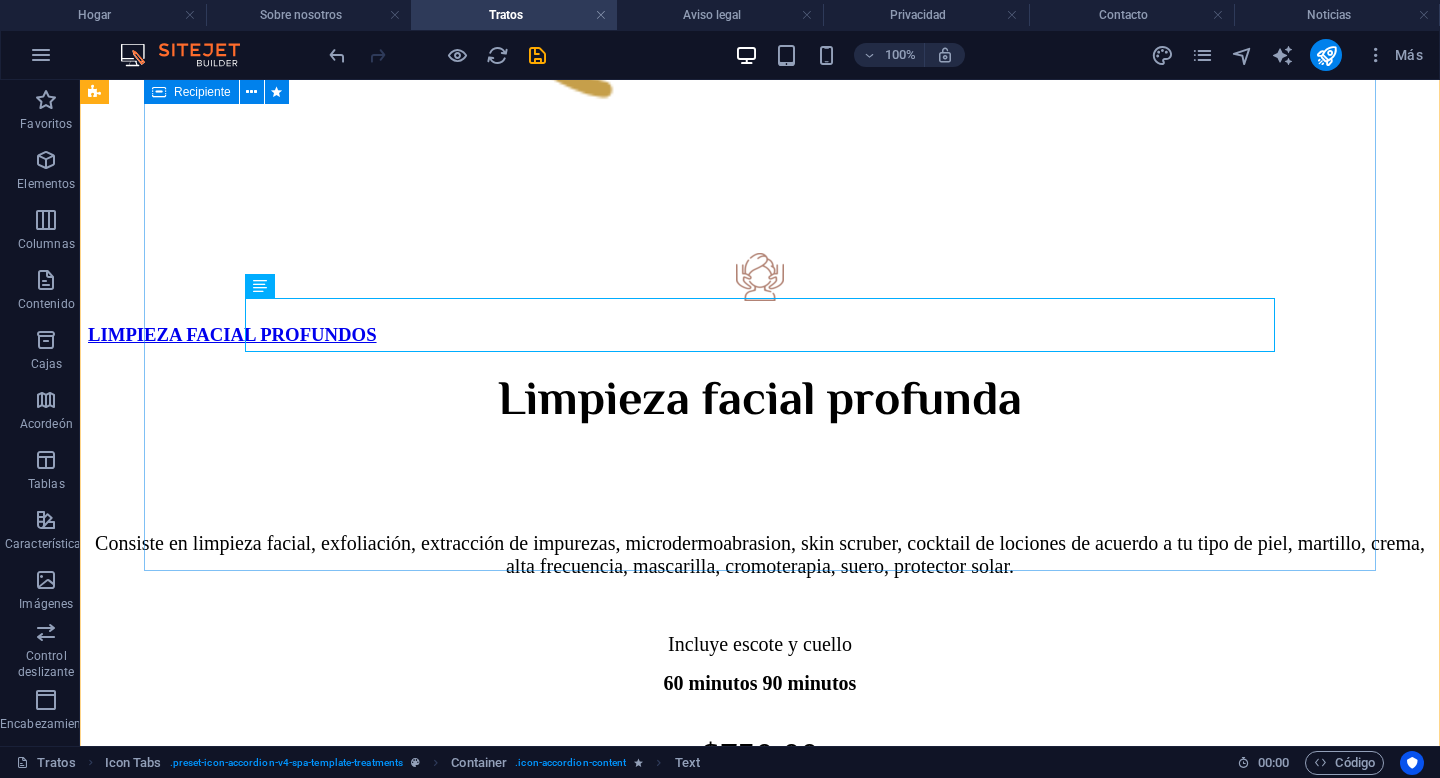 click on "Limpieza facial profunda  Consiste en limpieza facial, exfoliación, extracción de impurezas, microdermoabrasion, skin scruber, cocktail de lociones de acuerdo a tu tipo de piel, martillo, crema, alta frecuencia, mascarilla, cromoterapia, suero, protector solar.   Incluye escote y cuello 60 minutos 90 minutos $750.00 Contáctanos" at bounding box center [760, 618] 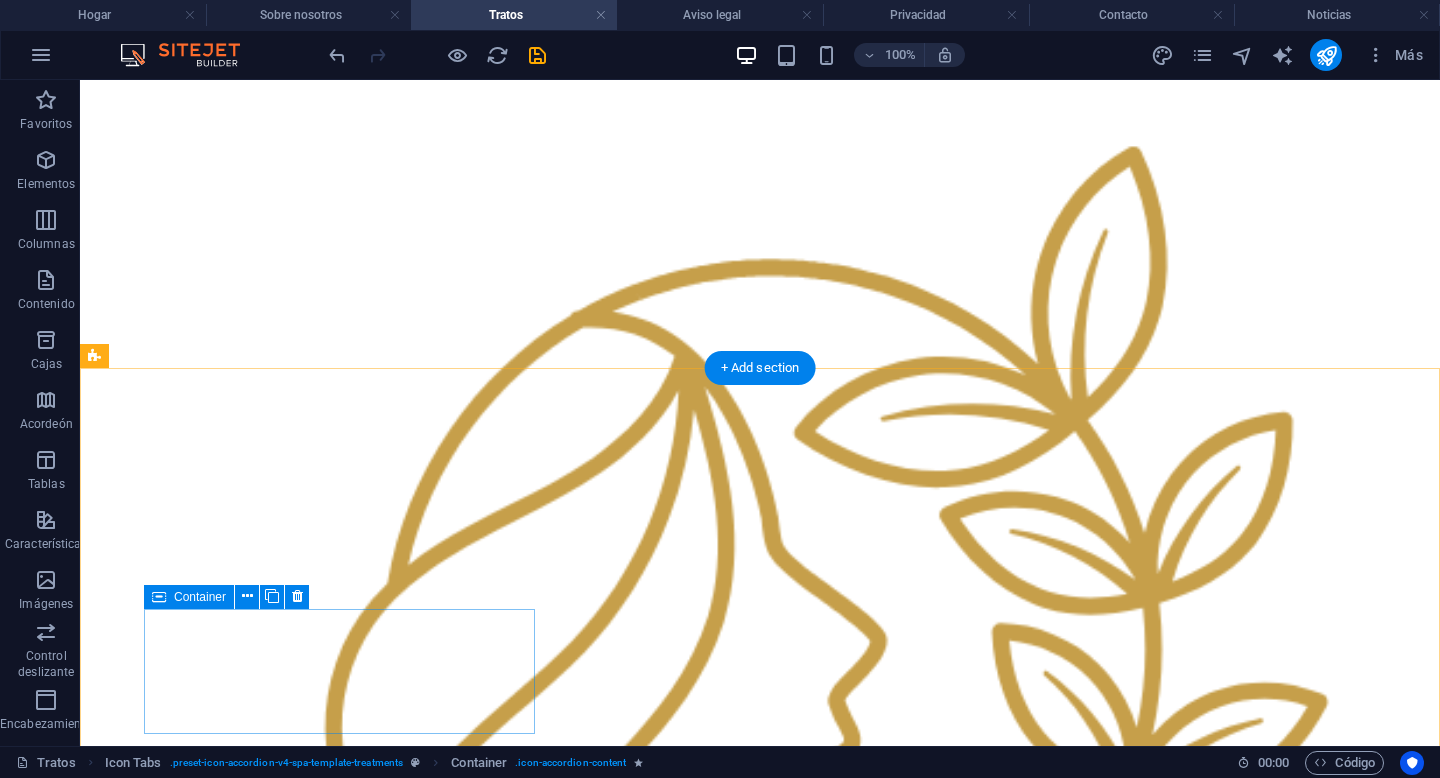 scroll, scrollTop: 488, scrollLeft: 0, axis: vertical 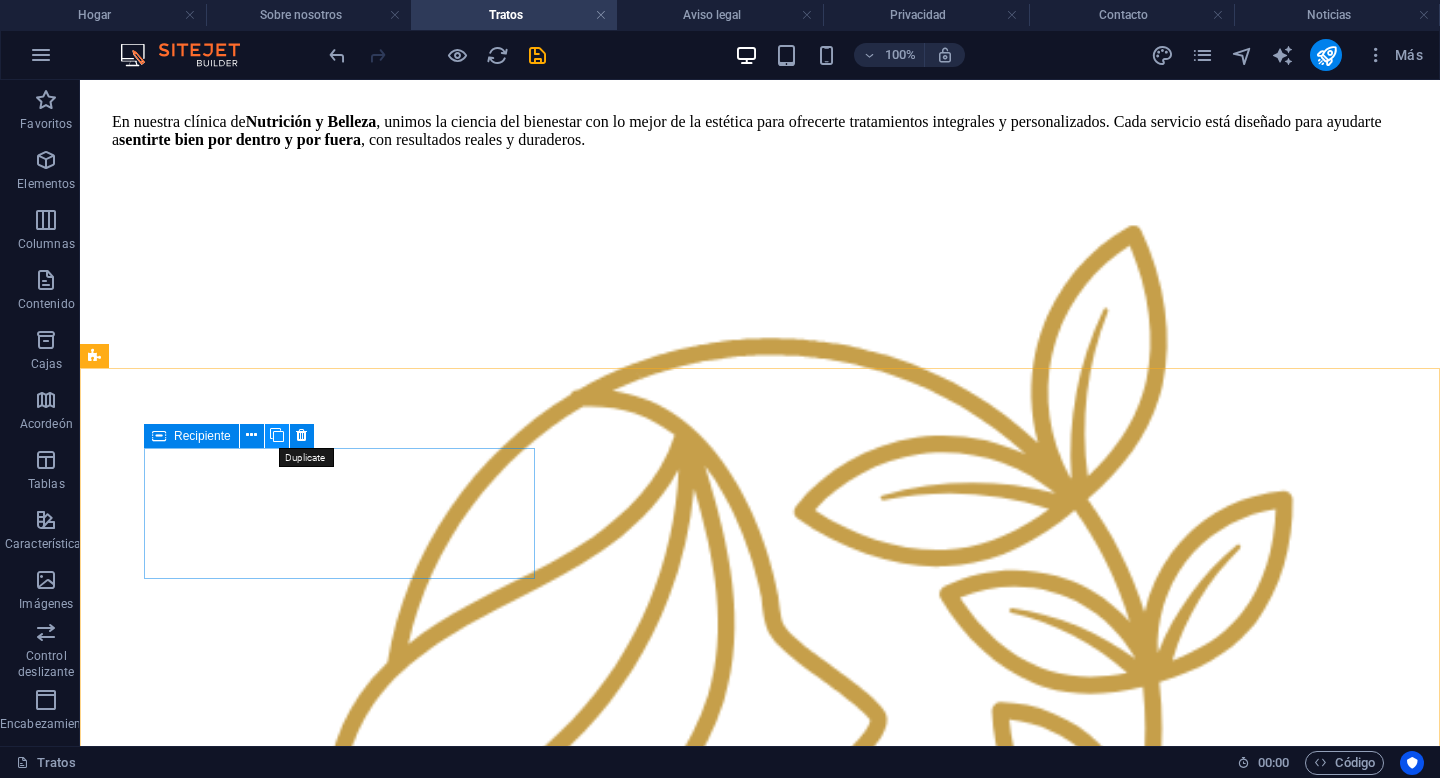 click at bounding box center (277, 435) 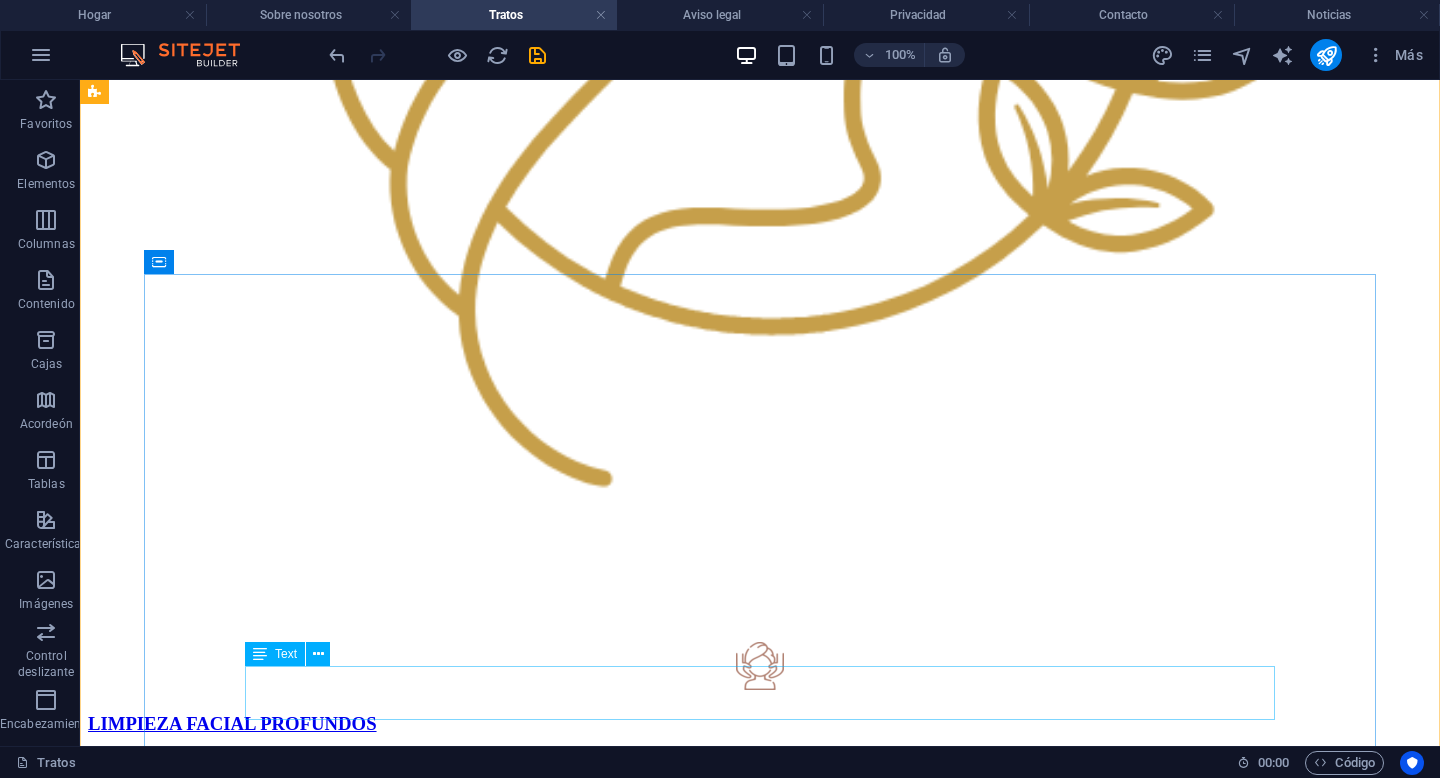 scroll, scrollTop: 1298, scrollLeft: 0, axis: vertical 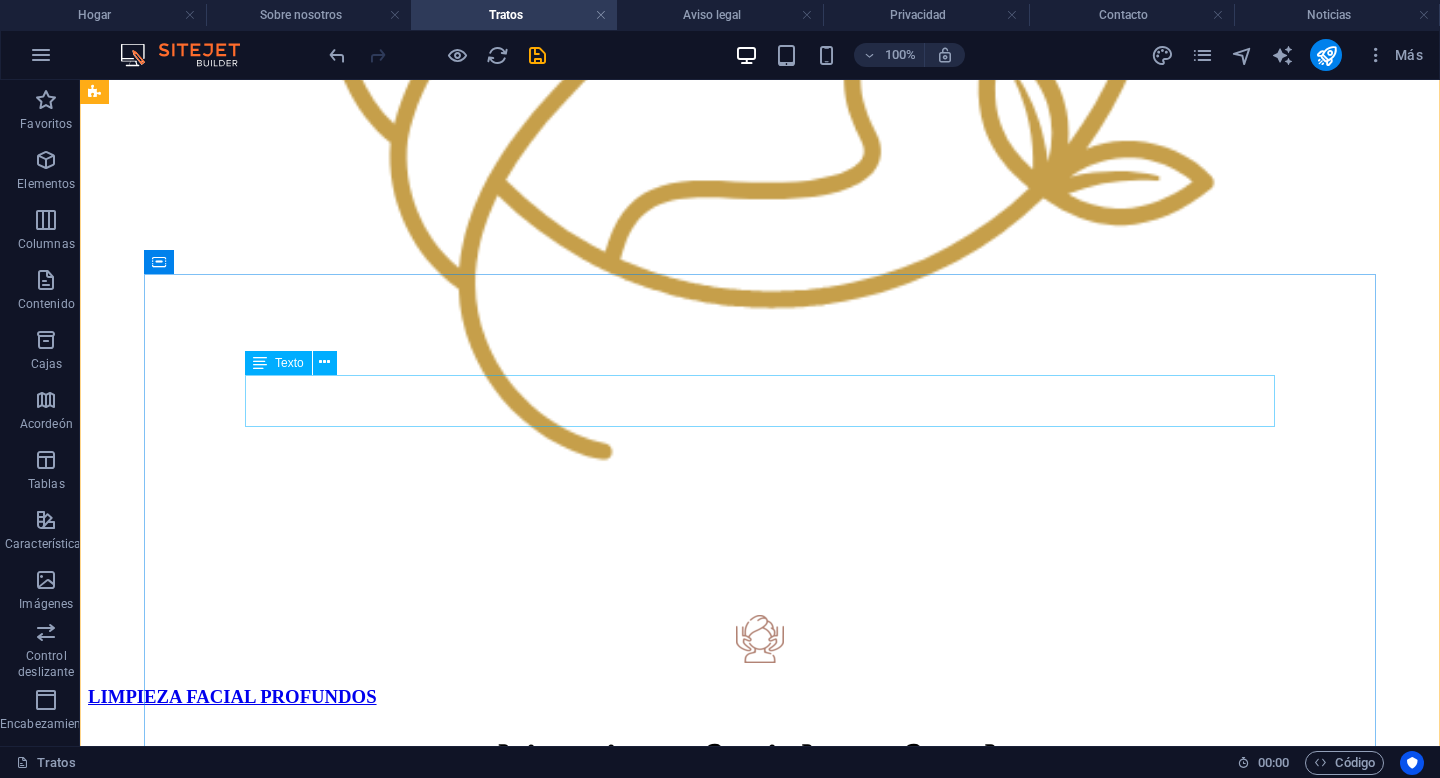 click on "Limpieza facial profunda" at bounding box center (760, 764) 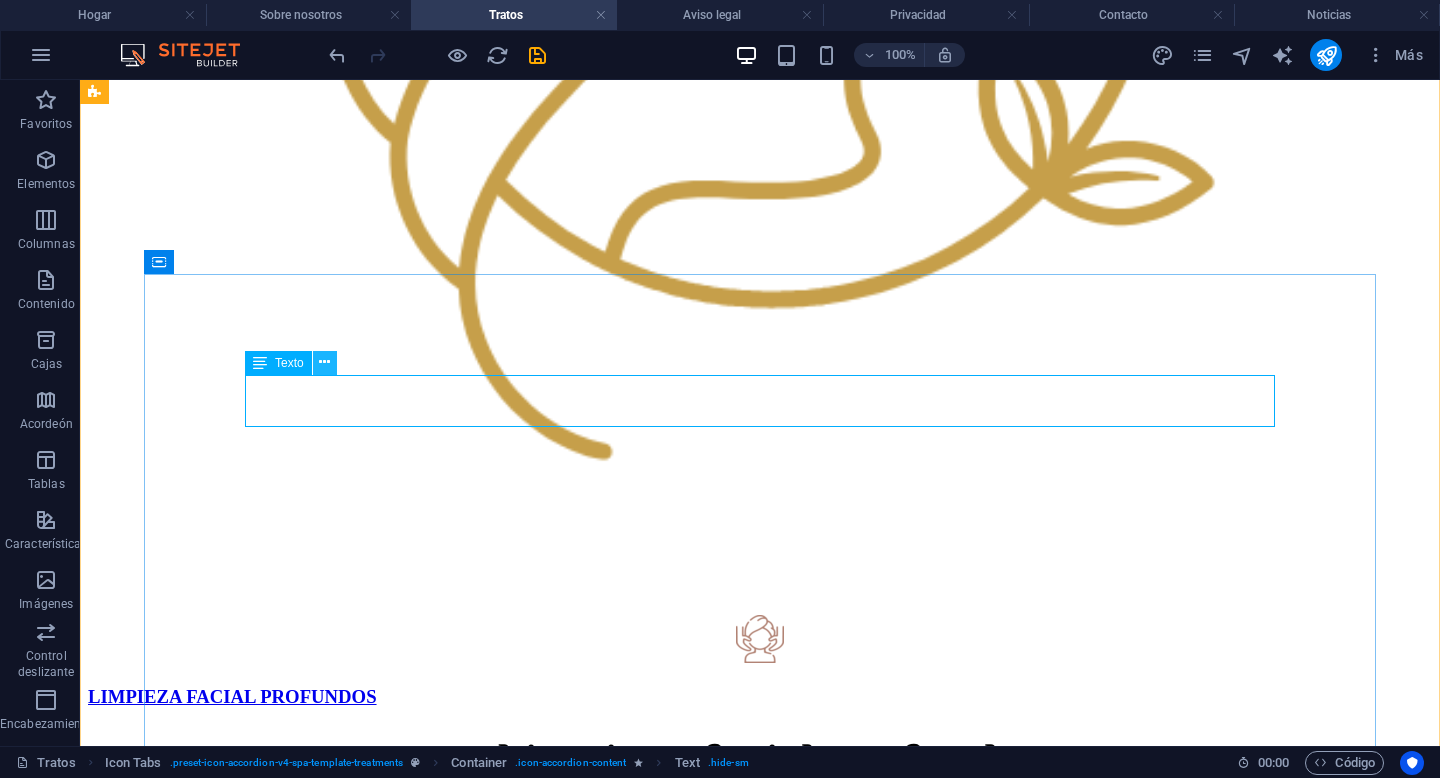 click at bounding box center [325, 363] 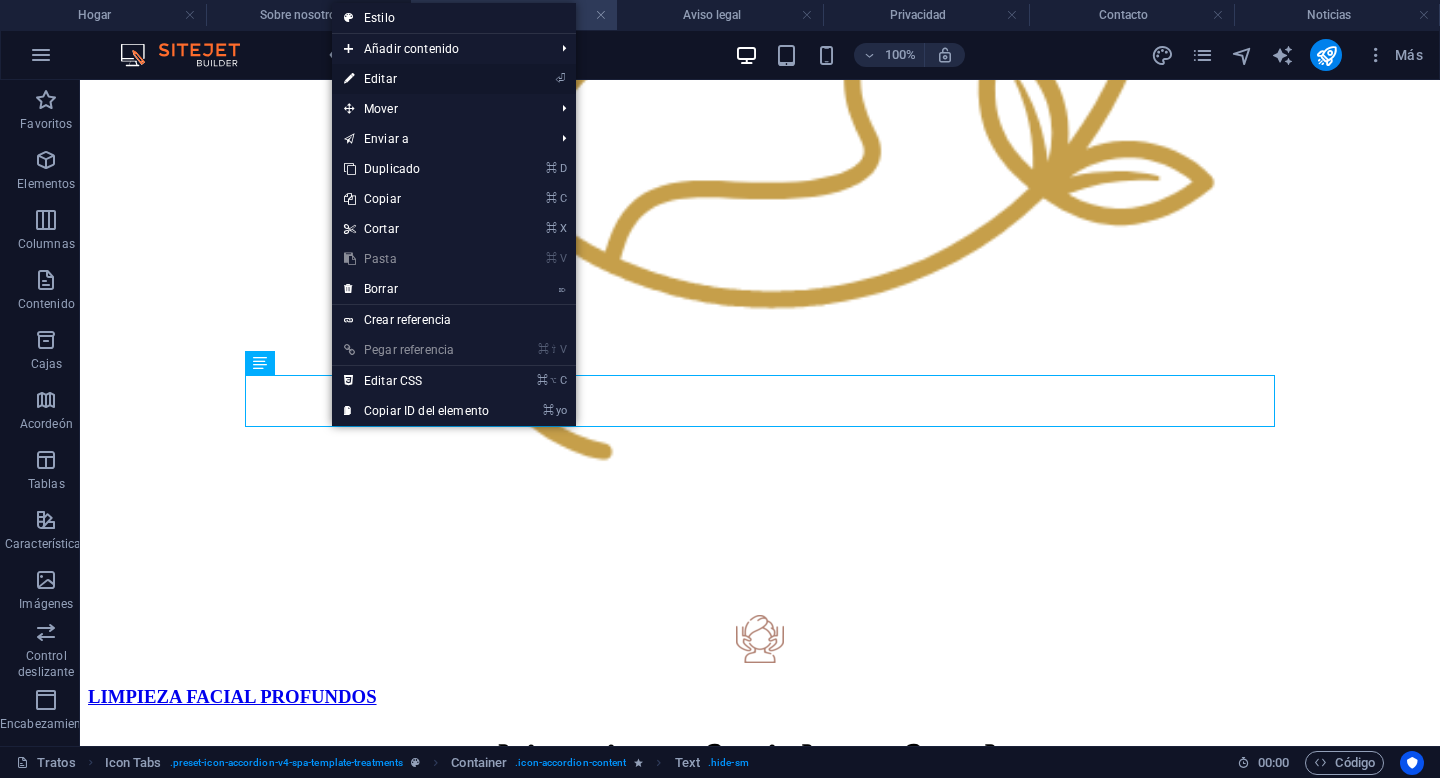 click on "⏎ Editar" at bounding box center [416, 79] 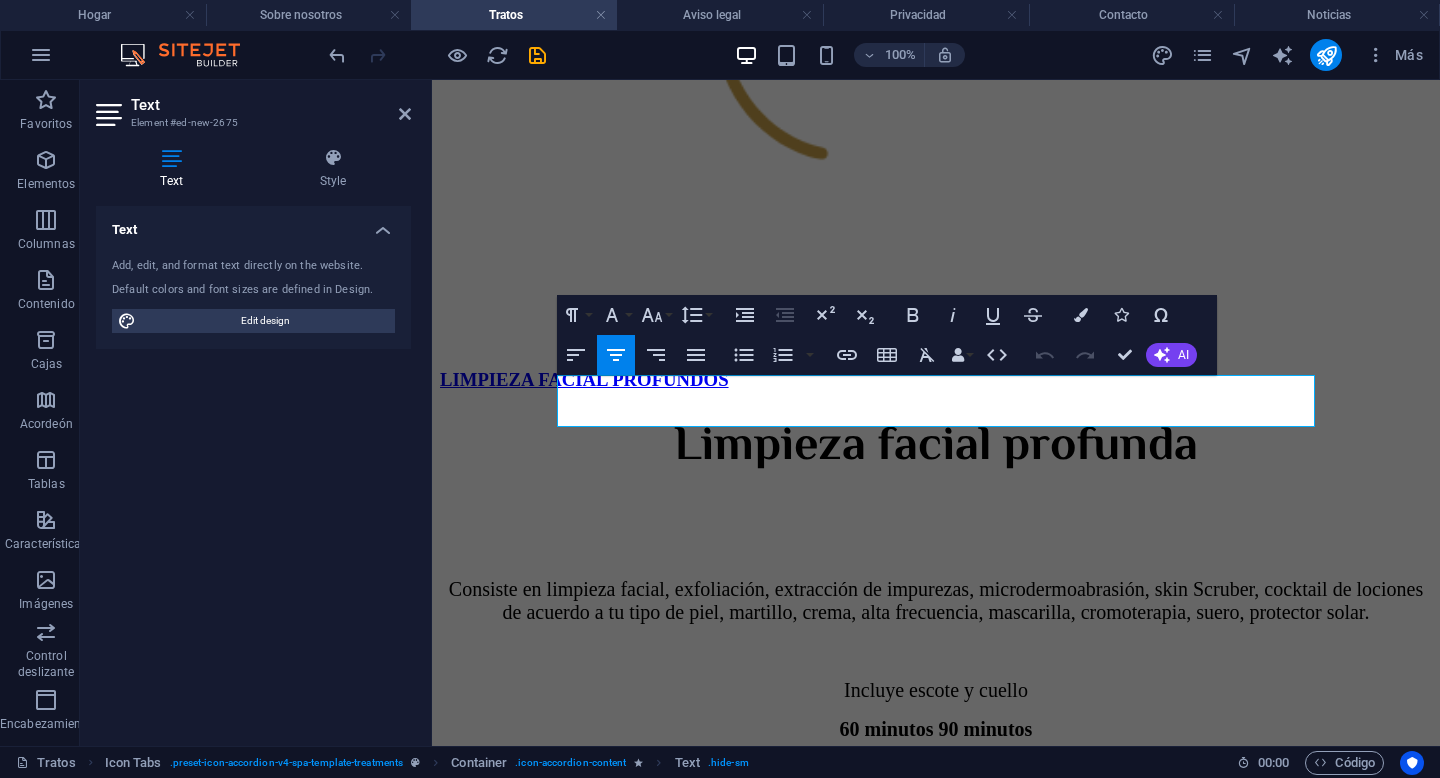 scroll, scrollTop: 1175, scrollLeft: 0, axis: vertical 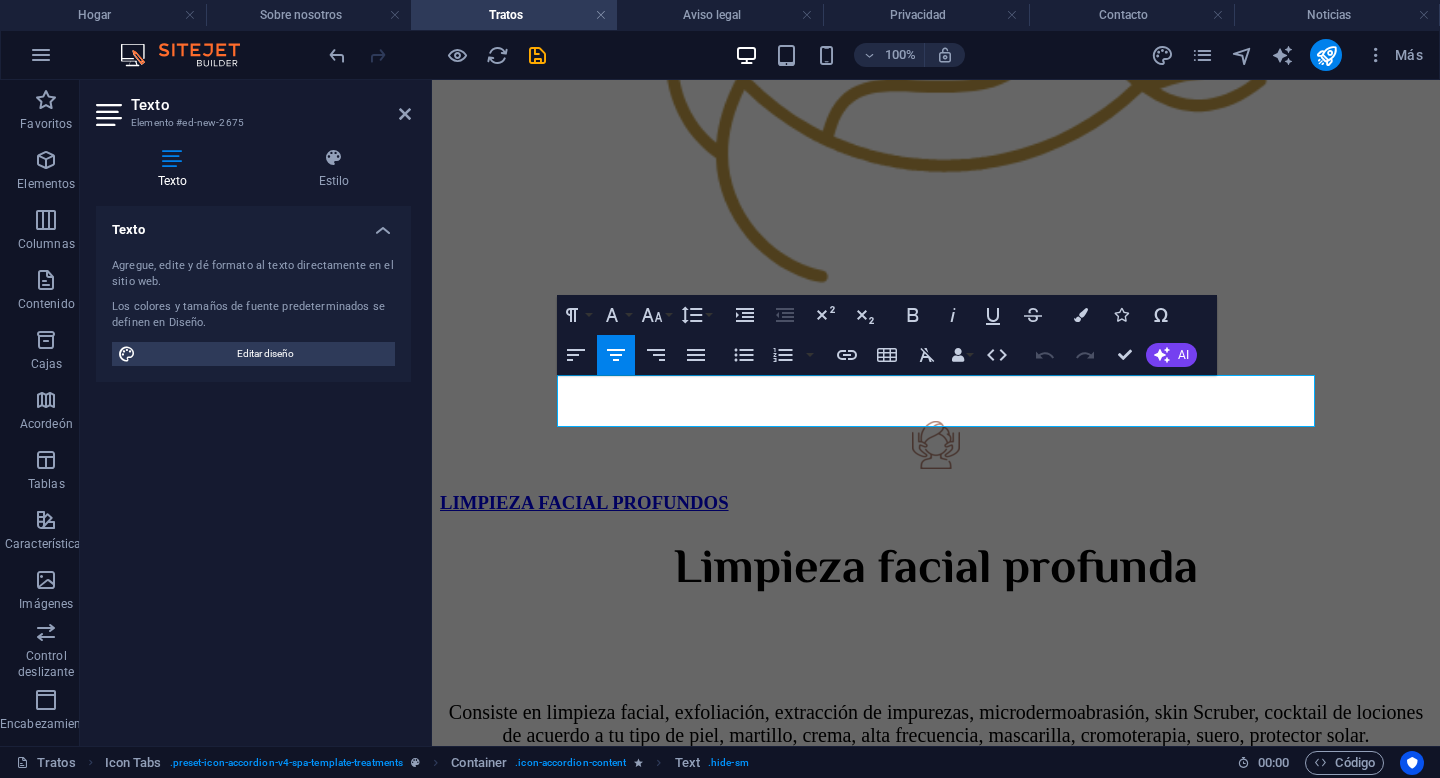 type 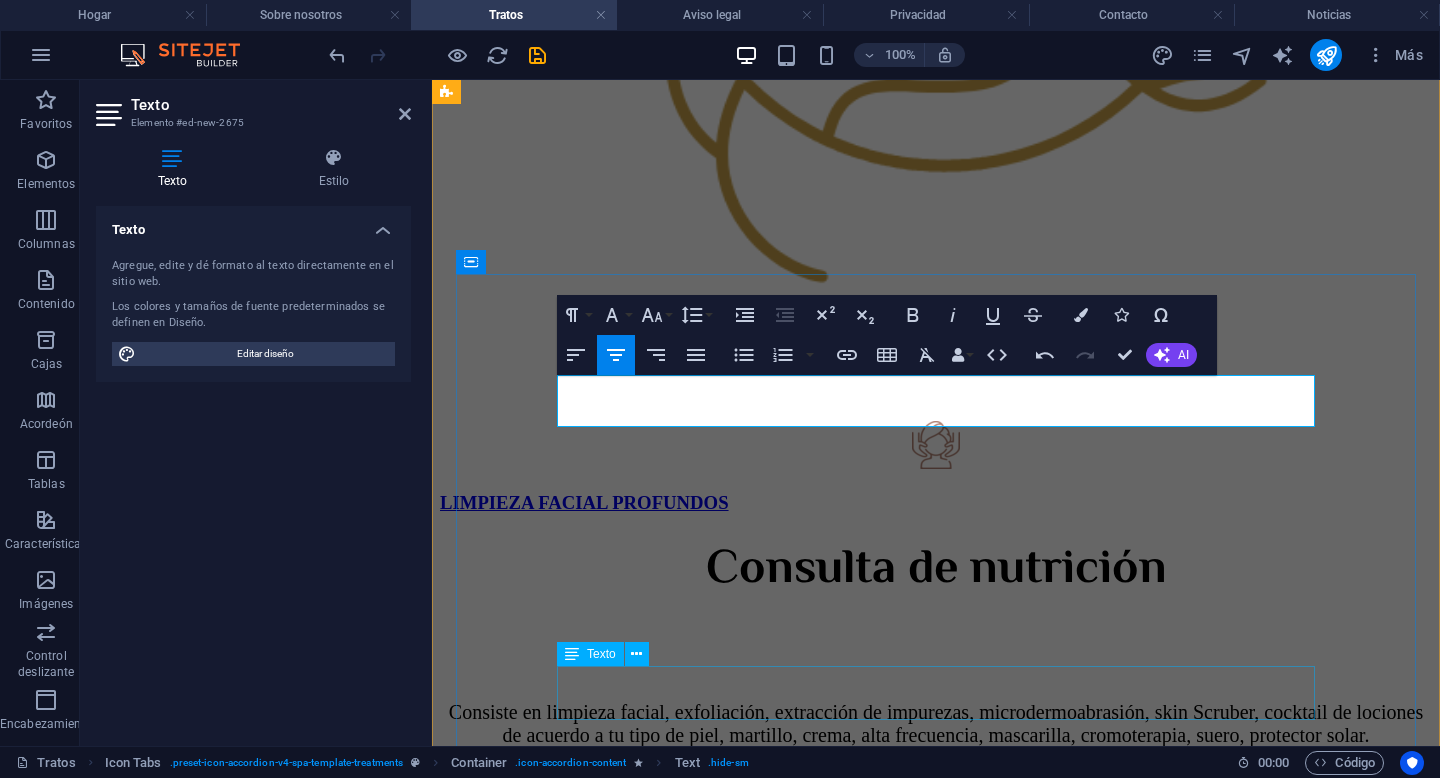 click on "$750.00" at bounding box center [936, 925] 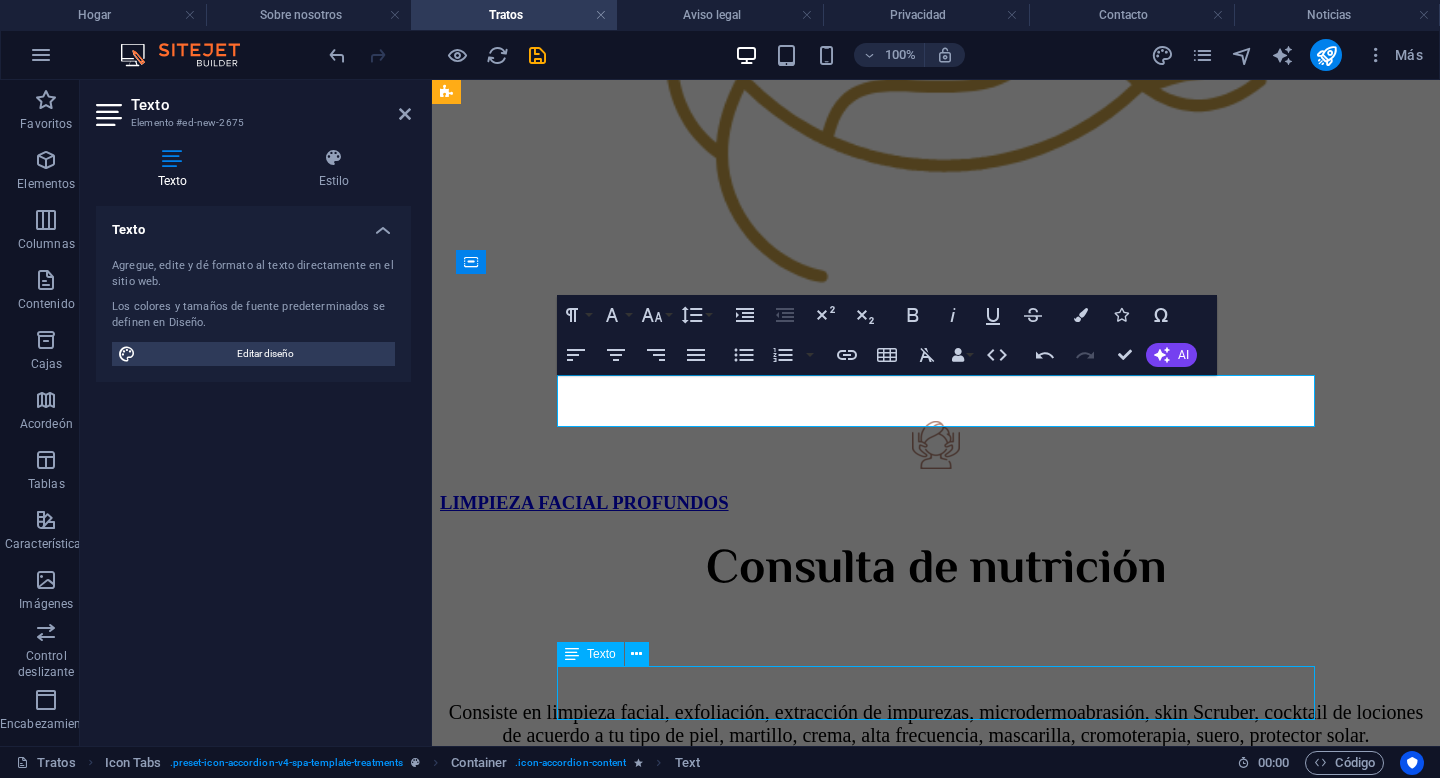 scroll, scrollTop: 1298, scrollLeft: 0, axis: vertical 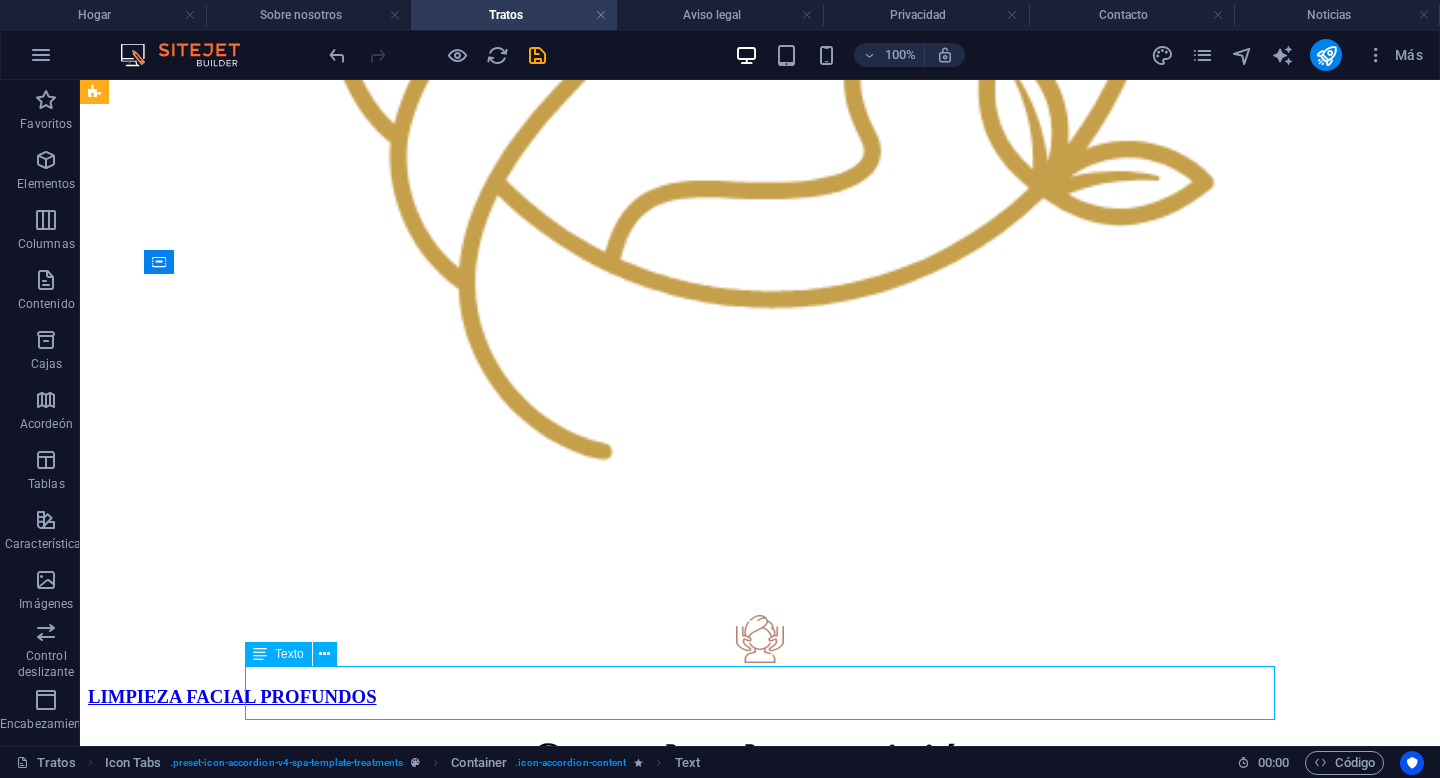click on "$750.00" at bounding box center (760, 1118) 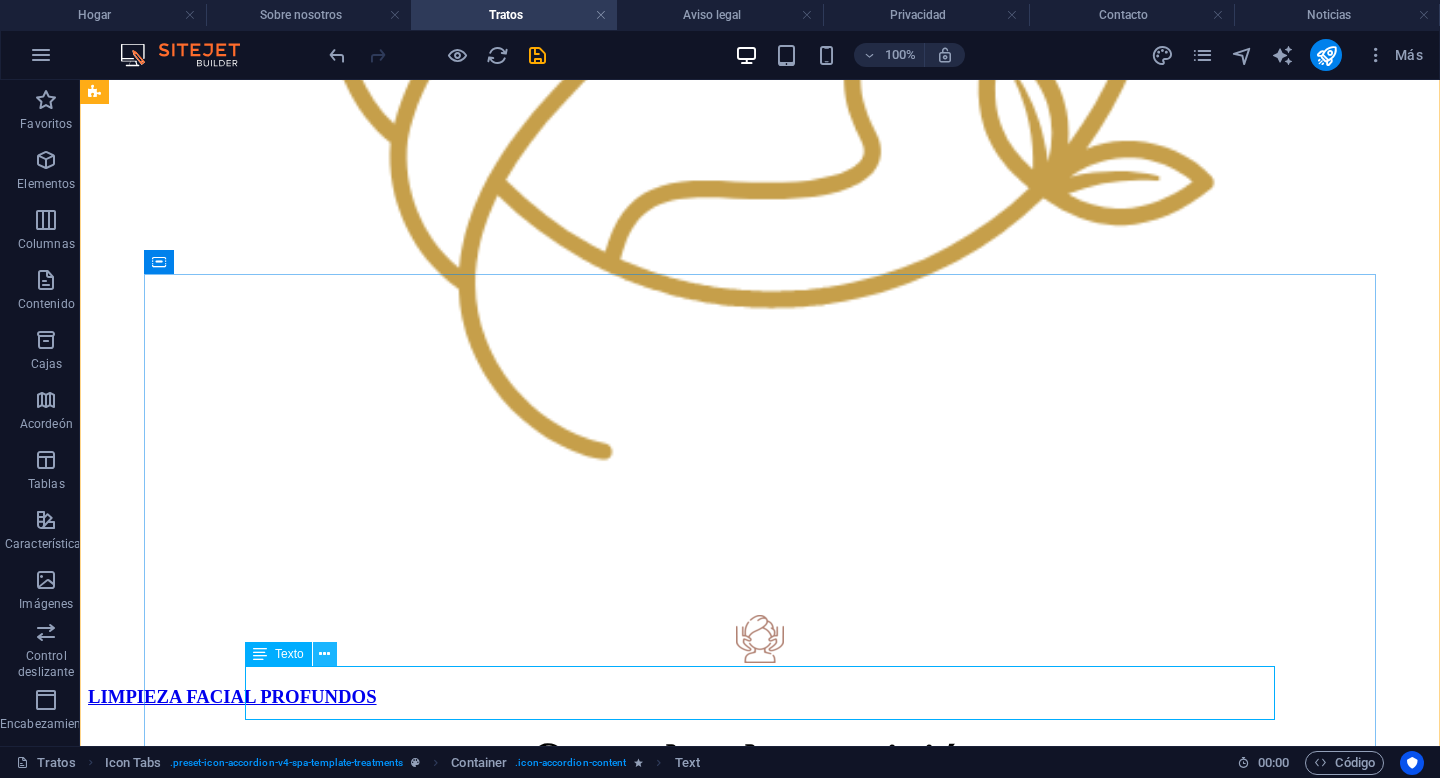 click at bounding box center [324, 654] 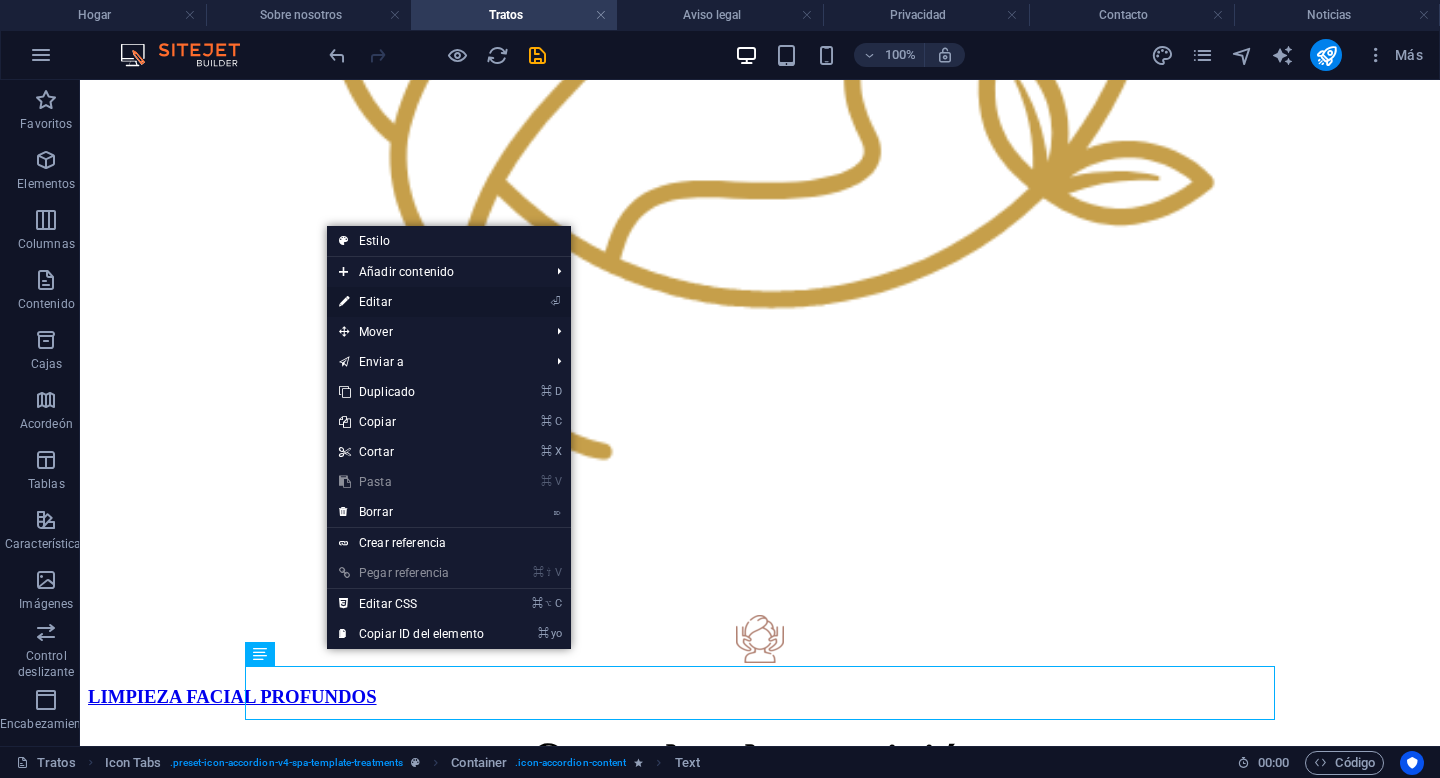 click on "⏎ Editar" at bounding box center (411, 302) 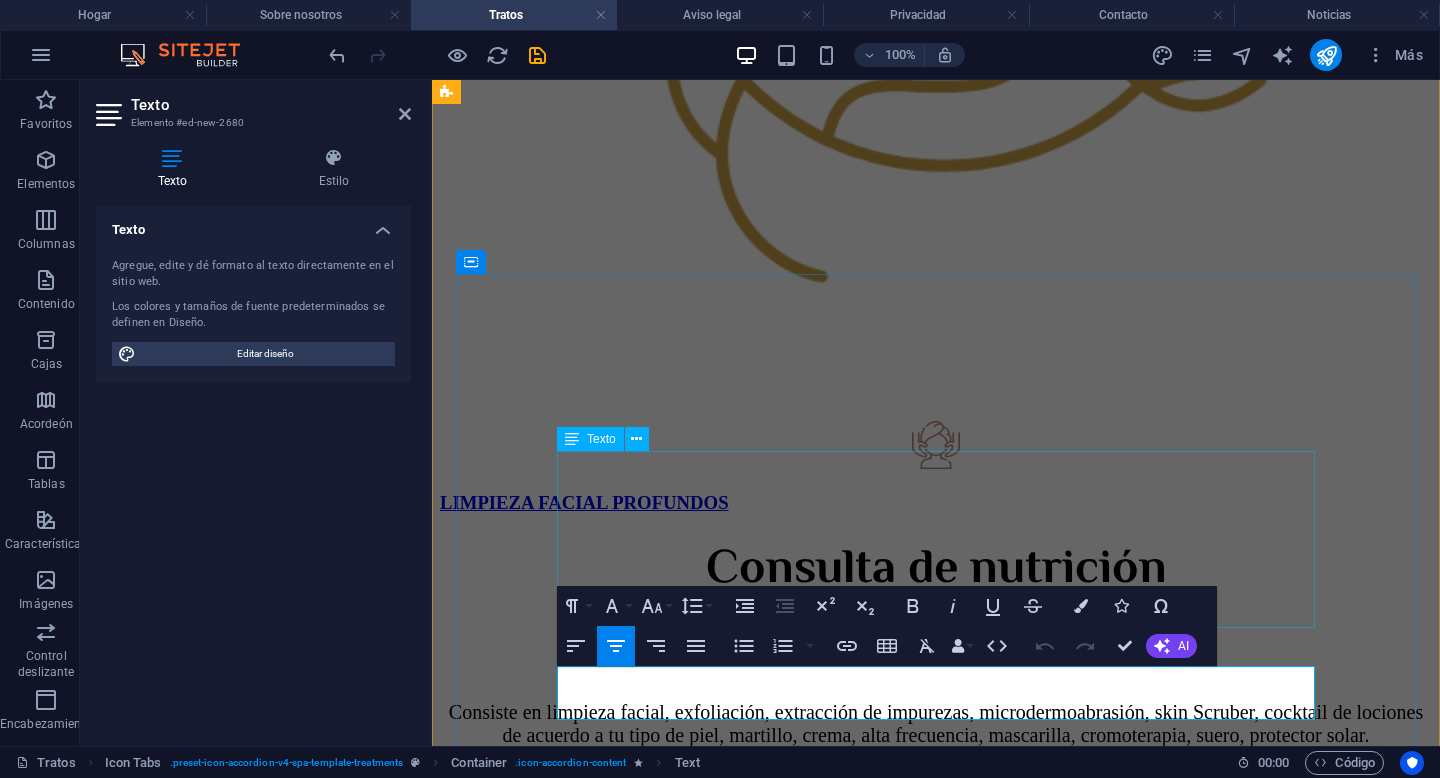 type 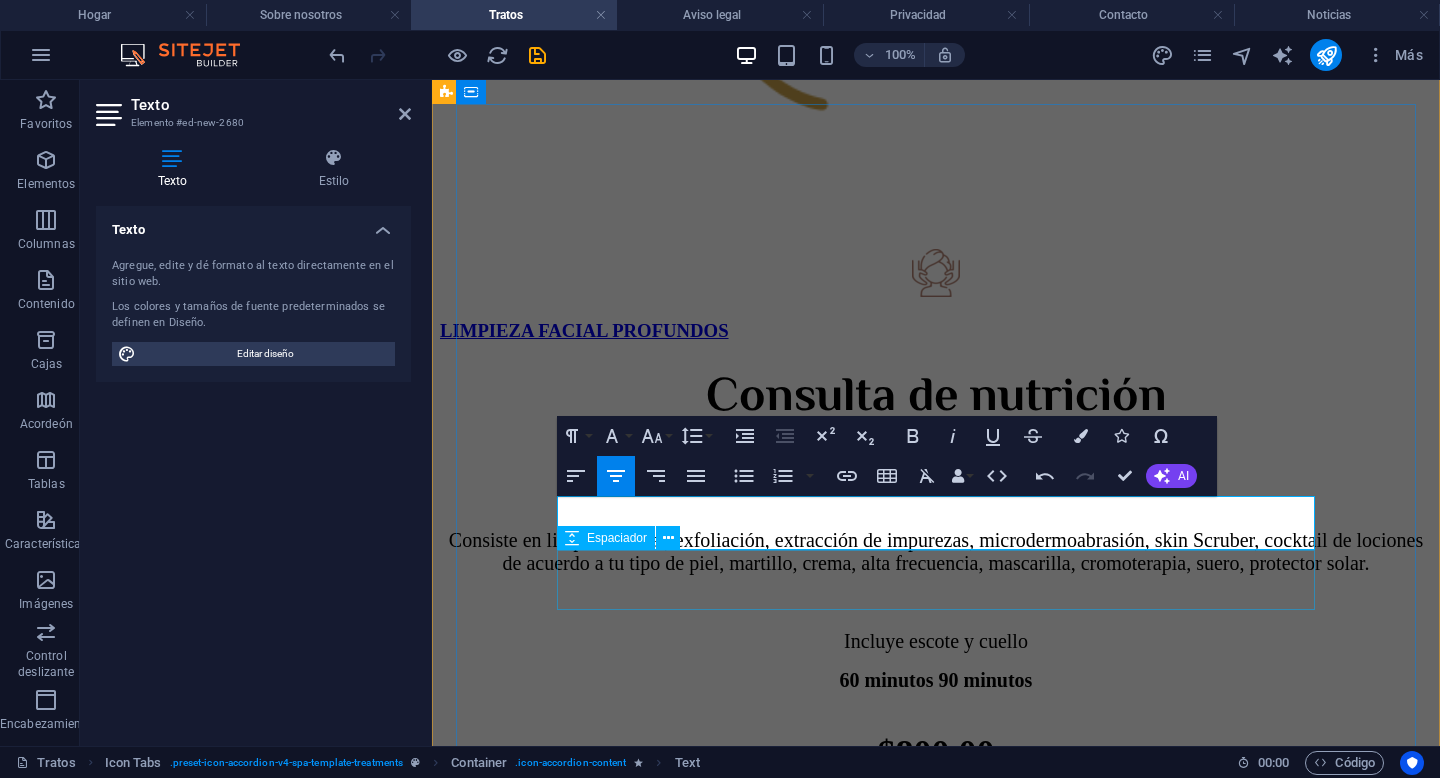 scroll, scrollTop: 1345, scrollLeft: 0, axis: vertical 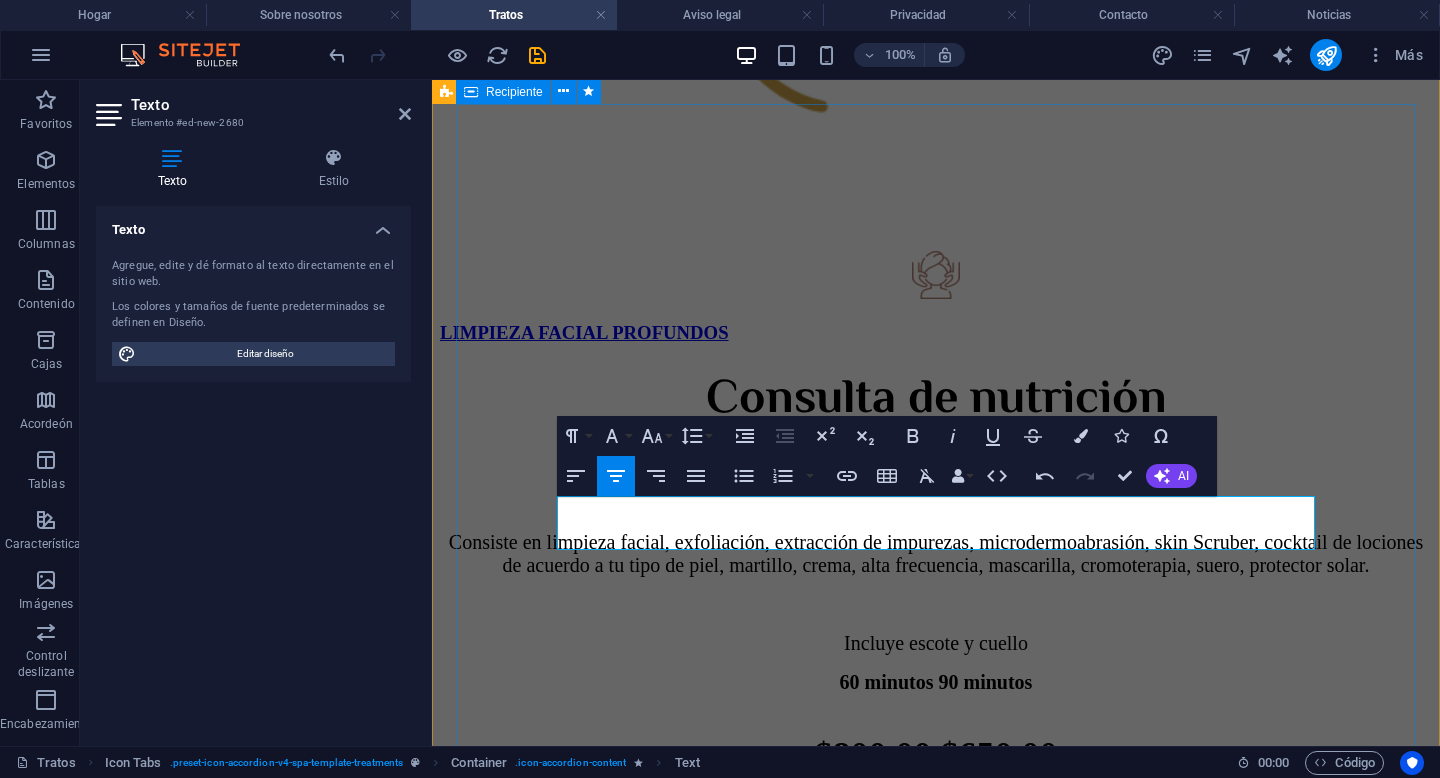 click on "Consulta de nutrición Consiste en limpieza facial, exfoliación, extracción de impurezas, microdermoabrasión, skin Scruber, cocktail de lociones de acuerdo a tu tipo de piel, martillo, crema, alta frecuencia, mascarilla, cromoterapia, suero, protector solar.   Incluye escote y cuello 60 minutos 90 minutos $800.00 $650.00 Contáctanos" at bounding box center (936, 616) 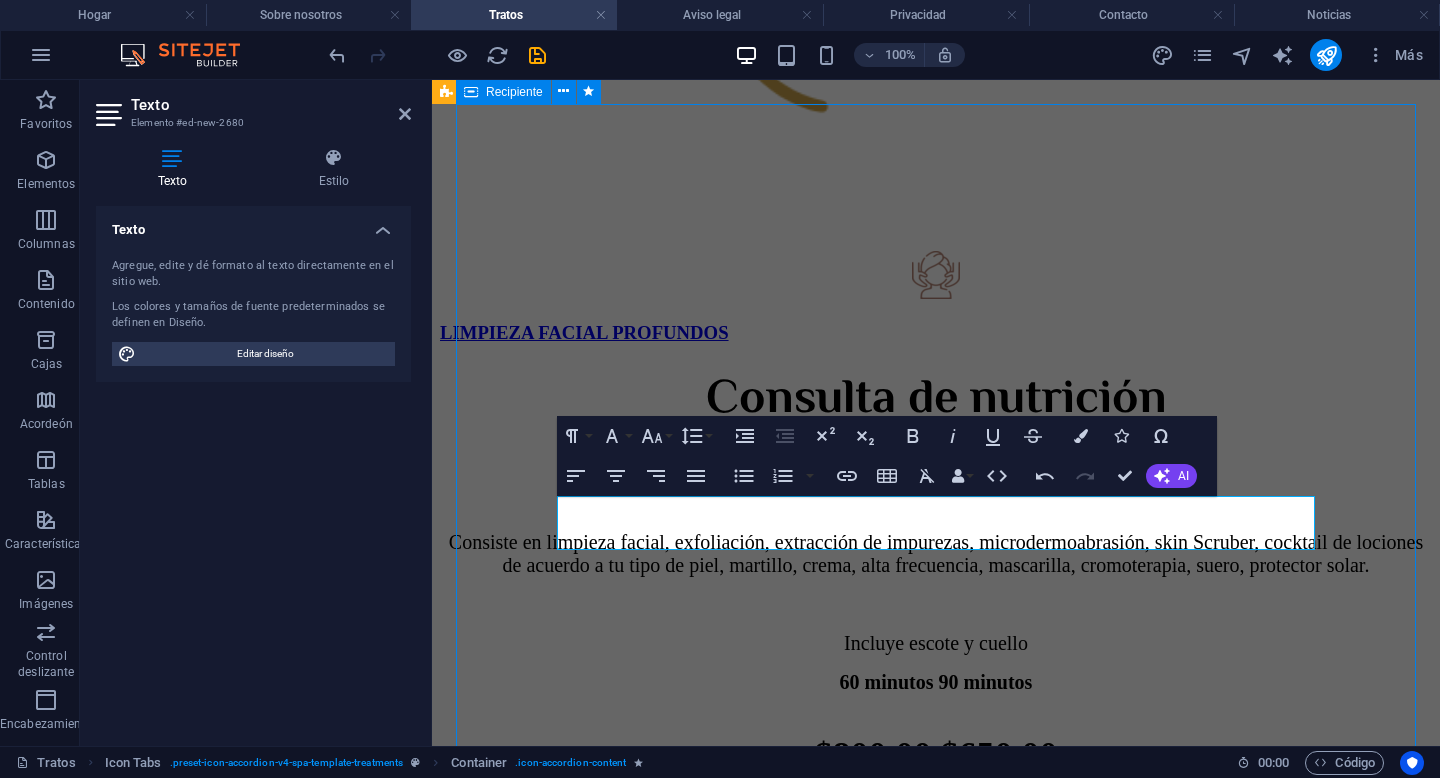 scroll, scrollTop: 1468, scrollLeft: 0, axis: vertical 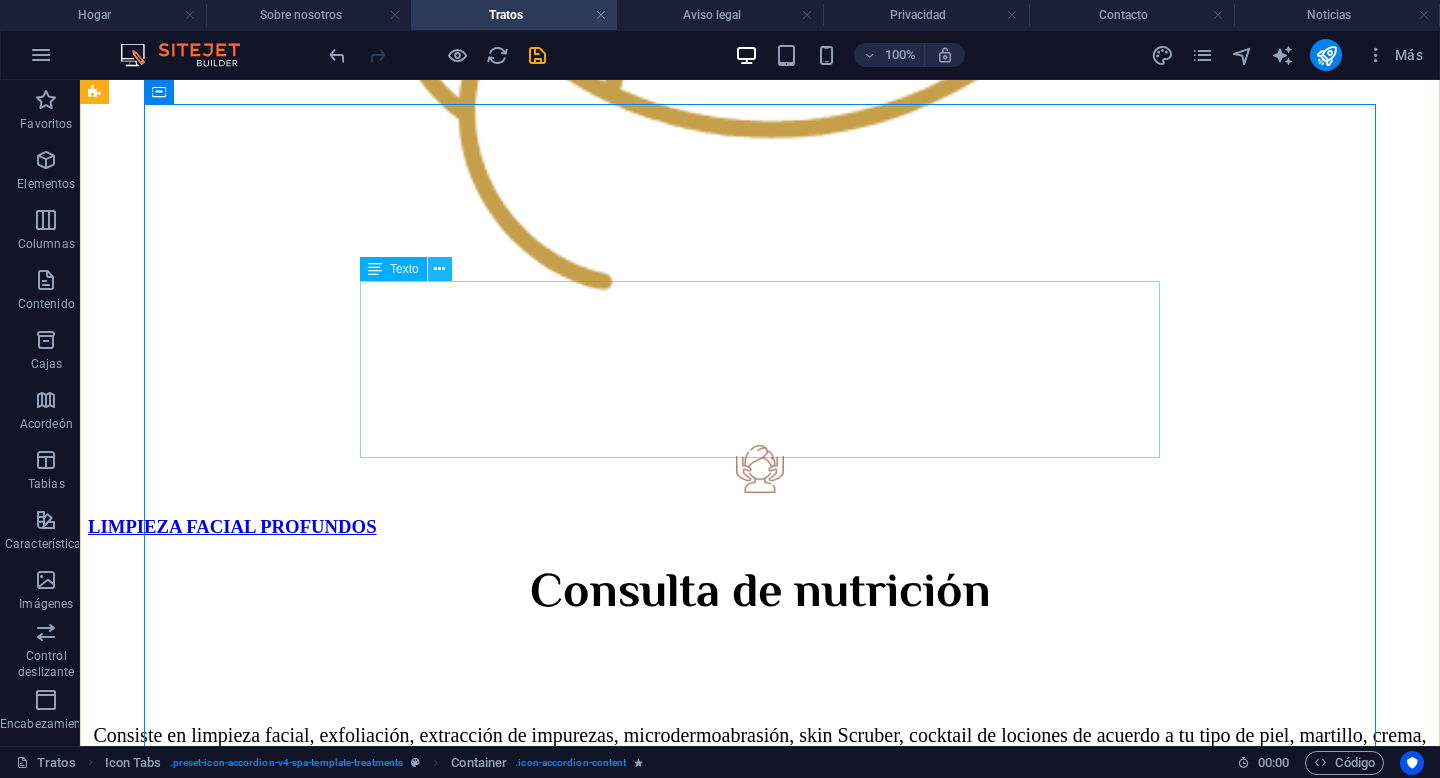 click at bounding box center (439, 269) 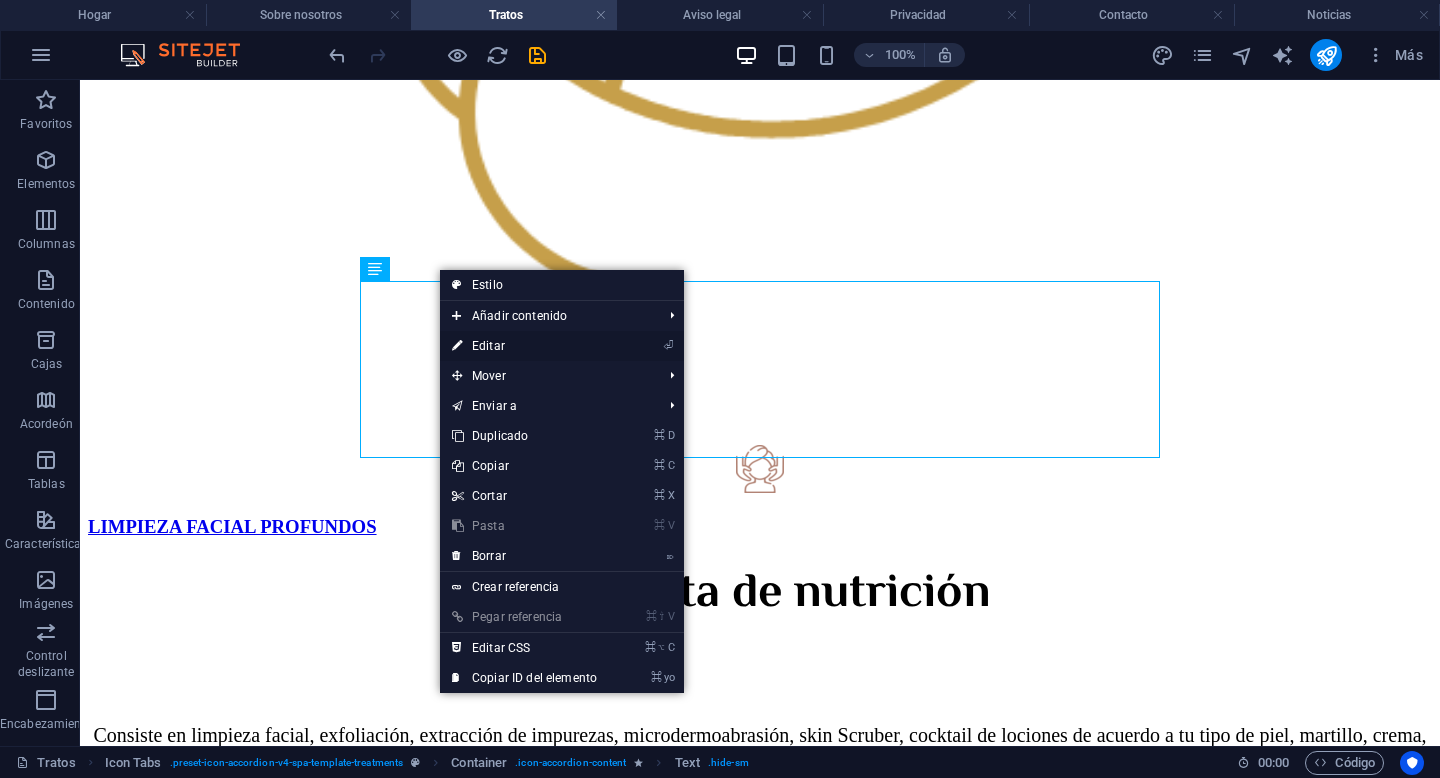 click on "Editar" at bounding box center [488, 346] 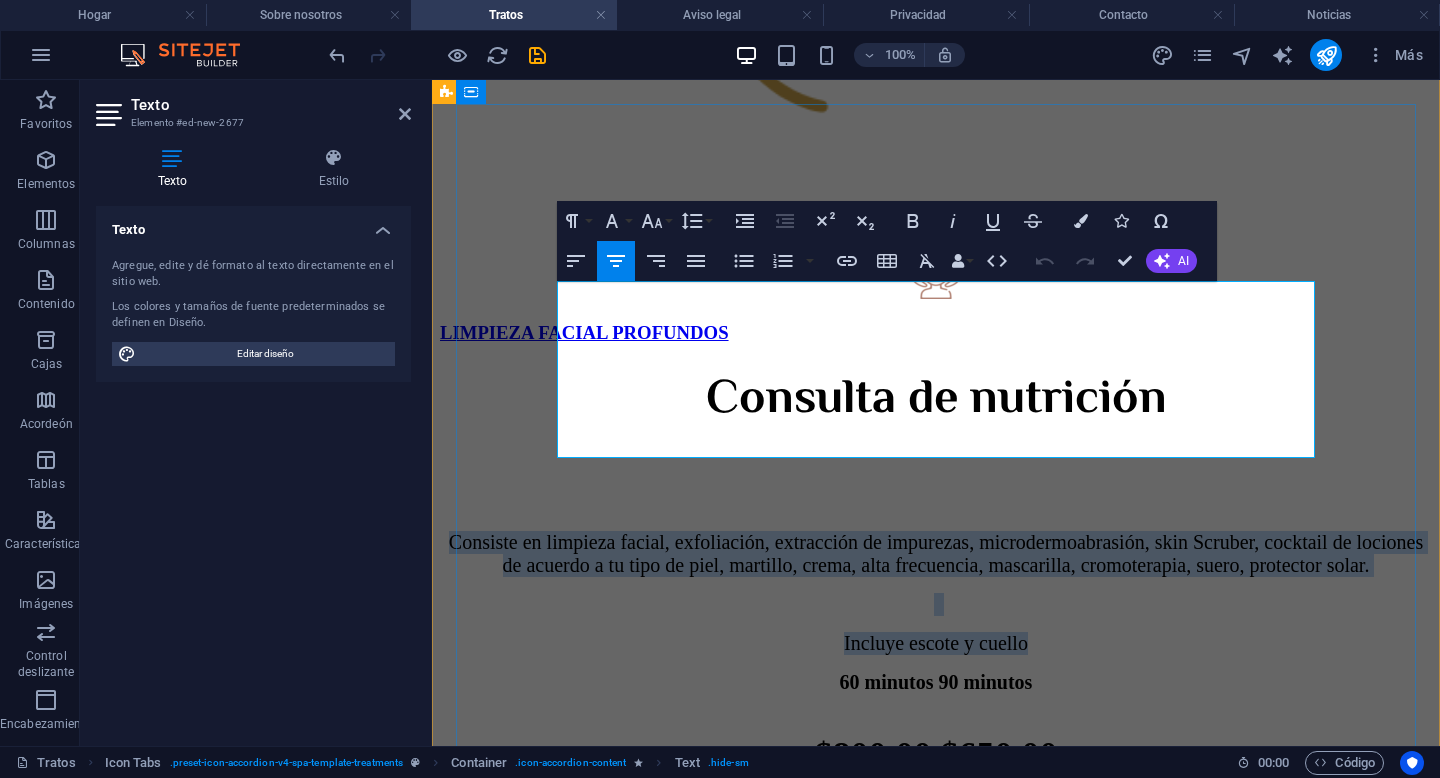drag, startPoint x: 1077, startPoint y: 440, endPoint x: 575, endPoint y: 312, distance: 518.06177 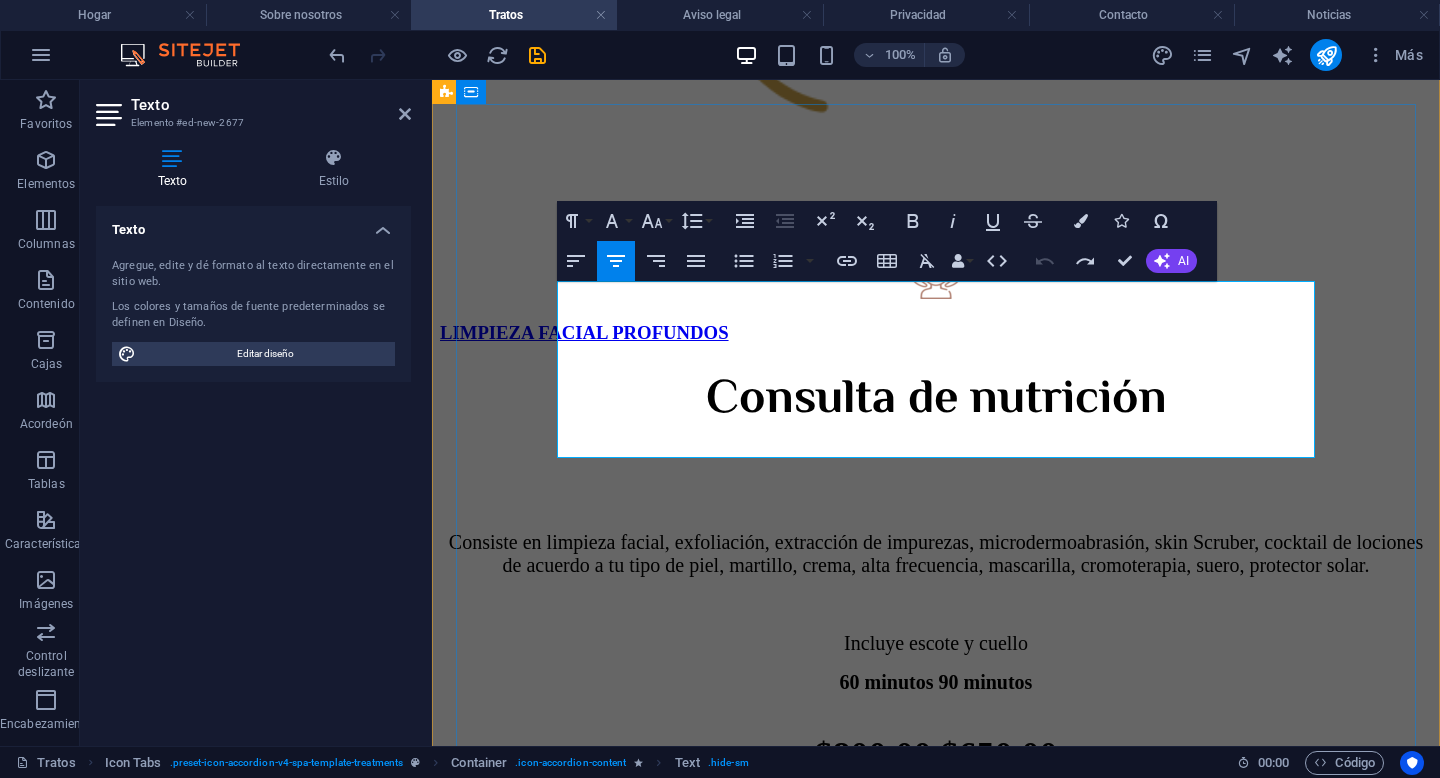 click on "Consiste en limpieza facial, exfoliación, extracción de impurezas, microdermoabrasión, skin Scruber, cocktail de lociones de acuerdo a tu tipo de piel, martillo, crema, alta frecuencia, mascarilla, cromoterapia, suero, protector solar." at bounding box center (936, 554) 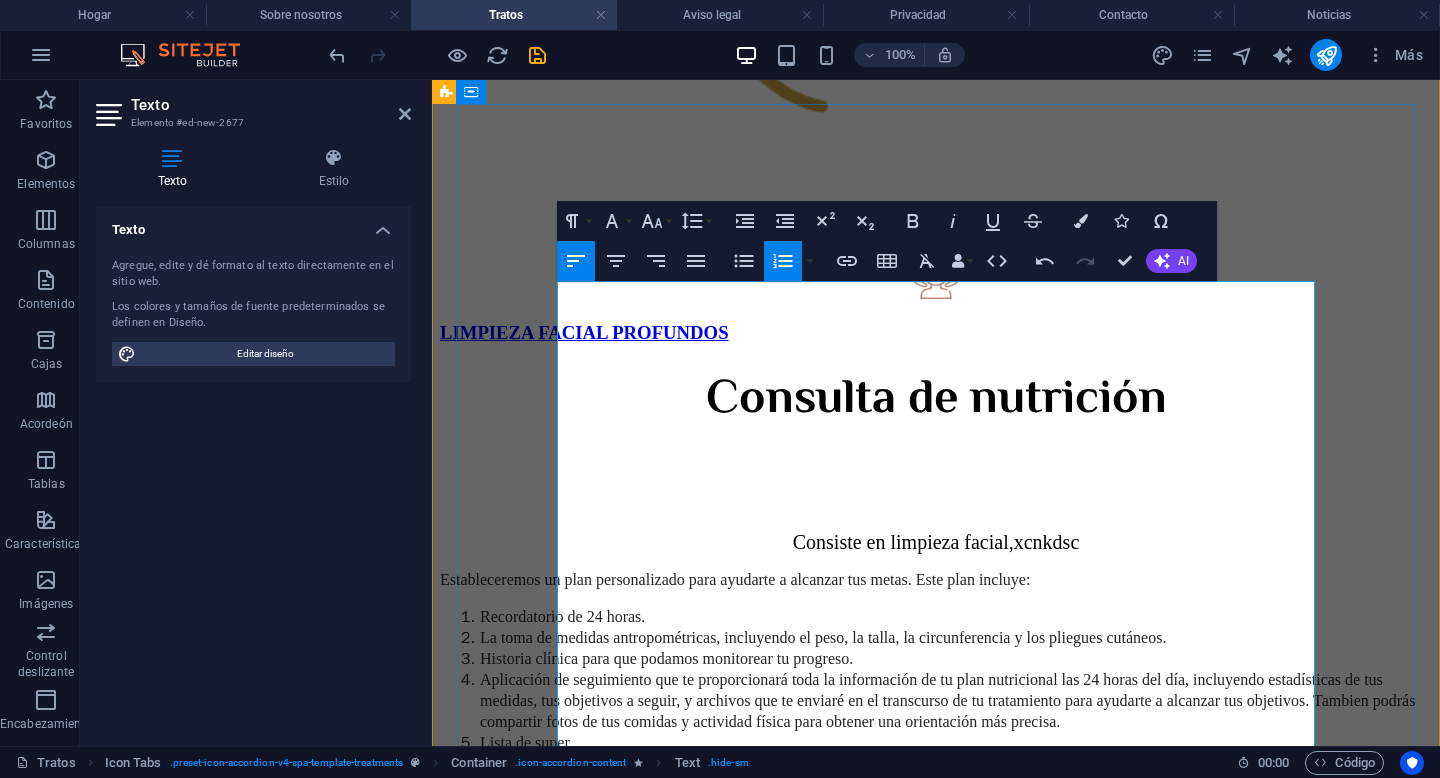click on "Consiste en limpieza facial,xcnkdsc" at bounding box center [936, 542] 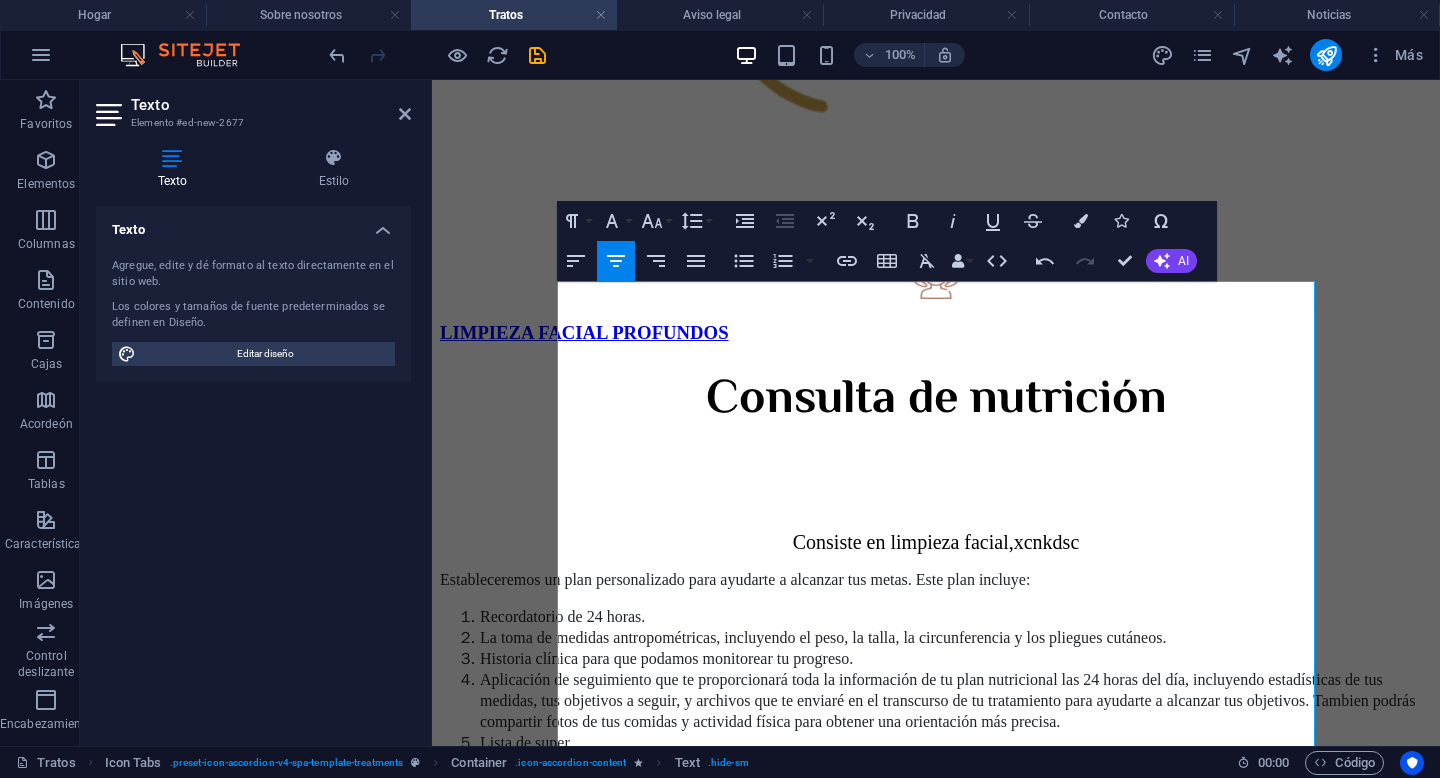 click at bounding box center [172, 158] 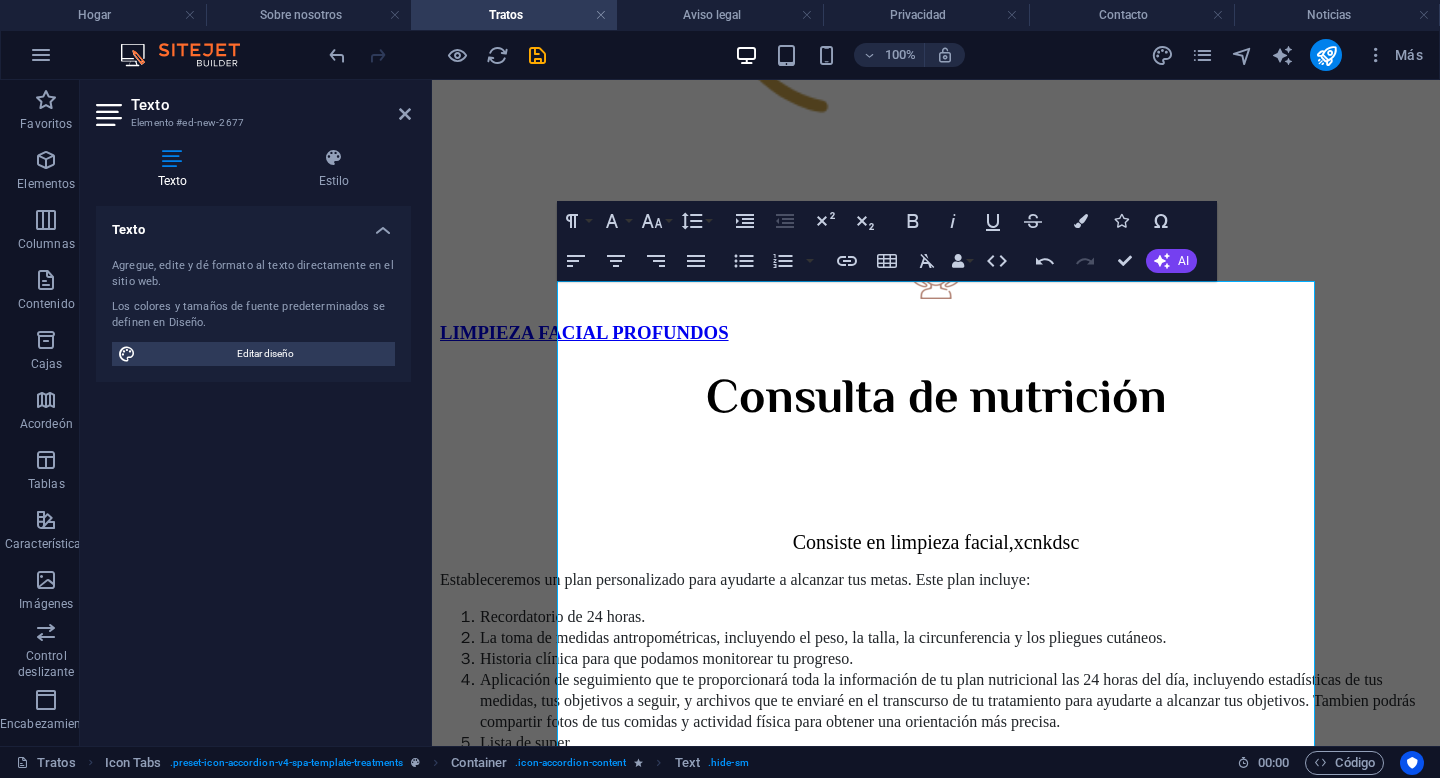 click at bounding box center (172, 158) 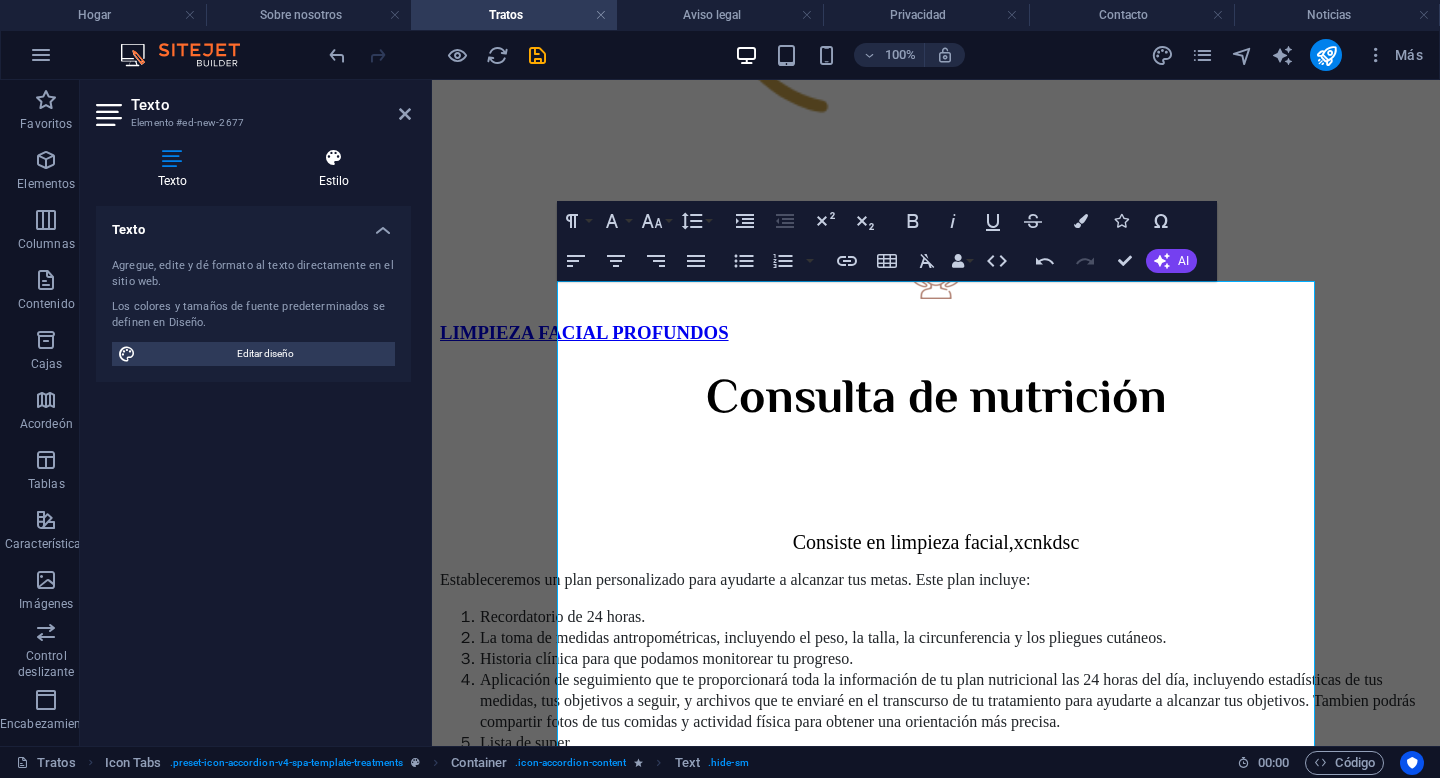 click at bounding box center [334, 158] 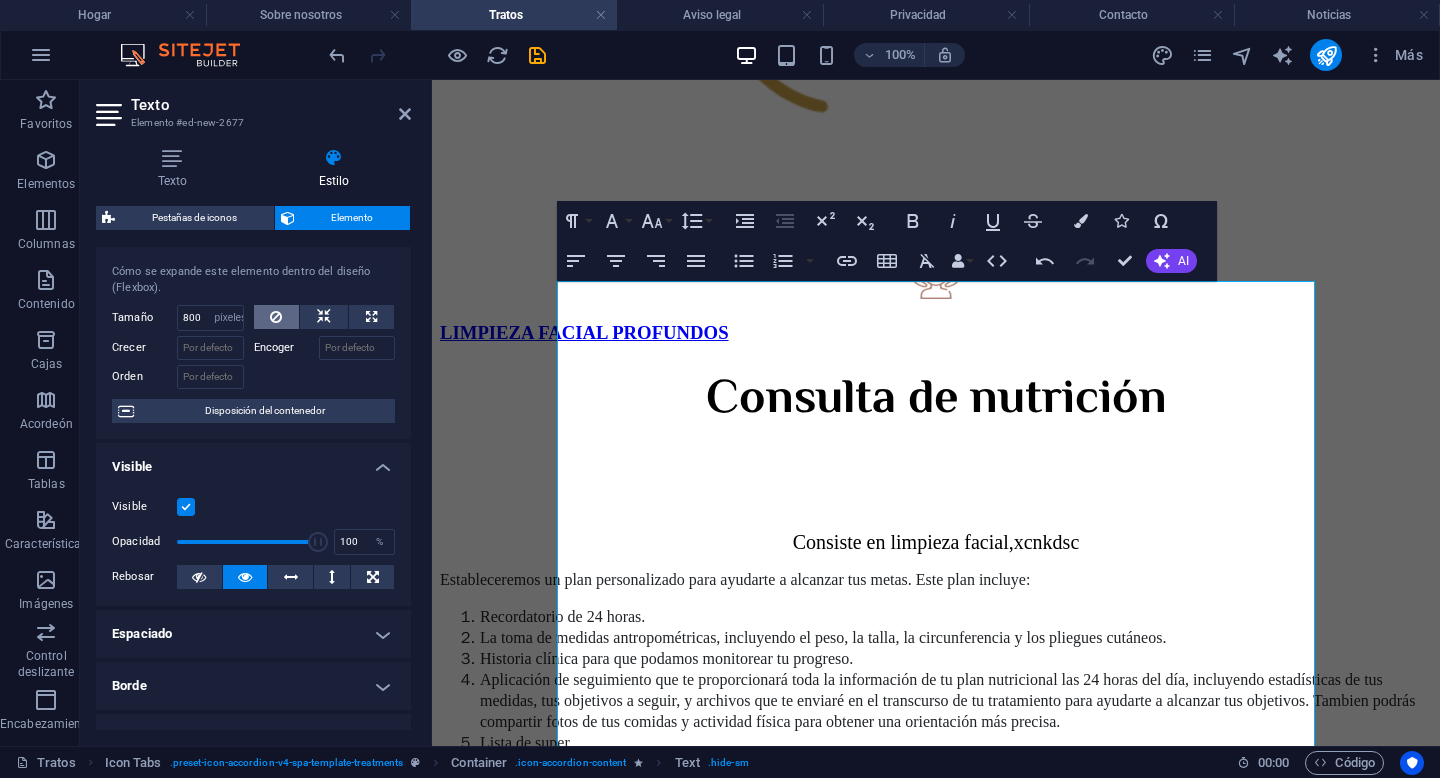 scroll, scrollTop: 0, scrollLeft: 0, axis: both 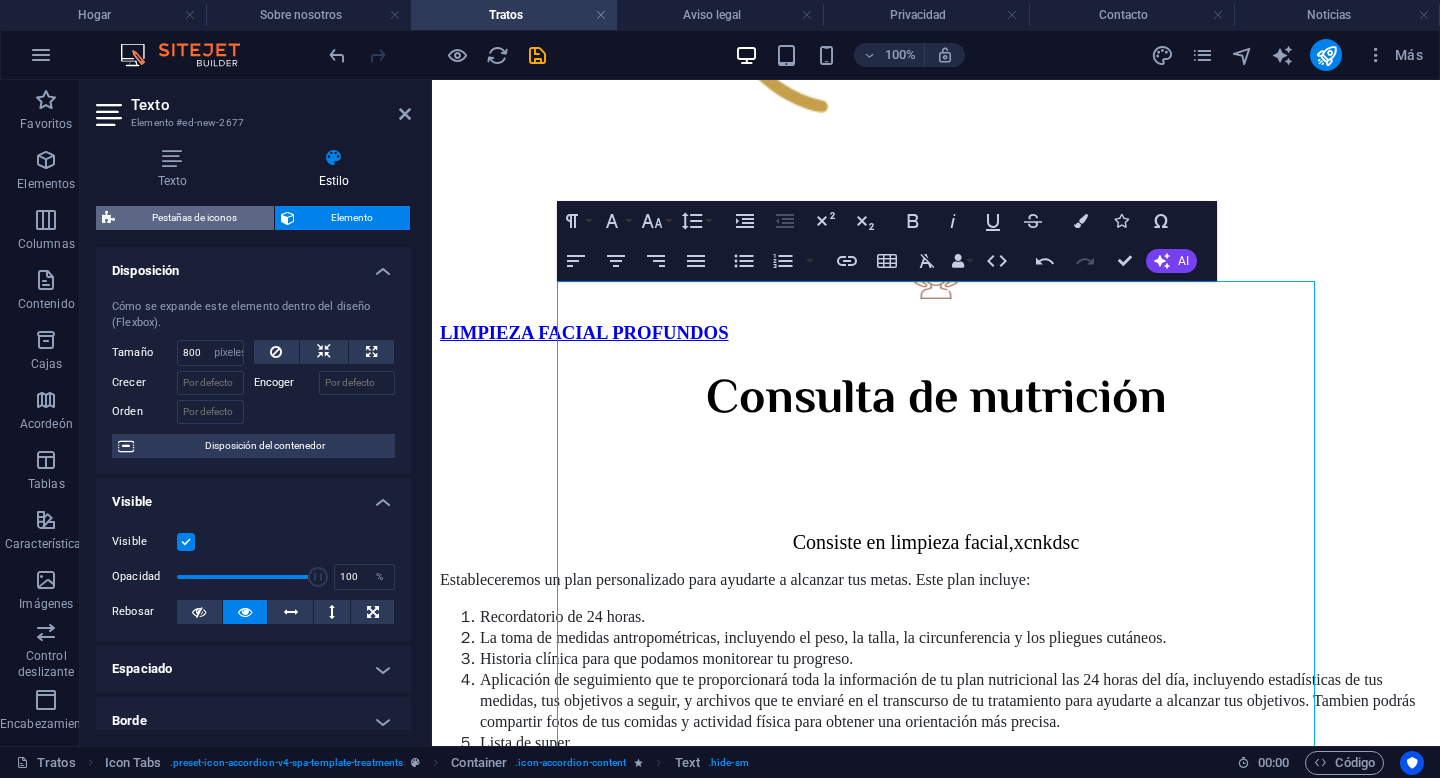 click on "Pestañas de iconos" at bounding box center (194, 217) 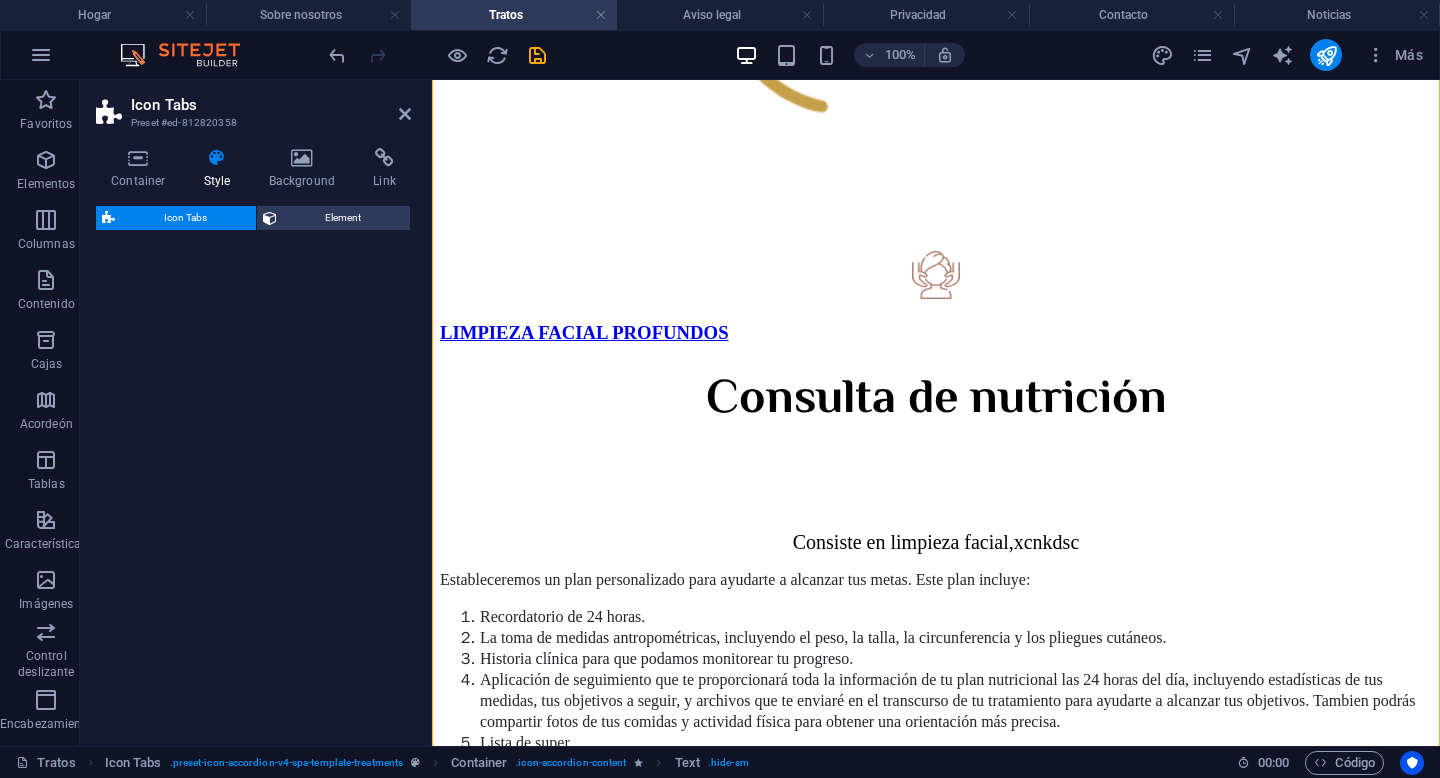 select on "px" 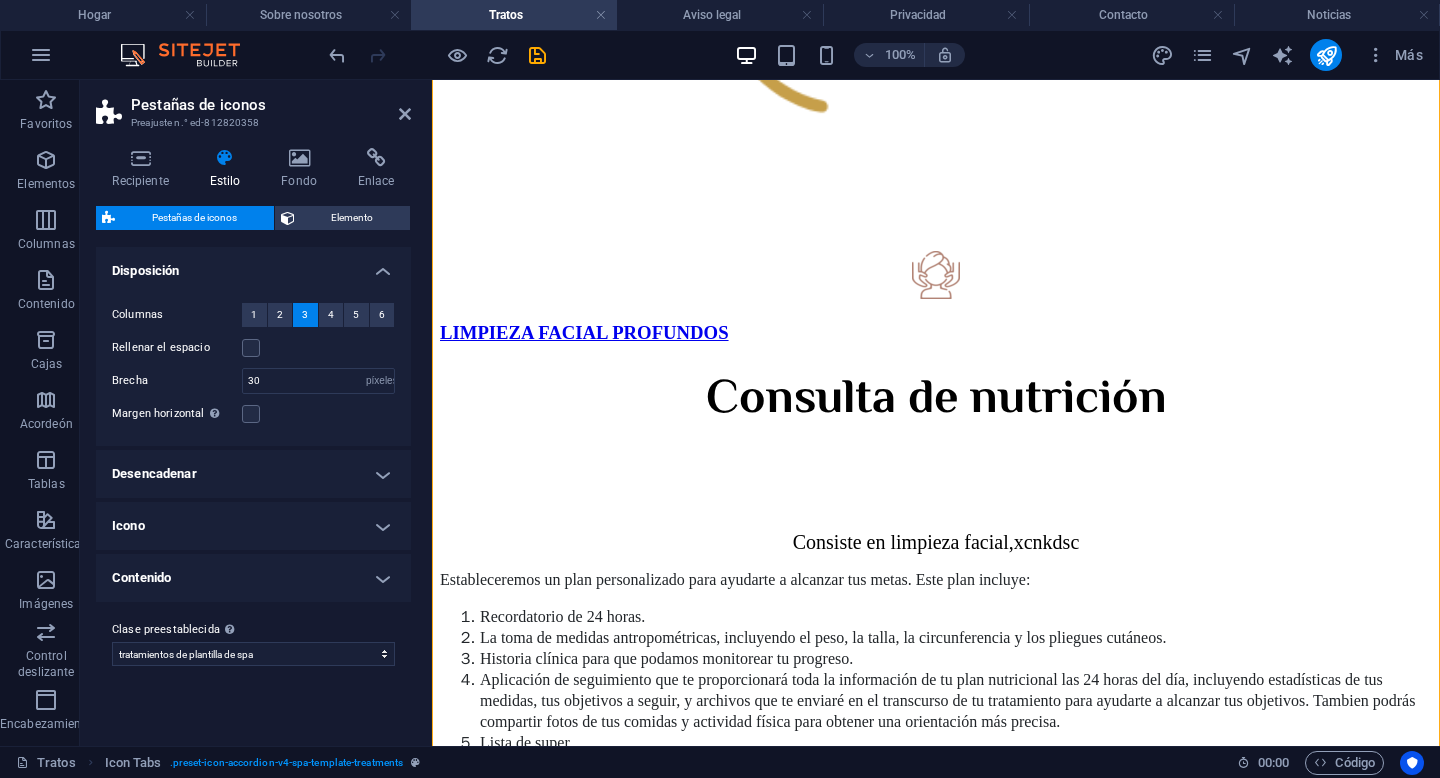 click at bounding box center (225, 158) 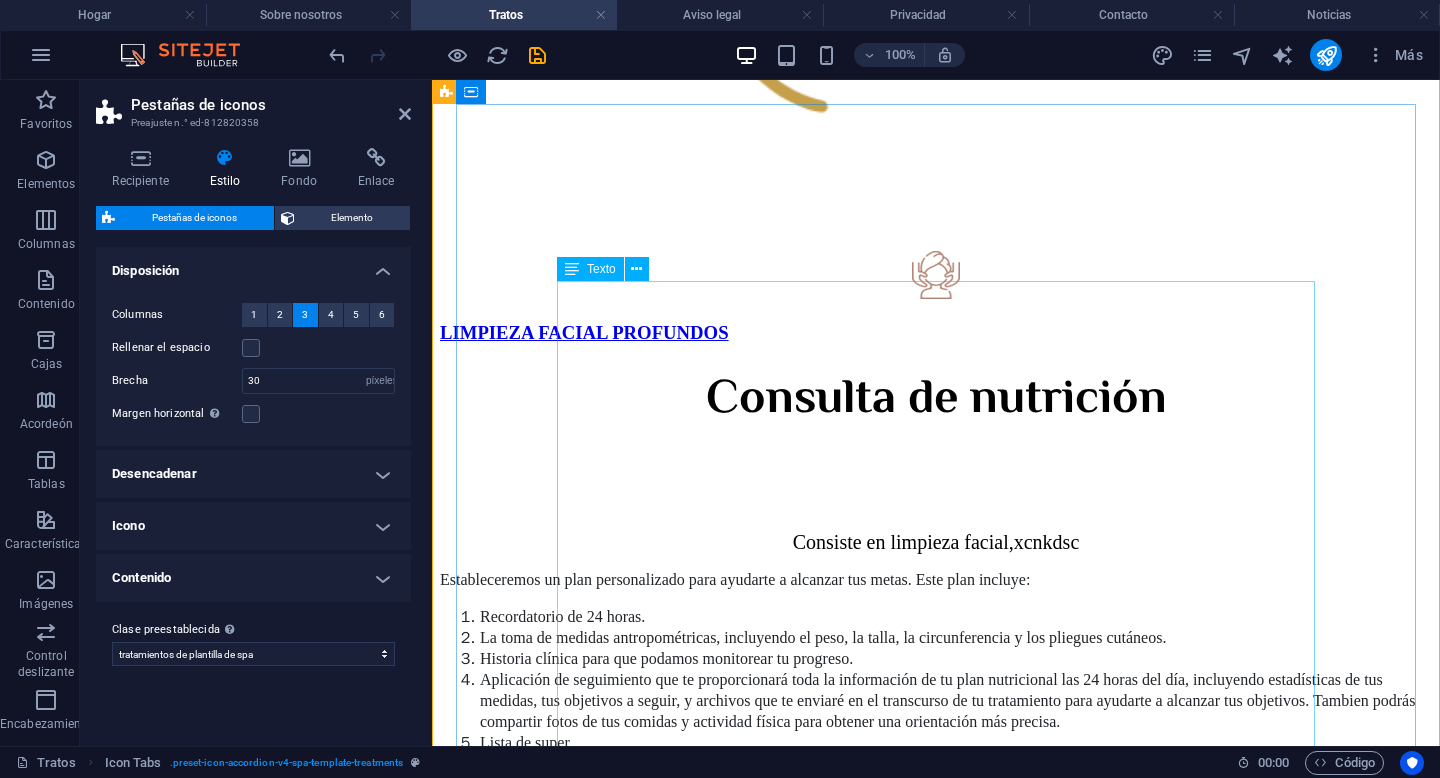 click on "Consiste en limpieza facial,xcnkdsc Estableceremos un plan personalizado para ayudarte a alcanzar tus metas. Este plan incluye: Recordatorio de 24 horas. La toma de medidas antropométricas, incluyendo el peso, la talla, la circunferencia y los pliegues cutáneos. Historia clínica para que podamos monitorear tu progreso. Aplicación de seguimiento que te proporcionará toda la información de tu plan nutricional las 24 horas del día, incluyendo estadísticas de tus medidas, tus objetivos a seguir, y archivos que te enviaré en el transcurso de tu tratamiento para ayudarte a alcanzar tus objetivos. Tambien podrás compartir fotos de tus comidas y actividad física para obtener una orientación más precisa. Lista de super. Lista de despensa saludable. Atención a través de WhatsApp para que puedas contar con mi apoyo cuando más lo necesites. Membresía con grandes beneficios.   Incluye escote y cuello" at bounding box center (936, 758) 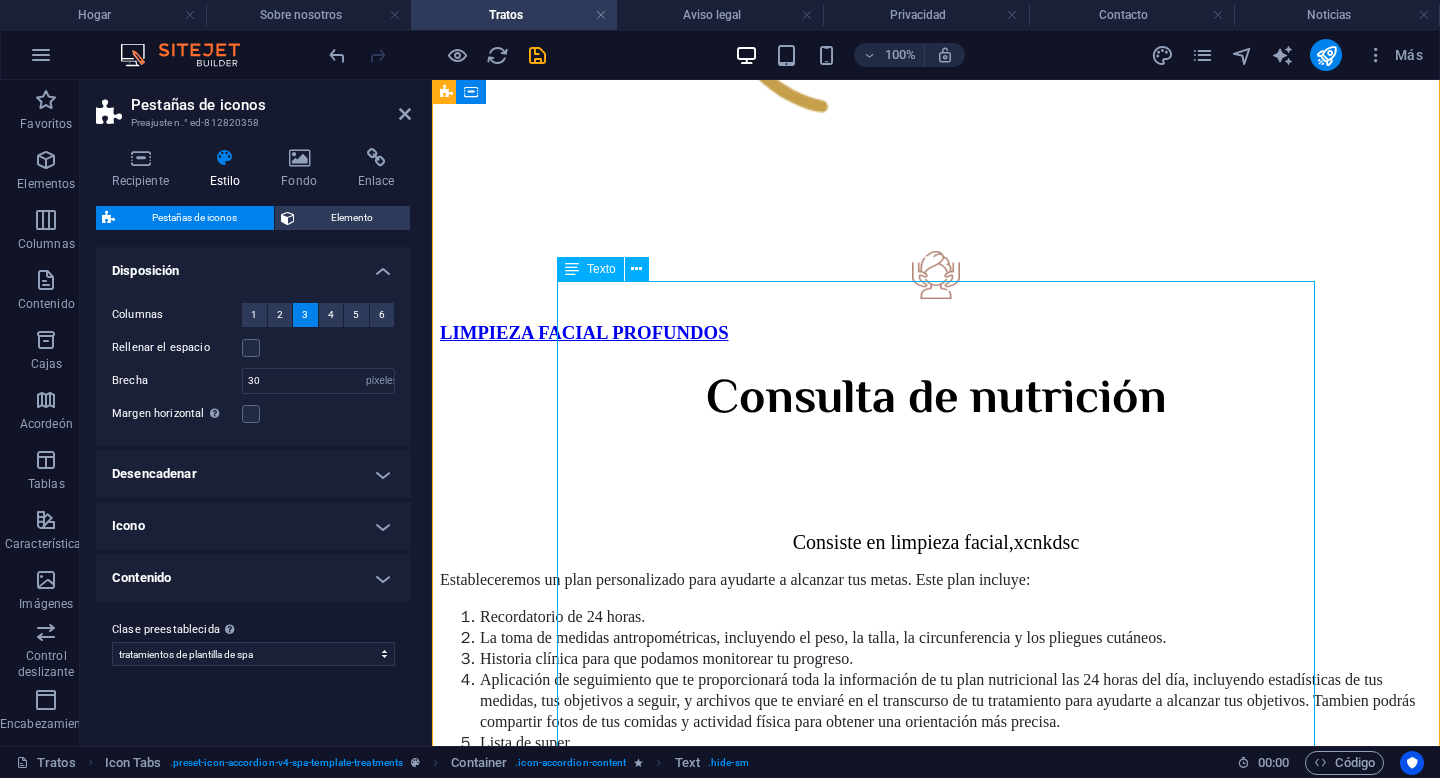 click on "Consiste en limpieza facial,xcnkdsc Estableceremos un plan personalizado para ayudarte a alcanzar tus metas. Este plan incluye: Recordatorio de 24 horas. La toma de medidas antropométricas, incluyendo el peso, la talla, la circunferencia y los pliegues cutáneos. Historia clínica para que podamos monitorear tu progreso. Aplicación de seguimiento que te proporcionará toda la información de tu plan nutricional las 24 horas del día, incluyendo estadísticas de tus medidas, tus objetivos a seguir, y archivos que te enviaré en el transcurso de tu tratamiento para ayudarte a alcanzar tus objetivos. Tambien podrás compartir fotos de tus comidas y actividad física para obtener una orientación más precisa. Lista de super. Lista de despensa saludable. Atención a través de WhatsApp para que puedas contar con mi apoyo cuando más lo necesites. Membresía con grandes beneficios.   Incluye escote y cuello" at bounding box center (936, 758) 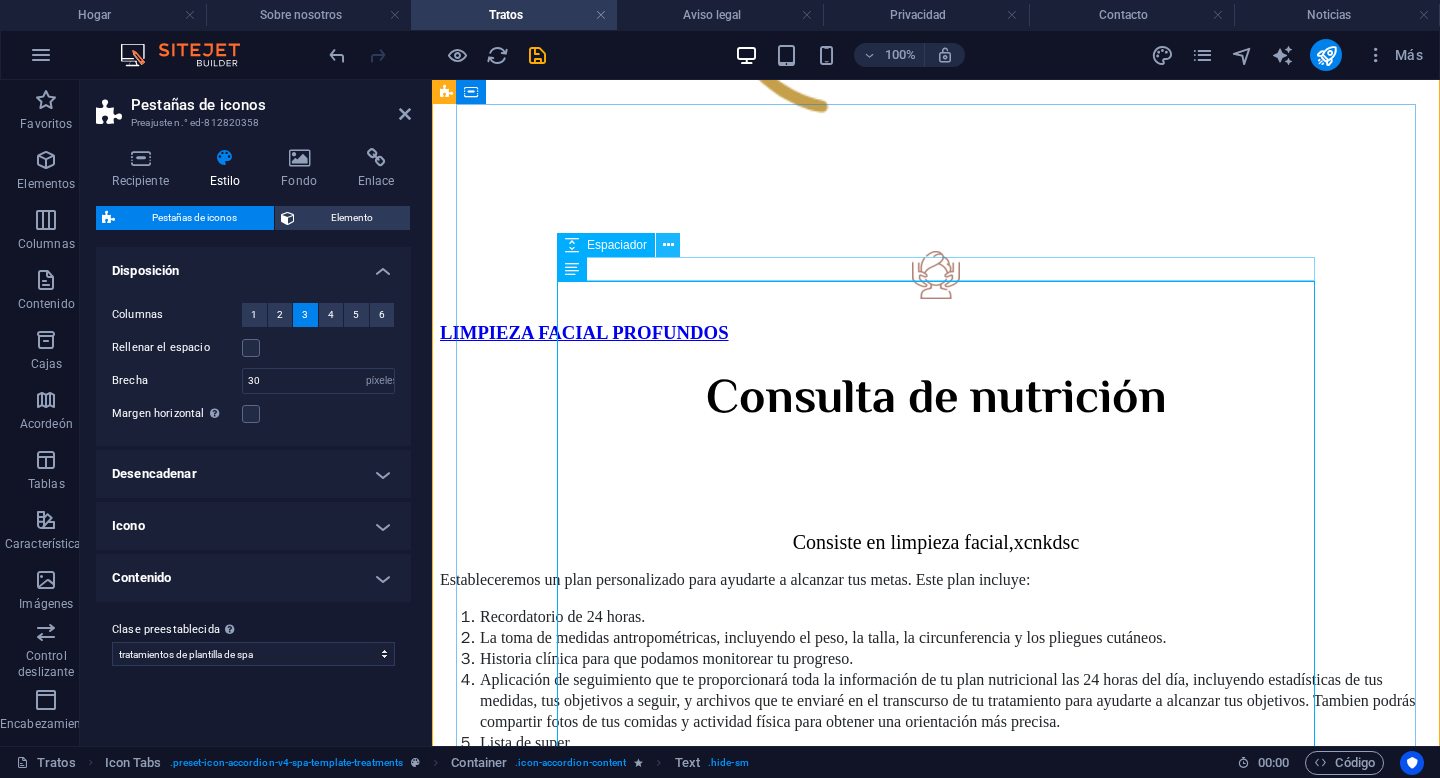 click at bounding box center (668, 245) 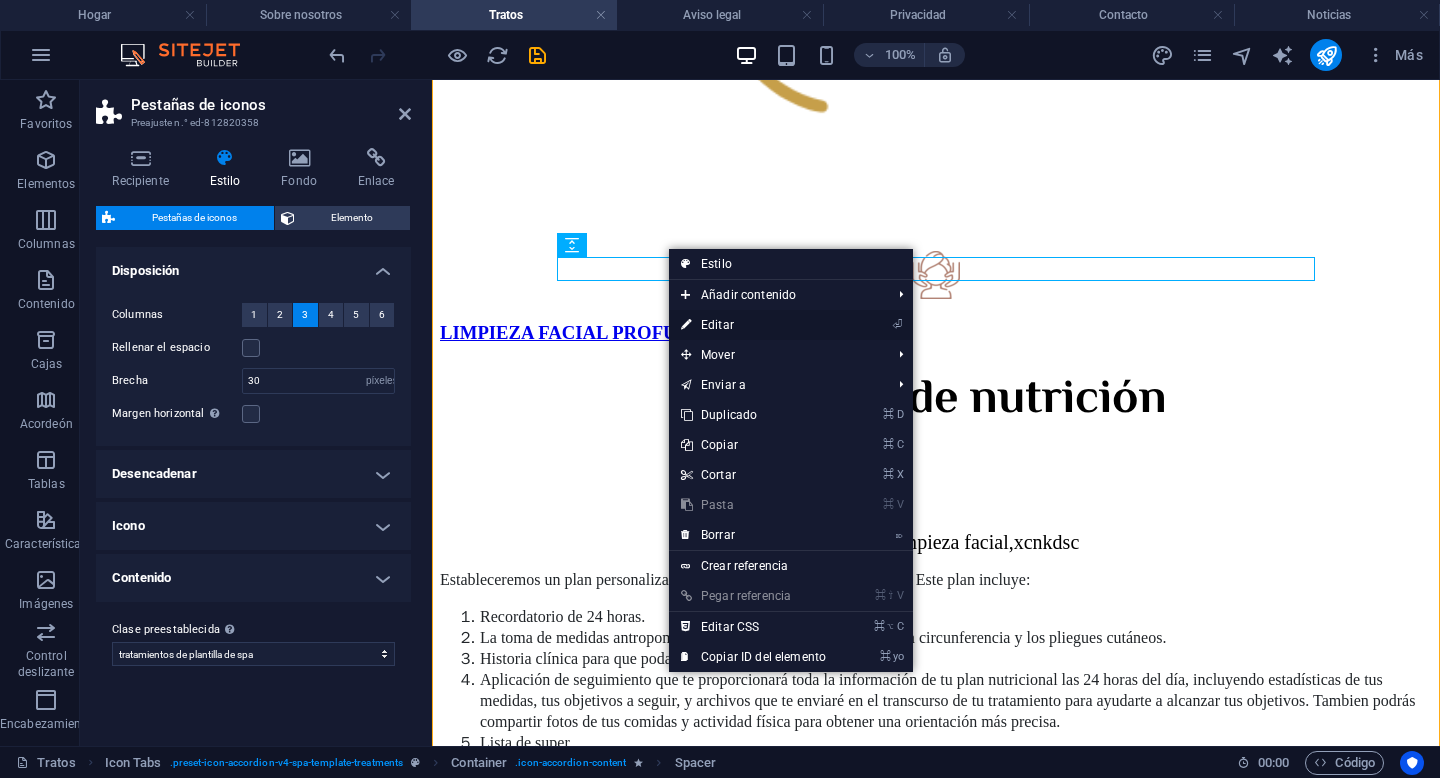 click on "Editar" at bounding box center (717, 325) 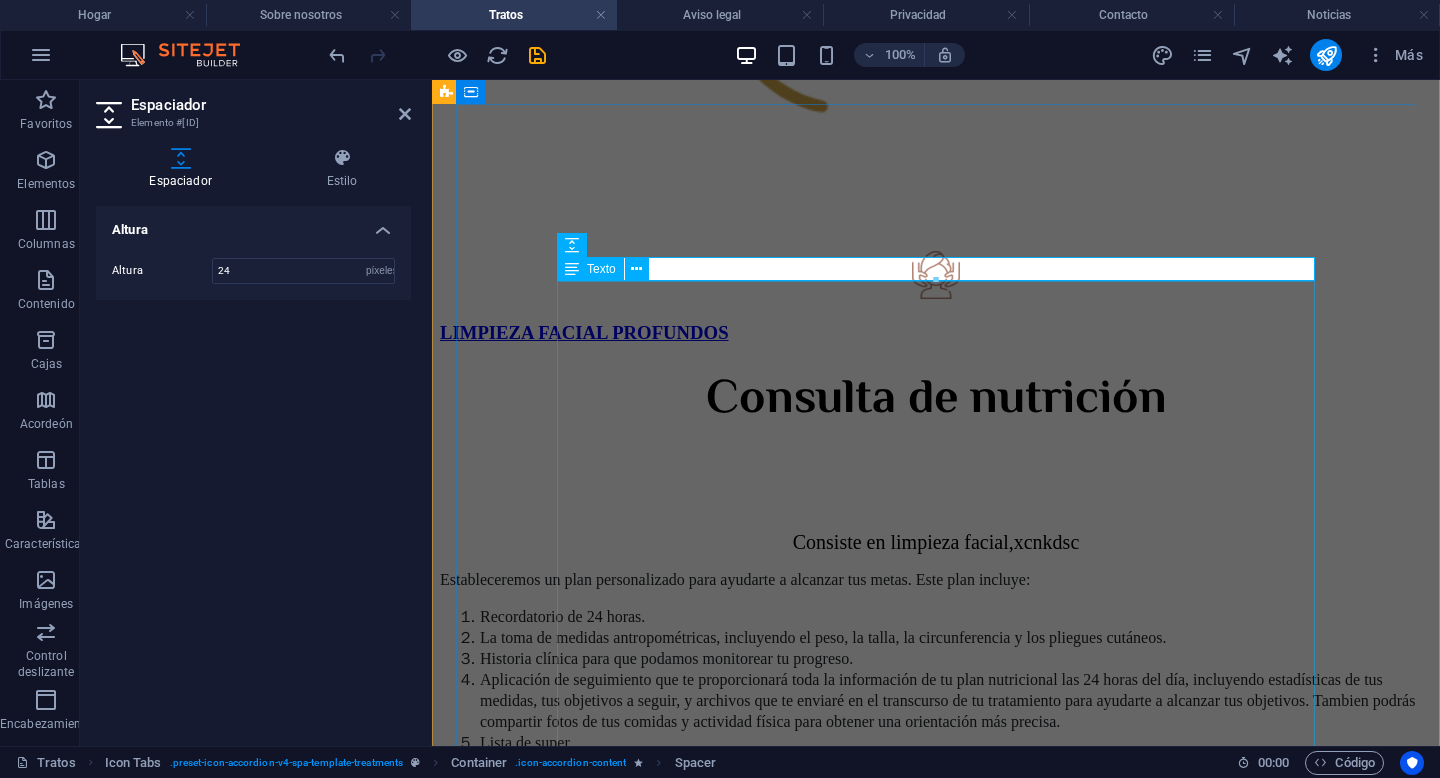 click on "Consiste en limpieza facial,xcnkdsc Estableceremos un plan personalizado para ayudarte a alcanzar tus metas. Este plan incluye: Recordatorio de 24 horas. La toma de medidas antropométricas, incluyendo el peso, la talla, la circunferencia y los pliegues cutáneos. Historia clínica para que podamos monitorear tu progreso. Aplicación de seguimiento que te proporcionará toda la información de tu plan nutricional las 24 horas del día, incluyendo estadísticas de tus medidas, tus objetivos a seguir, y archivos que te enviaré en el transcurso de tu tratamiento para ayudarte a alcanzar tus objetivos. Tambien podrás compartir fotos de tus comidas y actividad física para obtener una orientación más precisa. Lista de super. Lista de despensa saludable. Atención a través de WhatsApp para que puedas contar con mi apoyo cuando más lo necesites. Membresía con grandes beneficios.   Incluye escote y cuello" at bounding box center (936, 758) 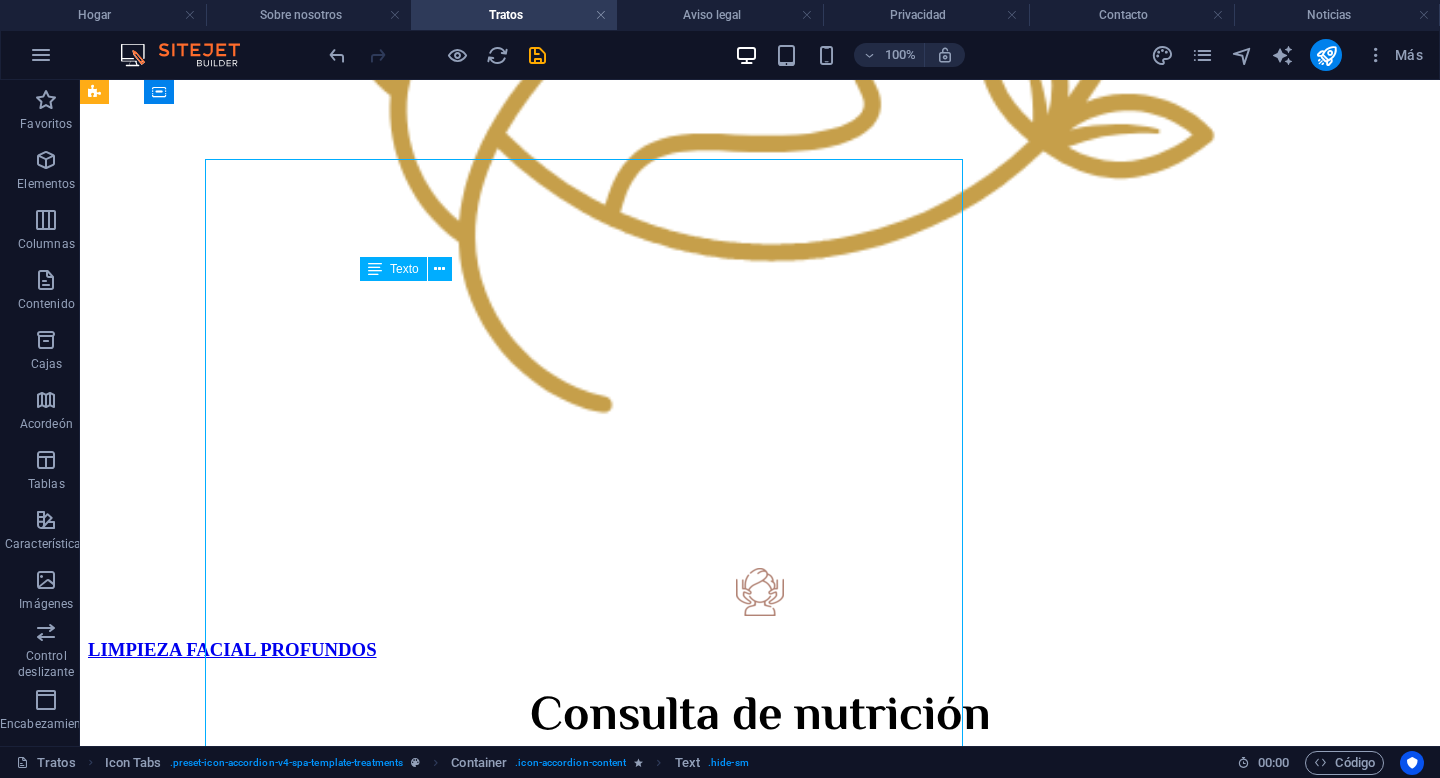 scroll, scrollTop: 1468, scrollLeft: 0, axis: vertical 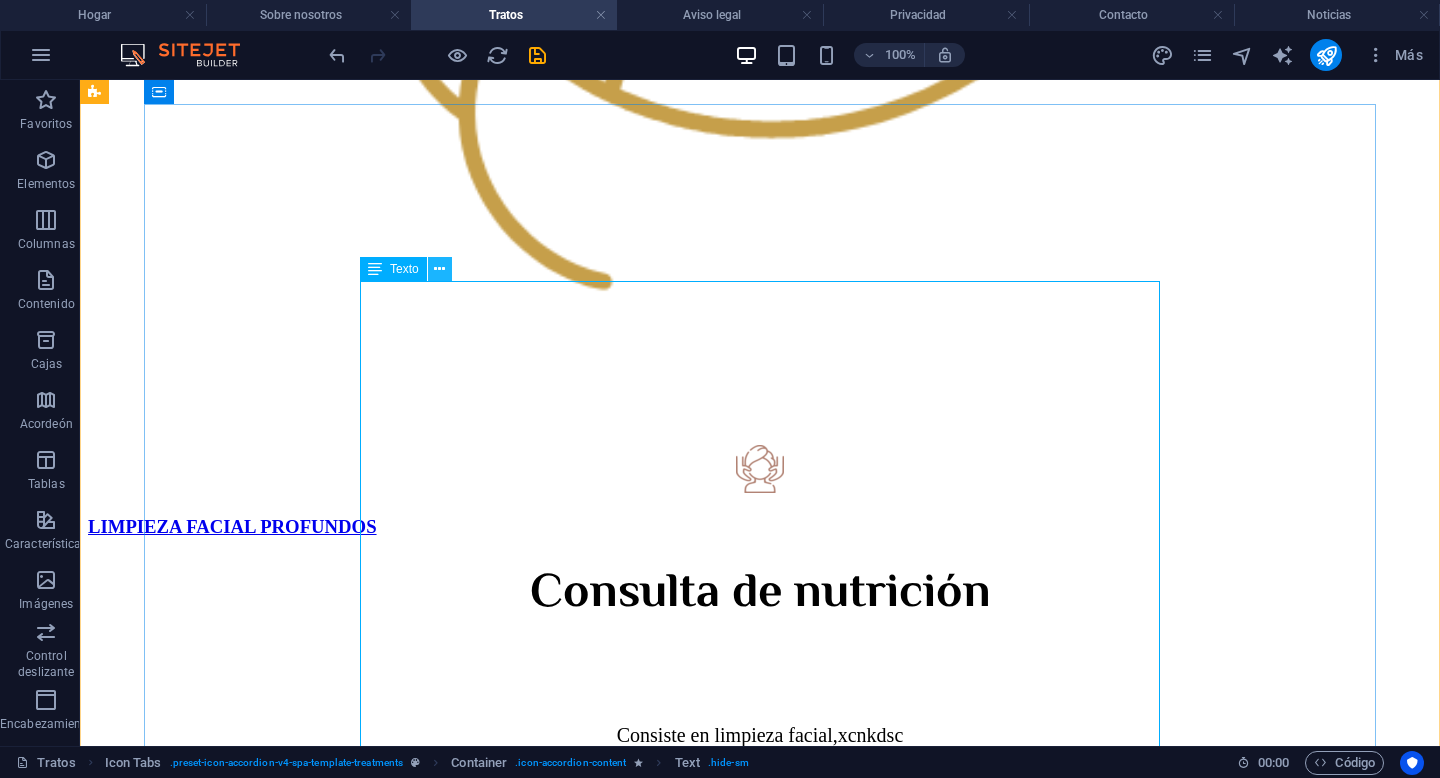 click at bounding box center [439, 269] 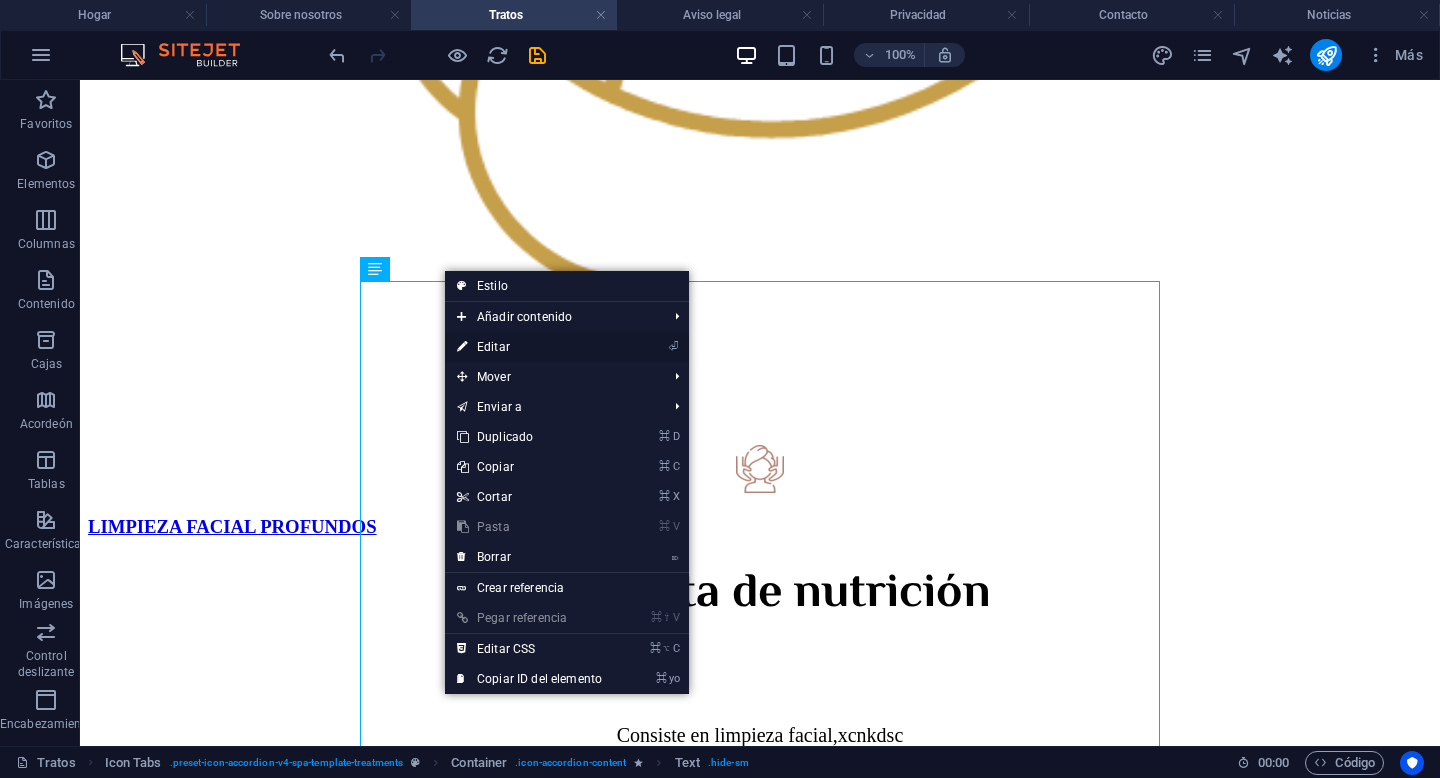 click on "Editar" at bounding box center (493, 347) 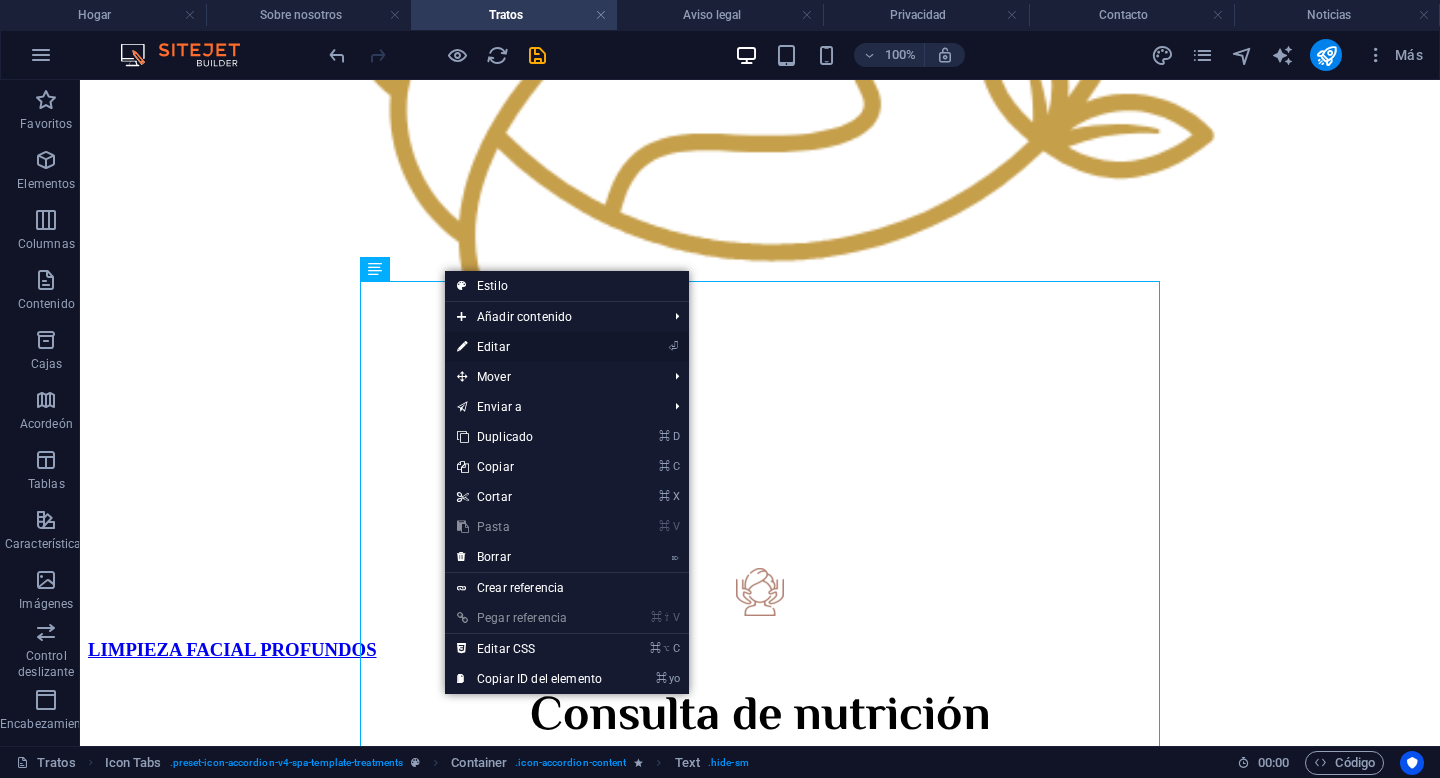select on "px" 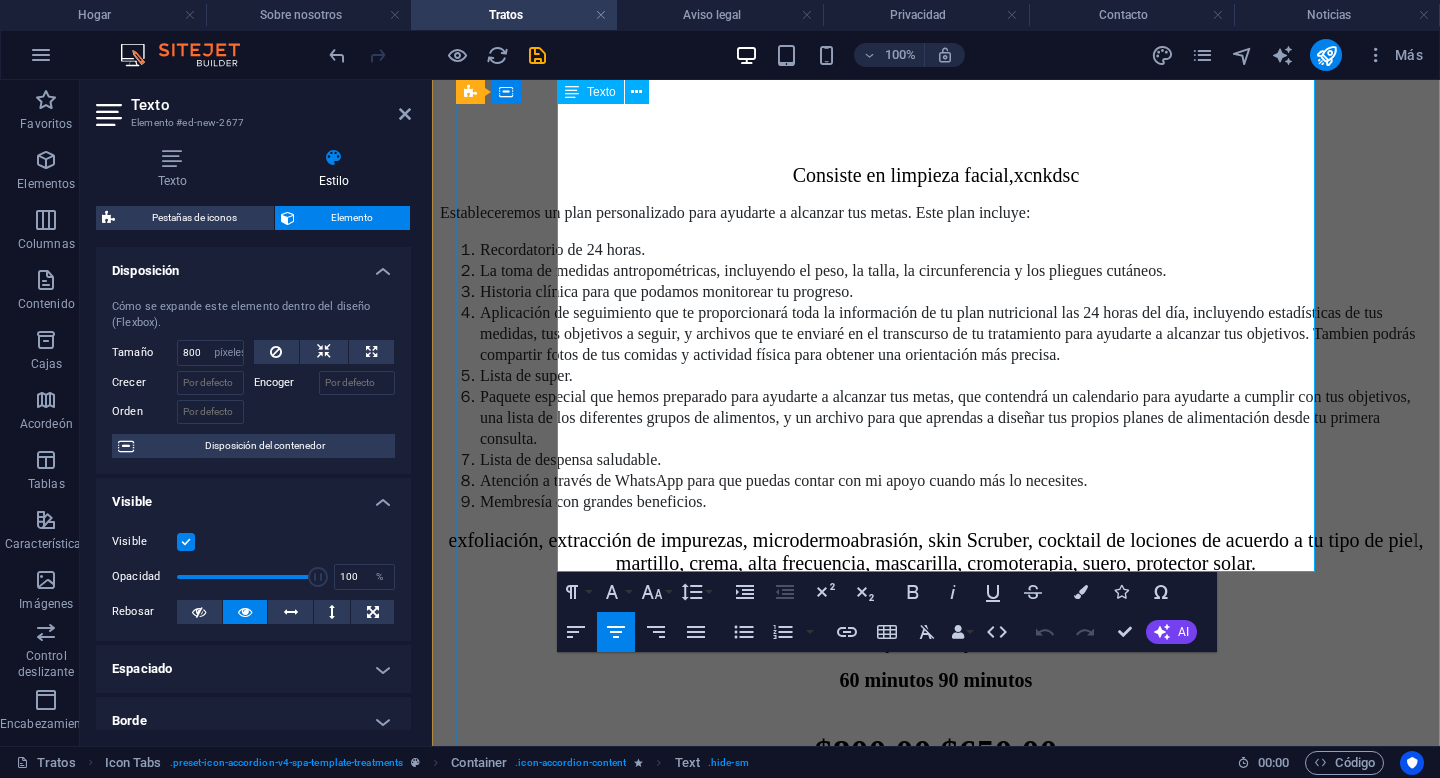 scroll, scrollTop: 1652, scrollLeft: 0, axis: vertical 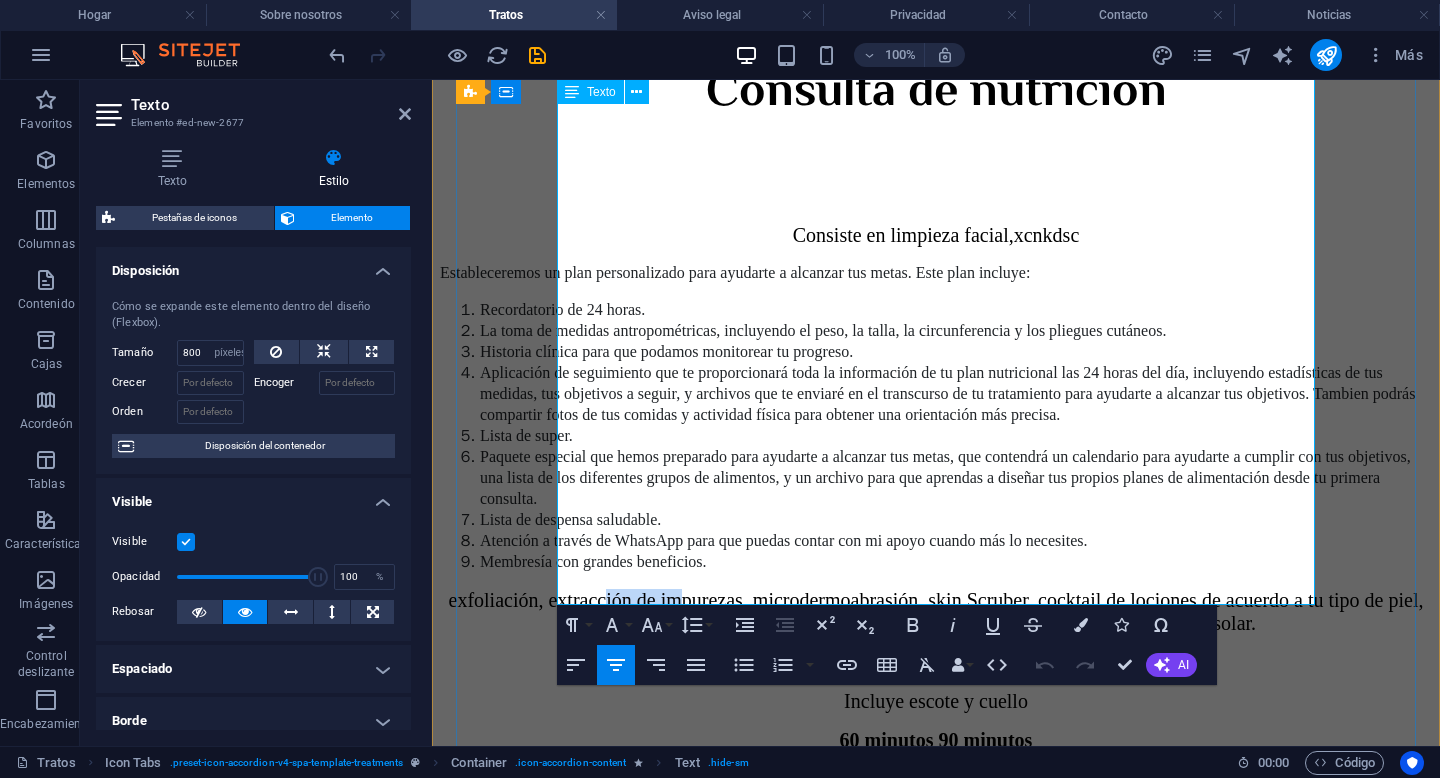 drag, startPoint x: 734, startPoint y: 473, endPoint x: 812, endPoint y: 469, distance: 78.10249 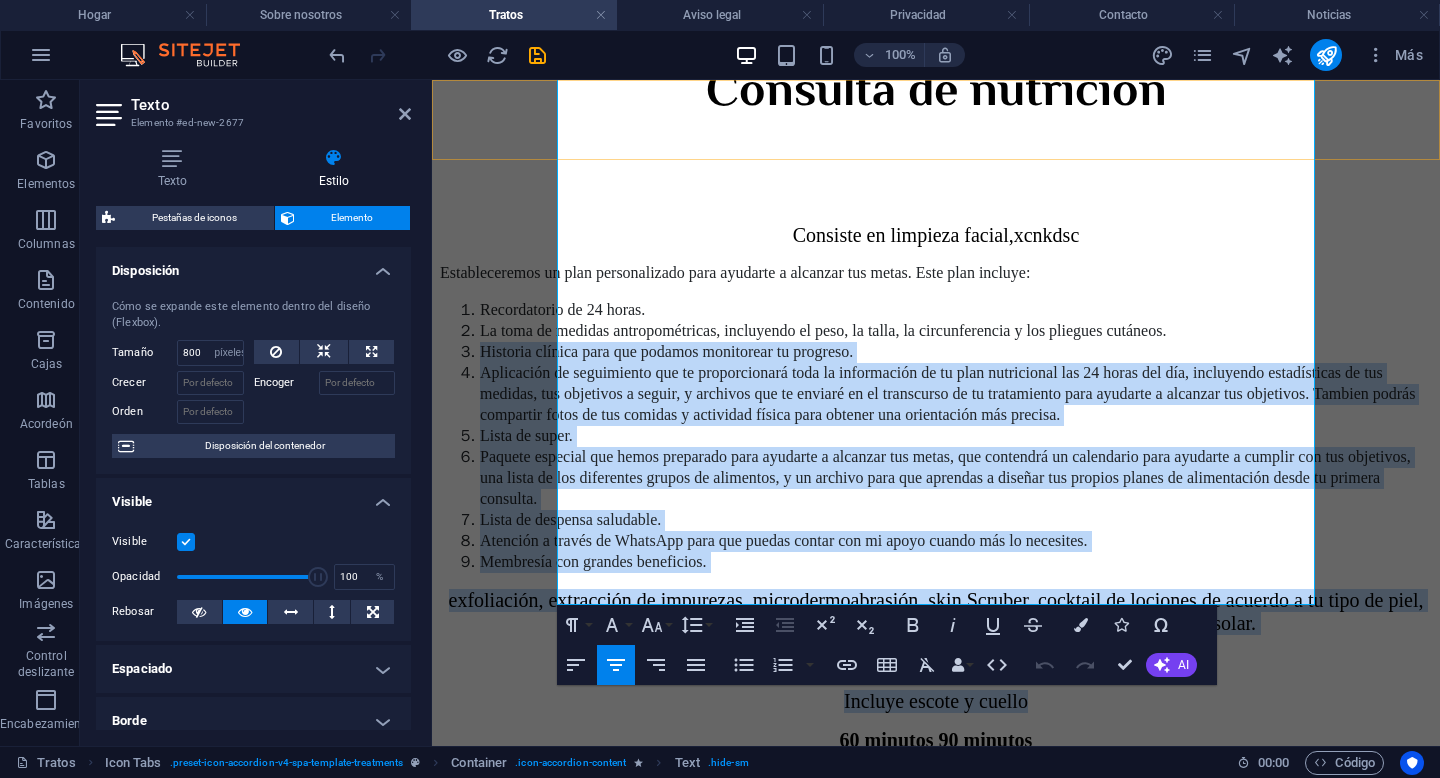 drag, startPoint x: 1049, startPoint y: 594, endPoint x: 560, endPoint y: 153, distance: 658.4846 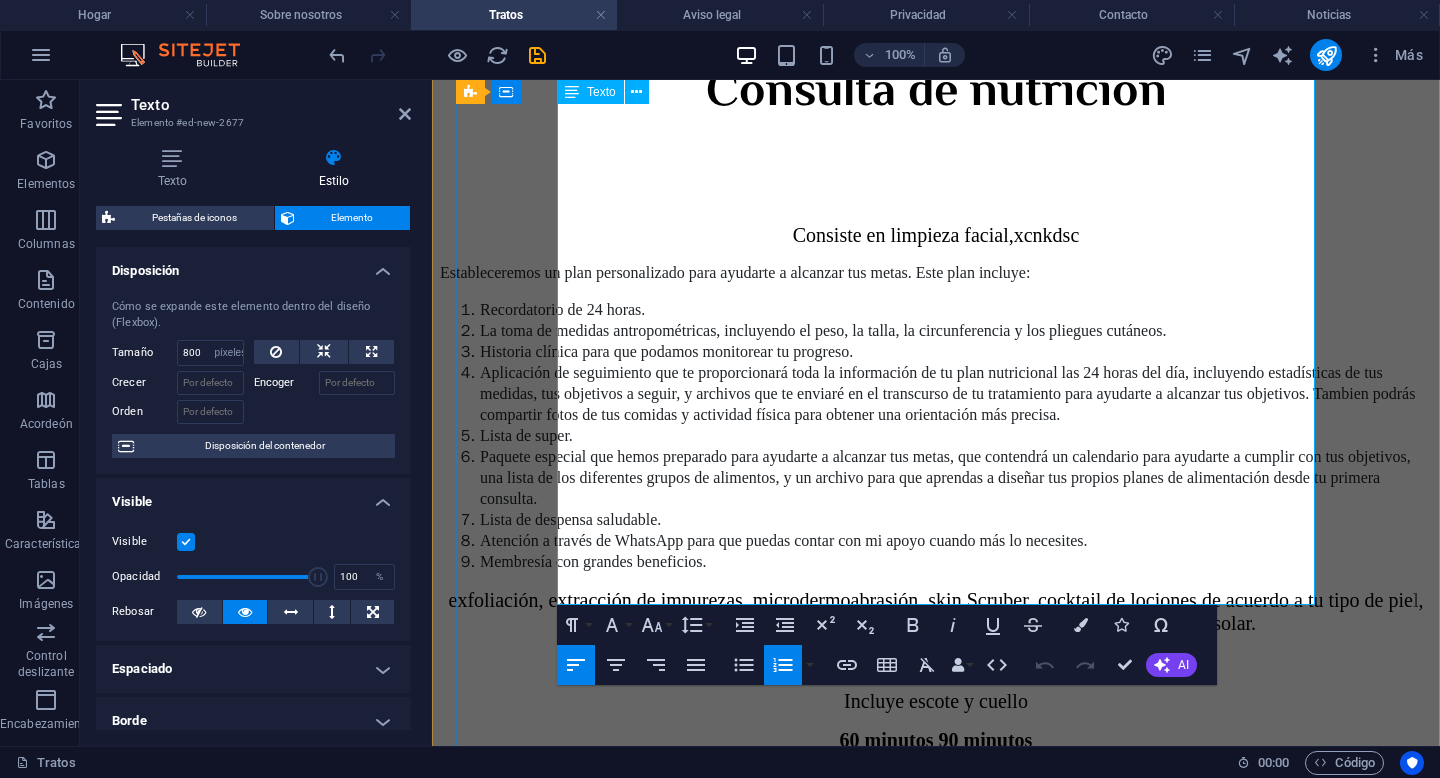 click on "Membresía con grandes beneficios." at bounding box center (956, 562) 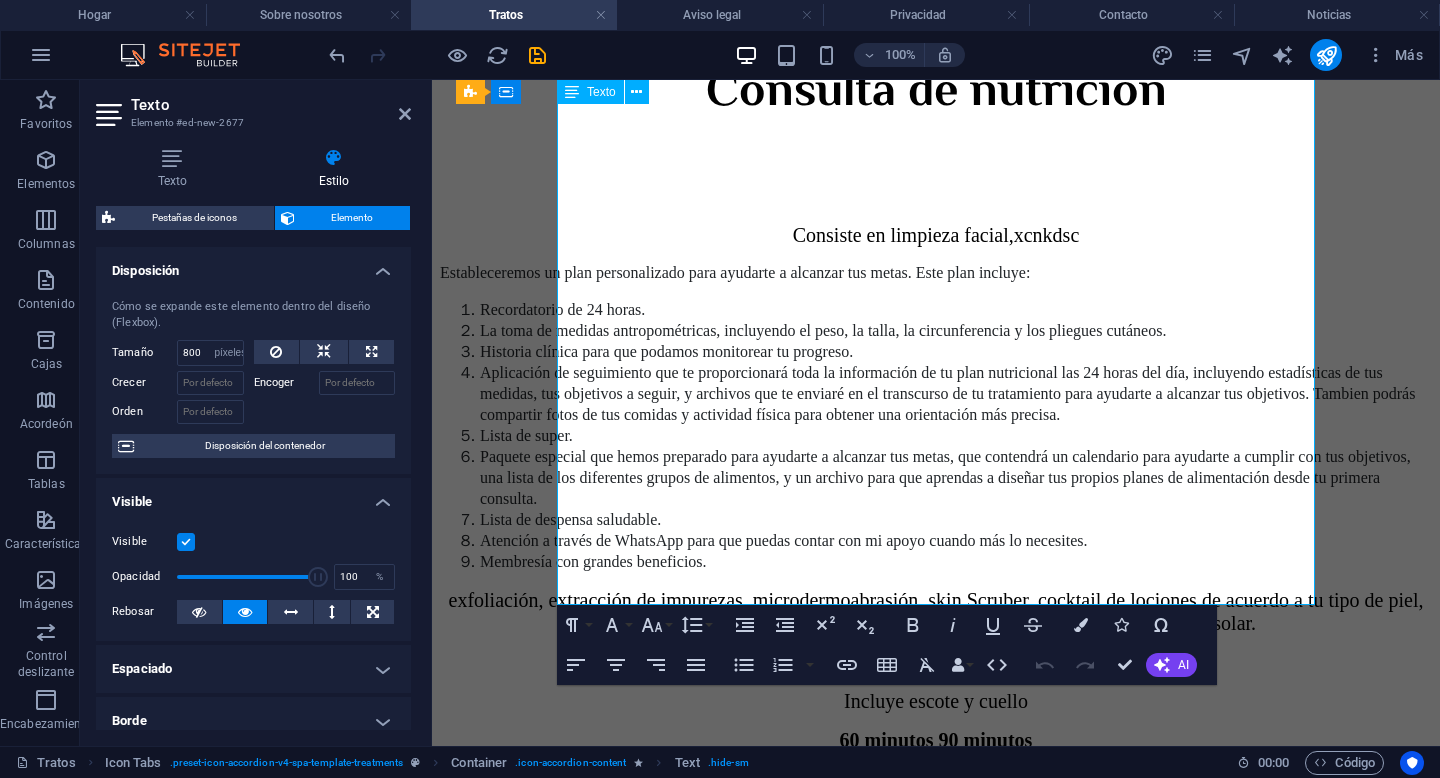 click on "Membresía con grandes beneficios." at bounding box center [956, 562] 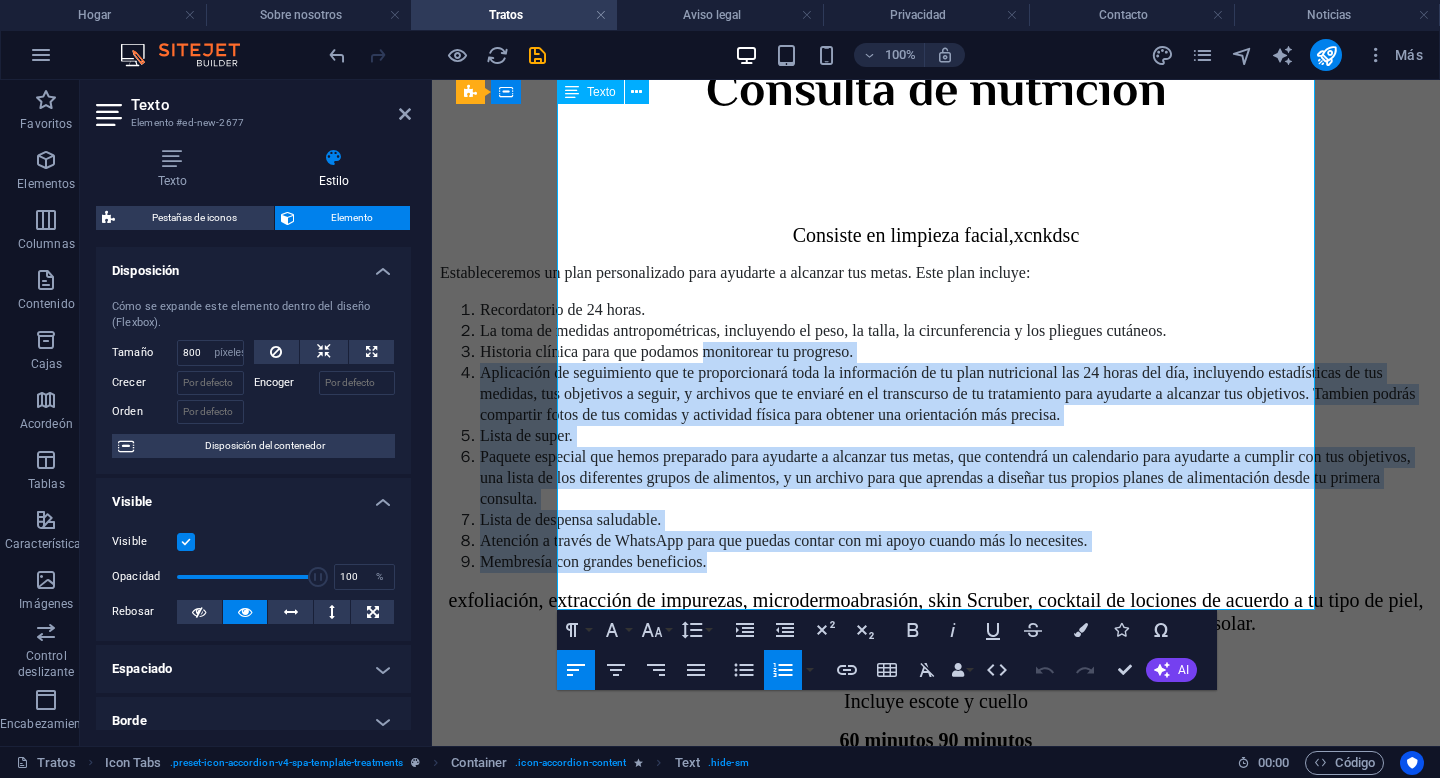 scroll, scrollTop: 1283, scrollLeft: 0, axis: vertical 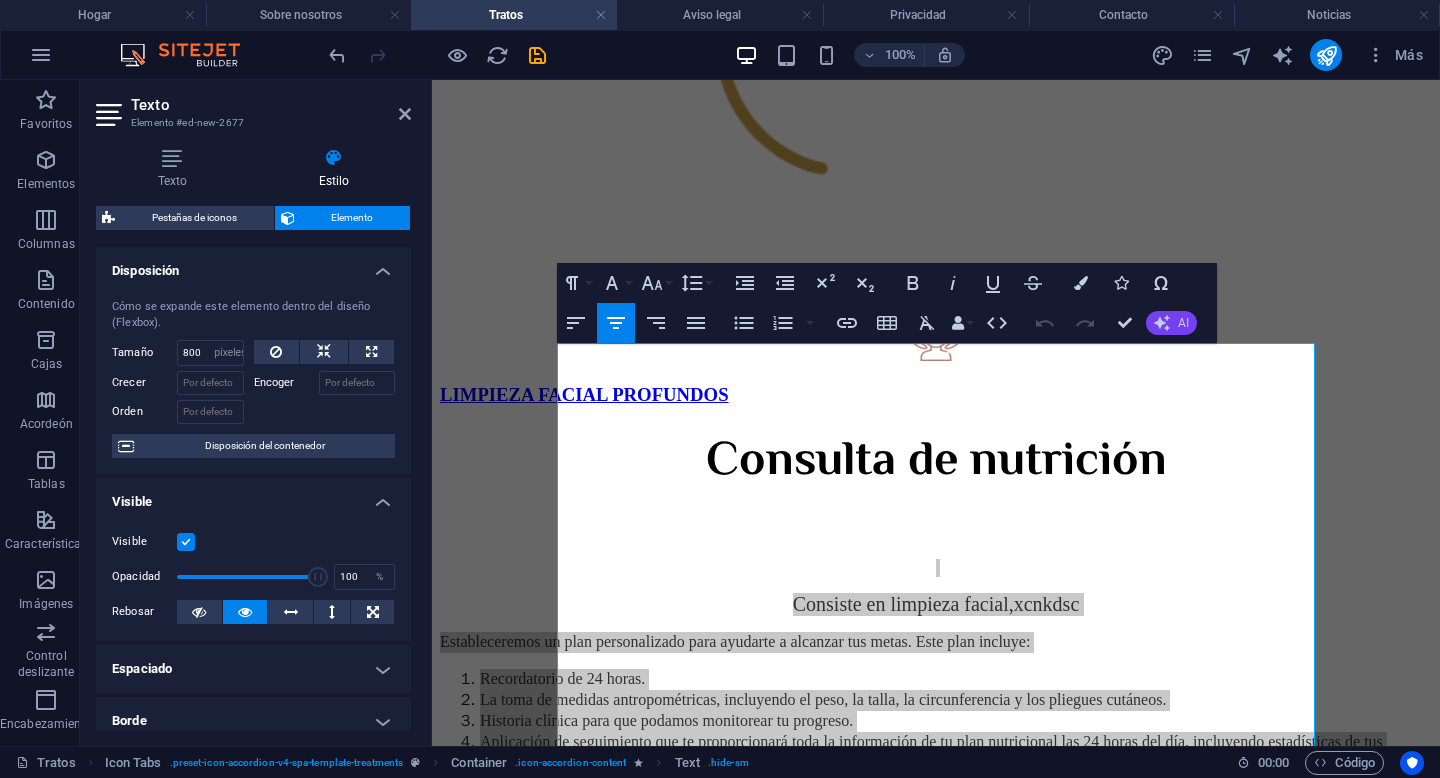 click on "AI" at bounding box center (1183, 323) 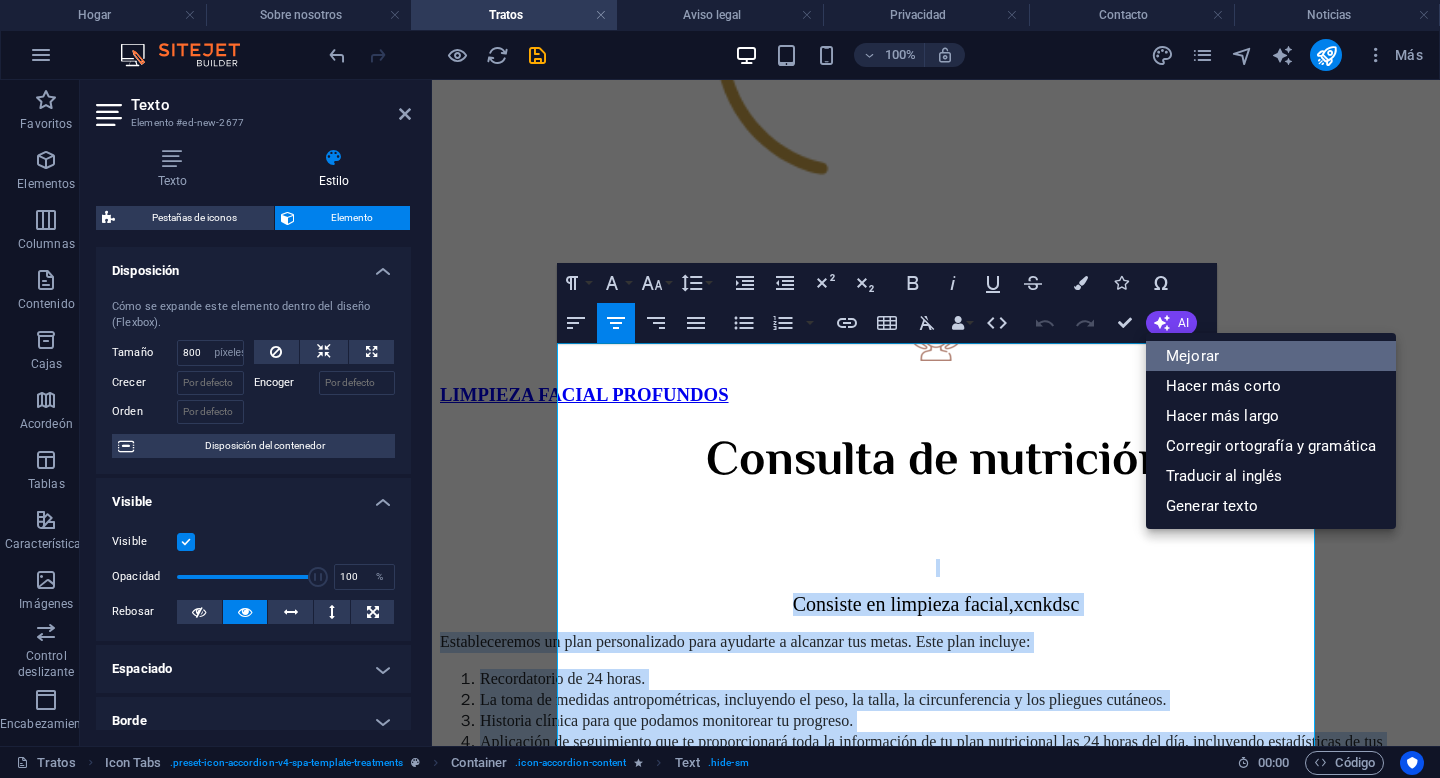 click on "Mejorar" at bounding box center [1192, 356] 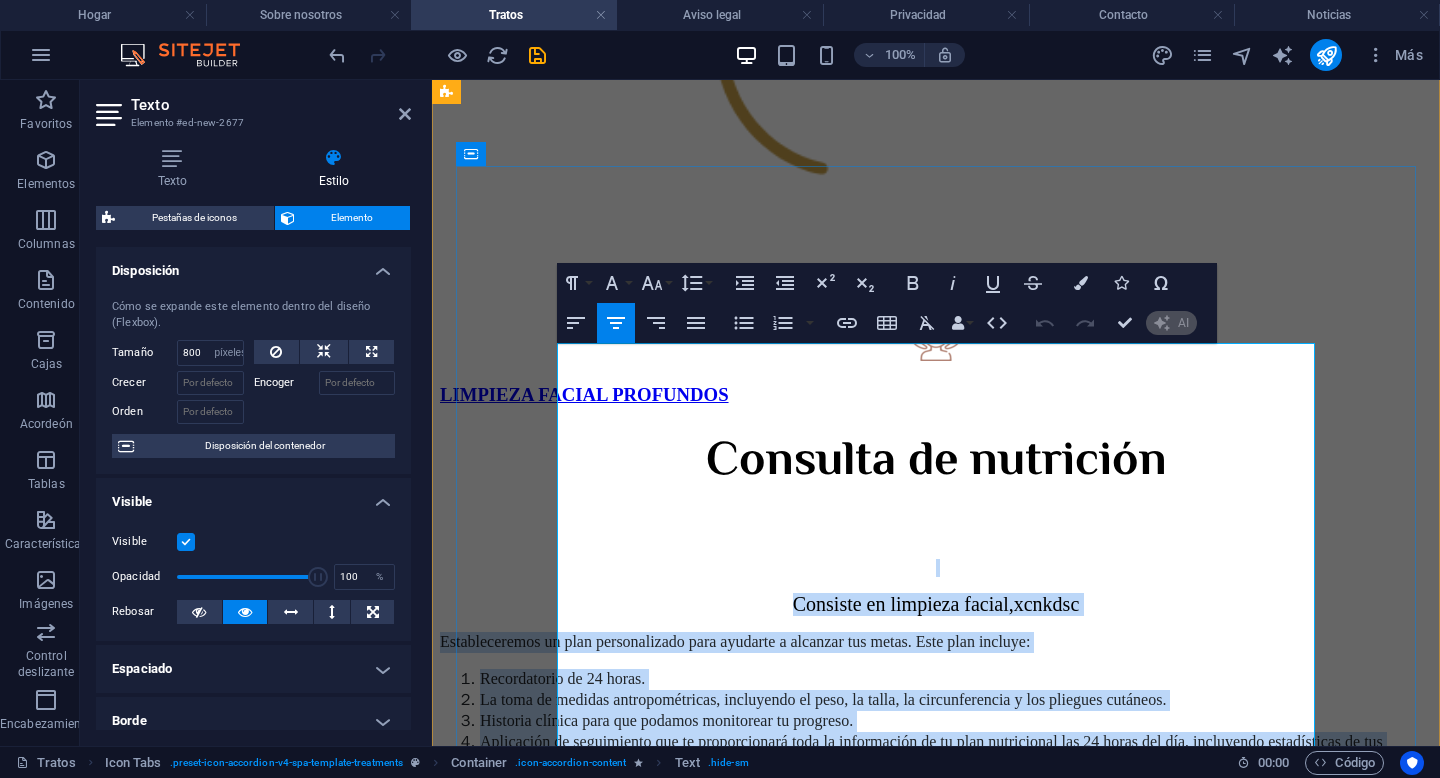 type 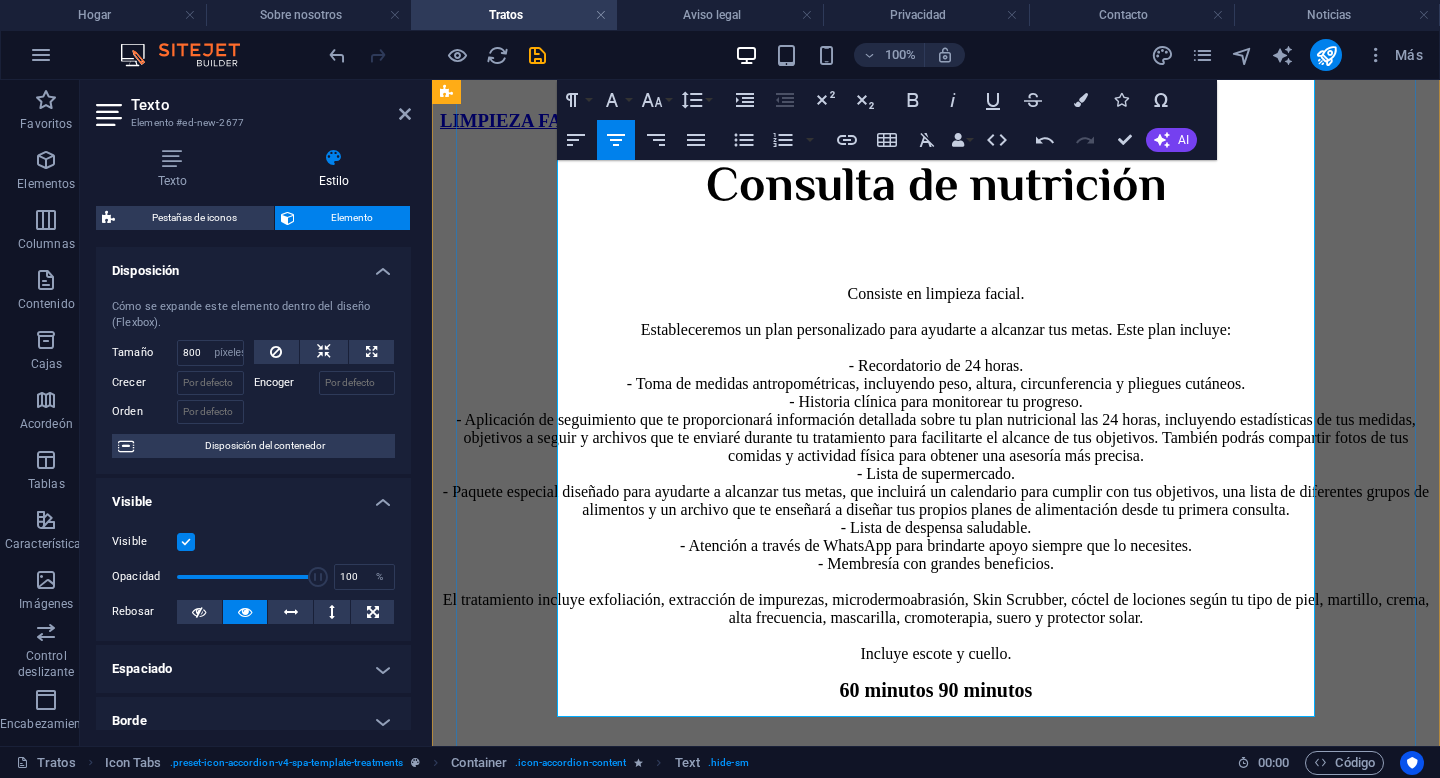 scroll, scrollTop: 1563, scrollLeft: 0, axis: vertical 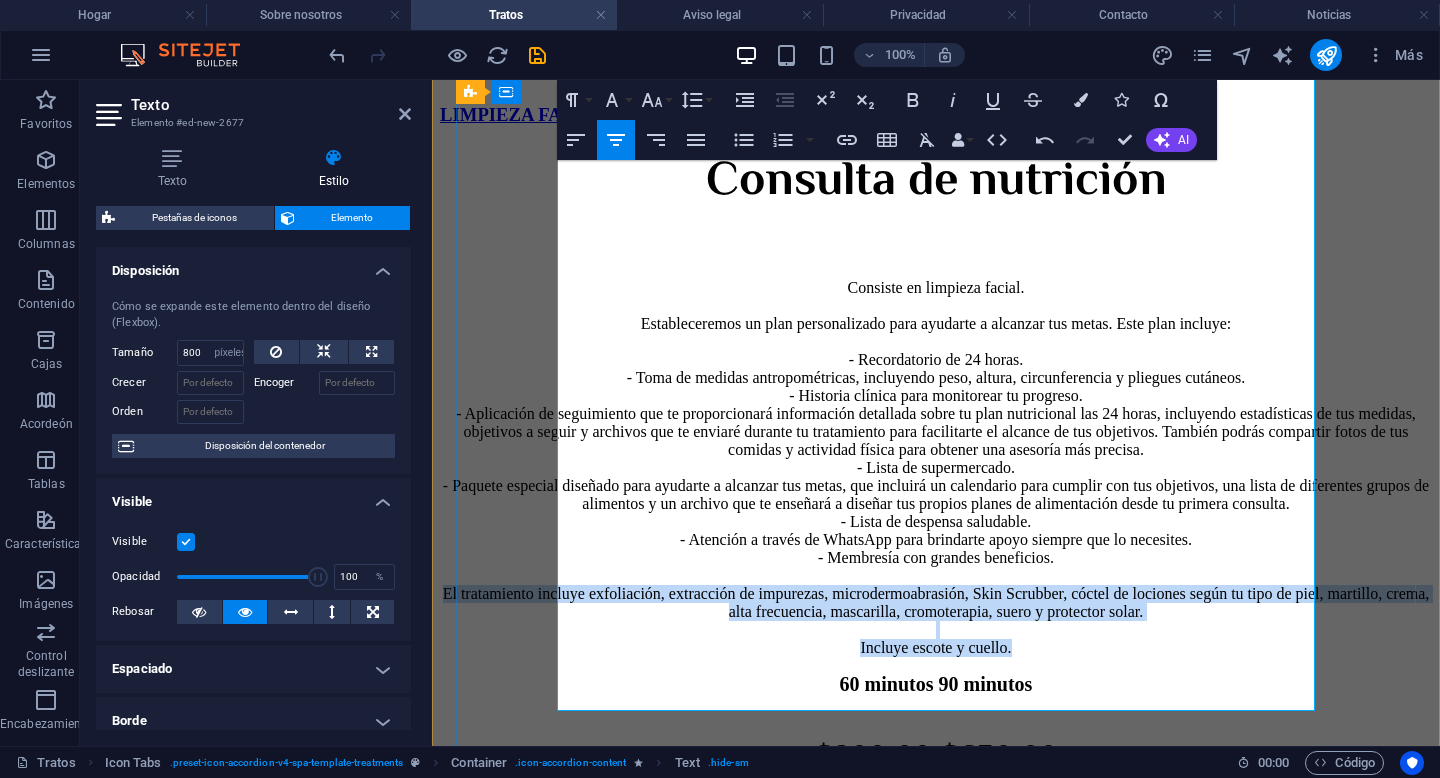 drag, startPoint x: 572, startPoint y: 586, endPoint x: 1068, endPoint y: 693, distance: 507.4101 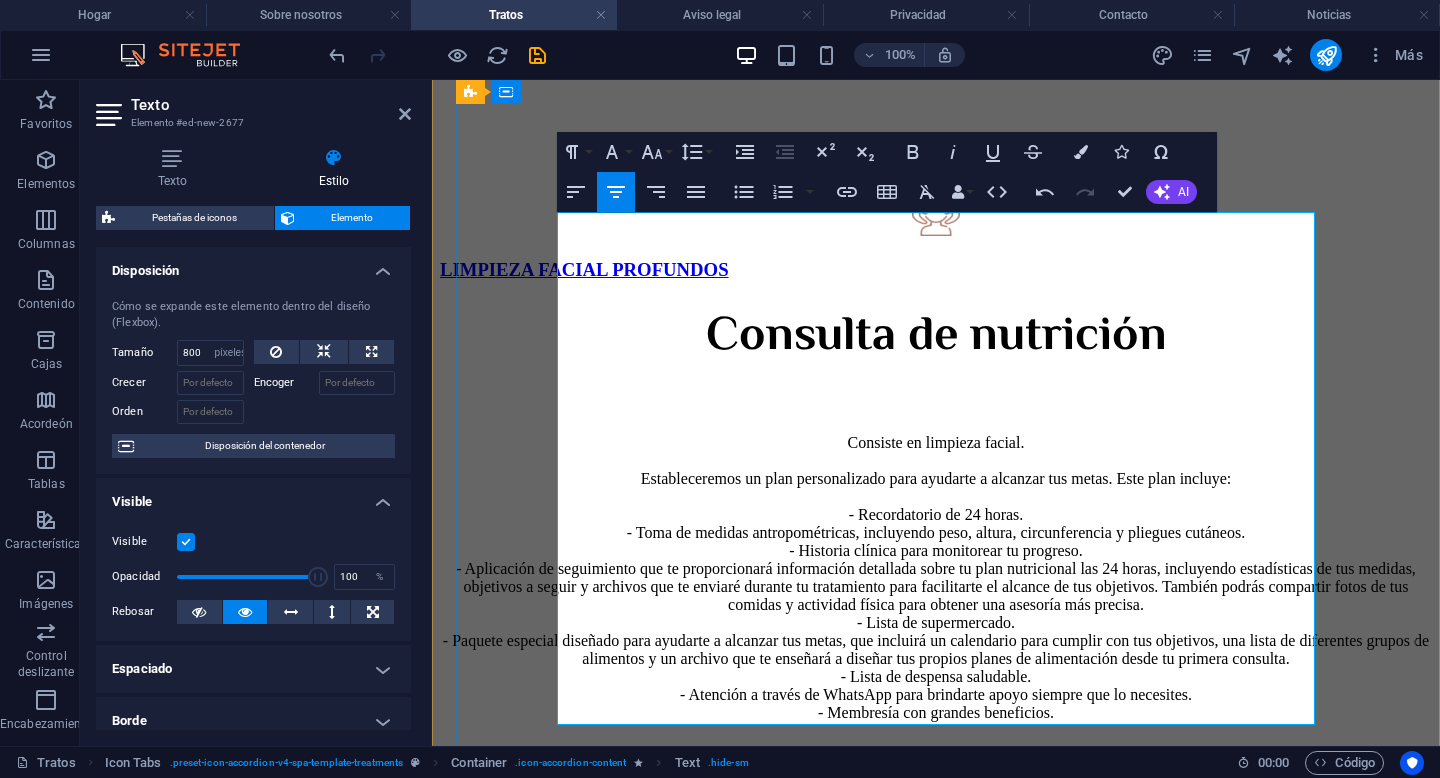 scroll, scrollTop: 1414, scrollLeft: 0, axis: vertical 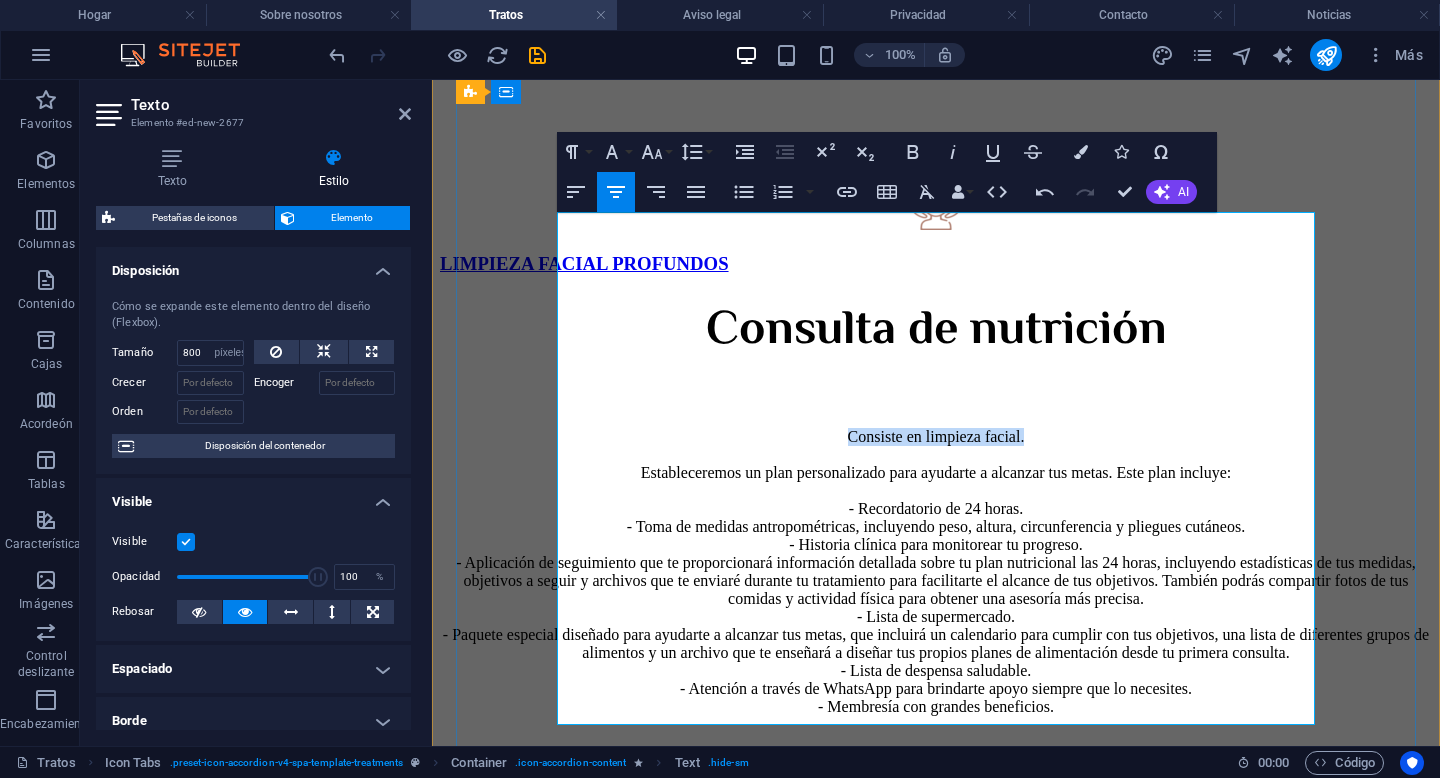 drag, startPoint x: 1046, startPoint y: 231, endPoint x: 831, endPoint y: 229, distance: 215.00931 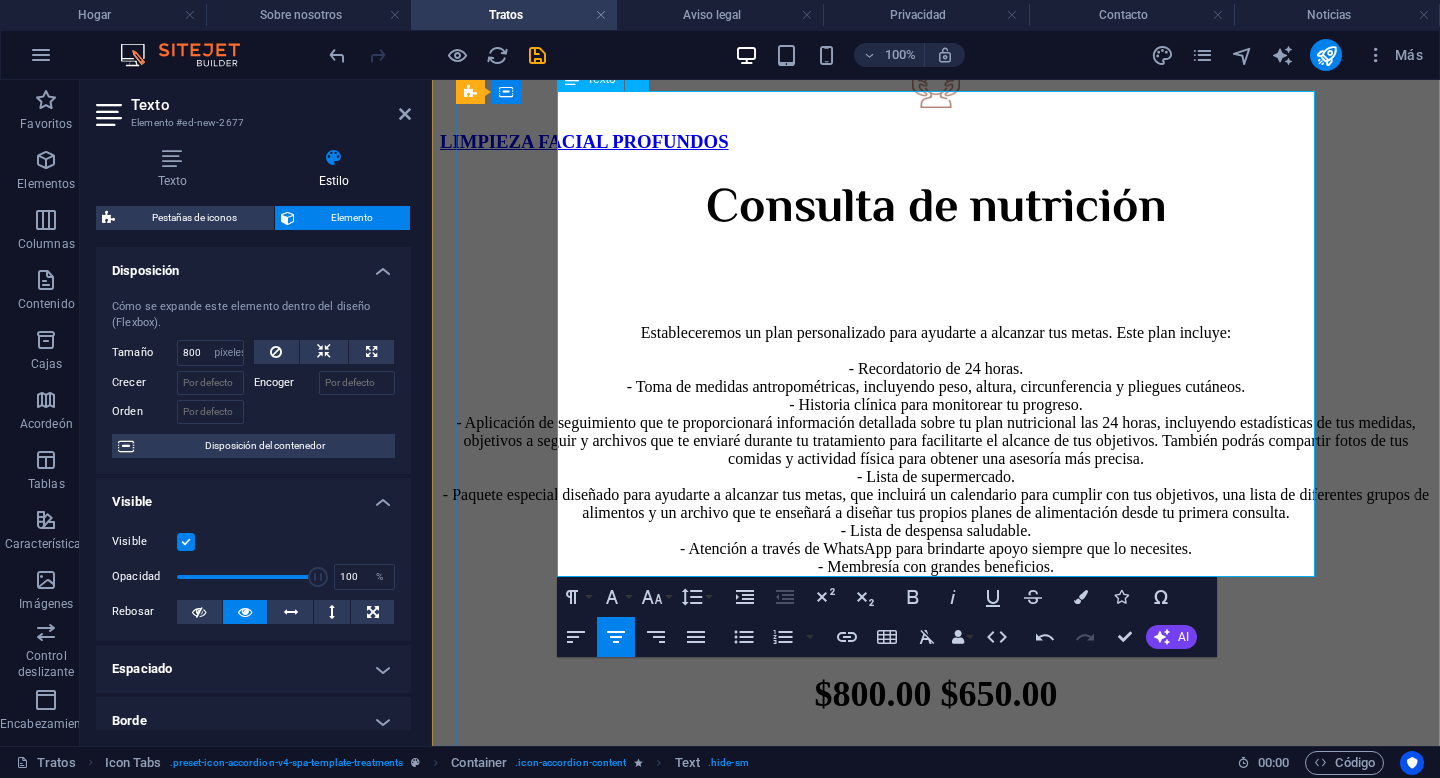 scroll, scrollTop: 1535, scrollLeft: 0, axis: vertical 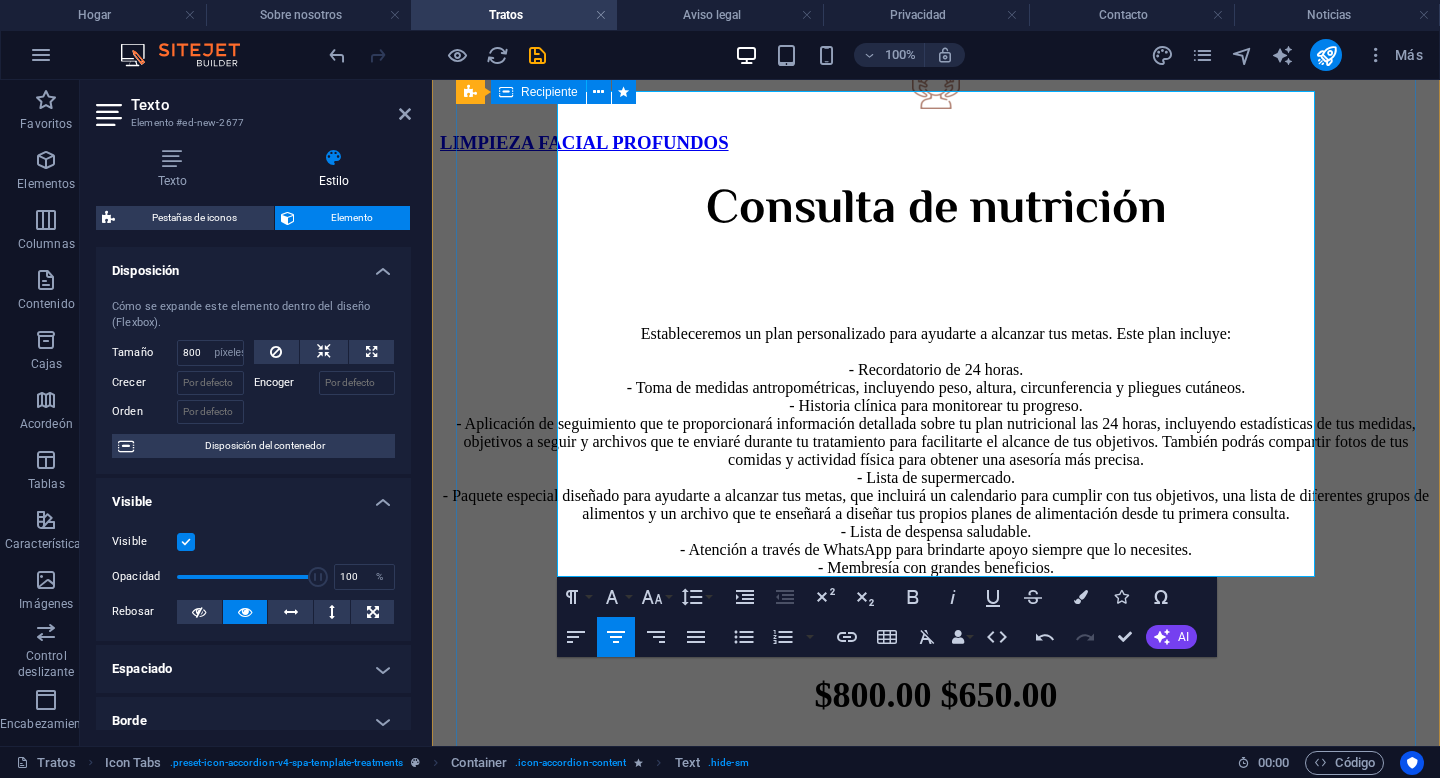 click on "Consulta de nutrición Estableceremos un plan personalizado para ayudarte a alcanzar tus metas. Este plan incluye: - Recordatorio de 24 horas. - Toma de medidas antropométricas, incluyendo peso, altura, circunferencia y pliegues cutáneos. - Historia clínica para monitorear tu progreso. - Aplicación de seguimiento que te proporcionará información detallada sobre tu plan nutricional las 24 horas, incluyendo estadísticas de tus medidas, objetivos a seguir y archivos que te enviaré durante tu tratamiento para facilitarte el alcance de tus objetivos. También podrás compartir fotos de tus comidas y actividad física para obtener una asesoría más precisa. - Lista de supermercado. - Paquete especial diseñado para ayudarte a alcanzar tus metas, que incluirá un calendario para cumplir con tus objetivos, una lista de diferentes grupos de alimentos y un archivo que te enseñará a diseñar tus propios planes de alimentación desde tu primera consulta. - Lista de despensa saludable. 60 minutos 90 minutos" at bounding box center (936, 491) 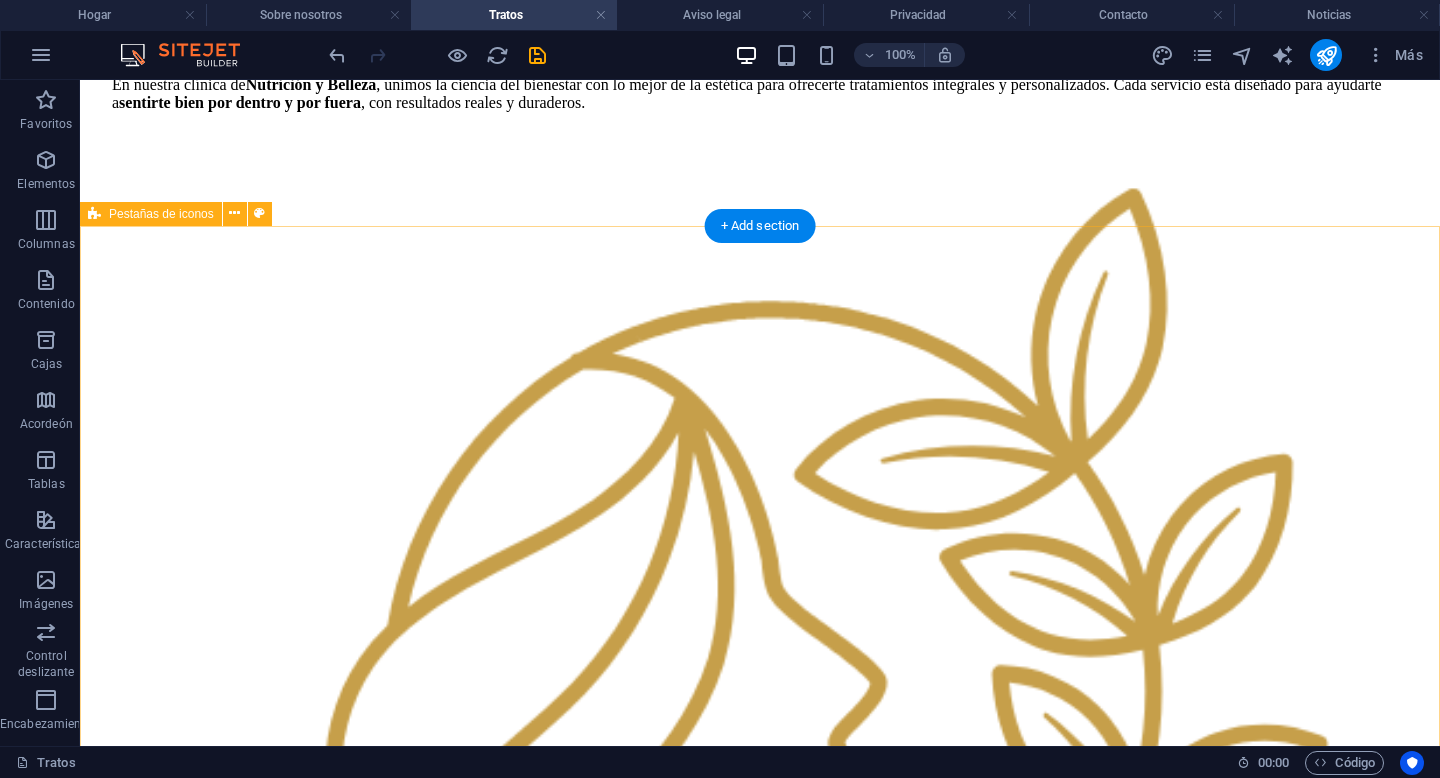 scroll, scrollTop: 654, scrollLeft: 0, axis: vertical 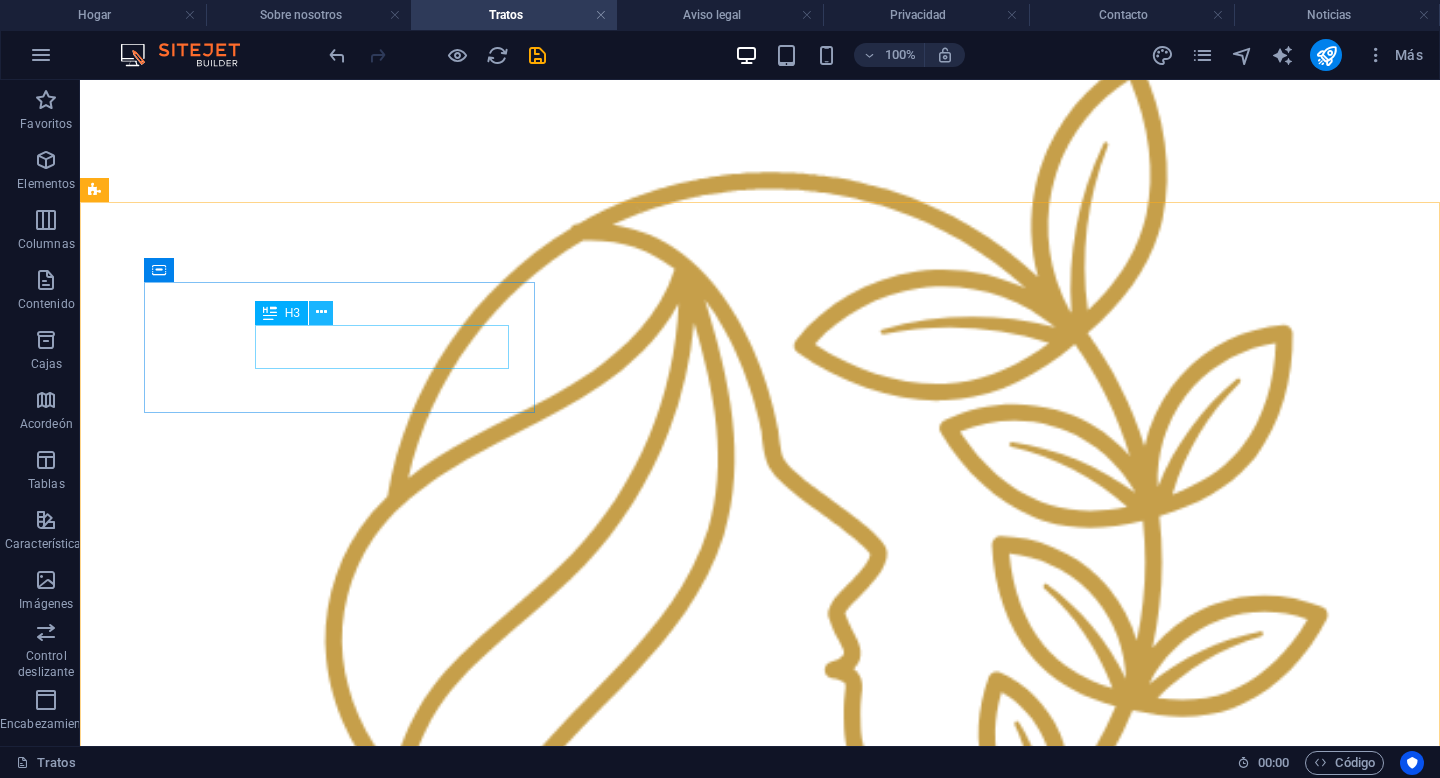 click at bounding box center [321, 312] 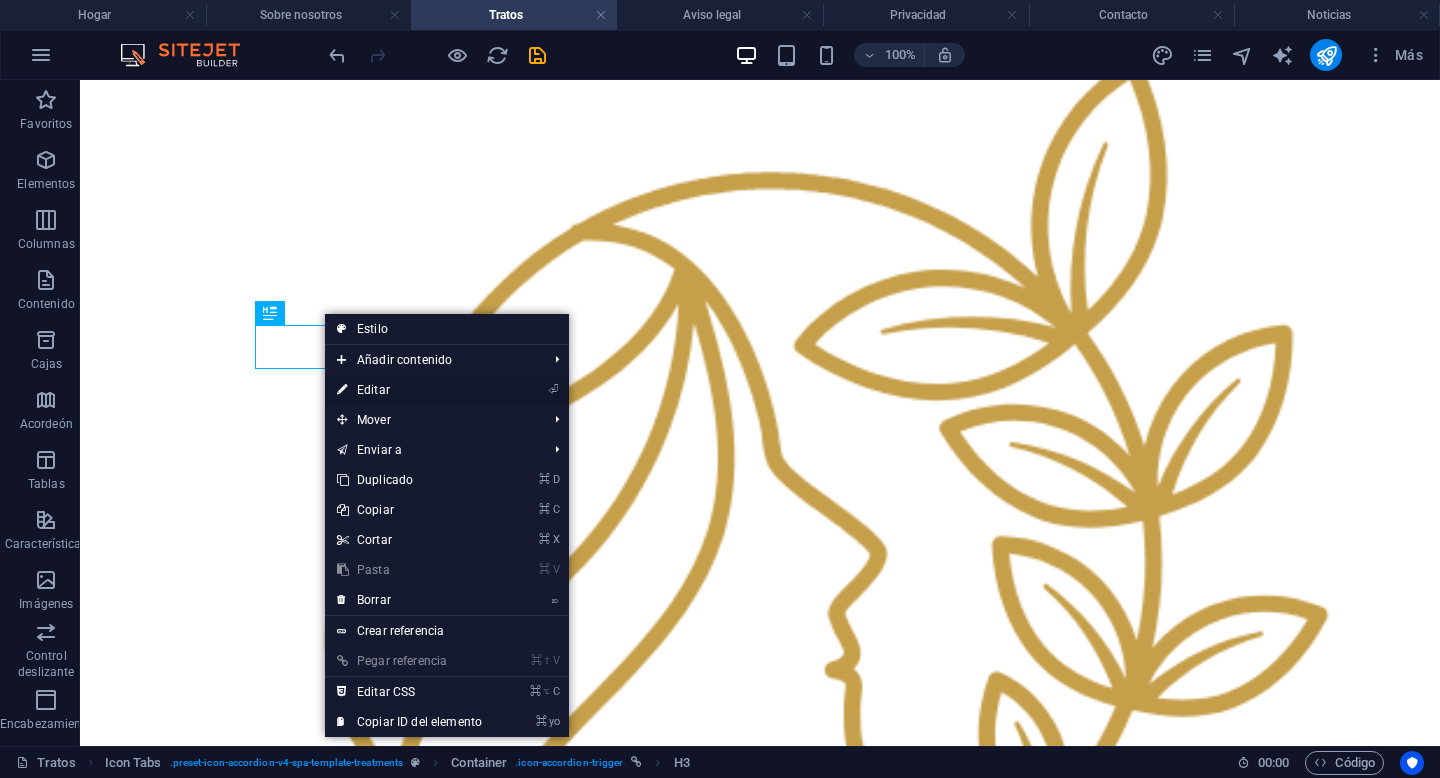click on "Editar" at bounding box center [373, 390] 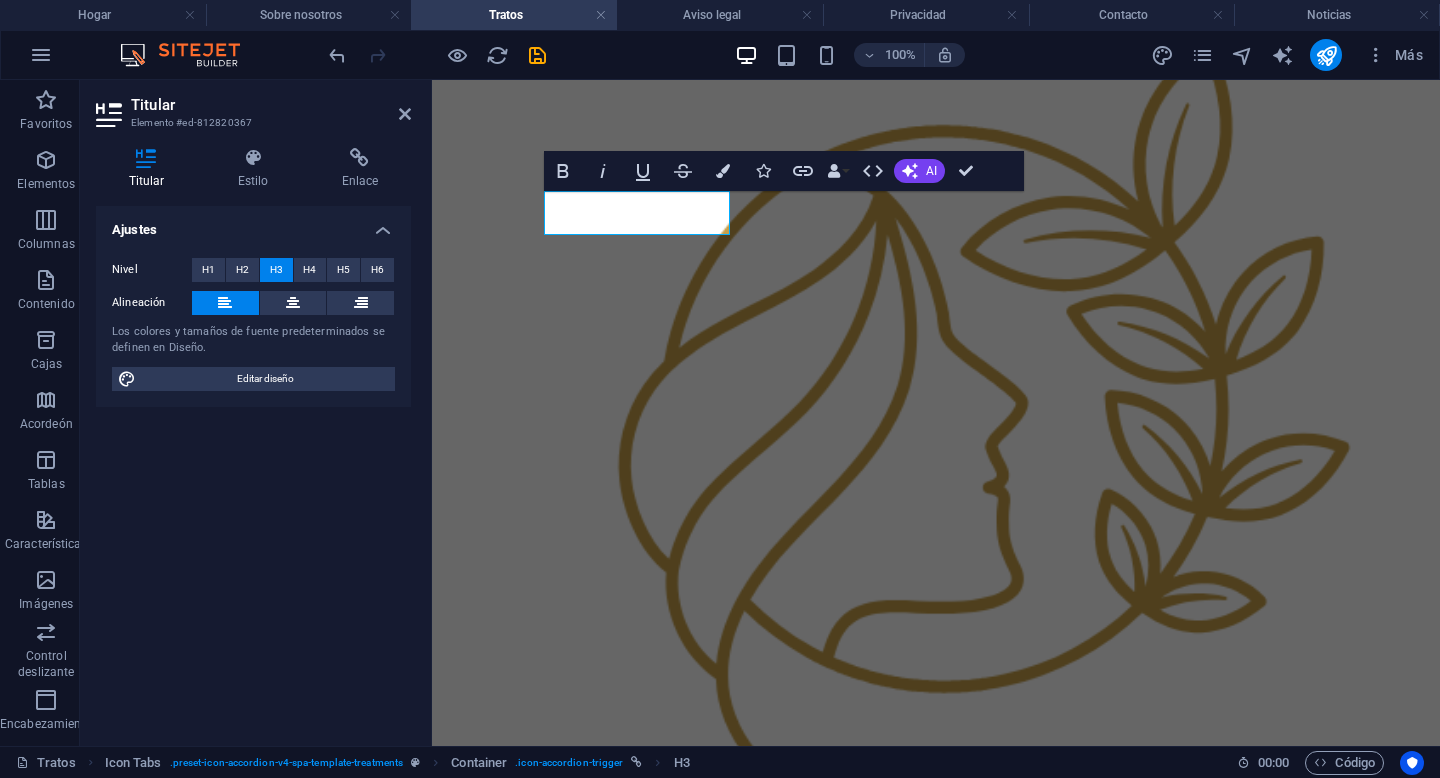type 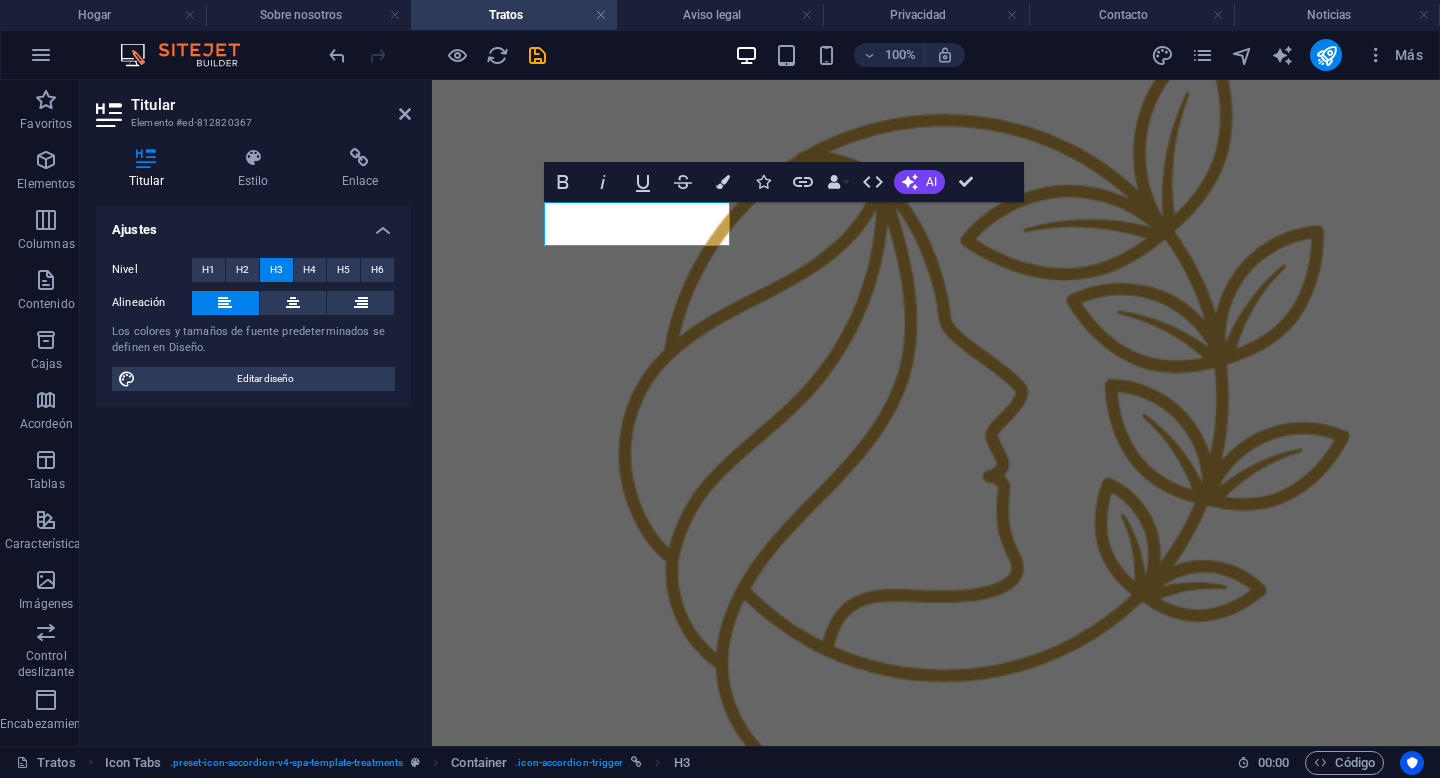 scroll, scrollTop: 654, scrollLeft: 0, axis: vertical 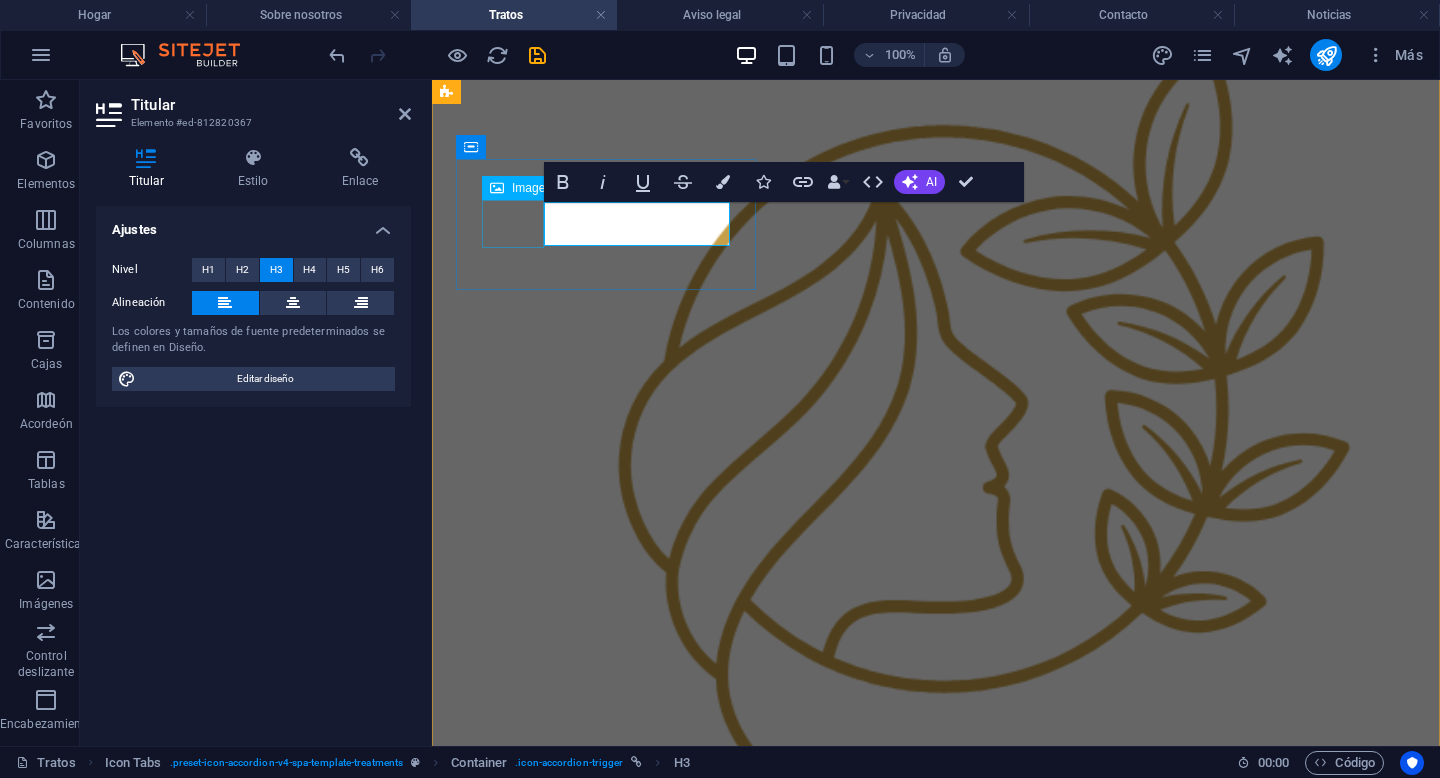 click at bounding box center (936, 968) 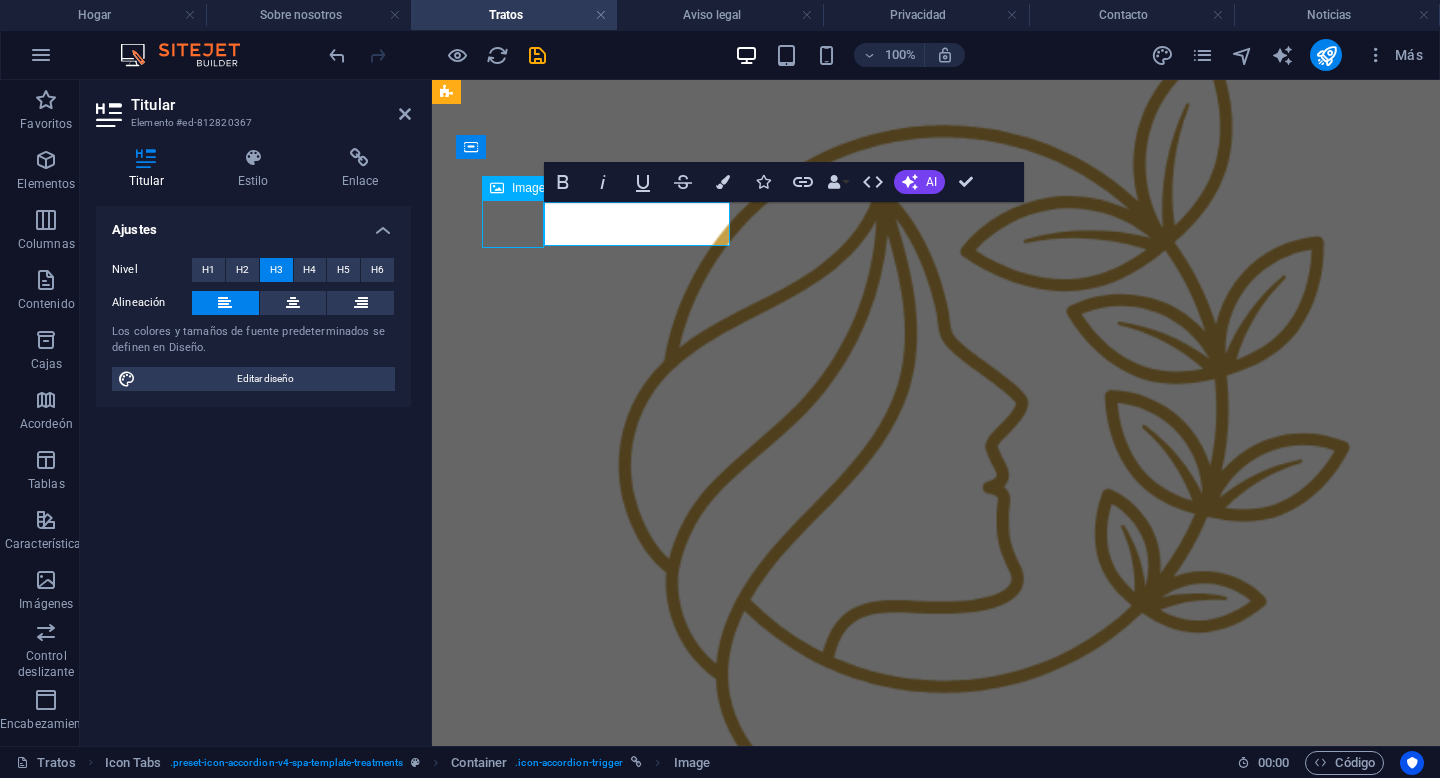 scroll, scrollTop: 776, scrollLeft: 0, axis: vertical 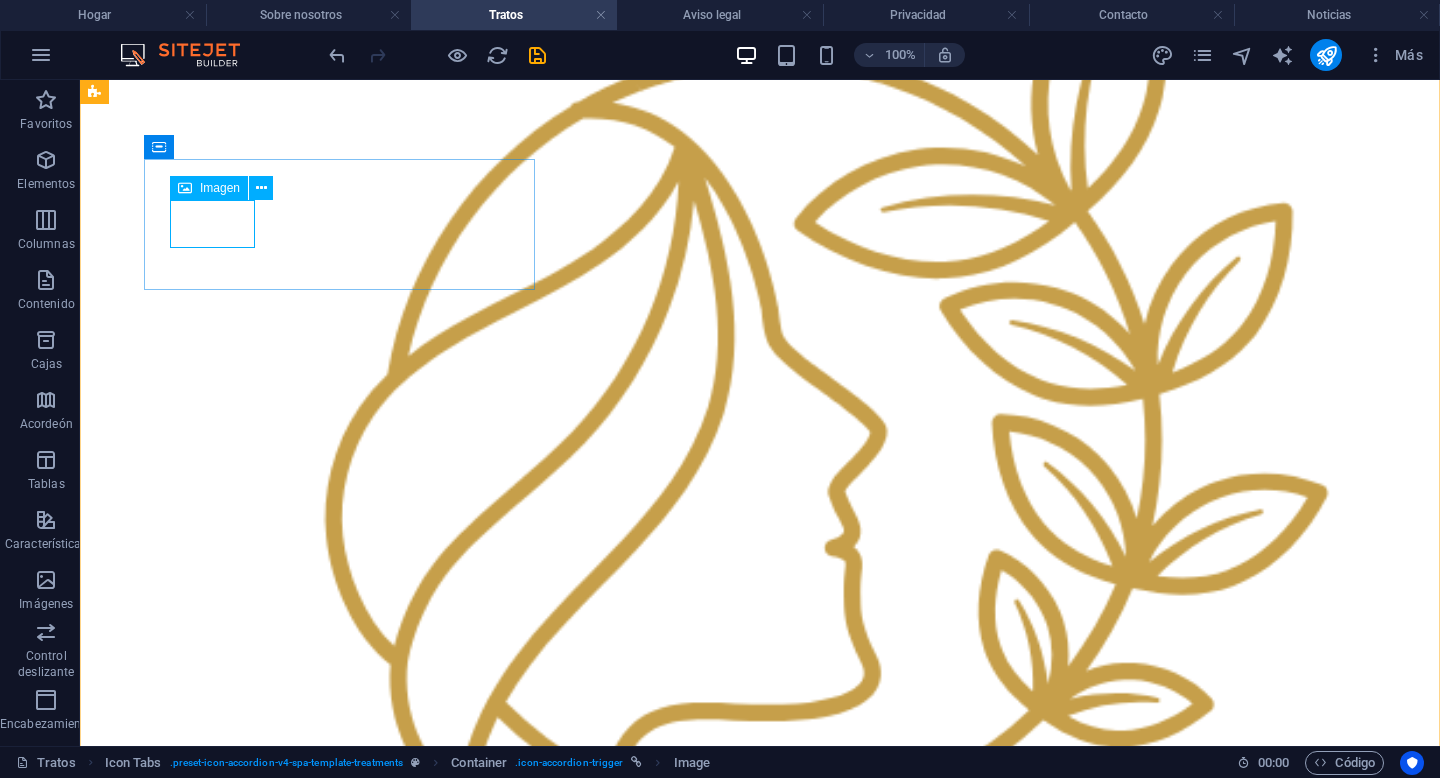 click at bounding box center (185, 188) 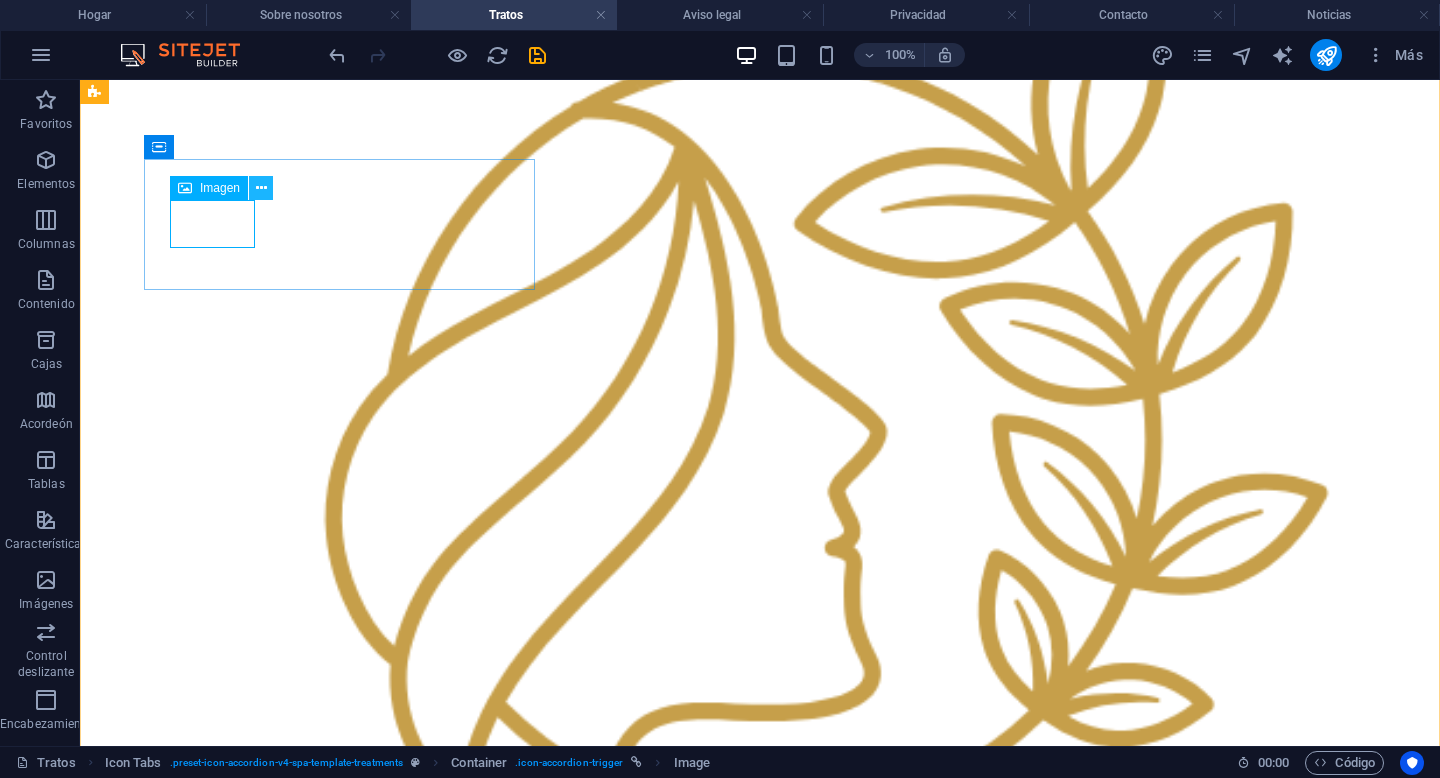 click at bounding box center [261, 188] 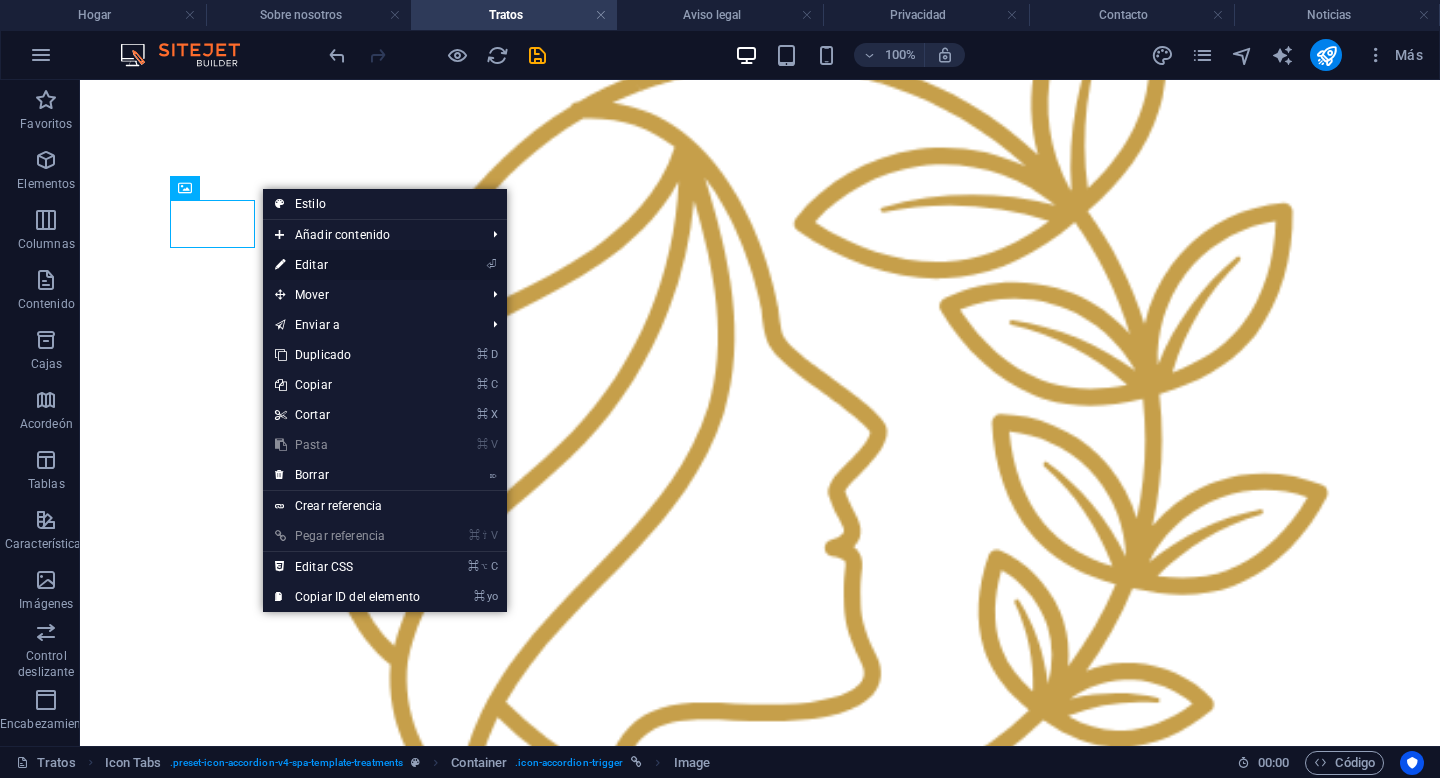 click on "Editar" at bounding box center [311, 265] 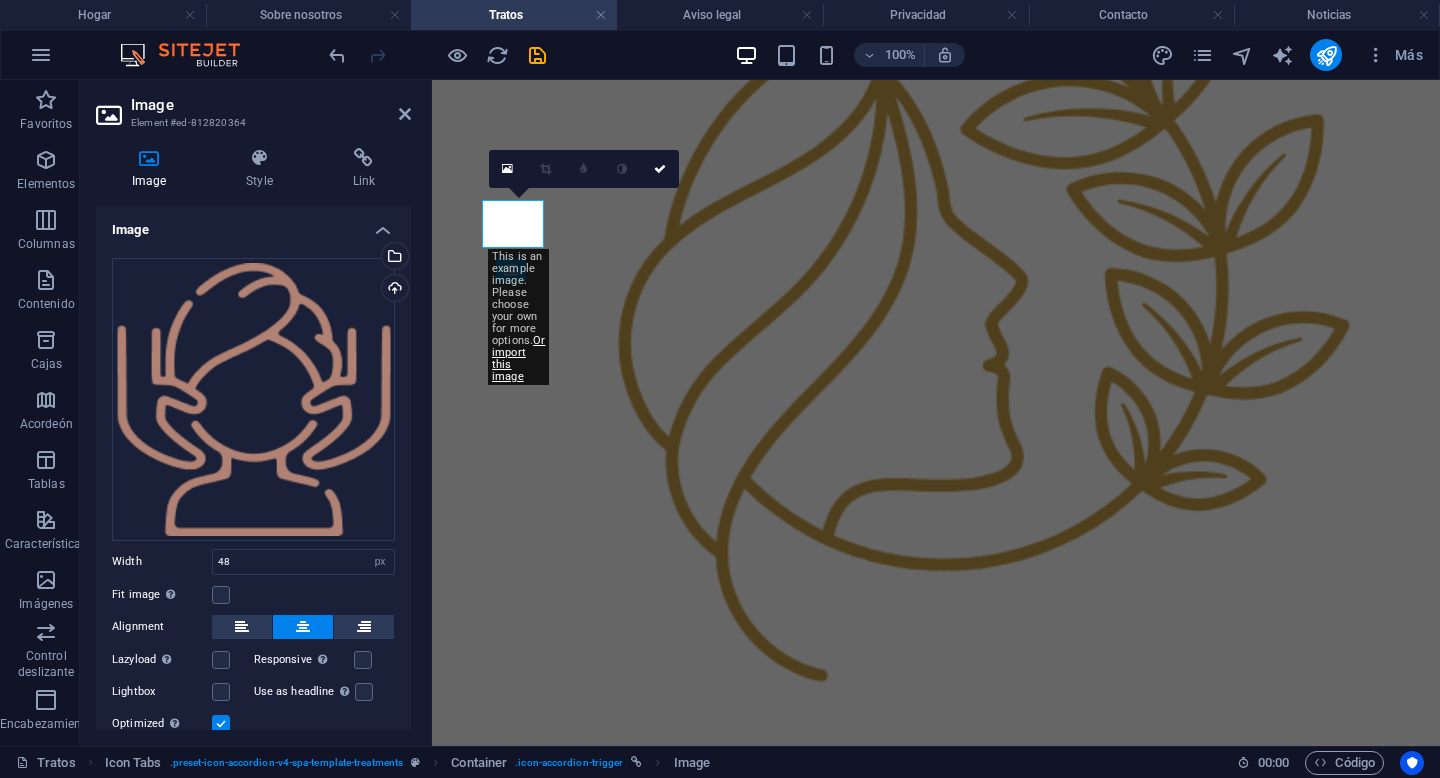 scroll, scrollTop: 654, scrollLeft: 0, axis: vertical 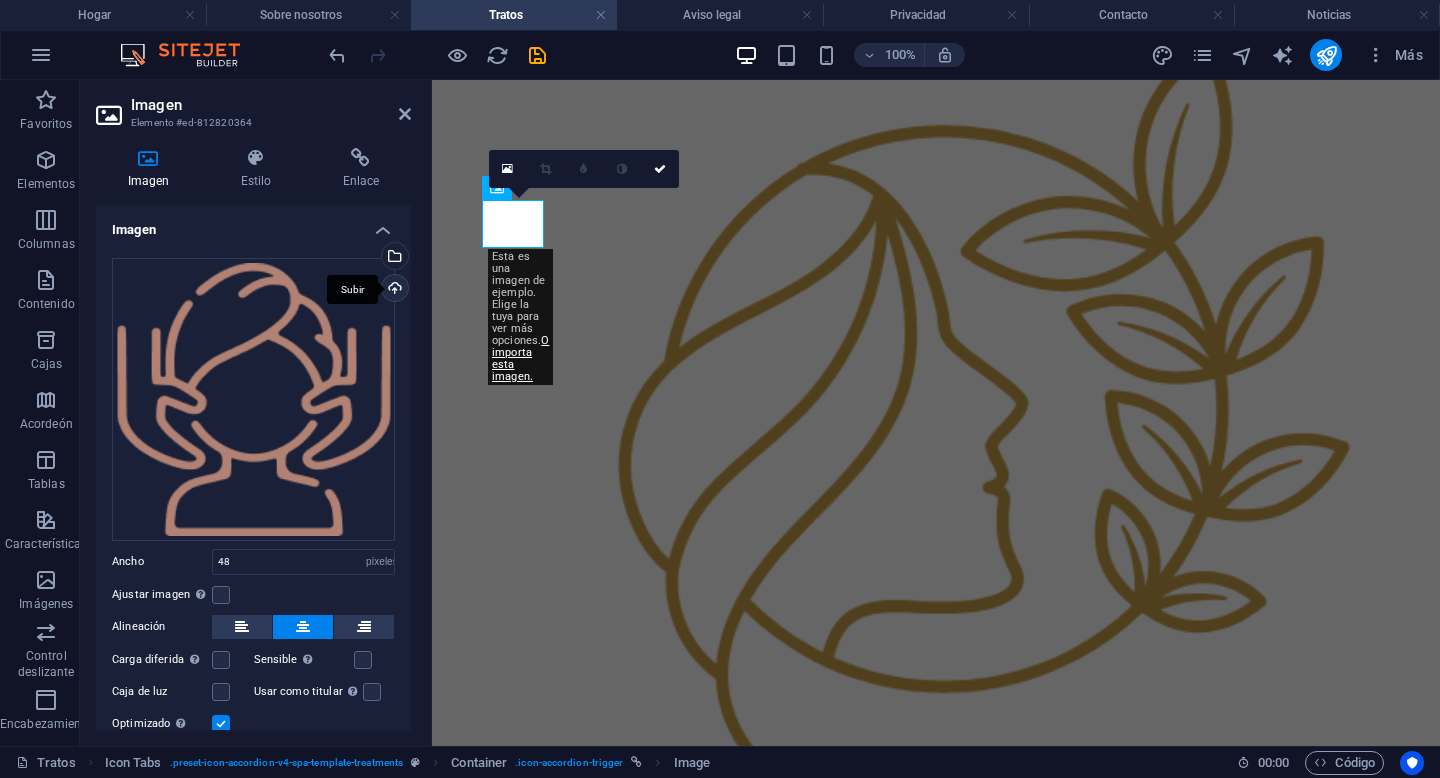 click on "Subir" at bounding box center [393, 290] 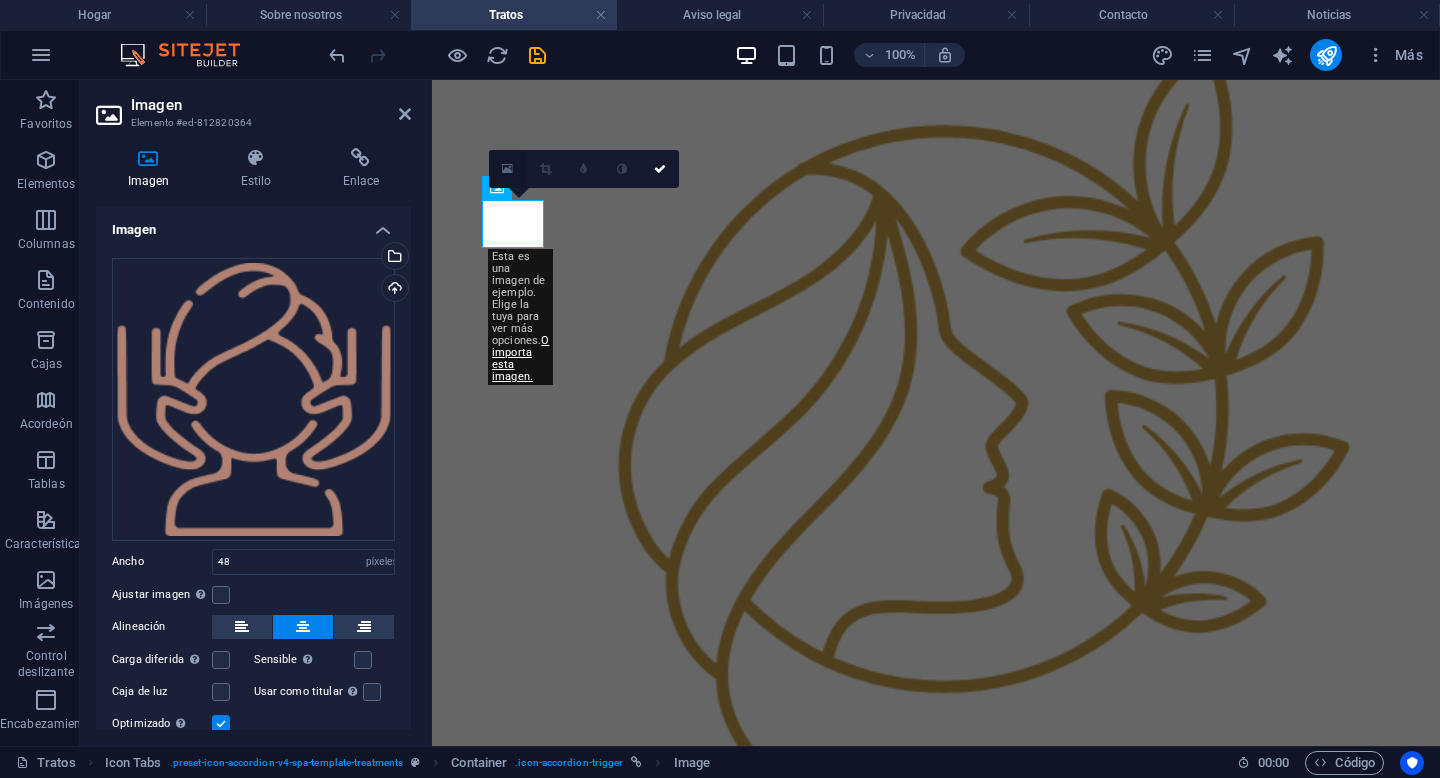 click at bounding box center (507, 169) 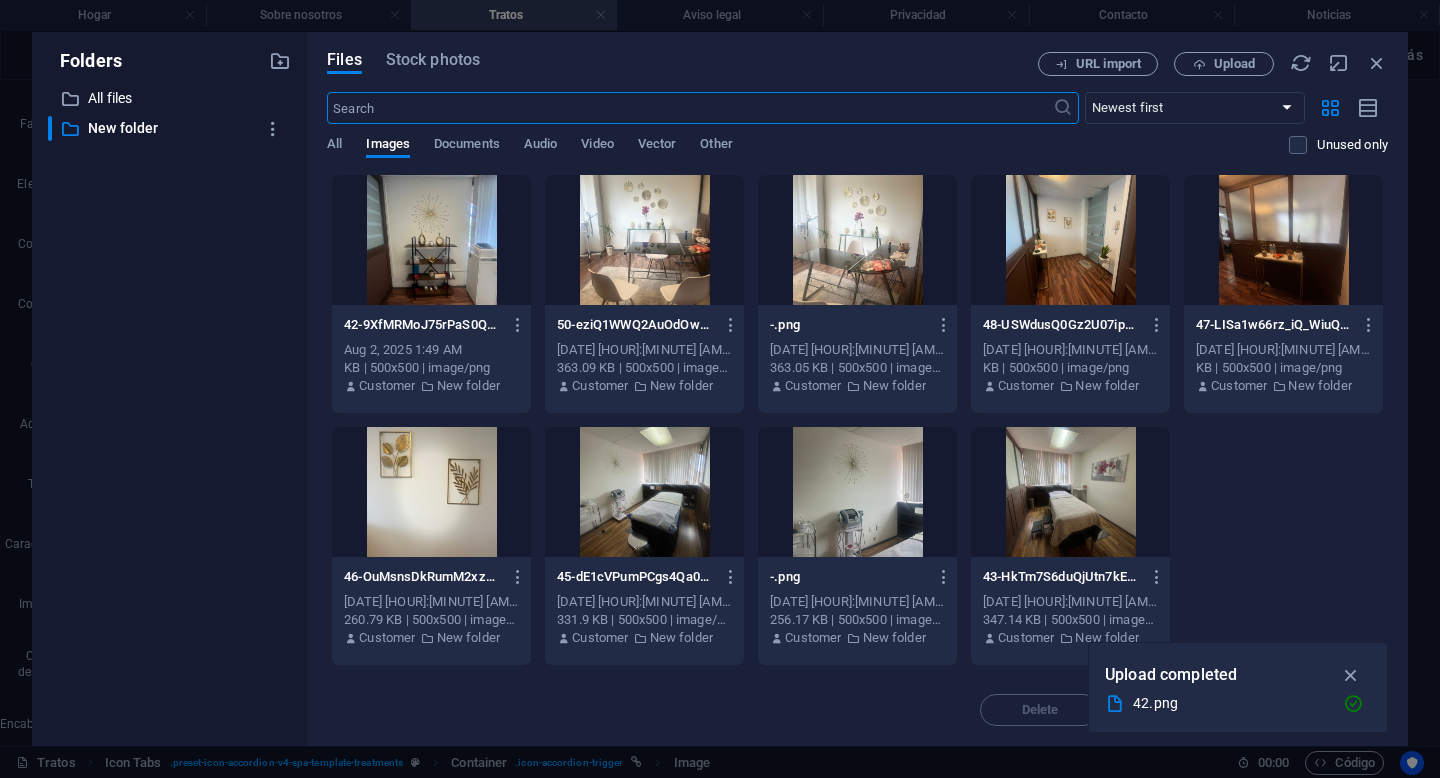 scroll, scrollTop: 667, scrollLeft: 0, axis: vertical 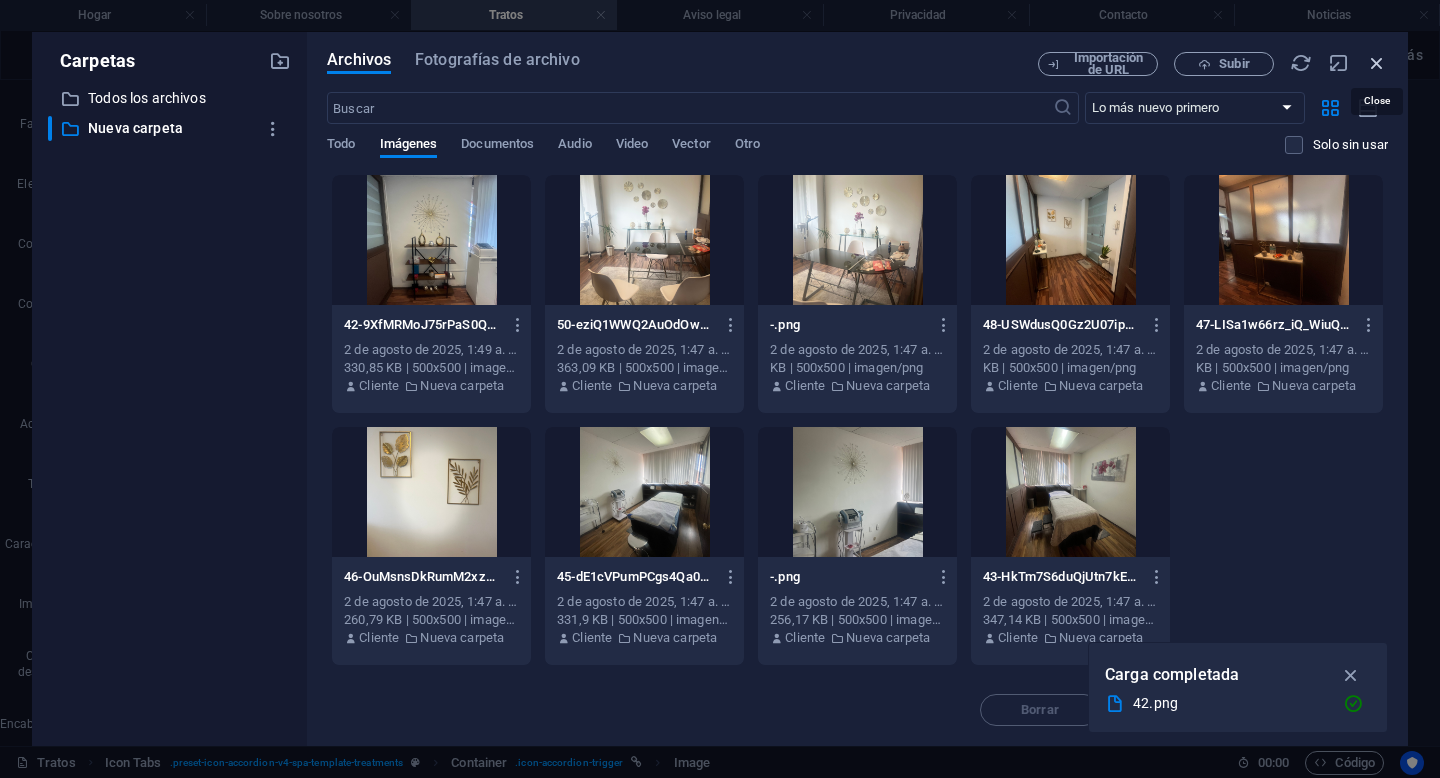 click at bounding box center (1377, 63) 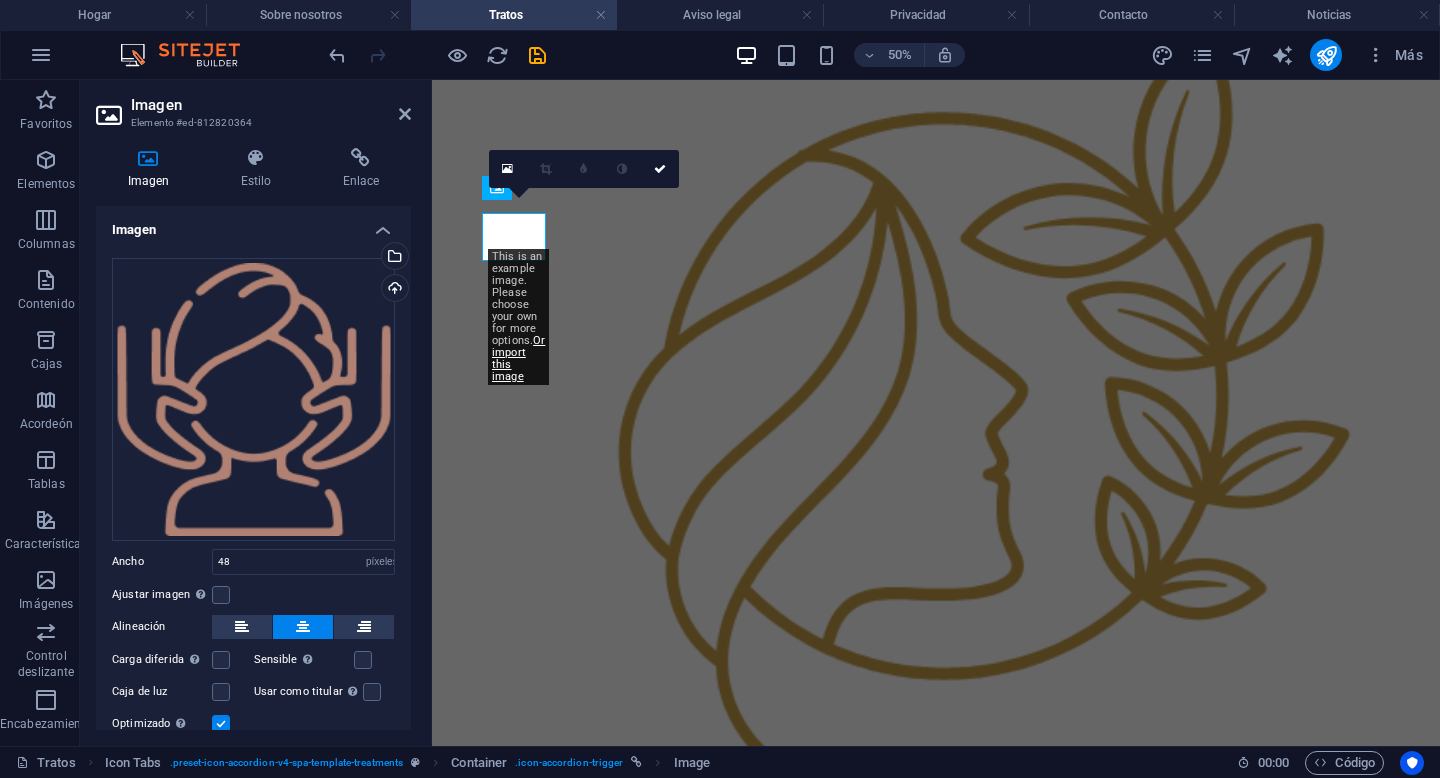scroll, scrollTop: 654, scrollLeft: 0, axis: vertical 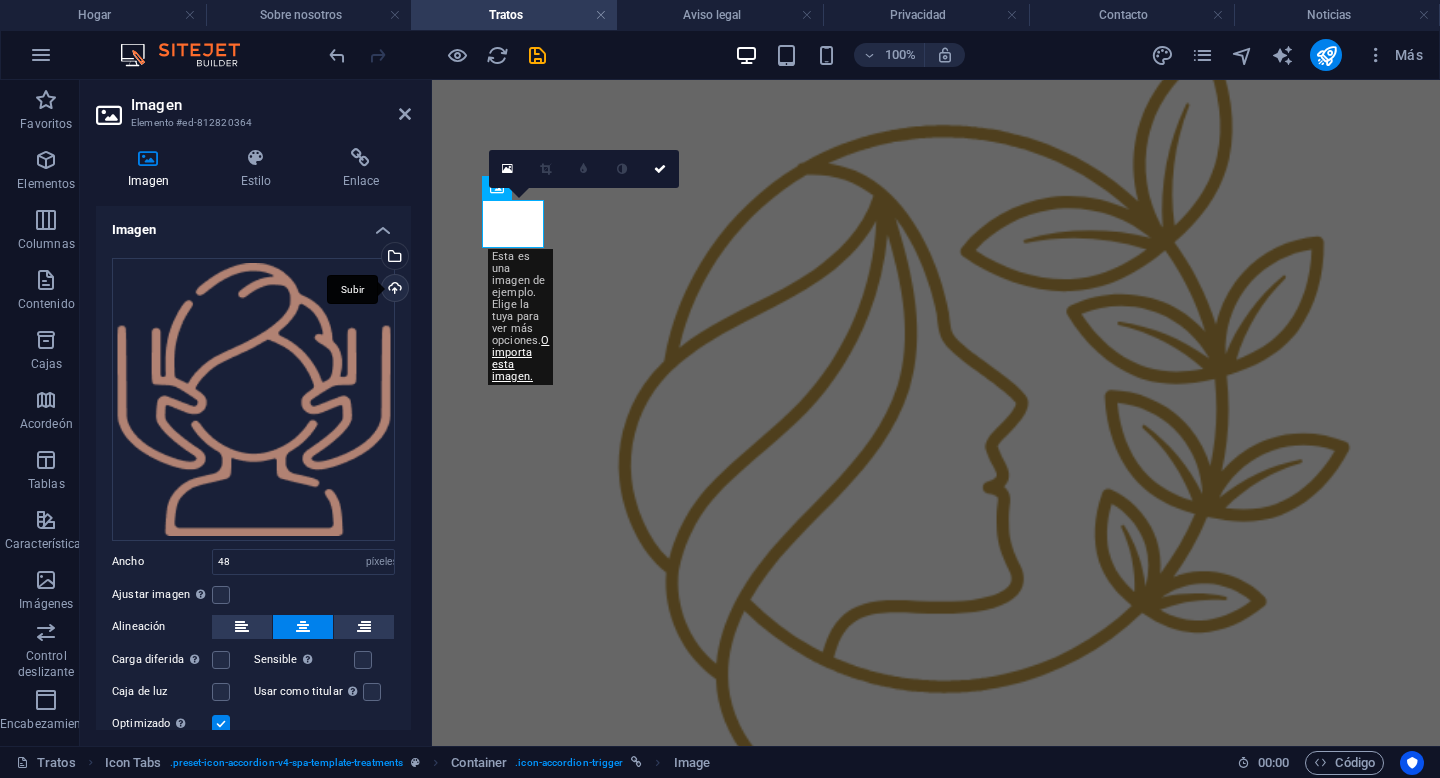 click on "Subir" at bounding box center [393, 290] 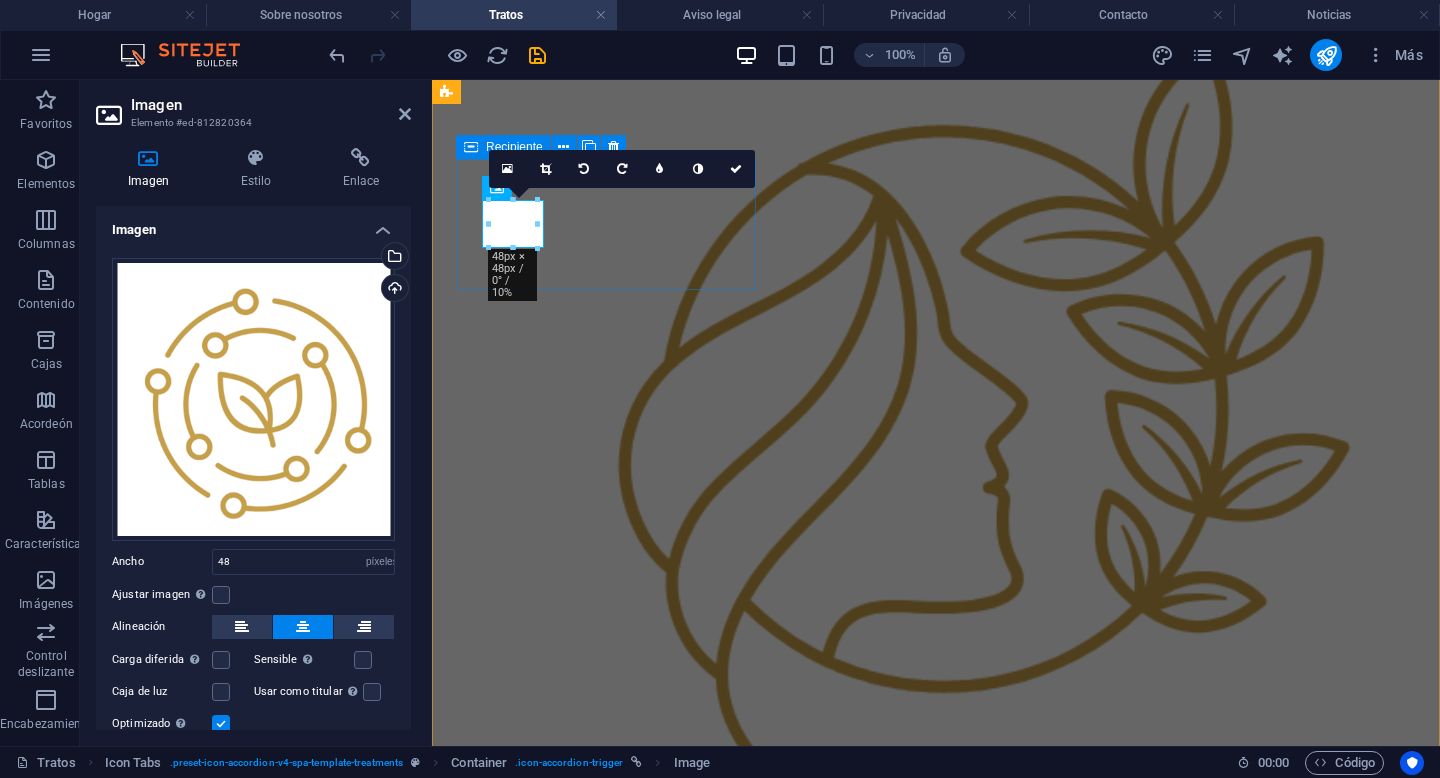 click on "CONSULTA DE NUTRICIÓN Consulta de nutrición Estableceremos un plan personalizado para ayudarte a alcanzar tus metas. Este plan incluye: - Recordatorio de 24 horas. - Toma de medidas antropométricas, incluyendo peso, altura, circunferencia y pliegues cutáneos. - Historia clínica para monitorear tu progreso. - Aplicación de seguimiento que te proporcionará información detallada sobre tu plan nutricional las 24 horas, incluyendo estadísticas de tus medidas, objetivos a seguir y archivos que te enviaré durante tu tratamiento para facilitarte el alcance de tus objetivos. También podrás compartir fotos de tus comidas y actividad física para obtener una asesoría más precisa. - Lista de supermercado. - Paquete especial diseñado para ayudarte a alcanzar tus metas, que incluirá un calendario para cumplir con tus objetivos, una lista de diferentes grupos de alimentos y un archivo que te enseñará a diseñar tus propios planes de alimentación desde tu primera consulta. - Lista de despensa saludable." at bounding box center (936, 5576) 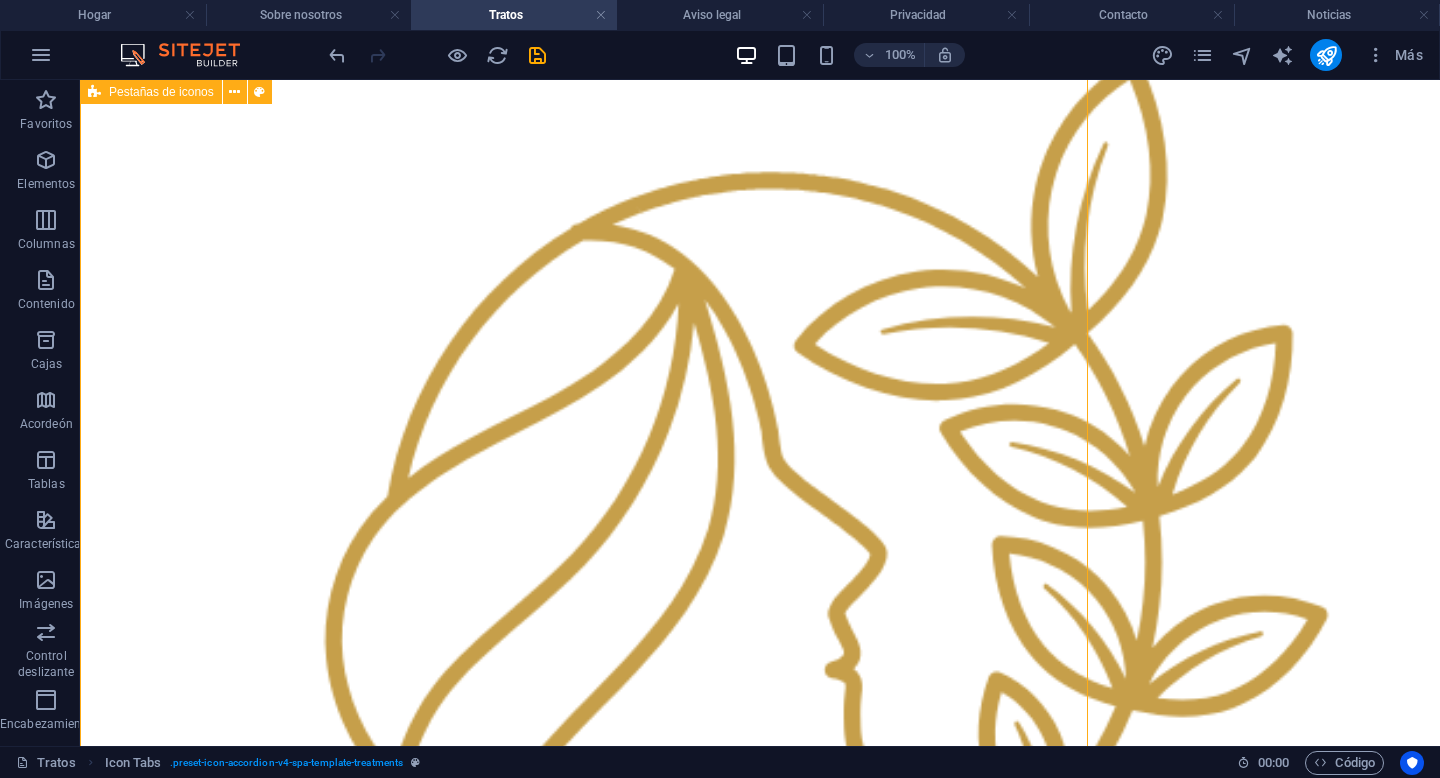 scroll, scrollTop: 776, scrollLeft: 0, axis: vertical 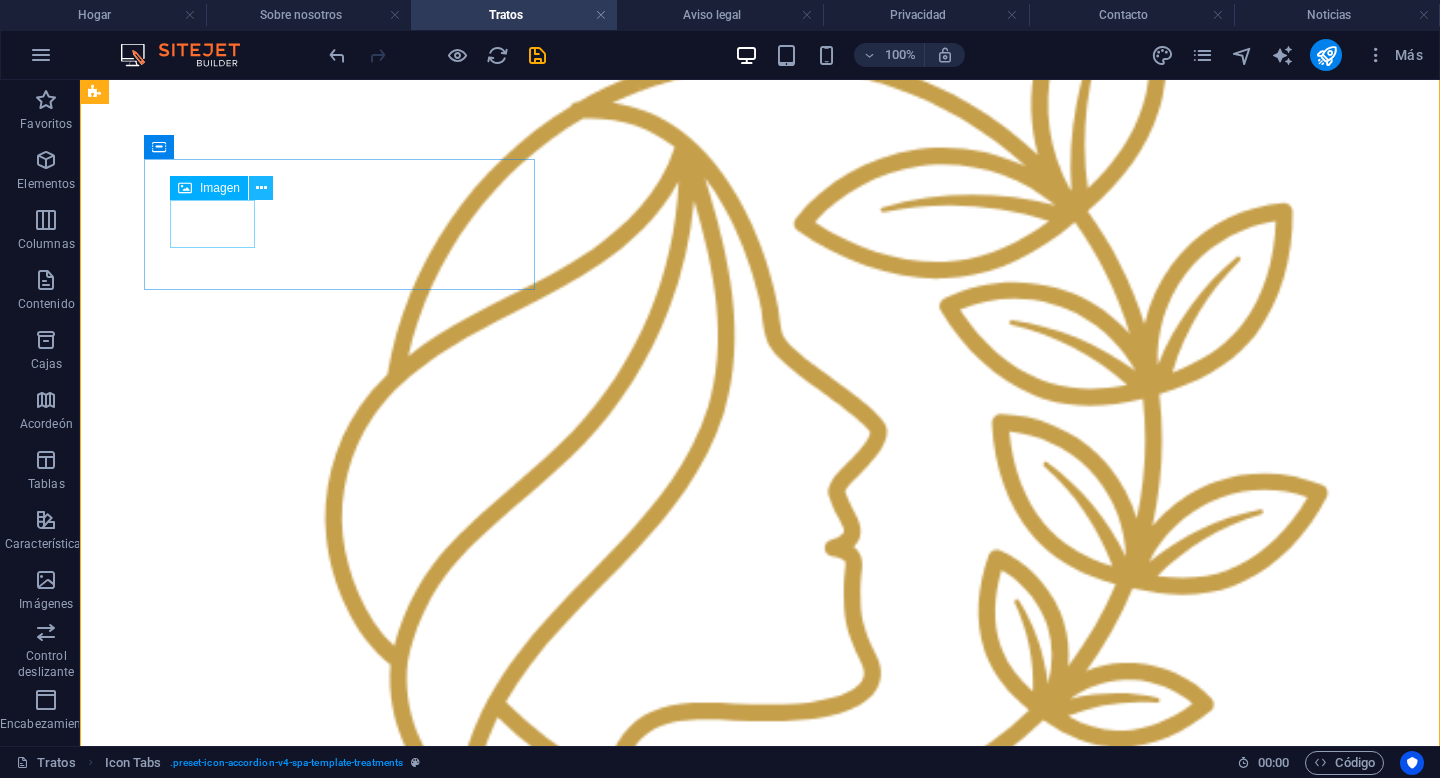 click at bounding box center [261, 188] 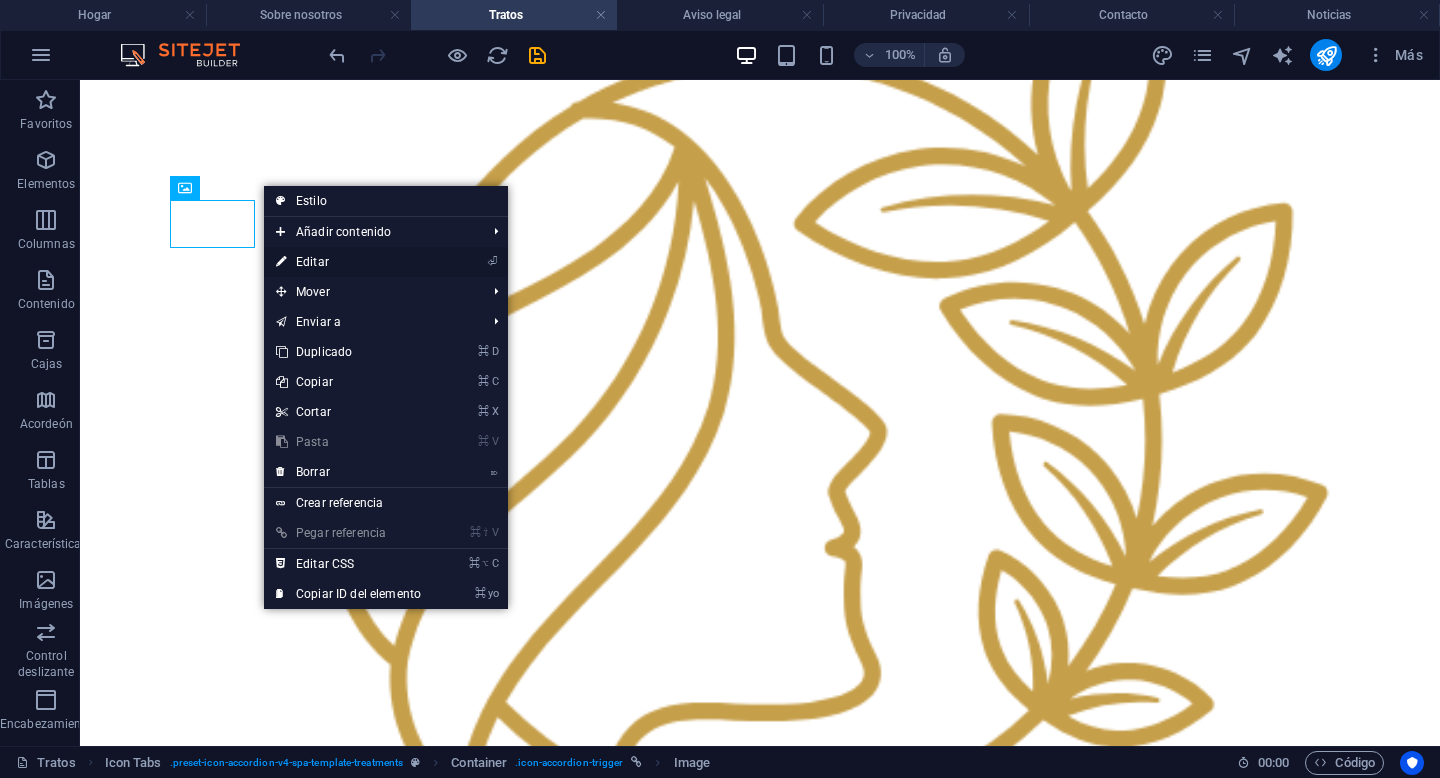 click on "Editar" at bounding box center (312, 262) 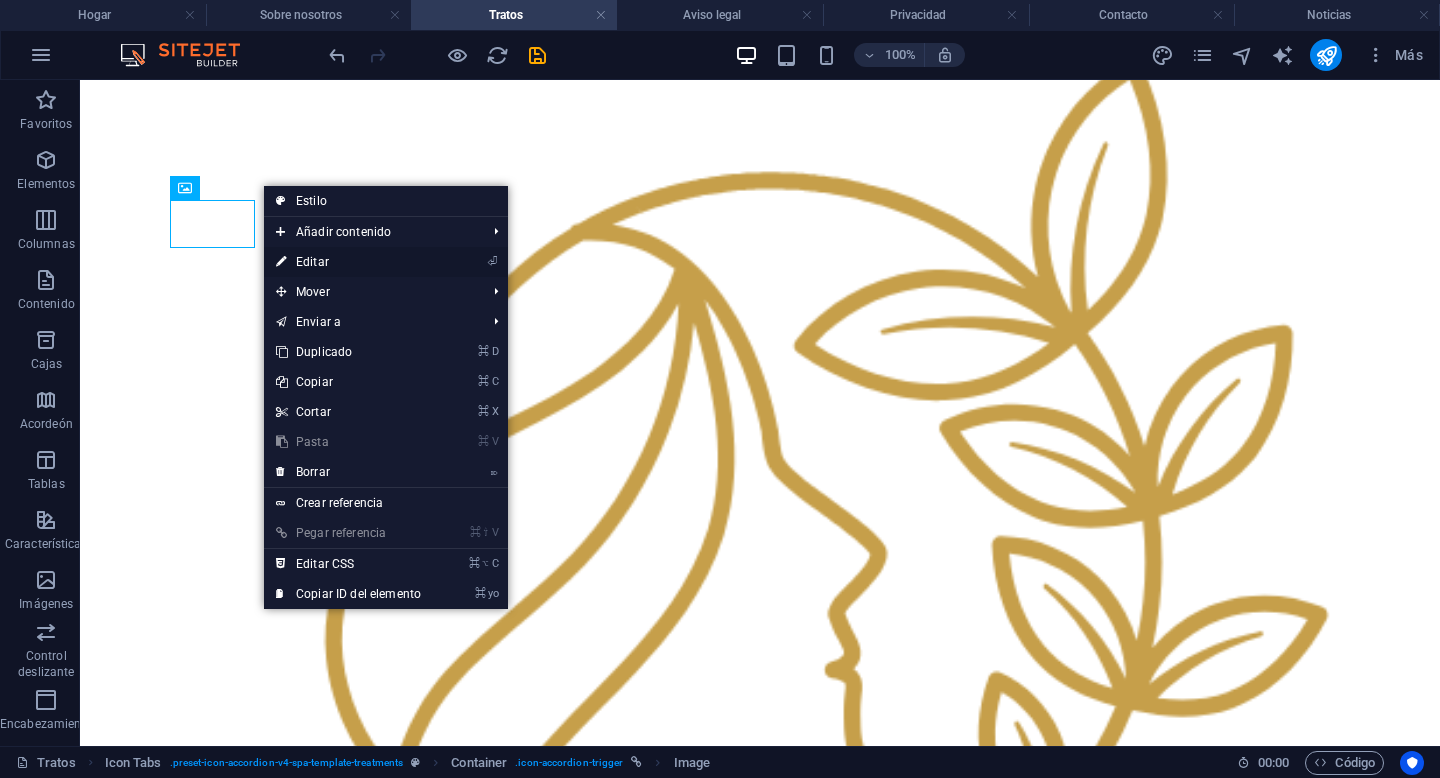 select on "px" 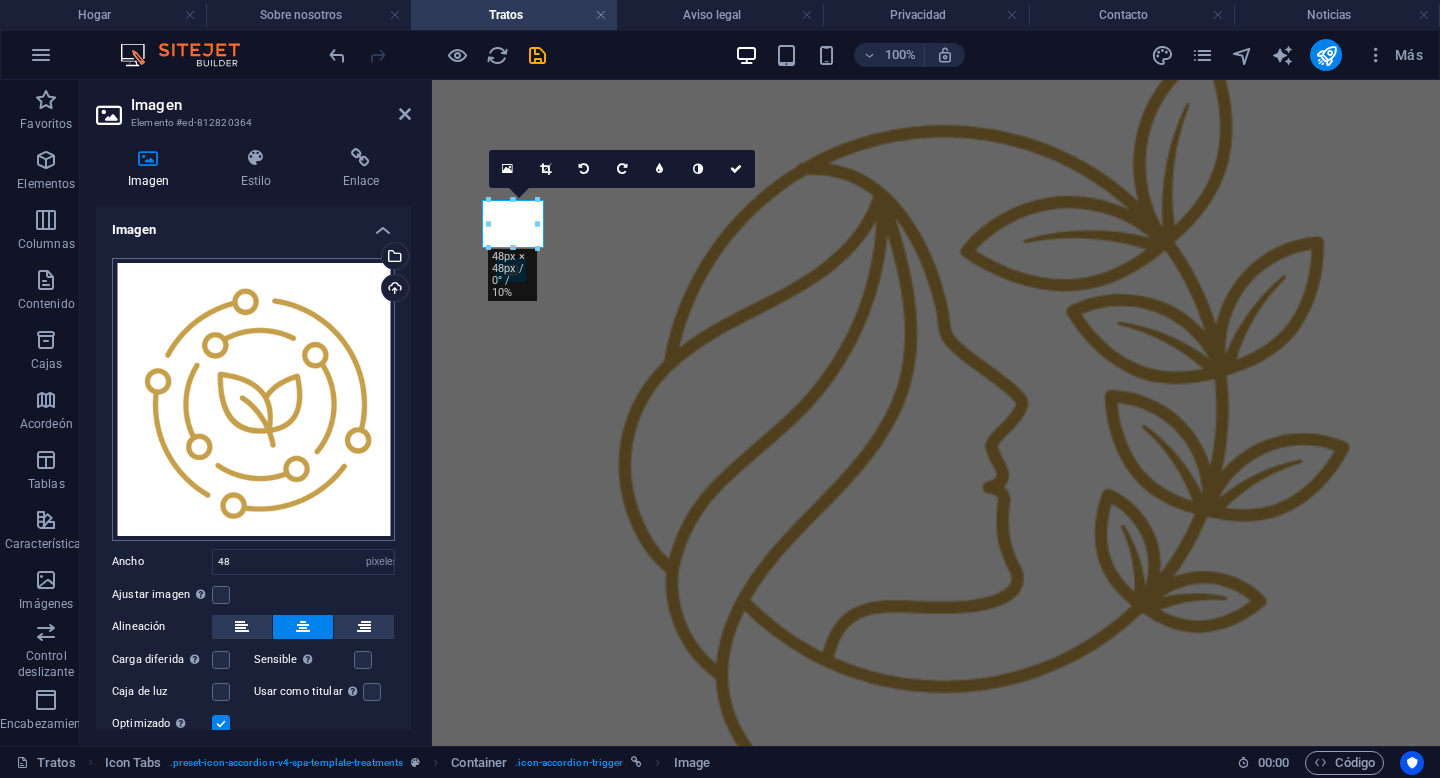 scroll, scrollTop: 65, scrollLeft: 0, axis: vertical 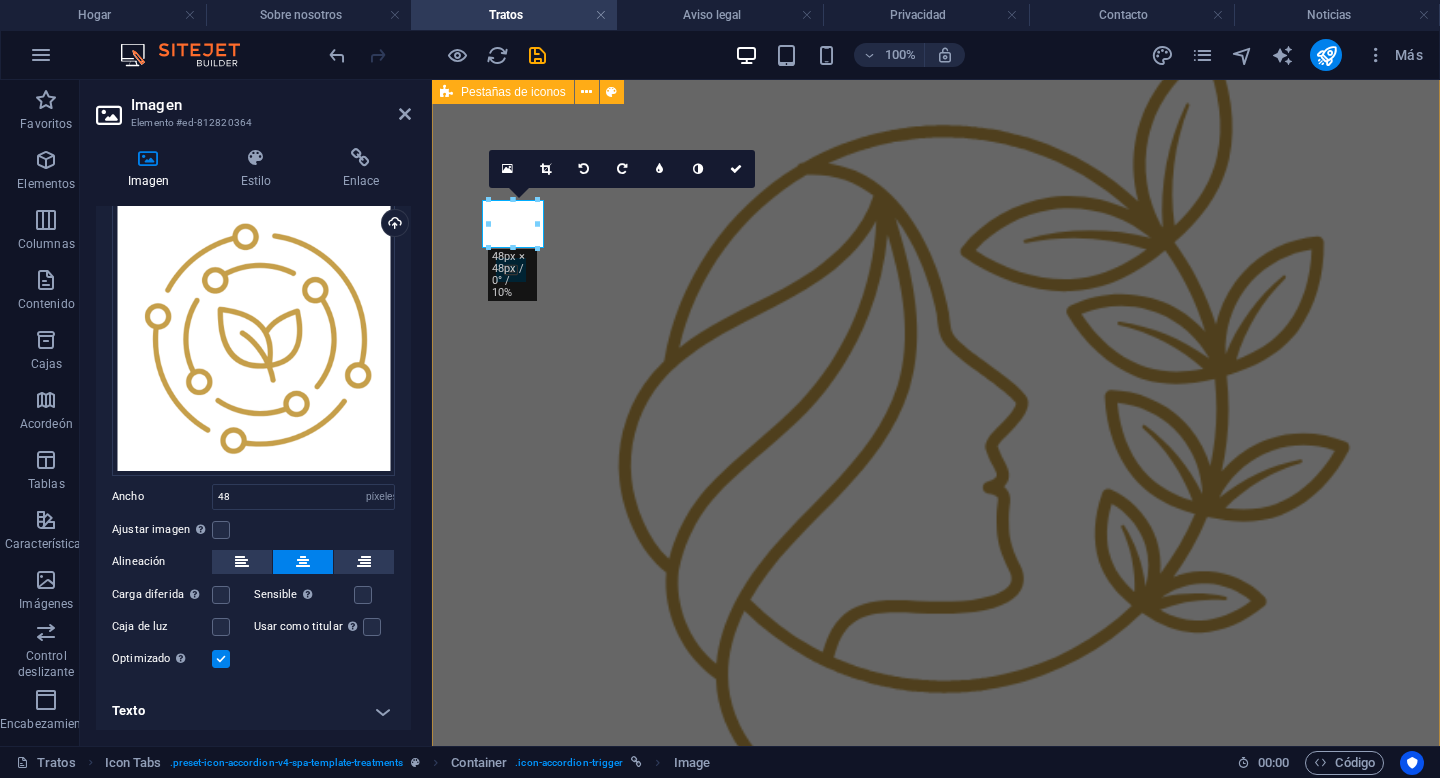 click on "CONSULTA DE NUTRICIÓN Consulta de nutrición Estableceremos un plan personalizado para ayudarte a alcanzar tus metas. Este plan incluye: - Recordatorio de 24 horas. - Toma de medidas antropométricas, incluyendo peso, altura, circunferencia y pliegues cutáneos. - Historia clínica para monitorear tu progreso. - Aplicación de seguimiento que te proporcionará información detallada sobre tu plan nutricional las 24 horas, incluyendo estadísticas de tus medidas, objetivos a seguir y archivos que te enviaré durante tu tratamiento para facilitarte el alcance de tus objetivos. También podrás compartir fotos de tus comidas y actividad física para obtener una asesoría más precisa. - Lista de supermercado. - Paquete especial diseñado para ayudarte a alcanzar tus metas, que incluirá un calendario para cumplir con tus objetivos, una lista de diferentes grupos de alimentos y un archivo que te enseñará a diseñar tus propios planes de alimentación desde tu primera consulta. - Lista de despensa saludable." at bounding box center (936, 5576) 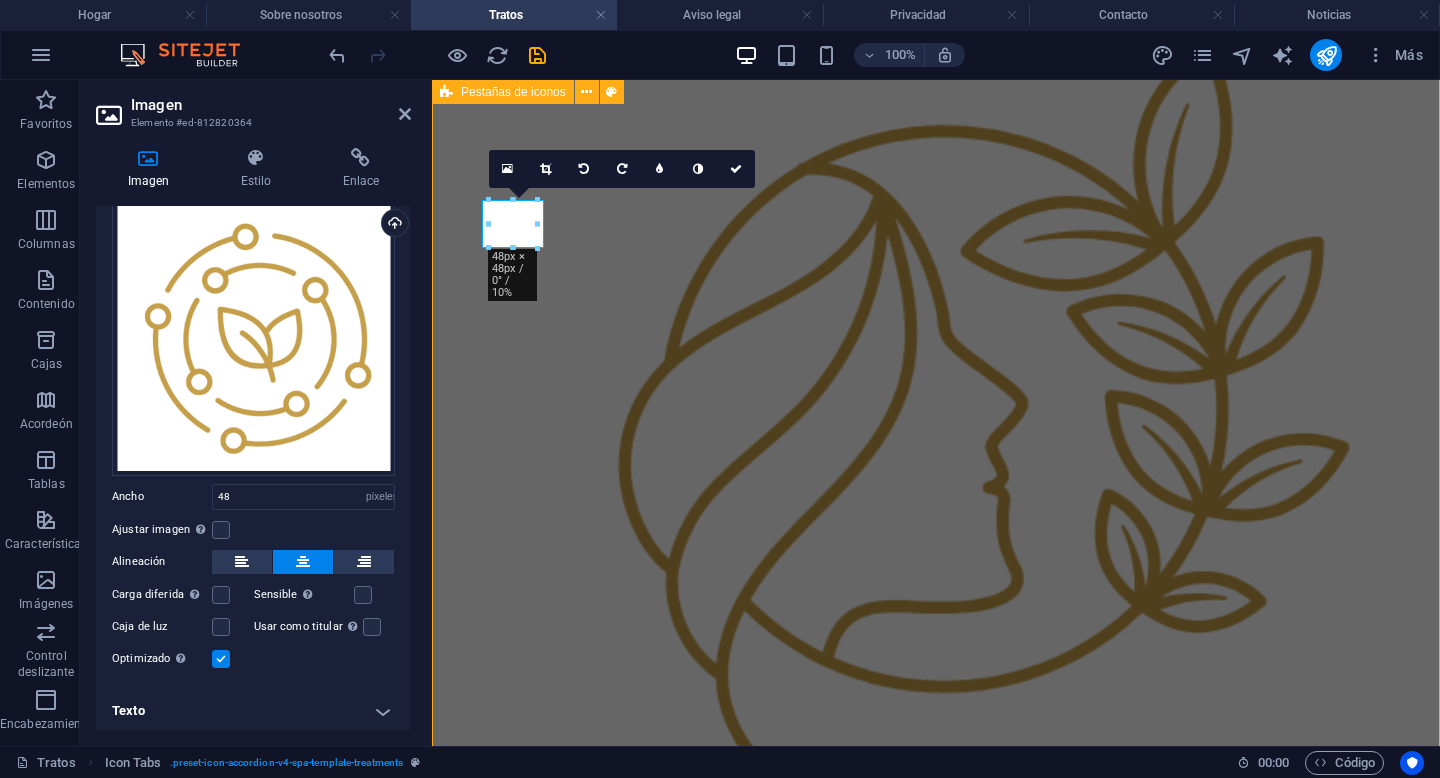 scroll, scrollTop: 776, scrollLeft: 0, axis: vertical 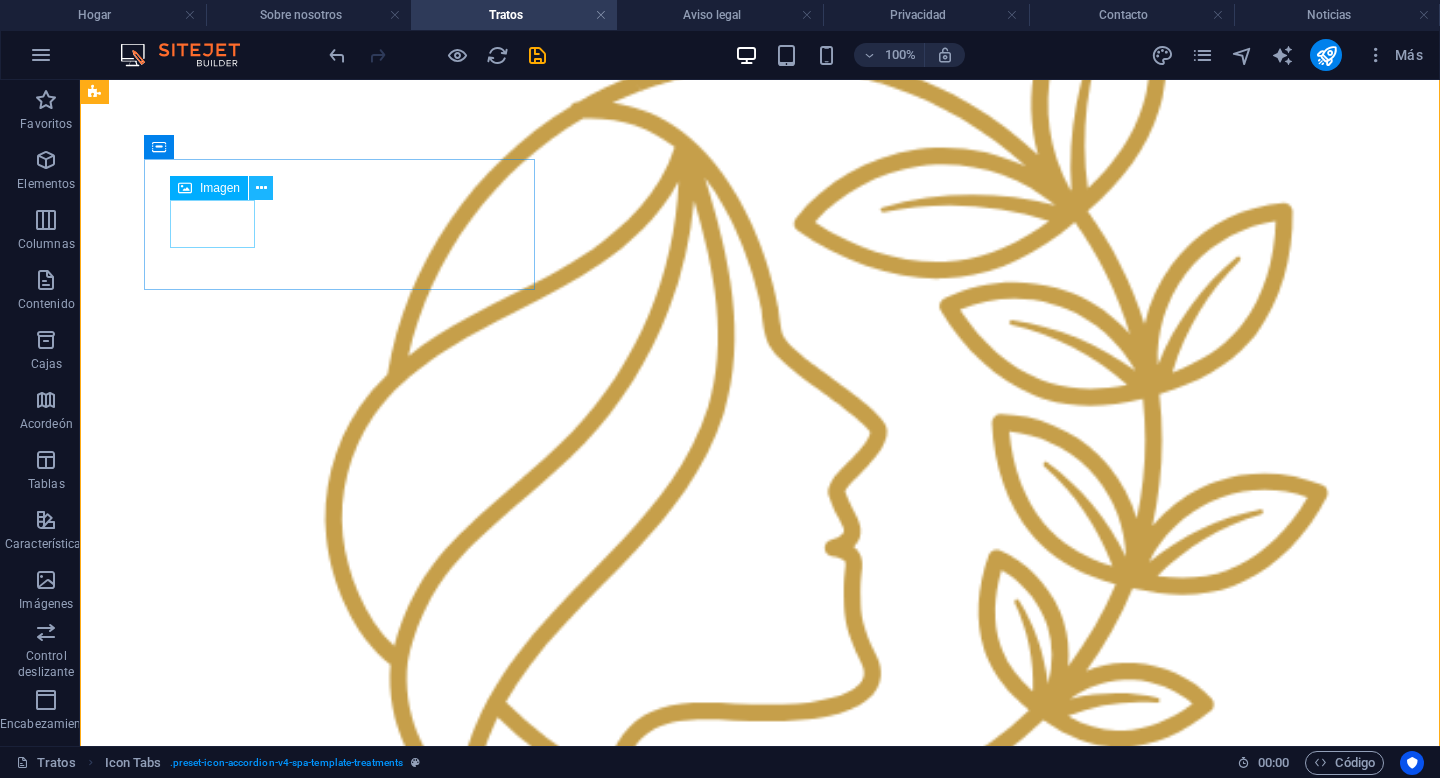 click at bounding box center (261, 188) 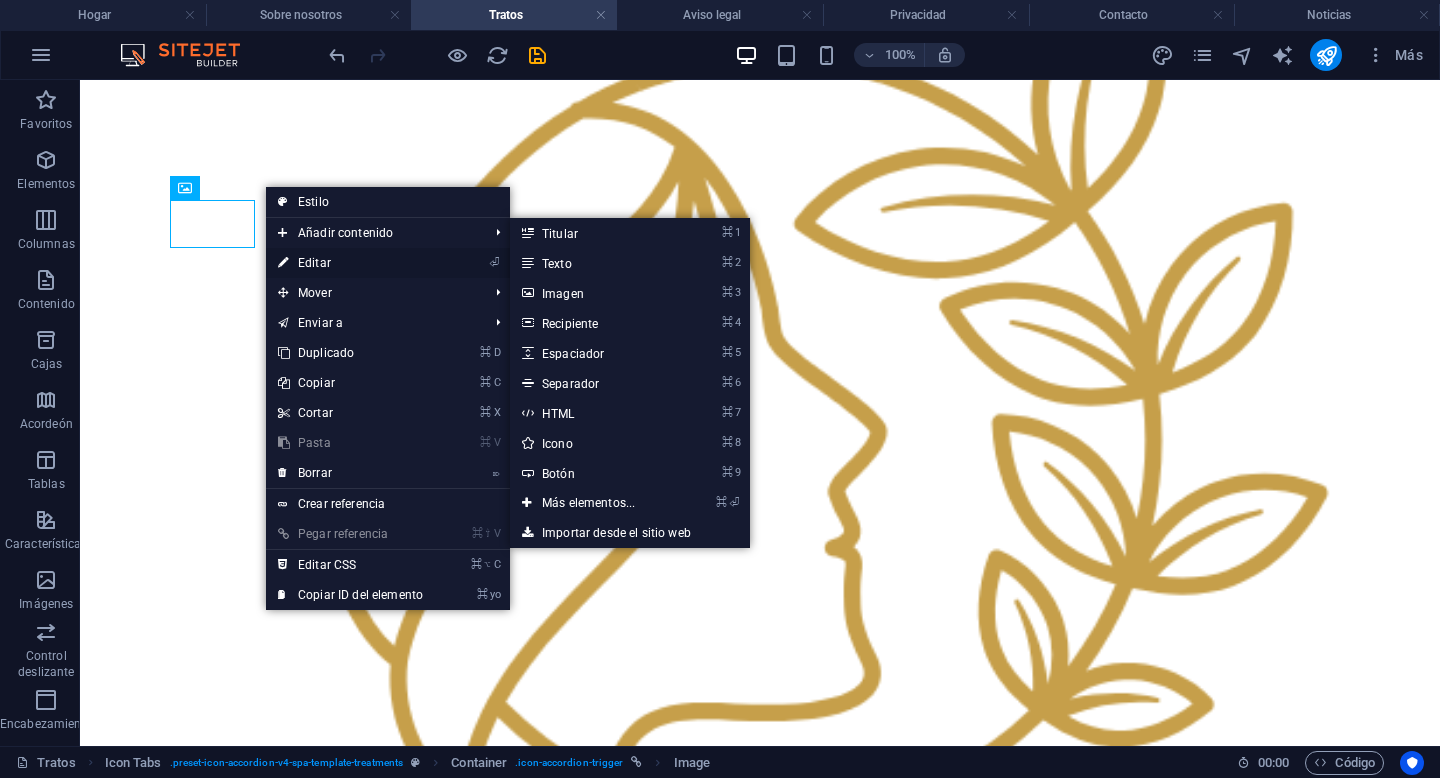 click on "Editar" at bounding box center [314, 263] 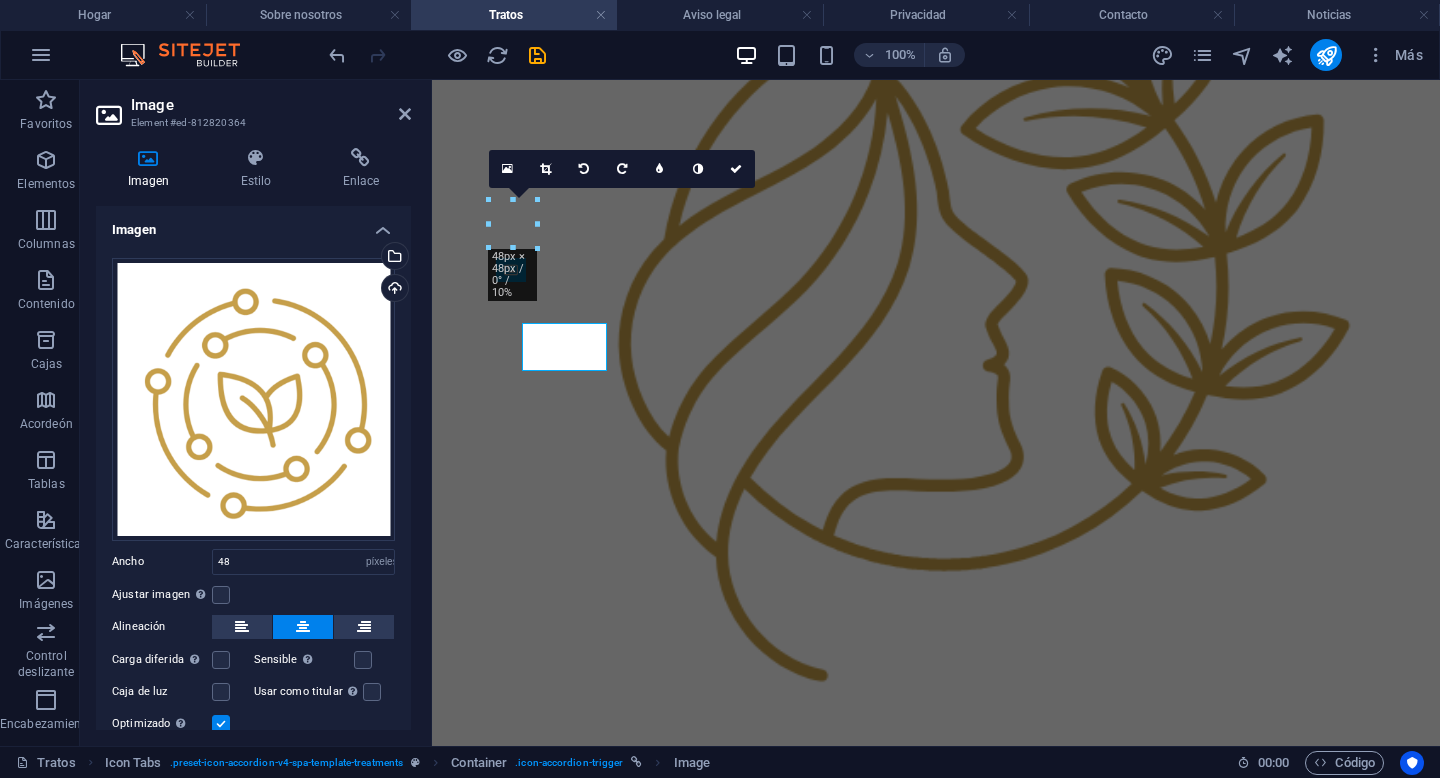 scroll, scrollTop: 654, scrollLeft: 0, axis: vertical 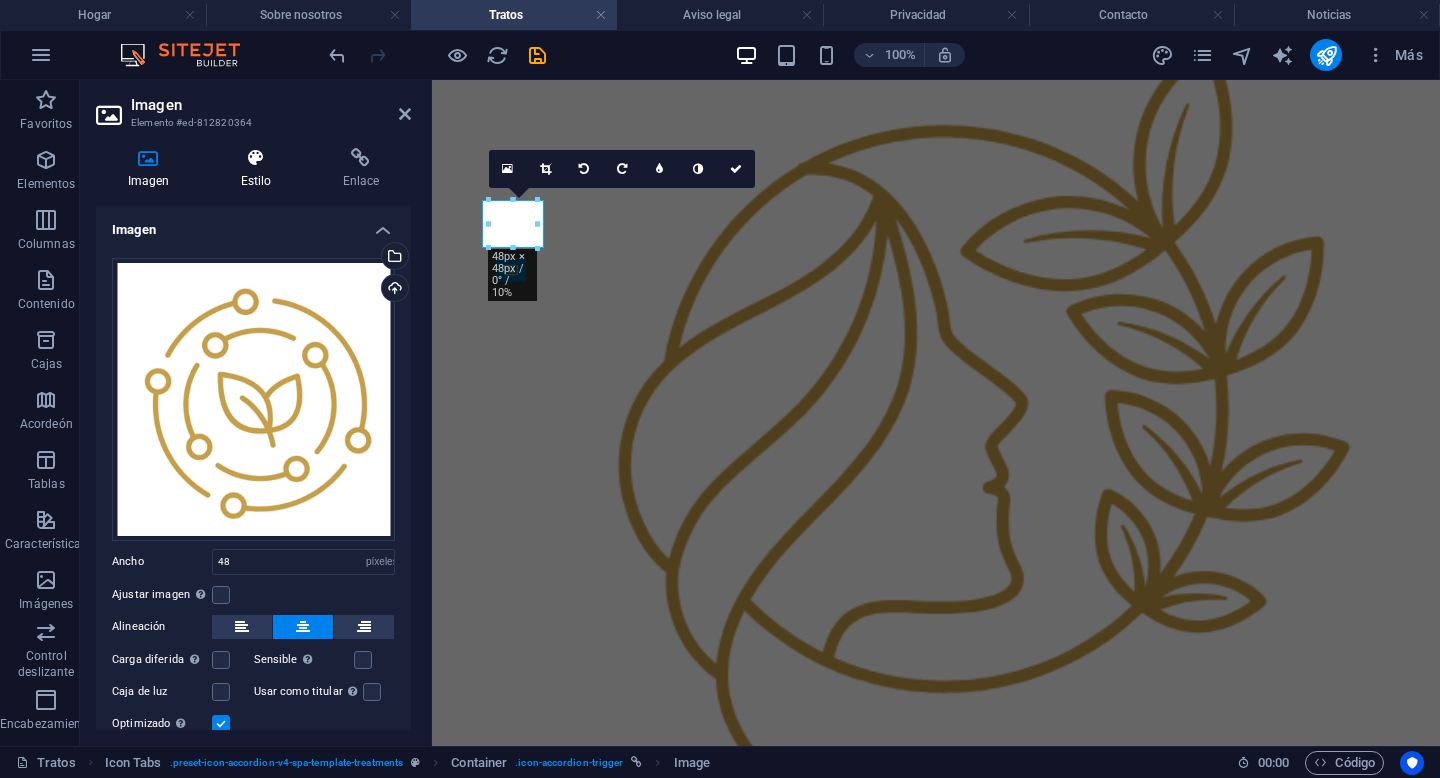click at bounding box center [256, 158] 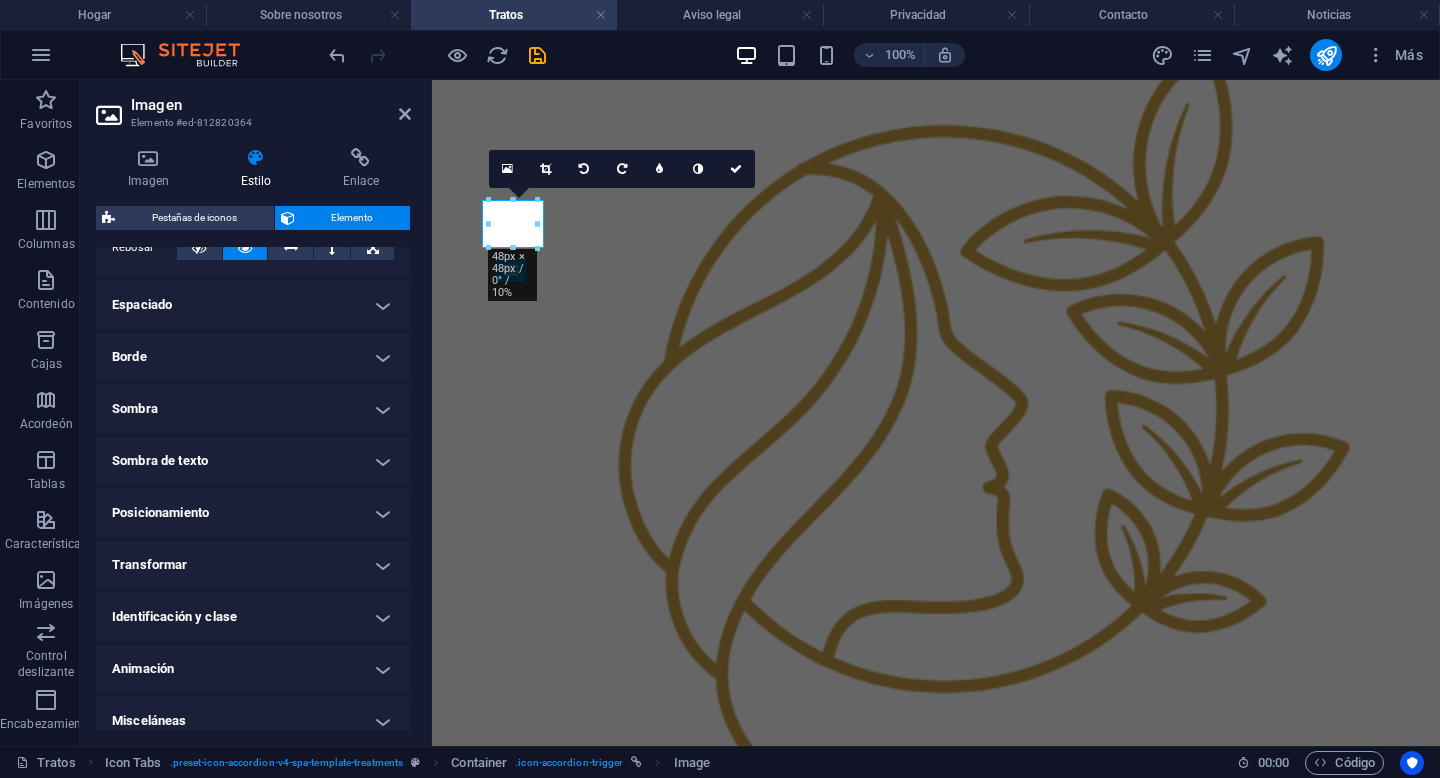 scroll, scrollTop: 378, scrollLeft: 0, axis: vertical 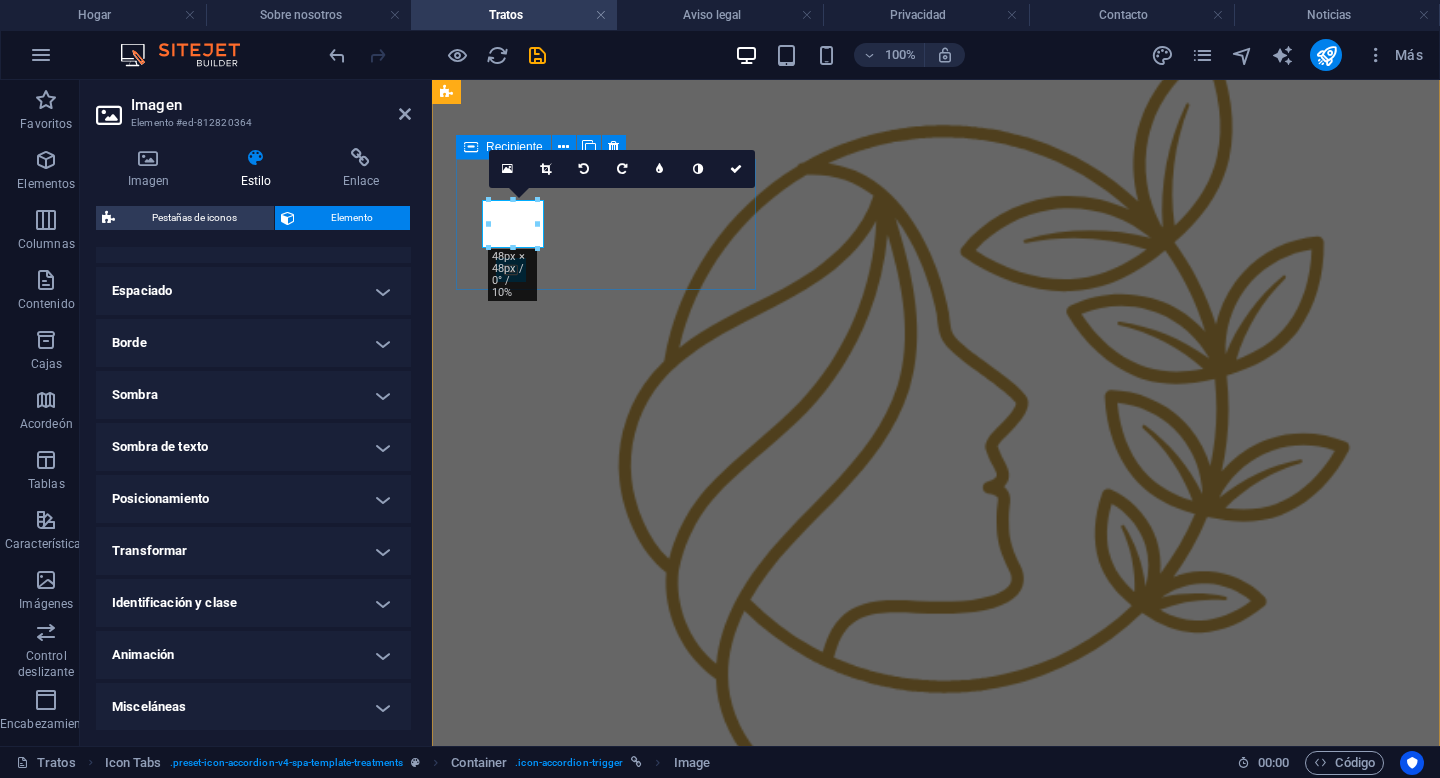 click on "CONSULTA DE NUTRICIÓN" at bounding box center [936, 988] 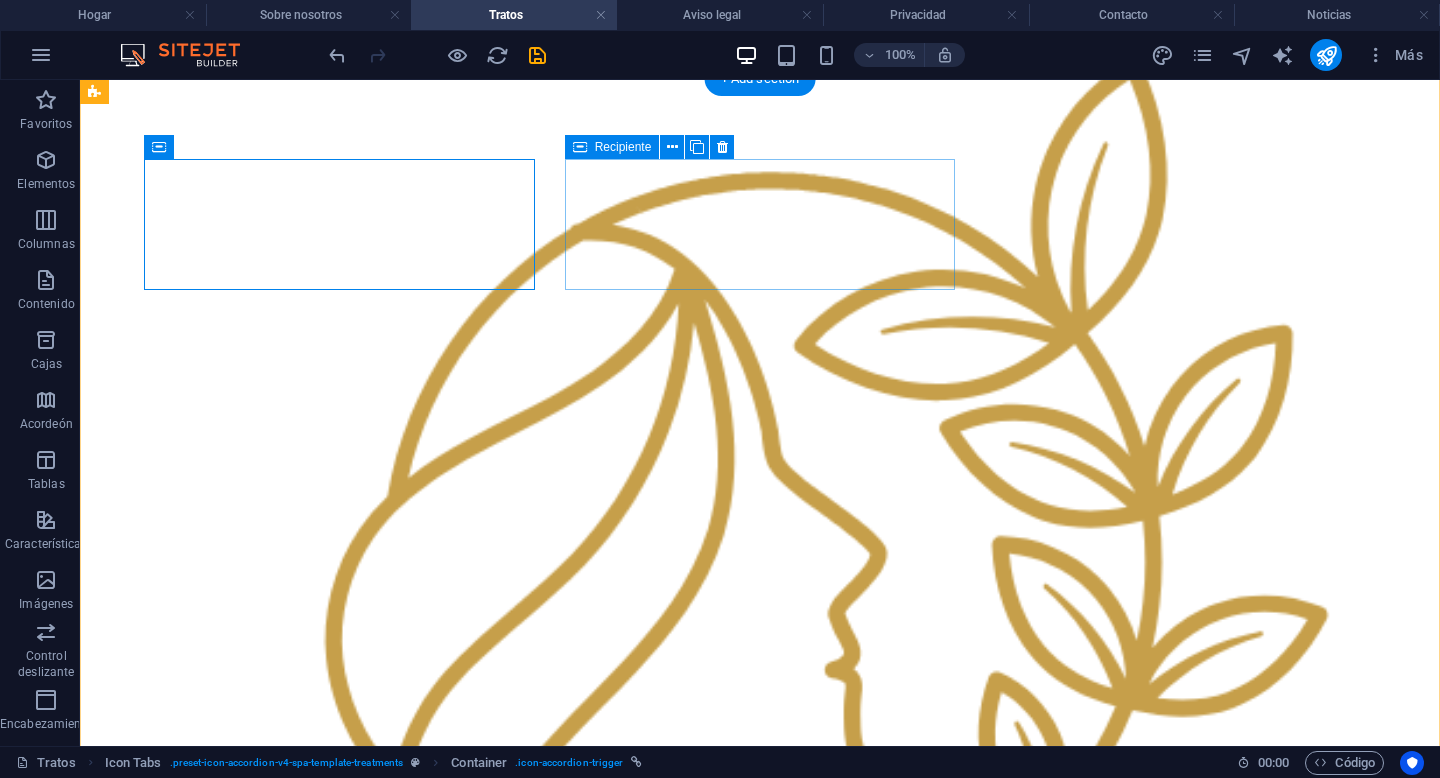 scroll, scrollTop: 776, scrollLeft: 0, axis: vertical 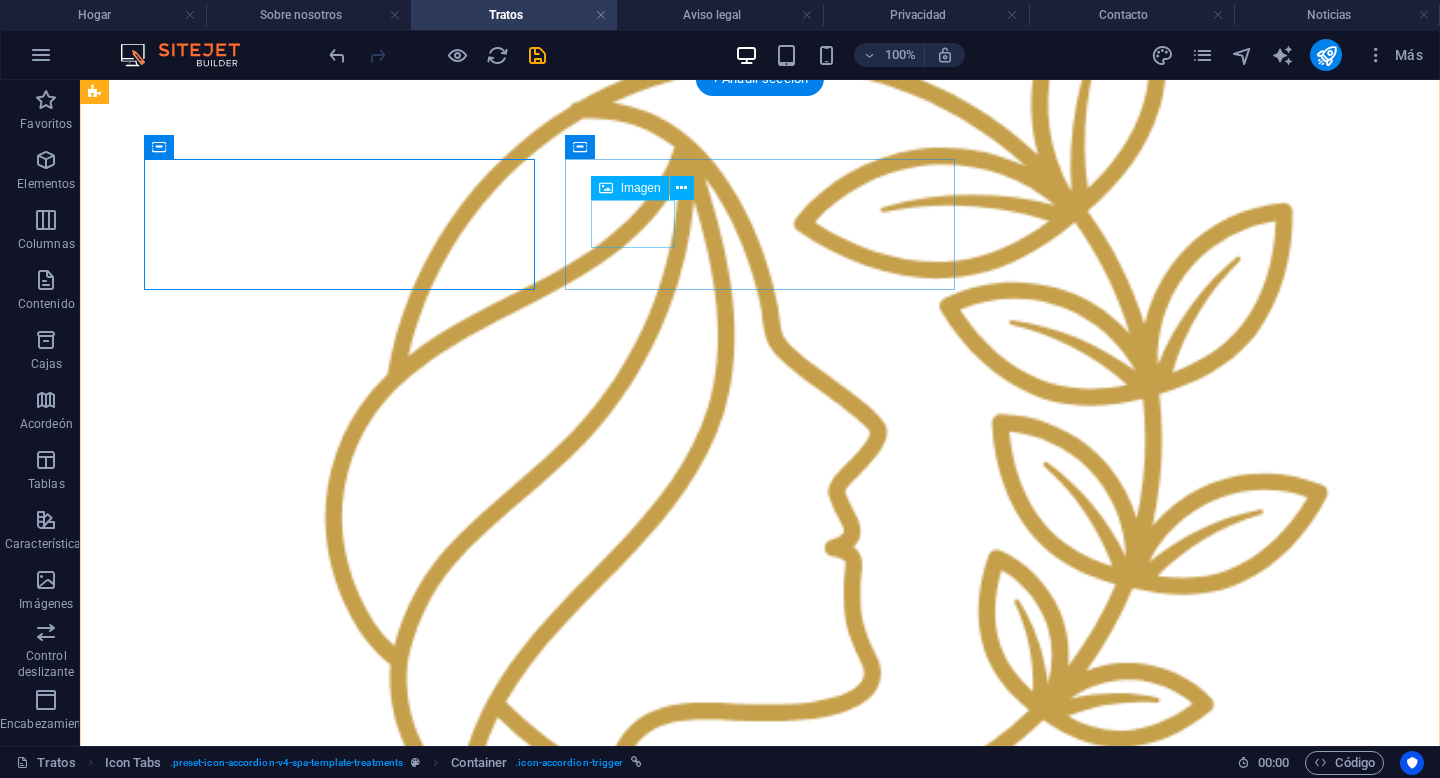 click at bounding box center (760, 1893) 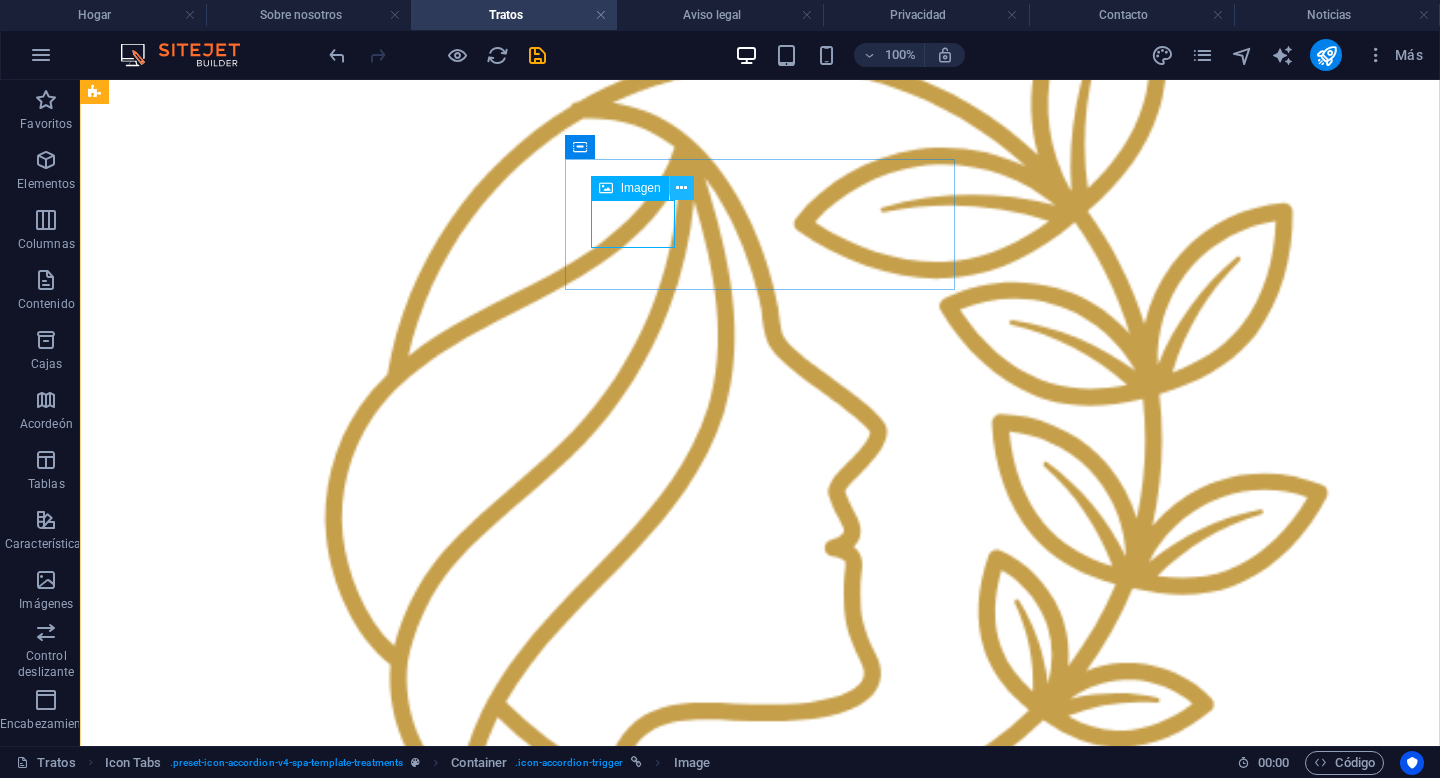 click at bounding box center (681, 188) 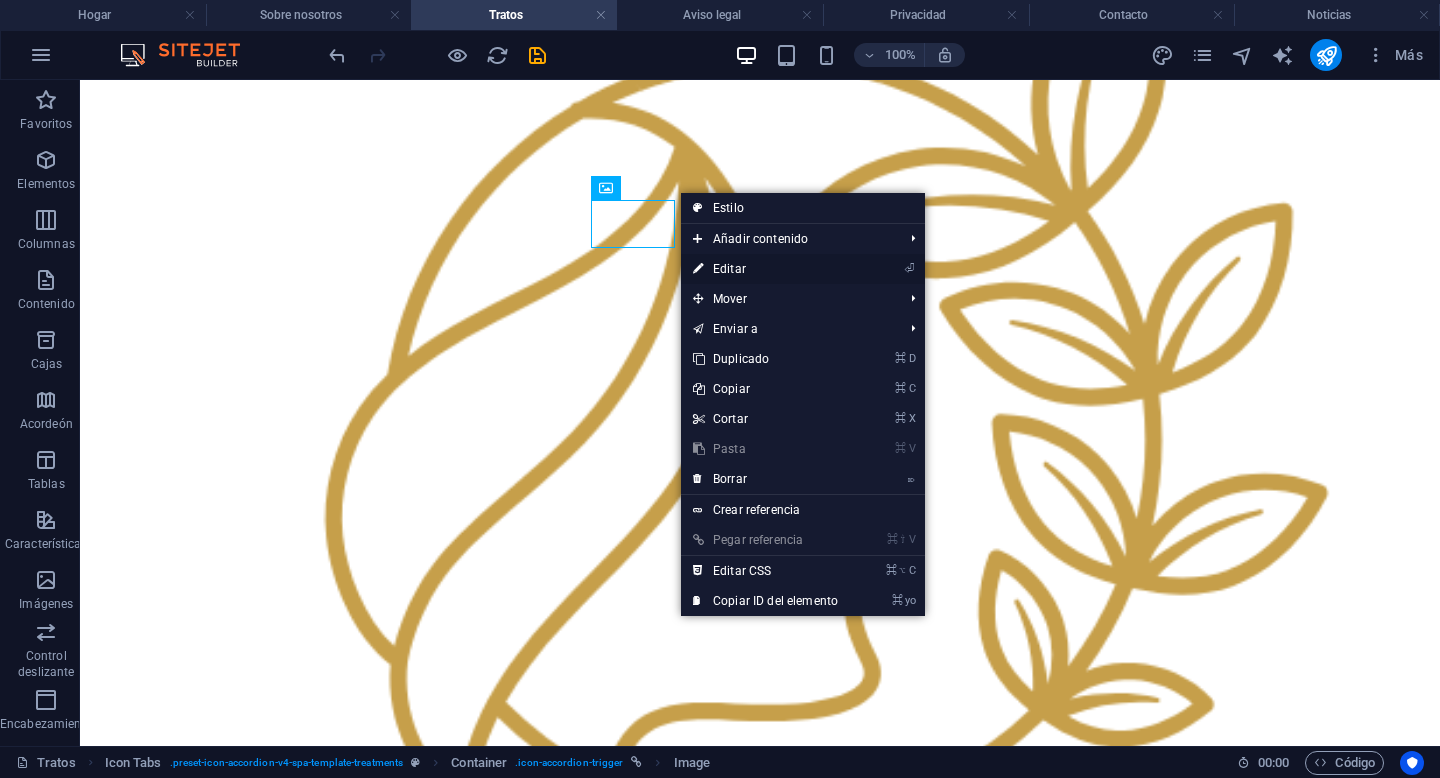 click on "⏎ Editar" at bounding box center (765, 269) 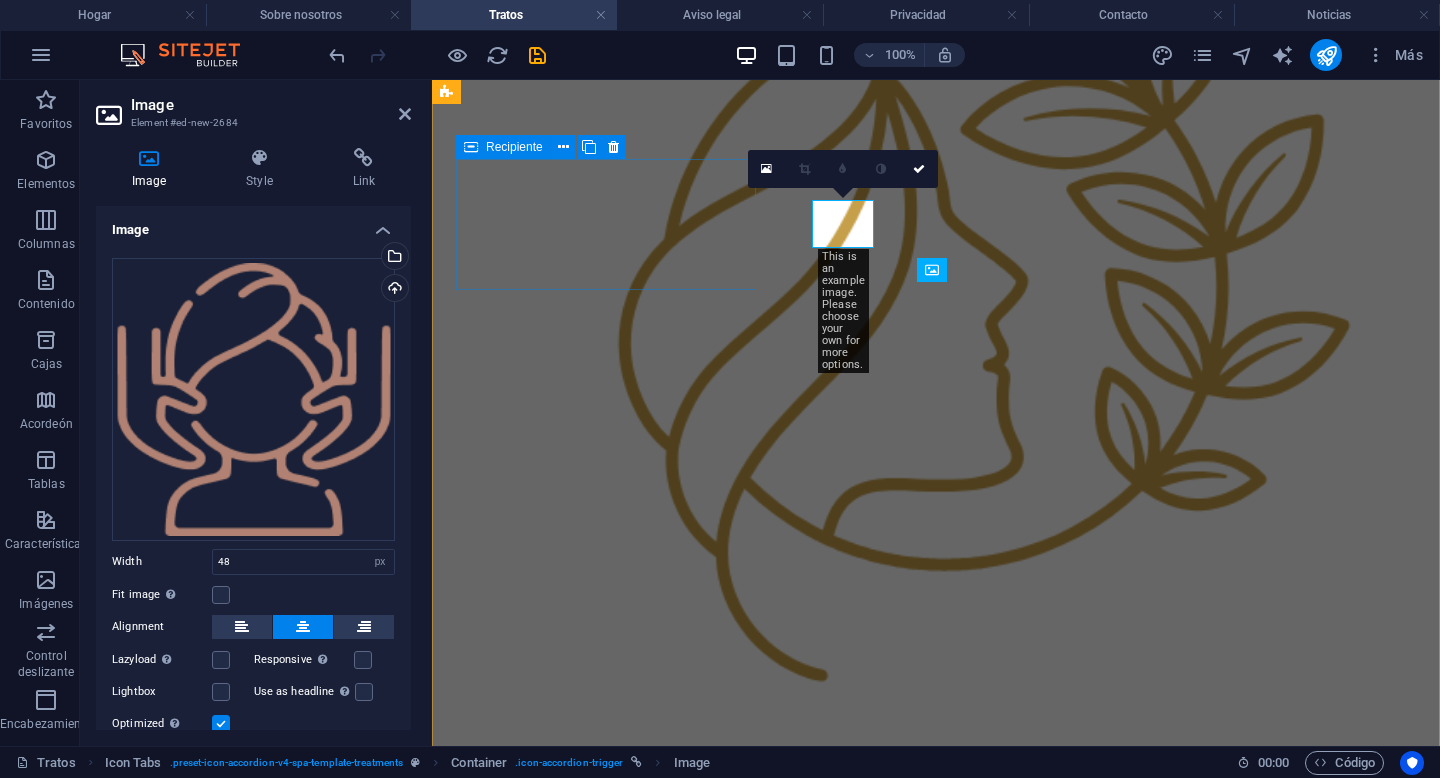 scroll, scrollTop: 654, scrollLeft: 0, axis: vertical 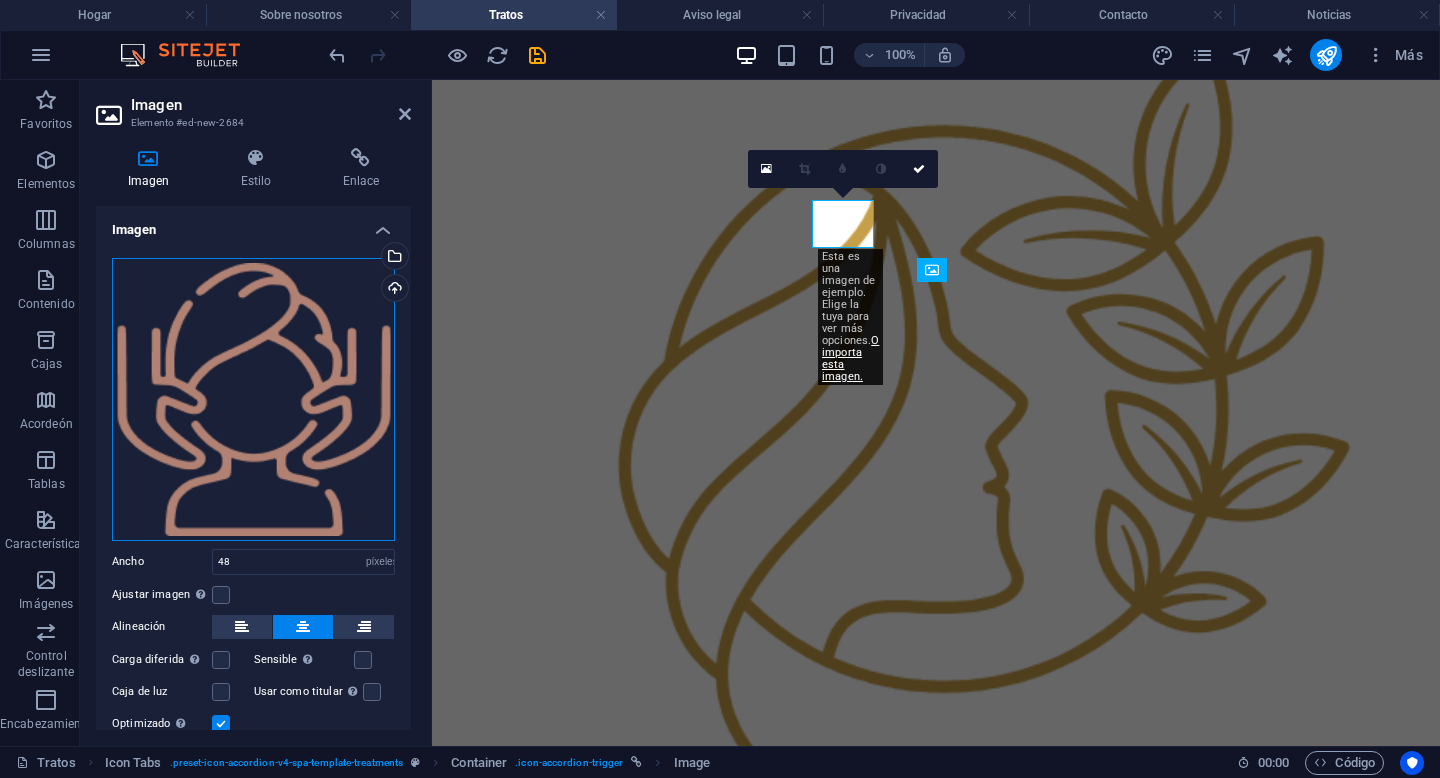 click on "Arrastre los archivos aquí, haga clic para elegir archivos o  seleccione archivos de Archivos o de nuestras fotos y videos de archivo gratuitos" at bounding box center (253, 399) 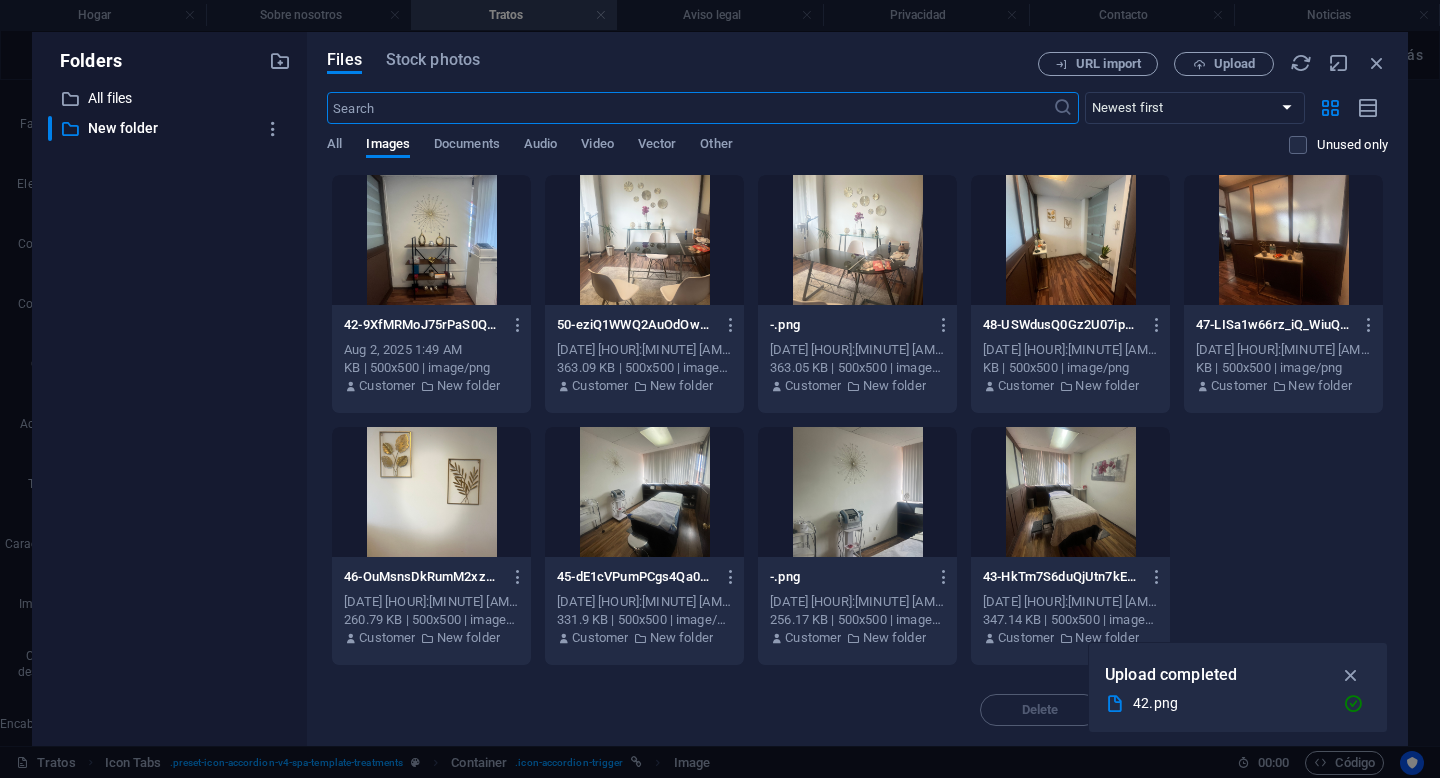 scroll, scrollTop: 667, scrollLeft: 0, axis: vertical 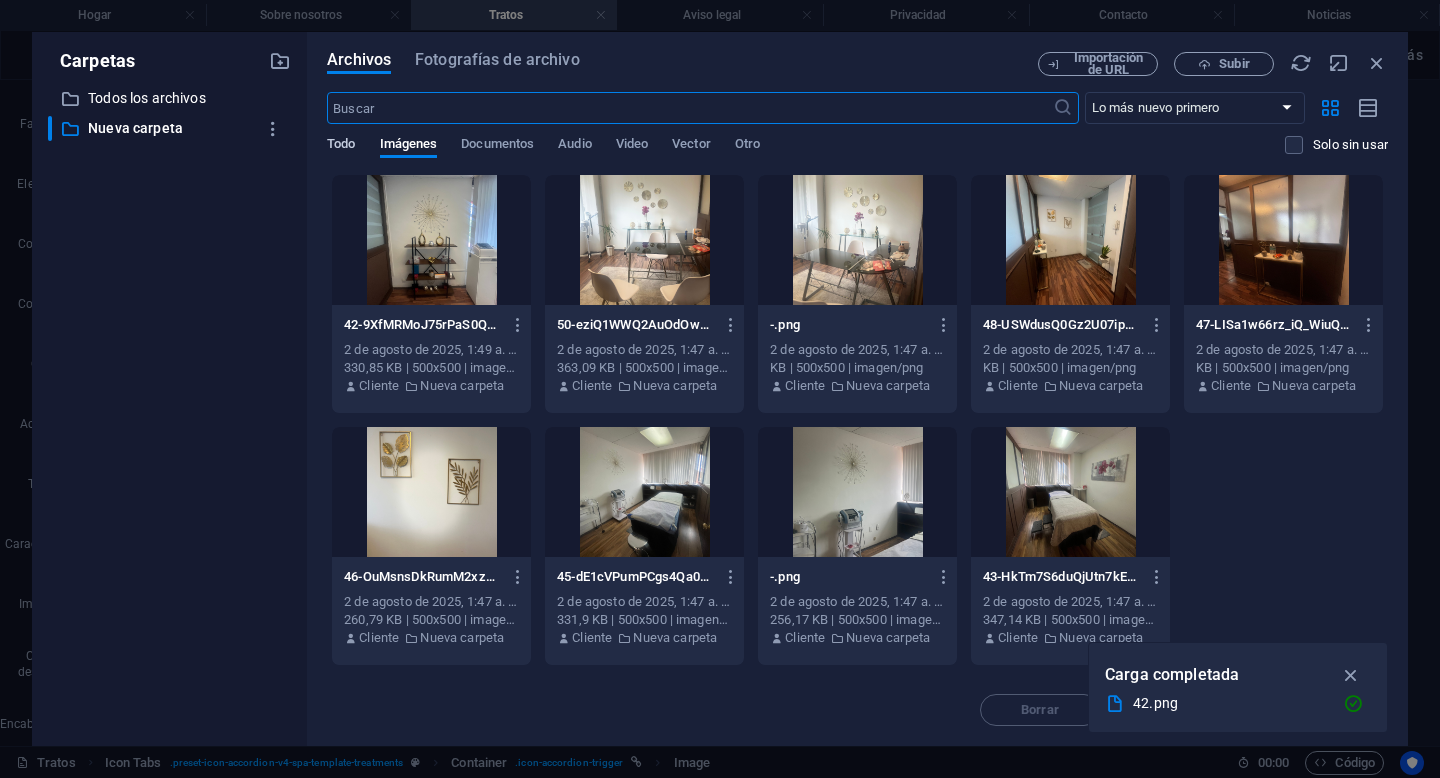 click on "Todo" at bounding box center (341, 143) 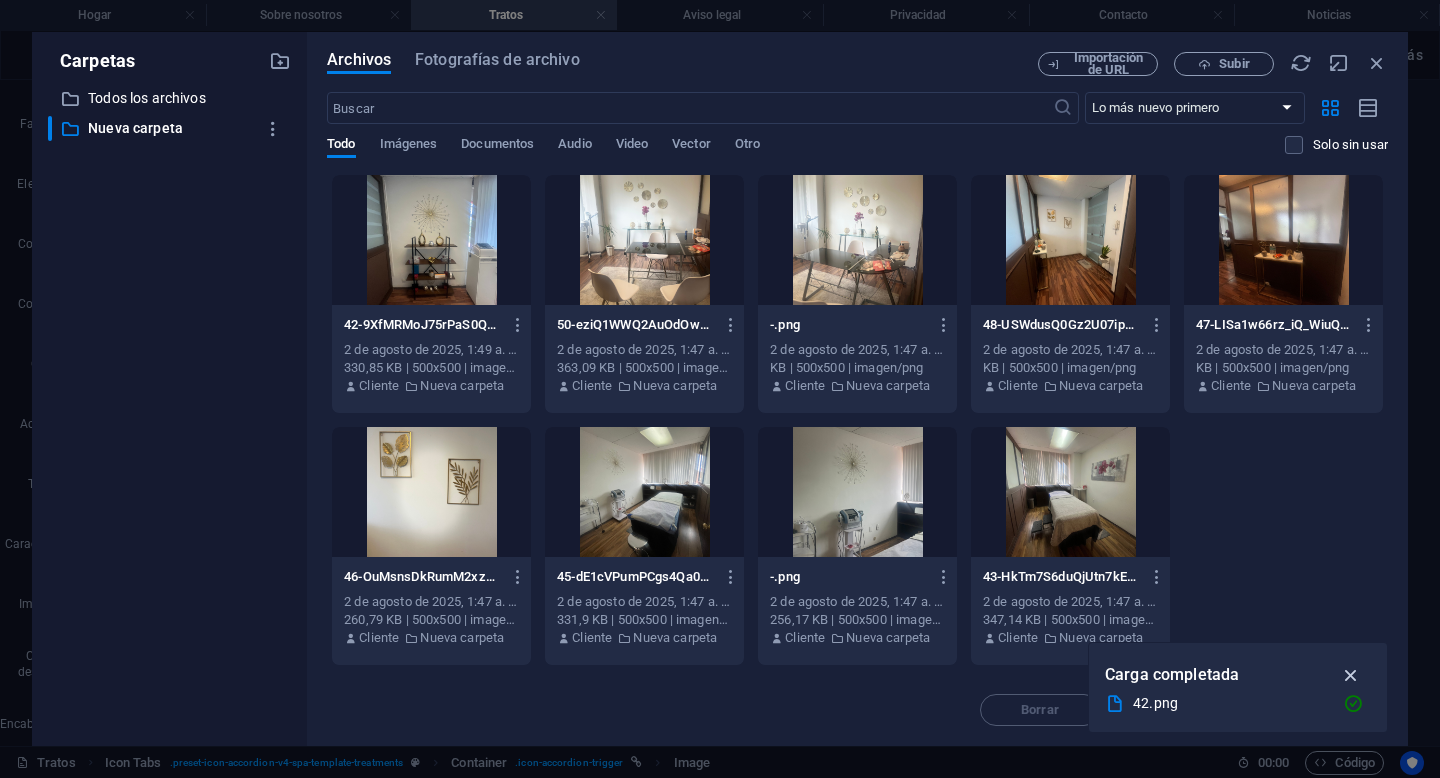 click at bounding box center (1351, 675) 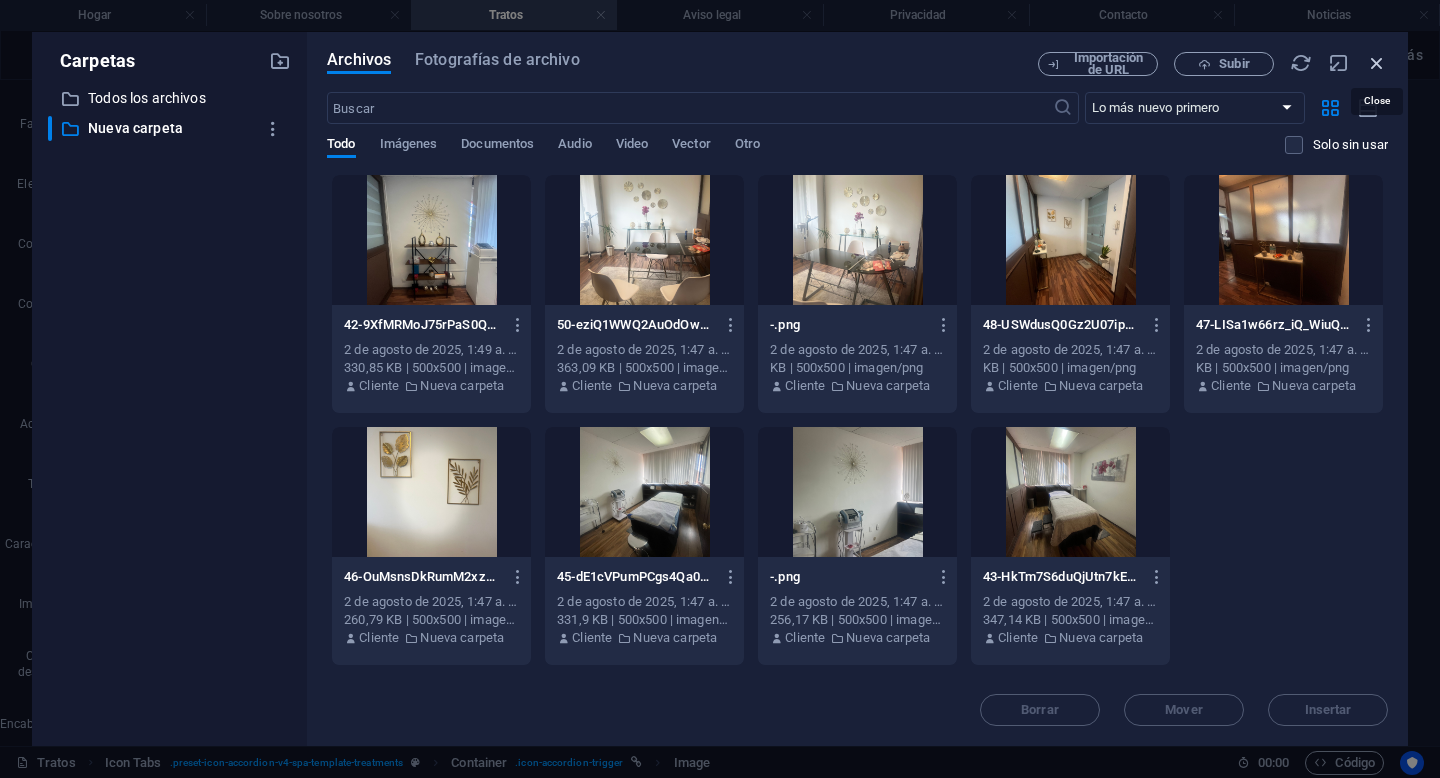 click at bounding box center (1377, 63) 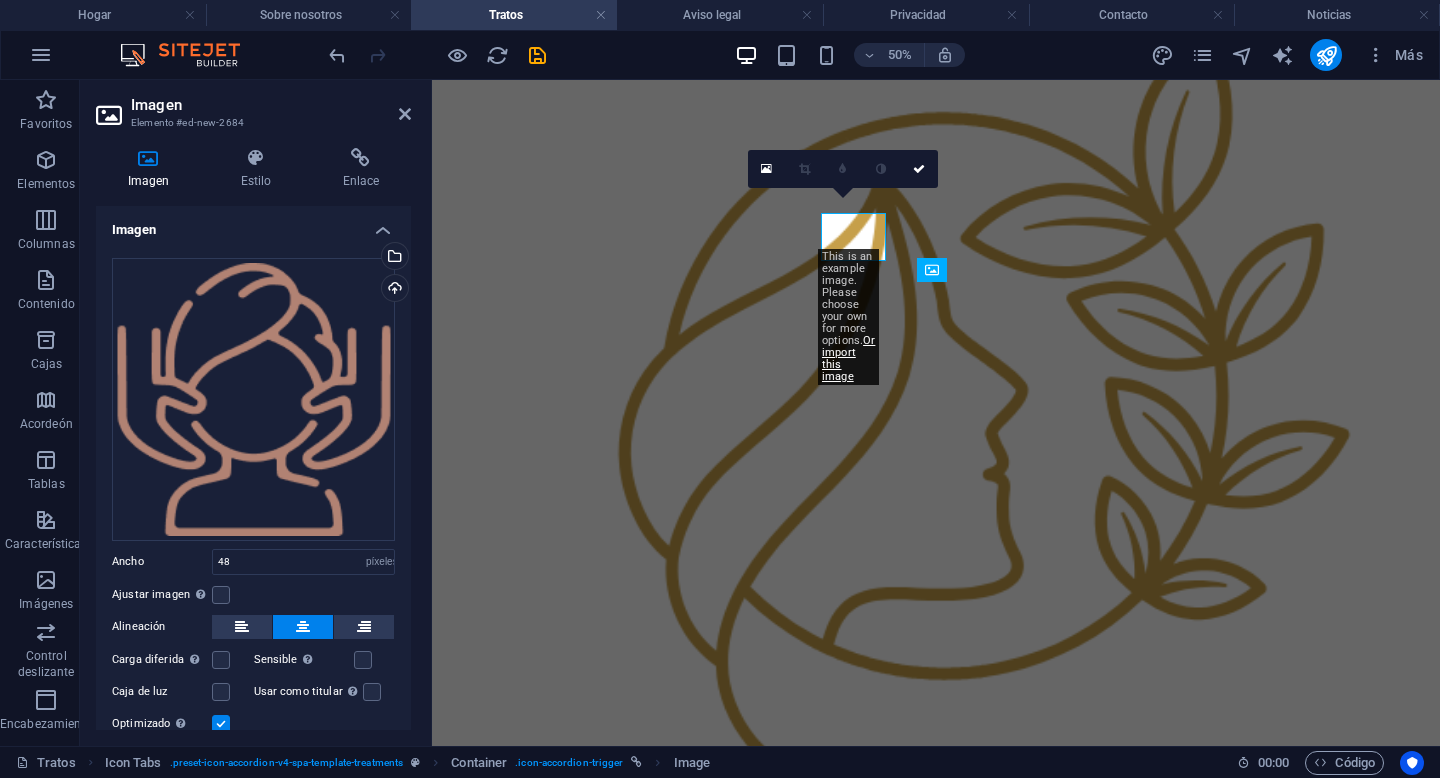 scroll, scrollTop: 654, scrollLeft: 0, axis: vertical 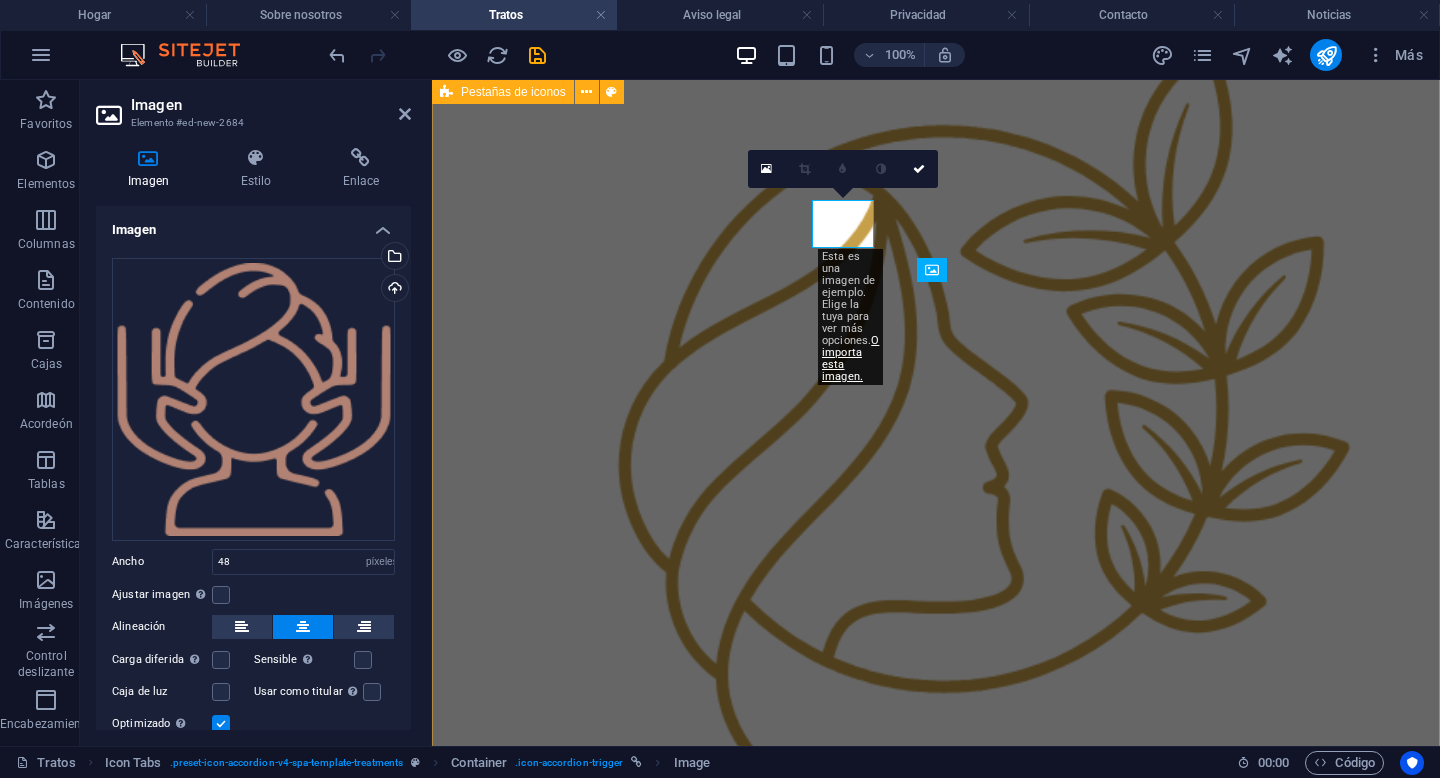 click on "CONSULTA DE NUTRICIÓN Consulta de nutrición Estableceremos un plan personalizado para ayudarte a alcanzar tus metas. Este plan incluye: - Recordatorio de 24 horas. - Toma de medidas antropométricas, incluyendo peso, altura, circunferencia y pliegues cutáneos. - Historia clínica para monitorear tu progreso. - Aplicación de seguimiento que te proporcionará información detallada sobre tu plan nutricional las 24 horas, incluyendo estadísticas de tus medidas, objetivos a seguir y archivos que te enviaré durante tu tratamiento para facilitarte el alcance de tus objetivos. También podrás compartir fotos de tus comidas y actividad física para obtener una asesoría más precisa. - Lista de supermercado. - Paquete especial diseñado para ayudarte a alcanzar tus metas, que incluirá un calendario para cumplir con tus objetivos, una lista de diferentes grupos de alimentos y un archivo que te enseñará a diseñar tus propios planes de alimentación desde tu primera consulta. - Lista de despensa saludable." at bounding box center (936, 5576) 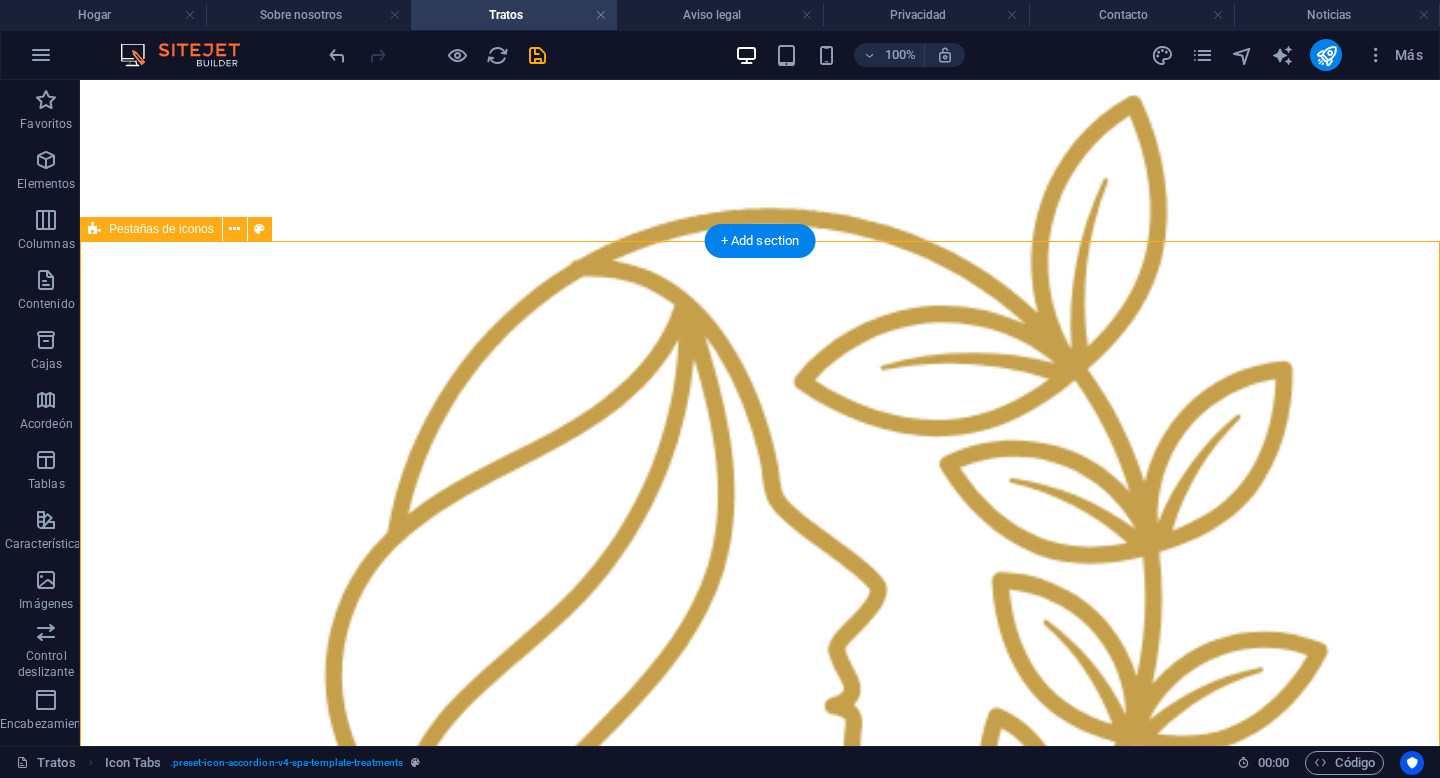 scroll, scrollTop: 614, scrollLeft: 0, axis: vertical 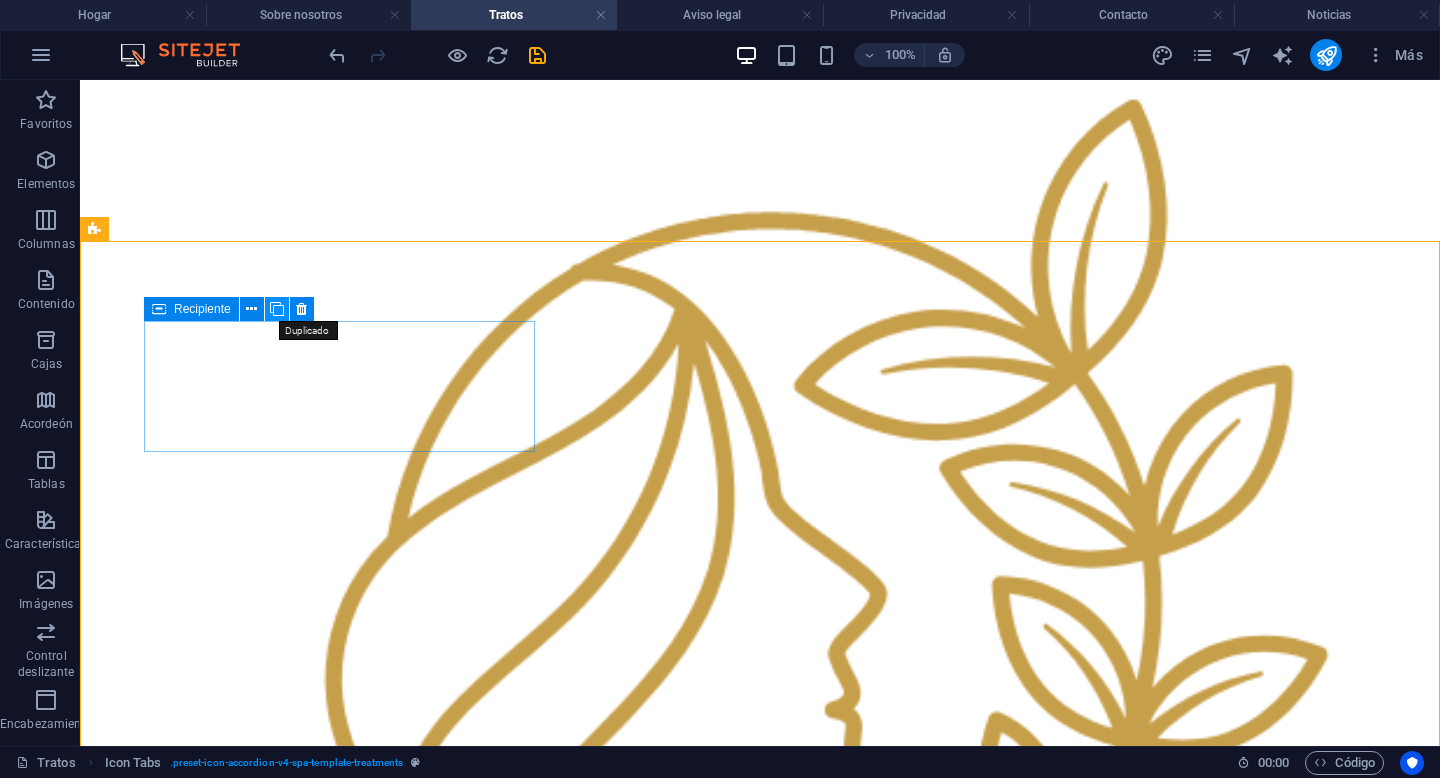 click at bounding box center (277, 309) 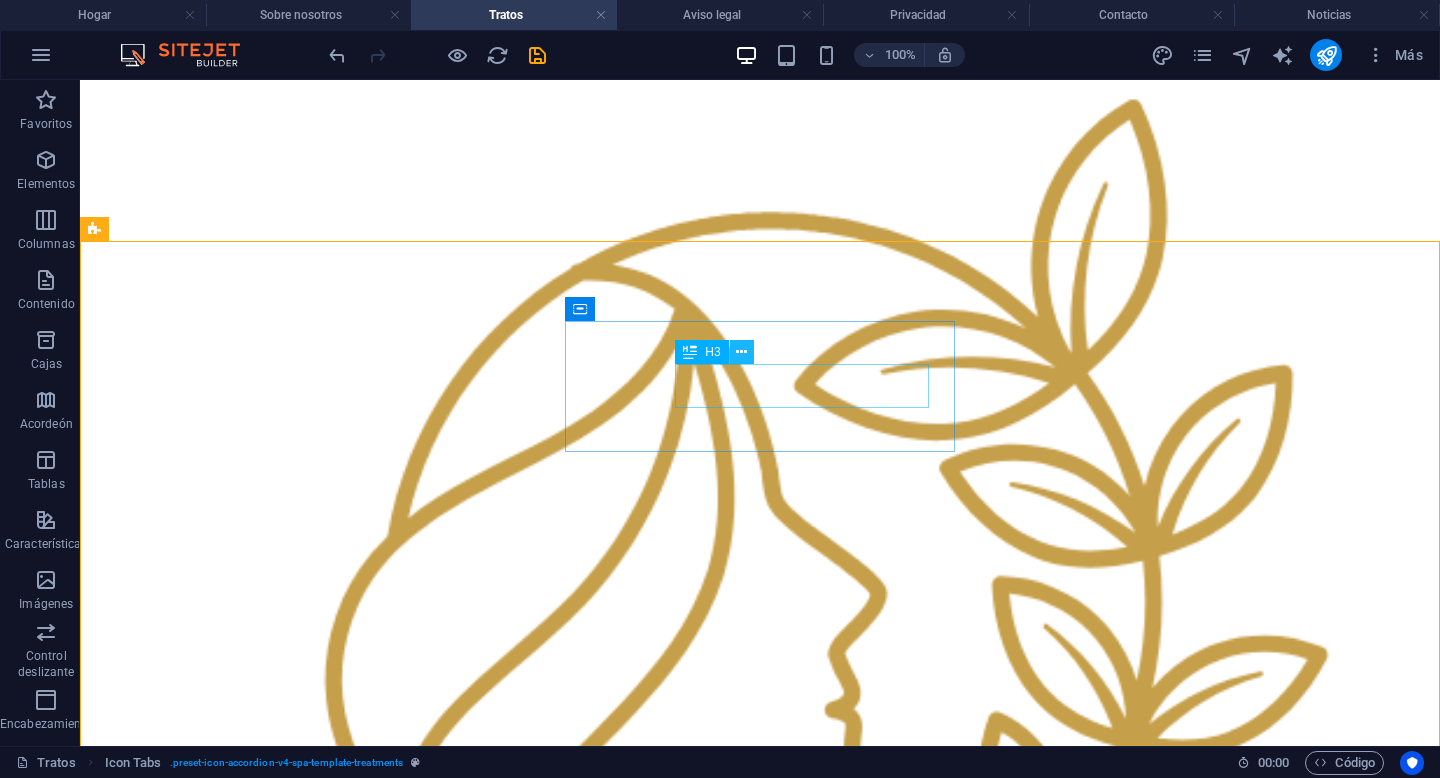 click at bounding box center (741, 352) 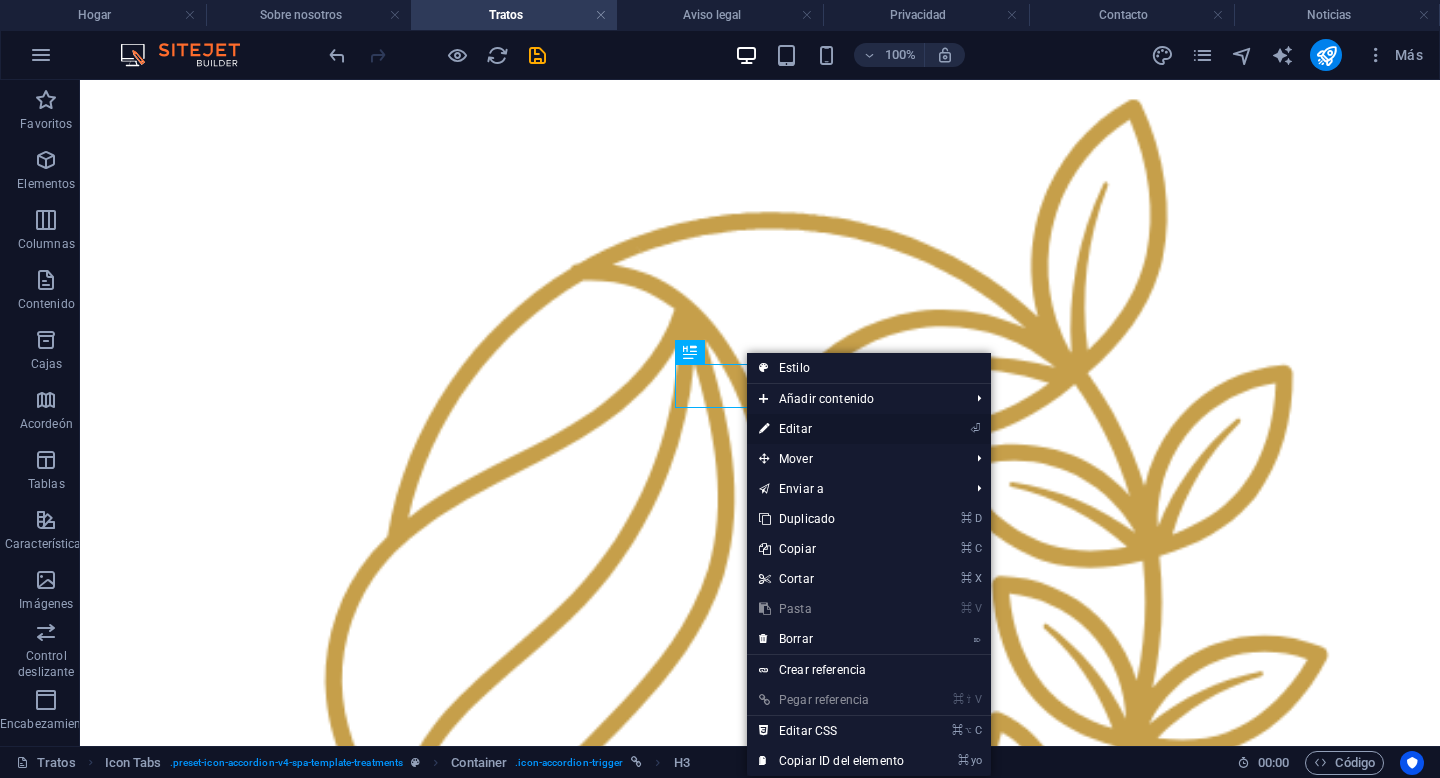 click on "⏎ Editar" at bounding box center [831, 429] 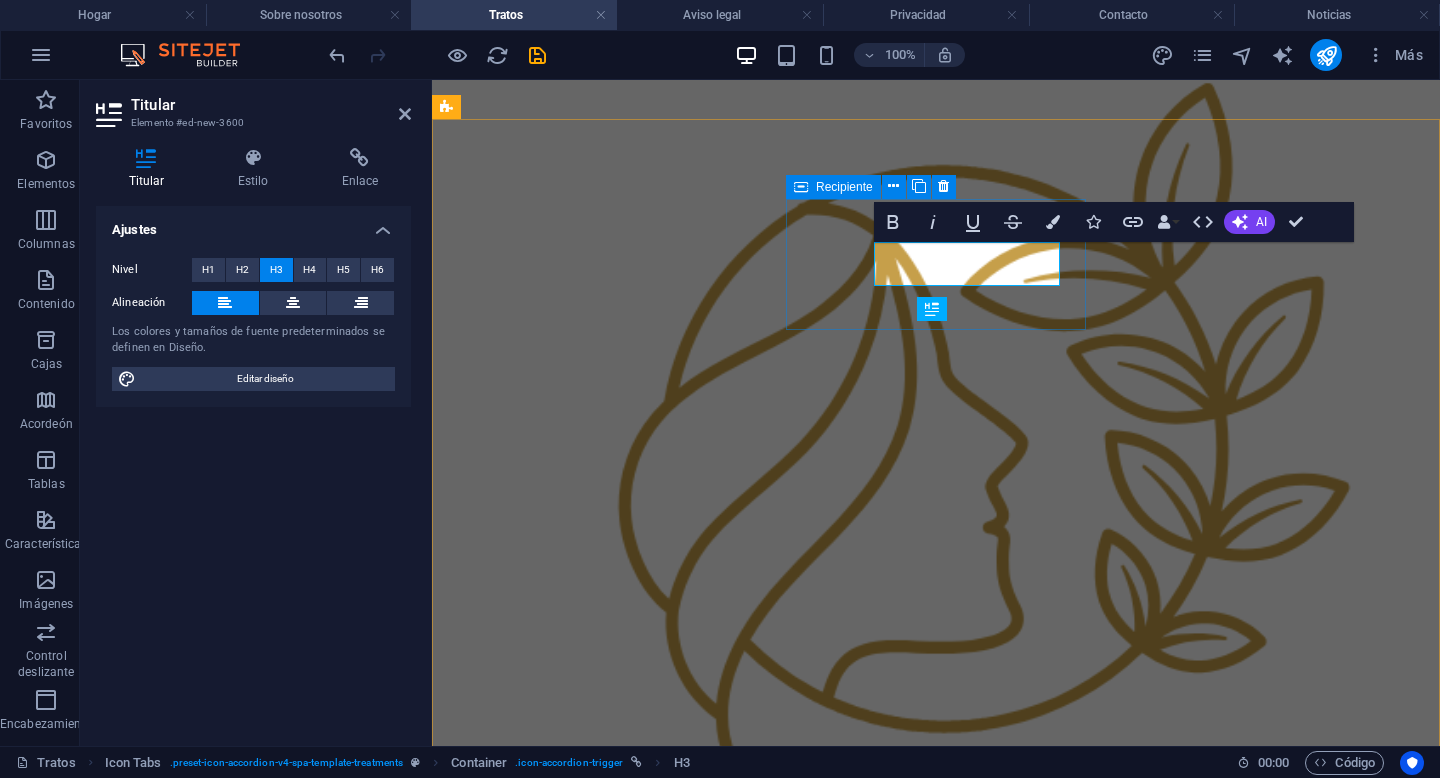 type 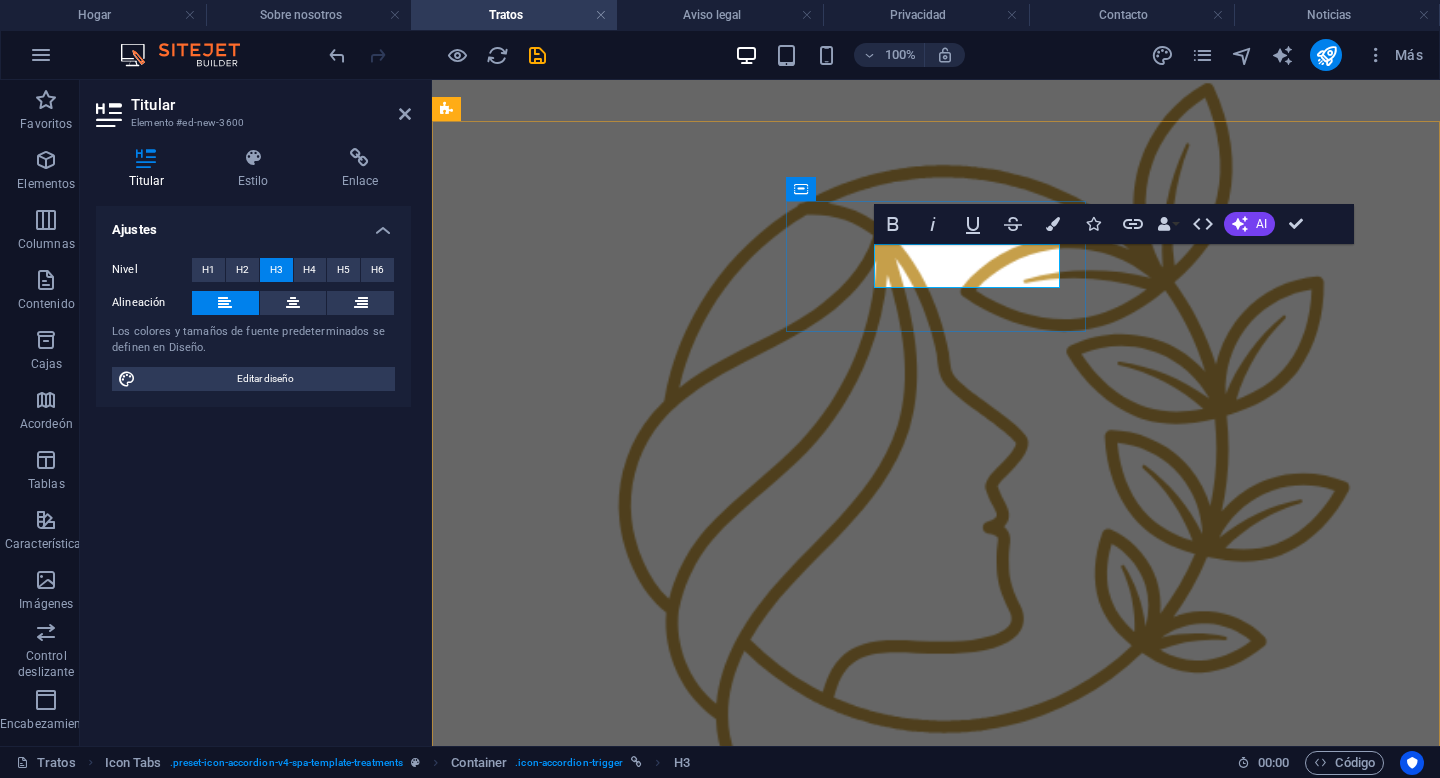 scroll, scrollTop: 612, scrollLeft: 0, axis: vertical 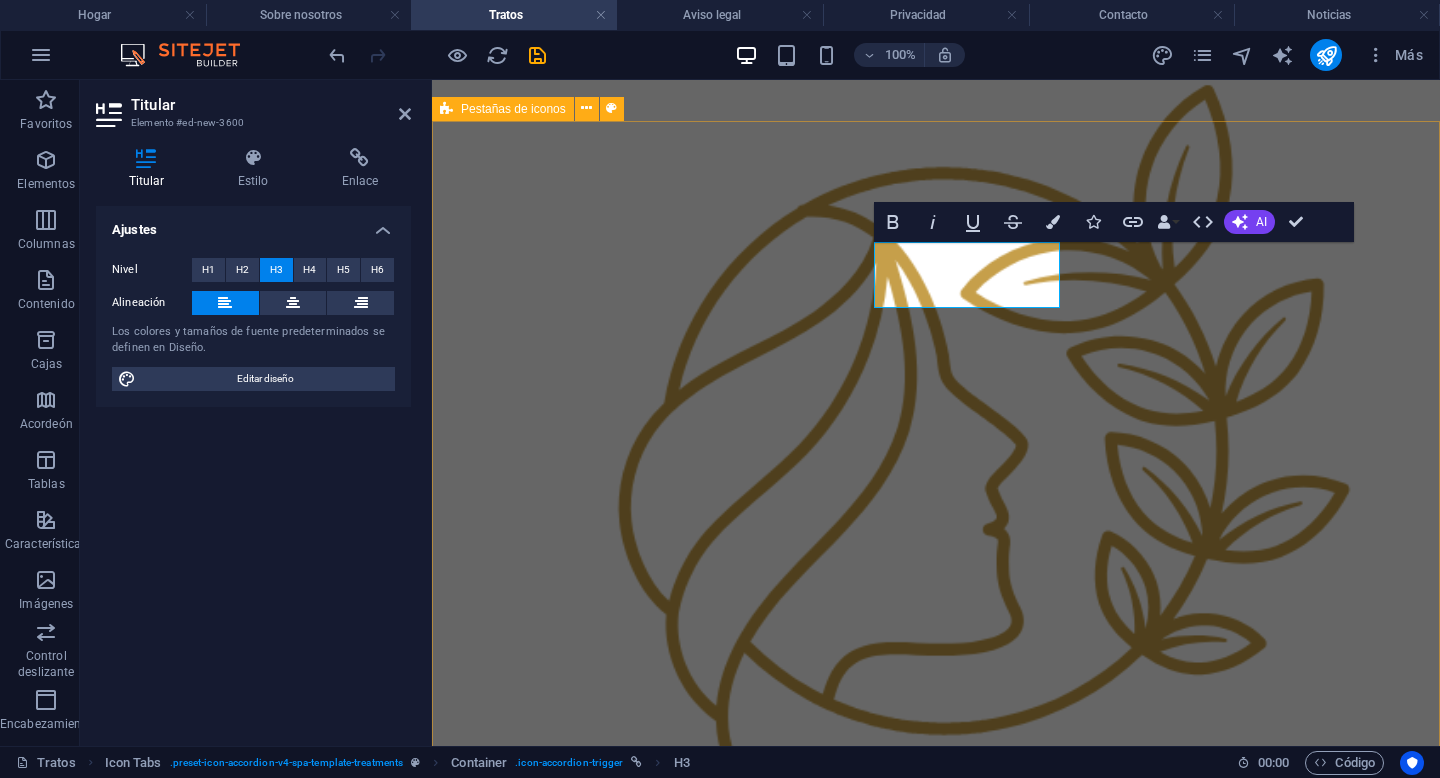 click on "CONSULTA DE NUTRICIÓN Consulta de nutrición Estableceremos un plan personalizado para ayudarte a alcanzar tus metas. Este plan incluye:  - Recordatorio de 24 horas.  - Toma de medidas antropométricas, incluyendo peso, altura, circunferencia y pliegues cutáneos.  - Historia clínica para monitorear tu progreso.  - Aplicación de seguimiento que te proporcionará información detallada sobre tu plan nutricional las 24 horas, incluyendo estadísticas de tus medidas, objetivos a seguir y archivos que te enviará durante tu tratamiento para facilitarte el alcance de tus objetivos. También podrás compartir fotos de tus comidas y actividad física para obtener una asesoría más precisa.  - Lista de supermercados.  - Paquete especial diseñado para ayudarte a alcanzar tus metas, que incluirá un calendario para cumplir con tus objetivos, una lista de diferentes grupos de alimentos y un archivo que te enseñará a diseñar tus propios planos de alimentación desde tu primera consulta.  60 minutos 90 minutos" at bounding box center [936, 5992] 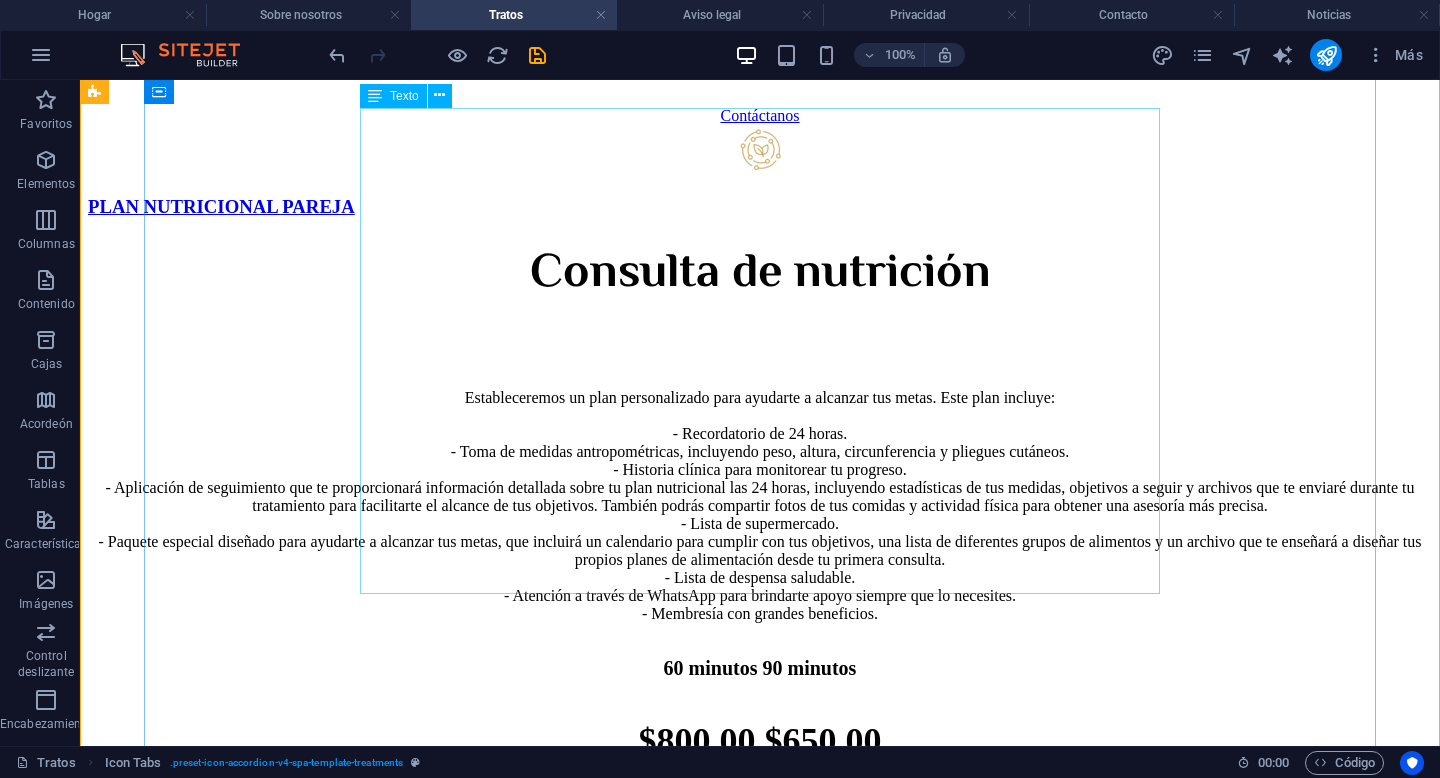 scroll, scrollTop: 2650, scrollLeft: 0, axis: vertical 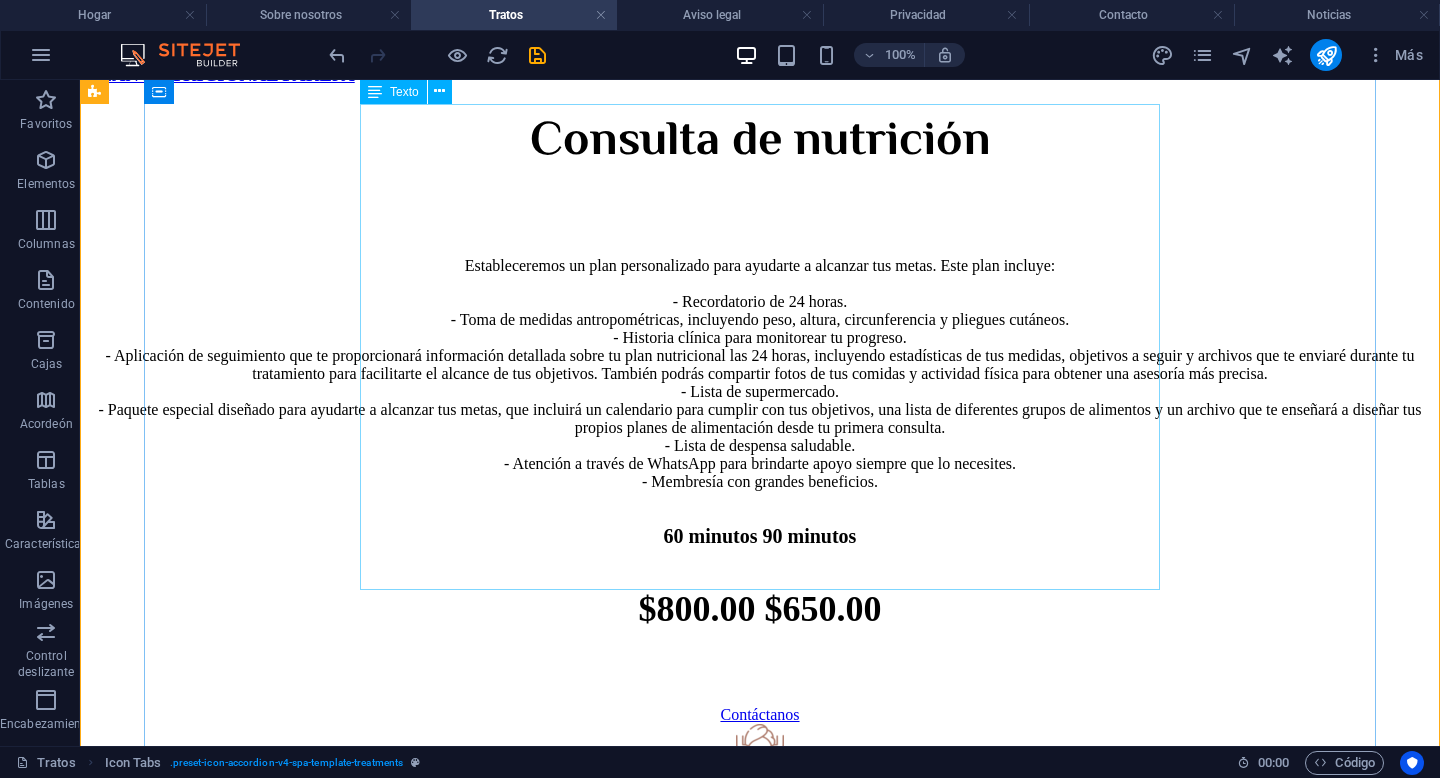 click on "Estableceremos un plan personalizado para ayudarte a alcanzar tus metas. Este plan incluye: - Recordatorio de 24 horas. - Toma de medidas antropométricas, incluyendo peso, altura, circunferencia y pliegues cutáneos. - Historia clínica para monitorear tu progreso. - Aplicación de seguimiento que te proporcionará información detallada sobre tu plan nutricional las 24 horas, incluyendo estadísticas de tus medidas, objetivos a seguir y archivos que te enviaré durante tu tratamiento para facilitarte el alcance de tus objetivos. También podrás compartir fotos de tus comidas y actividad física para obtener una asesoría más precisa. - Lista de supermercado. - Paquete especial diseñado para ayudarte a alcanzar tus metas, que incluirá un calendario para cumplir con tus objetivos, una lista de diferentes grupos de alimentos y un archivo que te enseñará a diseñar tus propios planes de alimentación desde tu primera consulta. - Lista de despensa saludable. - Membresía con grandes beneficios." at bounding box center (760, 374) 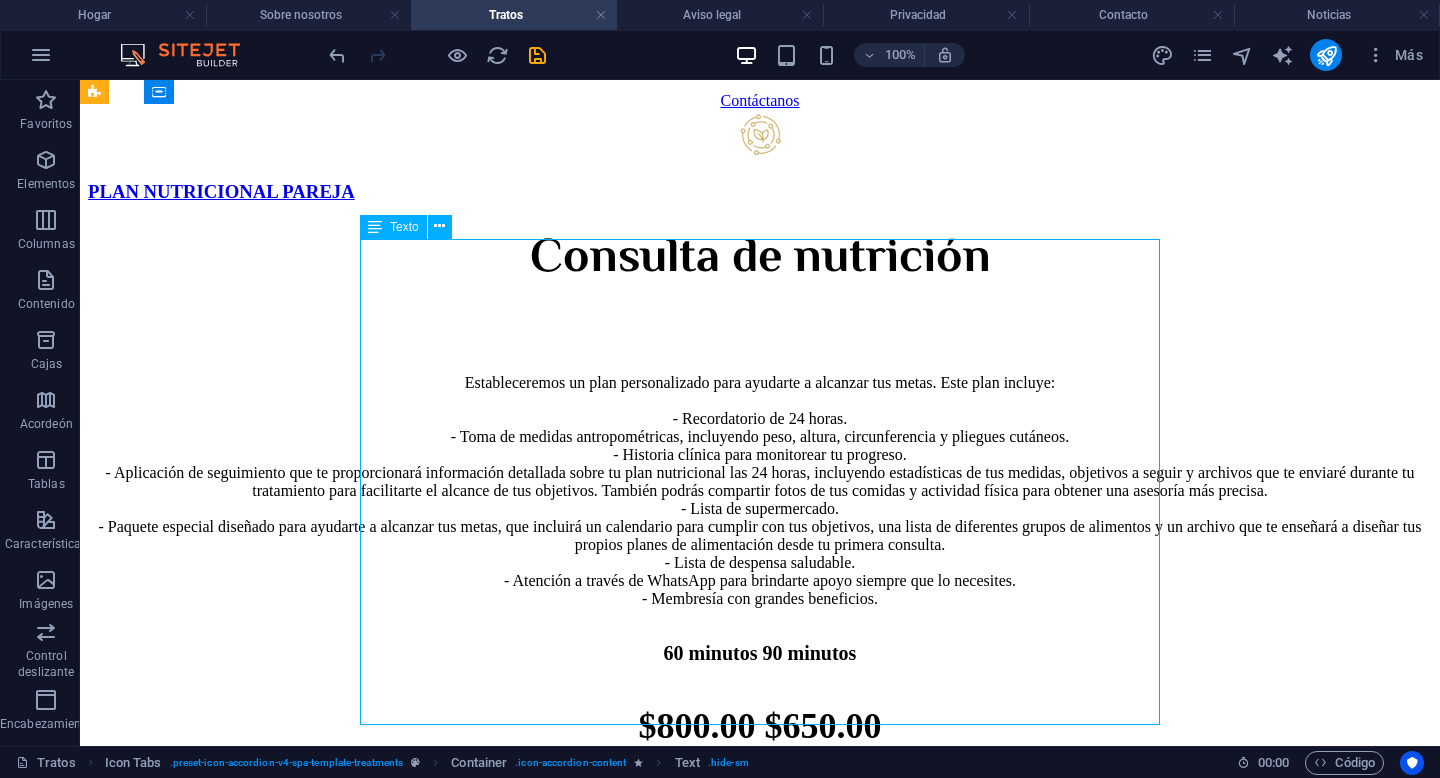 scroll, scrollTop: 2515, scrollLeft: 0, axis: vertical 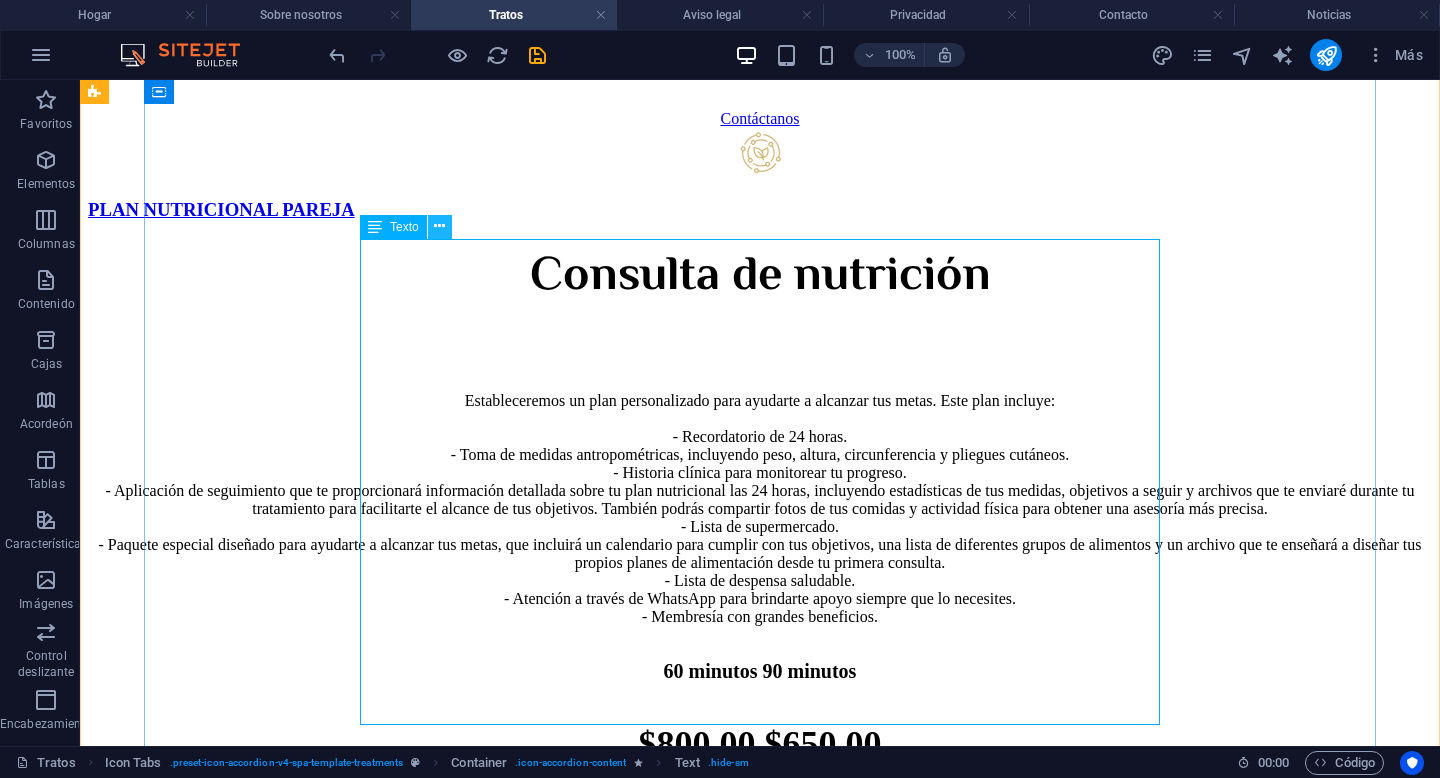 click at bounding box center [439, 226] 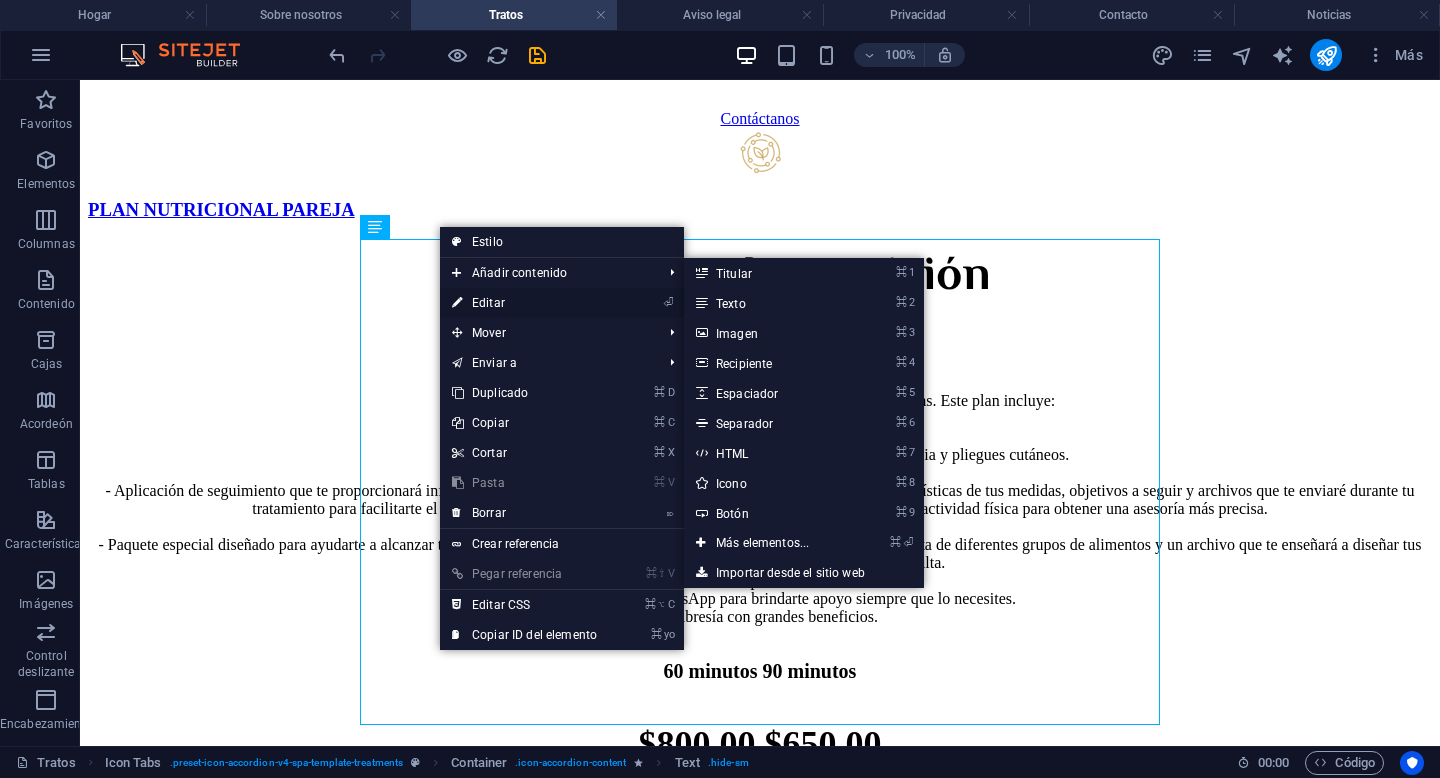 click on "Editar" at bounding box center (488, 303) 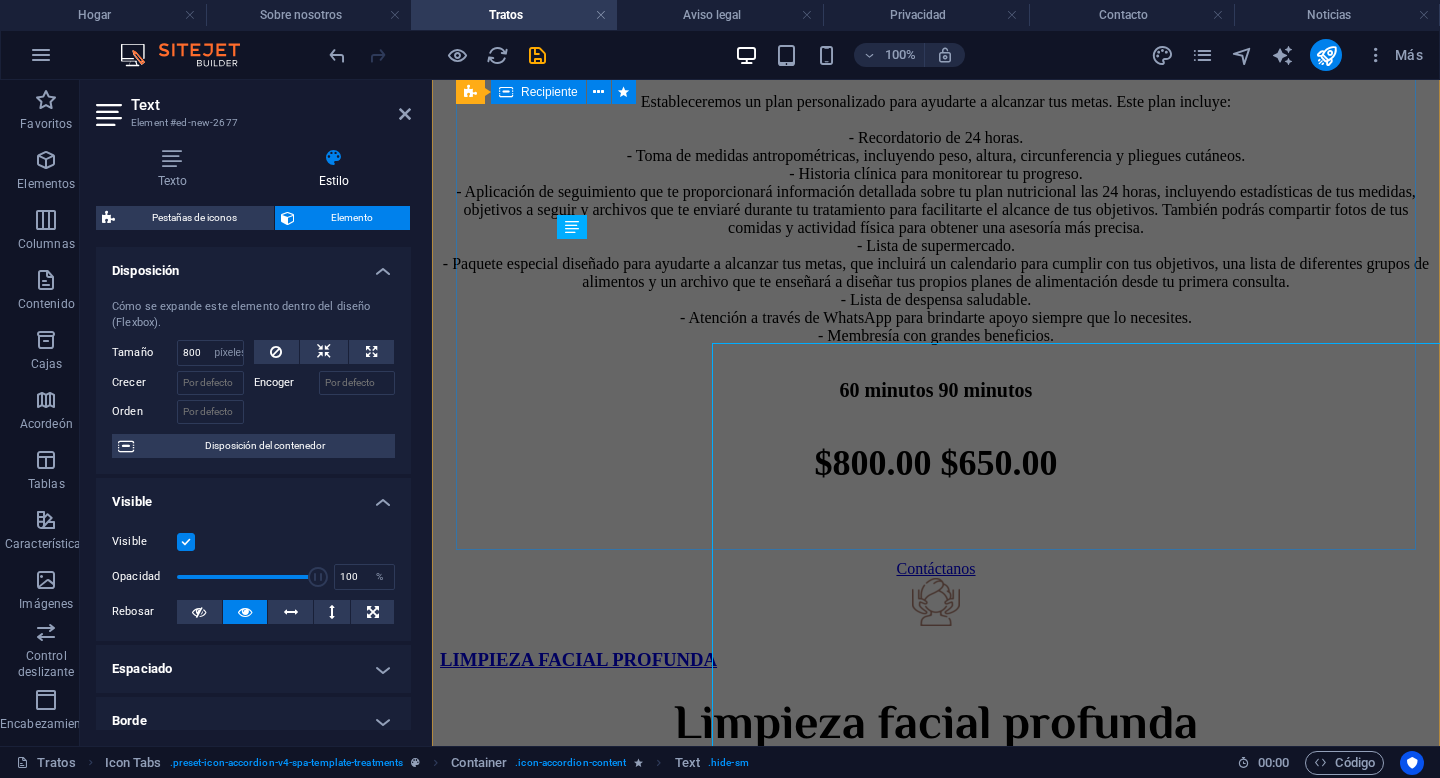 scroll, scrollTop: 2411, scrollLeft: 0, axis: vertical 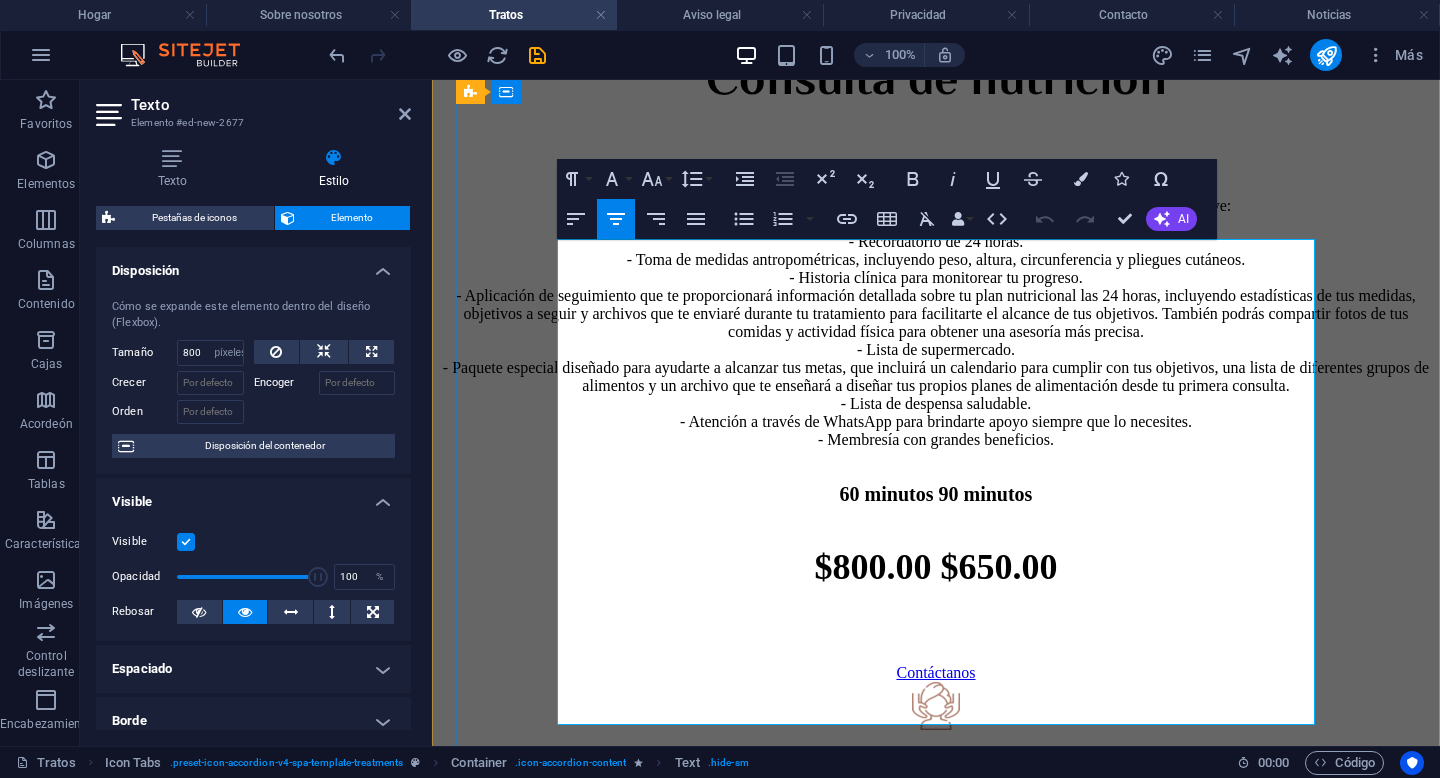 click on "Estableceremos un plan personalizado para ayudarte a alcanzar tus metas. Este plan incluye: - Recordatorio de 24 horas. - Toma de medidas antropométricas, incluyendo peso, altura, circunferencia y pliegues cutáneos. - Historia clínica para monitorear tu progreso. - Aplicación de seguimiento que te proporcionará información detallada sobre tu plan nutricional las 24 horas, incluyendo estadísticas de tus medidas, objetivos a seguir y archivos que te enviaré durante tu tratamiento para facilitarte el alcance de tus objetivos. También podrás compartir fotos de tus comidas y actividad física para obtener una asesoría más precisa. - Lista de supermercado. - Paquete especial diseñado para ayudarte a alcanzar tus metas, que incluirá un calendario para cumplir con tus objetivos, una lista de diferentes grupos de alimentos y un archivo que te enseñará a diseñar tus propios planes de alimentación desde tu primera consulta. - Lista de despensa saludable. - Membresía con grandes beneficios." at bounding box center (936, 323) 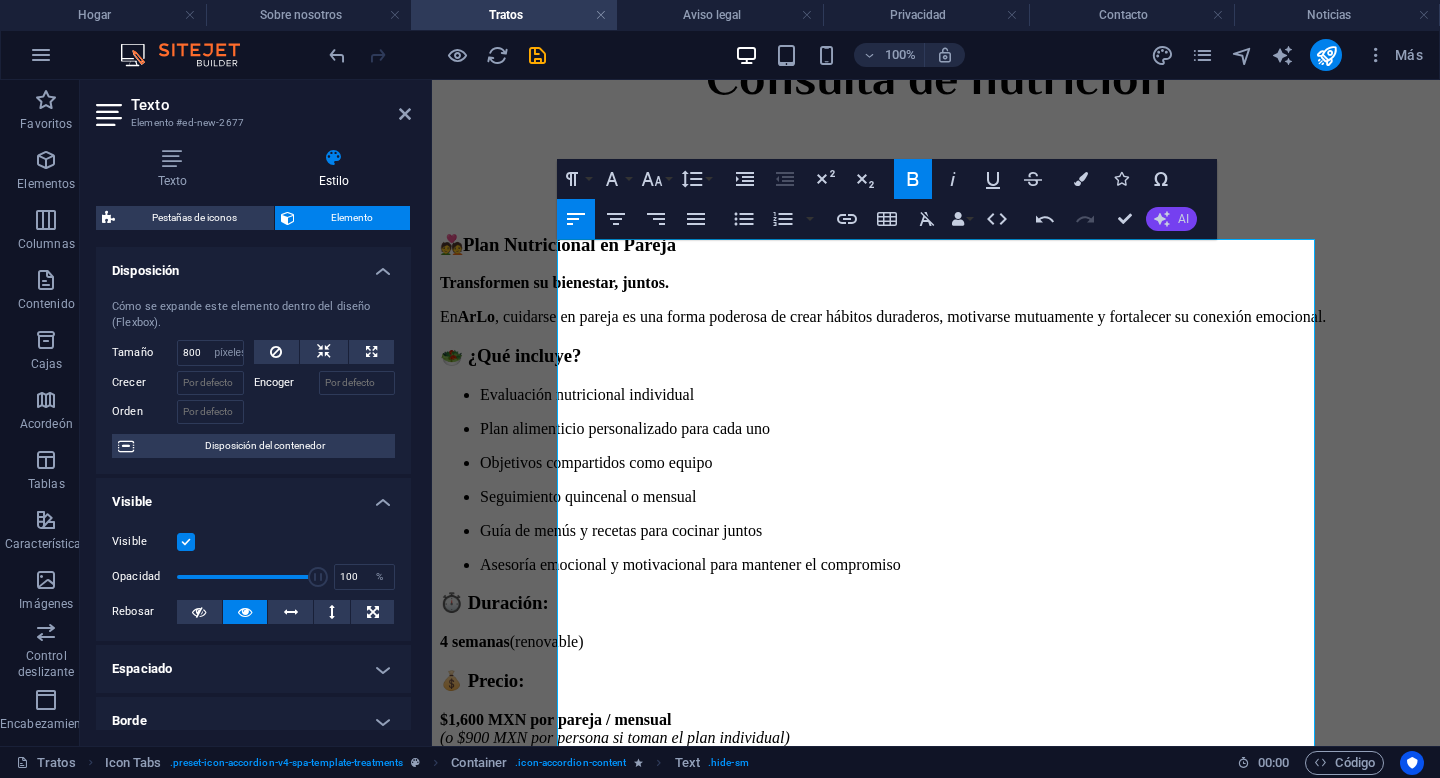 click on "AI" at bounding box center [1171, 219] 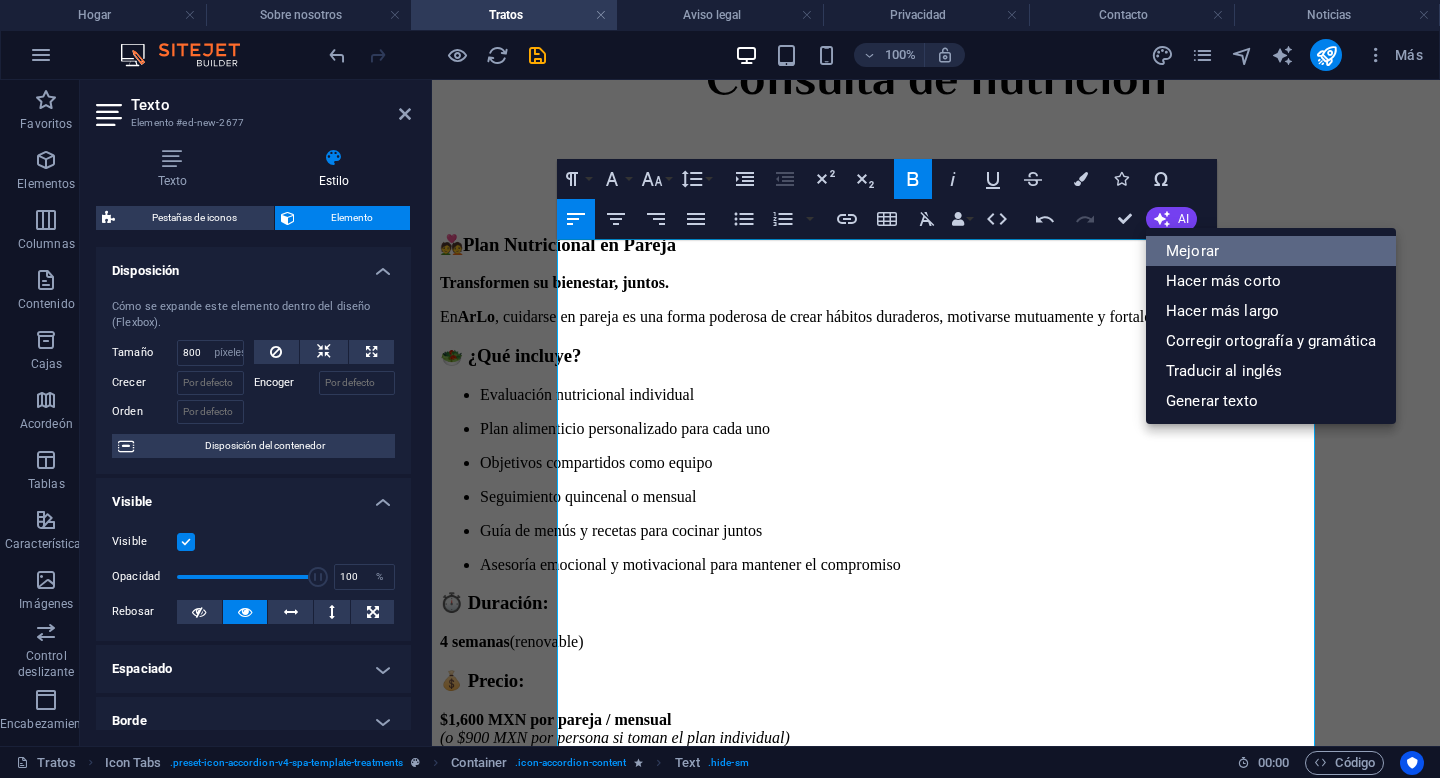 click on "Mejorar" at bounding box center (1192, 251) 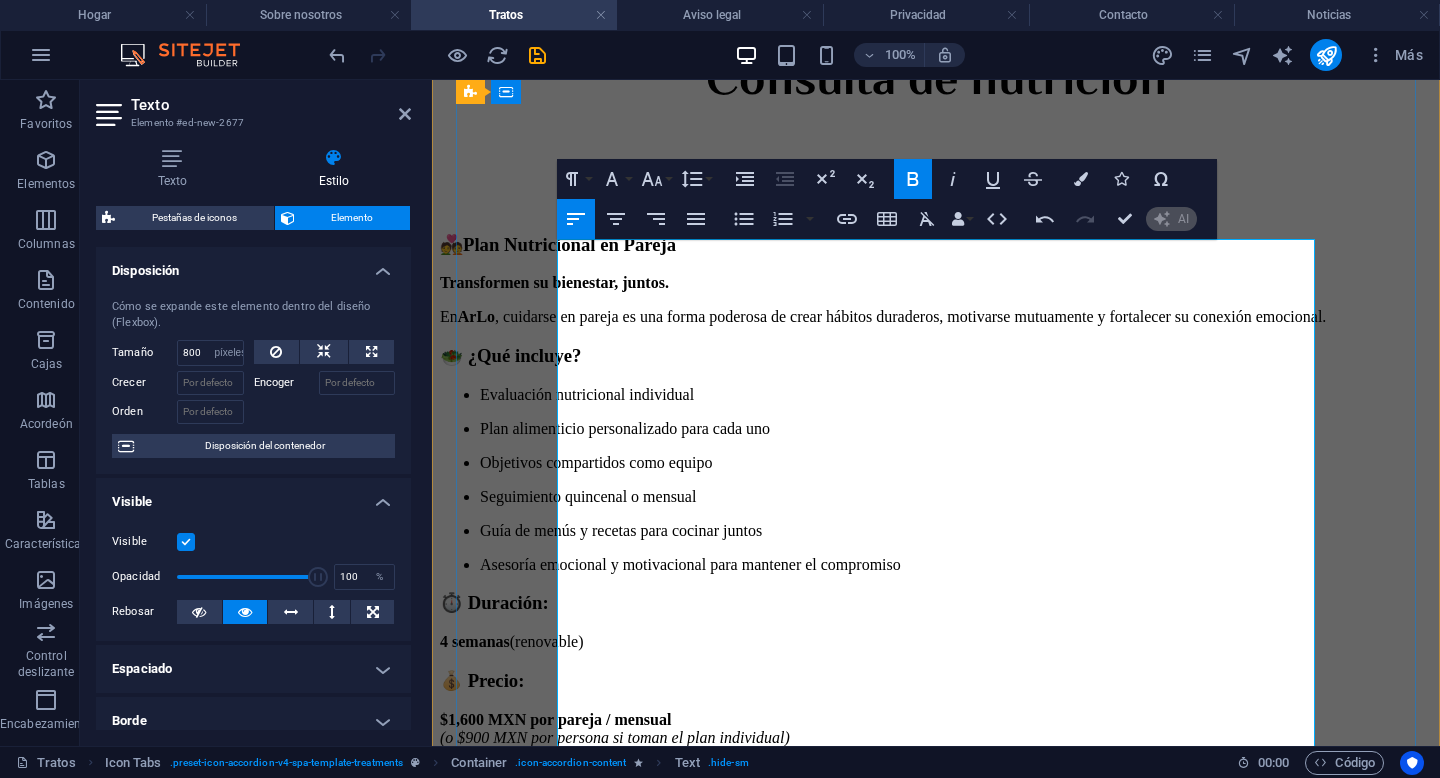 type 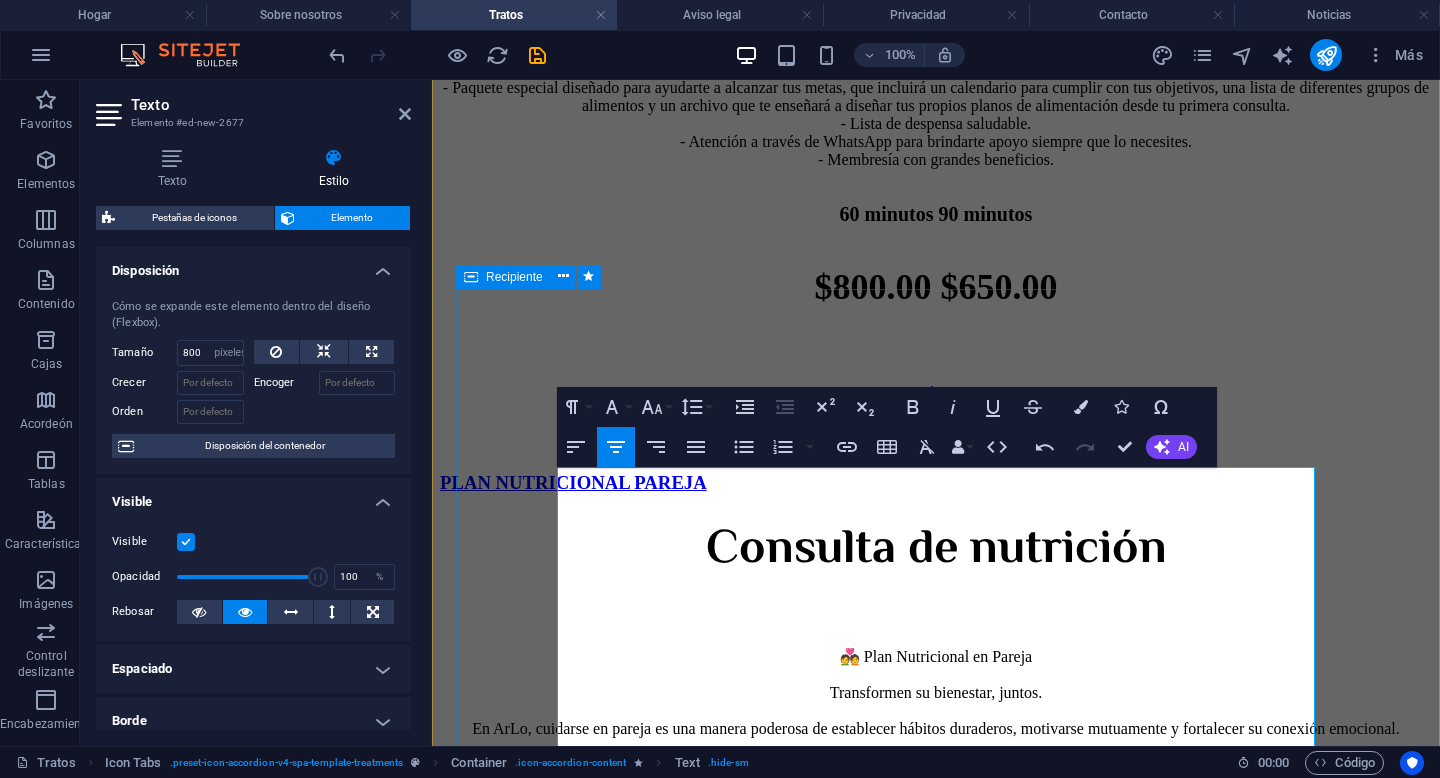 scroll, scrollTop: 2228, scrollLeft: 0, axis: vertical 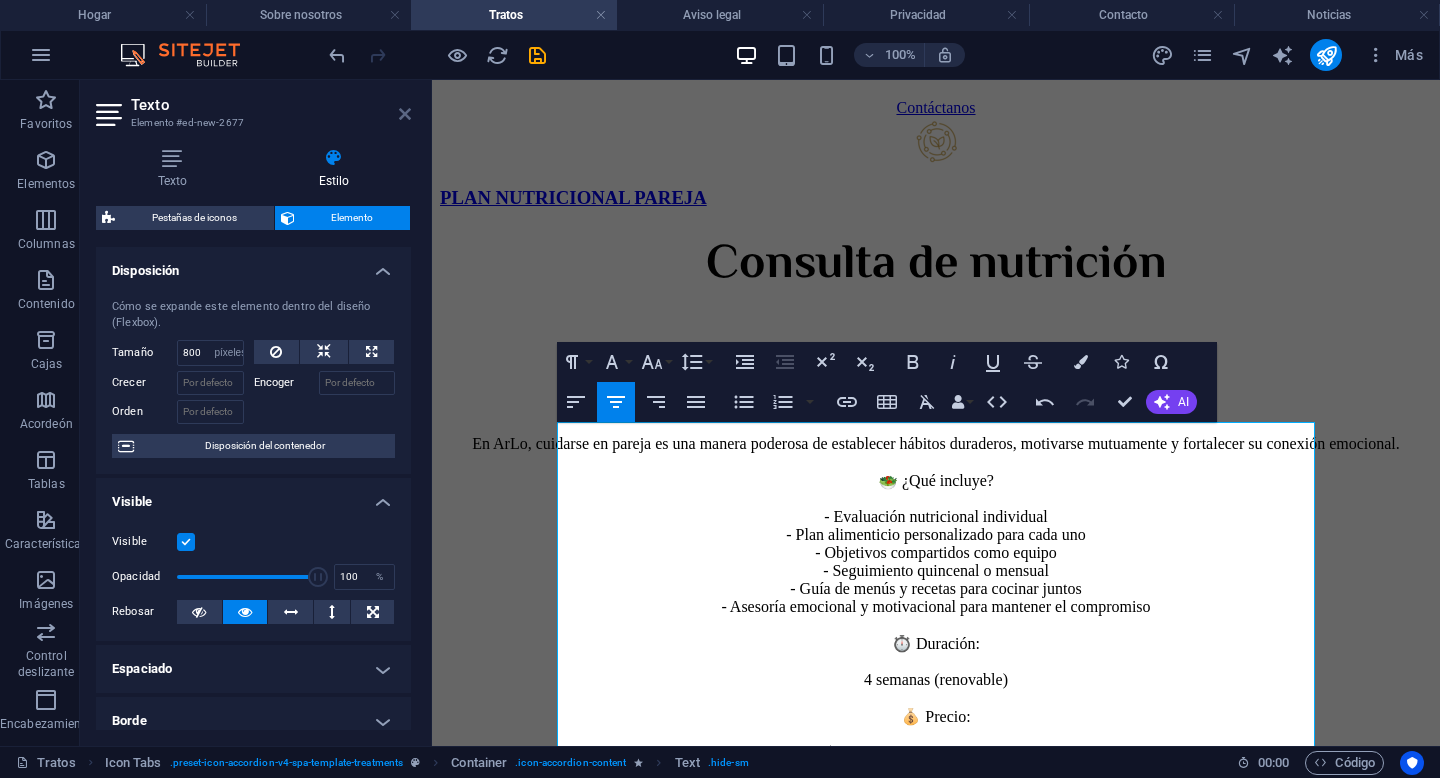 click at bounding box center (405, 114) 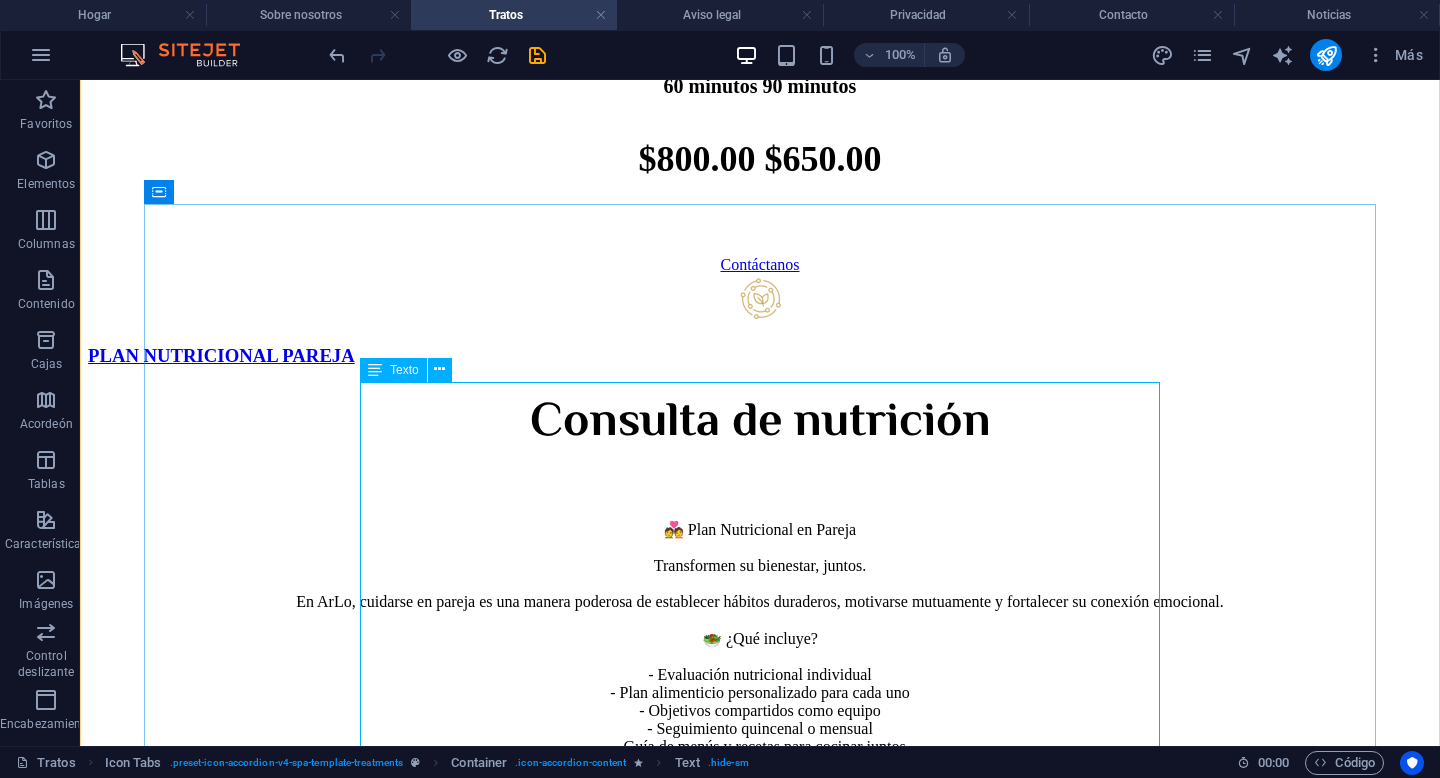 scroll, scrollTop: 2372, scrollLeft: 0, axis: vertical 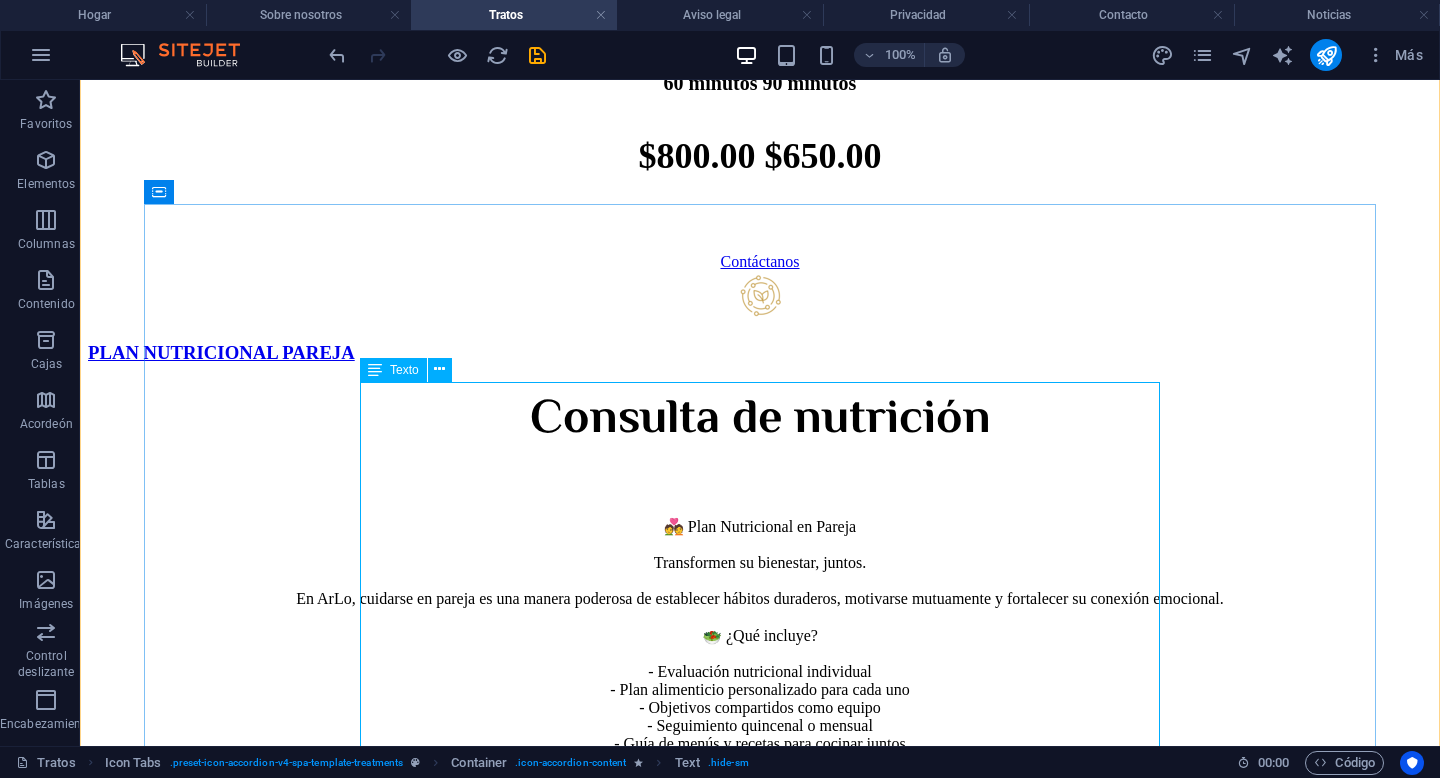 click on "💑 Plan Nutricional en Pareja Transformen su bienestar, juntos. En ArLo, cuidarse en pareja es una manera poderosa de establecer hábitos duraderos, motivarse mutuamente y fortalecer su conexión emocional. 🥗 ¿Qué incluye? - Evaluación nutricional individual - Plan alimenticio personalizado para cada uno - Objetivos compartidos como equipo - Seguimiento quincenal o mensual - Guía de menús y recetas para cocinar juntos - Asesoría emocional y motivacional para mantener el compromiso ⏱️ Duración: 4 semanas (renovable) 💰 Precio: $1,600 MXN por pareja / mensual   (o $900 MXN por persona si optan por el plan individual) 🏠 Modalidad: Presencial en clínica o en línea (vía videollamada) Cuidarse juntos fortalece el cuerpo, el vínculo y la salud emocional. En ArLo, cuidarse en pareja es también una forma de quererse." at bounding box center (760, 780) 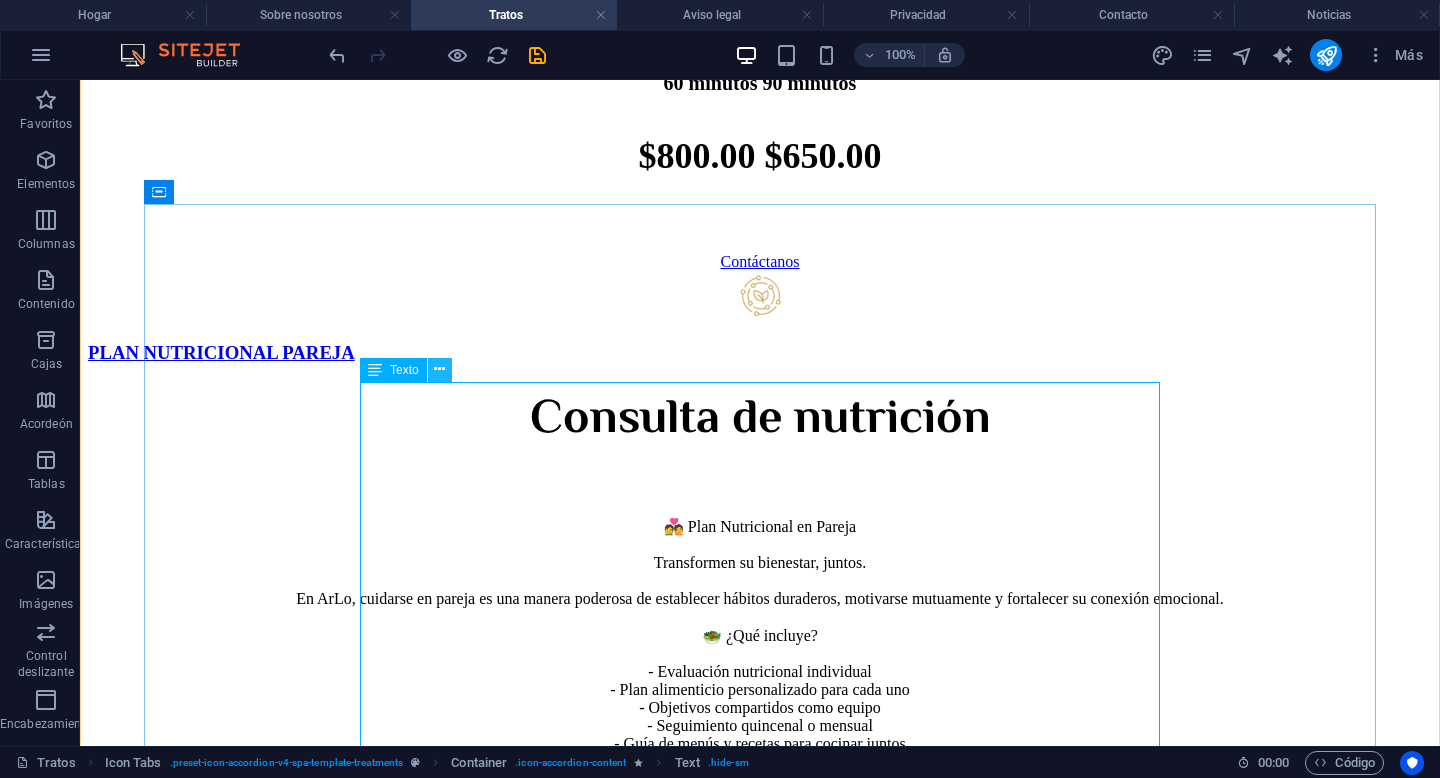 click at bounding box center (439, 369) 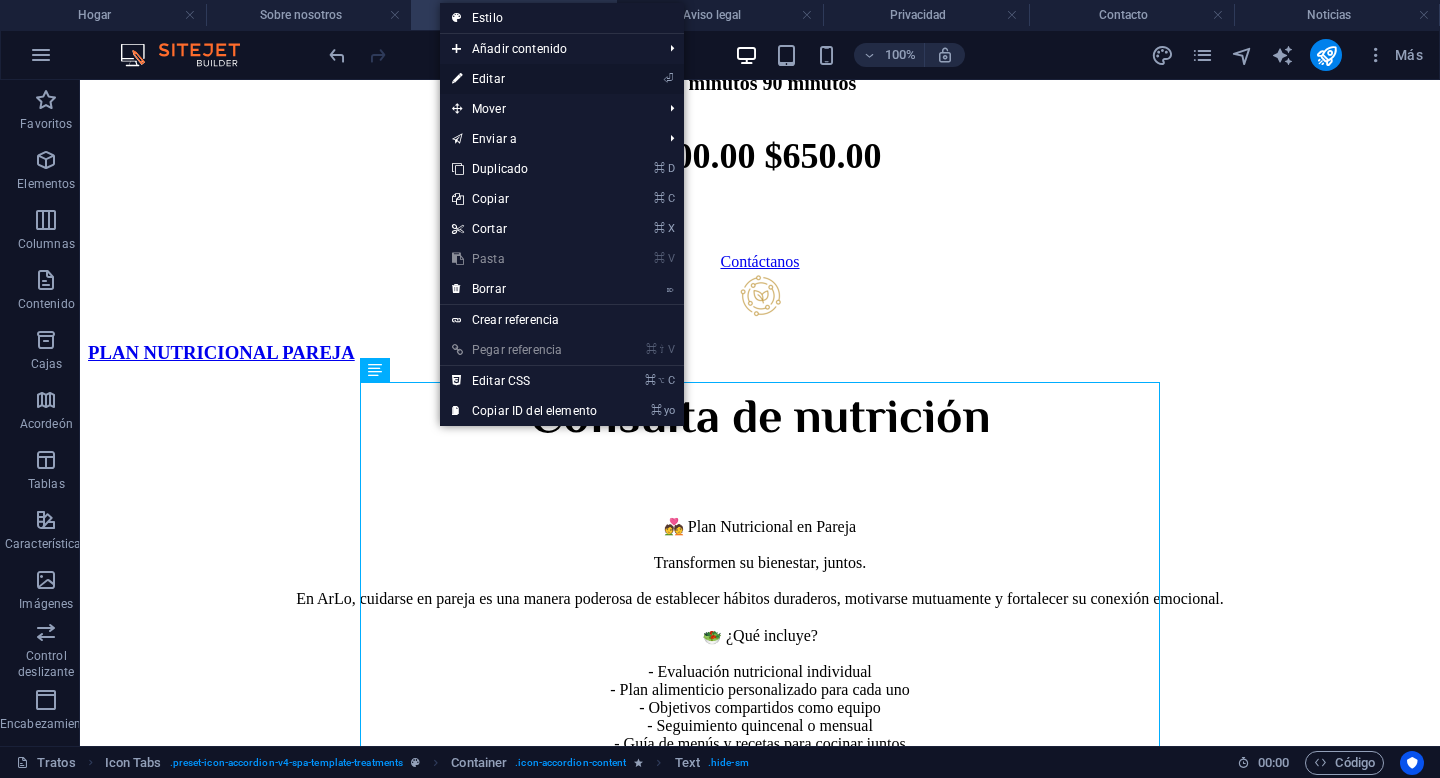 click on "Editar" at bounding box center [488, 79] 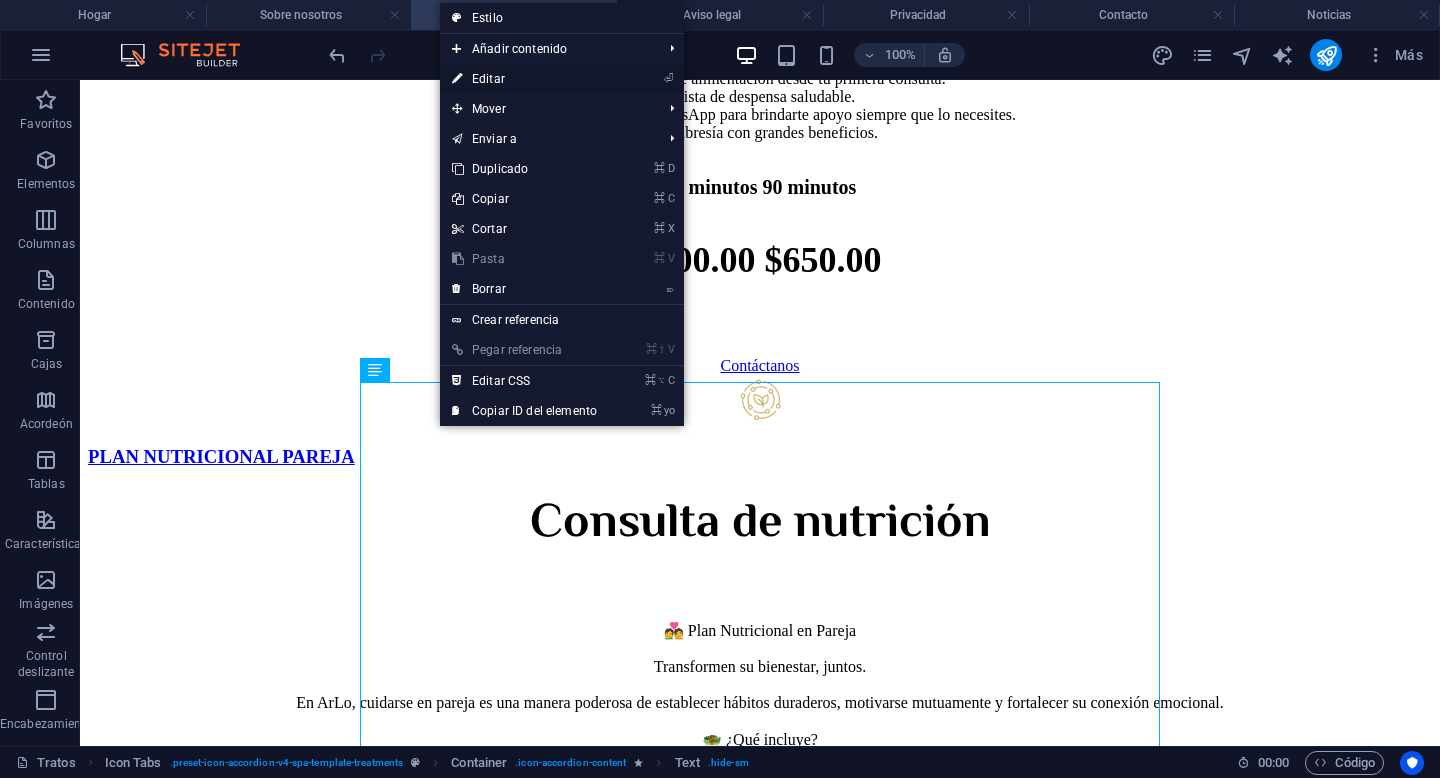 select on "px" 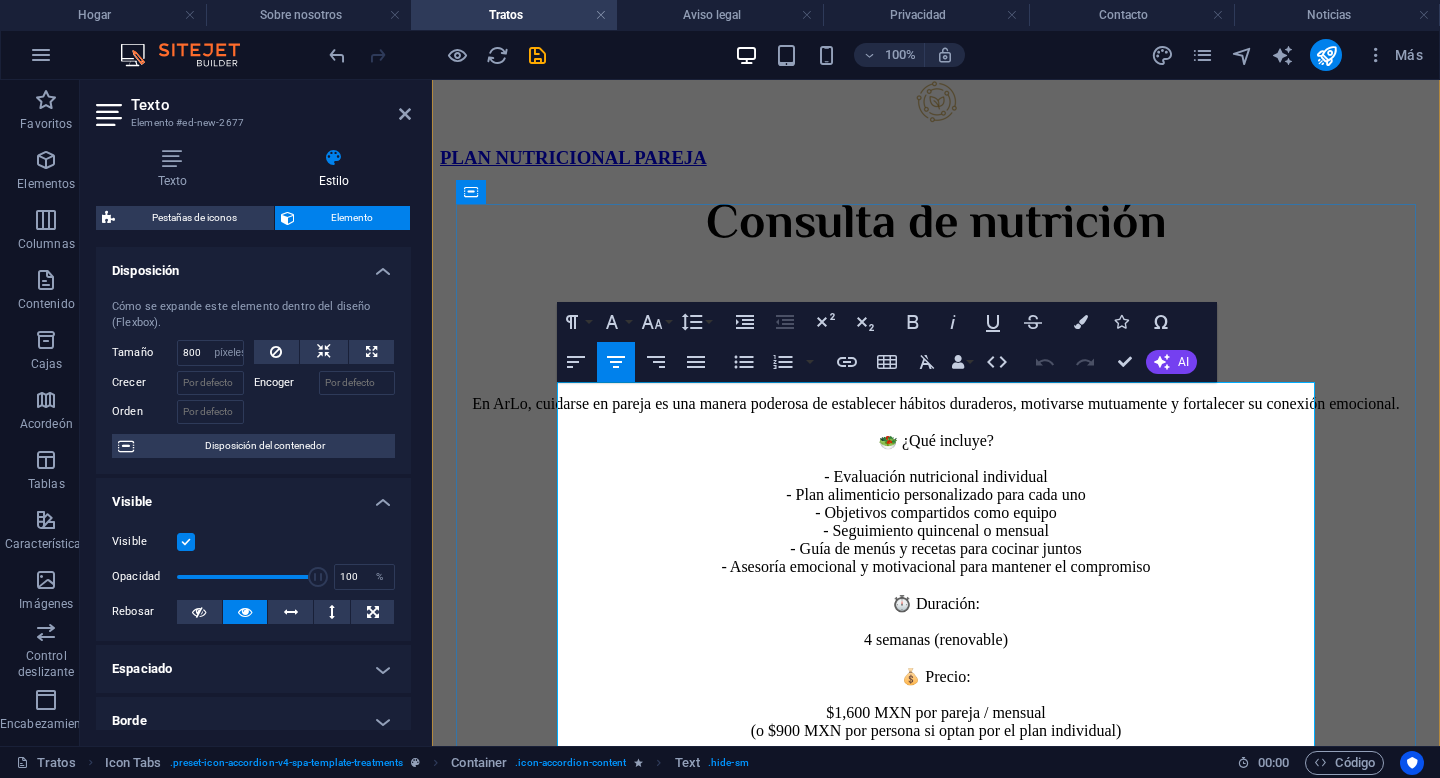 click on "💑 Plan Nutricional en Pareja Transformen su bienestar, juntos. En ArLo, cuidarse en pareja es una manera poderosa de establecer hábitos duraderos, motivarse mutuamente y fortalecer su conexión emocional. 🥗 ¿Qué incluye? - Evaluación nutricional individual - Plan alimenticio personalizado para cada uno - Objetivos compartidos como equipo - Seguimiento quincenal o mensual - Guía de menús y recetas para cocinar juntos - Asesoría emocional y motivacional para mantener el compromiso ⏱️ Duración: 4 semanas (renovable) 💰 Precio: $1,600 MXN por pareja / mensual   (o $900 MXN por persona si optan por el plan individual) 🏠 Modalidad: Presencial en clínica o en línea (vía videollamada) Cuidarse juntos fortalece el cuerpo, el vínculo y la salud emocional. En ArLo, cuidarse en pareja es también una forma de quererse." at bounding box center (936, 585) 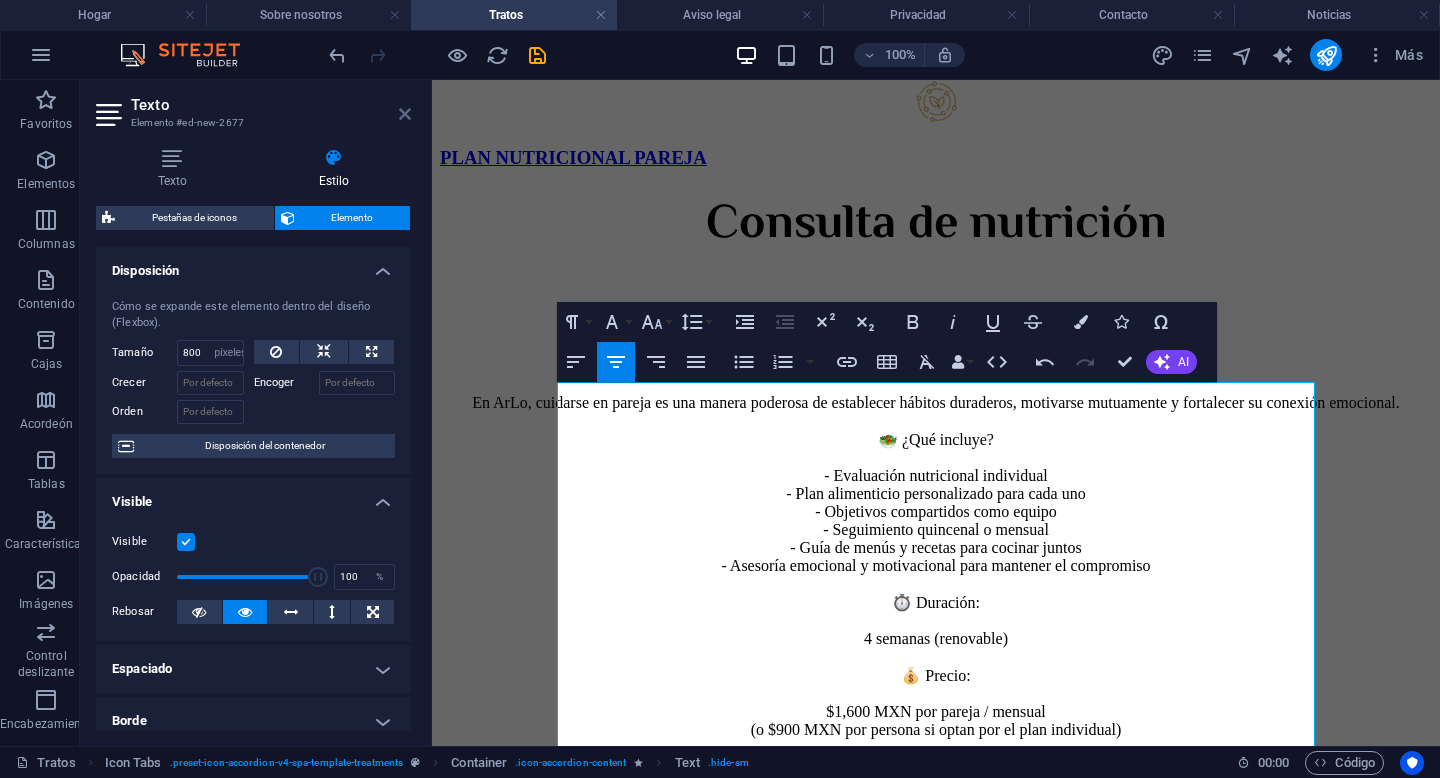 click at bounding box center [405, 114] 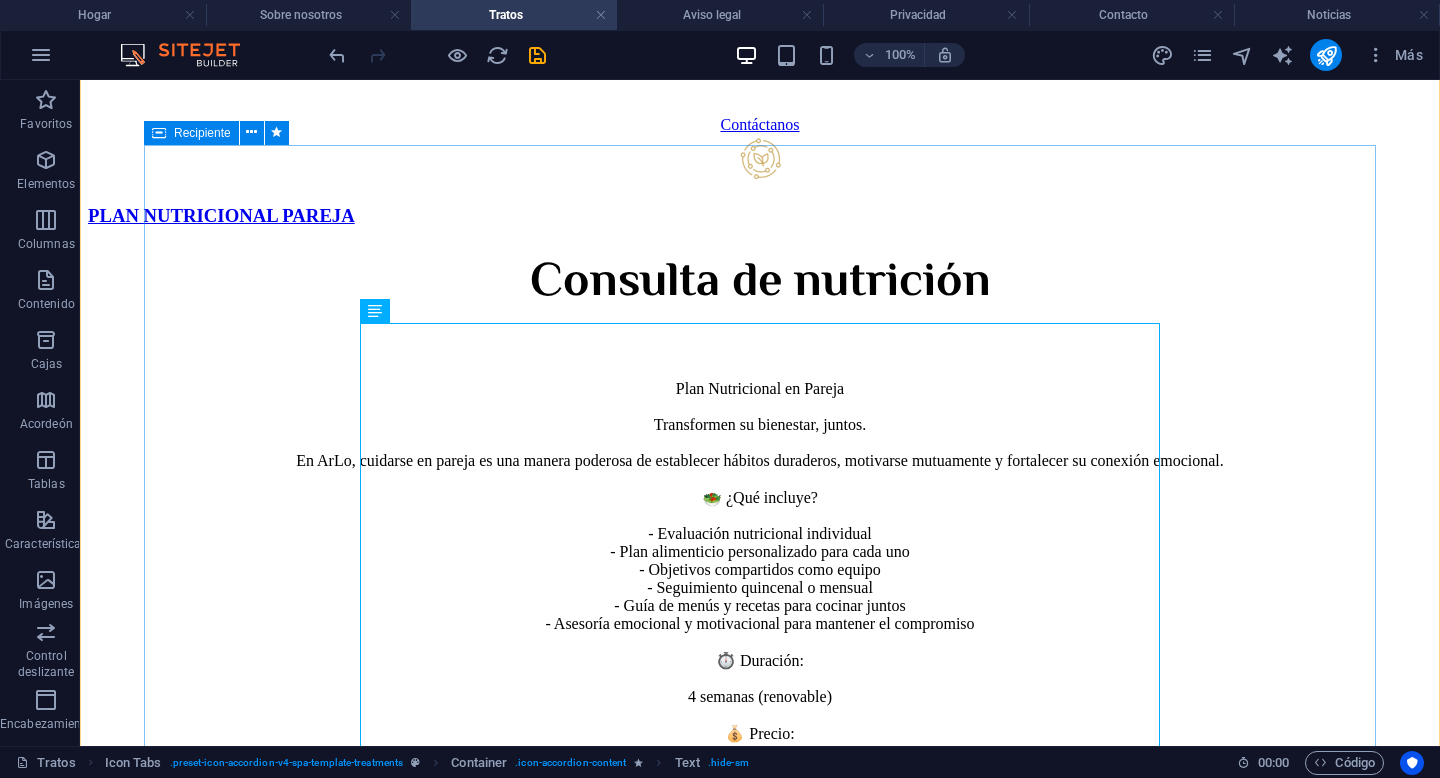scroll, scrollTop: 2378, scrollLeft: 0, axis: vertical 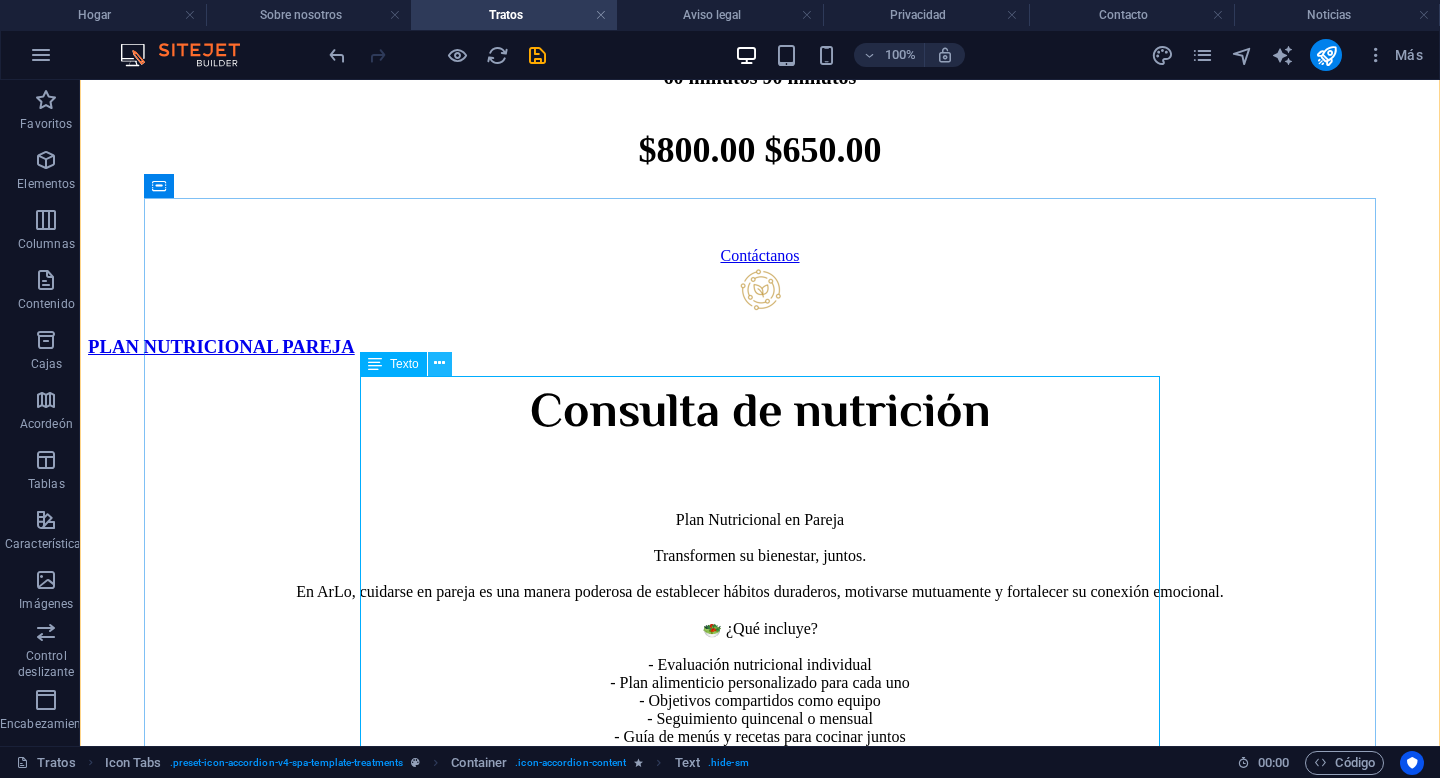 click at bounding box center (439, 363) 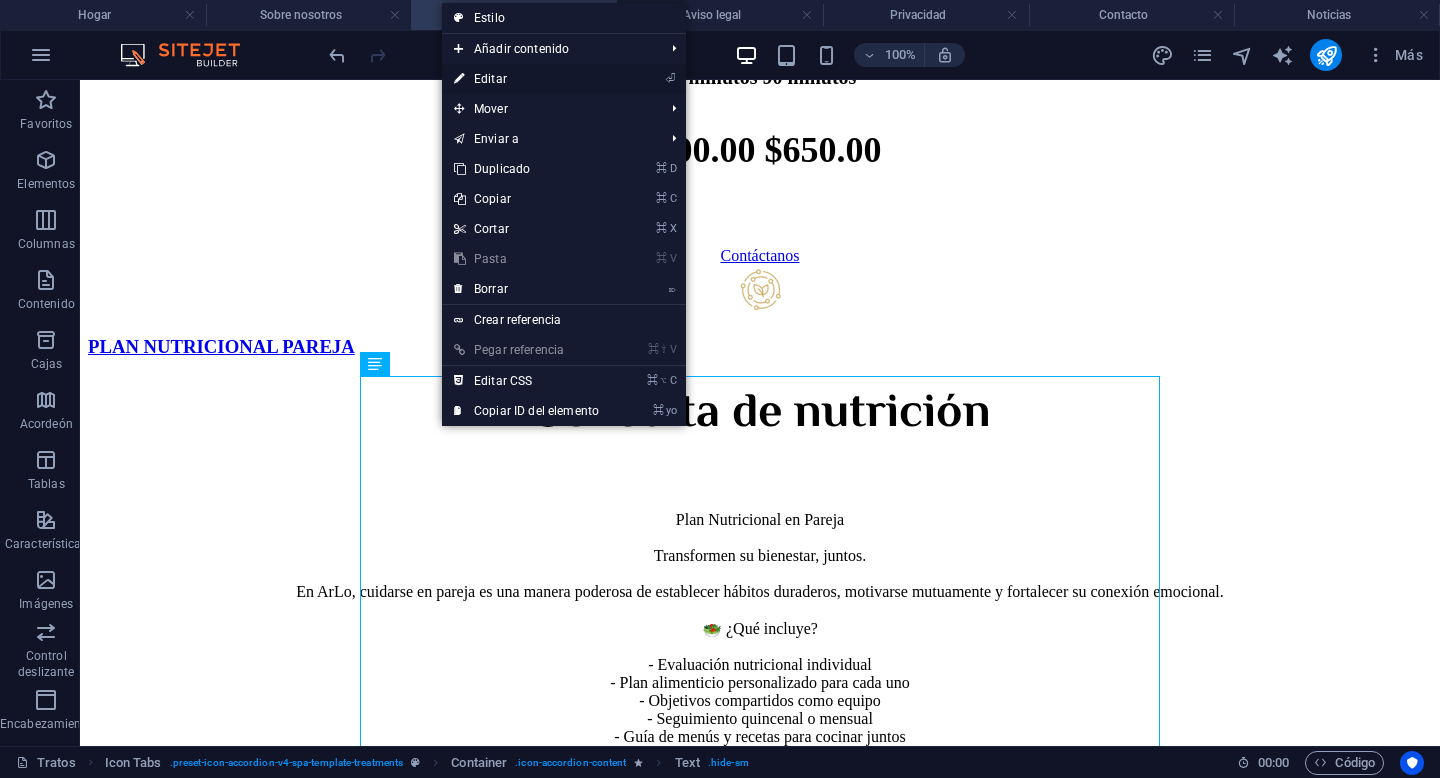 click on "Editar" at bounding box center (490, 79) 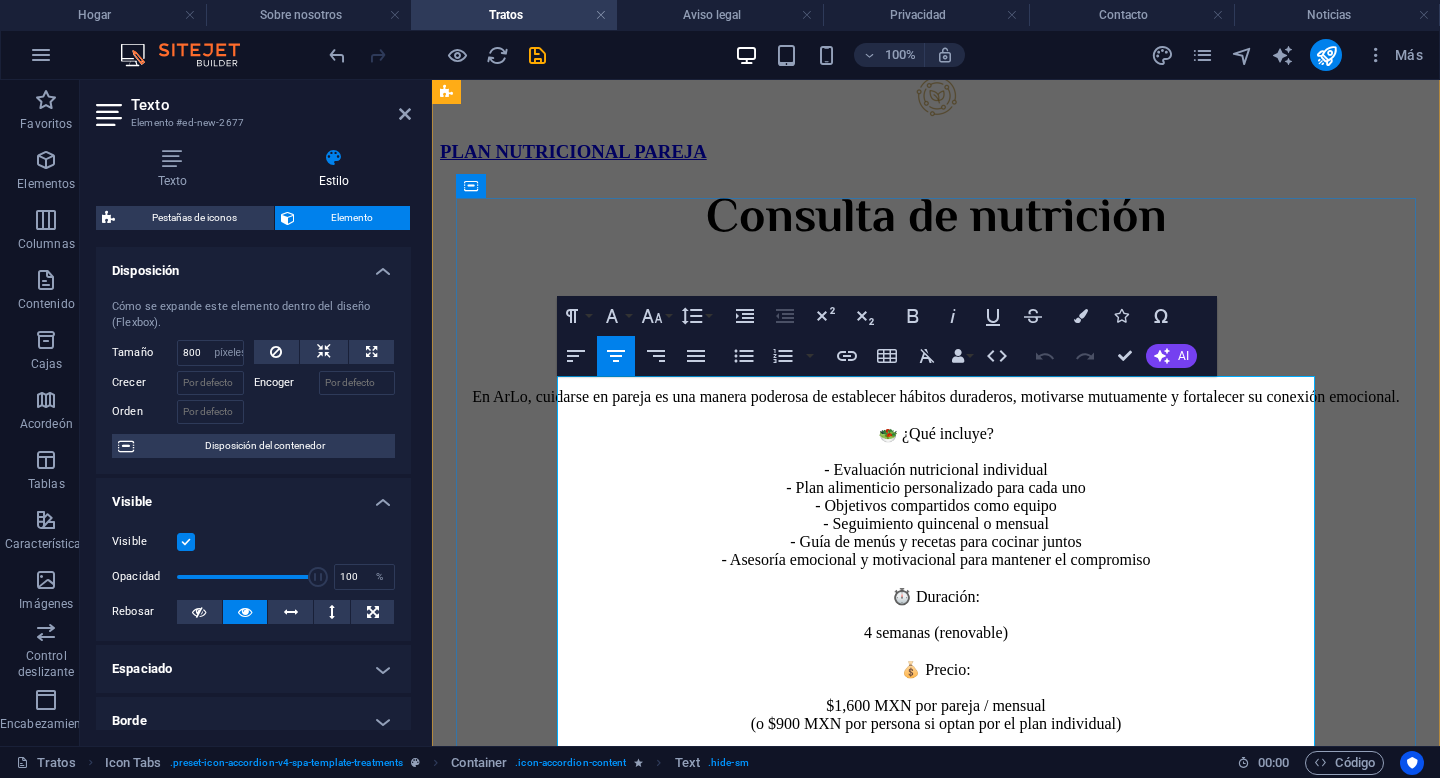 click on "Plan Nutricional en Pareja Transformen su bienestar, juntos. En ArLo, cuidarse en pareja es una manera poderosa de establecer hábitos duraderos, motivarse mutuamente y fortalecer su conexión emocional. 🥗 ¿Qué incluye? - Evaluación nutricional individual - Plan alimenticio personalizado para cada uno - Objetivos compartidos como equipo - Seguimiento quincenal o mensual - Guía de menús y recetas para cocinar juntos - Asesoría emocional y motivacional para mantener el compromiso ⏱️ Duración: 4 semanas (renovable) 💰 Precio: $1,600 MXN por pareja / mensual   (o $900 MXN por persona si optan por el plan individual) 🏠 Modalidad: Presencial en clínica o en línea (vía videollamada) Cuidarse juntos fortalece el cuerpo, el vínculo y la salud emocional. En ArLo, cuidarse en pareja es también una forma de quererse." at bounding box center [936, 579] 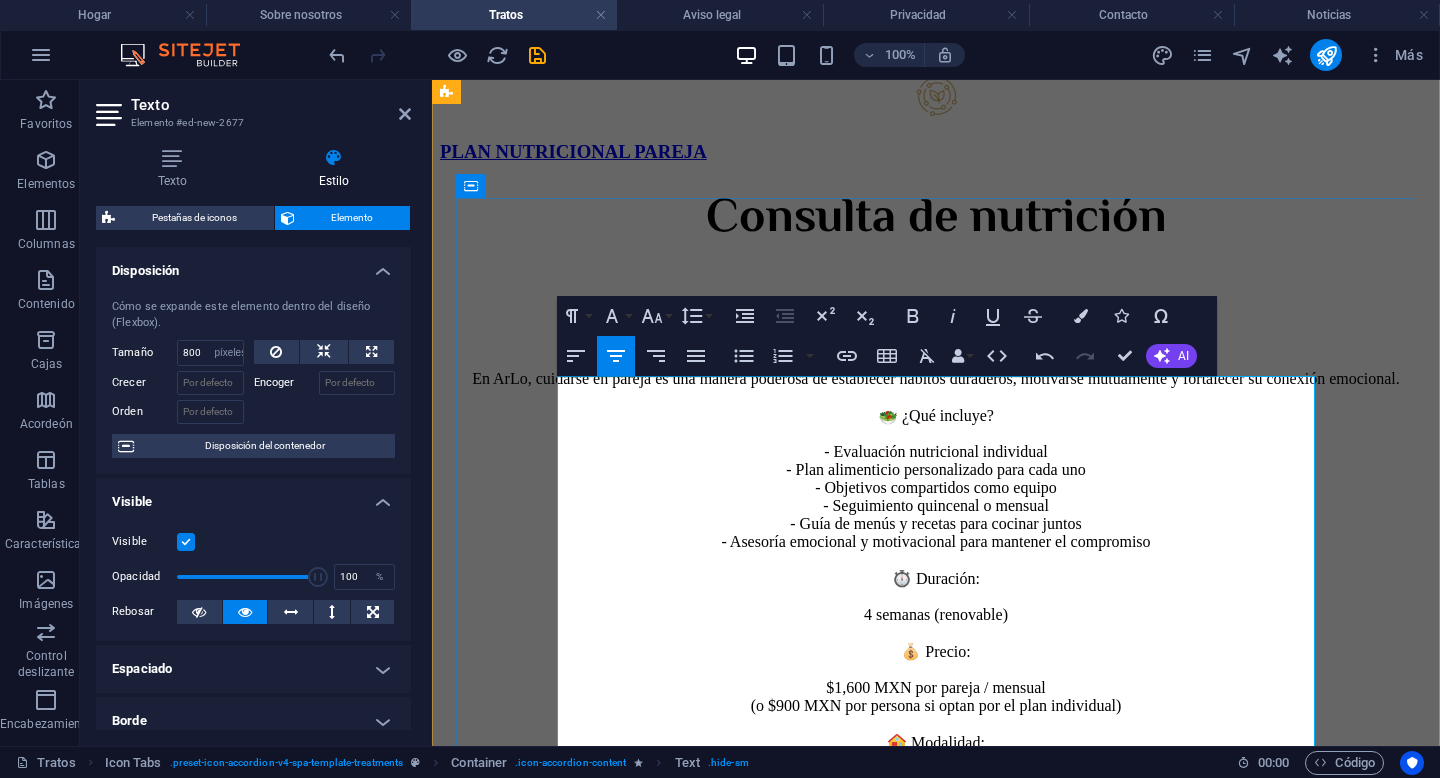 click on "Plan Nutricional en Pareja Transformen su bienestar, juntos. En ArLo, cuidarse en pareja es una manera poderosa de establecer hábitos duraderos, motivarse mutuamente y fortalecer su conexión emocional. 🥗 ¿Qué incluye? - Evaluación nutricional individual - Plan alimenticio personalizado para cada uno - Objetivos compartidos como equipo - Seguimiento quincenal o mensual - Guía de menús y recetas para cocinar juntos - Asesoría emocional y motivacional para mantener el compromiso ⏱️ Duración: 4 semanas (renovable) 💰 Precio: $1,600 MXN por pareja / mensual   (o $900 MXN por persona si optan por el plan individual) 🏠 Modalidad: Presencial en clínica o en línea (vía videollamada) Cuidarse juntos fortalece el cuerpo, el vínculo y la salud emocional. En ArLo, cuidarse en pareja es también una forma de quererse." at bounding box center [936, 570] 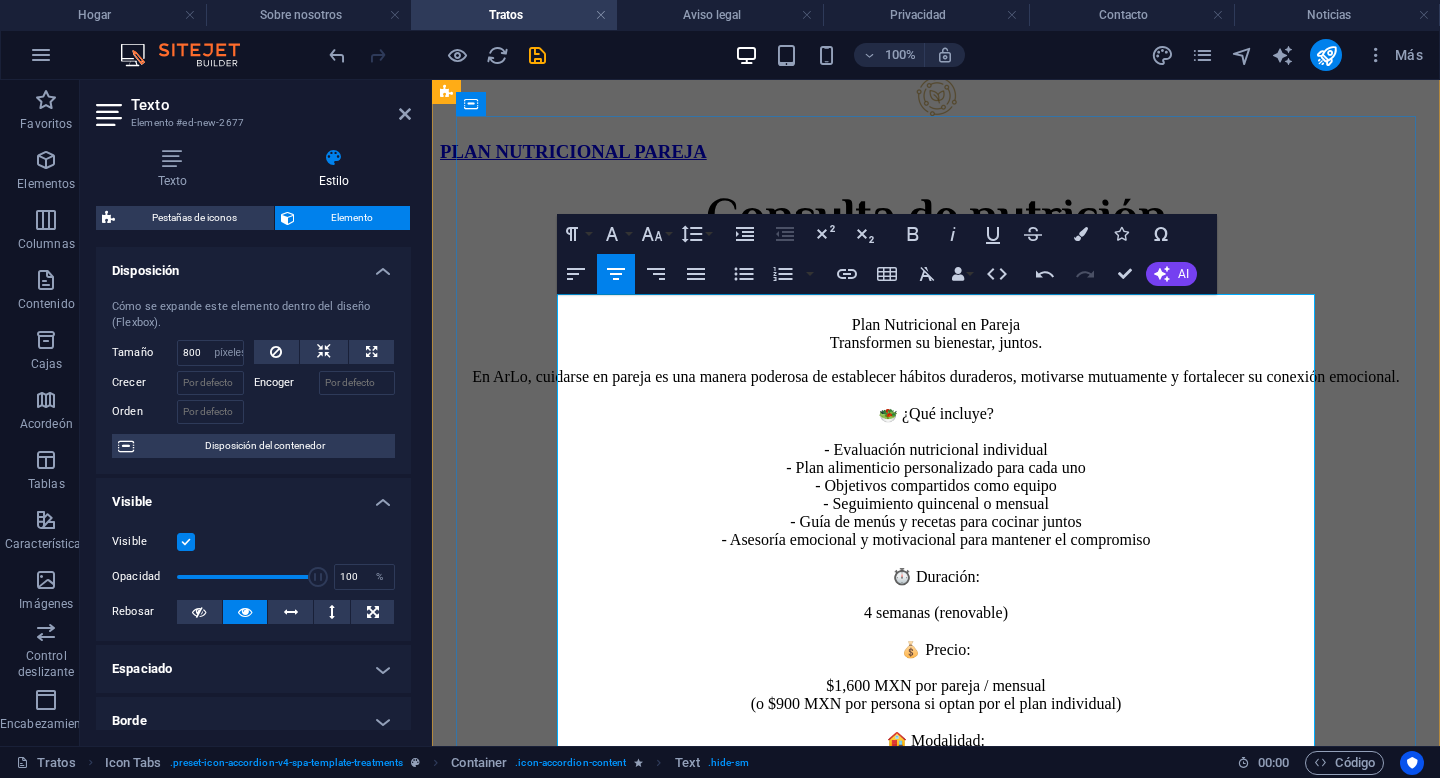 scroll, scrollTop: 2364, scrollLeft: 0, axis: vertical 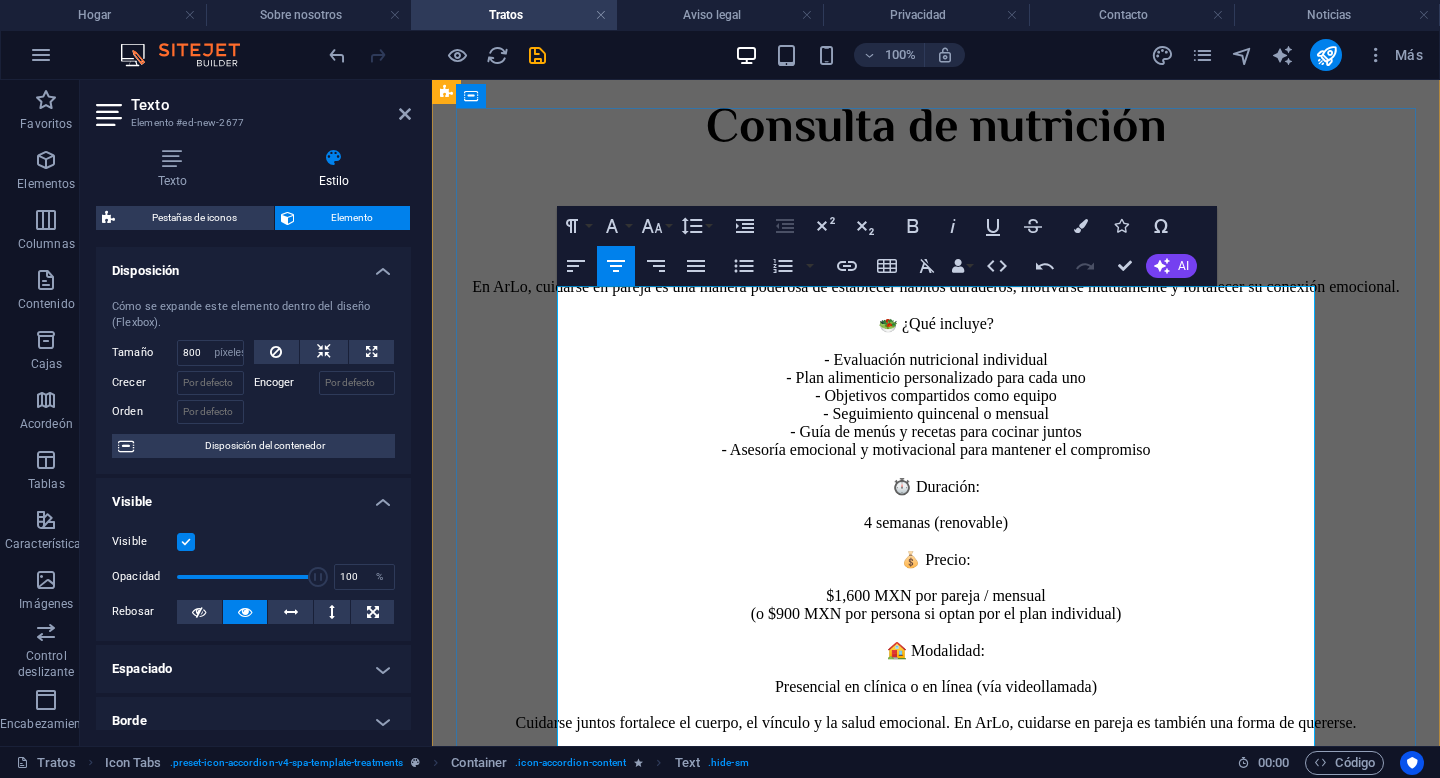 click on "En ArLo, cuidarse en pareja es una manera poderosa de establecer hábitos duraderos, motivarse mutuamente y fortalecer su conexión emocional. 🥗 ¿Qué incluye? - Evaluación nutricional individual - Plan alimenticio personalizado para cada uno - Objetivos compartidos como equipo - Seguimiento quincenal o mensual - Guía de menús y recetas para cocinar juntos - Asesoría emocional y motivacional para mantener el compromiso ⏱️ Duración: 4 semanas (renovable) 💰 Precio: $1,600 MXN por pareja / mensual   (o $900 MXN por persona si optan por el plan individual) 🏠 Modalidad: Presencial en clínica o en línea (vía videollamada) Cuidarse juntos fortalece el cuerpo, el vínculo y la salud emocional. En ArLo, cuidarse en pareja es también una forma de quererse." at bounding box center (936, 505) 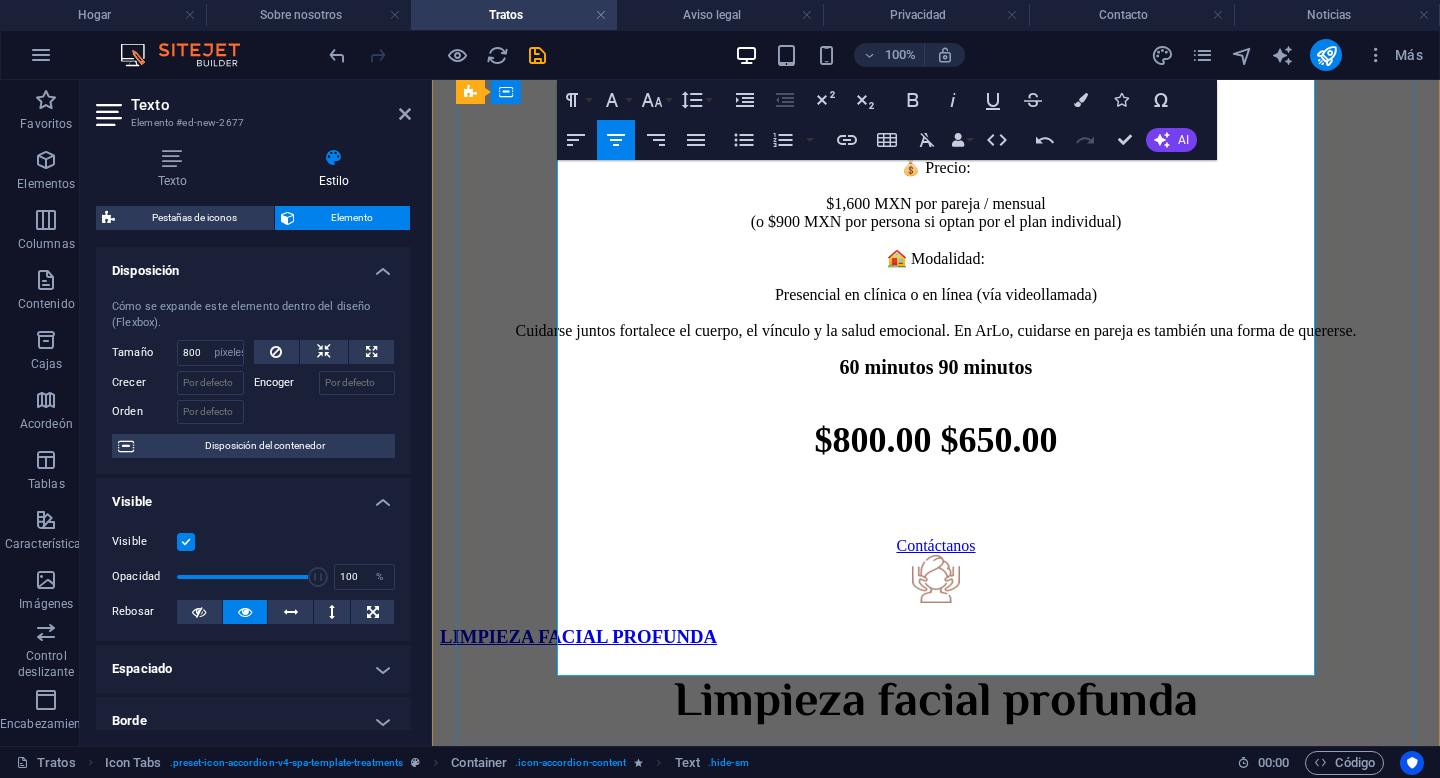 scroll, scrollTop: 2757, scrollLeft: 0, axis: vertical 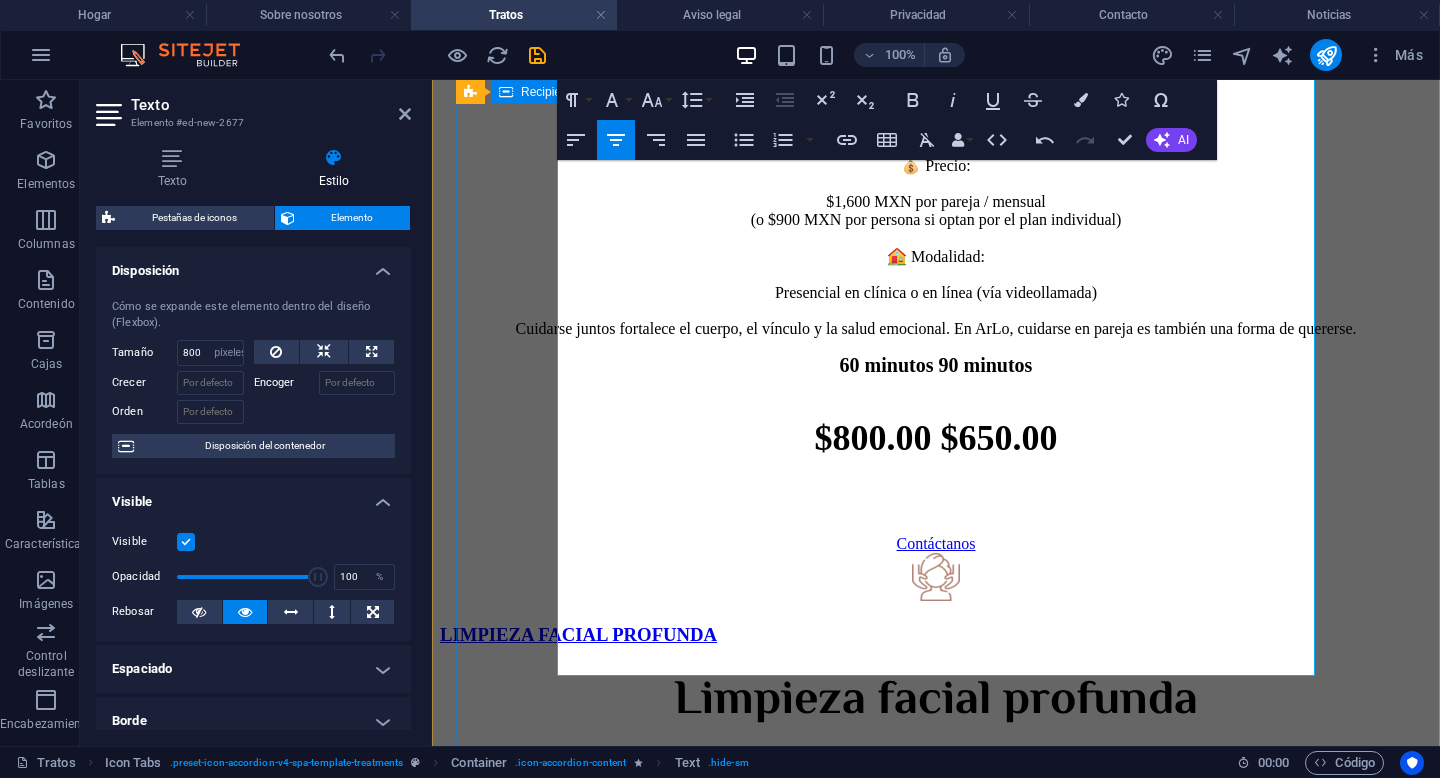 click on "Consulta de nutrición Plan Nutricional en Pareja Transformen su bienestar, juntos. En ArLo, cuidarse en pareja es una manera poderosa de establecer hábitos duraderos, motivarse mutuamente y fortalecer su conexión emocional. ¿Qué incluye? - Evaluación nutricional individual - Plan alimenticio personalizado para cada uno - Objetivos compartidos como equipo - Seguimiento quincenal o mensual - Guía de menús y recetas para cocinar juntos - Asesoría emocional y motivacional para mantener el compromiso ⏱️ Duración: 4 semanas (renovable) 💰 Precio: $1,600 MXN por pareja / mensual   (o $900 MXN por persona si optan por el plan individual) 🏠 Modalidad: Presencial en clínica o en línea (vía videollamada) Cuidarse juntos fortalece el cuerpo, el vínculo y la salud emocional. En ArLo, cuidarse en pareja es también una forma de quererse. 60 minutos 90 minutos $800.00 $650.00 Contáctanos" at bounding box center (936, 126) 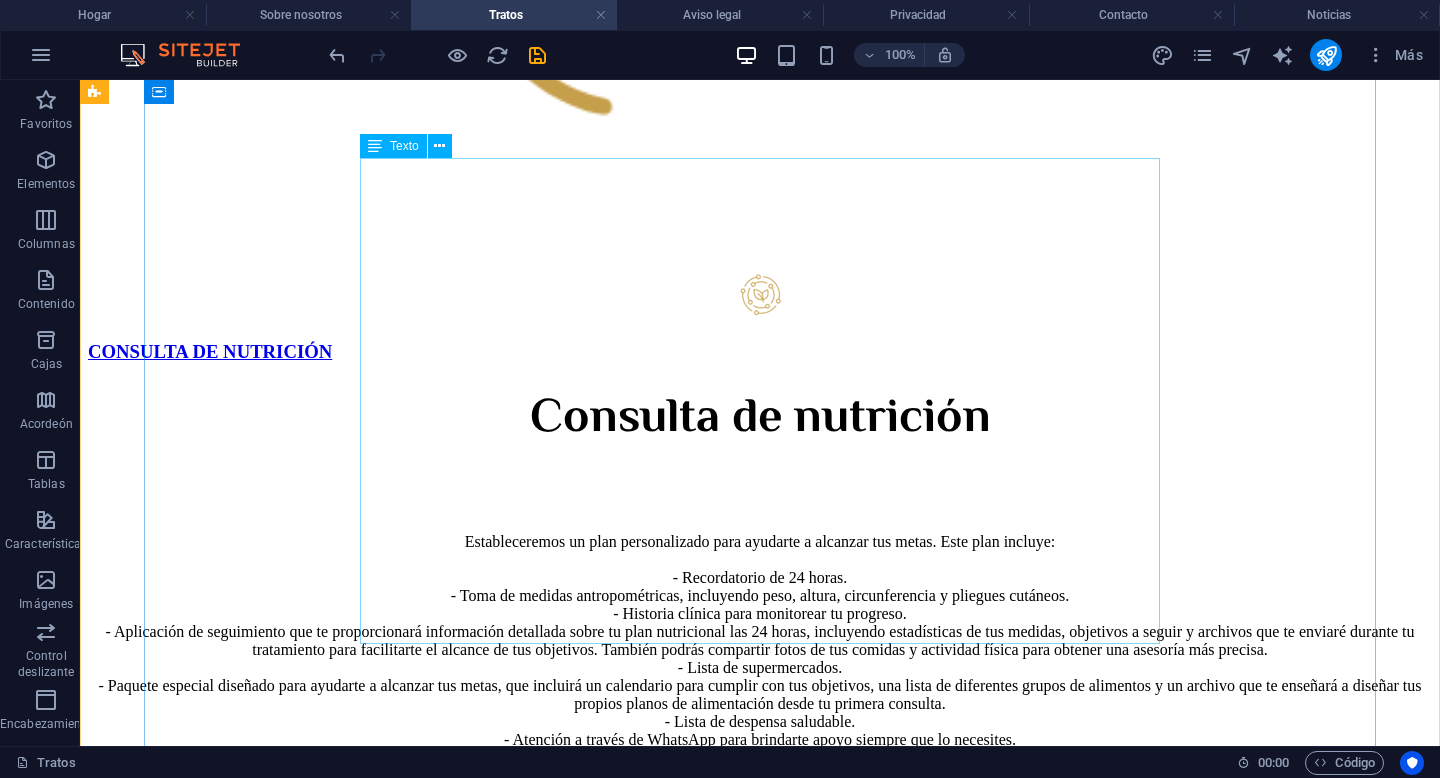 scroll, scrollTop: 1576, scrollLeft: 0, axis: vertical 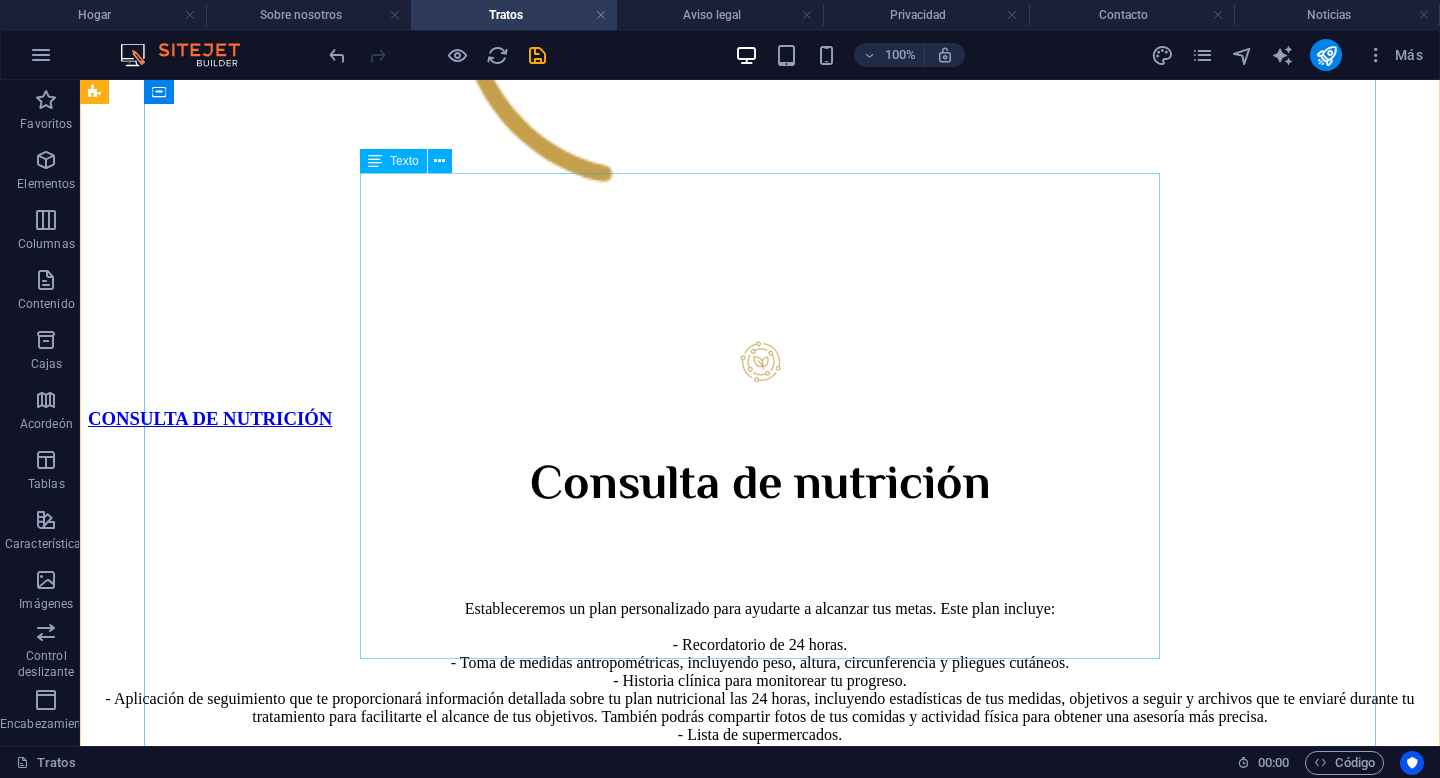 click on "Estableceremos un plan personalizado para ayudarte a alcanzar tus metas. Este plan incluye:  - Recordatorio de 24 horas.  - Toma de medidas antropométricas, incluyendo peso, altura, circunferencia y pliegues cutáneos.  - Historia clínica para monitorear tu progreso.  - Aplicación de seguimiento que te proporcionará información detallada sobre tu plan nutricional las 24 horas, incluyendo estadísticas de tus medidas, objetivos a seguir y archivos que te enviará durante tu tratamiento para facilitarte el alcance de tus objetivos. También podrás compartir fotos de tus comidas y actividad física para obtener una asesoría más precisa.  - Lista de supermercados.  - Paquete especial diseñado para ayudarte a alcanzar tus metas, que incluirá un calendario para cumplir con tus objetivos, una lista de diferentes grupos de alimentos y un archivo que te enseñará a diseñar tus propios planos de alimentación desde tu primera consulta.  - Lista de despensa saludable.  - Membresía con grandes beneficios." at bounding box center [760, 717] 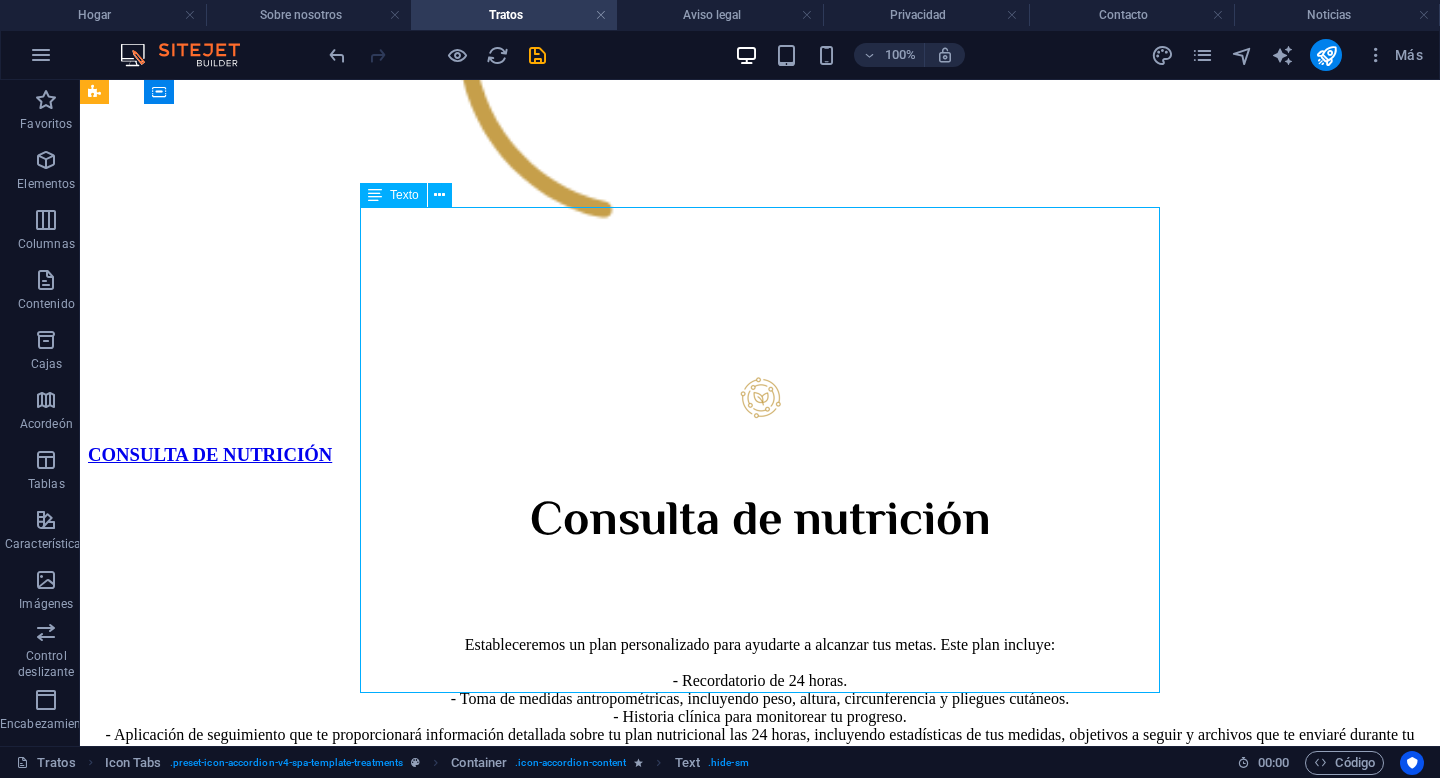 scroll, scrollTop: 1542, scrollLeft: 0, axis: vertical 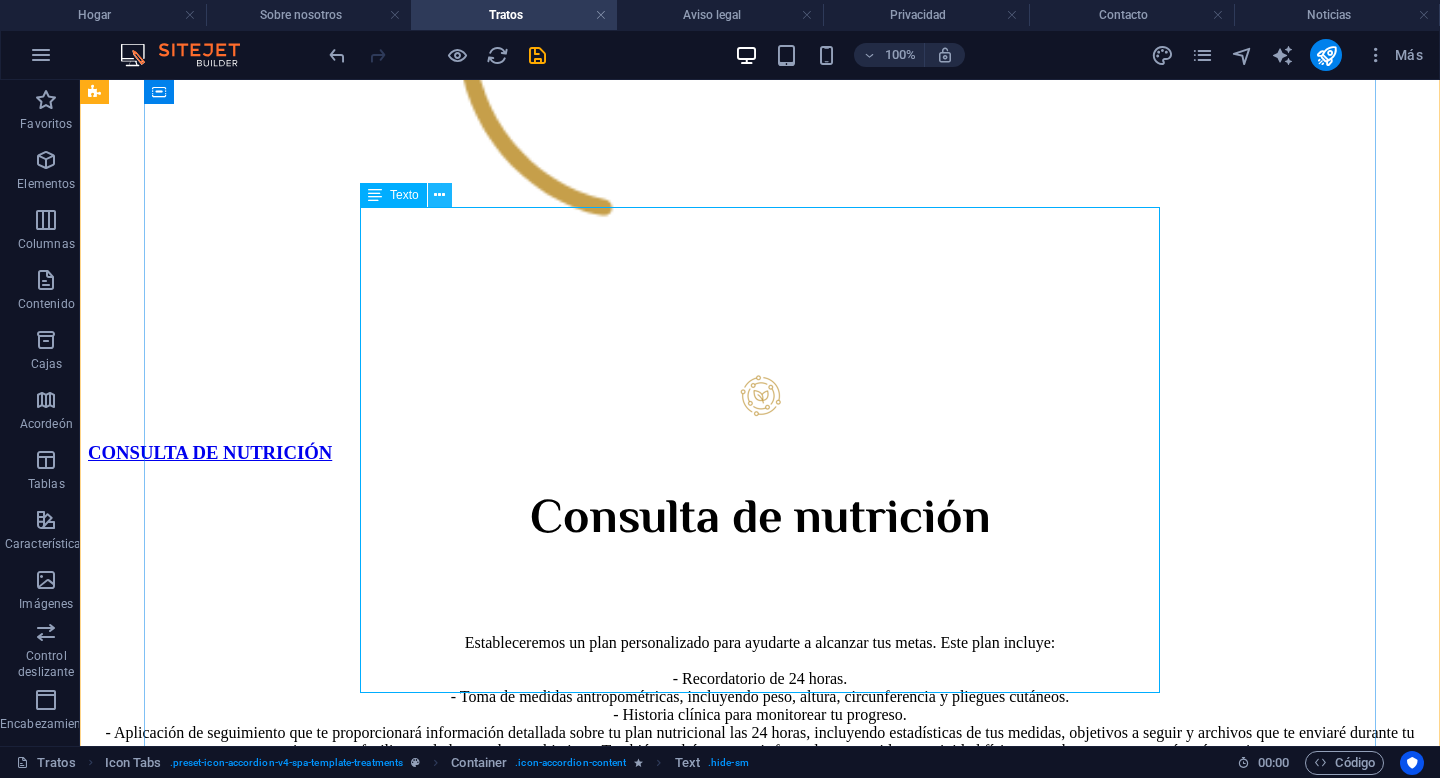 click at bounding box center (439, 195) 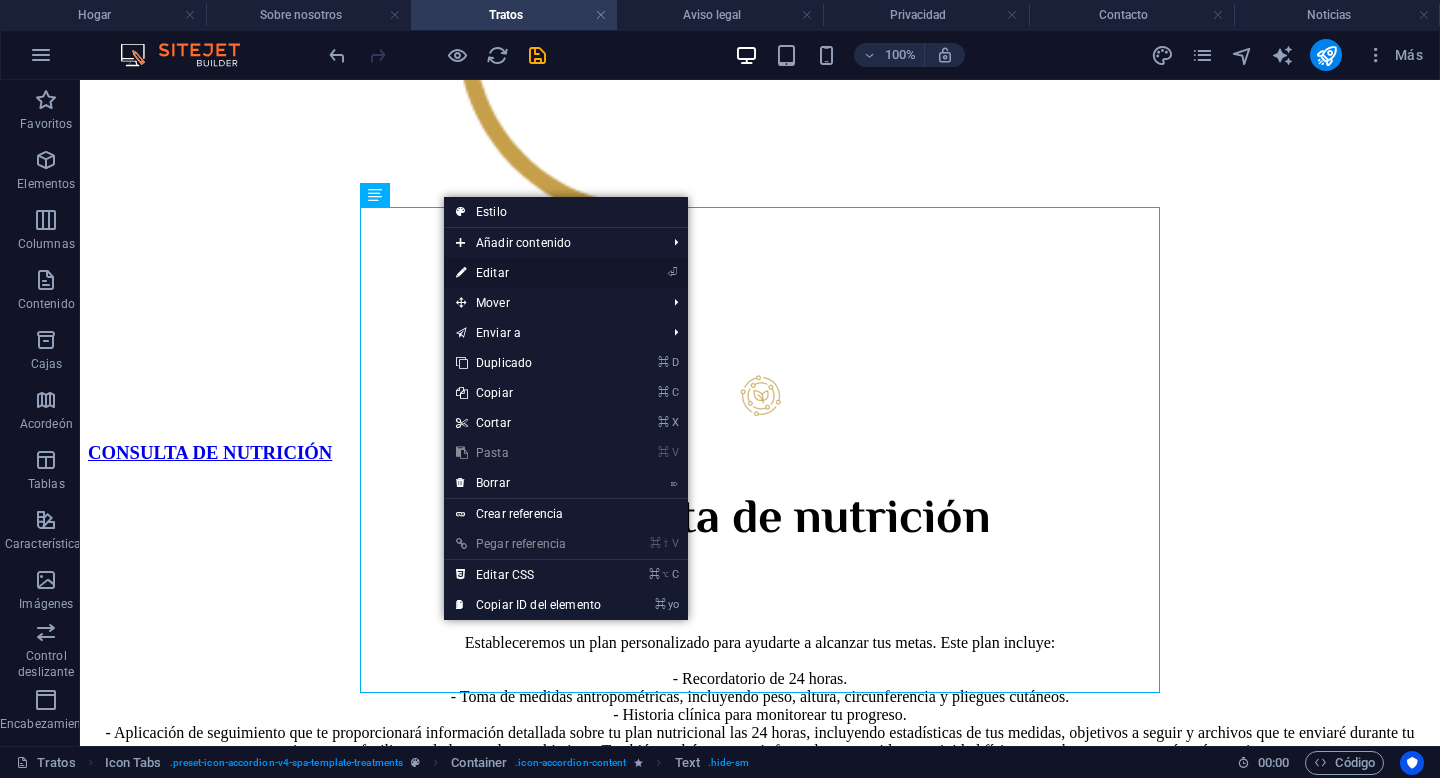click on "Editar" at bounding box center [492, 273] 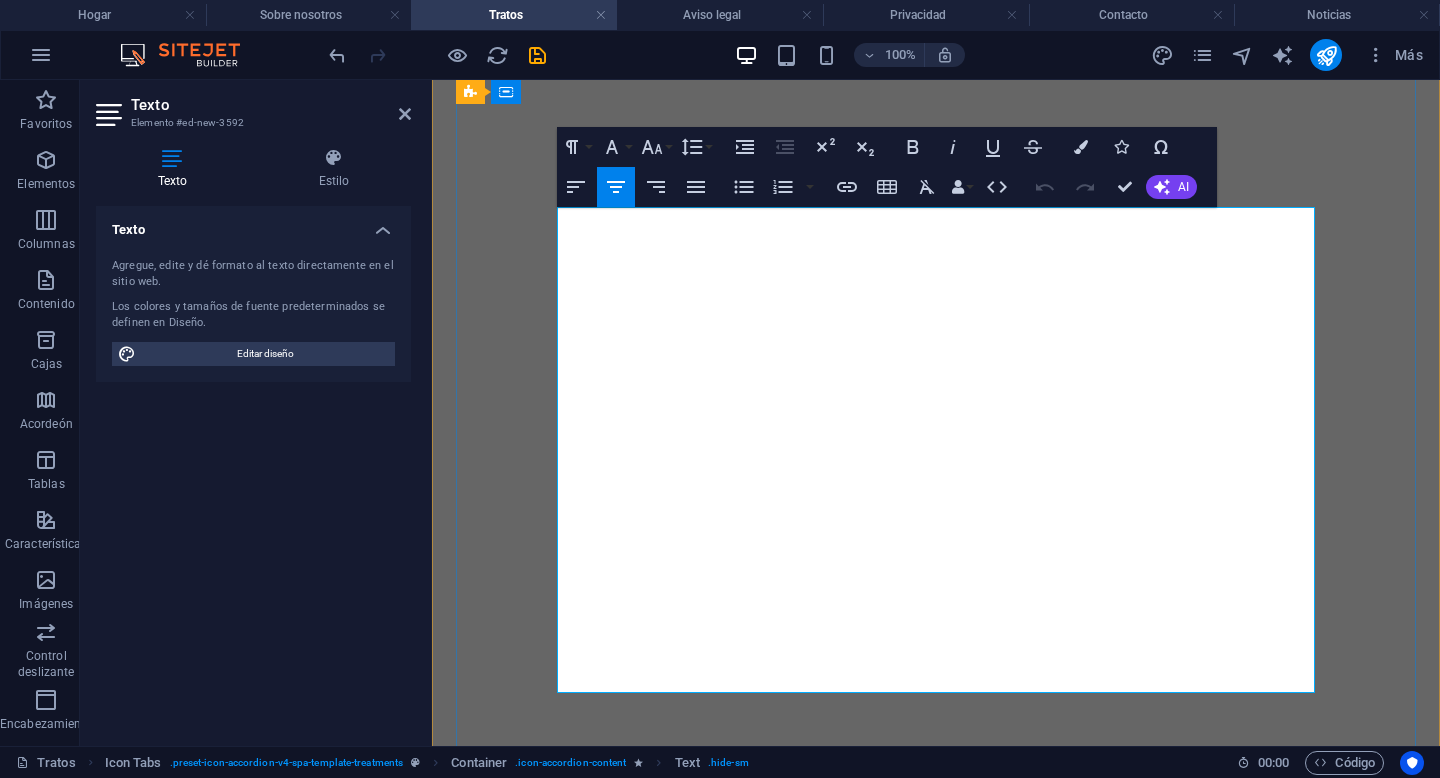 scroll, scrollTop: 0, scrollLeft: 0, axis: both 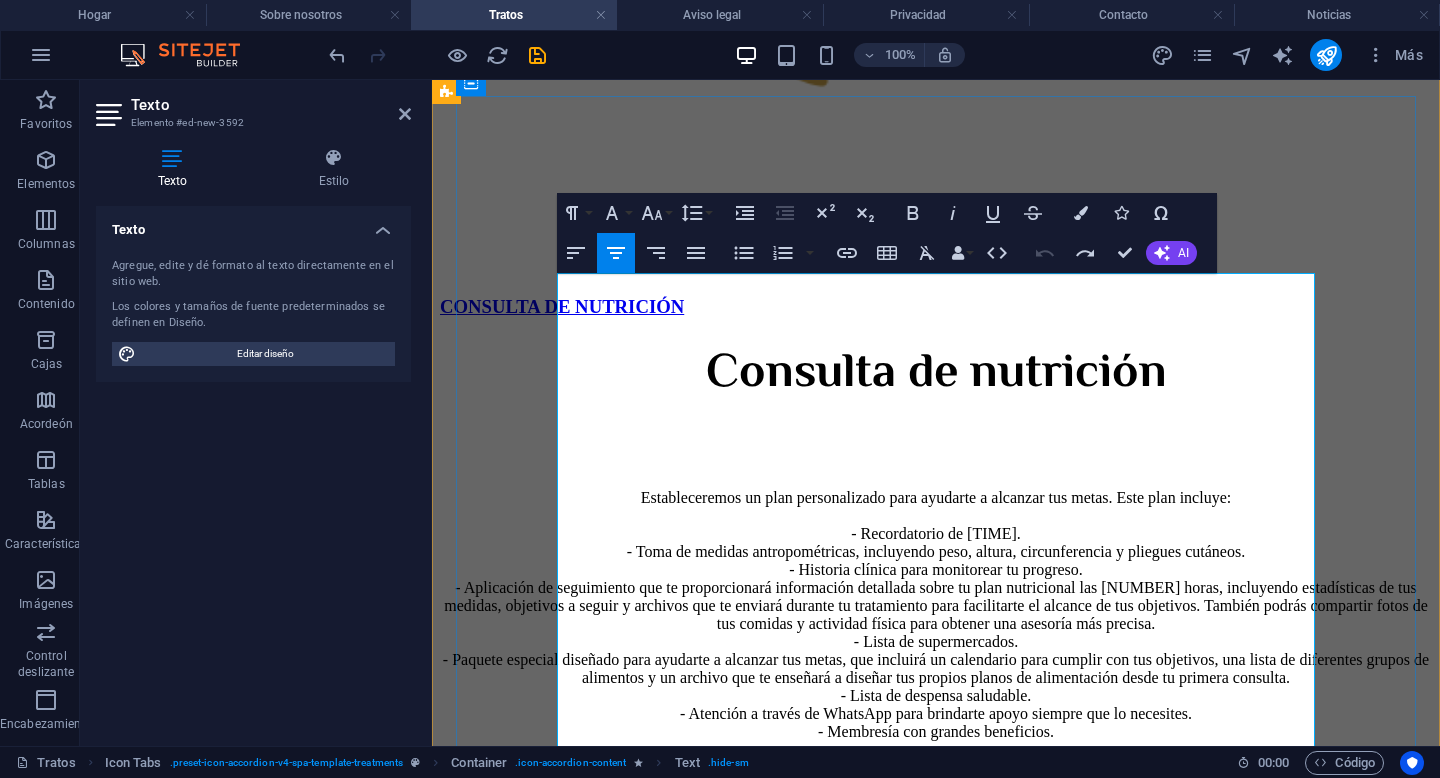 click on "Estableceremos un plan personalizado para ayudarte a alcanzar tus metas. Este plan incluye:  - Recordatorio de [TIME] horas.  - Toma de medidas antropométricas, incluyendo peso, altura, circunferencia y pliegues cutáneos.  - Historia clínica para monitorear tu progreso.  - Aplicación de seguimiento que te proporcionará información detallada sobre tu plan nutricional las [TIME] horas, incluyendo estadísticas de tus medidas, objetivos a seguir y archivos que te enviará durante tu tratamiento para facilitarte el alcance de tus objetivos. También podrás compartir fotos de tus comidas y actividad física para obtener una asesoría más precisa.  - Lista de supermercados.  - Paquete especial diseñado para ayudarte a alcanzar tus metas, que incluirá un calendario para cumplir con tus objetivos, una lista de diferentes grupos de alimentos y un archivo que te enseñará a diseñar tus propios planos de alimentación desde tu primera consulta.  - Lista de despensa saludable.  - Membresía con grandes beneficios." at bounding box center (936, 615) 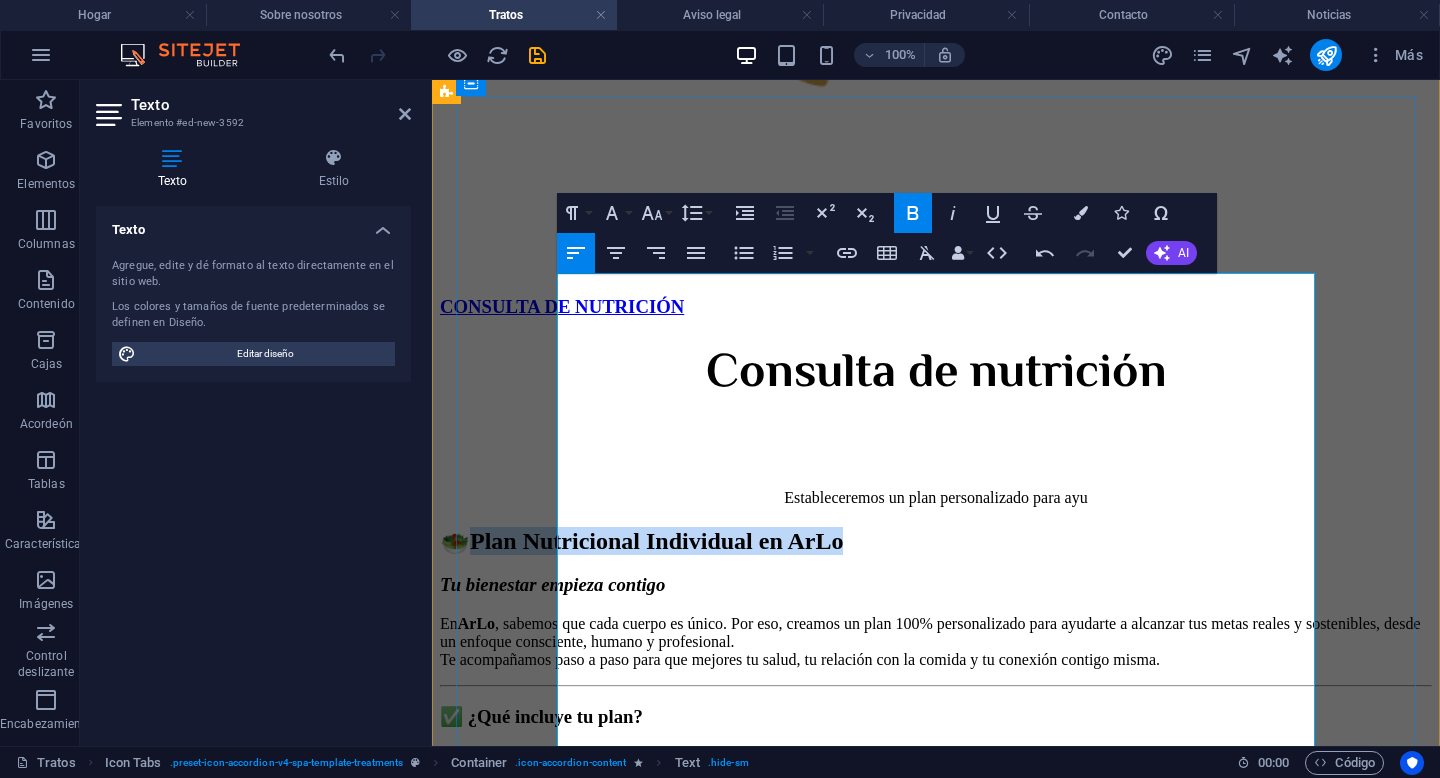 drag, startPoint x: 1223, startPoint y: 478, endPoint x: 670, endPoint y: 391, distance: 559.80176 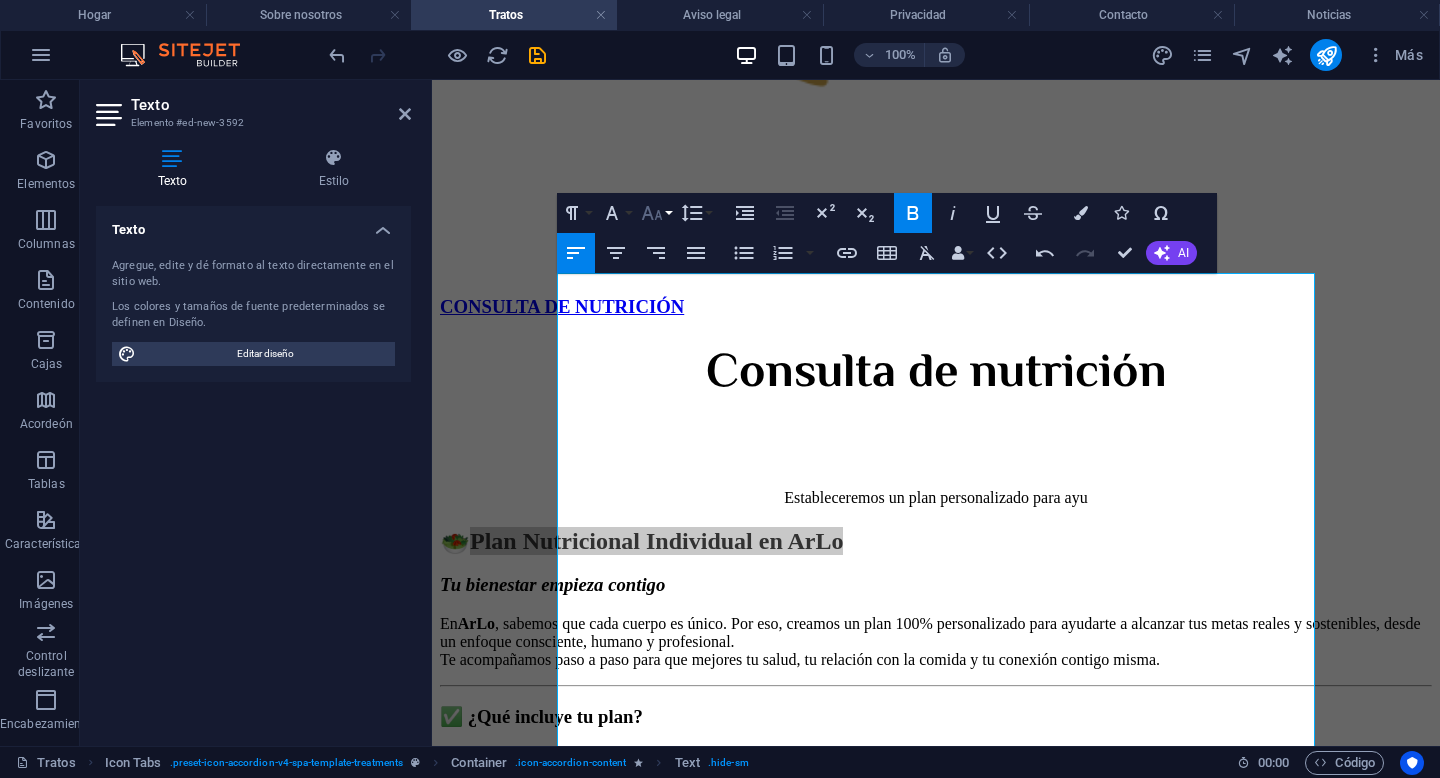 click on "Tamaño de fuente" at bounding box center (656, 213) 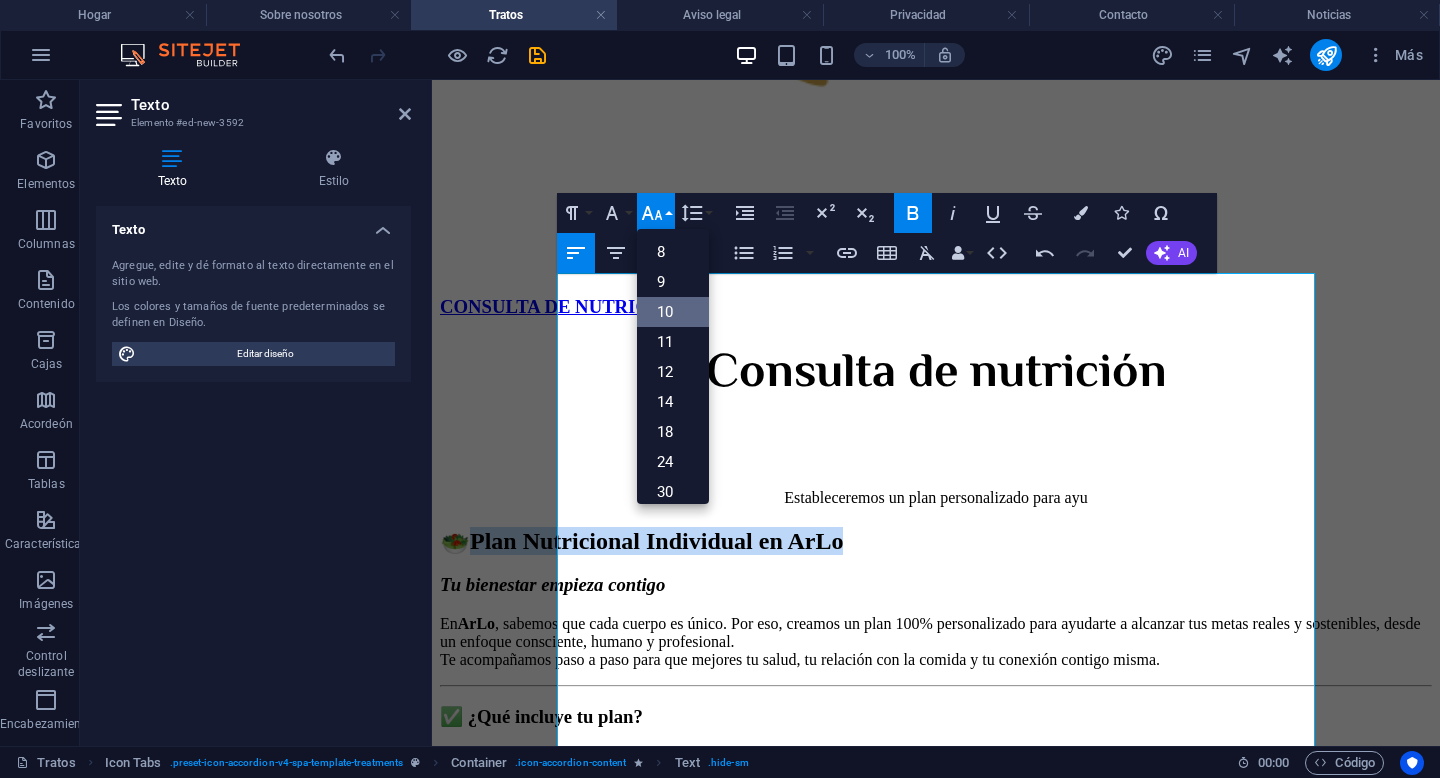 click on "10" at bounding box center [665, 312] 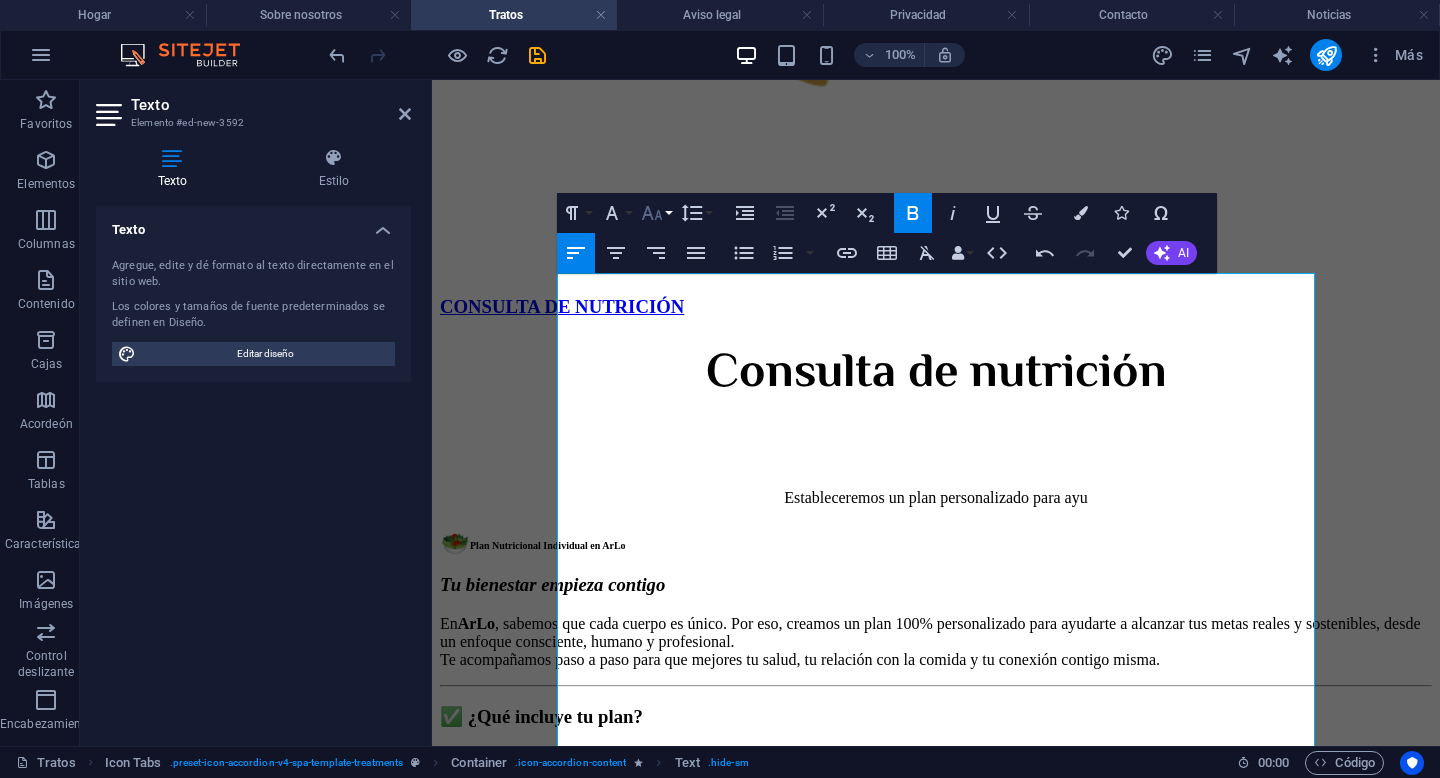 click 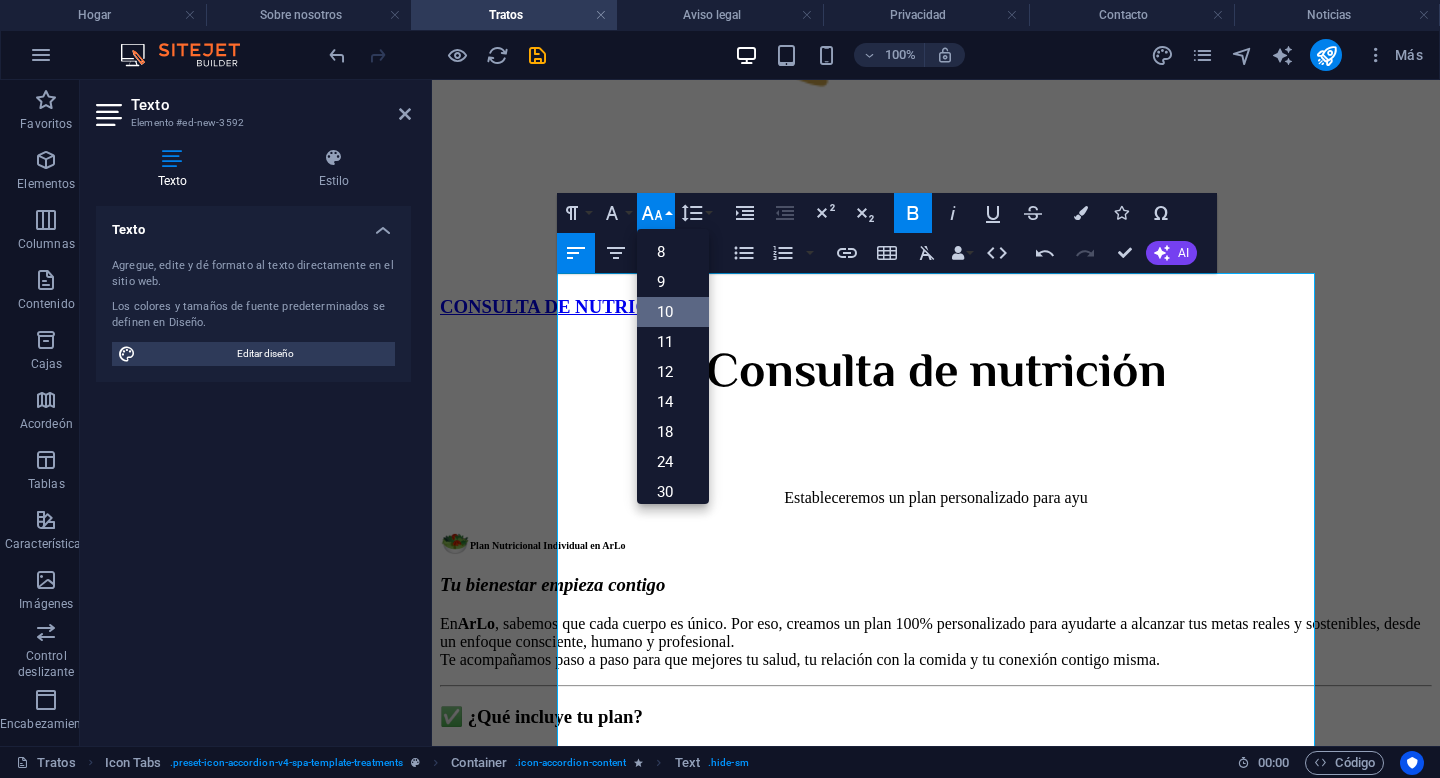 scroll, scrollTop: 83, scrollLeft: 0, axis: vertical 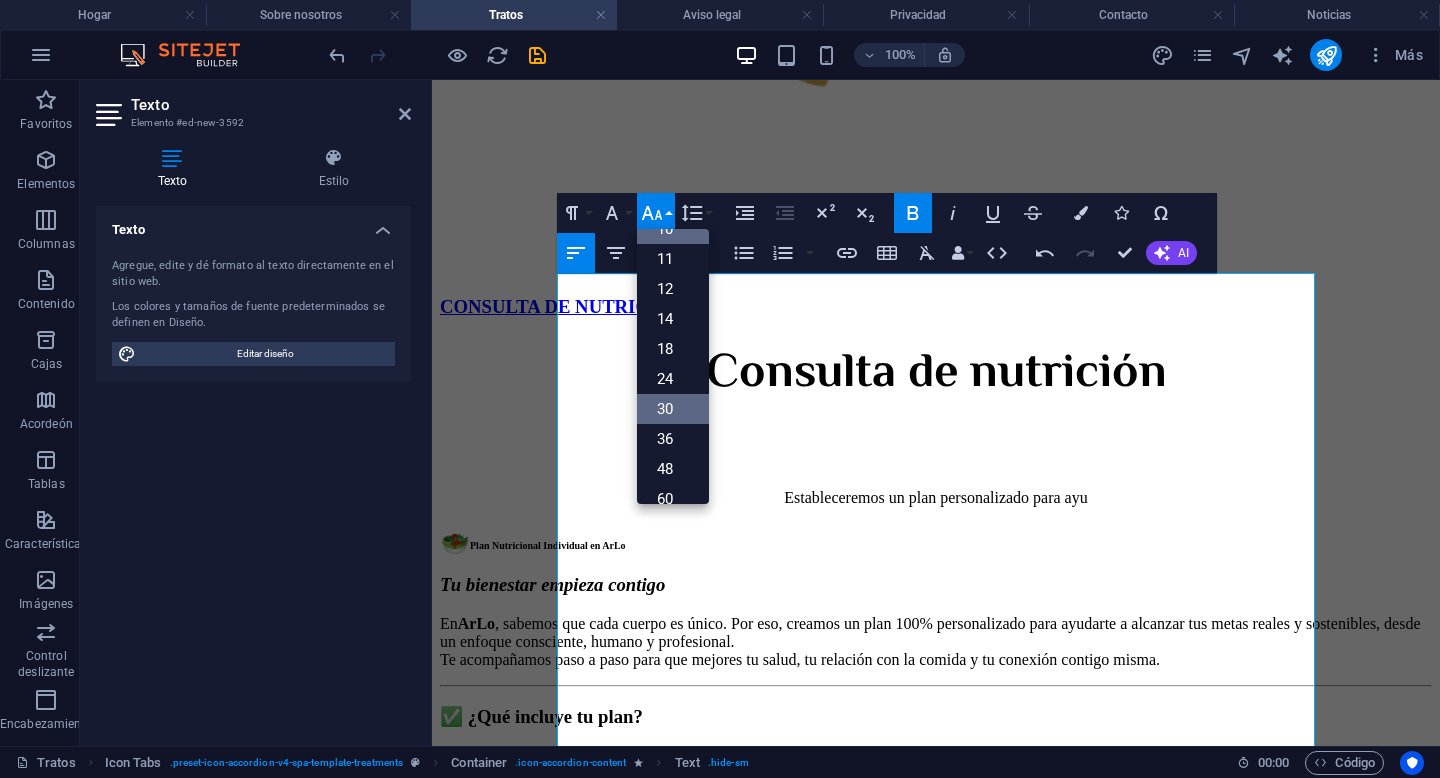 click on "30" at bounding box center (673, 409) 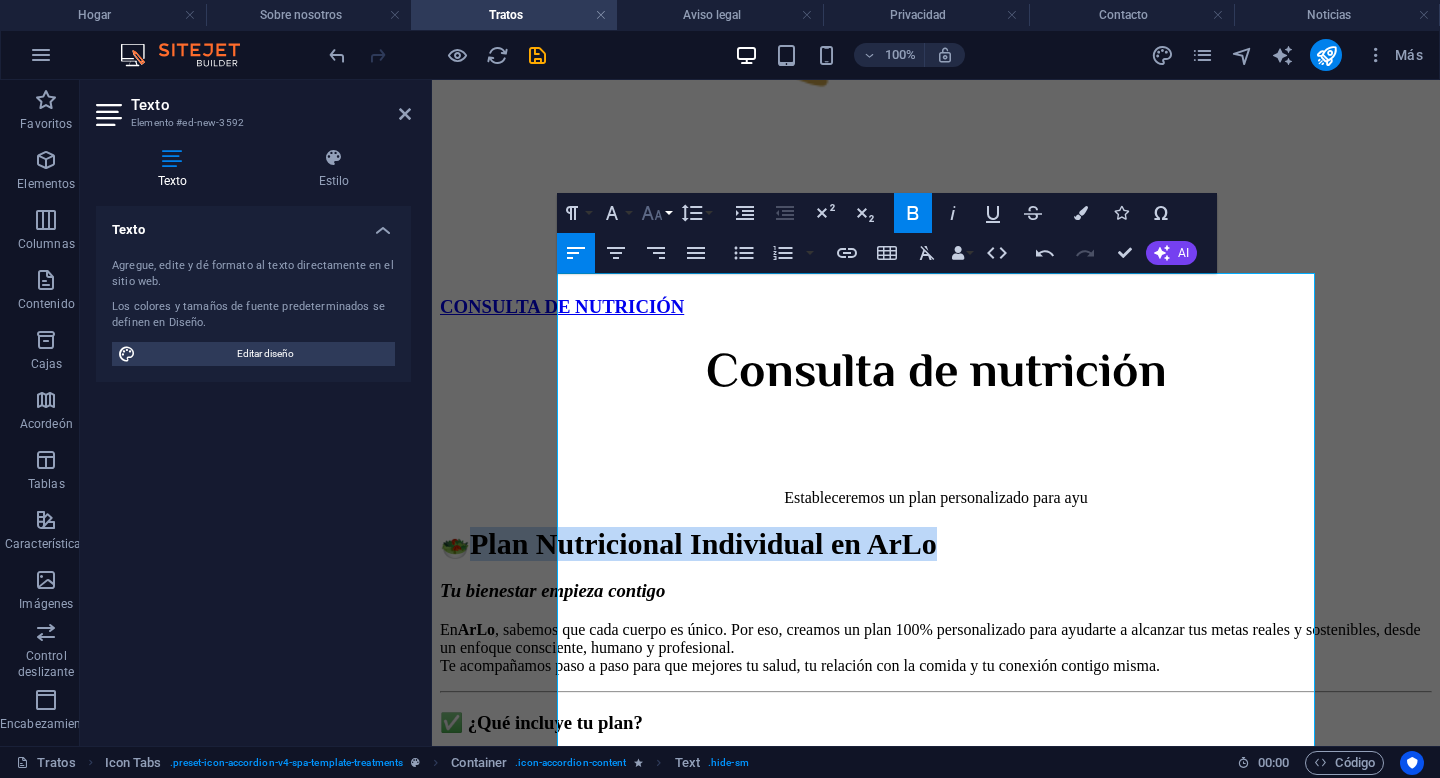 click on "Tamaño de fuente" at bounding box center [656, 213] 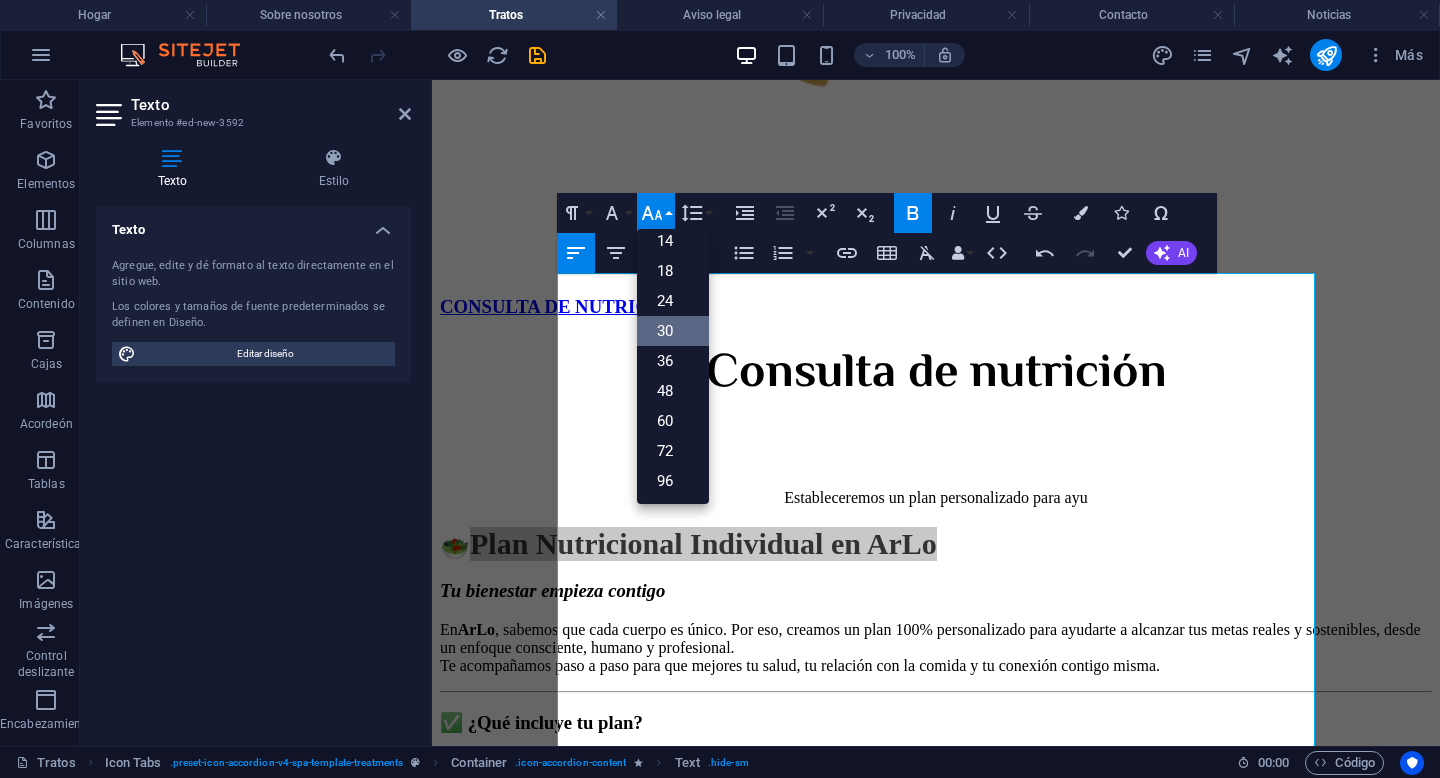 scroll, scrollTop: 161, scrollLeft: 0, axis: vertical 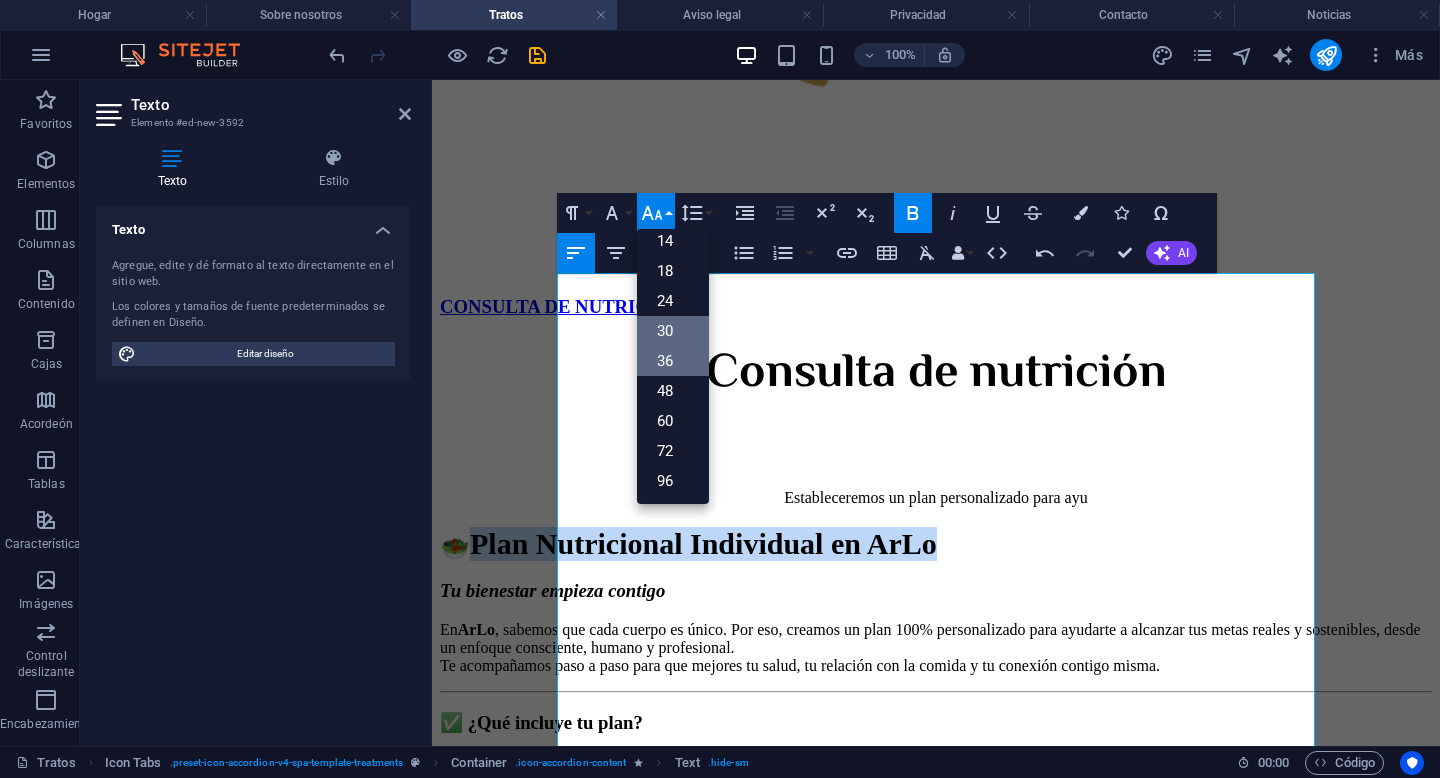click on "36" at bounding box center (673, 361) 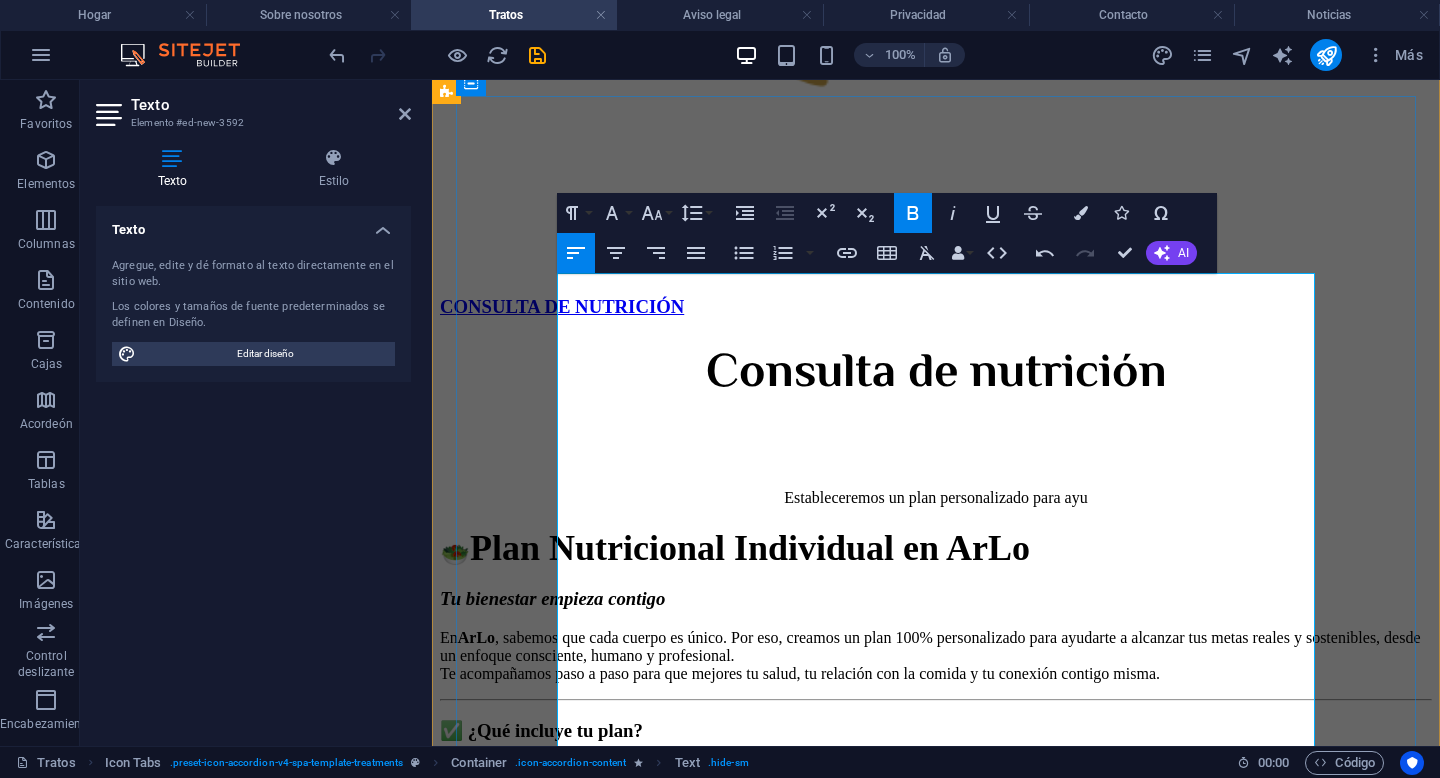 click on "En  ArLo , sabemos que cada cuerpo es único. Por eso, creamos un plan 100% personalizado para ayudarte a alcanzar tus metas reales y sostenibles, desde un enfoque consciente, humano y profesional. Te acompañamos paso a paso para que mejores tu salud, tu relación con la comida y tu conexión contigo misma." at bounding box center [936, 656] 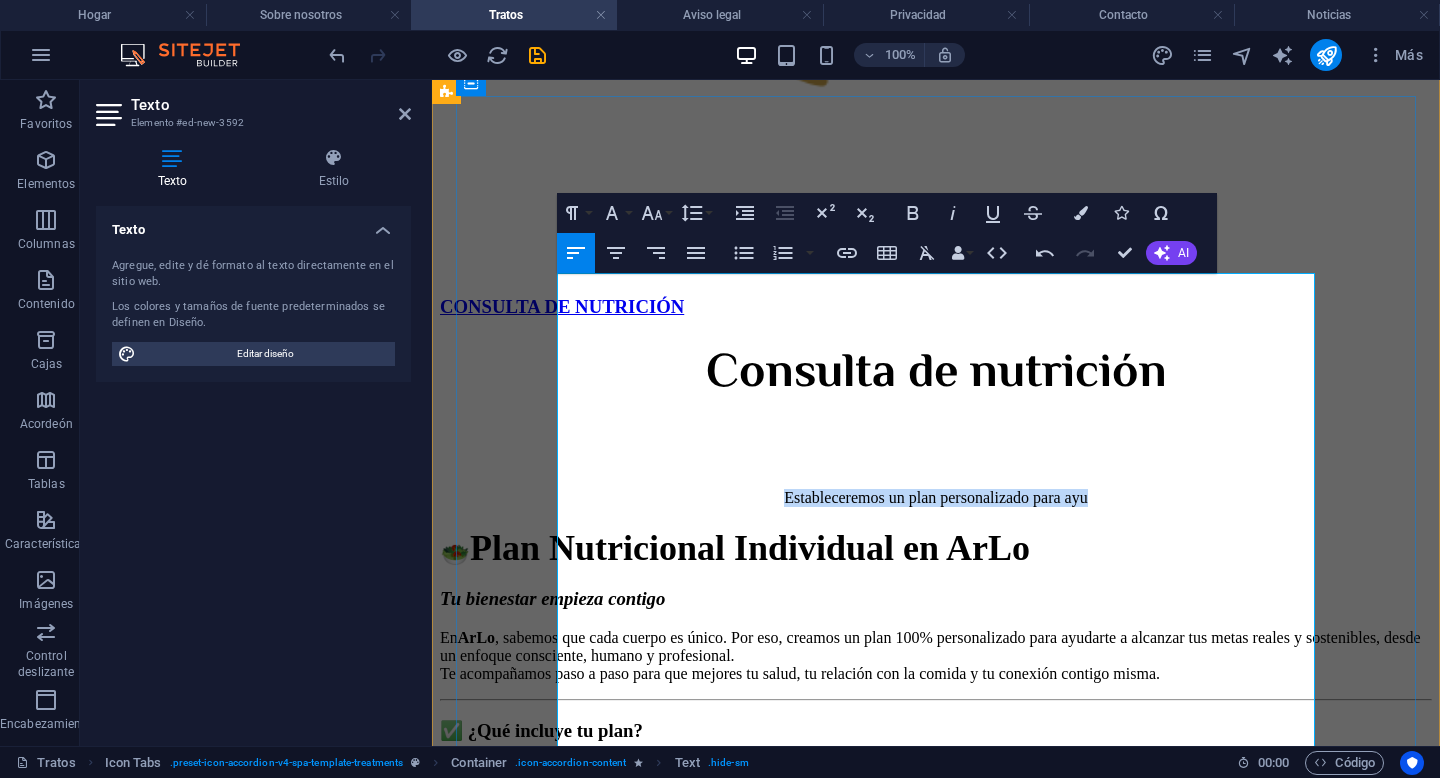 drag, startPoint x: 1138, startPoint y: 307, endPoint x: 747, endPoint y: 311, distance: 391.02045 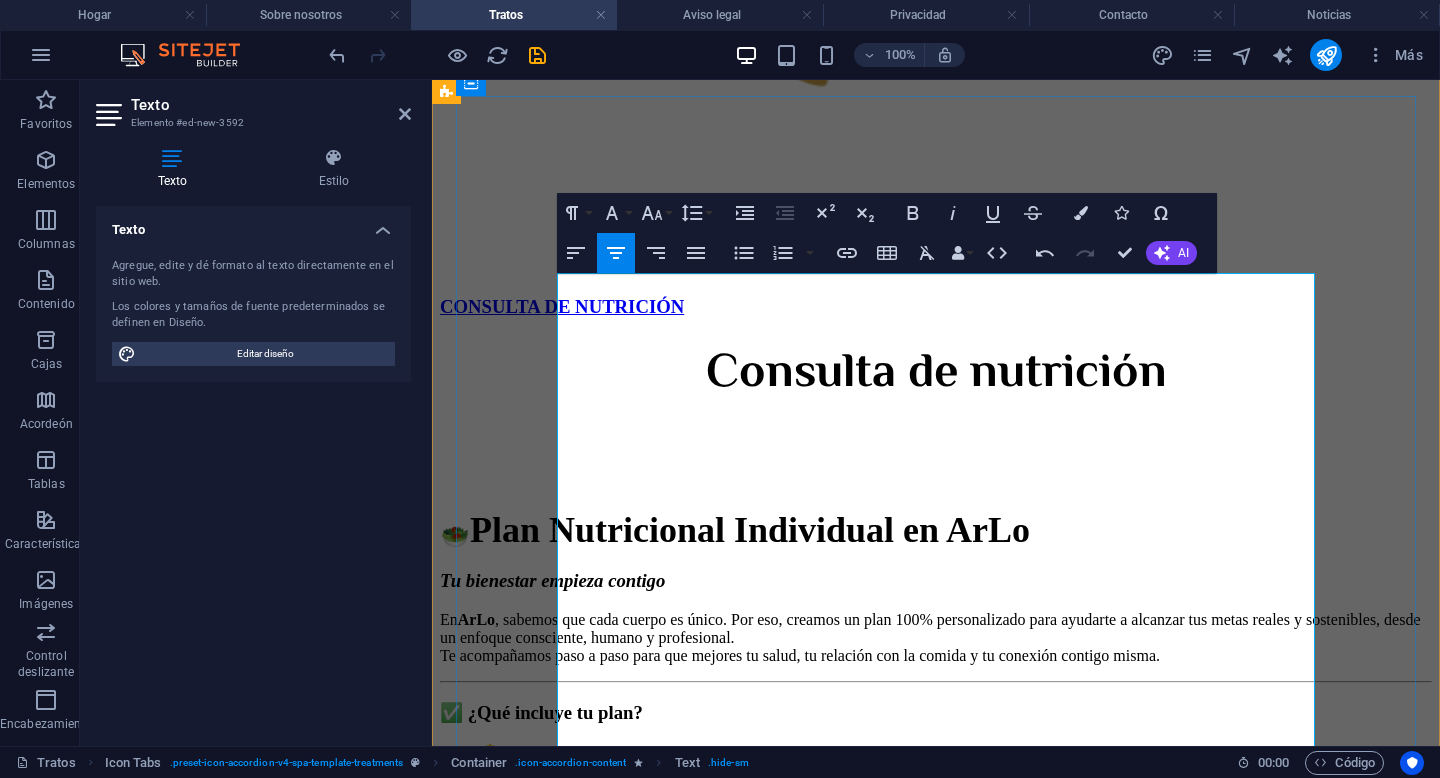 click on "🥗  Plan Nutricional Individual en ArLo" at bounding box center (936, 530) 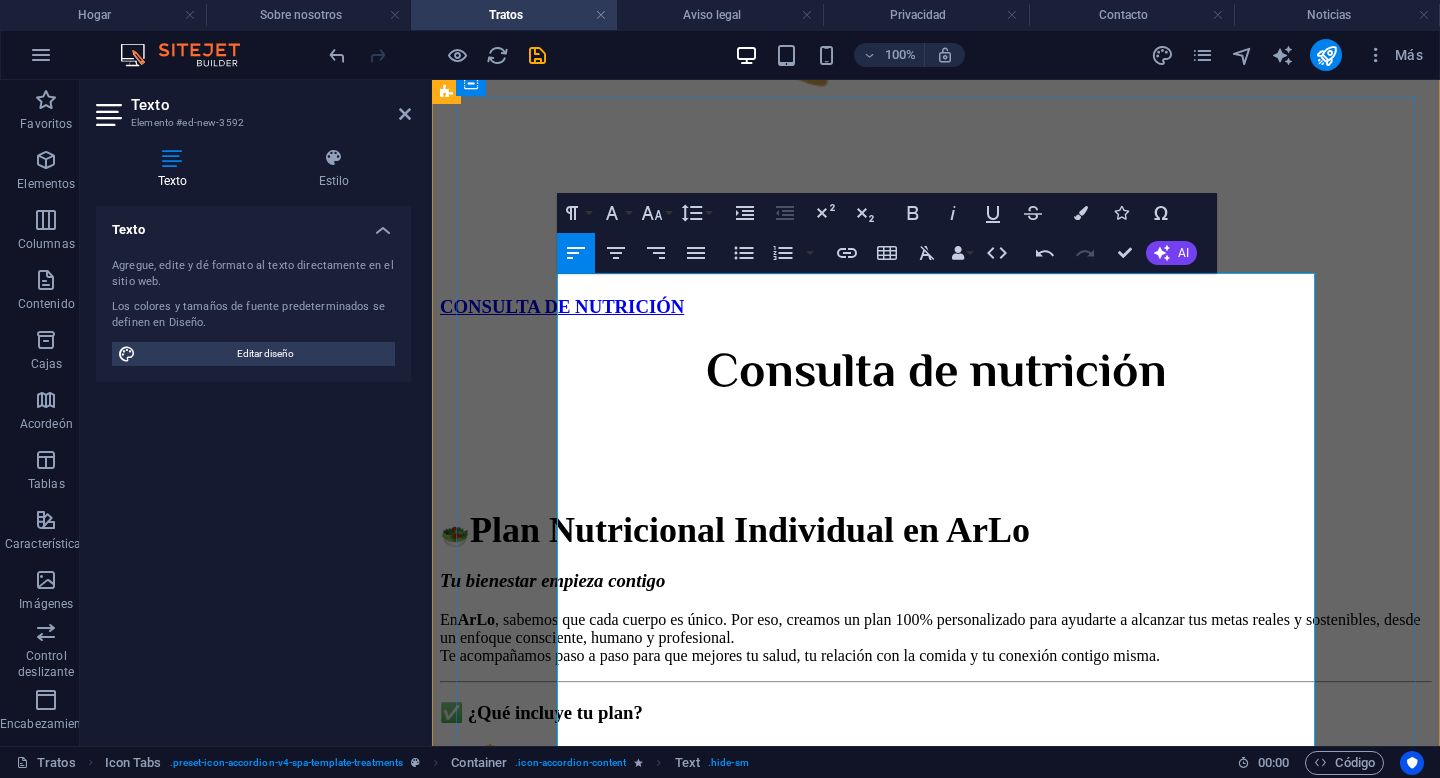 click on "🥗  Plan Nutricional Individual en ArLo" at bounding box center (936, 530) 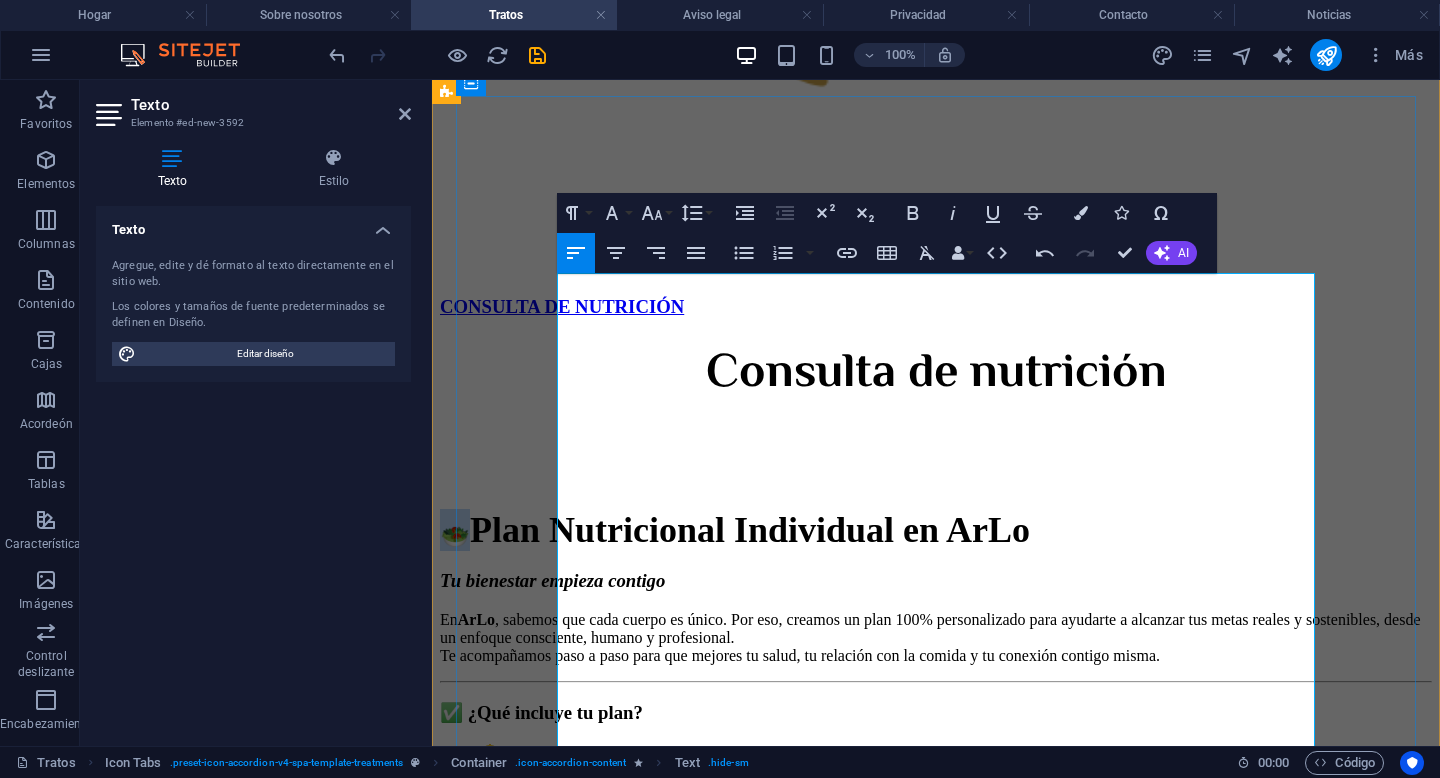 drag, startPoint x: 641, startPoint y: 334, endPoint x: 572, endPoint y: 329, distance: 69.18092 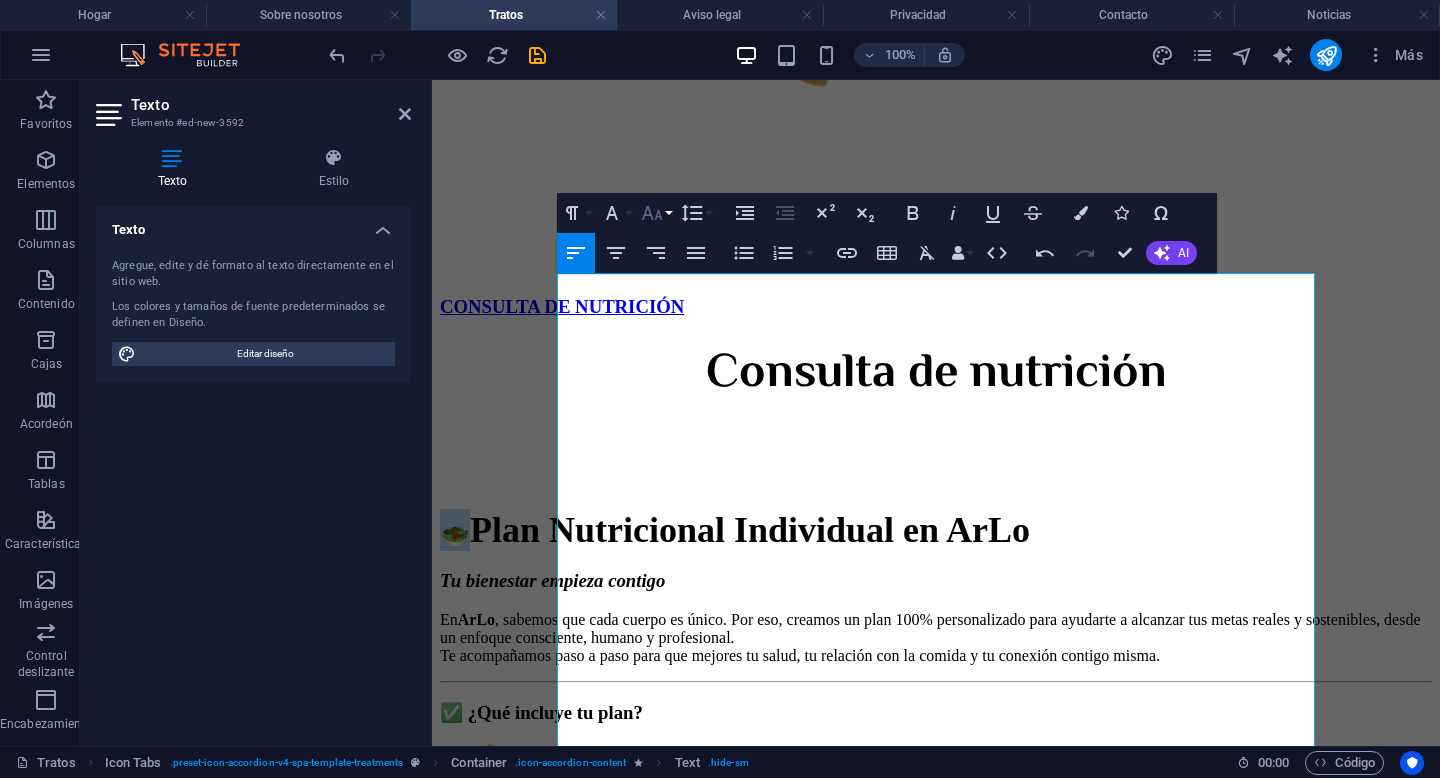 click 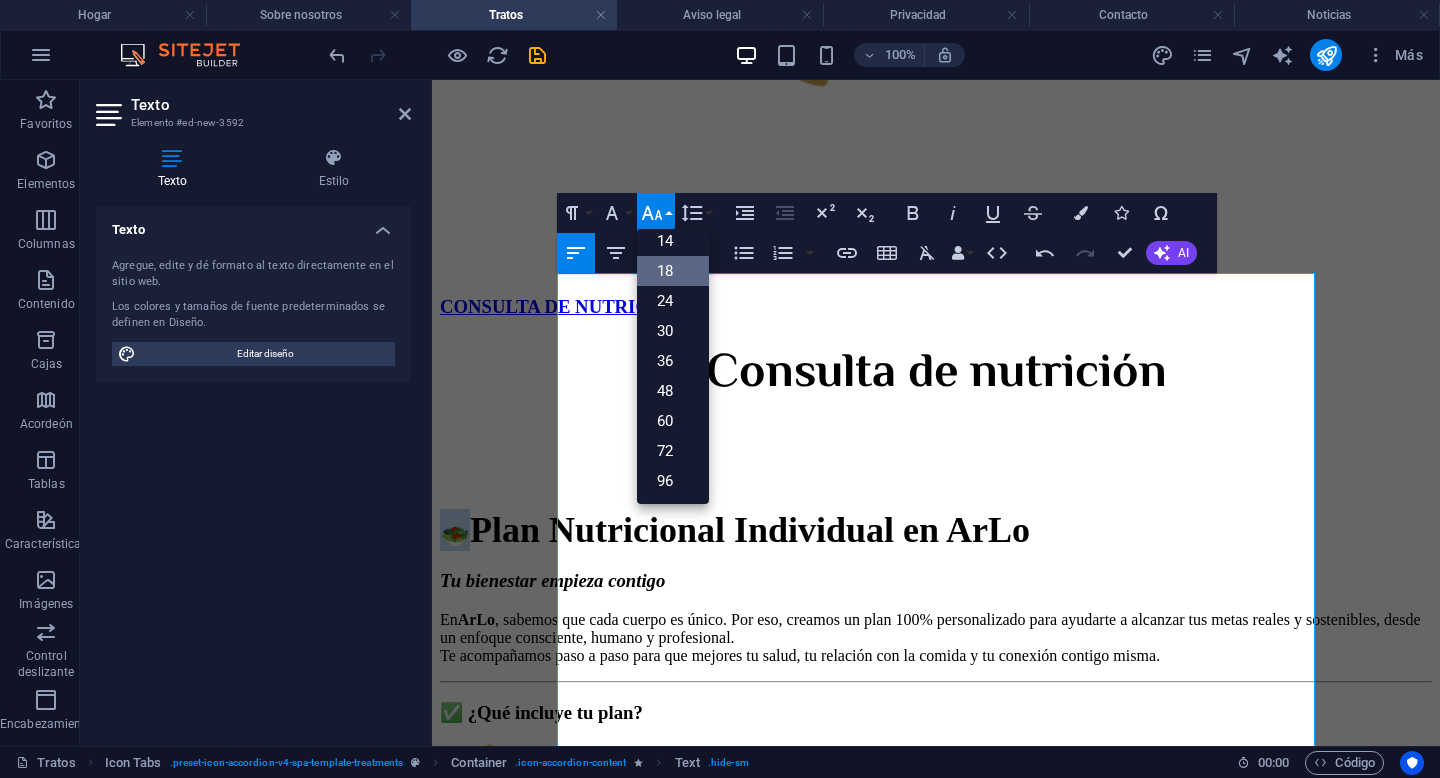 click on "18" at bounding box center [665, 271] 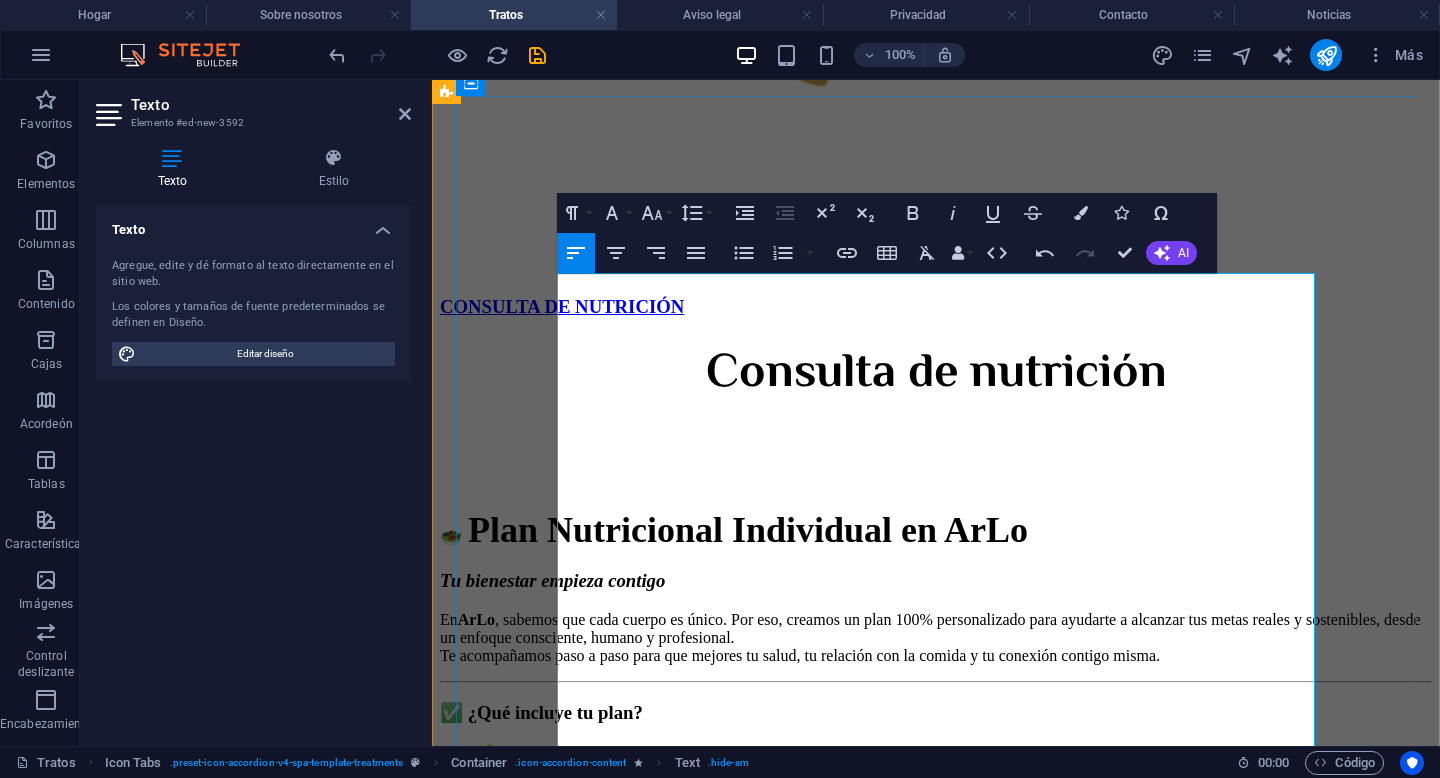 click on "En  ArLo , sabemos que cada cuerpo es único. Por eso, creamos un plan 100% personalizado para ayudarte a alcanzar tus metas reales y sostenibles, desde un enfoque consciente, humano y profesional. Te acompañamos paso a paso para que mejores tu salud, tu relación con la comida y tu conexión contigo misma." at bounding box center [936, 638] 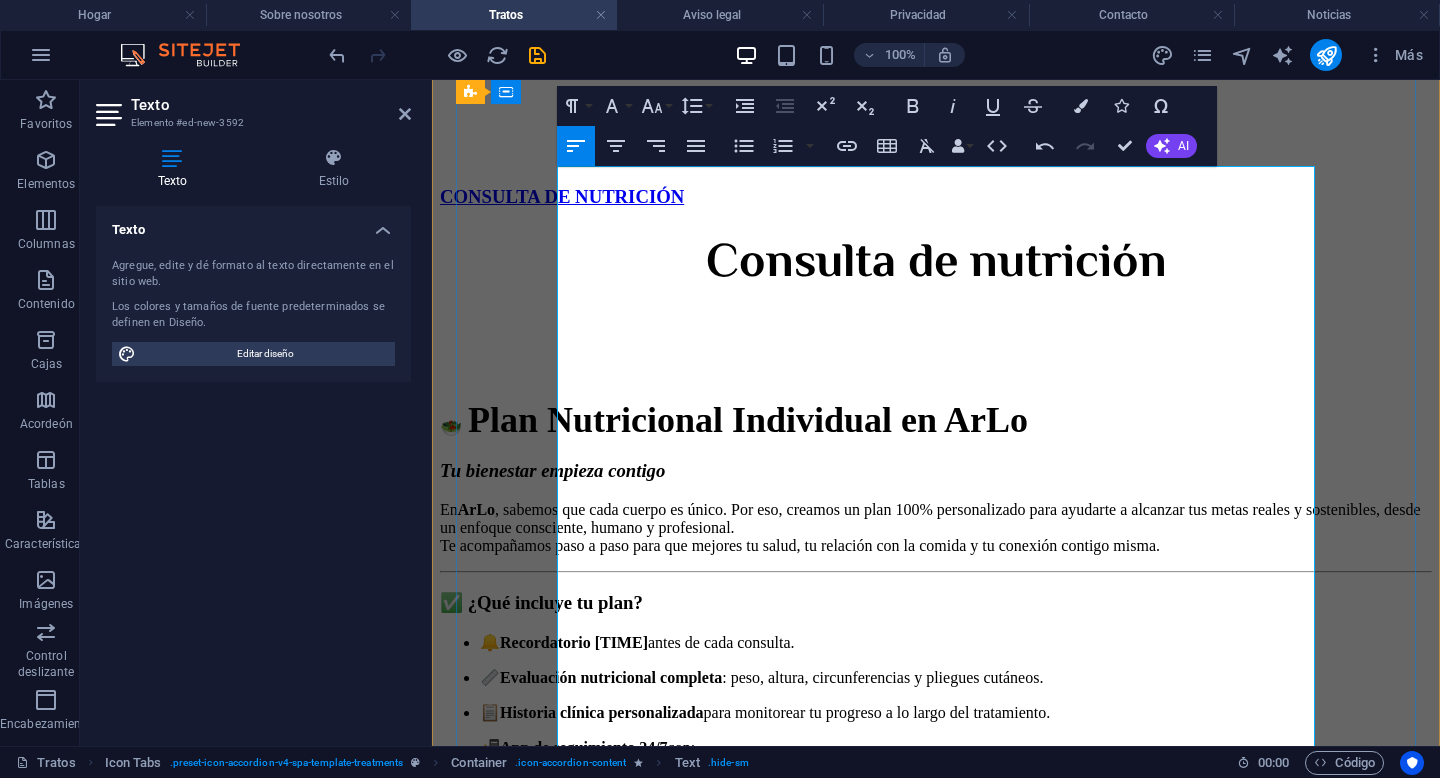 scroll, scrollTop: 1478, scrollLeft: 0, axis: vertical 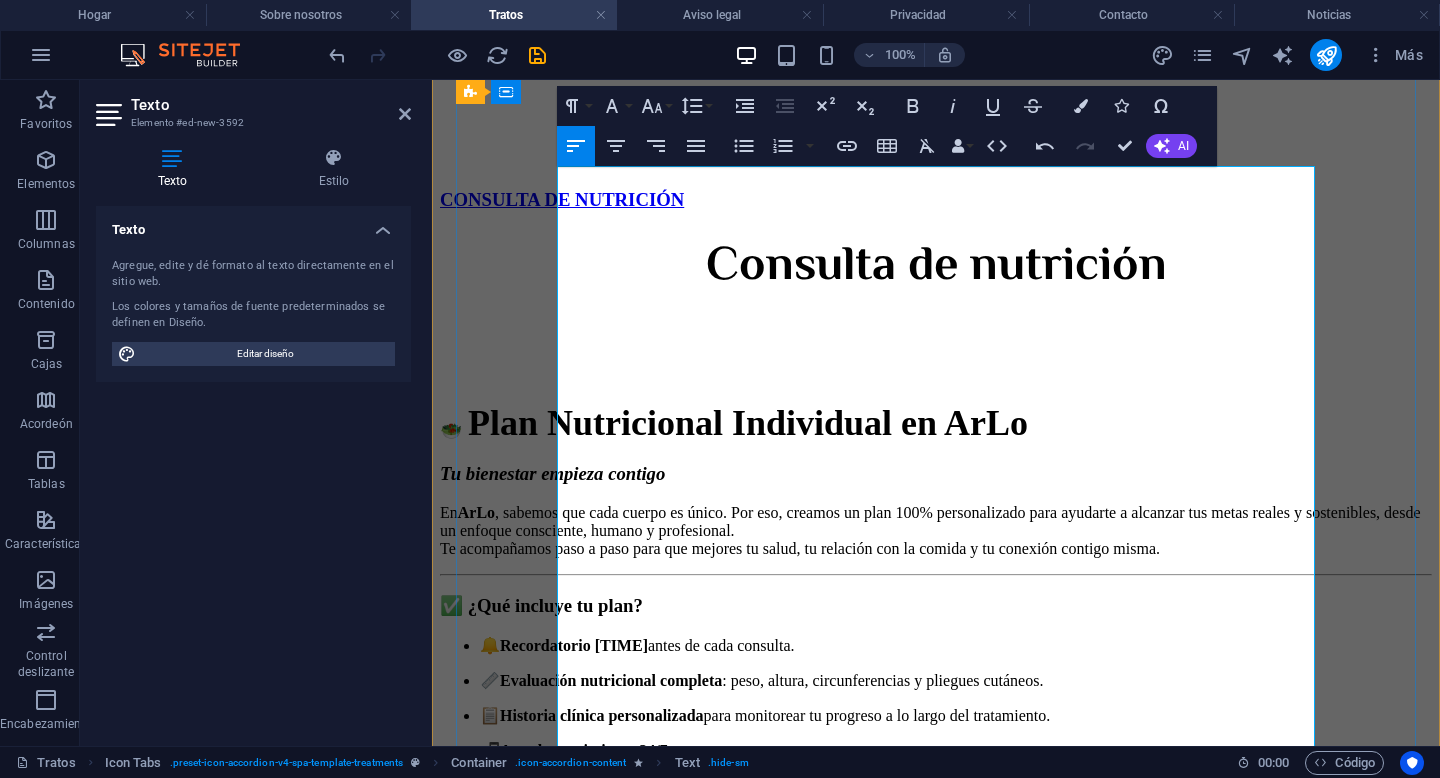 click on "Tu bienestar empieza contigo" at bounding box center (552, 473) 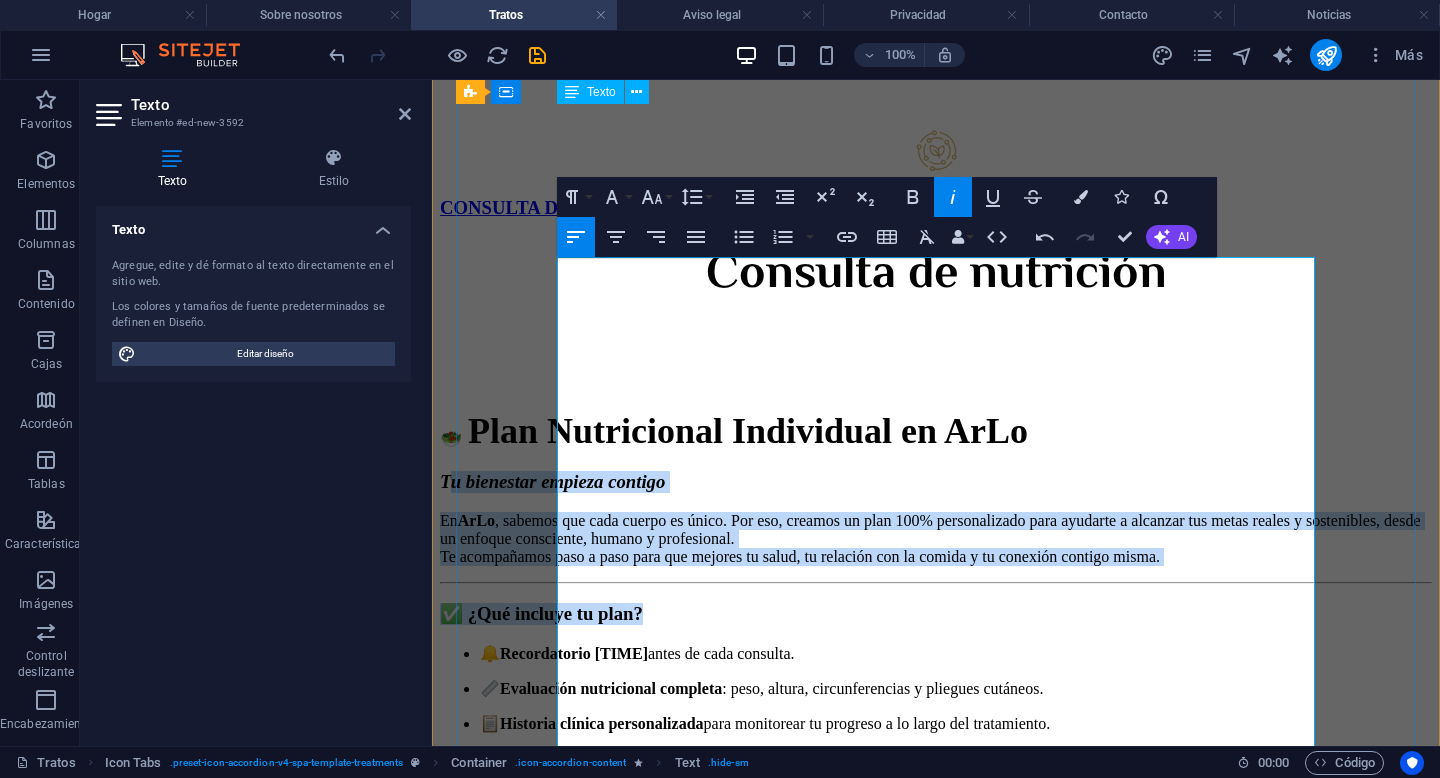 scroll, scrollTop: 1362, scrollLeft: 0, axis: vertical 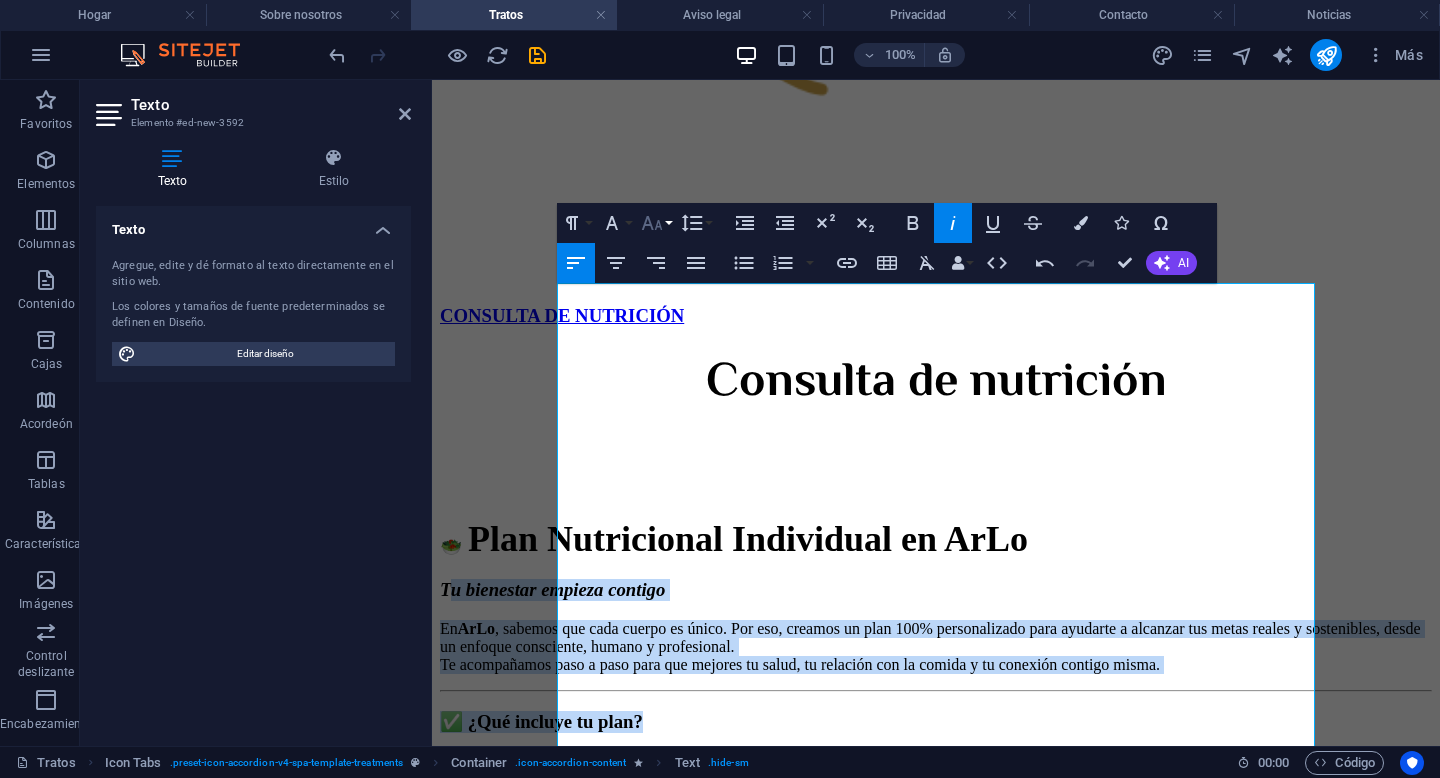 click 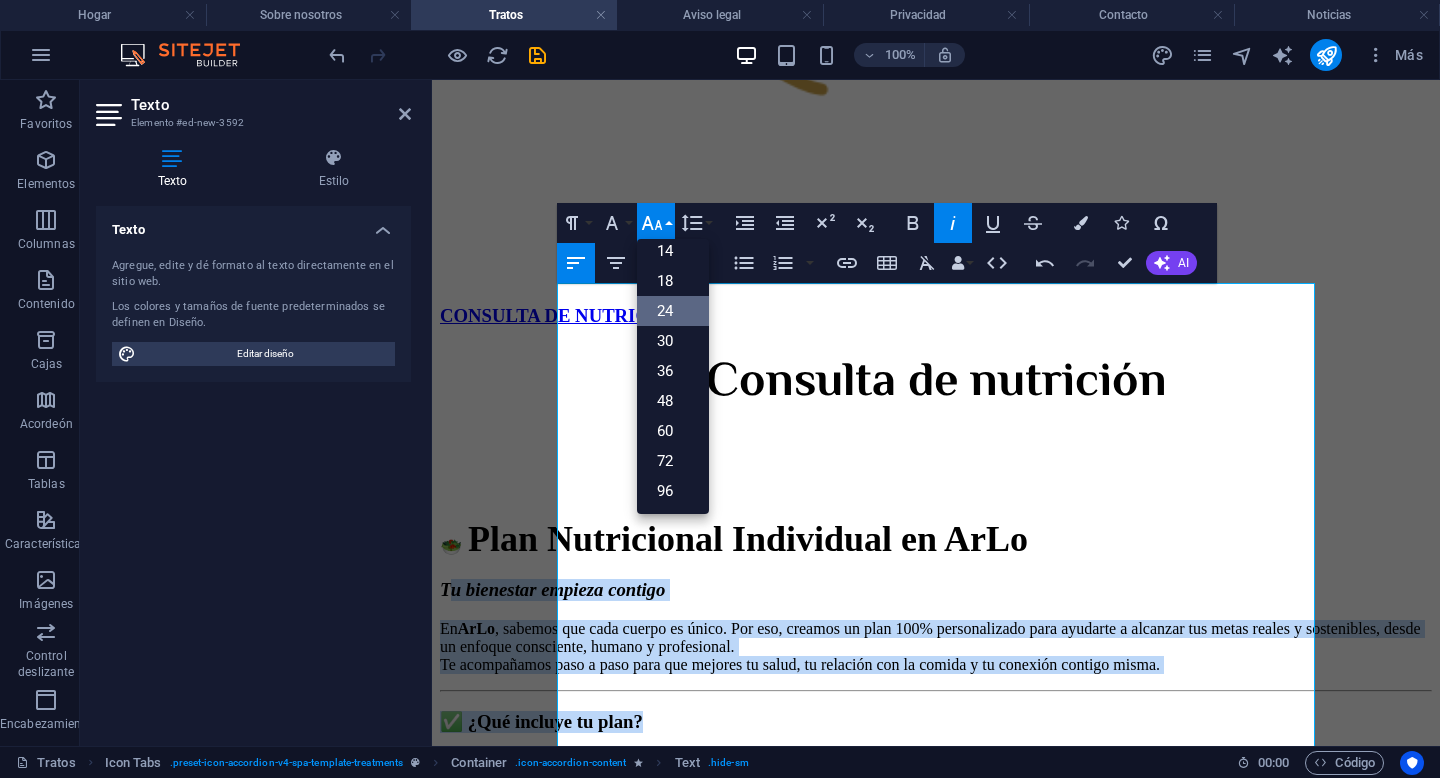 click on "24" at bounding box center (673, 311) 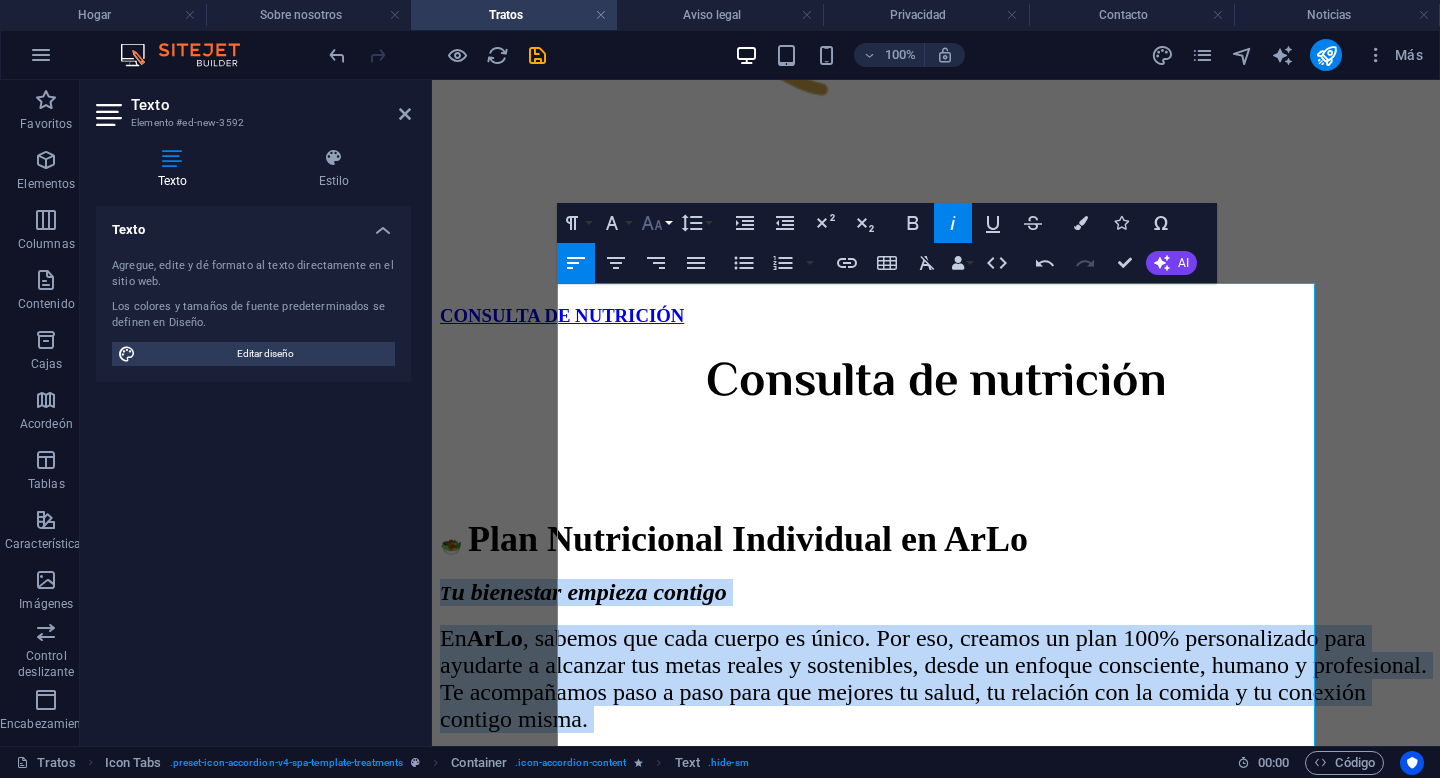 click on "Tamaño de fuente" at bounding box center [656, 223] 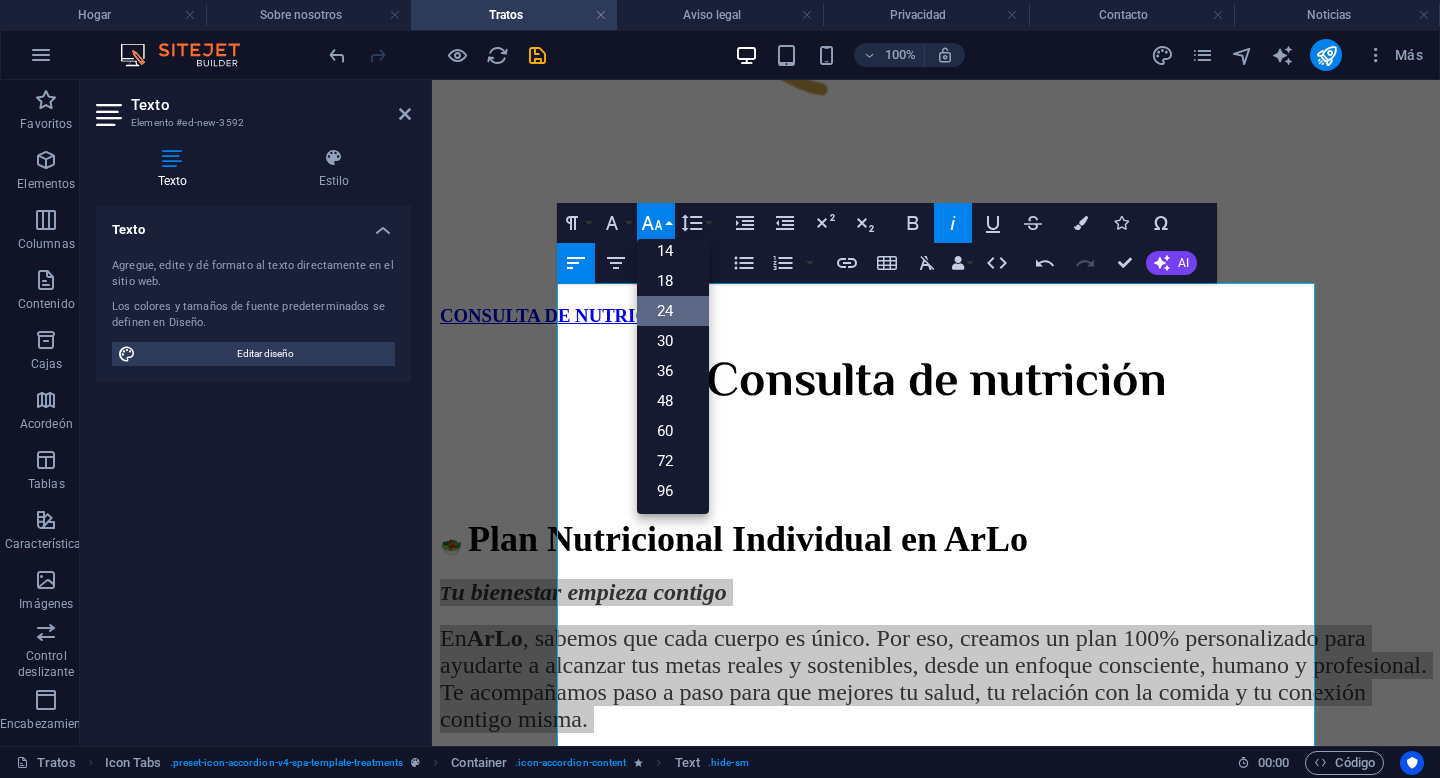 scroll, scrollTop: 161, scrollLeft: 0, axis: vertical 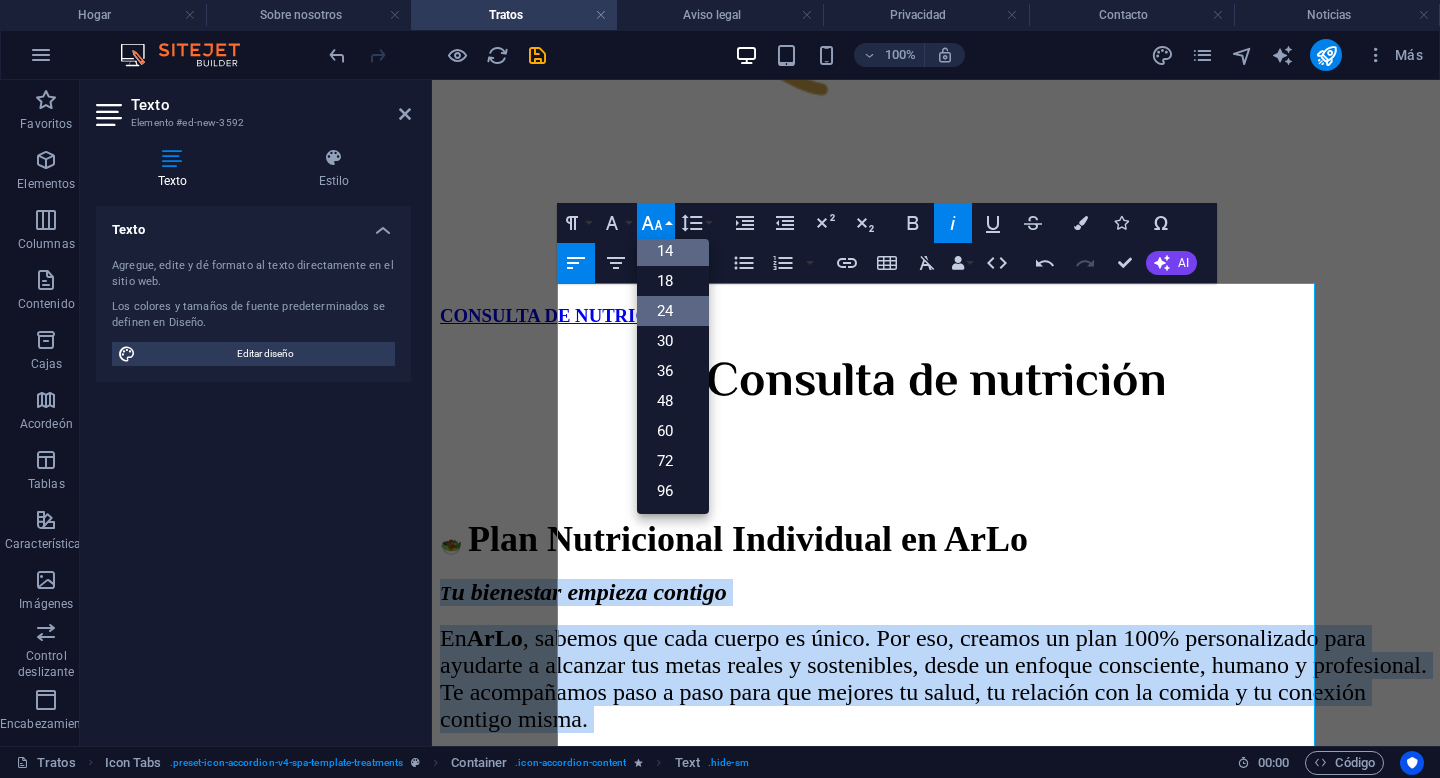 click on "14" at bounding box center [673, 251] 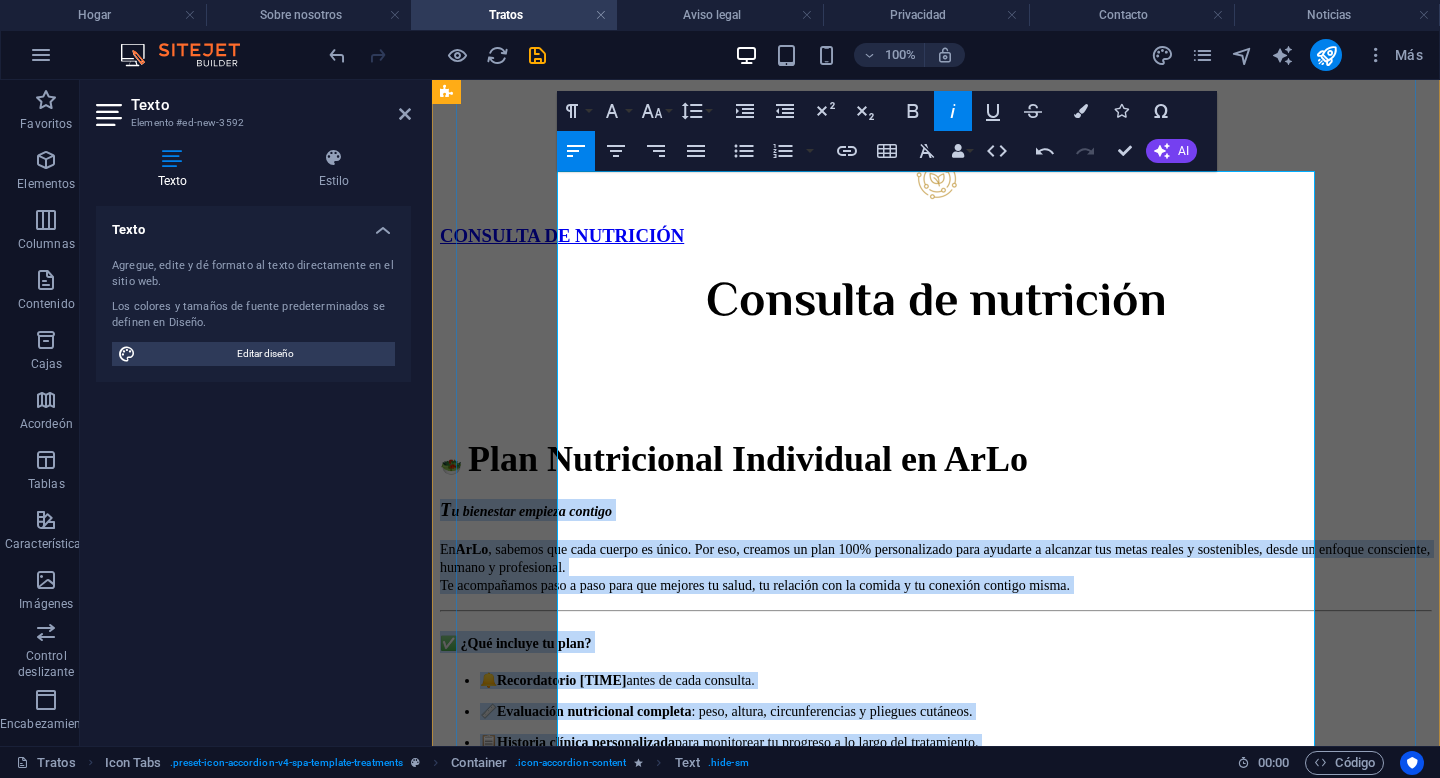 scroll, scrollTop: 1479, scrollLeft: 0, axis: vertical 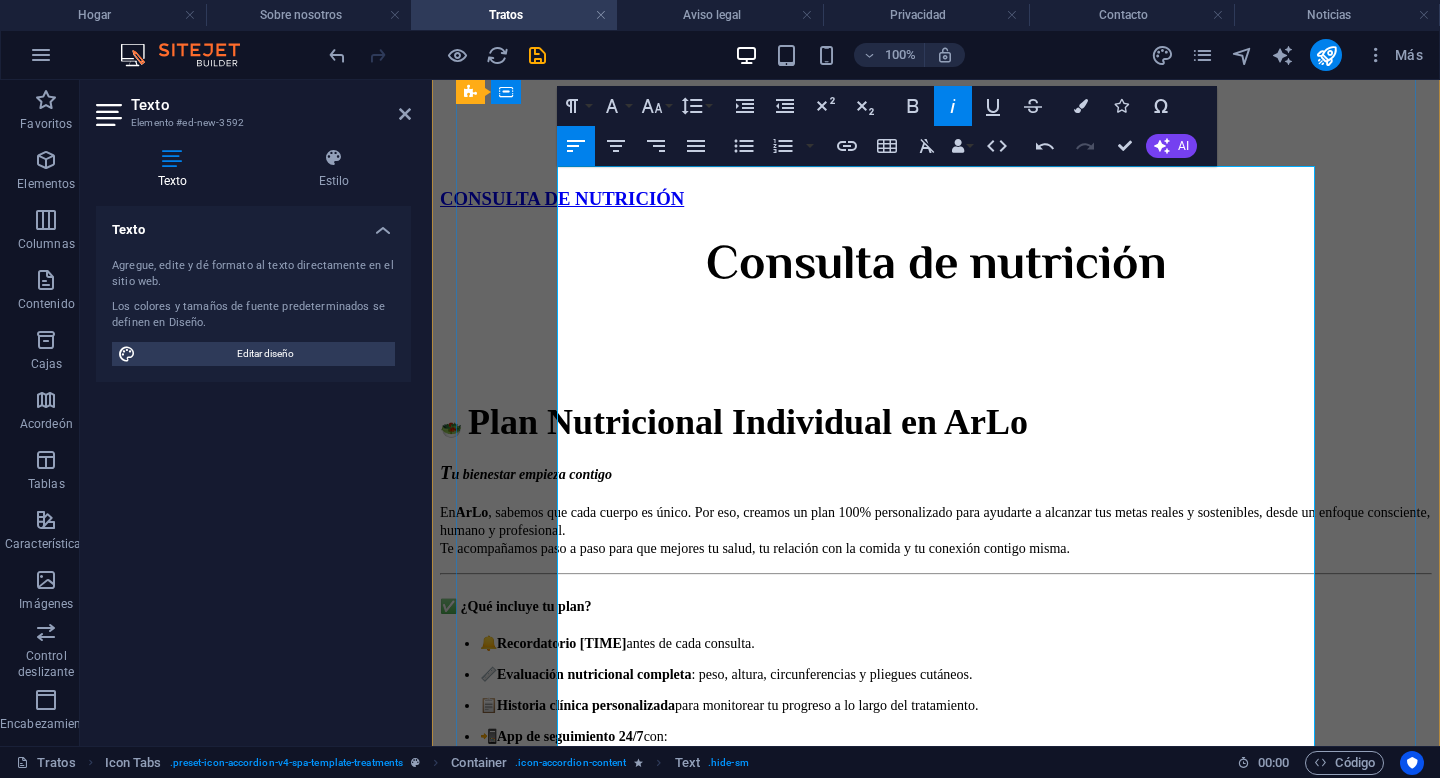 click on "📲  App de seguimiento 24/7  con:" at bounding box center (956, 736) 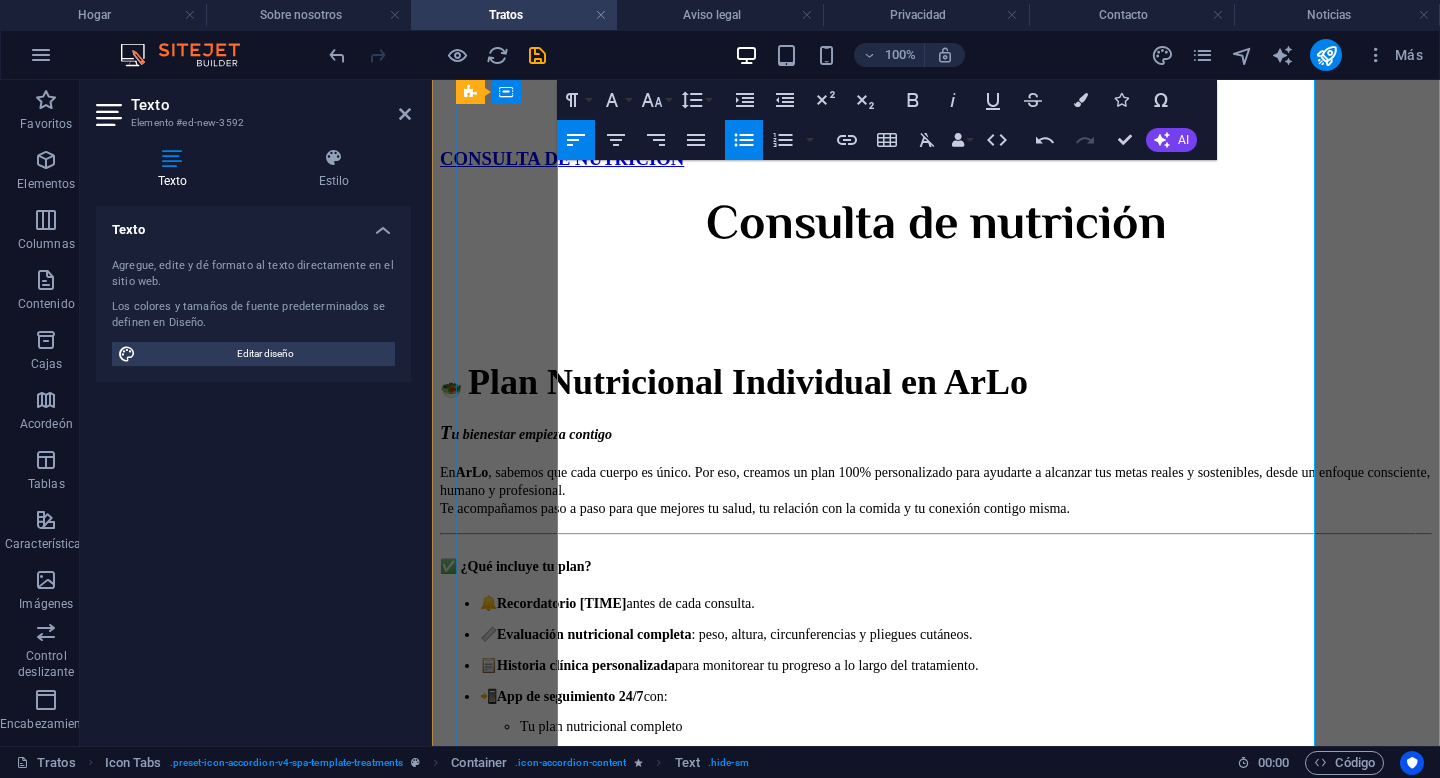 scroll, scrollTop: 1572, scrollLeft: 0, axis: vertical 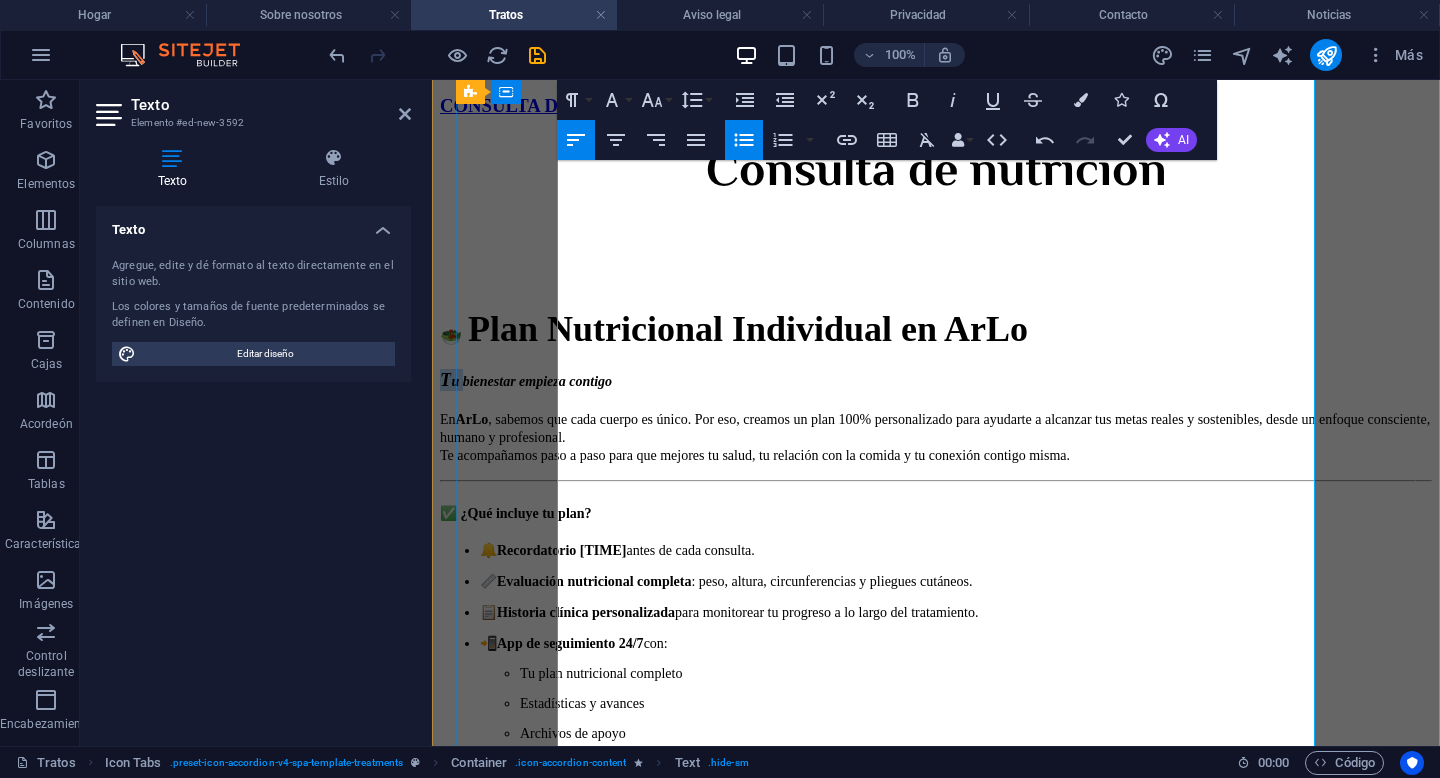 drag, startPoint x: 583, startPoint y: 212, endPoint x: 558, endPoint y: 211, distance: 25.019993 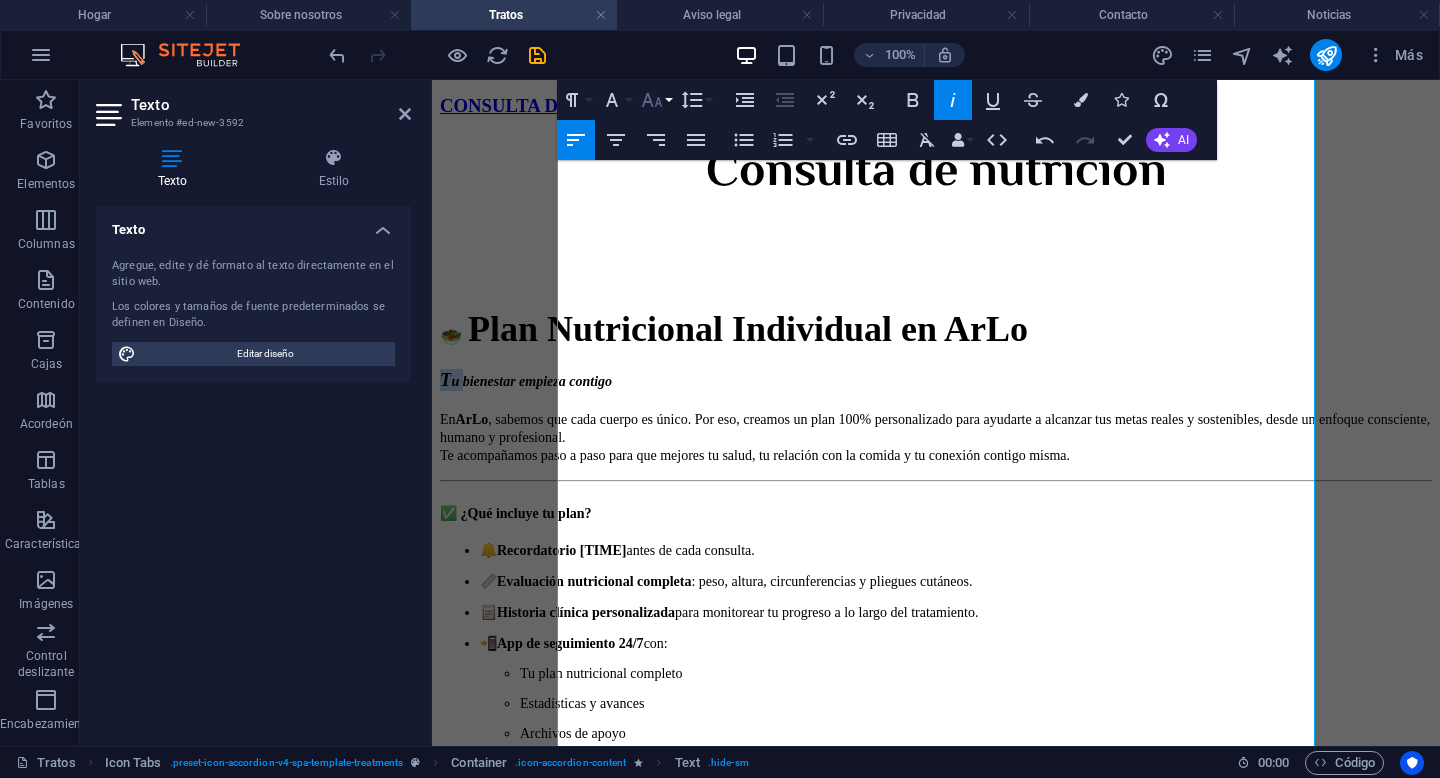 click on "Tamaño de fuente" at bounding box center (656, 100) 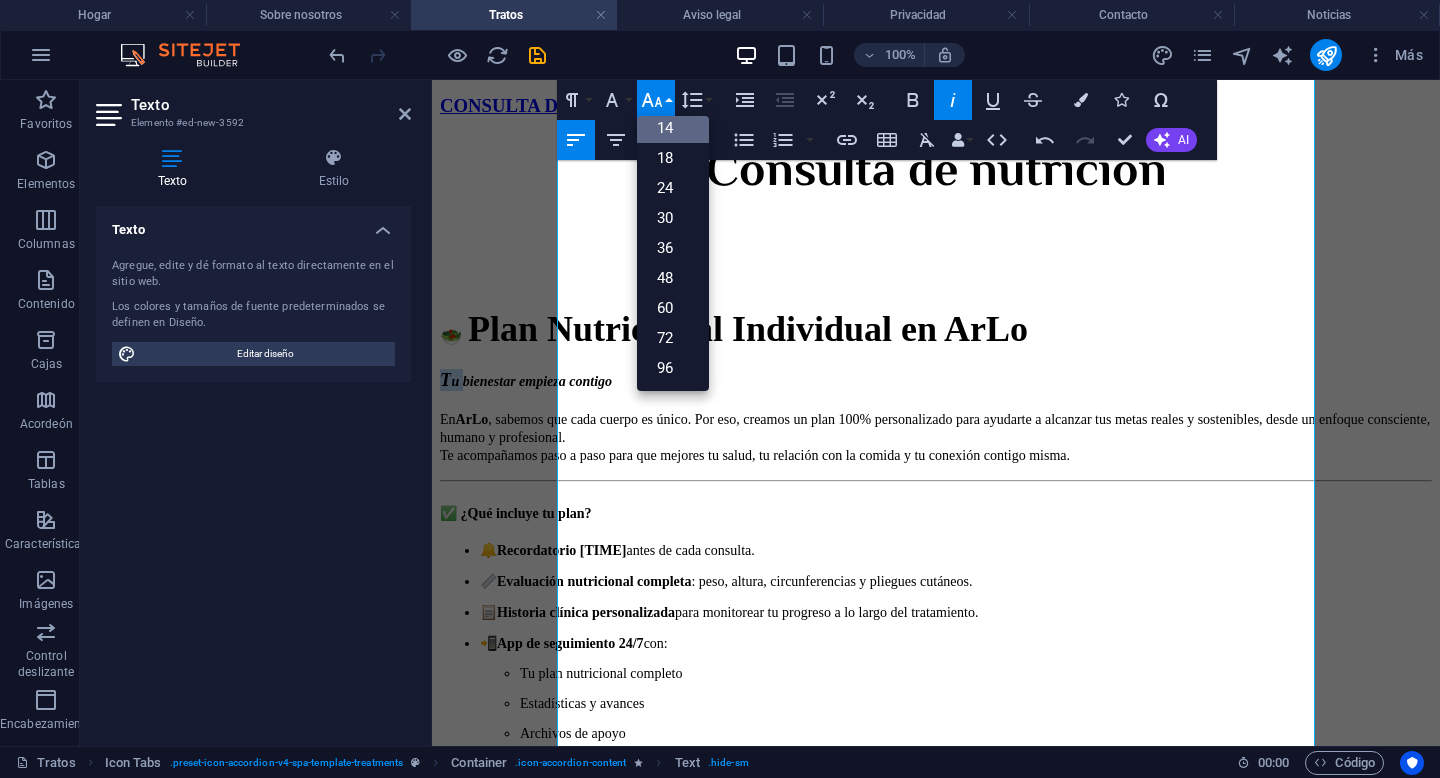 click on "14" at bounding box center [665, 128] 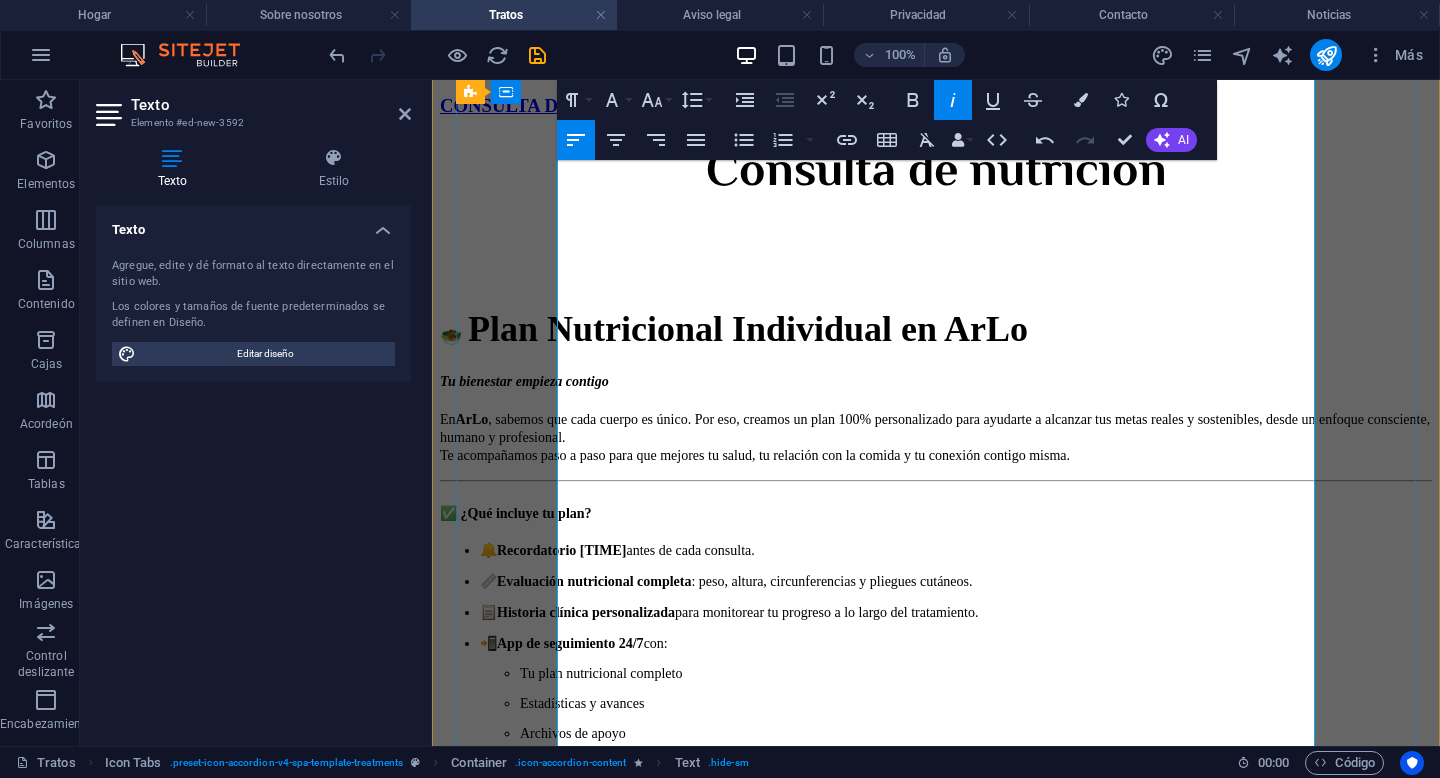 click on "🔔  Recordatorio 24 horas  antes de cada consulta." at bounding box center [956, 550] 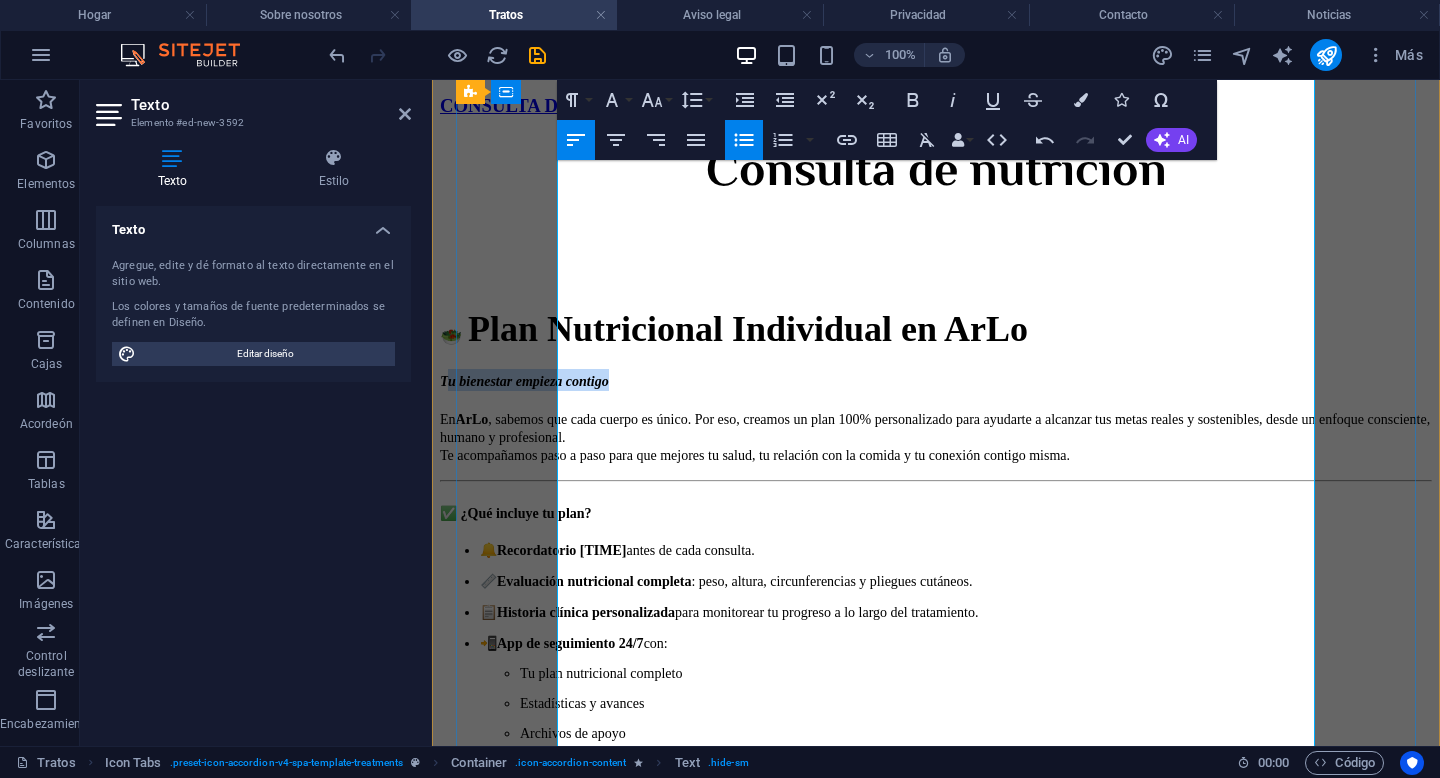 drag, startPoint x: 562, startPoint y: 212, endPoint x: 768, endPoint y: 216, distance: 206.03883 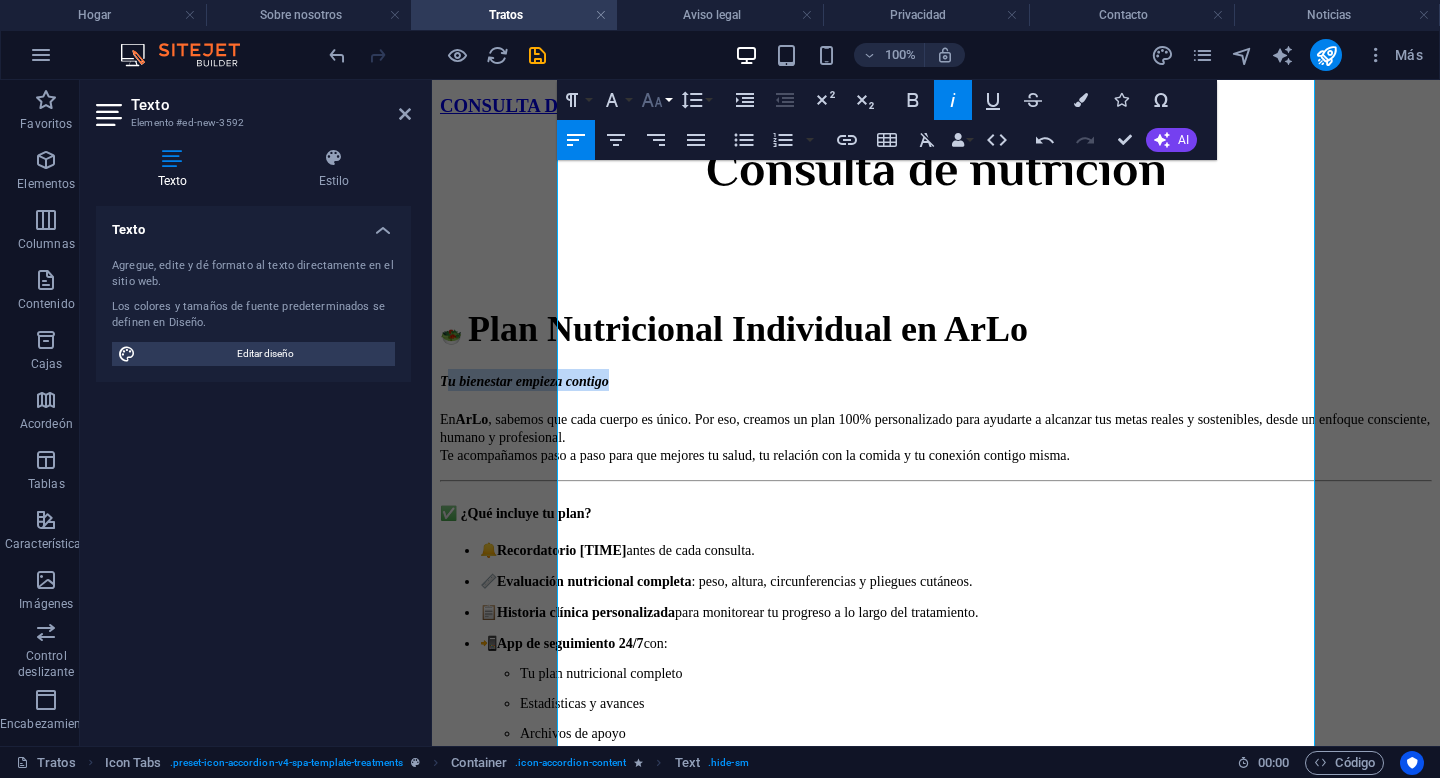 click 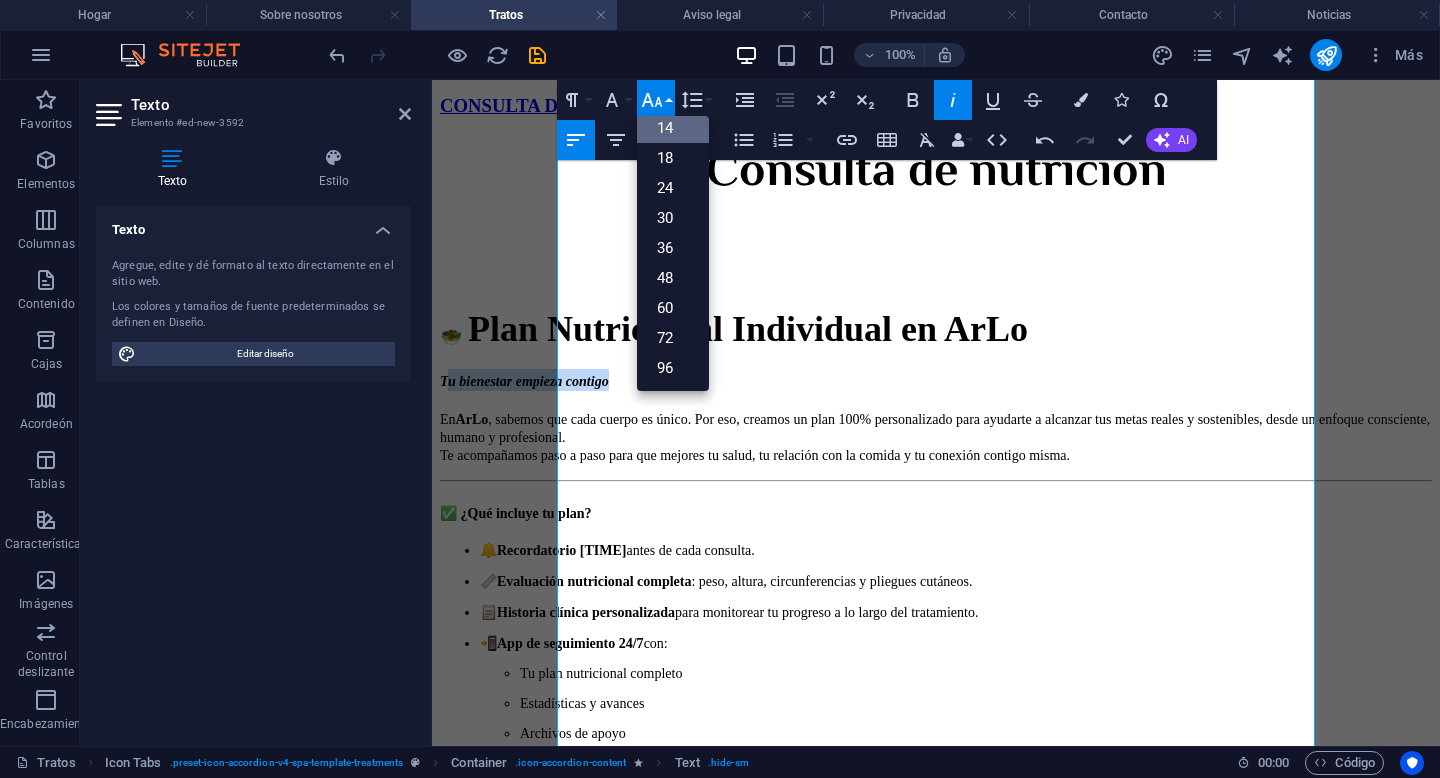 click on "14" at bounding box center (665, 128) 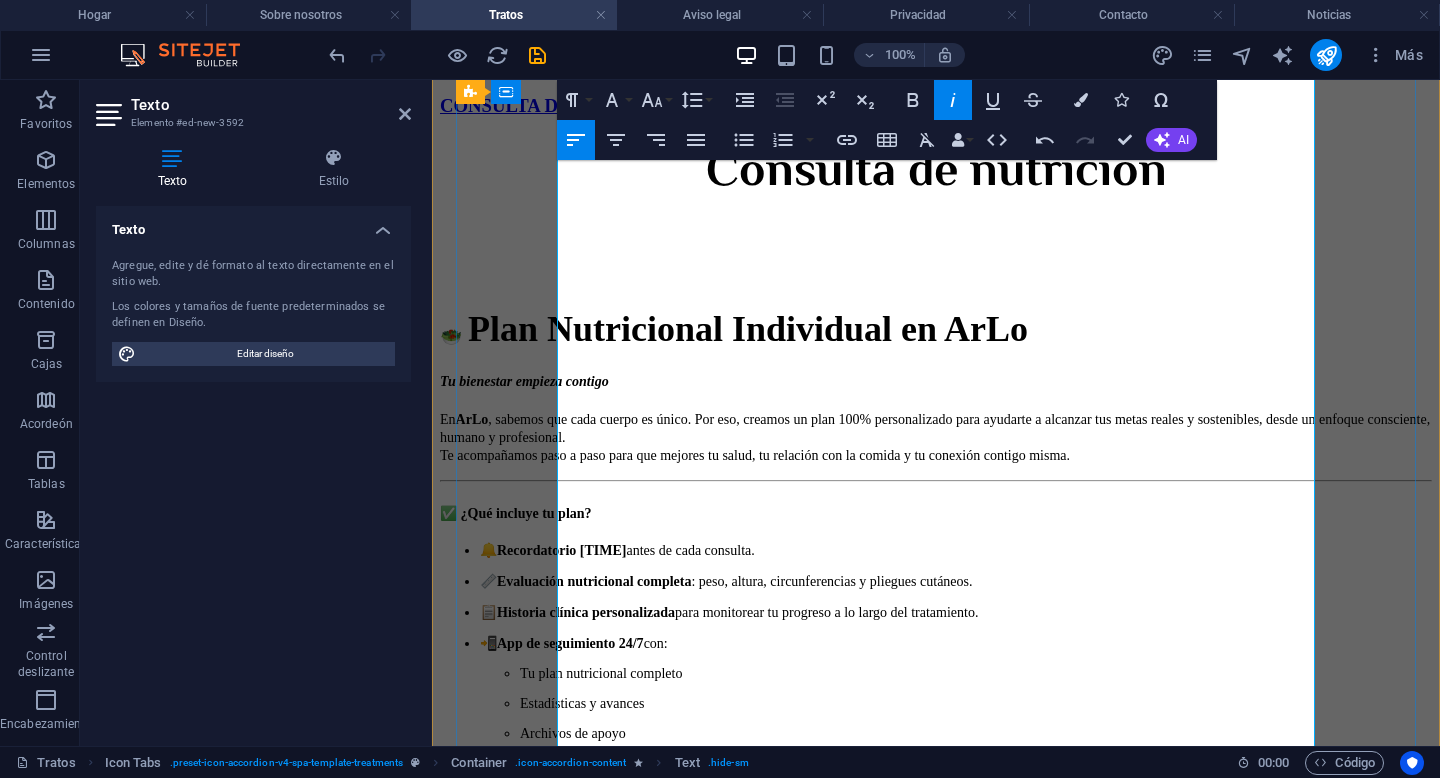 click on "🔔  Recordatorio 24 horas  antes de cada consulta." at bounding box center [956, 550] 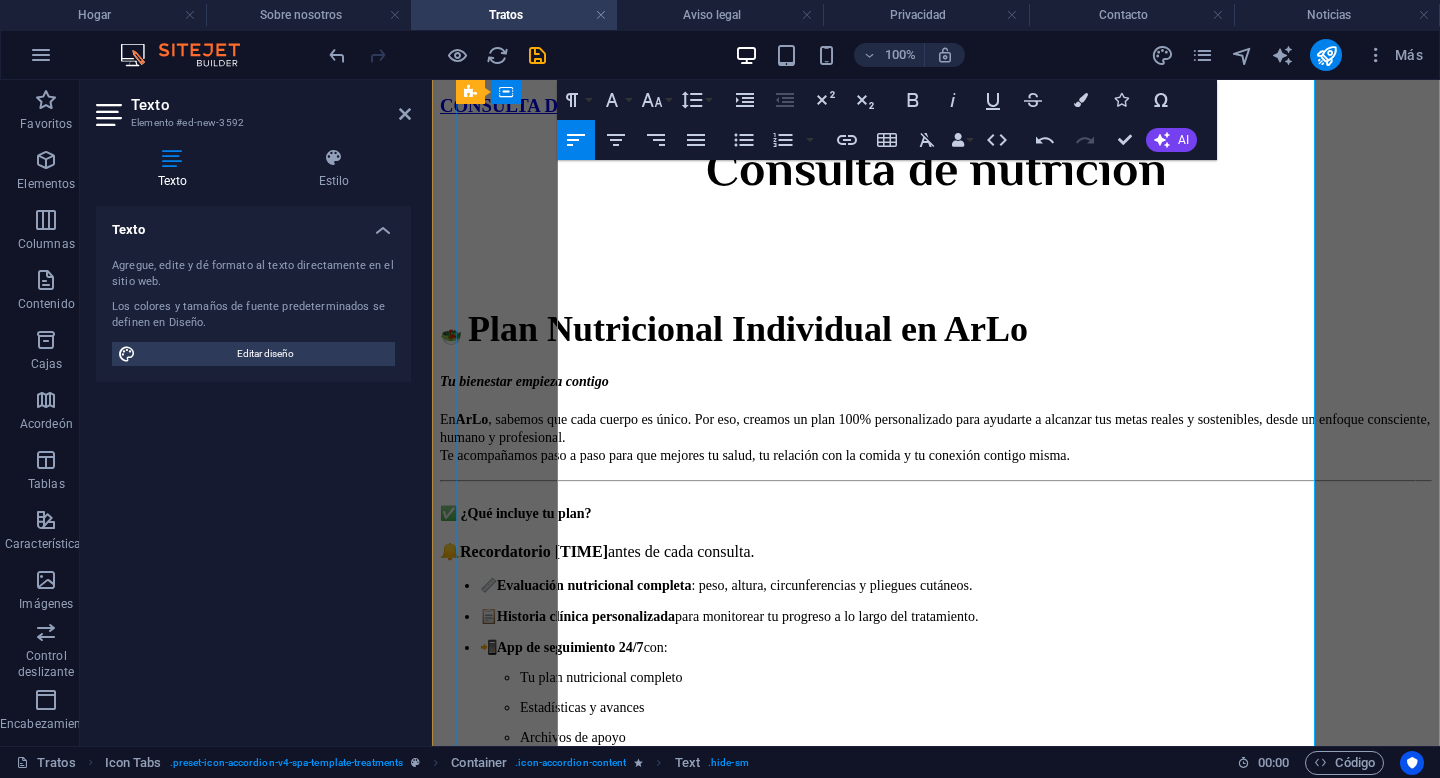 click on "📏  Evaluación nutricional completa : peso, altura, circunferencias y pliegues cutáneos. 📋  Historia clínica personalizada  para monitorear tu progreso a lo largo del tratamiento. 📲  App de seguimiento 24/7  con: Tu plan nutricional completo Estadísticas y avances Archivos de apoyo Espacio para subir fotos de tus comidas y entrenamientos 🛒  Lista de supermercado  para organizar tus compras. 🗓️  Kit de herramientas nutricionales : Calendario de objetivos Lista de grupos de alimentos Guía para aprender a construir tu propio plan desde la primera cita 🥦  Lista de despensa saludable 💬  Asesoría continua por WhatsApp  para que nunca estés sola en el proceso. 🎁  Membresía ArLo  con beneficios exclusivos." at bounding box center (936, 799) 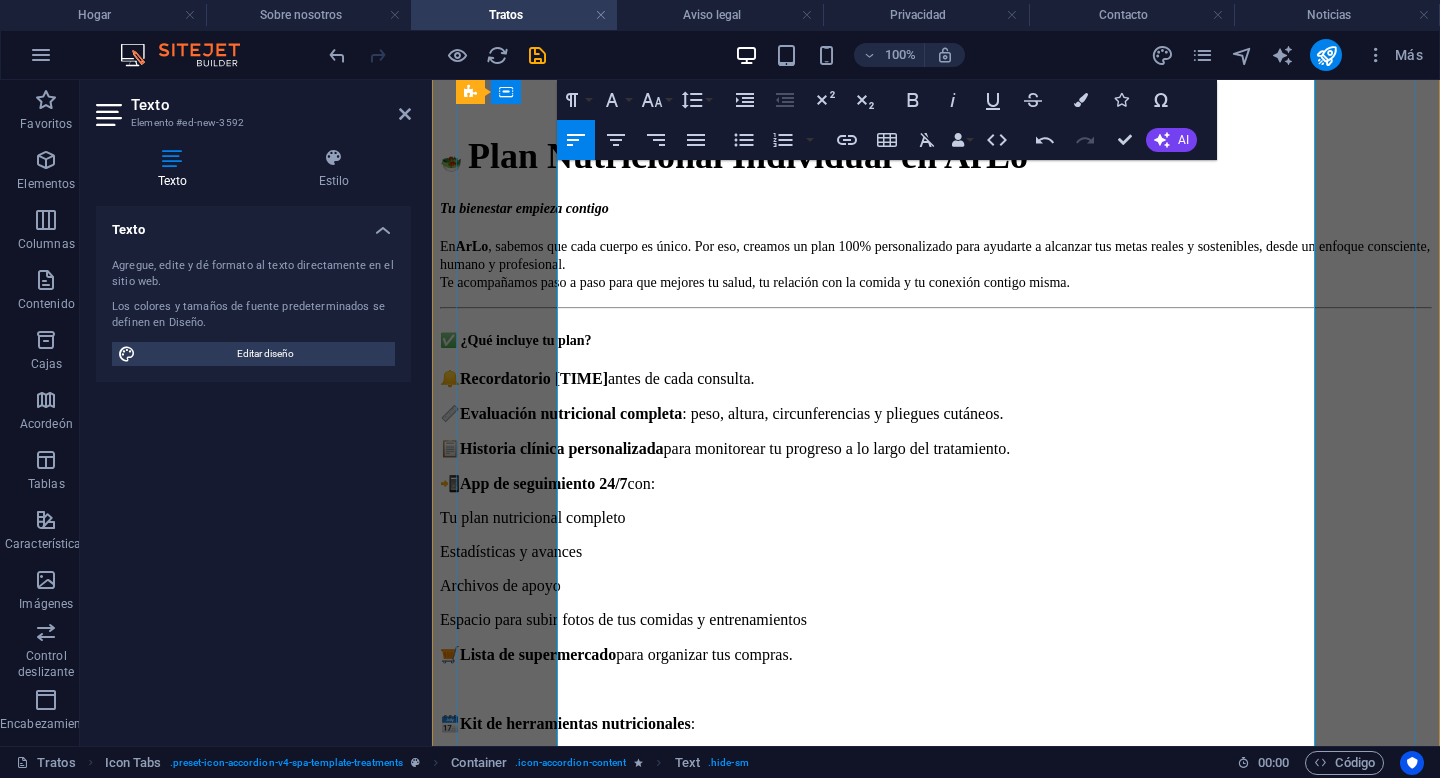 scroll, scrollTop: 1807, scrollLeft: 0, axis: vertical 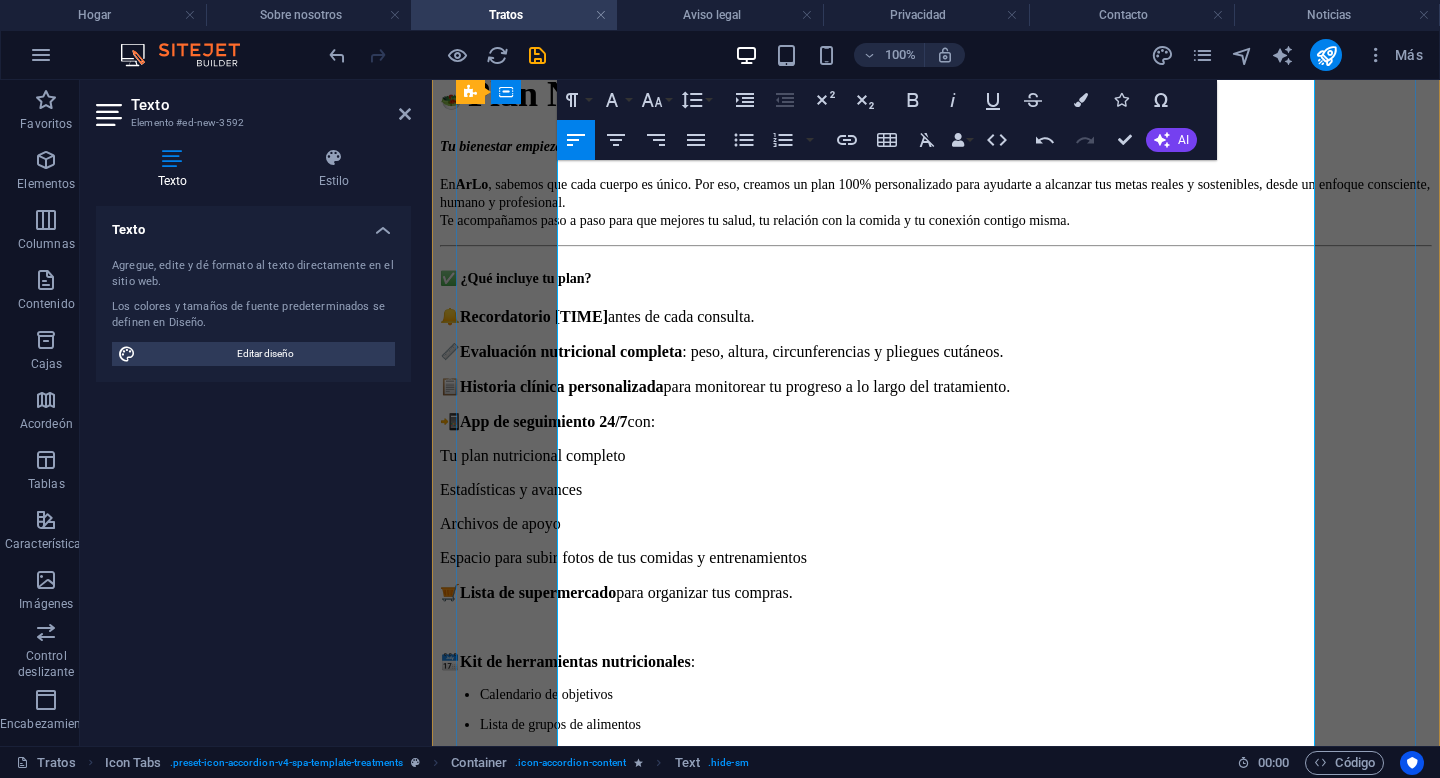 click on "Calendario de objetivos" at bounding box center (956, 695) 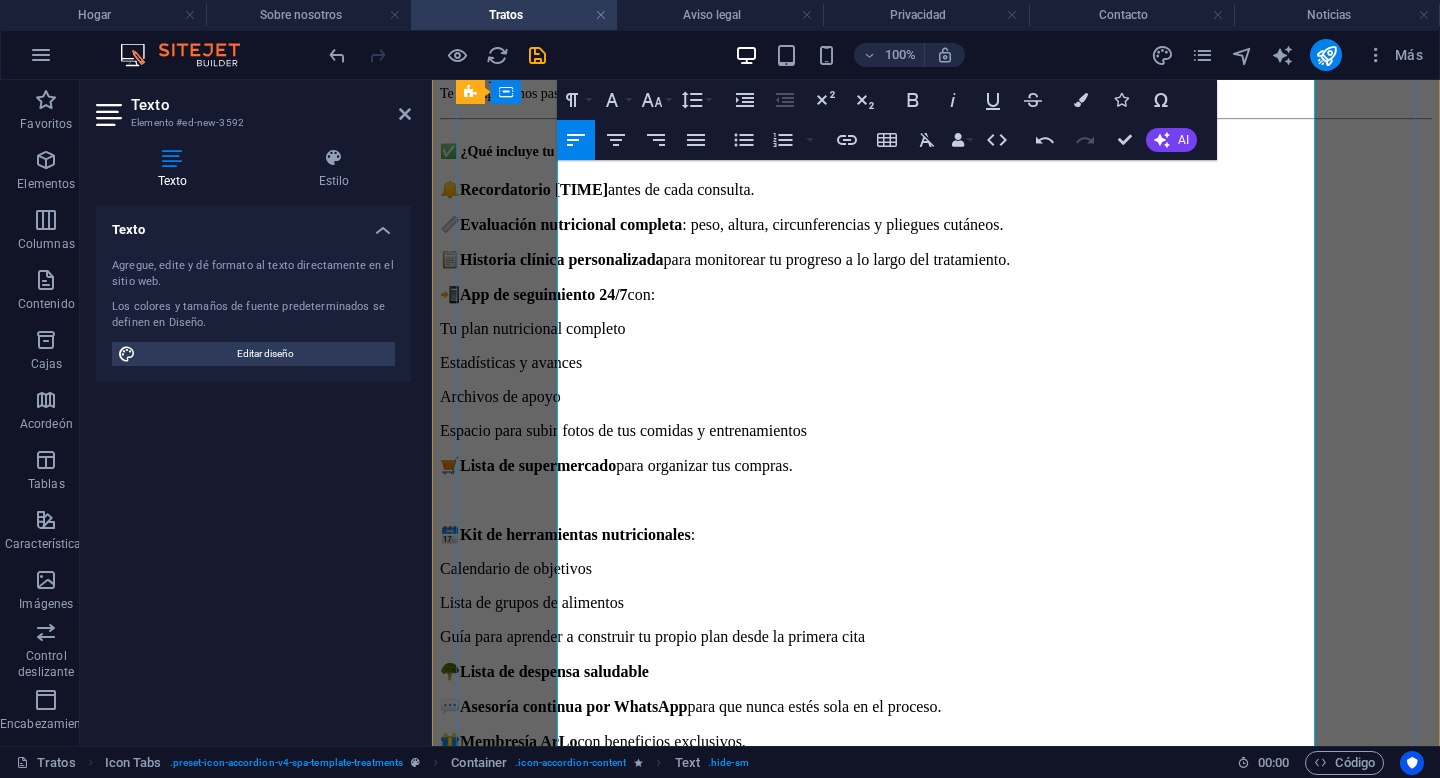 scroll, scrollTop: 2018, scrollLeft: 0, axis: vertical 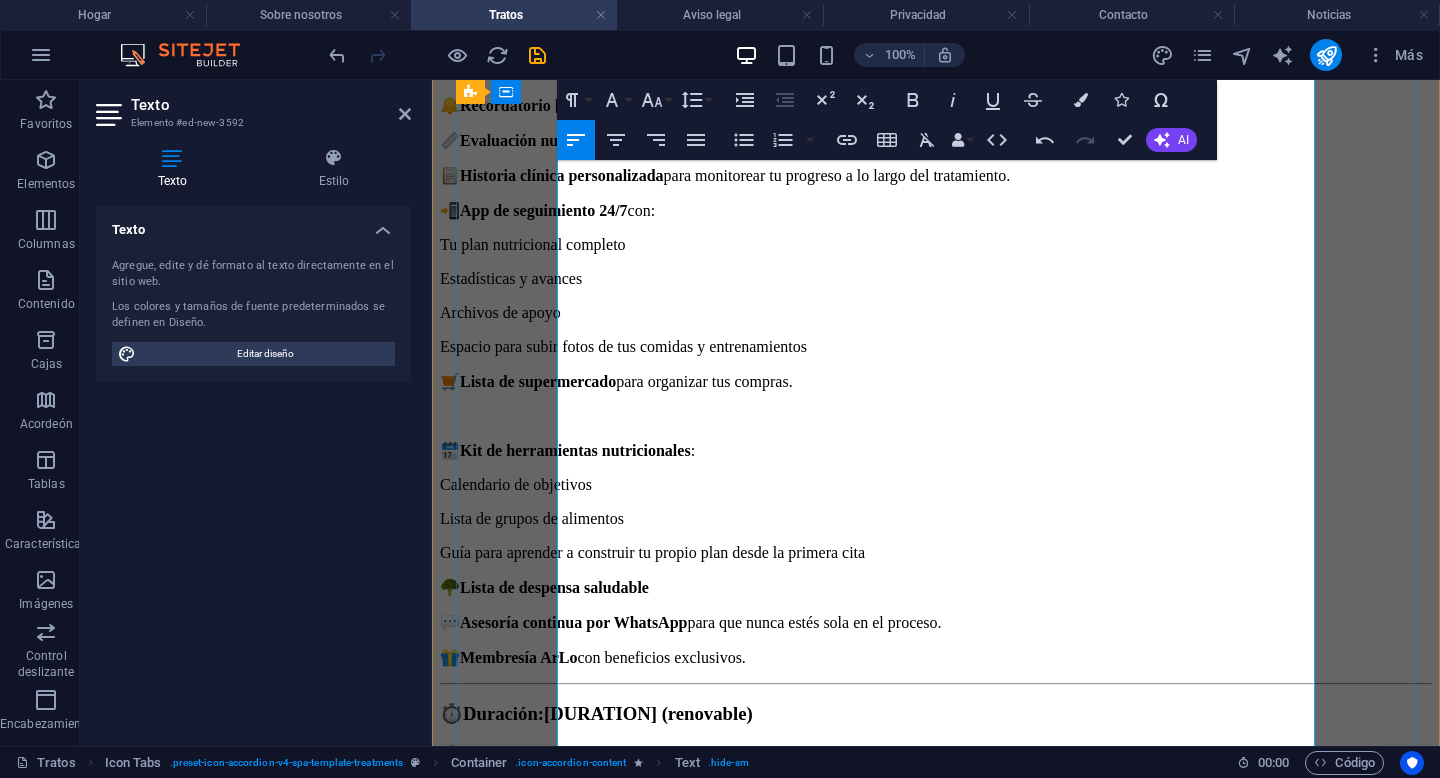 click on "darte a alcanzar tus metas. Este plan incluye:  - Recordatorio de 24 horas.  - Toma de medidas antropométricas, incluyendo peso, altura, circunferencia y pliegues cutáneos.  - Historia clínica para monitorear tu progreso.  - Aplicación de seguimiento que te proporcionará información detallada sobre tu plan nutricional las 24 horas, incluyendo estadísticas de tus medidas, objetivos a seguir y archivos que te enviará durante tu tratamiento para facilitarte el alcance de tus objetivos. También podrás compartir fotos de tus comidas y actividad física para obtener una asesoría más precisa.  - Lista de supermercados.  - Paquete especial diseñado para ayudarte a alcanzar tus metas, que incluirá un calendario para cumplir con tus objetivos, una lista de diferentes grupos de alimentos y un archivo que te enseñará a diseñar tus propios planos de alimentación desde tu primera consulta.  - Lista de despensa saludable.  - Atención a través de WhatsApp para brindarte apoyo siempre que lo necesites." at bounding box center [936, 1030] 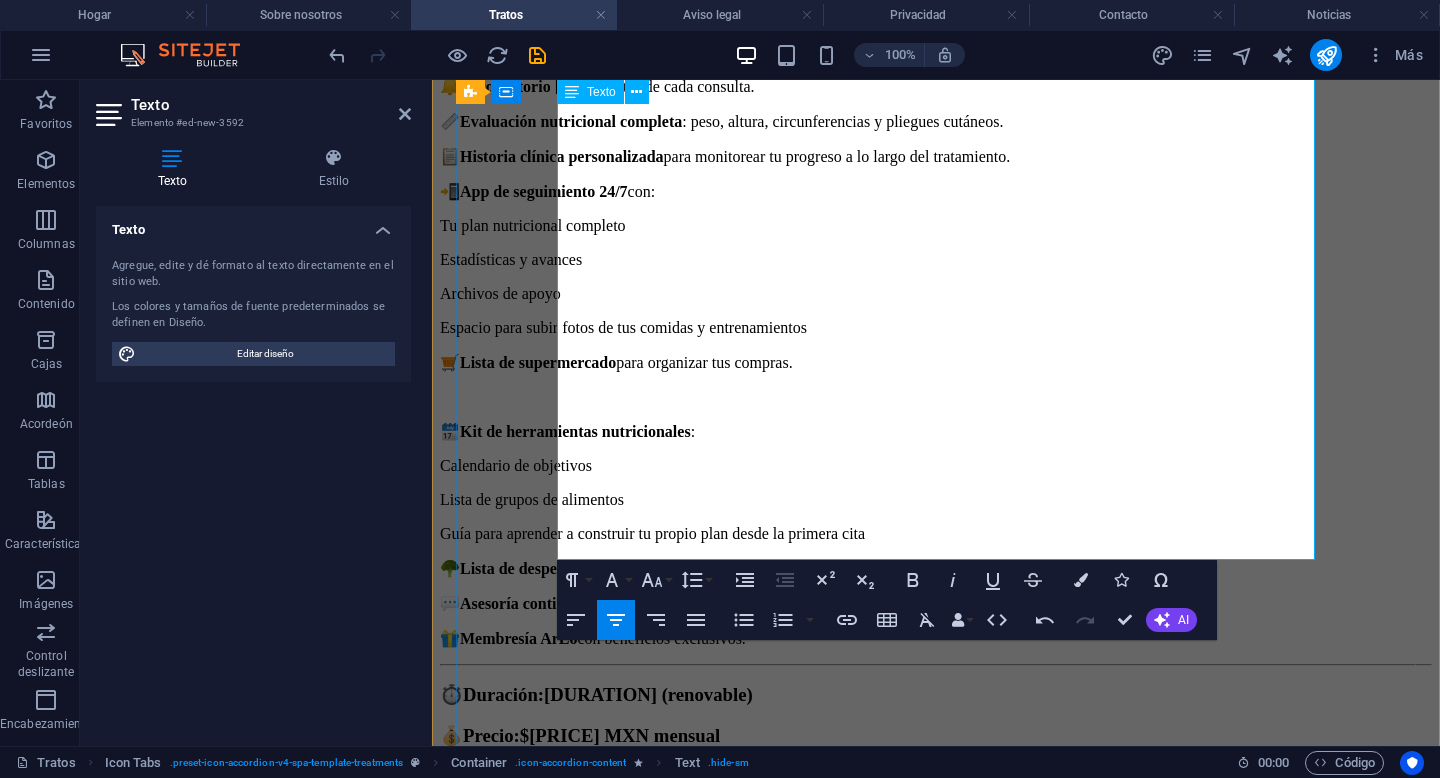 scroll, scrollTop: 1957, scrollLeft: 0, axis: vertical 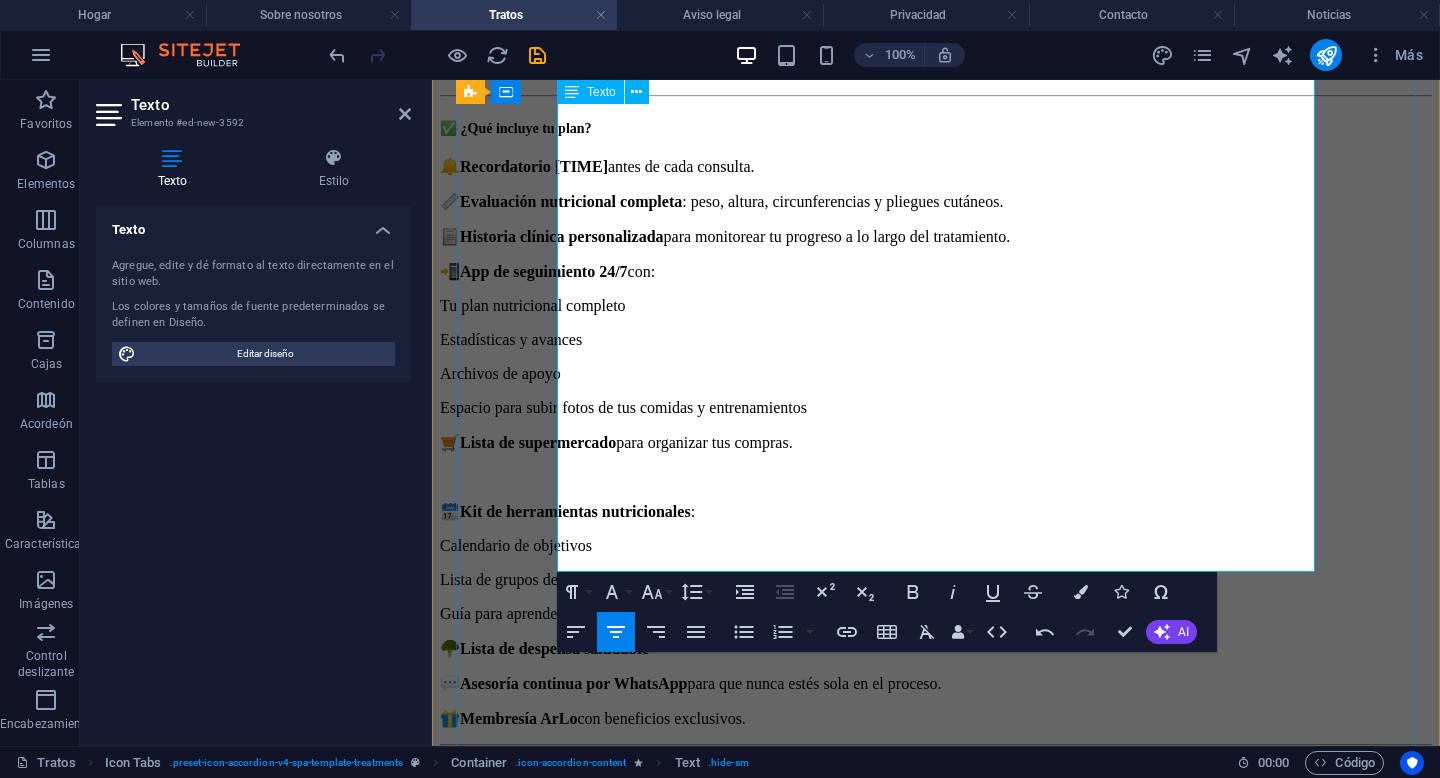 click on "🎁  Membresía ArLo  con beneficios exclusivos." at bounding box center (936, 718) 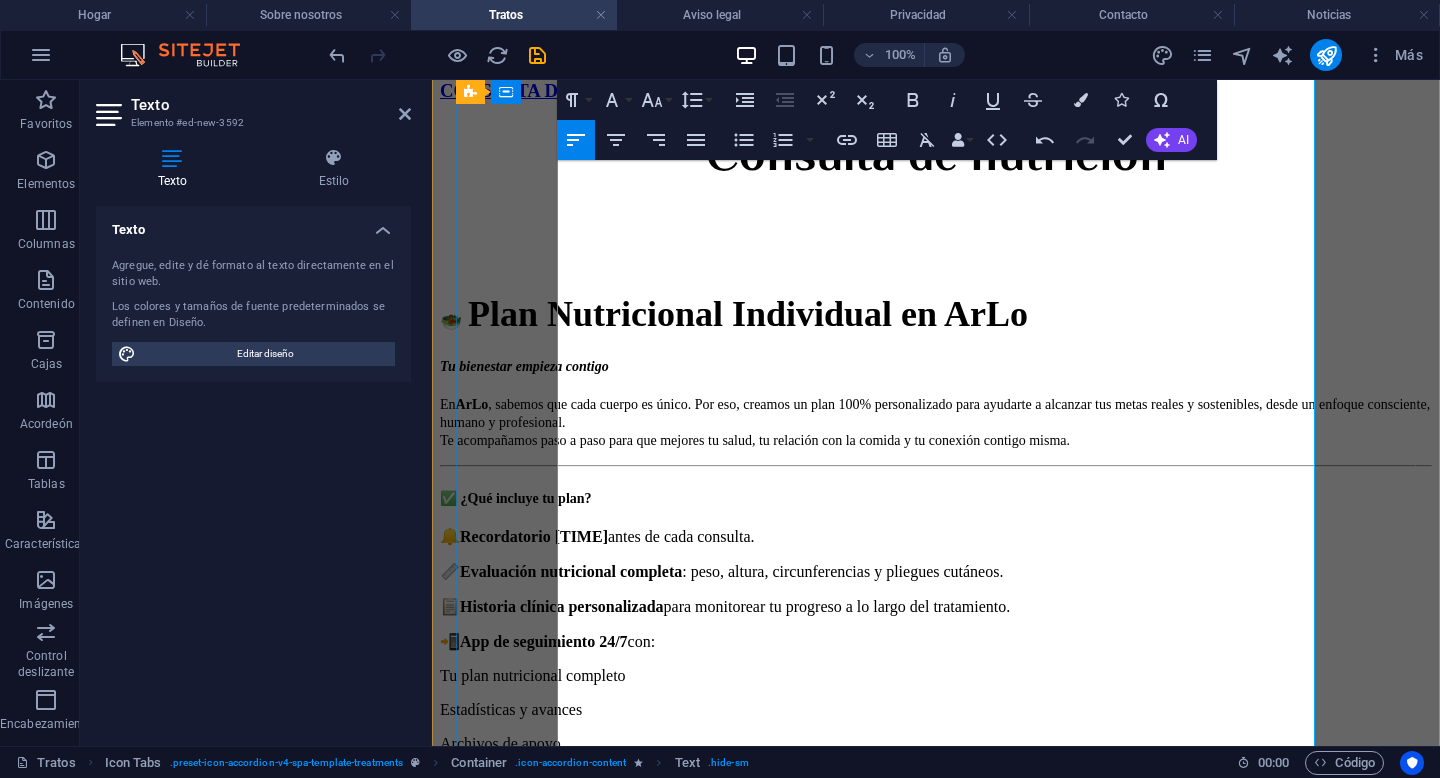 scroll, scrollTop: 1567, scrollLeft: 0, axis: vertical 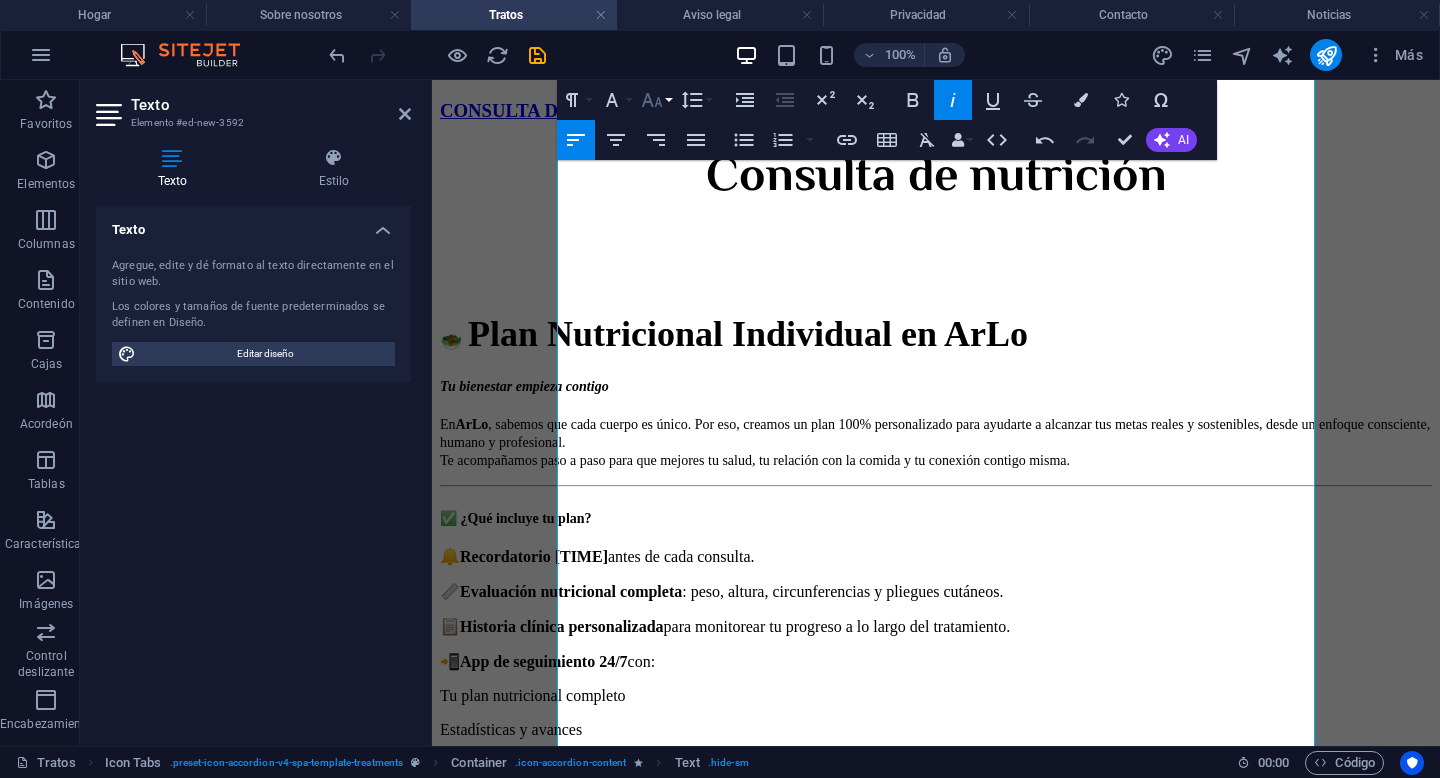click 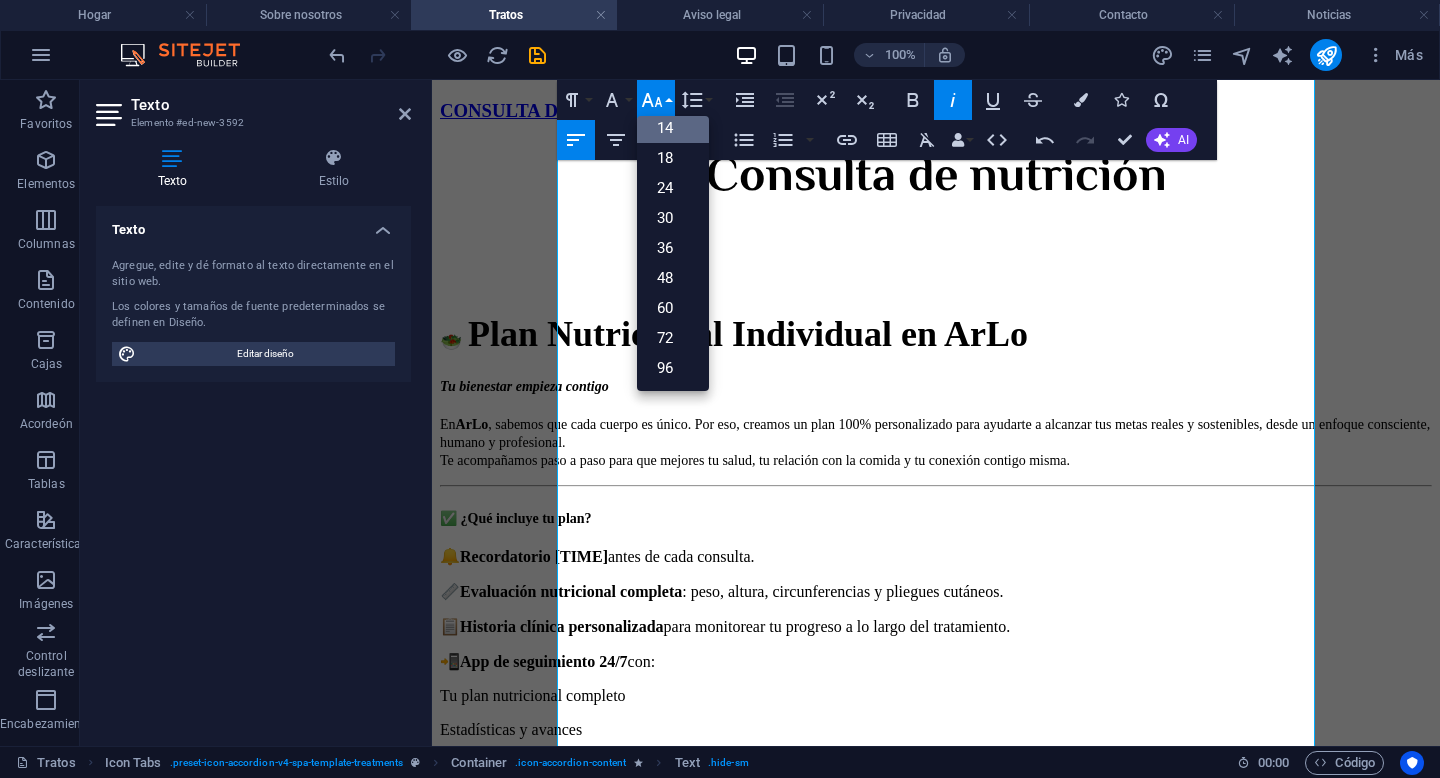 click on "14" at bounding box center [665, 128] 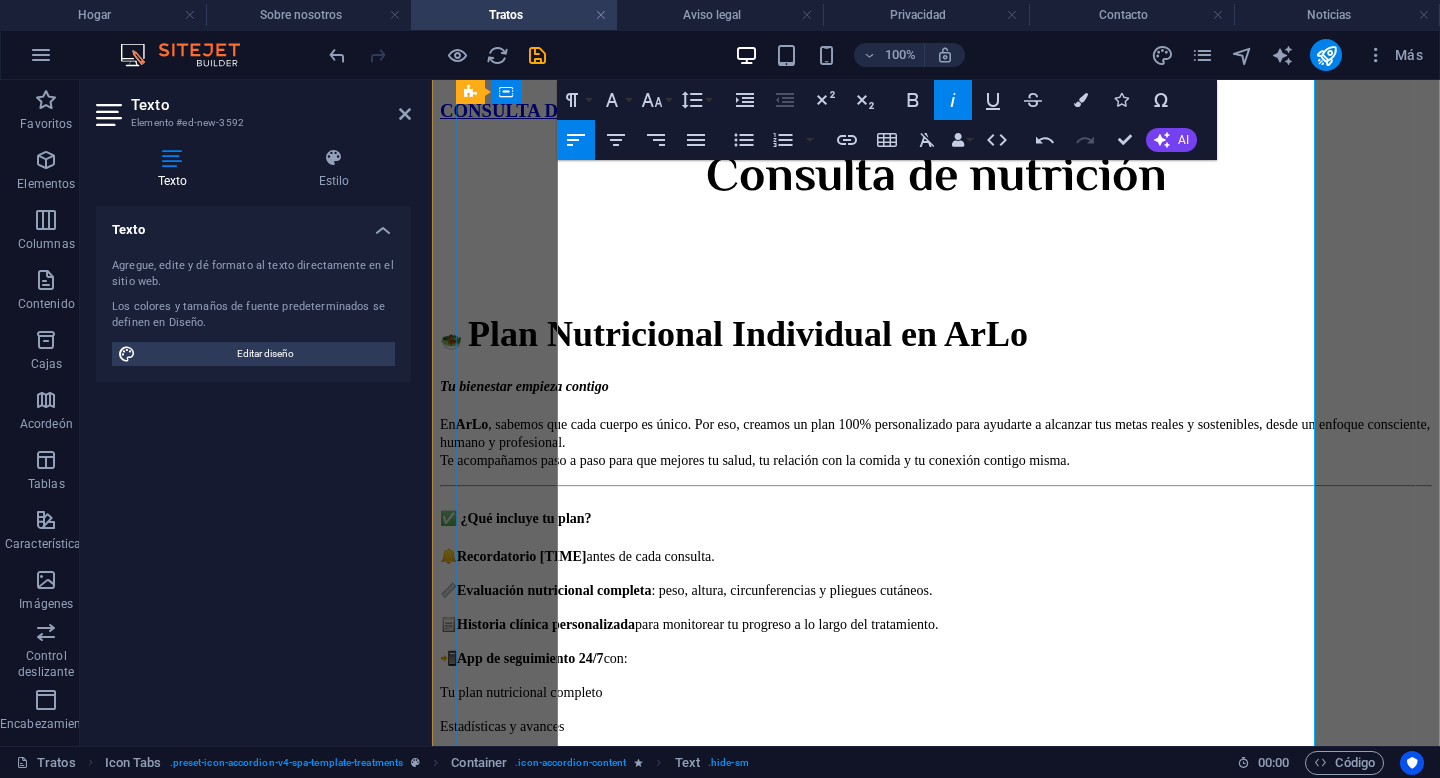 click on "Espacio para subir fotos de tus comidas y entrenamientos" at bounding box center [936, 794] 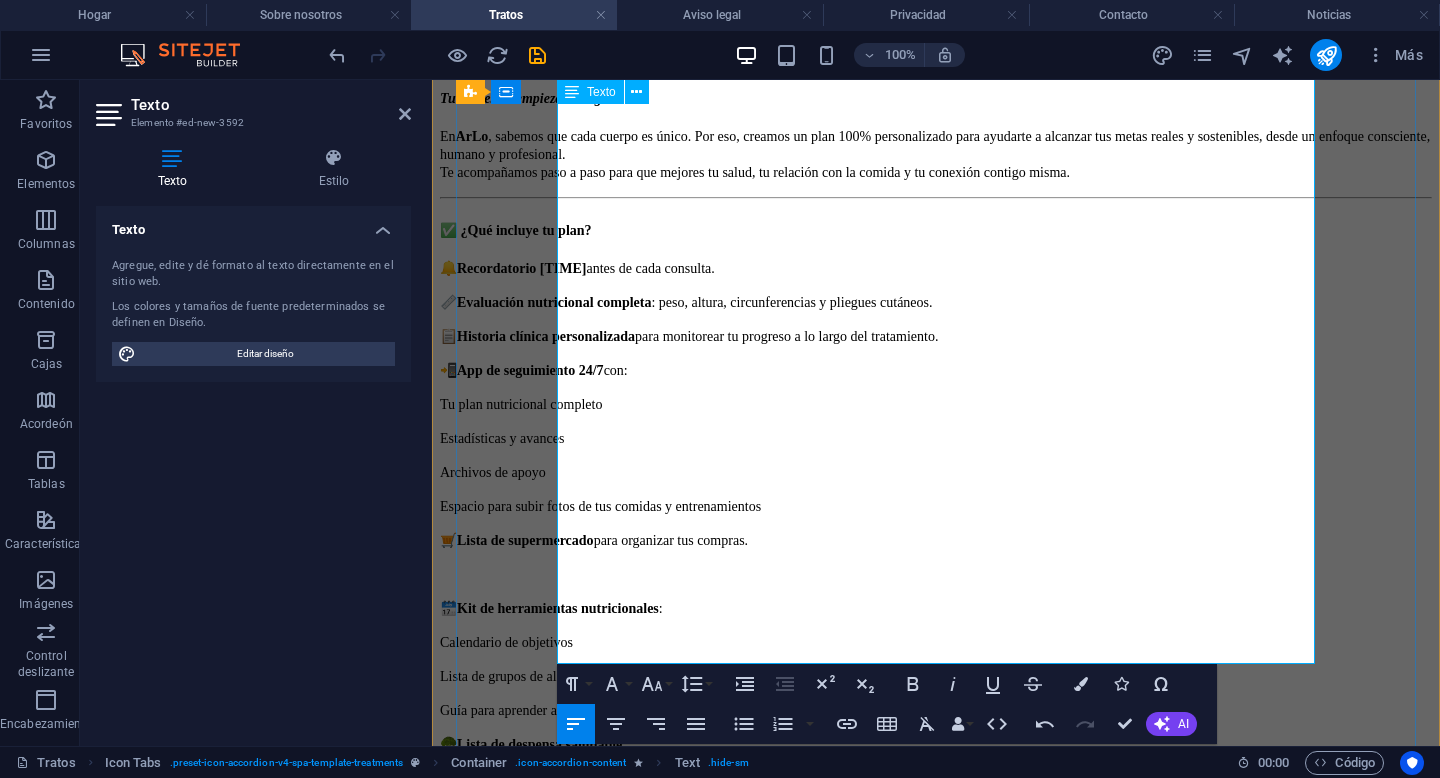 scroll, scrollTop: 1869, scrollLeft: 0, axis: vertical 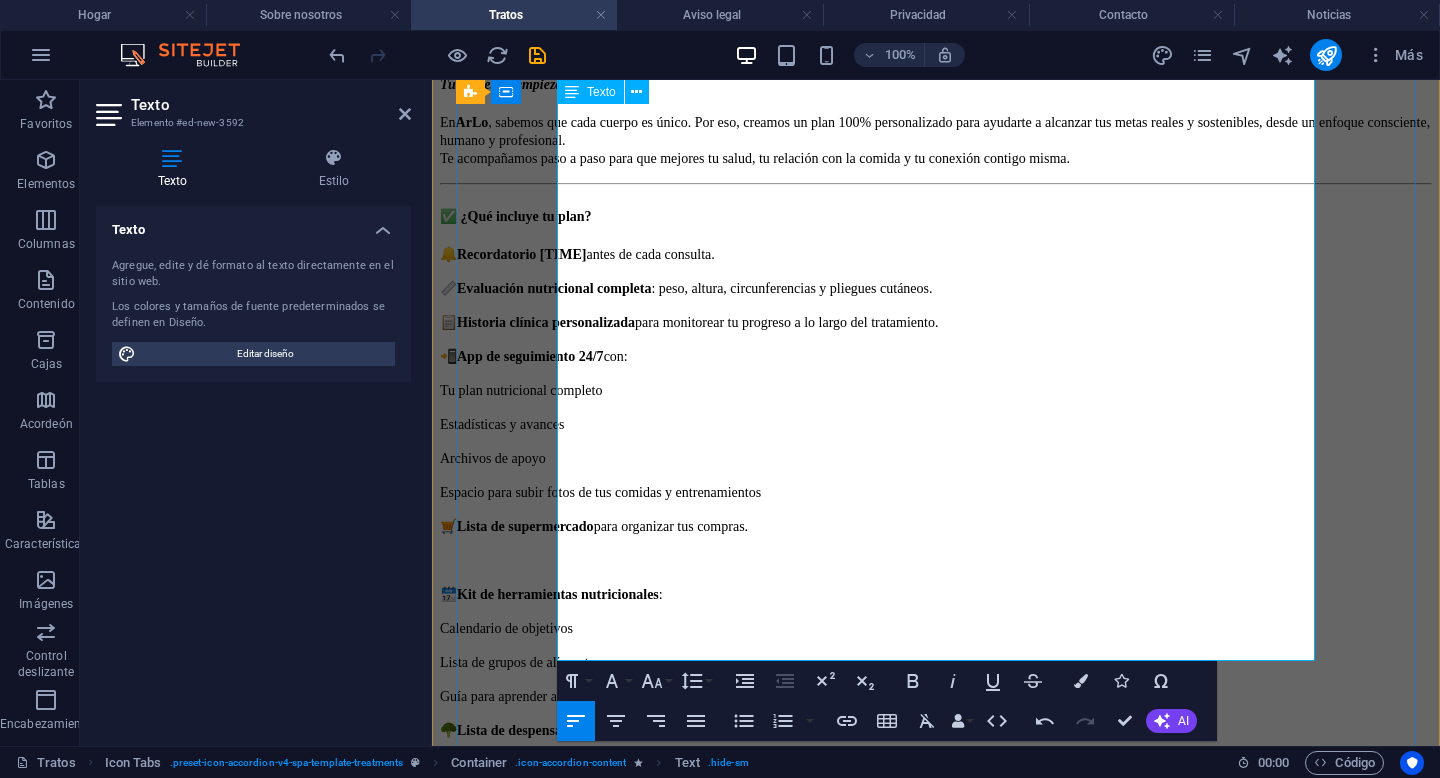 drag, startPoint x: 853, startPoint y: 626, endPoint x: 557, endPoint y: 590, distance: 298.18115 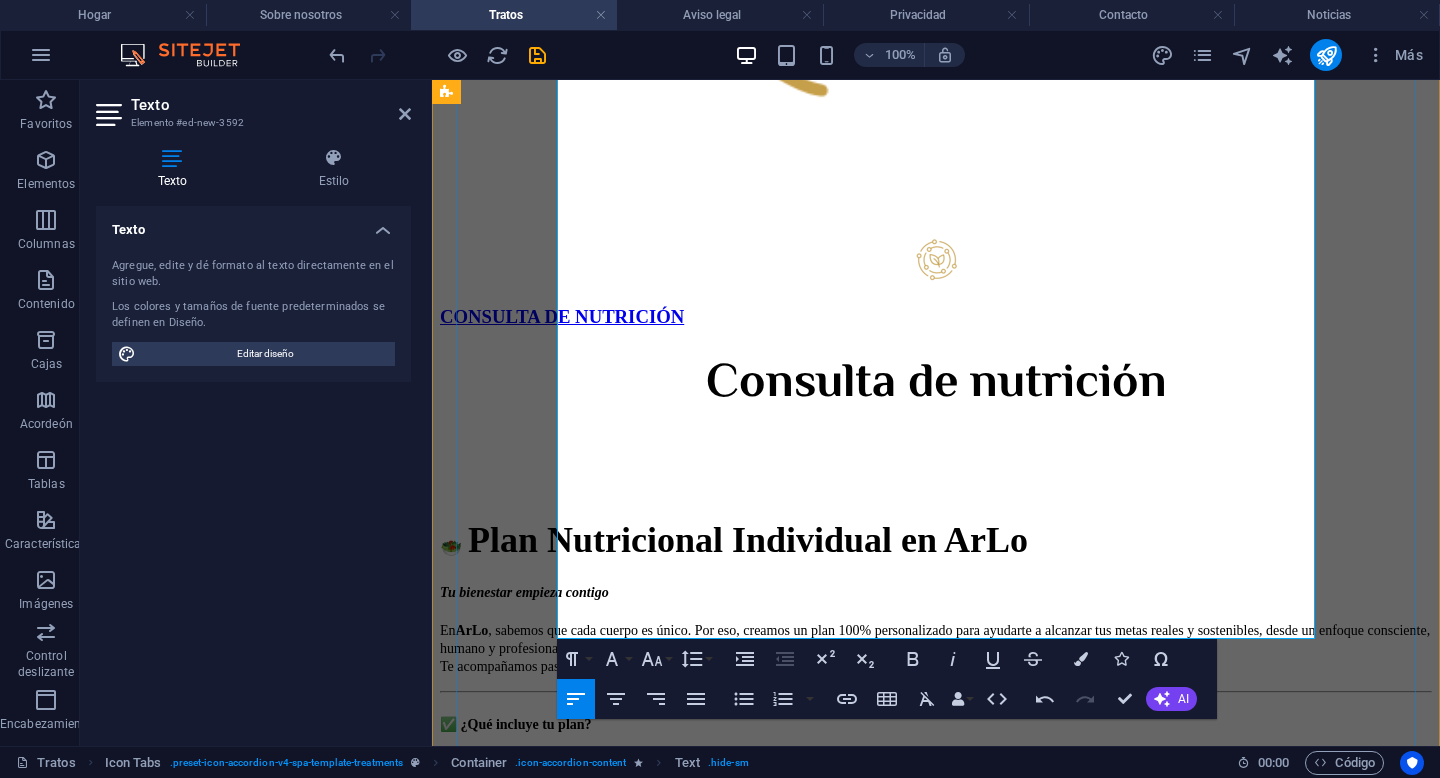 scroll, scrollTop: 1930, scrollLeft: 0, axis: vertical 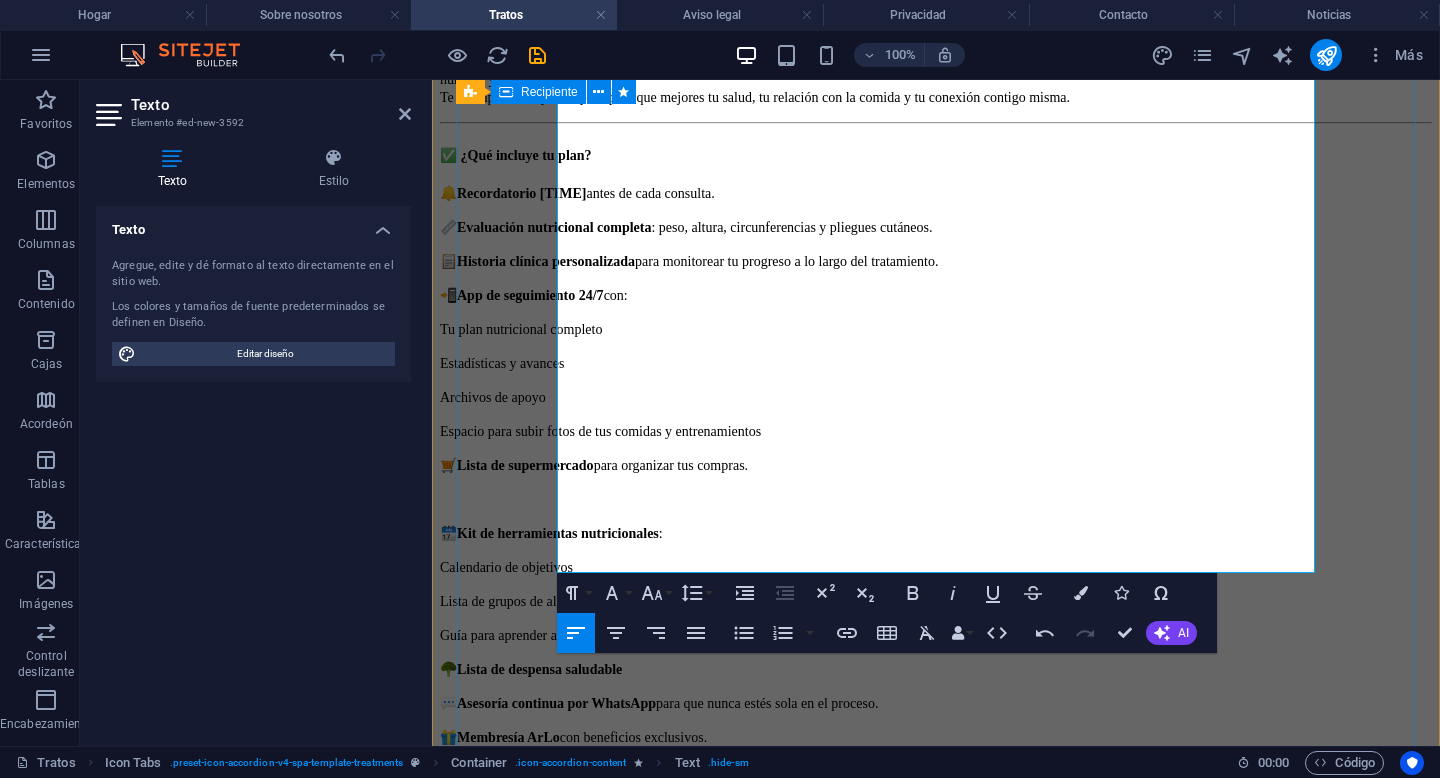 drag, startPoint x: 1049, startPoint y: 500, endPoint x: 553, endPoint y: 441, distance: 499.49673 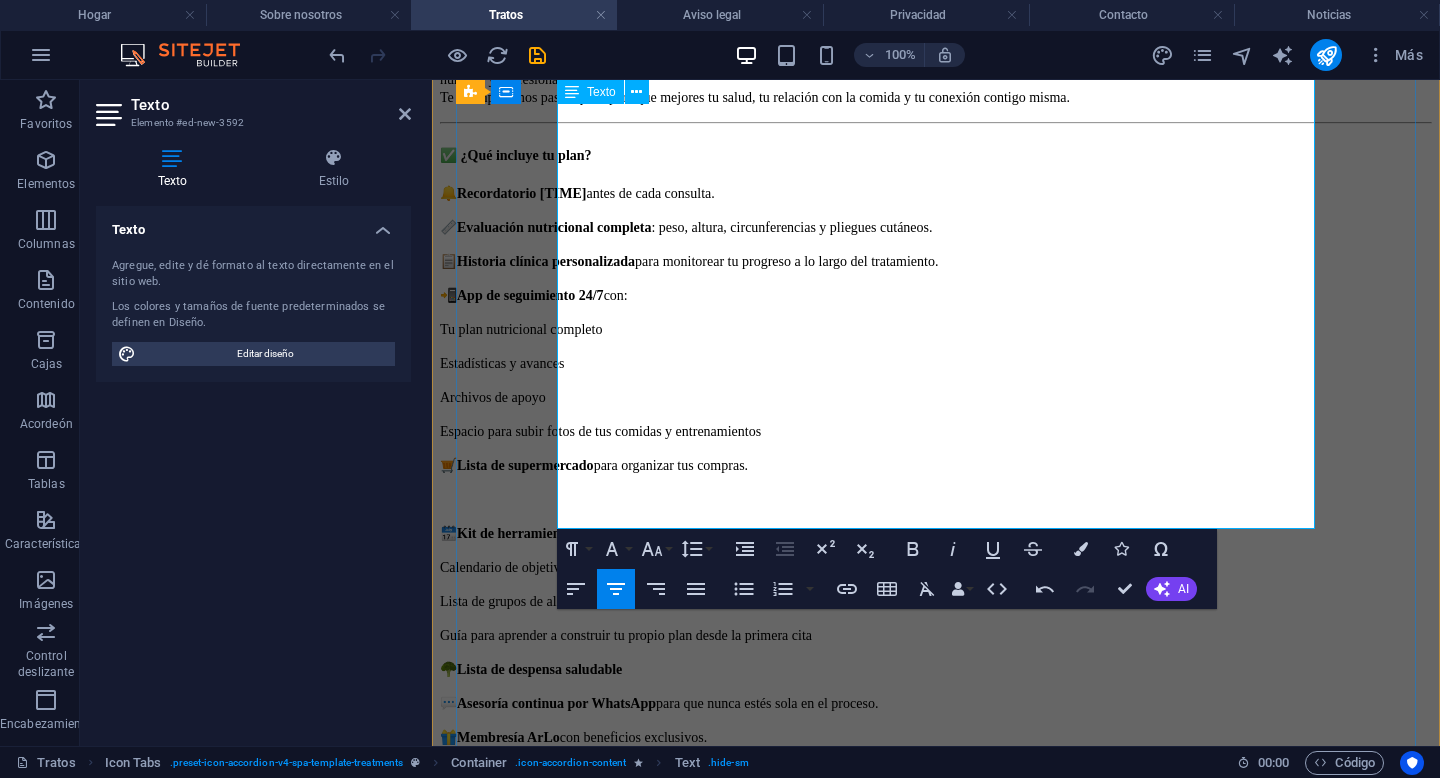 click at bounding box center [936, 850] 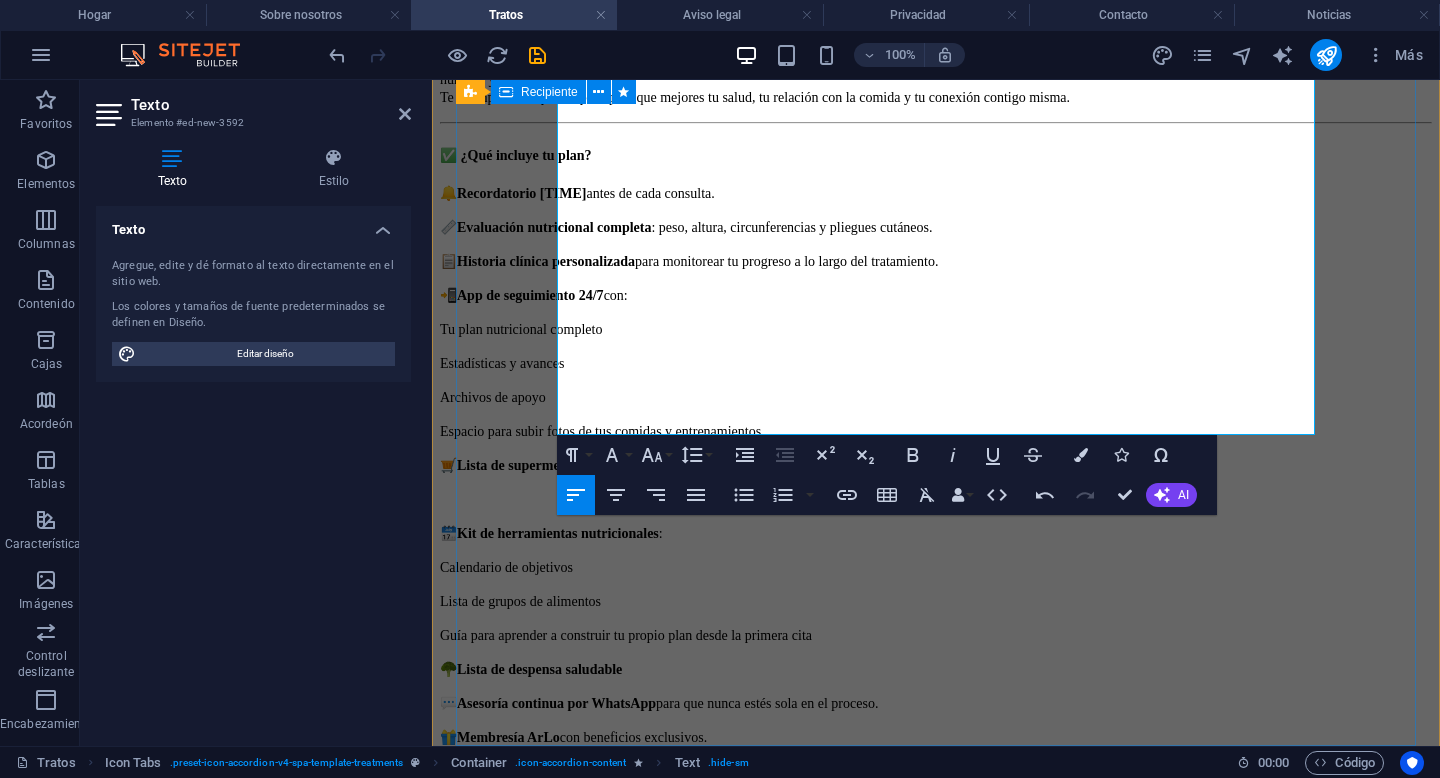 click on "Consulta de nutrición 🥗   Plan Nutricional Individual en ArLo Tu bienestar empieza contigo En  ArLo , sabemos que cada cuerpo es único. Por eso, creamos un plan 100% personalizado para ayudarte a alcanzar tus metas reales y sostenibles, desde un enfoque consciente, humano y profesional. Te acompañamos paso a paso para que mejores tu salud, tu relación con la comida y tu conexión contigo misma. ✅ ¿Qué incluye tu plan? 🔔  Recordatorio 24 horas  antes de cada consulta. 📏  Evaluación nutricional completa : peso, altura, circunferencias y pliegues cutáneos. 📋  Historia clínica personalizada  para monitorear tu progreso a lo largo del tratamiento. 📲  App de seguimiento 24/7  con: Tu plan nutricional completo Estadísticas y avances Archivos de apoyo Espacio para subir fotos de tus comidas y entrenamientos 🛒  Lista de supermercado  para organizar tus compras. 🗓️  Kit de herramientas nutricionales : Calendario de objetivos Lista de grupos de alimentos 🥦  💬  🎁  Contáctanos" at bounding box center (936, 369) 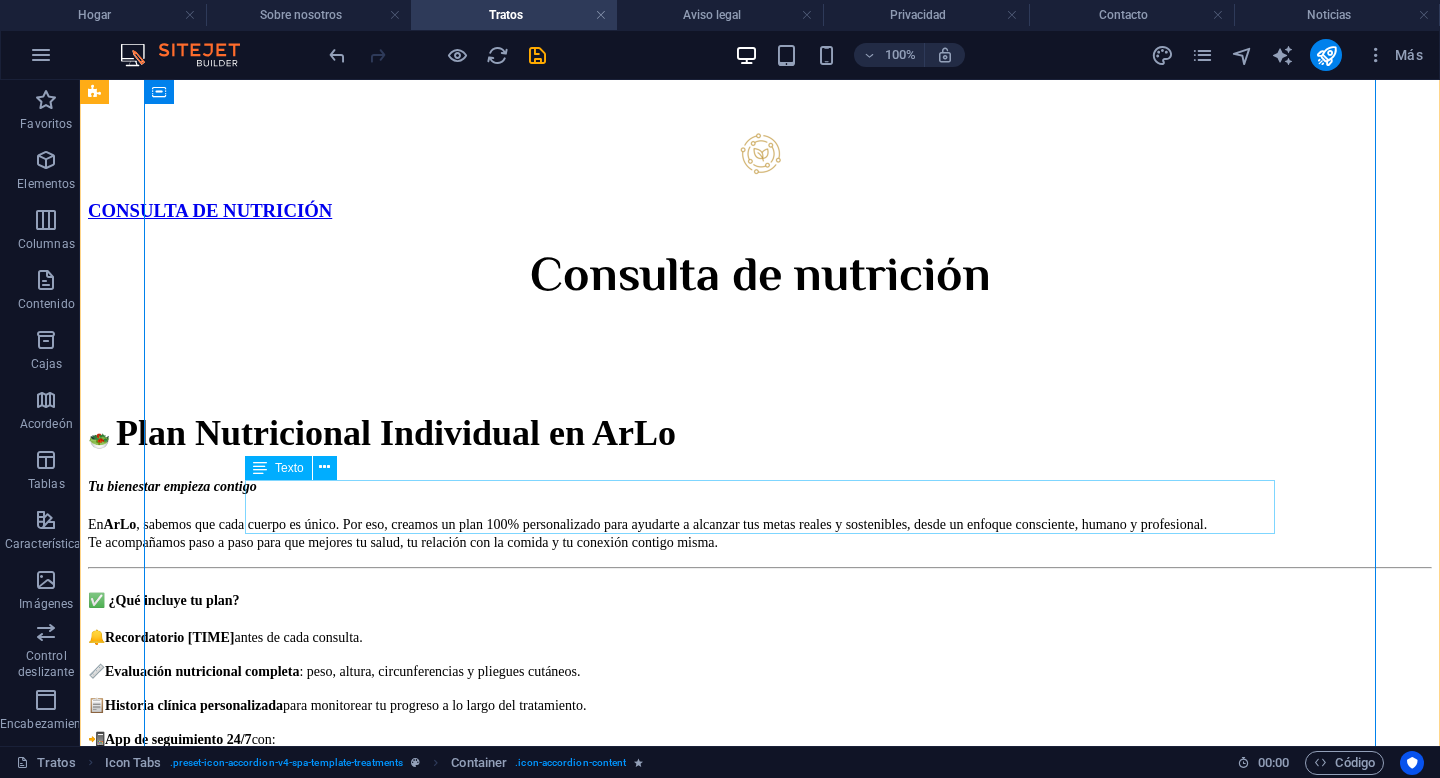 scroll, scrollTop: 2048, scrollLeft: 0, axis: vertical 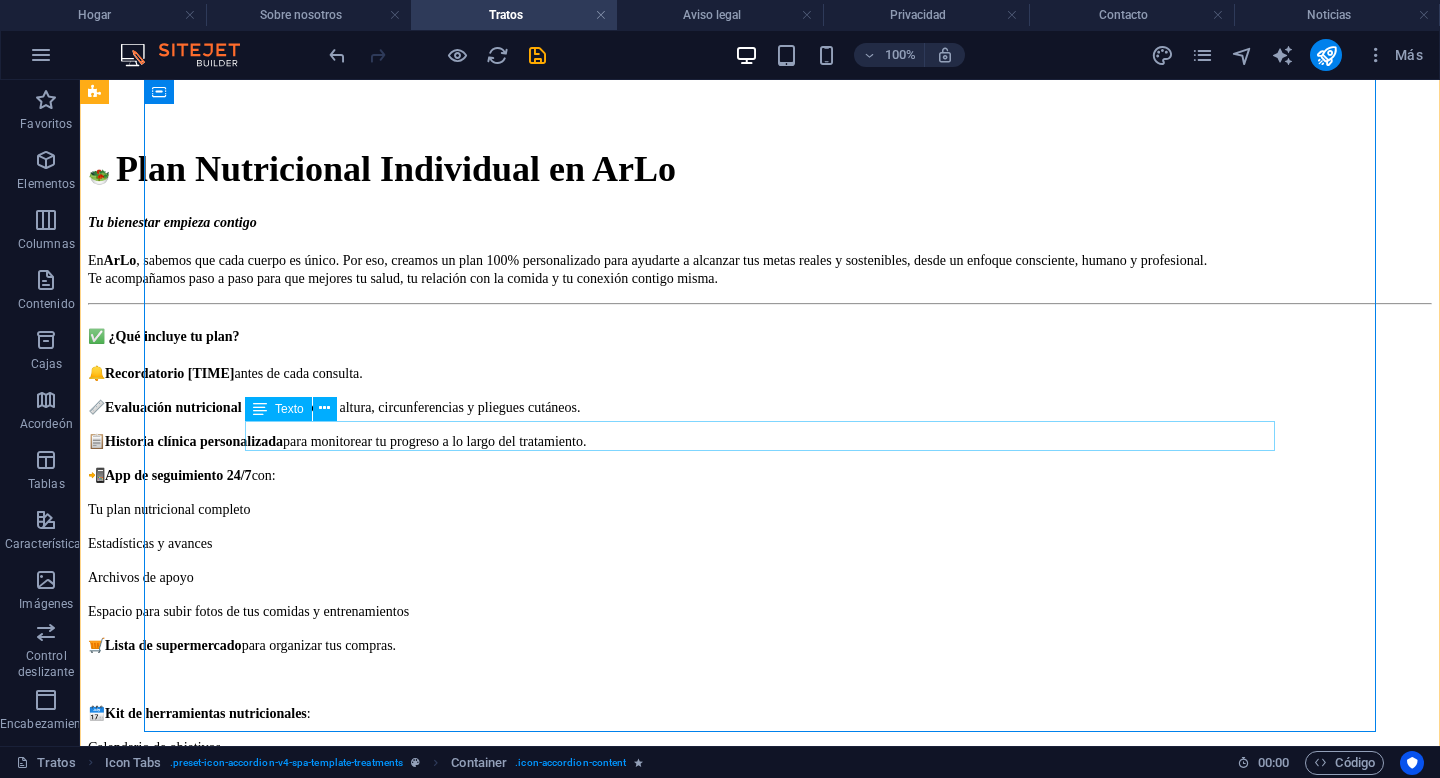 click on "60 minutos 90 minutos" at bounding box center (760, 953) 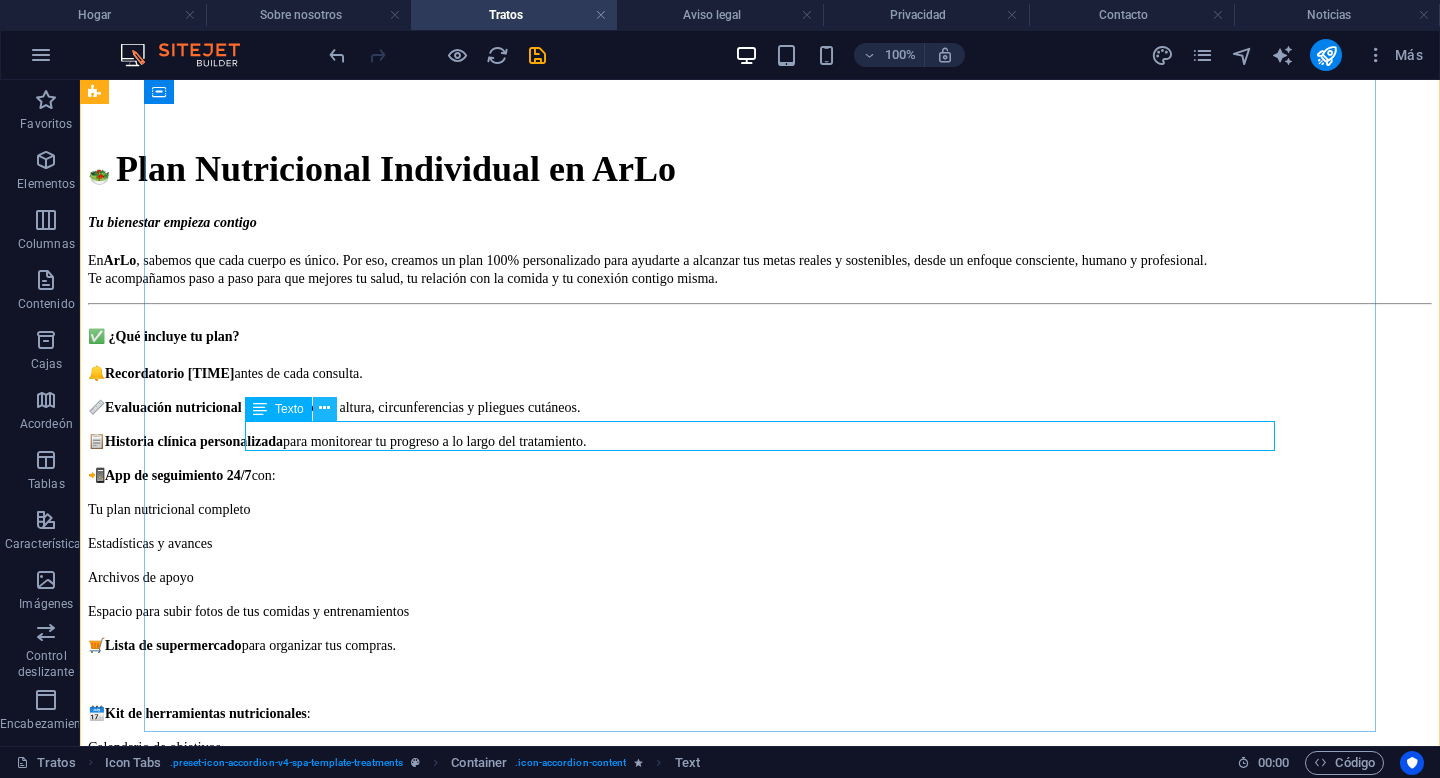 click at bounding box center [324, 408] 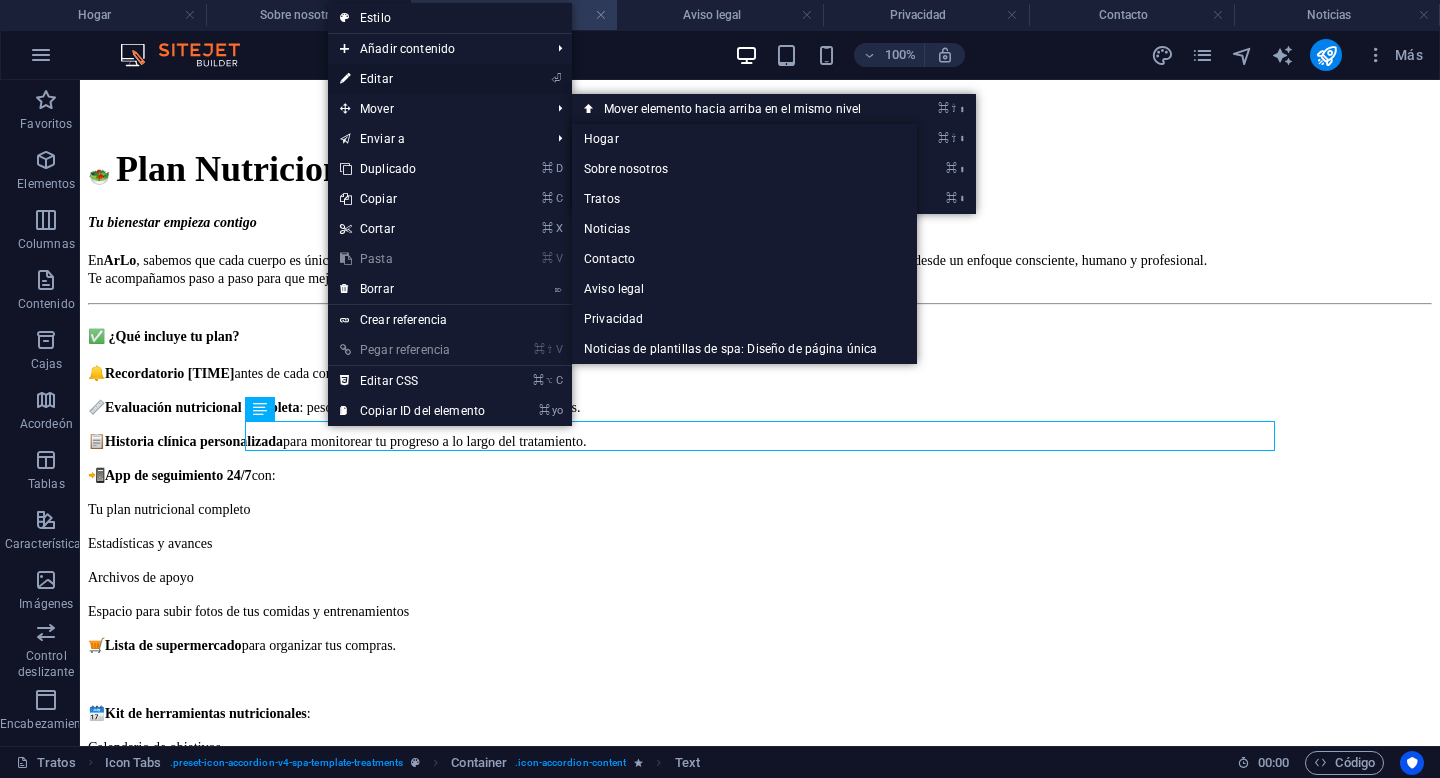 click on "⏎ Editar" at bounding box center (412, 79) 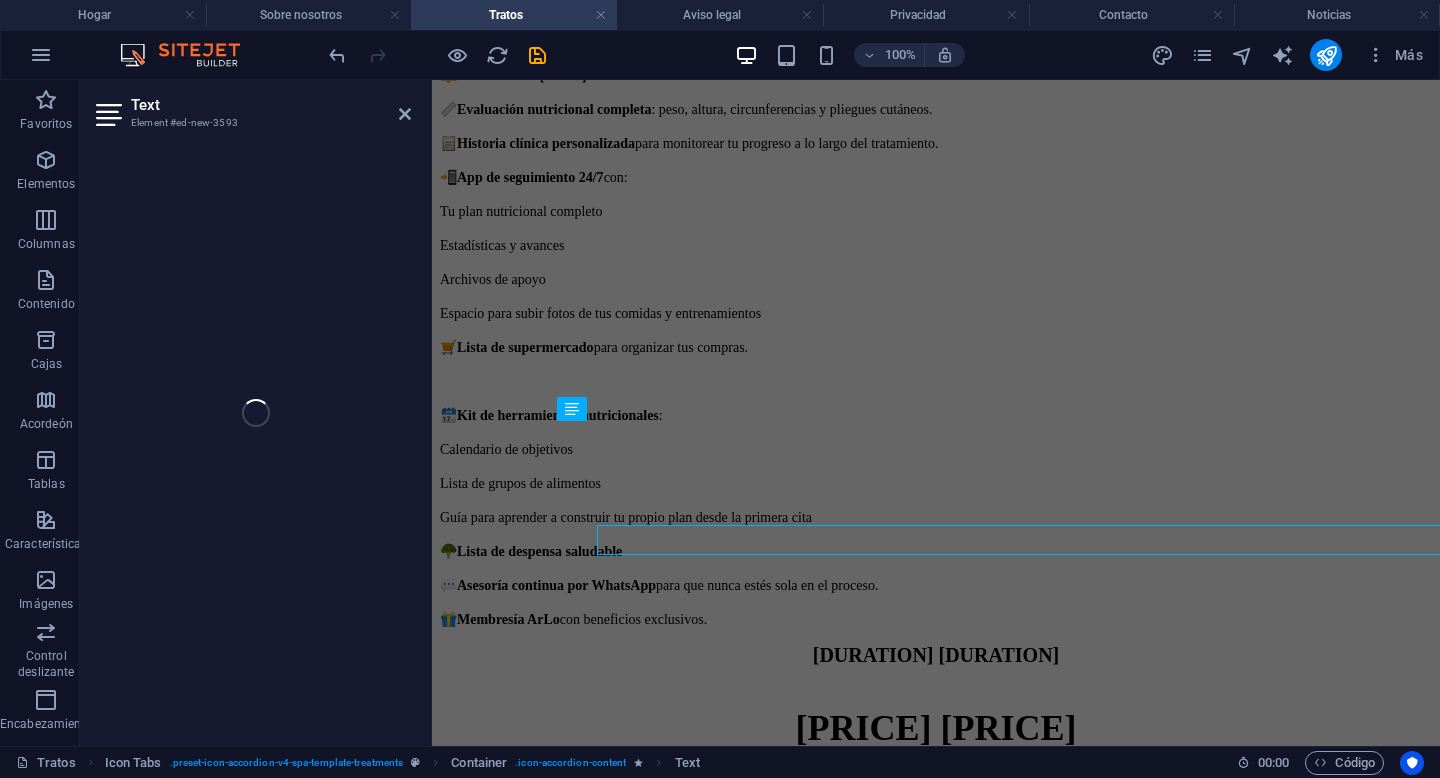 scroll, scrollTop: 1944, scrollLeft: 0, axis: vertical 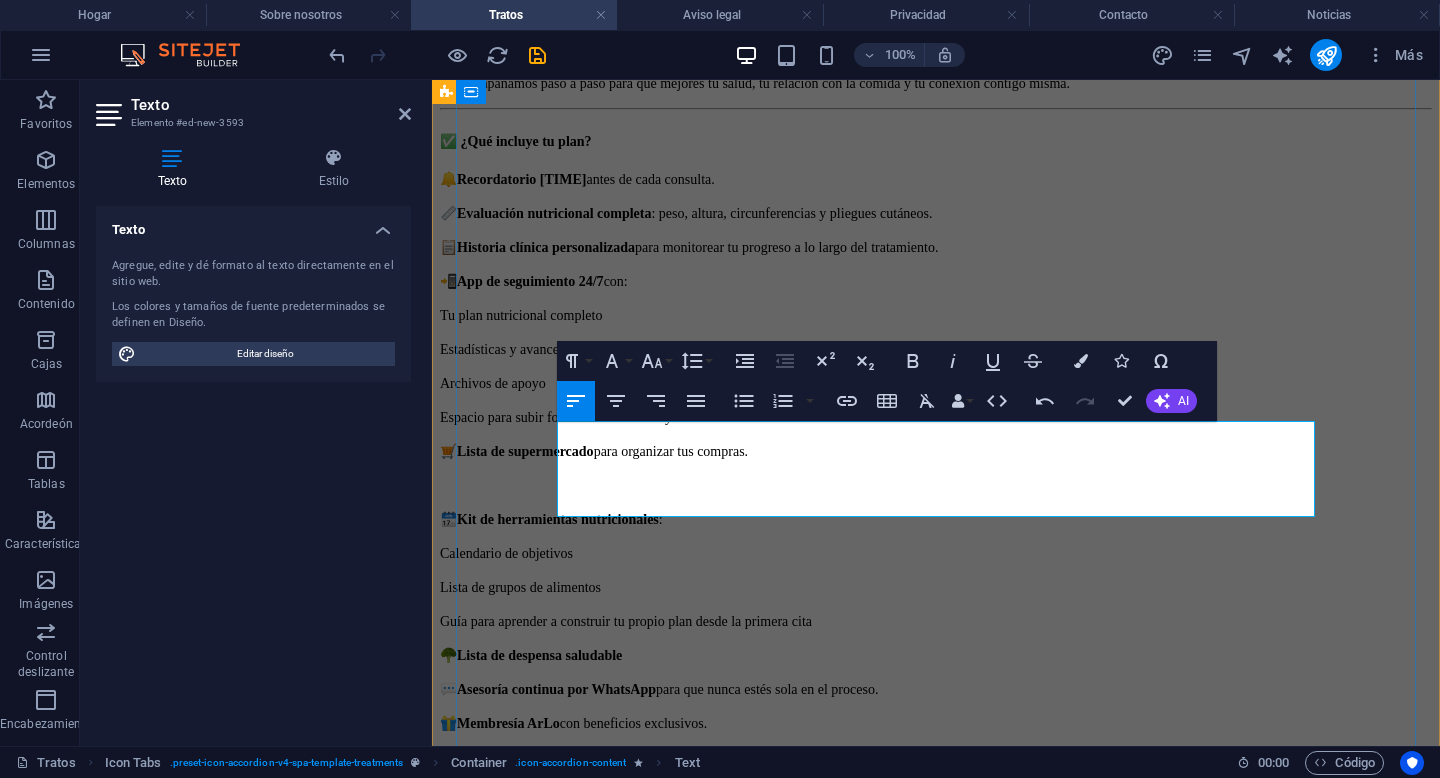drag, startPoint x: 559, startPoint y: 454, endPoint x: 867, endPoint y: 462, distance: 308.10388 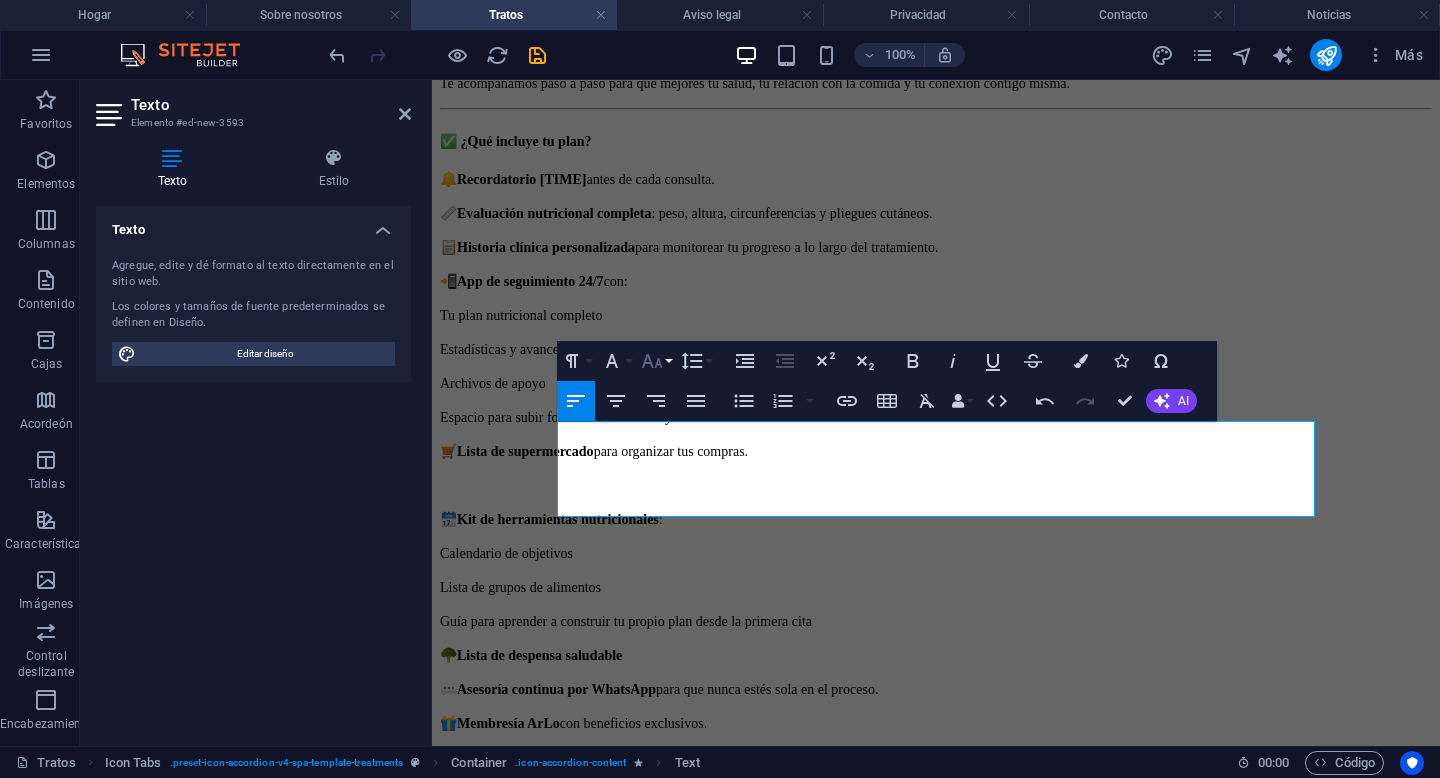 click 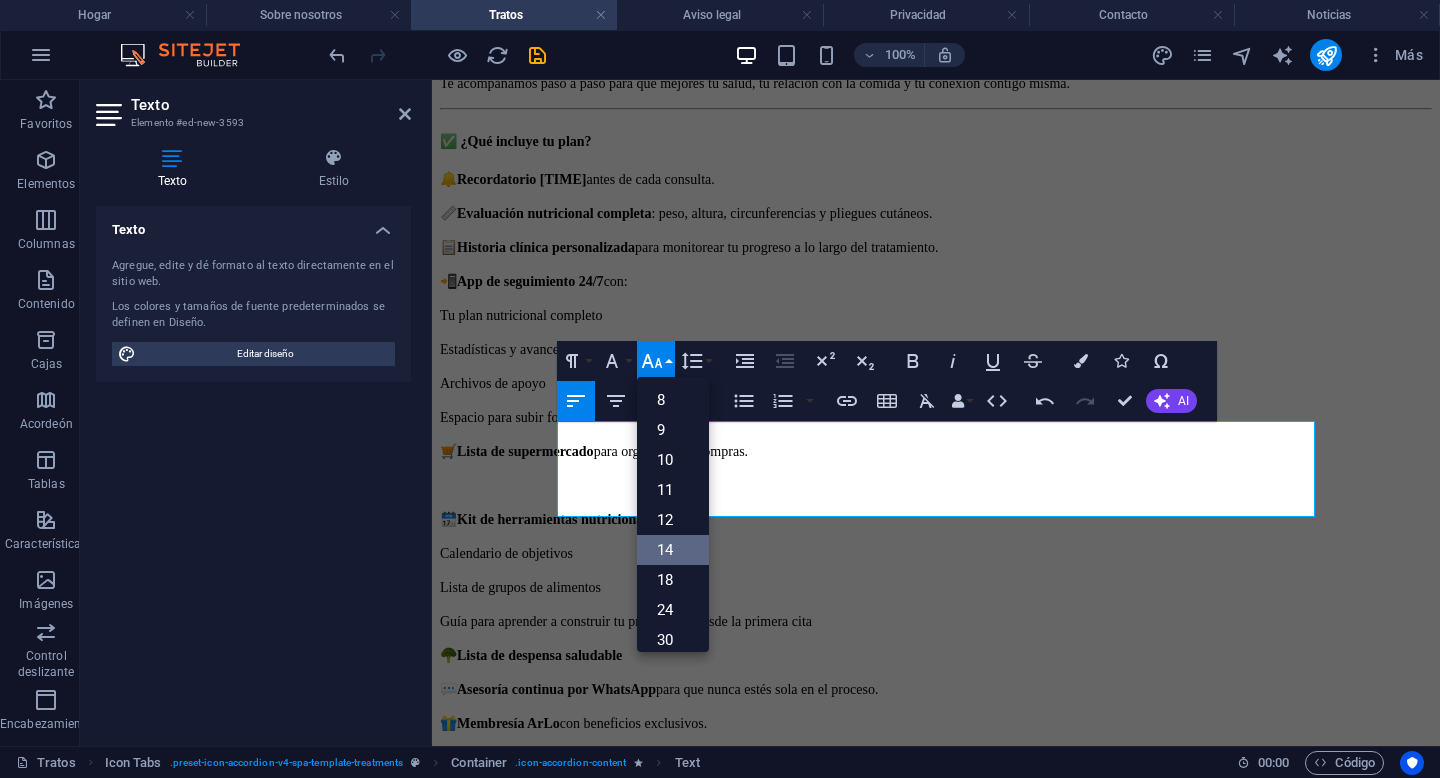 click on "14" at bounding box center [665, 550] 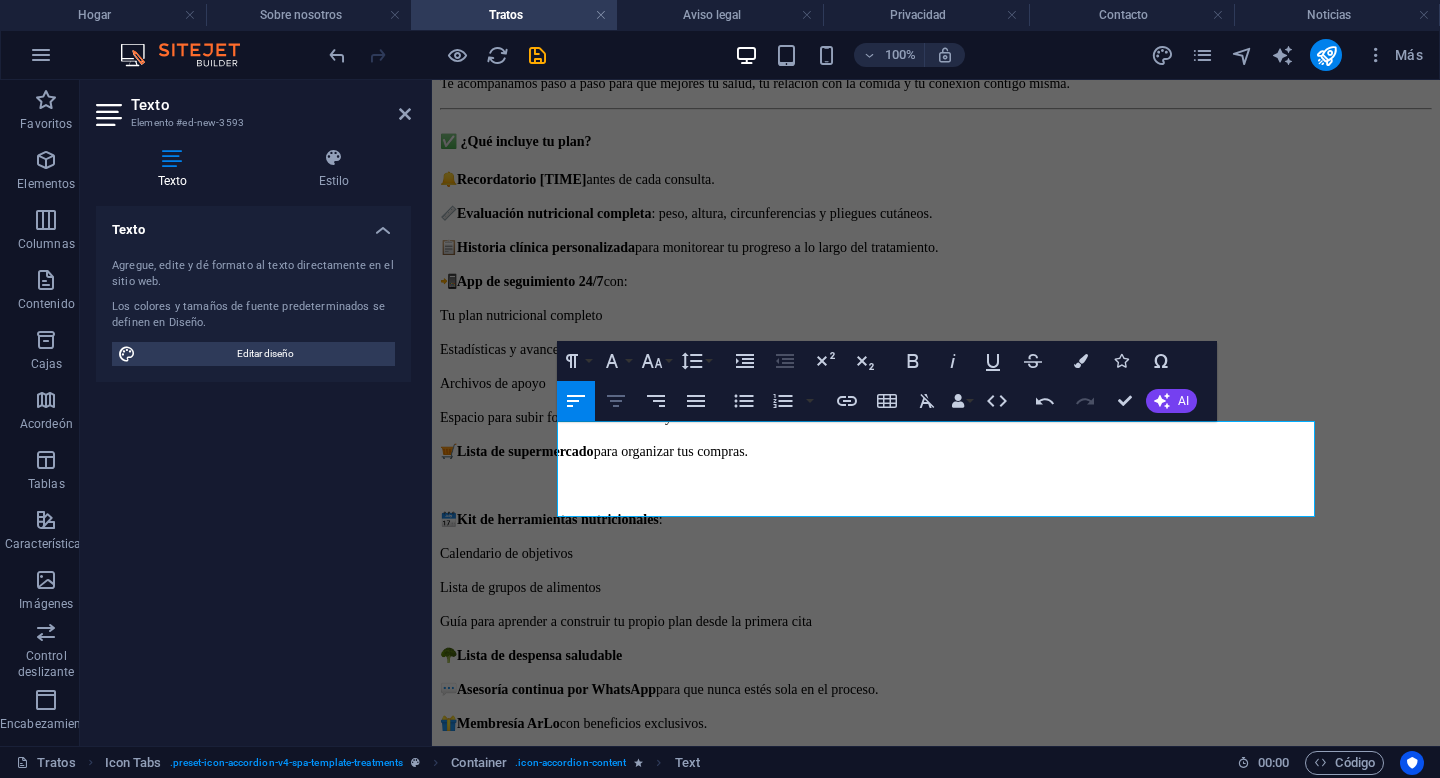 click 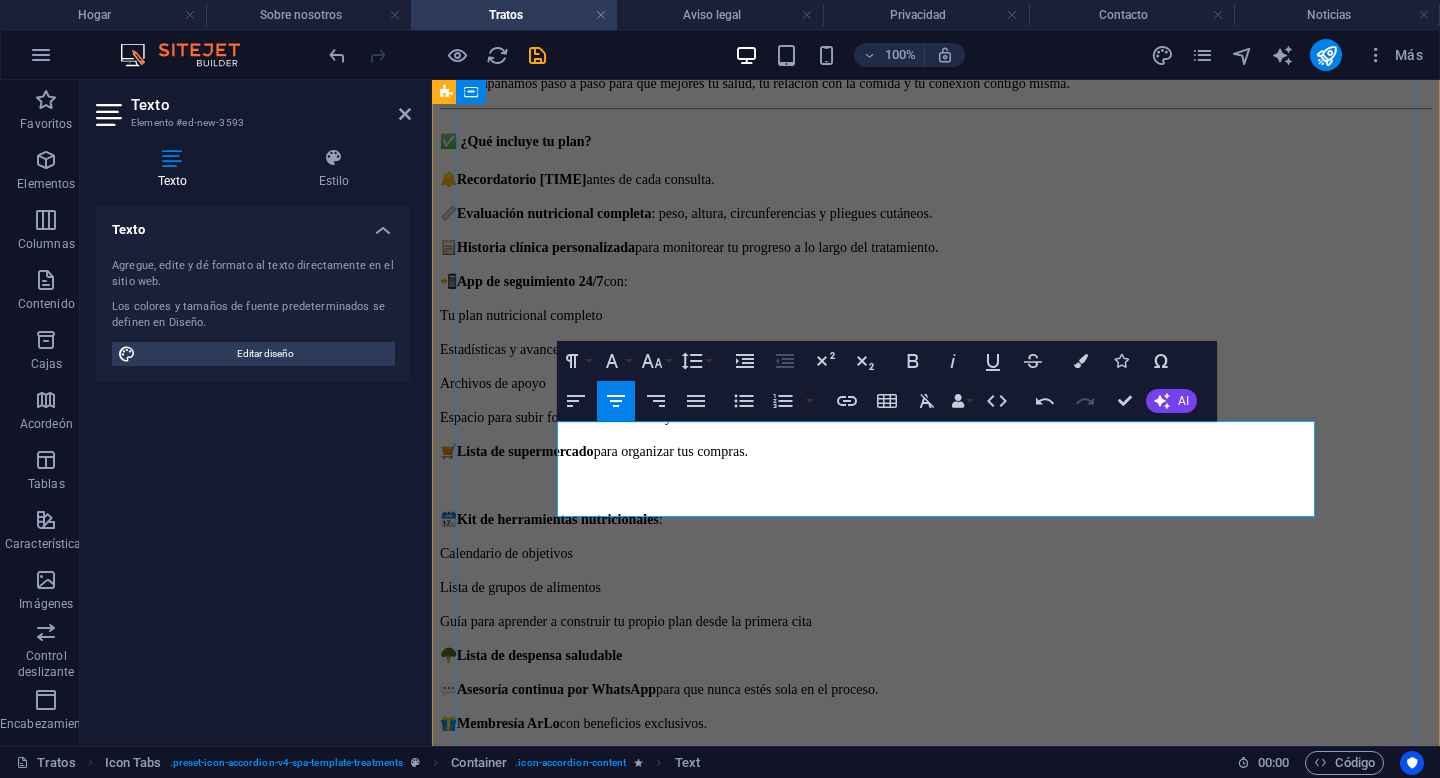 click on "🏠  Modalidad:  Presencial o en línea (videollamada)" at bounding box center (935, 844) 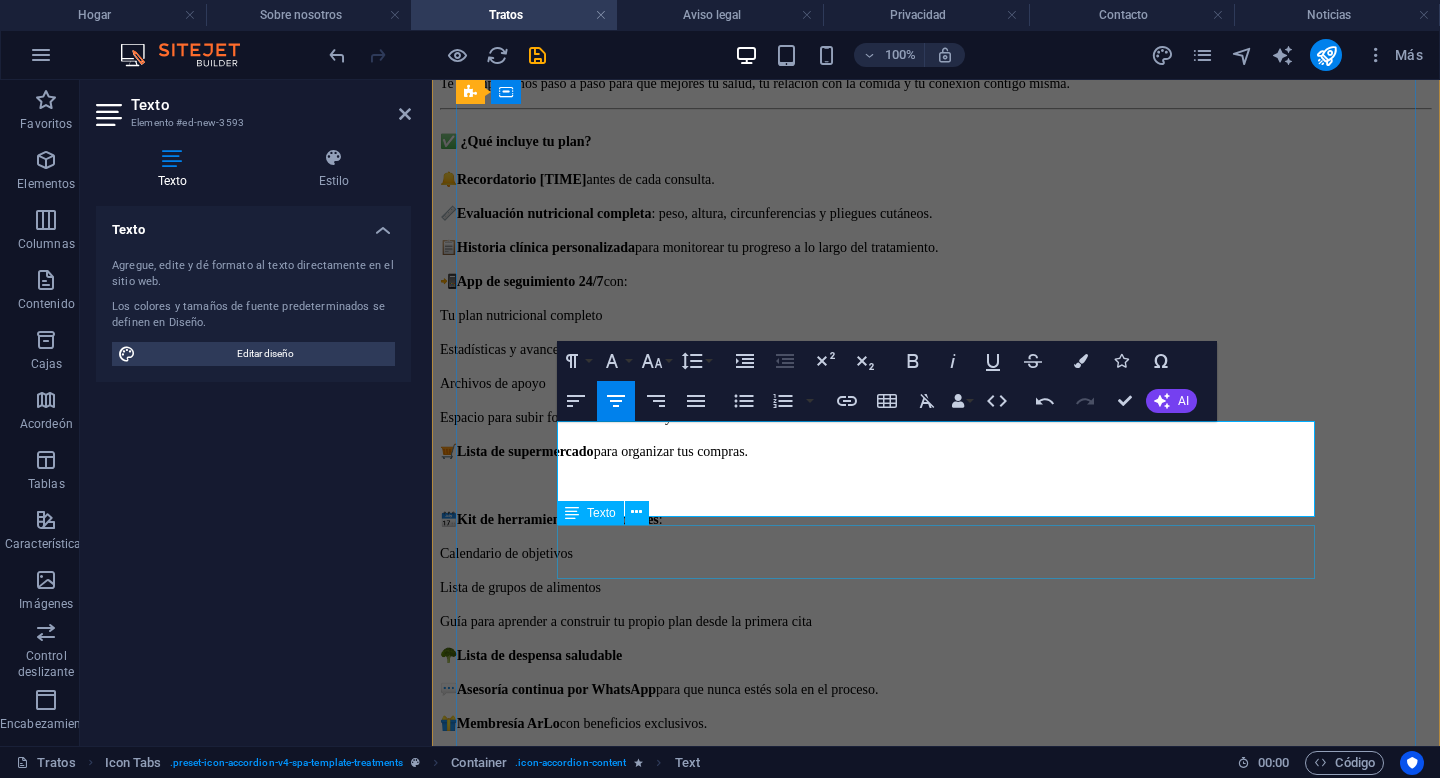 click on "$800.00 $650.00" at bounding box center [936, 956] 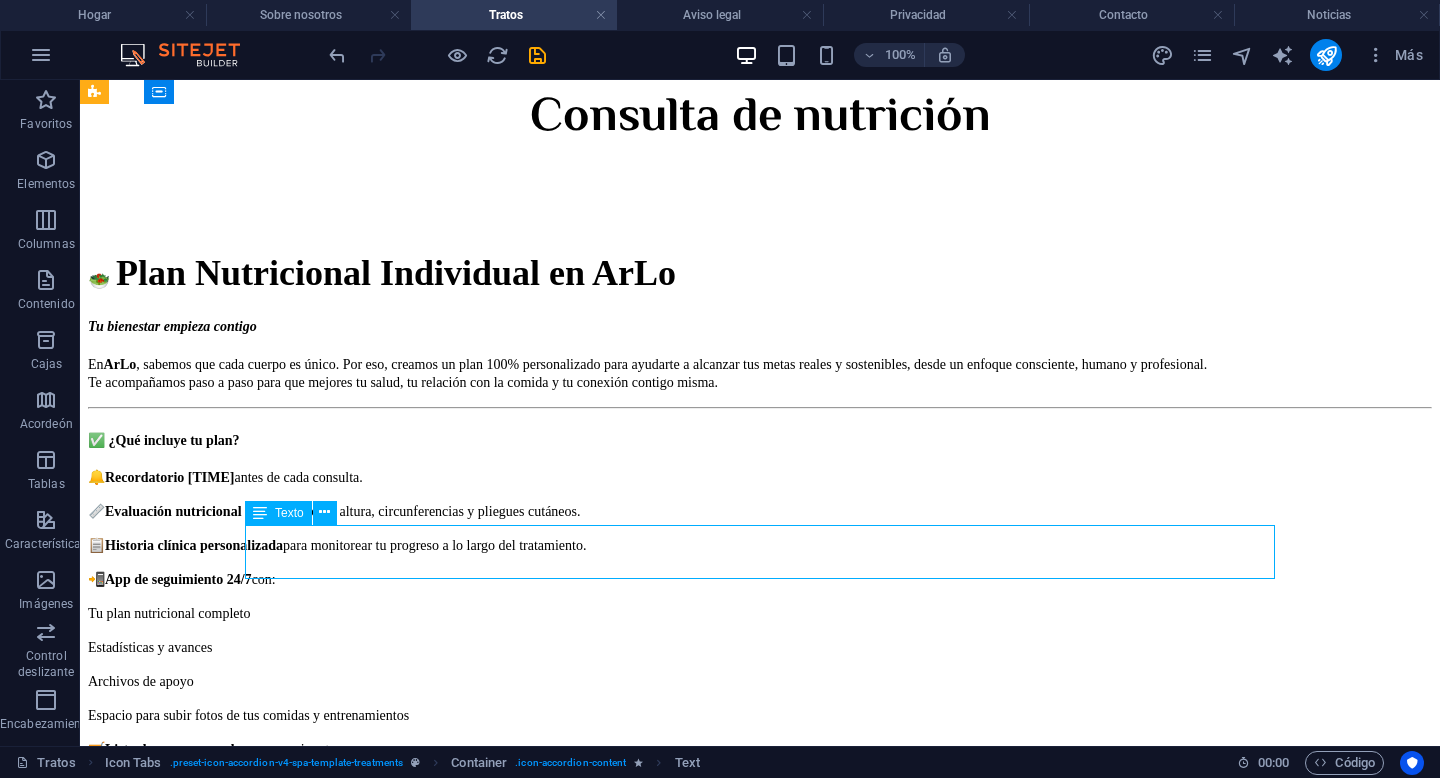 scroll, scrollTop: 2048, scrollLeft: 0, axis: vertical 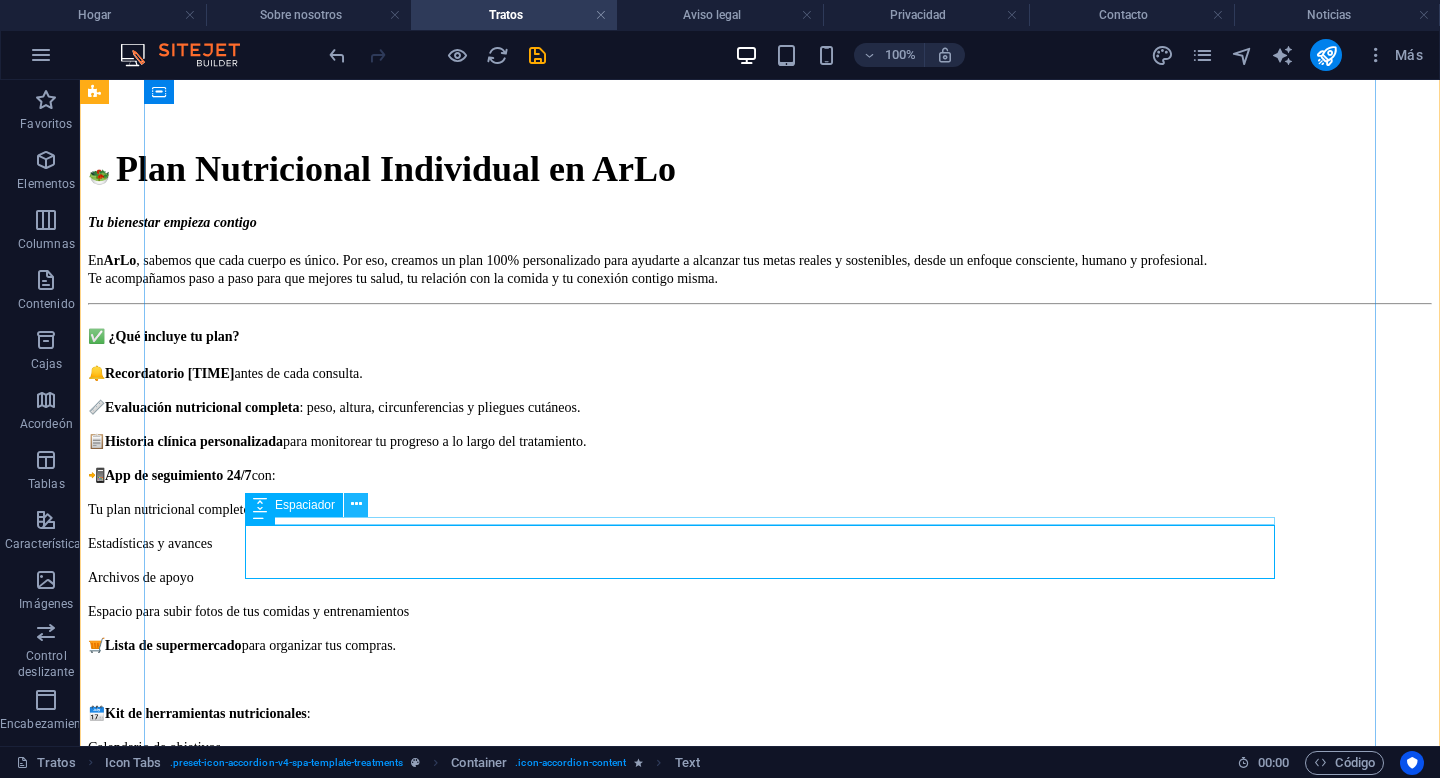 click at bounding box center [356, 505] 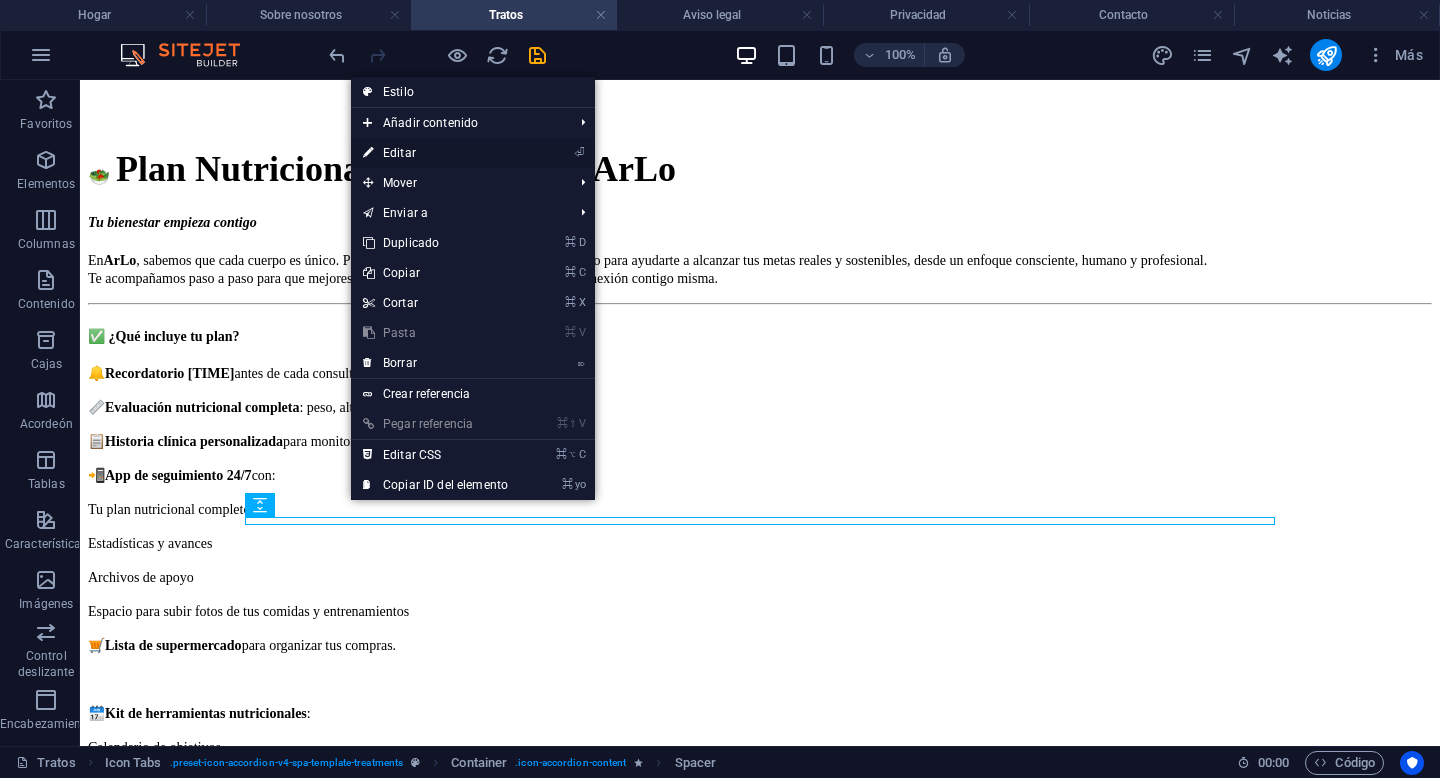 click on "⏎ Editar" at bounding box center (435, 153) 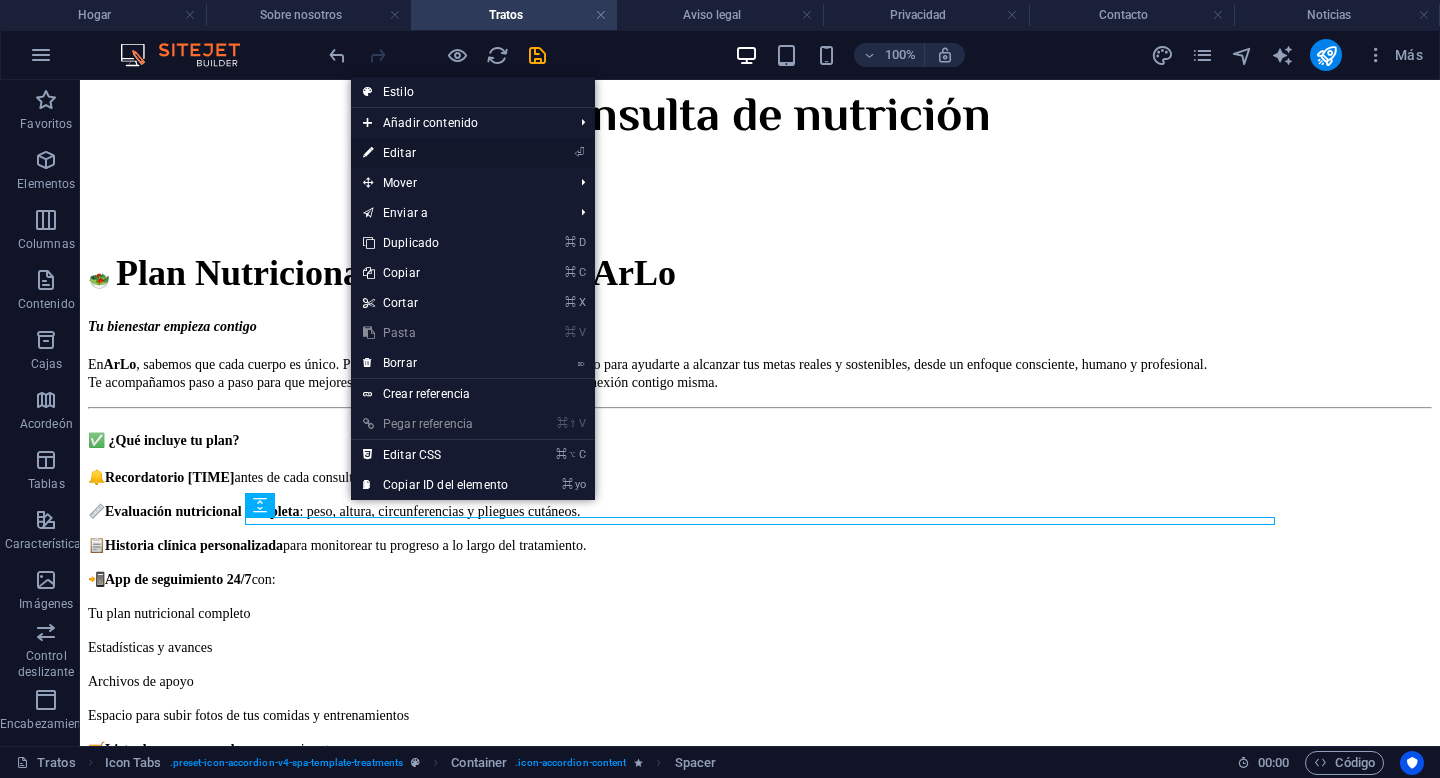 select on "px" 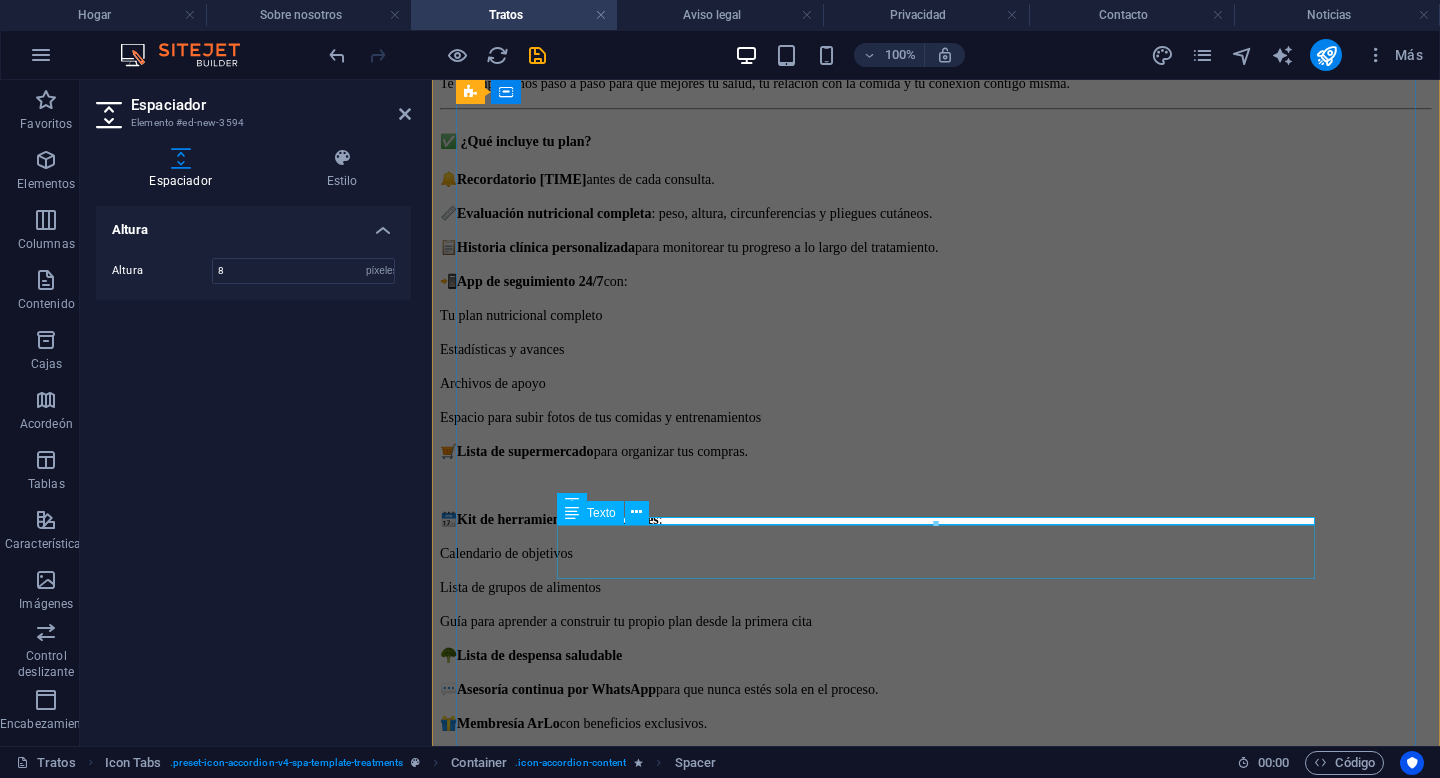 click at bounding box center (936, 1023) 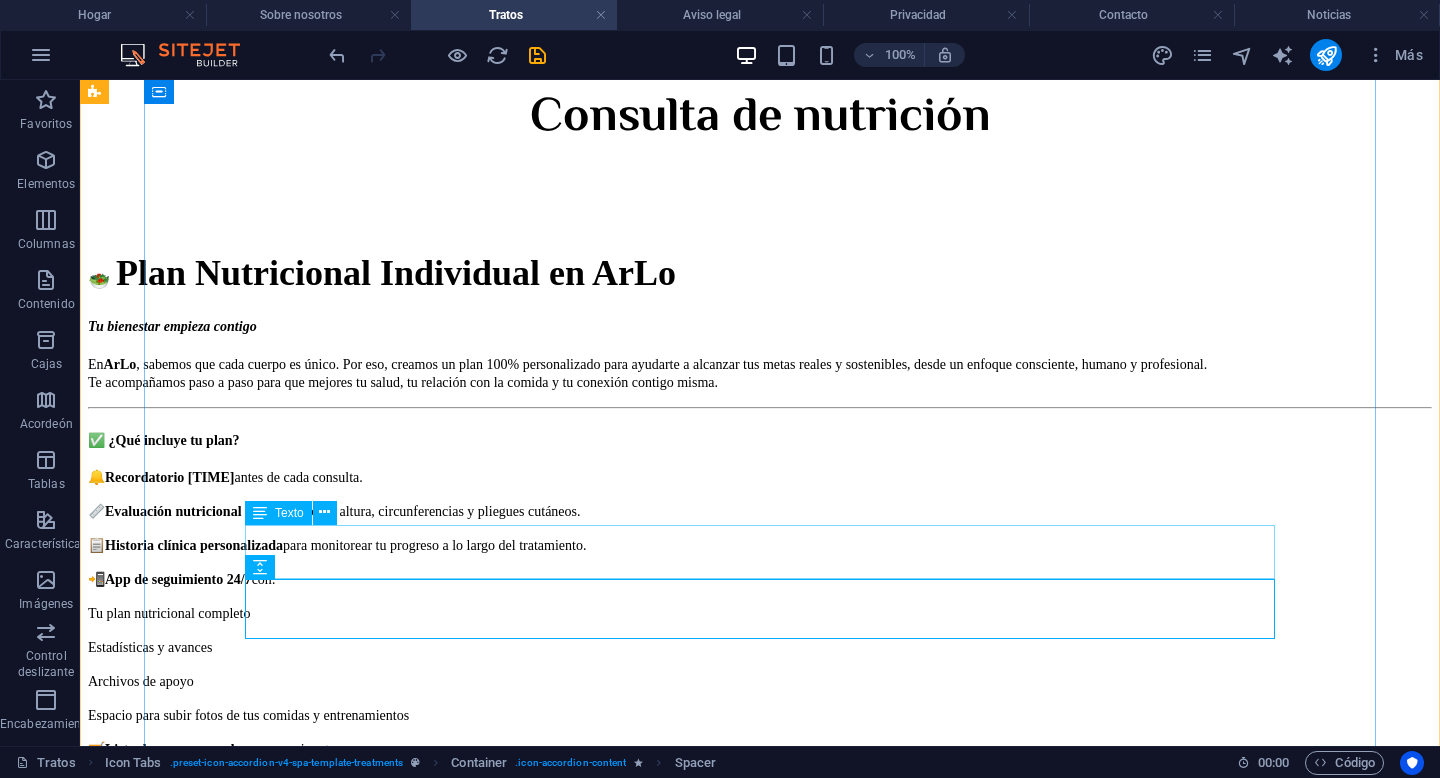scroll, scrollTop: 2048, scrollLeft: 0, axis: vertical 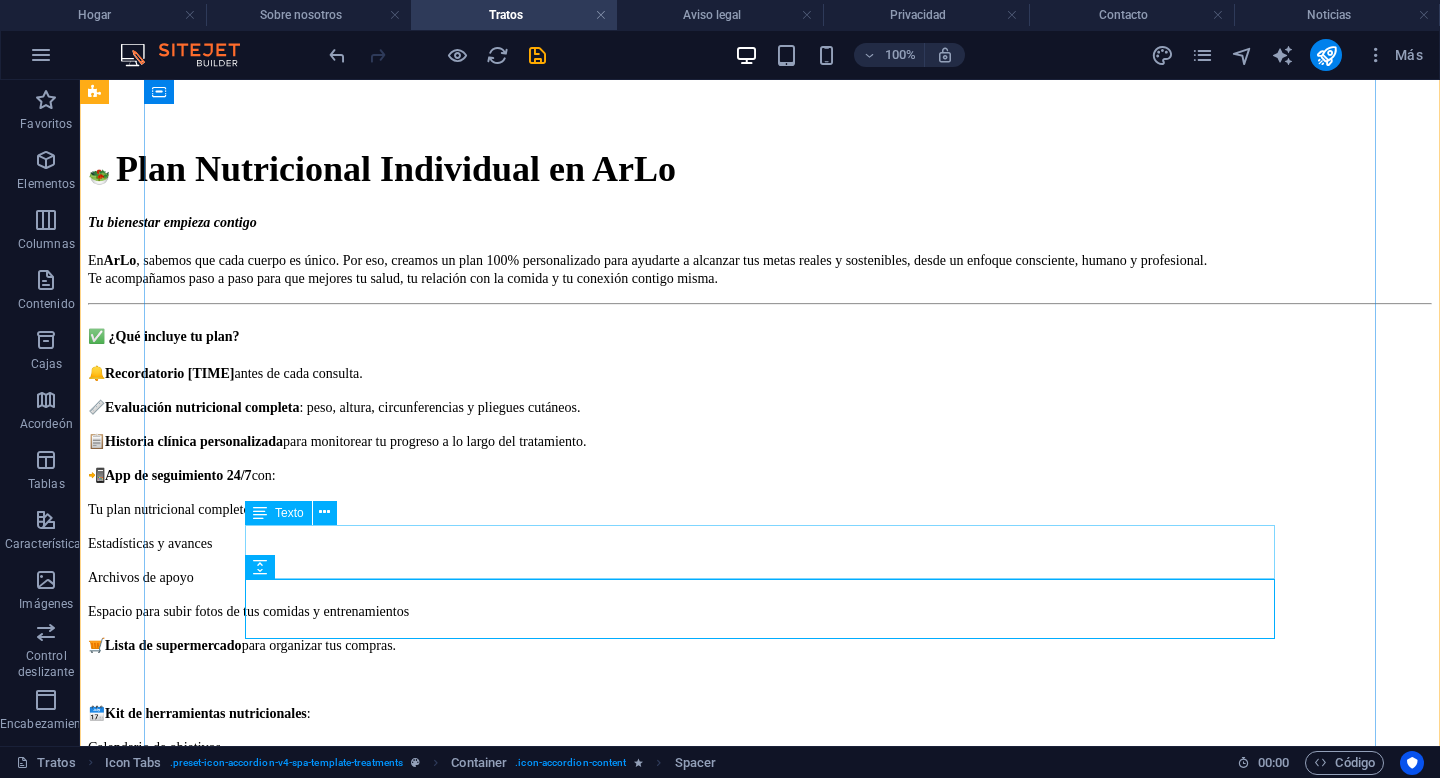 click on "$800.00 $650.00" at bounding box center [760, 1151] 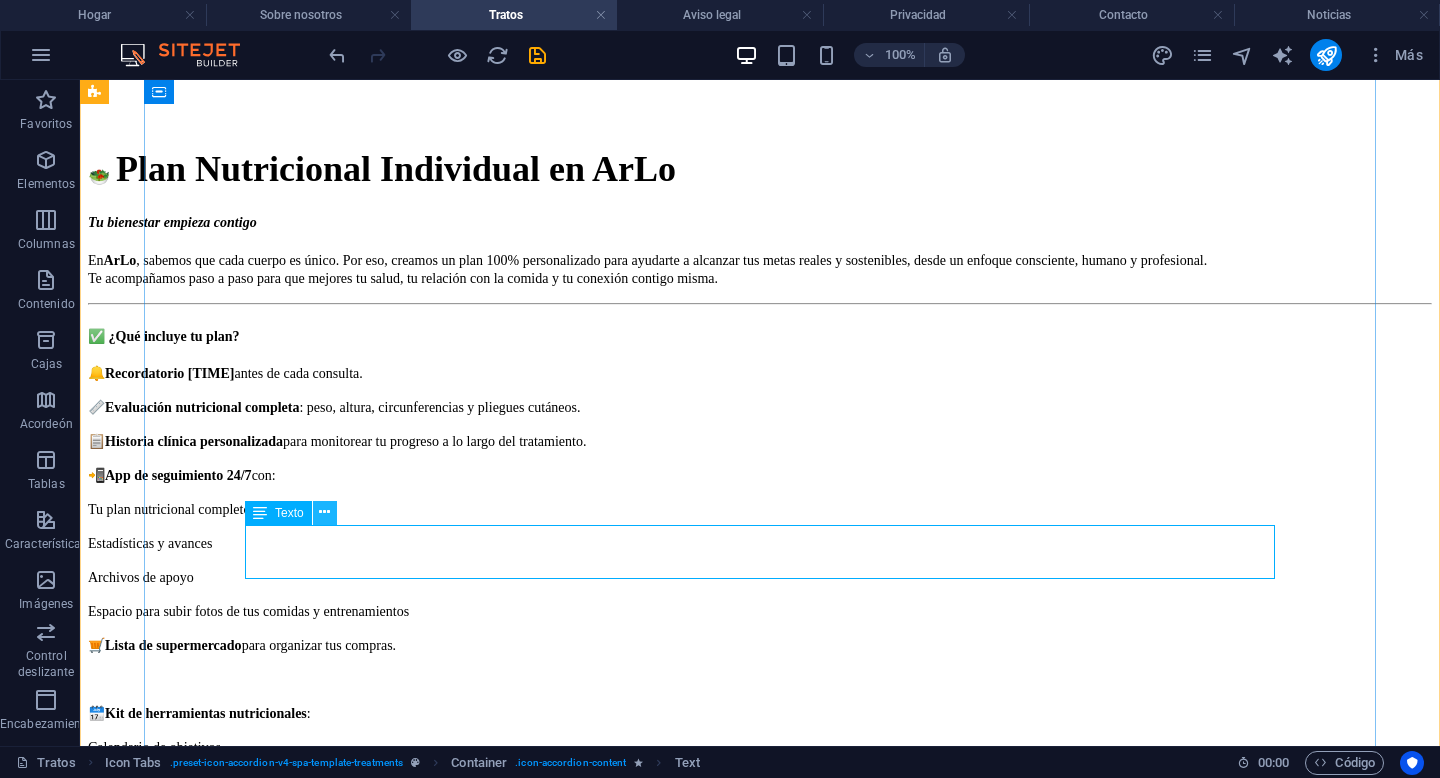 click at bounding box center (324, 512) 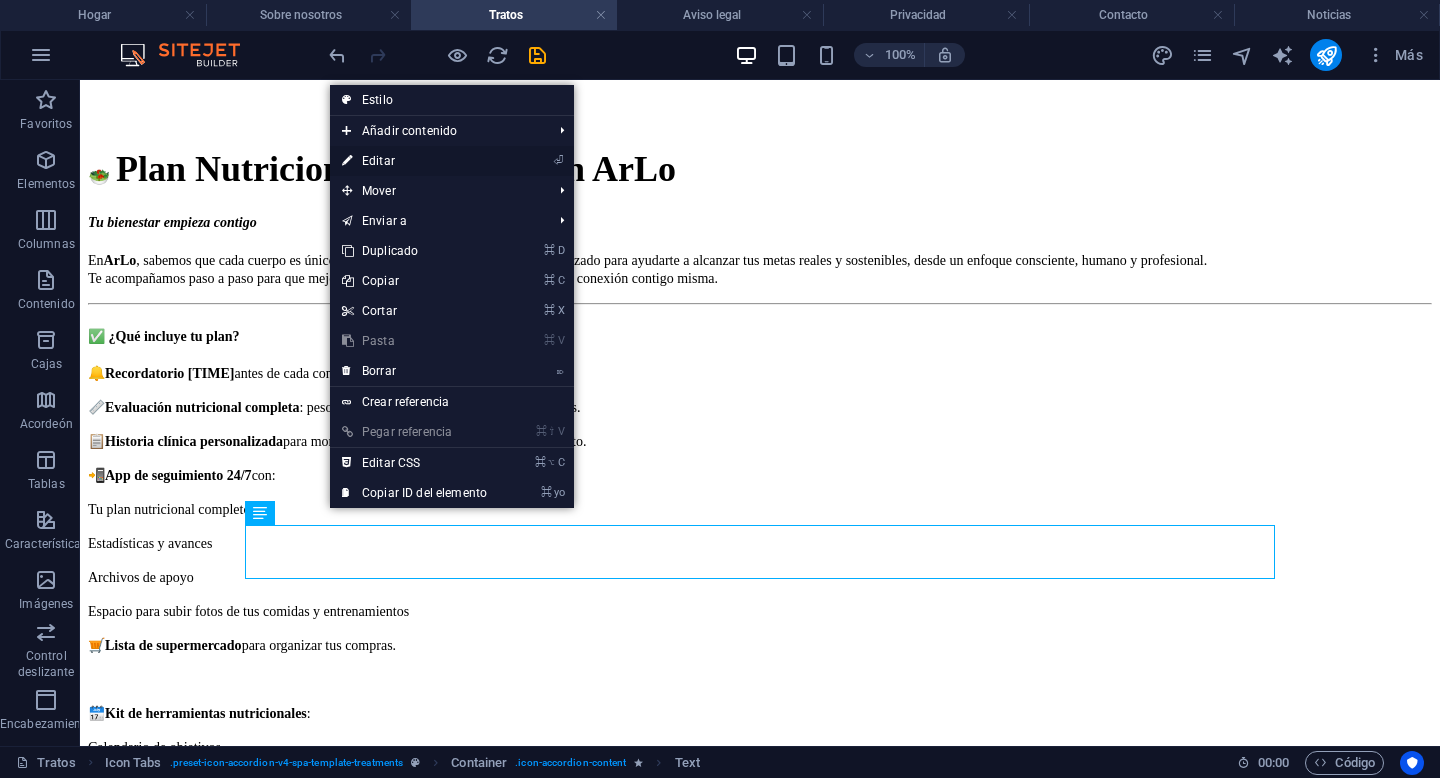 click on "⏎ Editar" at bounding box center [414, 161] 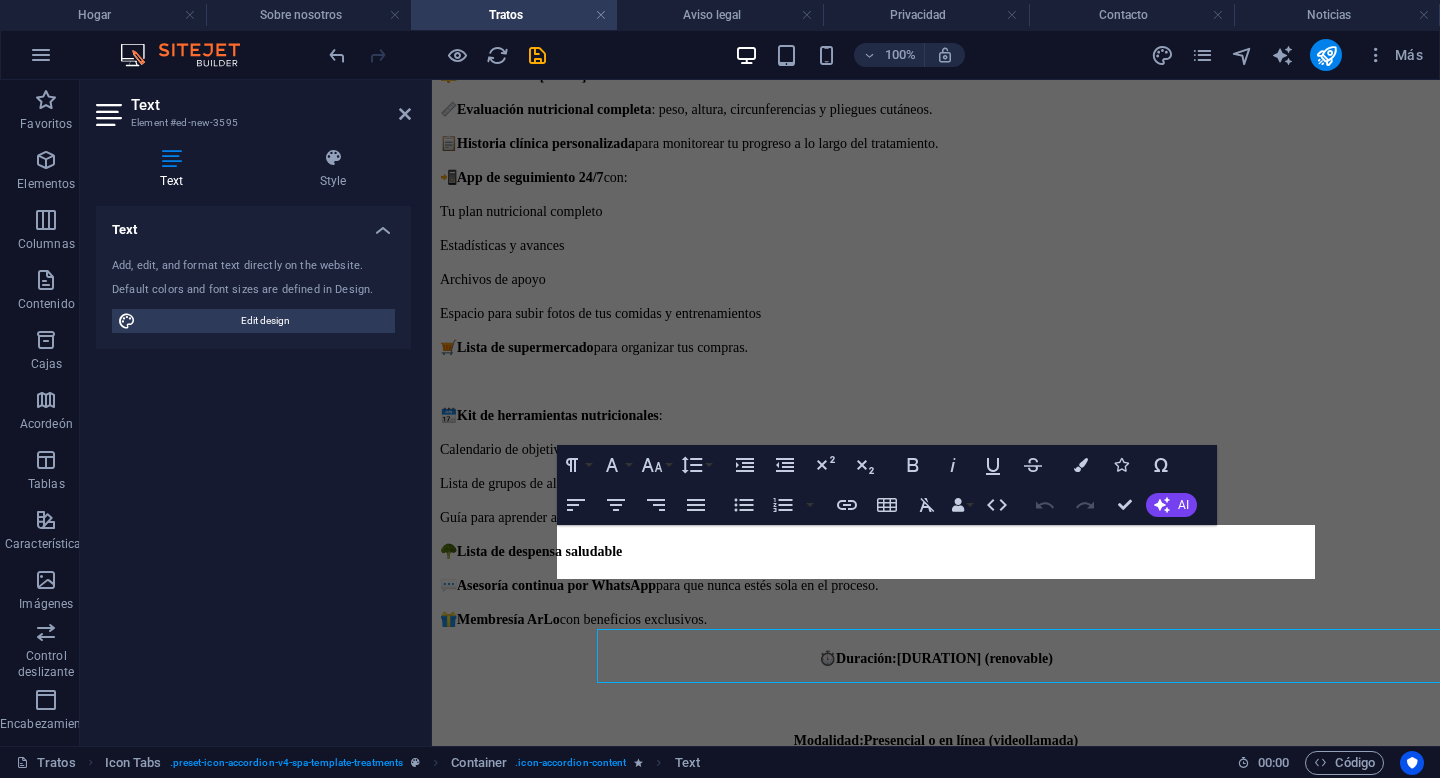scroll, scrollTop: 1944, scrollLeft: 0, axis: vertical 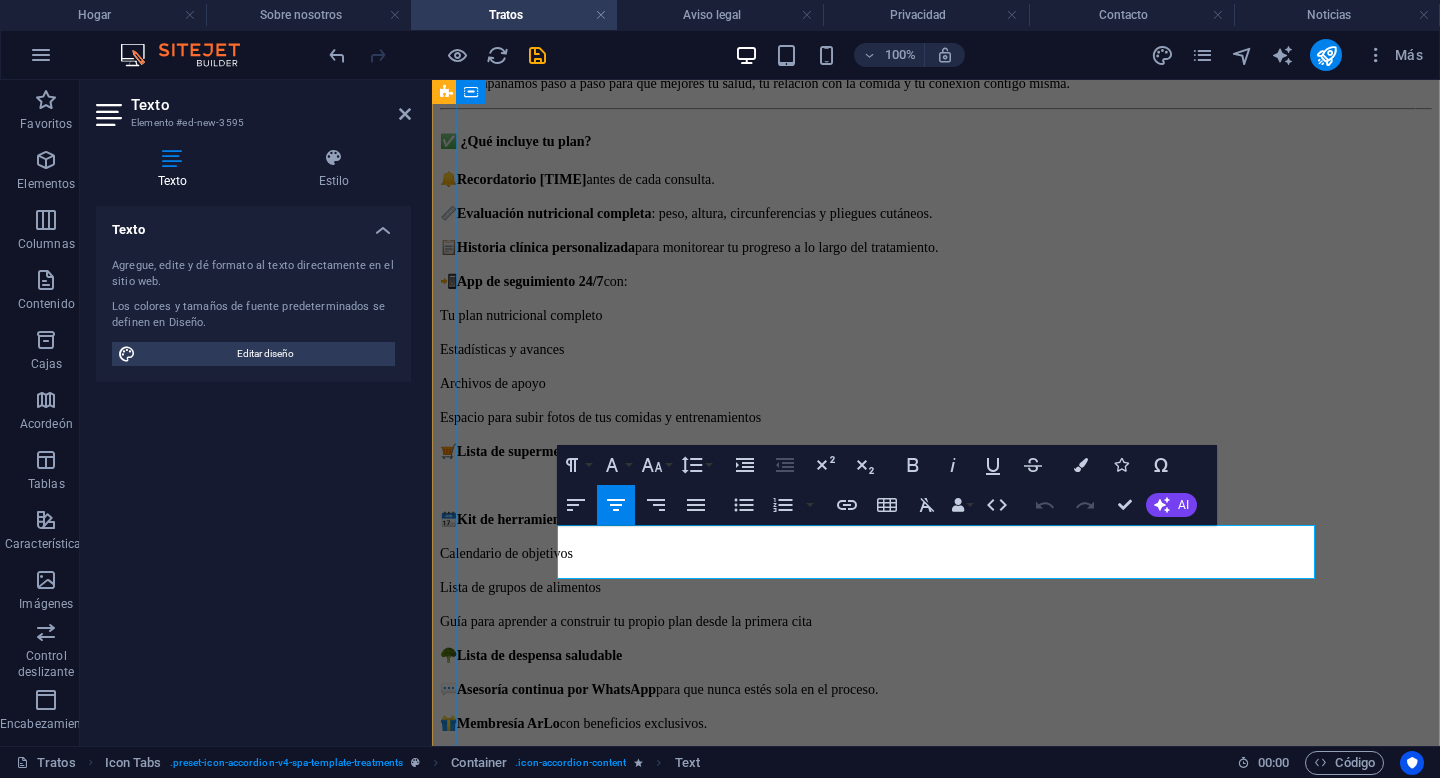 drag, startPoint x: 1077, startPoint y: 562, endPoint x: 839, endPoint y: 552, distance: 238.20999 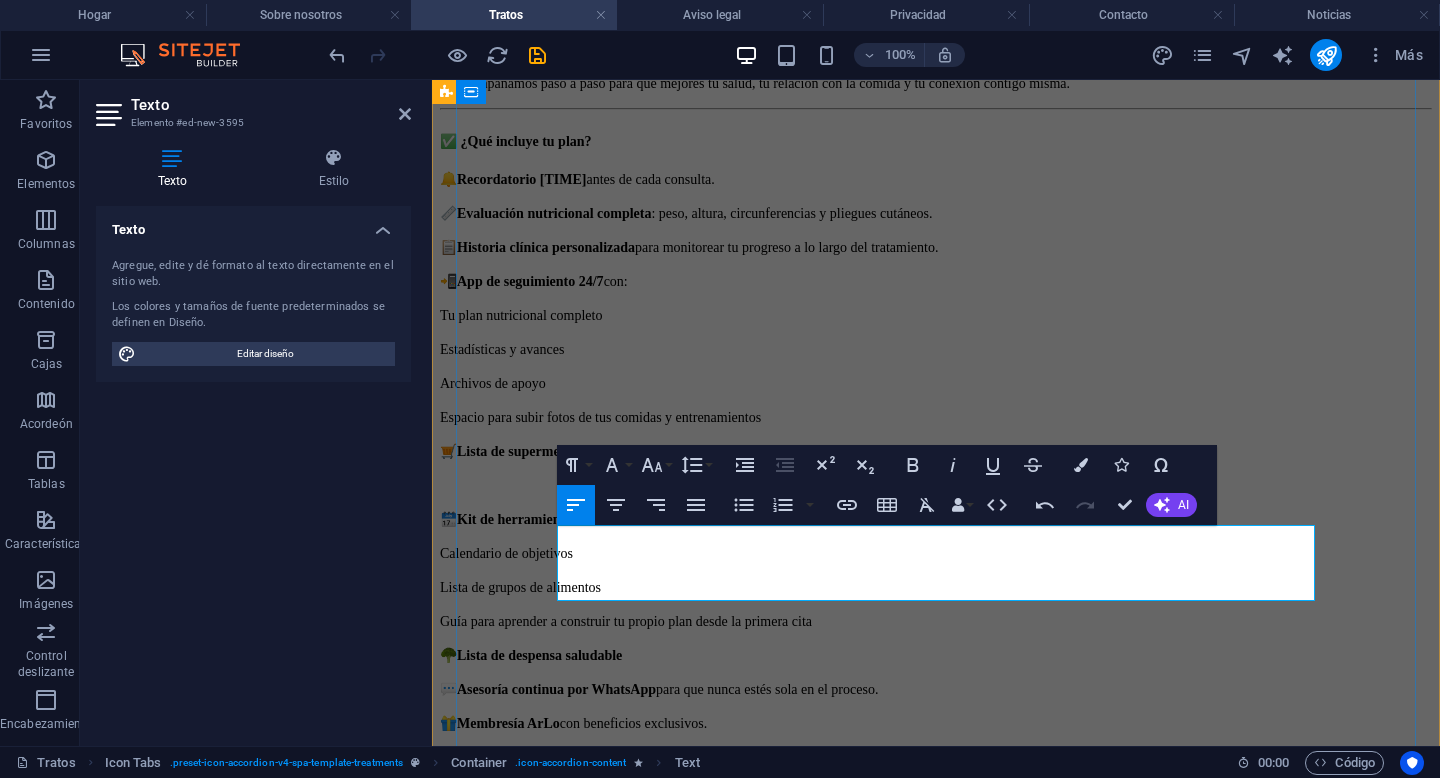 click on "💰  Precio:  $900 MXN mensual" at bounding box center [936, 949] 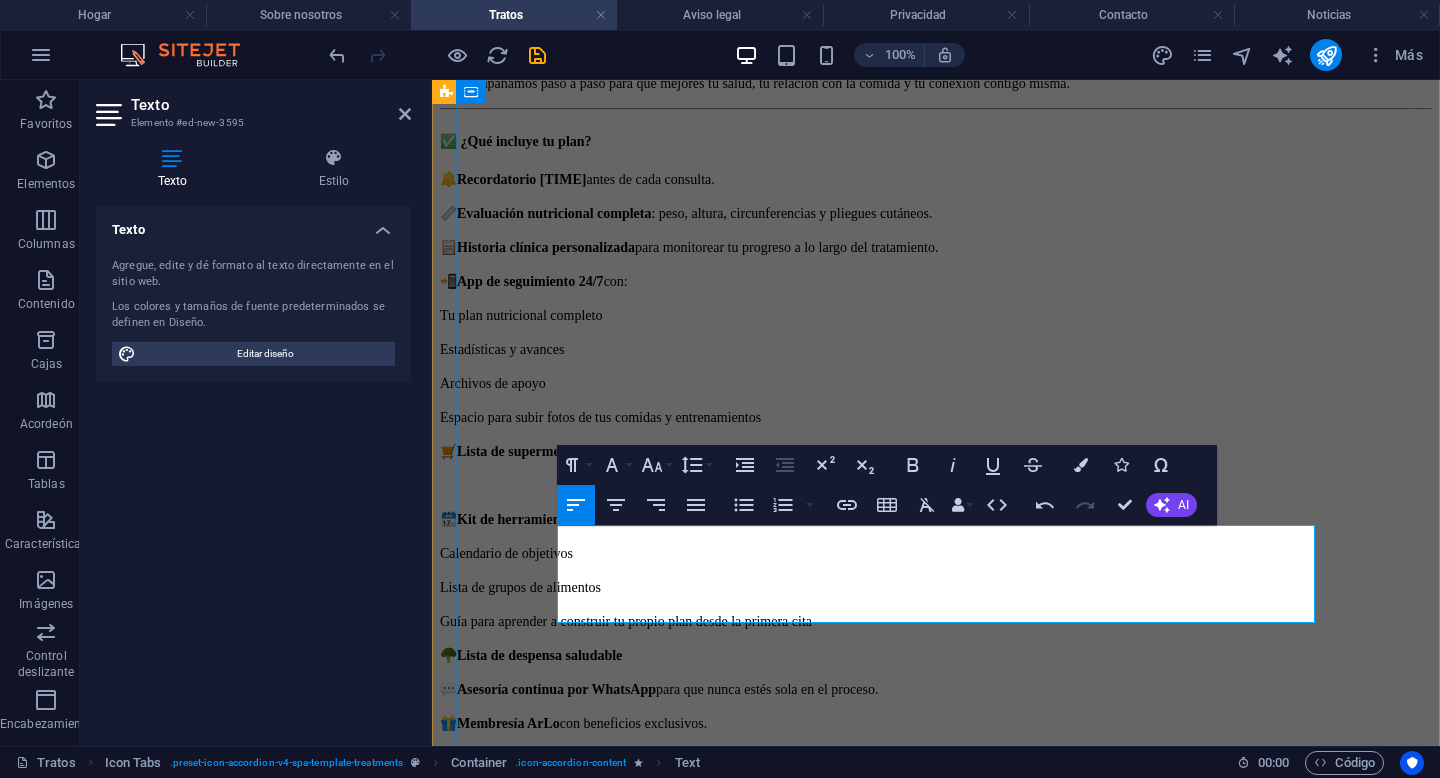 click on "💰  Precio:  $800.00 primer consulta consultas posteriores$650.00 MXN mensual" at bounding box center (936, 949) 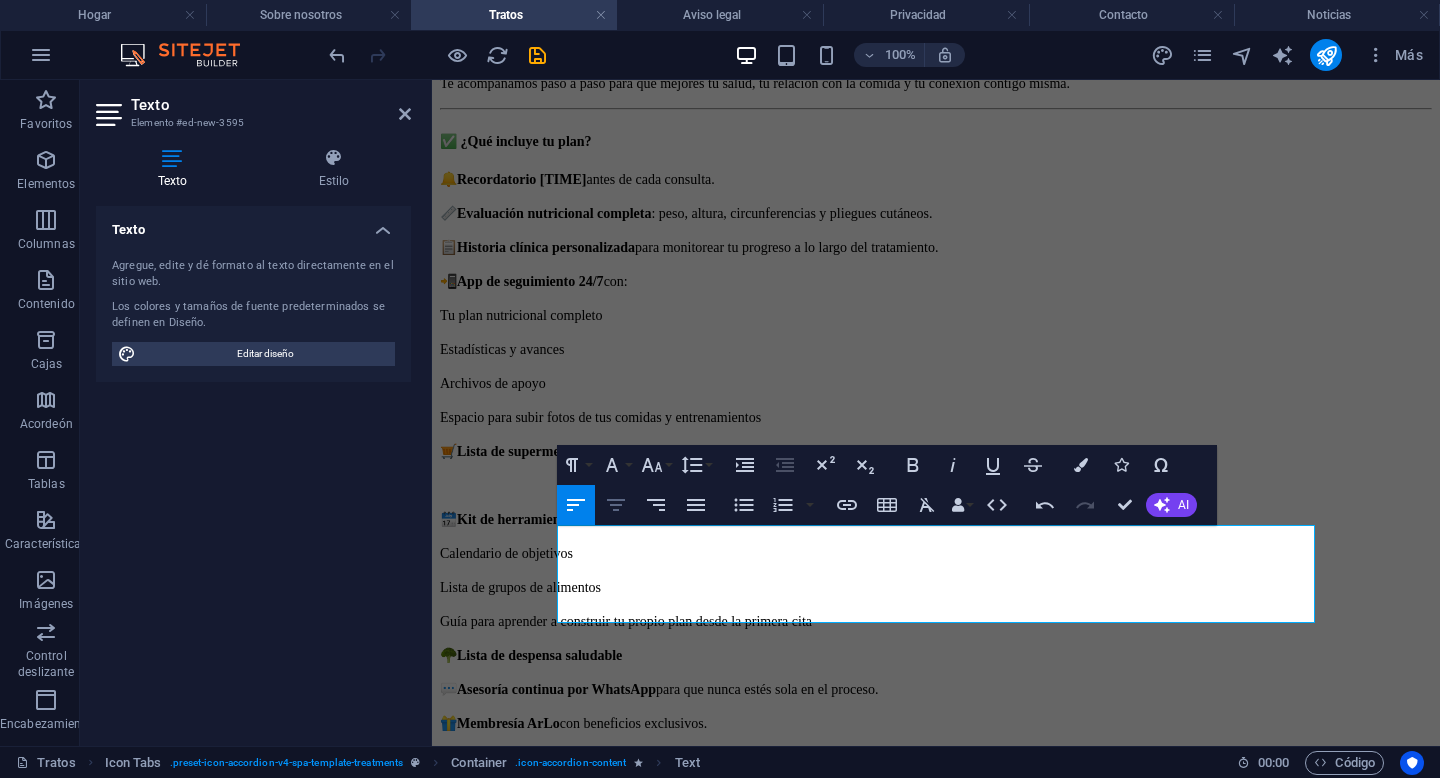 click 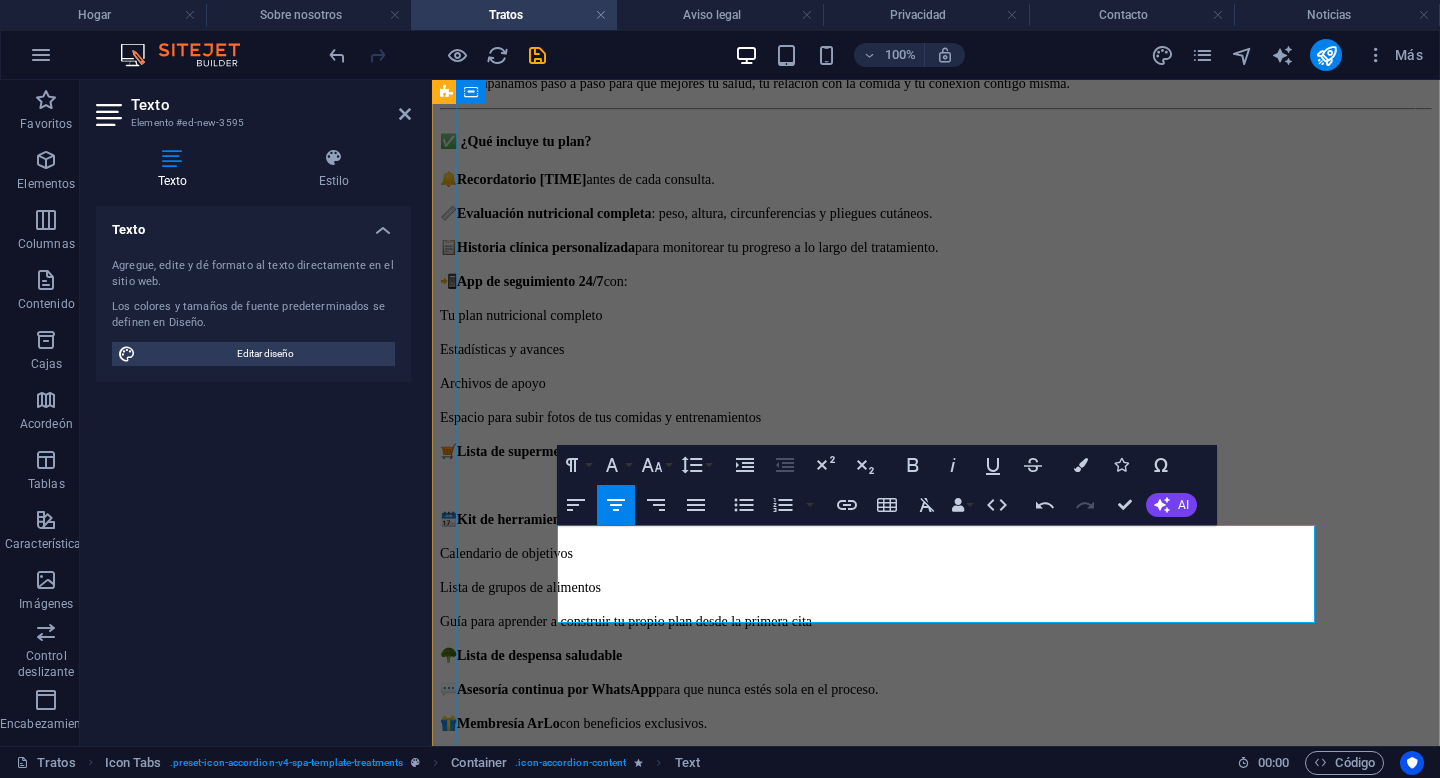 click on "💰  Precio:  $800.00 primer consulta consultas posteriores$650.00 MXN mensual" at bounding box center [936, 949] 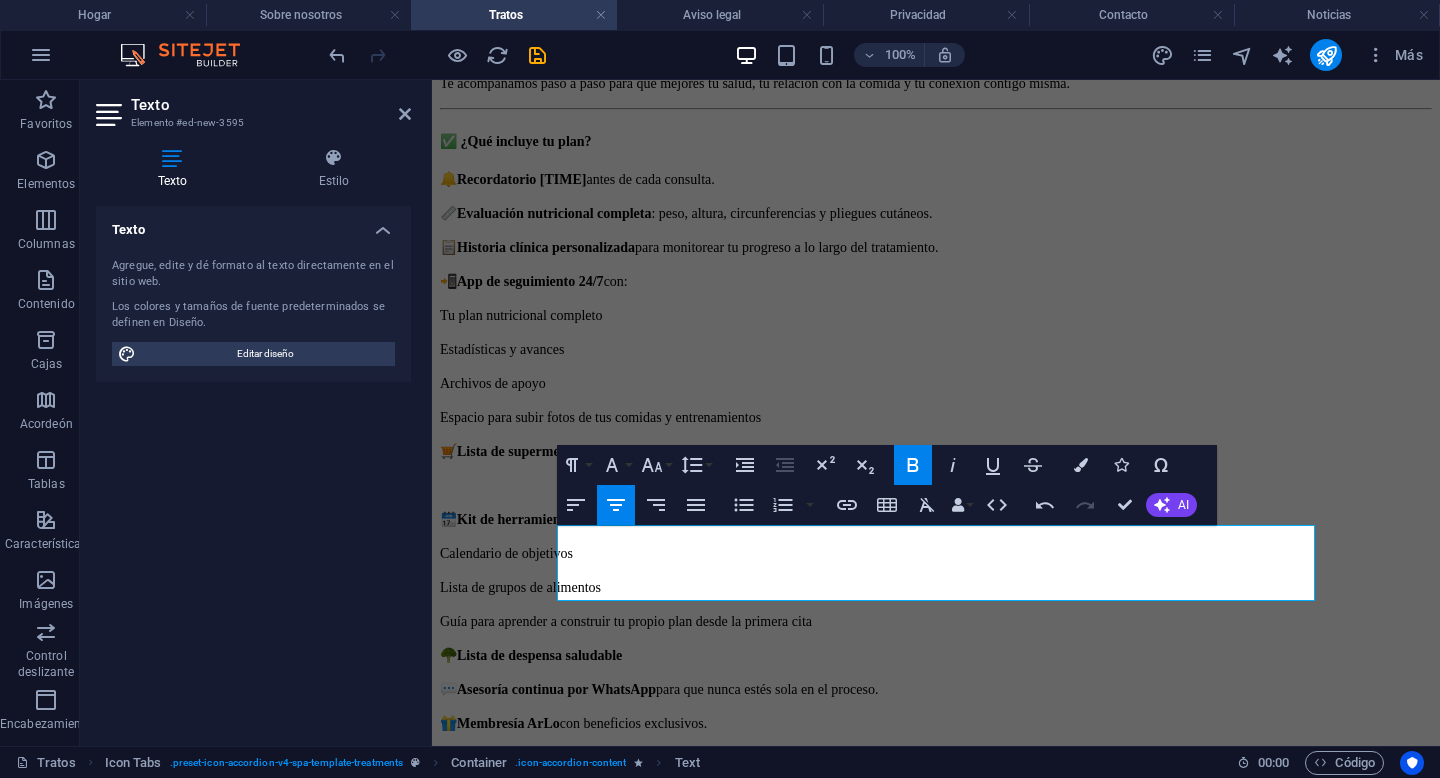 click 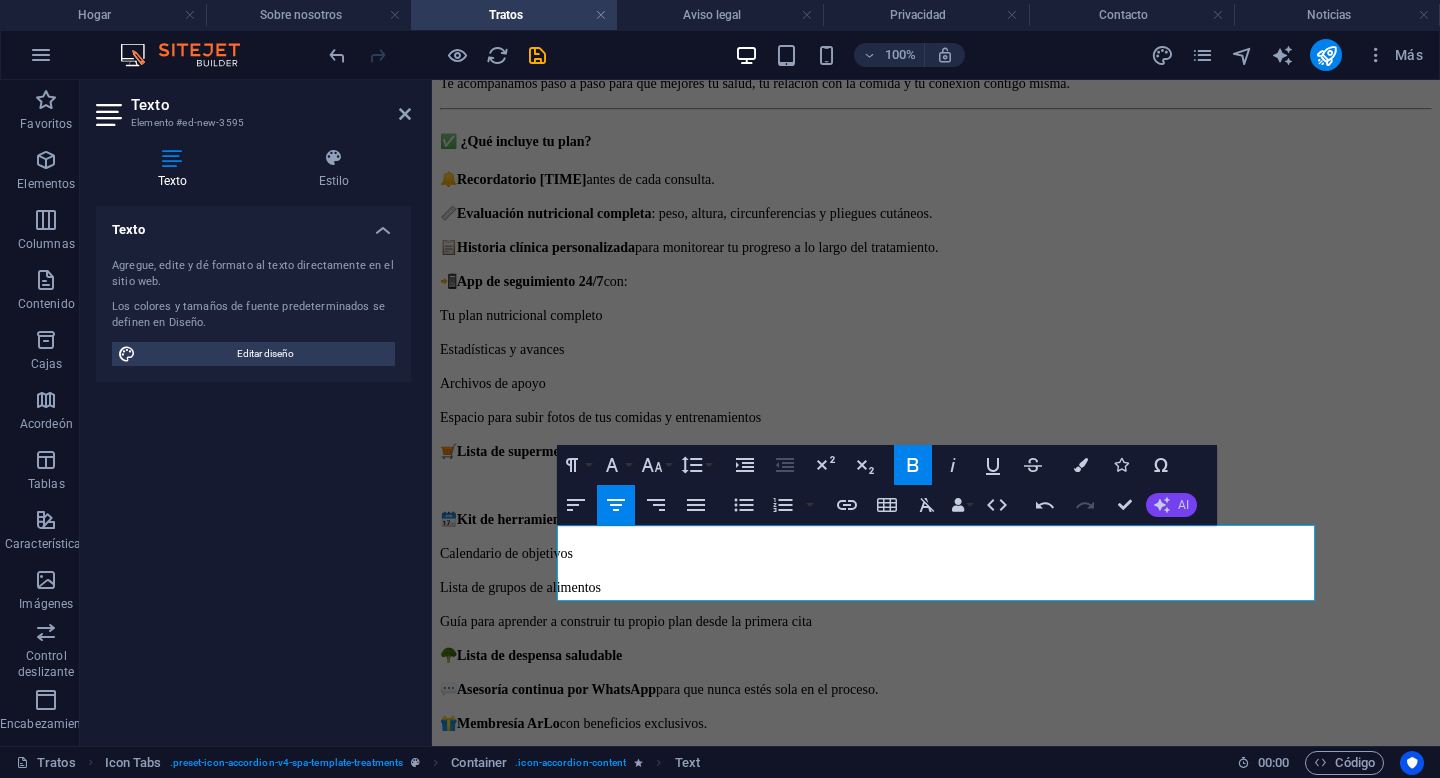 click on "AI" at bounding box center (1171, 505) 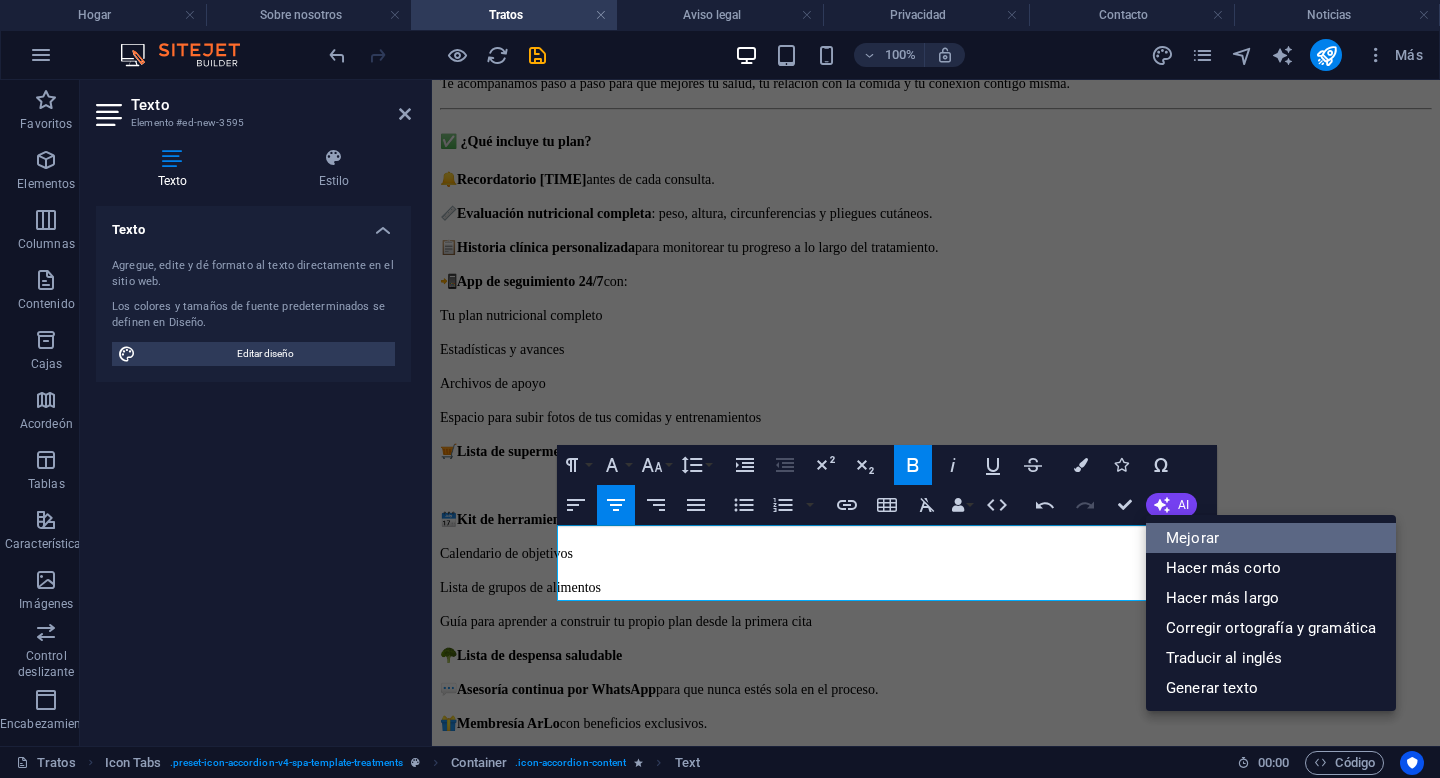 click on "Mejorar" at bounding box center (1192, 538) 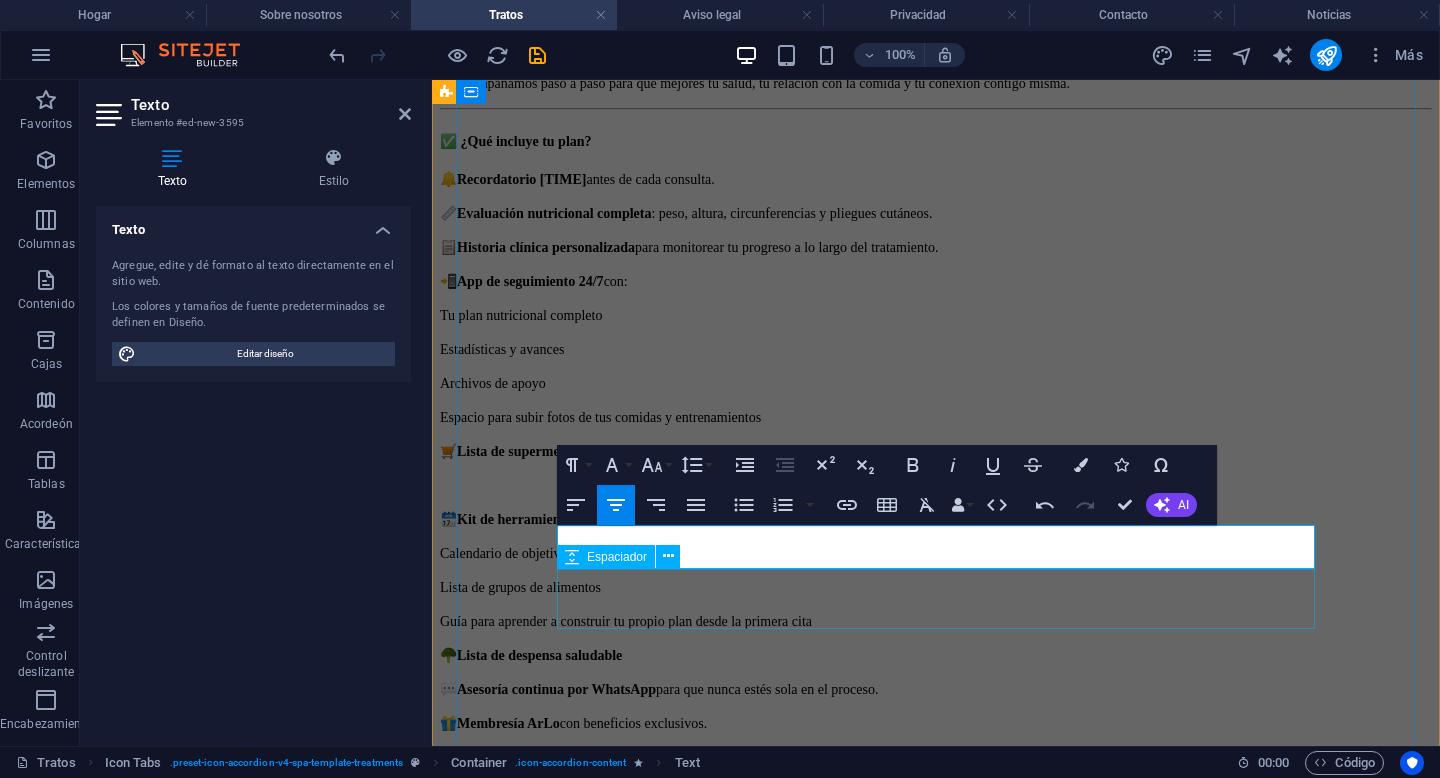 click at bounding box center (936, 1009) 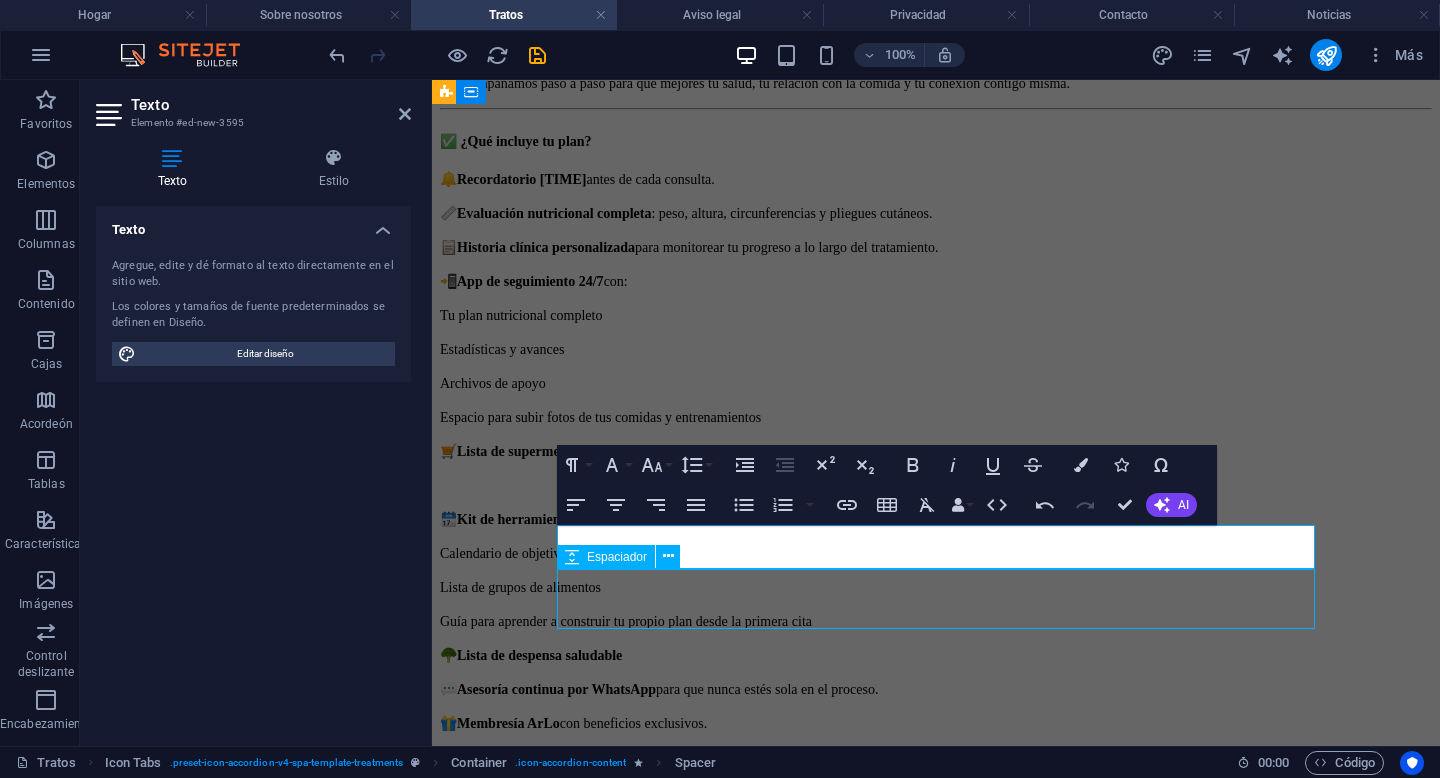 scroll, scrollTop: 2048, scrollLeft: 0, axis: vertical 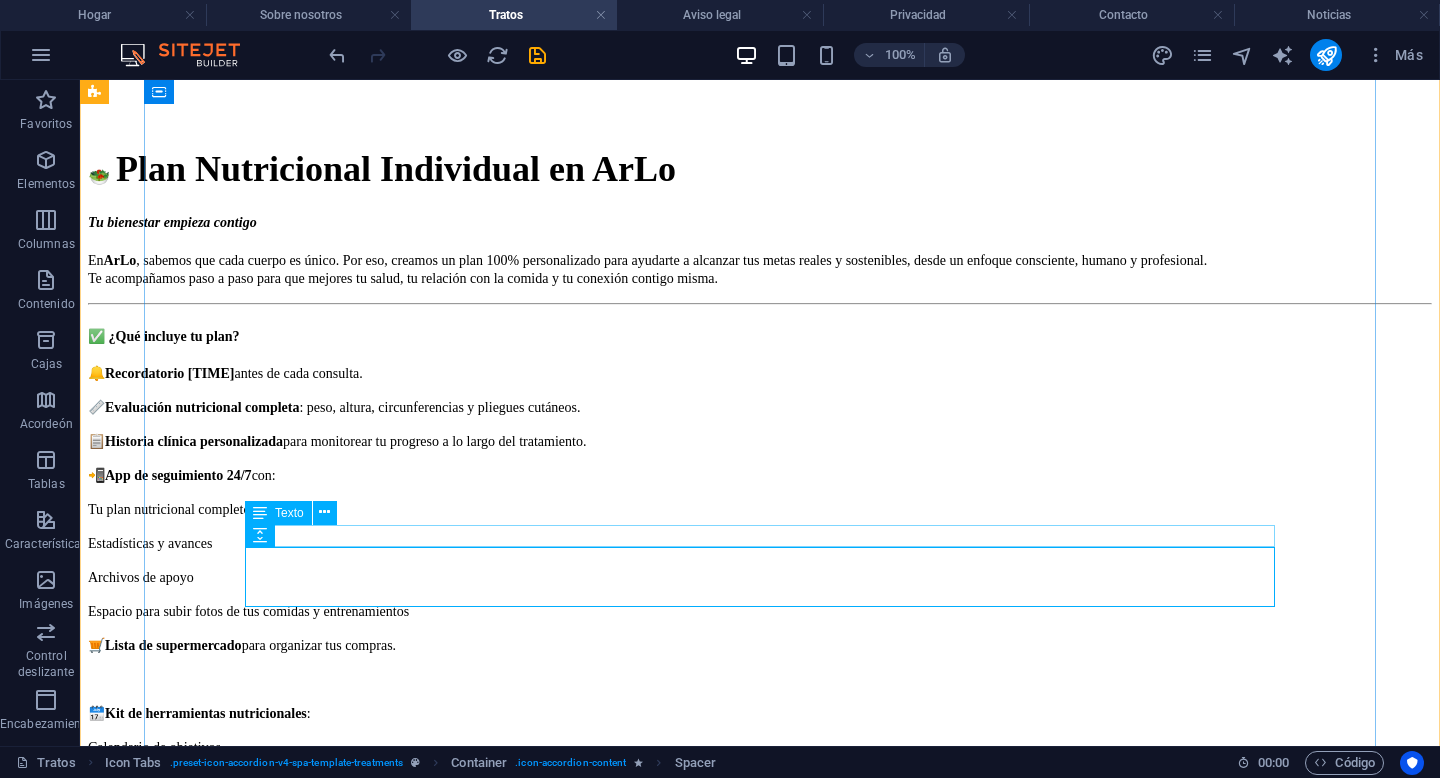 click on "Precio: $800.00 para la primera consulta. Consultas posteriores: $650.00 MXN mensuales." at bounding box center [760, 1144] 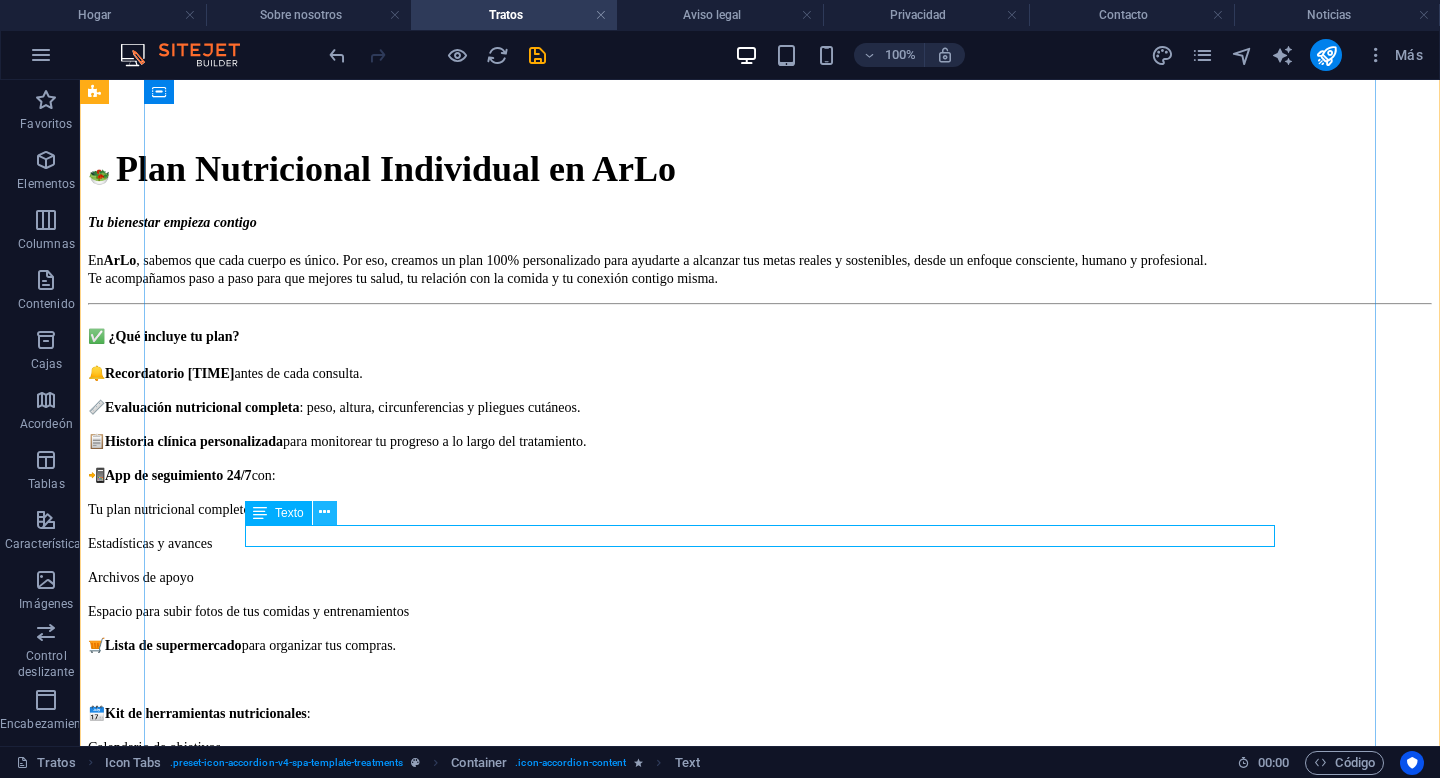 click at bounding box center [324, 512] 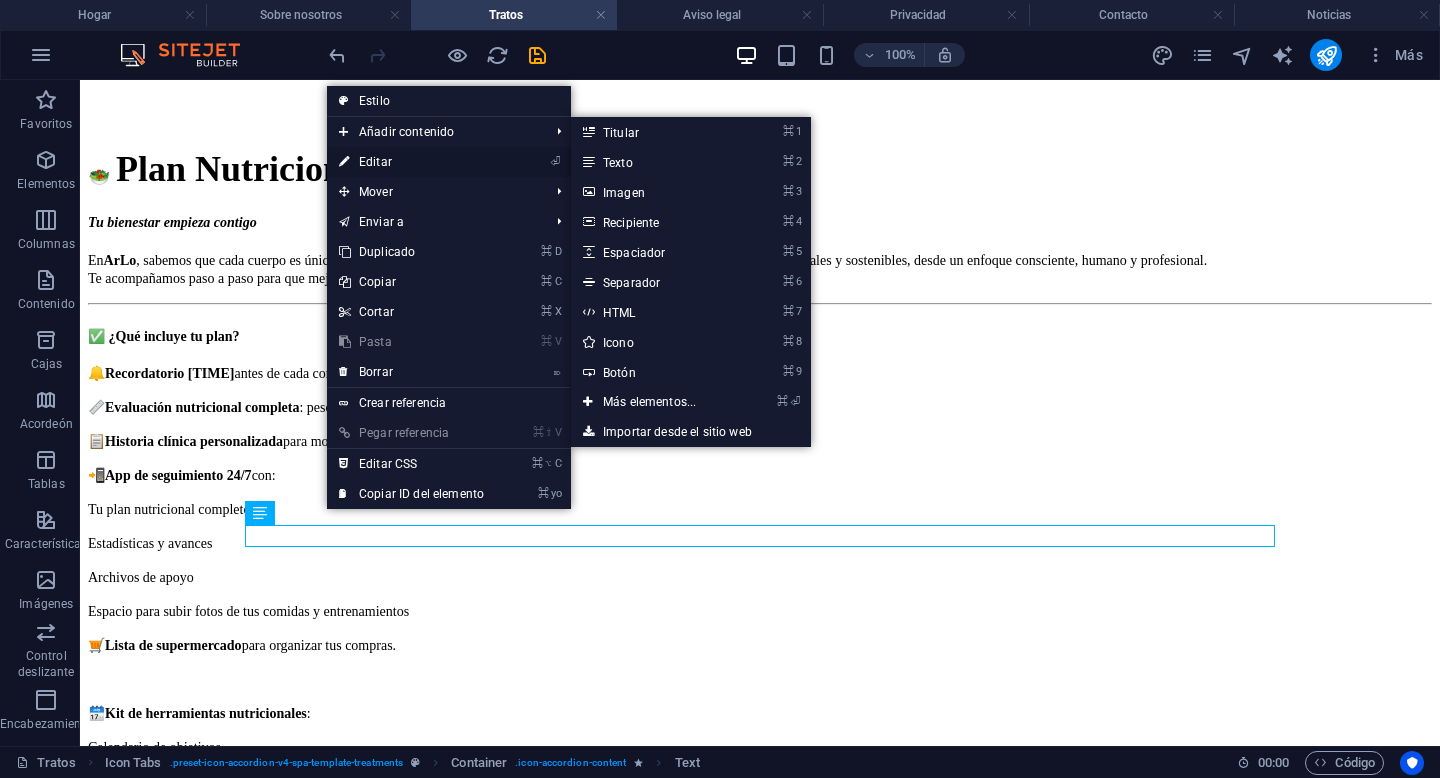 click on "⏎ Editar" at bounding box center (411, 162) 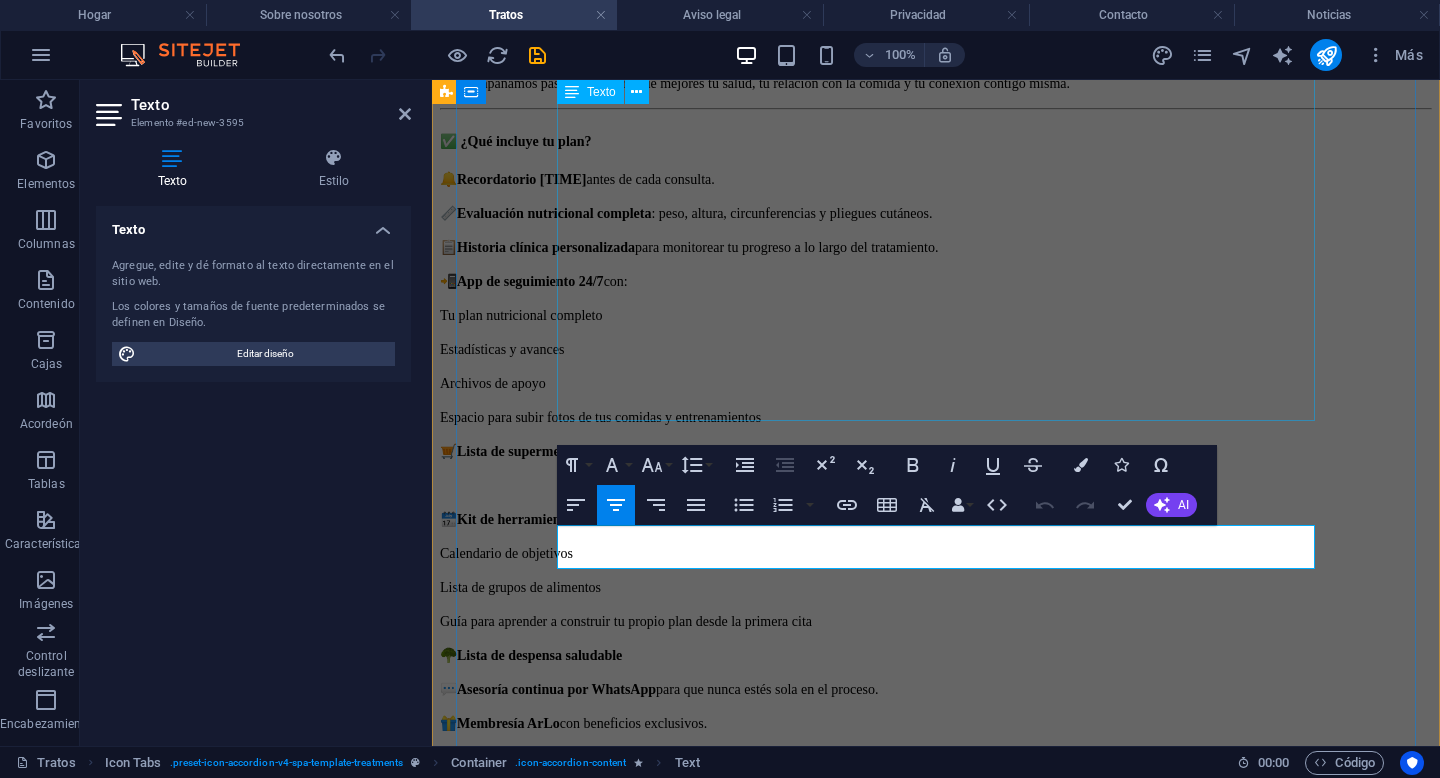 click on "🥗   Plan Nutricional Individual en ArLo Tu bienestar empieza contigo En  ArLo , sabemos que cada cuerpo es único. Por eso, creamos un plan 100% personalizado para ayudarte a alcanzar tus metas reales y sostenibles, desde un enfoque consciente, humano y profesional. Te acompañamos paso a paso para que mejores tu salud, tu relación con la comida y tu conexión contigo misma. ✅ ¿Qué incluye tu plan? 🔔  Recordatorio 24 horas  antes de cada consulta. 📏  Evaluación nutricional completa : peso, altura, circunferencias y pliegues cutáneos. 📋  Historia clínica personalizada  para monitorear tu progreso a lo largo del tratamiento. 📲  App de seguimiento 24/7  con: Tu plan nutricional completo Estadísticas y avances Archivos de apoyo Espacio para subir fotos de tus comidas y entrenamientos 🛒  Lista de supermercado  para organizar tus compras. 🗓️  Kit de herramientas nutricionales : Calendario de objetivos Lista de grupos de alimentos 🥦  Lista de despensa saludable 💬  🎁" at bounding box center (936, 315) 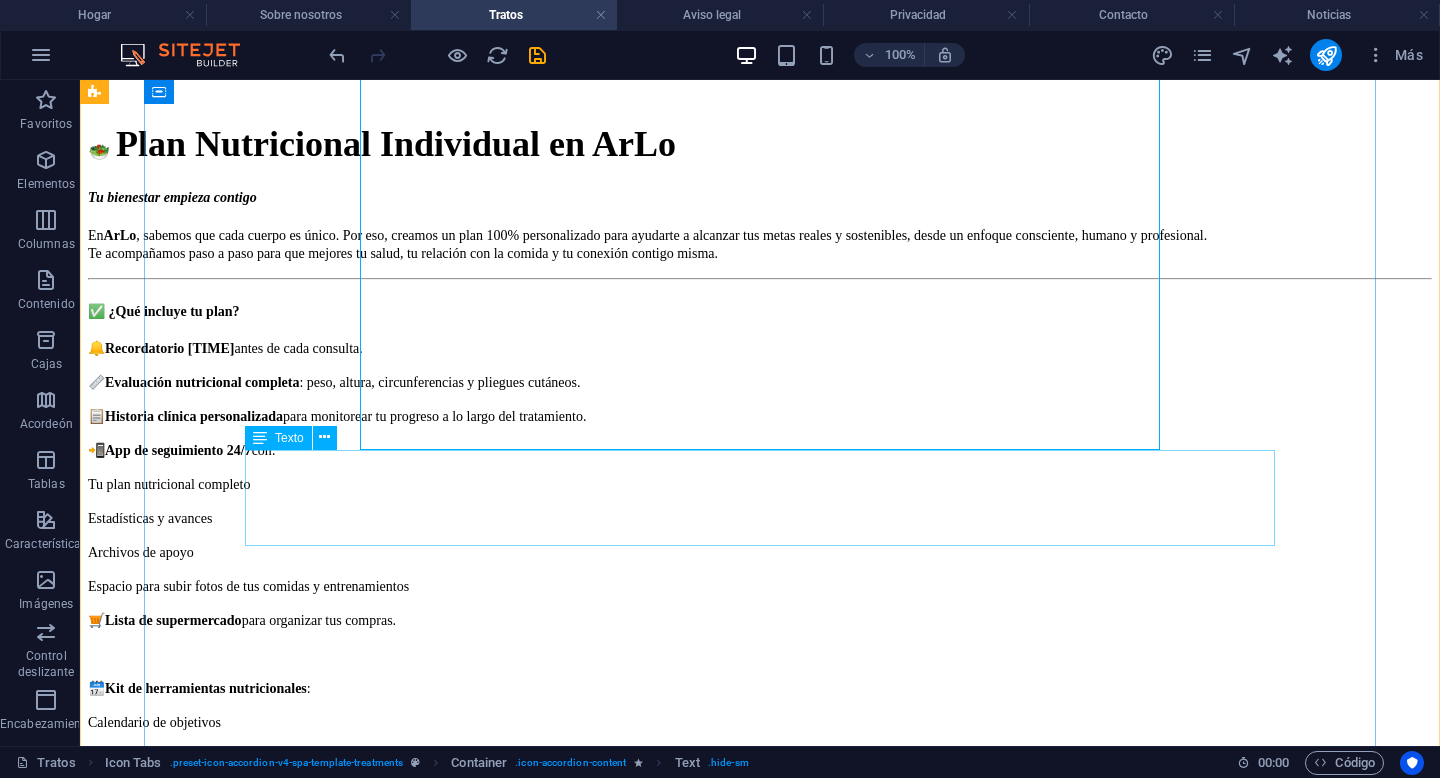 scroll, scrollTop: 2014, scrollLeft: 0, axis: vertical 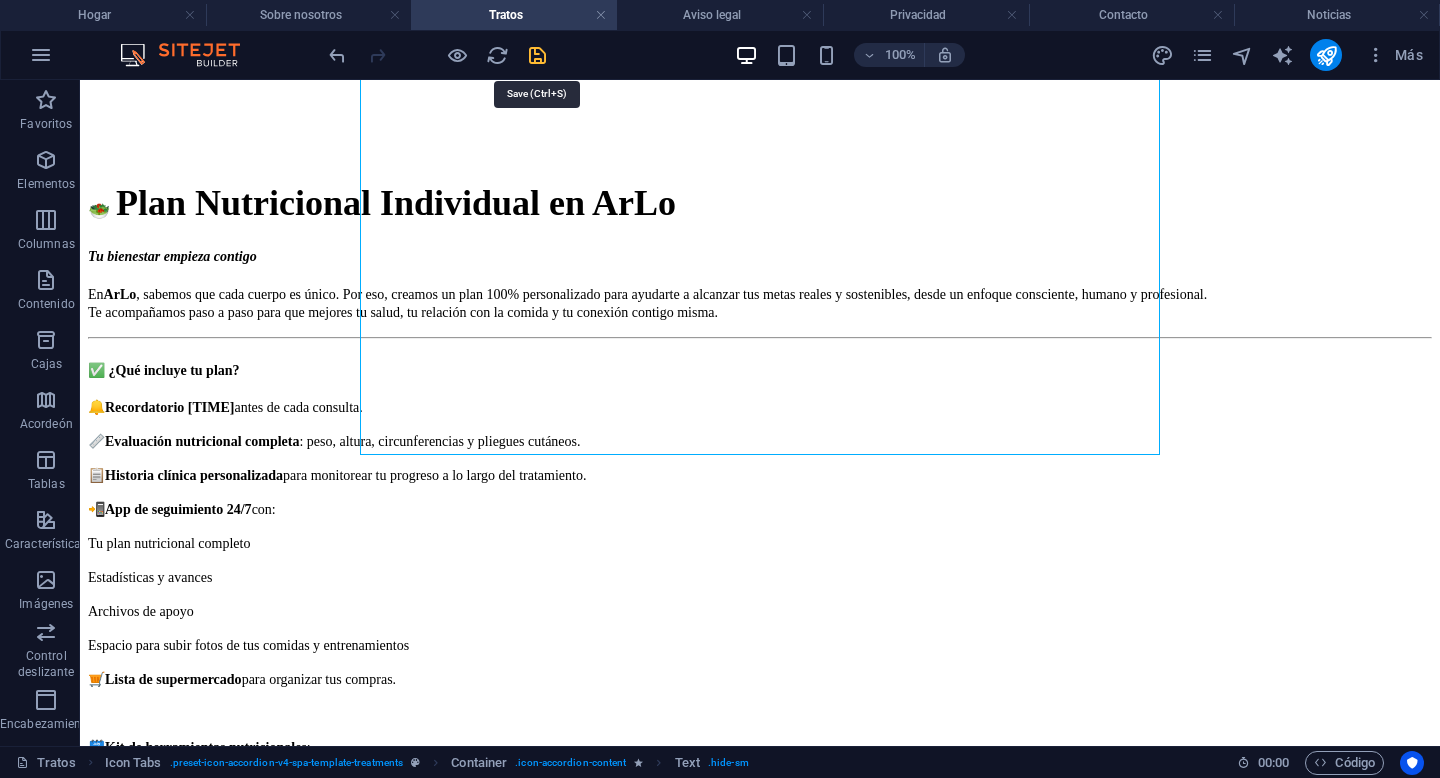 click at bounding box center (537, 55) 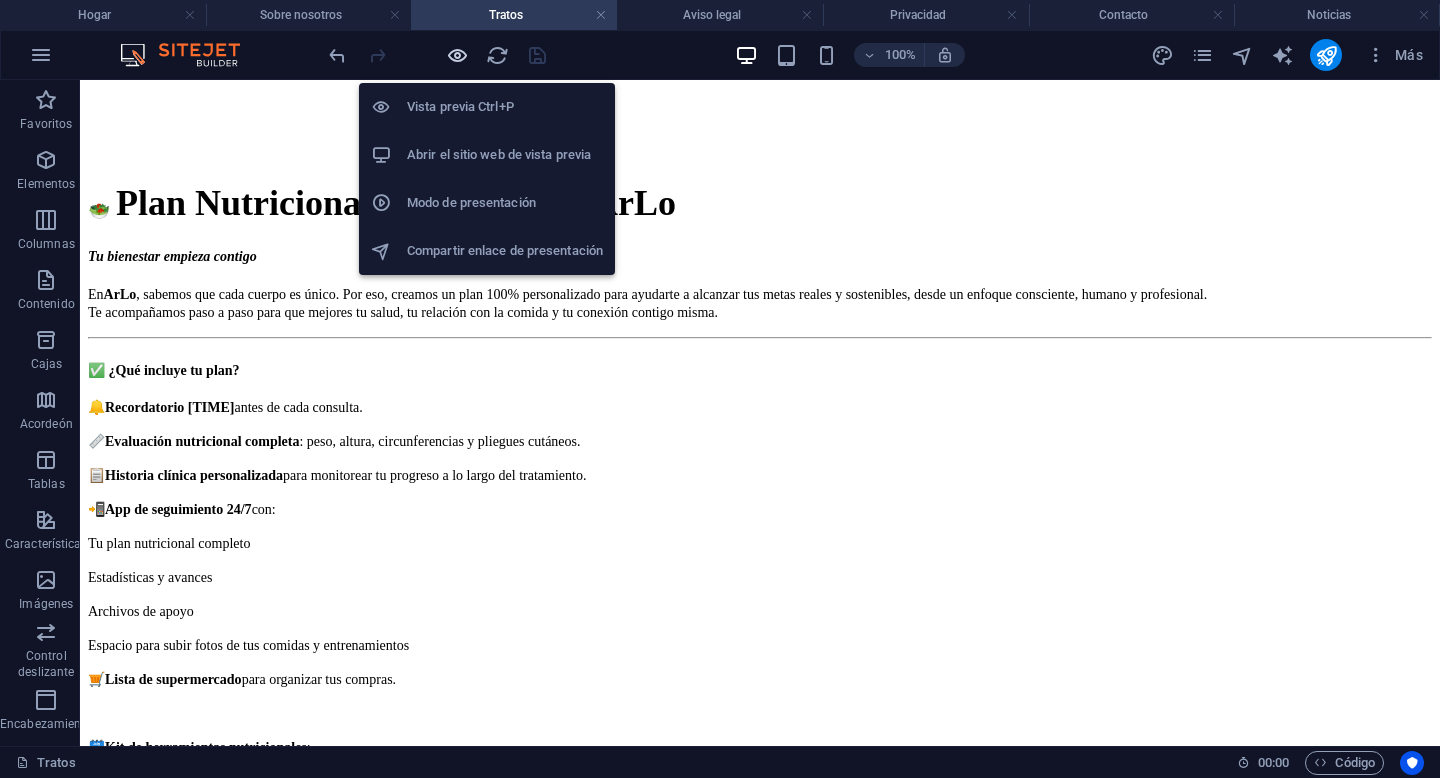 click at bounding box center [457, 55] 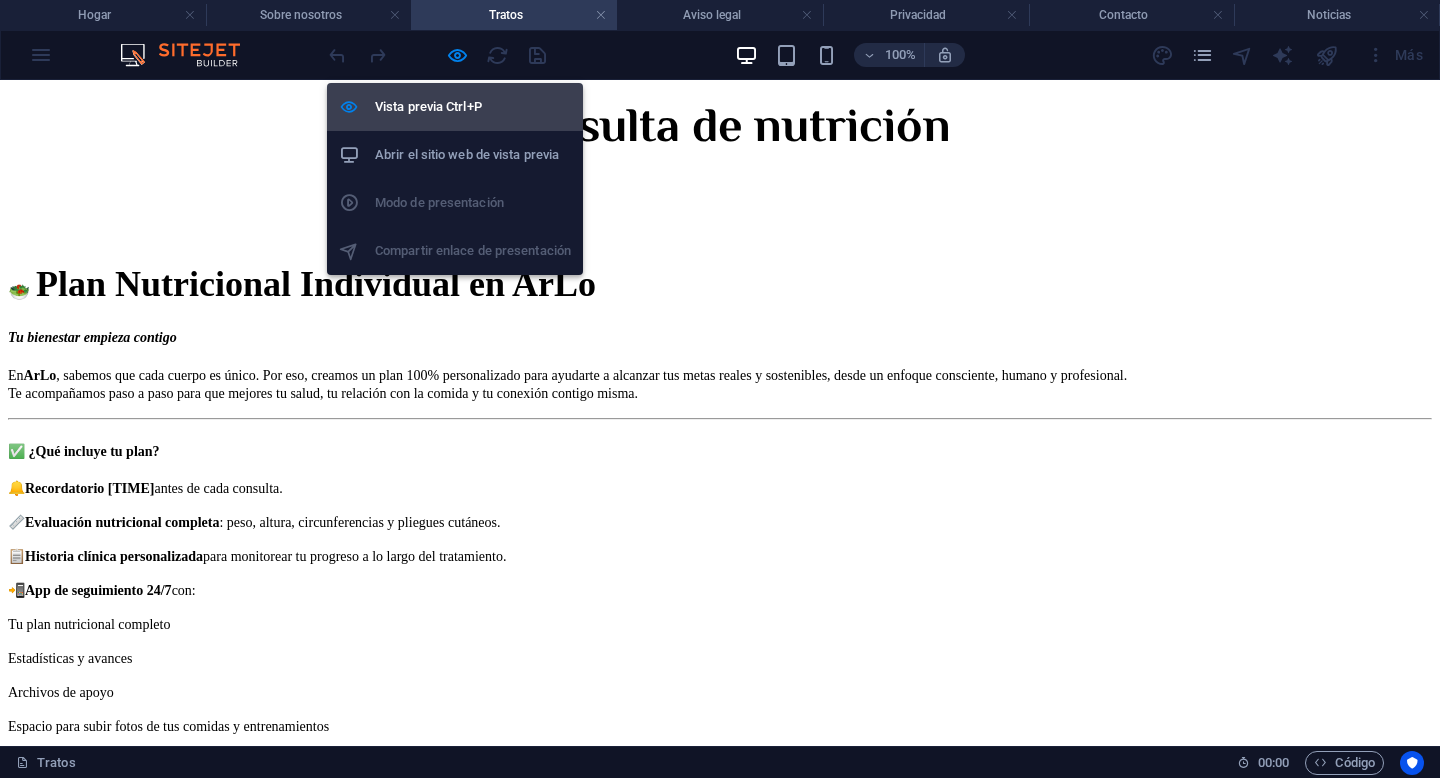 click on "Vista previa Ctrl+P" at bounding box center [428, 106] 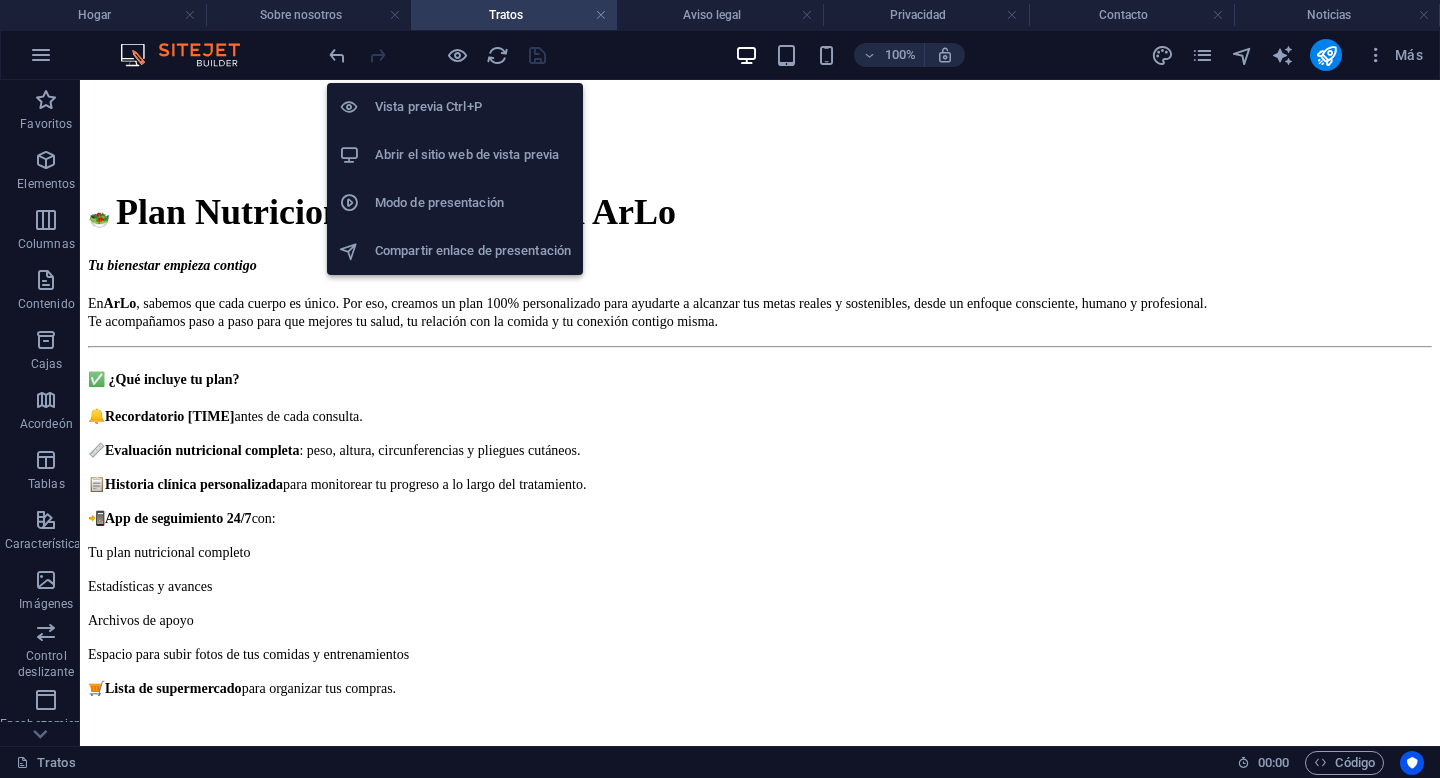 scroll, scrollTop: 2014, scrollLeft: 0, axis: vertical 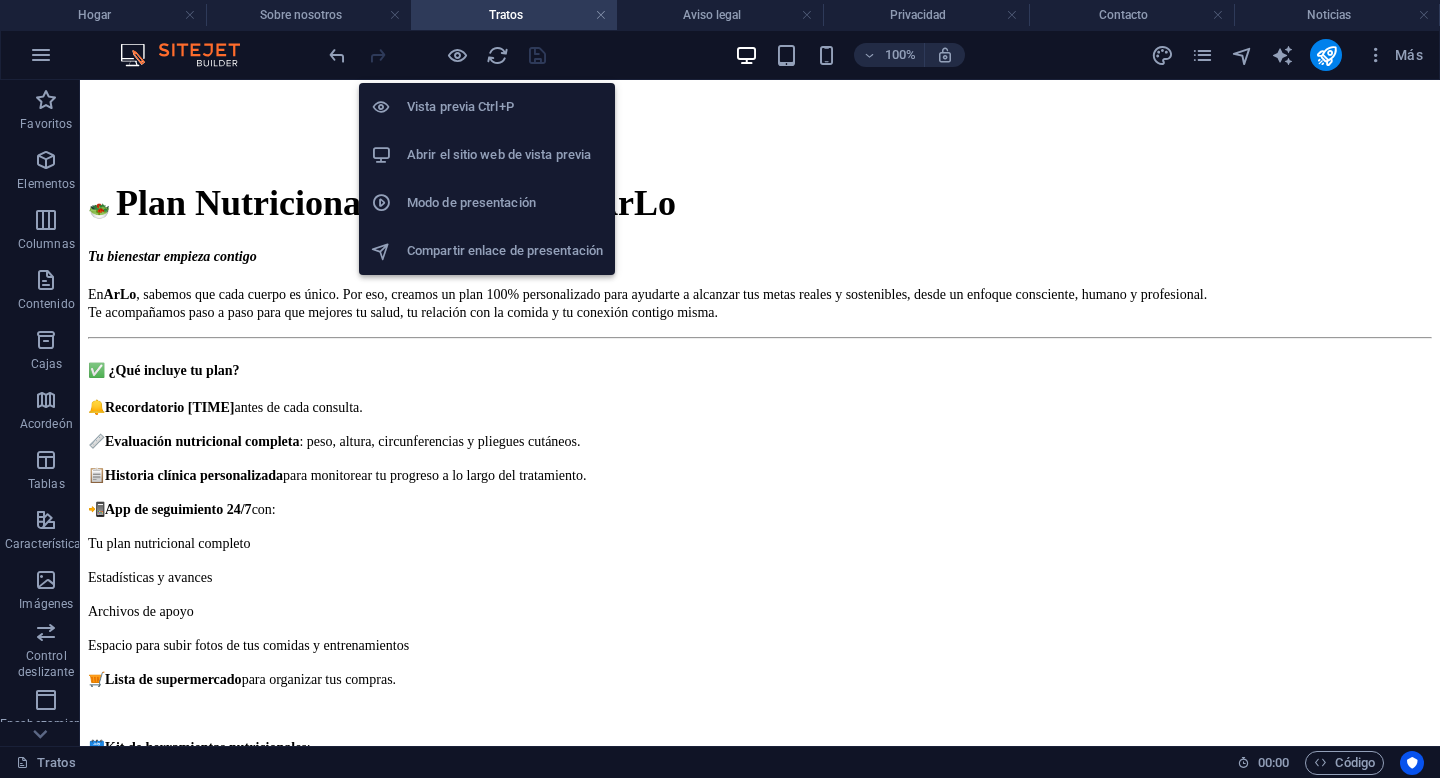 click on "Abrir el sitio web de vista previa" at bounding box center (499, 154) 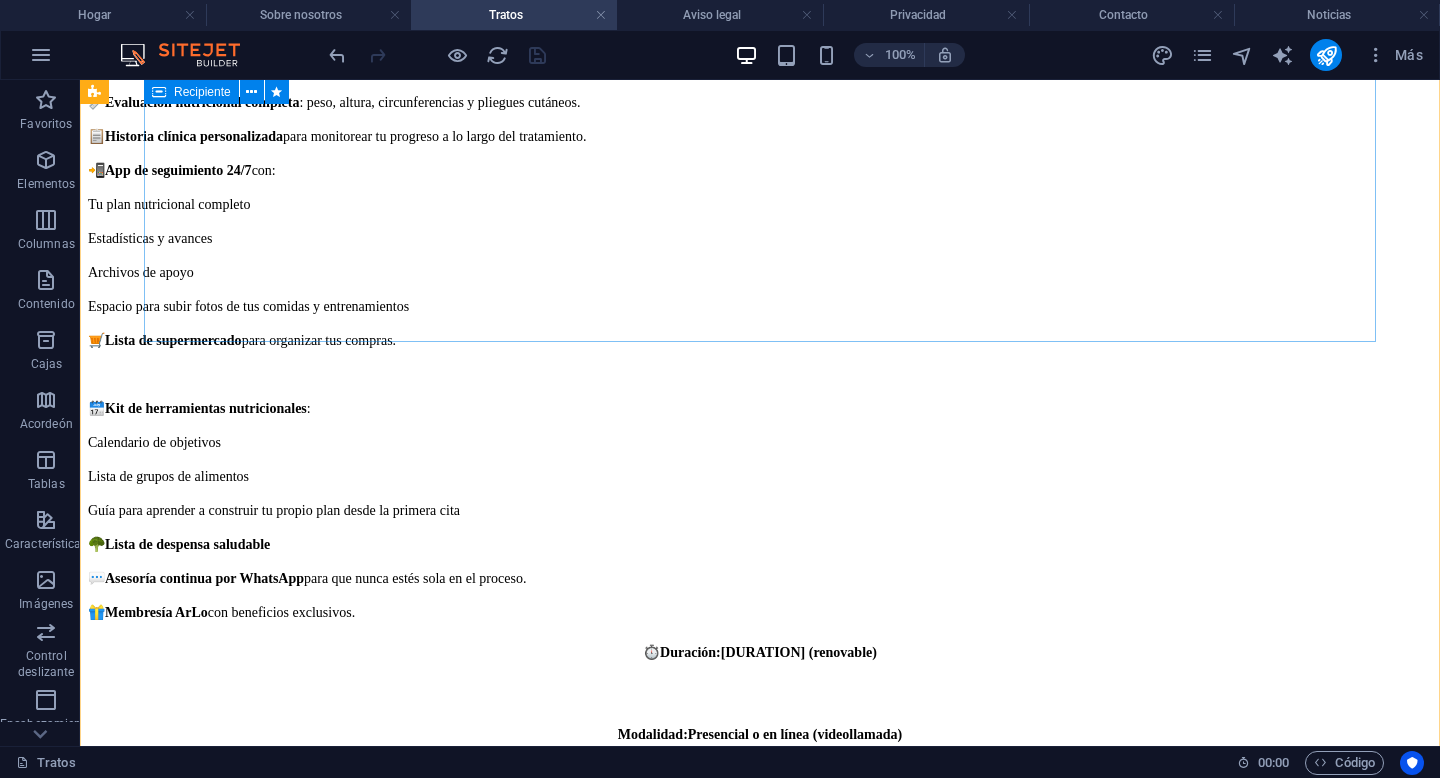 scroll, scrollTop: 2504, scrollLeft: 0, axis: vertical 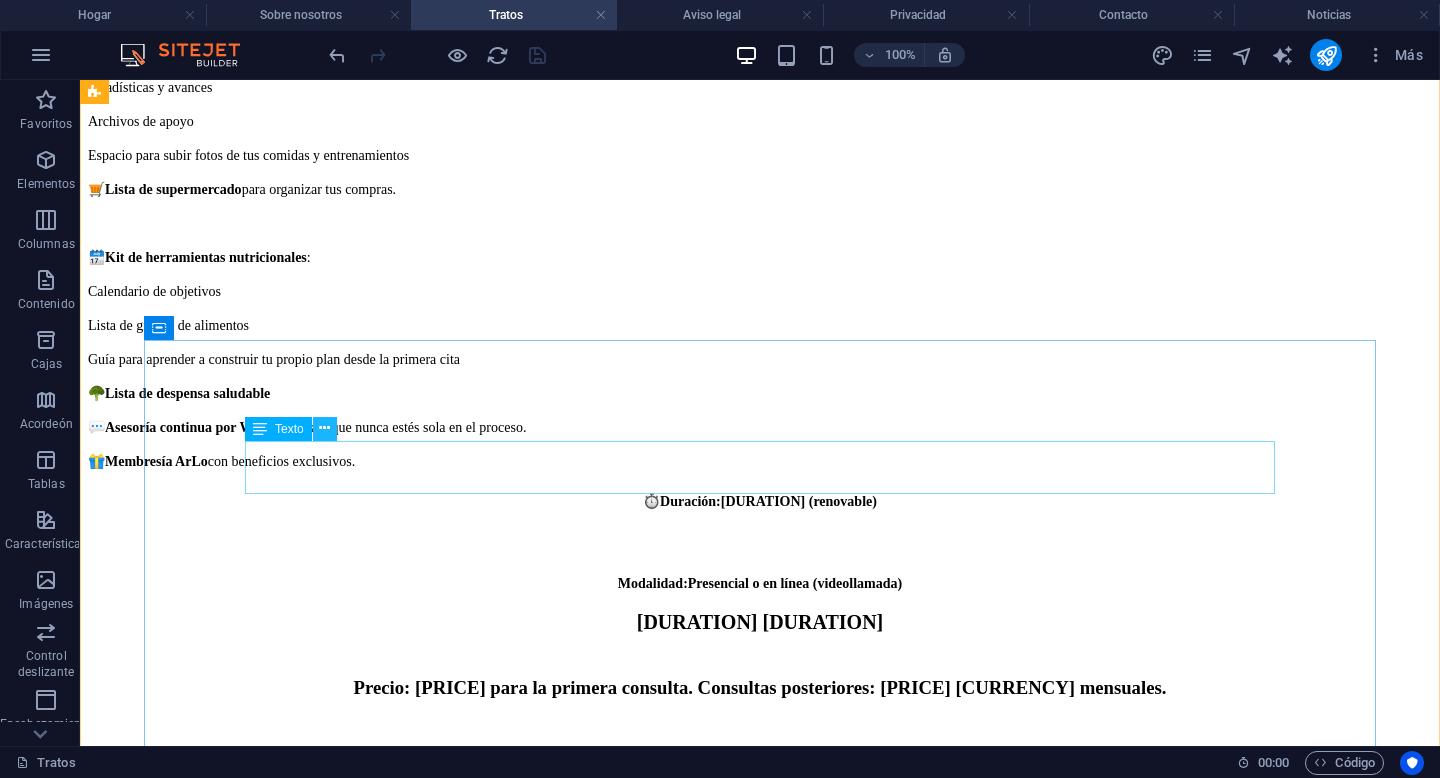 click at bounding box center (324, 428) 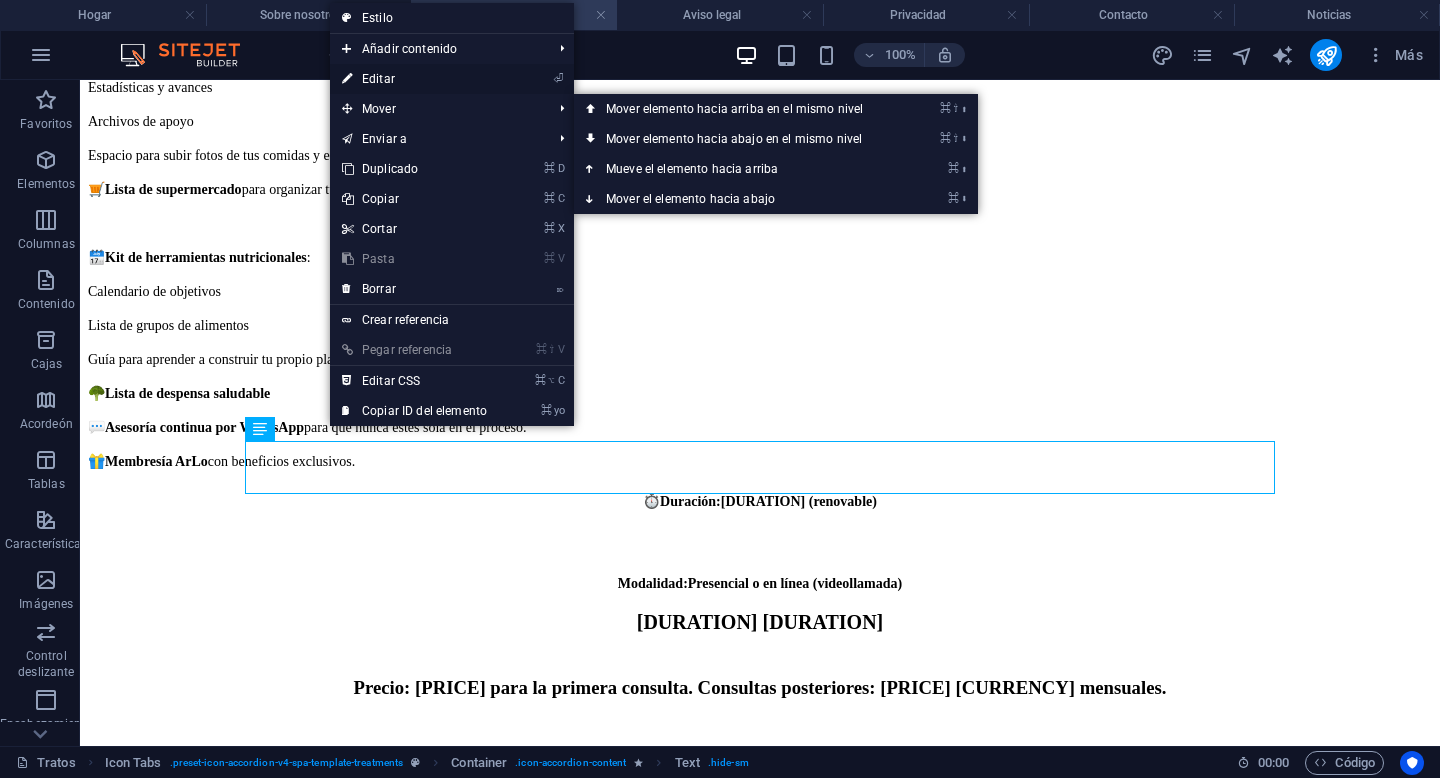 click on "⏎ Editar" at bounding box center [414, 79] 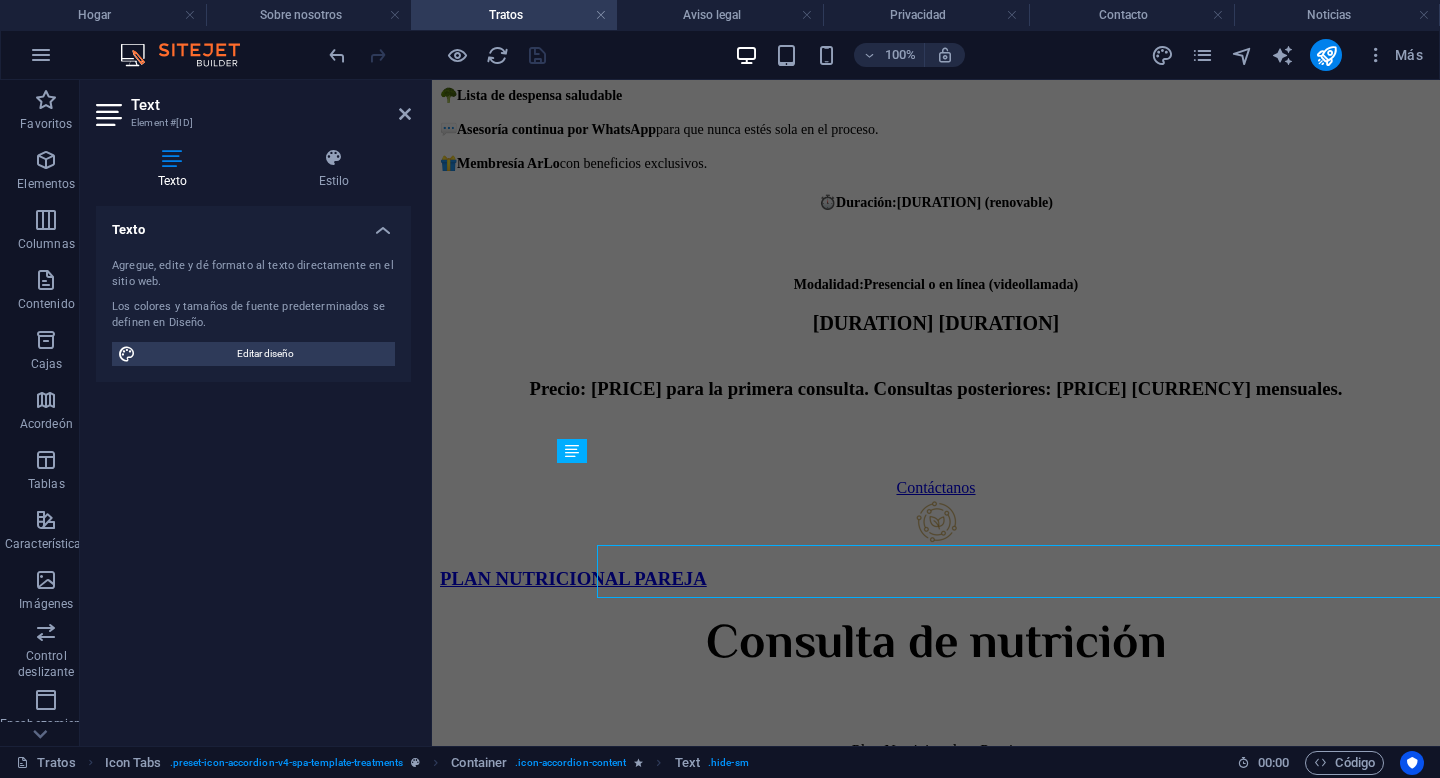 scroll, scrollTop: 2400, scrollLeft: 0, axis: vertical 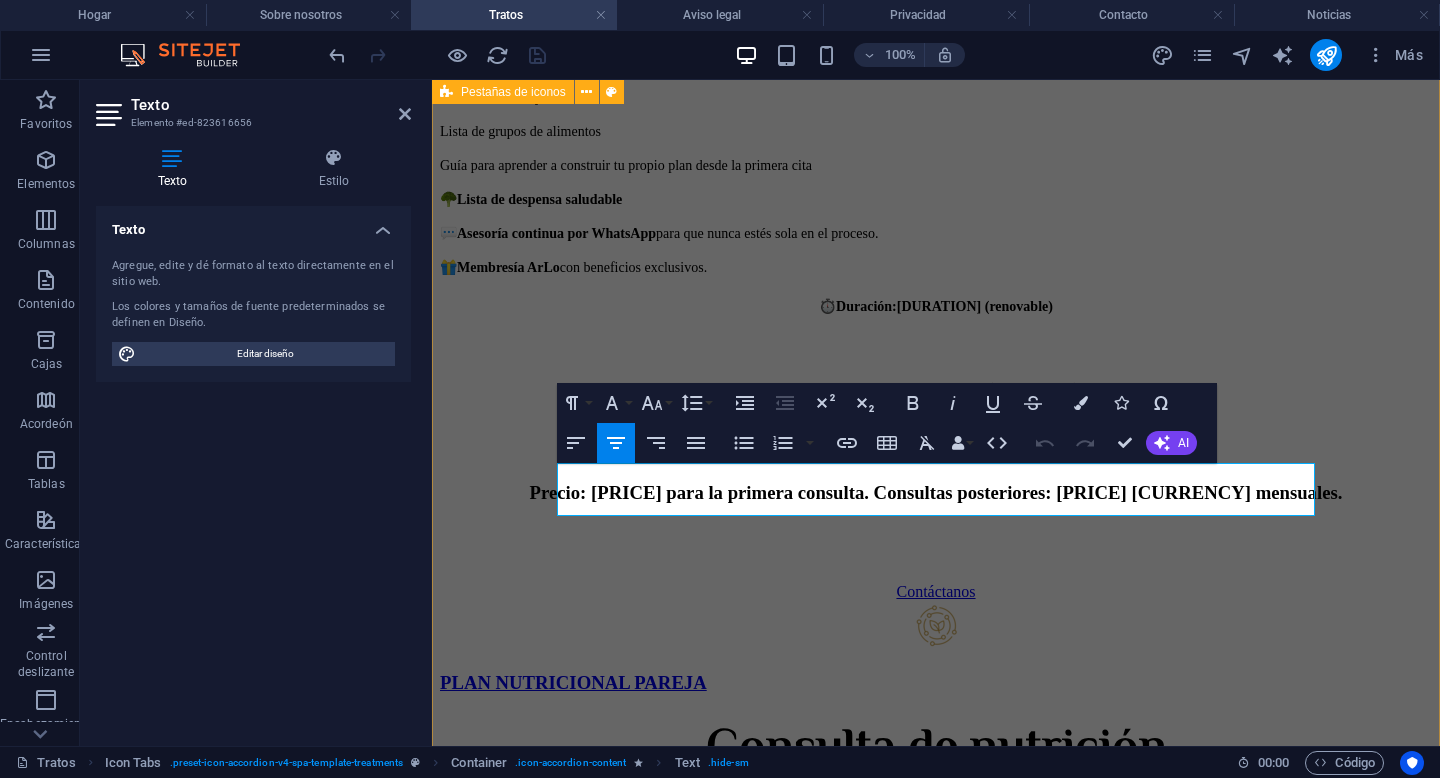 type 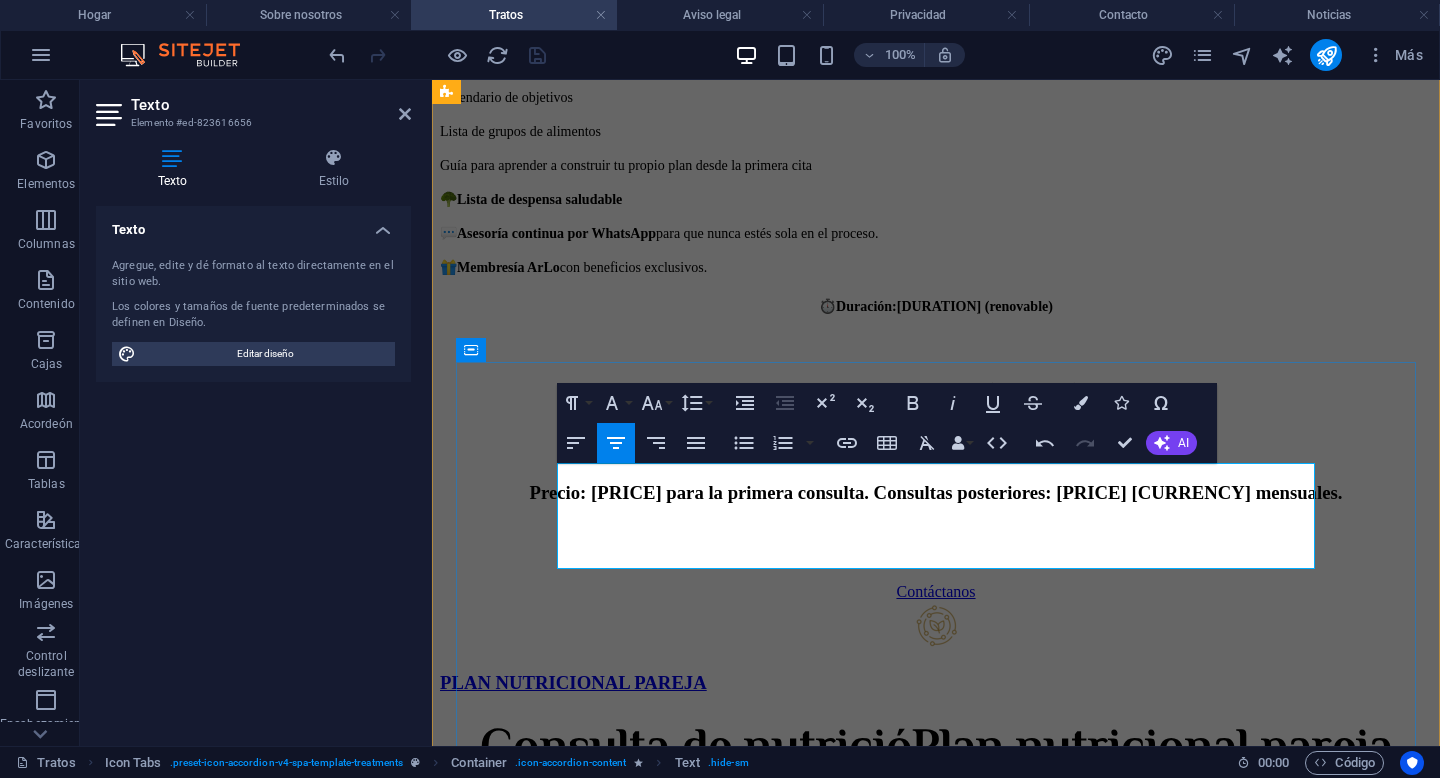 click on "Consulta de nutricióPlan nutricional pareja" at bounding box center [936, 749] 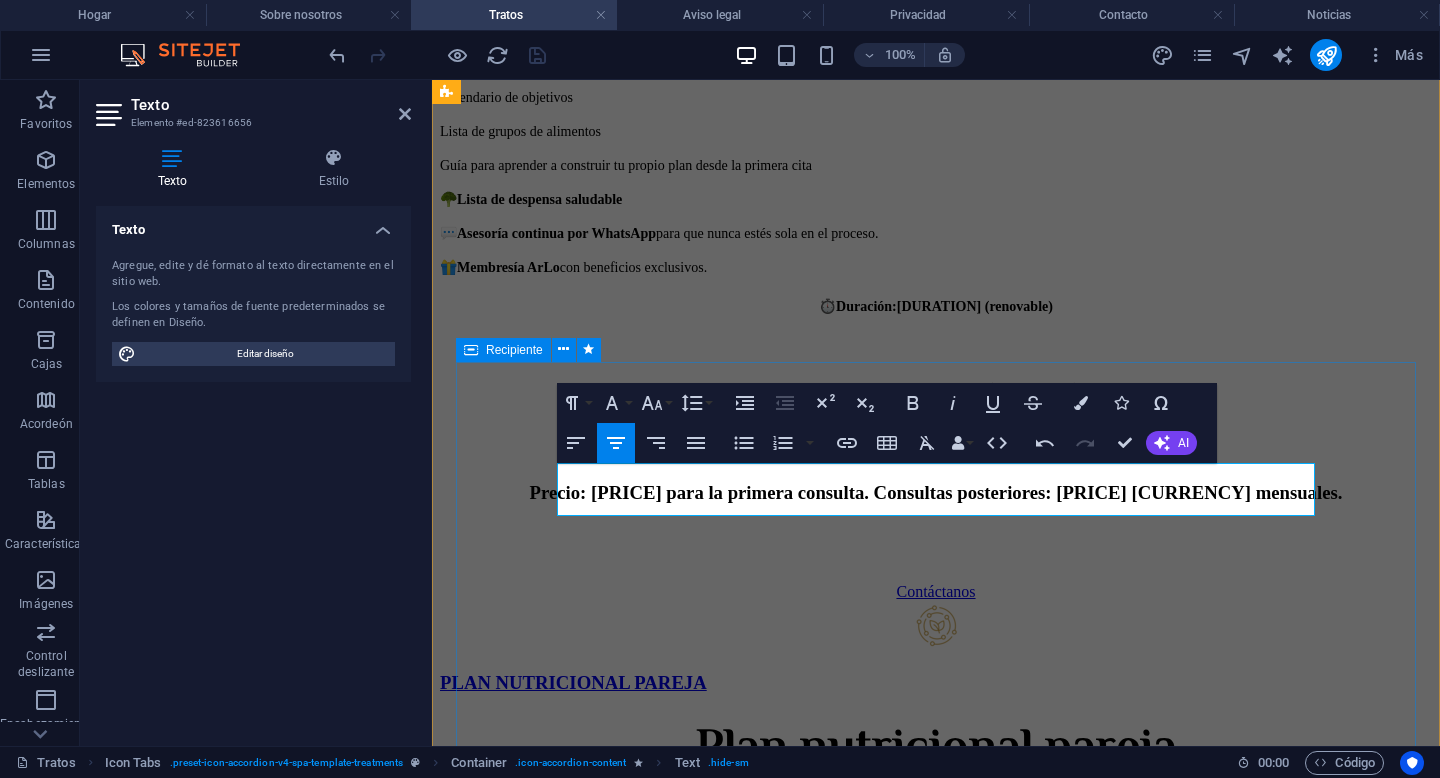 click on "Plan nutricional pareja Plan Nutricional en Pareja Transformen su bienestar, juntos. En ArLo, cuidarse en pareja es una manera poderosa de establecer hábitos duraderos, motivarse mutuamente y fortalecer su conexión emocional. ¿Qué incluye? - Evaluación nutricional individual - Plan alimenticio personalizado para cada uno - Objetivos compartidos como equipo - Seguimiento quincenal o mensual - Guía de menús y recetas para cocinar juntos - Asesoría emocional y motivacional para mantener el compromiso ⏱️ Duración: 4 semanas (renovable) 💰 Precio: $1,600 MXN por pareja / mensual   (o $900 MXN por persona si optan por el plan individual) 🏠 Modalidad: Presencial en clínica o en línea (vía videollamada) Cuidarse juntos fortalece el cuerpo, el vínculo y la salud emocional. En ArLo, cuidarse en pareja es también una forma de quererse. 60 minutos 90 minutos $800.00 $650.00 Contáctanos" at bounding box center (936, 1139) 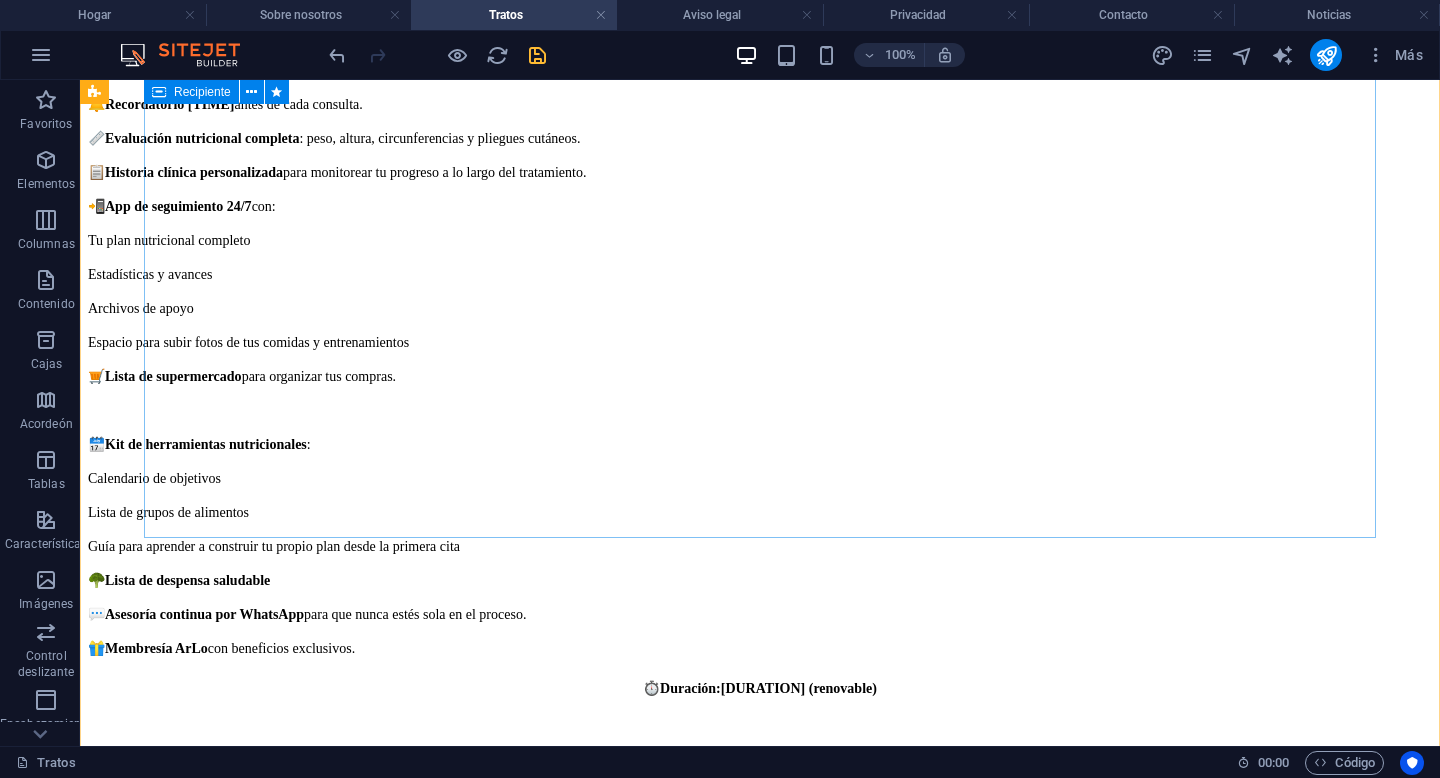 scroll, scrollTop: 2202, scrollLeft: 0, axis: vertical 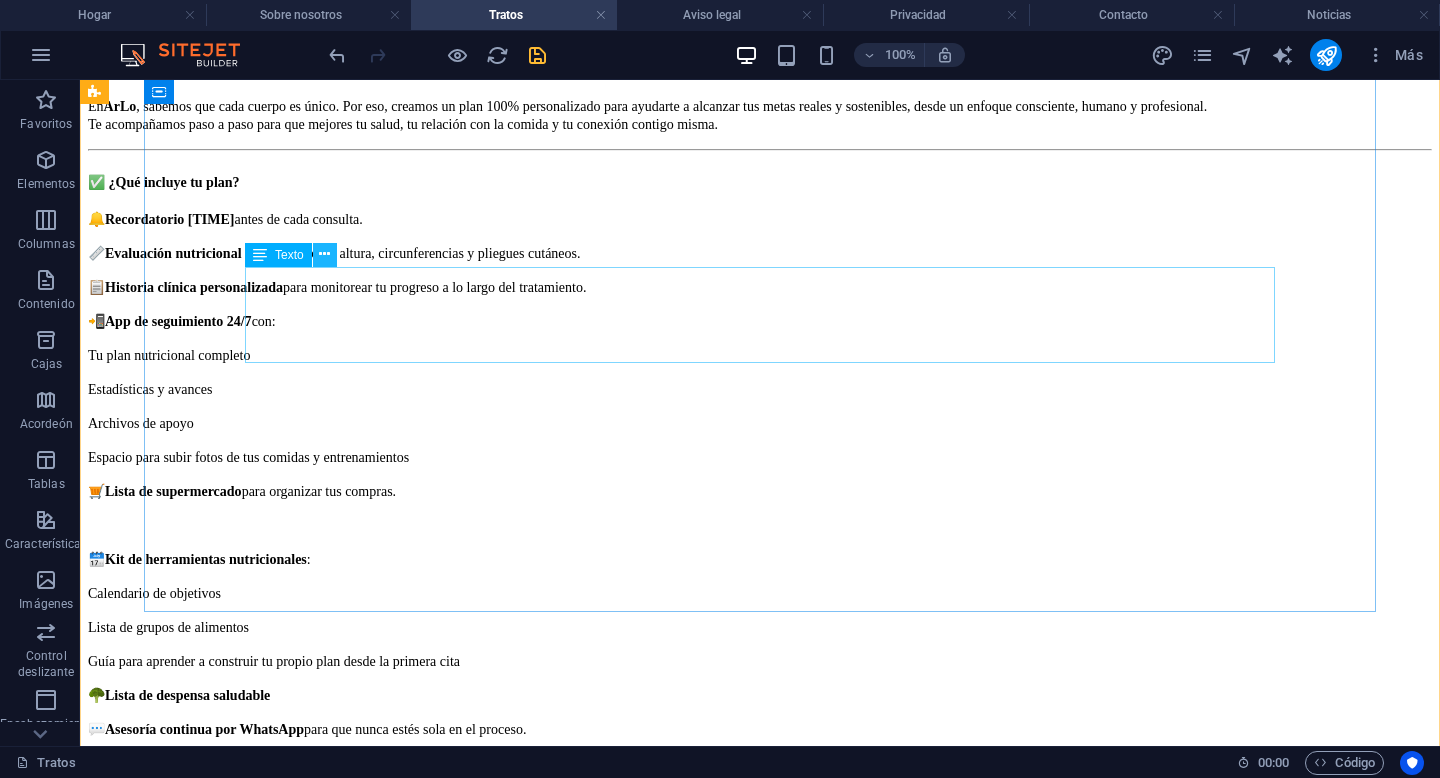 click at bounding box center (324, 254) 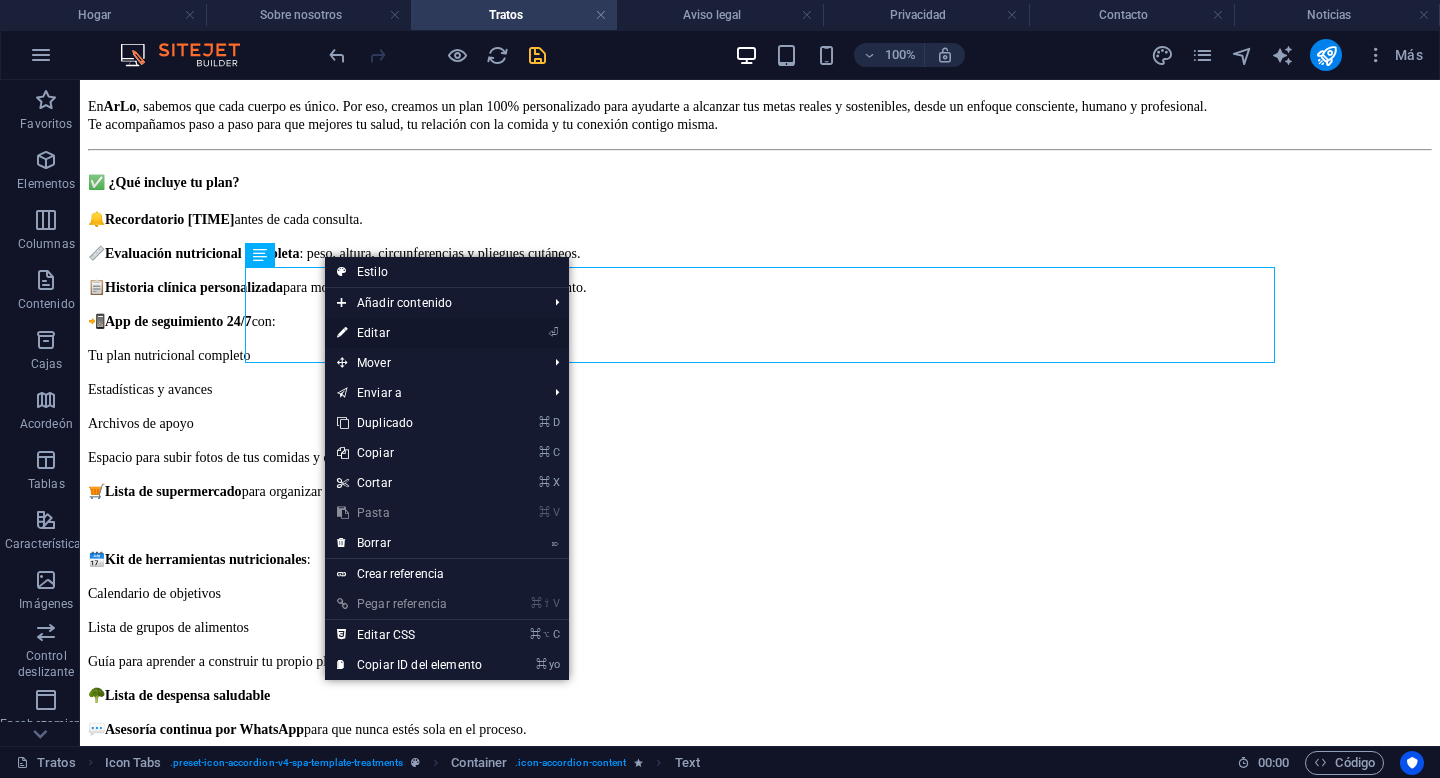 click on "Editar" at bounding box center (373, 333) 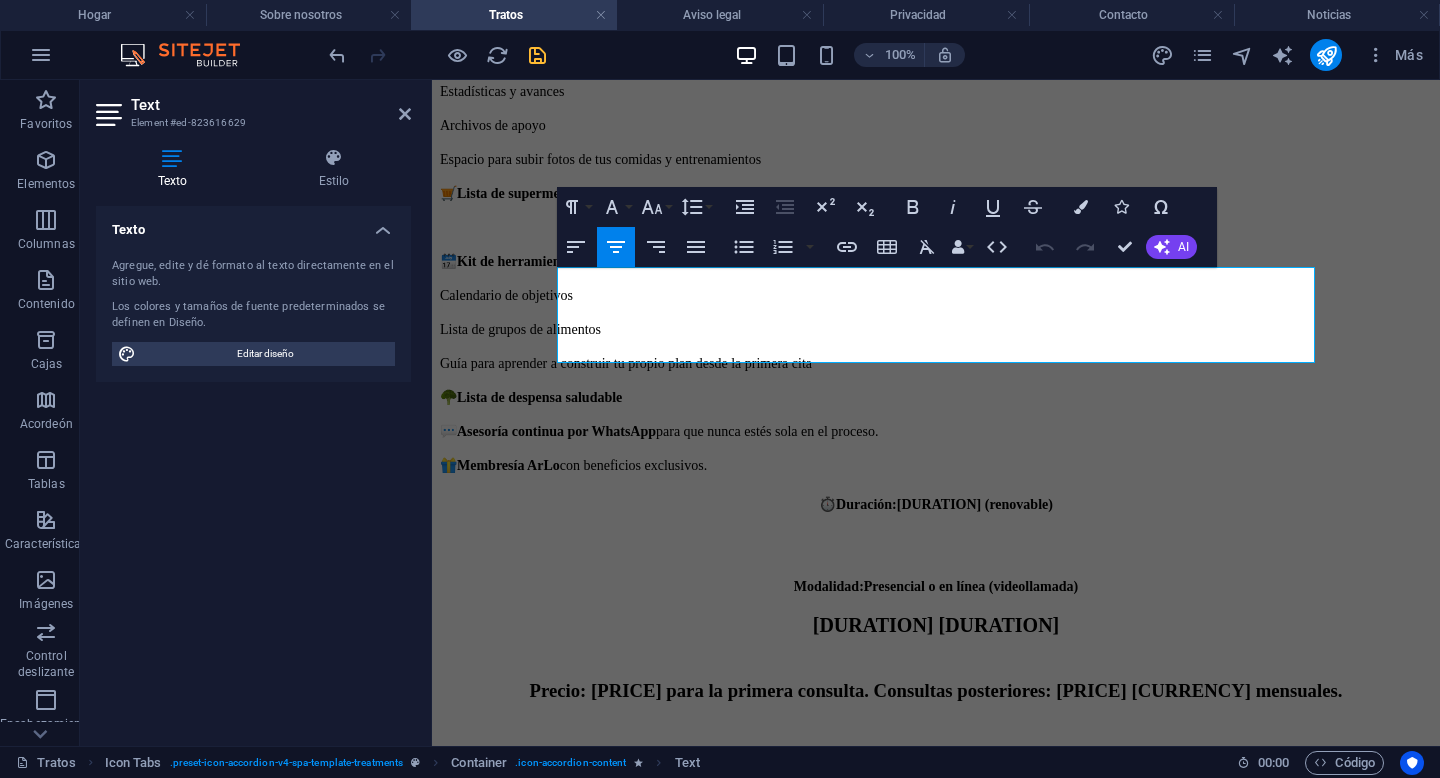 scroll, scrollTop: 2098, scrollLeft: 0, axis: vertical 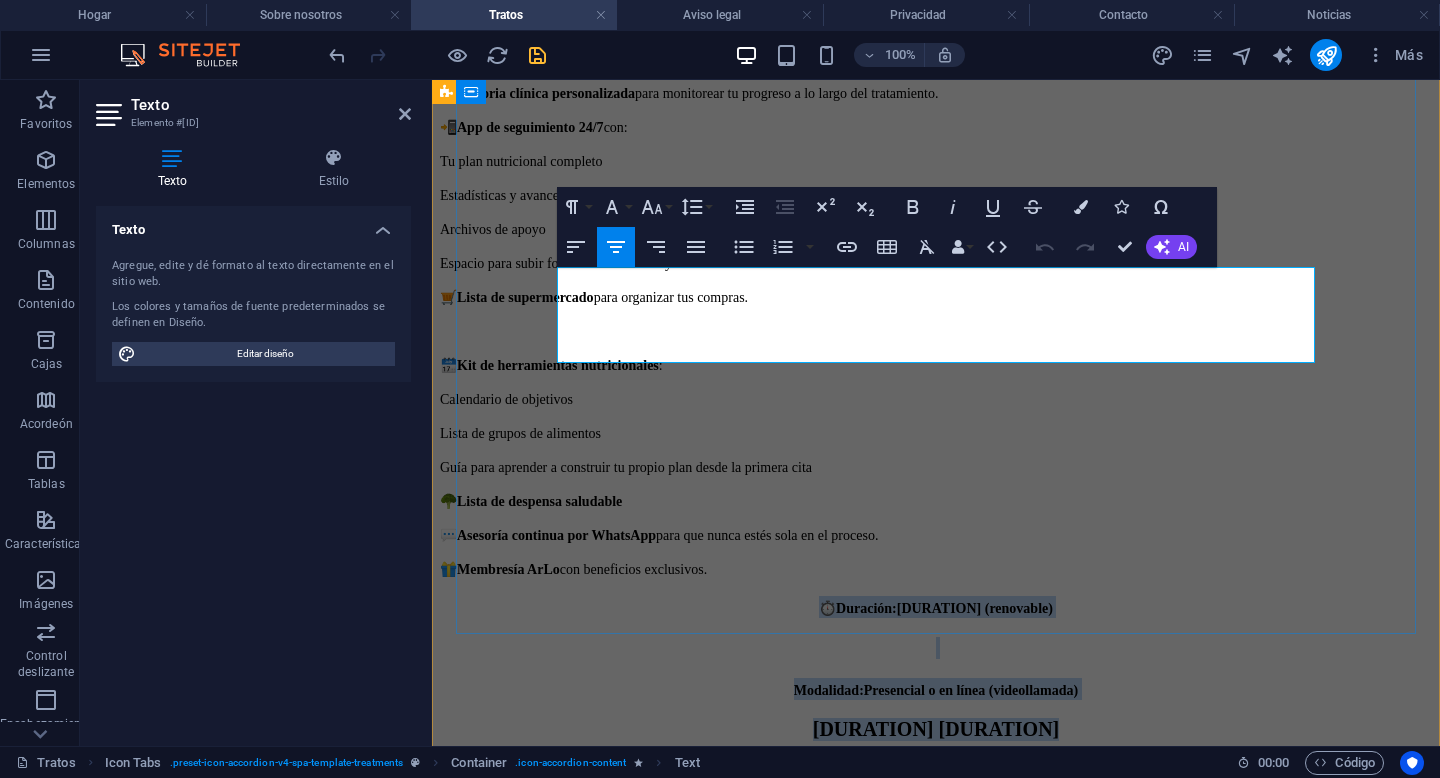 copy on "⏱️  Duración:  4 semanas (renovable)   Modalidad:  Presencial o en línea (videollamada) 60 minutos 90 minutos" 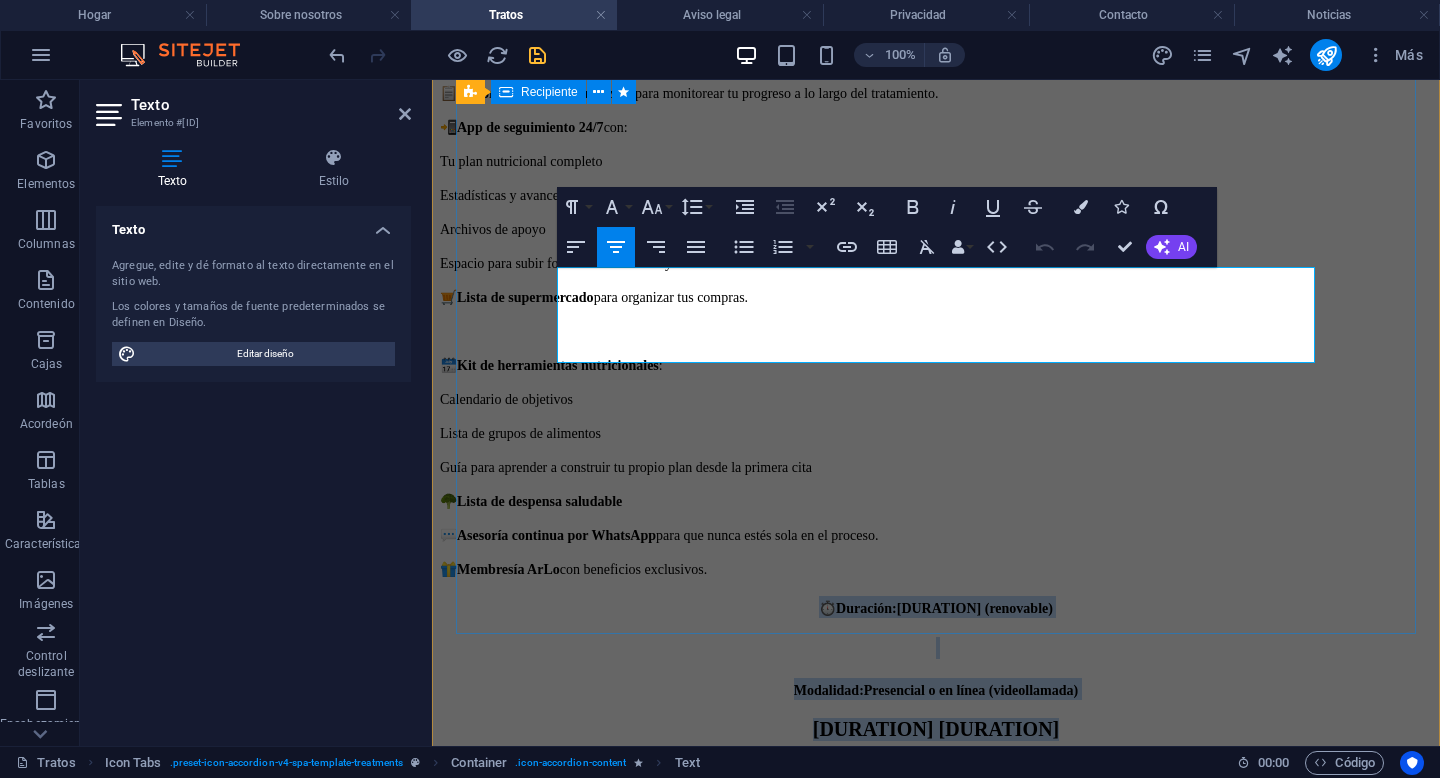 click on "Consulta de nutrición 🥗   Plan Nutricional Individual en ArLo Tu bienestar empieza contigo En  ArLo , sabemos que cada cuerpo es único. Por eso, creamos un plan 100% personalizado para ayudarte a alcanzar tus metas reales y sostenibles, desde un enfoque consciente, humano y profesional. Te acompañamos paso a paso para que mejores tu salud, tu relación con la comida y tu conexión contigo misma. ✅ ¿Qué incluye tu plan? 🔔  Recordatorio 24 horas  antes de cada consulta. 📏  Evaluación nutricional completa : peso, altura, circunferencias y pliegues cutáneos. 📋  Historia clínica personalizada  para monitorear tu progreso a lo largo del tratamiento. 📲  App de seguimiento 24/7  con: Tu plan nutricional completo Estadísticas y avances Archivos de apoyo Espacio para subir fotos de tus comidas y entrenamientos 🛒  Lista de supermercado  para organizar tus compras. 🗓️  Kit de herramientas nutricionales : Calendario de objetivos Lista de grupos de alimentos 🥦  💬  🎁  ⏱️" at bounding box center [936, 256] 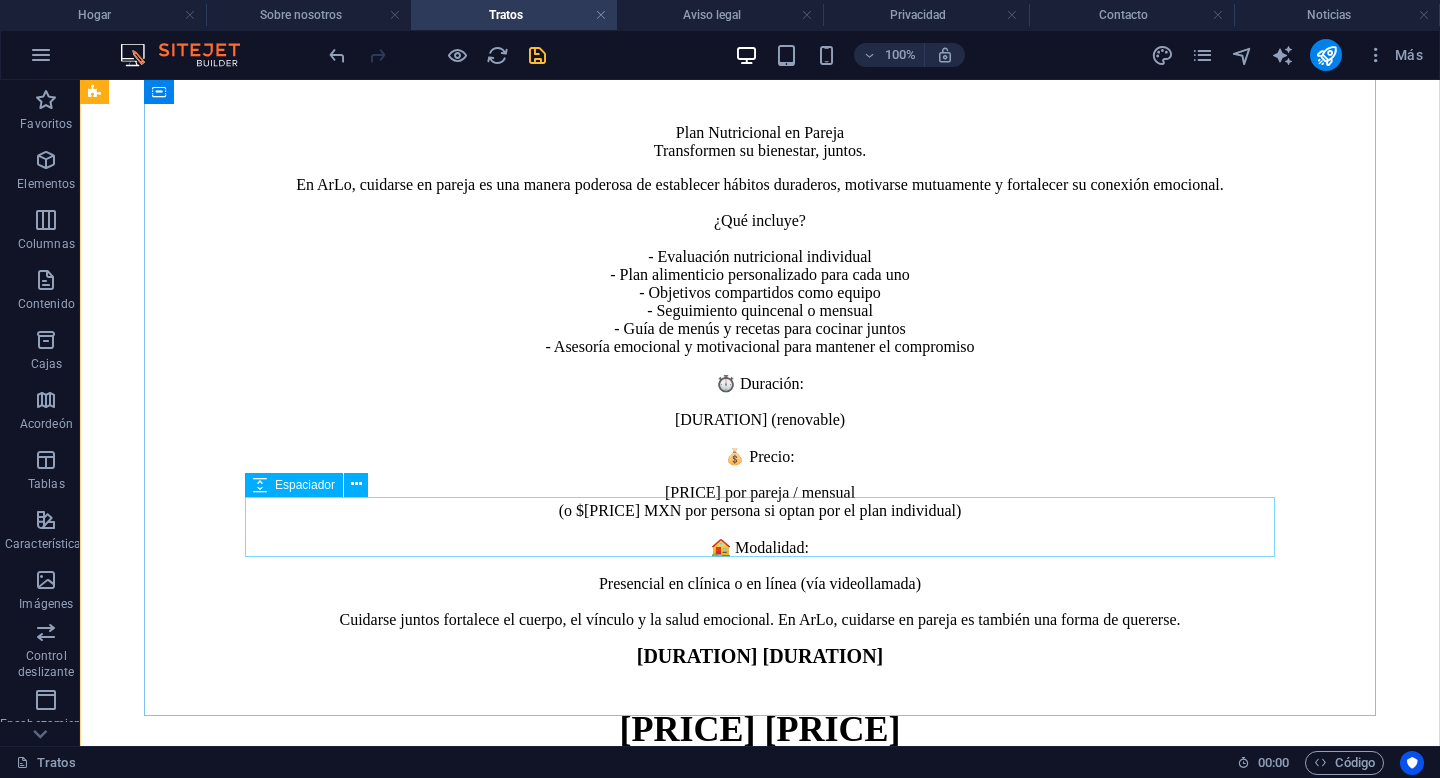 scroll, scrollTop: 3376, scrollLeft: 0, axis: vertical 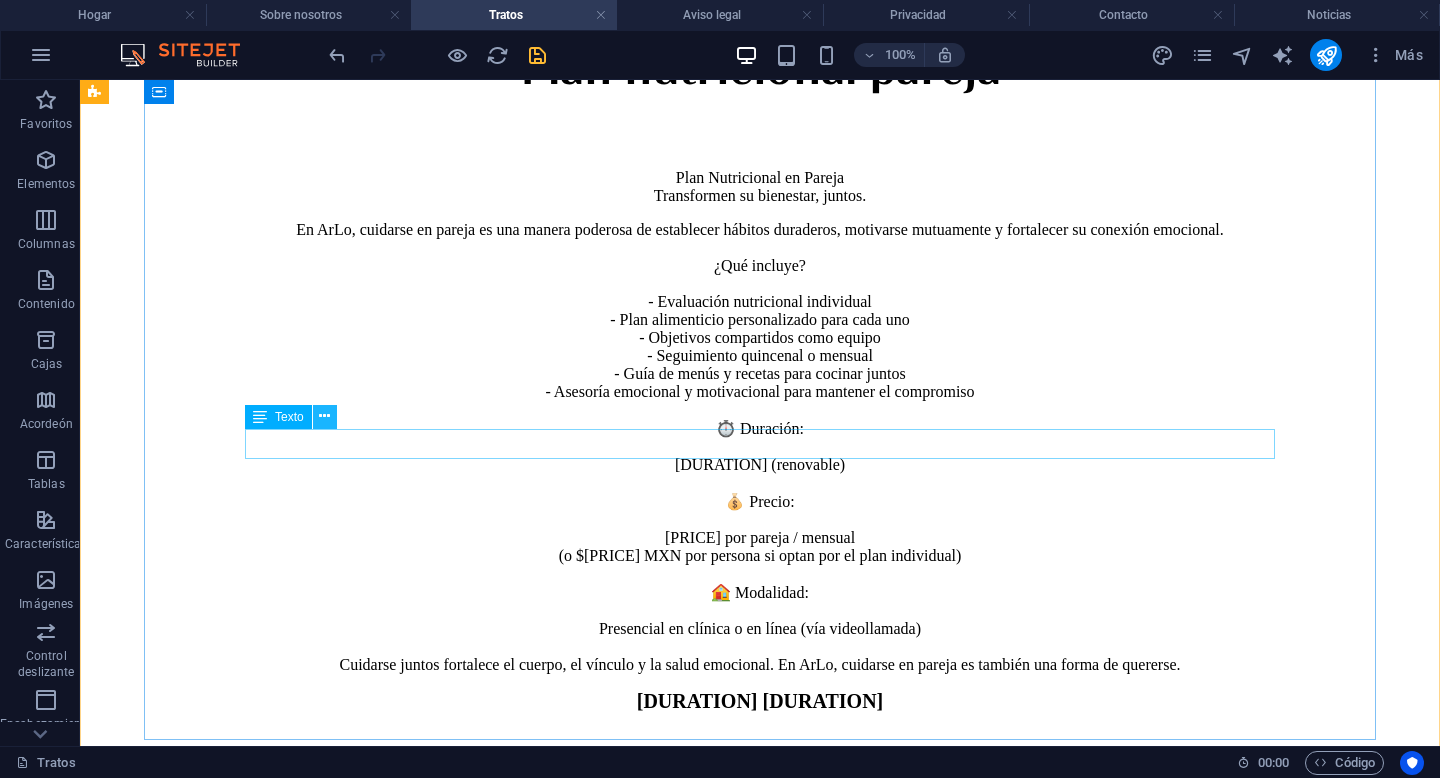 click at bounding box center [324, 416] 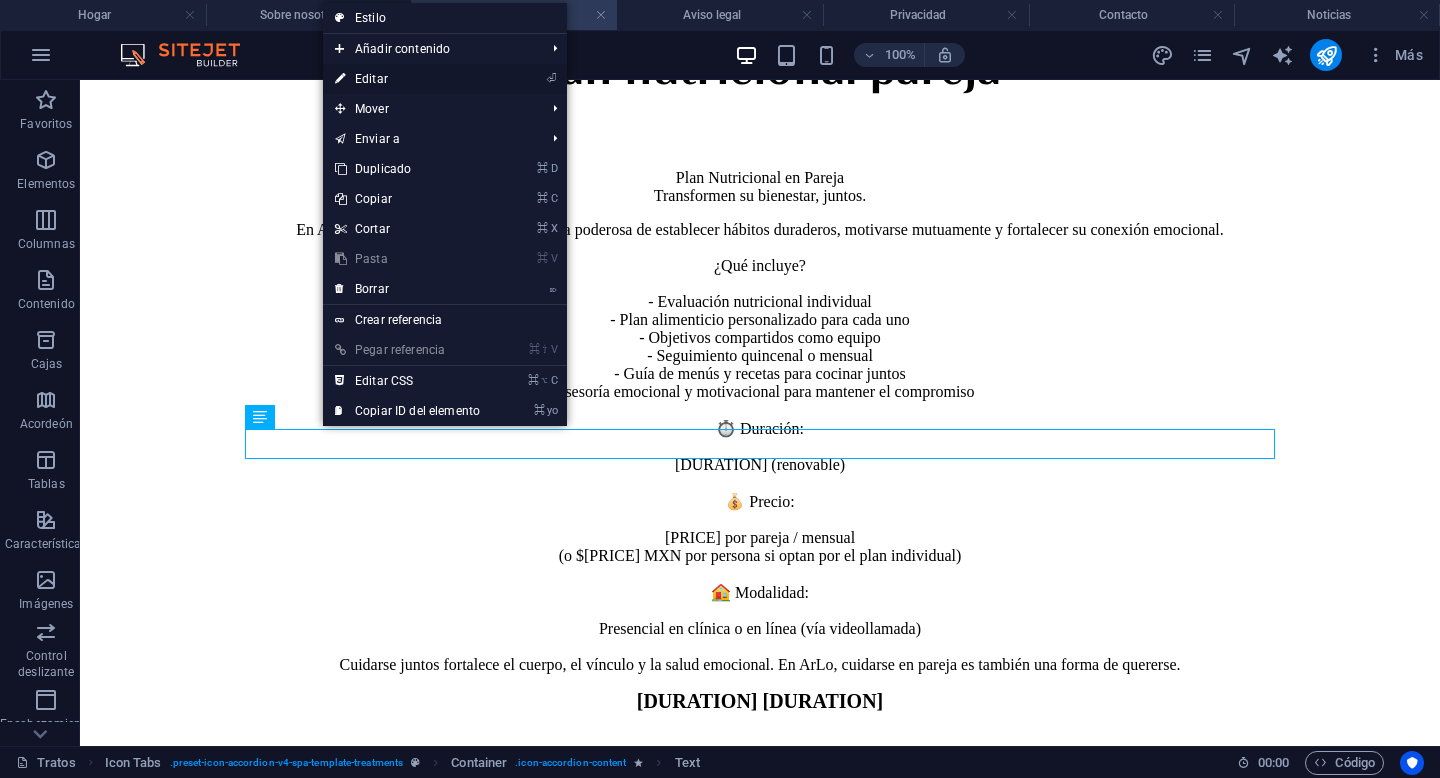 click on "⏎ Editar" at bounding box center (407, 79) 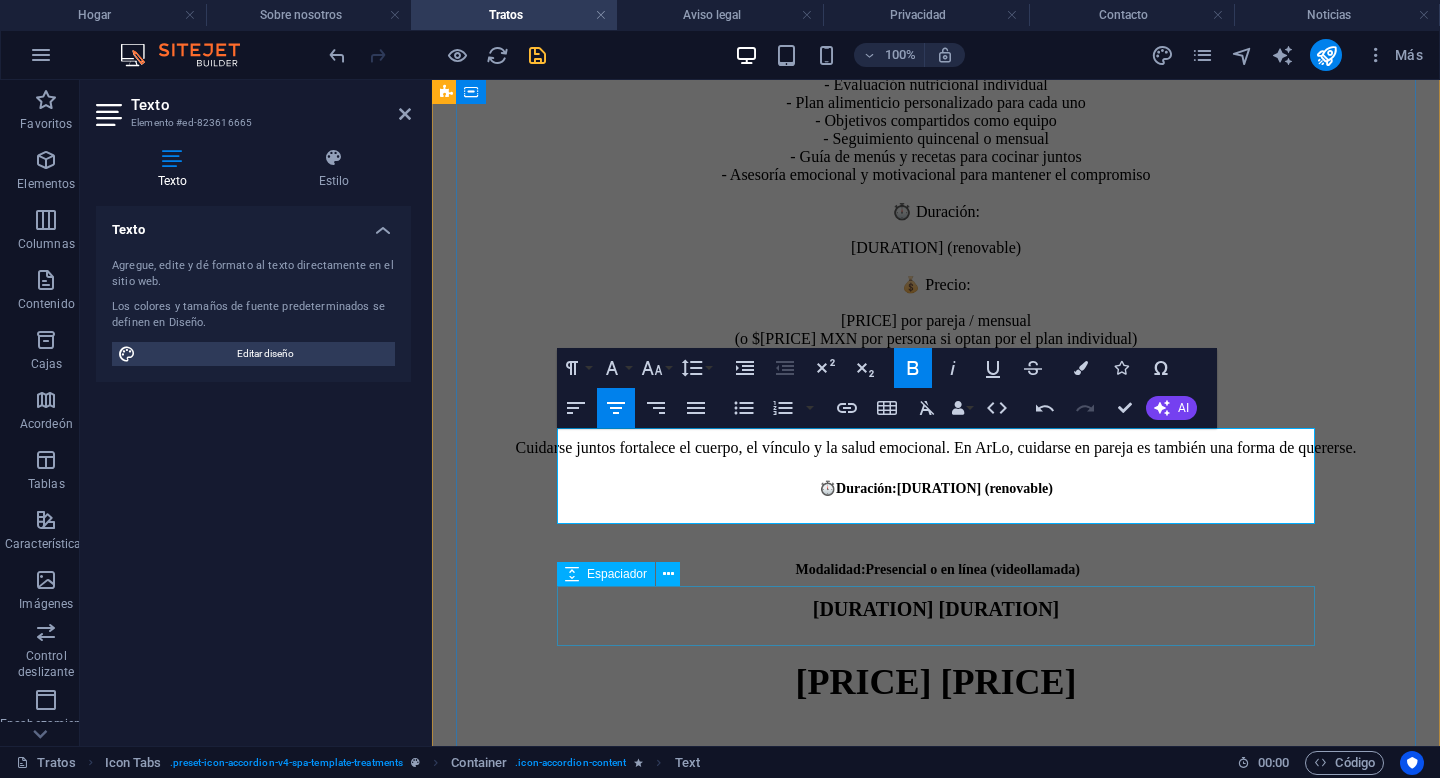 click at bounding box center [936, 749] 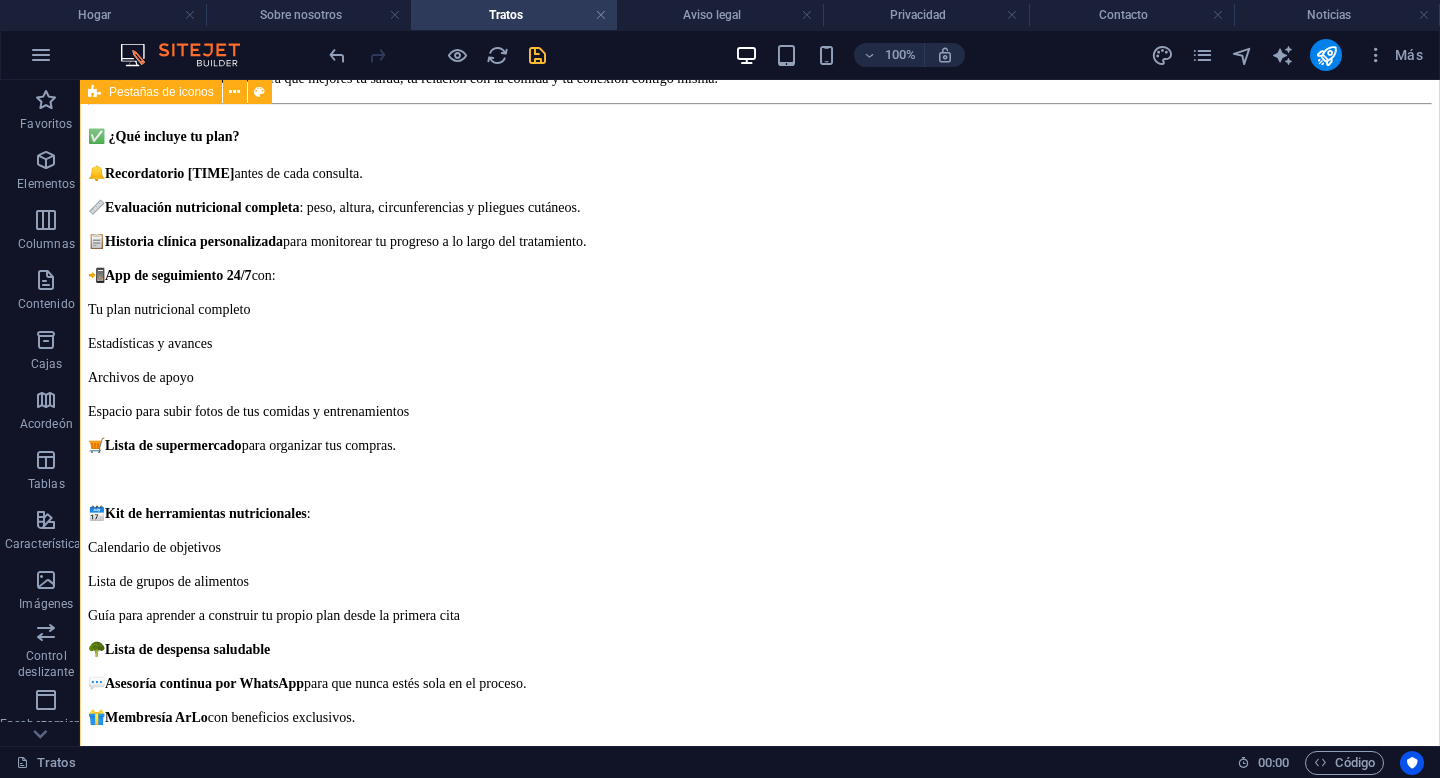 scroll, scrollTop: 2247, scrollLeft: 0, axis: vertical 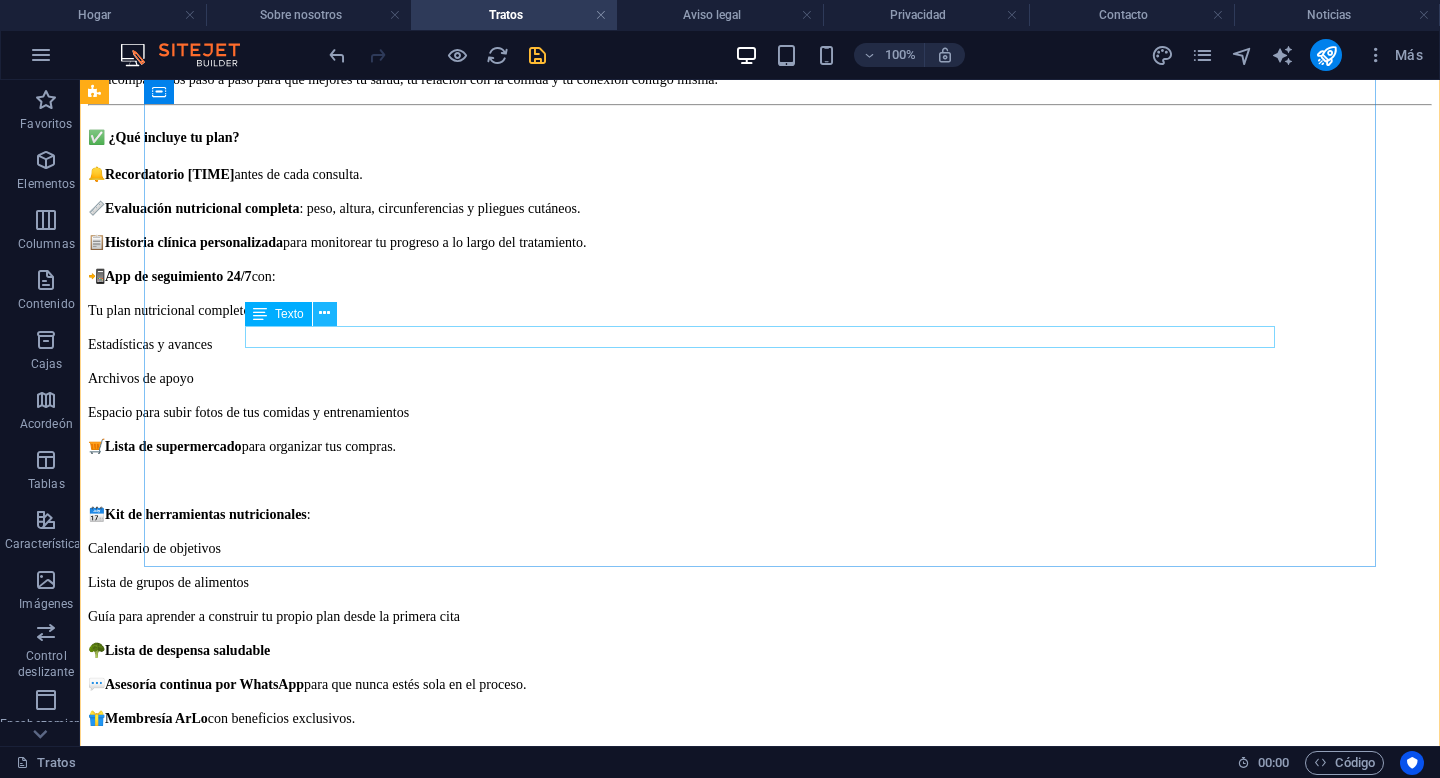 click at bounding box center [324, 313] 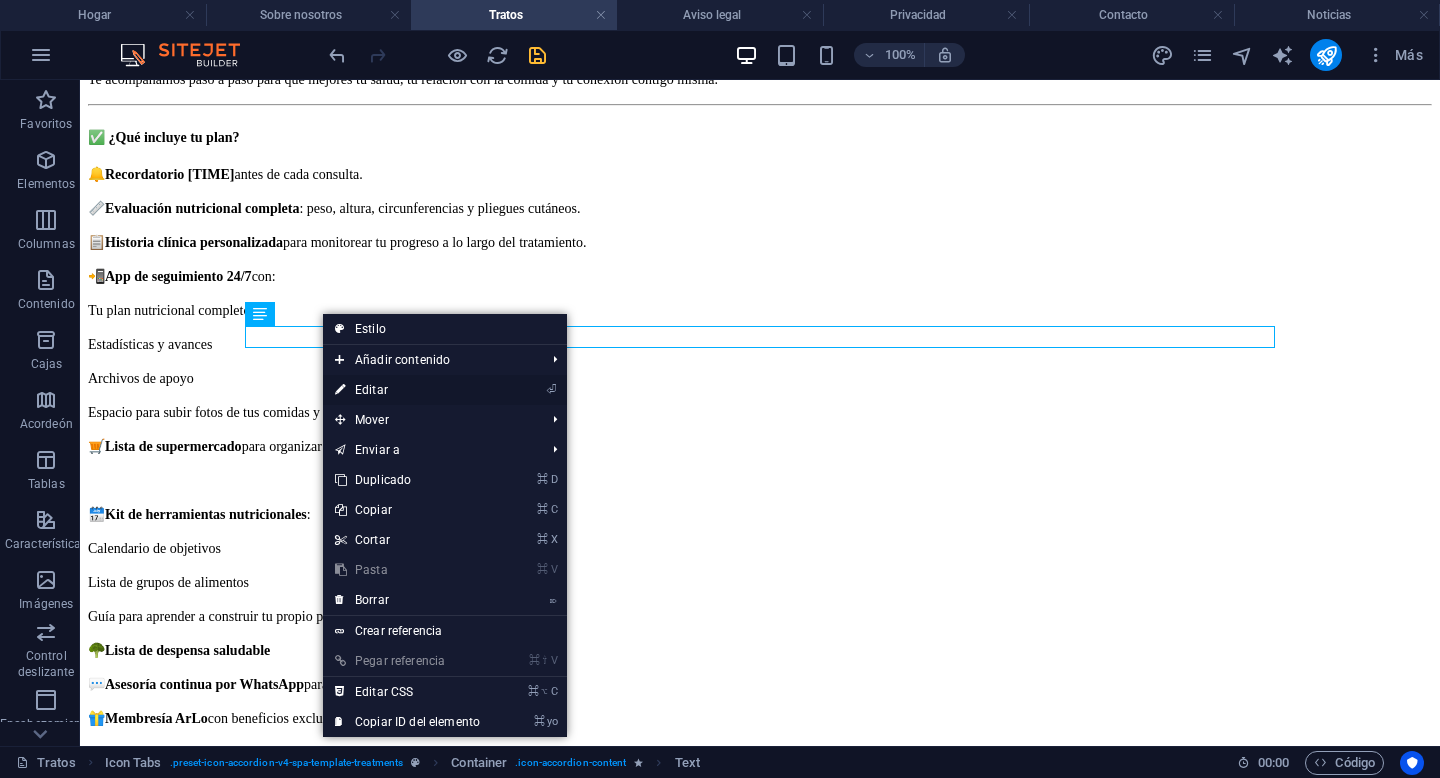 click on "Editar" at bounding box center (371, 390) 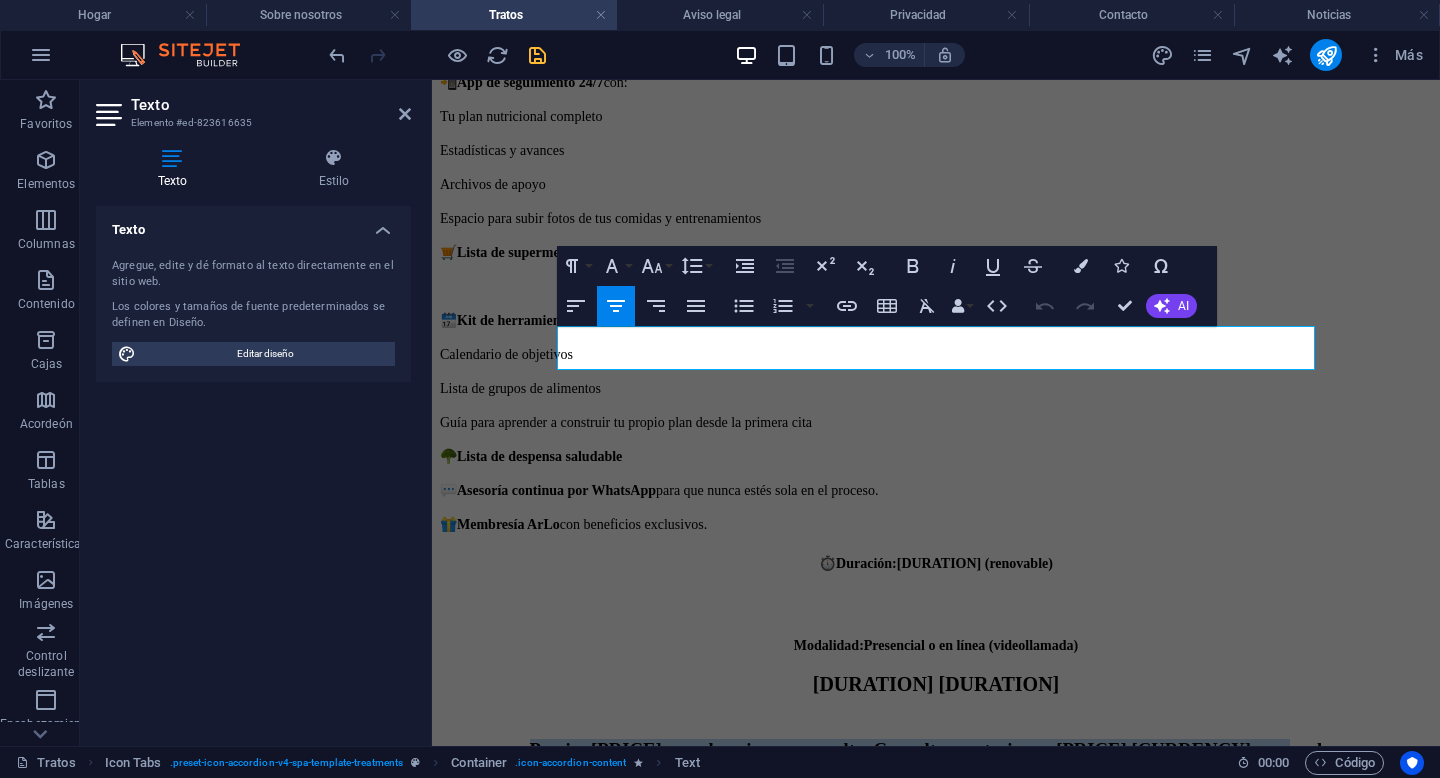 copy on "Precio: $800.00 para la primera consulta. Consultas posteriores: $650.00 MXN mensuales." 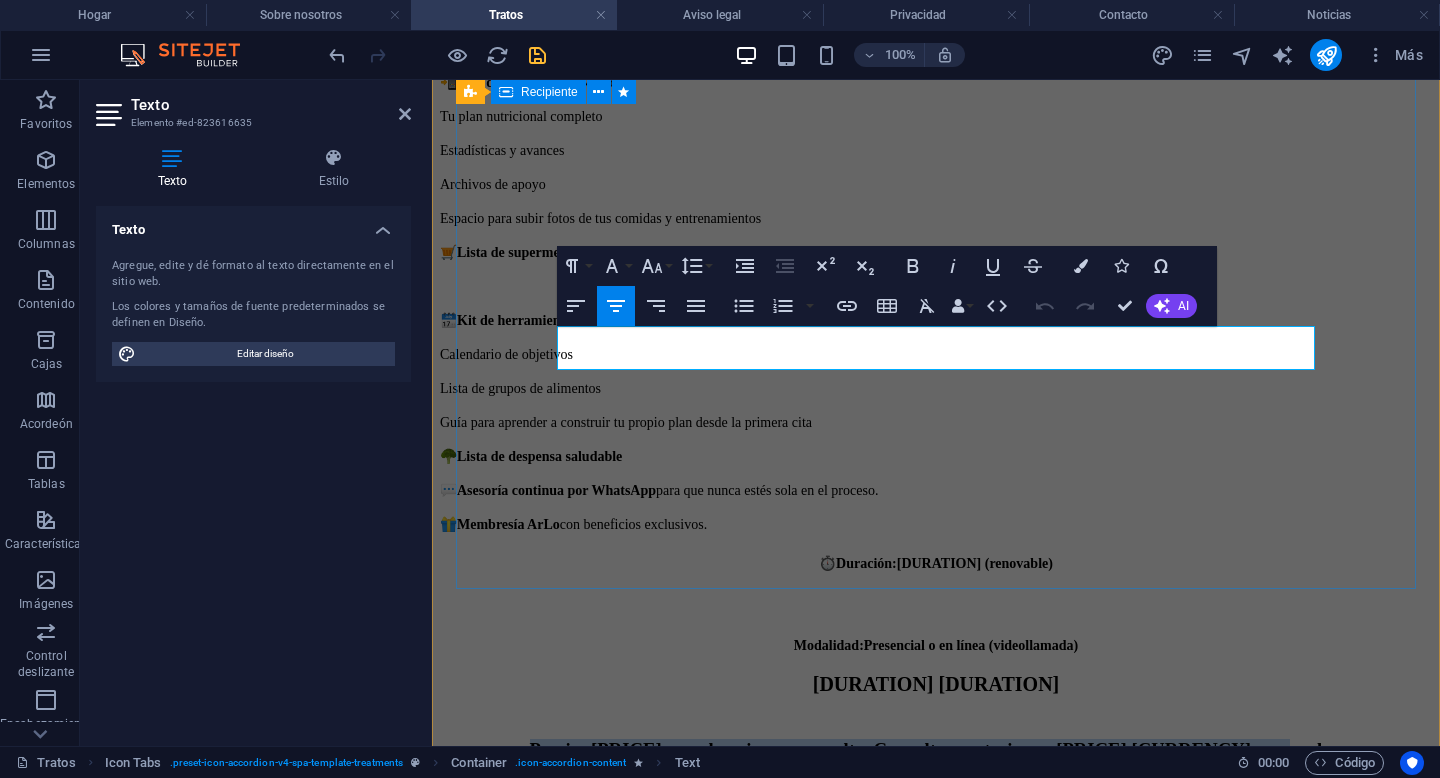click on "Consulta de nutrición 🥗   Plan Nutricional Individual en ArLo Tu bienestar empieza contigo En  ArLo , sabemos que cada cuerpo es único. Por eso, creamos un plan 100% personalizado para ayudarte a alcanzar tus metas reales y sostenibles, desde un enfoque consciente, humano y profesional. Te acompañamos paso a paso para que mejores tu salud, tu relación con la comida y tu conexión contigo misma. ✅ ¿Qué incluye tu plan? 🔔  Recordatorio 24 horas  antes de cada consulta. 📏  Evaluación nutricional completa : peso, altura, circunferencias y pliegues cutáneos. 📋  Historia clínica personalizada  para monitorear tu progreso a lo largo del tratamiento. 📲  App de seguimiento 24/7  con: Tu plan nutricional completo Estadísticas y avances Archivos de apoyo Espacio para subir fotos de tus comidas y entrenamientos 🛒  Lista de supermercado  para organizar tus compras. 🗓️  Kit de herramientas nutricionales : Calendario de objetivos Lista de grupos de alimentos 🥦  💬  🎁  ⏱️" at bounding box center (936, 211) 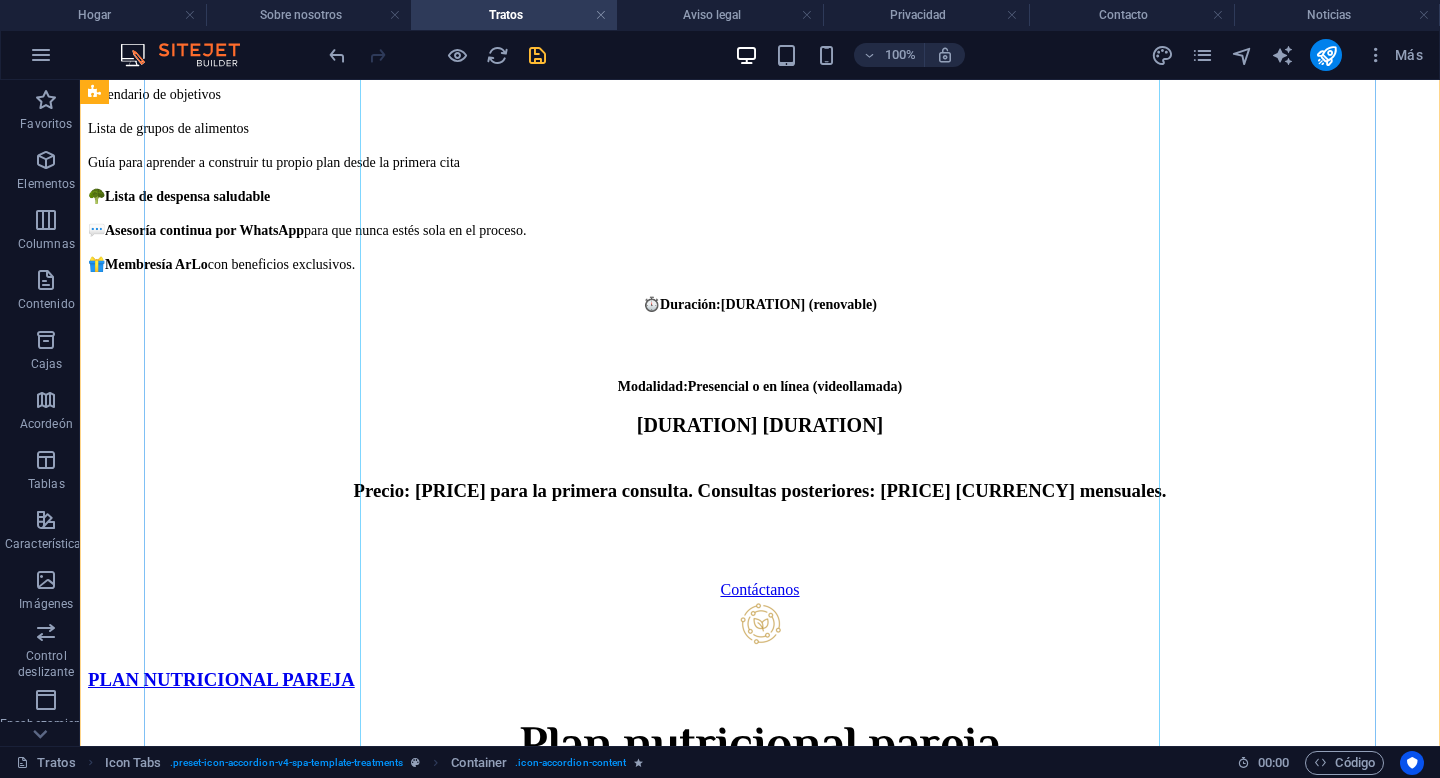 scroll, scrollTop: 3347, scrollLeft: 0, axis: vertical 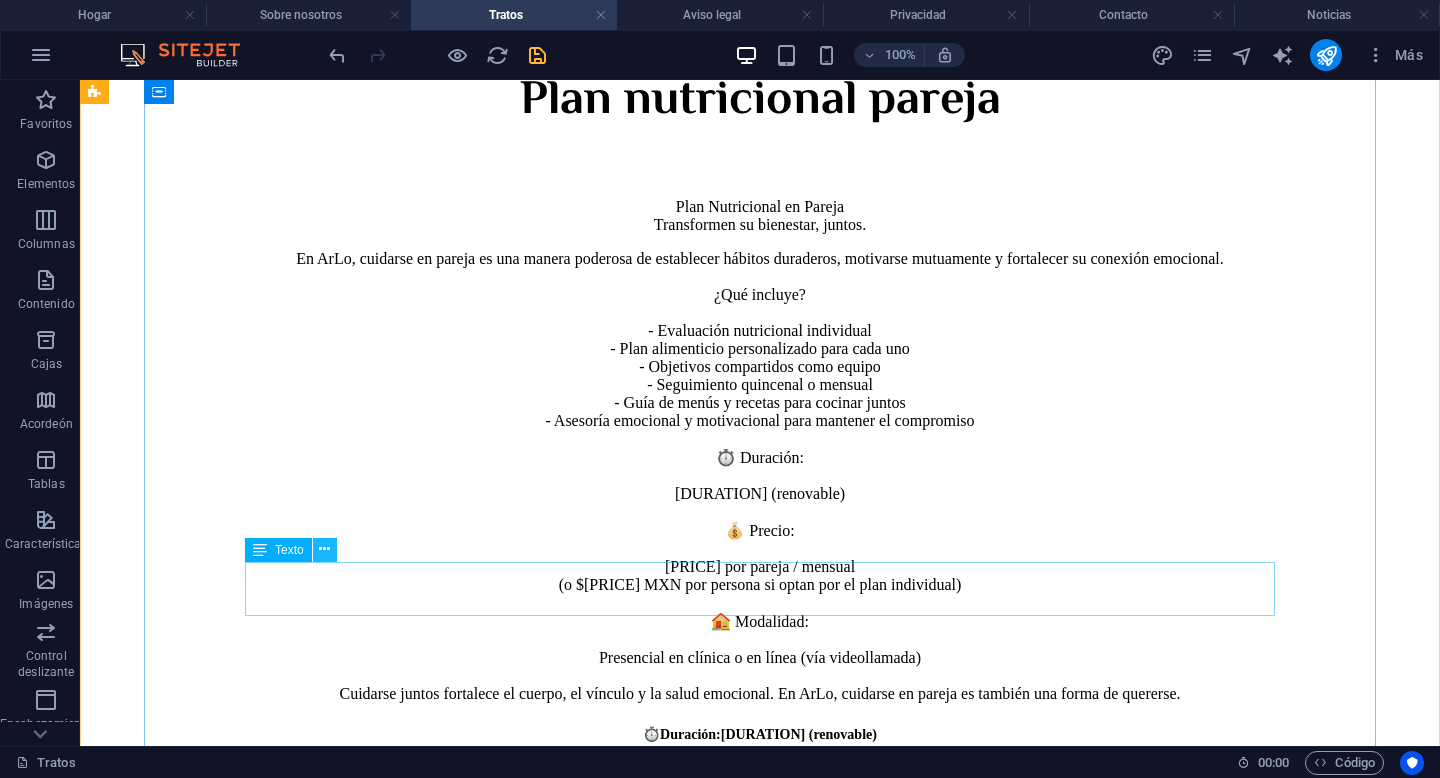 click at bounding box center (324, 549) 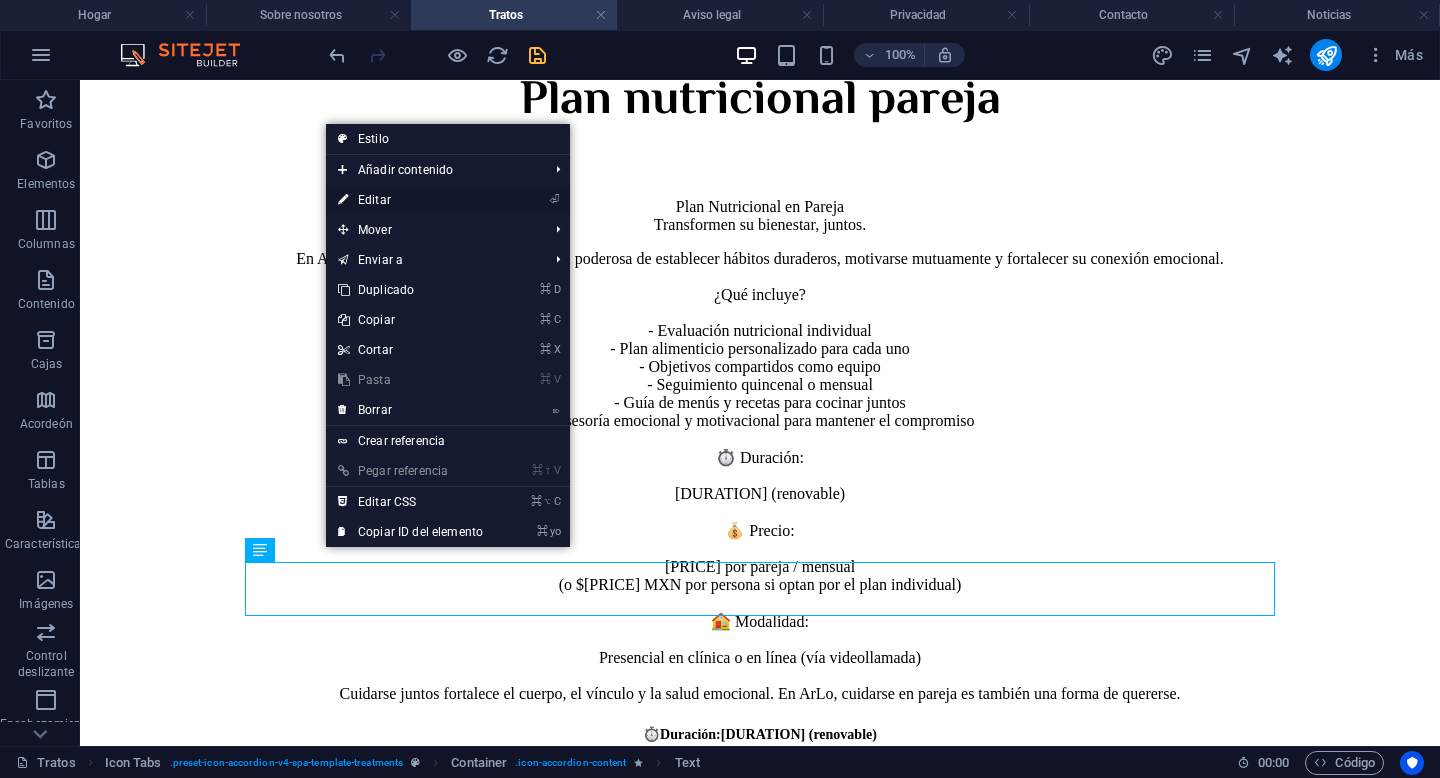 click on "Editar" at bounding box center [374, 200] 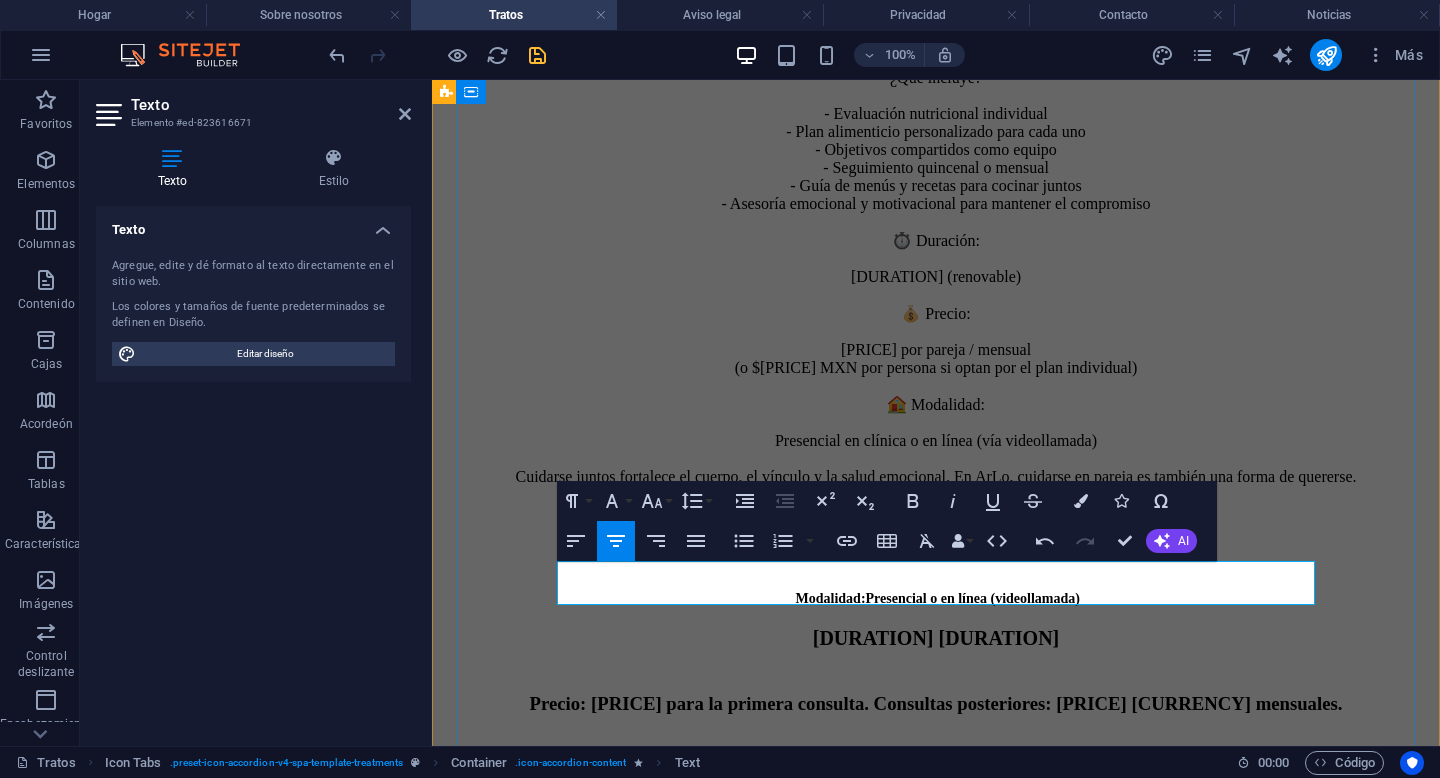 click on "Precio: $800.00 para la primera consulta. Consultas posteriores: $650.00 MXN mensuales." at bounding box center (936, 704) 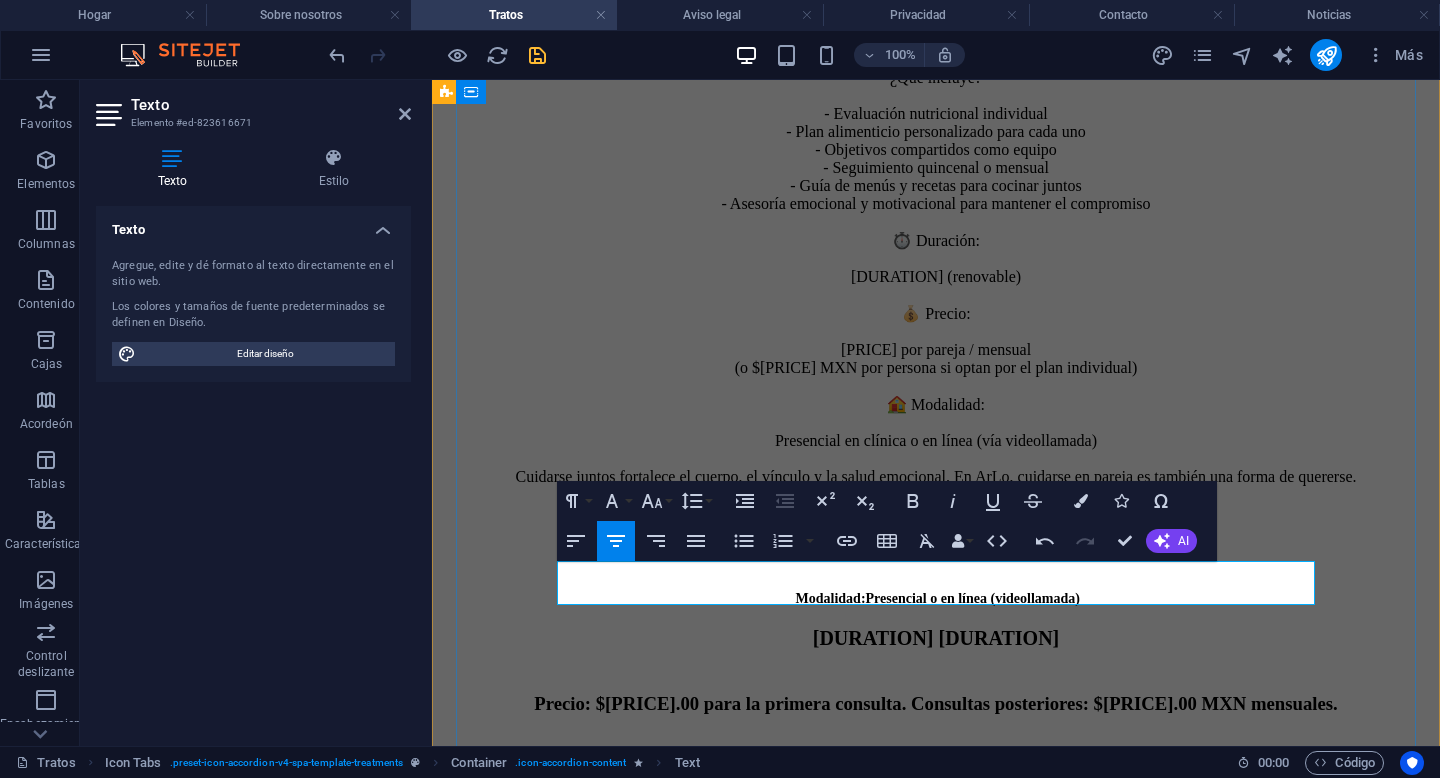 click on "Precio: $1,200.00 para la primera consulta. Consultas posteriores: $650.00 MXN mensuales." at bounding box center (936, 704) 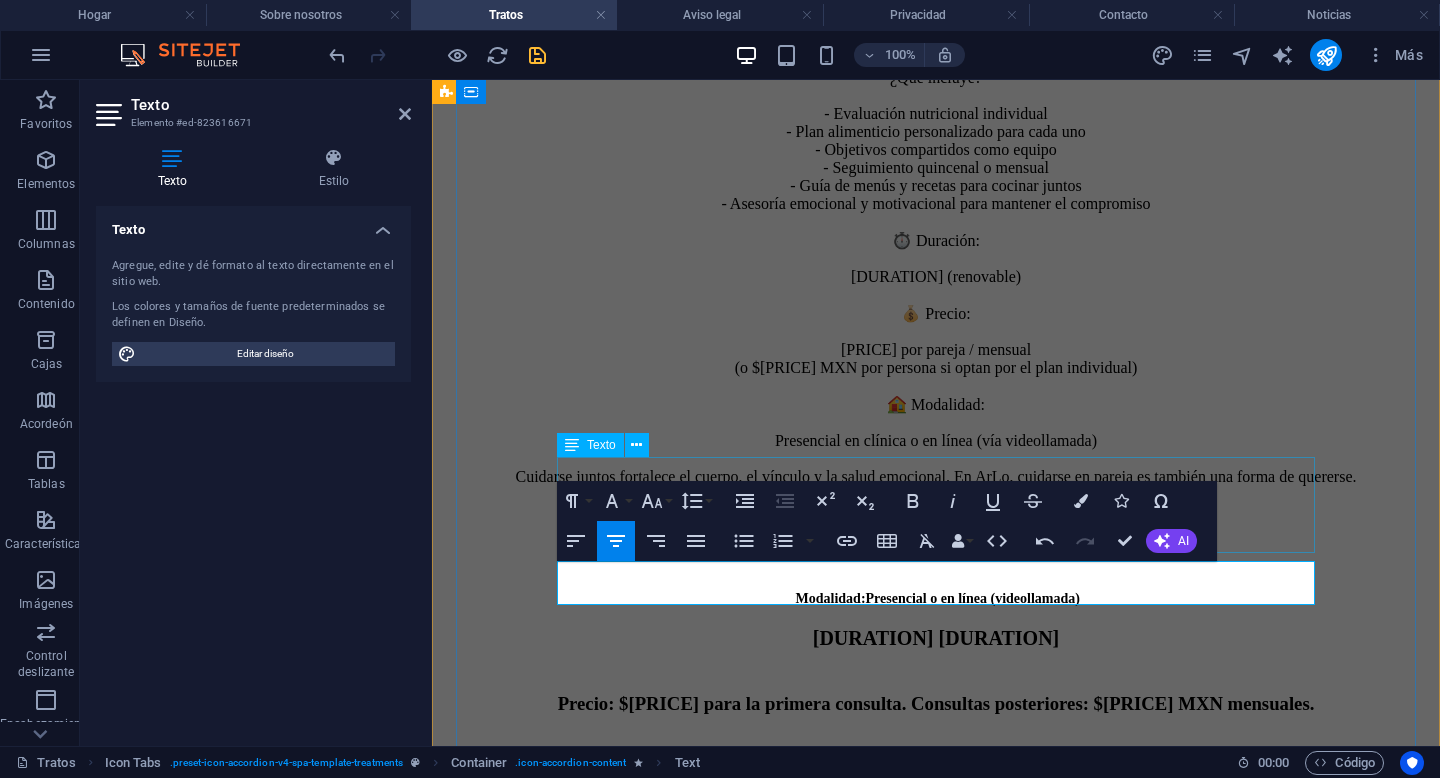 click on "⏱️  Duración:  4 semanas (renovable)   Modalidad:  Presencial o en línea (videollamada) 60 minutos 90 minutos" at bounding box center (936, 577) 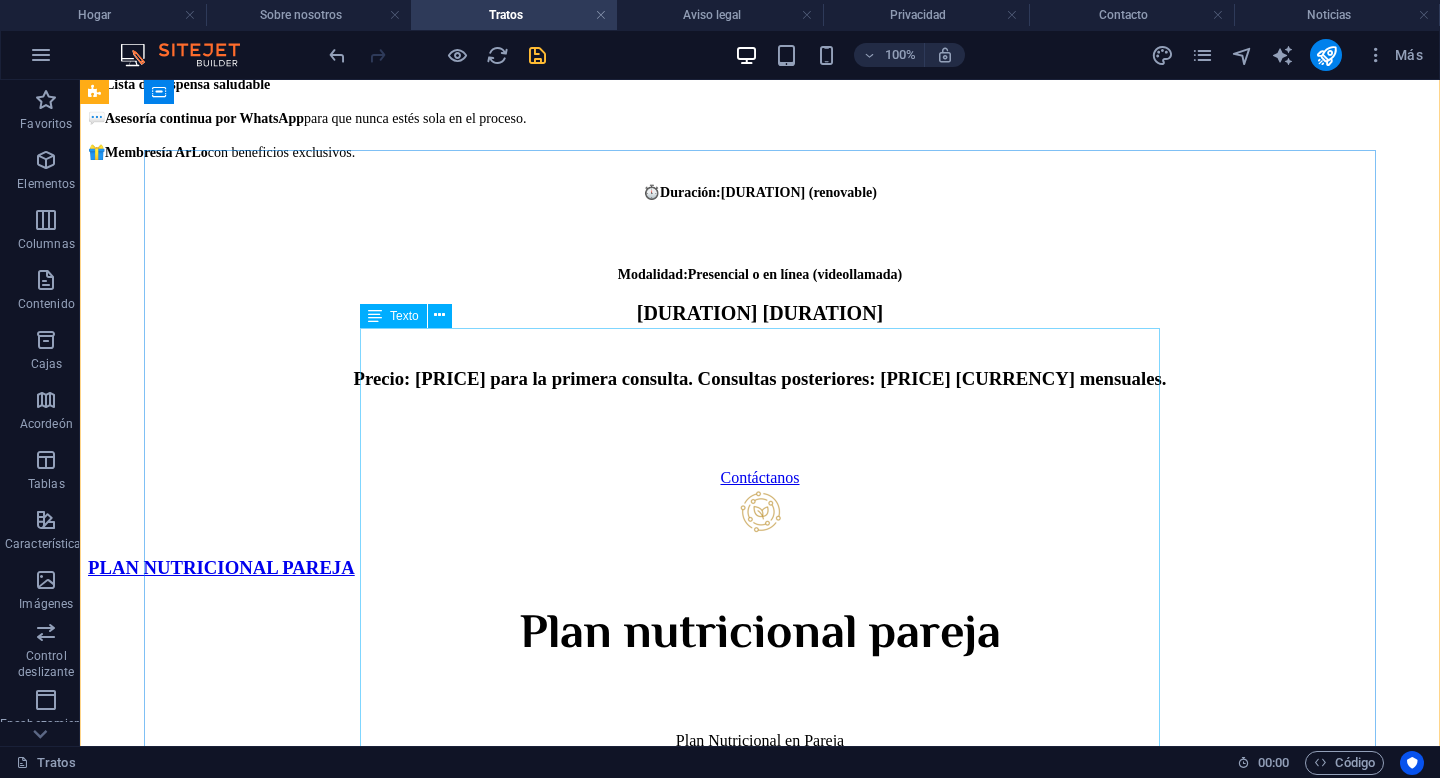 scroll, scrollTop: 2668, scrollLeft: 0, axis: vertical 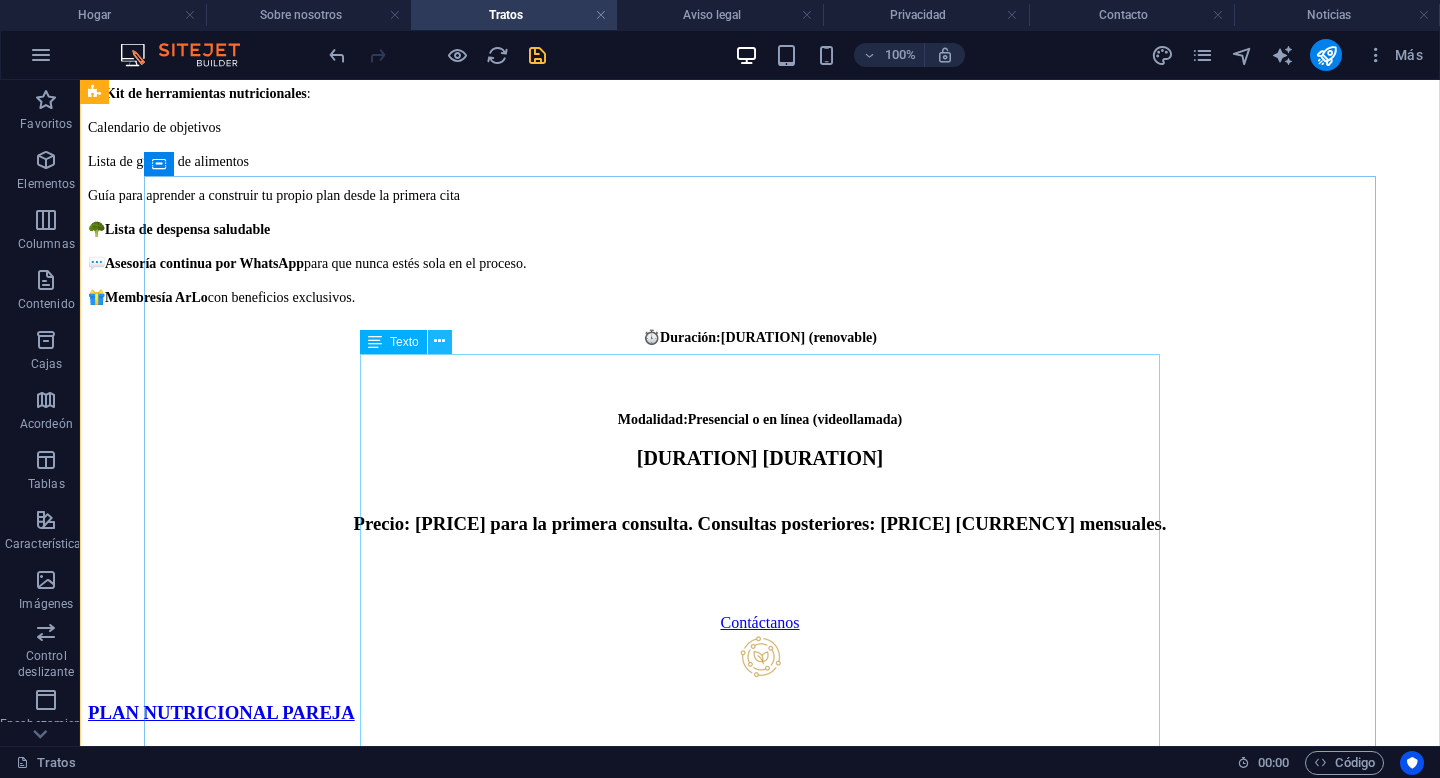click at bounding box center [440, 342] 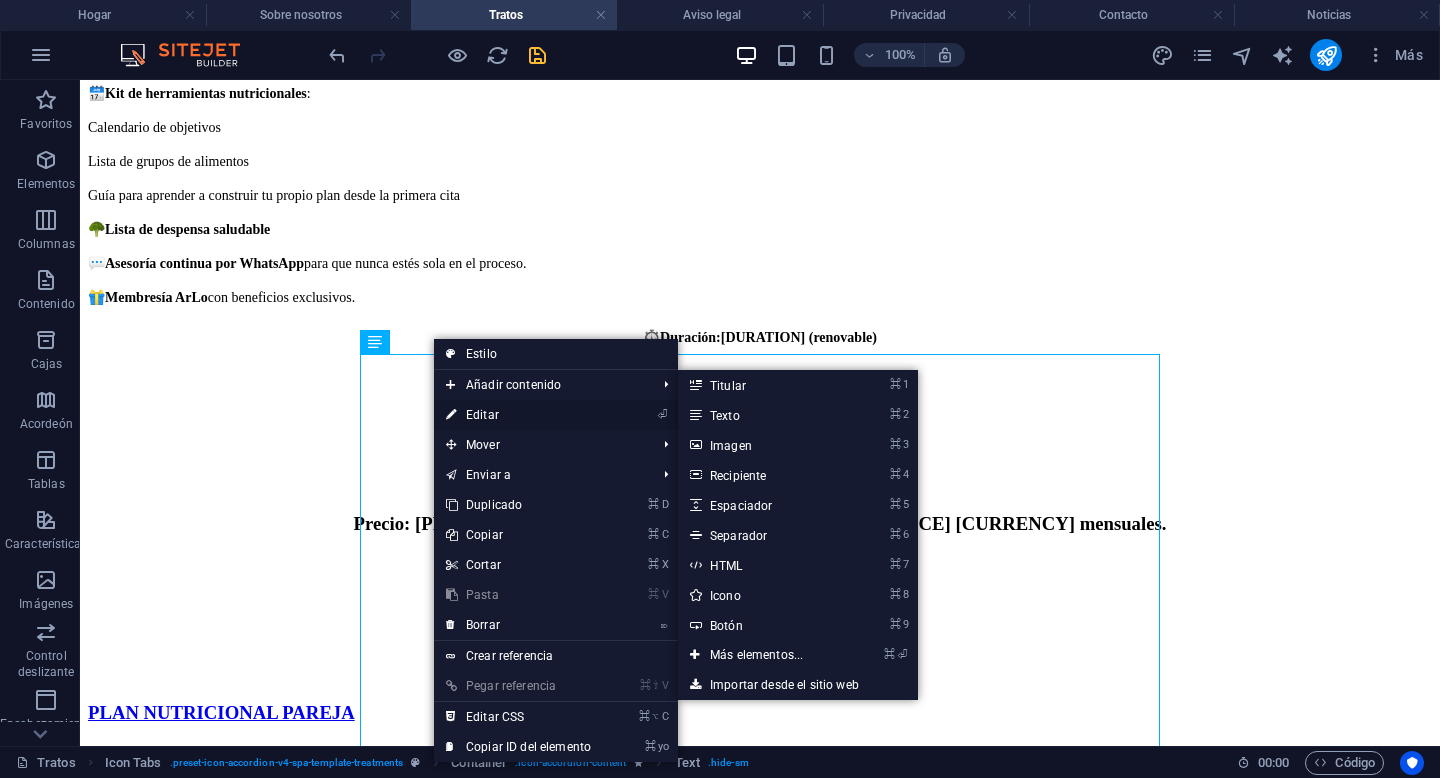 click on "⏎ Editar" at bounding box center (518, 415) 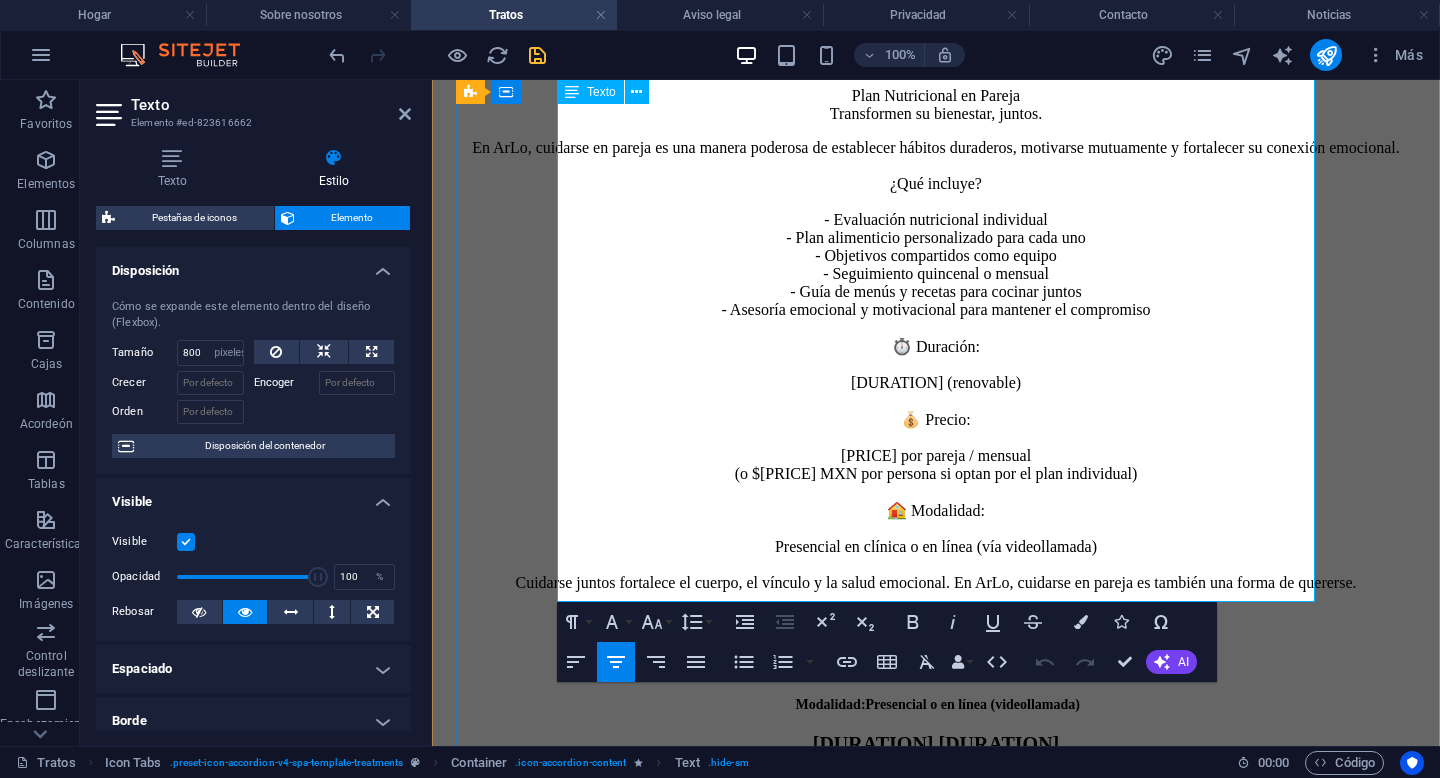 scroll, scrollTop: 3115, scrollLeft: 0, axis: vertical 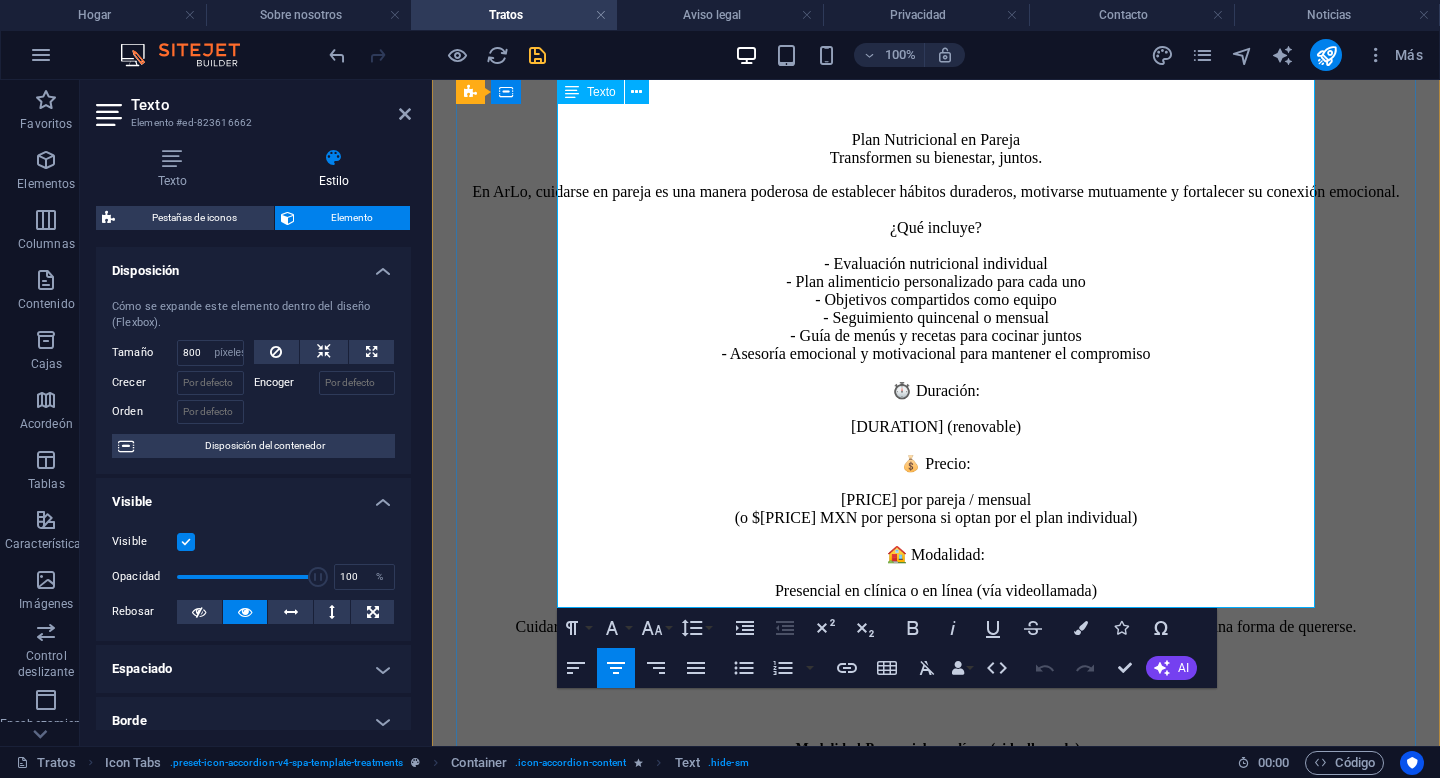 click on "En ArLo, cuidarse en pareja es una manera poderosa de establecer hábitos duraderos, motivarse mutuamente y fortalecer su conexión emocional. ¿Qué incluye? - Evaluación nutricional individual - Plan alimenticio personalizado para cada uno - Objetivos compartidos como equipo - Seguimiento quincenal o mensual - Guía de menús y recetas para cocinar juntos - Asesoría emocional y motivacional para mantener el compromiso ⏱️ Duración: 4 semanas (renovable) 💰 Precio: $1,600 MXN por pareja / mensual   (o $900 MXN por persona si optan por el plan individual) 🏠 Modalidad: Presencial en clínica o en línea (vía videollamada) Cuidarse juntos fortalece el cuerpo, el vínculo y la salud emocional. En ArLo, cuidarse en pareja es también una forma de quererse." at bounding box center (936, 409) 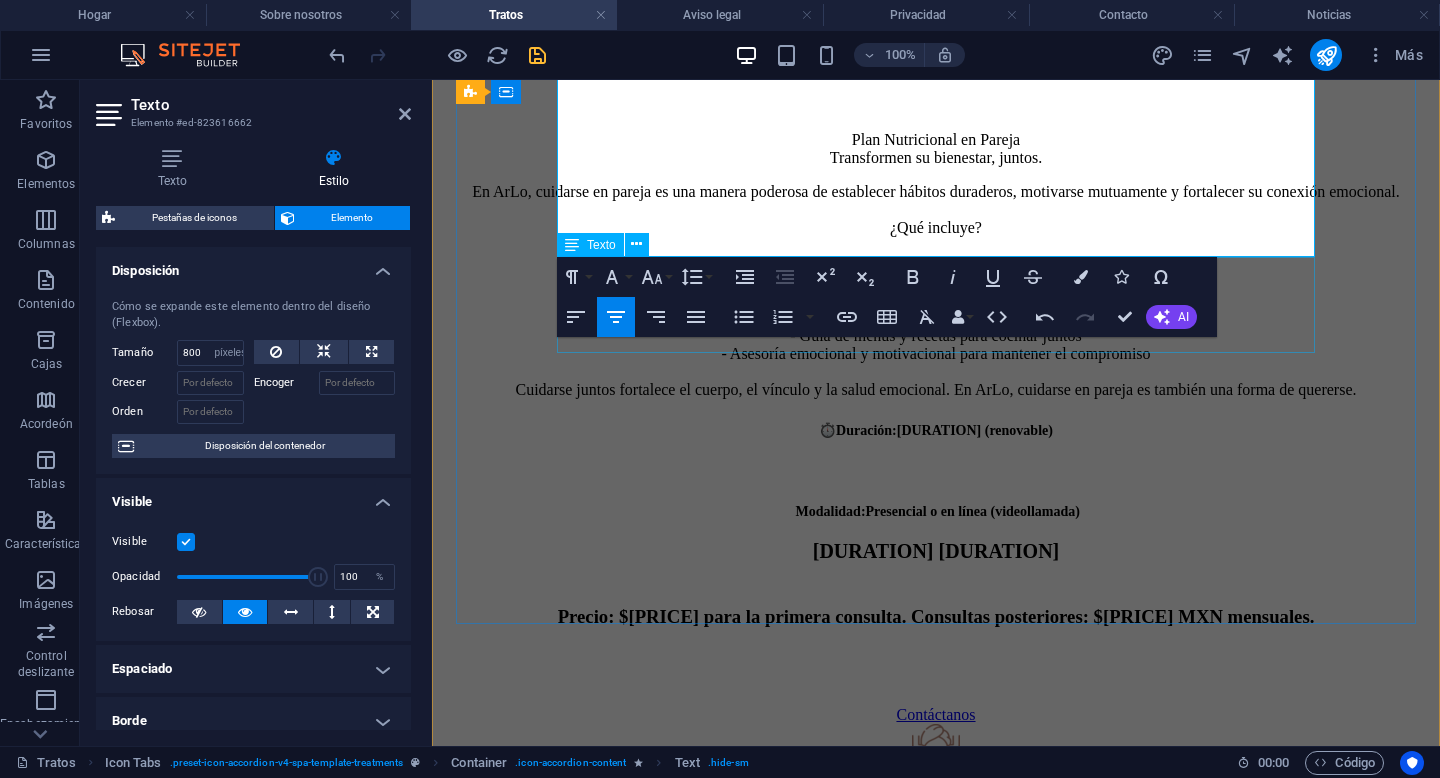 click on "⏱️  Duración:  4 semanas (renovable)   Modalidad:  Presencial o en línea (videollamada) 60 minutos 90 minutos" at bounding box center [936, 490] 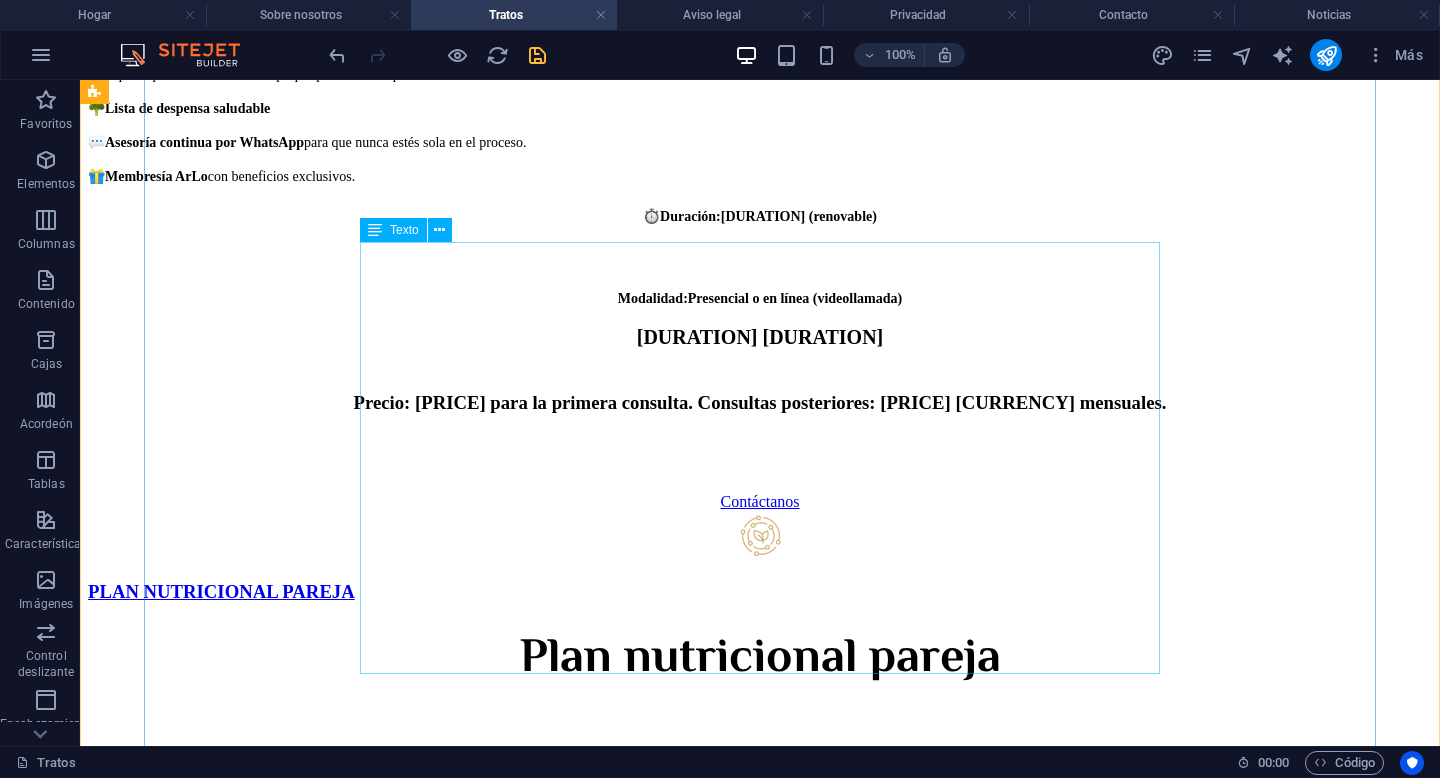 scroll, scrollTop: 2769, scrollLeft: 0, axis: vertical 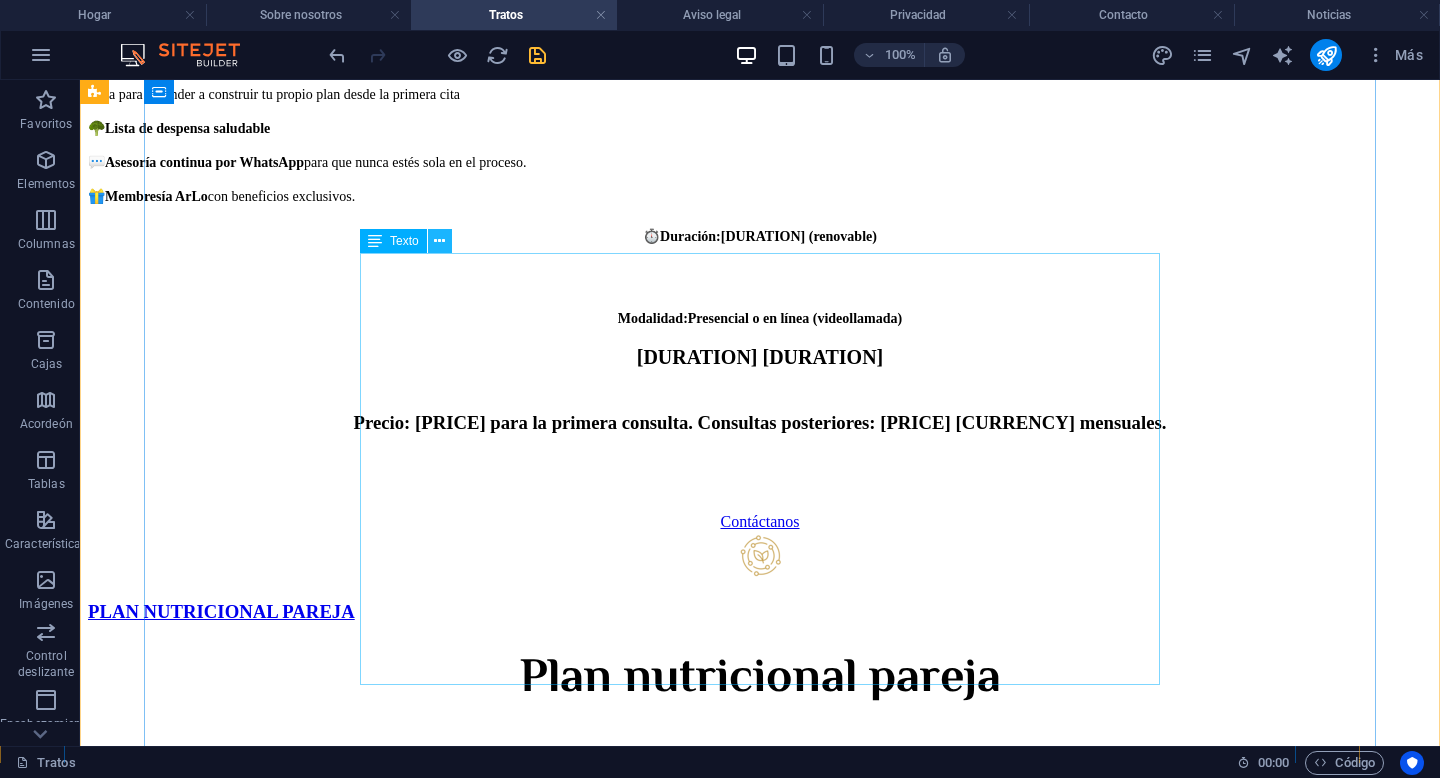 click at bounding box center [439, 241] 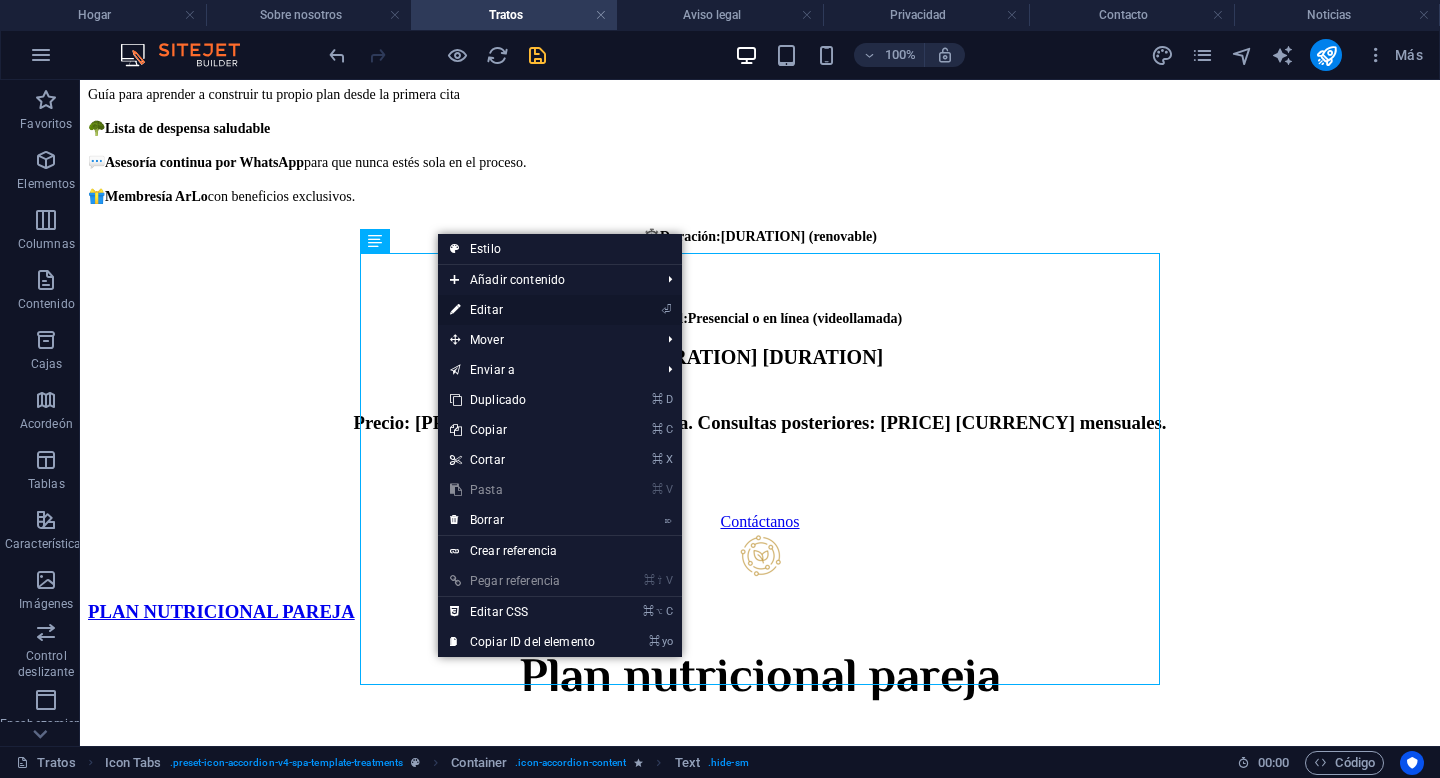 click on "Editar" at bounding box center (486, 310) 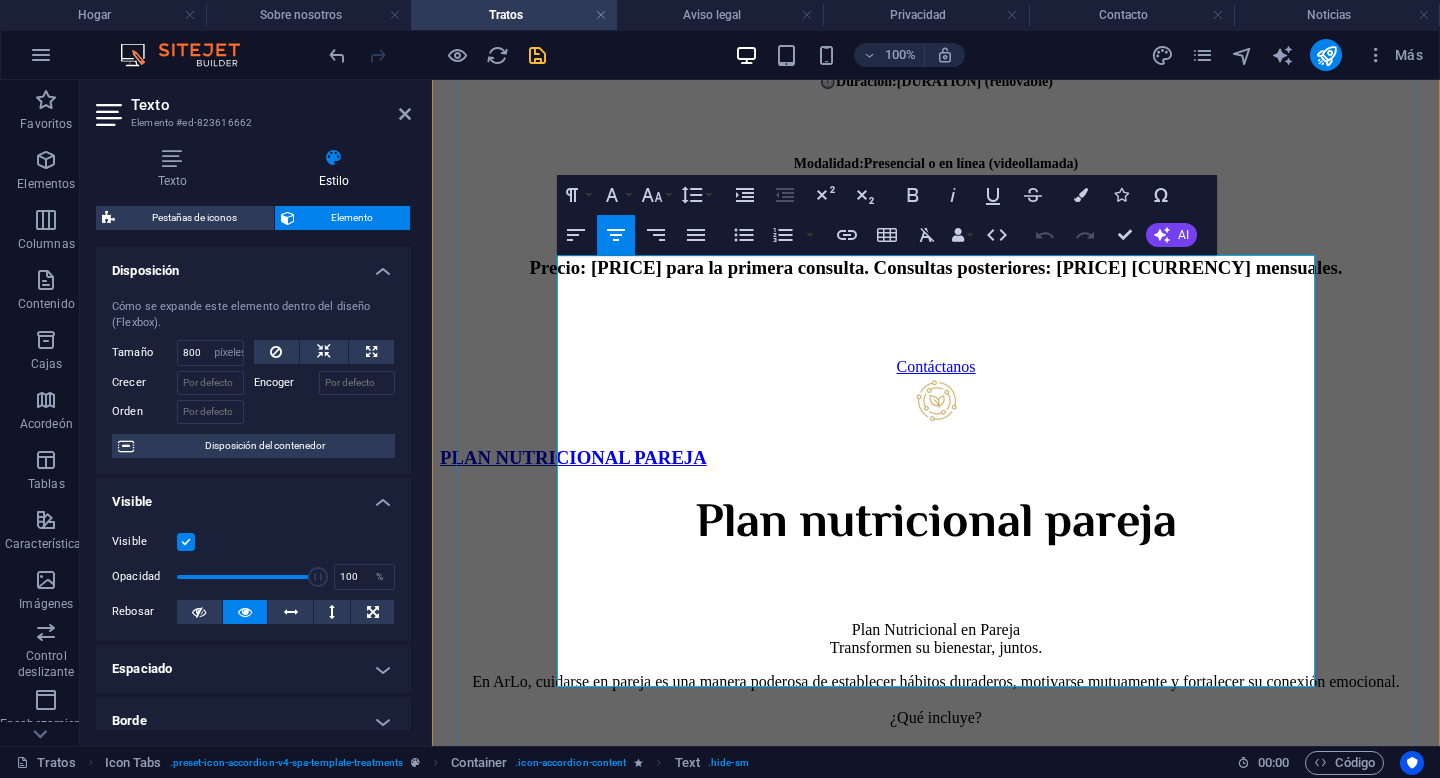 scroll, scrollTop: 2724, scrollLeft: 0, axis: vertical 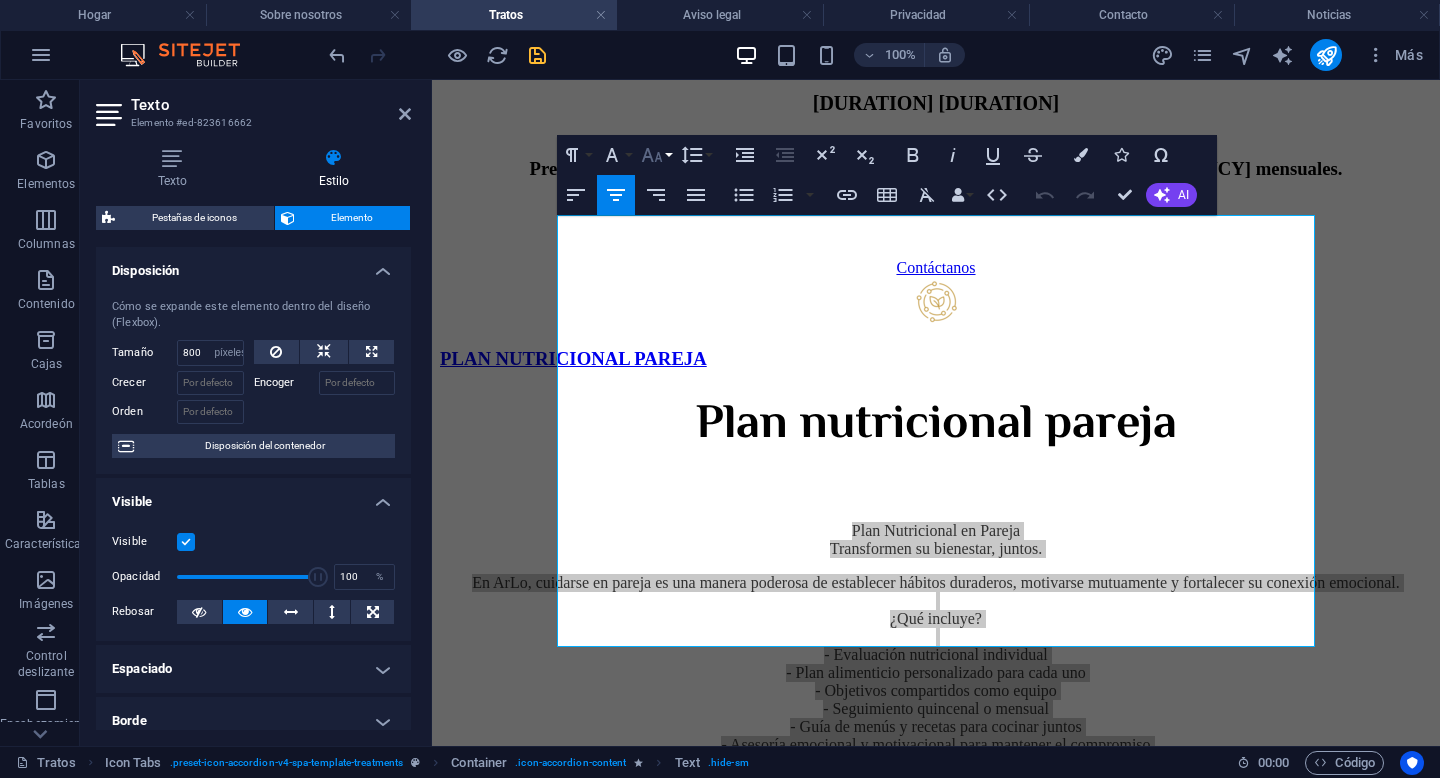 click on "Tamaño de fuente" at bounding box center (656, 155) 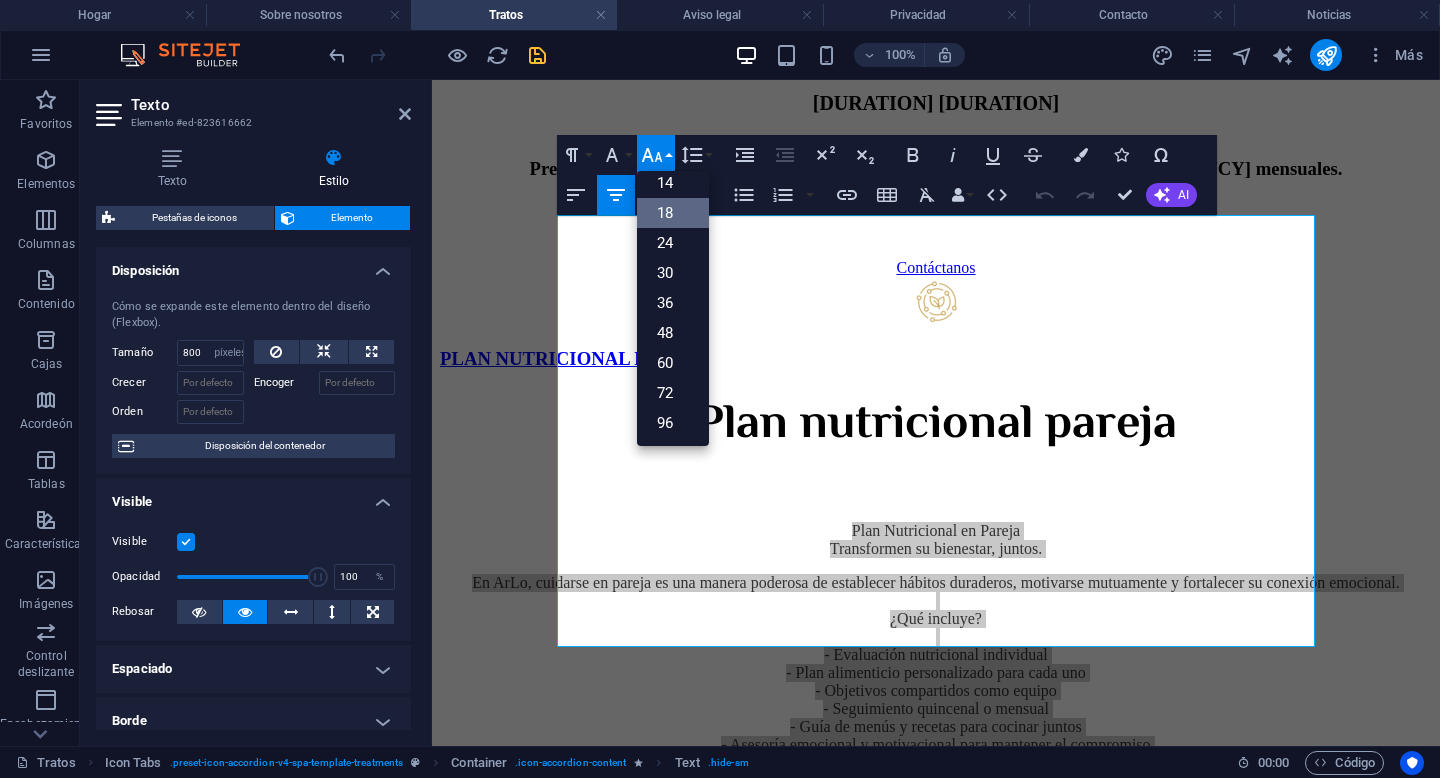 scroll, scrollTop: 161, scrollLeft: 0, axis: vertical 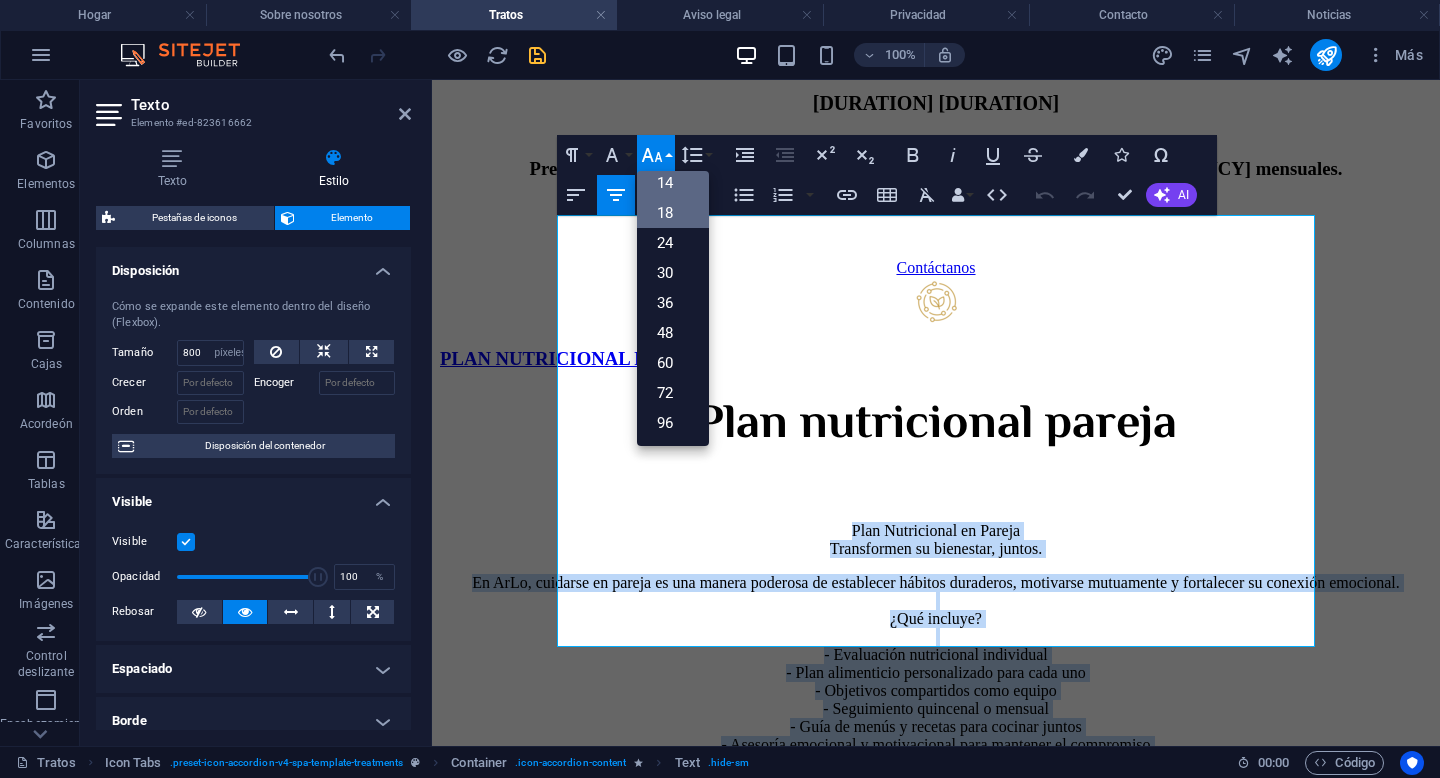 click on "14" at bounding box center [665, 183] 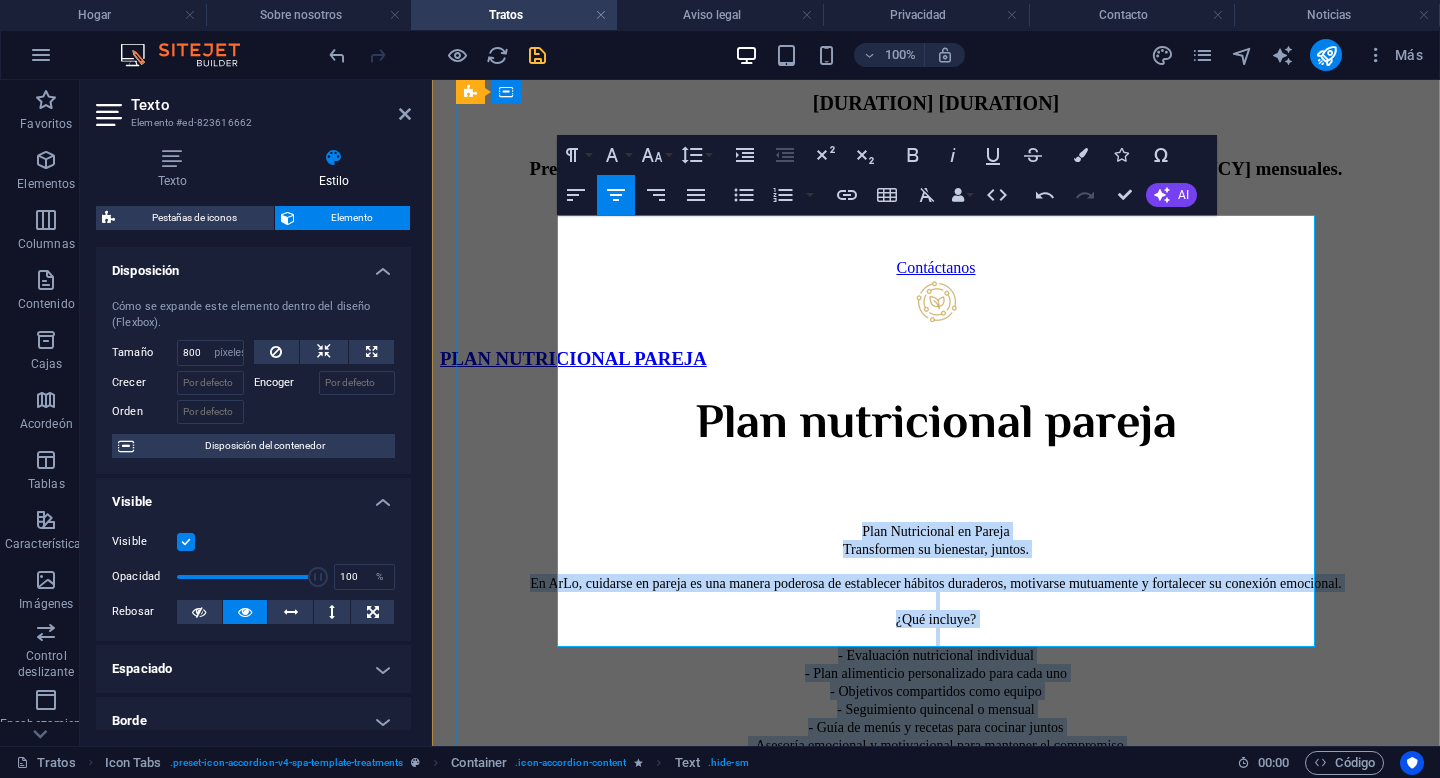 click on "En ArLo, cuidarse en pareja es una manera poderosa de establecer hábitos duraderos, motivarse mutuamente y fortalecer su conexión emocional. ¿Qué incluye? - Evaluación nutricional individual - Plan alimenticio personalizado para cada uno - Objetivos compartidos como equipo - Seguimiento quincenal o mensual - Guía de menús y recetas para cocinar juntos - Asesoría emocional y motivacional para mantener el compromiso Cuidarse juntos fortalece el cuerpo, el vínculo y la salud emocional. En ArLo, cuidarse en pareja es también una forma de quererse." at bounding box center [936, 682] 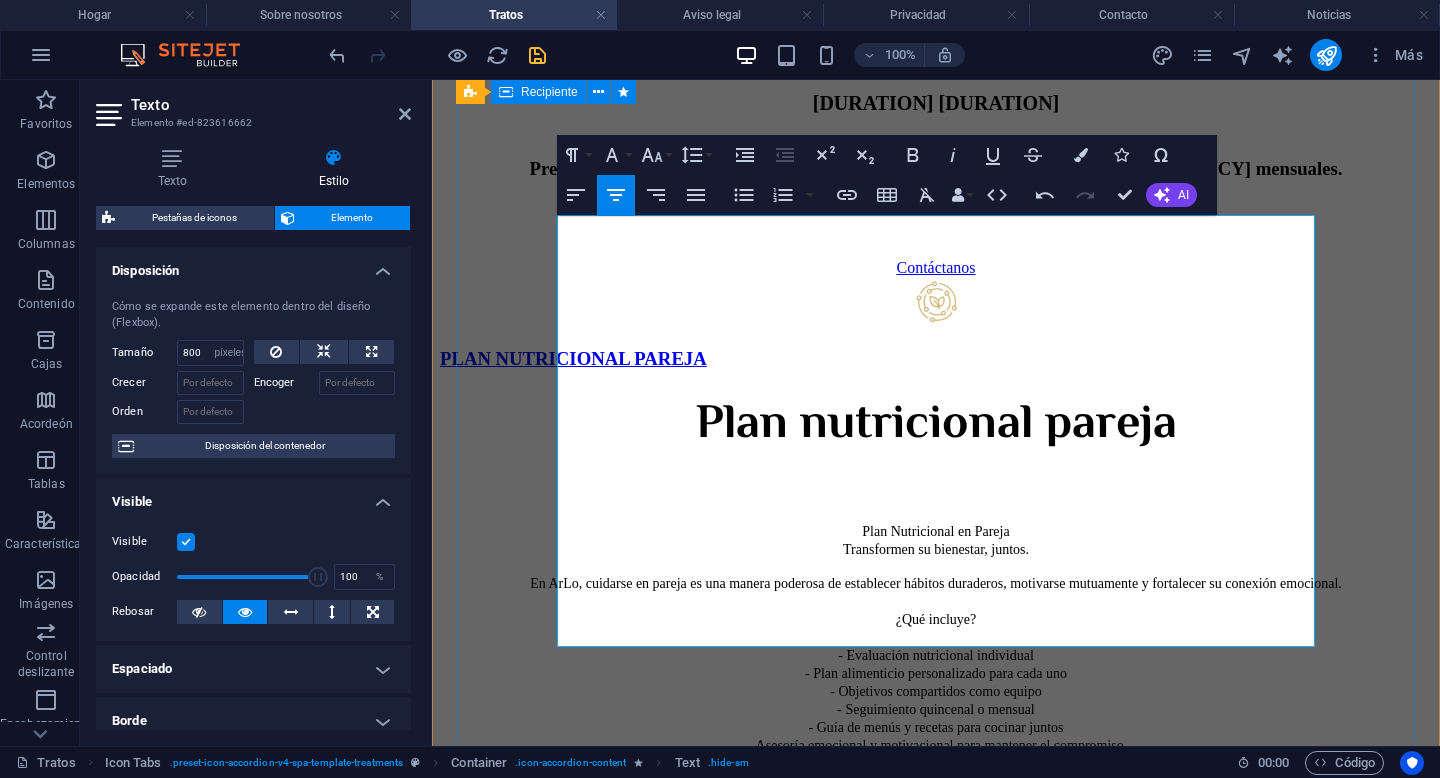 click on "Plan nutricional pareja Plan Nutricional en Pareja Transformen su bienestar, juntos. En ArLo, cuidarse en pareja es una manera poderosa de establecer hábitos duraderos, motivarse mutuamente y fortalecer su conexión emocional. ¿Qué incluye? - Evaluación nutricional individual - Plan alimenticio personalizado para cada uno - Objetivos compartidos como equipo - Seguimiento quincenal o mensual - Guía de menús y recetas para cocinar juntos - Asesoría emocional y motivacional para mantener el compromiso Cuidarse juntos fortalece el cuerpo, el vínculo y la salud emocional. En ArLo, cuidarse en pareja es también una forma de quererse. ⏱️  Duración:  4 semanas (renovable)   Modalidad:  Presencial o en línea (videollamada) 60 minutos 90 minutos Precio: $1,200.00 para la primera consulta. Consultas posteriores: $950.00 MXN mensuales. Contáctanos" at bounding box center [936, 751] 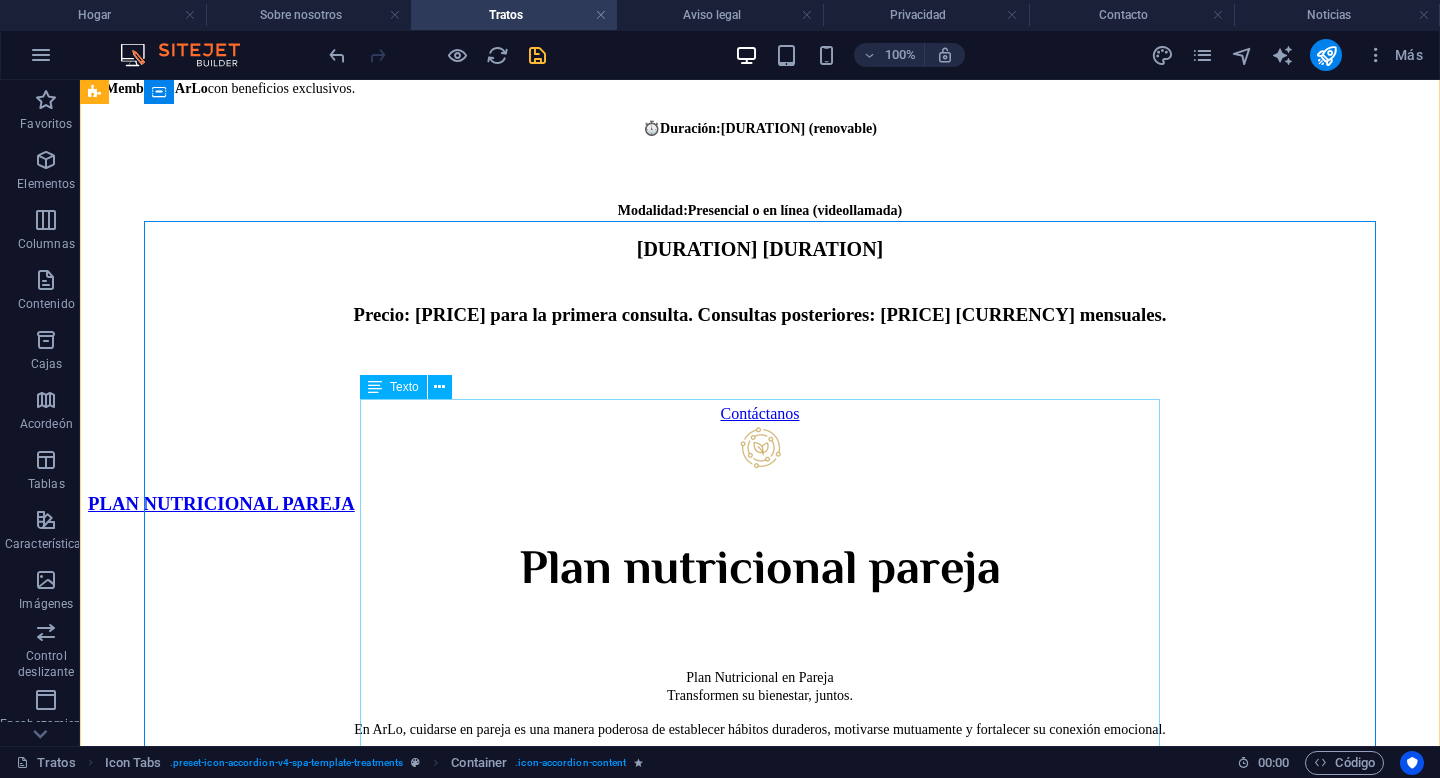 scroll, scrollTop: 2596, scrollLeft: 0, axis: vertical 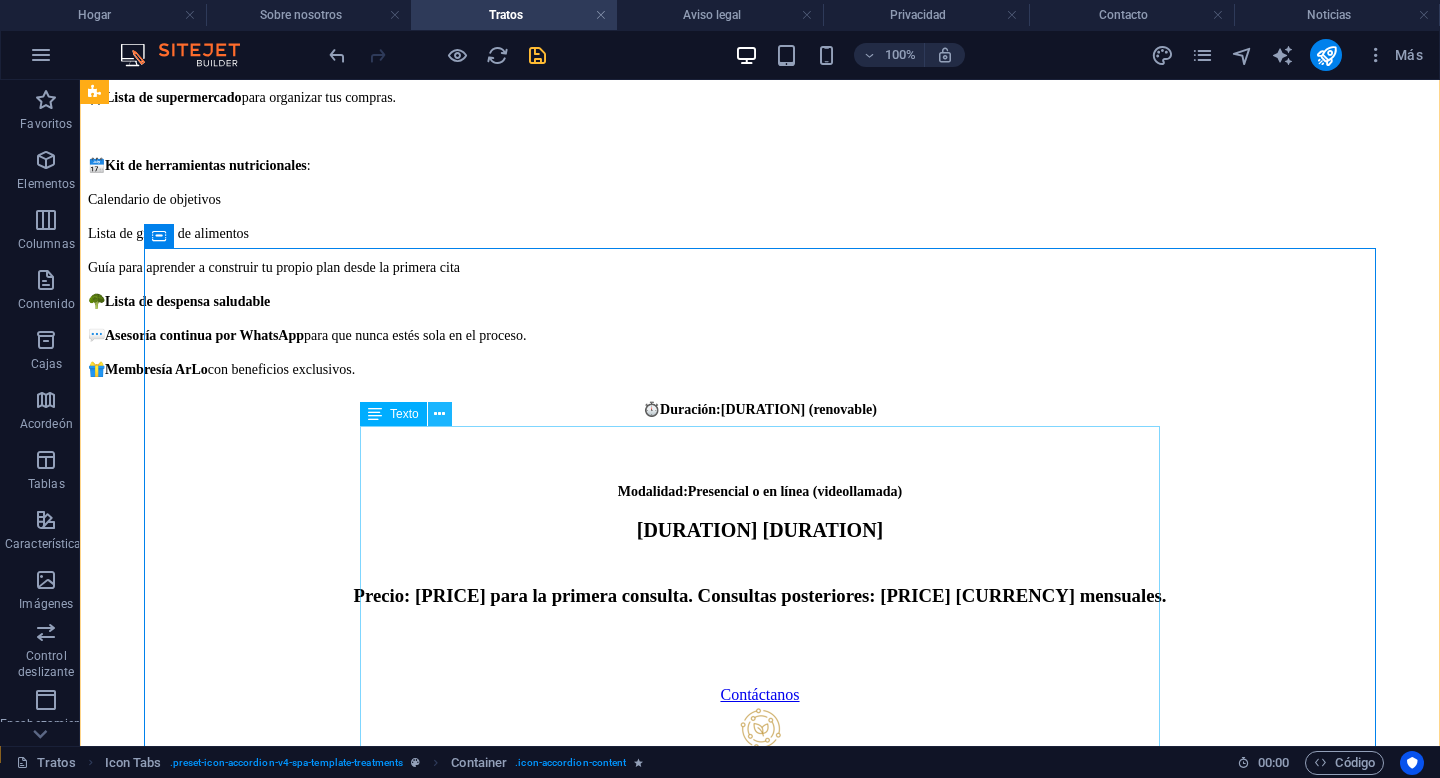 click at bounding box center [439, 414] 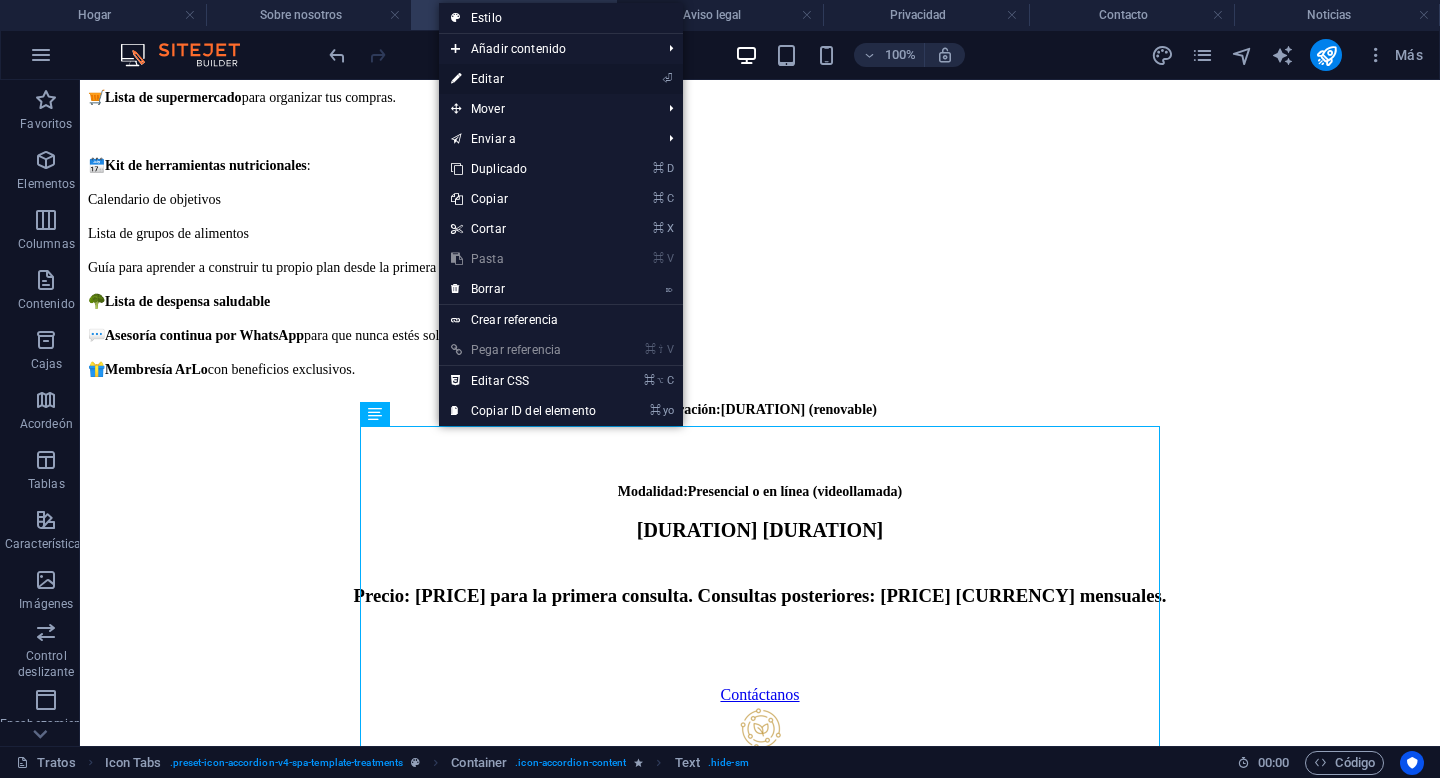click on "Editar" at bounding box center [487, 79] 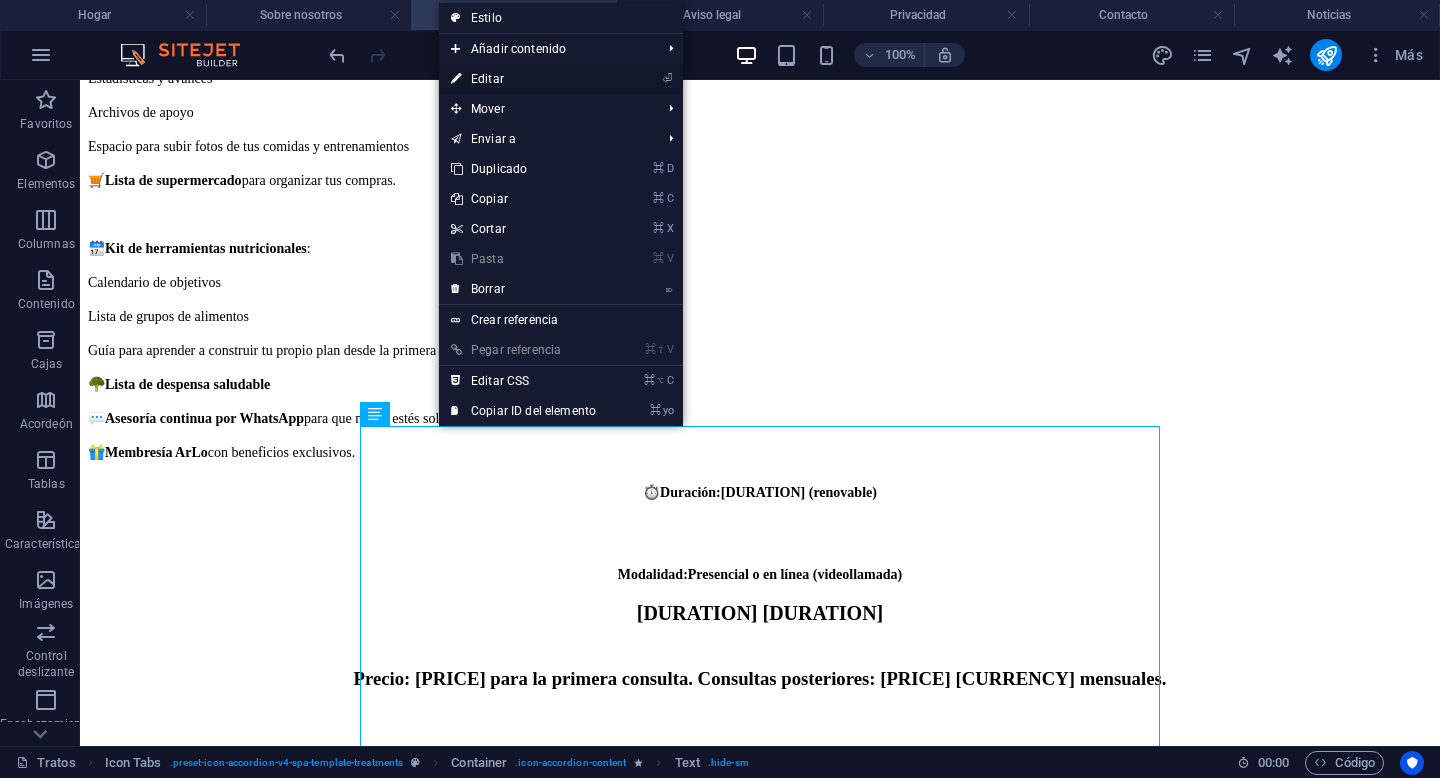 select on "px" 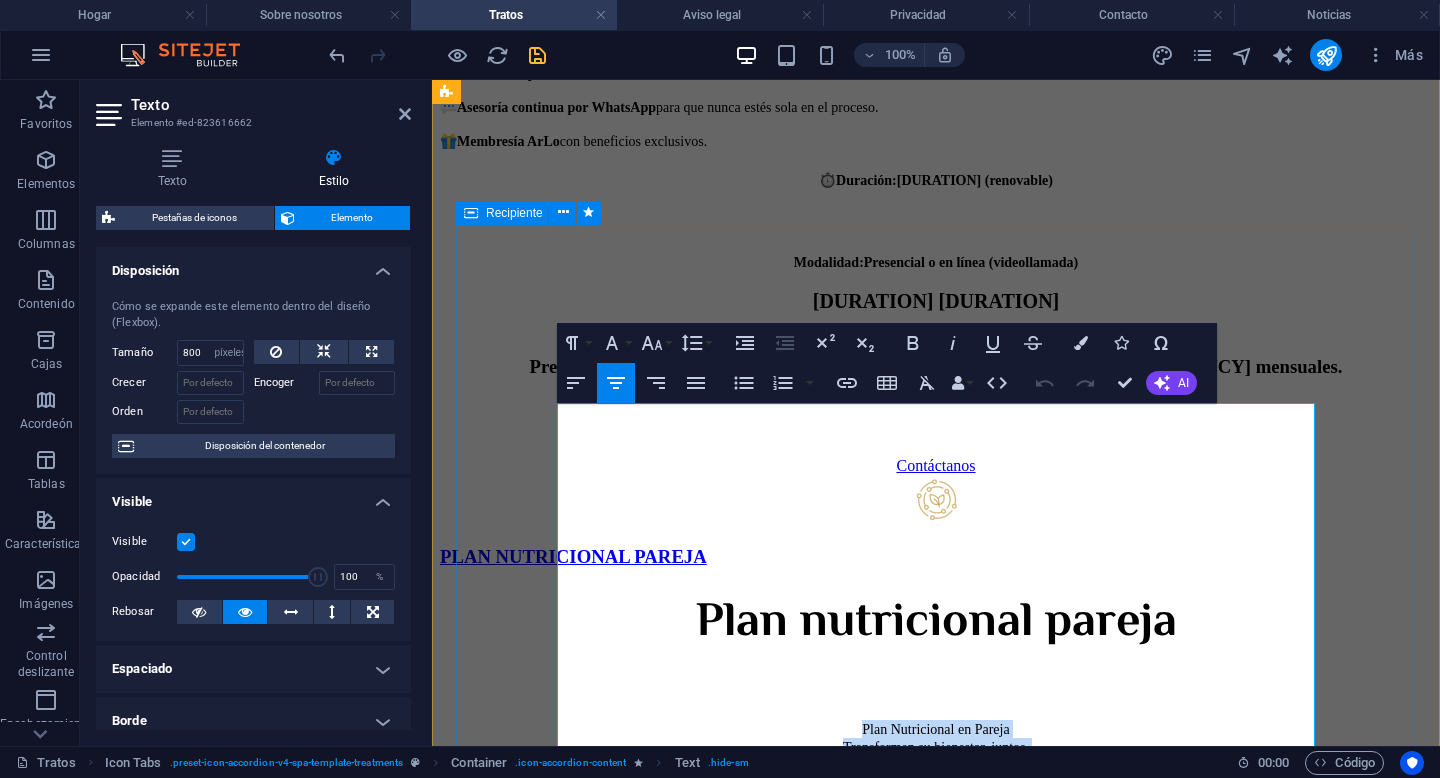 scroll, scrollTop: 2583, scrollLeft: 0, axis: vertical 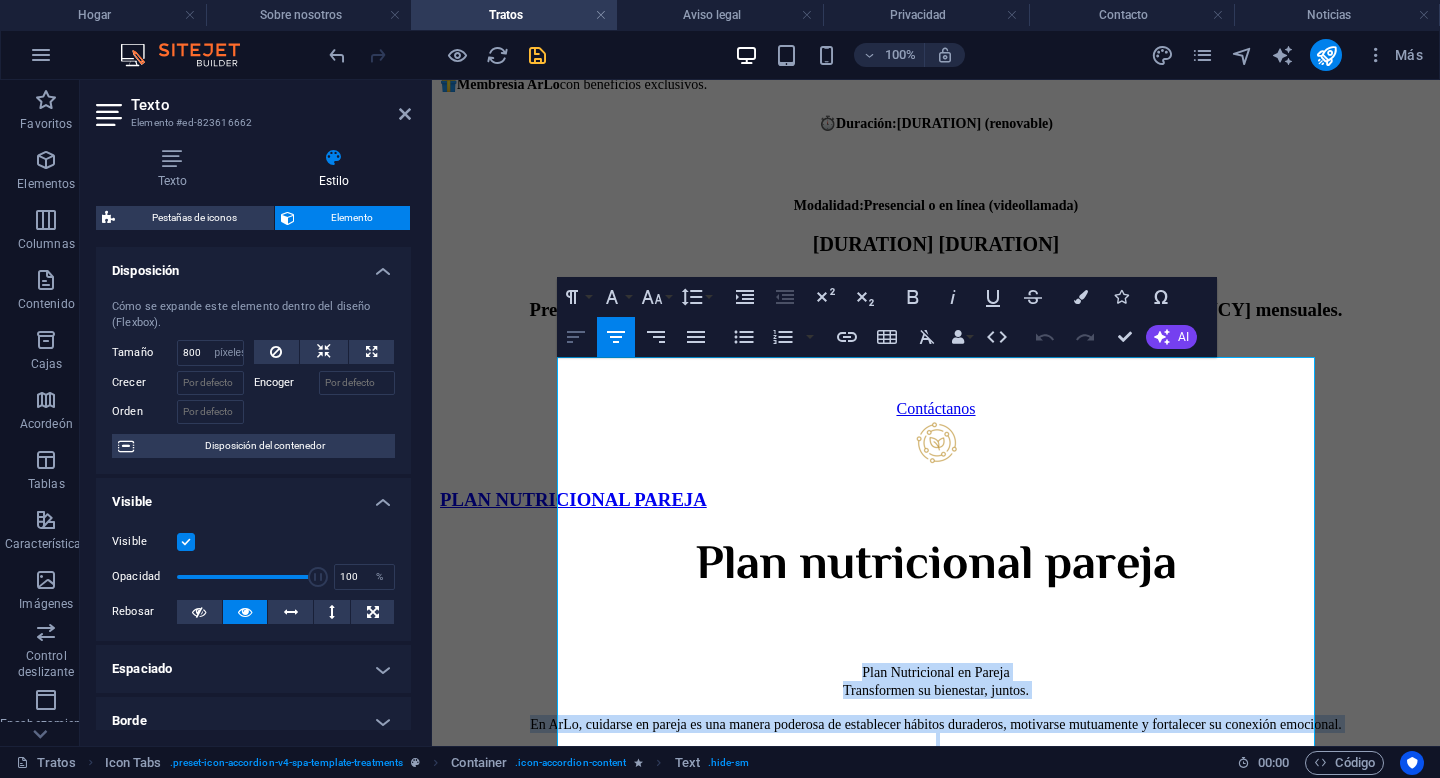 click 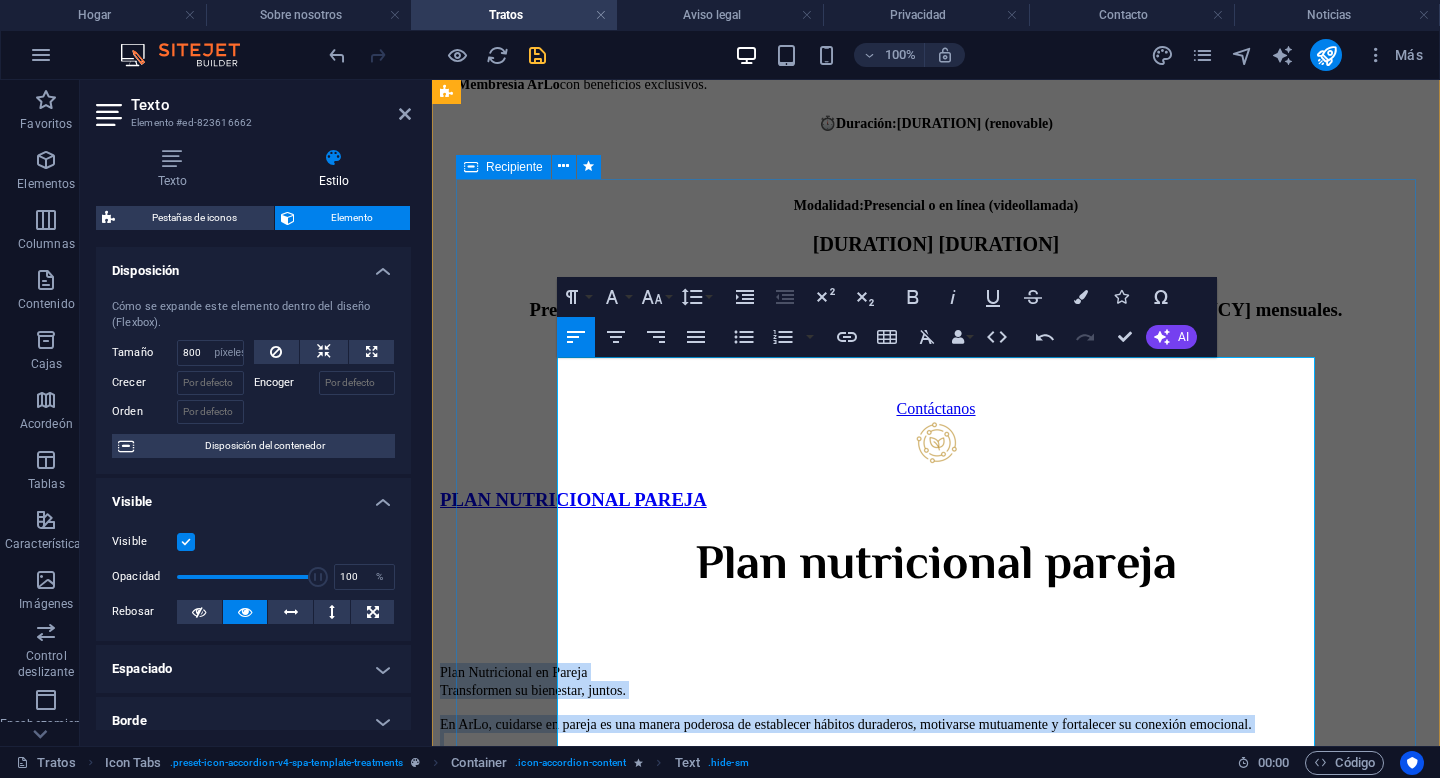 click on "Plan nutricional pareja Plan Nutricional en Pareja Transformen su bienestar, juntos. En ArLo, cuidarse en pareja es una manera poderosa de establecer hábitos duraderos, motivarse mutuamente y fortalecer su conexión emocional. ¿Qué incluye? - Evaluación nutricional individual - Plan alimenticio personalizado para cada uno - Objetivos compartidos como equipo - Seguimiento quincenal o mensual - Guía de menús y recetas para cocinar juntos - Asesoría emocional y motivacional para mantener el compromiso Cuidarse juntos fortalece el cuerpo, el vínculo y la salud emocional. En ArLo, cuidarse en pareja es también una forma de quererse. ⏱️  Duración:  4 semanas (renovable)   Modalidad:  Presencial o en línea (videollamada) 60 minutos 90 minutos Precio: $1,200.00 para la primera consulta. Consultas posteriores: $950.00 MXN mensuales. Contáctanos" at bounding box center (936, 892) 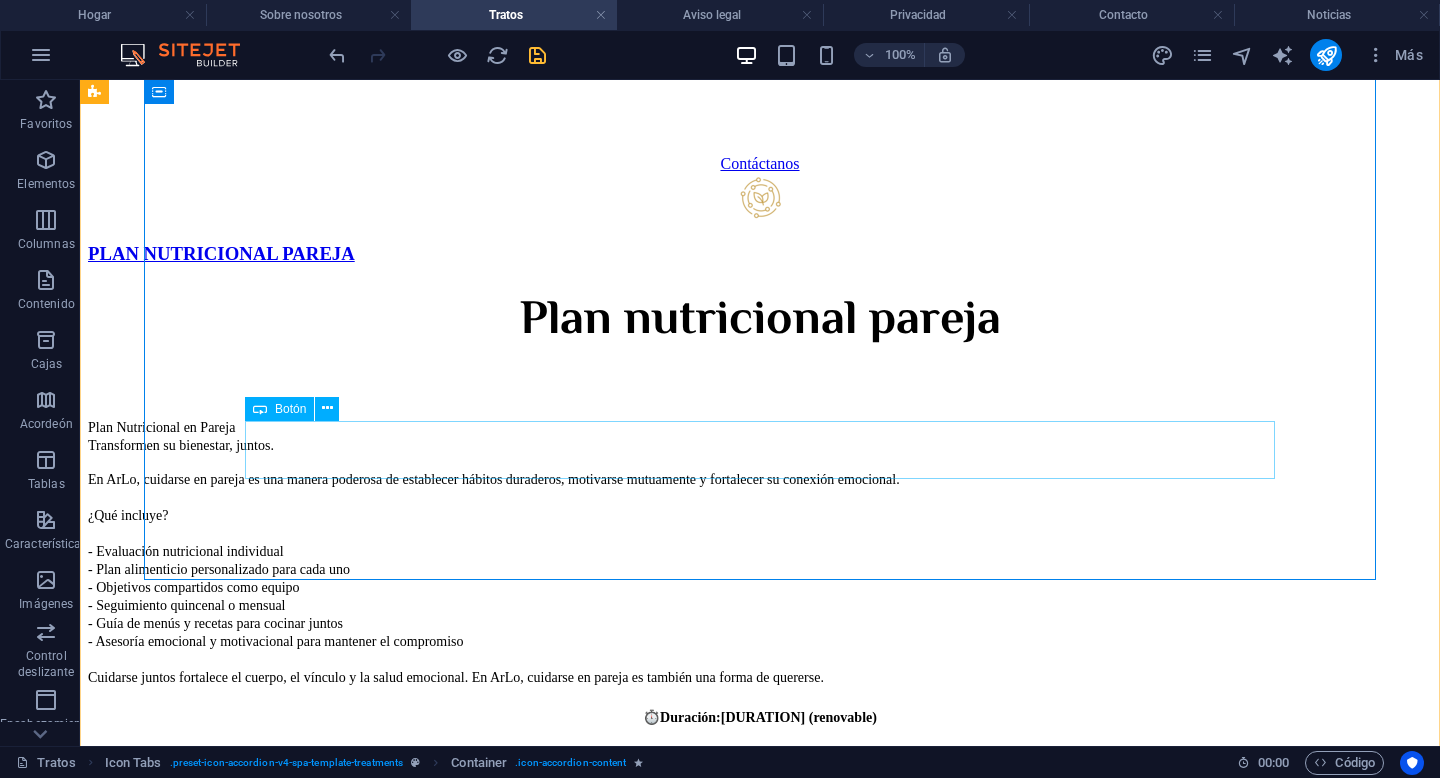 scroll, scrollTop: 3195, scrollLeft: 0, axis: vertical 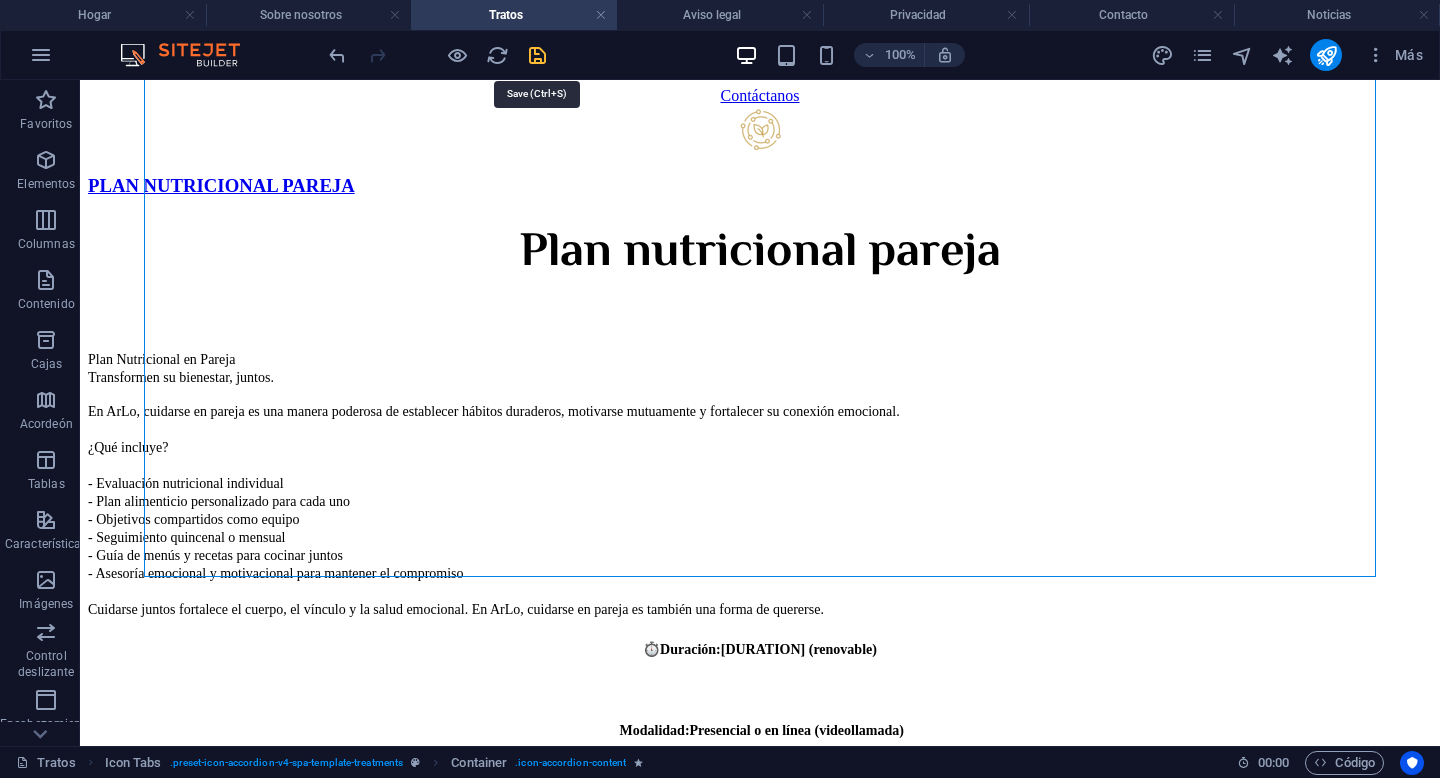 click at bounding box center (537, 55) 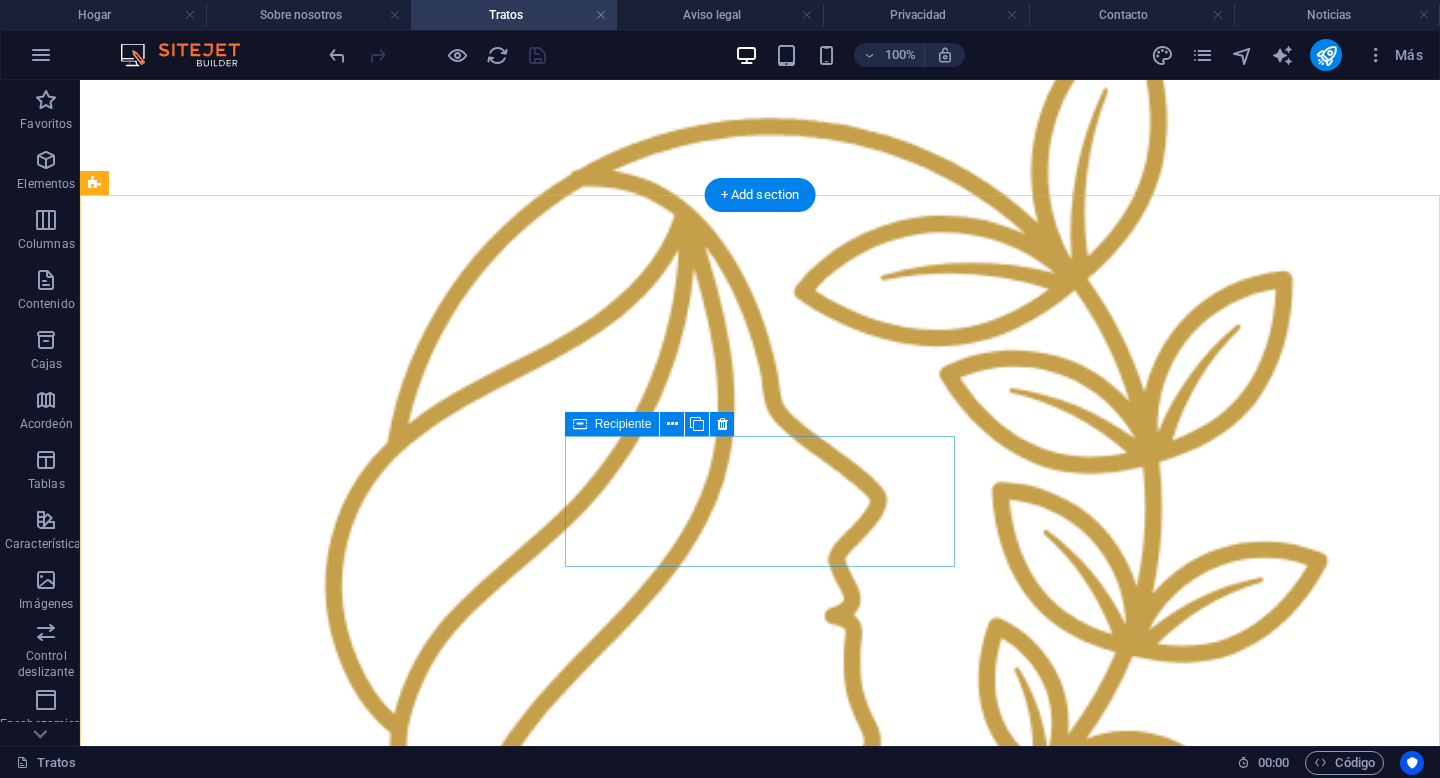 scroll, scrollTop: 660, scrollLeft: 0, axis: vertical 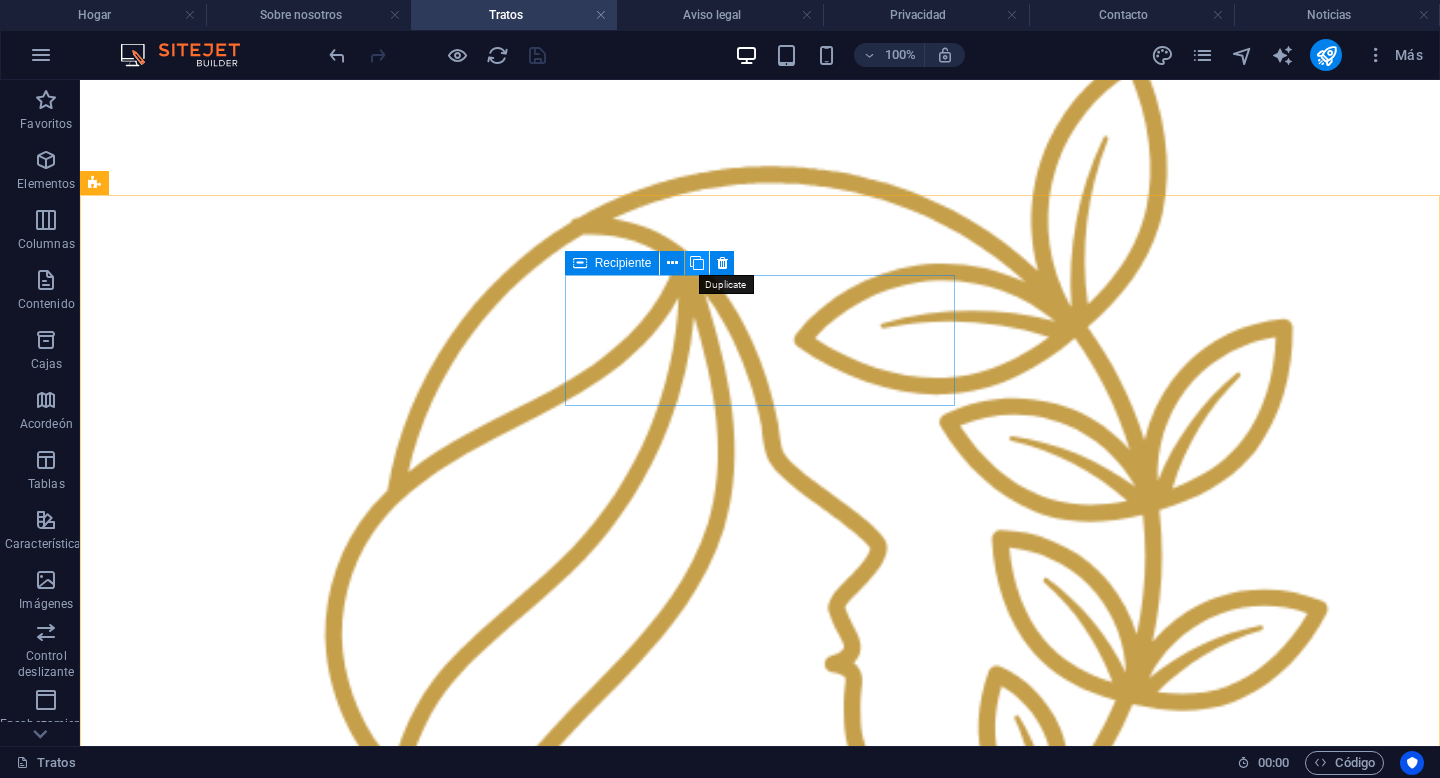 click at bounding box center (697, 263) 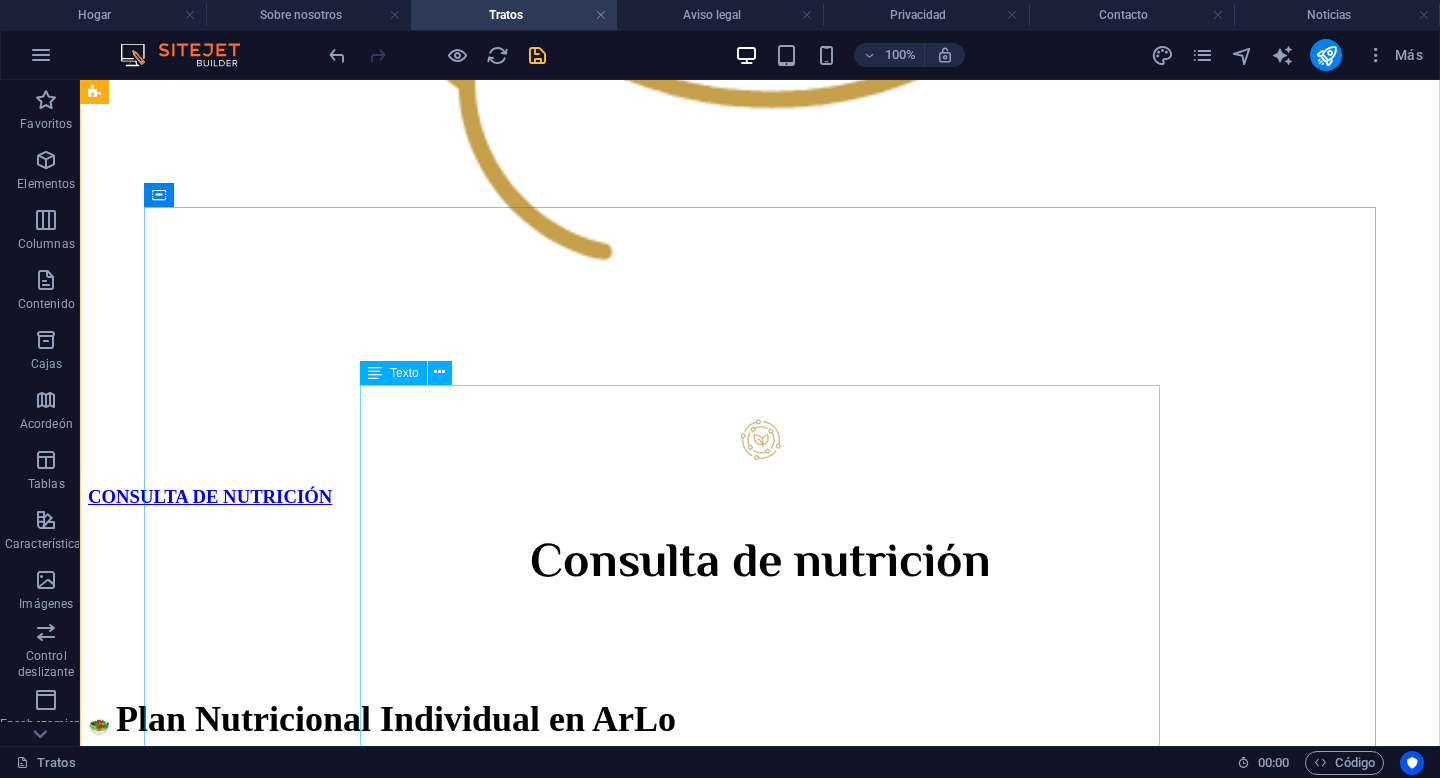 scroll, scrollTop: 1519, scrollLeft: 0, axis: vertical 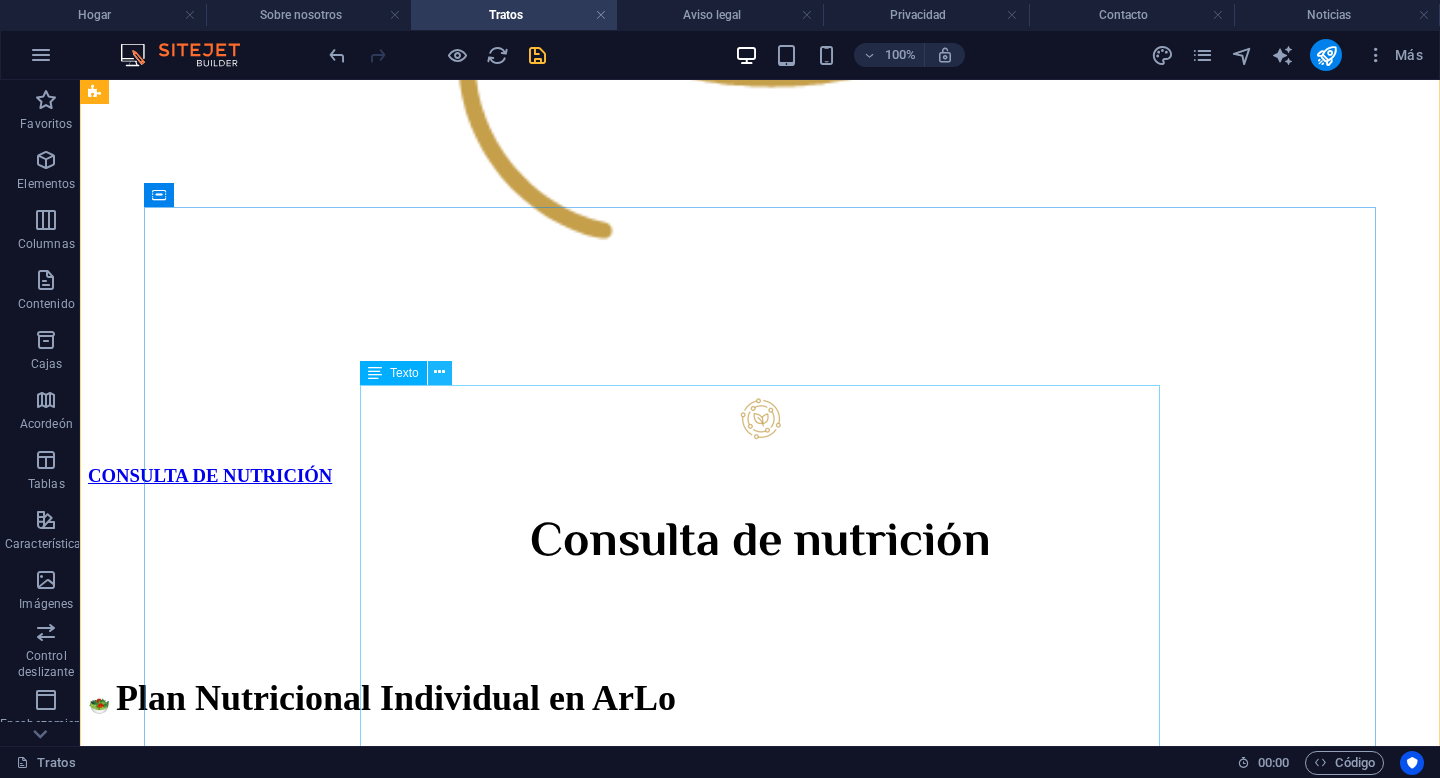 click at bounding box center [439, 372] 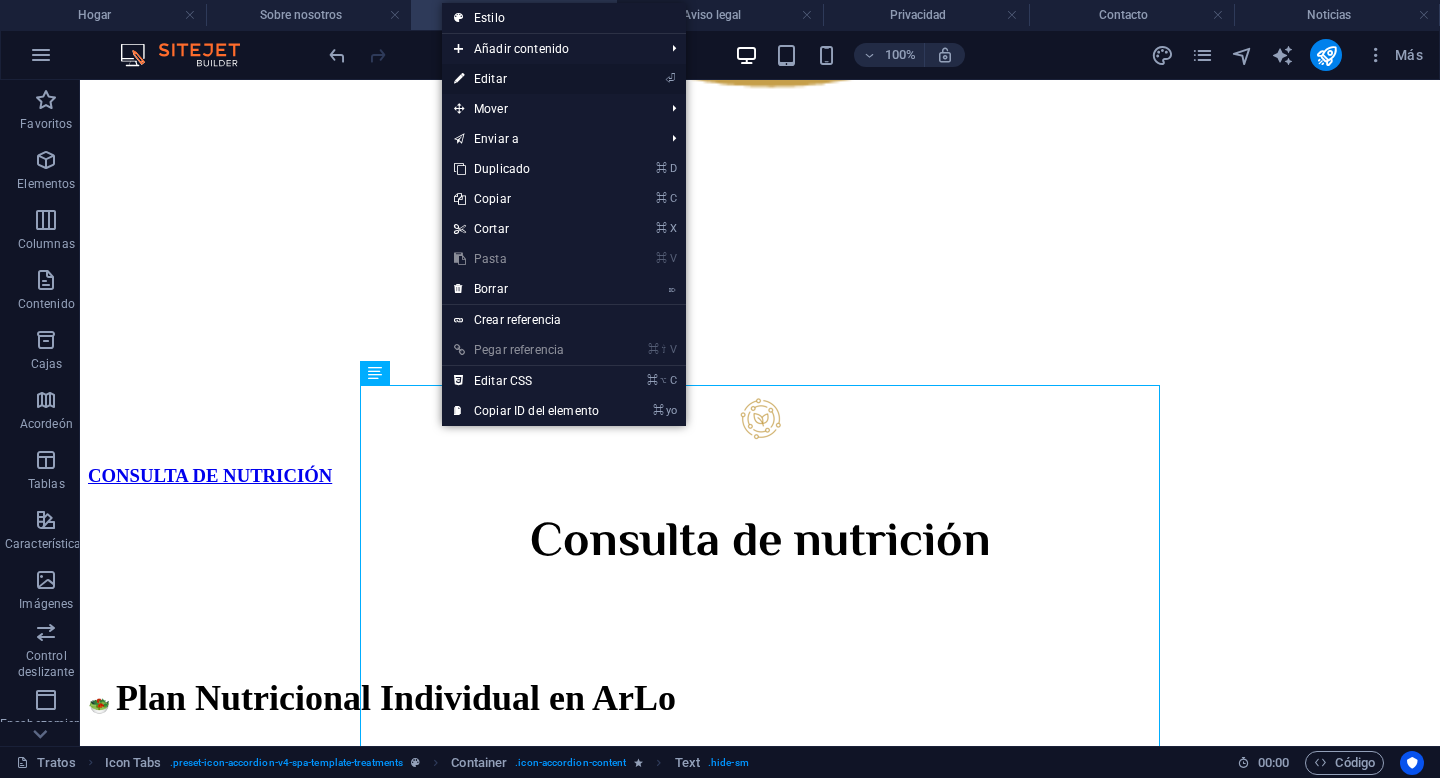 click on "Editar" at bounding box center [490, 79] 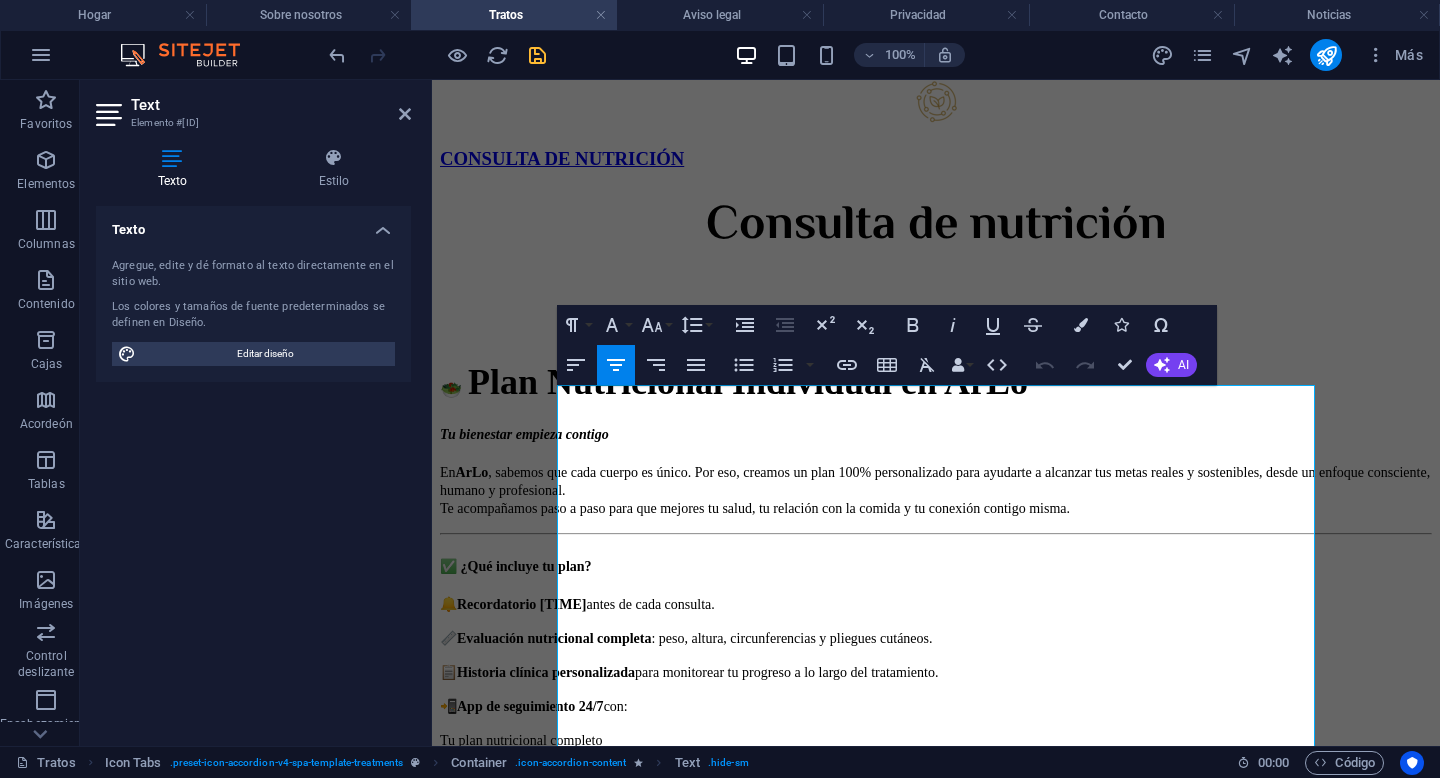 scroll, scrollTop: 1417, scrollLeft: 0, axis: vertical 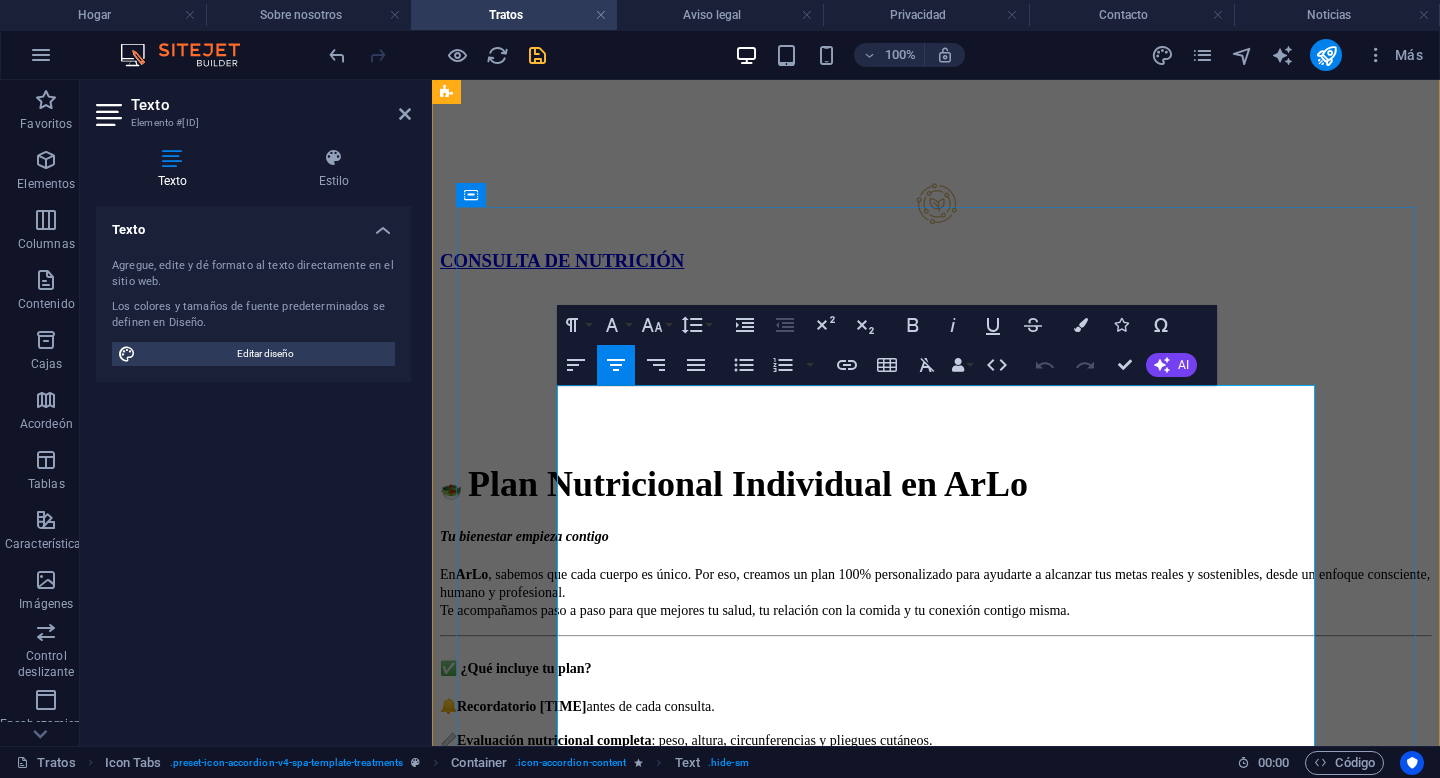 click on "🥗" at bounding box center [451, 490] 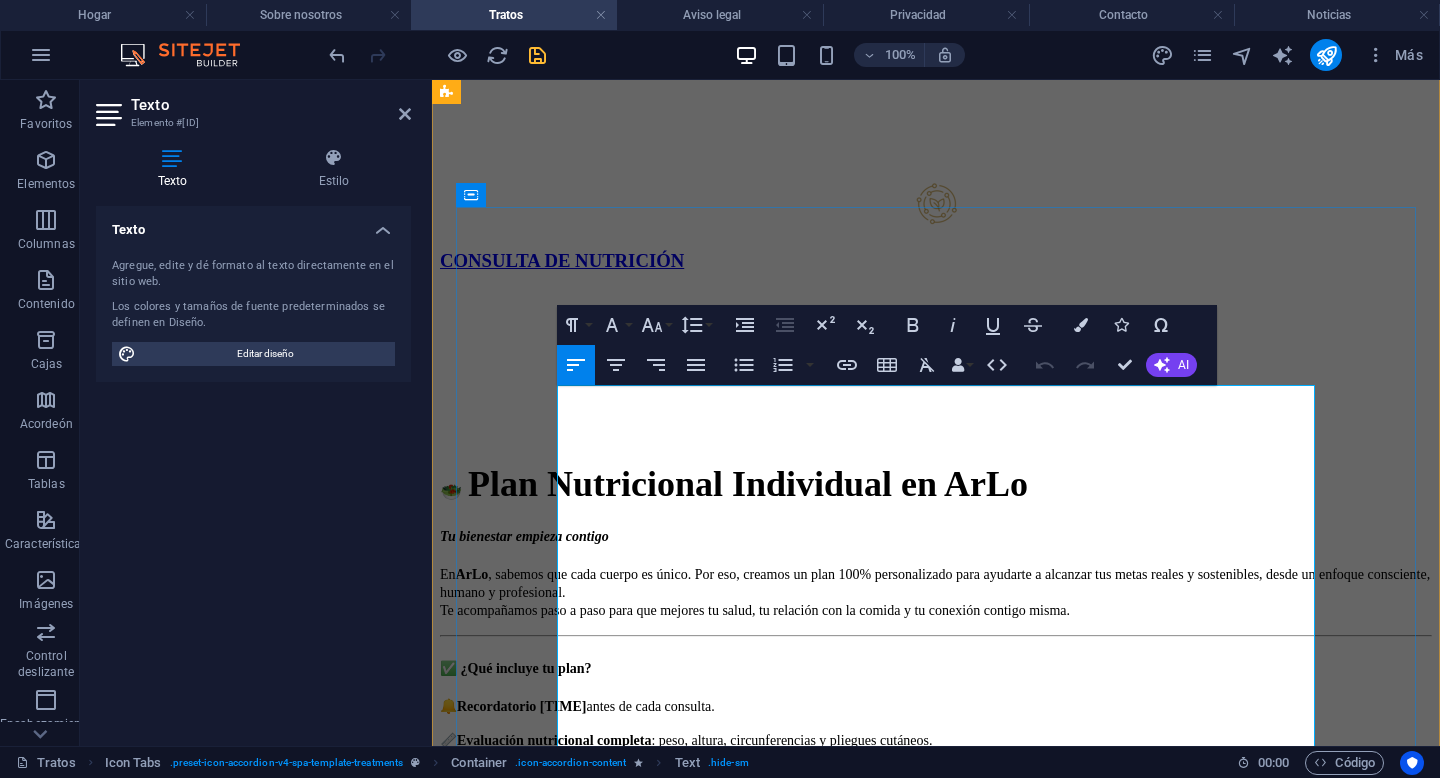 click on "Plan Nutricional Individual en ArLo" at bounding box center (748, 484) 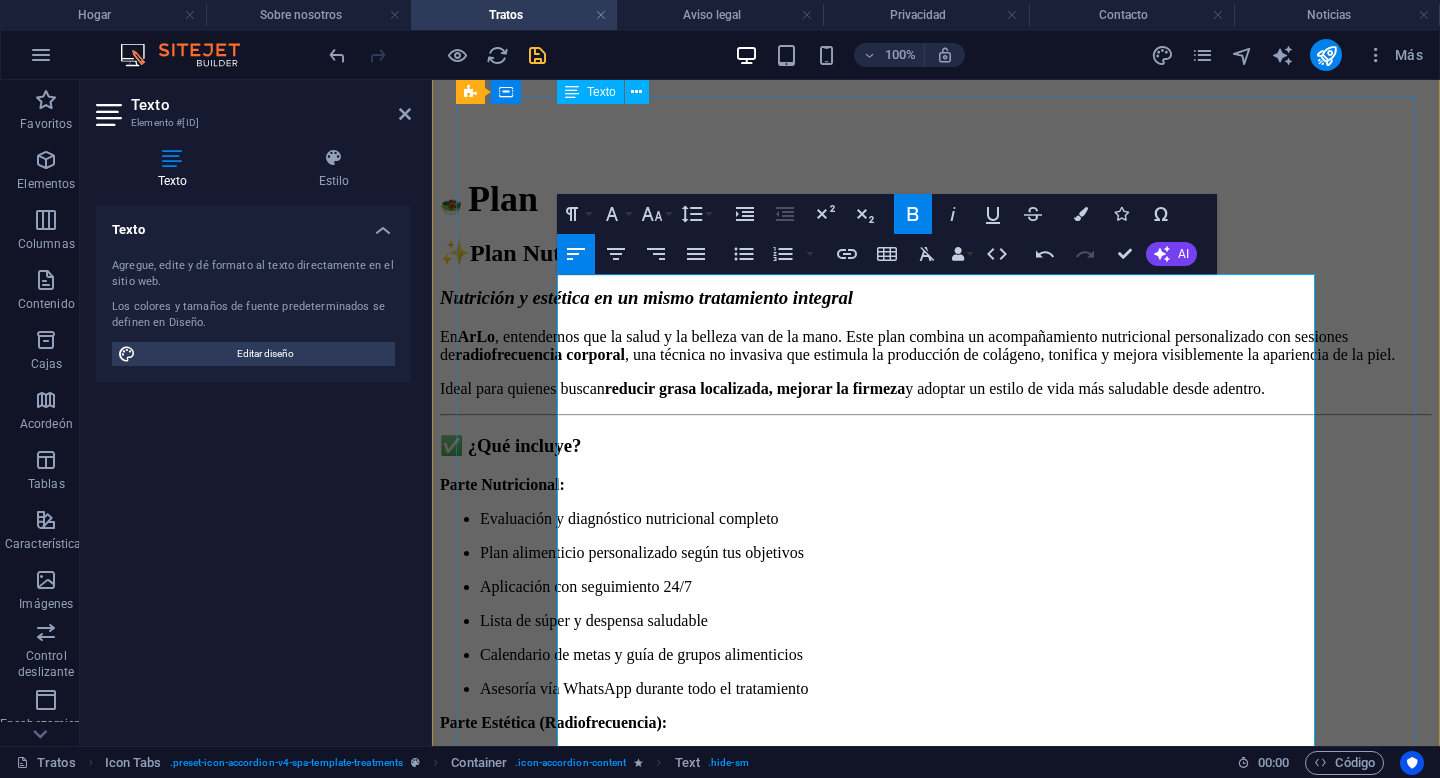 scroll, scrollTop: 1494, scrollLeft: 0, axis: vertical 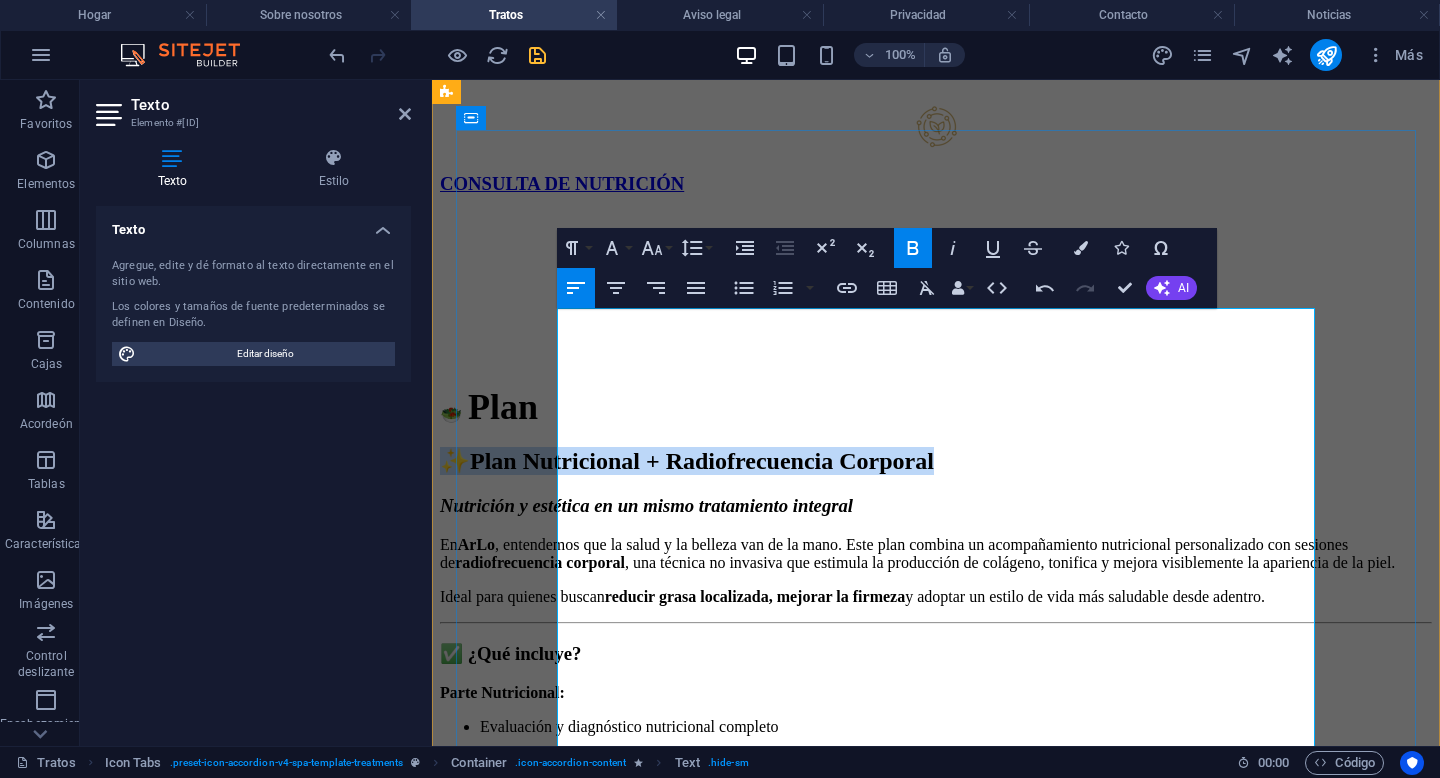 drag, startPoint x: 885, startPoint y: 679, endPoint x: 575, endPoint y: 473, distance: 372.20425 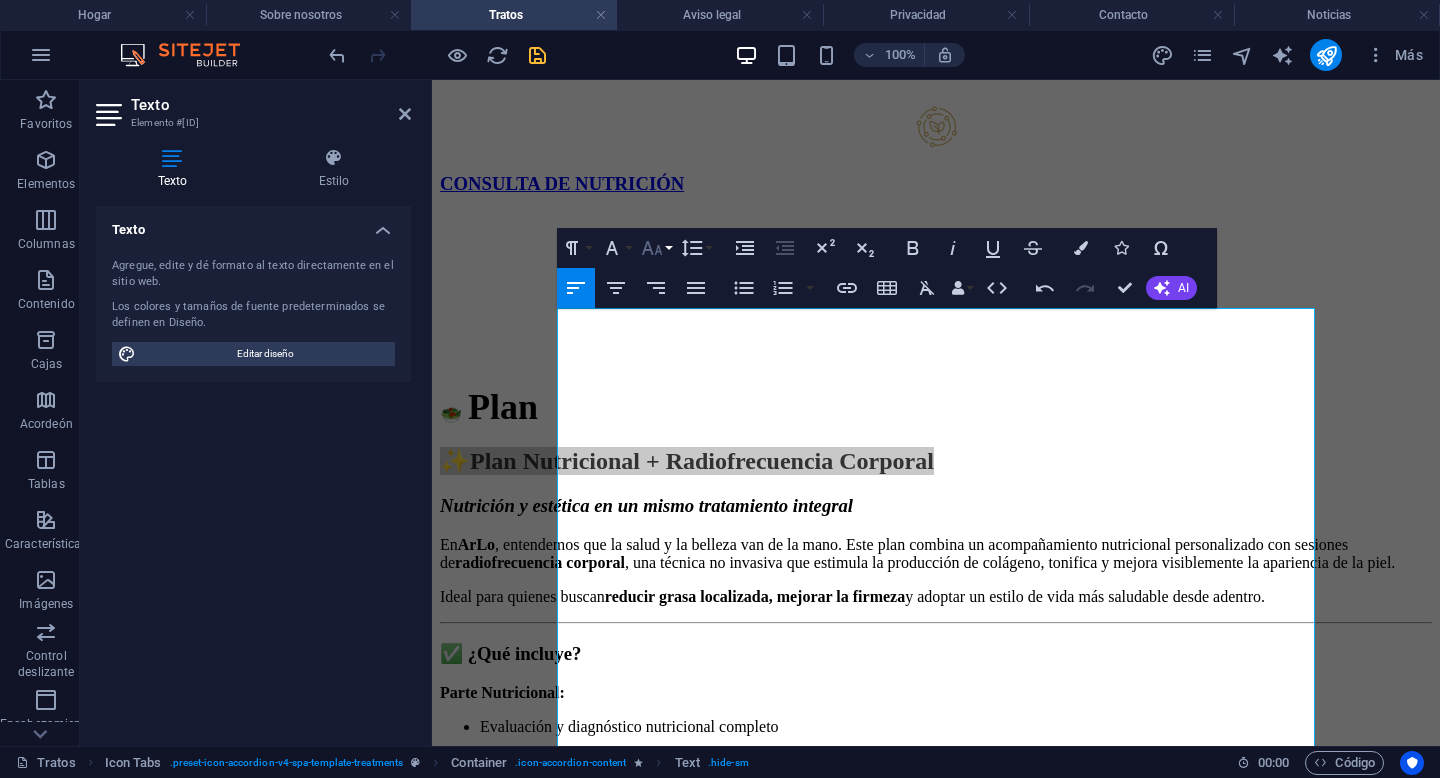 click 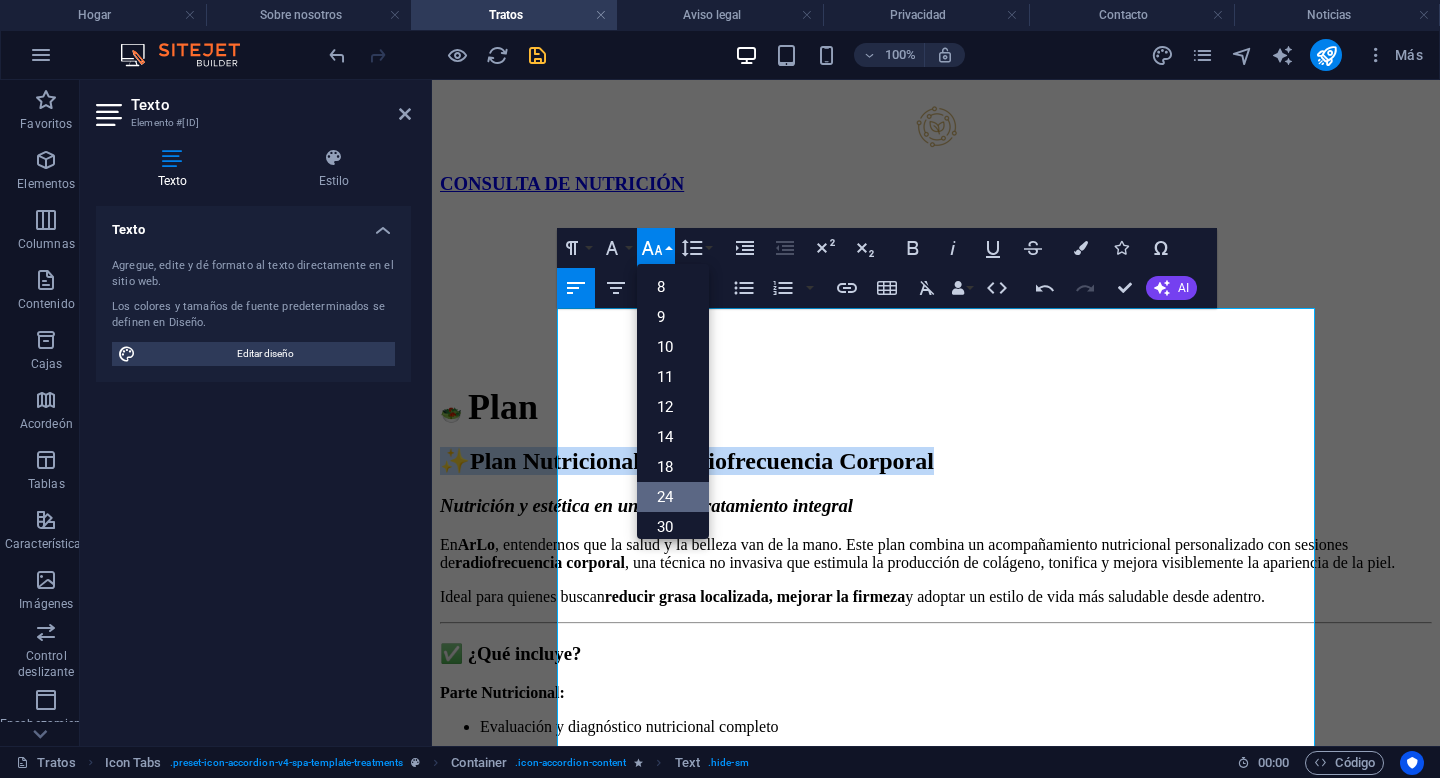 click on "24" at bounding box center (673, 497) 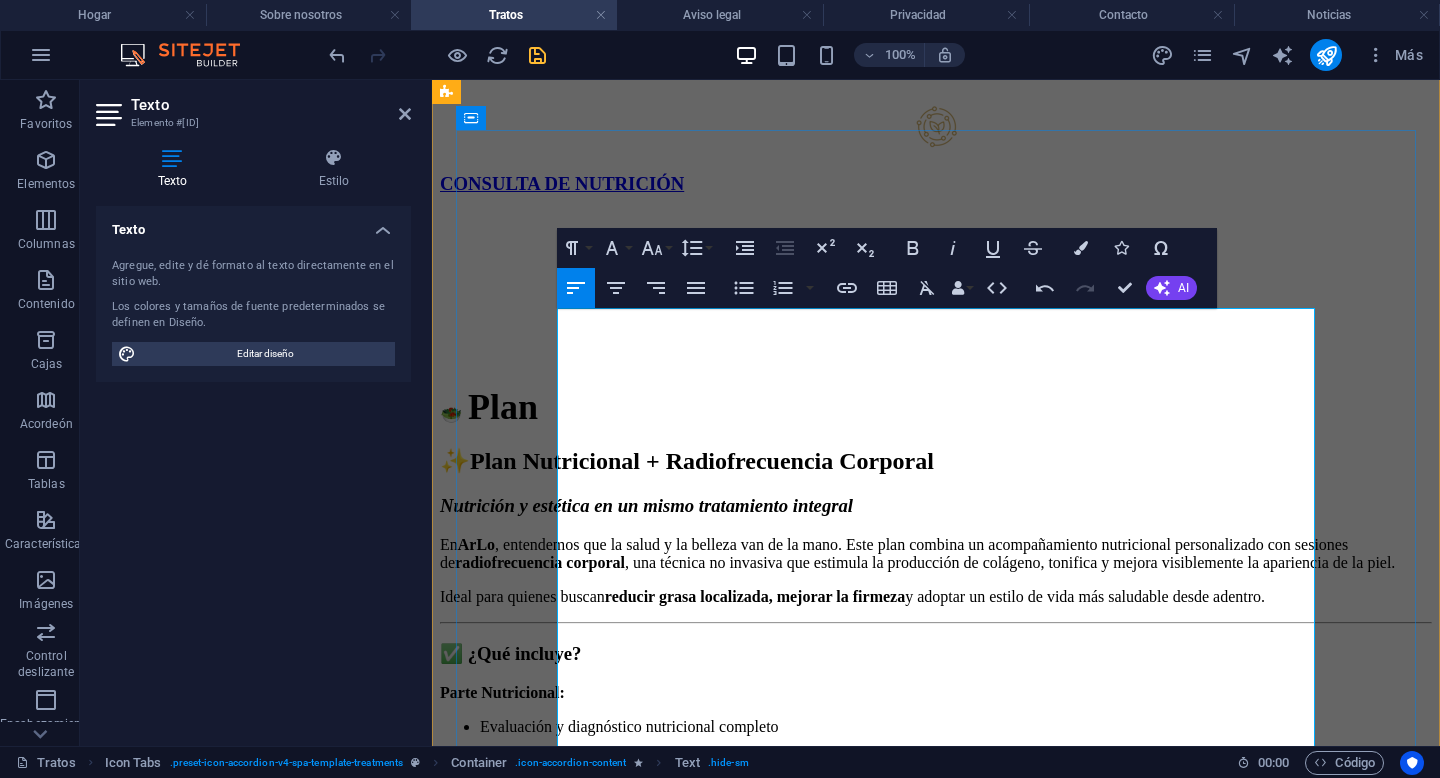 click on "🥗   Plan" at bounding box center [936, 407] 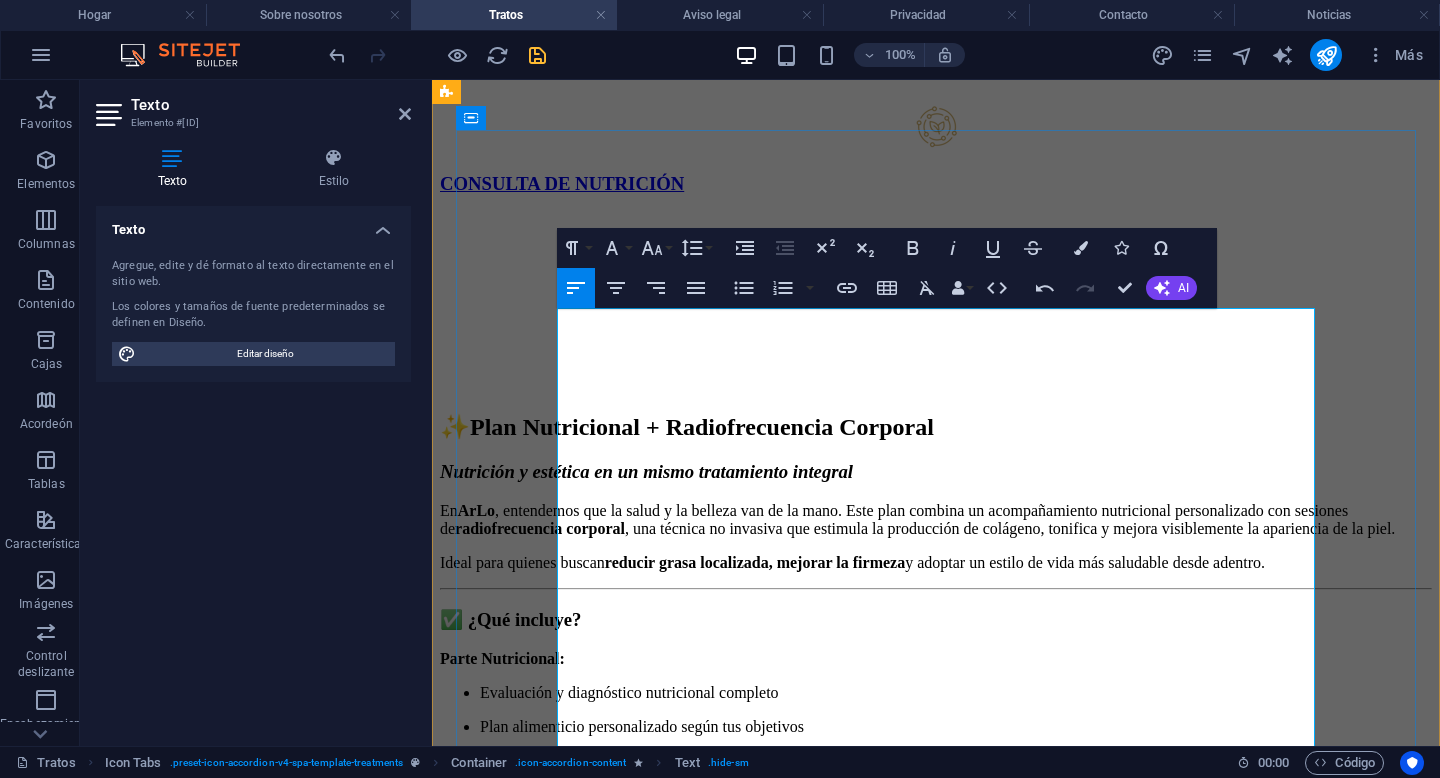 click on "✨  Plan Nutricional + Radiofrecuencia Corporal" at bounding box center [936, 427] 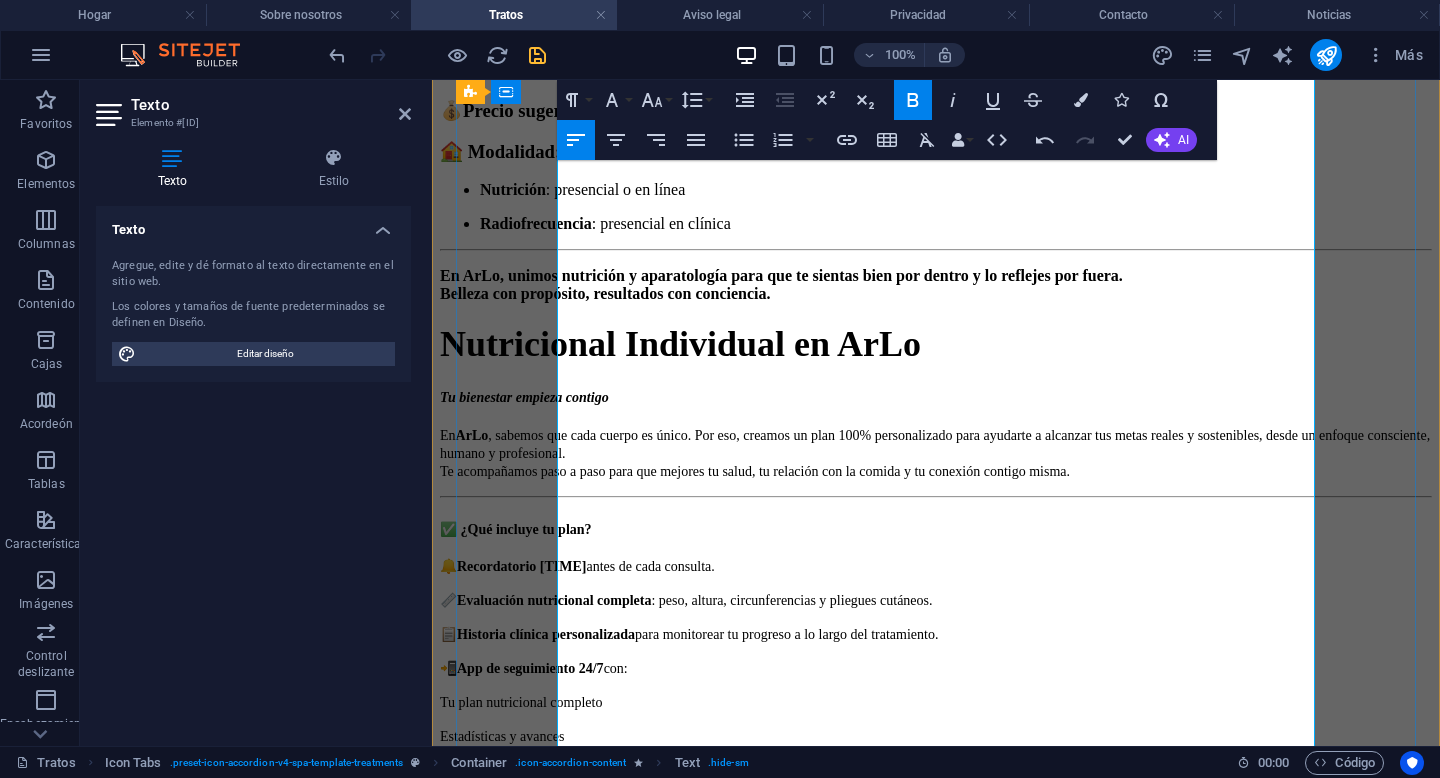 scroll, scrollTop: 2501, scrollLeft: 0, axis: vertical 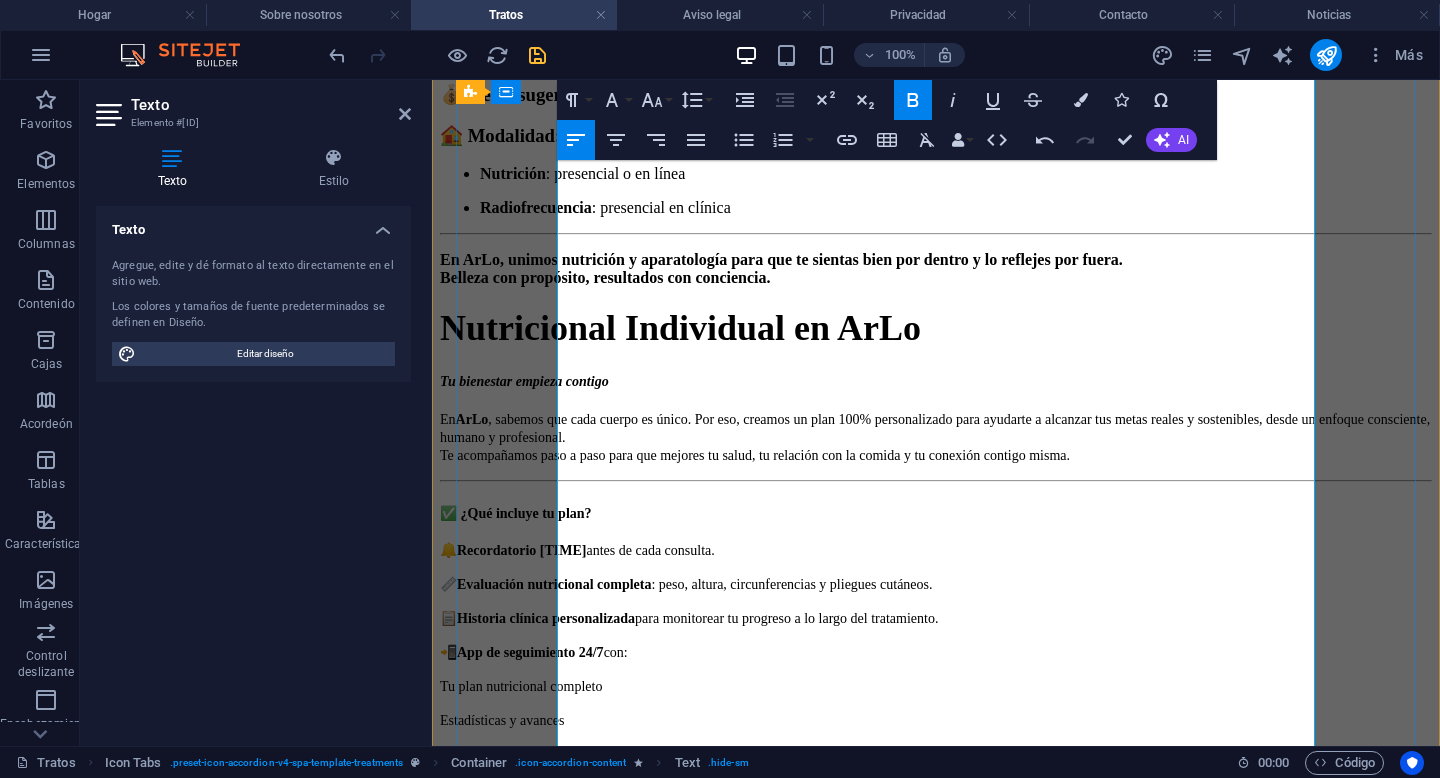 click on "Nutricional Individual en ArLo" at bounding box center [680, 328] 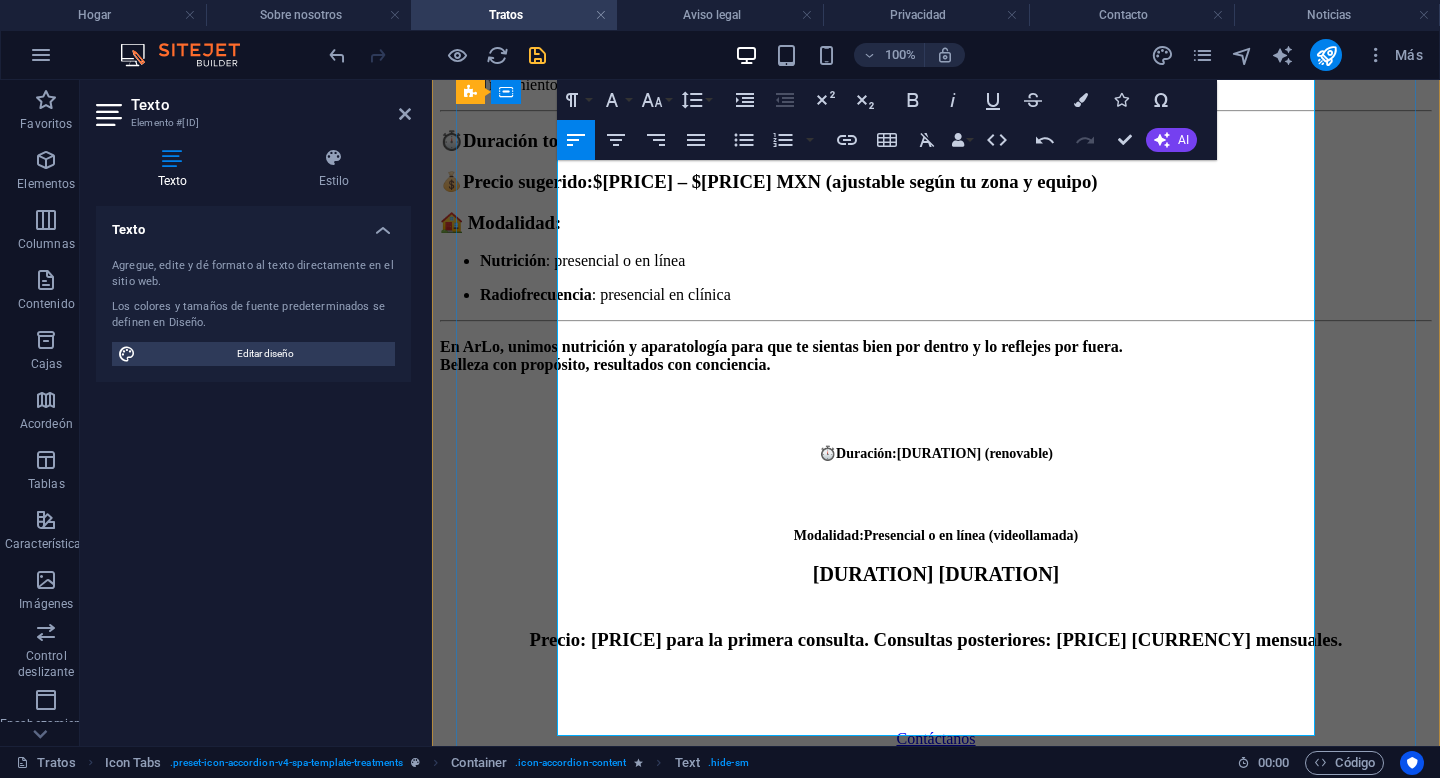 scroll, scrollTop: 2408, scrollLeft: 0, axis: vertical 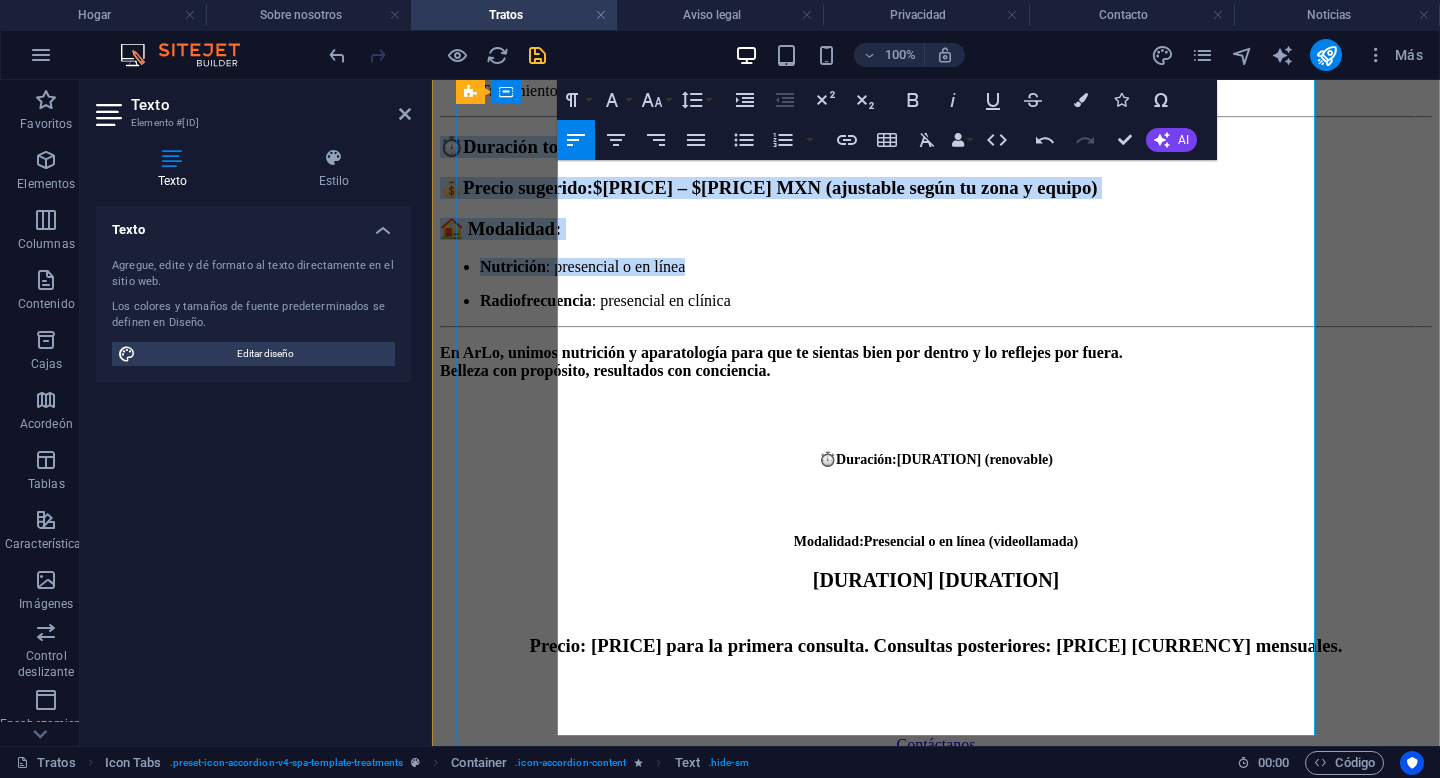 drag, startPoint x: 560, startPoint y: 382, endPoint x: 837, endPoint y: 476, distance: 292.51495 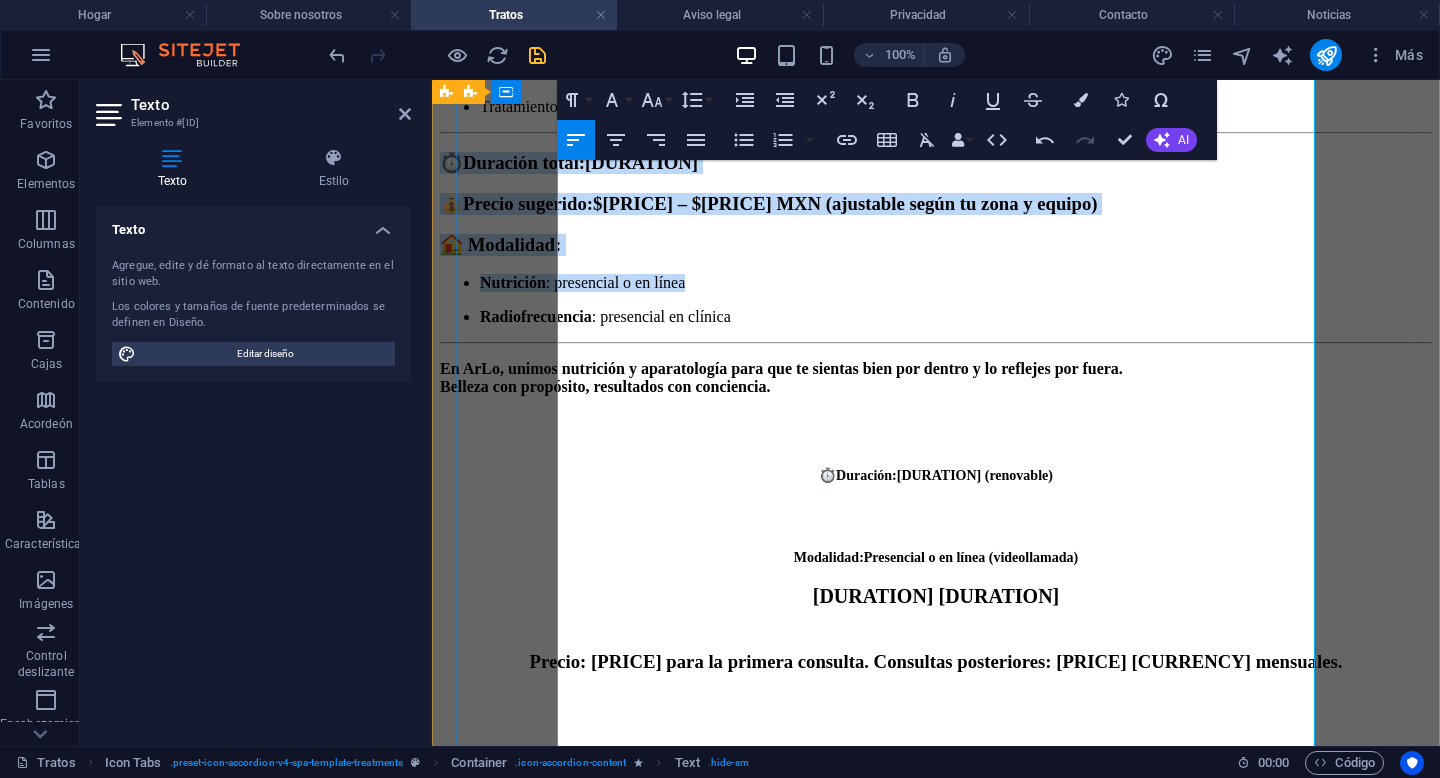 scroll, scrollTop: 2387, scrollLeft: 0, axis: vertical 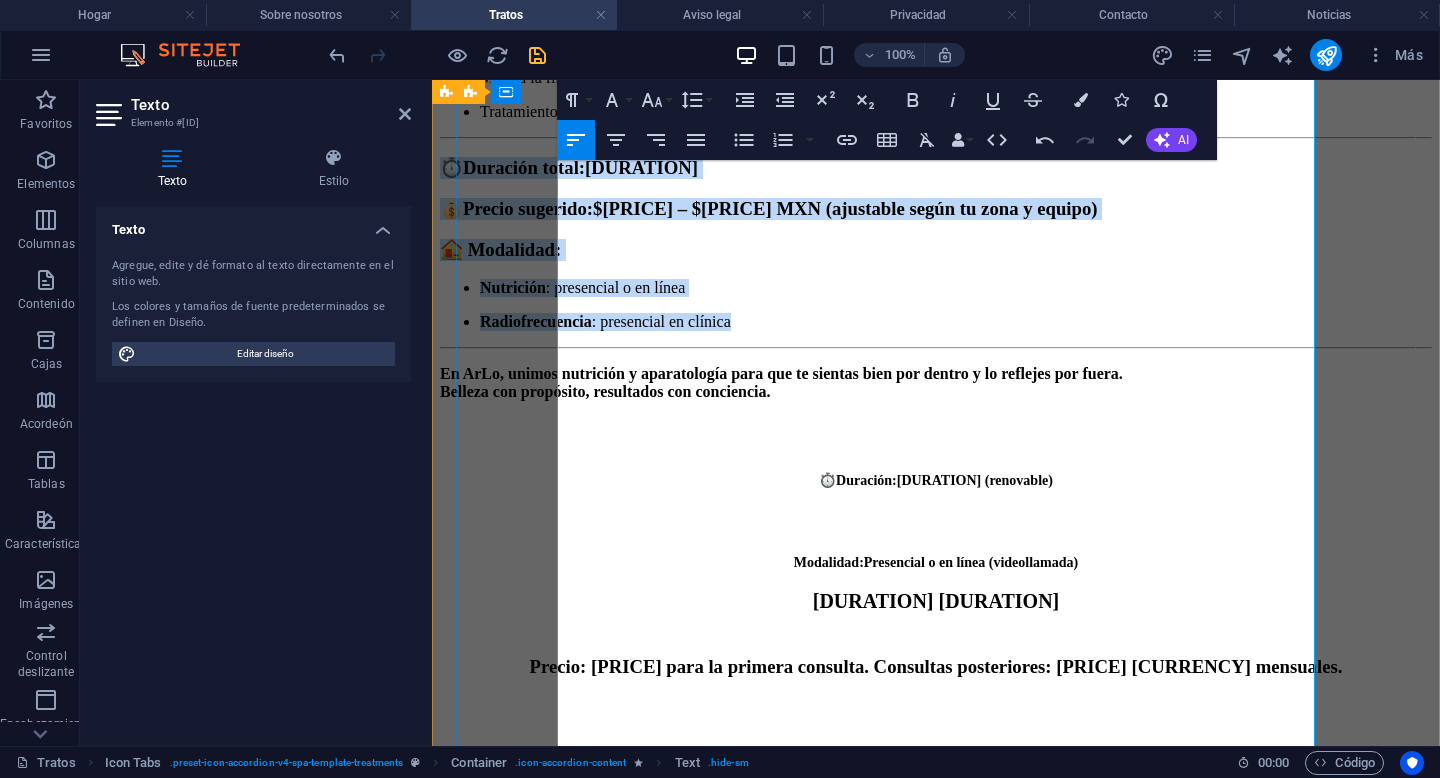 drag, startPoint x: 882, startPoint y: 550, endPoint x: 563, endPoint y: 405, distance: 350.40833 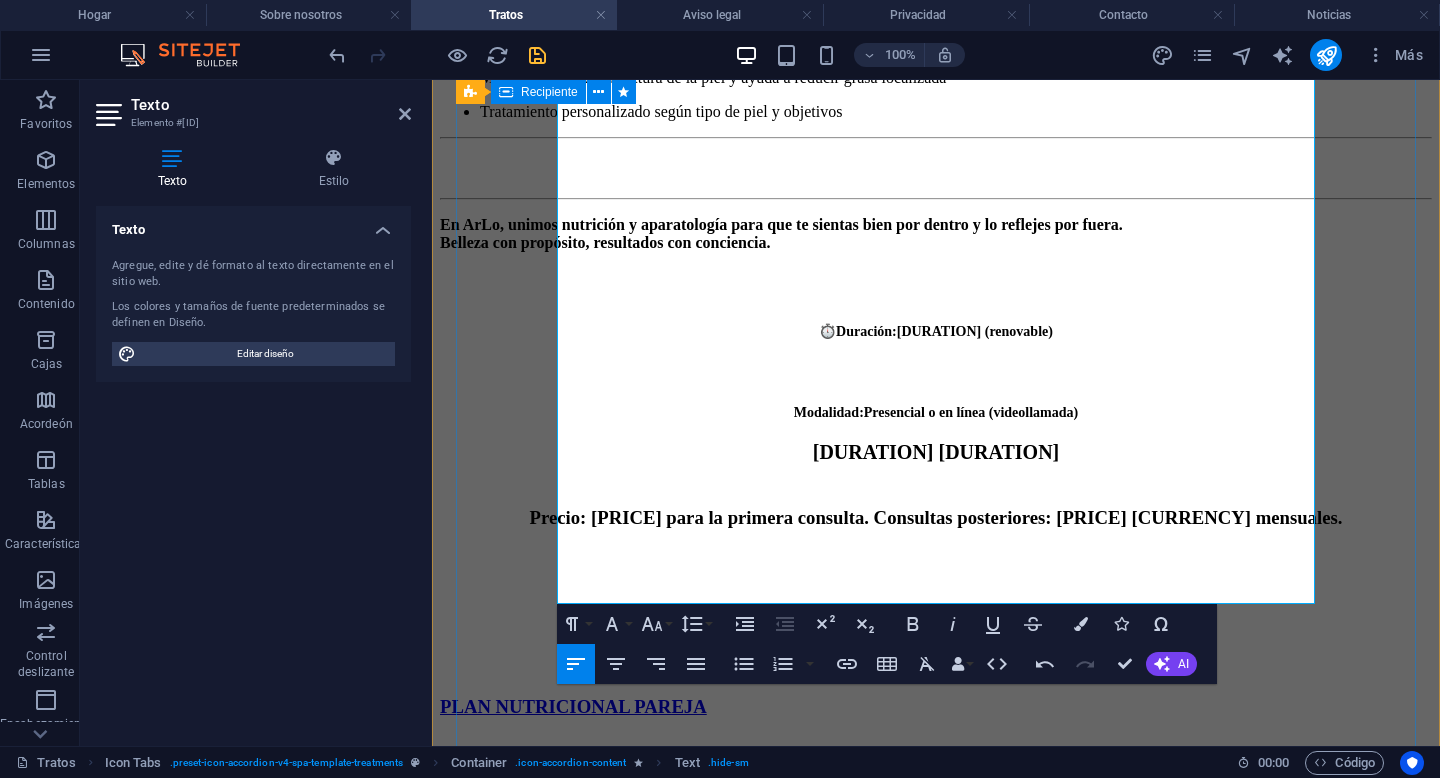 click on "Consulta de nutrición ✨  Plan Nutricional + Radiofrecuencia Corporal Nutrición y estética en un mismo tratamiento integral En  ArLo , entendemos que la salud y la belleza van de la mano. Este plan combina un acompañamiento nutricional personalizado con sesiones de  radiofrecuencia corporal , una técnica no invasiva que estimula la producción de colágeno, tonifica y mejora visiblemente la apariencia de la piel. Ideal para quienes buscan  reducir grasa localizada, mejorar la firmeza  y adoptar un estilo de vida más saludable desde adentro. ✅ ¿Qué incluye? Parte Nutricional: Evaluación y diagnóstico nutricional completo Plan alimenticio personalizado según tus objetivos Aplicación con seguimiento 24/7 Lista de súper y despensa saludable Calendario de metas y guía de grupos alimenticios Asesoría vía WhatsApp durante todo el tratamiento Parte Estética (Radiofrecuencia): 4 sesiones de radiofrecuencia corporal  (1 por semana) Áreas a elegir: abdomen, brazos, glúteos o piernas ⏱️" at bounding box center (936, -27) 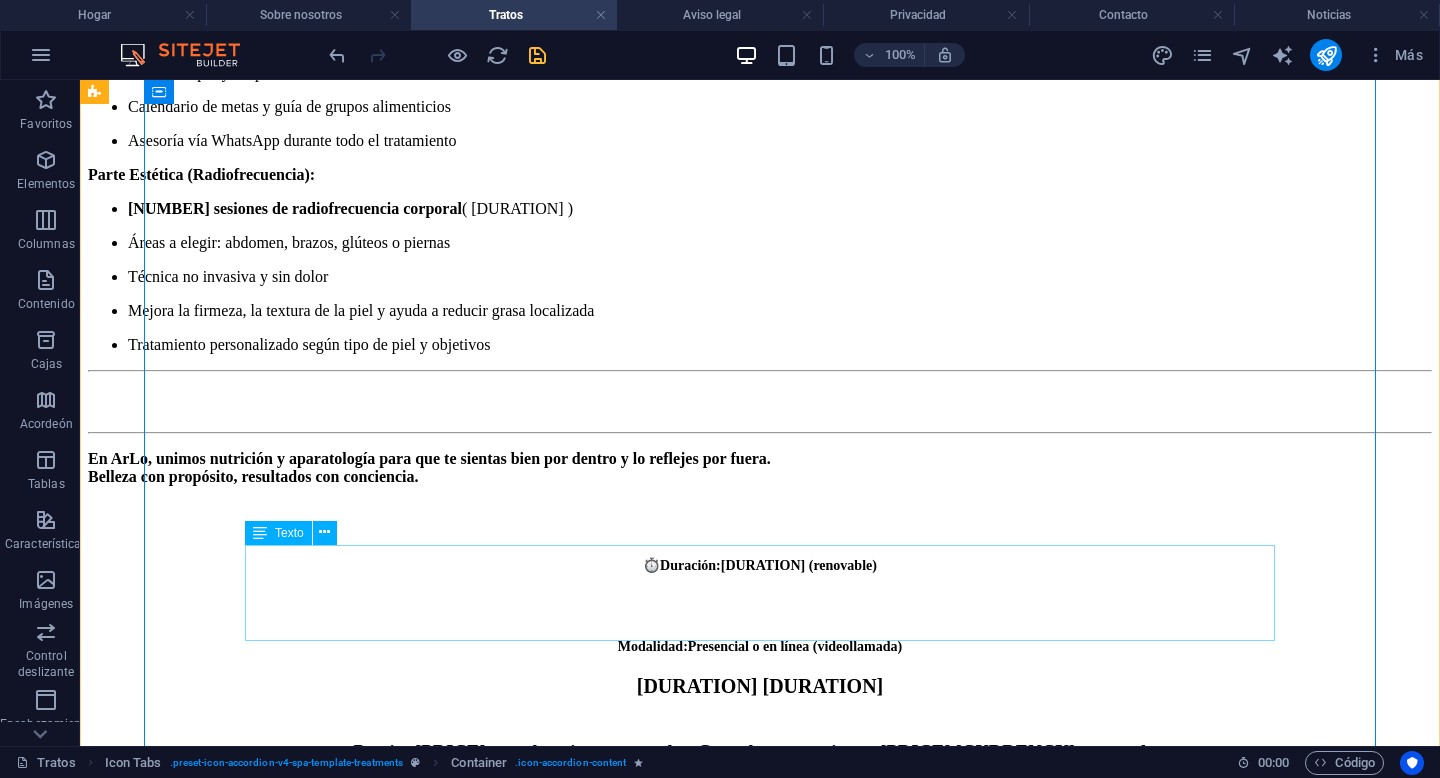 scroll, scrollTop: 2495, scrollLeft: 0, axis: vertical 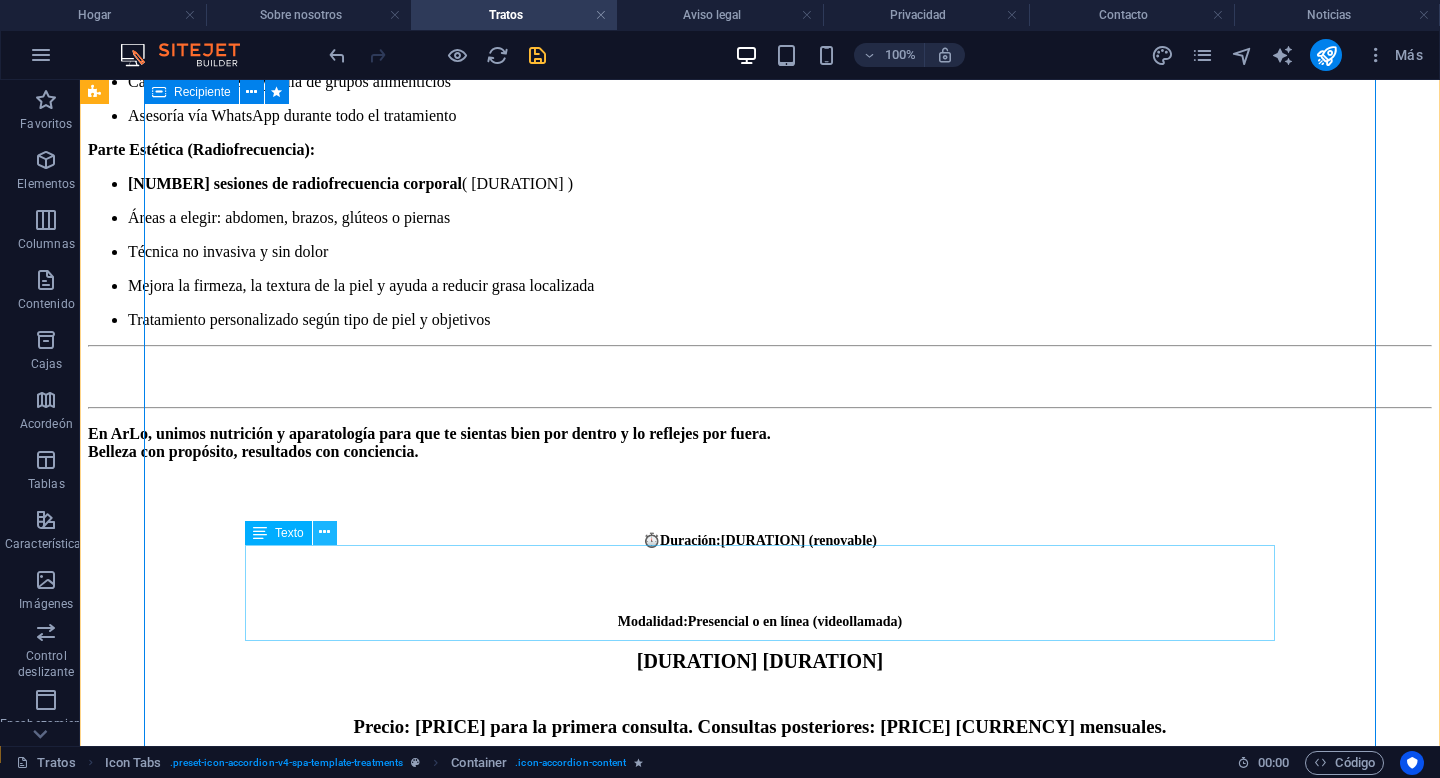 click at bounding box center [324, 532] 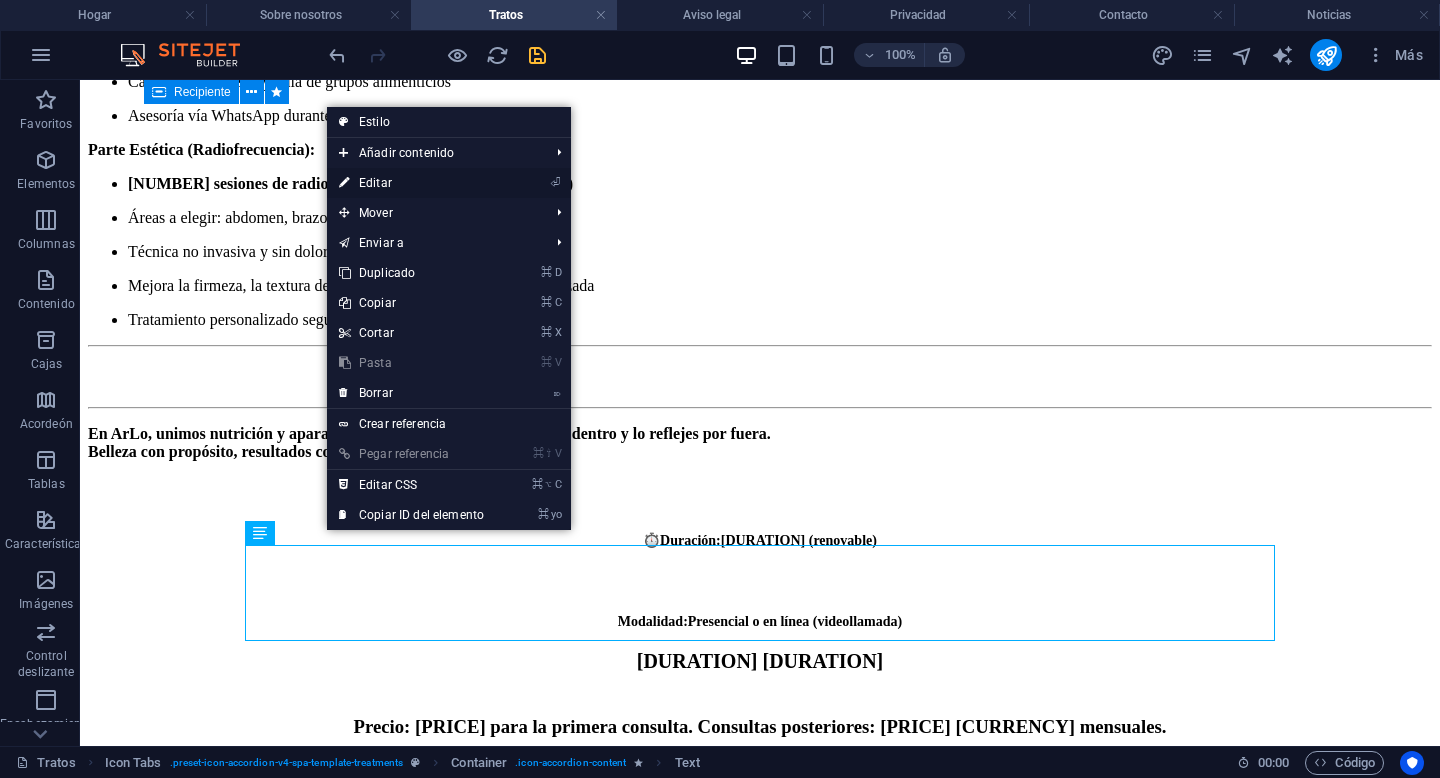 click on "⏎ Editar" at bounding box center [411, 183] 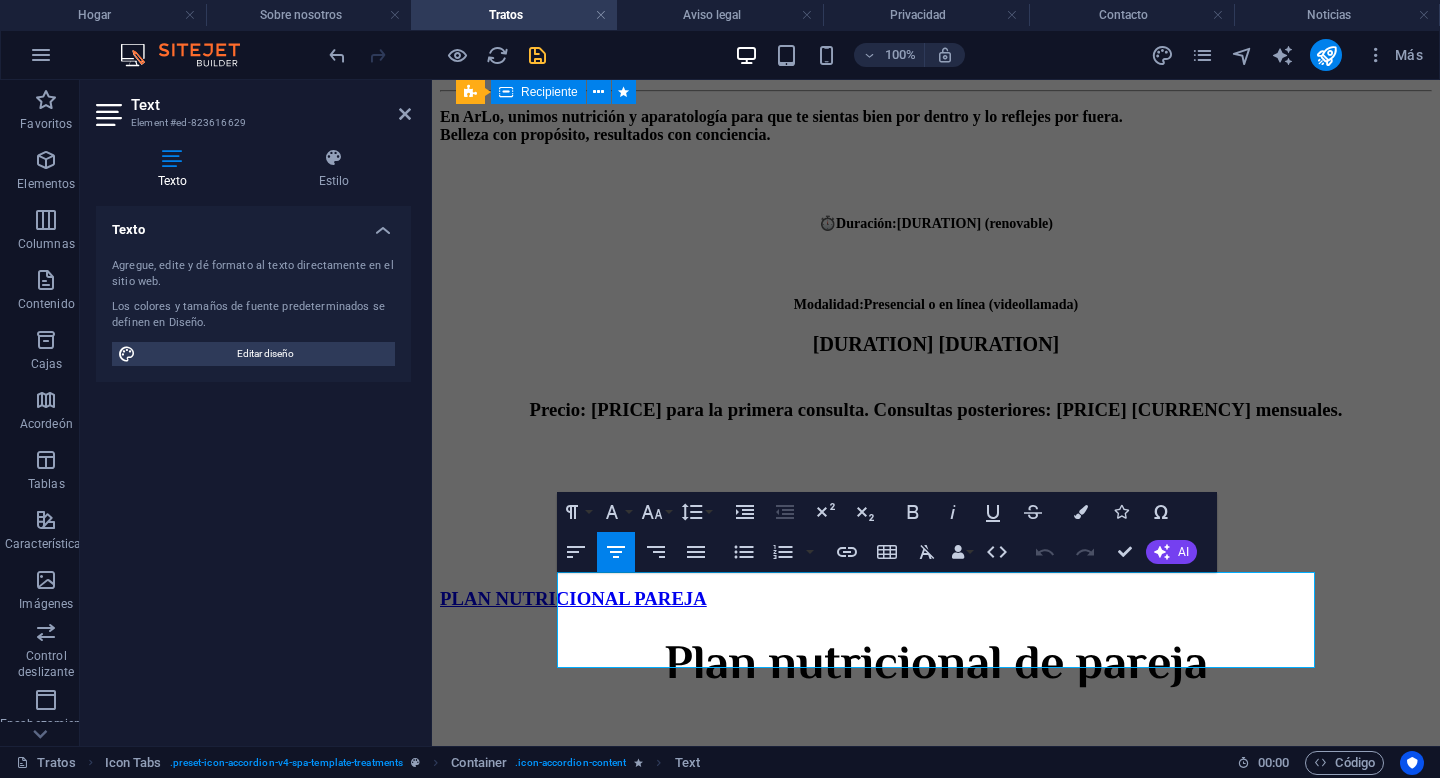 scroll, scrollTop: 2419, scrollLeft: 0, axis: vertical 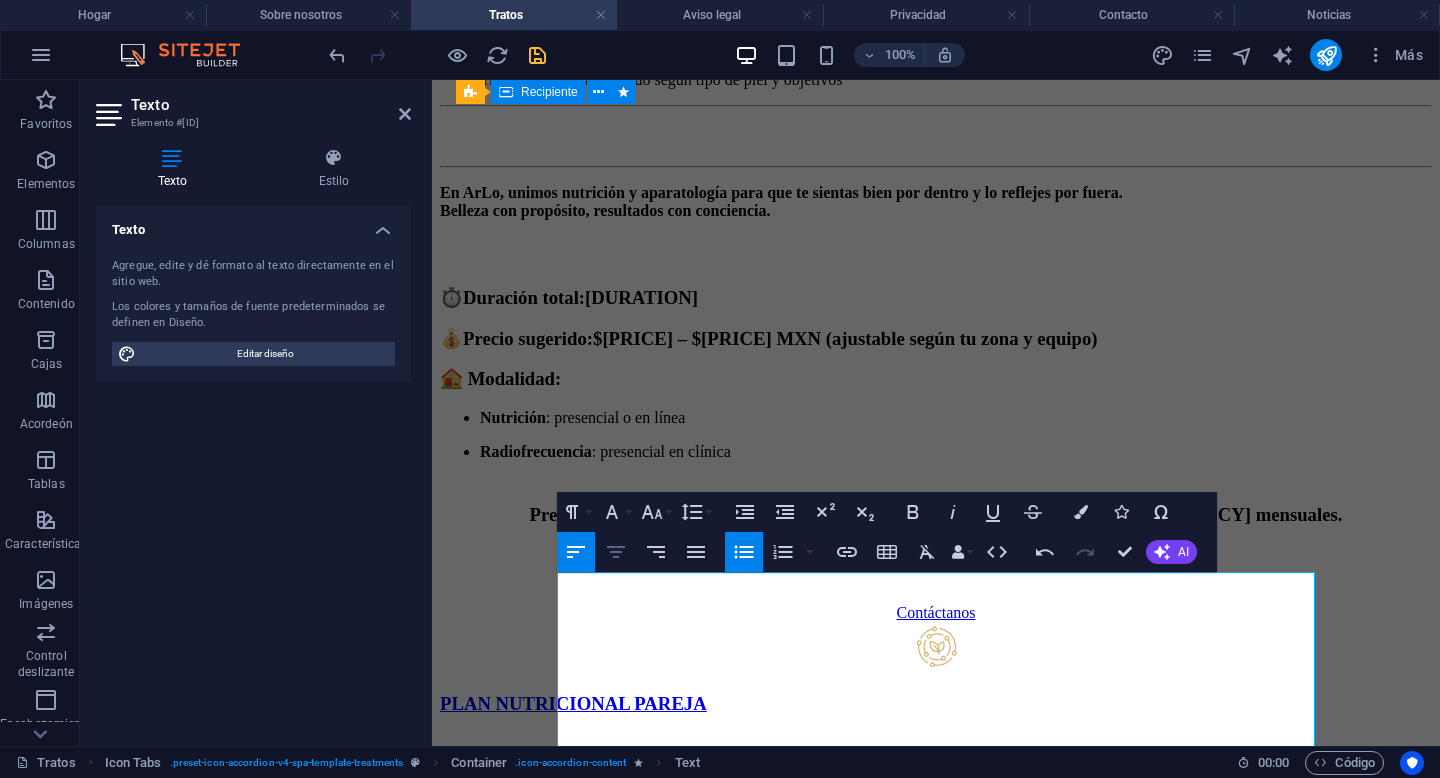 click 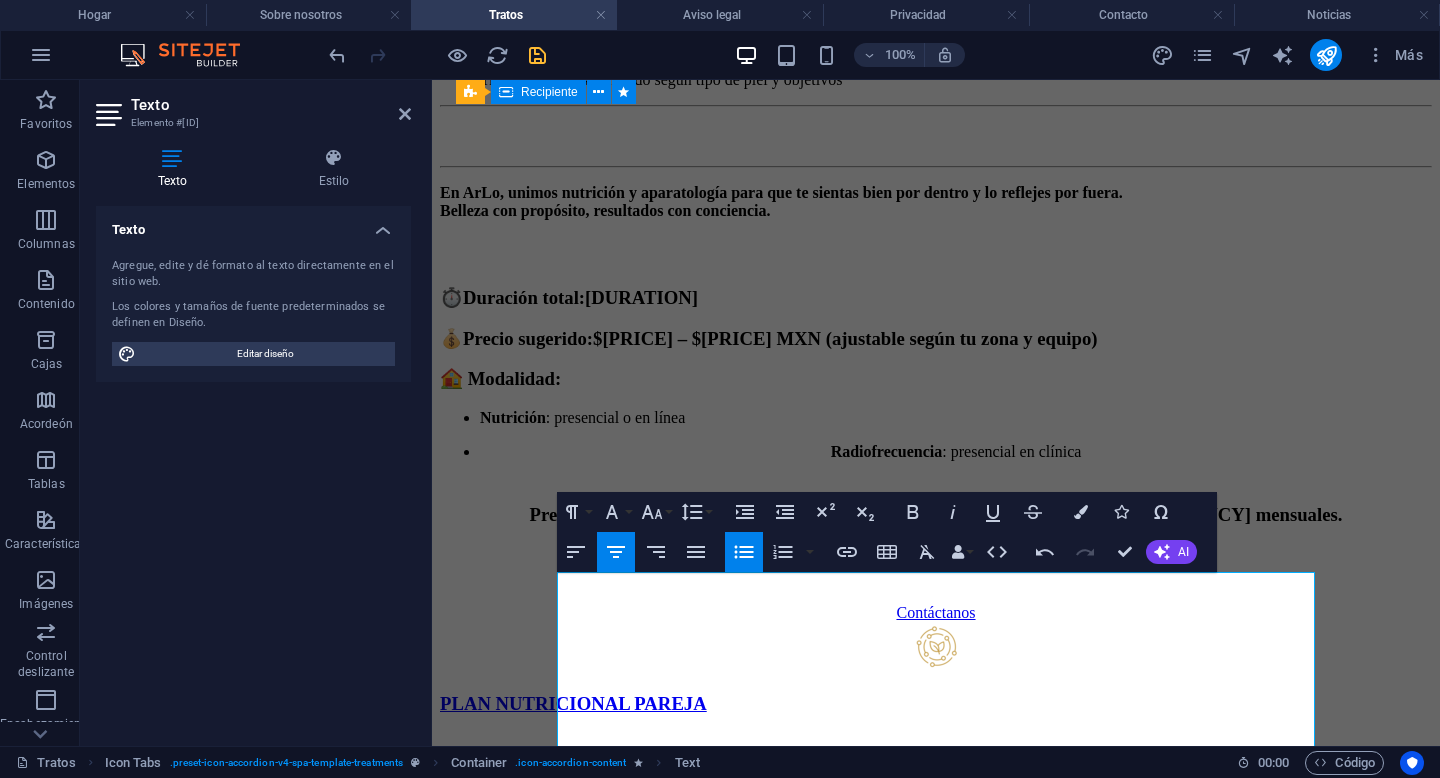 click 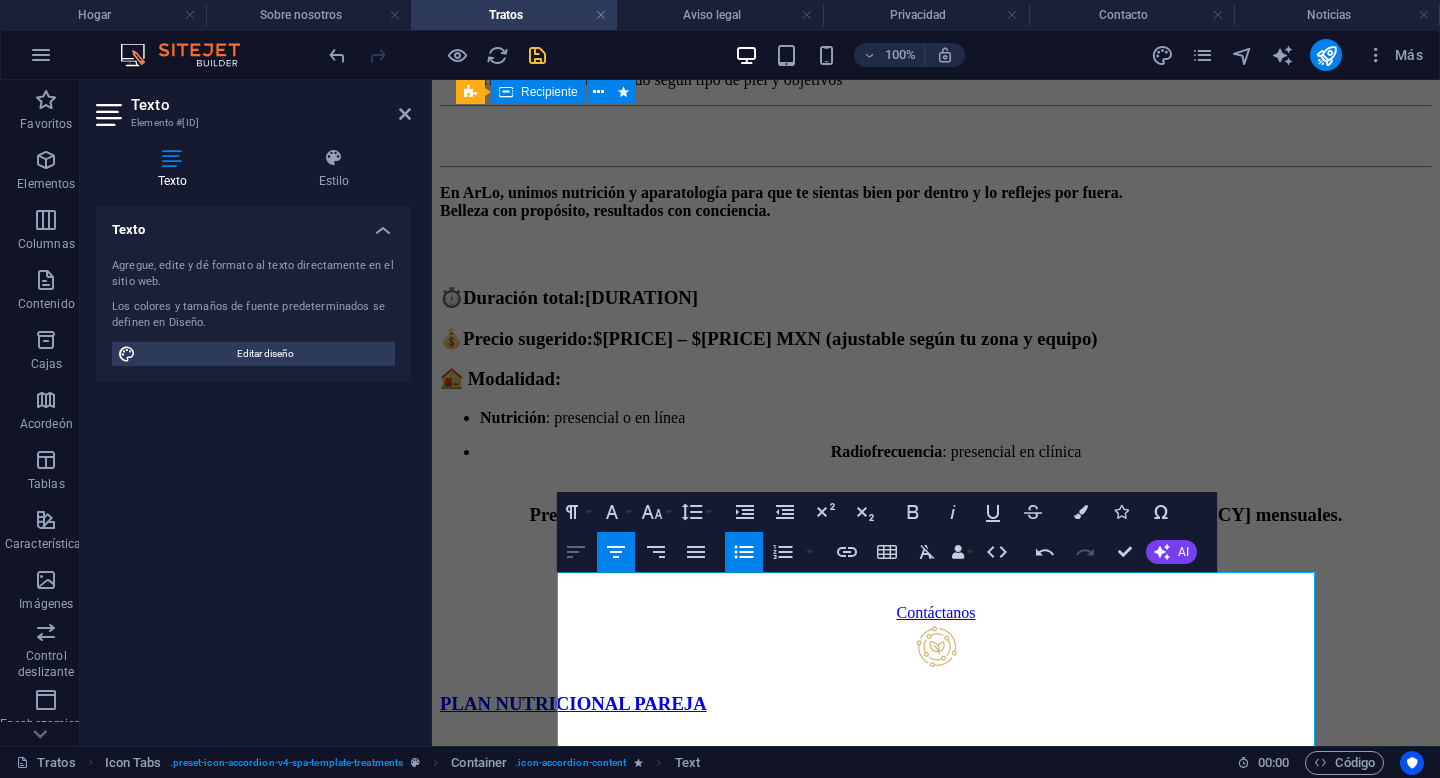 click 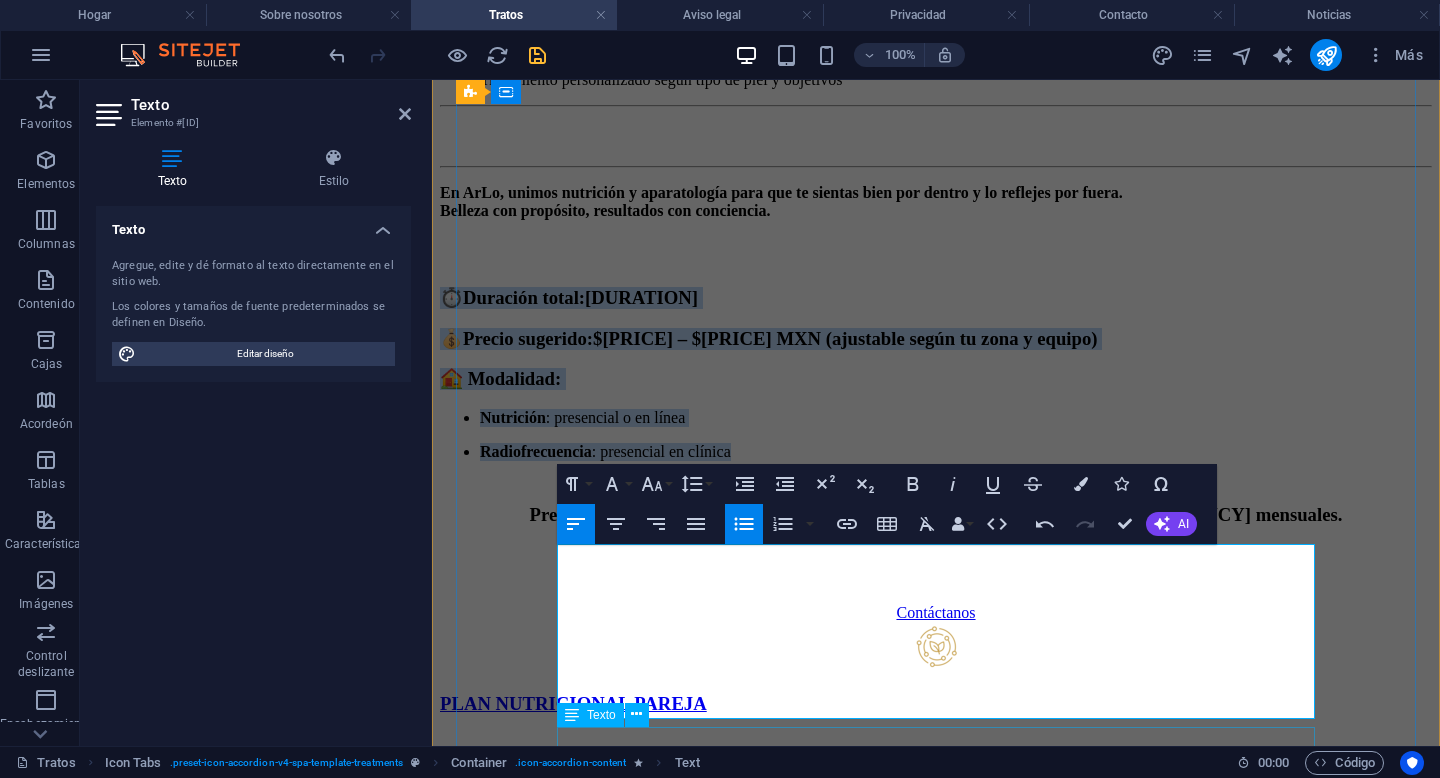 scroll, scrollTop: 2457, scrollLeft: 0, axis: vertical 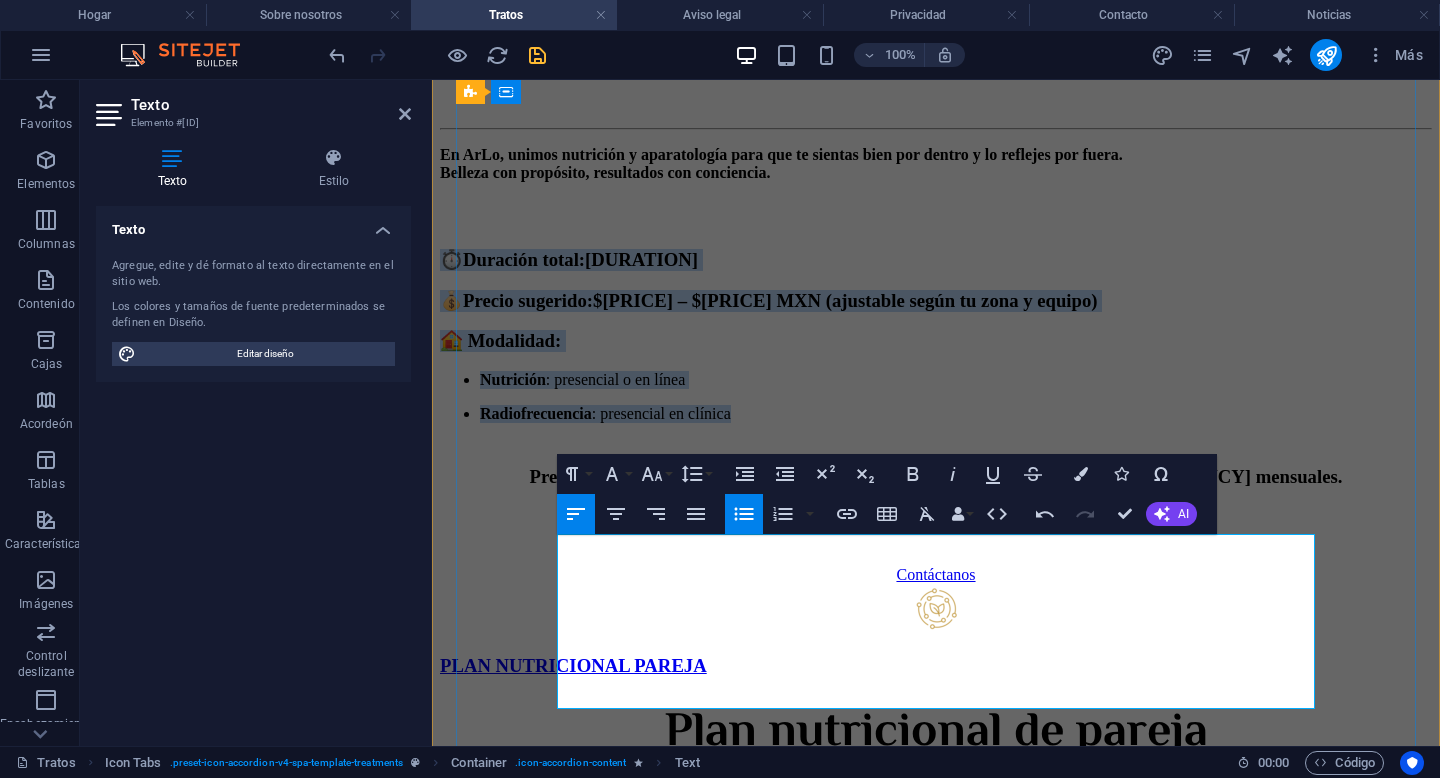 drag, startPoint x: 559, startPoint y: 585, endPoint x: 903, endPoint y: 695, distance: 361.15924 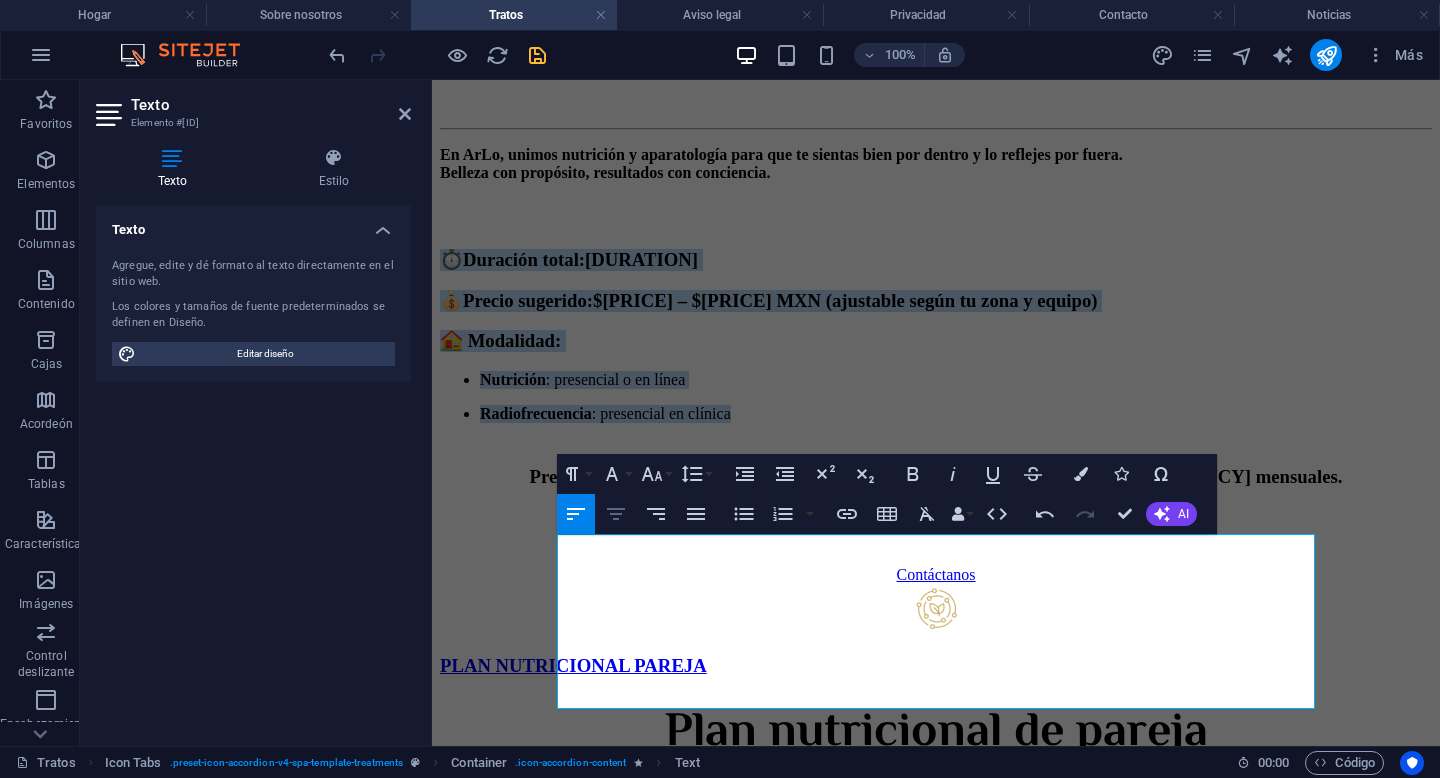 click 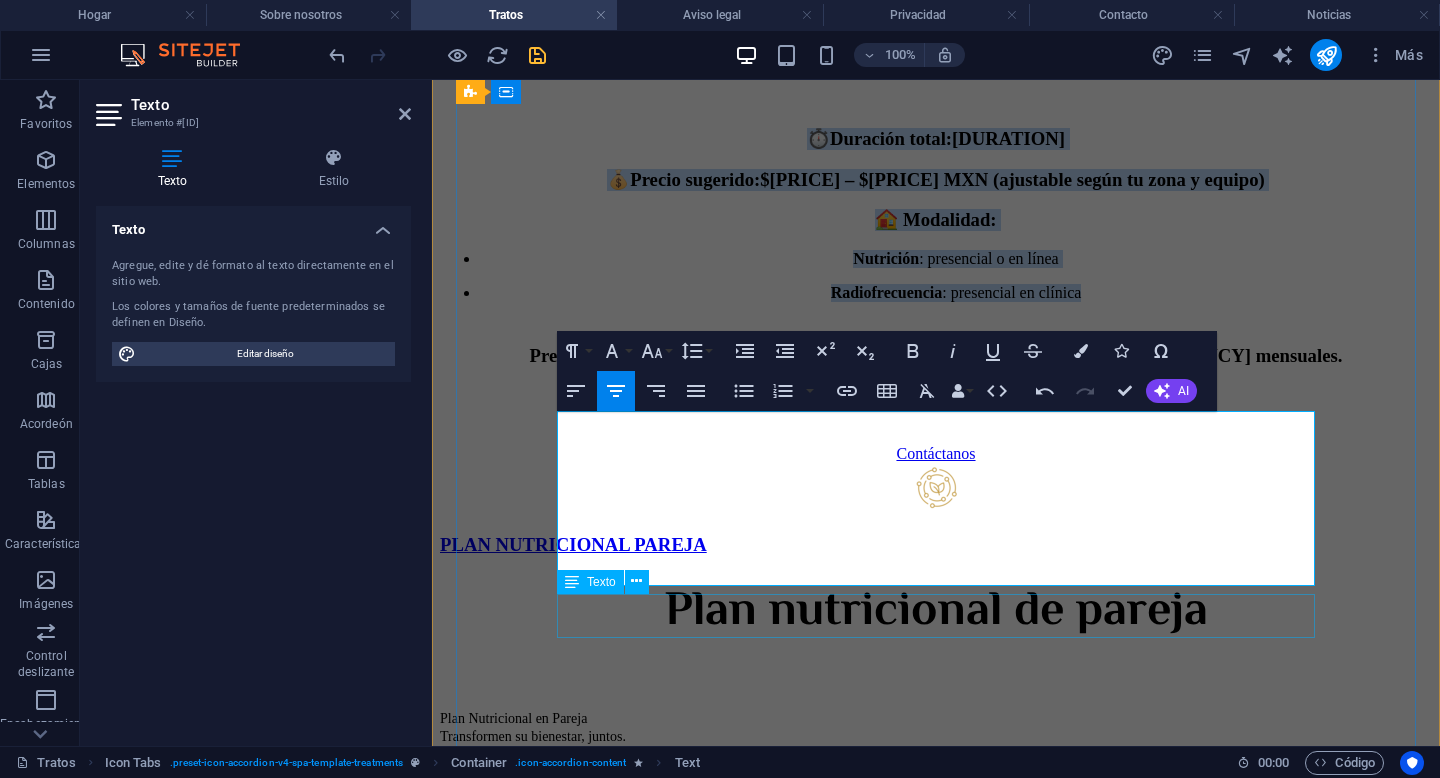 scroll, scrollTop: 2580, scrollLeft: 0, axis: vertical 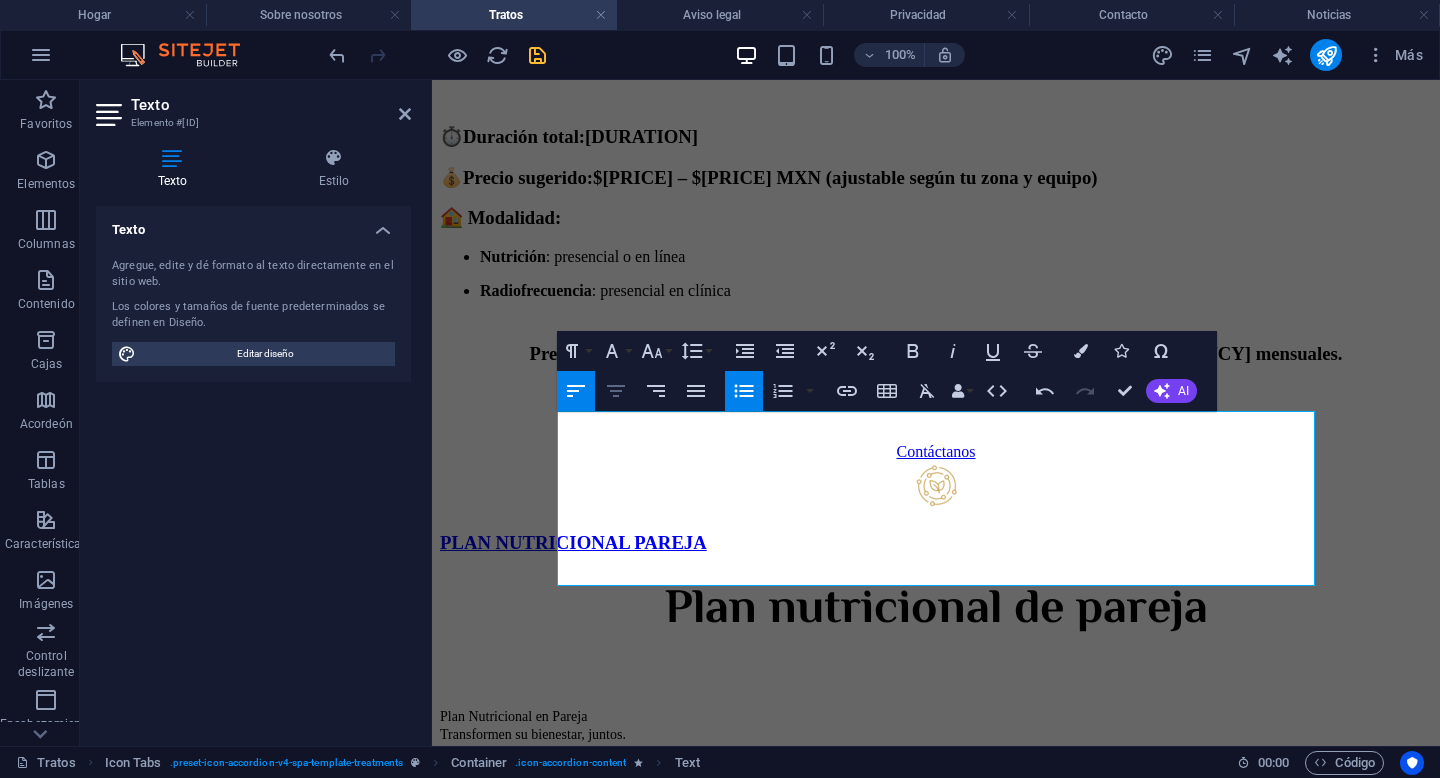 click 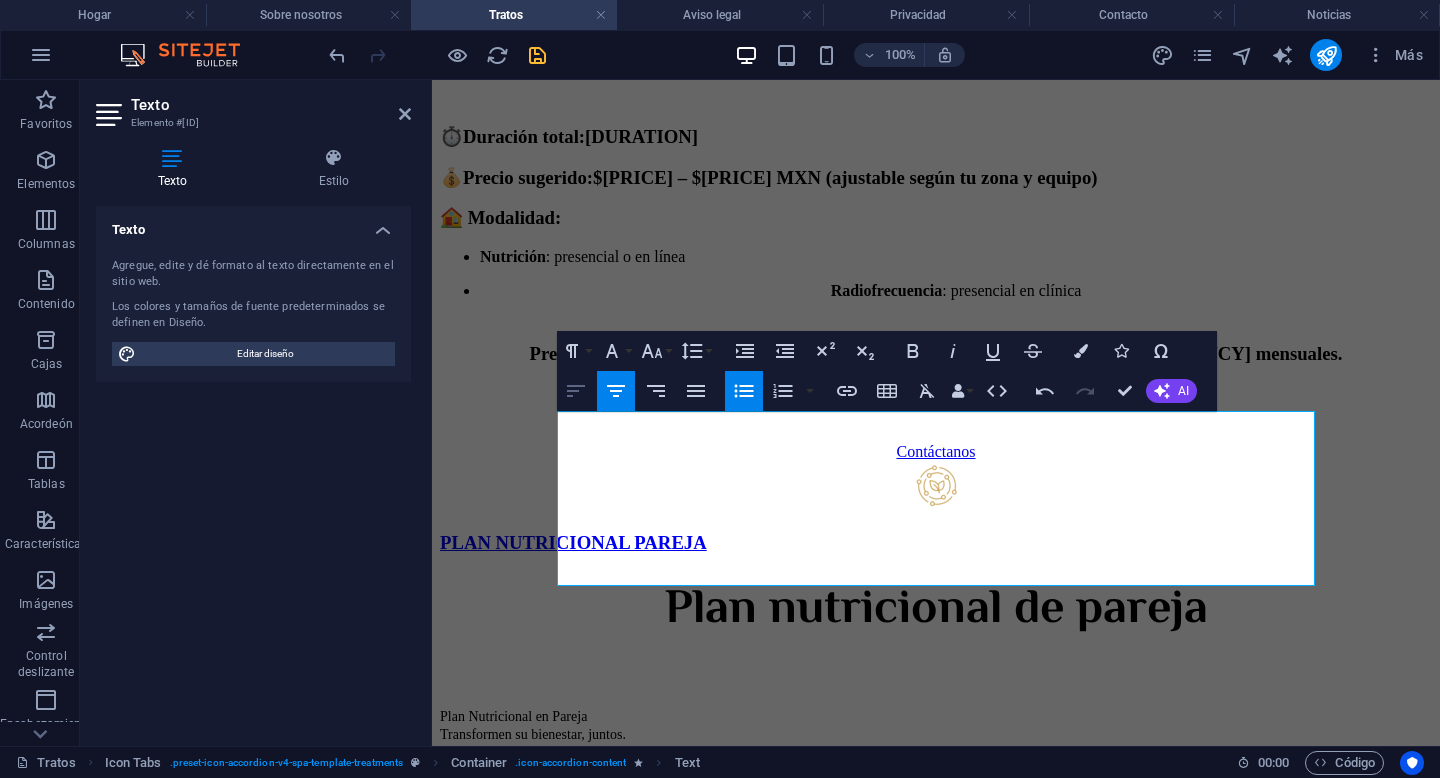 click 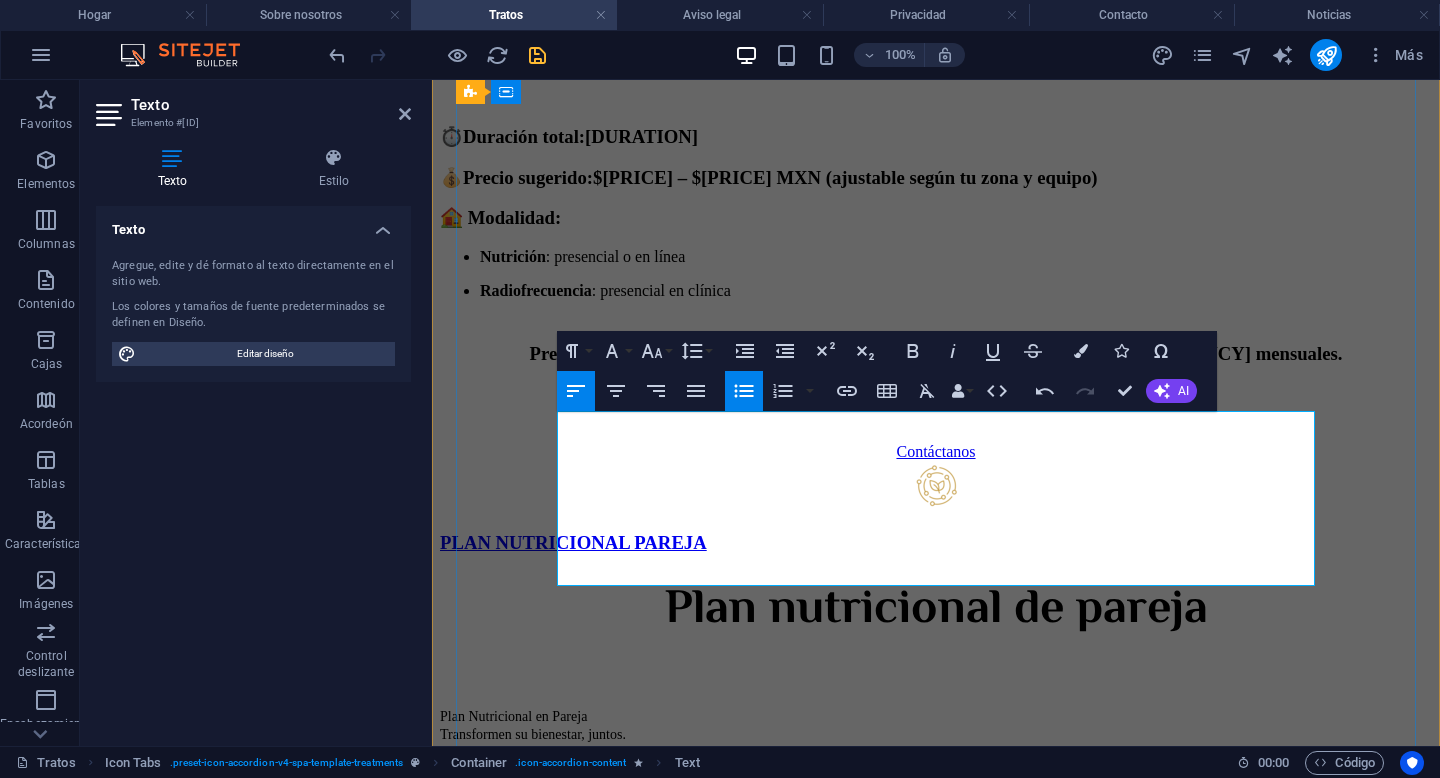 click on "⏱️  Duración total:  4 semanas" at bounding box center (936, 137) 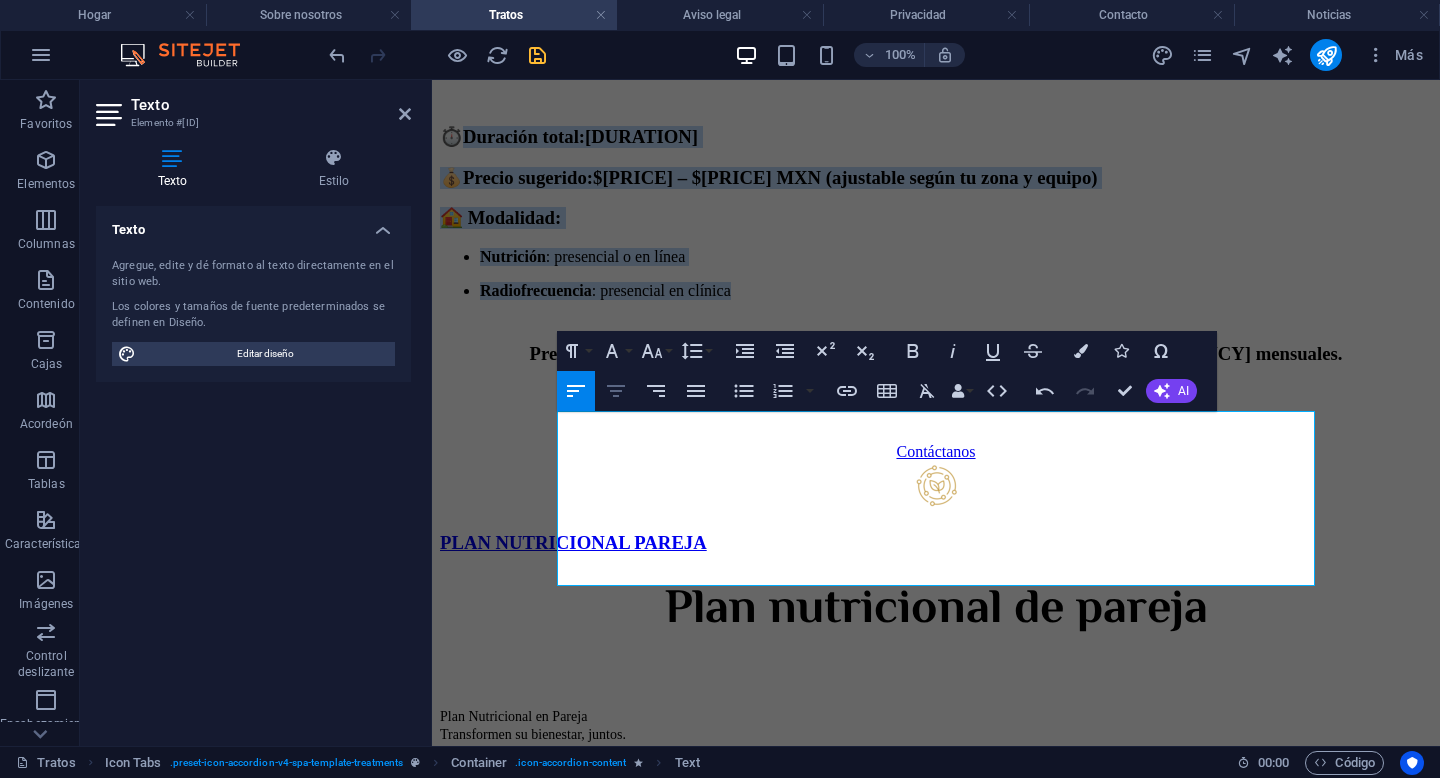 click 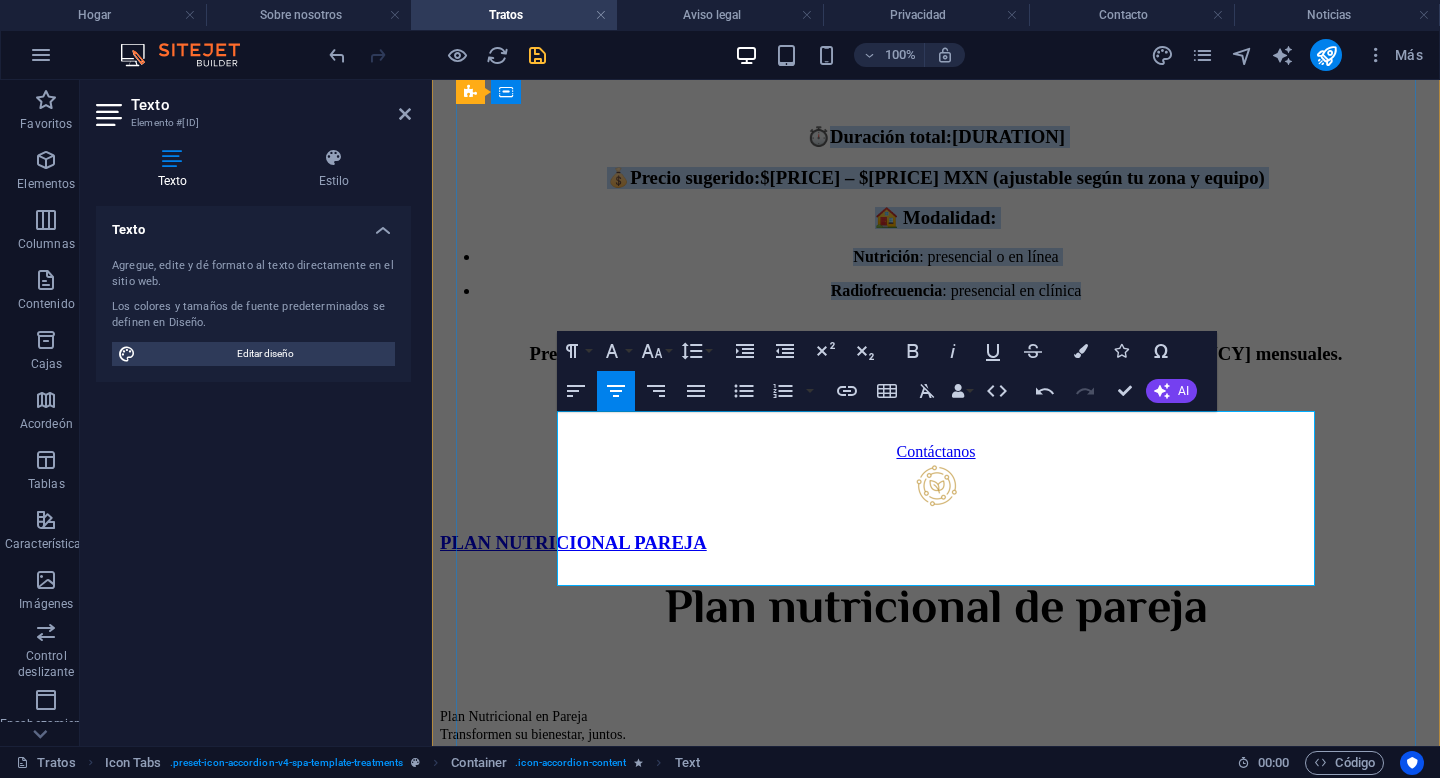 click on "Nutrición : presencial o en línea" at bounding box center [956, 257] 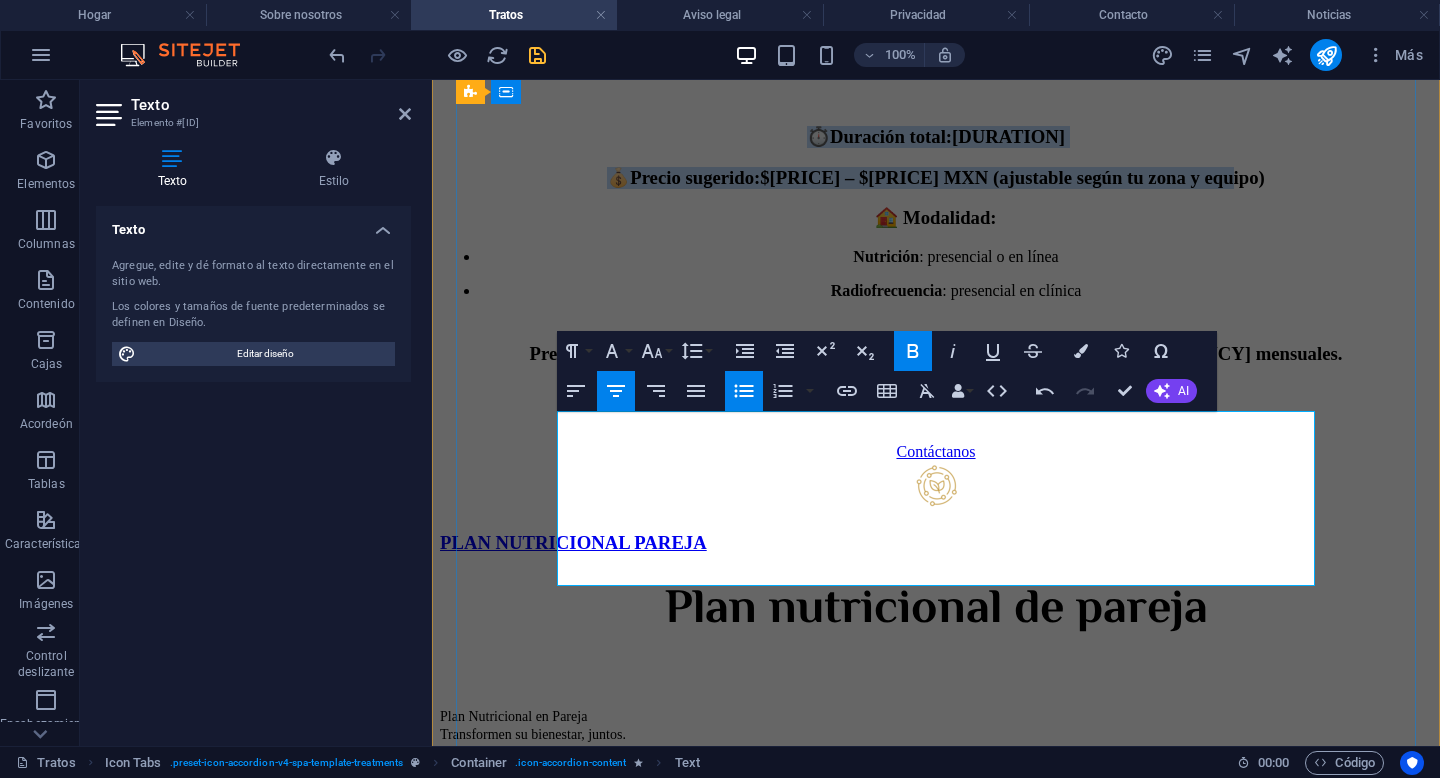 drag, startPoint x: 796, startPoint y: 423, endPoint x: 1296, endPoint y: 434, distance: 500.12097 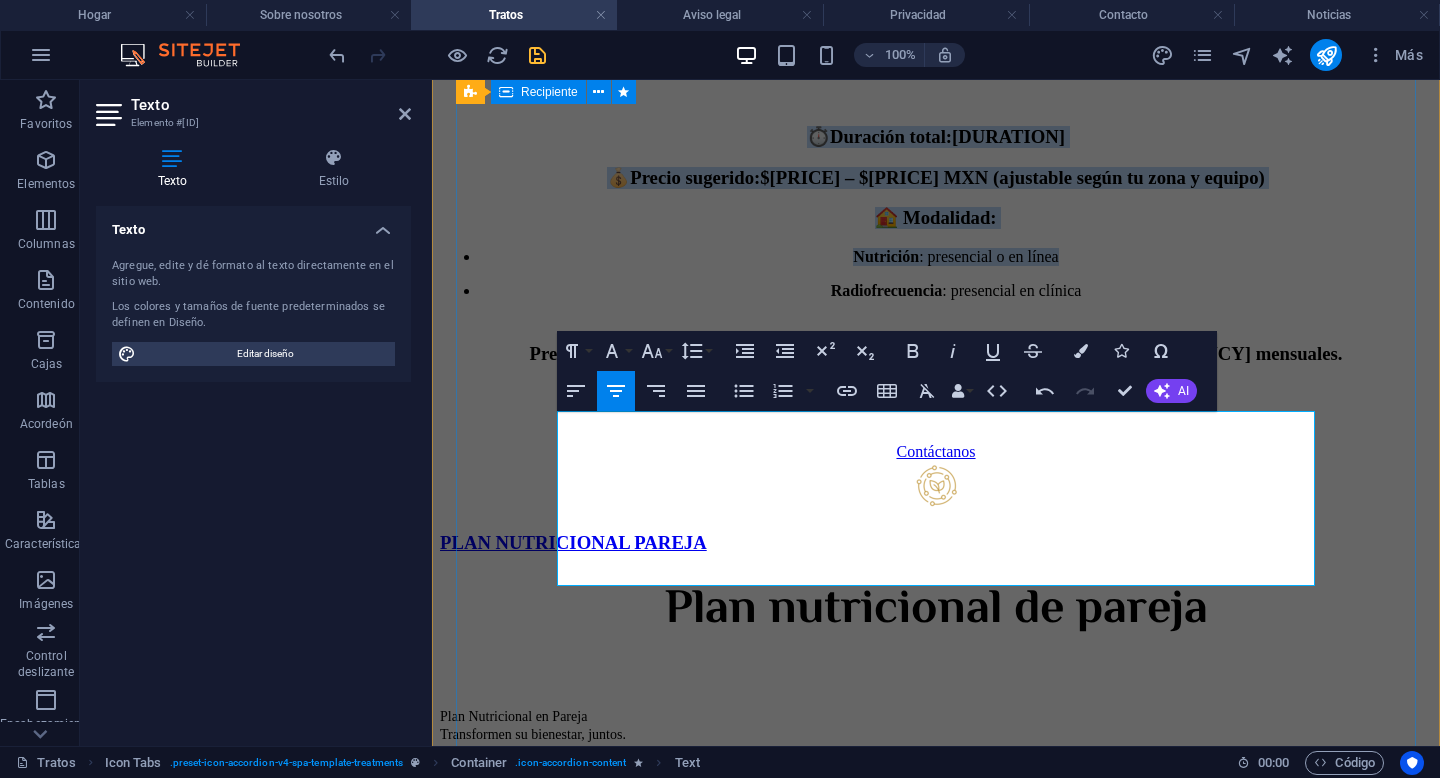 click on "🏠 Modalidad:" at bounding box center (936, 218) 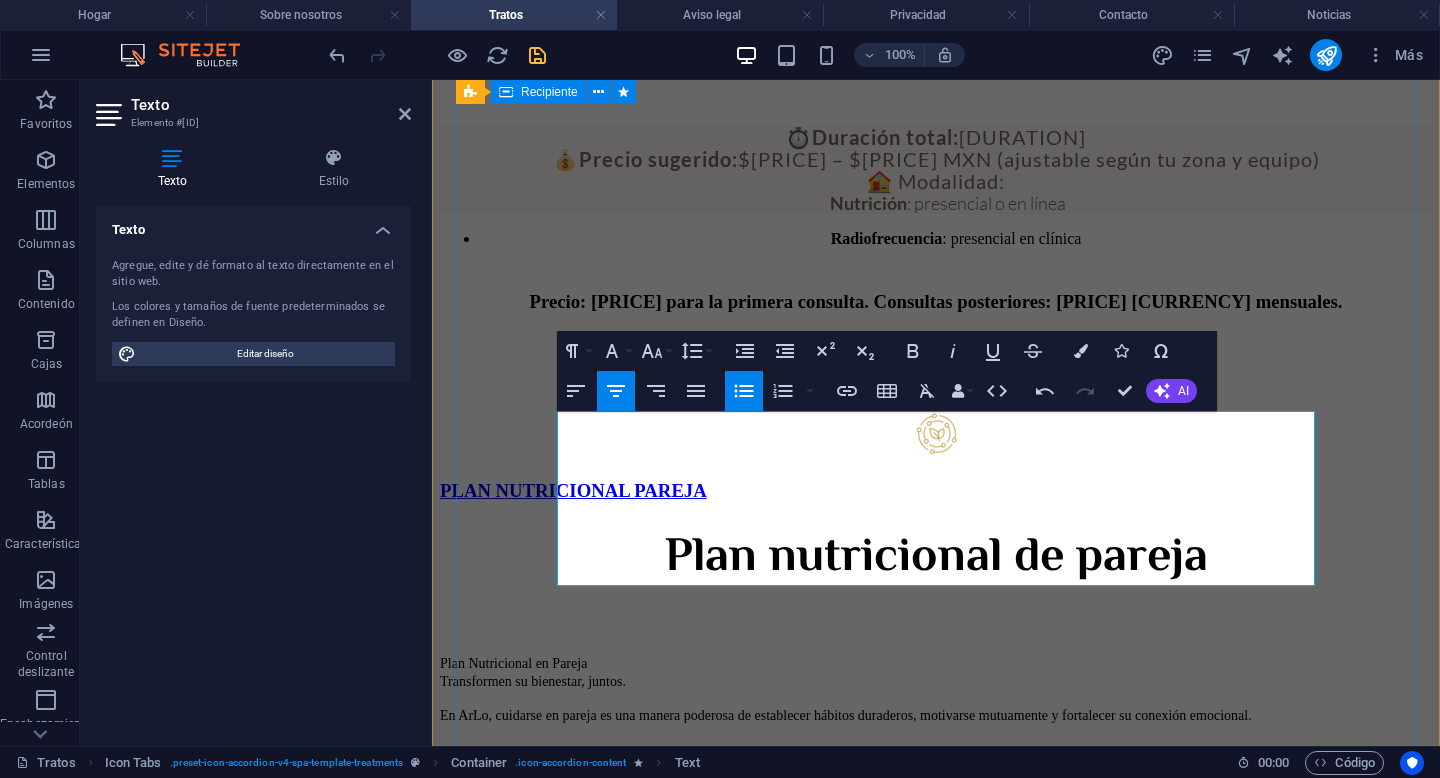 click on "🏠 Modalidad:" at bounding box center (936, 181) 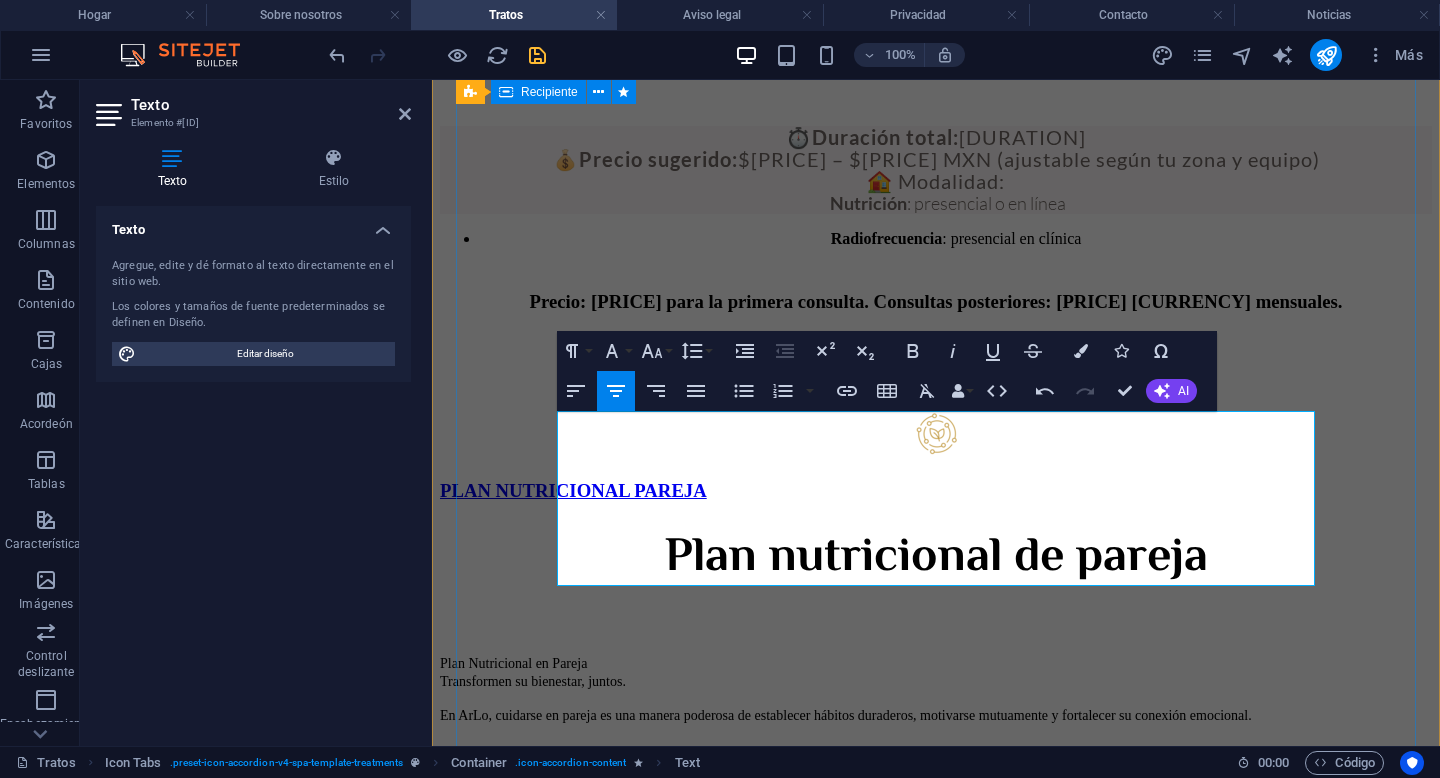 click on "🏠 Modalidad:" at bounding box center (936, 181) 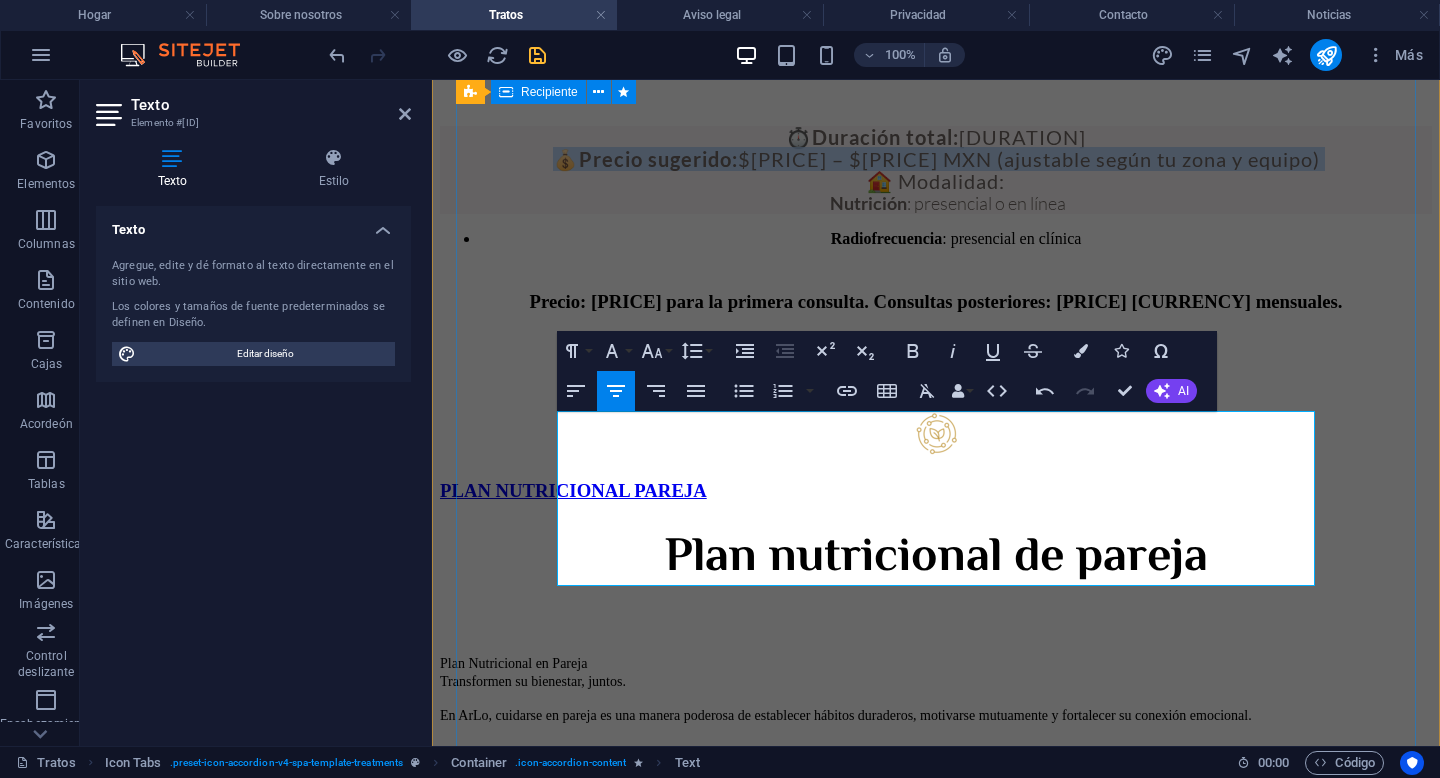 type 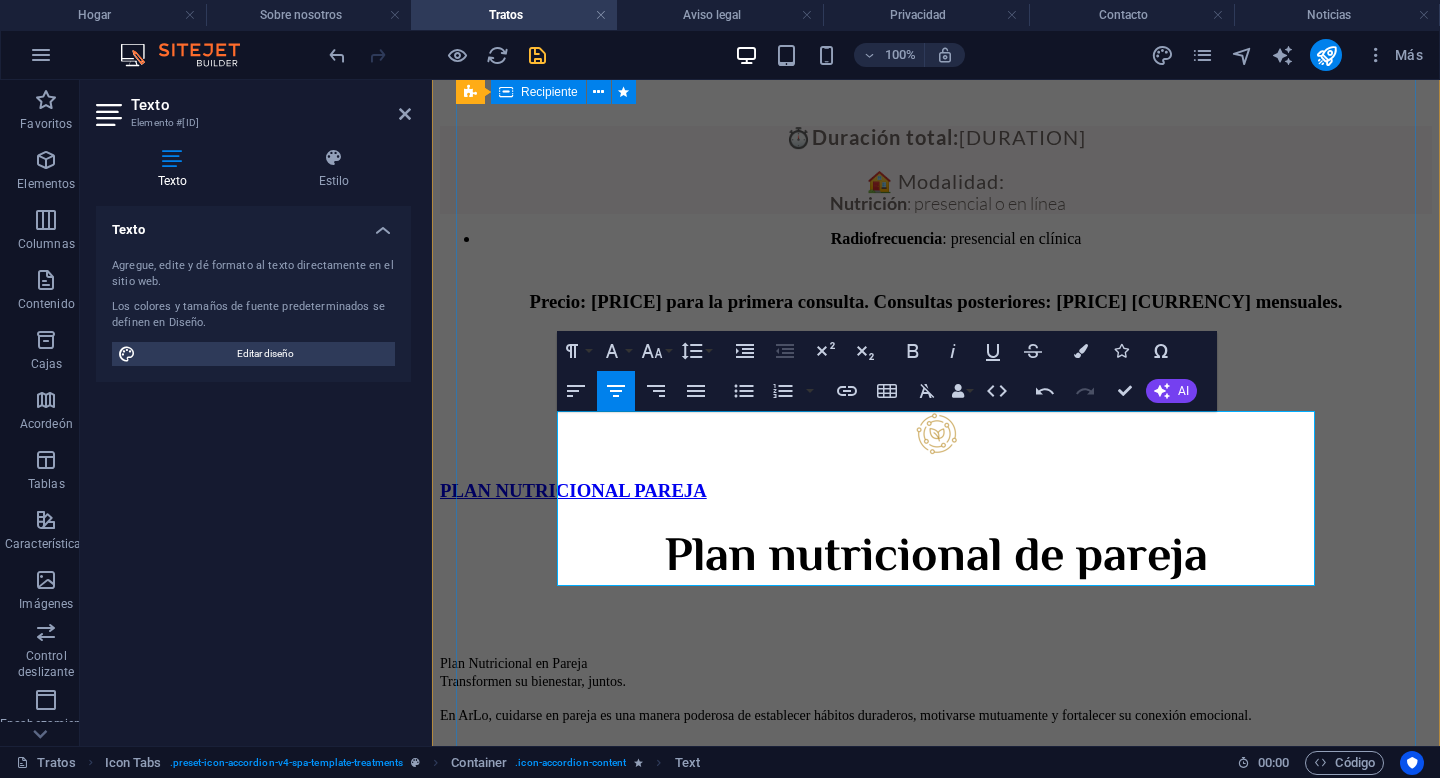 click on "Consulta de nutrición ✨  Plan Nutricional + Radiofrecuencia Corporal Nutrición y estética en un mismo tratamiento integral En  ArLo , entendemos que la salud y la belleza van de la mano. Este plan combina un acompañamiento nutricional personalizado con sesiones de  radiofrecuencia corporal , una técnica no invasiva que estimula la producción de colágeno, tonifica y mejora visiblemente la apariencia de la piel. Ideal para quienes buscan  reducir grasa localizada, mejorar la firmeza  y adoptar un estilo de vida más saludable desde adentro. ✅ ¿Qué incluye? Parte Nutricional: Evaluación y diagnóstico nutricional completo Plan alimenticio personalizado según tus objetivos Aplicación con seguimiento 24/7 Lista de súper y despensa saludable Calendario de metas y guía de grupos alimenticios Asesoría vía WhatsApp durante todo el tratamiento Parte Estética (Radiofrecuencia): 4 sesiones de radiofrecuencia corporal  (1 por semana) Áreas a elegir: abdomen, brazos, glúteos o piernas ⏱️" at bounding box center (936, -232) 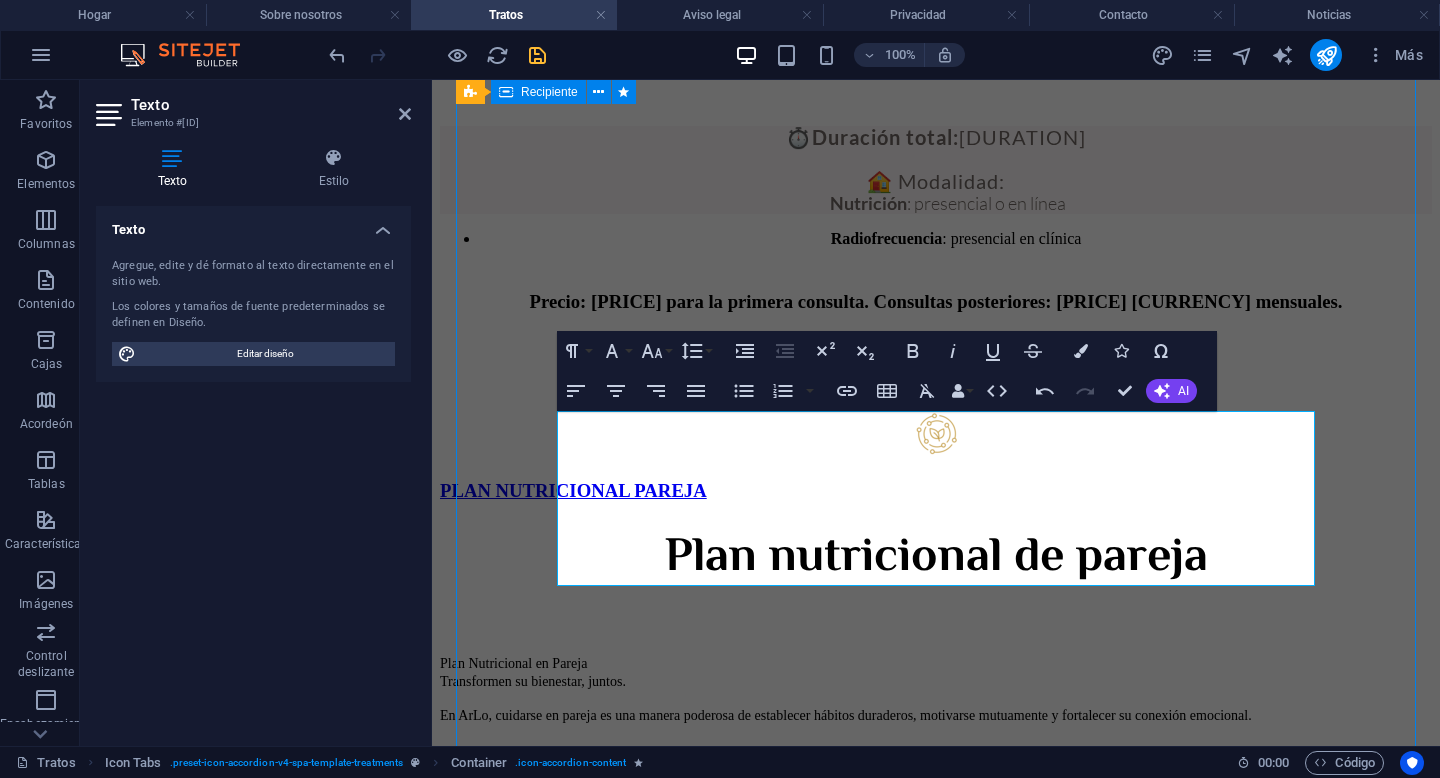 scroll, scrollTop: 2656, scrollLeft: 0, axis: vertical 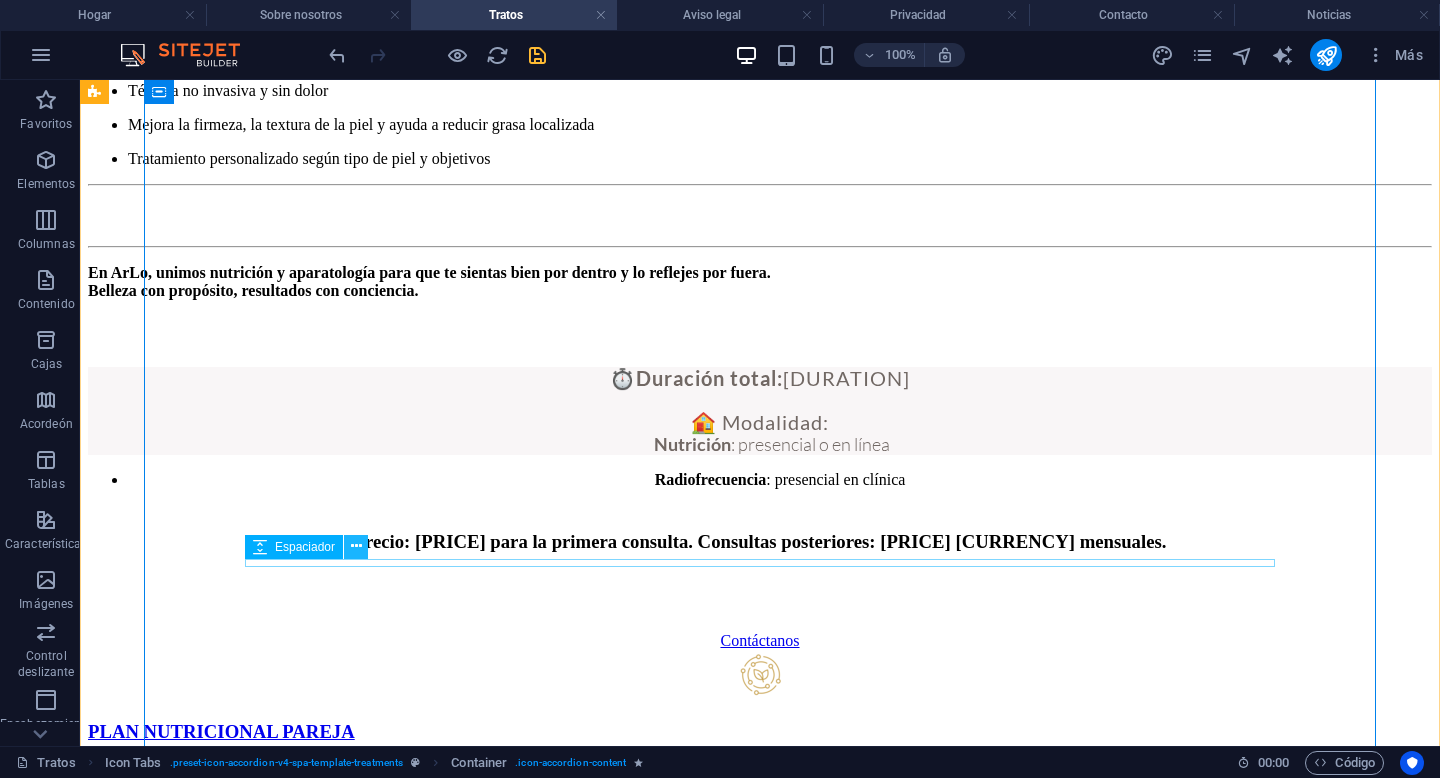 click at bounding box center [356, 546] 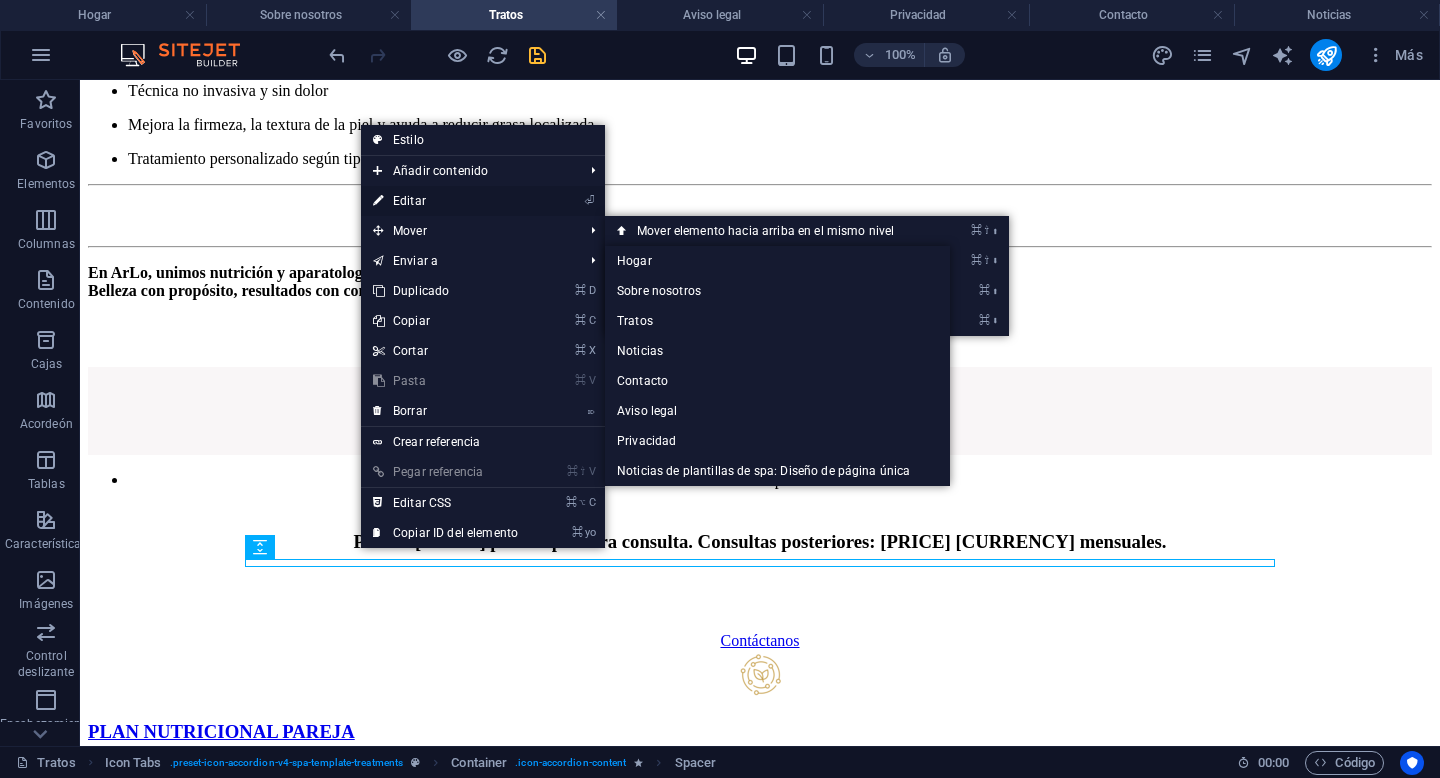 click on "⏎ Editar" at bounding box center [445, 201] 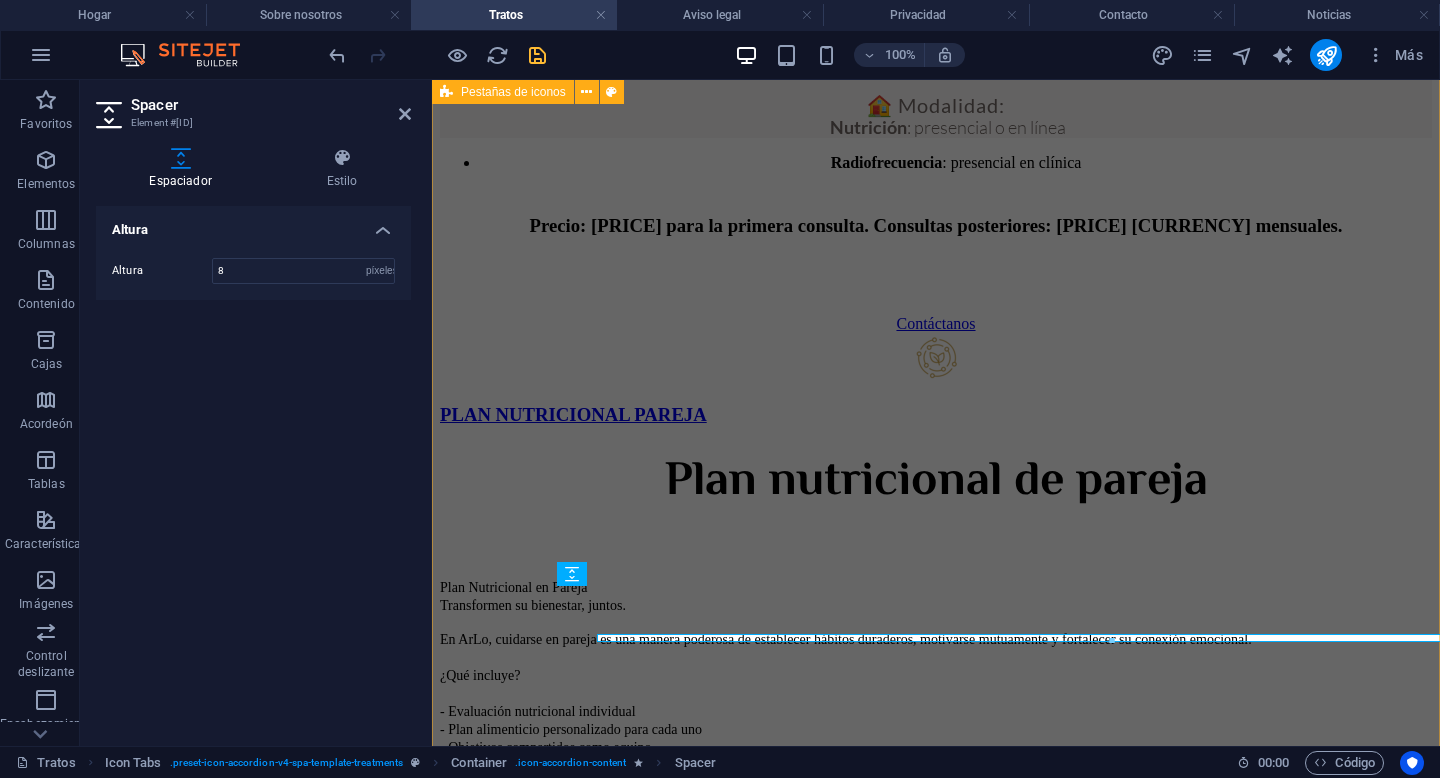 scroll, scrollTop: 2580, scrollLeft: 0, axis: vertical 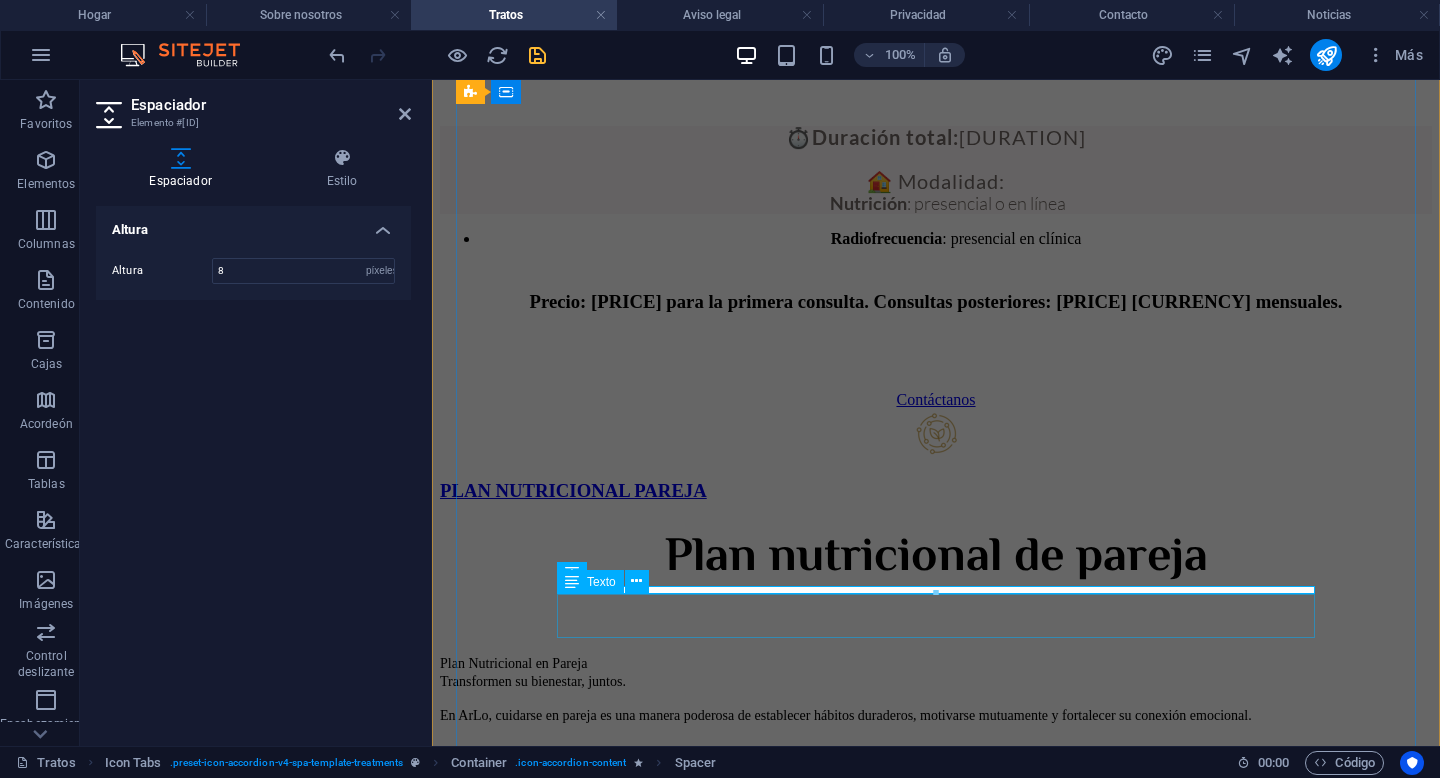click on "Precio: $800.00 para la primera consulta. Consultas posteriores: $650.00 MXN mensuales." at bounding box center (936, 302) 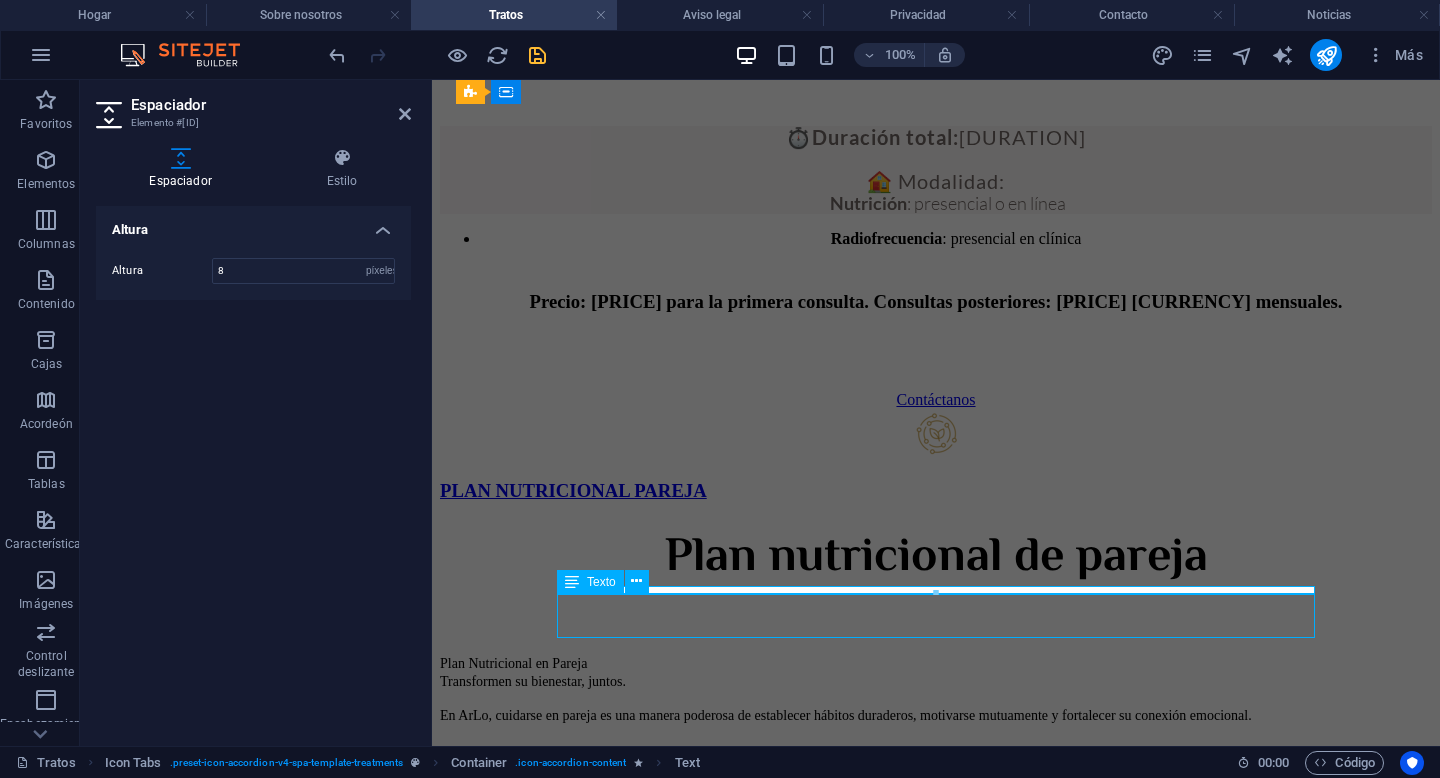 scroll, scrollTop: 2656, scrollLeft: 0, axis: vertical 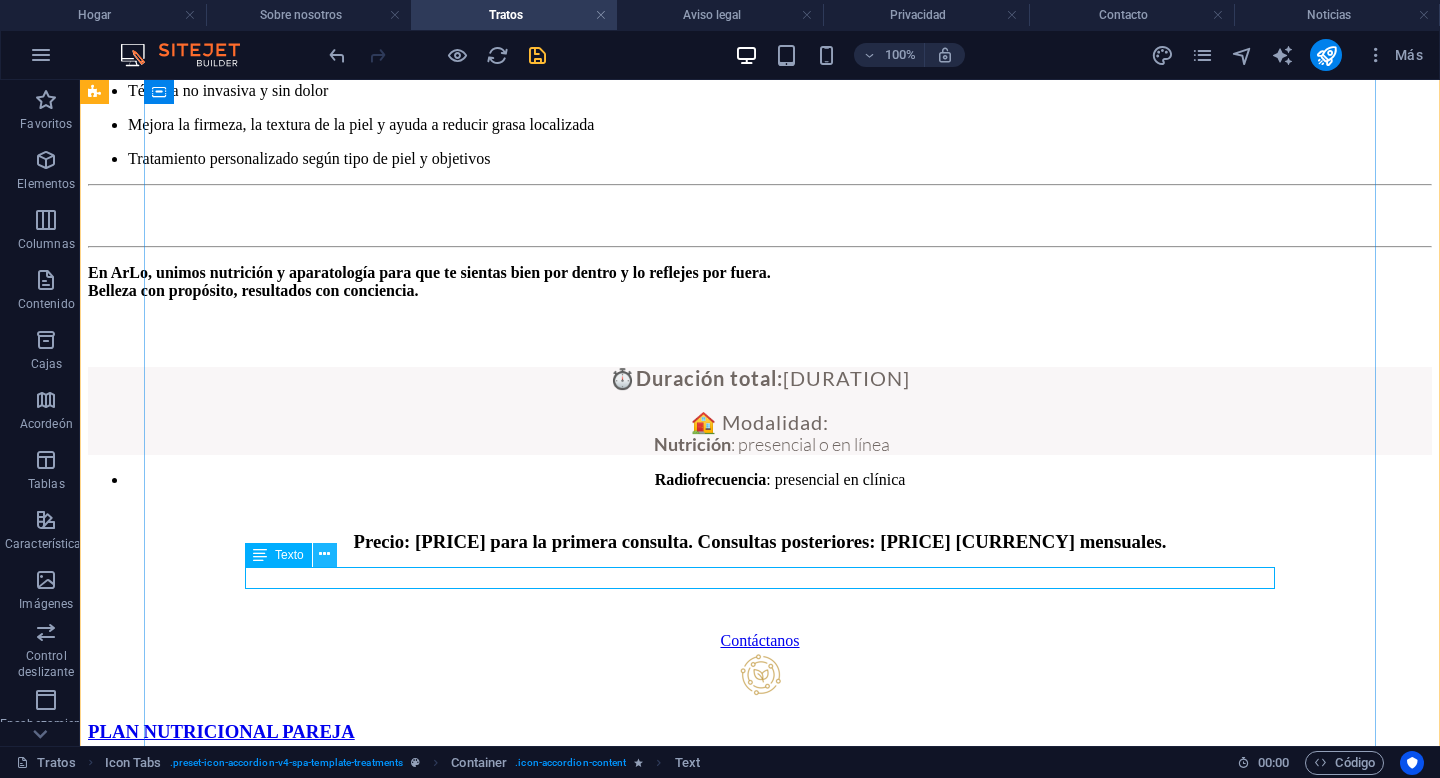click at bounding box center [324, 554] 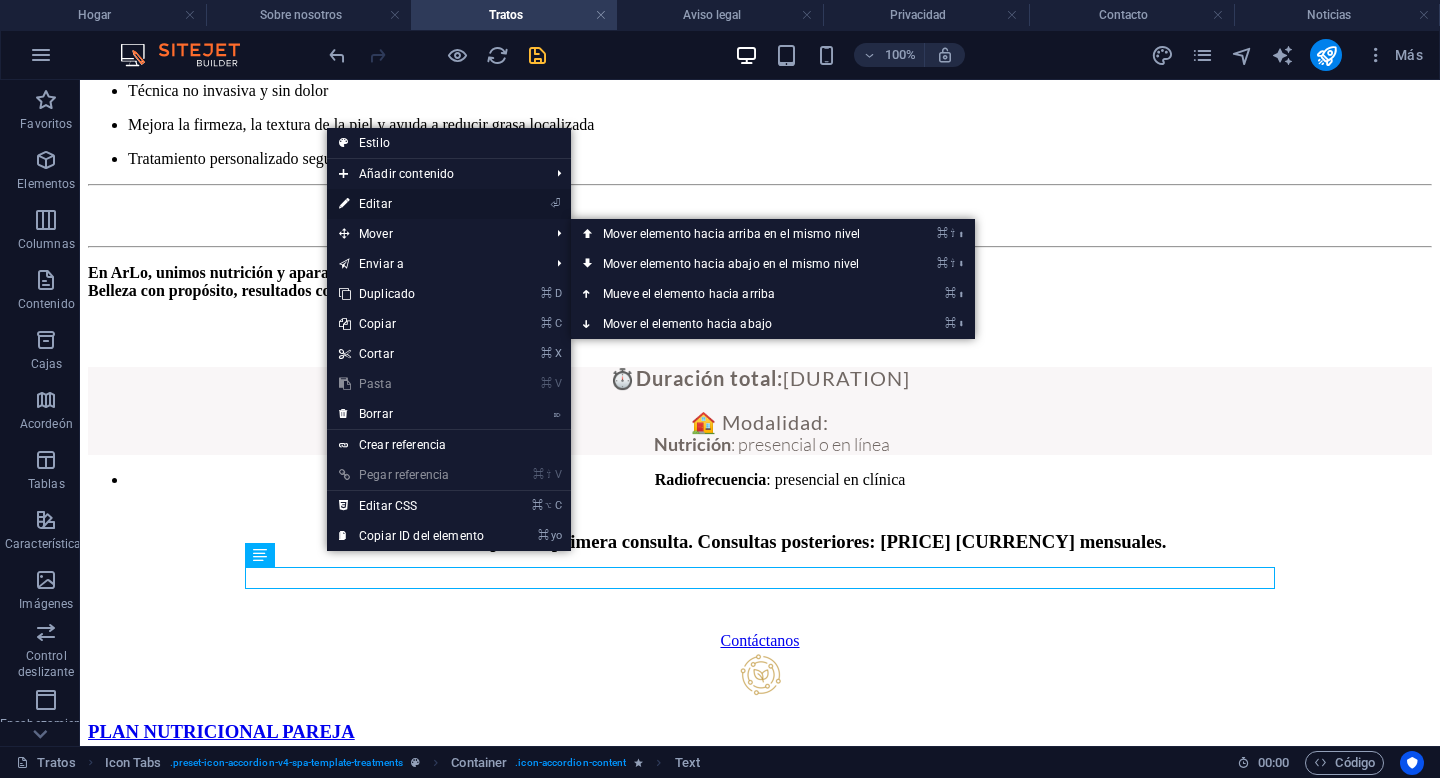 click on "⏎ Editar" at bounding box center (411, 204) 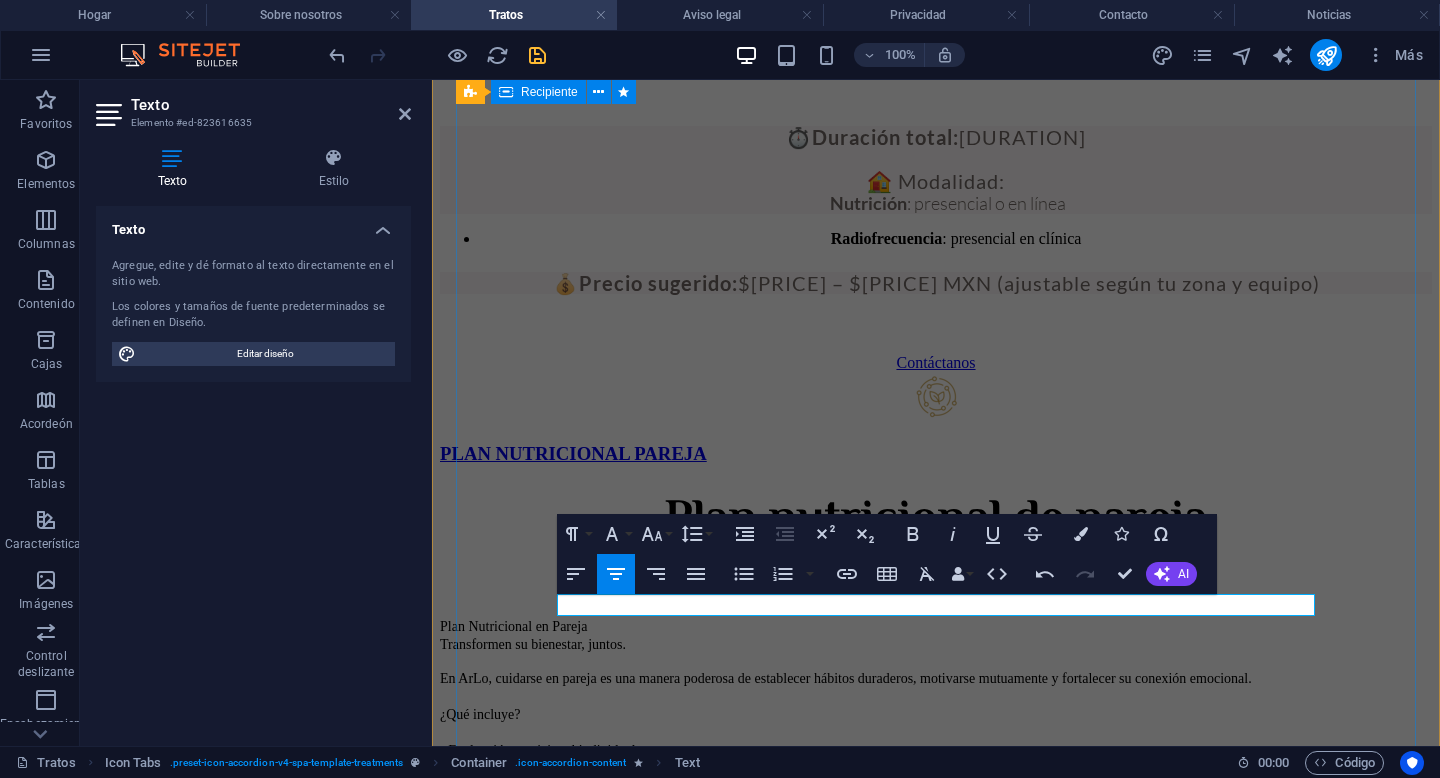 click on "Precio sugerido:" at bounding box center (658, 283) 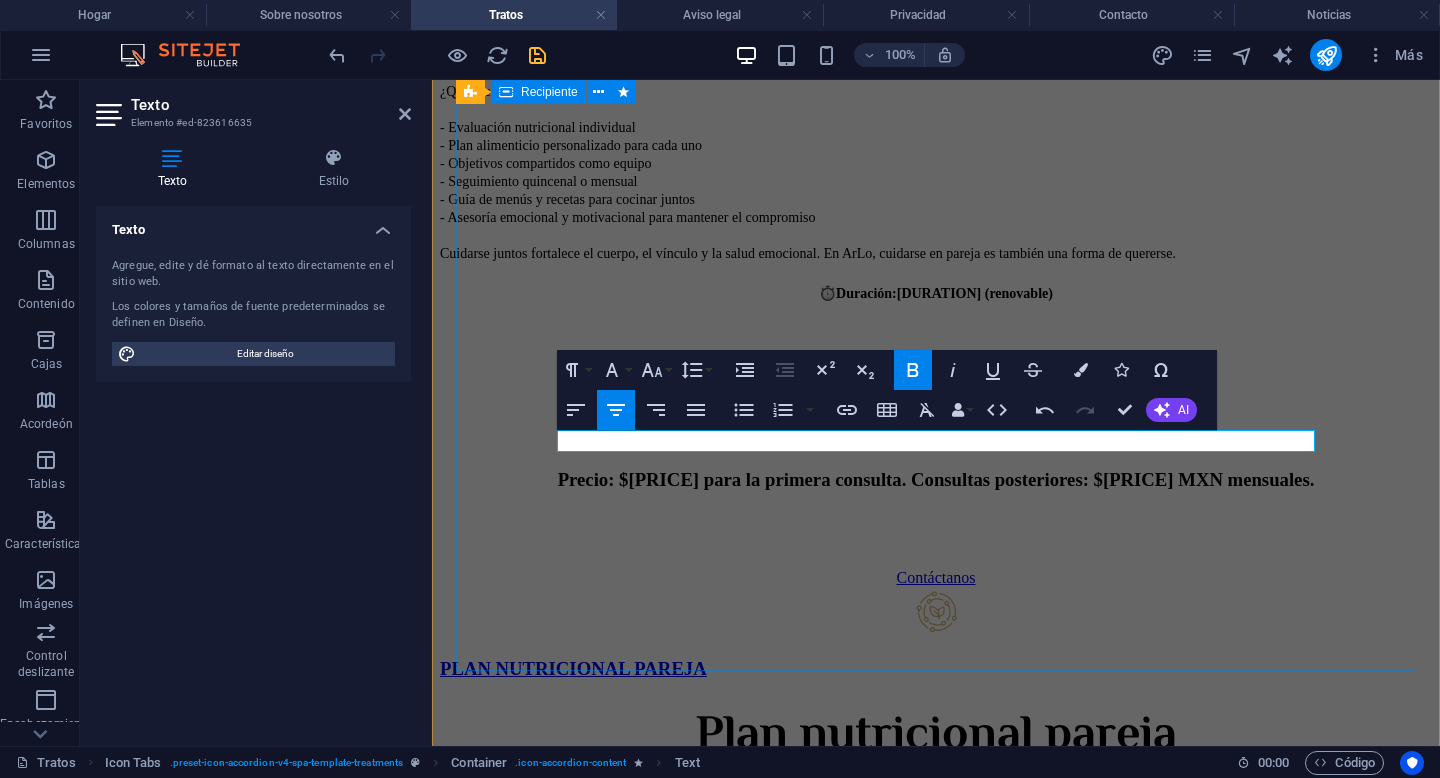 scroll, scrollTop: 2633, scrollLeft: 0, axis: vertical 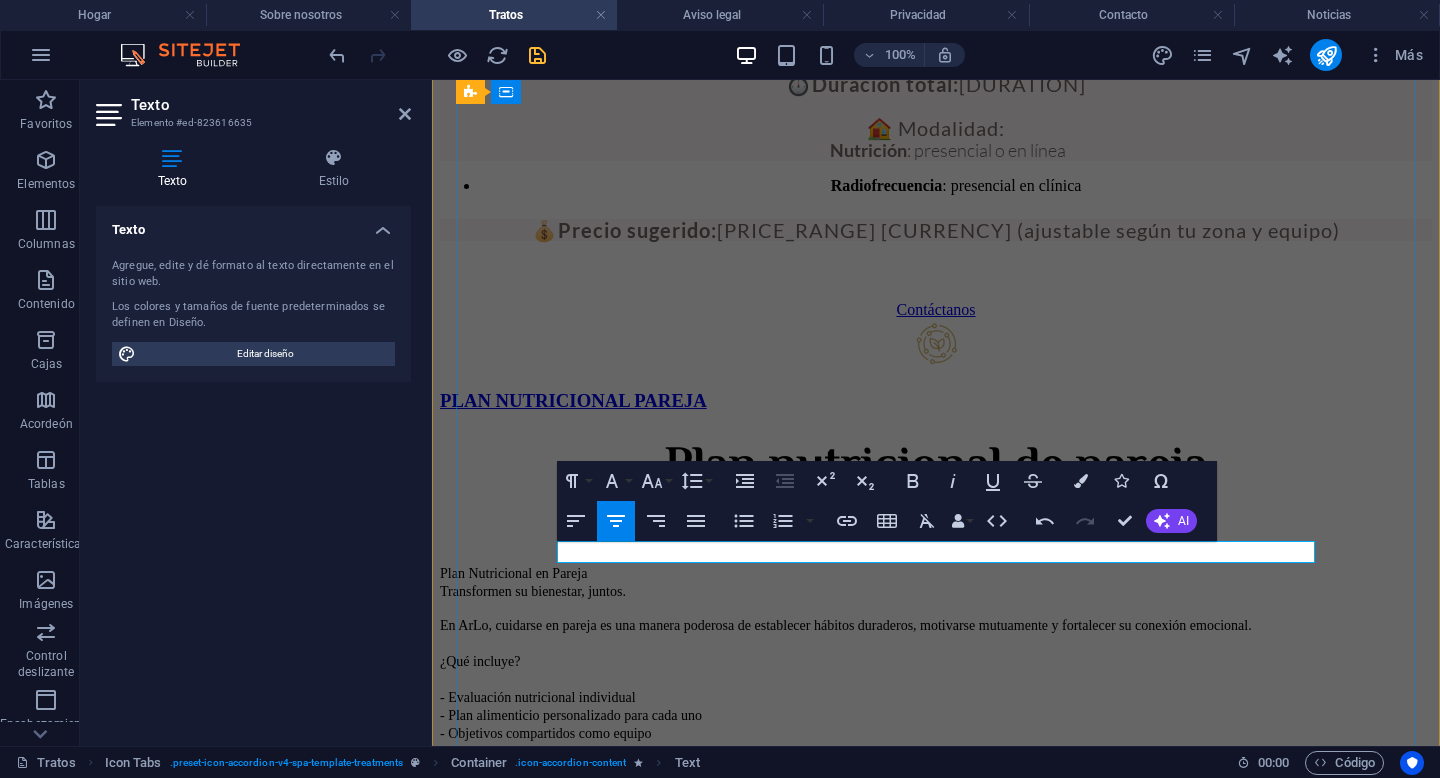 type 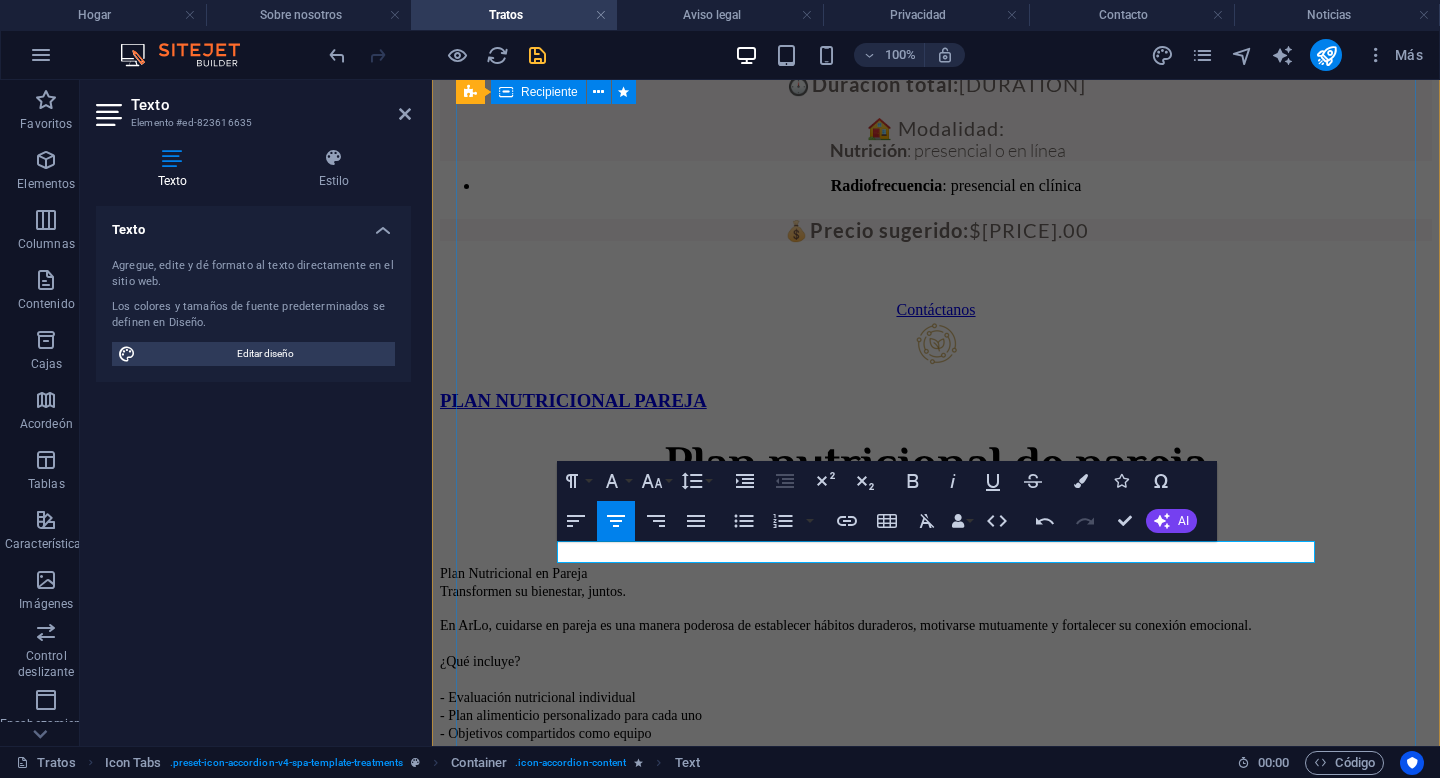 click on "Consulta de nutrición ✨  Plan Nutricional + Radiofrecuencia Corporal Nutrición y estética en un mismo tratamiento integral En  ArLo , entendemos que la salud y la belleza van de la mano. Este plan combina un acompañamiento nutricional personalizado con sesiones de  radiofrecuencia corporal , una técnica no invasiva que estimula la producción de colágeno, tonifica y mejora visiblemente la apariencia de la piel. Ideal para quienes buscan  reducir grasa localizada, mejorar la firmeza  y adoptar un estilo de vida más saludable desde adentro. ✅ ¿Qué incluye? Parte Nutricional: Evaluación y diagnóstico nutricional completo Plan alimenticio personalizado según tus objetivos Aplicación con seguimiento 24/7 Lista de súper y despensa saludable Calendario de metas y guía de grupos alimenticios Asesoría vía WhatsApp durante todo el tratamiento Parte Estética (Radiofrecuencia): 4 sesiones de radiofrecuencia corporal  (1 por semana) Áreas a elegir: abdomen, brazos, glúteos o piernas ⏱️  💰" at bounding box center (936, -303) 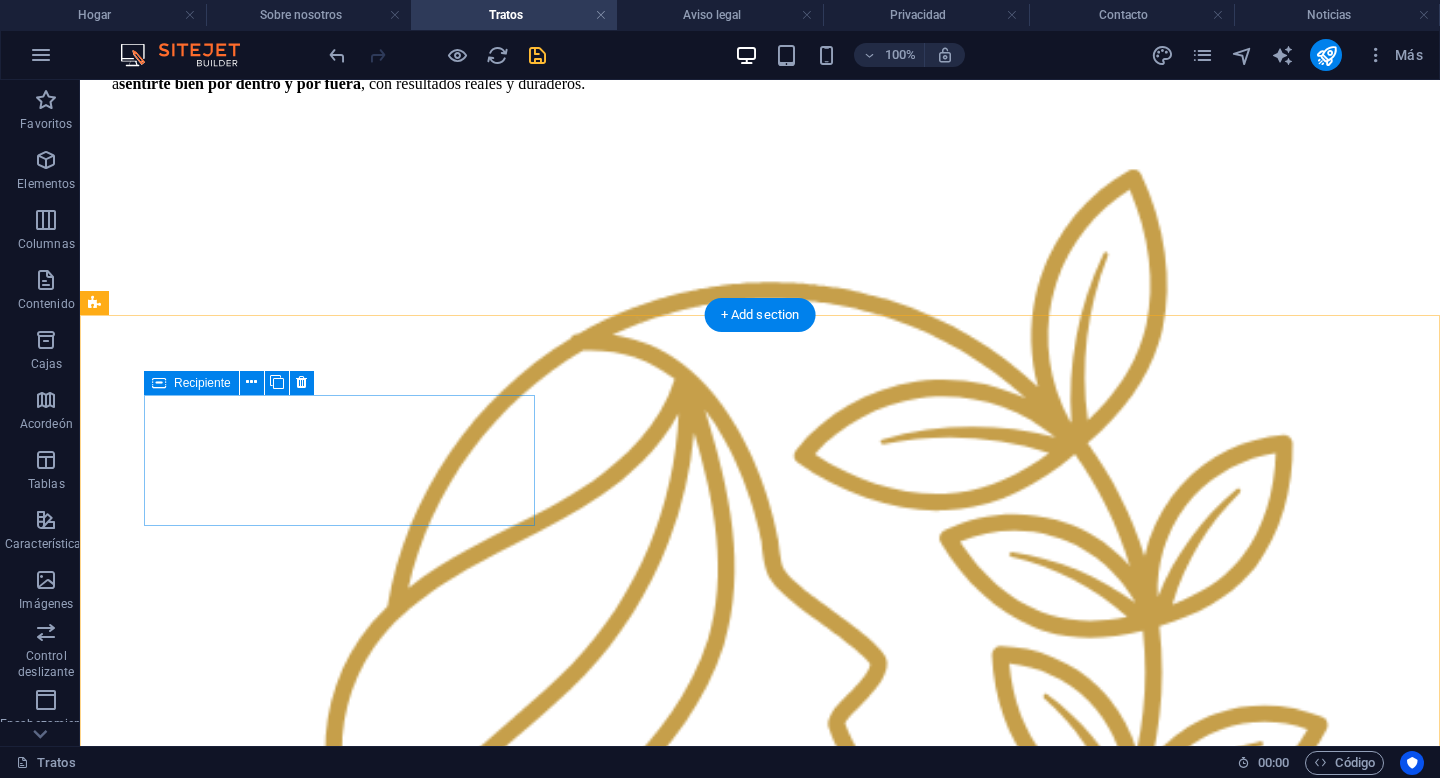 scroll, scrollTop: 541, scrollLeft: 0, axis: vertical 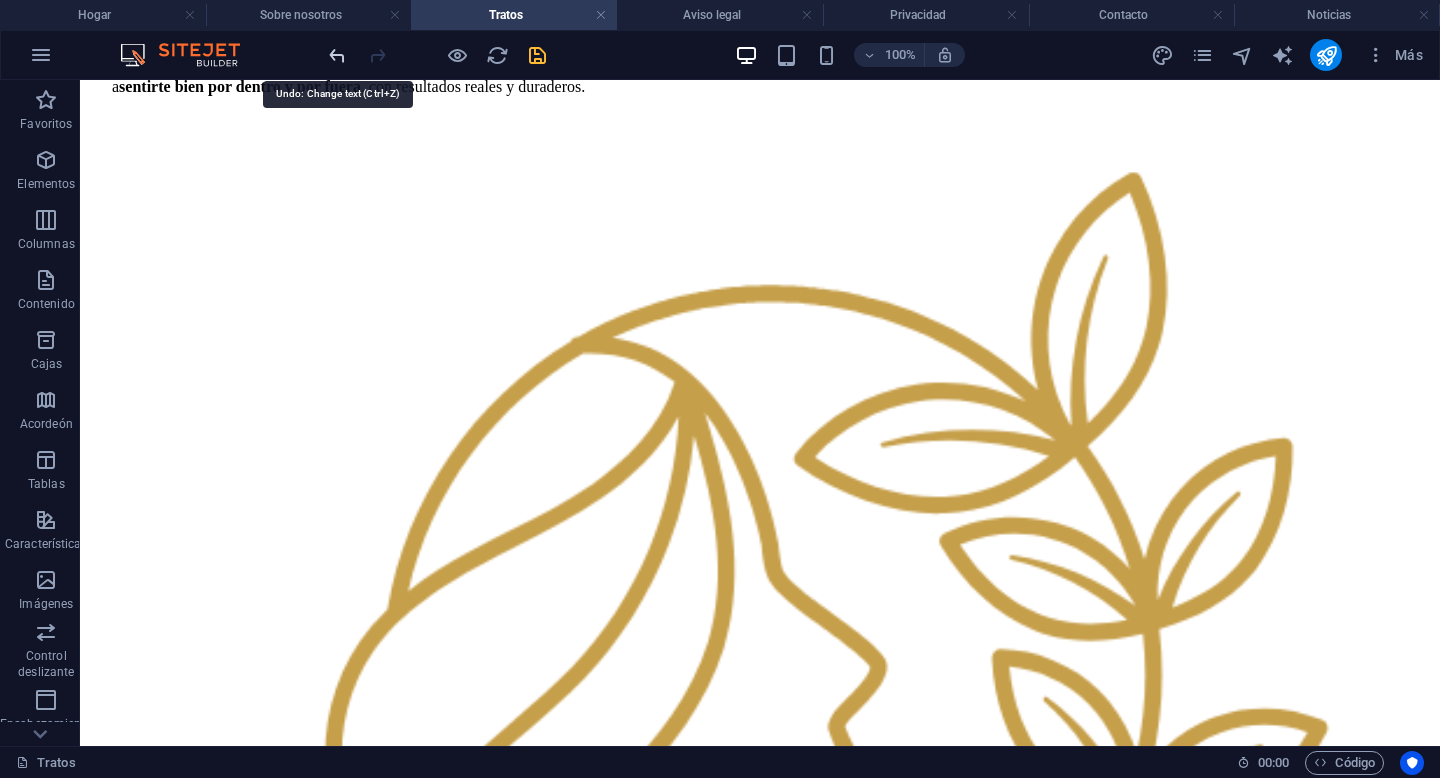click at bounding box center [337, 55] 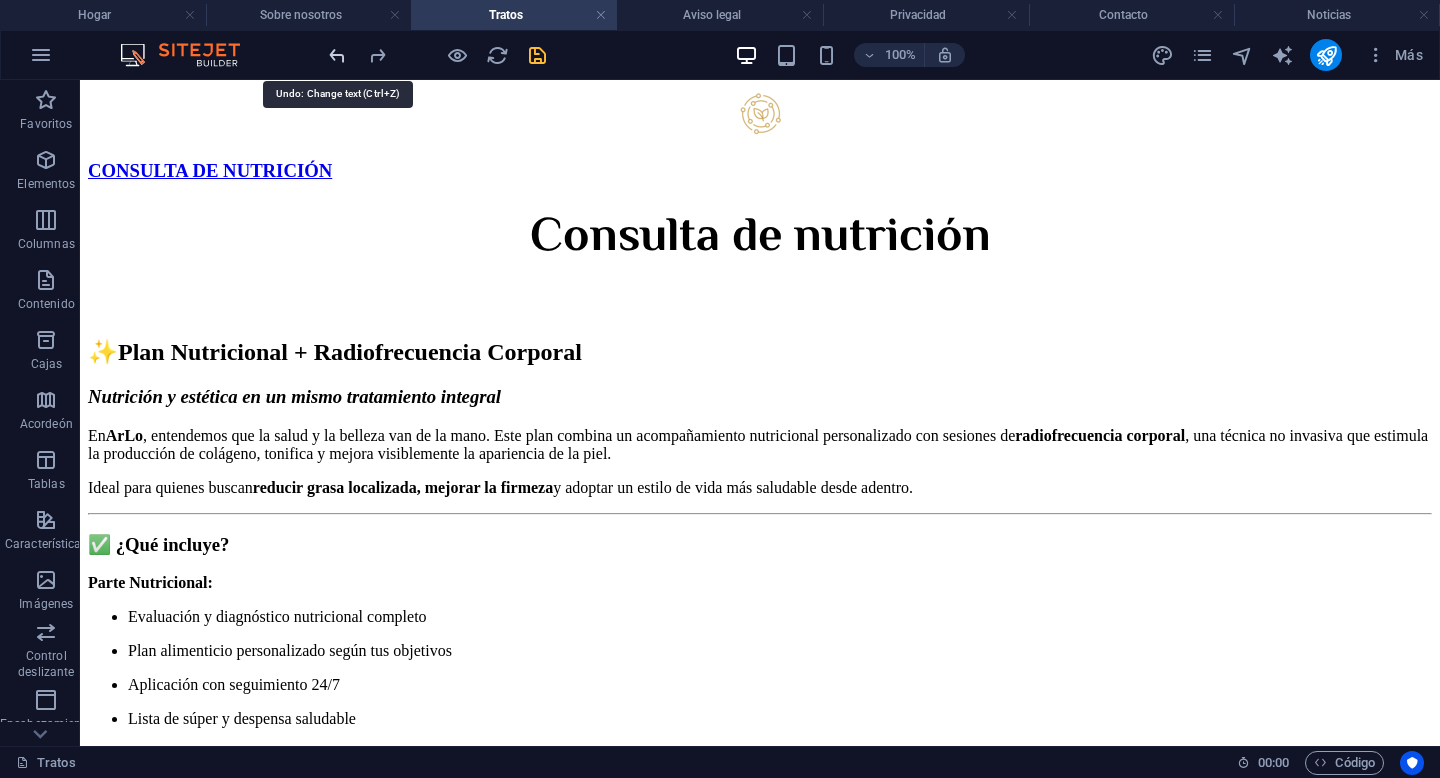 scroll, scrollTop: 2821, scrollLeft: 0, axis: vertical 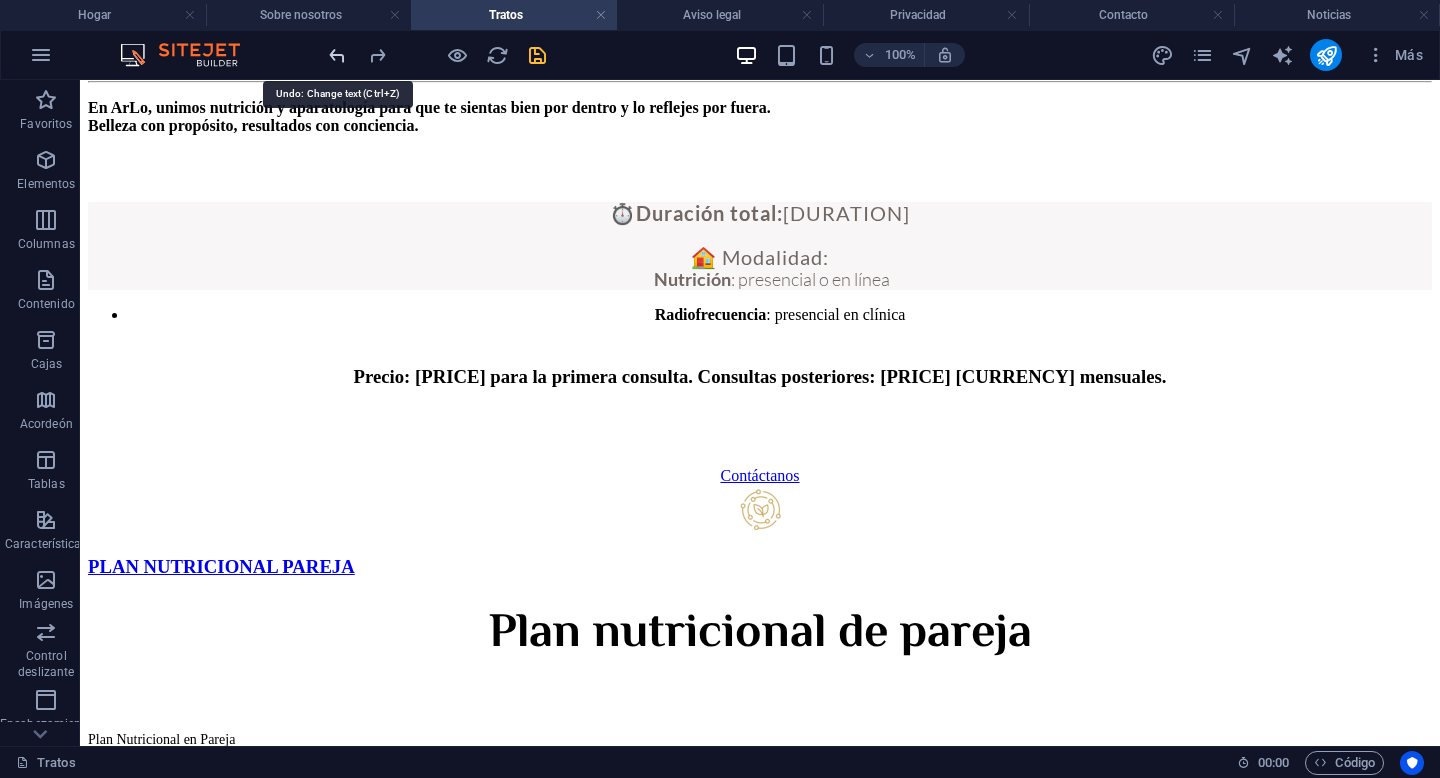 click at bounding box center [337, 55] 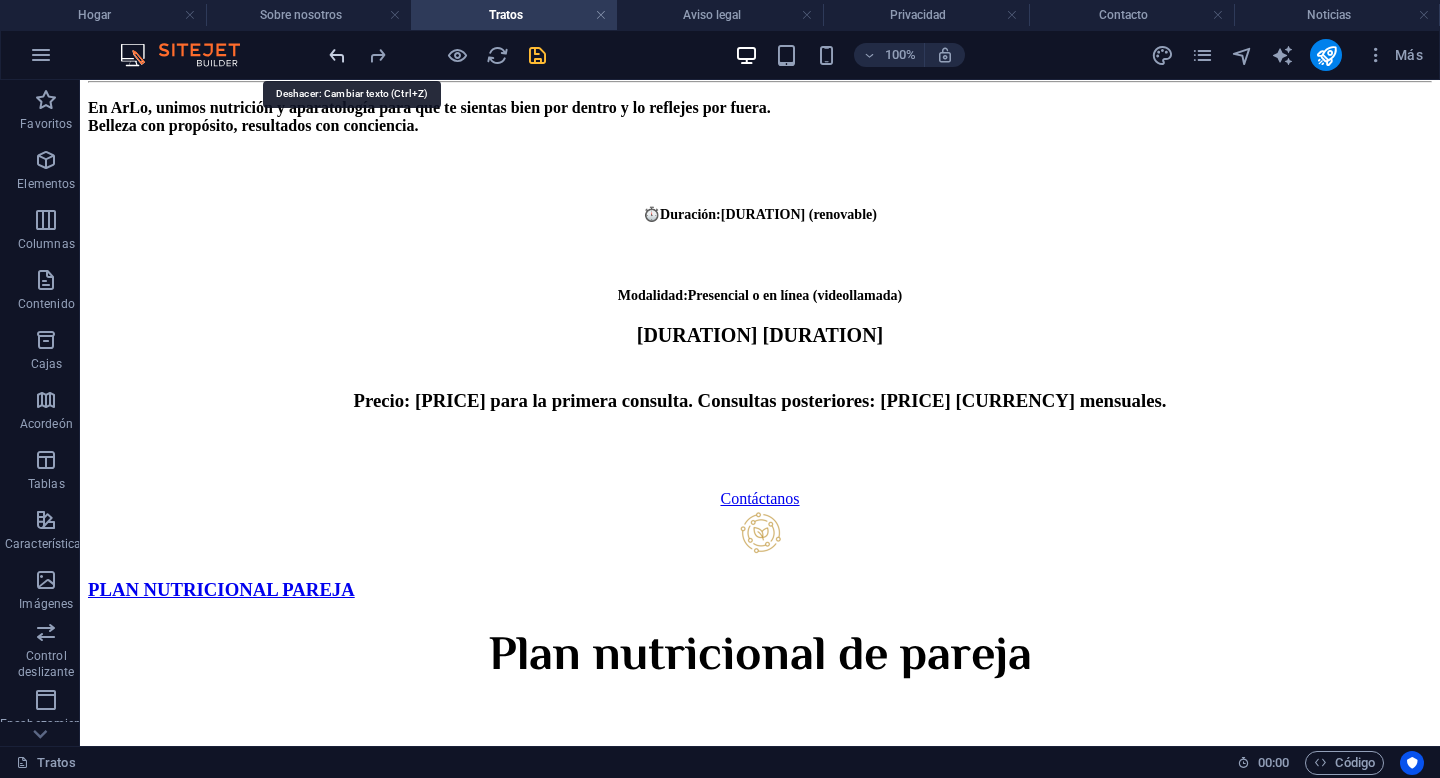 click at bounding box center [337, 55] 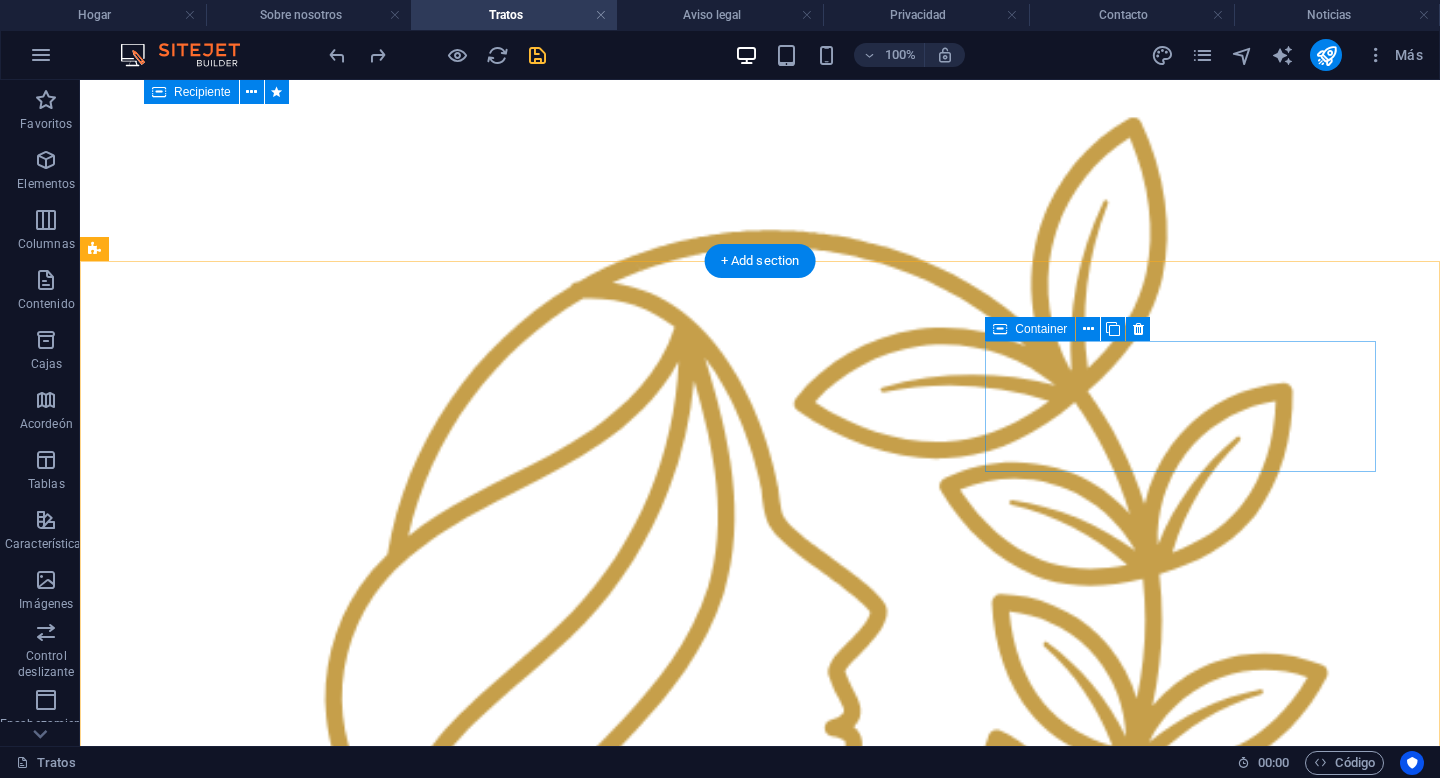 scroll, scrollTop: 594, scrollLeft: 0, axis: vertical 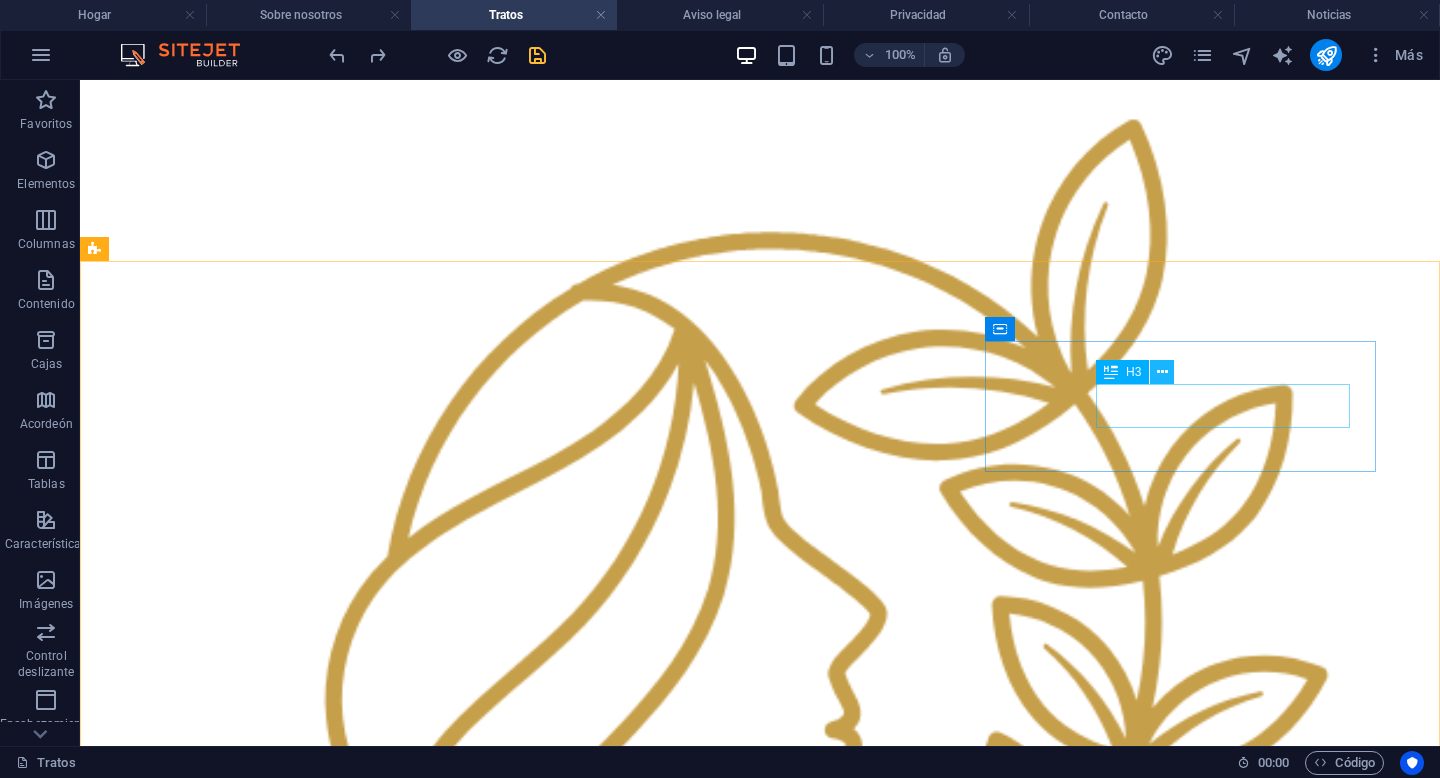 click at bounding box center [1162, 372] 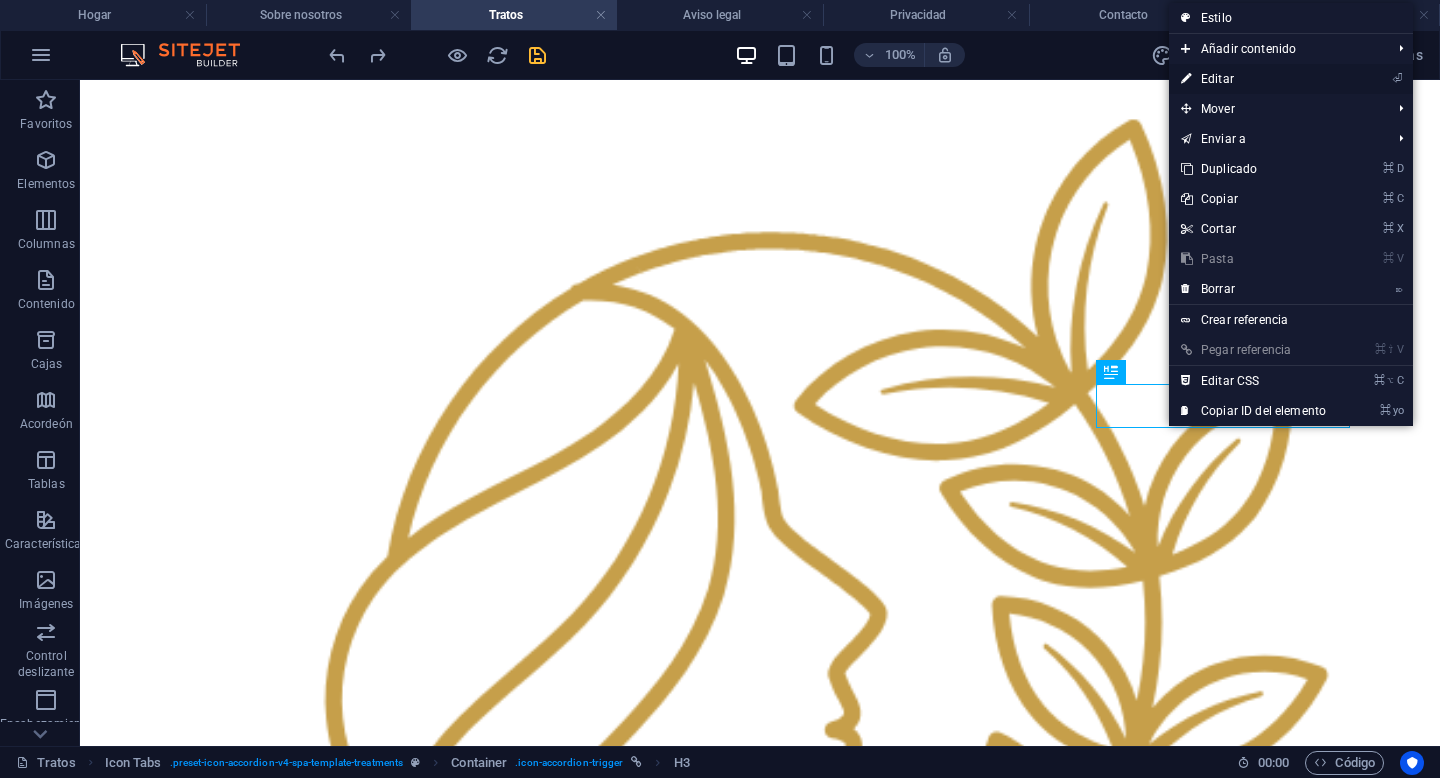 click on "Editar" at bounding box center [1217, 79] 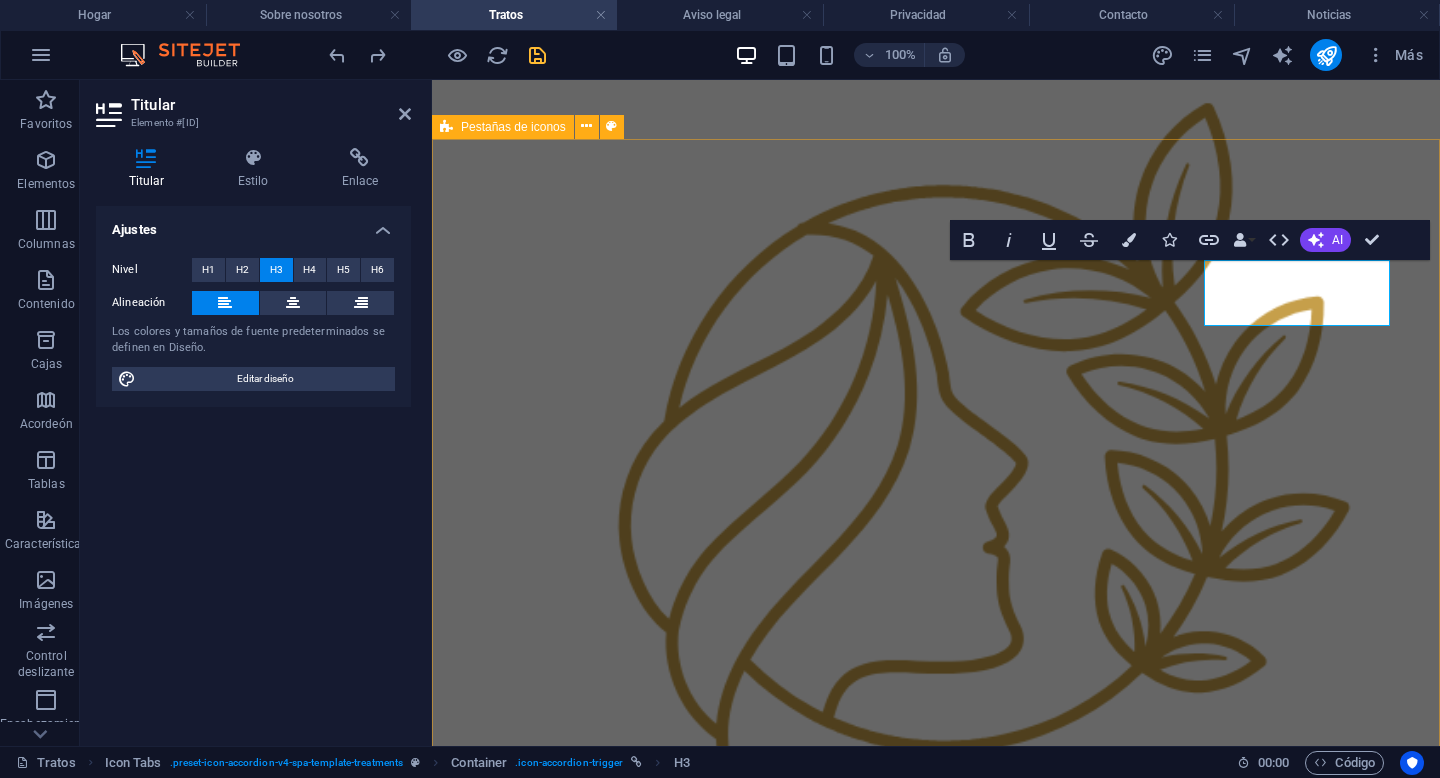 click on "CONSULTA DE NUTRICIÓN Consulta de nutrición 🥗   Plan Nutricional Individual en ArLo Tu bienestar empieza contigo En  ArLo , sabemos que cada cuerpo es único. Por eso, creamos un plan 100% personalizado para ayudarte a alcanzar tus metas reales y sostenibles, desde un enfoque consciente, humano y profesional. Te acompañamos paso a paso para que mejores tu salud, tu relación con la comida y tu conexión contigo misma. ✅ ¿Qué incluye tu plan? 🔔  Recordatorio 24 horas  antes de cada consulta. 📏  Evaluación nutricional completa : peso, altura, circunferencias y pliegues cutáneos. 📋  Historia clínica personalizada  para monitorear tu progreso a lo largo del tratamiento. 📲  App de seguimiento 24/7  con: Tu plan nutricional completo Estadísticas y avances Archivos de apoyo Espacio para subir fotos de tus comidas y entrenamientos 🛒  Lista de supermercado  para organizar tus compras. 🗓️  Kit de herramientas nutricionales : Calendario de objetivos Lista de grupos de alimentos 🥦" at bounding box center (936, 6803) 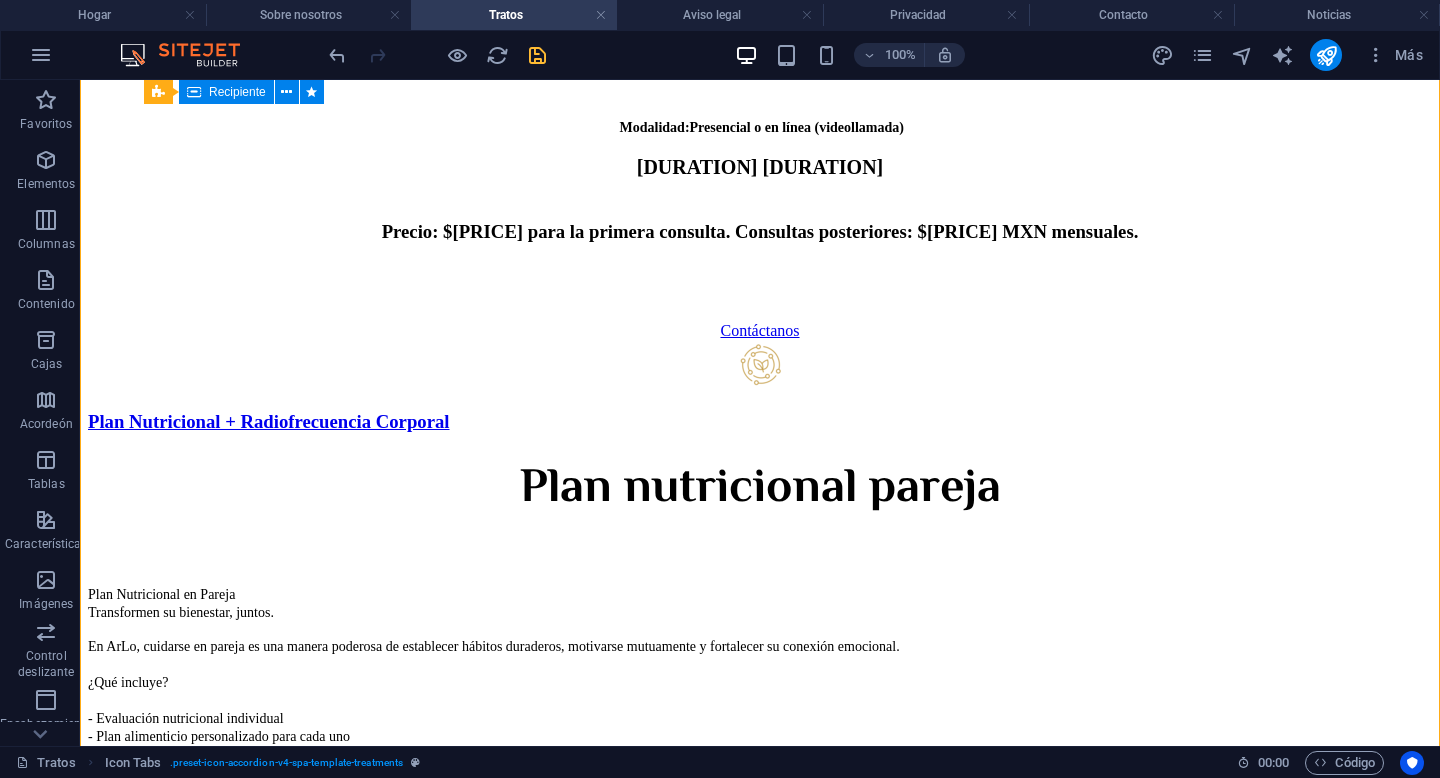 scroll, scrollTop: 3811, scrollLeft: 0, axis: vertical 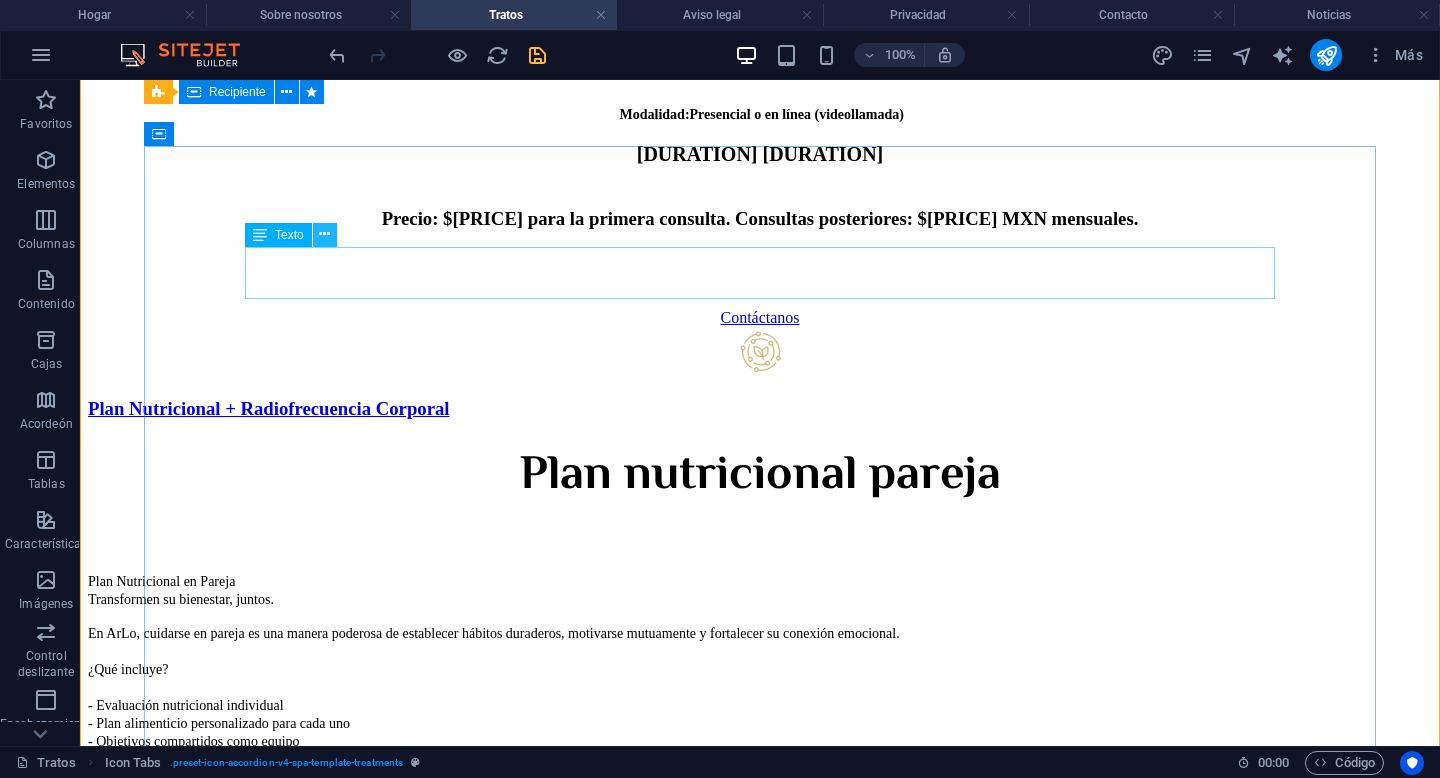 click at bounding box center [324, 234] 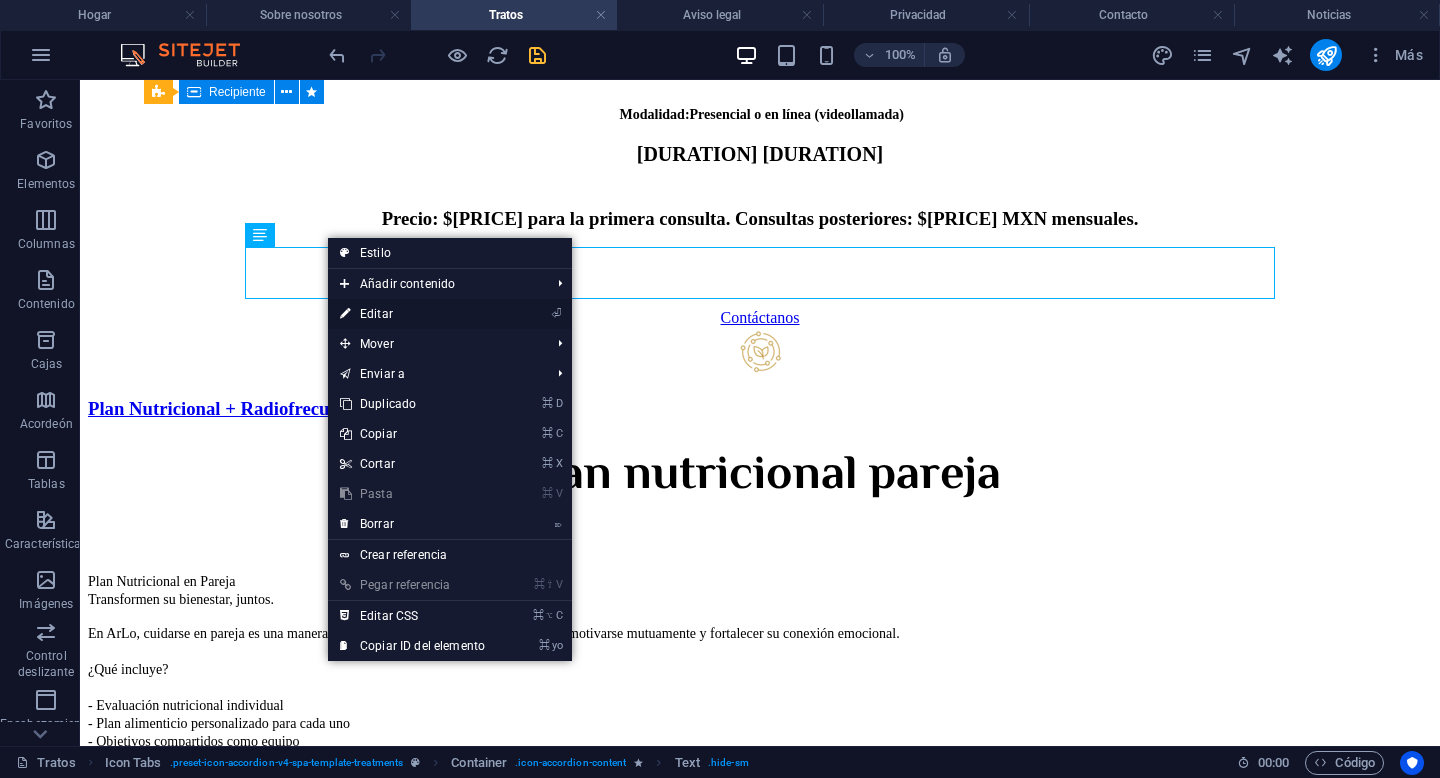click on "Editar" at bounding box center (376, 314) 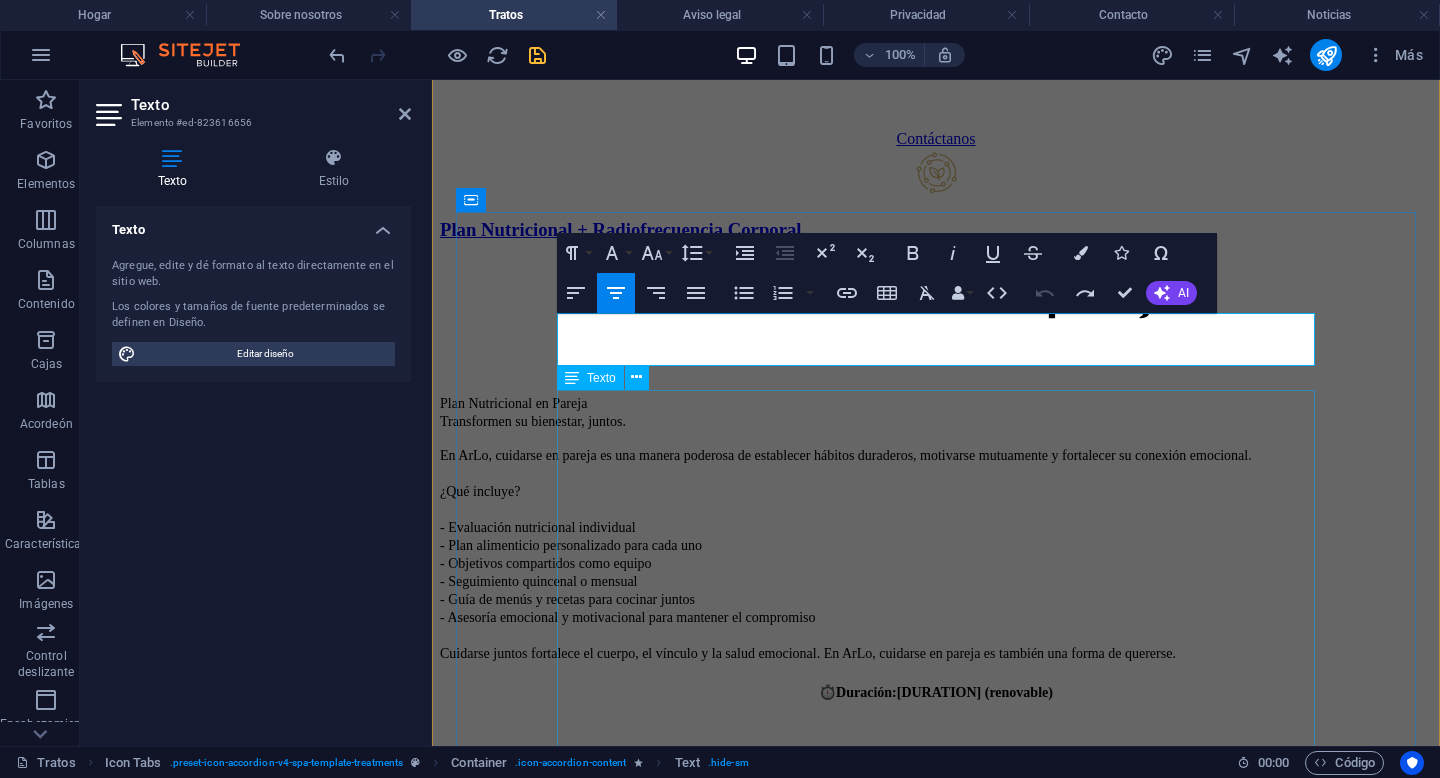 scroll, scrollTop: 3717, scrollLeft: 0, axis: vertical 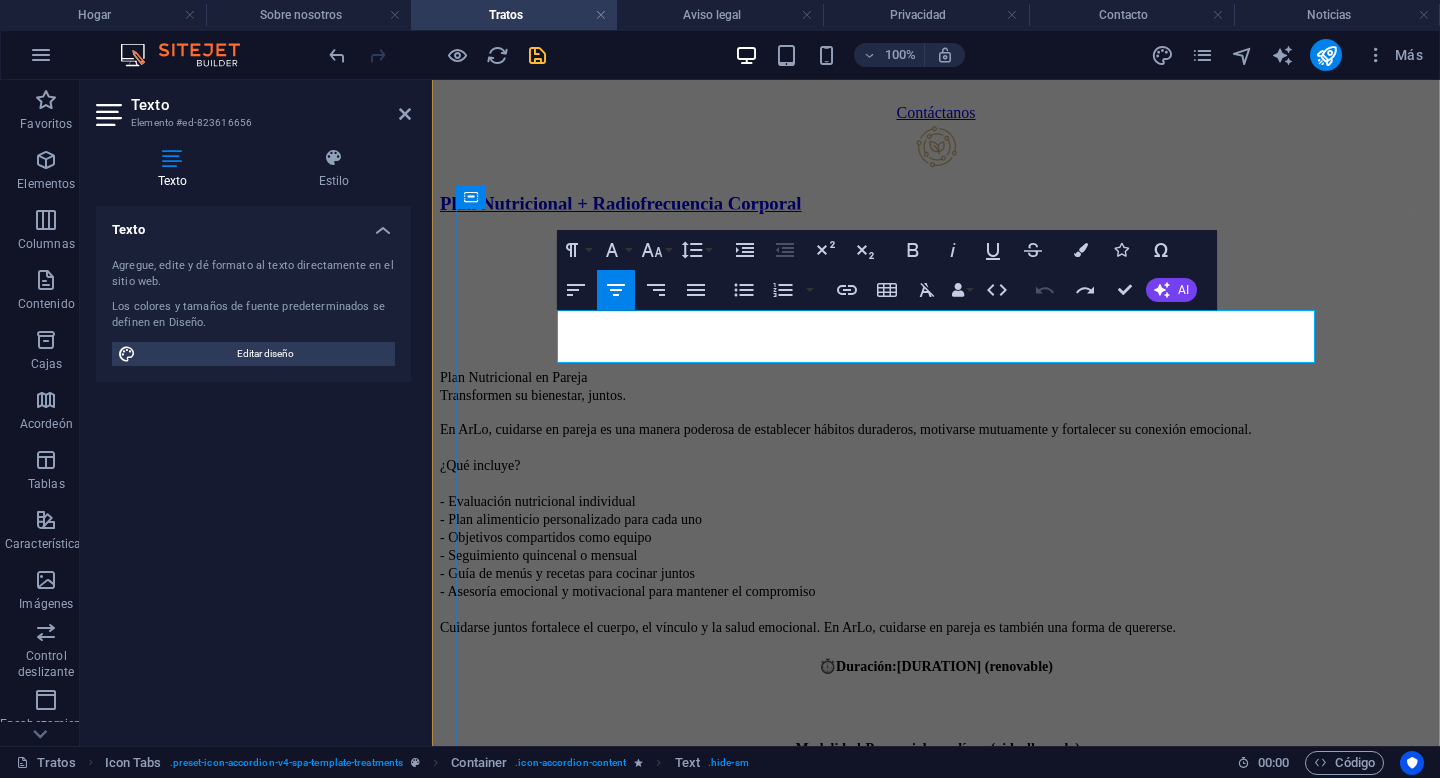 click on "Plan nutricional pareja" at bounding box center [936, 271] 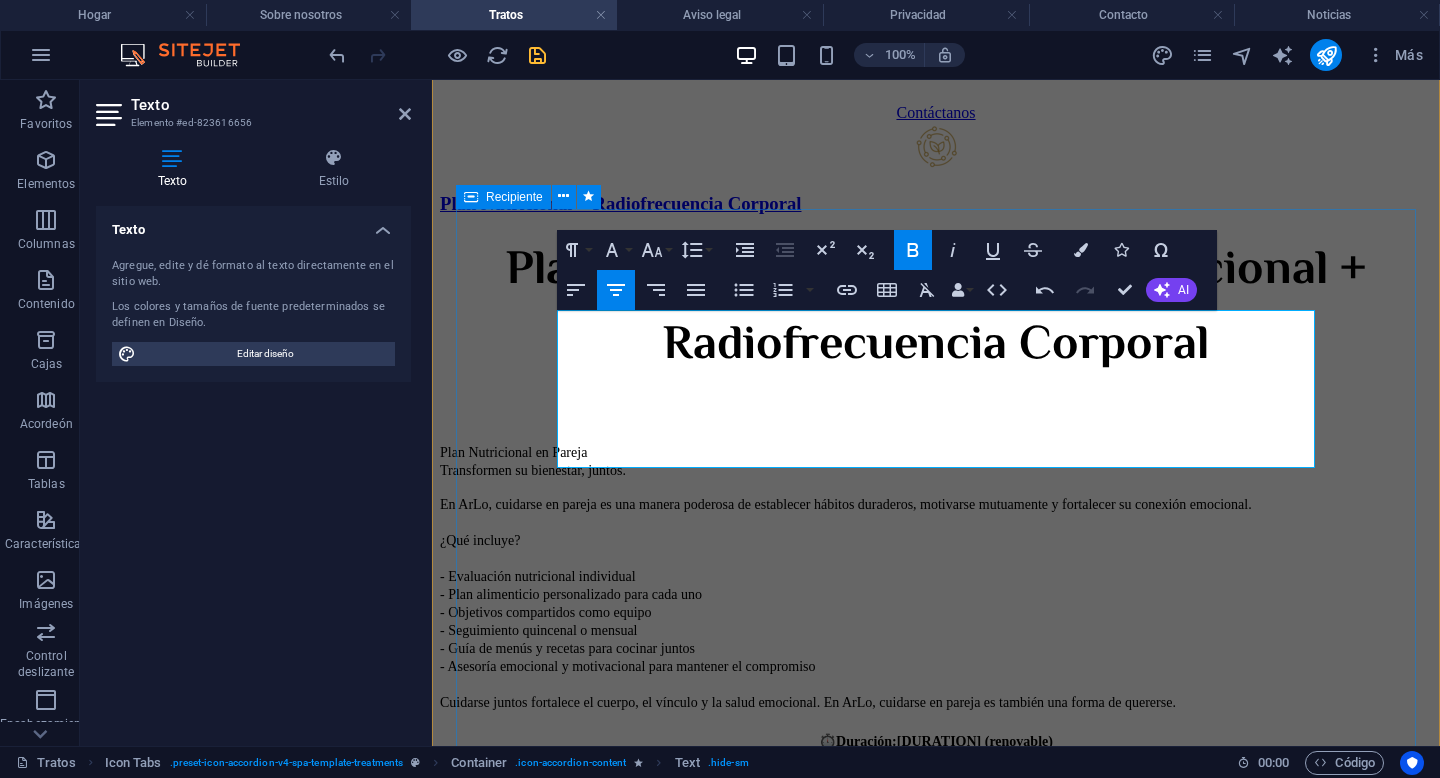 click on "Plan Nutricional + Radiofrecuencia Corporal" at bounding box center [1014, 309] 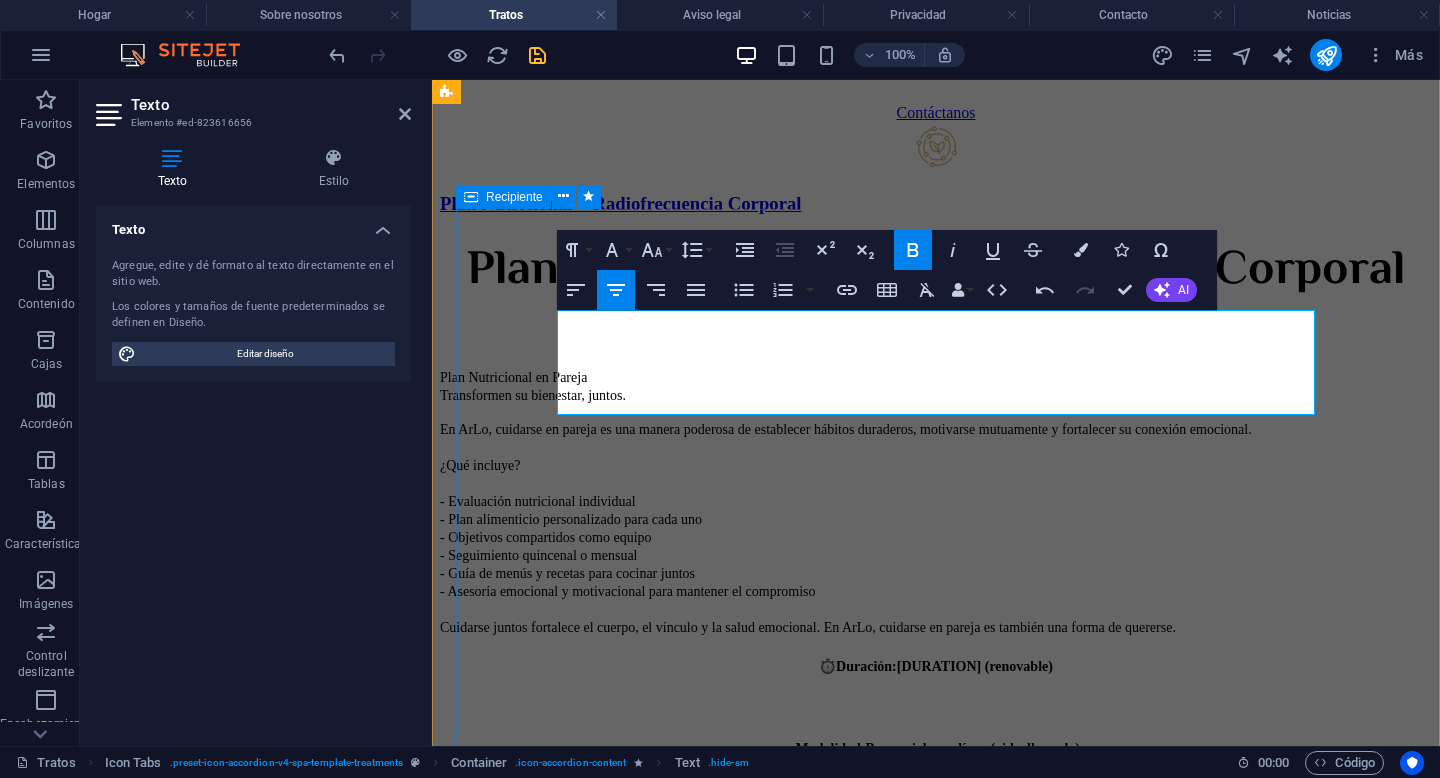 click on "Plan Nutricional + Radiofrecuencia Corporal Plan Nutricional en Pareja Transformen su bienestar, juntos. En ArLo, cuidarse en pareja es una manera poderosa de establecer hábitos duraderos, motivarse mutuamente y fortalecer su conexión emocional. ¿Qué incluye? - Evaluación nutricional individual - Plan alimenticio personalizado para cada uno - Objetivos compartidos como equipo - Seguimiento quincenal o mensual - Guía de menús y recetas para cocinar juntos - Asesoría emocional y motivacional para mantener el compromiso Cuidarse juntos fortalece el cuerpo, el vínculo y la salud emocional. En ArLo, cuidarse en pareja es también una forma de quererse. ⏱️  Duración:  4 semanas (renovable)   Modalidad:  Presencial o en línea (videollamada) 60 minutos 90 minutos Precio: $1,200.00 para la primera consulta. Consultas posteriores: $950.00 MXN mensuales. Contáctanos" at bounding box center [936, 597] 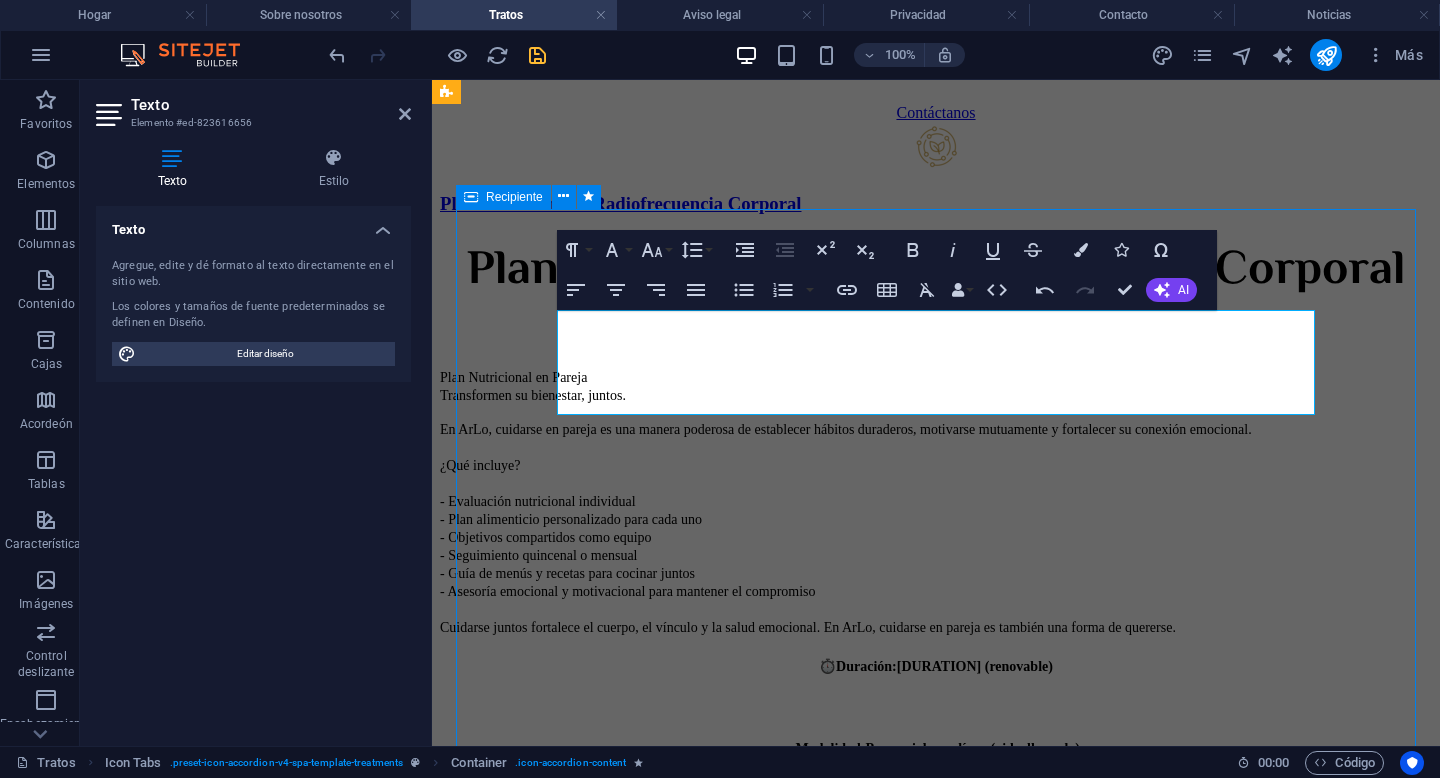 scroll, scrollTop: 3797, scrollLeft: 0, axis: vertical 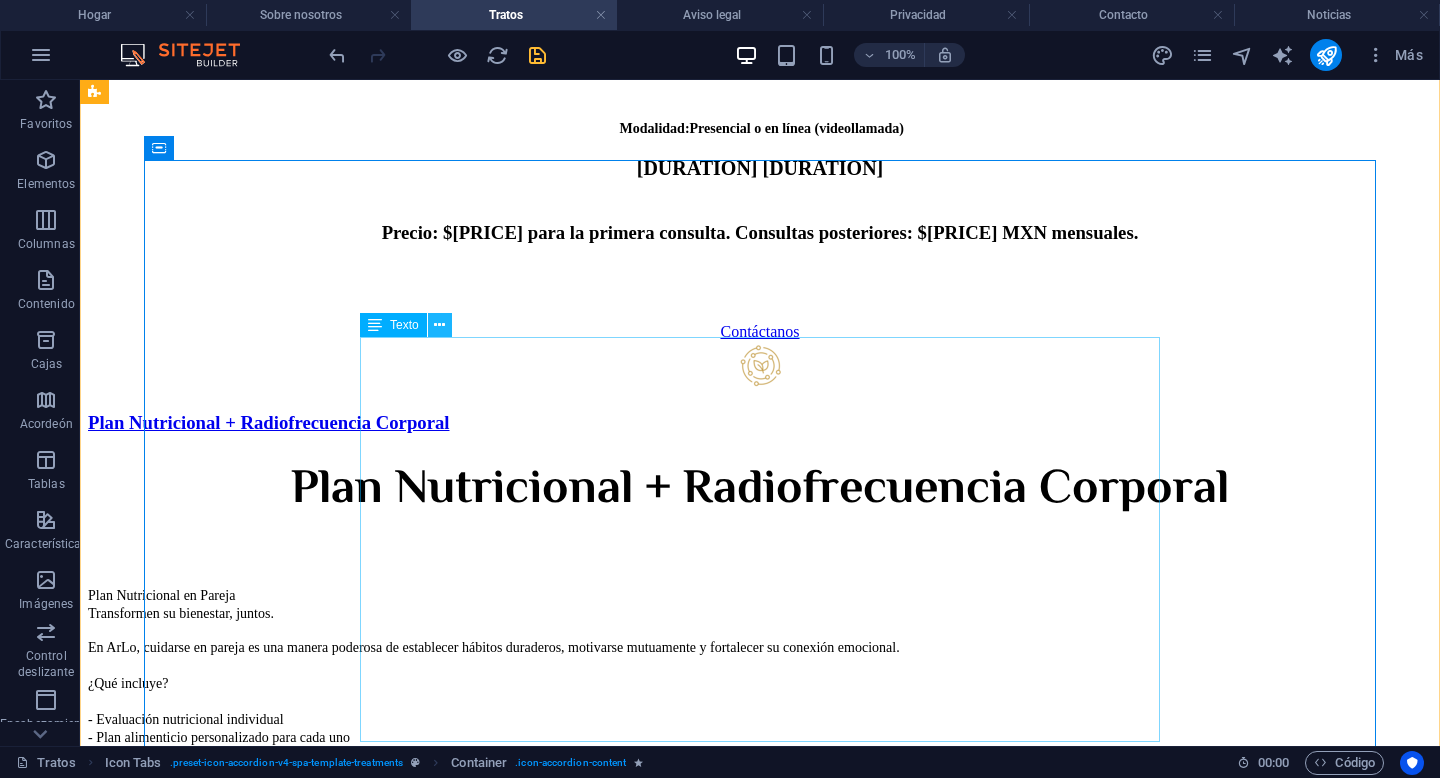 click at bounding box center (439, 325) 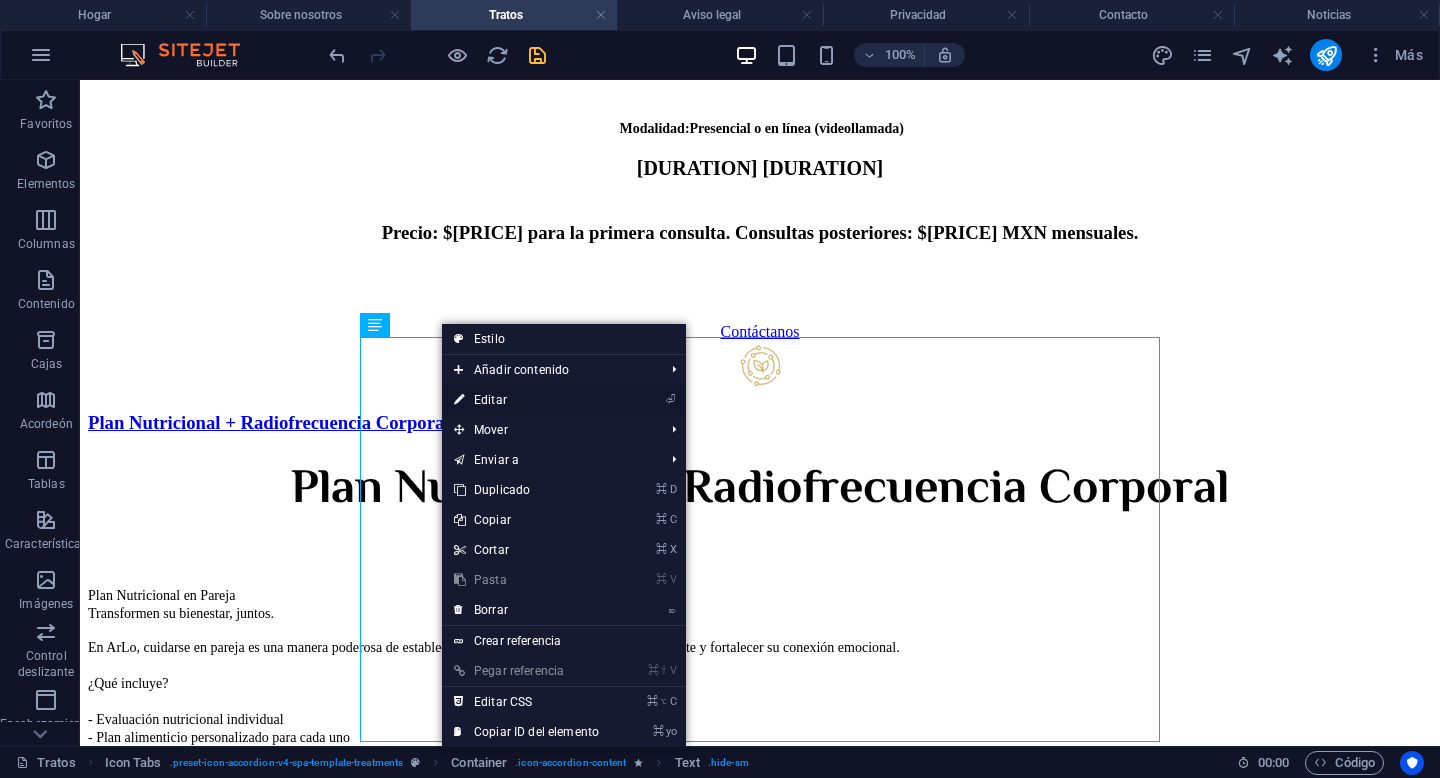 click on "Editar" at bounding box center [490, 400] 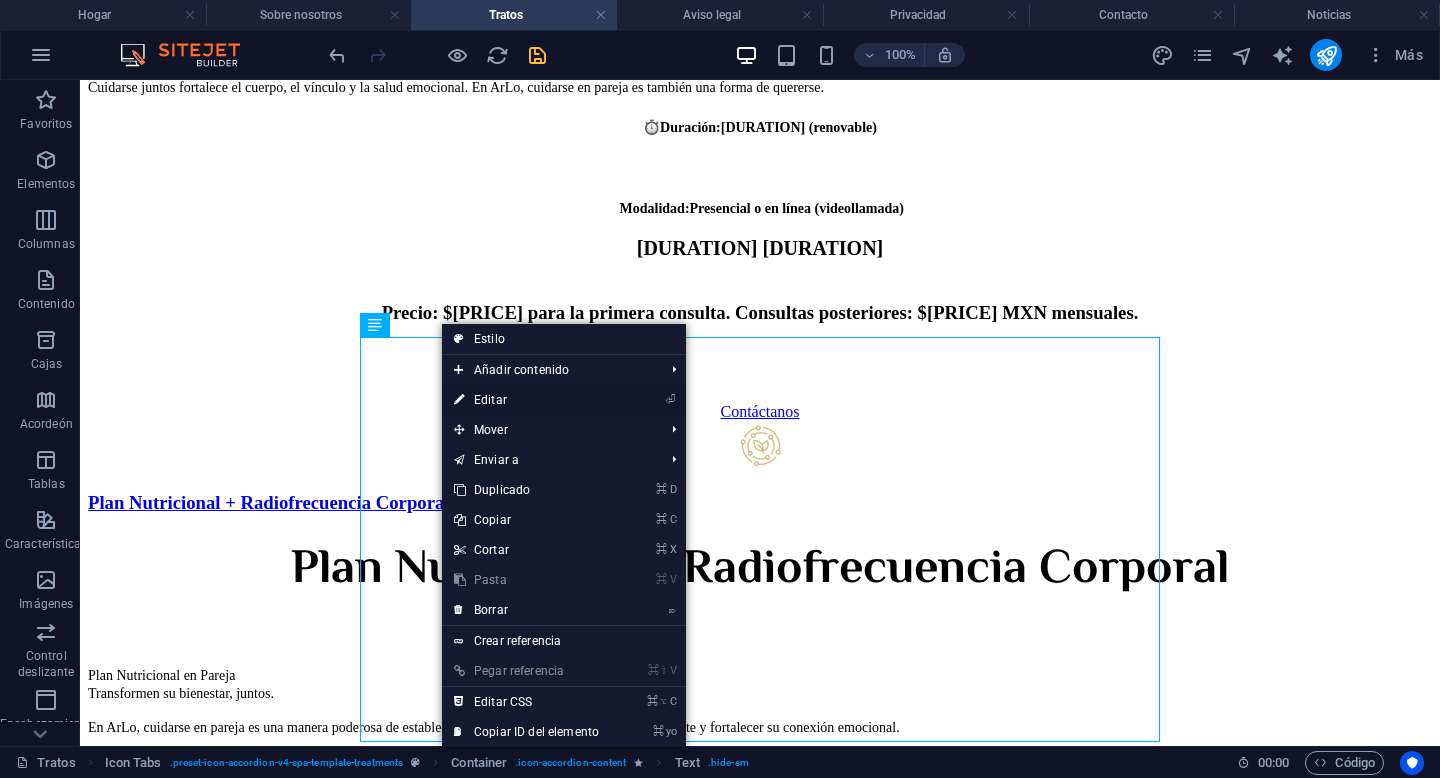 select on "px" 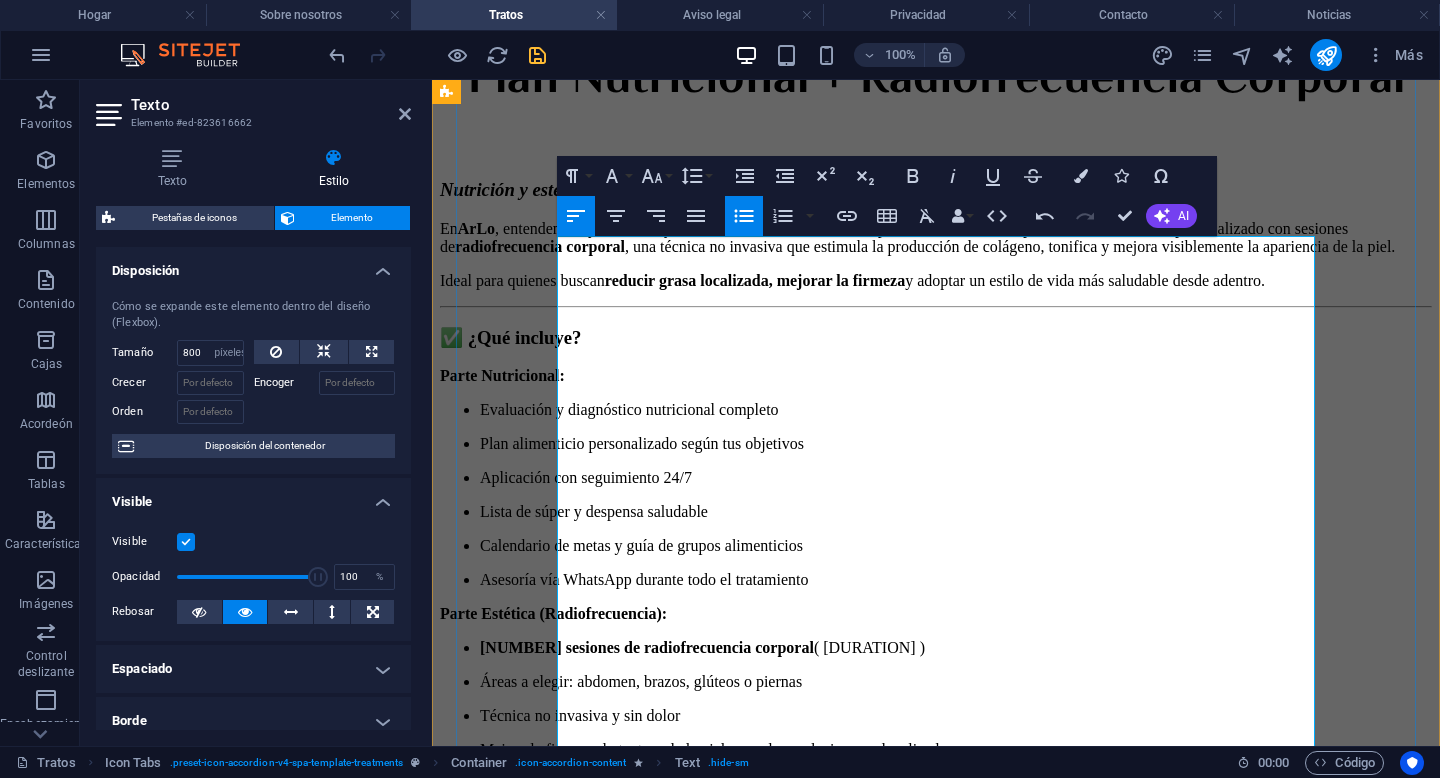 scroll, scrollTop: 3920, scrollLeft: 0, axis: vertical 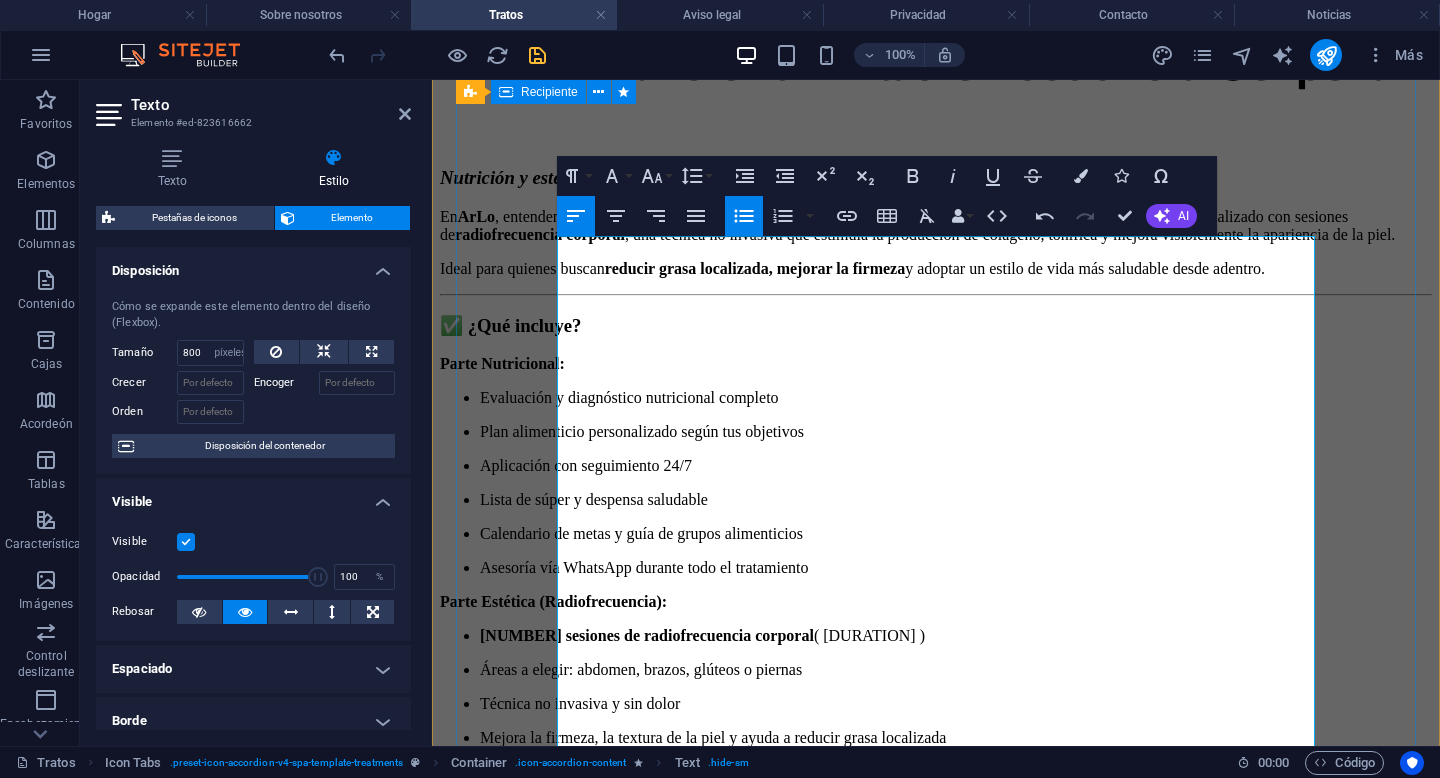 click on "Nutrición y estética en un mismo tratamiento integral" at bounding box center (646, 177) 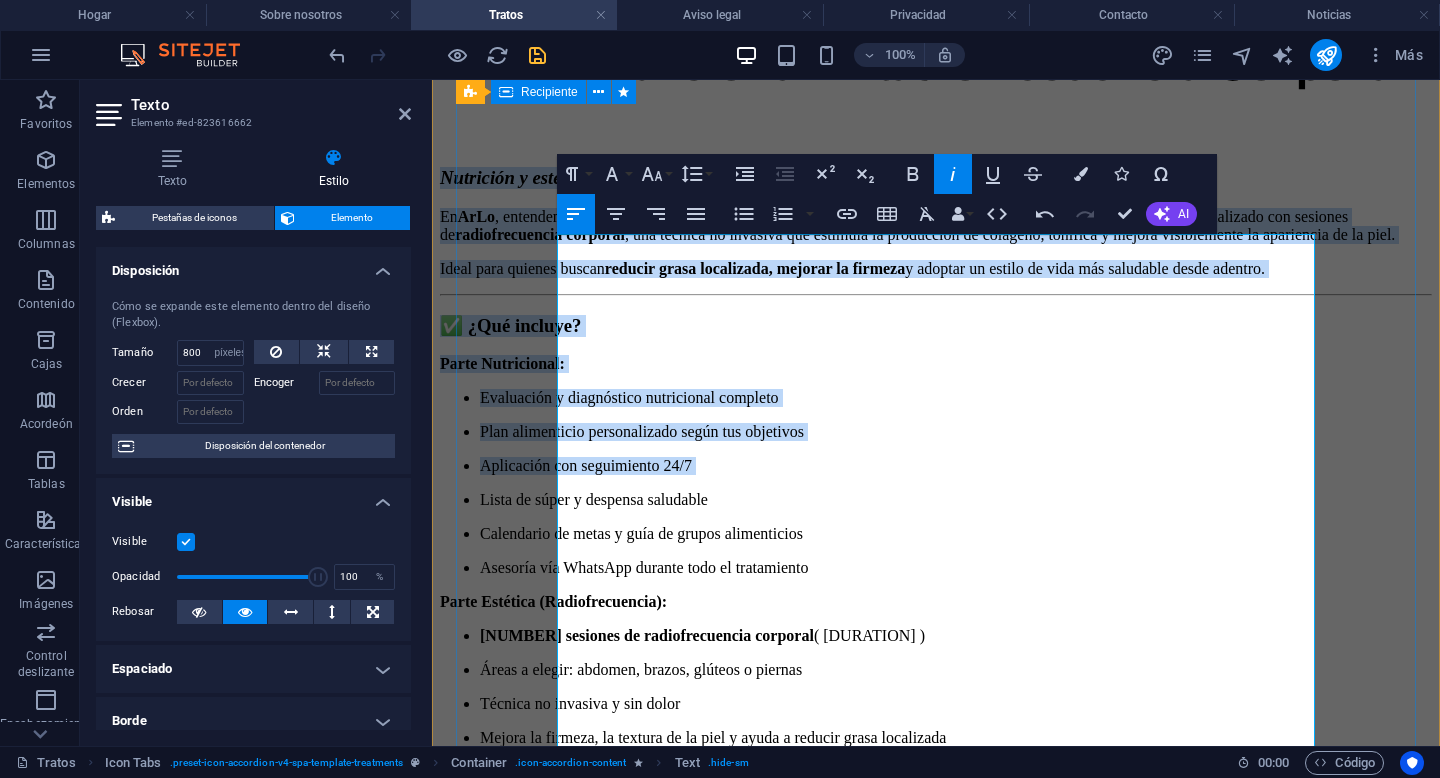 scroll, scrollTop: 4299, scrollLeft: 0, axis: vertical 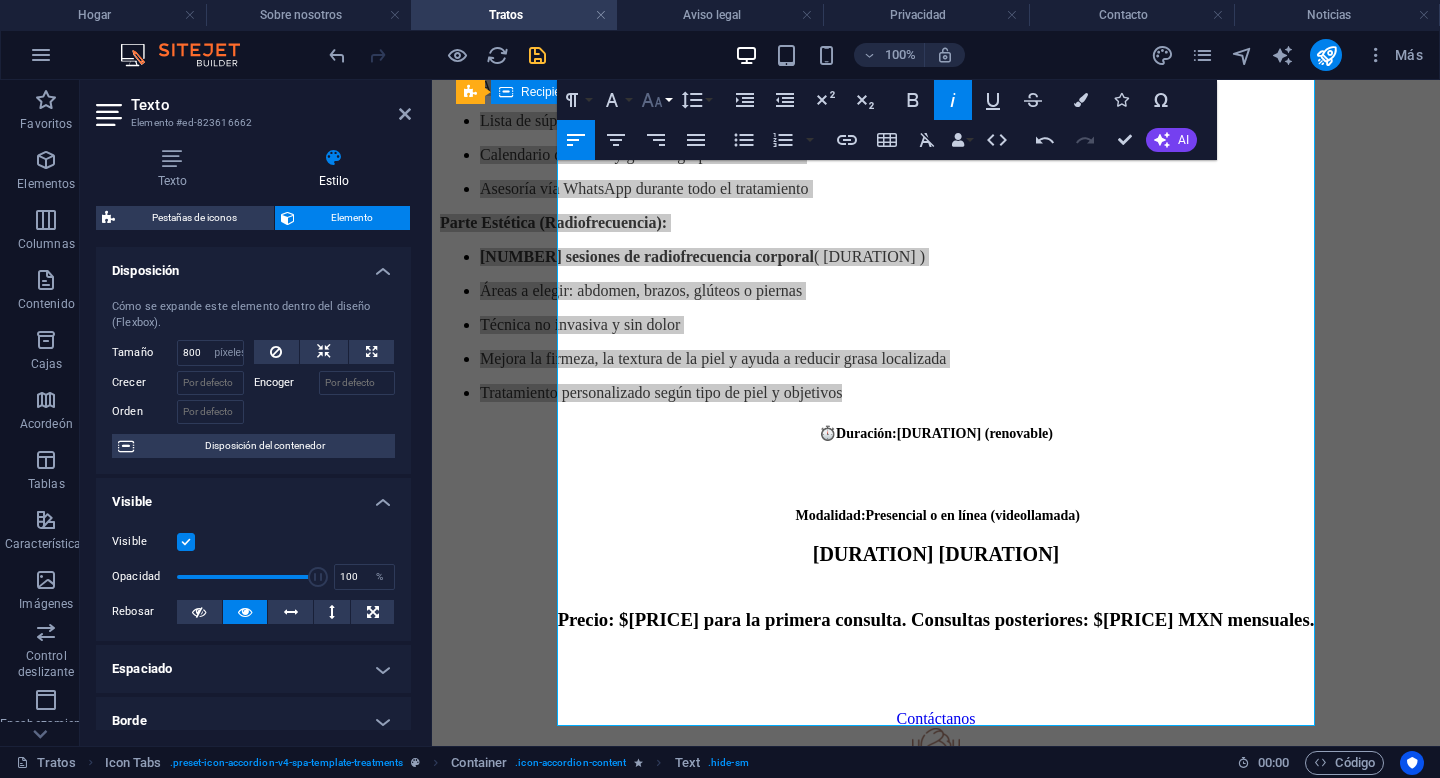 click on "Tamaño de fuente" at bounding box center [656, 100] 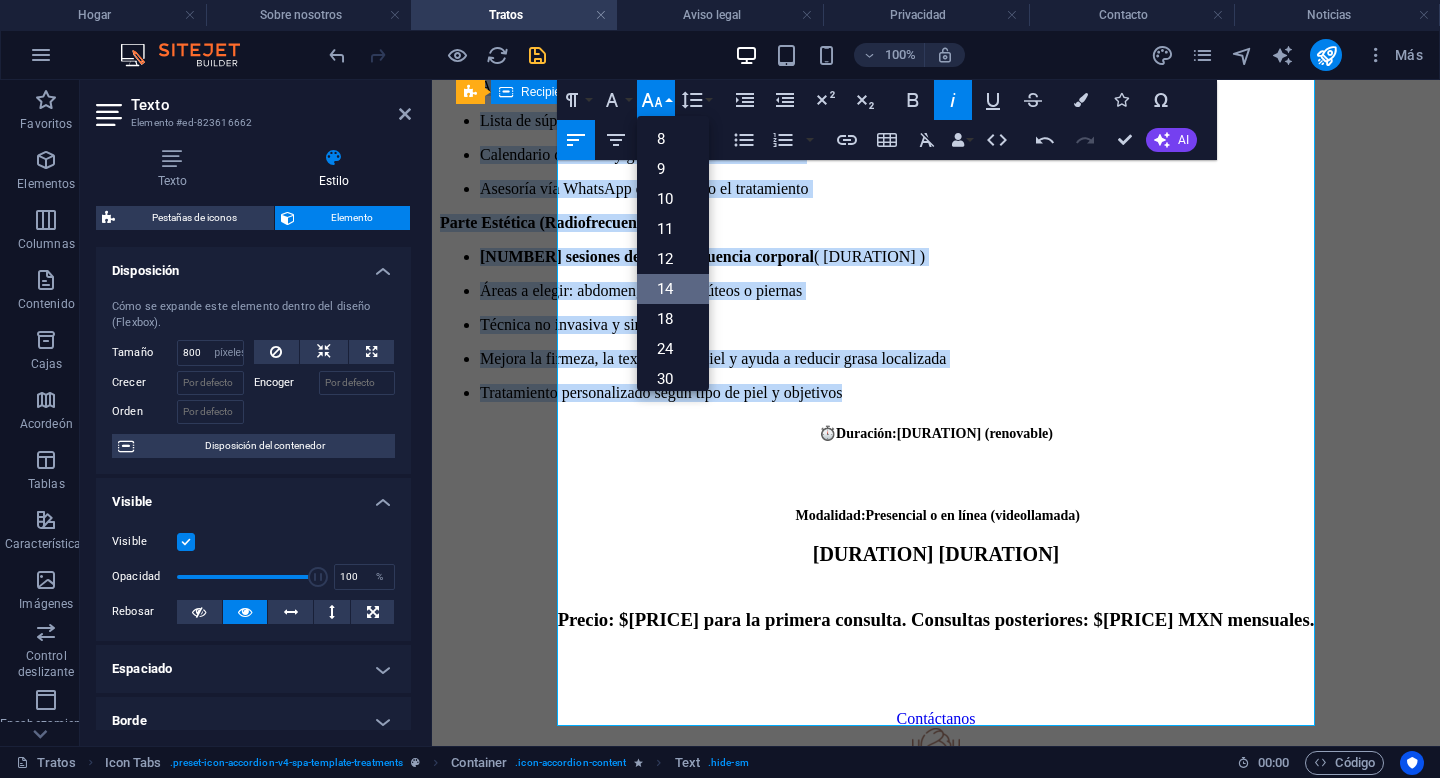 click on "14" at bounding box center [673, 289] 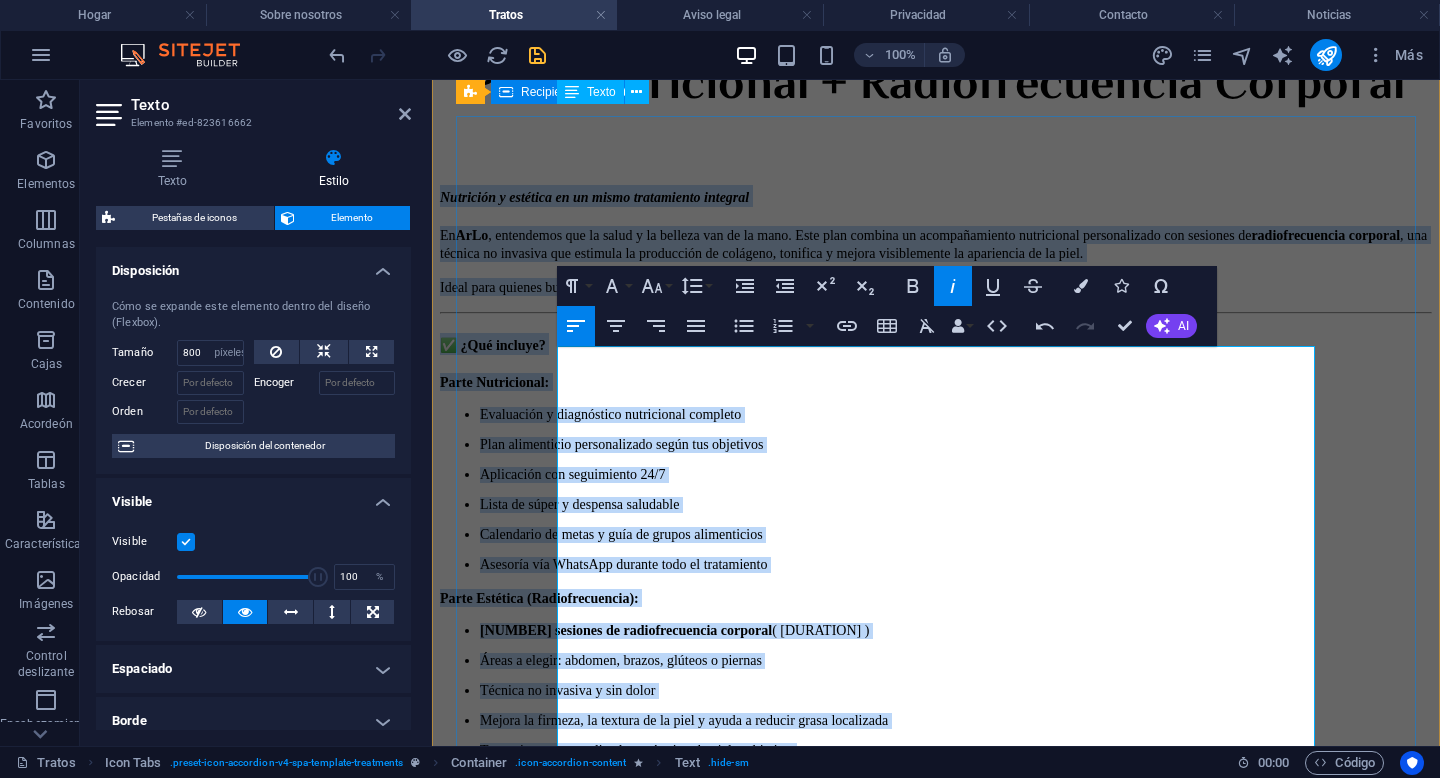 scroll, scrollTop: 3798, scrollLeft: 0, axis: vertical 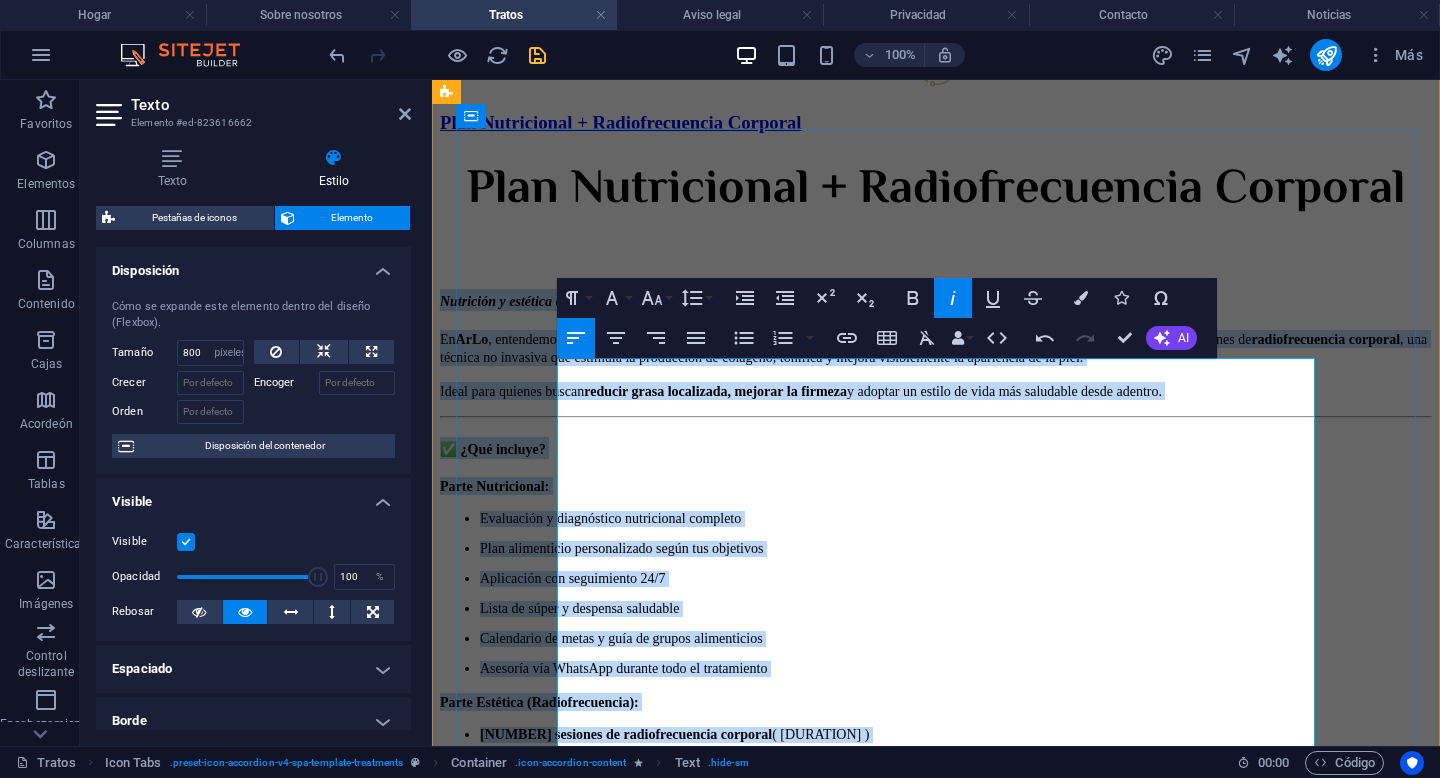 click on "Evaluación y diagnóstico nutricional completo" at bounding box center [956, 519] 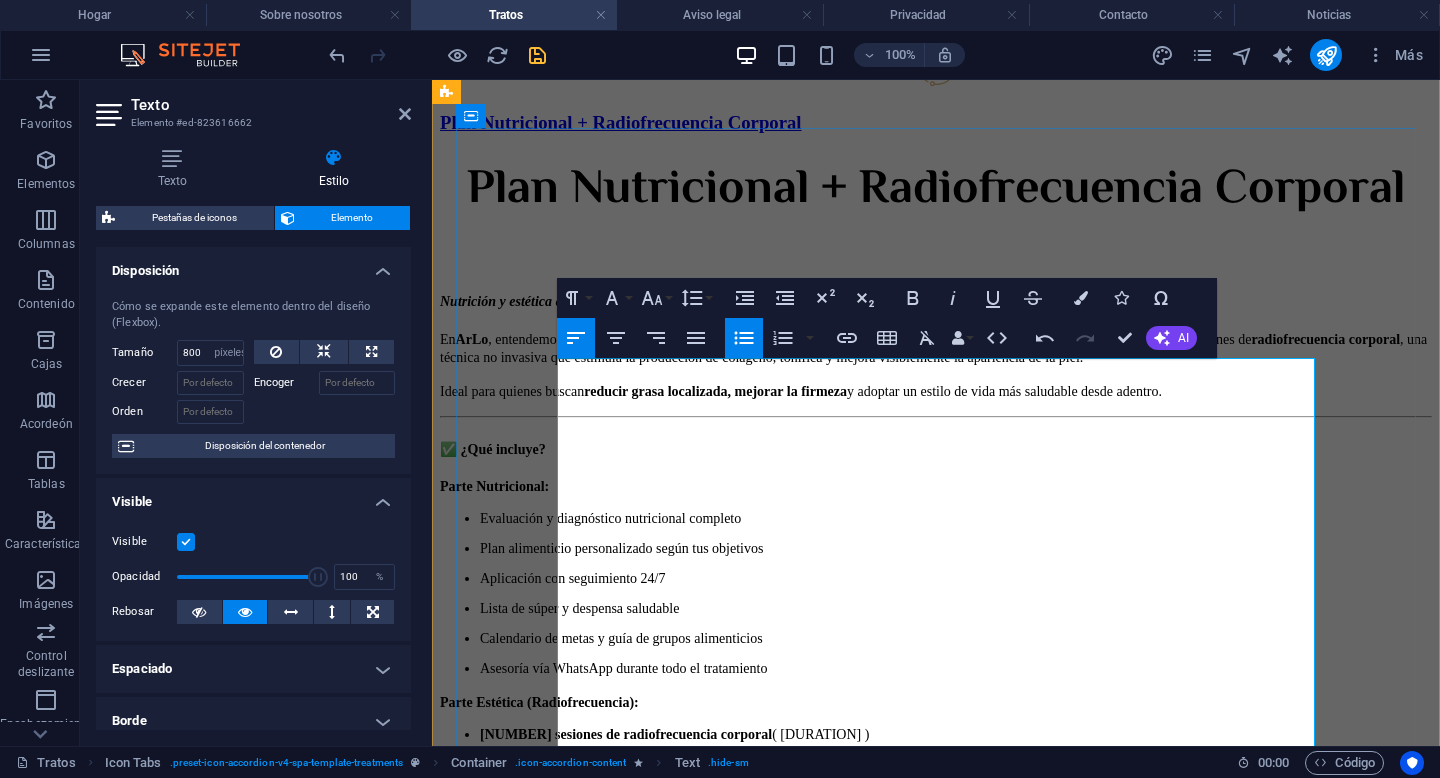 click on "Evaluación y diagnóstico nutricional completo" at bounding box center [956, 519] 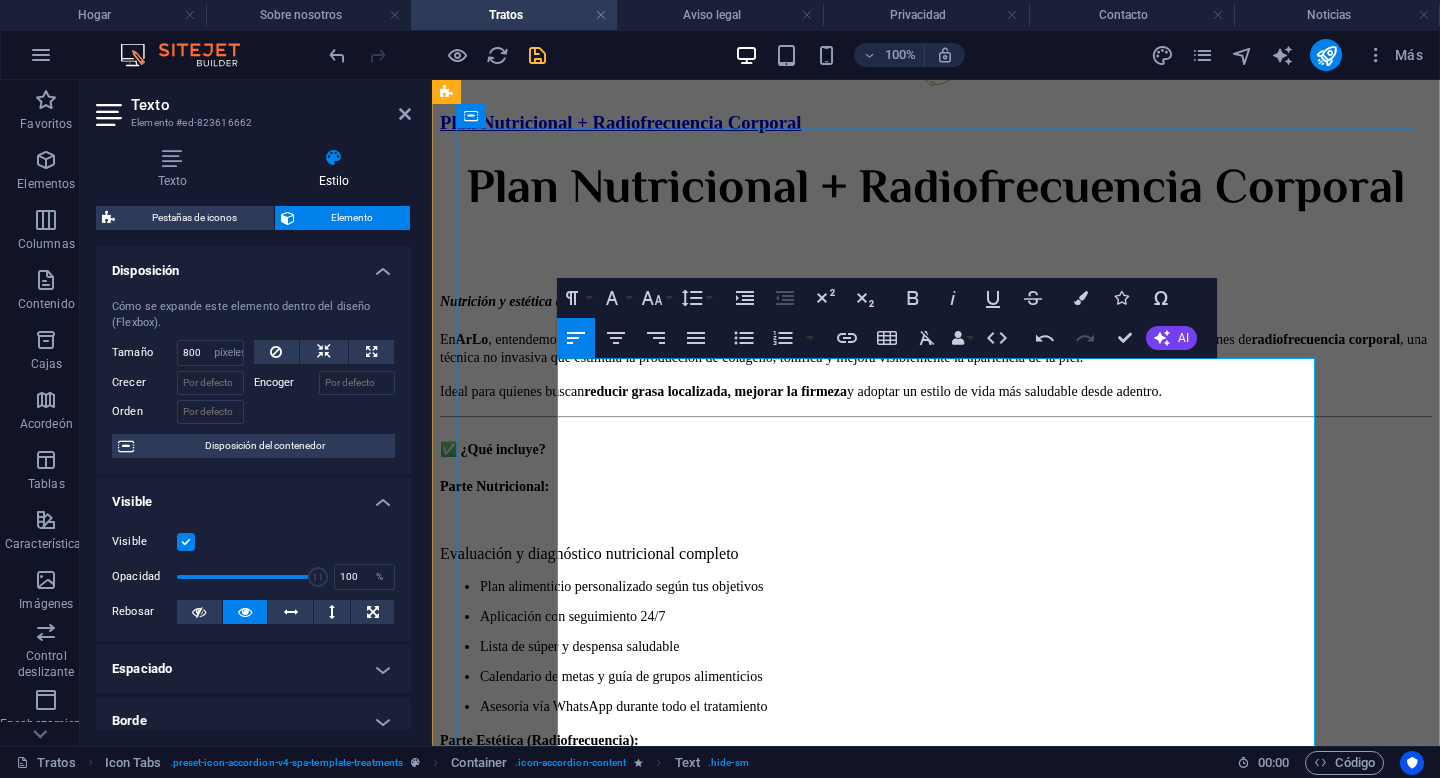 click on "Plan alimenticio personalizado según tus objetivos Aplicación con seguimiento 24/7 Lista de súper y despensa saludable Calendario de metas y guía de grupos alimenticios Asesoría vía WhatsApp durante todo el tratamiento" at bounding box center [936, 647] 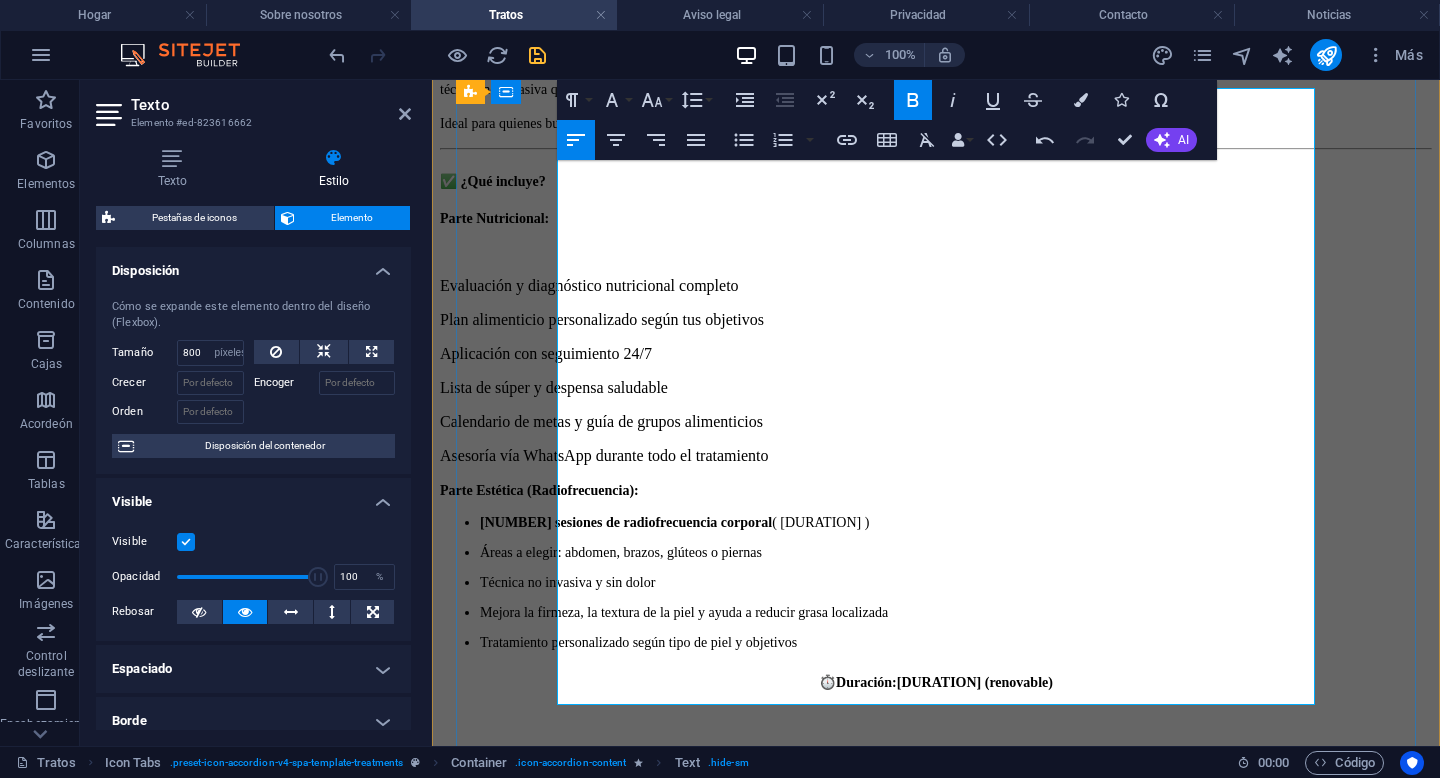 scroll, scrollTop: 4074, scrollLeft: 0, axis: vertical 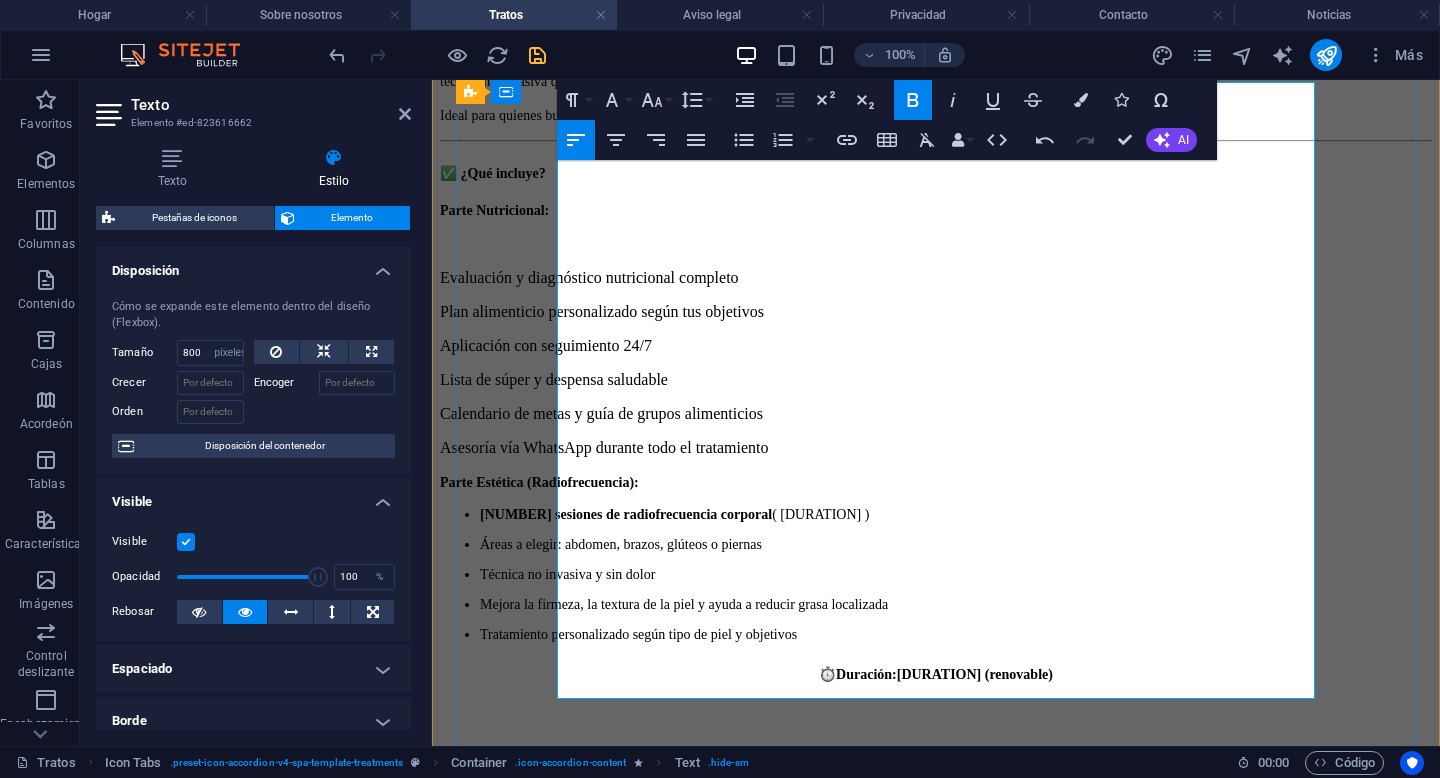 click on "4 sesiones de radiofrecuencia corporal  (1 por semana) Áreas a elegir: abdomen, brazos, glúteos o piernas Técnica no invasiva y sin dolor Mejora la firmeza, la textura de la piel y ayuda a reducir grasa localizada Tratamiento personalizado según tipo de piel y objetivos" at bounding box center (936, 575) 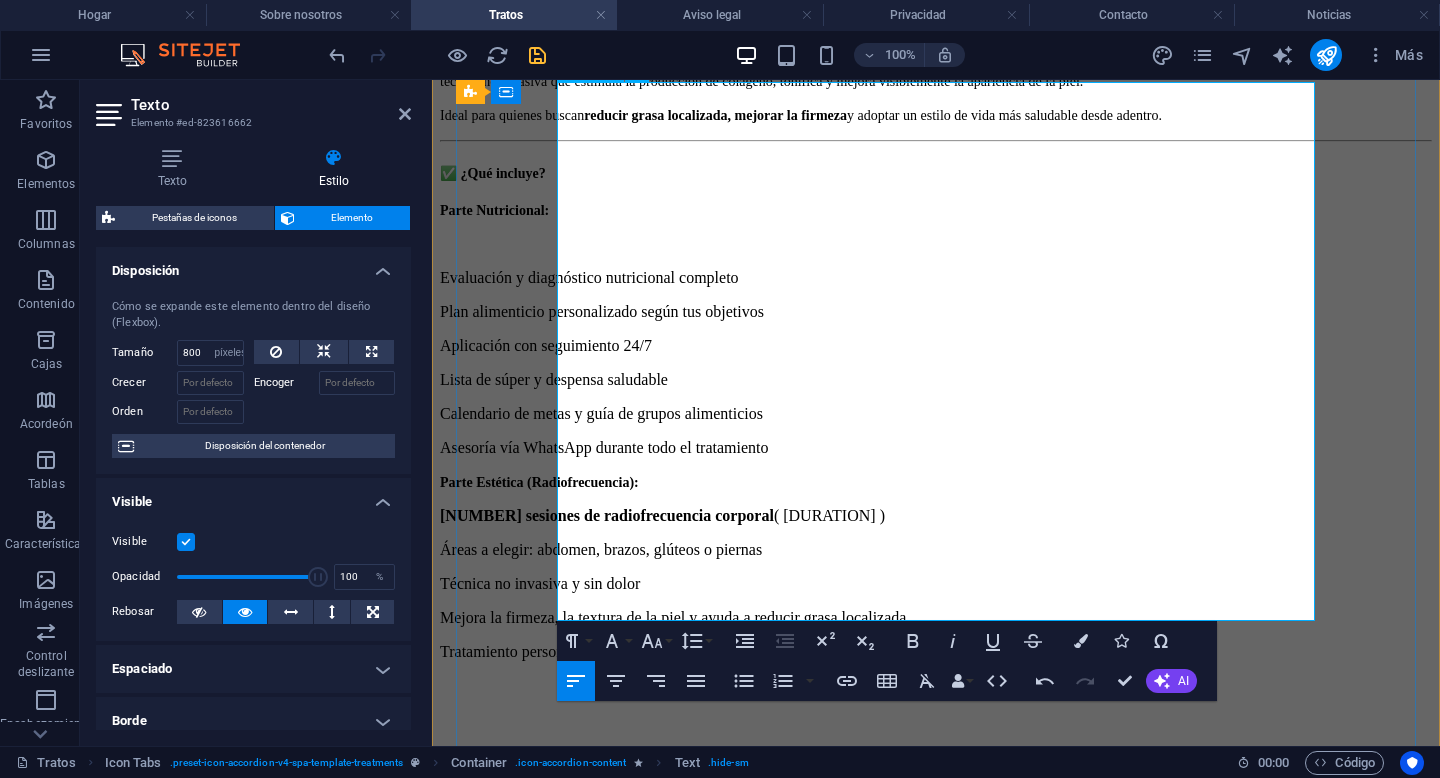 click on "Parte Estética (Radiofrecuencia):" at bounding box center (539, 482) 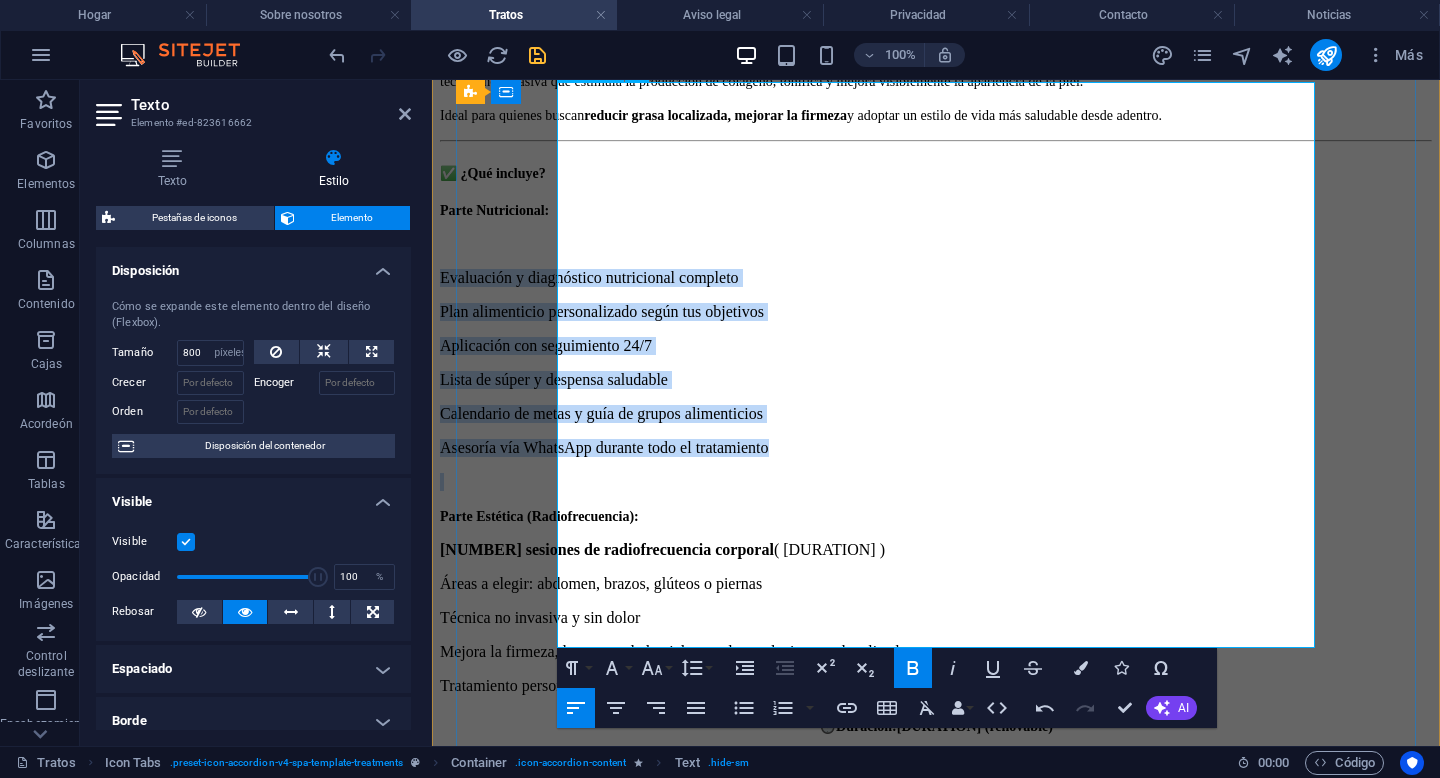 drag, startPoint x: 558, startPoint y: 312, endPoint x: 942, endPoint y: 460, distance: 411.53372 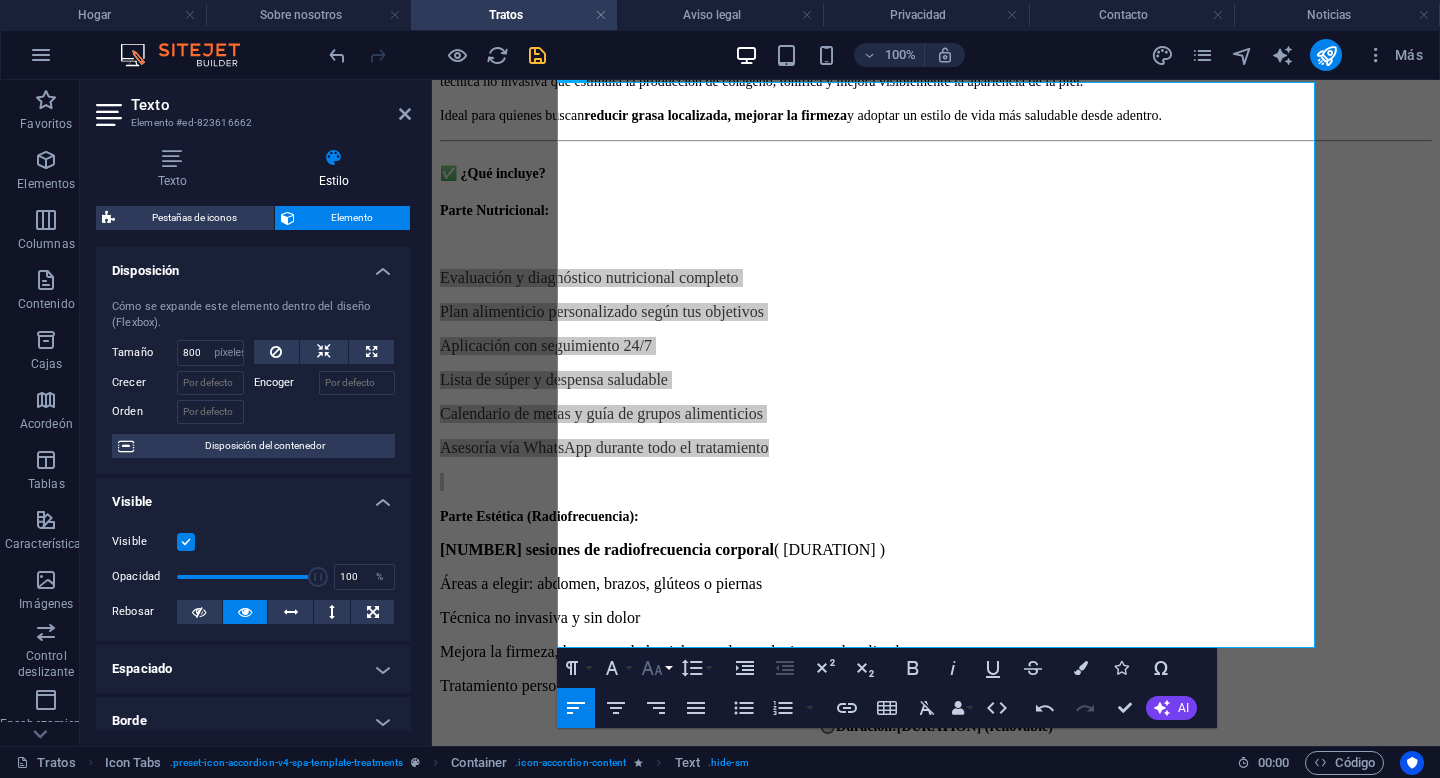 click 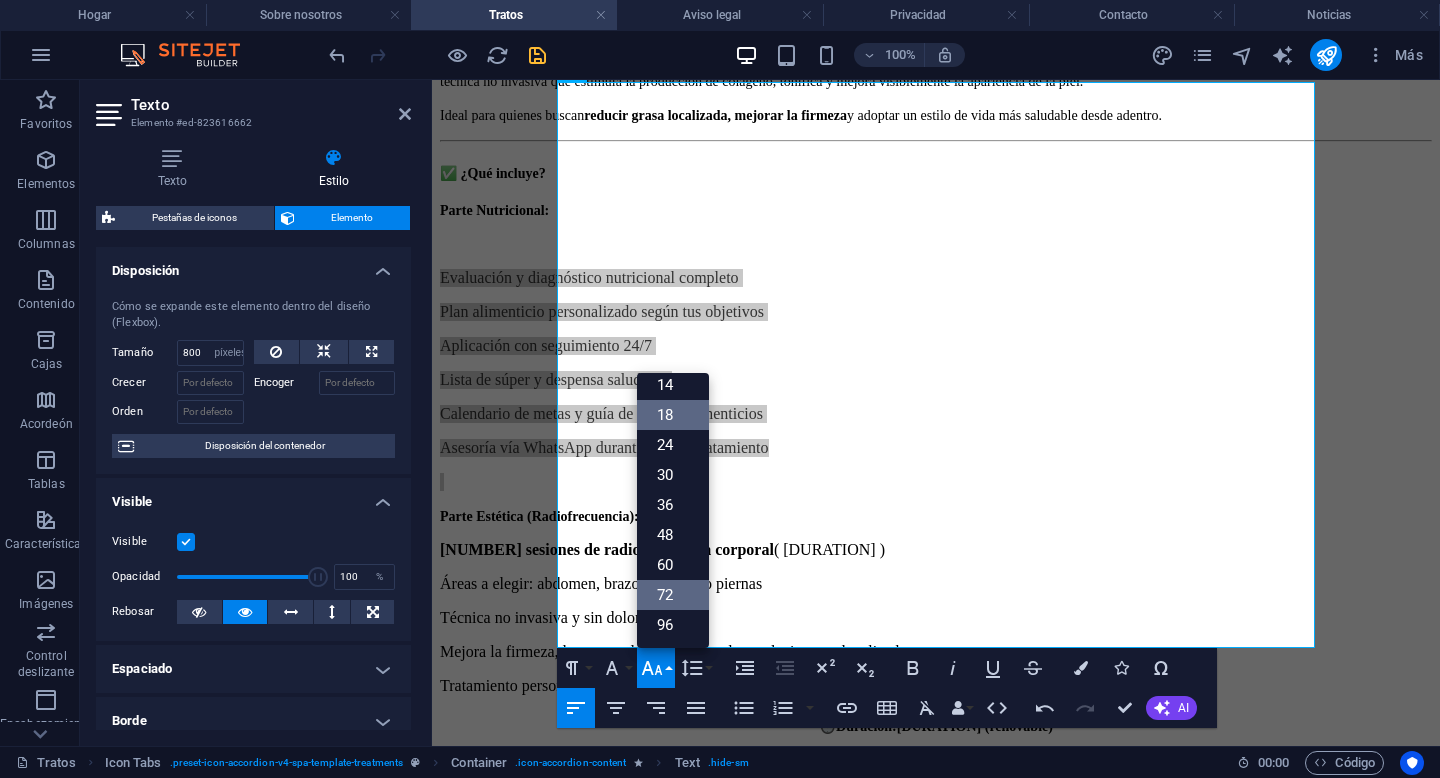 scroll, scrollTop: 161, scrollLeft: 0, axis: vertical 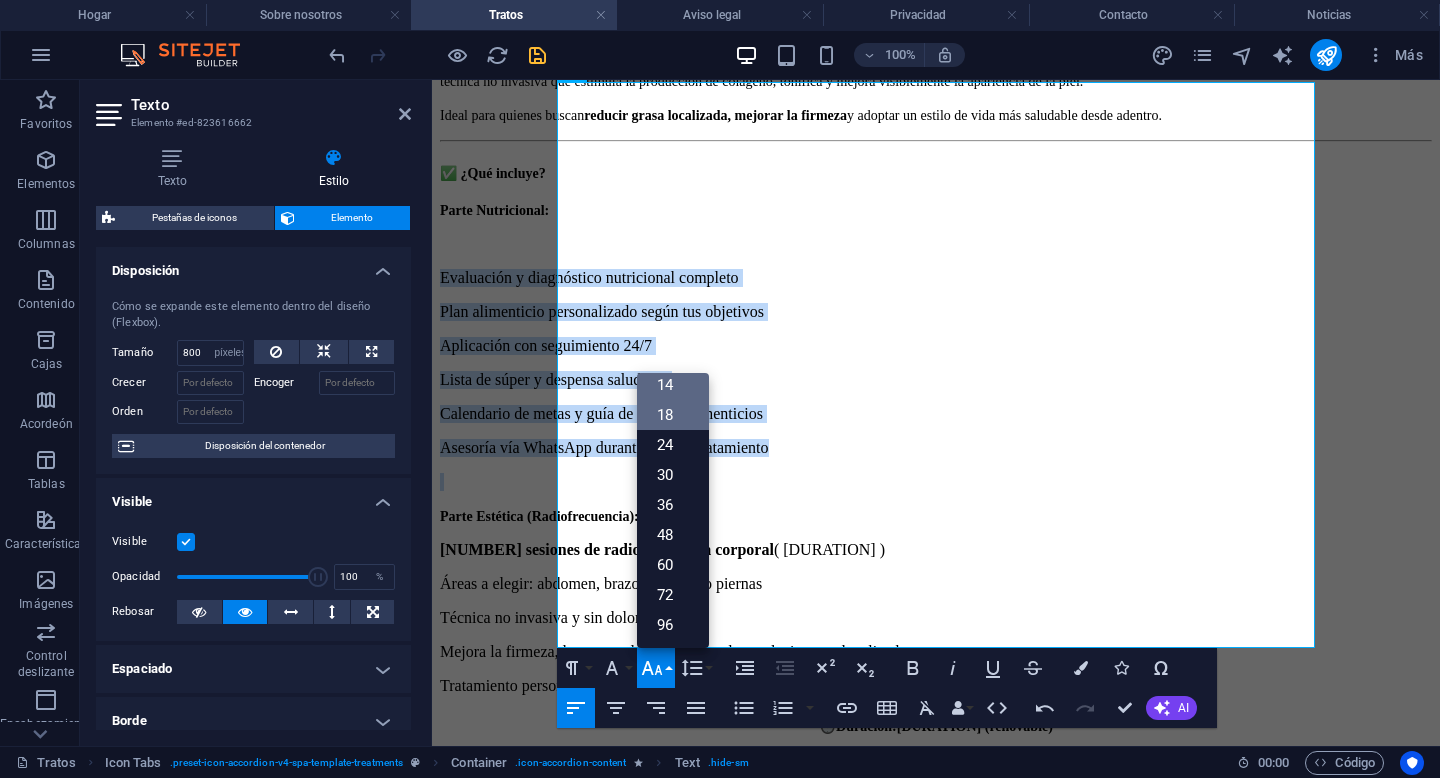 click on "14" at bounding box center [665, 385] 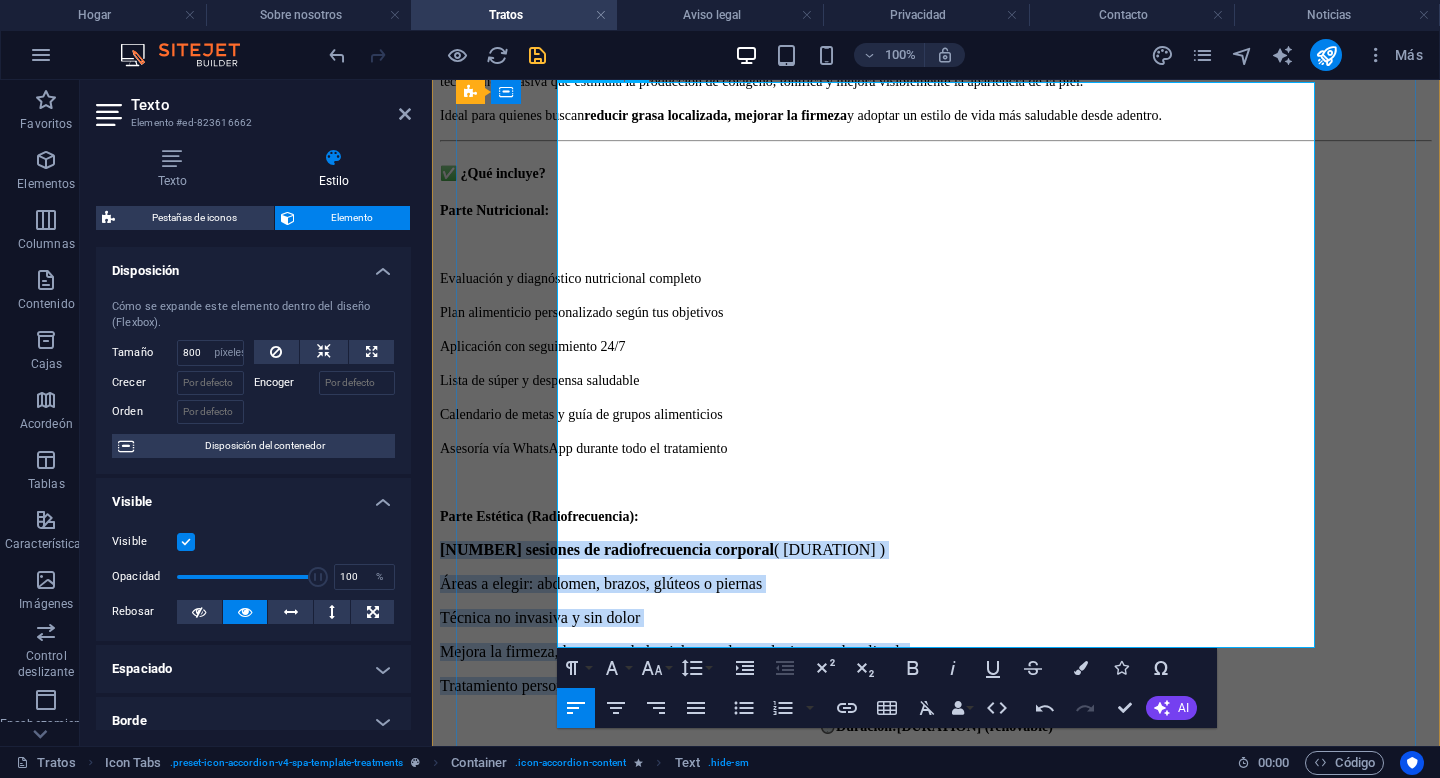 drag, startPoint x: 558, startPoint y: 528, endPoint x: 1003, endPoint y: 625, distance: 455.44922 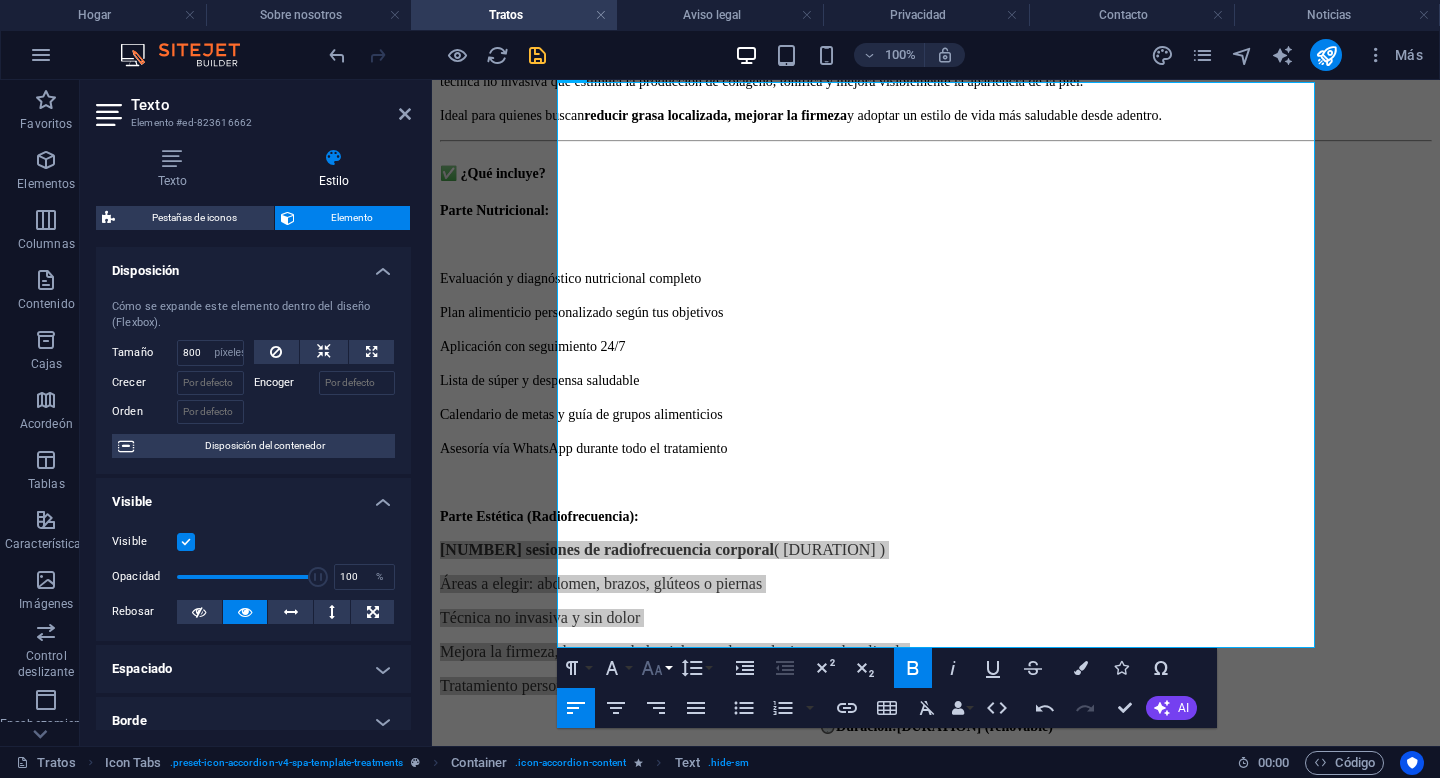click 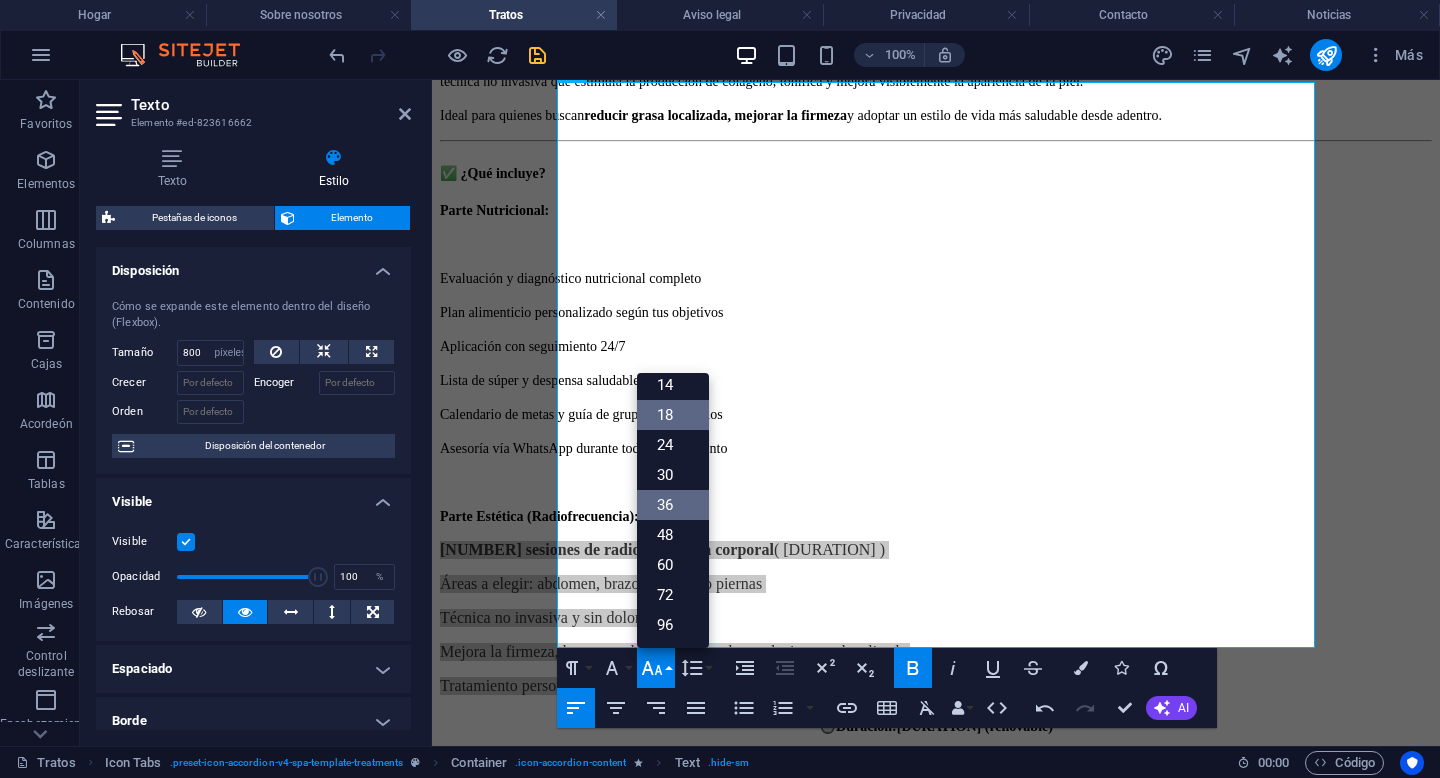 scroll, scrollTop: 161, scrollLeft: 0, axis: vertical 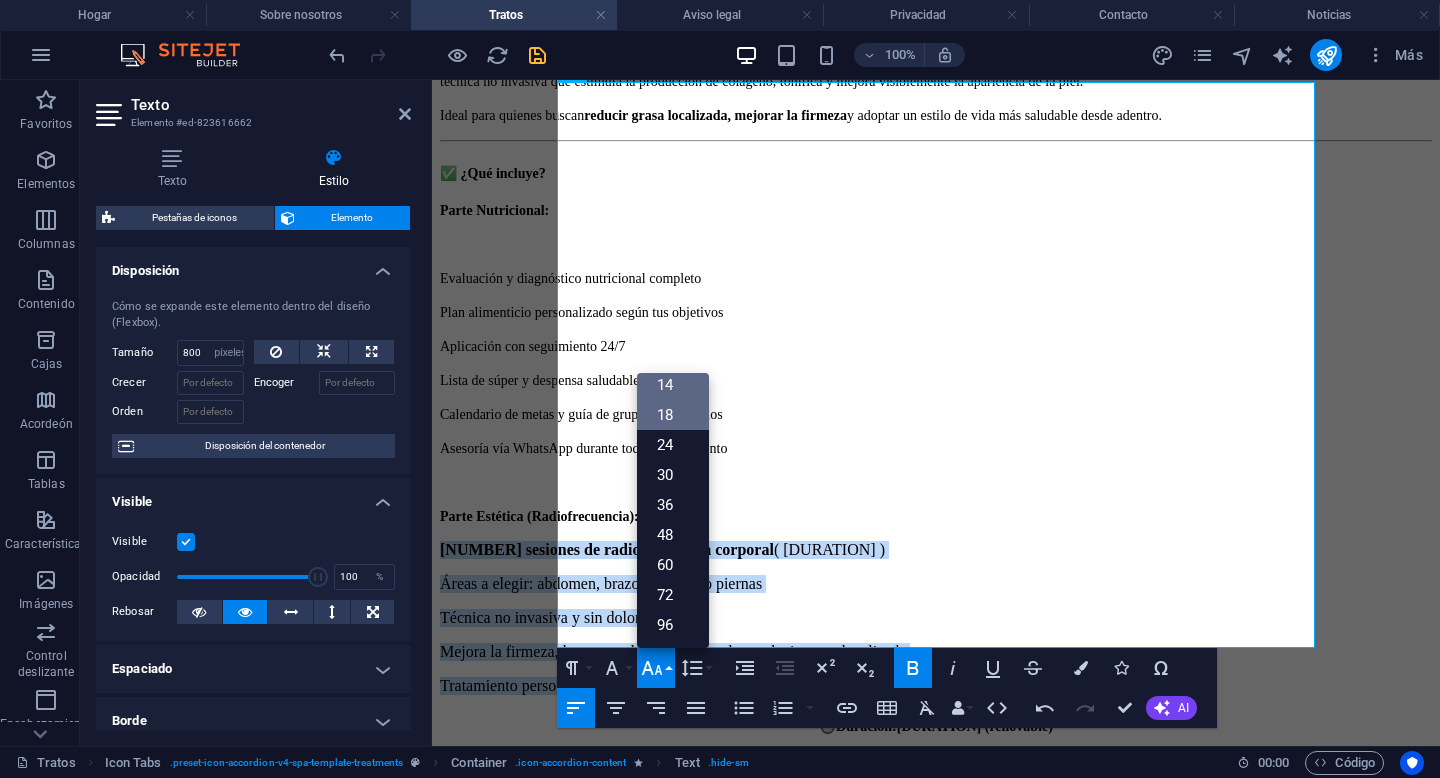 click on "14" at bounding box center (665, 385) 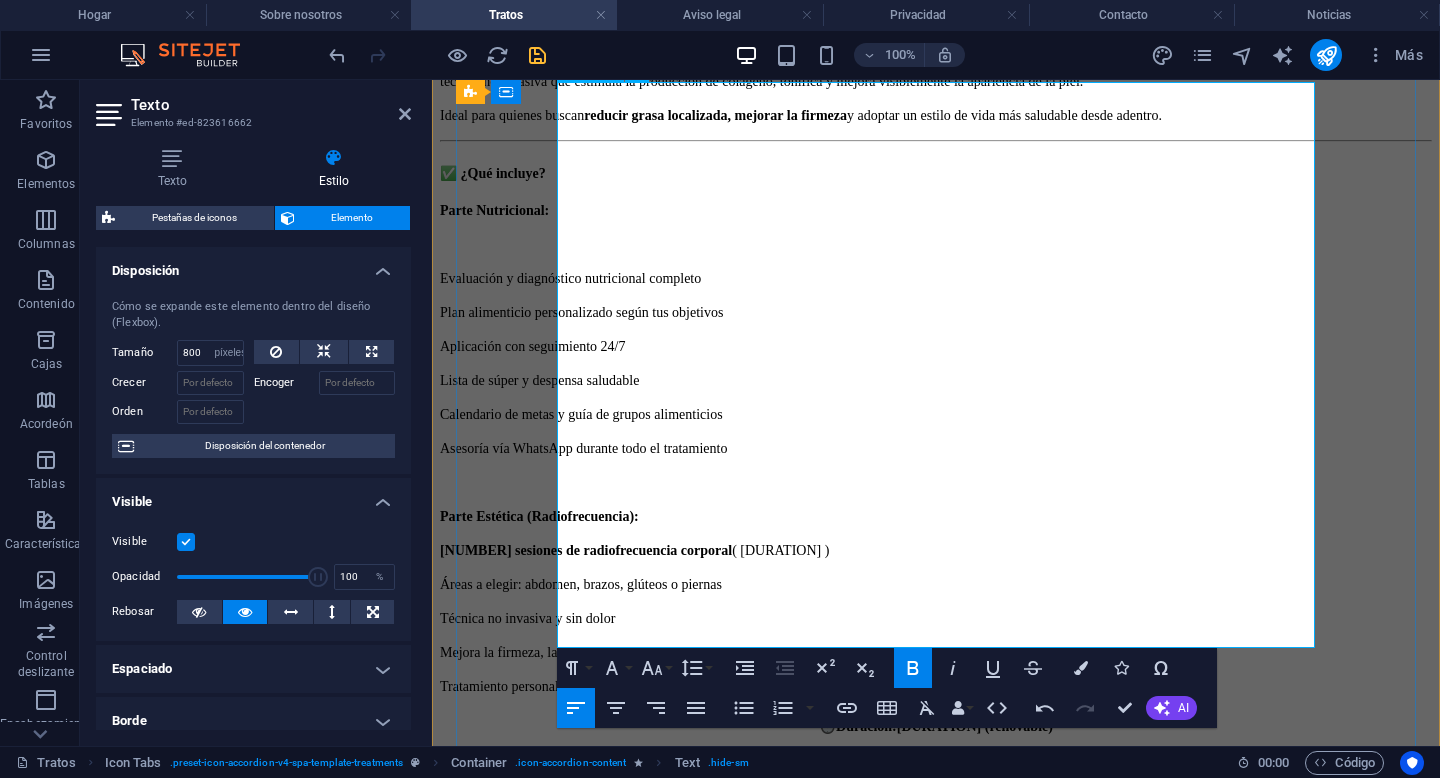 click on "Asesoría vía WhatsApp durante todo el tratamiento" at bounding box center (936, 448) 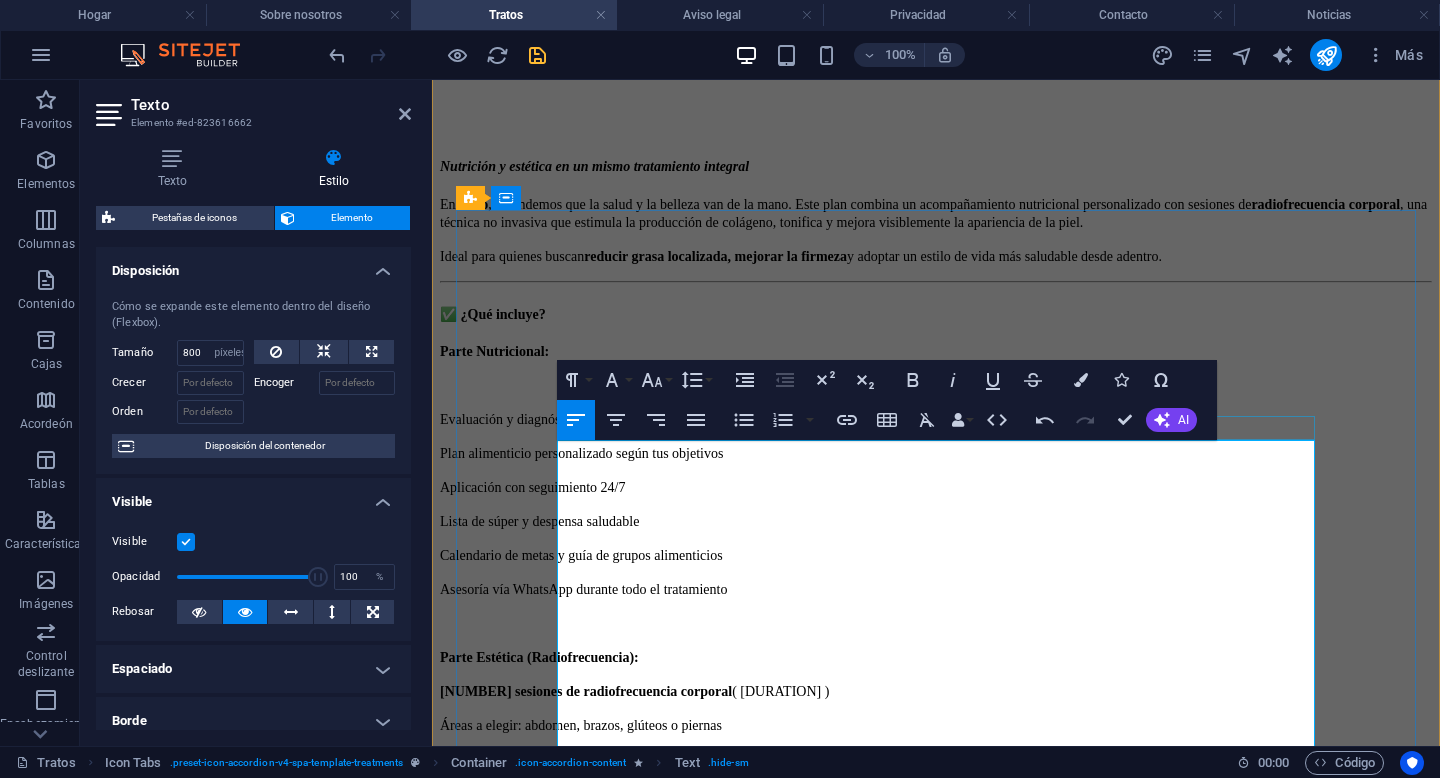 scroll, scrollTop: 3715, scrollLeft: 0, axis: vertical 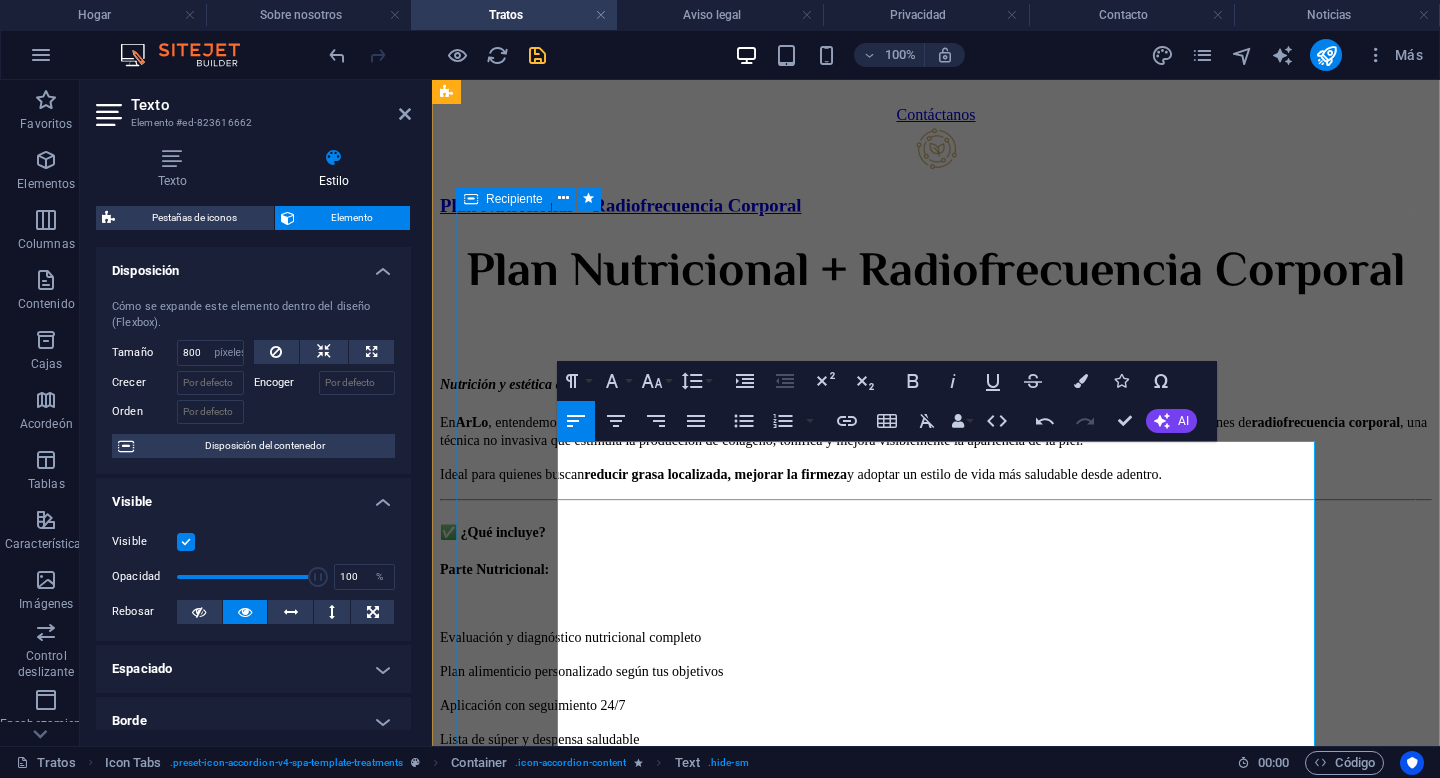 click on "Plan Nutricional + Radiofrecuencia Corporal Nutrición y estética en un mismo tratamiento integral En  ArLo , entendemos que la salud y la belleza van de la mano. Este plan combina un acompañamiento nutricional personalizado con sesiones de  radiofrecuencia corporal , una técnica no invasiva que estimula la producción de colágeno, tonifica y mejora visiblemente la apariencia de la piel. Ideal para quienes buscan  reducir grasa localizada, mejorar la firmeza  y adoptar un estilo de vida más saludable desde adentro. ✅ ¿Qué incluye? Parte Nutricional: Evaluación y diagnóstico nutricional completo Plan alimenticio personalizado según tus objetivos Aplicación con seguimiento 24/7 Lista de súper y despensa saludable Calendario de metas y guía de grupos alimenticios Asesoría vía WhatsApp durante todo el tratamiento Parte Estética (Radiofrecuencia): 4 sesiones de radiofrecuencia corporal  (1 por semana) Áreas a elegir: abdomen, brazos, glúteos o piernas Técnica no invasiva y sin dolor ⏱️" at bounding box center [936, 808] 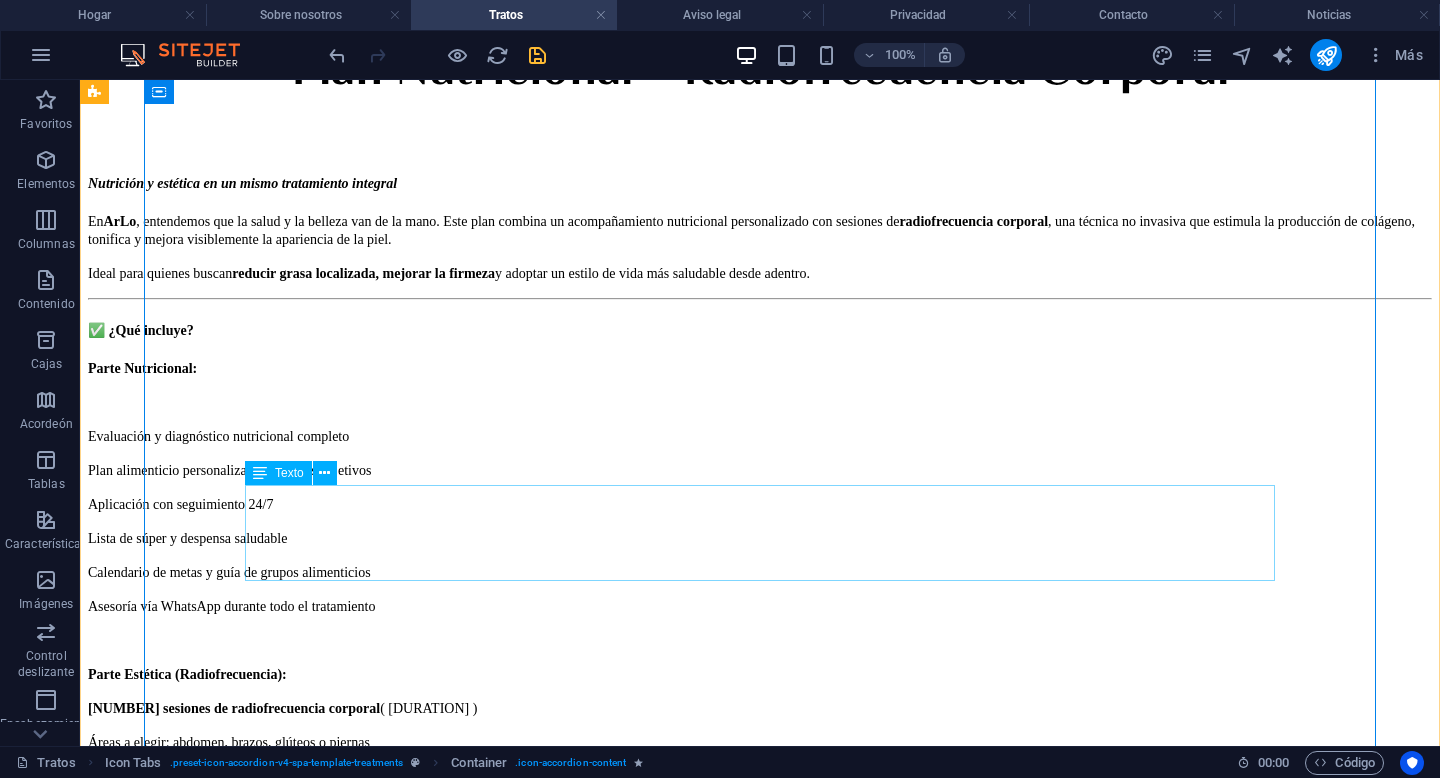 scroll, scrollTop: 4231, scrollLeft: 0, axis: vertical 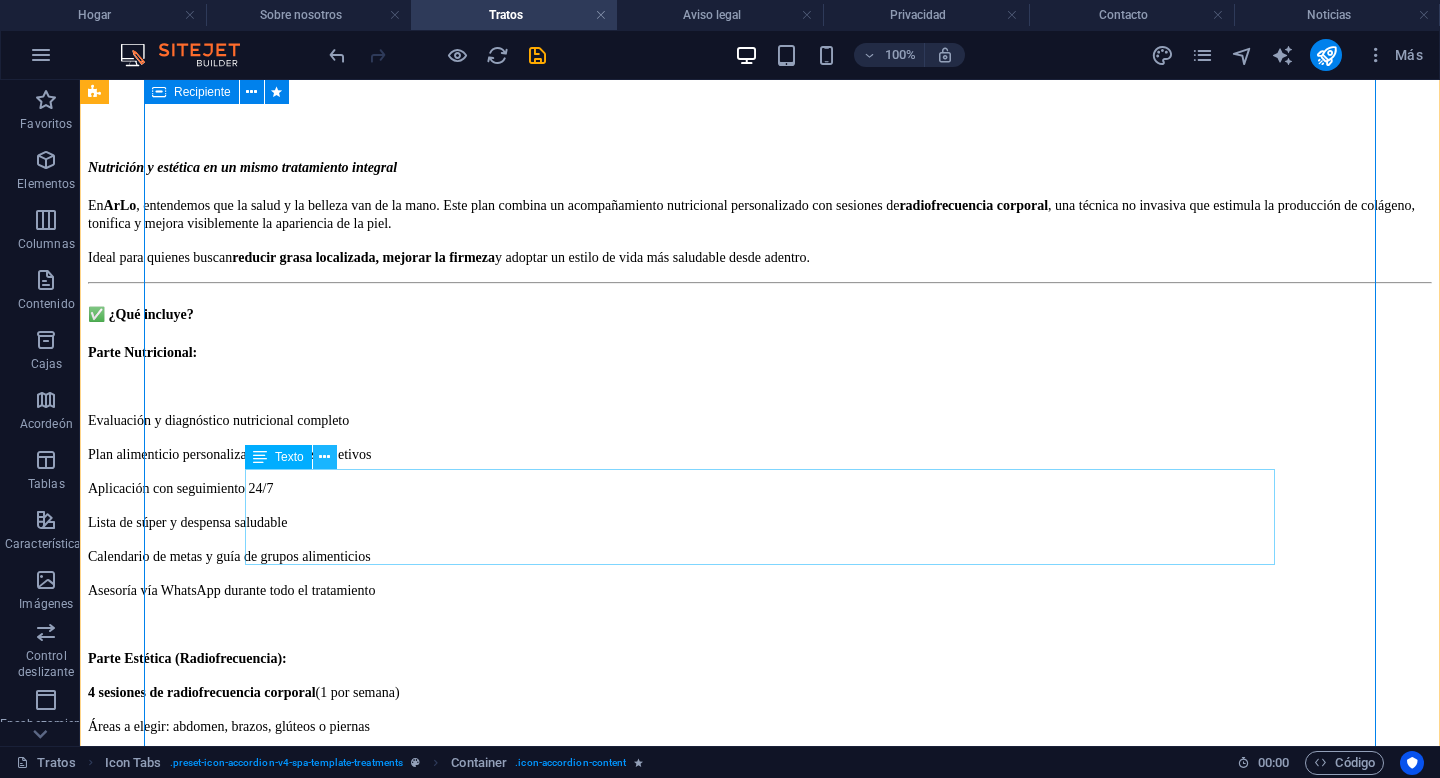 click at bounding box center [324, 457] 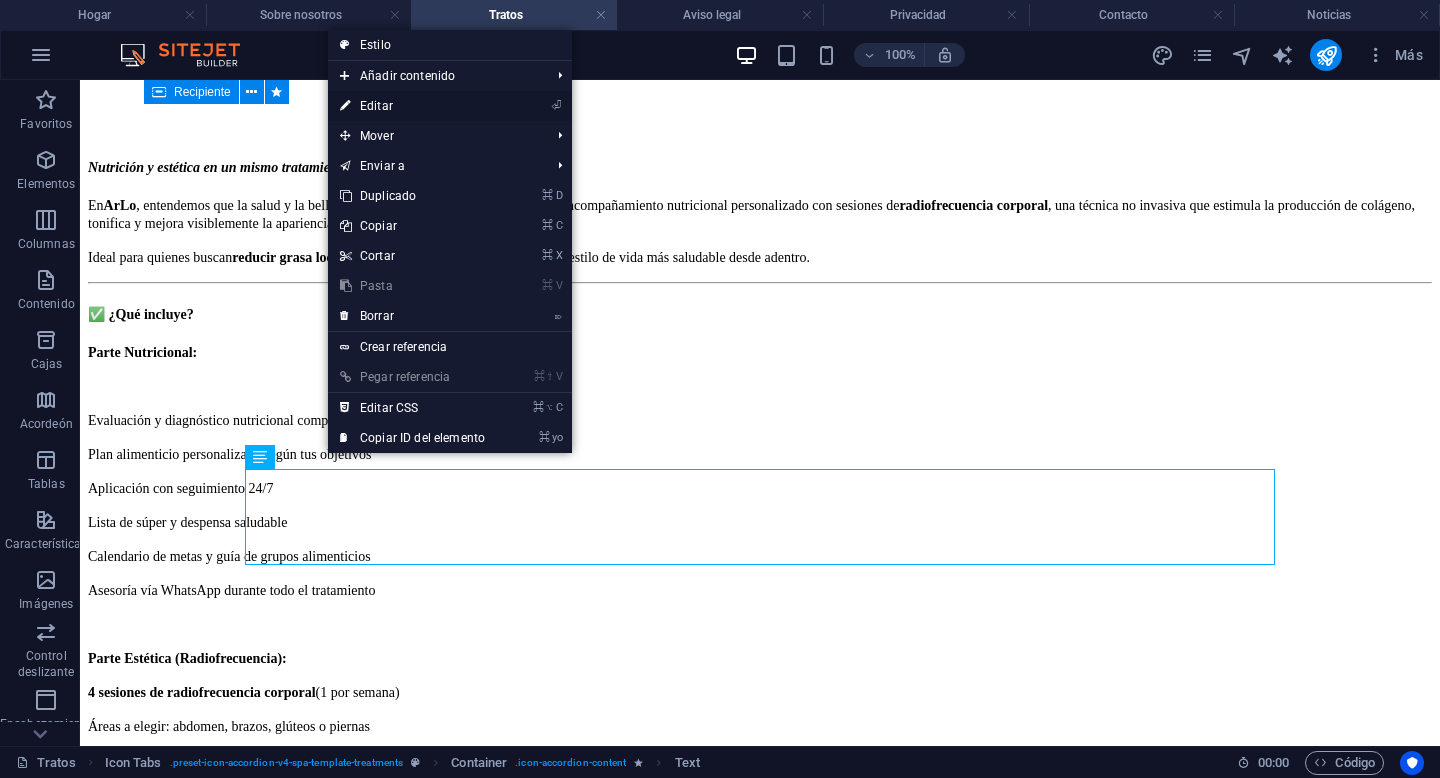 click on "⏎ Editar" at bounding box center (412, 106) 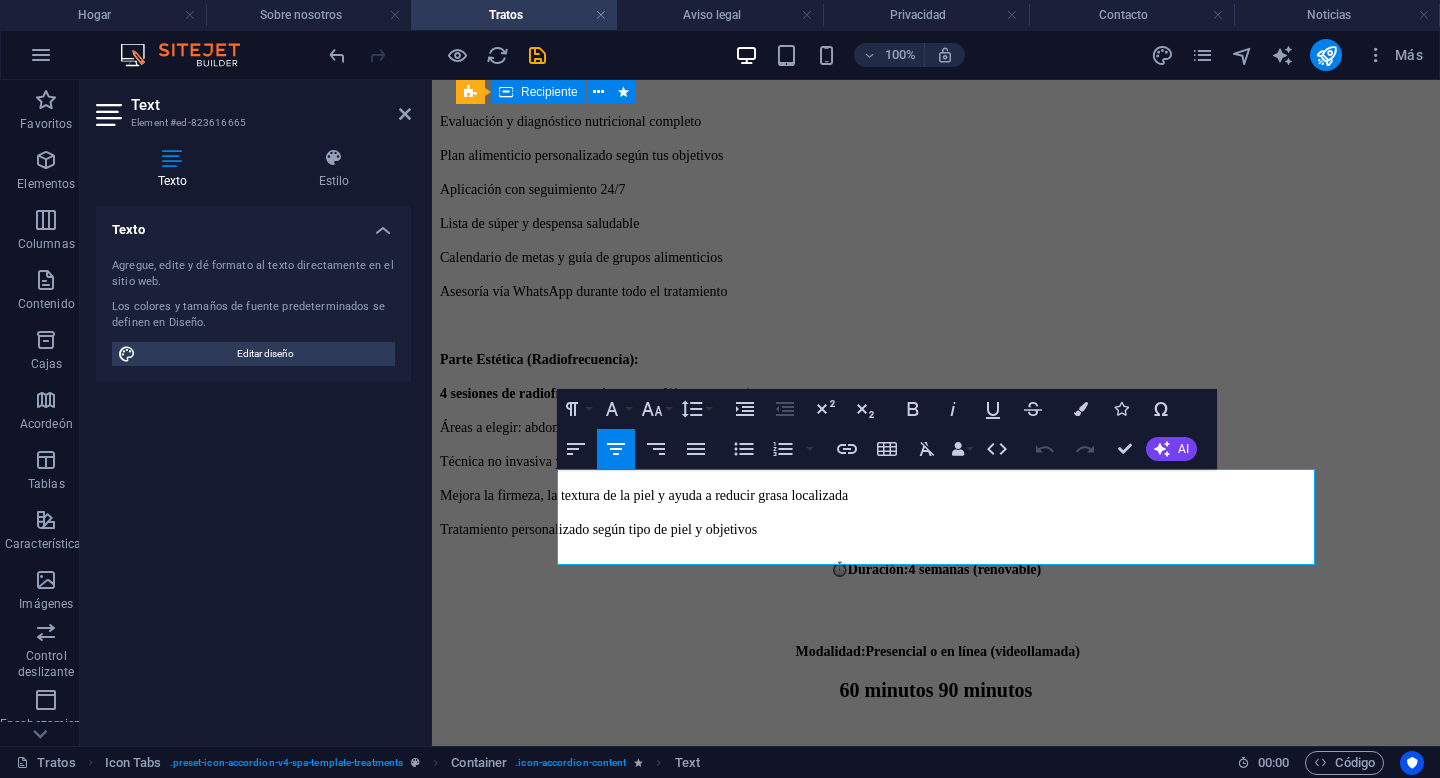 scroll, scrollTop: 4253, scrollLeft: 0, axis: vertical 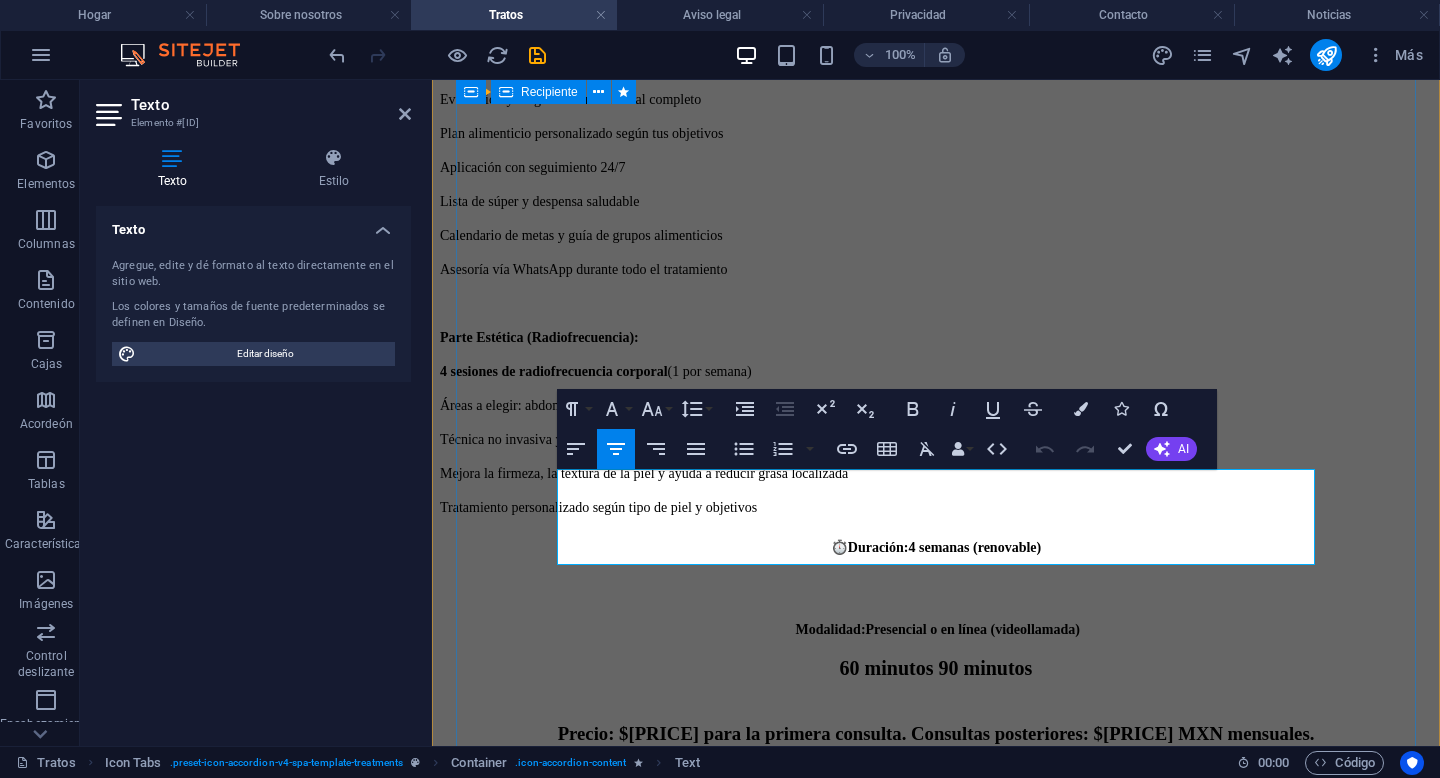 click on "⏱️  Duración:  4 semanas (renovable)" at bounding box center [936, 546] 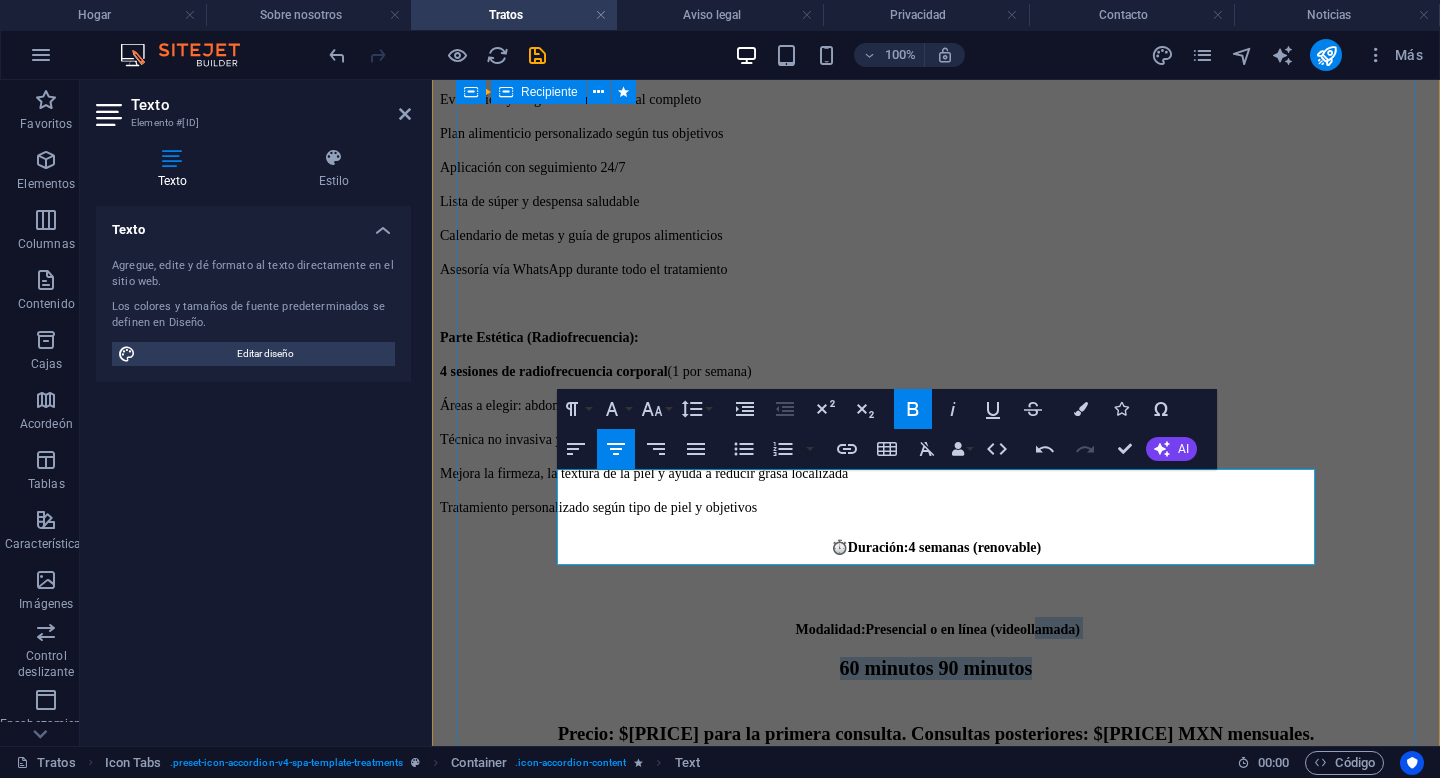 drag, startPoint x: 1055, startPoint y: 552, endPoint x: 1056, endPoint y: 522, distance: 30.016663 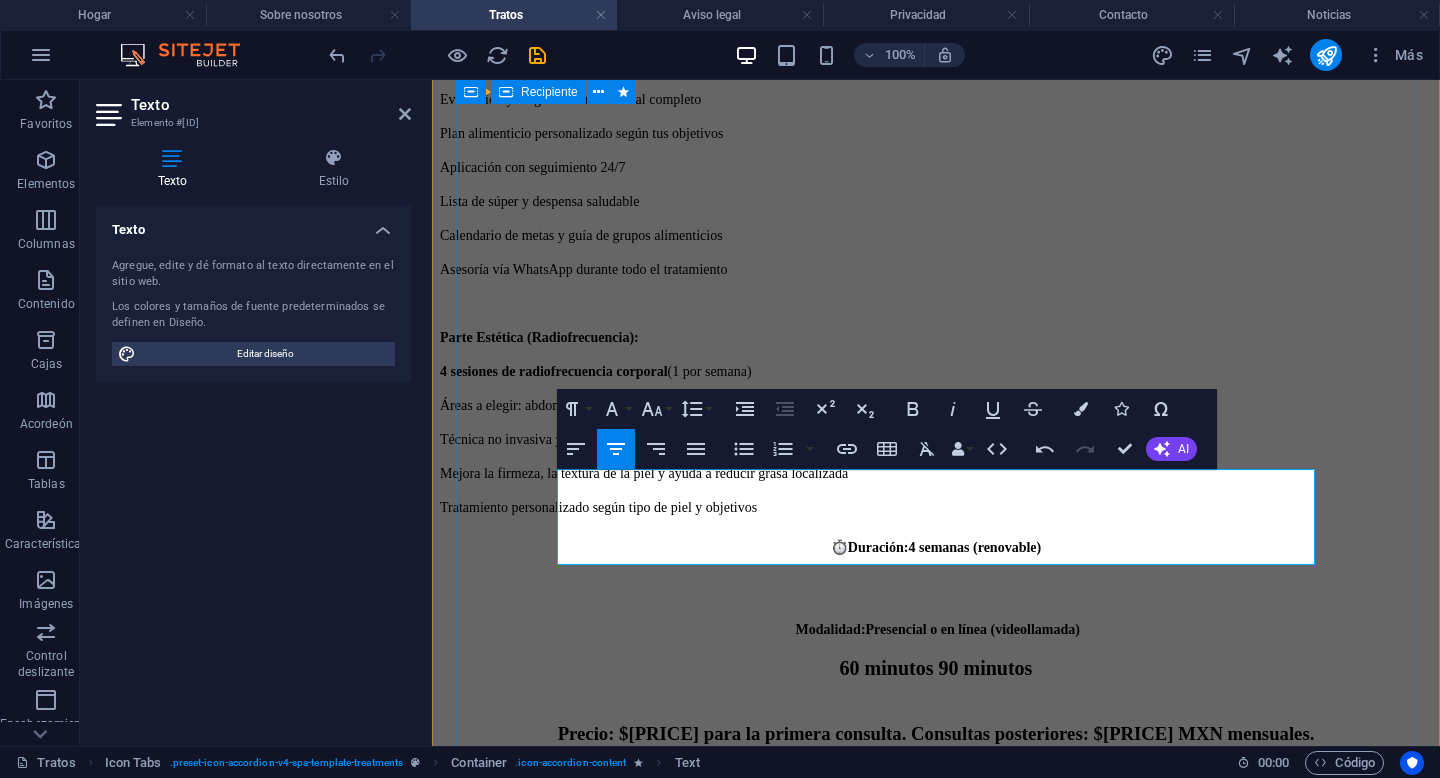click on "Modalidad:  Presencial o en línea (videollamada)" at bounding box center [936, 628] 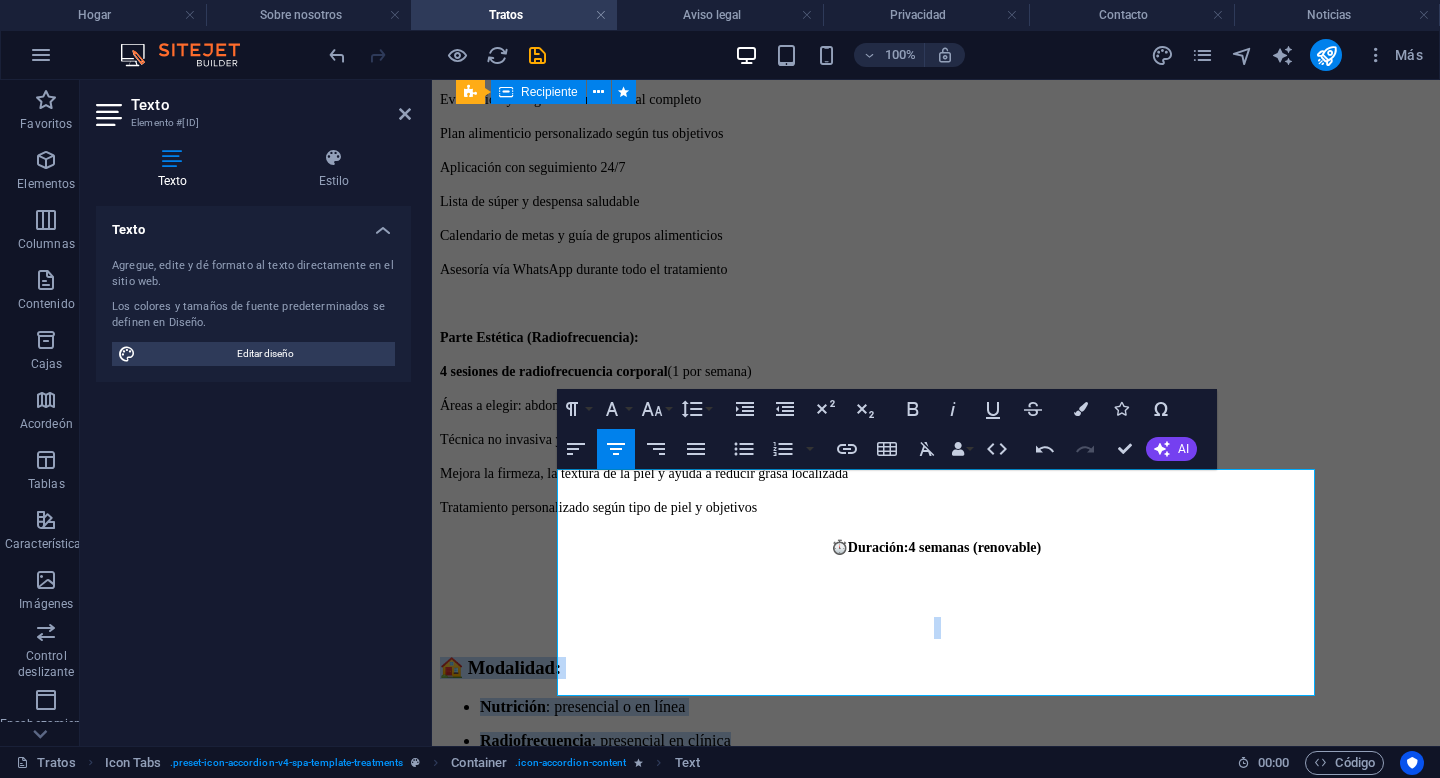 click 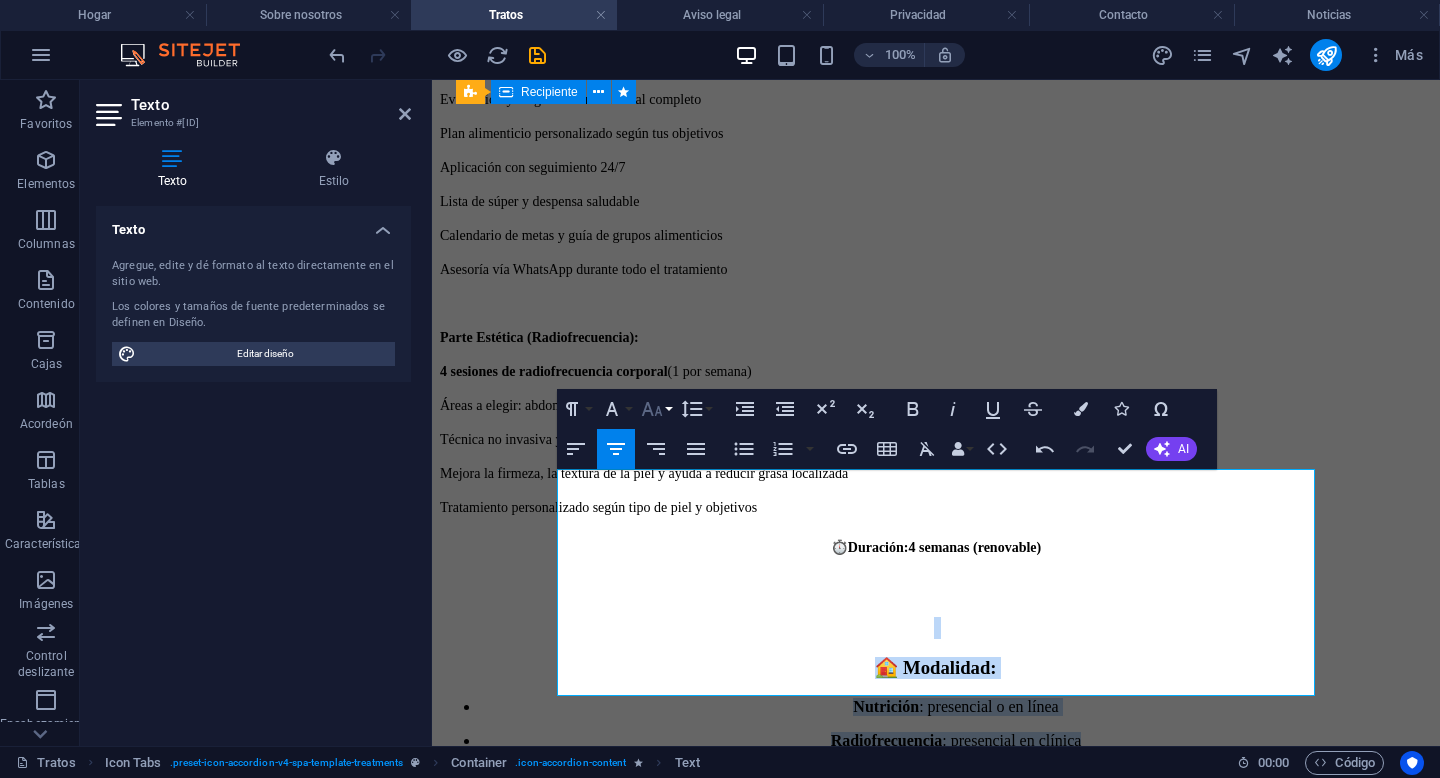 click 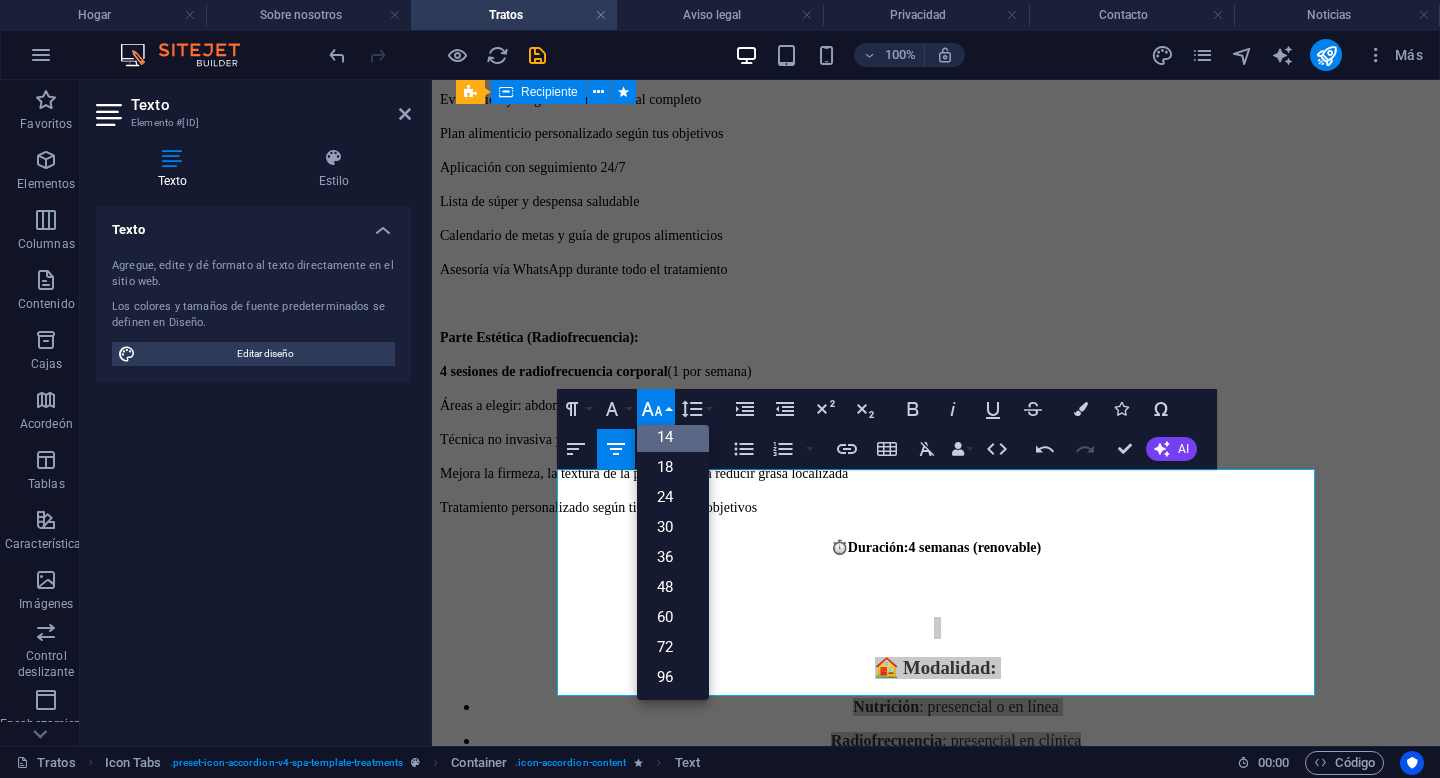 scroll, scrollTop: 161, scrollLeft: 0, axis: vertical 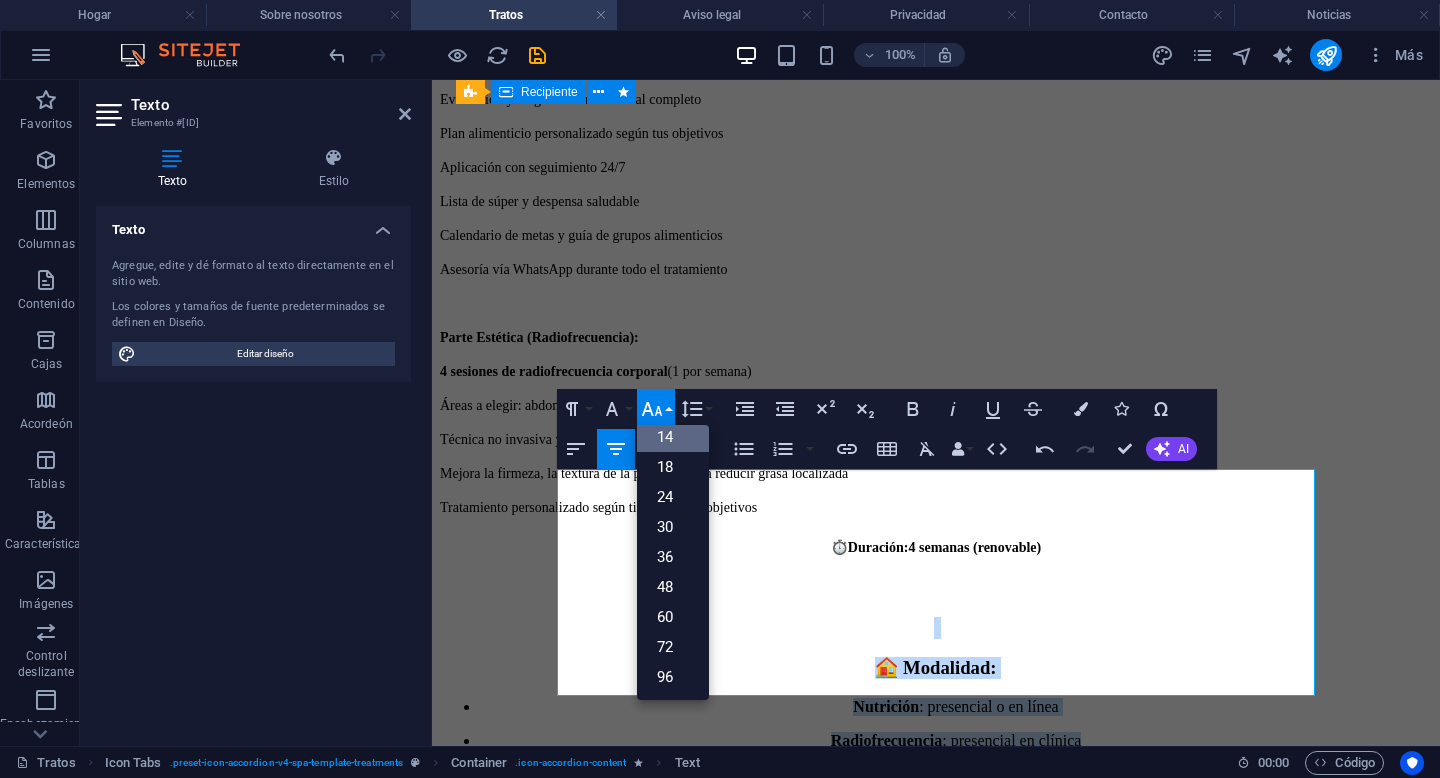 click on "14" at bounding box center [665, 437] 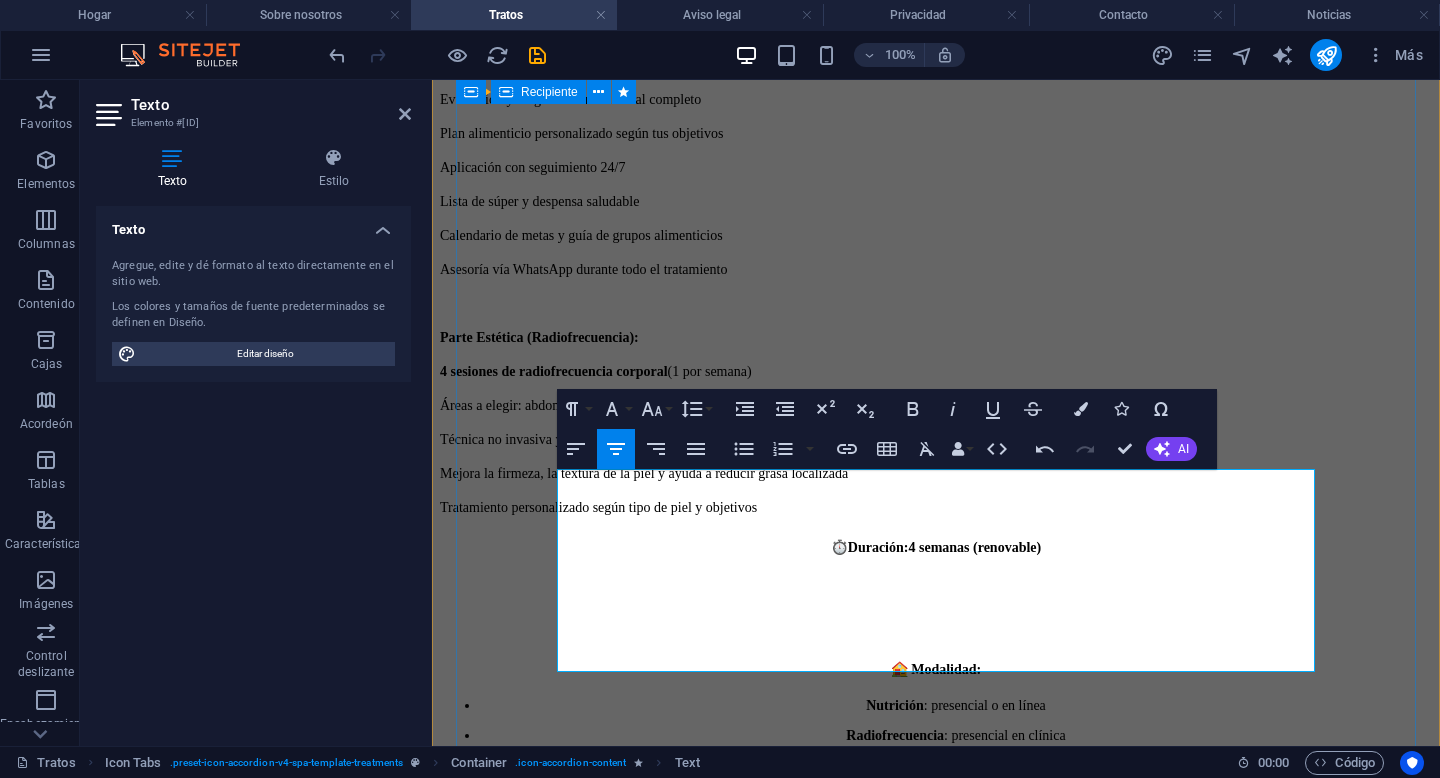 click on "Radiofrecuencia : presencial en clínica" at bounding box center (956, 736) 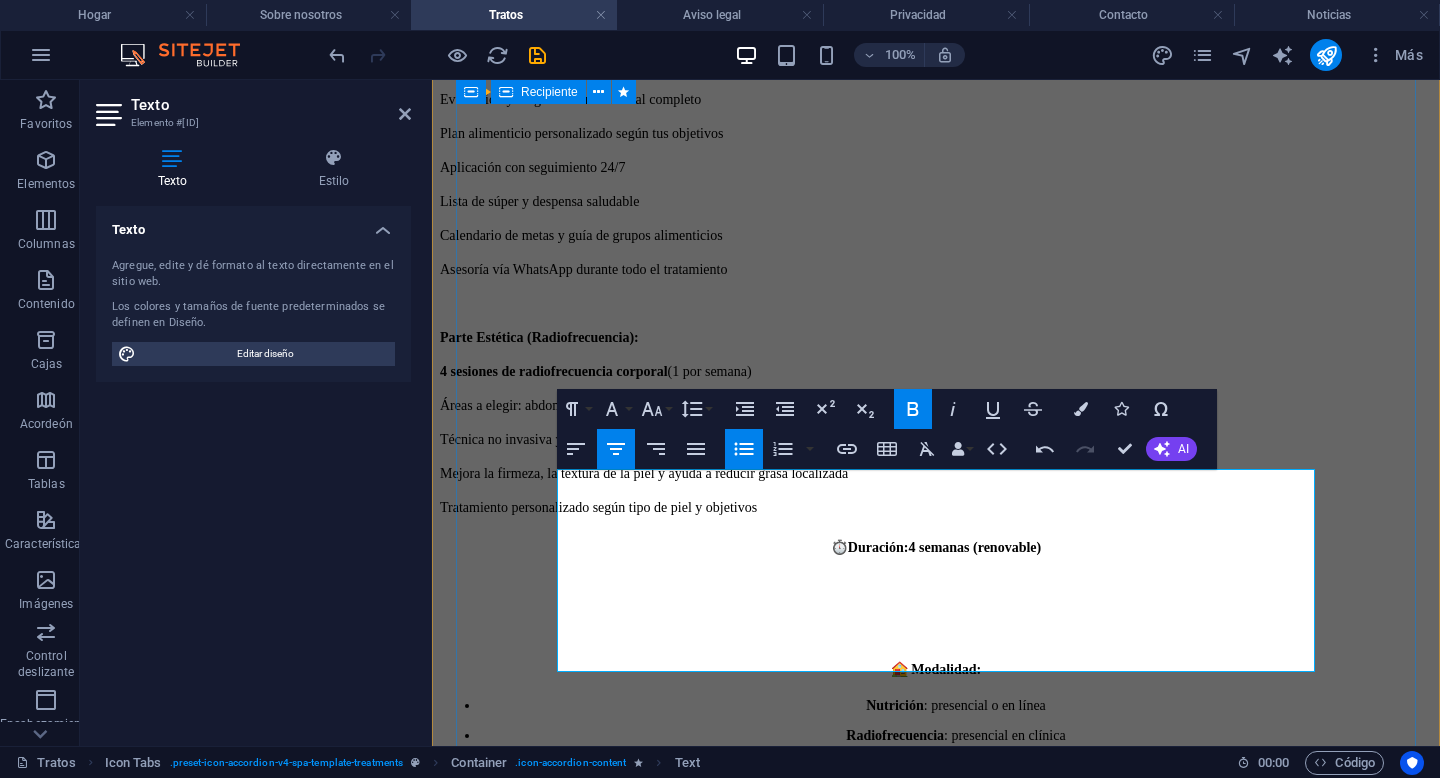click on "Nutrición" at bounding box center [895, 705] 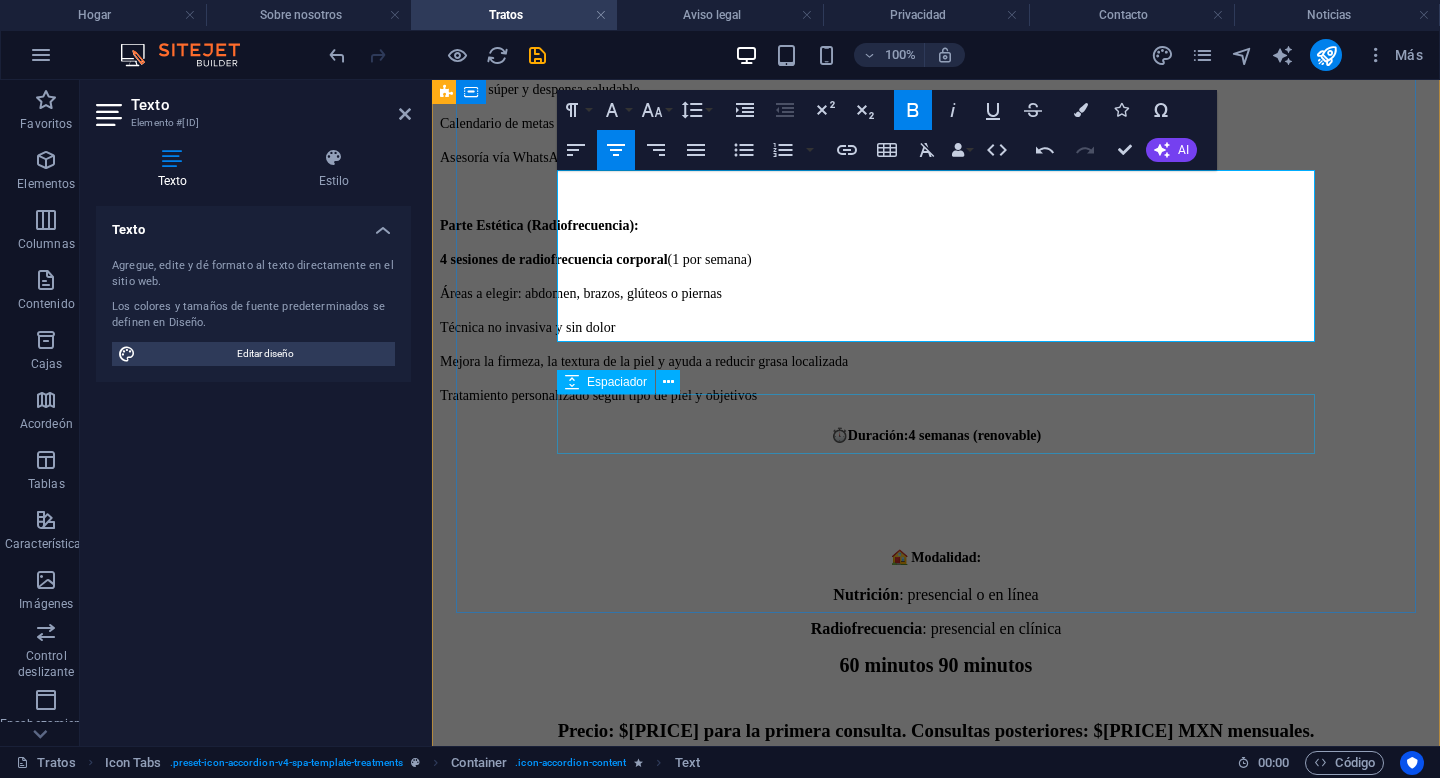 scroll, scrollTop: 4552, scrollLeft: 0, axis: vertical 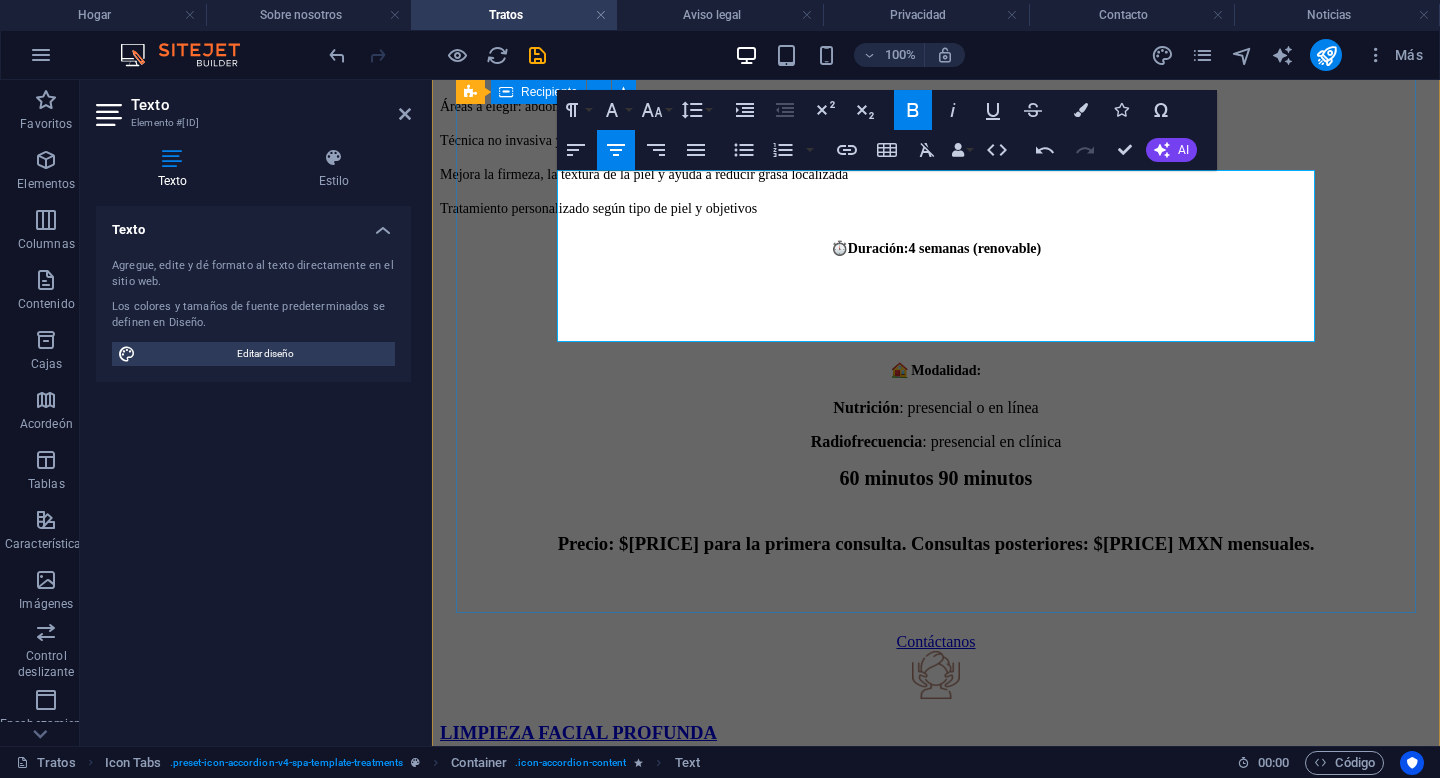 click on "Plan Nutricional + Radiofrecuencia Corporal Nutrición y estética en un mismo tratamiento integral En  ArLo , entendemos que la salud y la belleza van de la mano. Este plan combina un acompañamiento nutricional personalizado con sesiones de  radiofrecuencia corporal , una técnica no invasiva que estimula la producción de colágeno, tonifica y mejora visiblemente la apariencia de la piel. Ideal para quienes buscan  reducir grasa localizada, mejorar la firmeza  y adoptar un estilo de vida más saludable desde adentro. ✅ ¿Qué incluye? Parte Nutricional: Evaluación y diagnóstico nutricional completo Plan alimenticio personalizado según tus objetivos Aplicación con seguimiento 24/7 Lista de súper y despensa saludable Calendario de metas y guía de grupos alimenticios Asesoría vía WhatsApp durante todo el tratamiento Parte Estética (Radiofrecuencia): 4 sesiones de radiofrecuencia corporal  (1 por semana) Áreas a elegir: abdomen, brazos, glúteos o piernas Técnica no invasiva y sin dolor ⏱️" at bounding box center (936, 25) 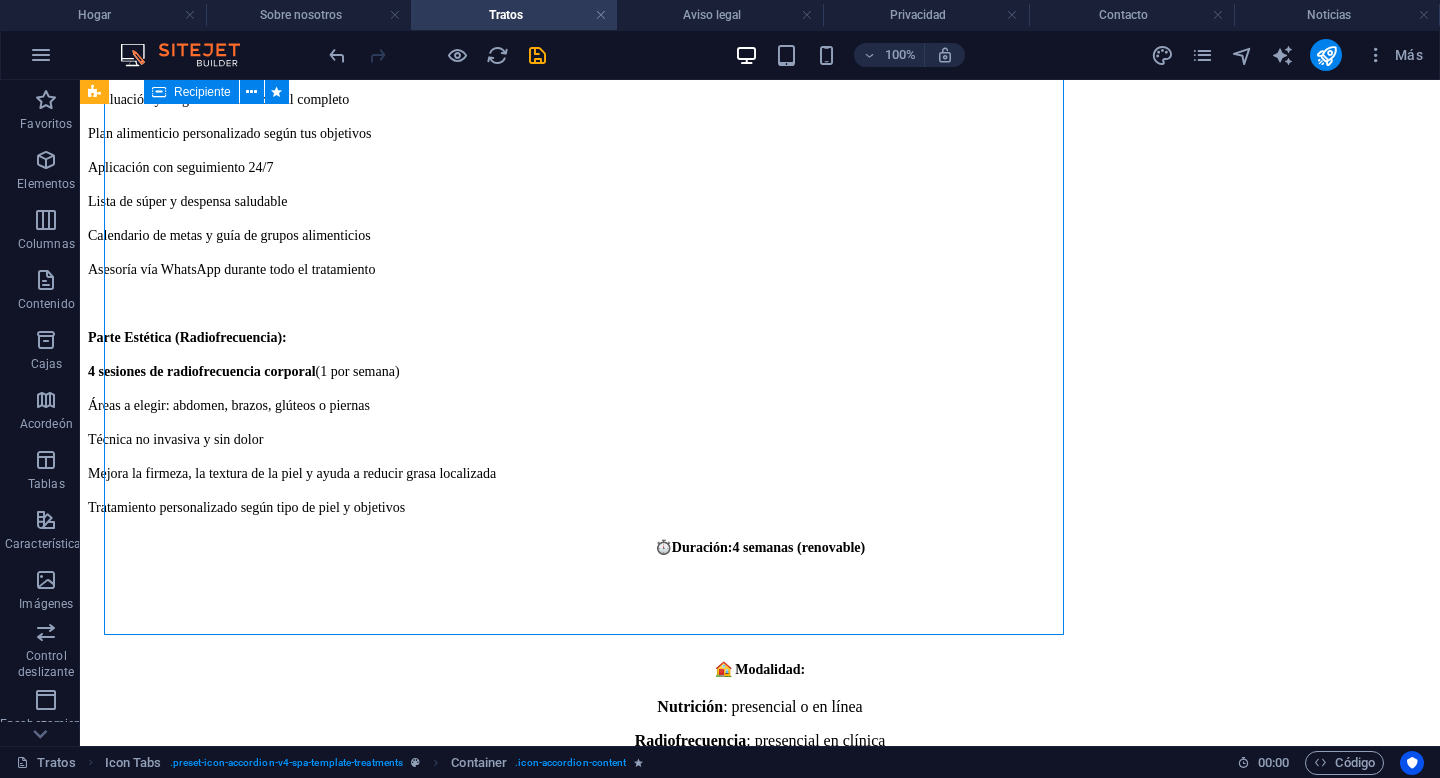 scroll, scrollTop: 4530, scrollLeft: 0, axis: vertical 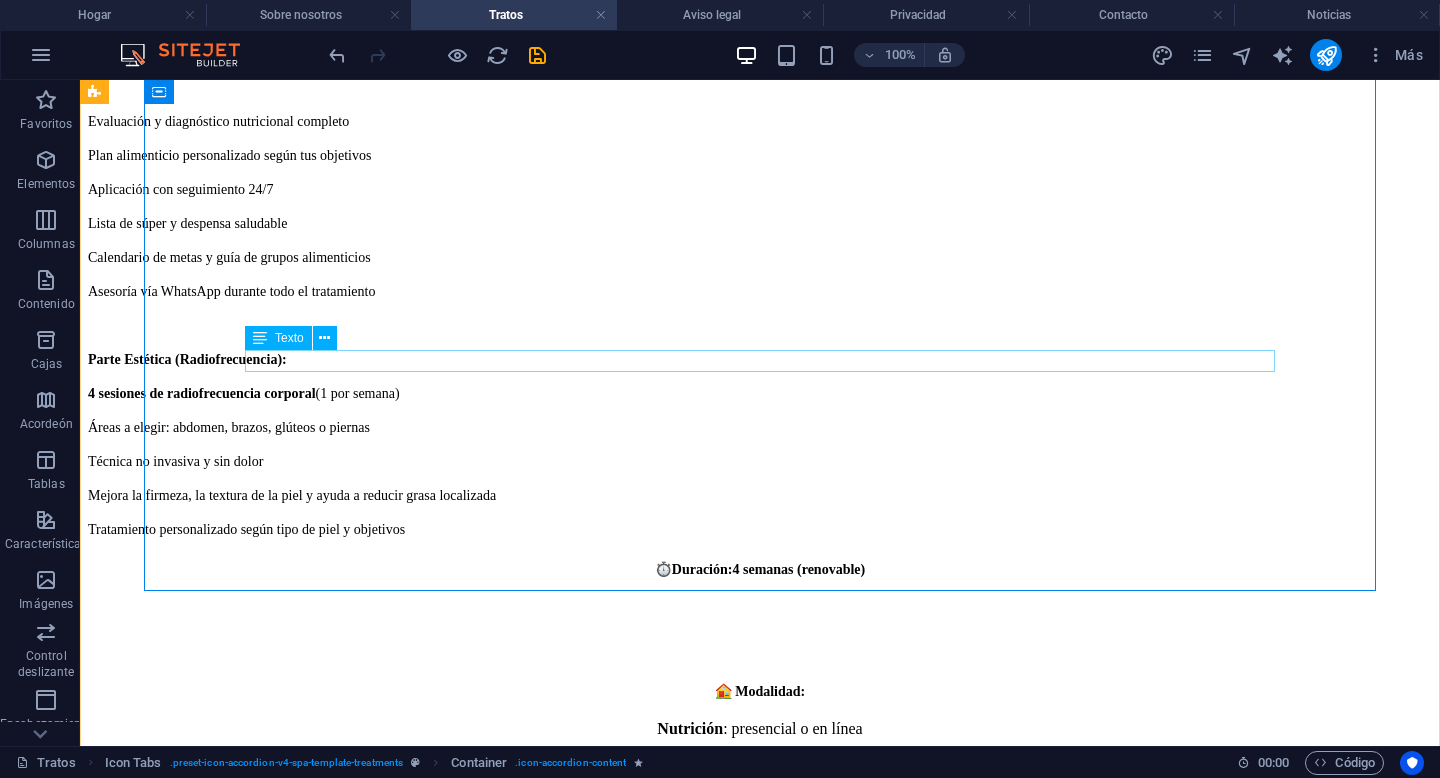 click on "Precio: $1,200.00 para la primera consulta. Consultas posteriores: $950.00 MXN mensuales." at bounding box center [760, 865] 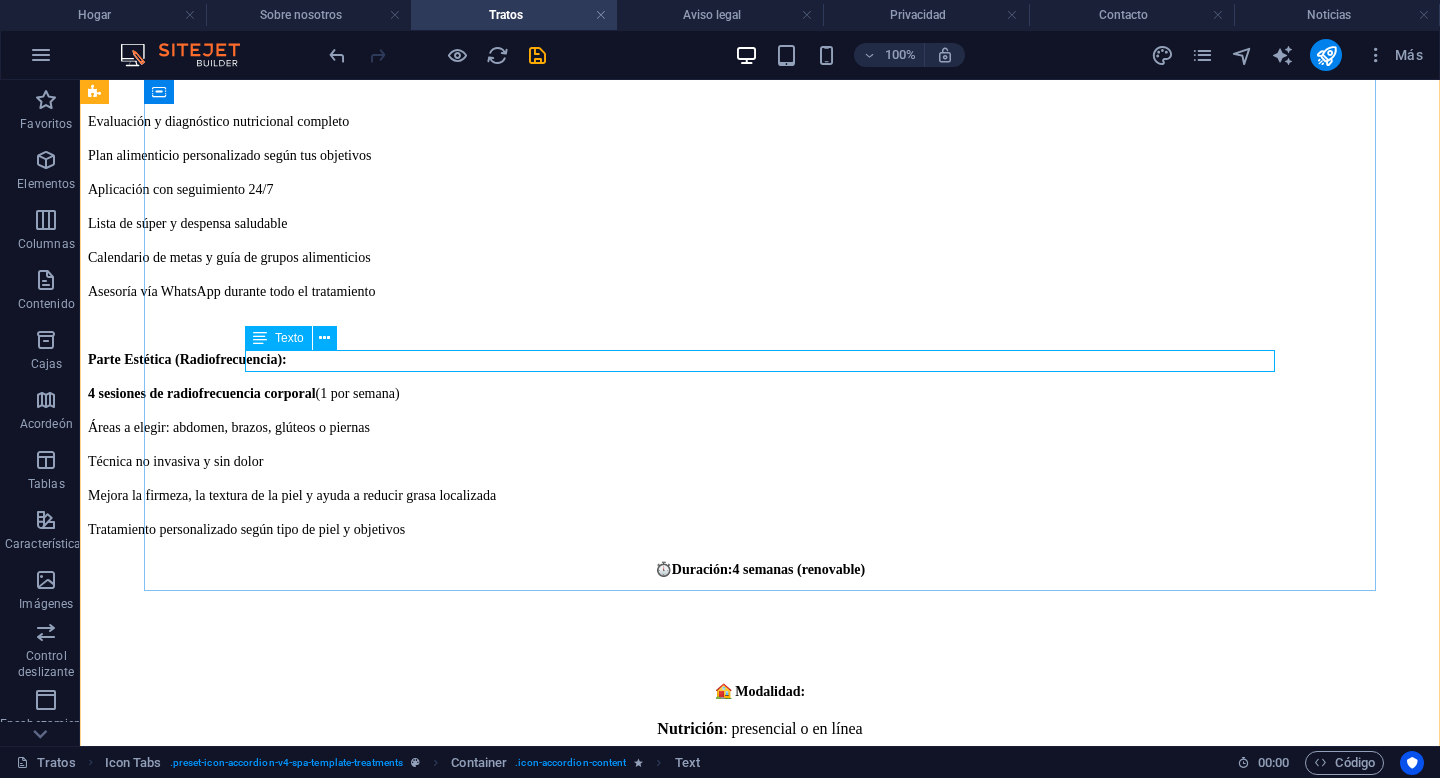 click on "Precio: $1,200.00 para la primera consulta. Consultas posteriores: $950.00 MXN mensuales." at bounding box center [760, 865] 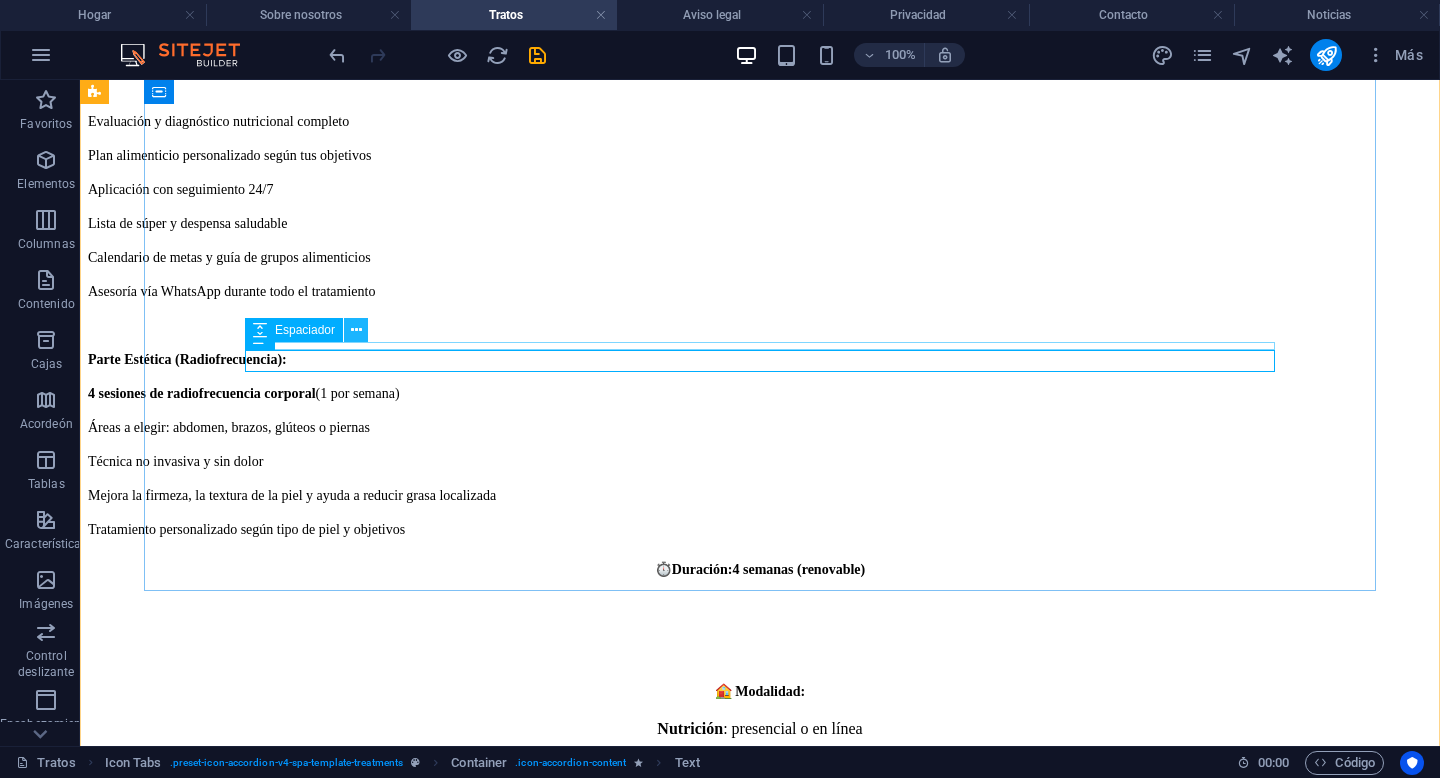 click at bounding box center (356, 330) 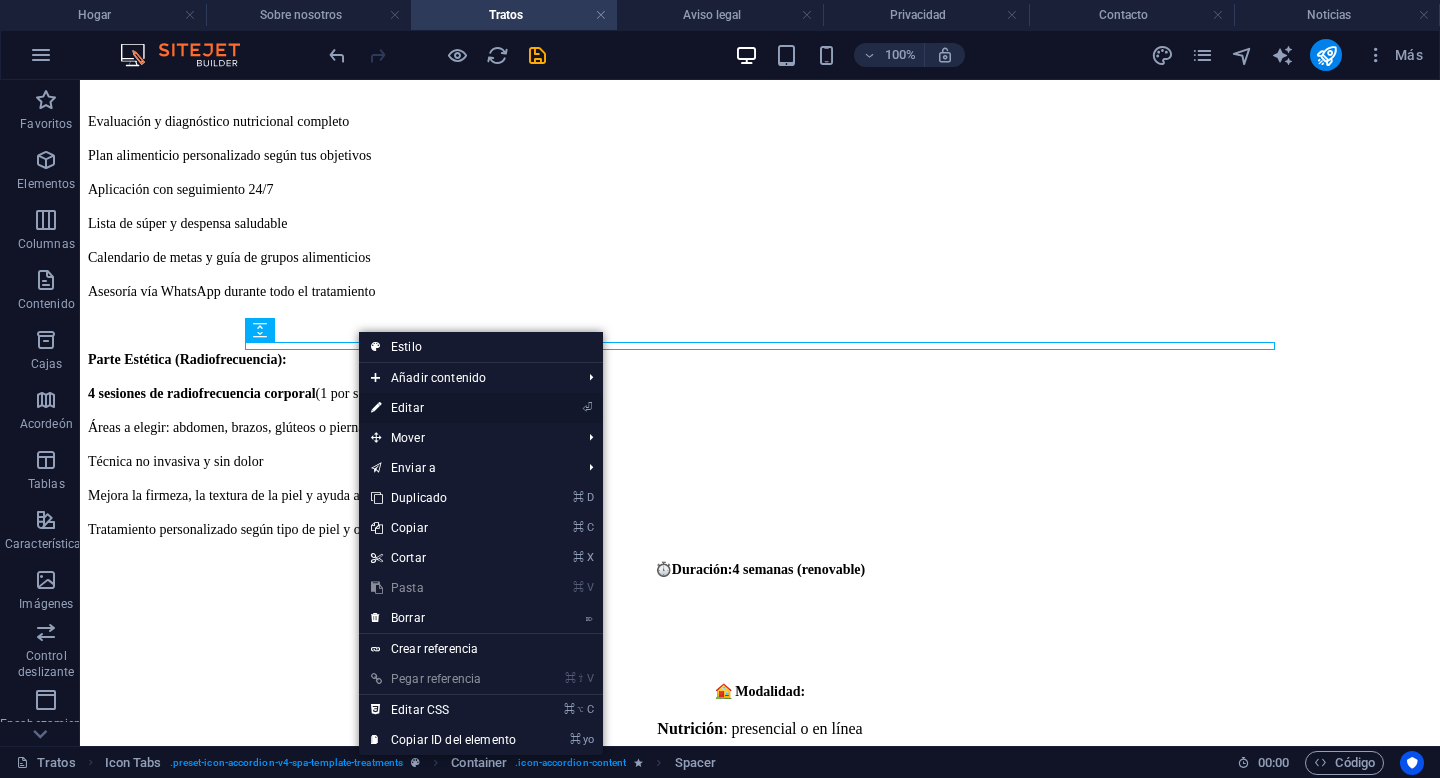 click on "Editar" at bounding box center [407, 408] 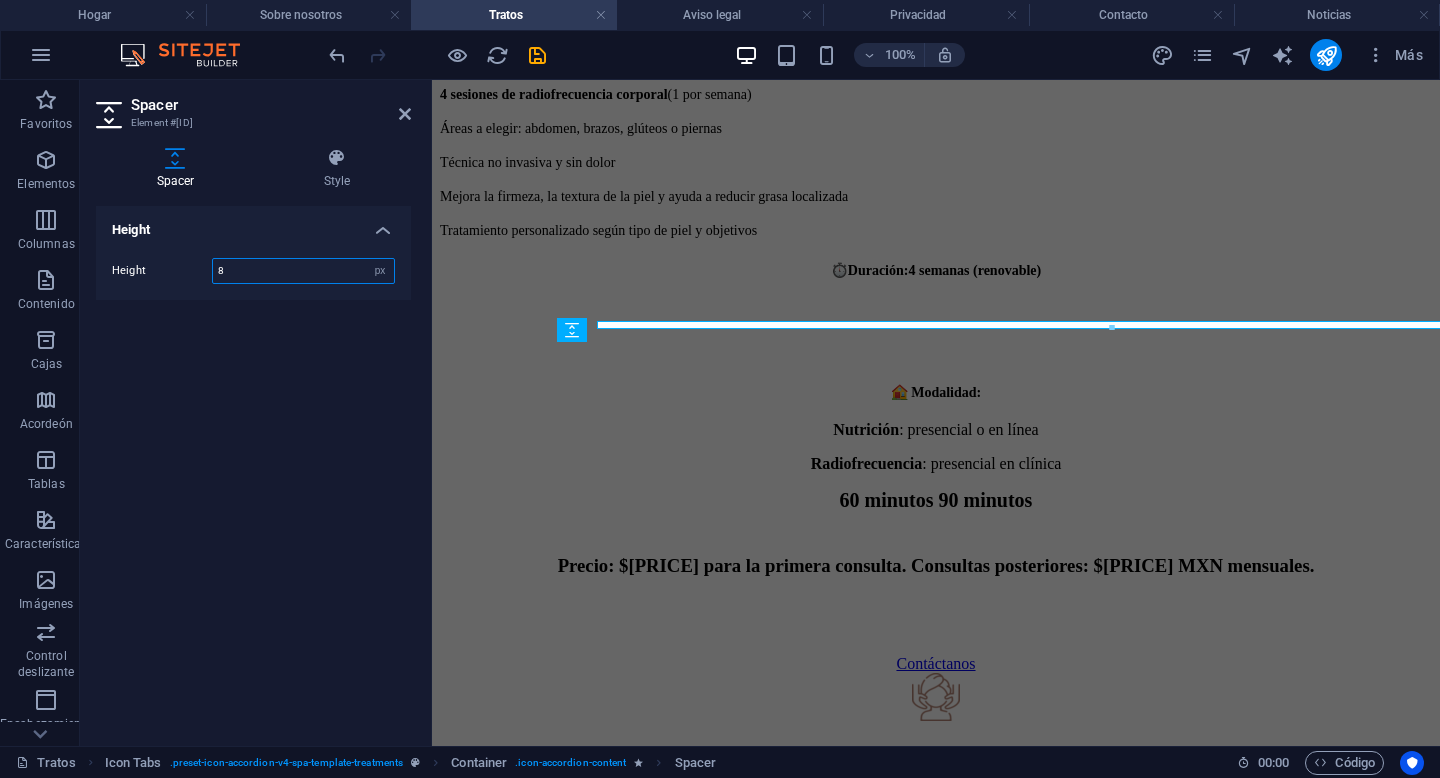 scroll, scrollTop: 4552, scrollLeft: 0, axis: vertical 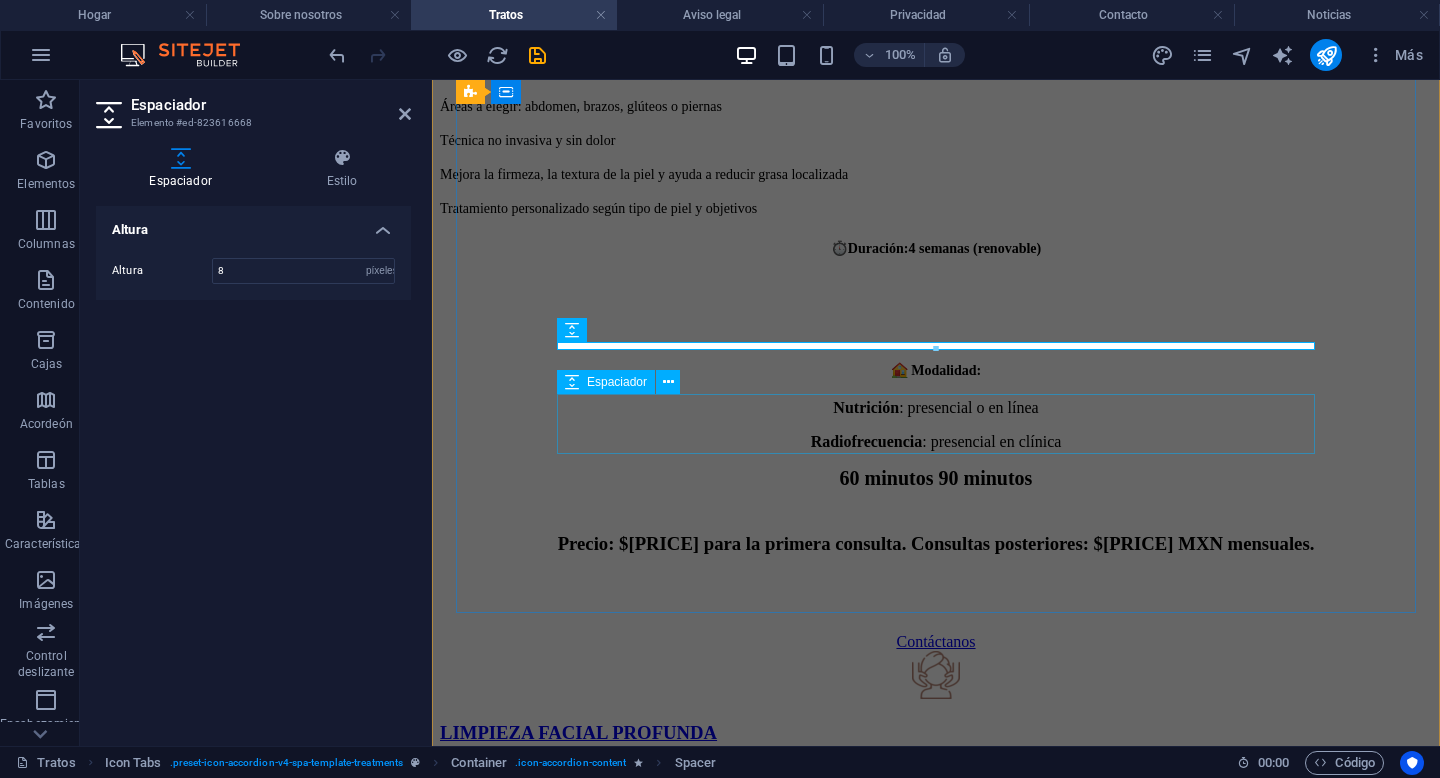 click at bounding box center (936, 603) 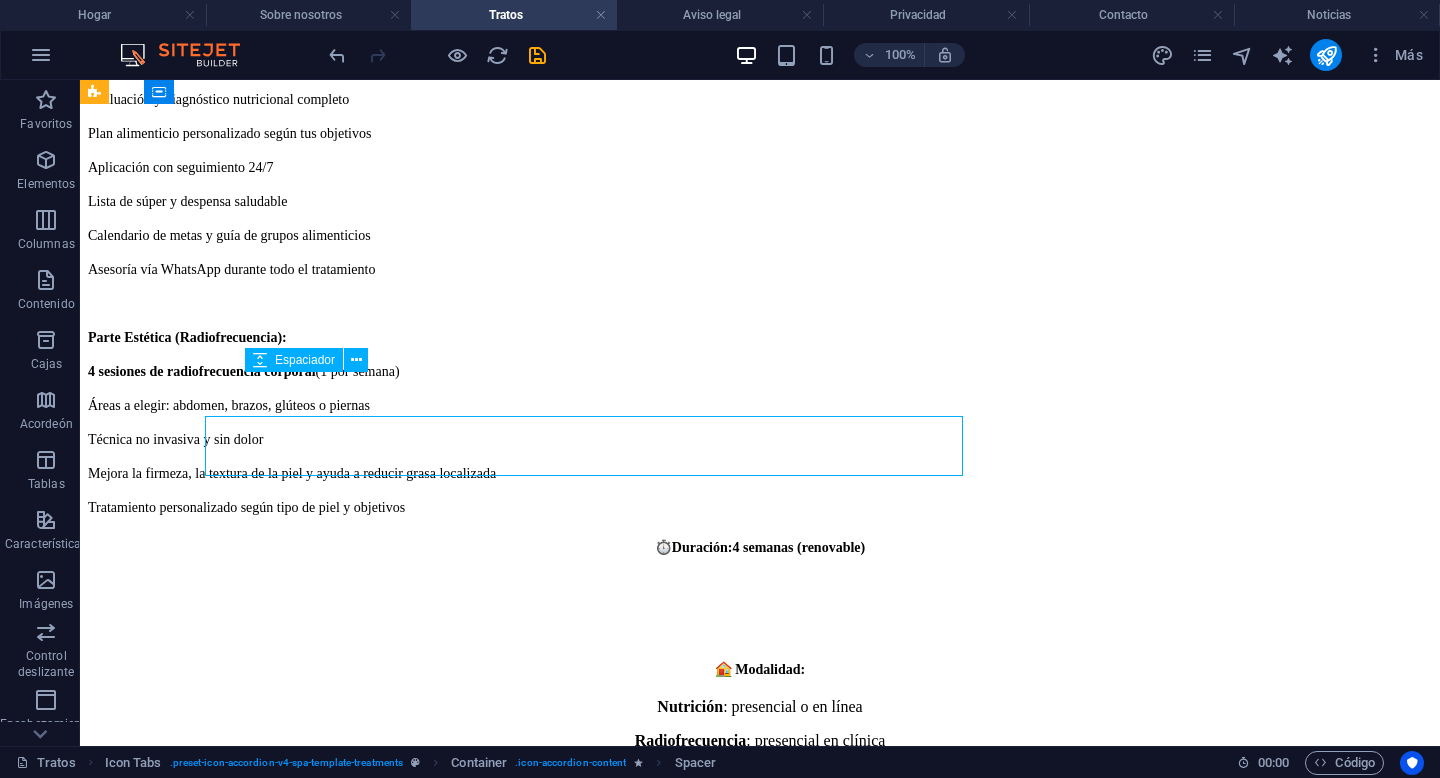 scroll, scrollTop: 4530, scrollLeft: 0, axis: vertical 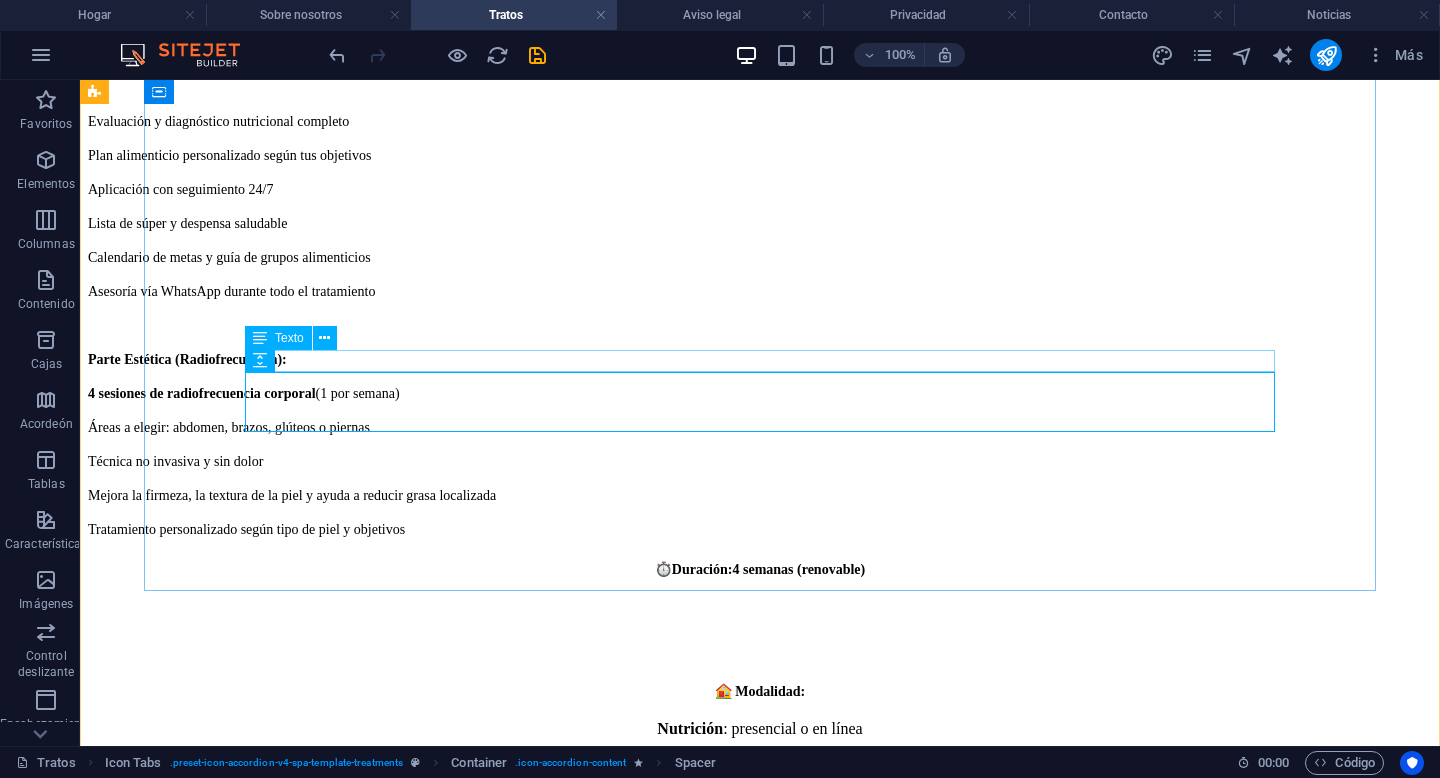 click on "Precio: $1,200.00 para la primera consulta. Consultas posteriores: $950.00 MXN mensuales." at bounding box center [760, 865] 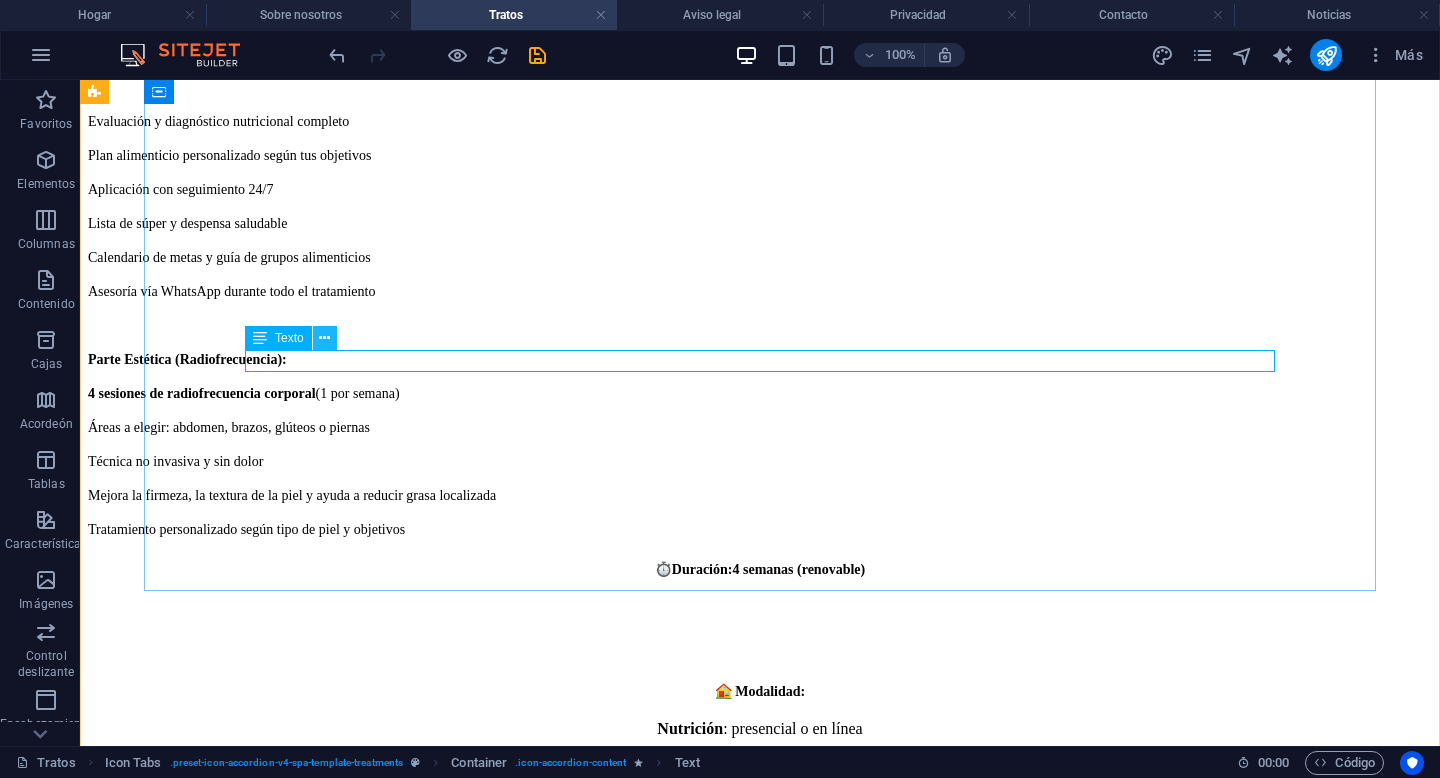click at bounding box center (324, 338) 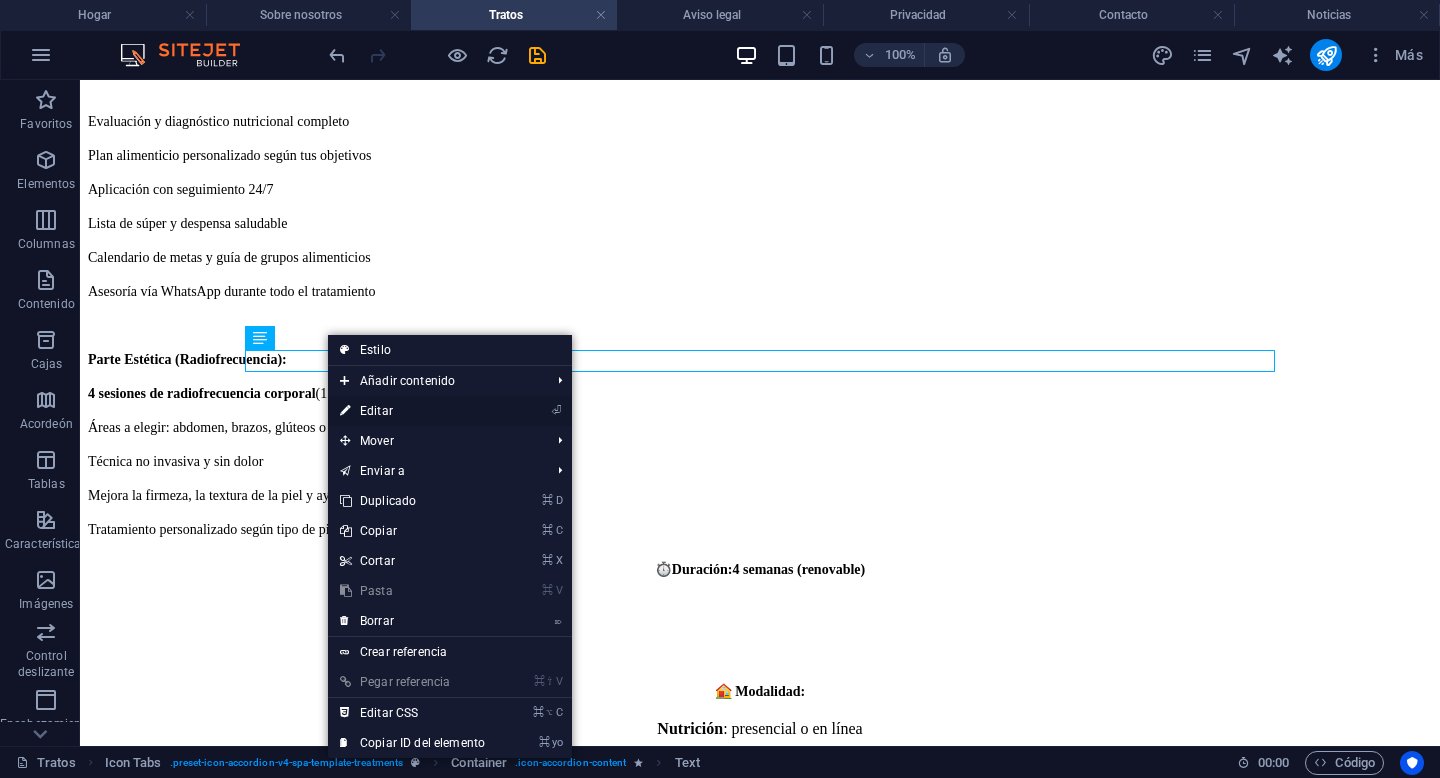 click on "⏎ Editar" at bounding box center (412, 411) 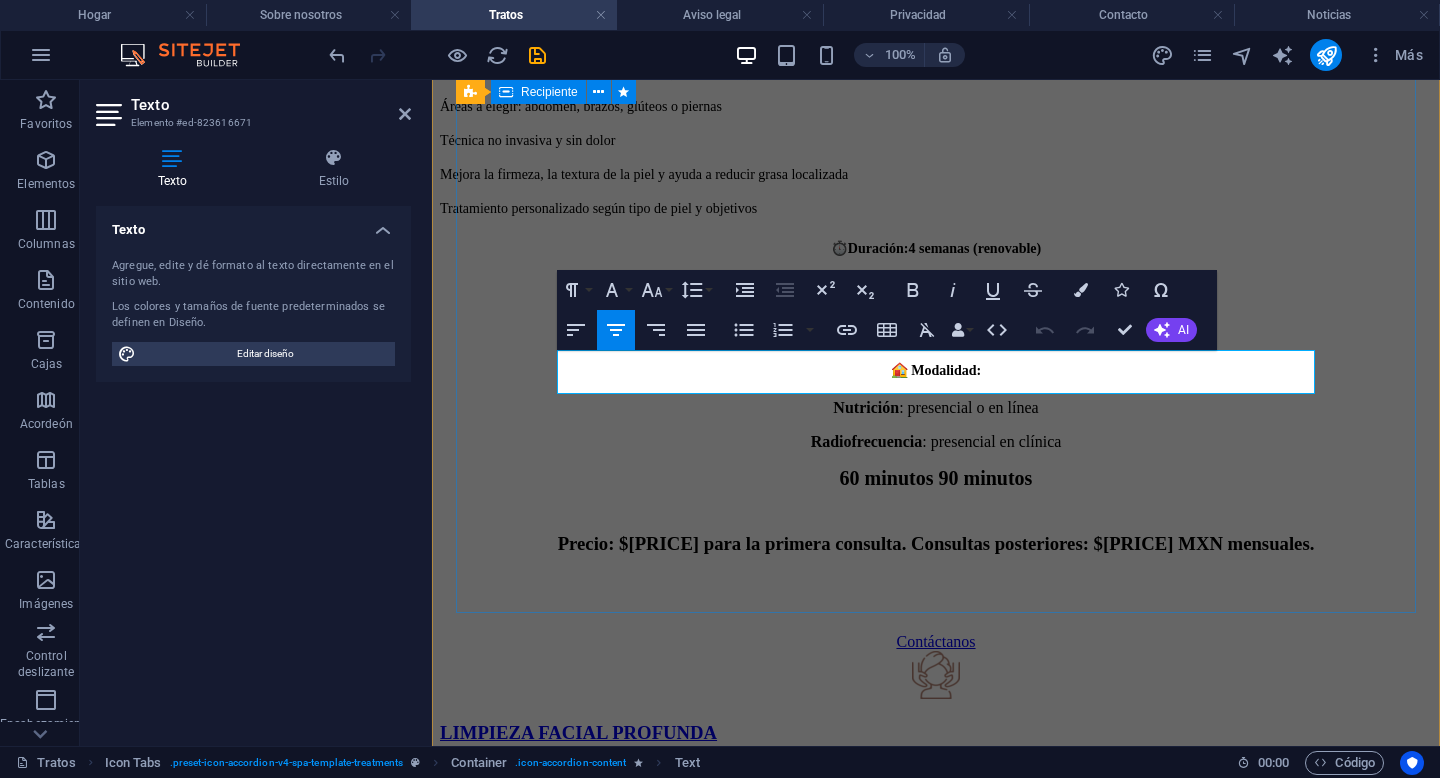 click on "Precio: $1,200.00 para la primera consulta. Consultas posteriores: $950.00 MXN mensuales." at bounding box center (936, 544) 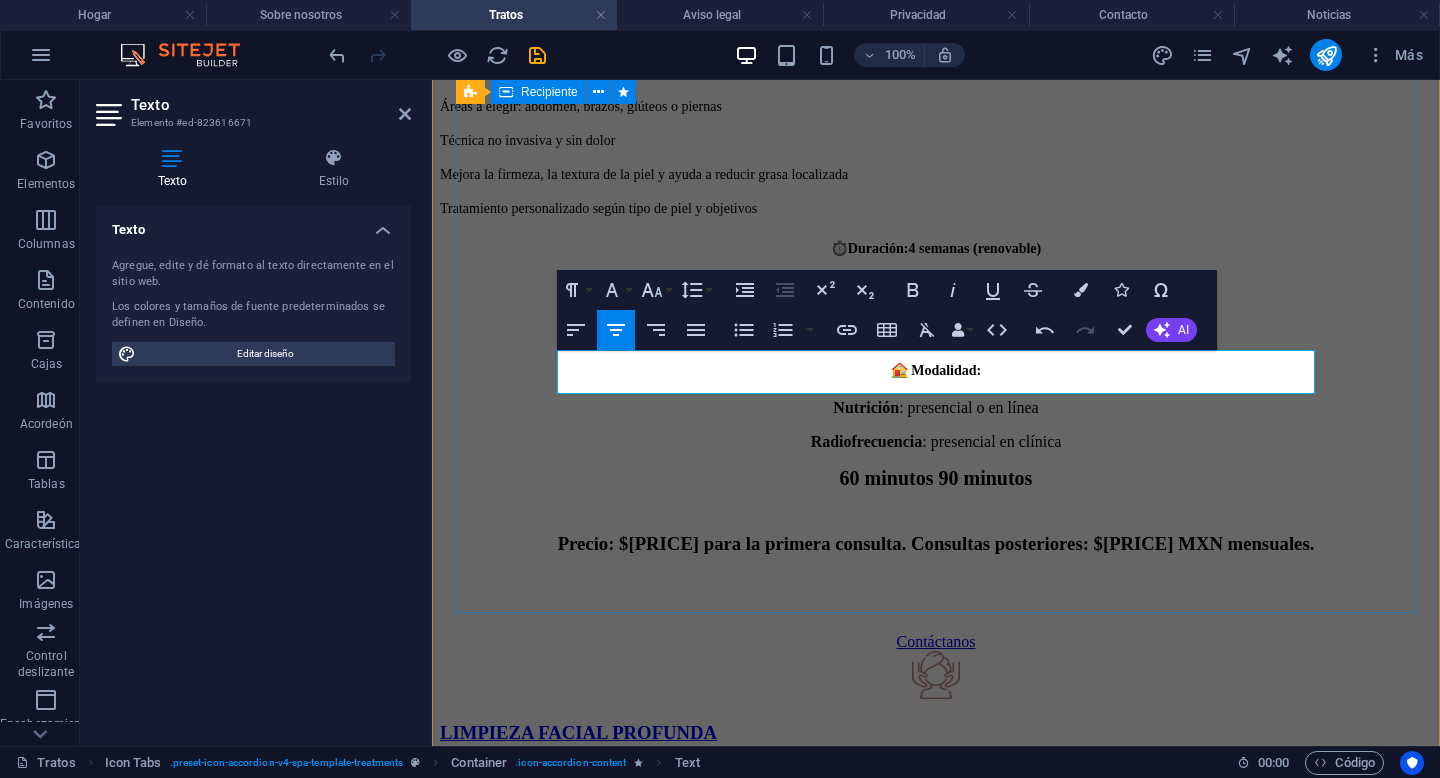 type 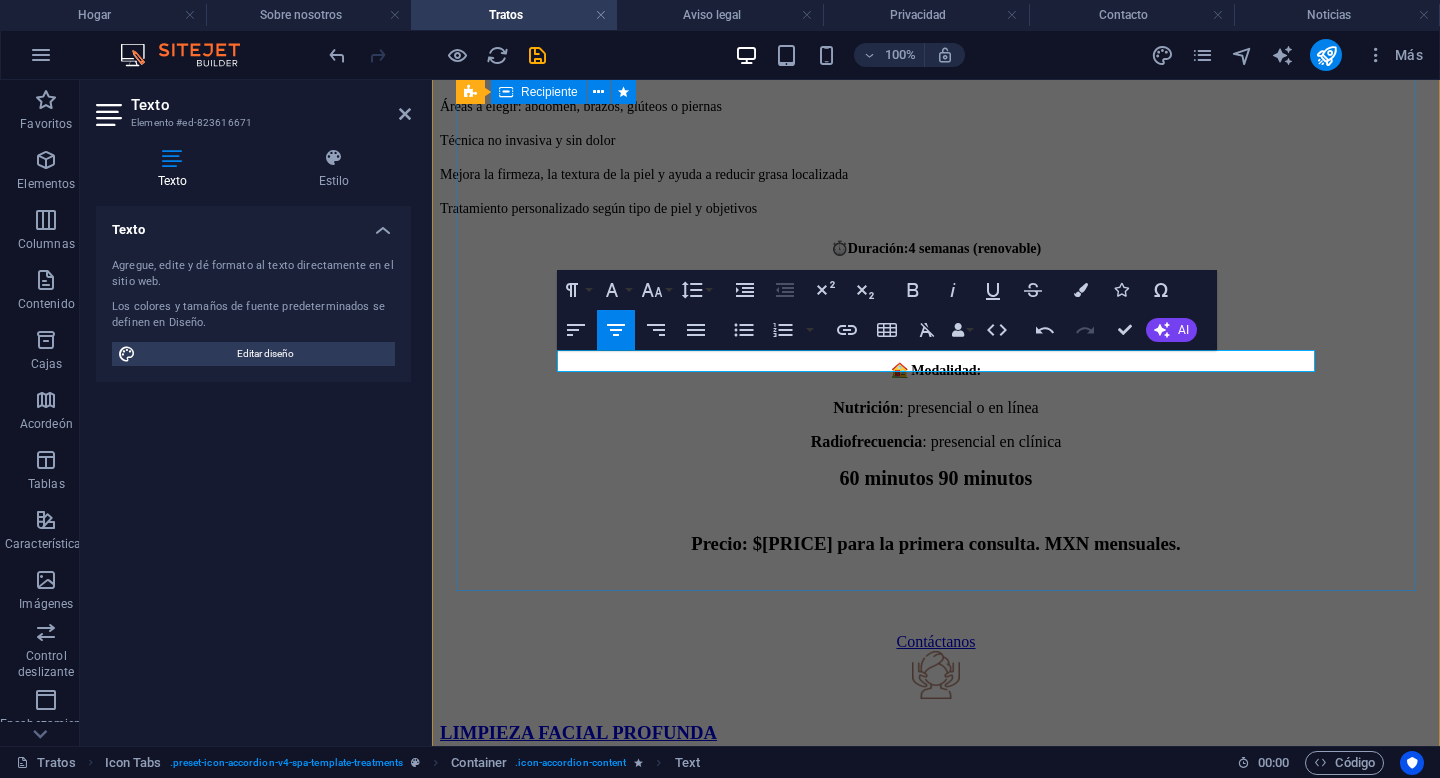 click on "Plan Nutricional + Radiofrecuencia Corporal Nutrición y estética en un mismo tratamiento integral En  ArLo , entendemos que la salud y la belleza van de la mano. Este plan combina un acompañamiento nutricional personalizado con sesiones de  radiofrecuencia corporal , una técnica no invasiva que estimula la producción de colágeno, tonifica y mejora visiblemente la apariencia de la piel. Ideal para quienes buscan  reducir grasa localizada, mejorar la firmeza  y adoptar un estilo de vida más saludable desde adentro. ✅ ¿Qué incluye? Parte Nutricional: Evaluación y diagnóstico nutricional completo Plan alimenticio personalizado según tus objetivos Aplicación con seguimiento 24/7 Lista de súper y despensa saludable Calendario de metas y guía de grupos alimenticios Asesoría vía WhatsApp durante todo el tratamiento Parte Estética (Radiofrecuencia): 4 sesiones de radiofrecuencia corporal  (1 por semana) Áreas a elegir: abdomen, brazos, glúteos o piernas Técnica no invasiva y sin dolor ⏱️" at bounding box center [936, 25] 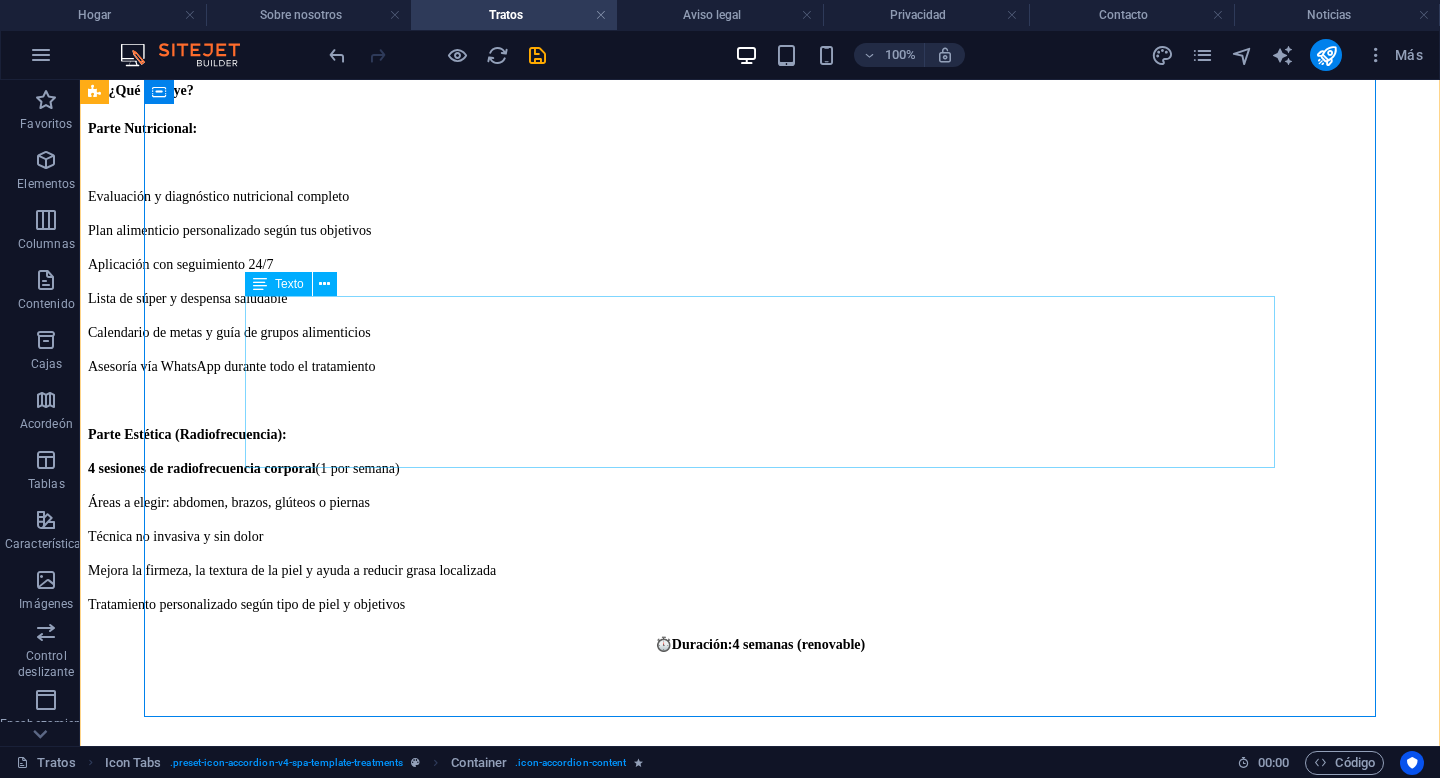 scroll, scrollTop: 4392, scrollLeft: 0, axis: vertical 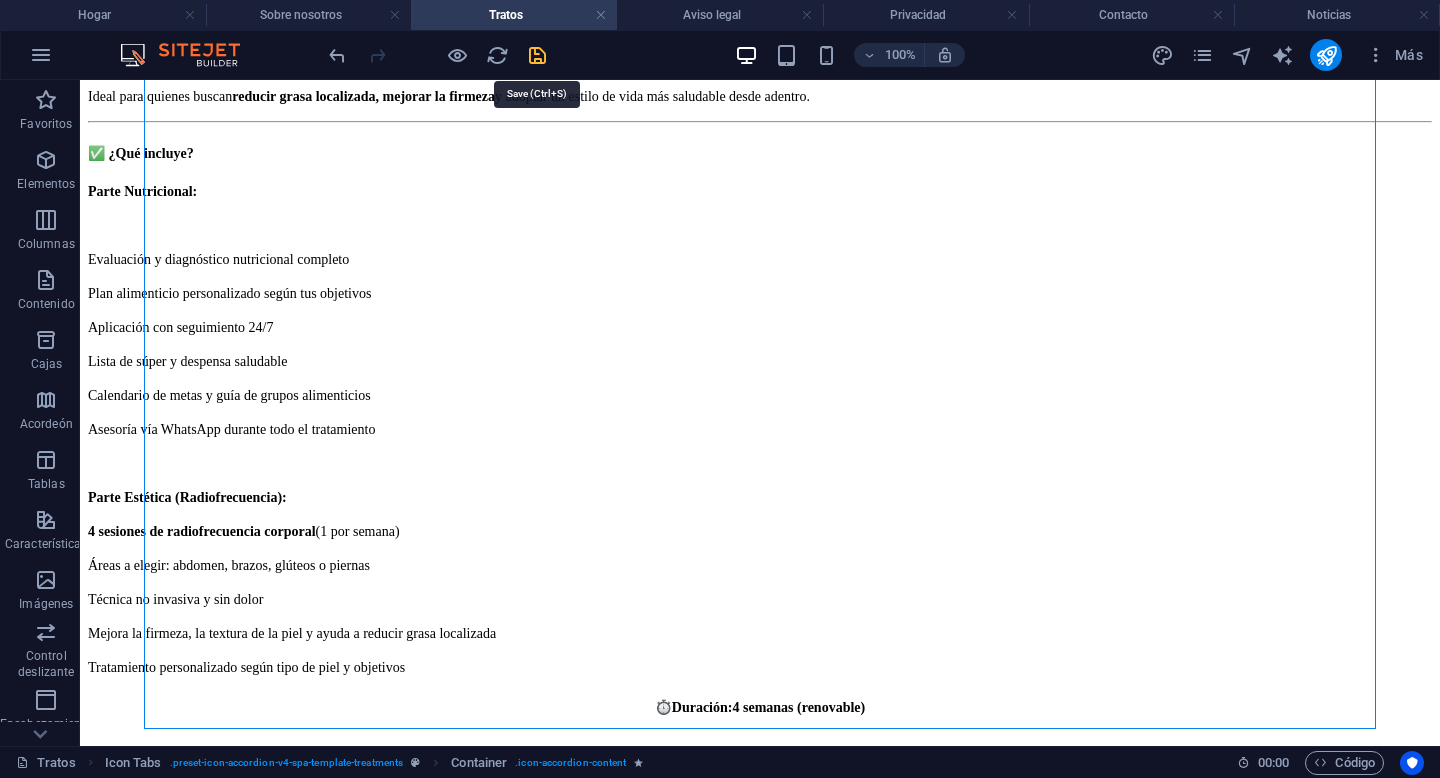 click at bounding box center (537, 55) 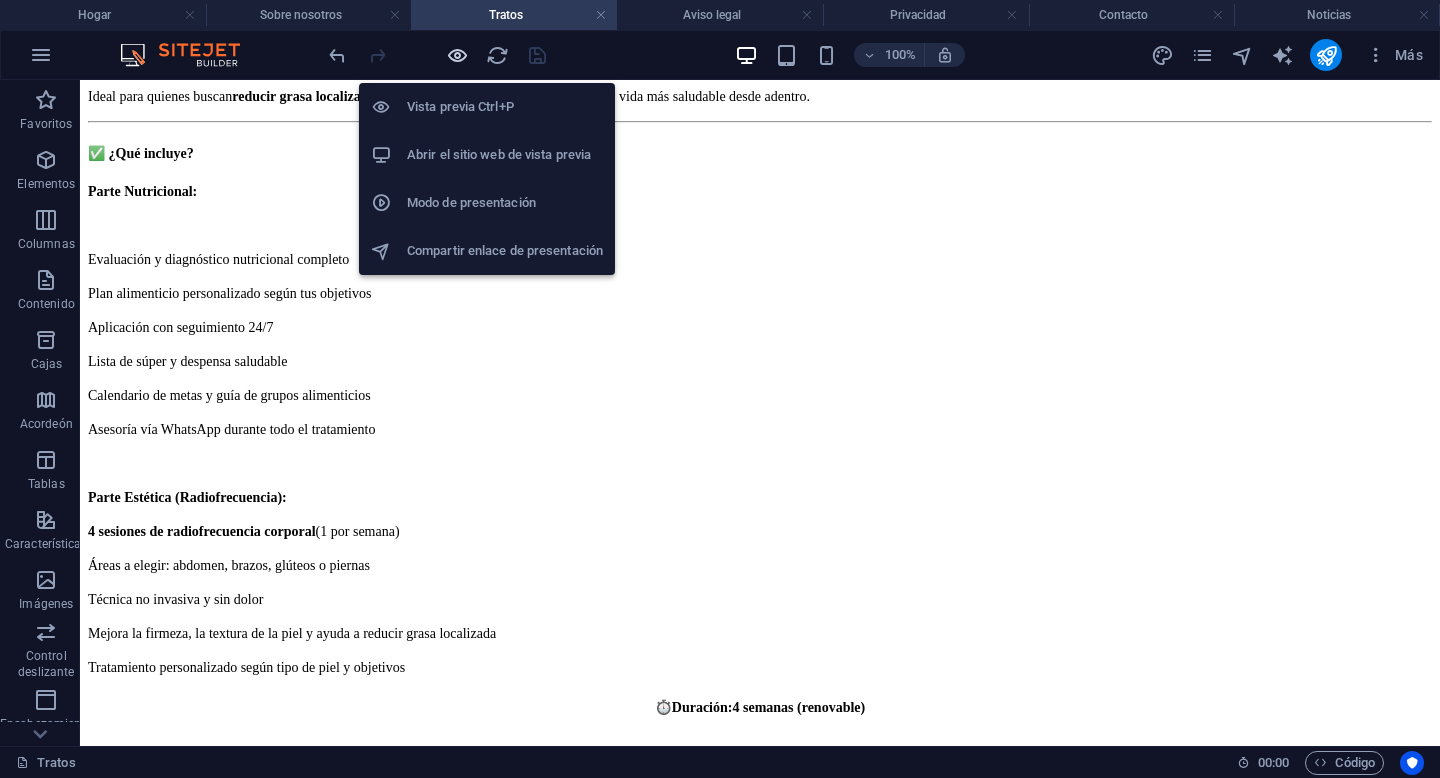 click at bounding box center [457, 55] 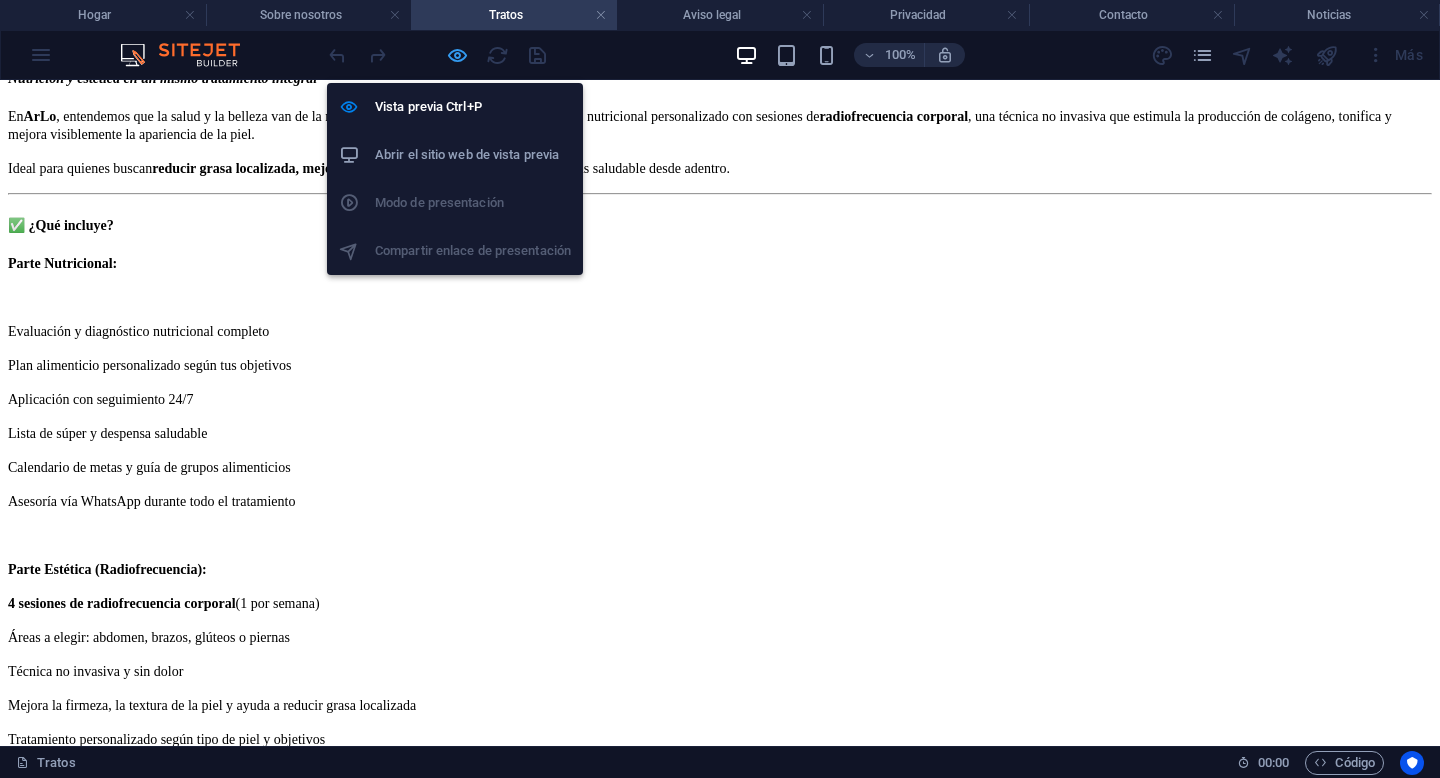 scroll, scrollTop: 4377, scrollLeft: 0, axis: vertical 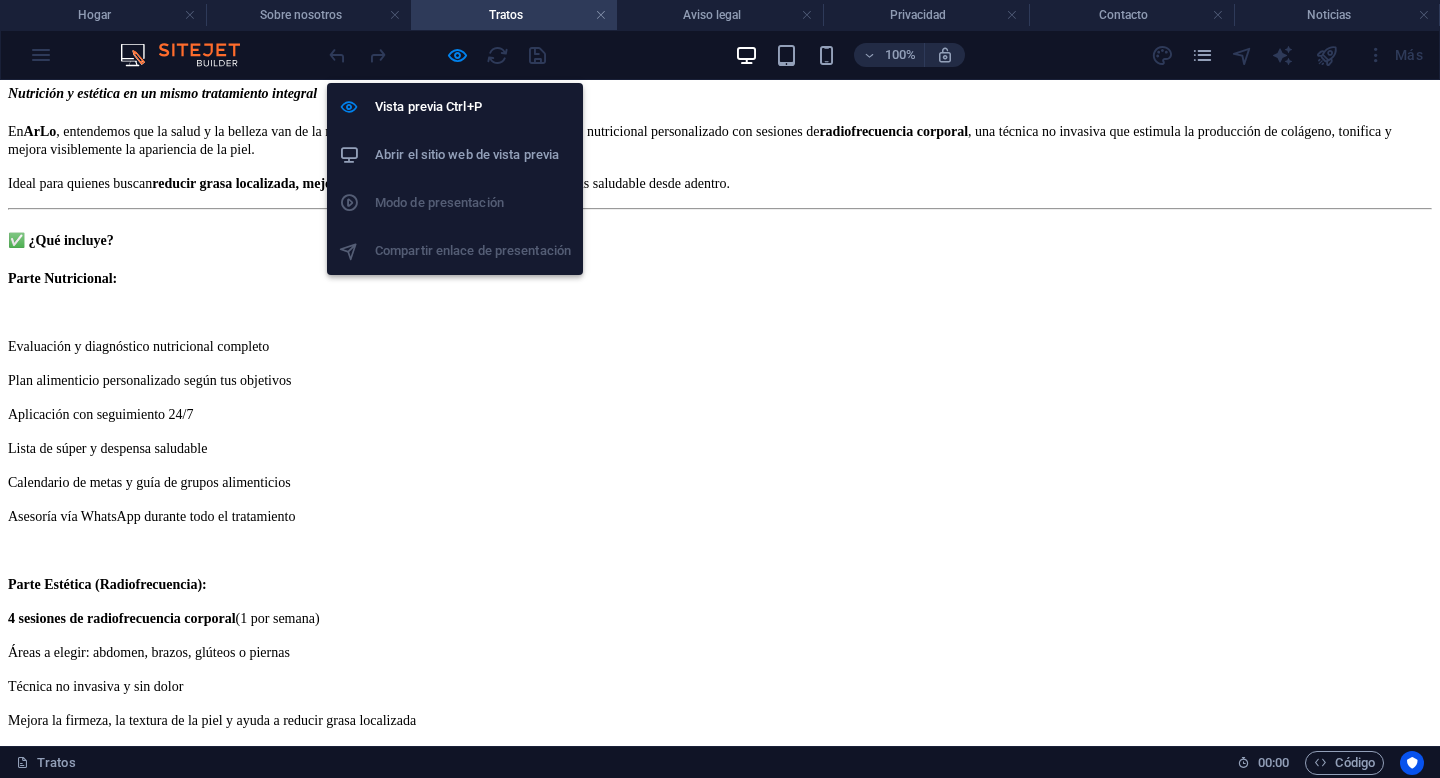 click on "Abrir el sitio web de vista previa" at bounding box center (467, 154) 